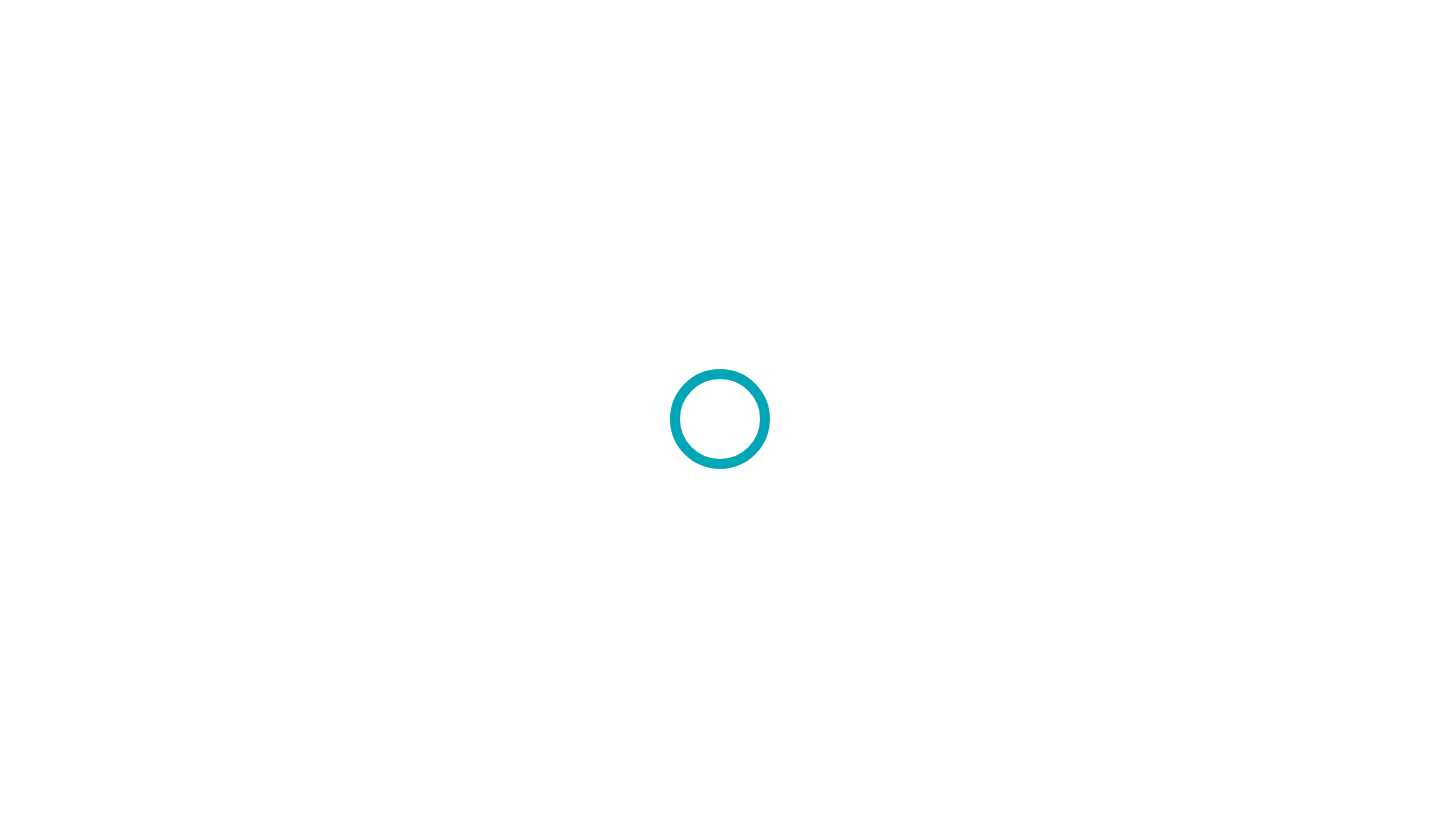 scroll, scrollTop: 0, scrollLeft: 0, axis: both 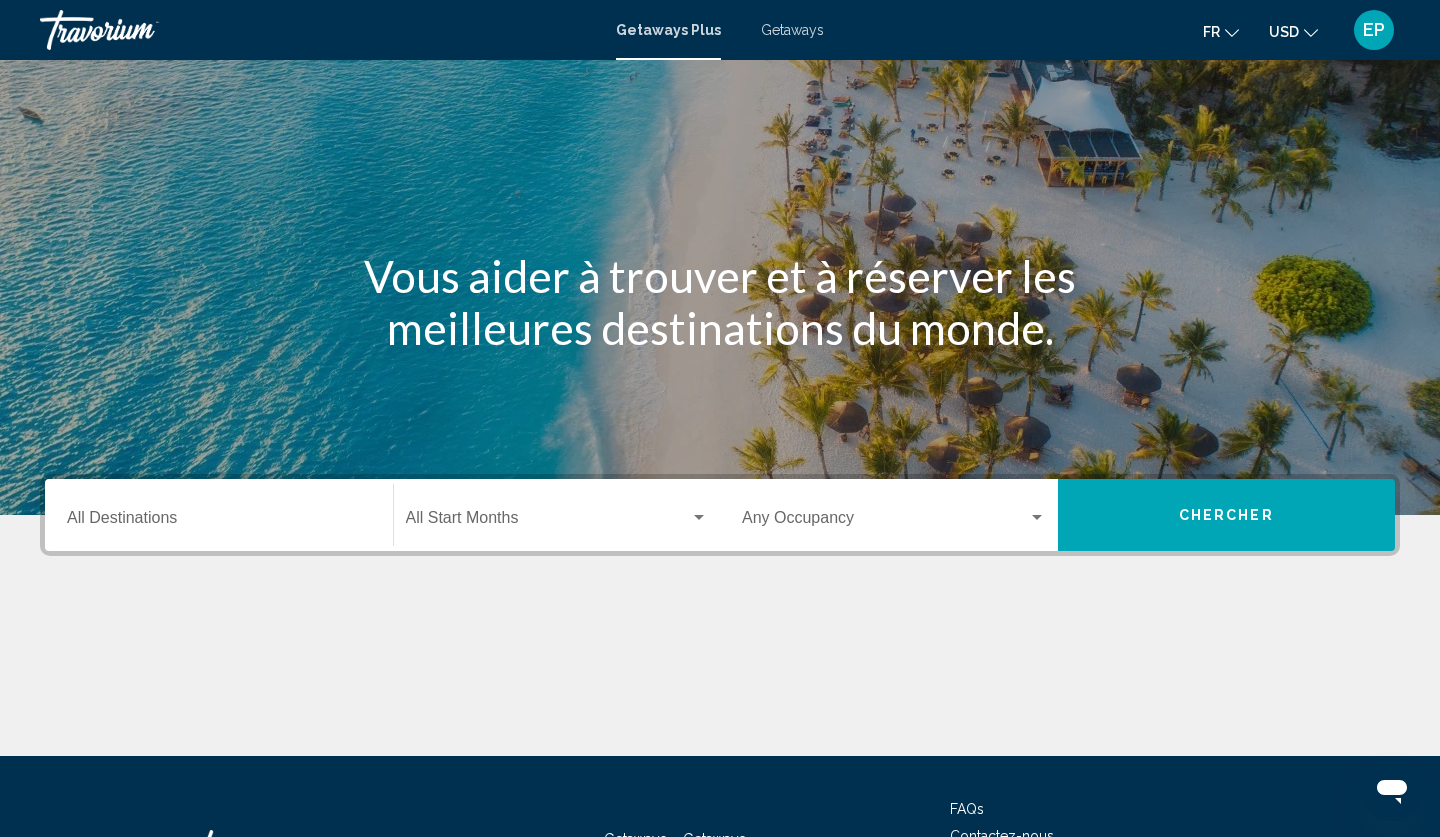 click 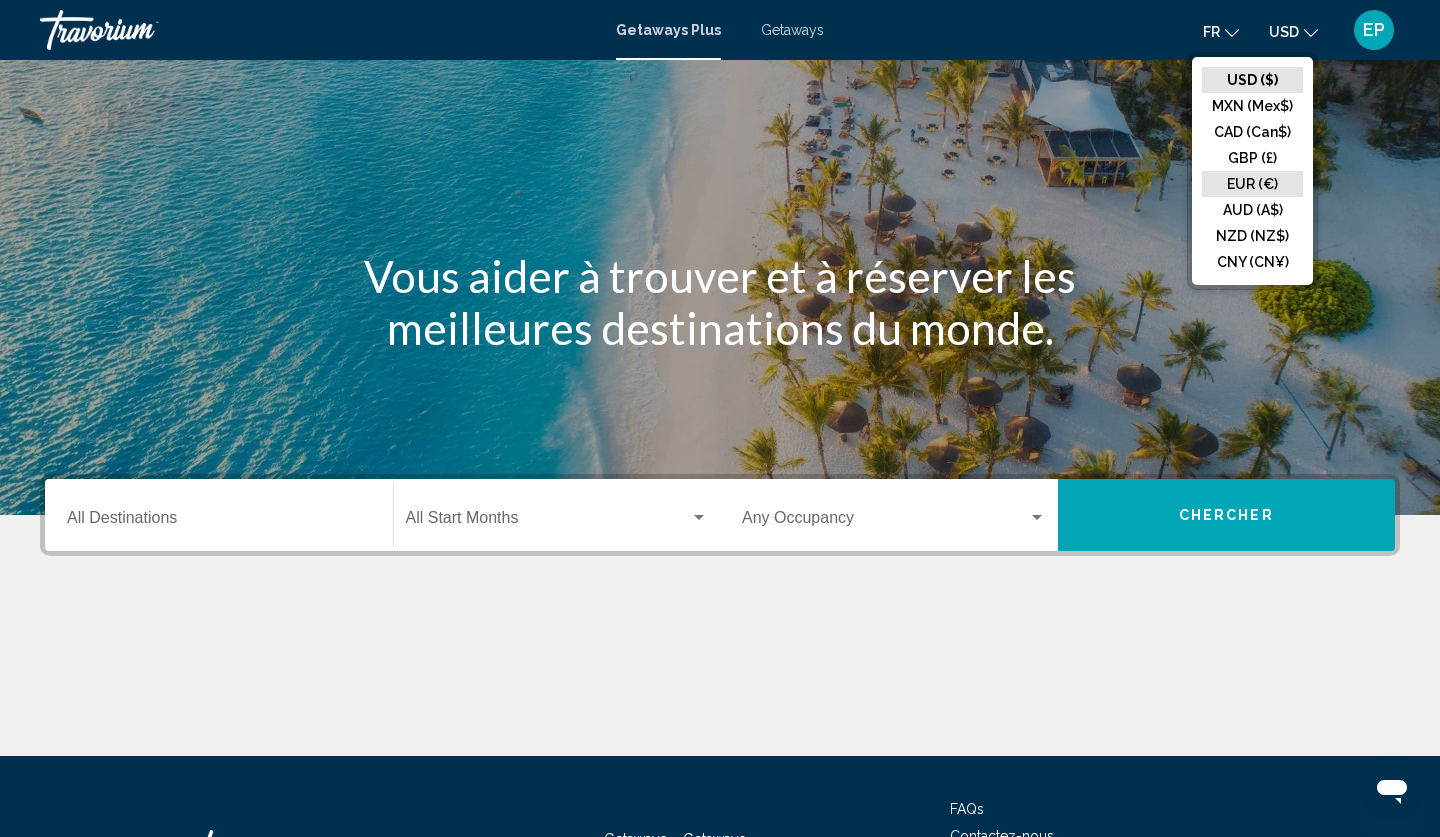 click on "EUR (€)" 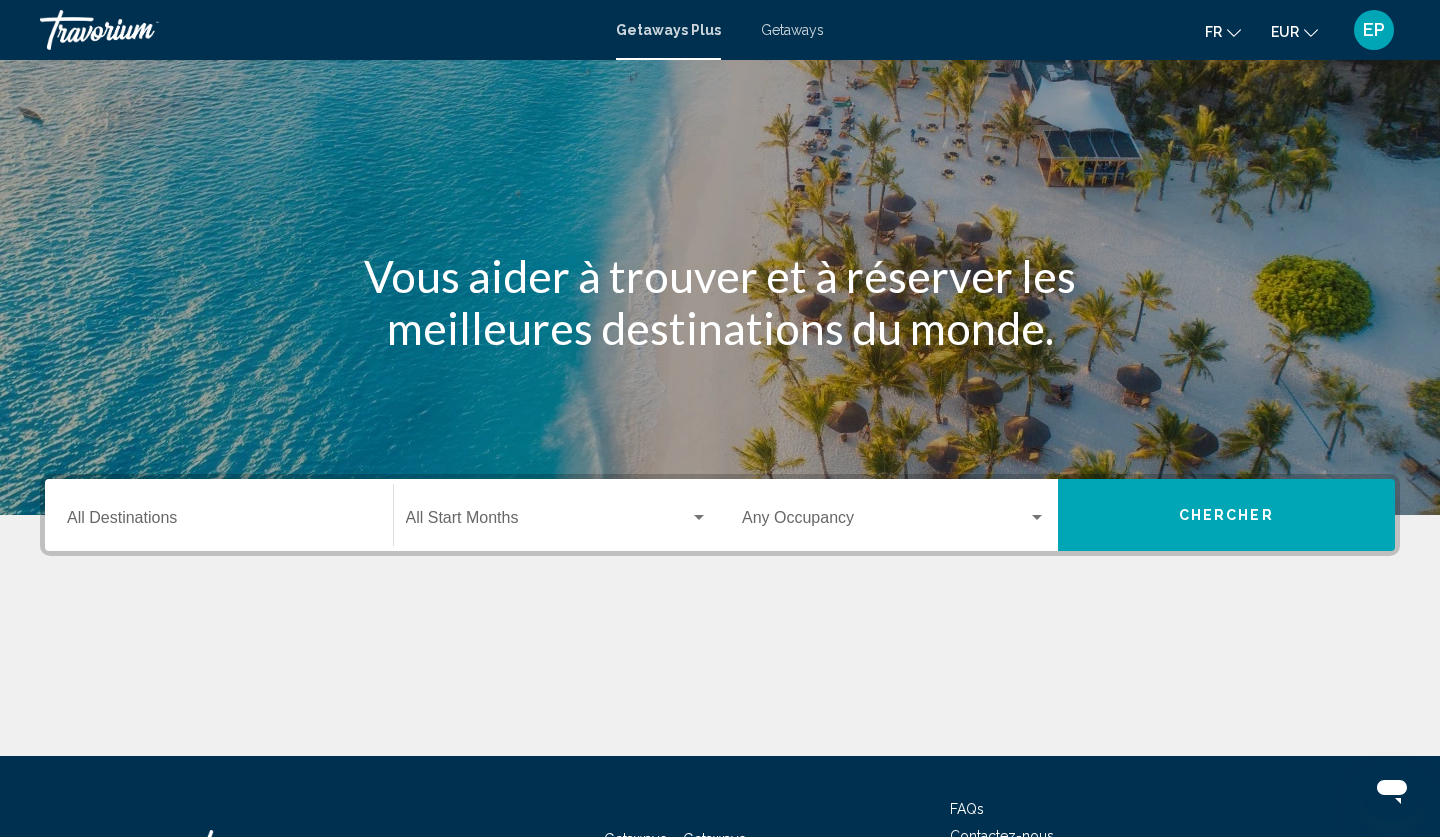 click on "Destination All Destinations" at bounding box center [219, 522] 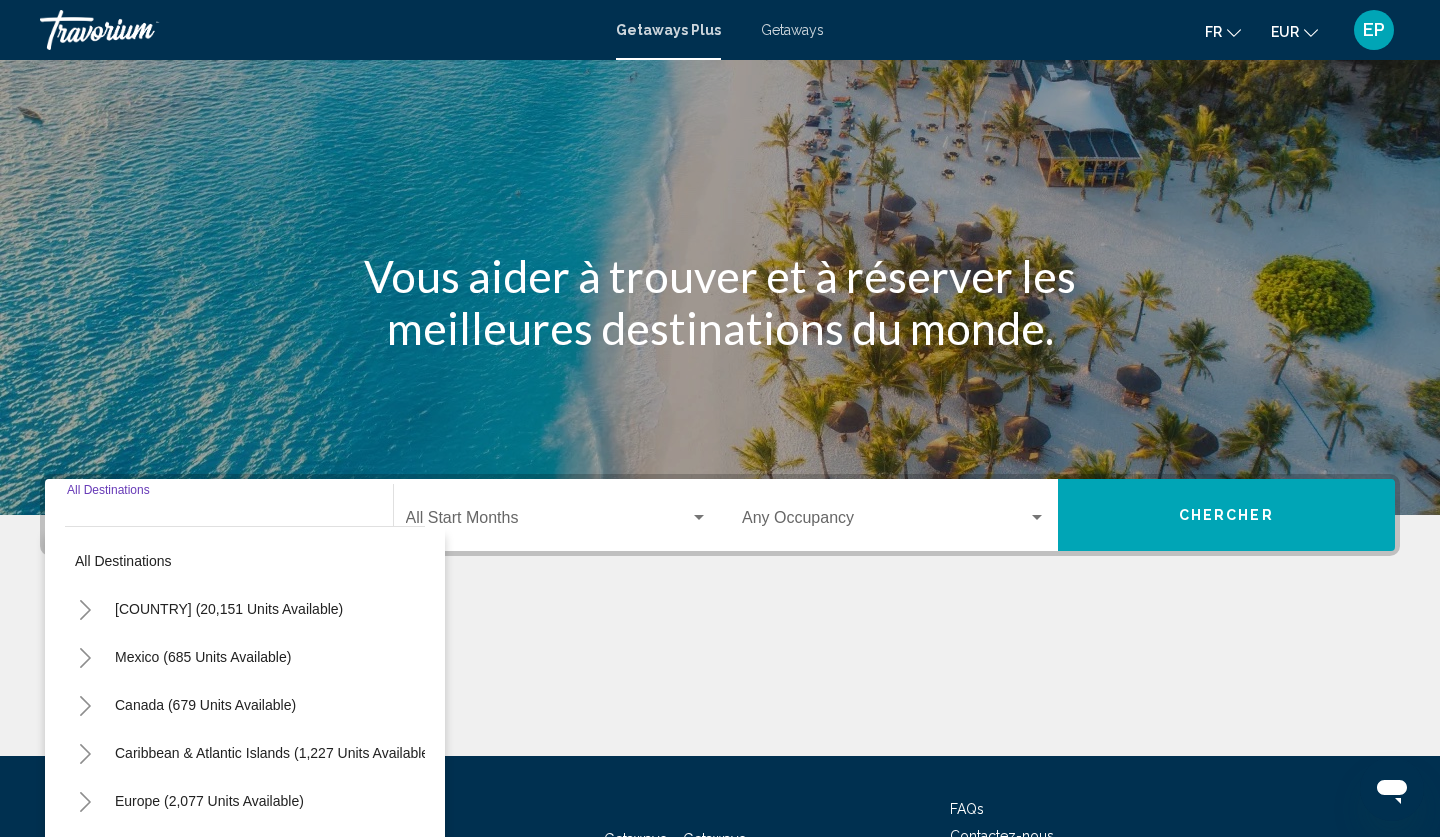 scroll, scrollTop: 249, scrollLeft: 0, axis: vertical 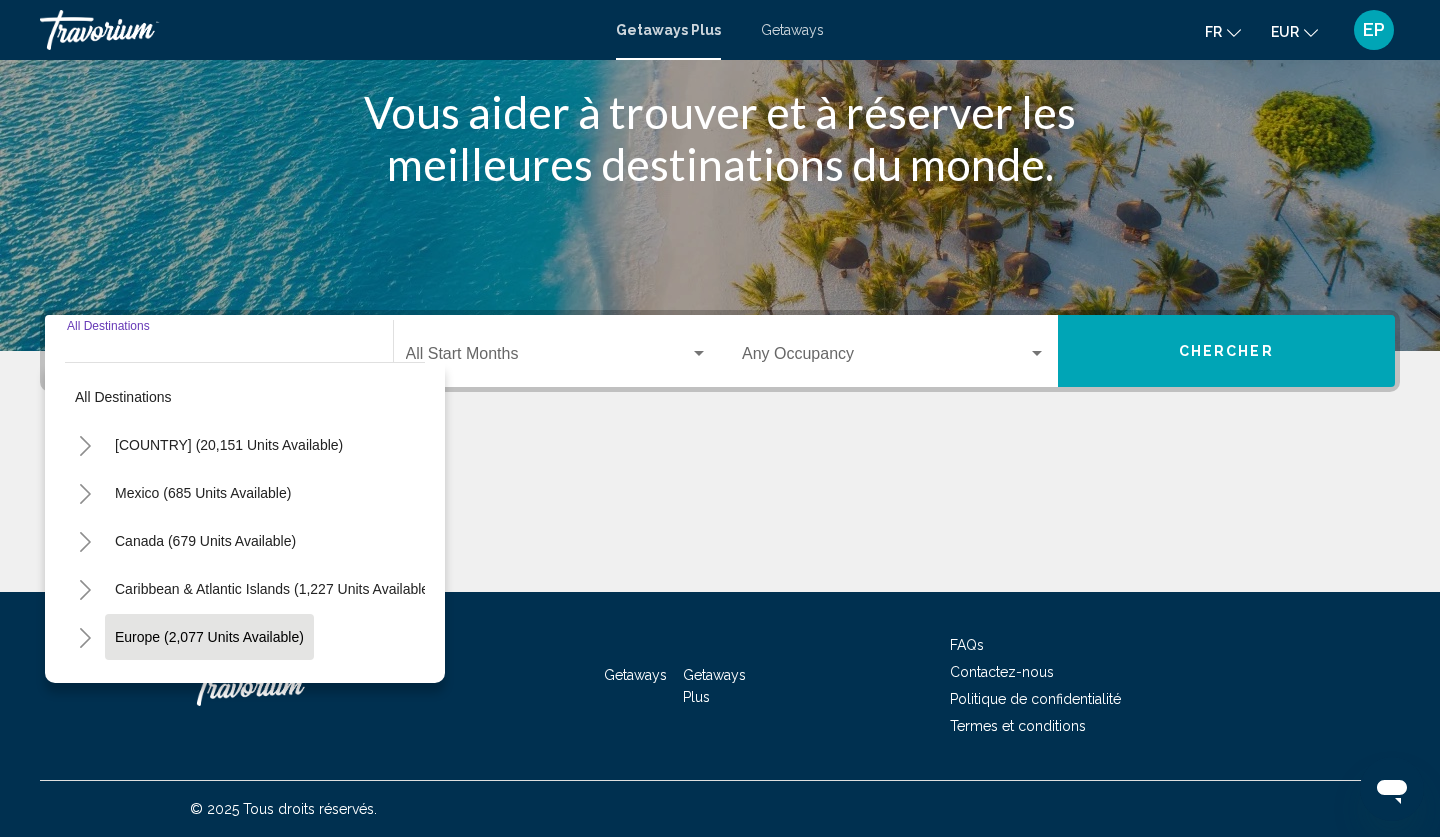click on "Europe (2,077 units available)" at bounding box center [204, 685] 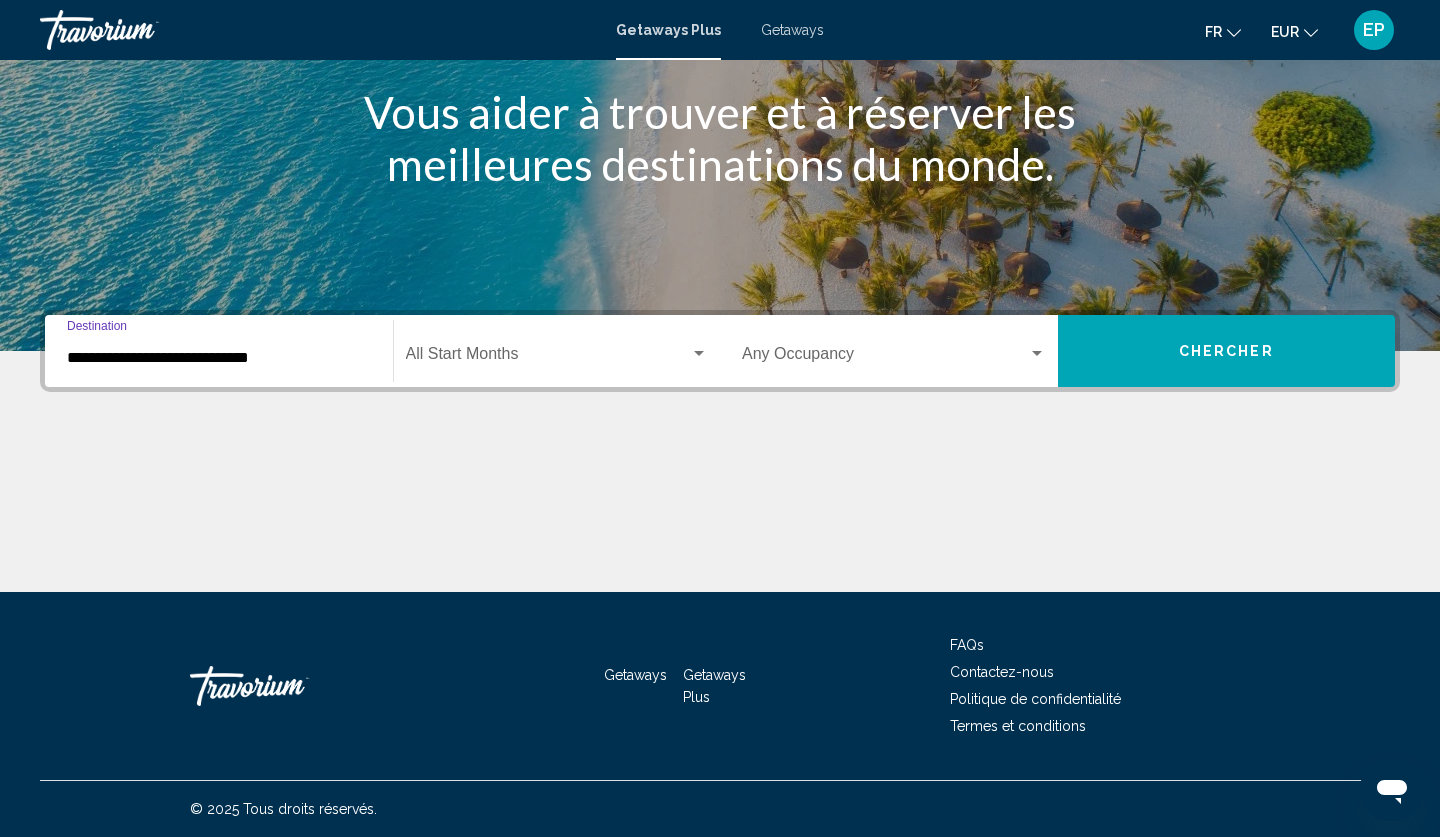click on "**********" at bounding box center (219, 358) 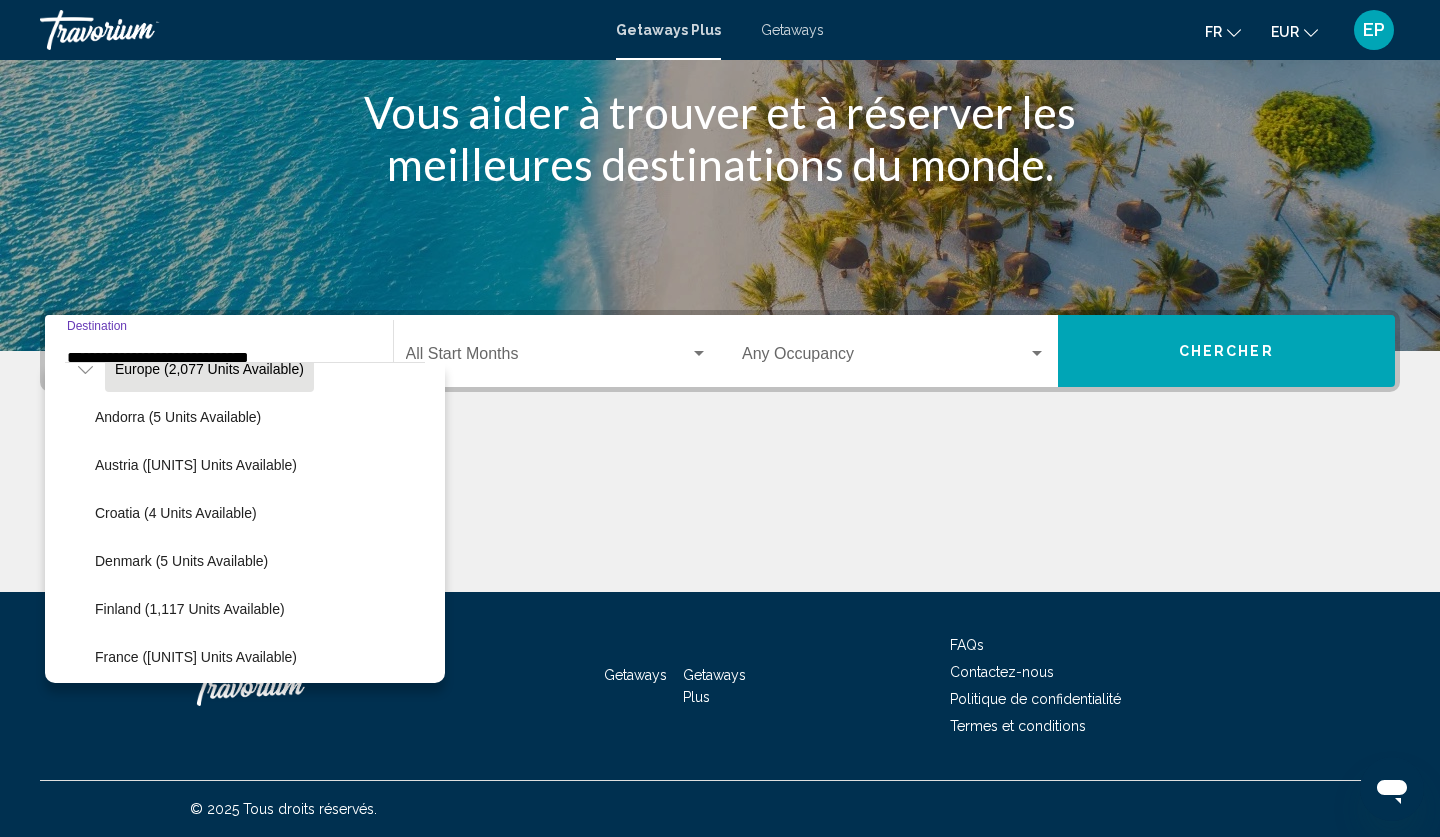 scroll, scrollTop: 267, scrollLeft: 0, axis: vertical 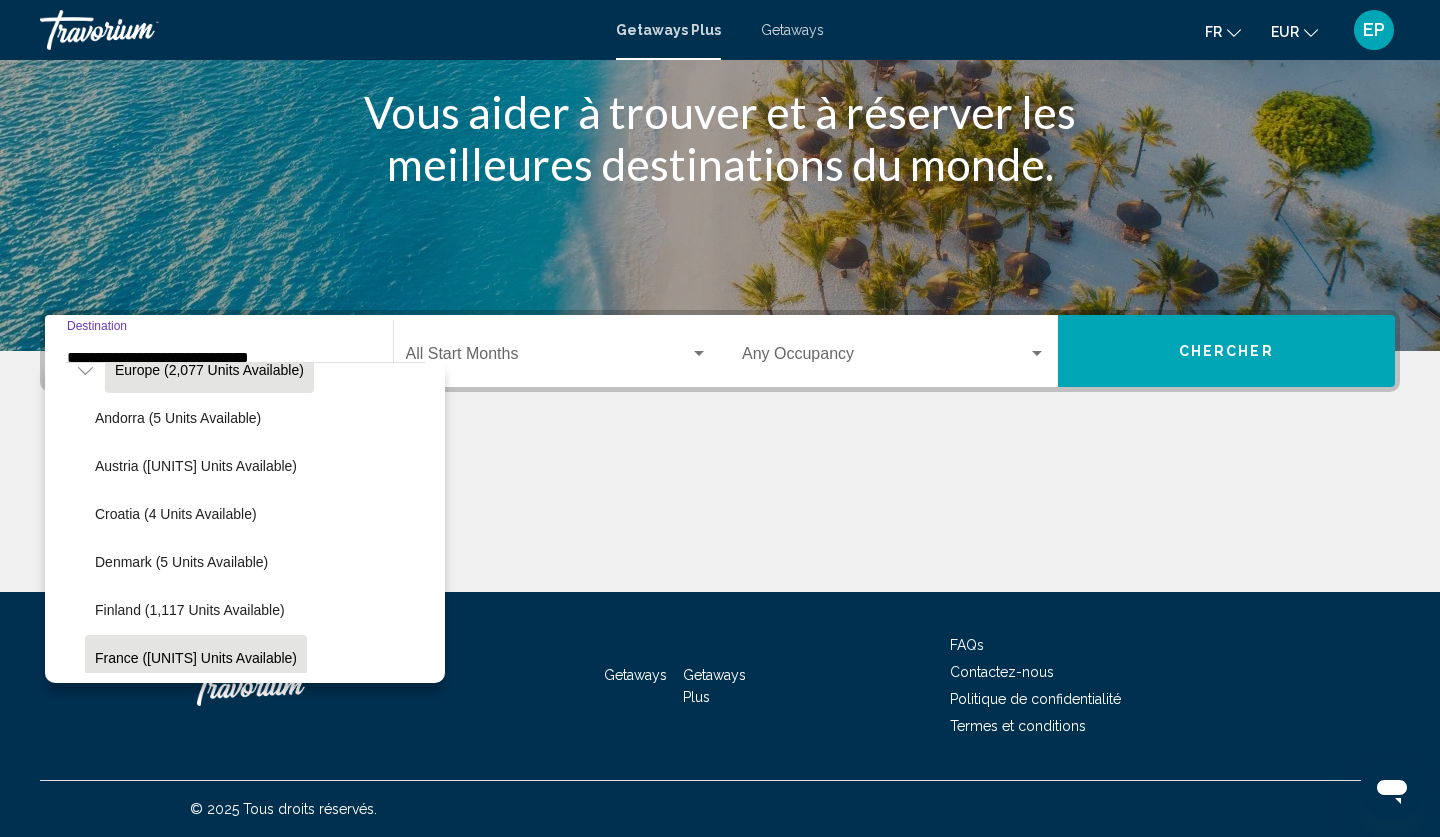 click on "France ([UNITS] units available)" 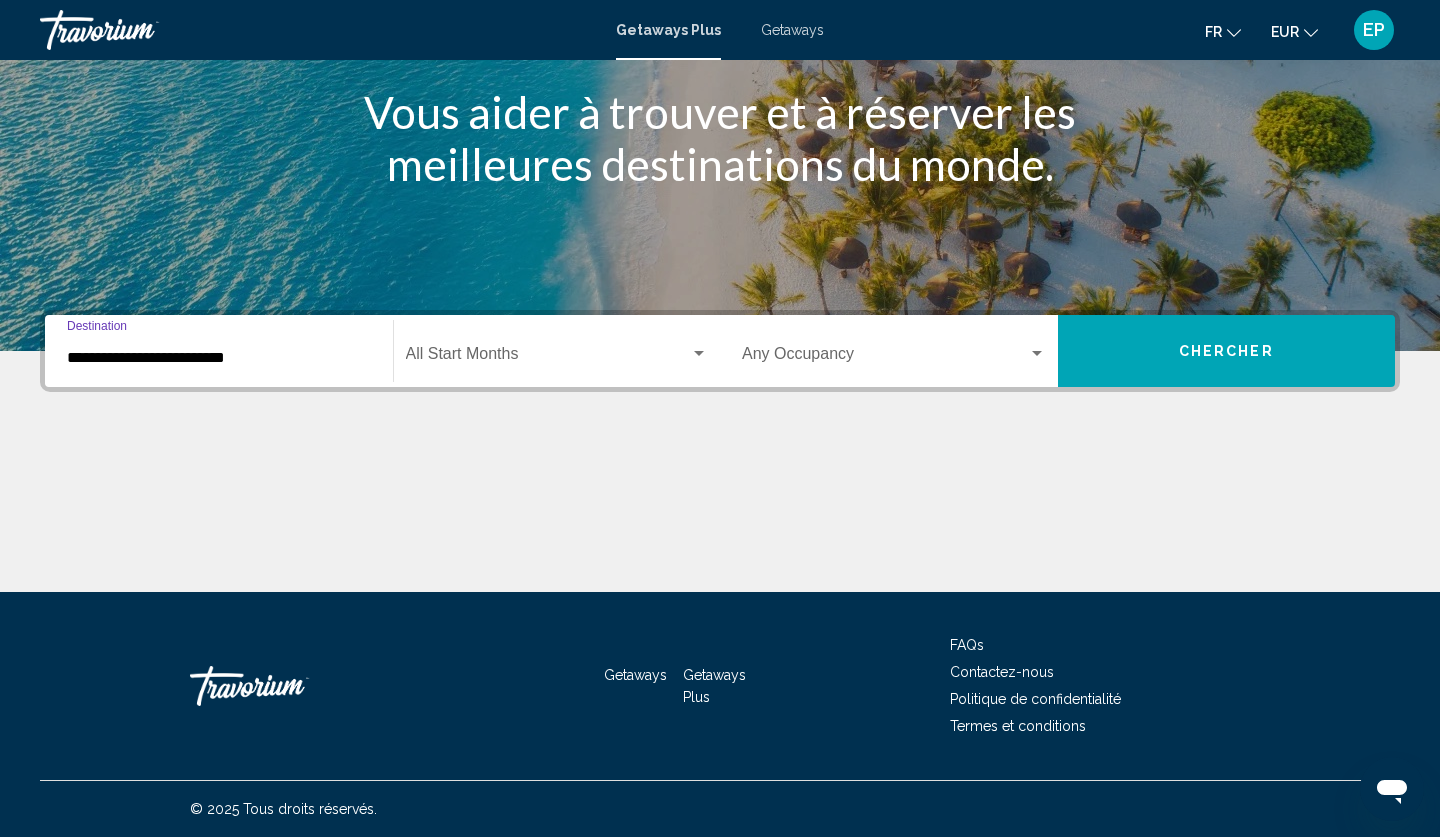 click at bounding box center (548, 358) 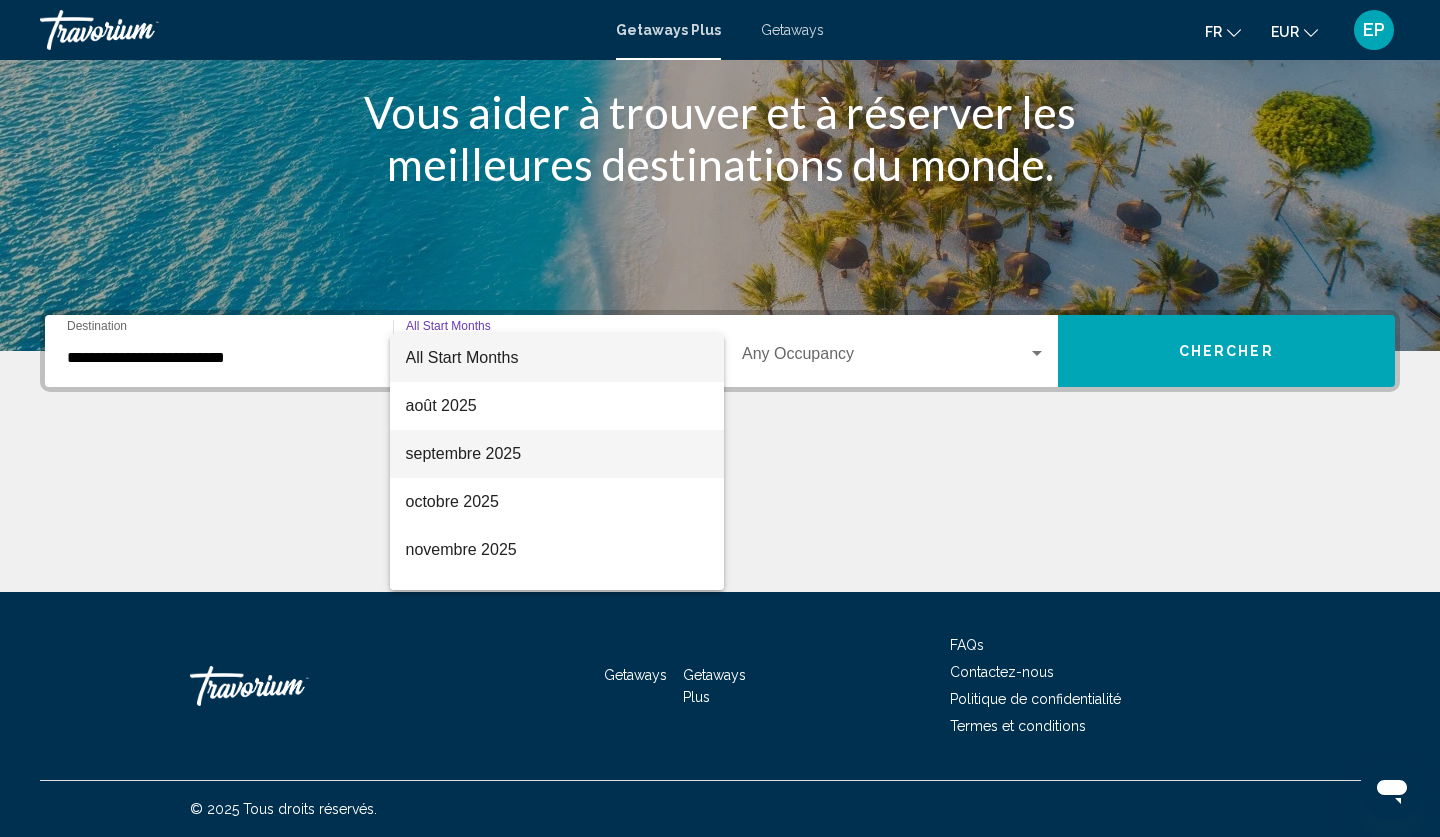 click on "septembre 2025" at bounding box center (557, 454) 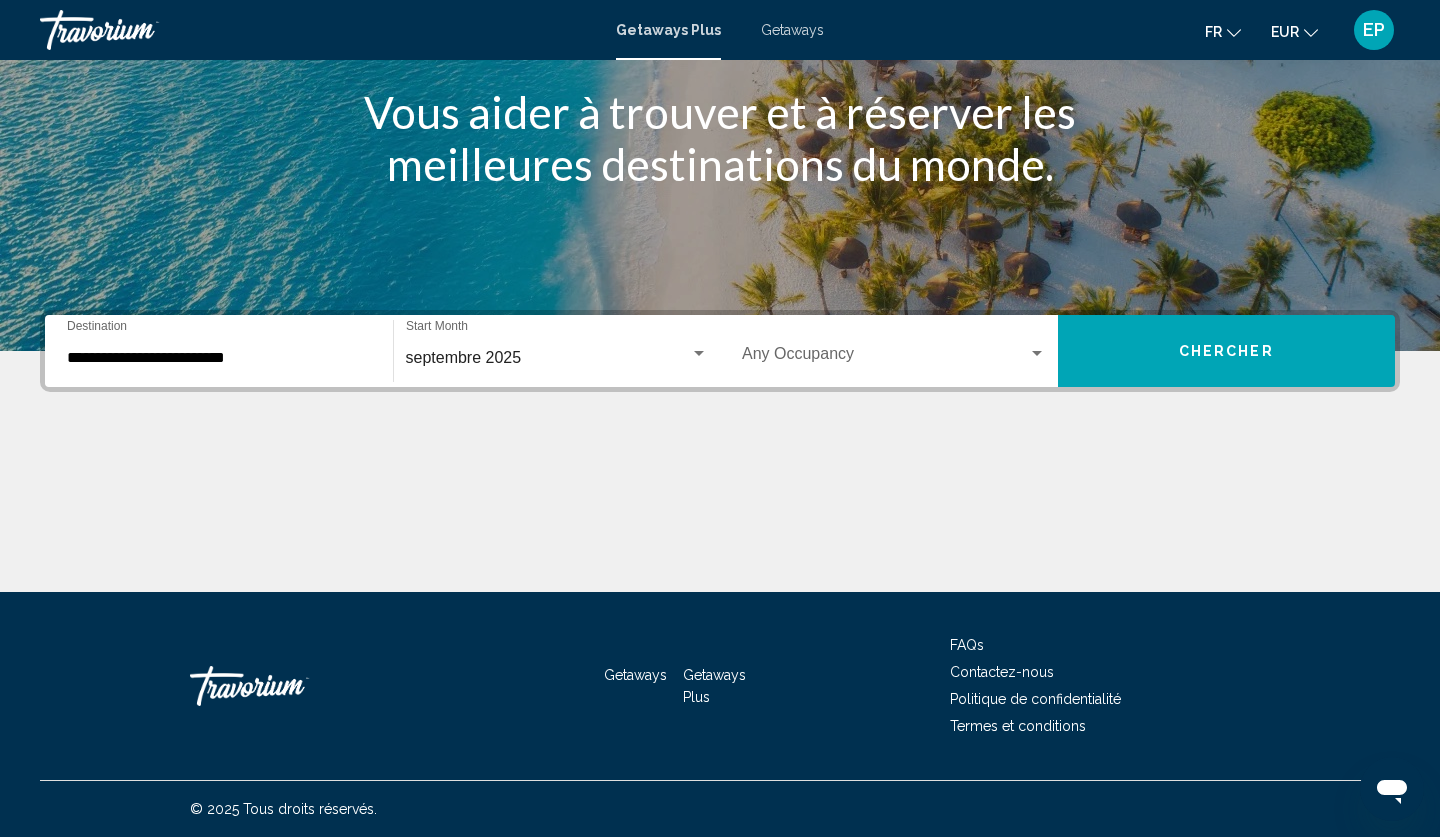 click on "Occupancy Any Occupancy" at bounding box center (894, 351) 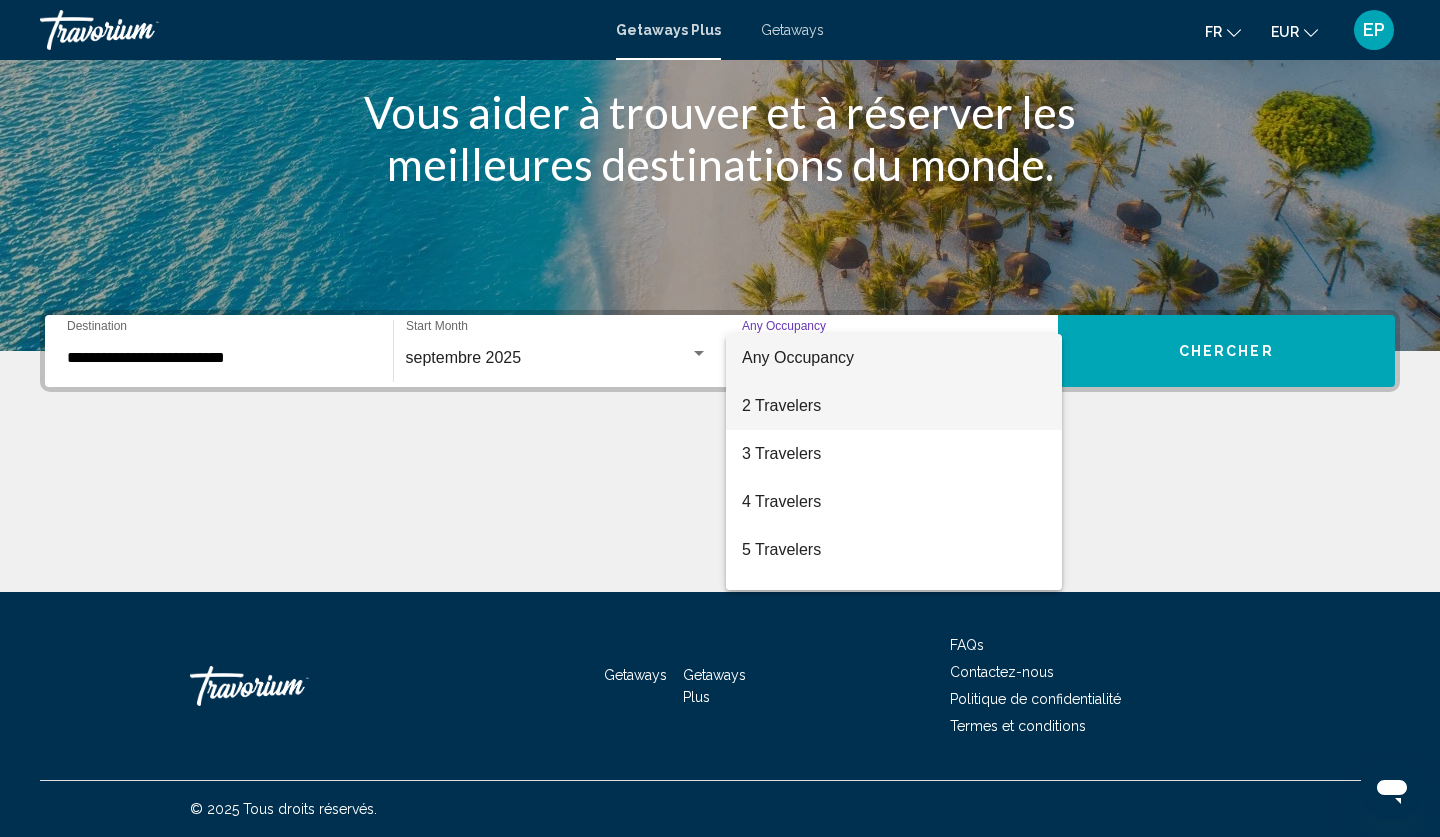click on "2 Travelers" at bounding box center (894, 406) 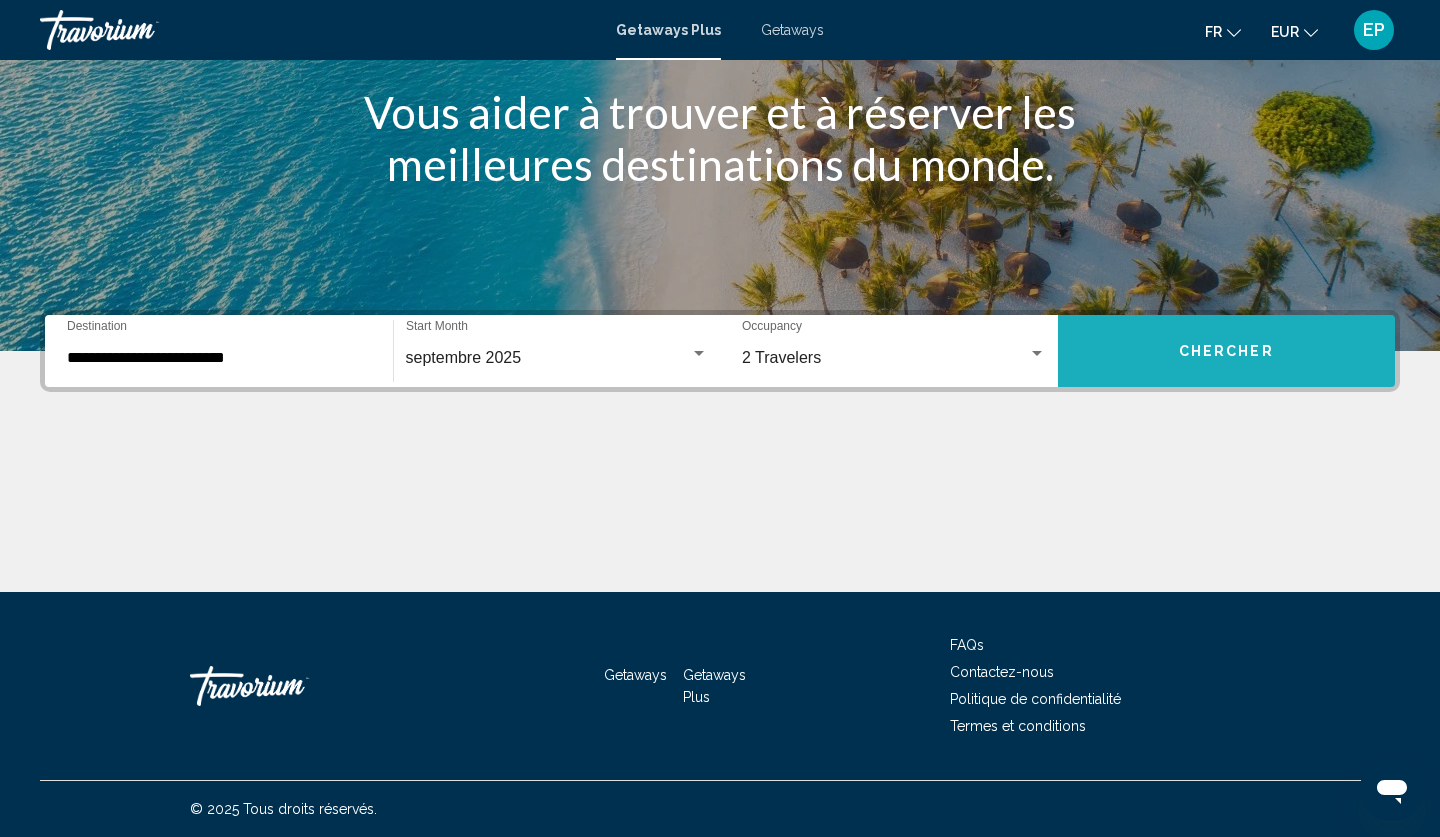 click on "Chercher" at bounding box center [1227, 351] 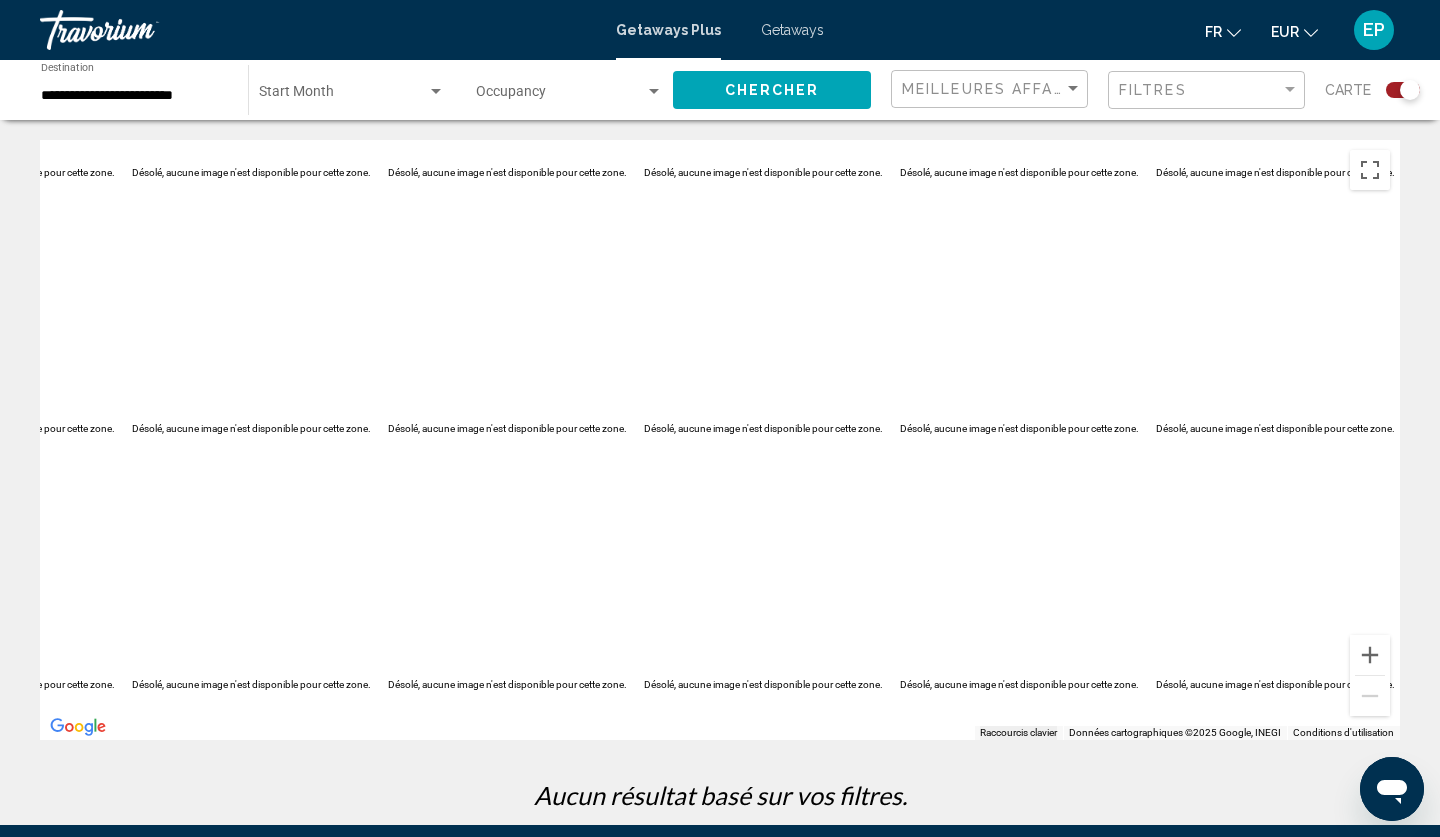 scroll, scrollTop: 0, scrollLeft: 0, axis: both 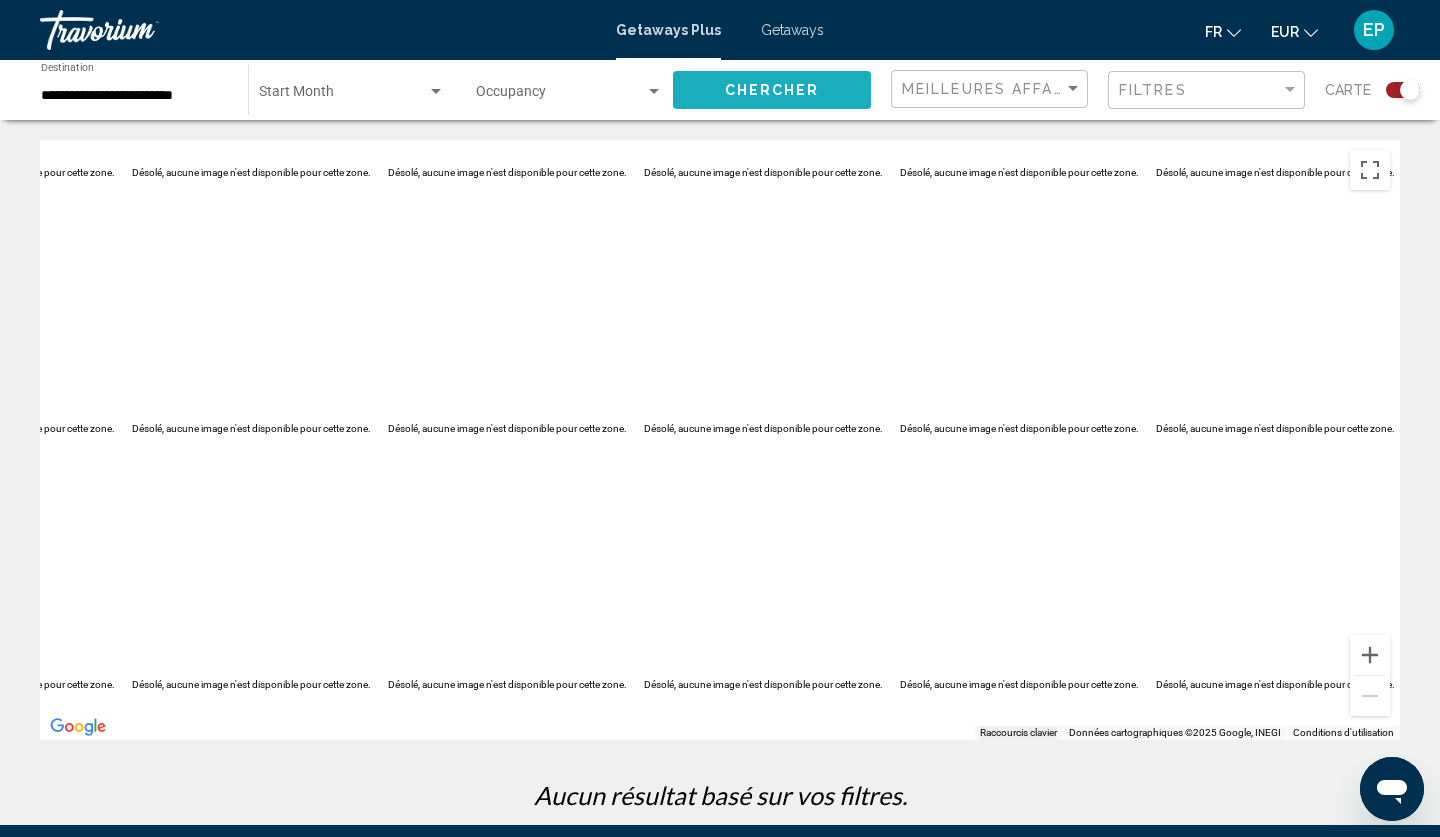 click on "Chercher" 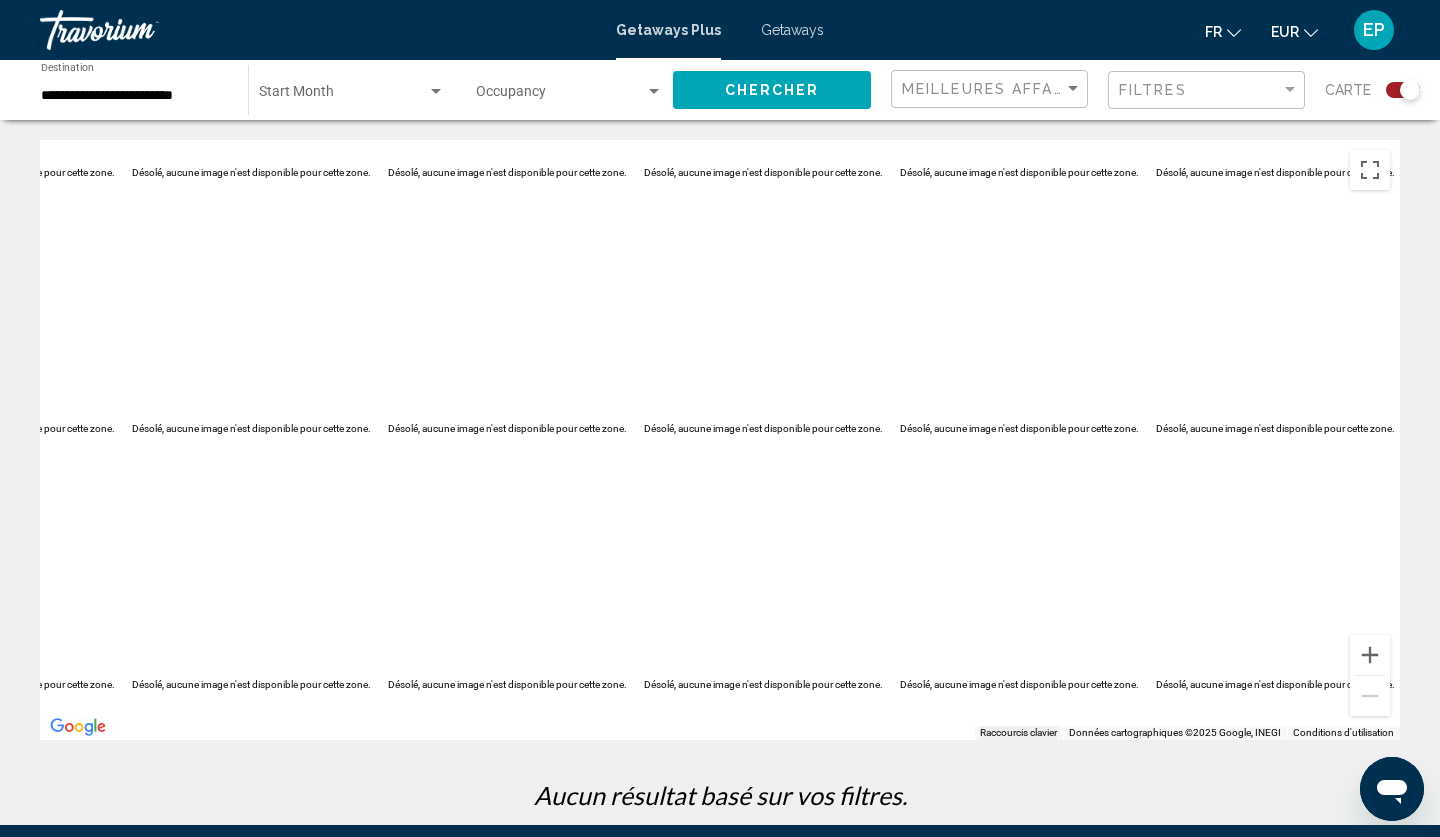 click at bounding box center (343, 96) 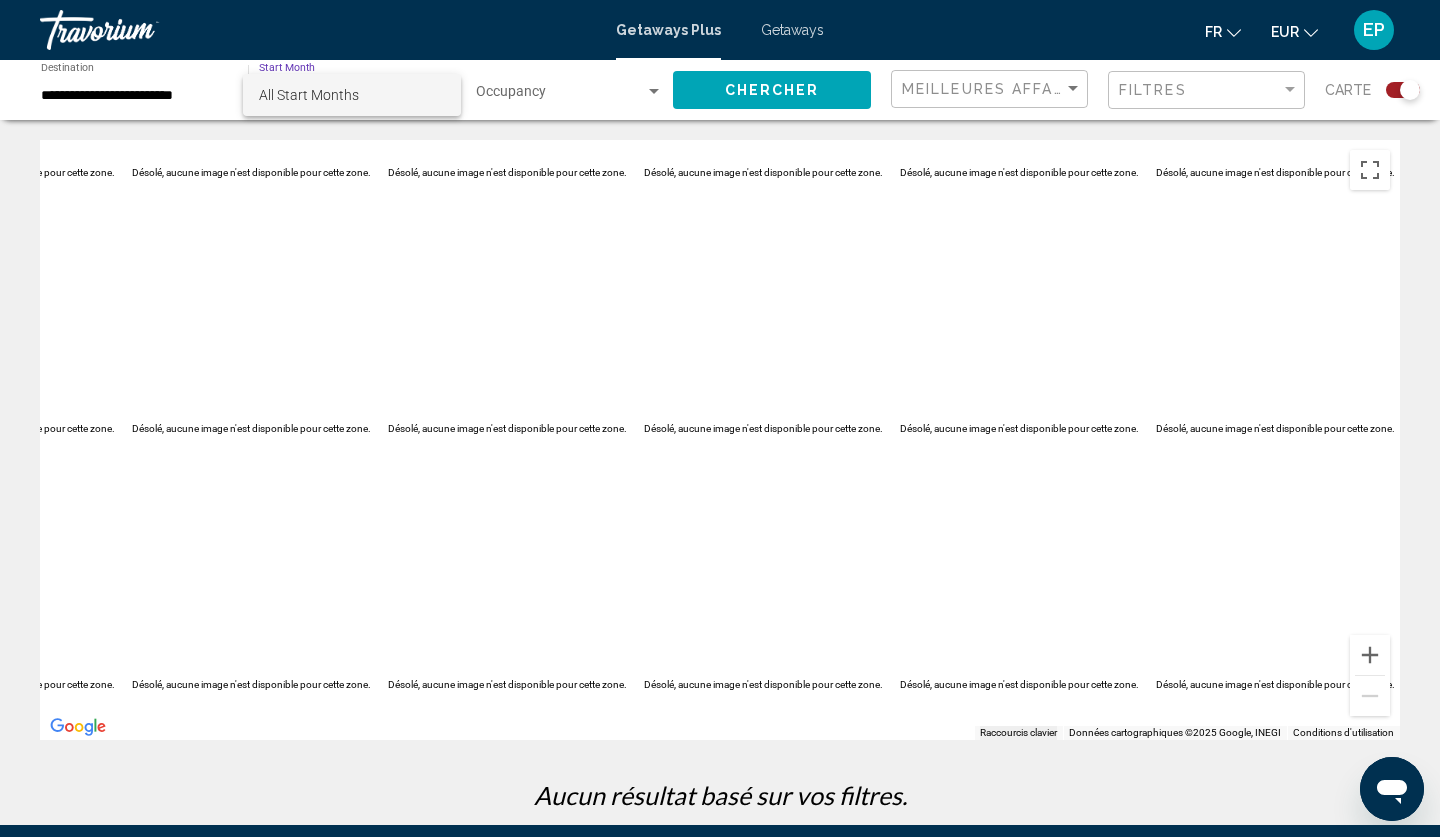 click at bounding box center (720, 418) 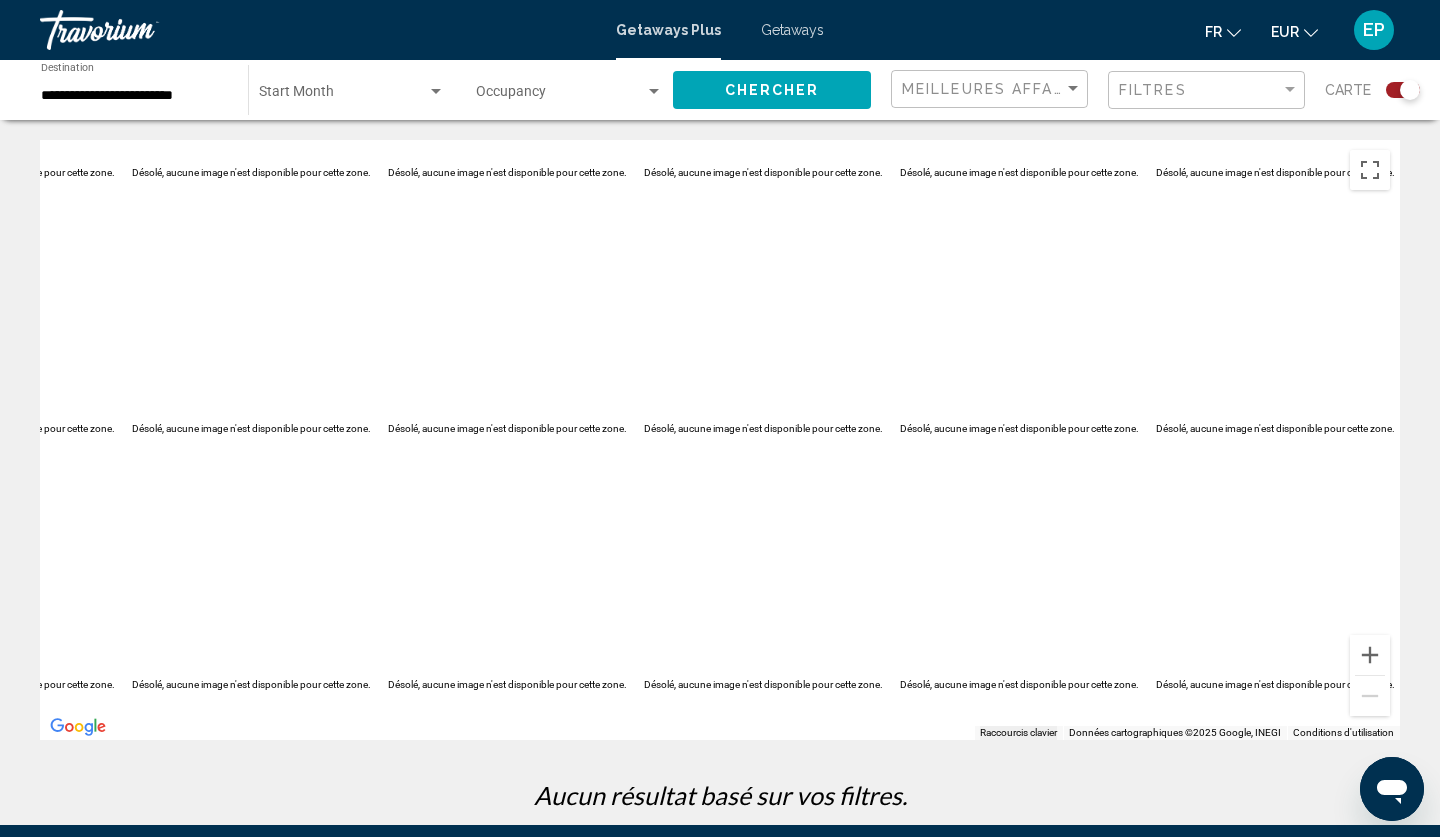 click on "Getaways" at bounding box center [792, 30] 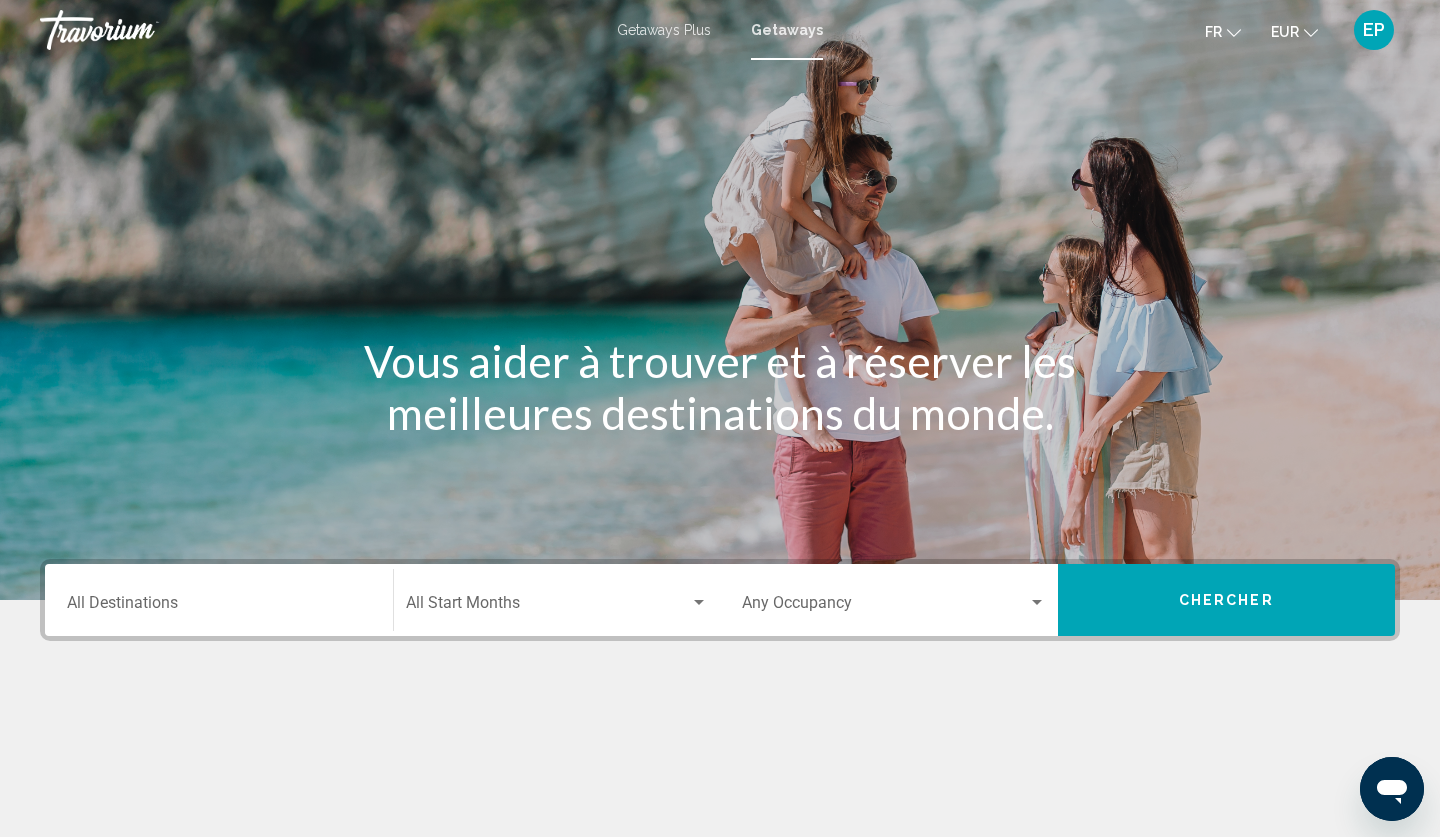 click on "Destination All Destinations" at bounding box center [219, 600] 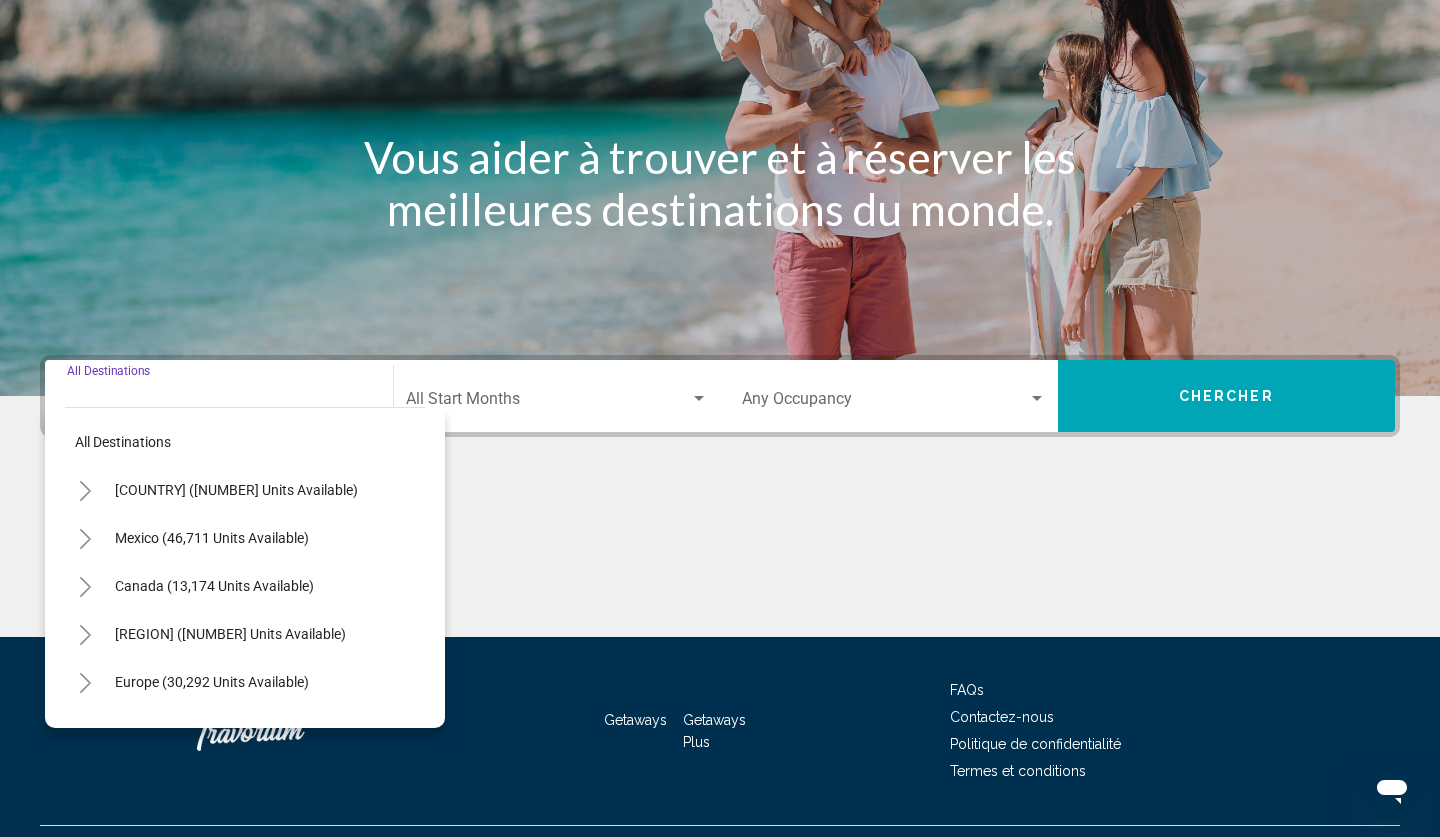 scroll, scrollTop: 249, scrollLeft: 0, axis: vertical 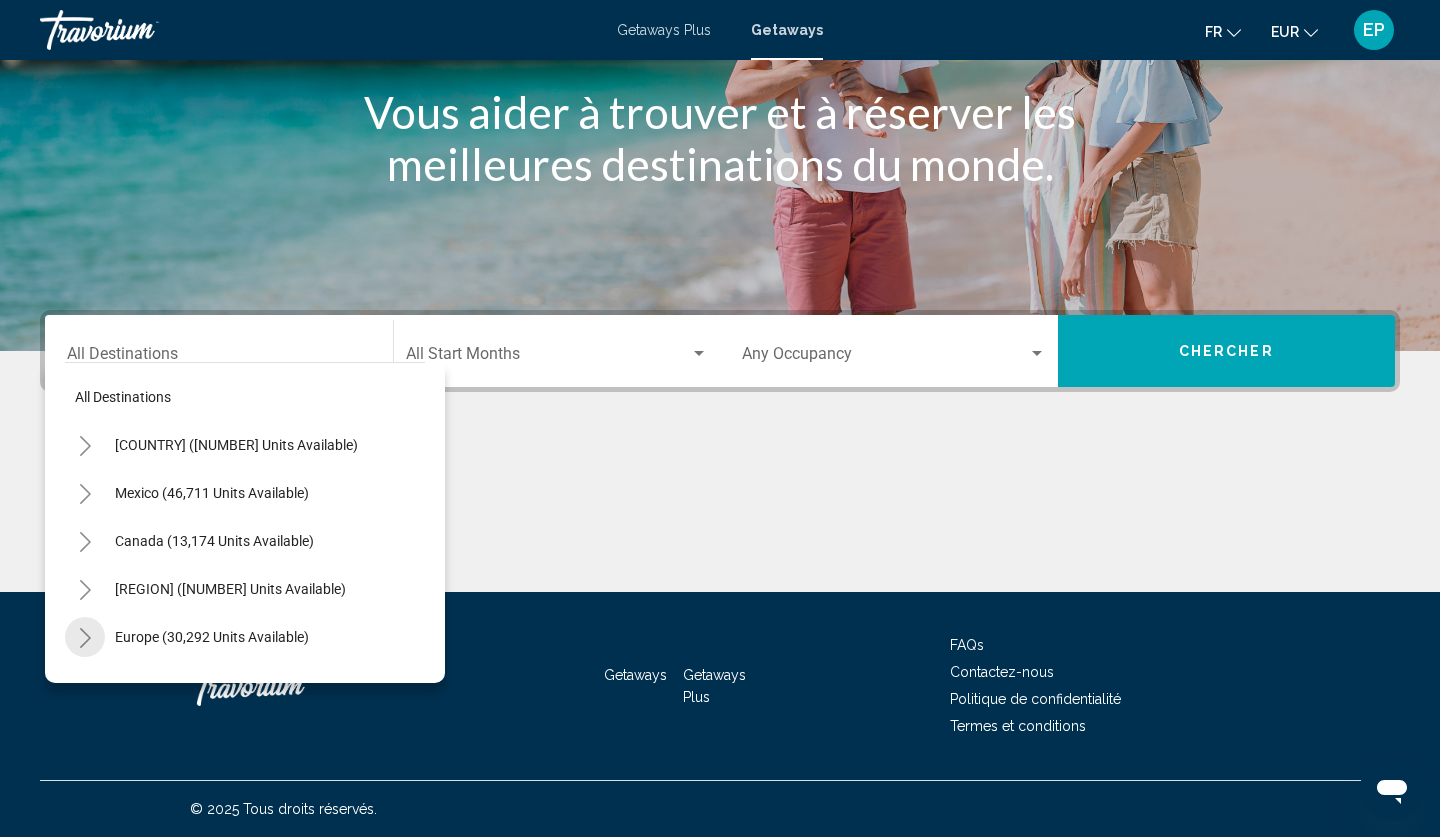 click 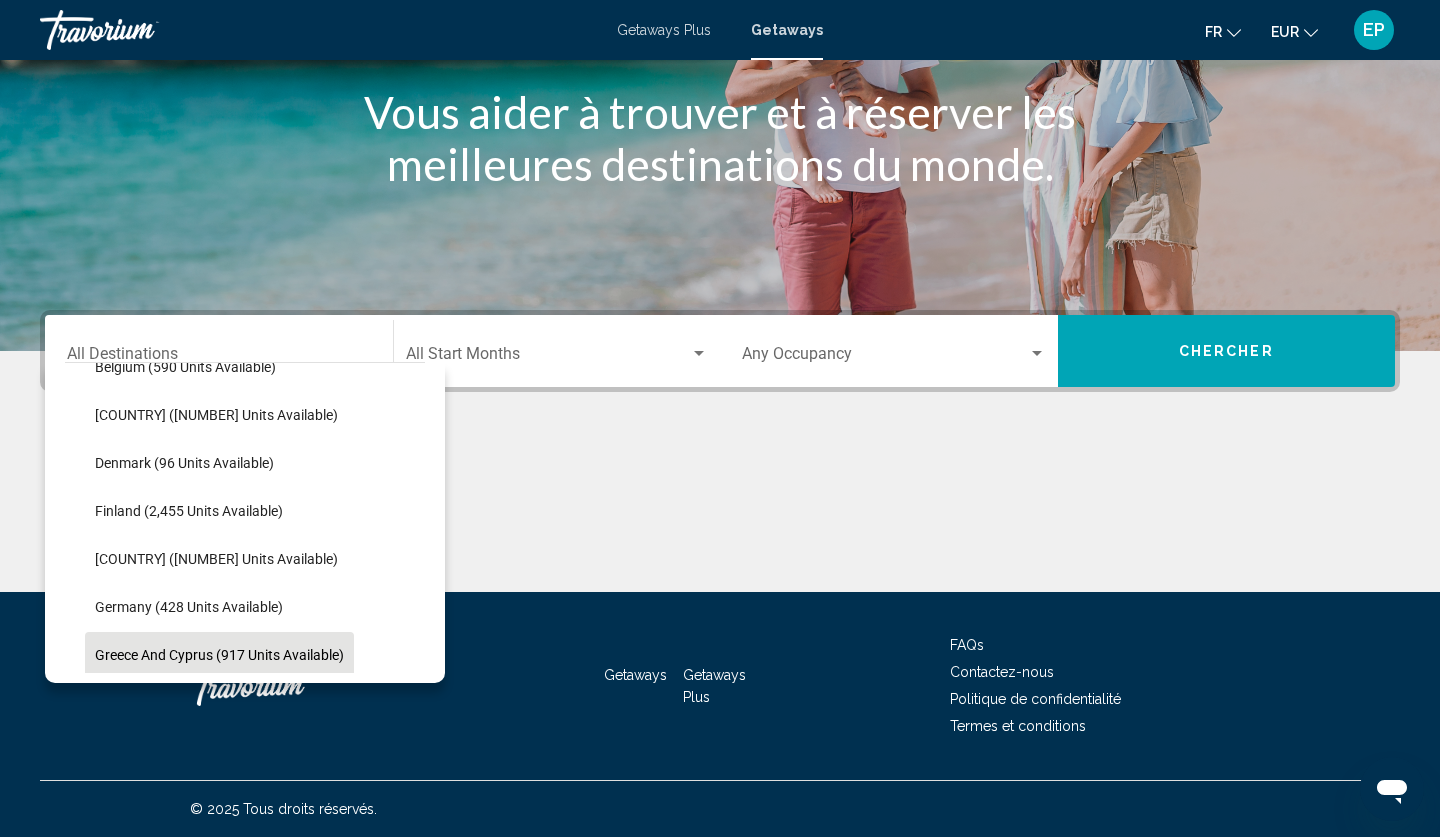 scroll, scrollTop: 413, scrollLeft: 0, axis: vertical 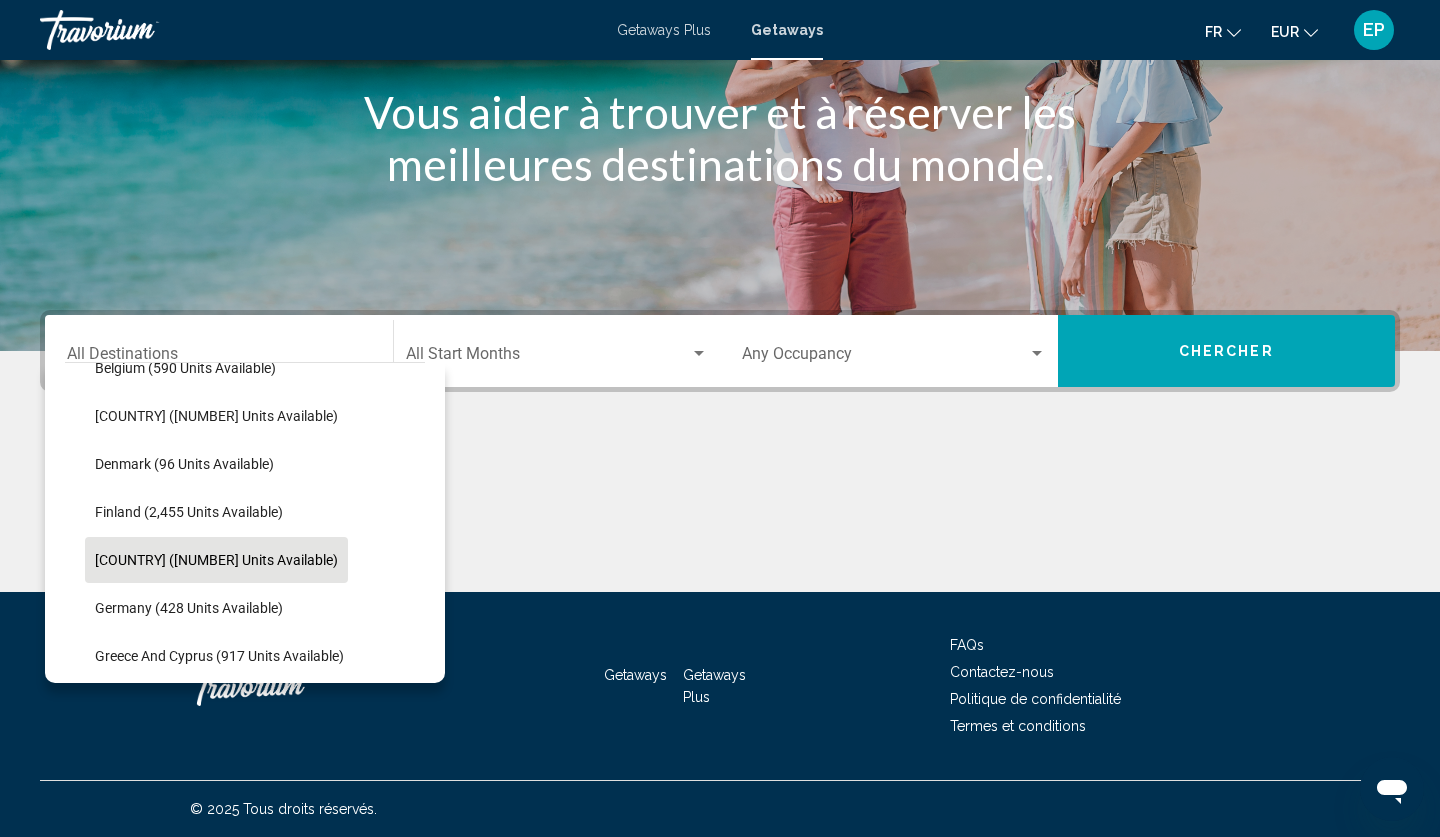 click on "[COUNTRY] ([NUMBER] units available)" 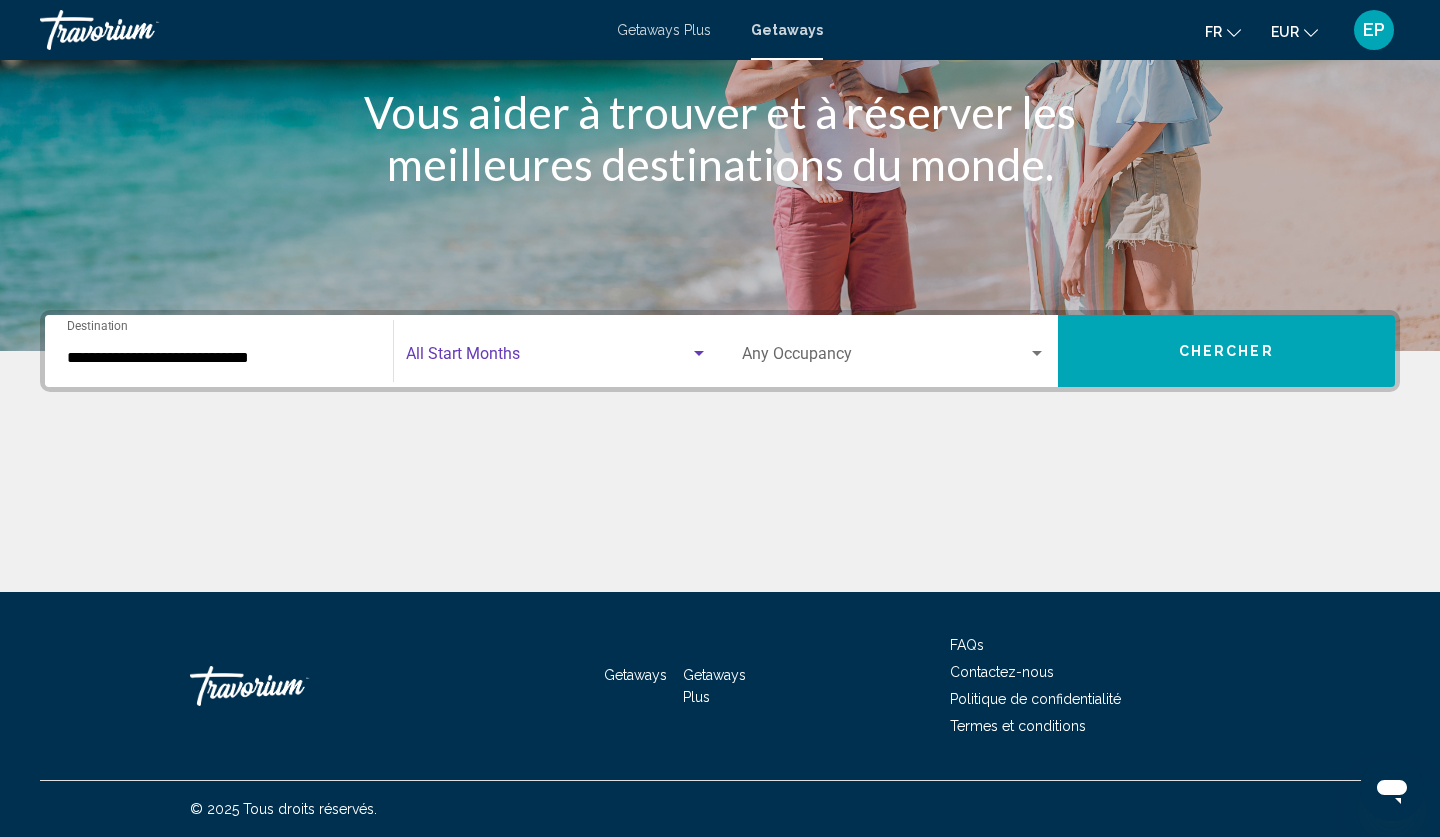 click at bounding box center (548, 358) 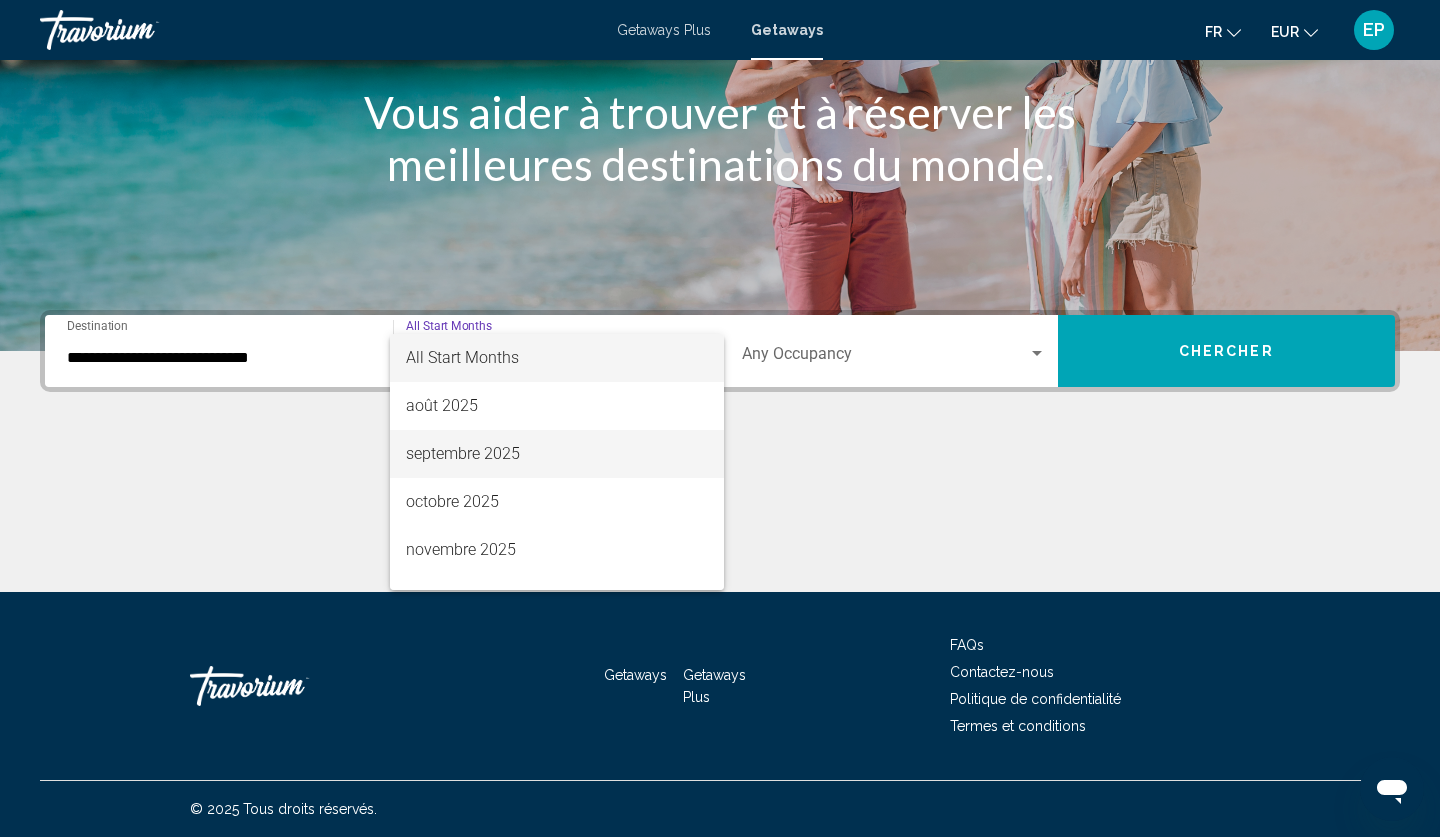 click on "septembre 2025" at bounding box center (557, 454) 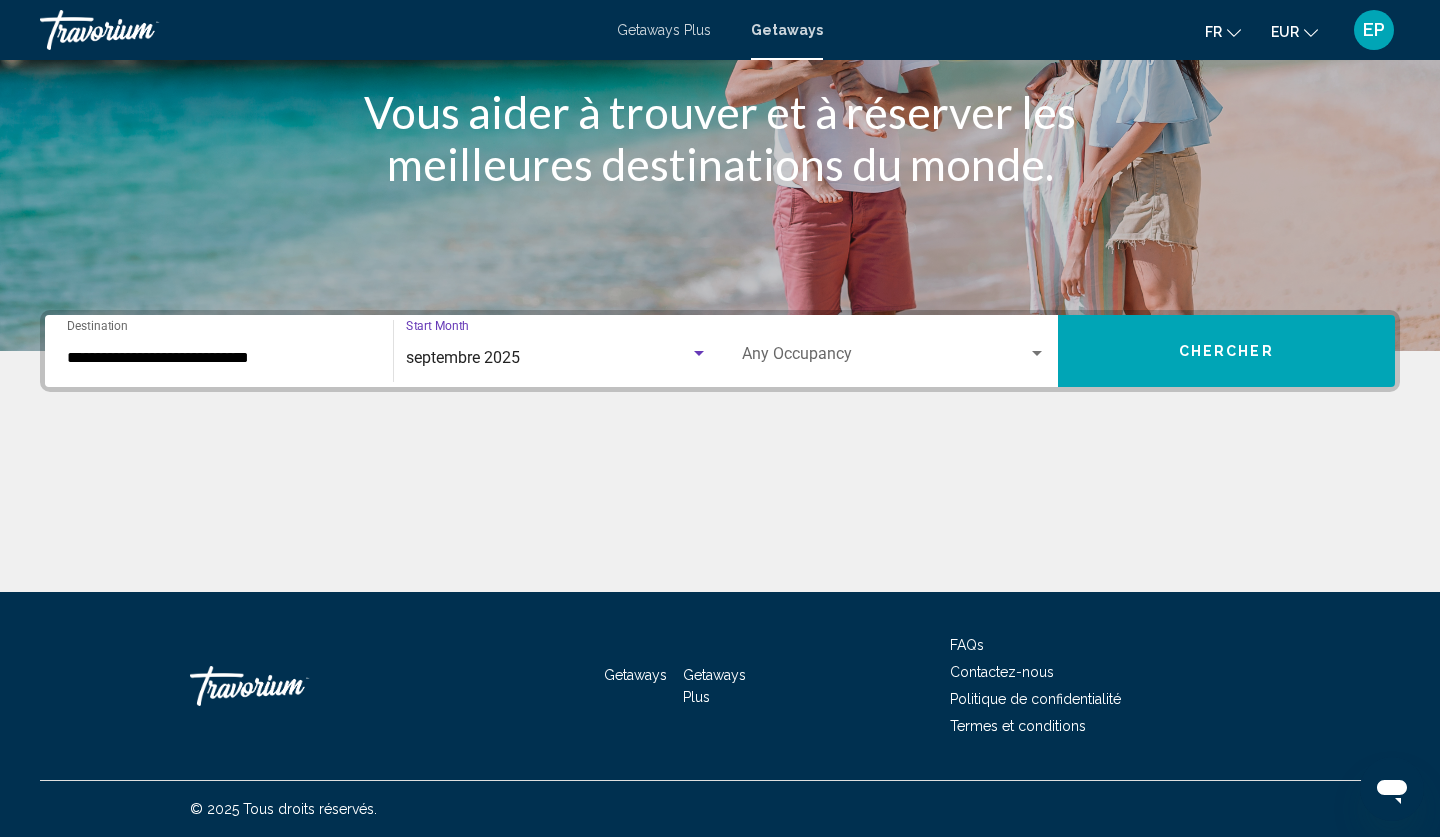 click at bounding box center (885, 358) 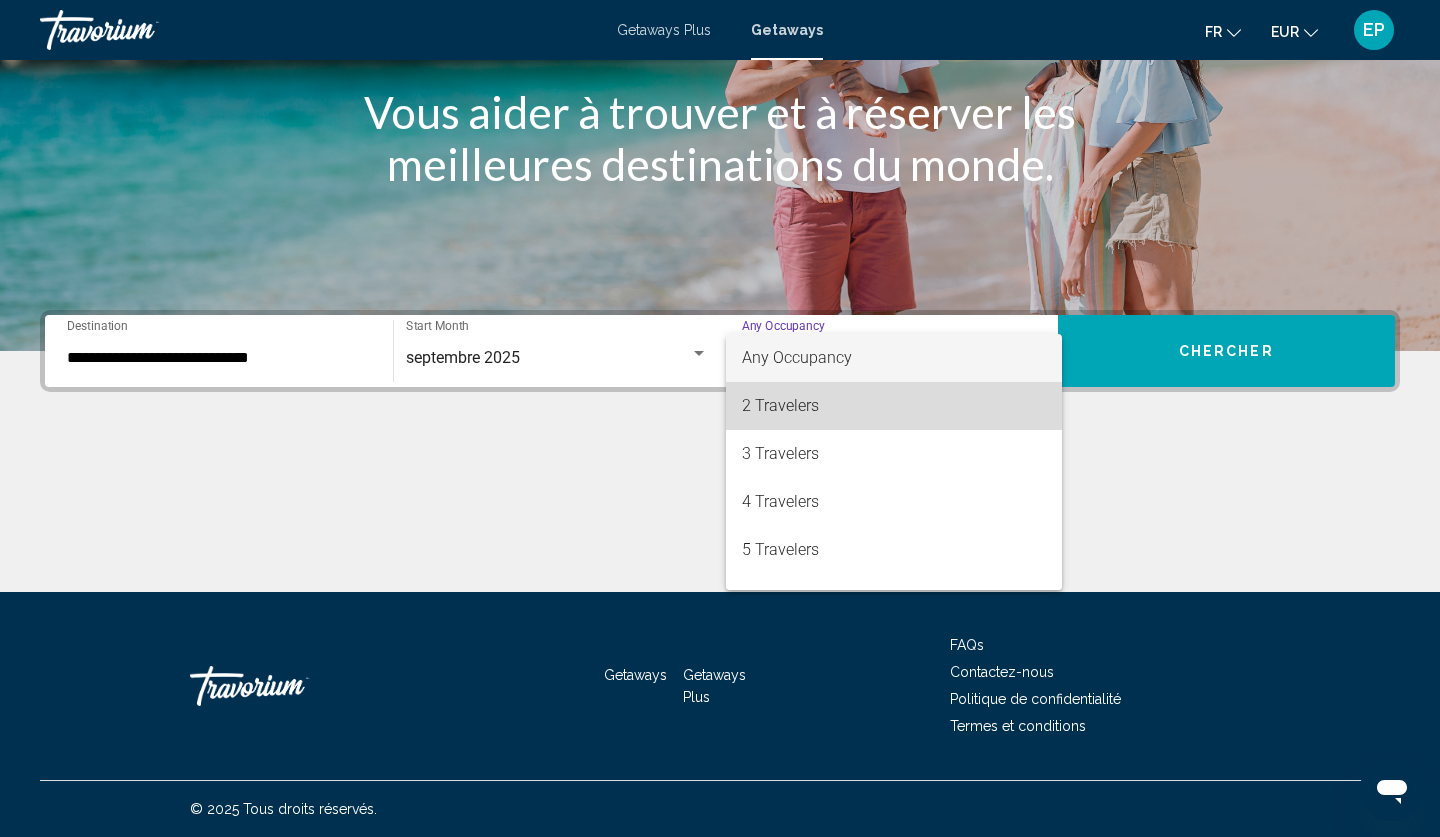click on "2 Travelers" at bounding box center (894, 406) 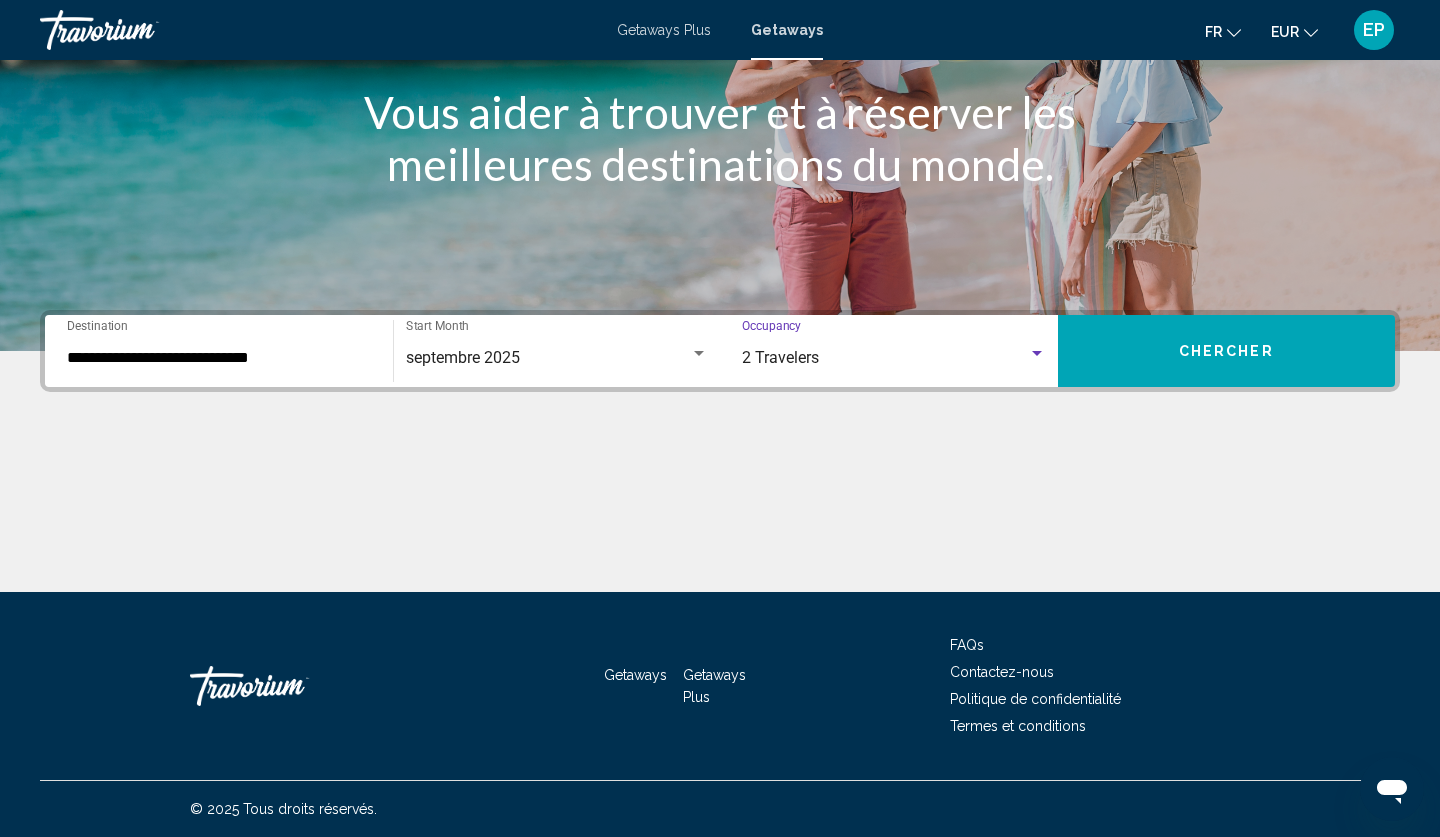 click on "Chercher" at bounding box center [1226, 352] 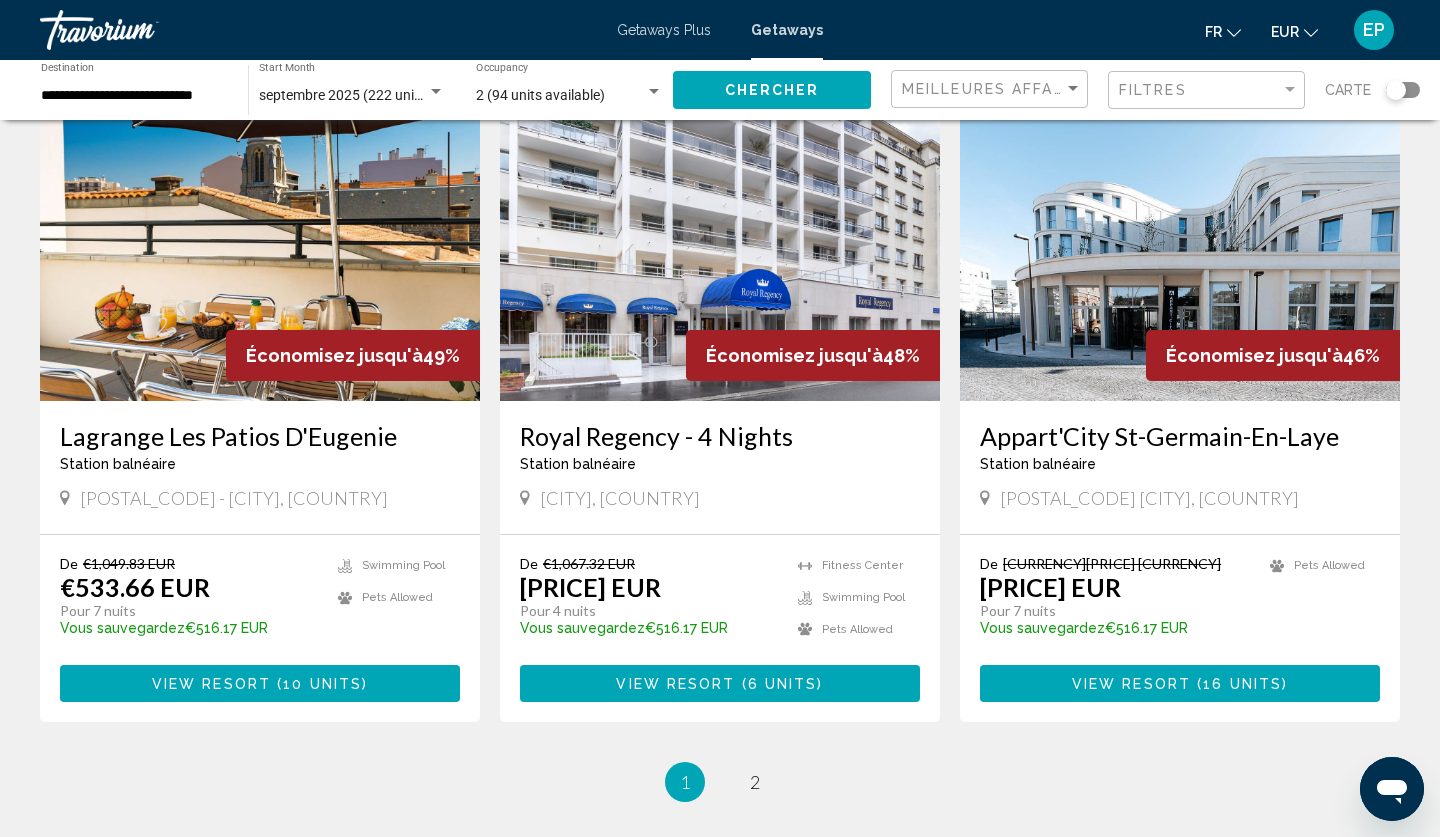 scroll, scrollTop: 2204, scrollLeft: 0, axis: vertical 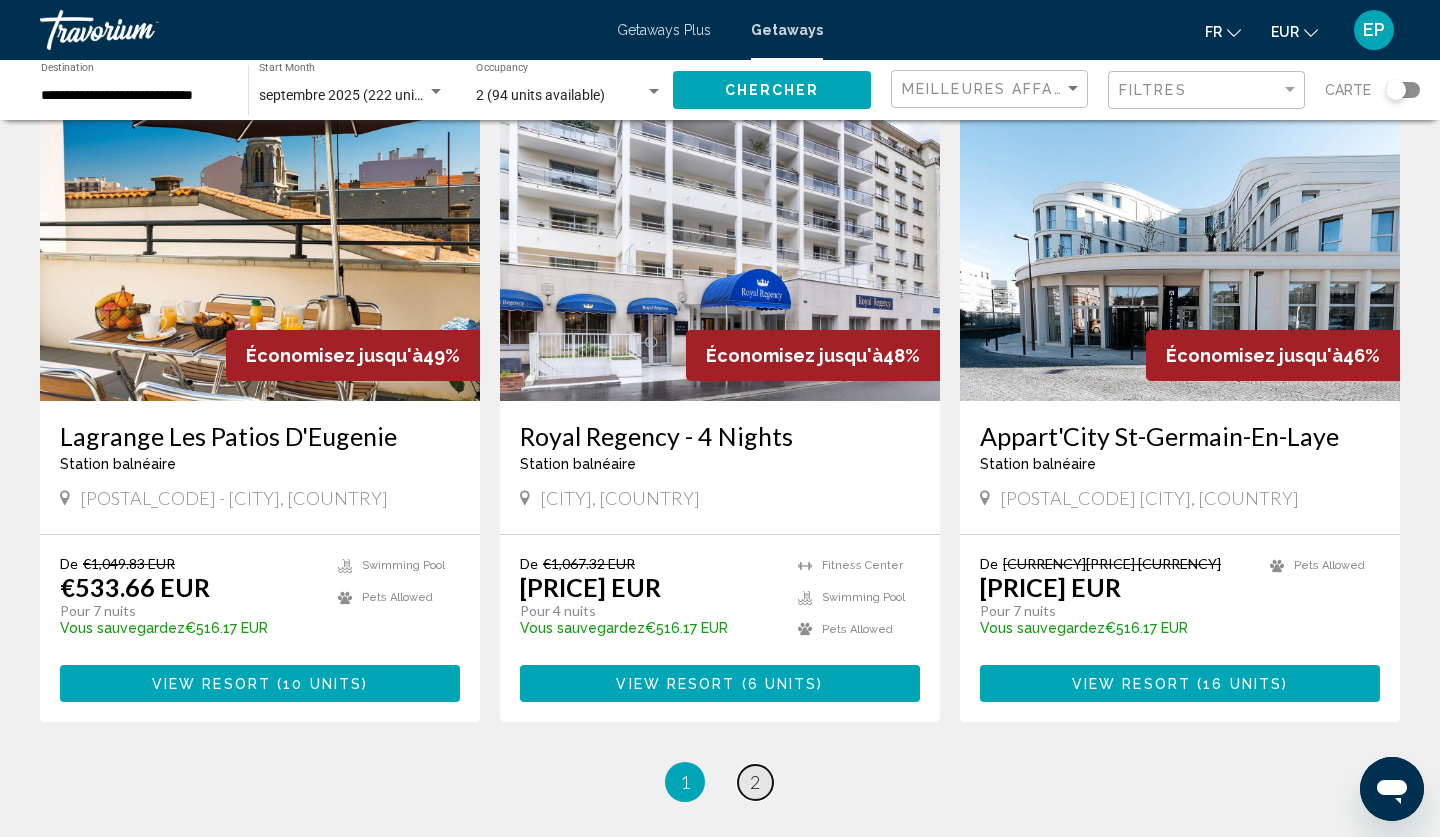 click on "2" at bounding box center [755, 782] 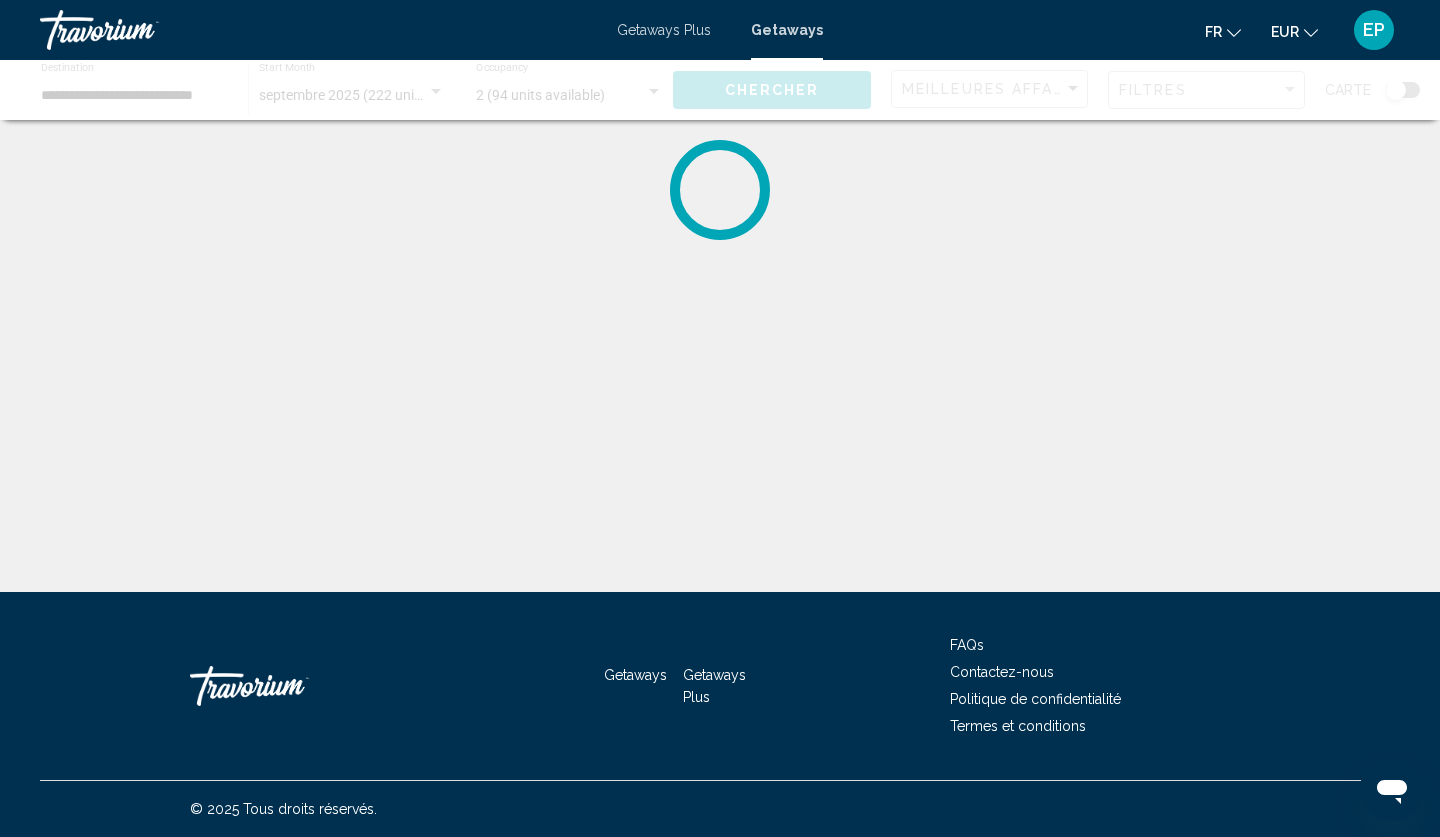 scroll, scrollTop: 0, scrollLeft: 0, axis: both 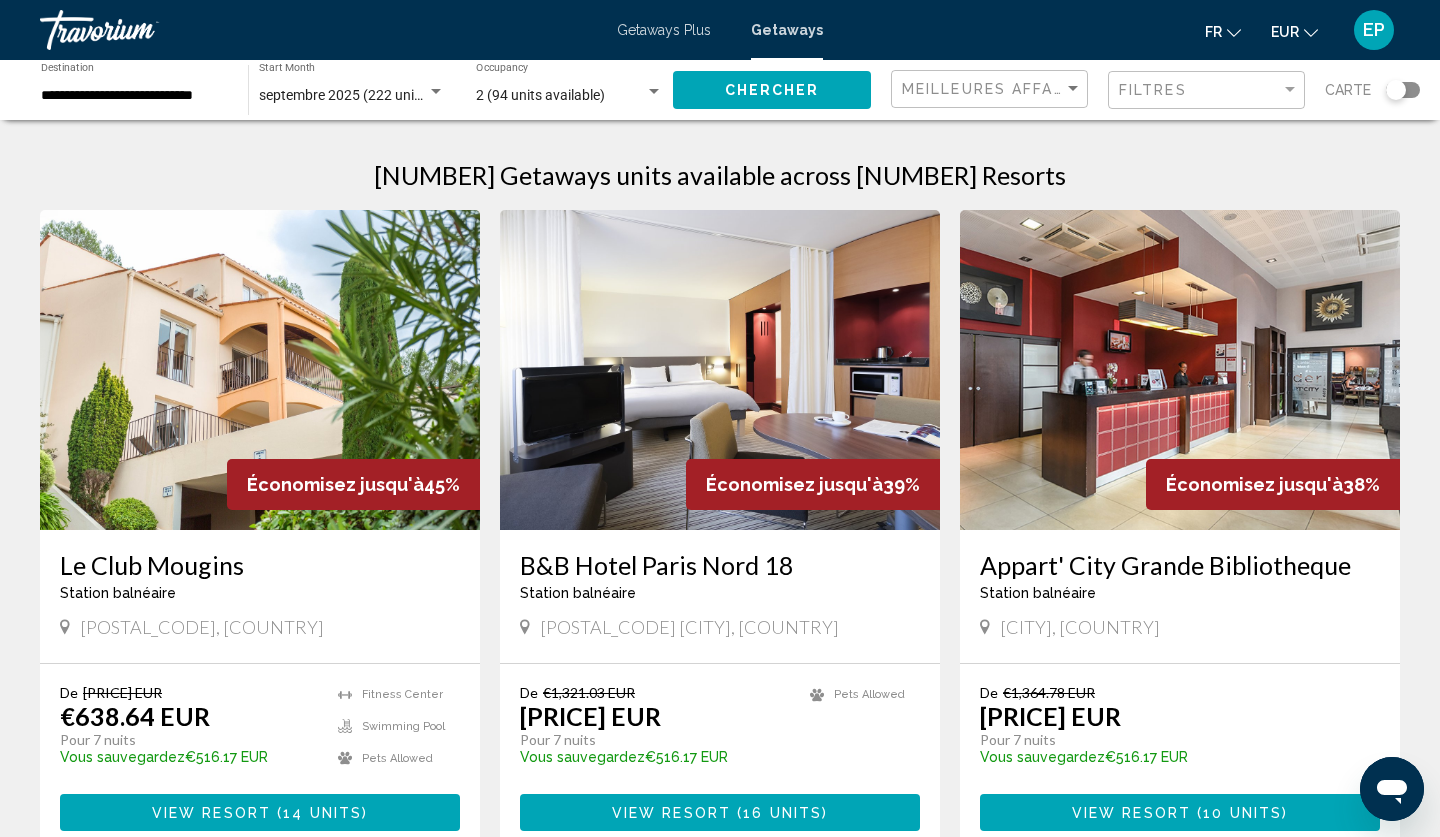click on "14 units" at bounding box center (322, 813) 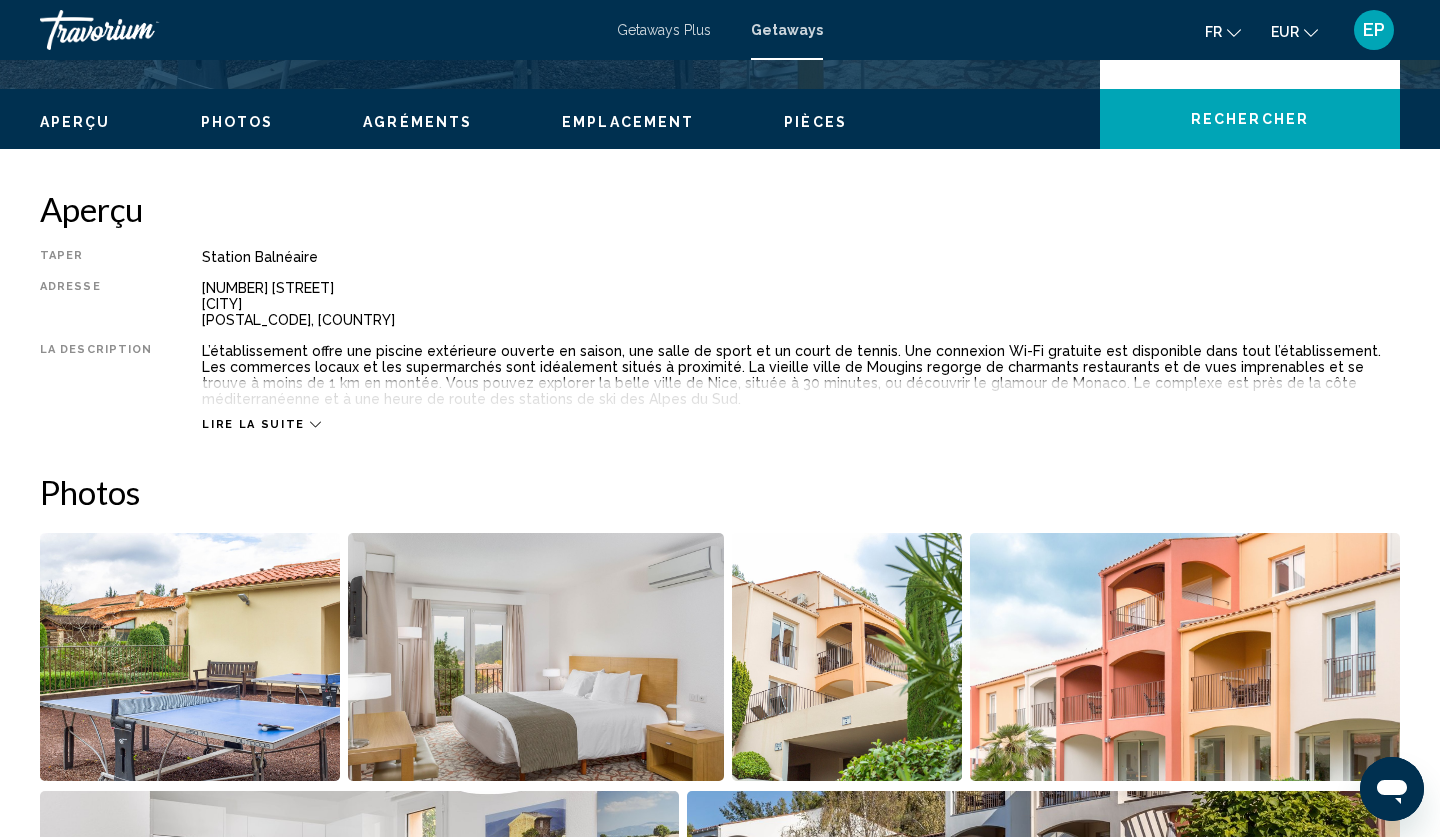 scroll, scrollTop: 566, scrollLeft: 0, axis: vertical 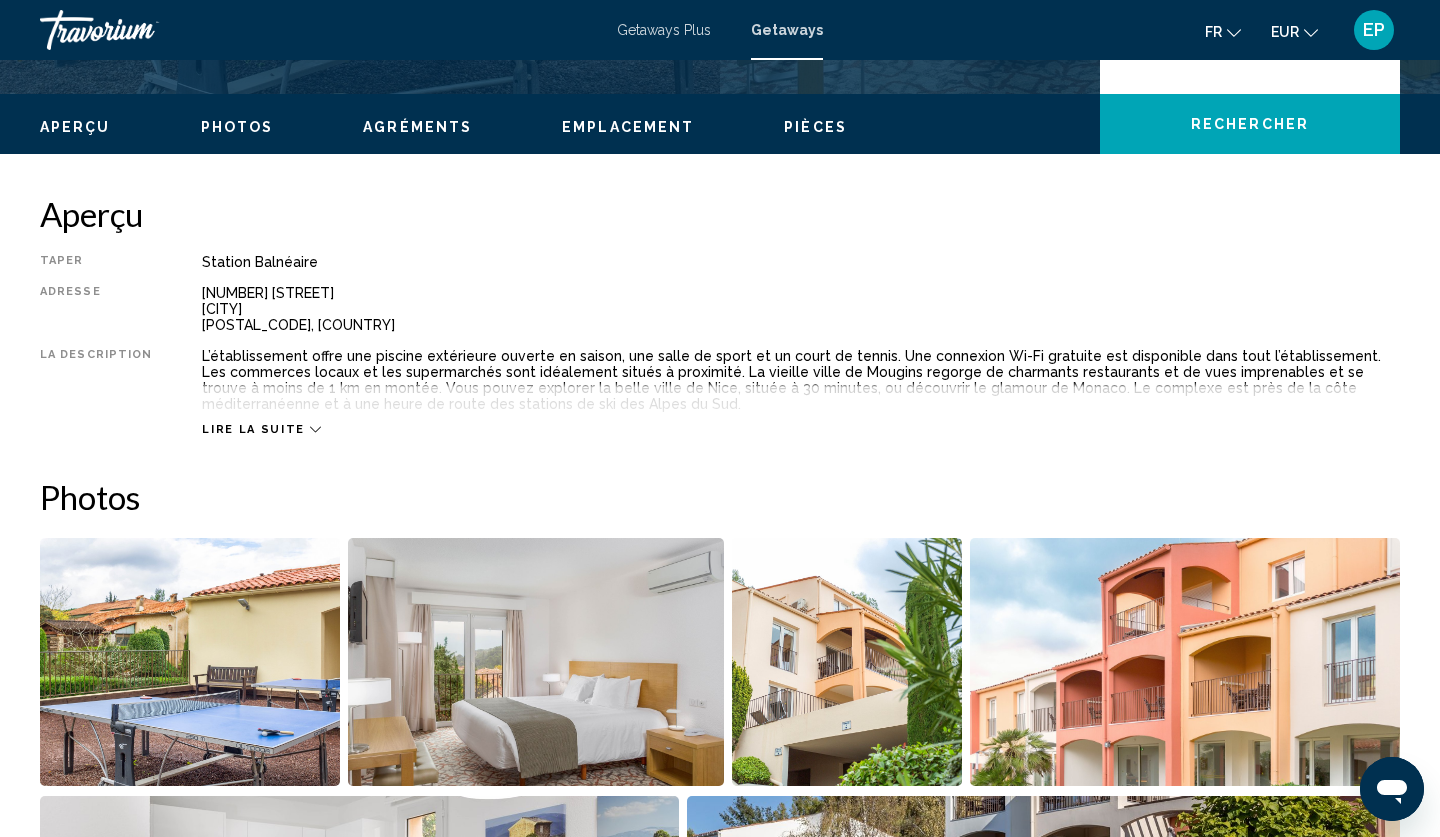 click 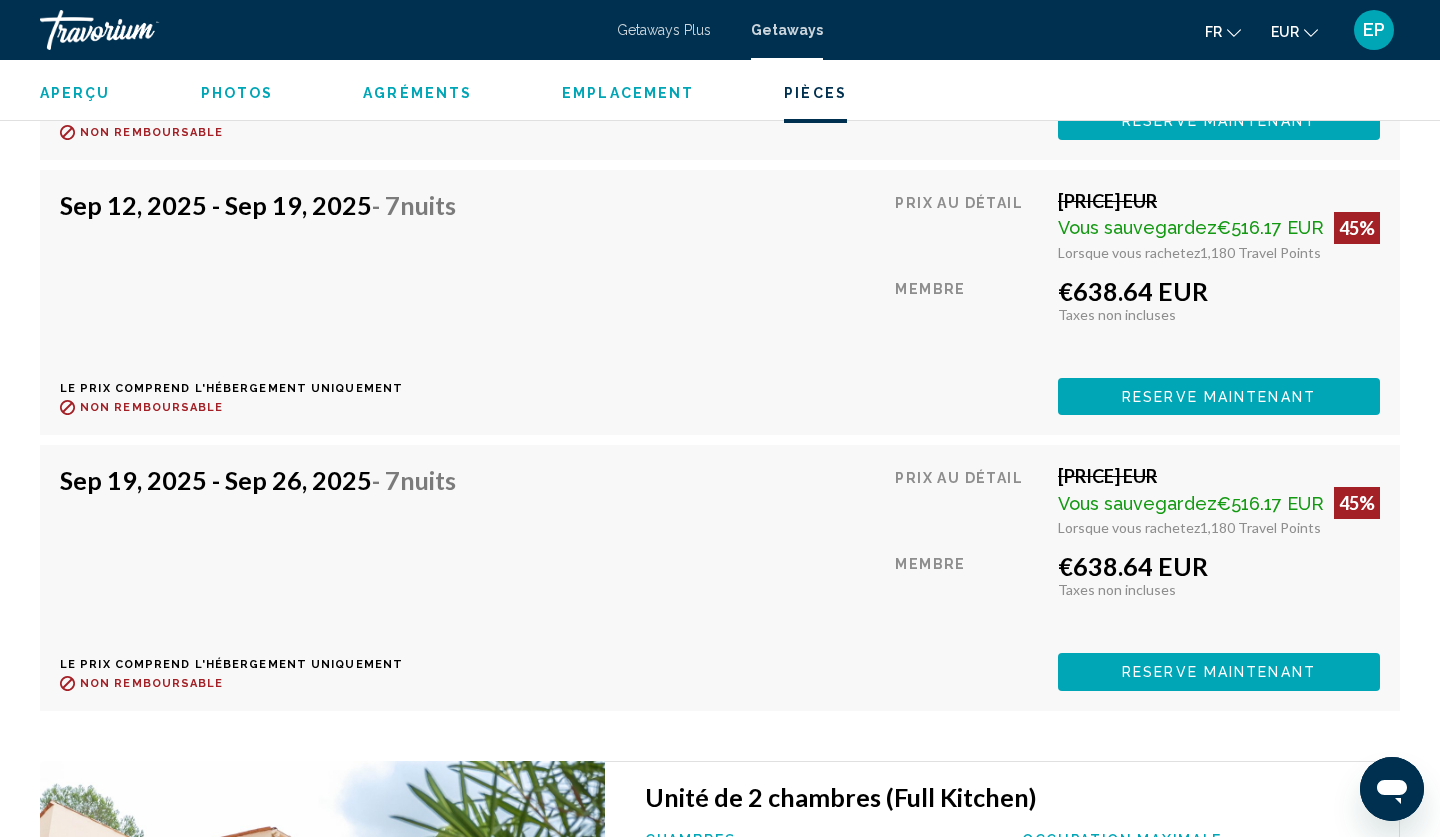 scroll, scrollTop: 4446, scrollLeft: 0, axis: vertical 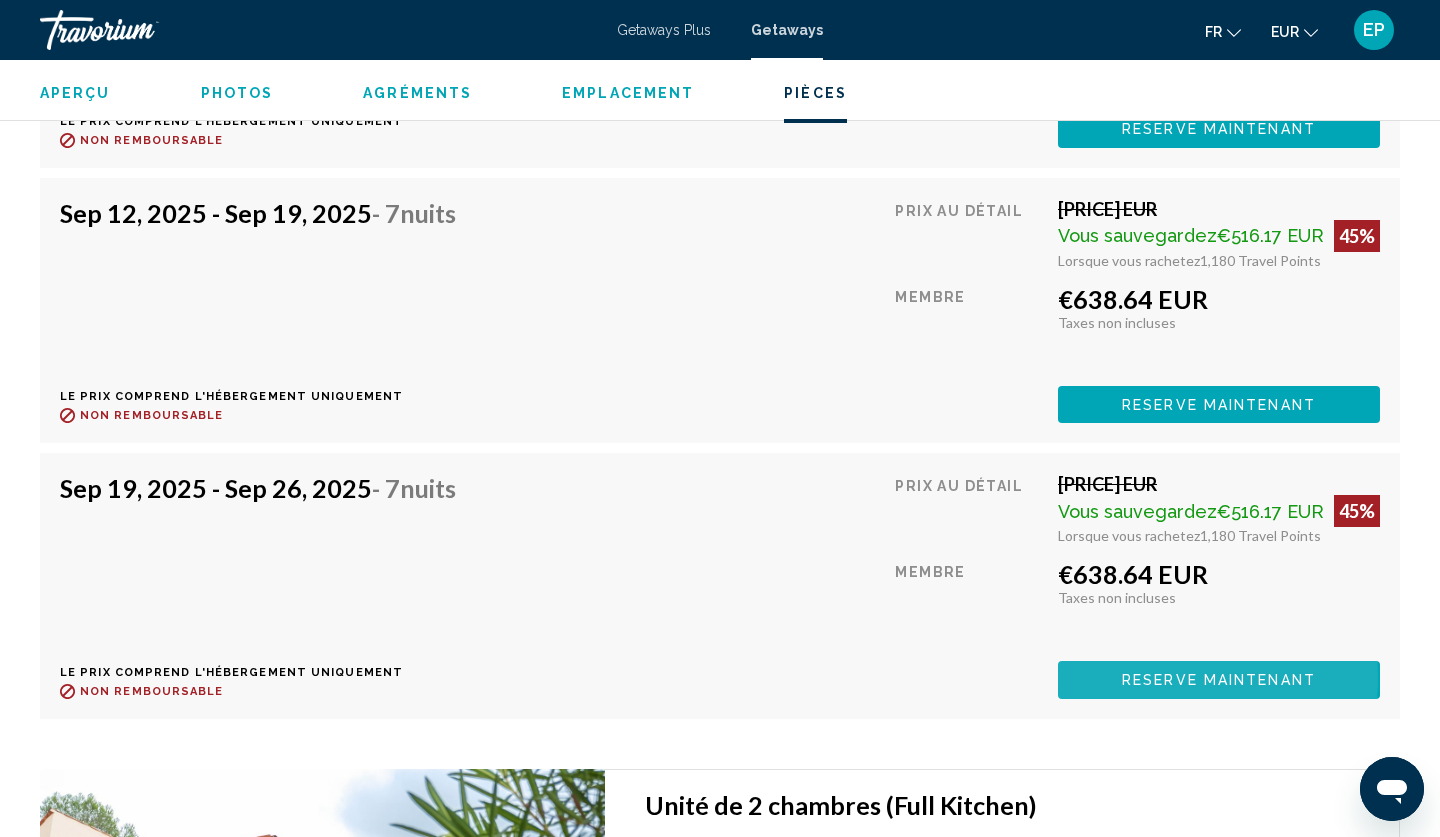 click on "Reserve maintenant" at bounding box center [1219, 130] 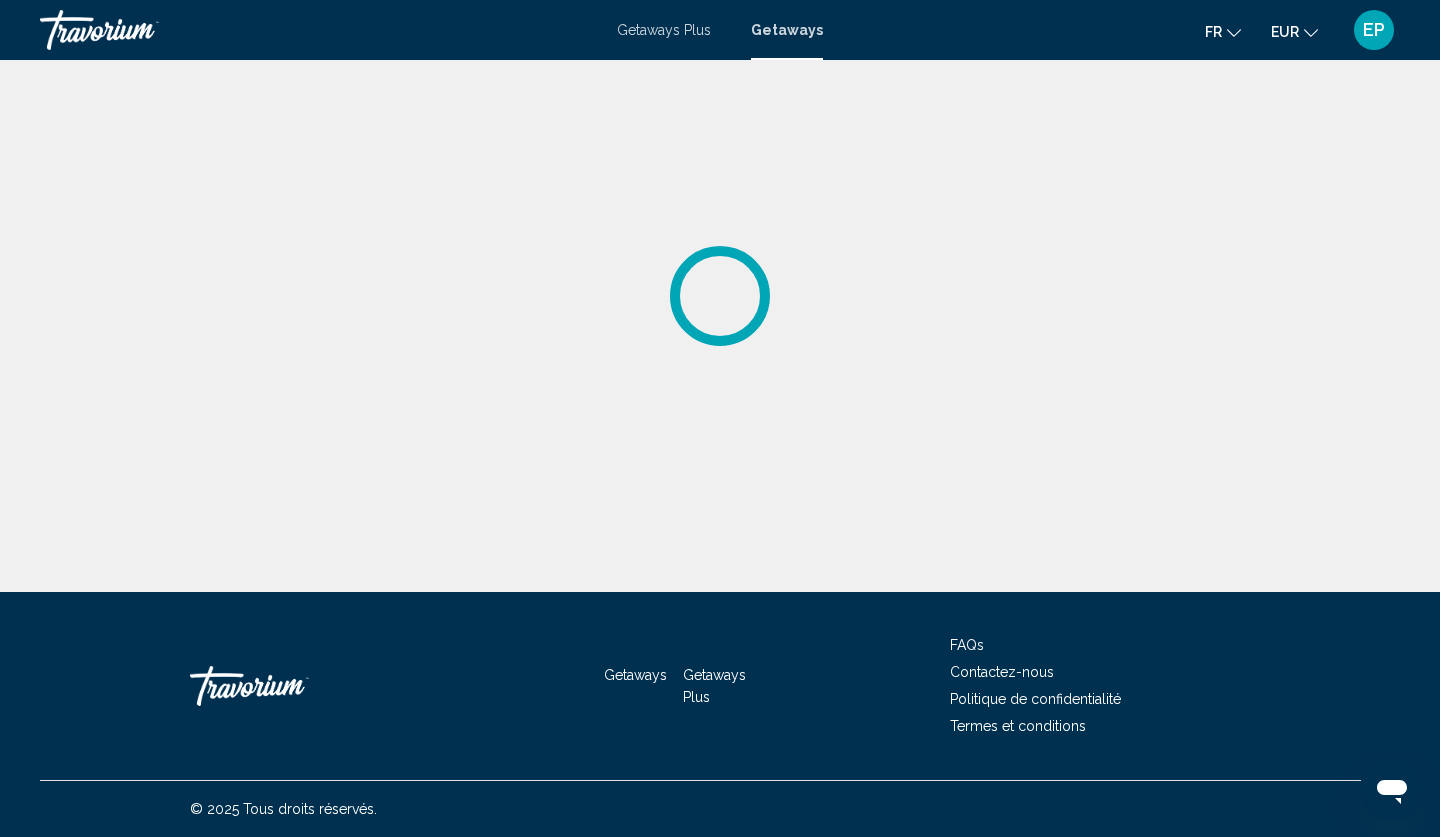 scroll, scrollTop: 0, scrollLeft: 0, axis: both 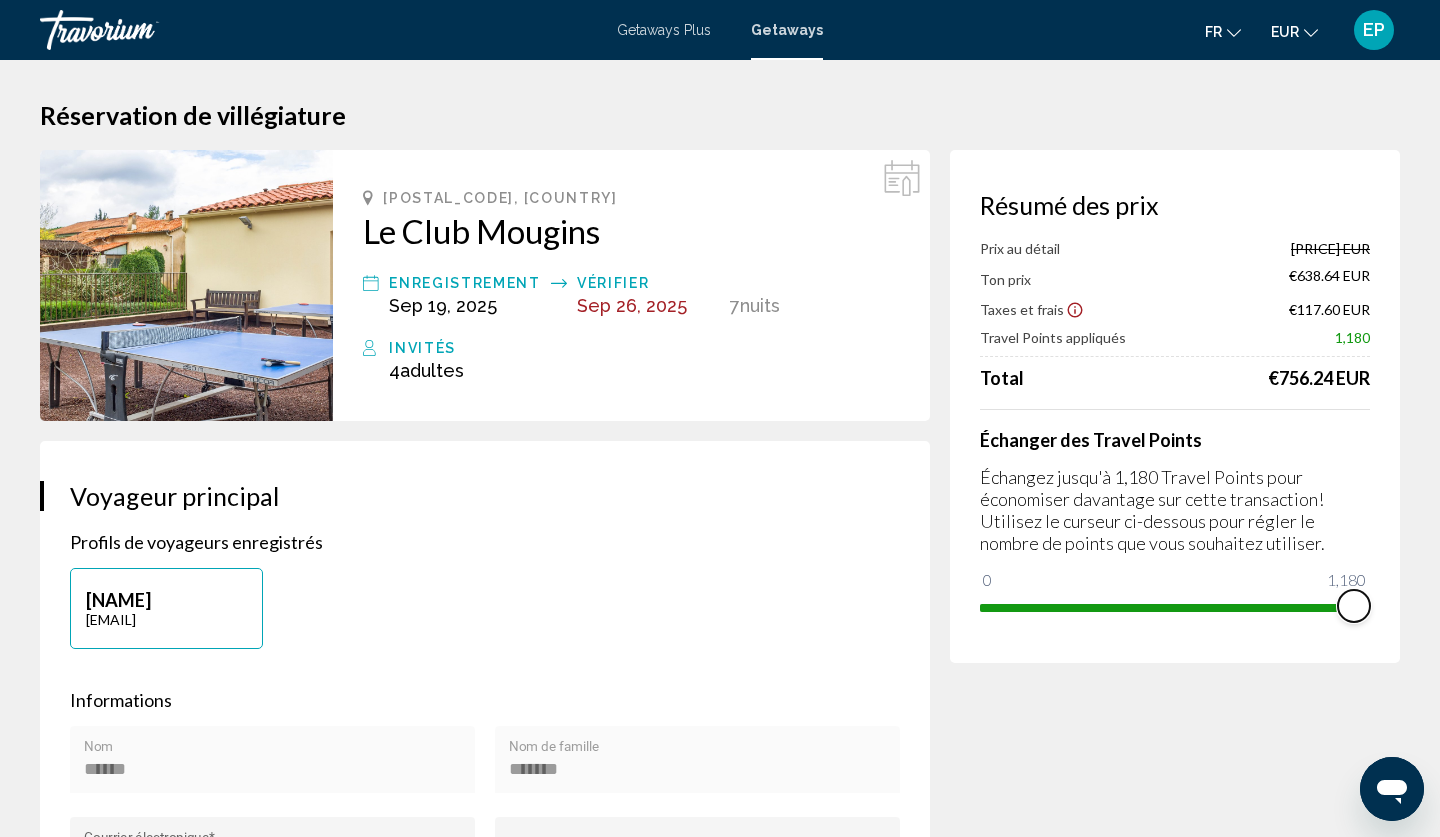 drag, startPoint x: 1362, startPoint y: 620, endPoint x: 1380, endPoint y: 619, distance: 18.027756 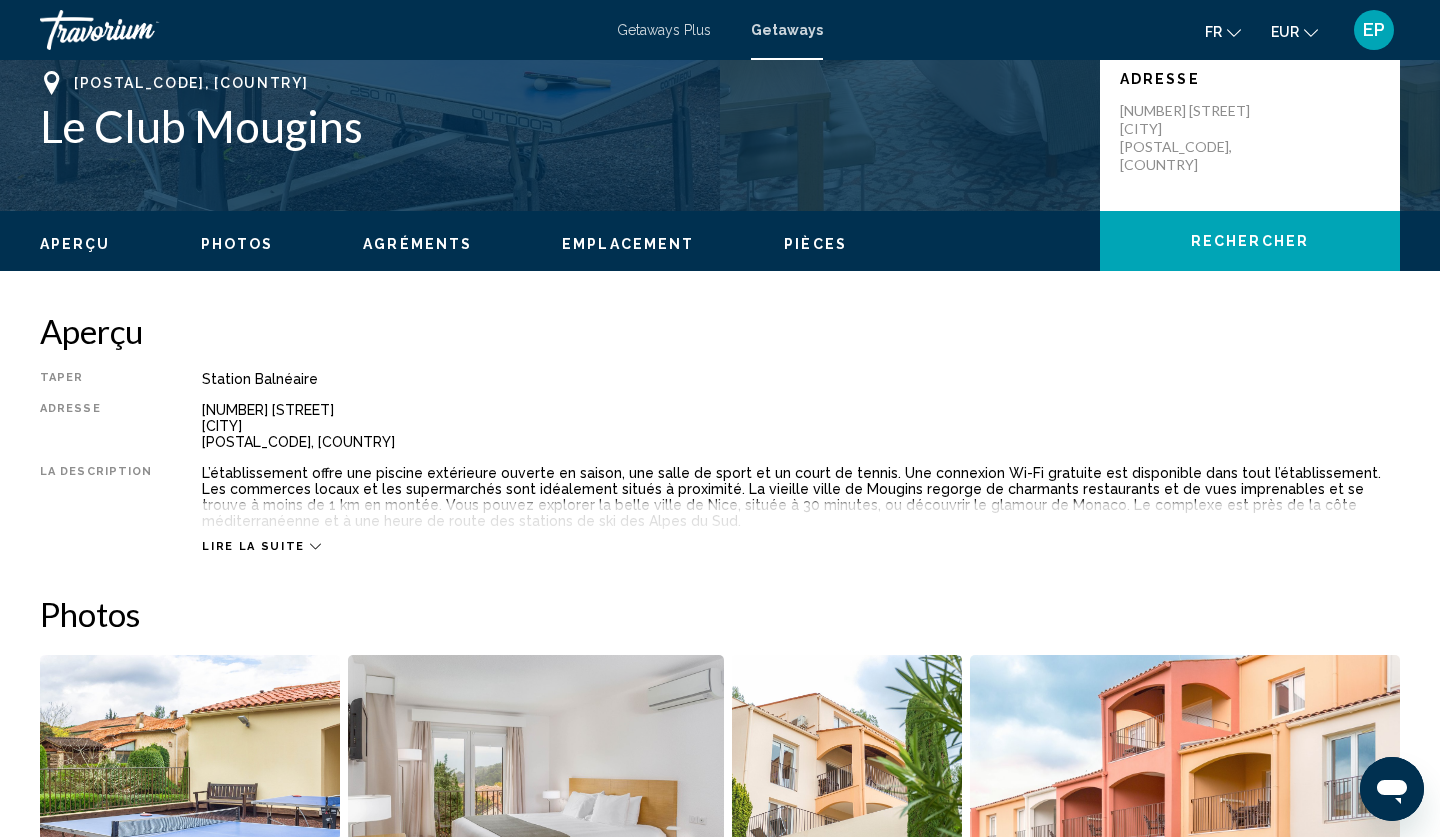click on "Photos" at bounding box center [237, 244] 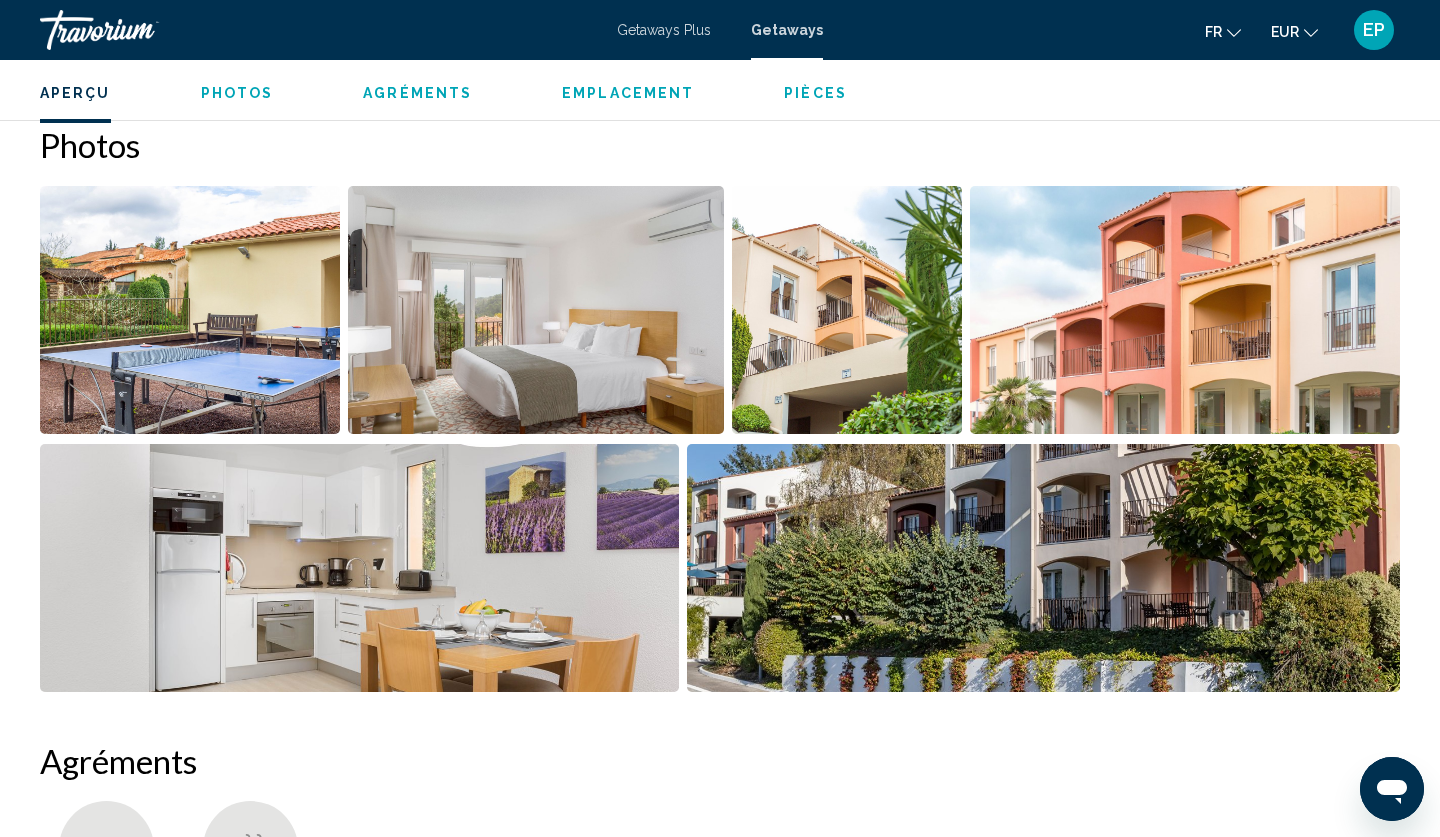 scroll, scrollTop: 923, scrollLeft: 0, axis: vertical 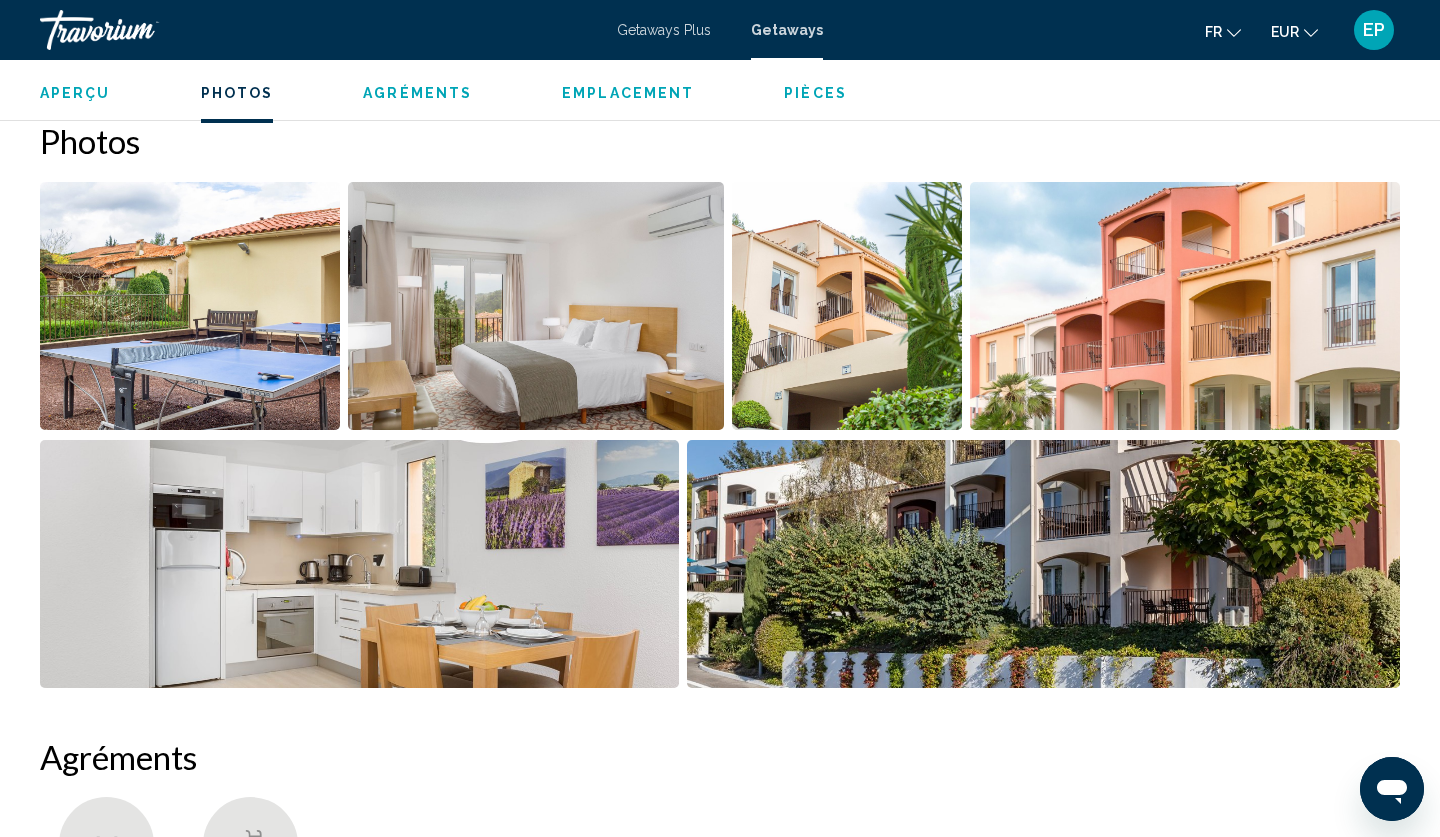 click at bounding box center [190, 306] 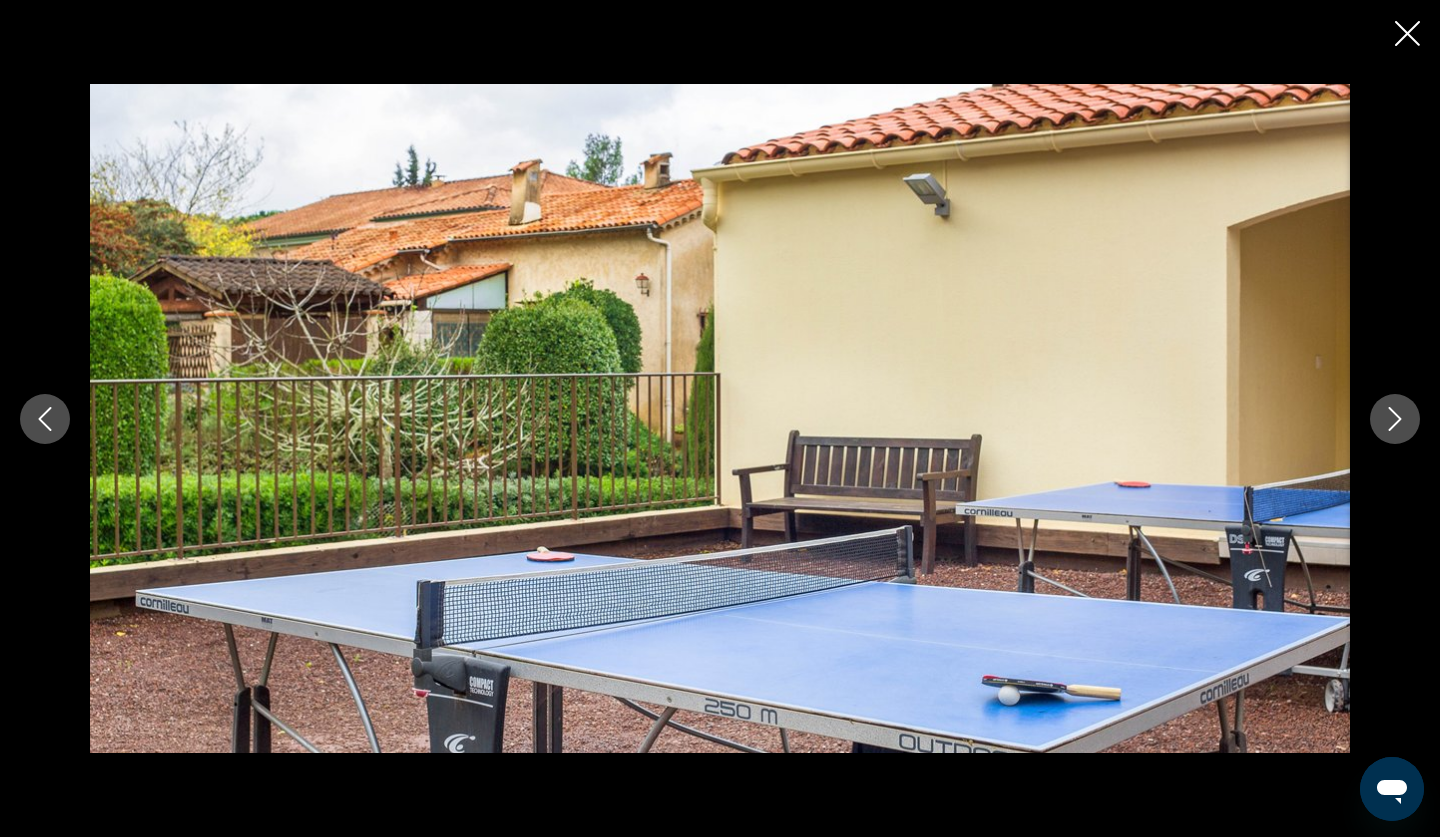type 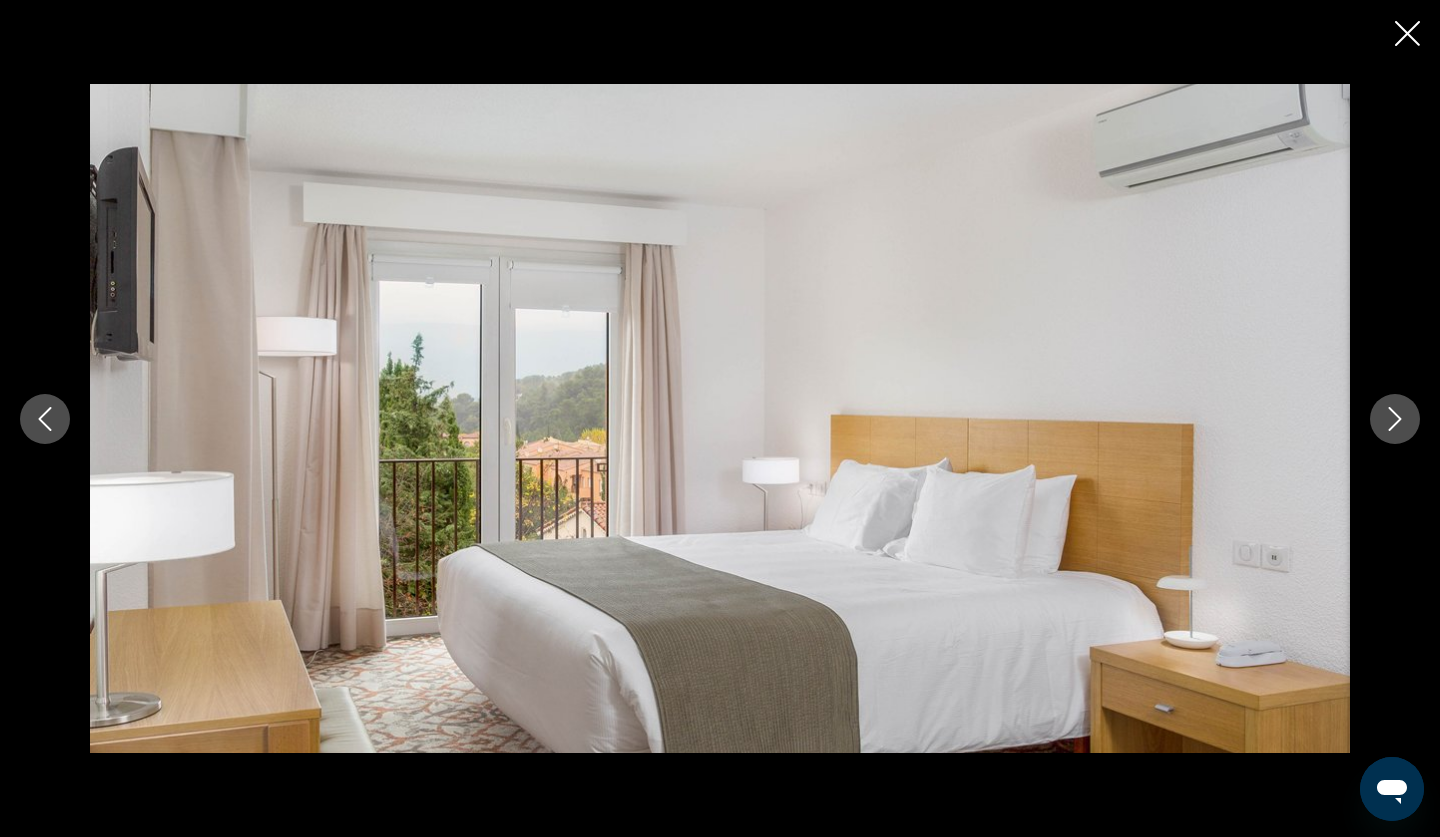 click 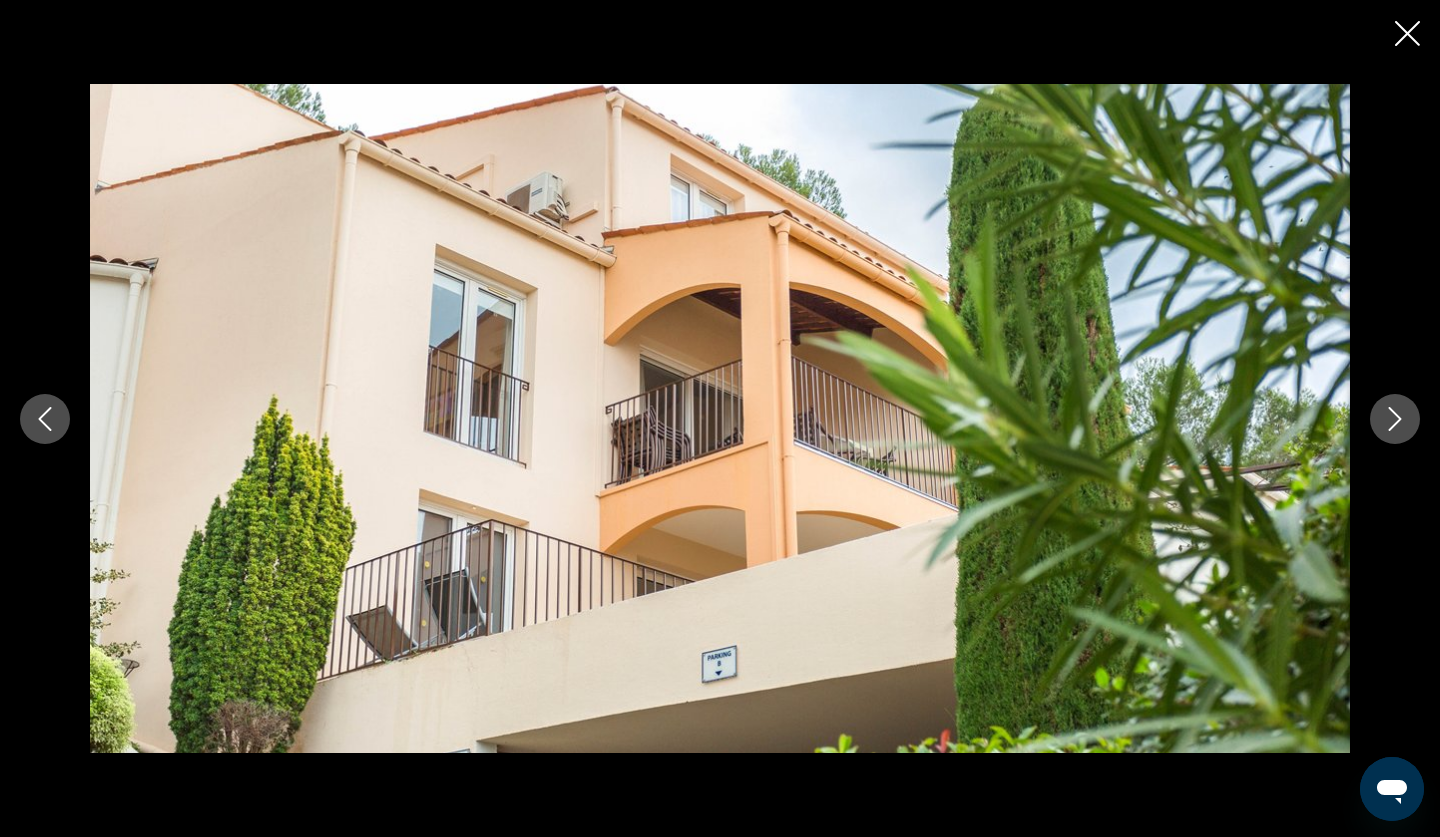 click 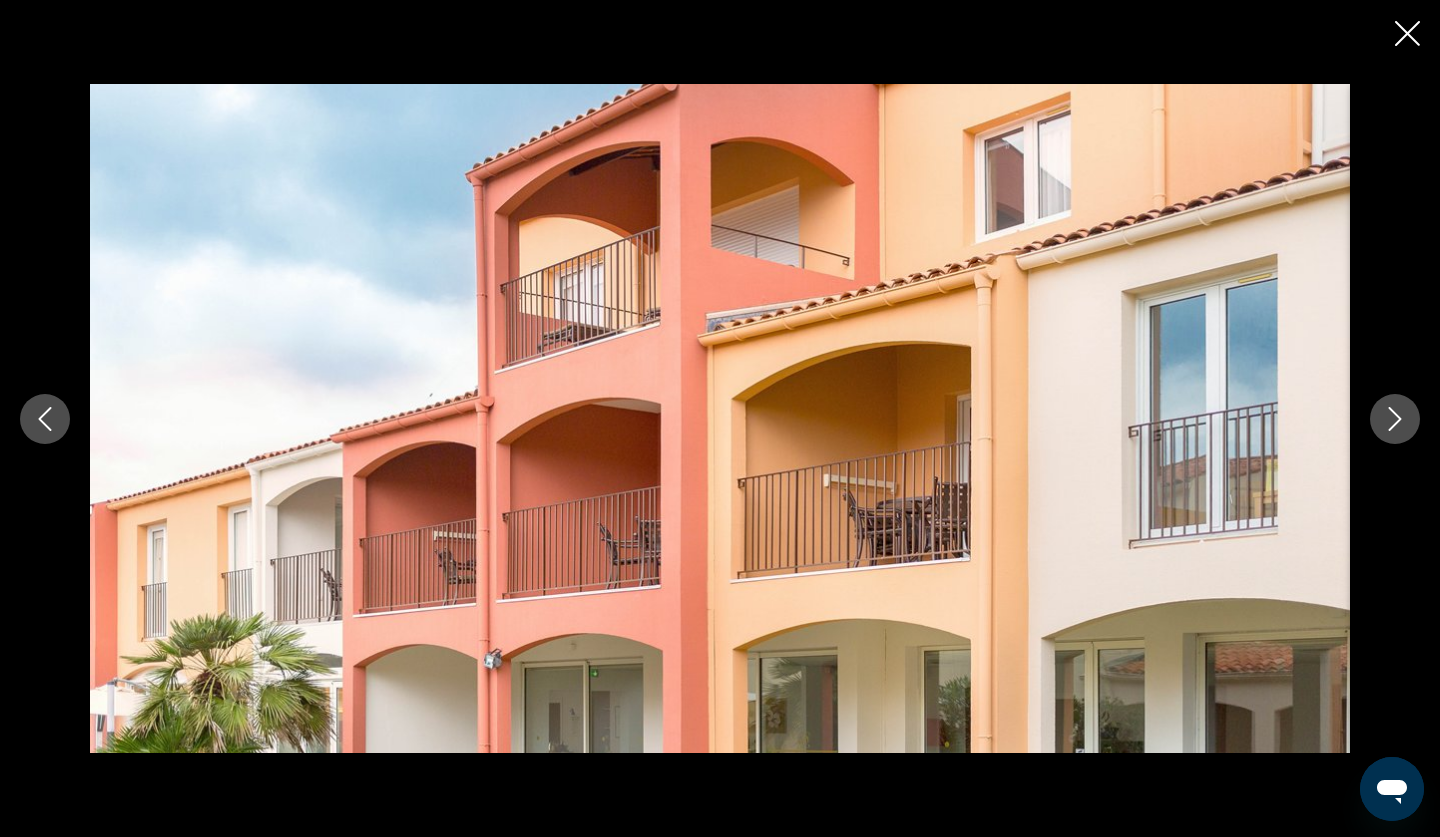 click 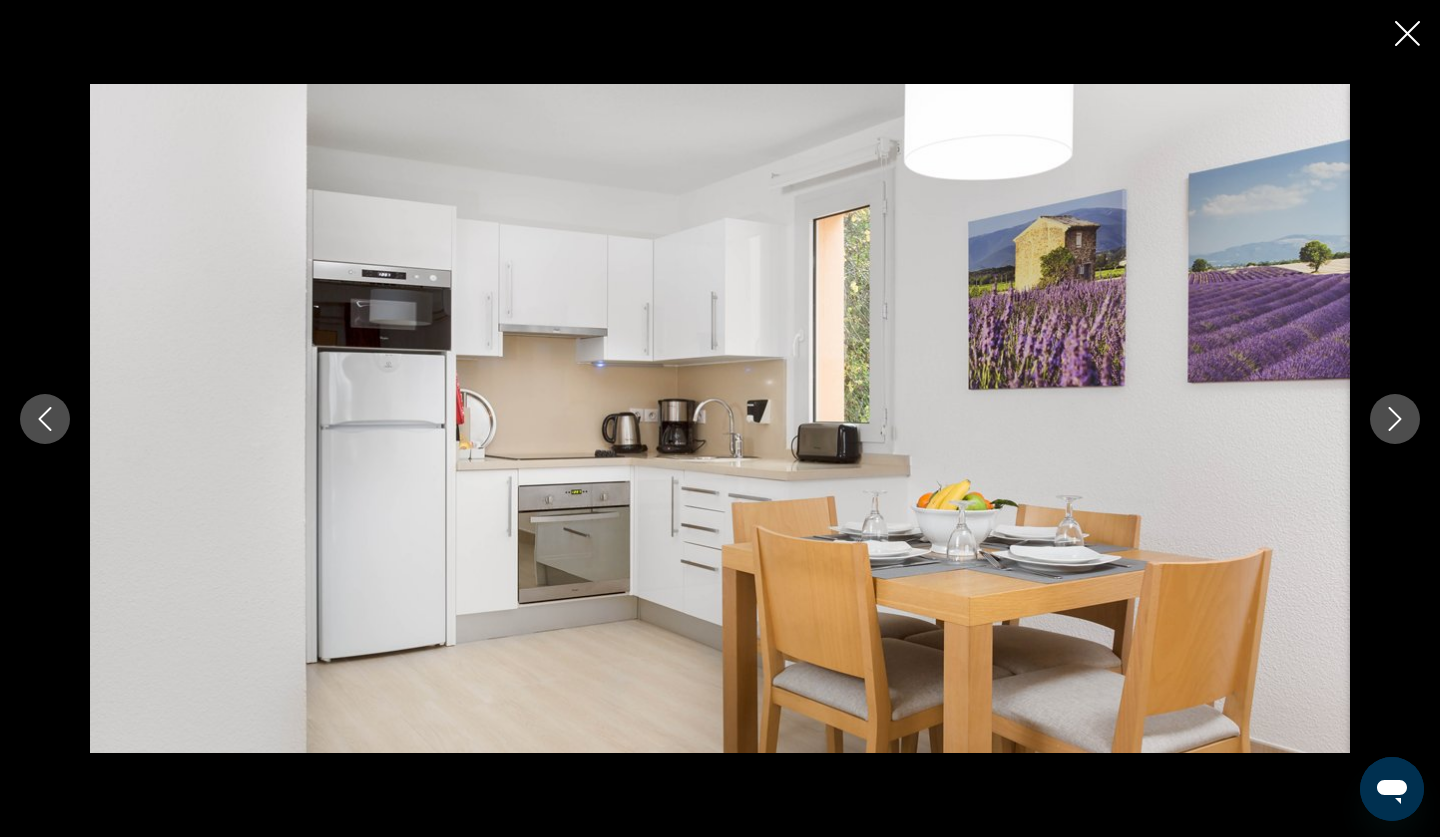 click 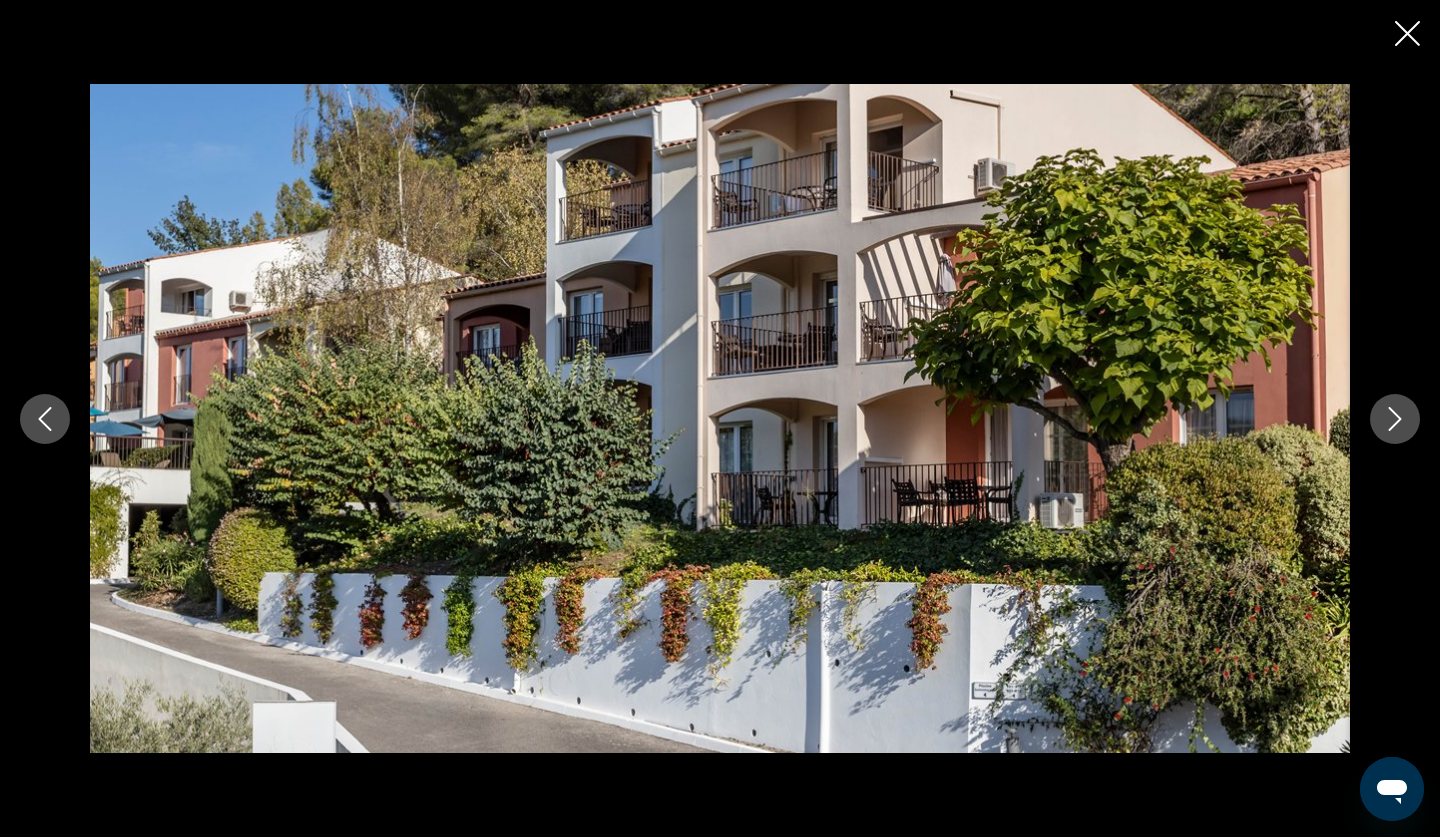 click 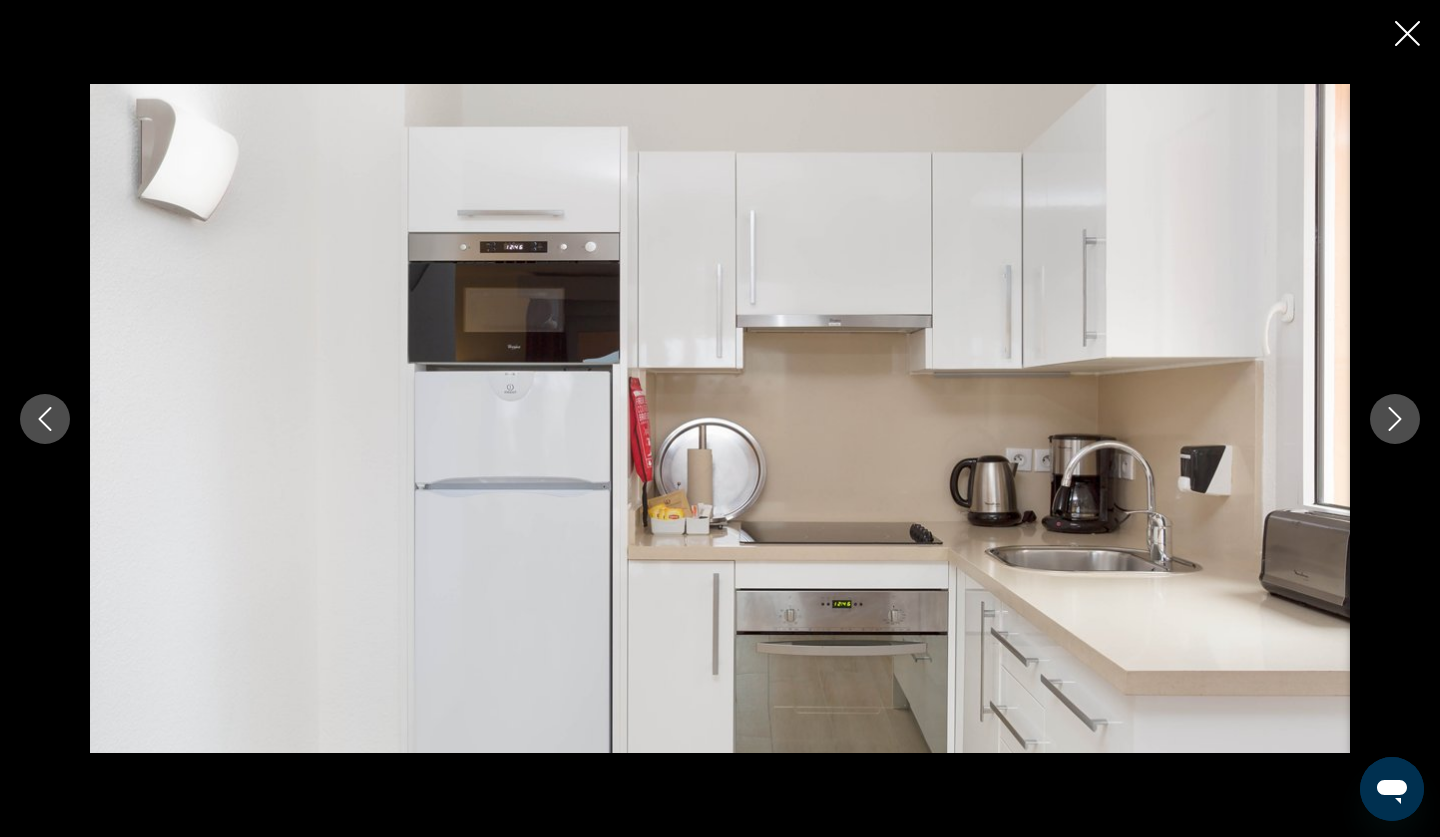 click 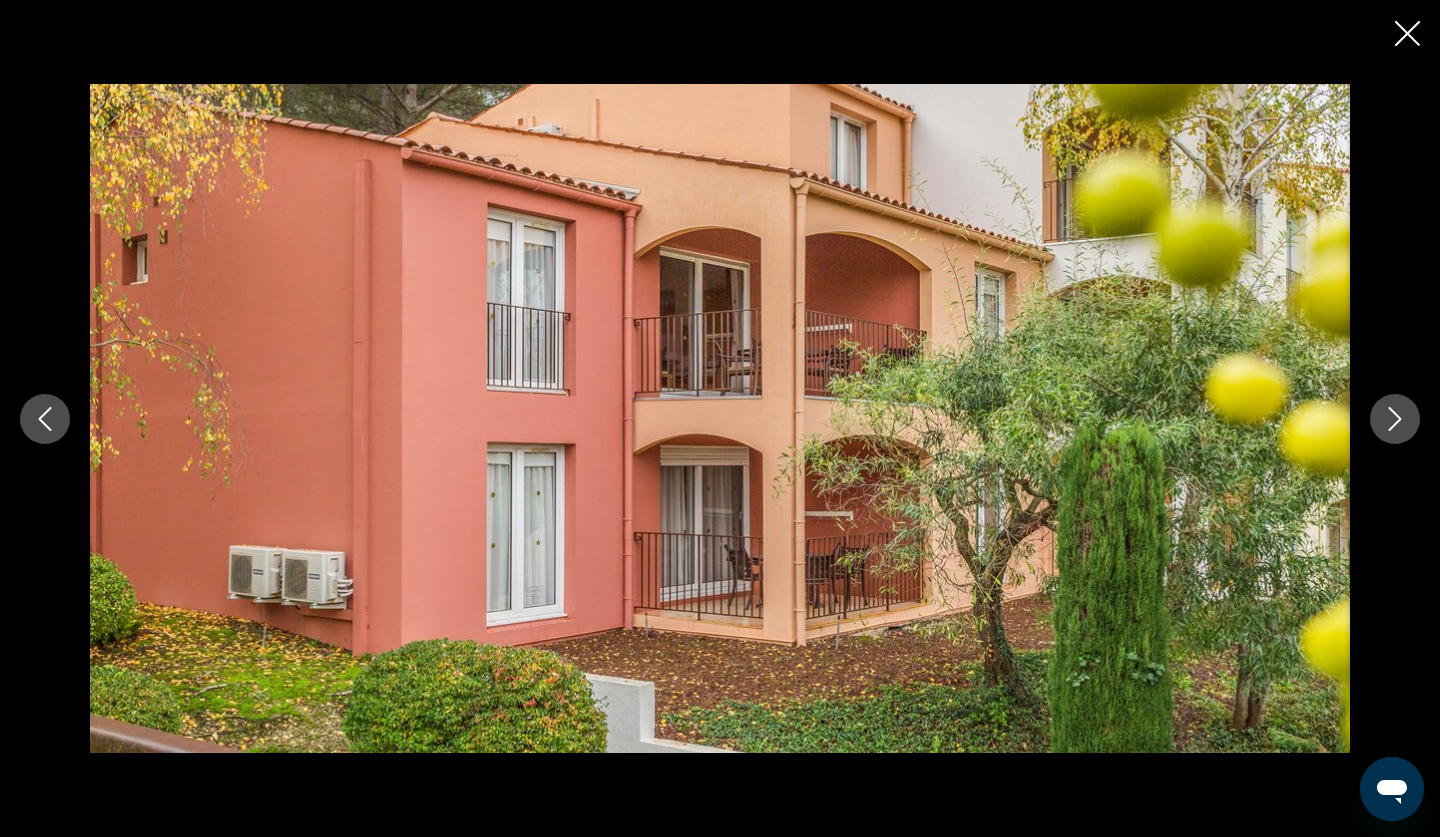 click 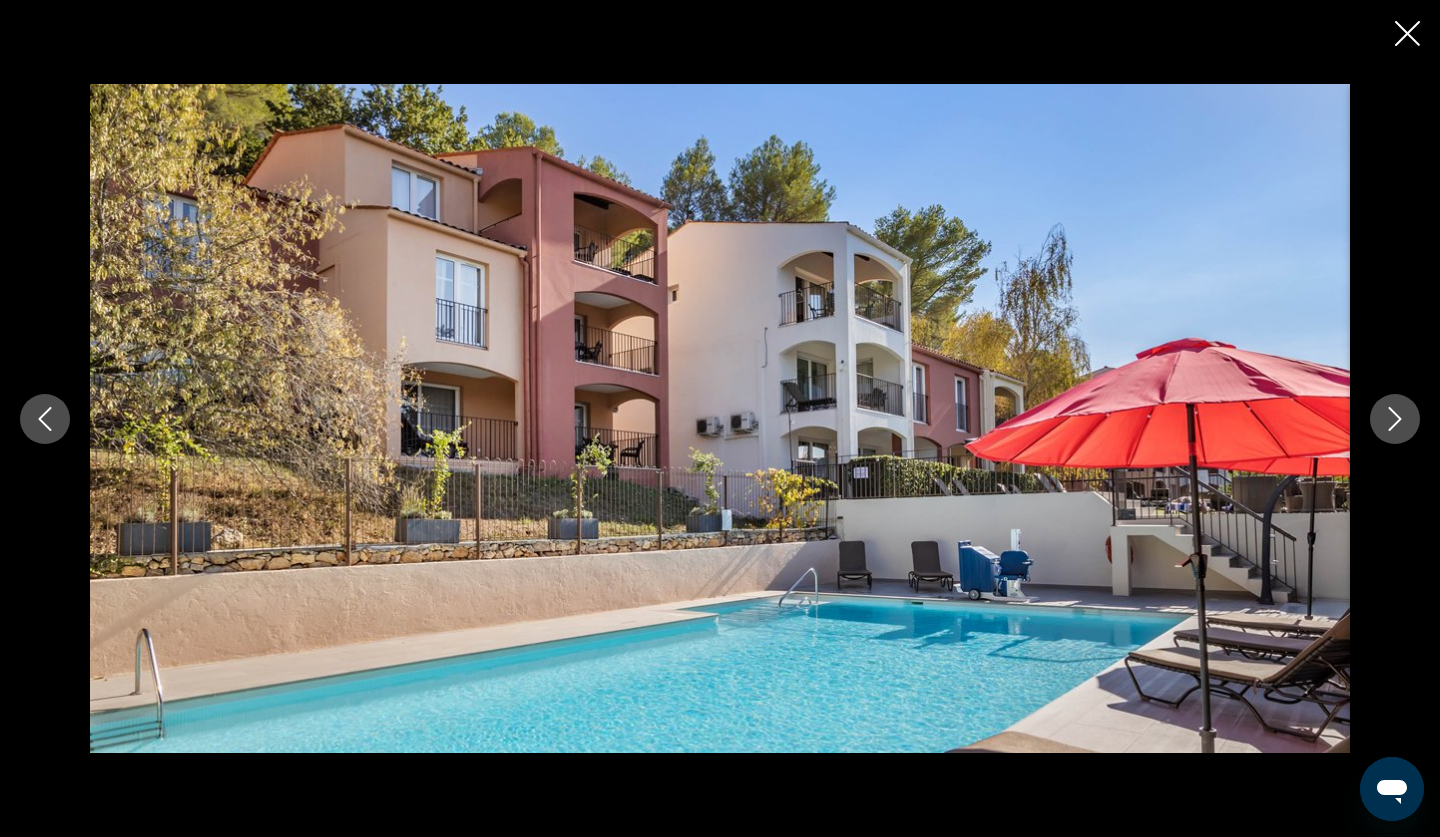 click 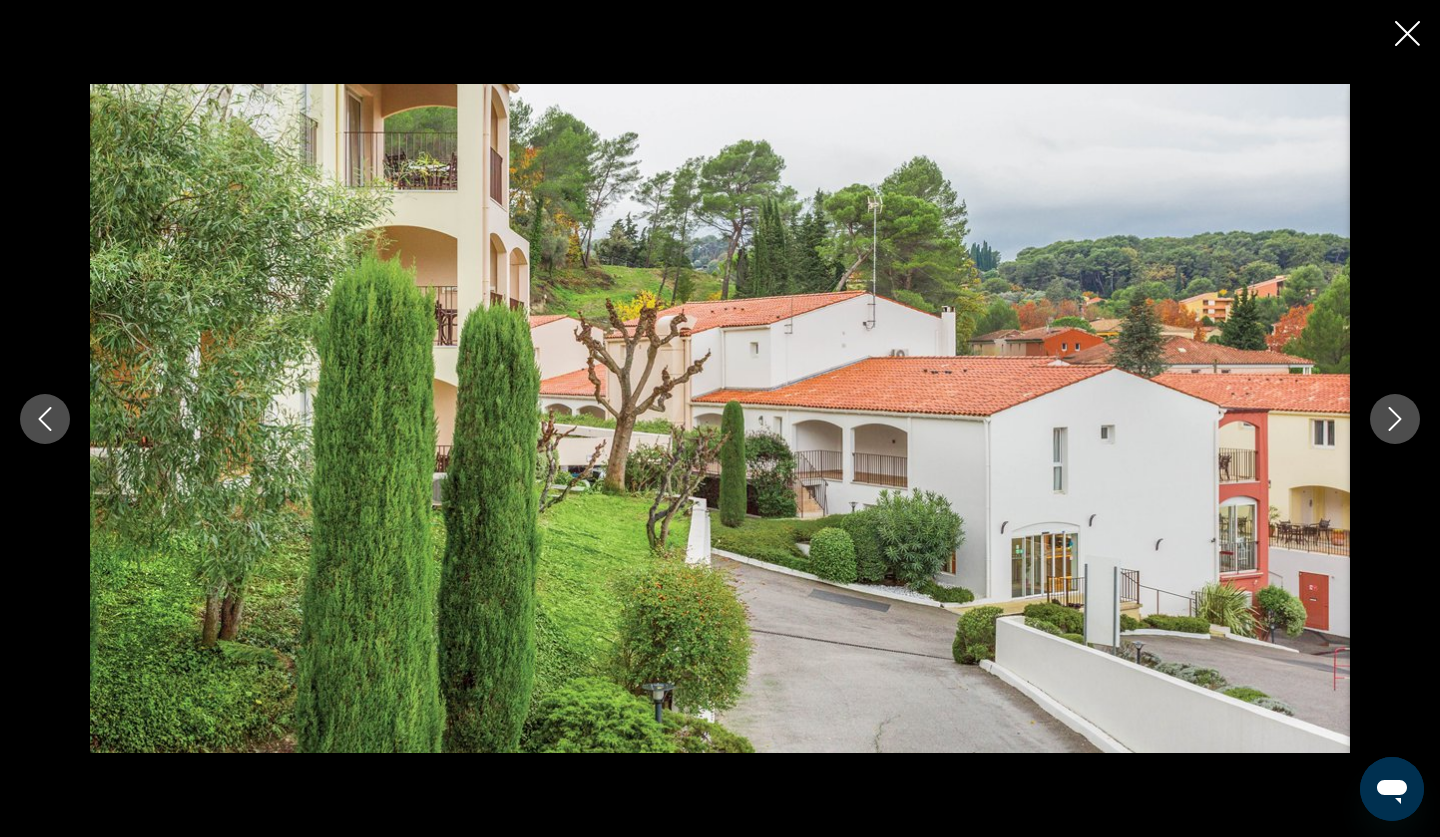 click 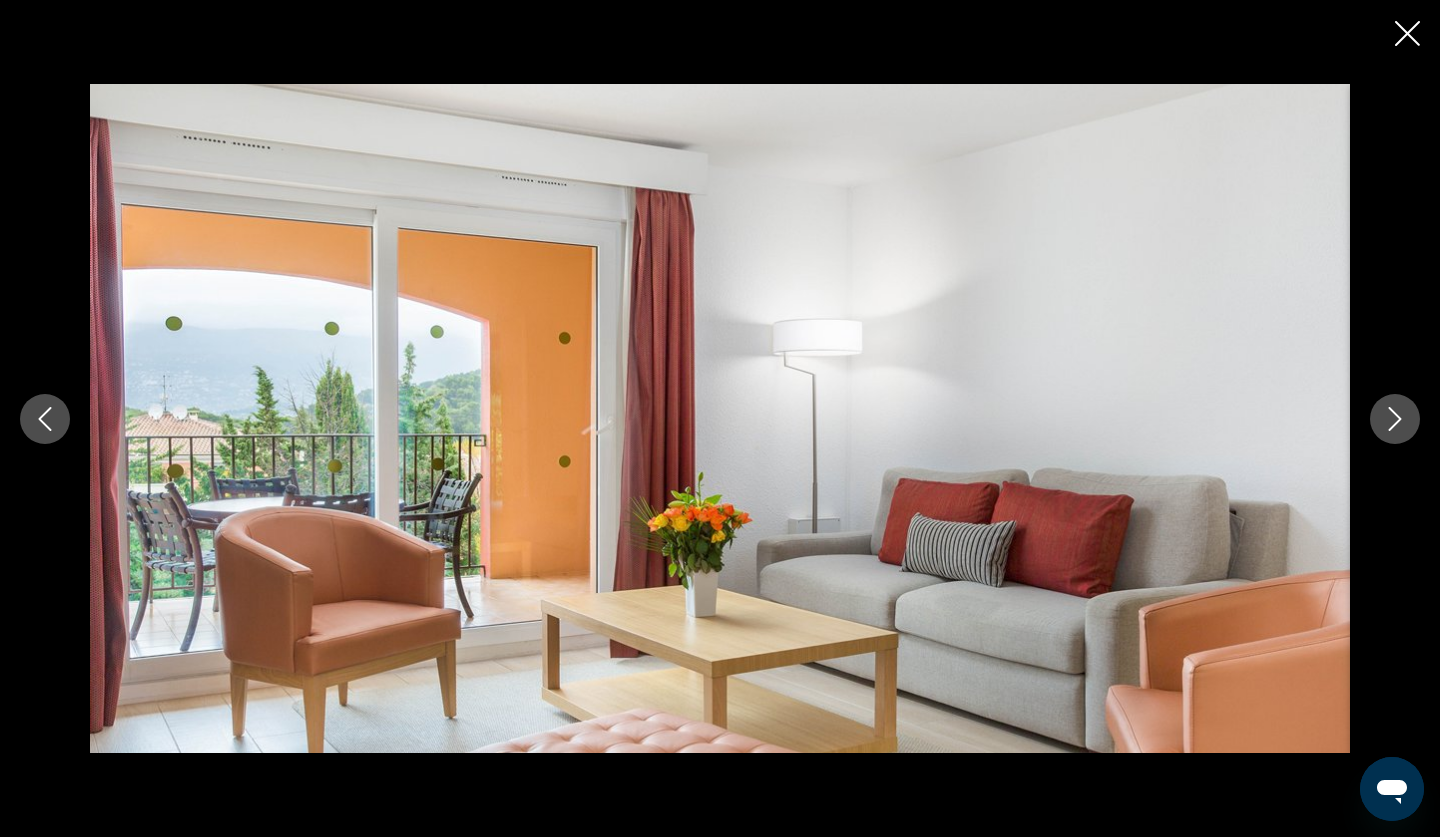 click 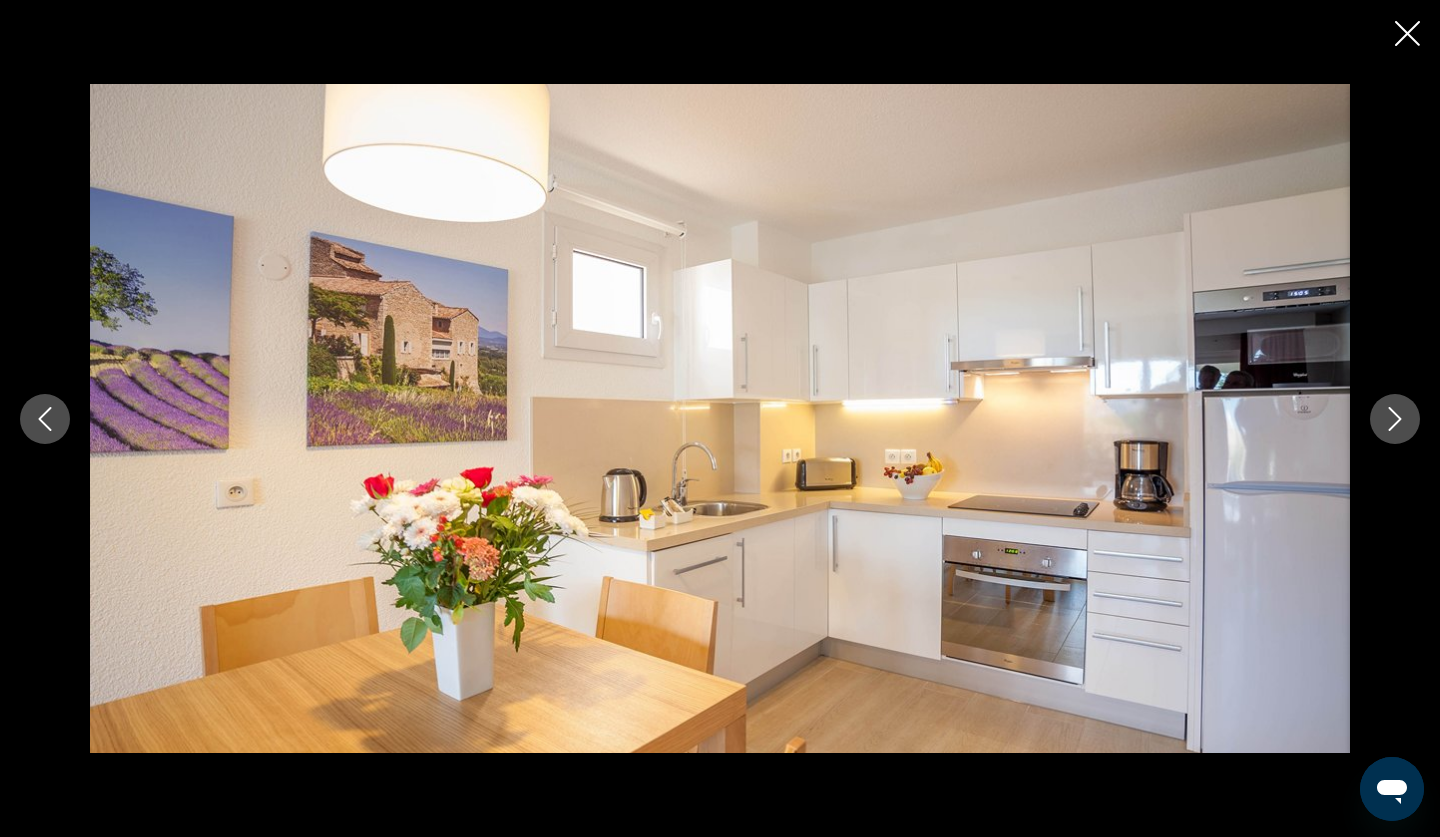 click at bounding box center [1395, 419] 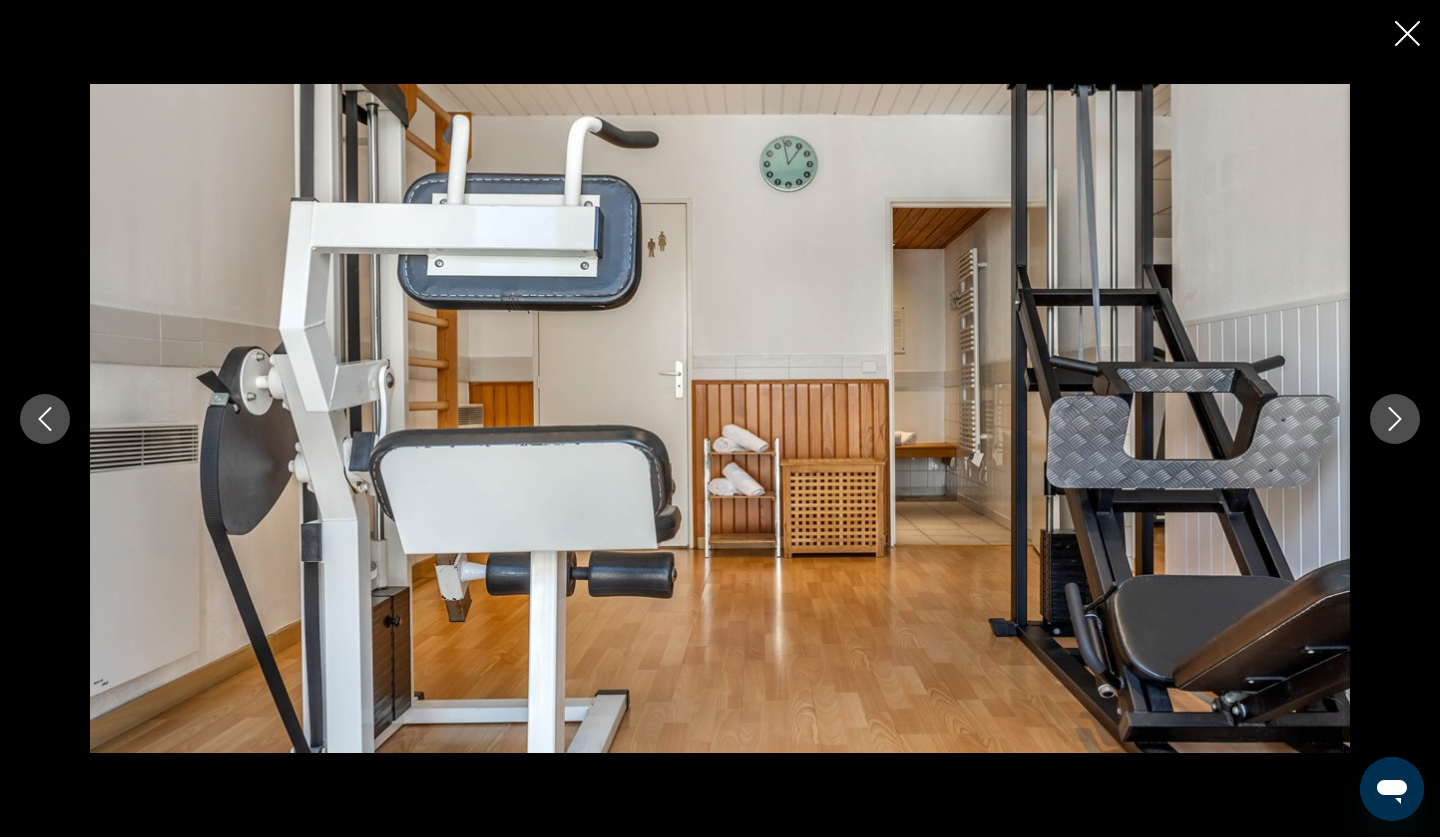 click at bounding box center [1395, 419] 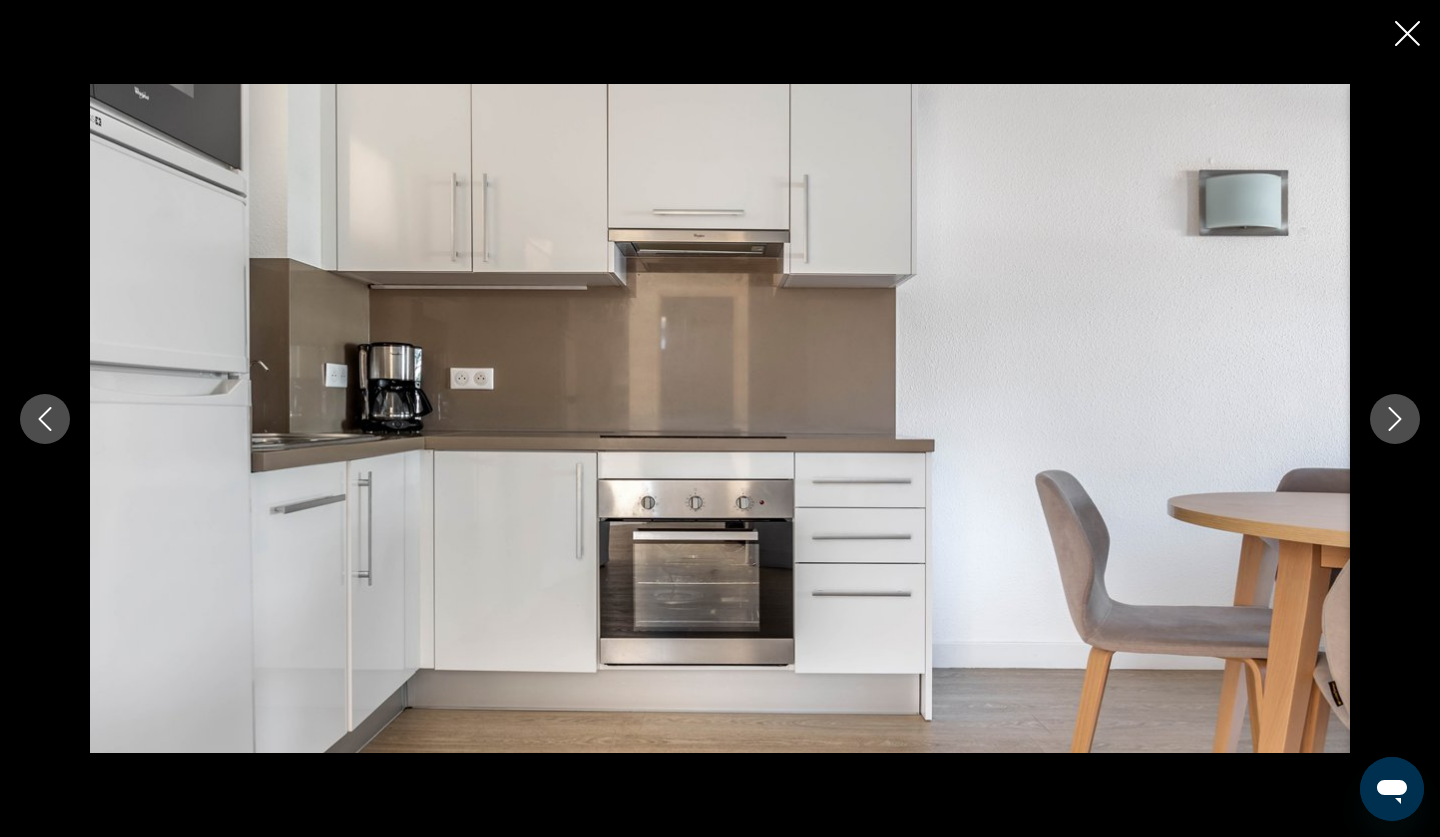 click at bounding box center (1395, 419) 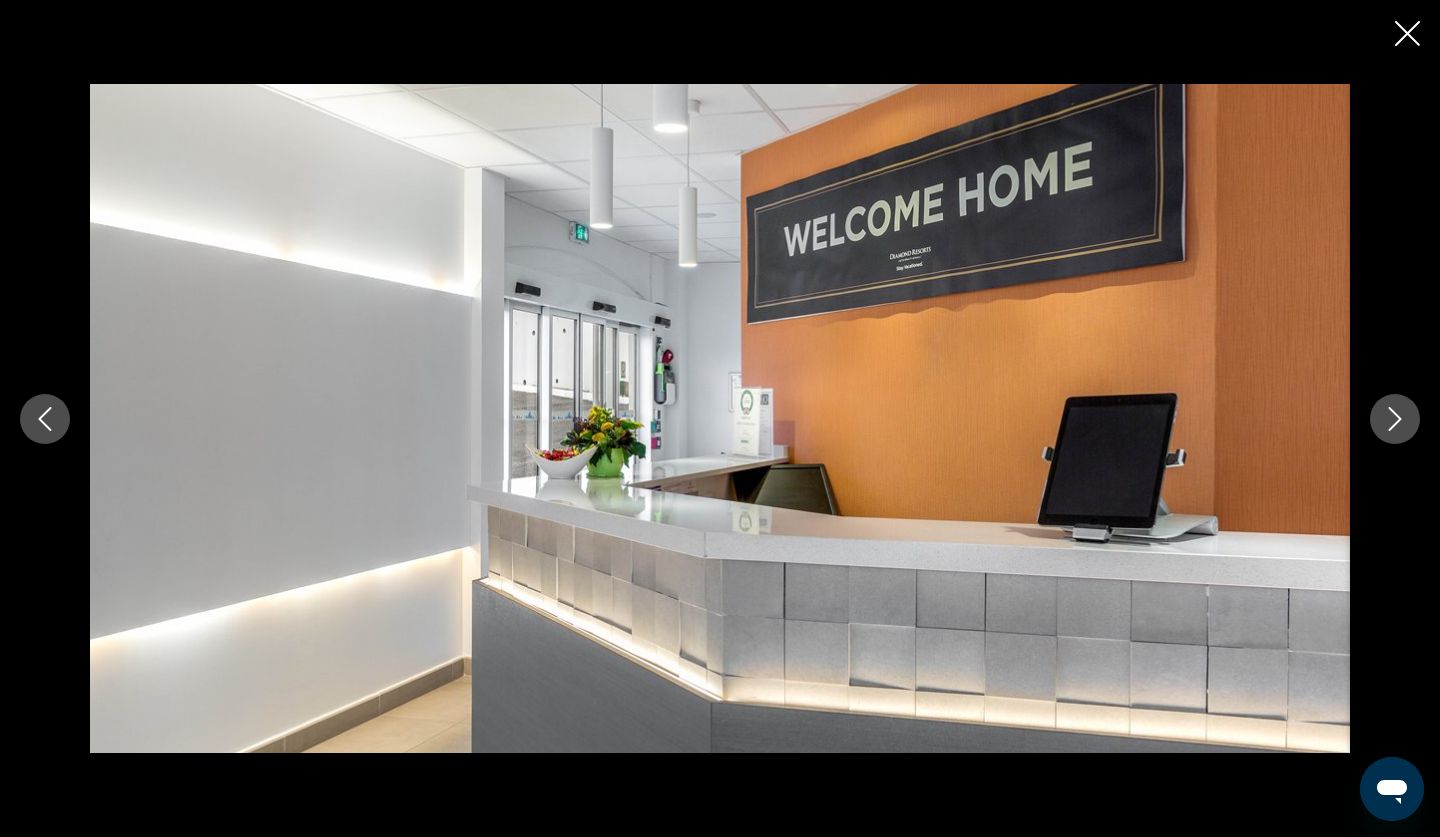 click at bounding box center (1395, 419) 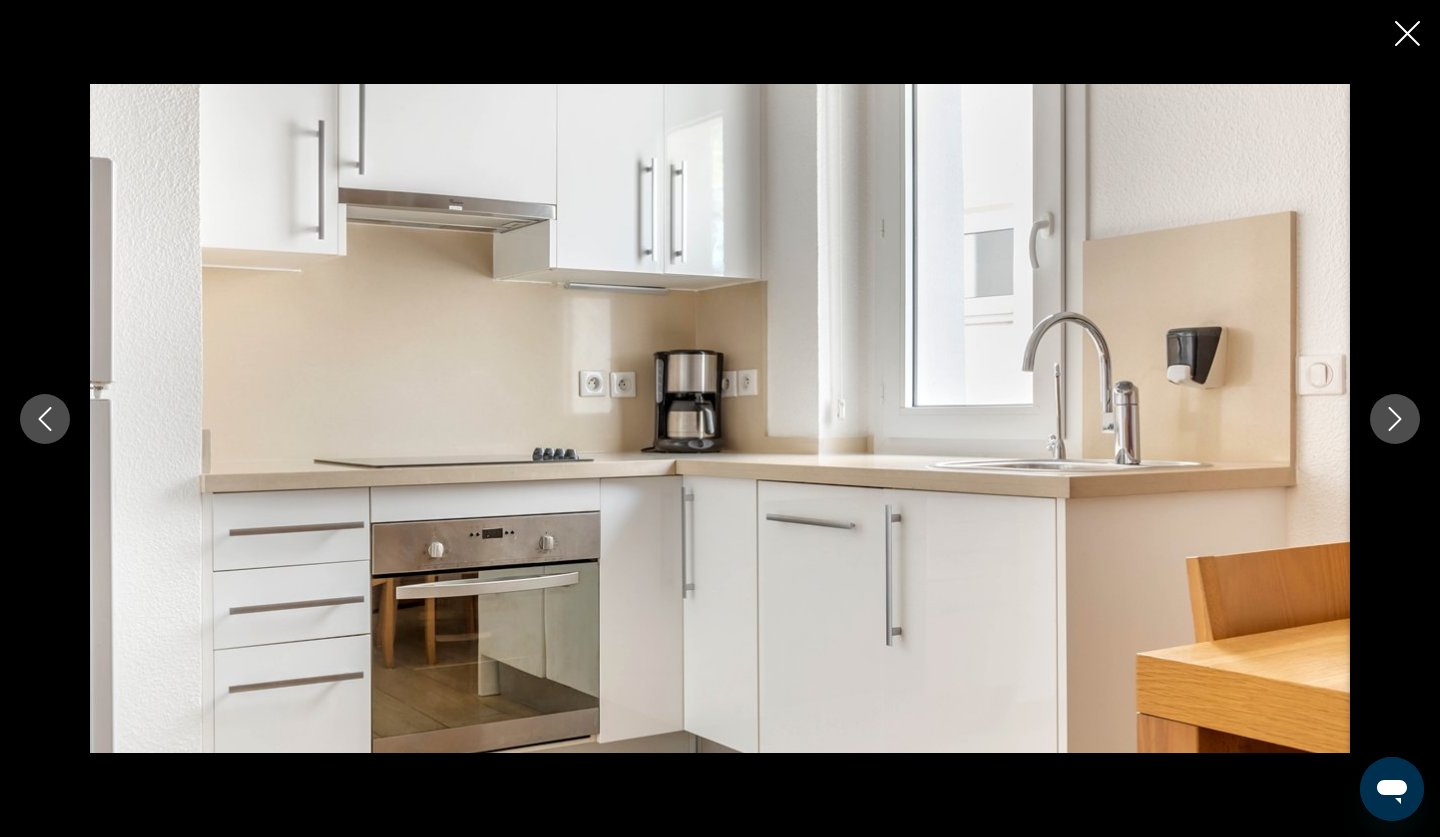 click at bounding box center (1395, 419) 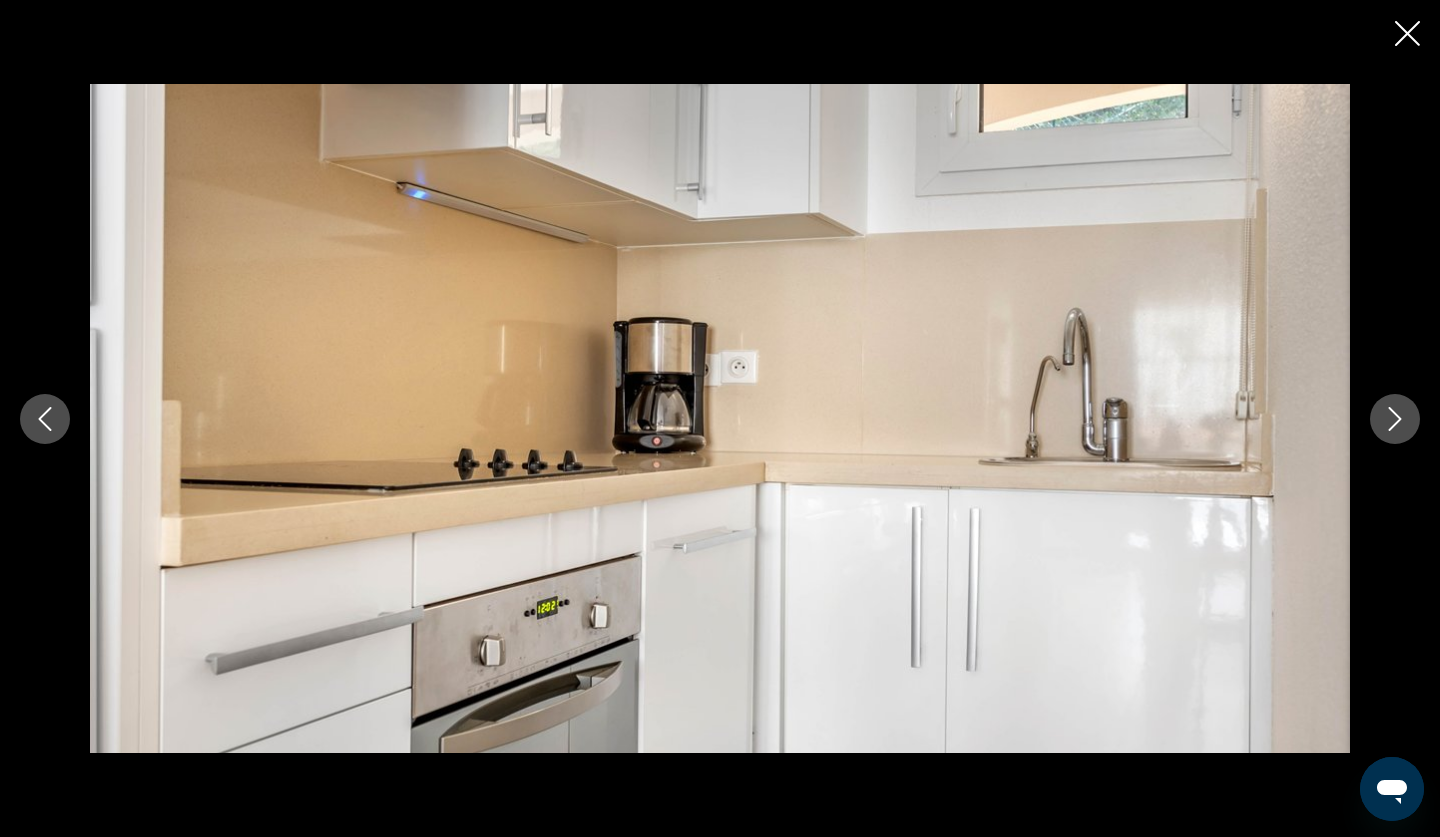 click at bounding box center [1395, 419] 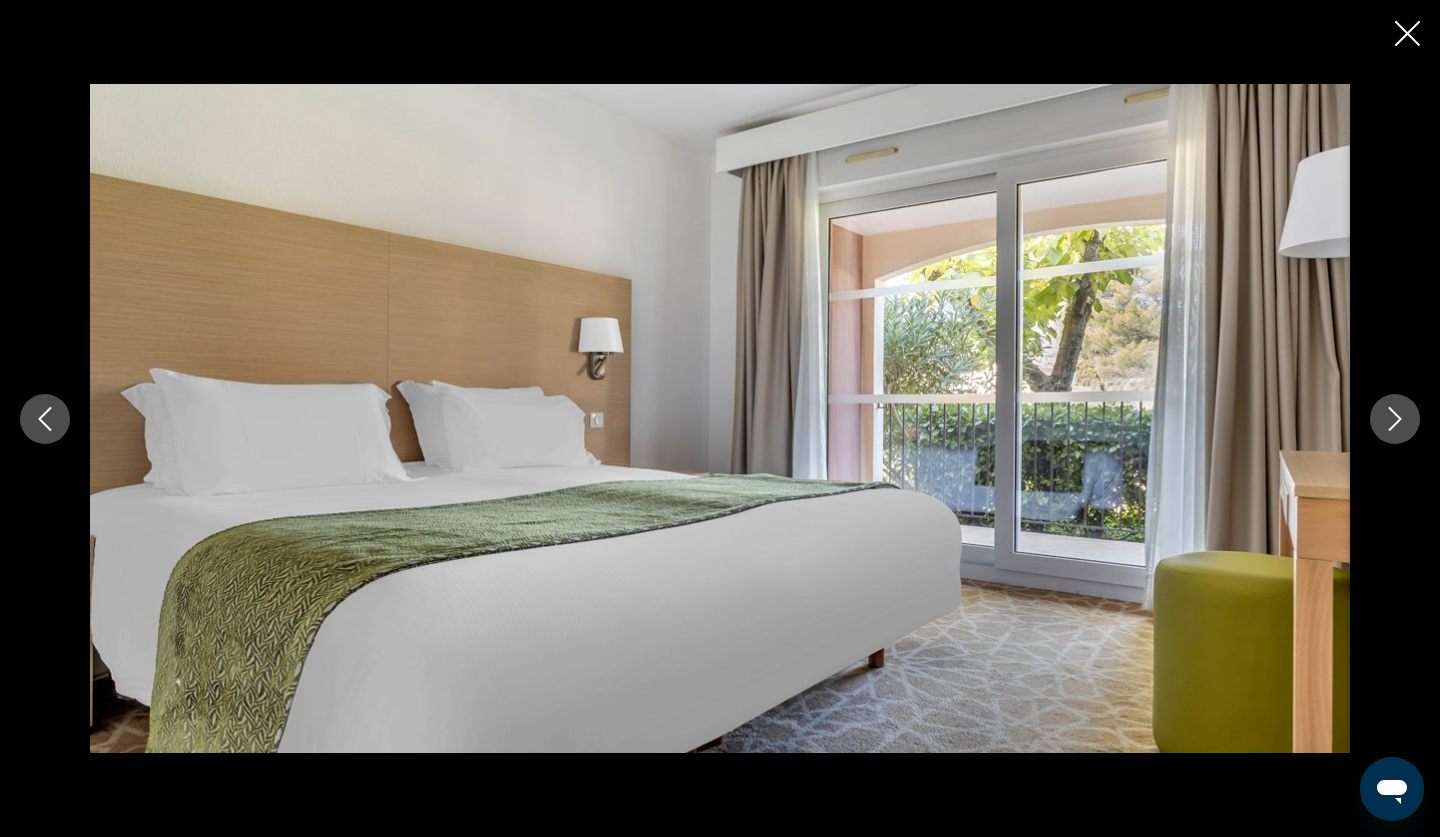 click at bounding box center (1395, 419) 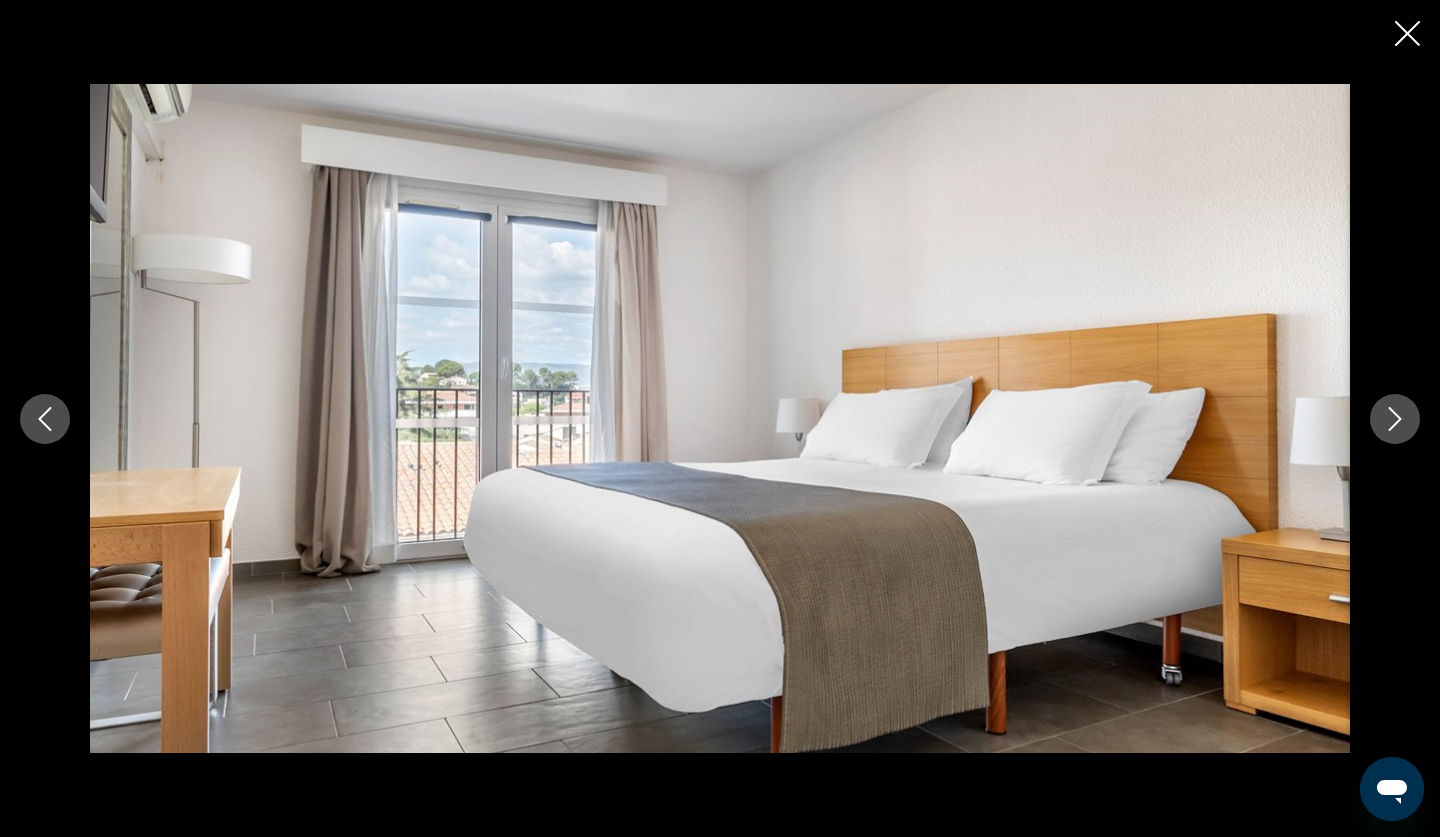 click at bounding box center [1395, 419] 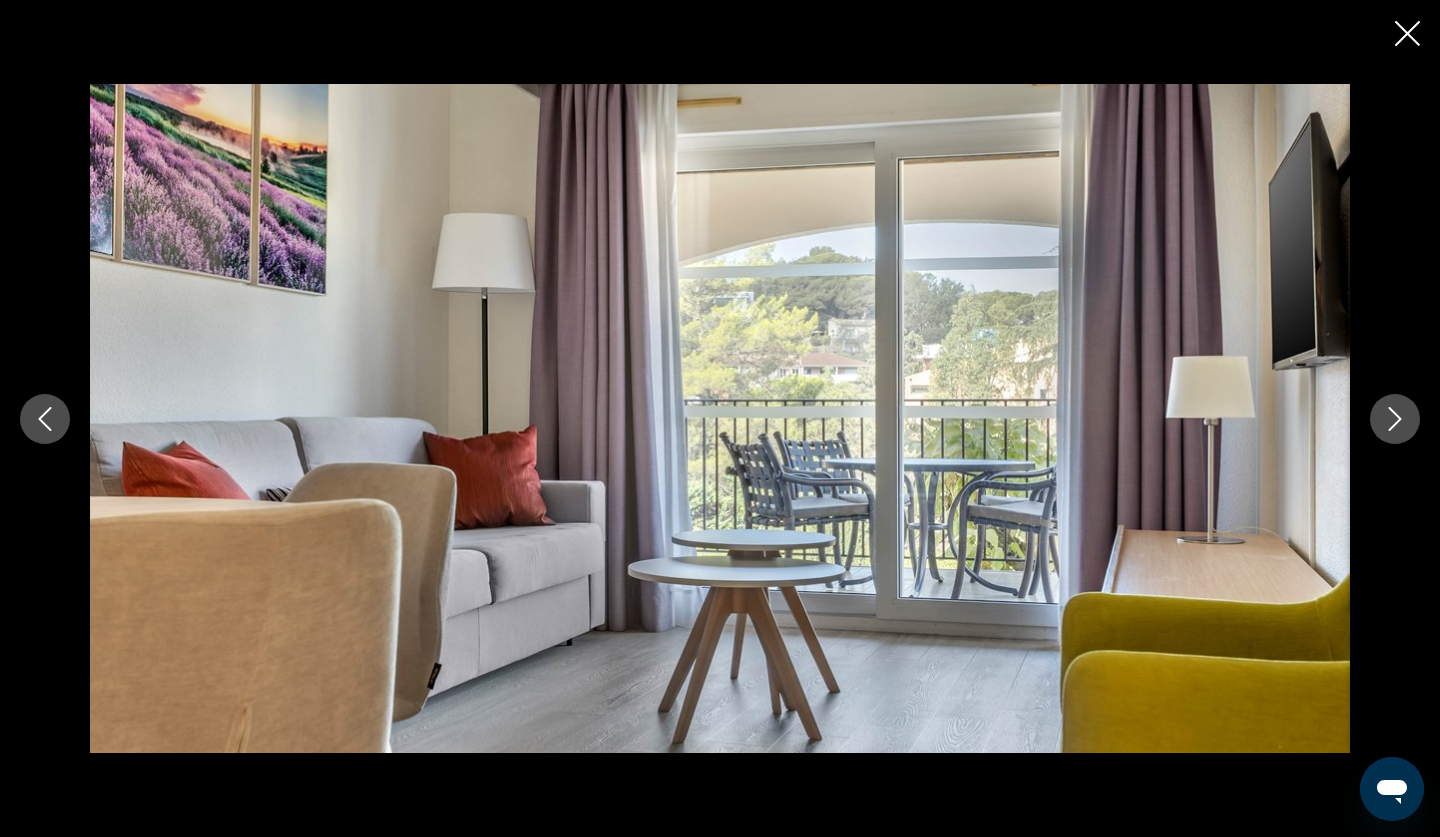 click at bounding box center [1395, 419] 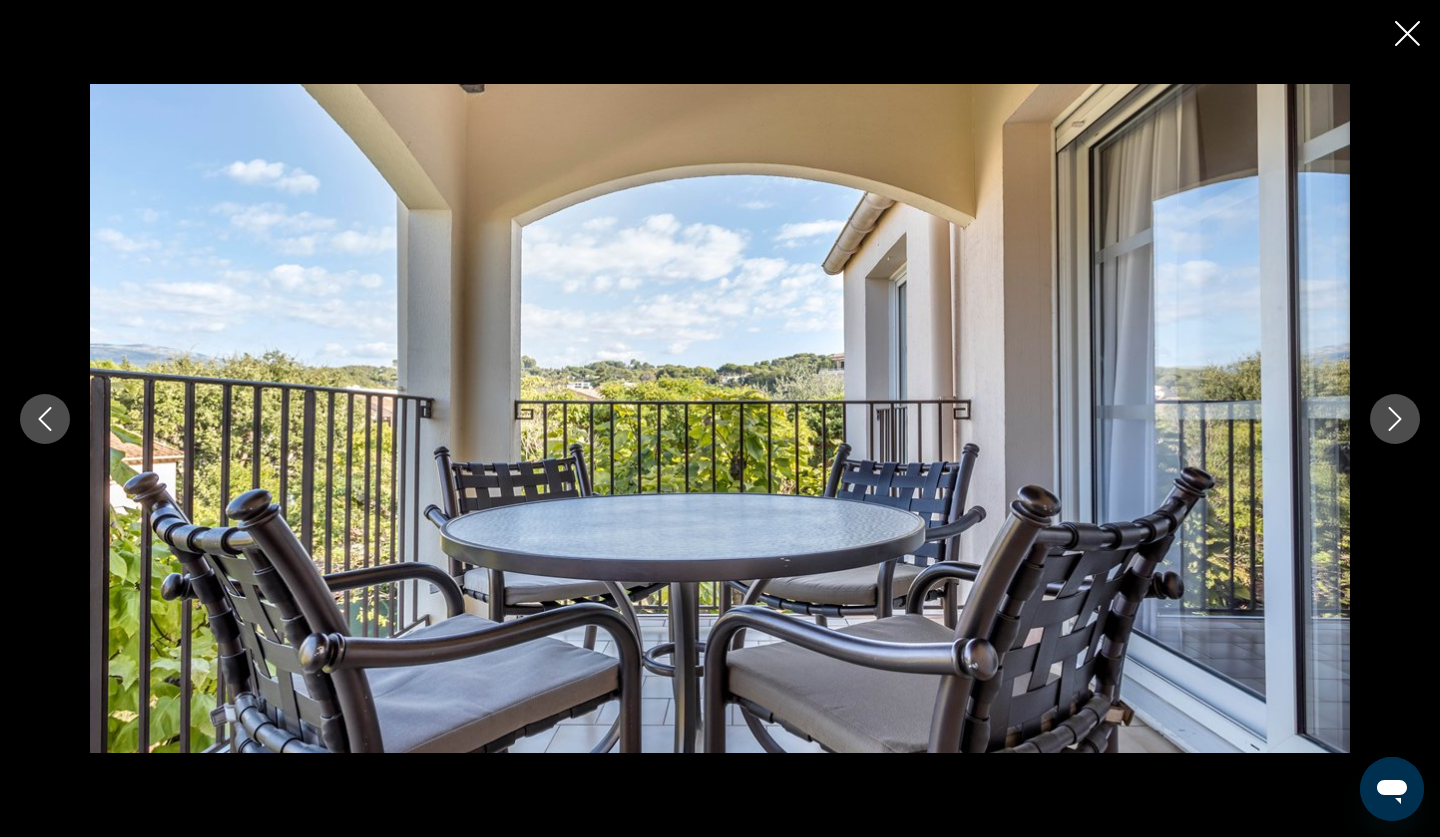 click 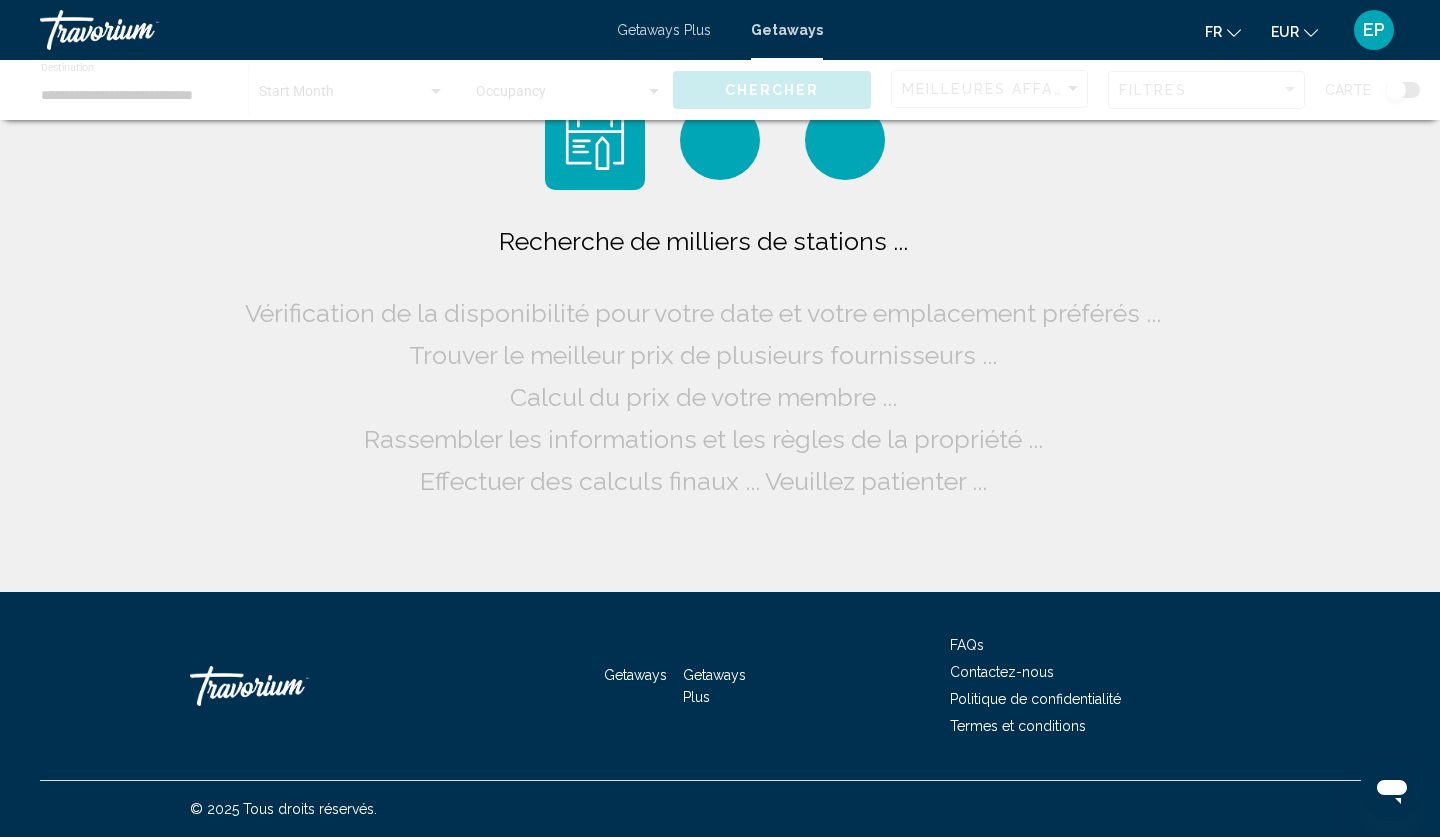 scroll, scrollTop: 0, scrollLeft: 0, axis: both 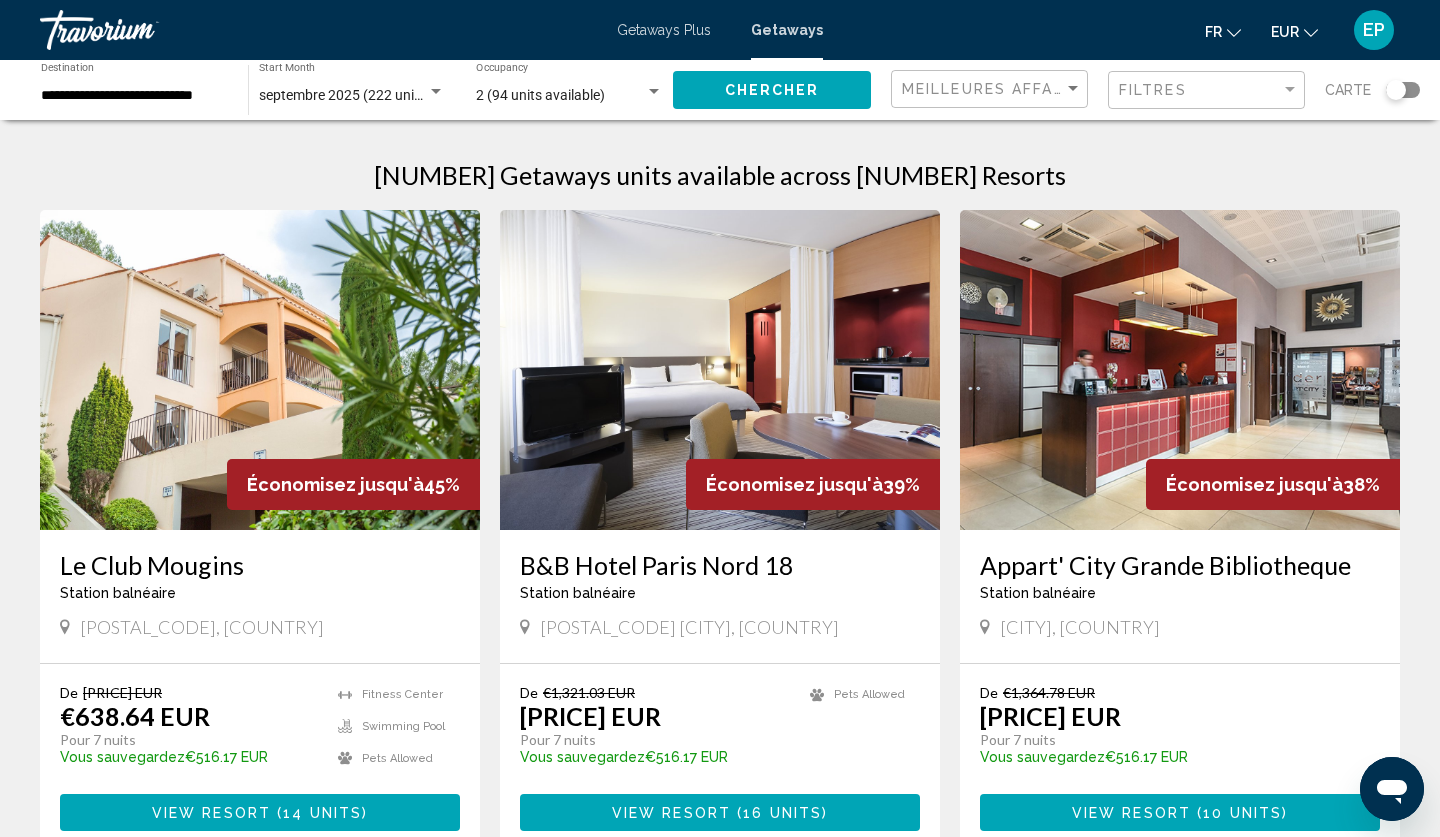 click on "**********" 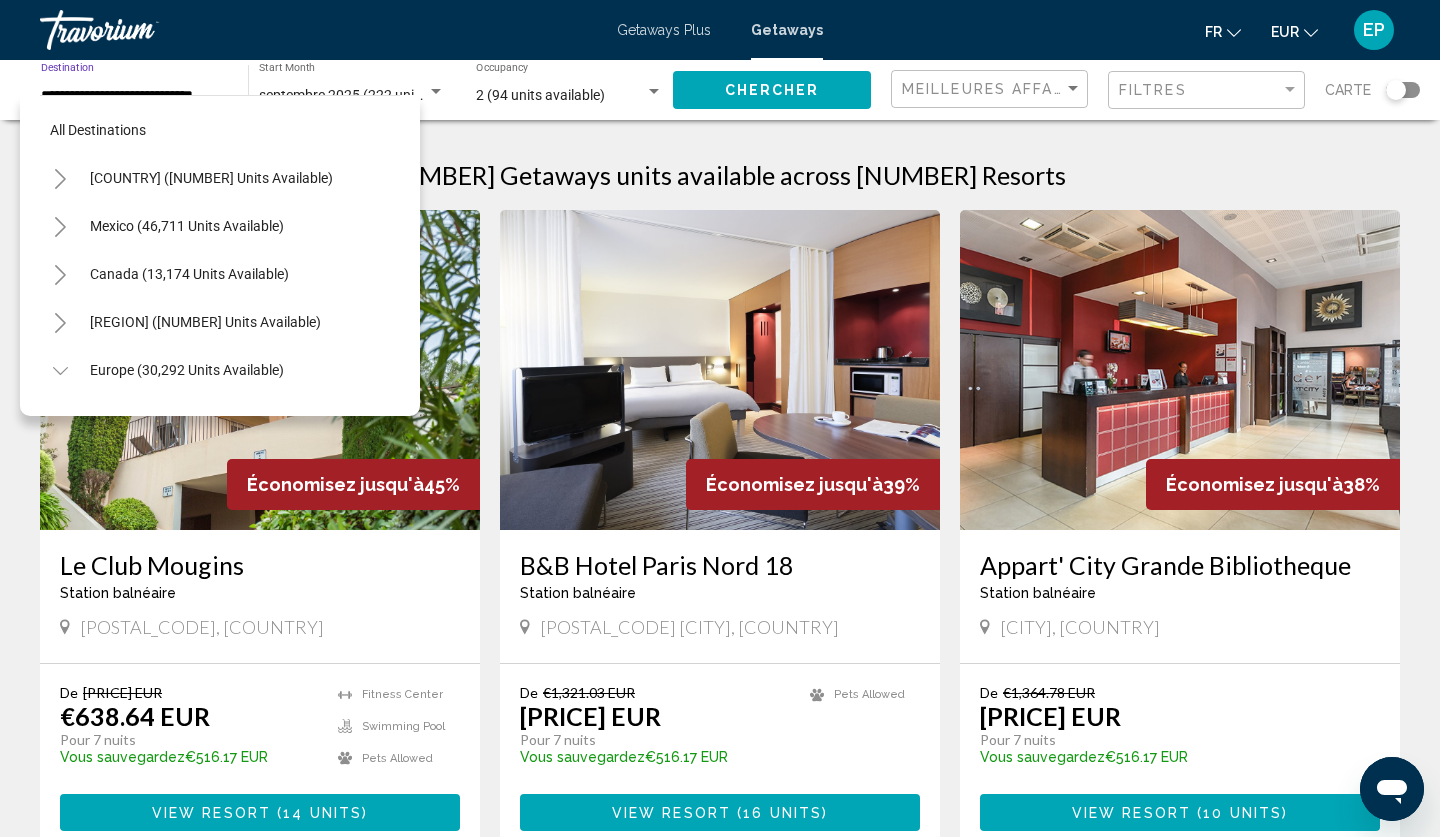 scroll, scrollTop: 455, scrollLeft: 0, axis: vertical 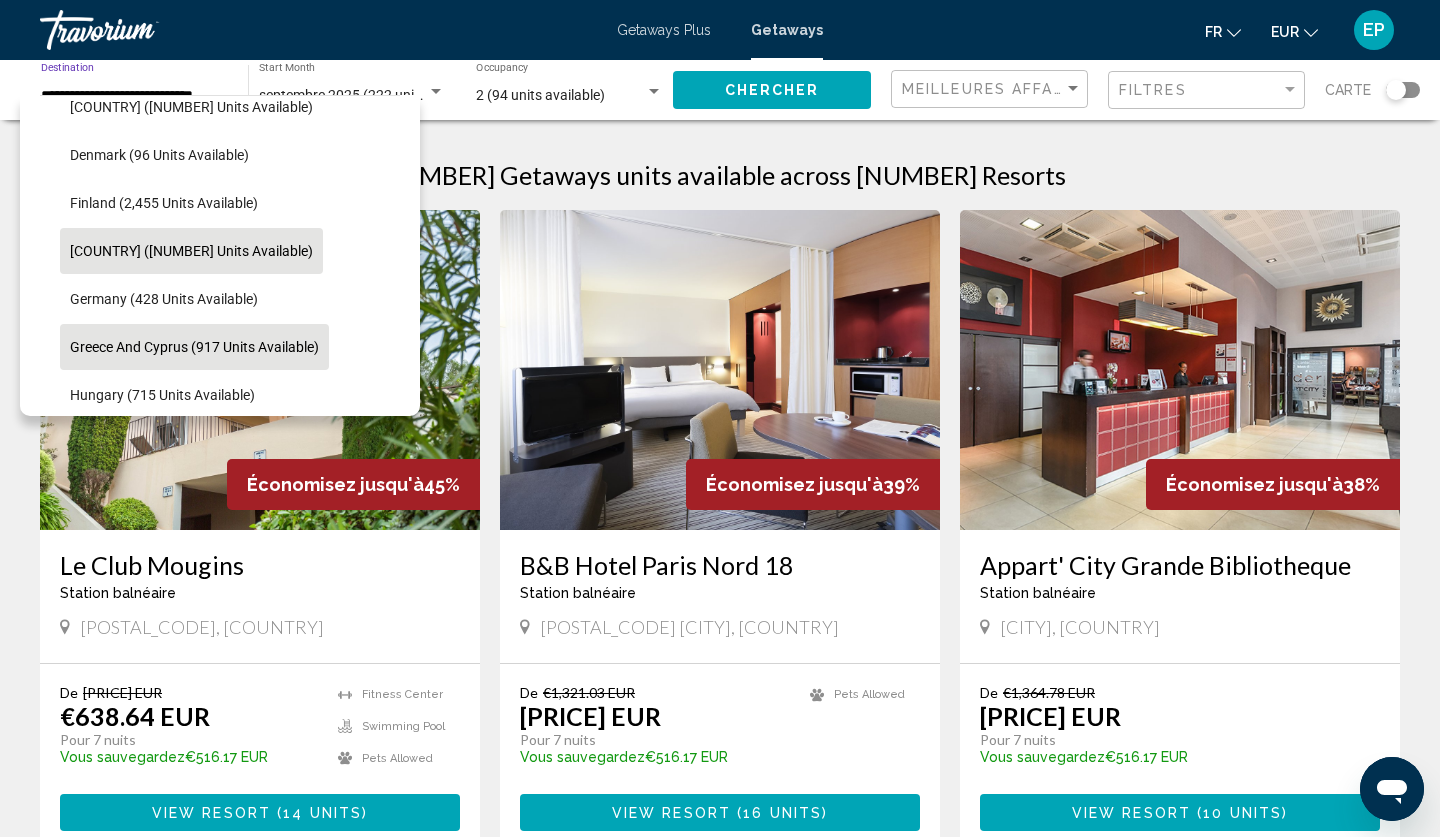 click on "Greece and Cyprus (917 units available)" 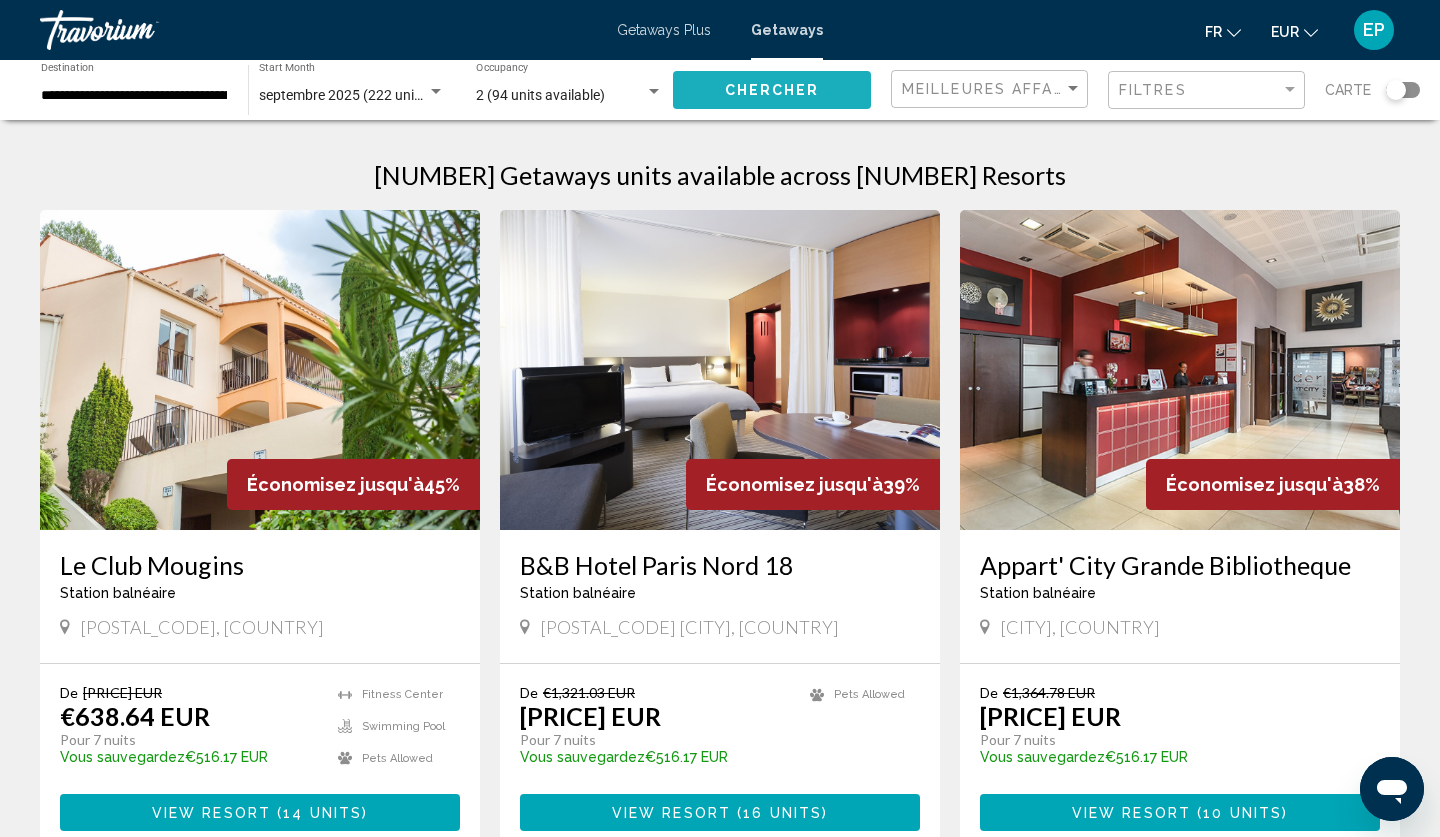 click on "Chercher" 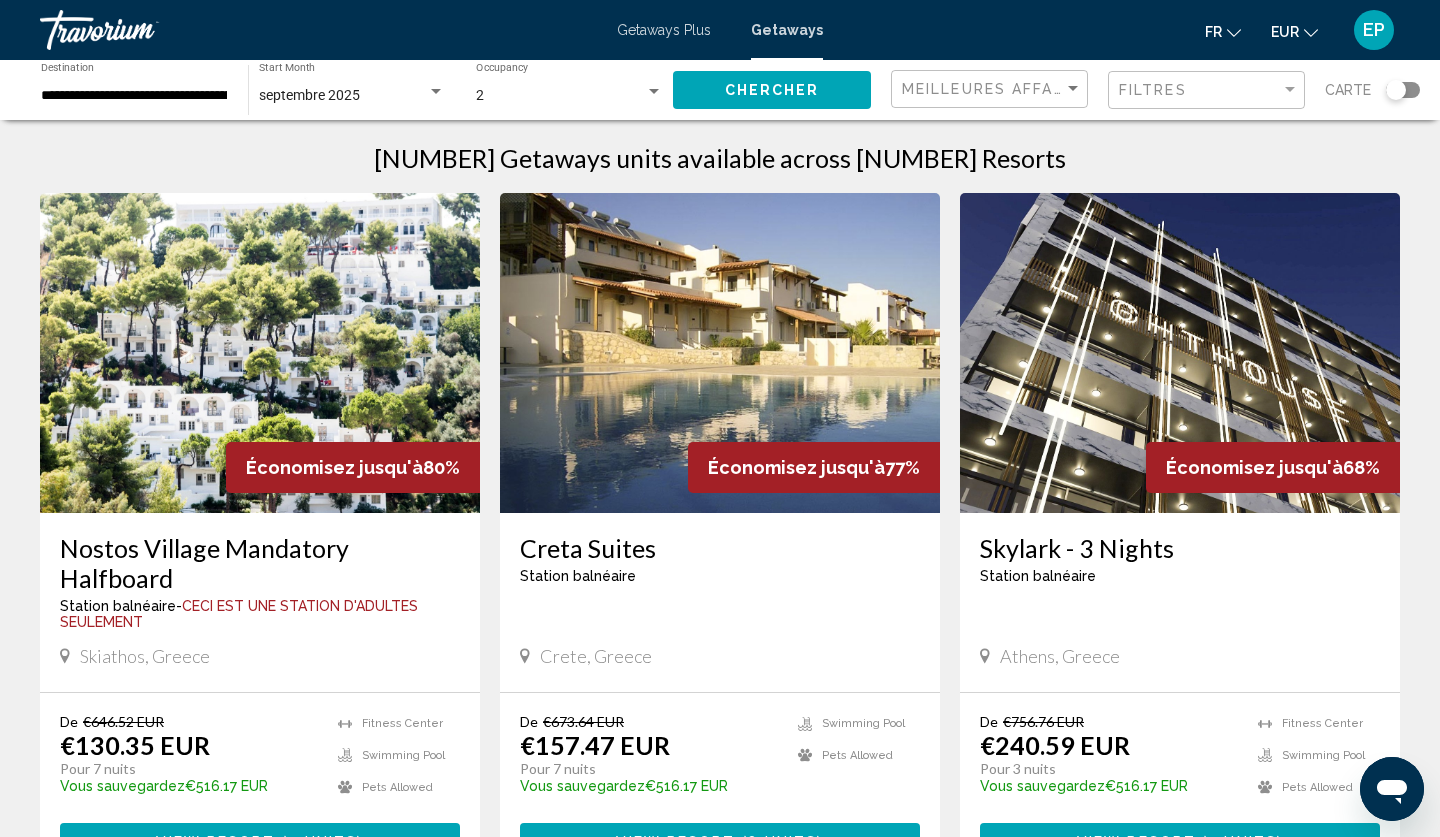 scroll, scrollTop: 8, scrollLeft: 0, axis: vertical 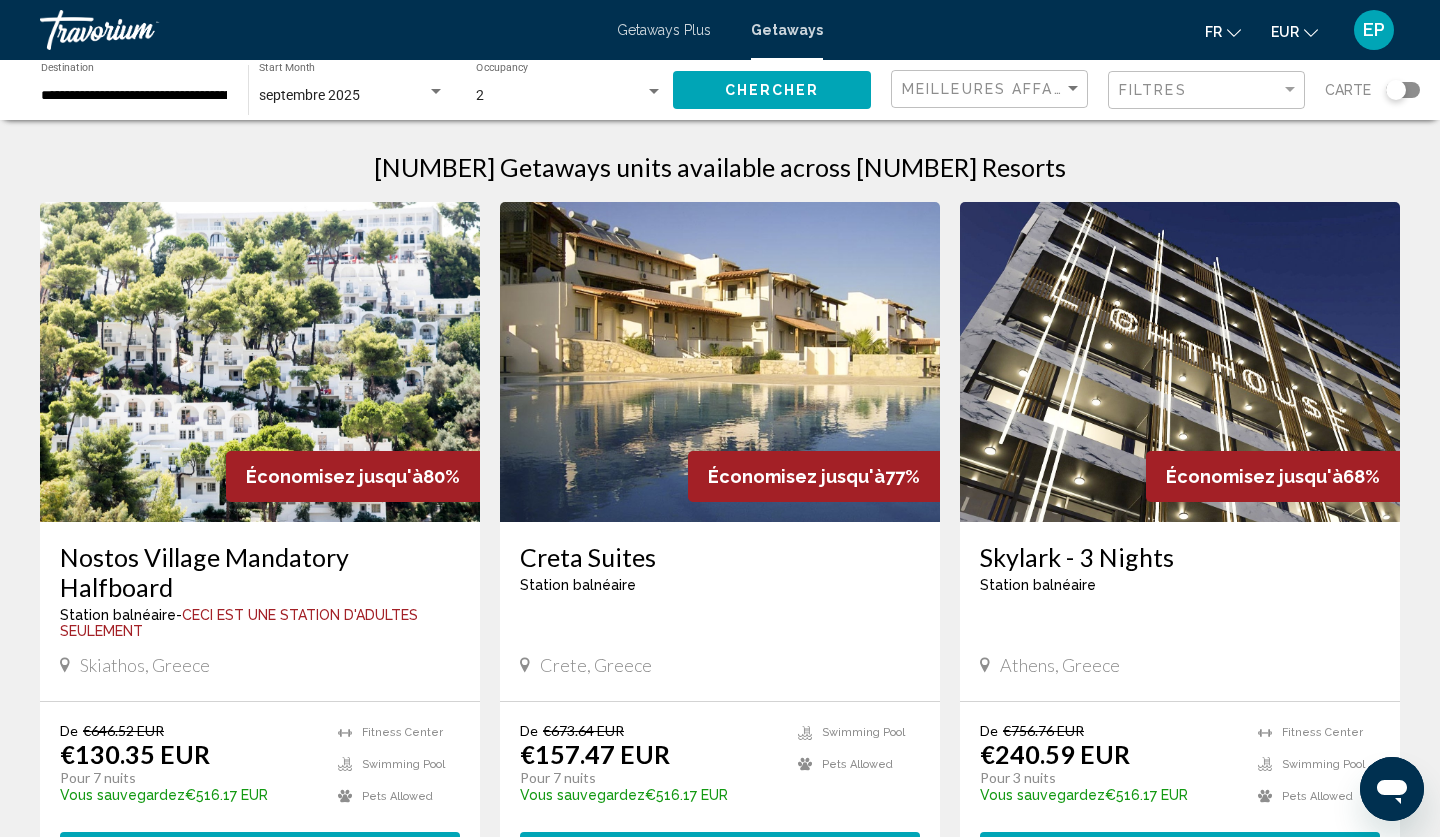 click at bounding box center (720, 362) 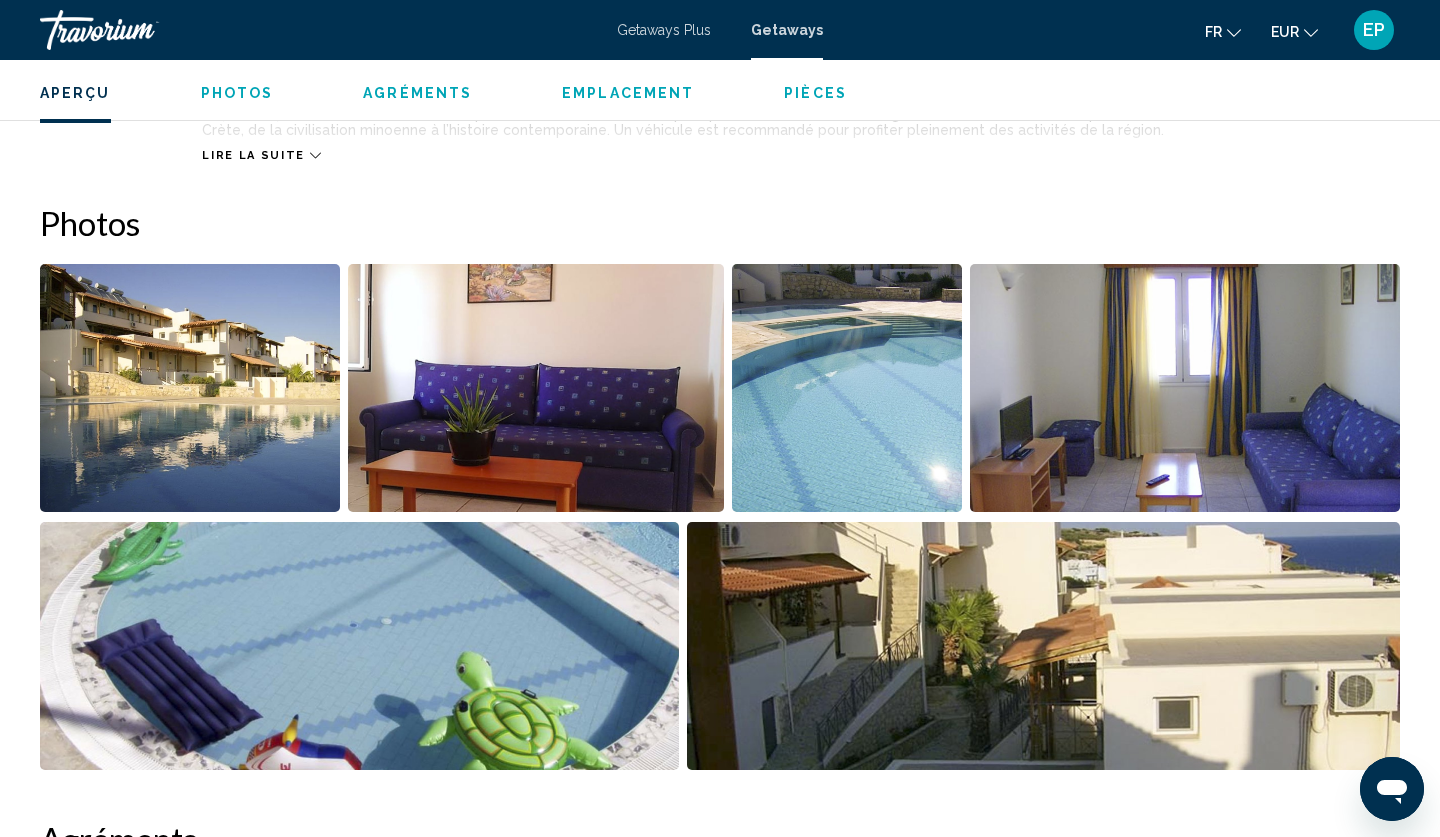 scroll, scrollTop: 856, scrollLeft: 0, axis: vertical 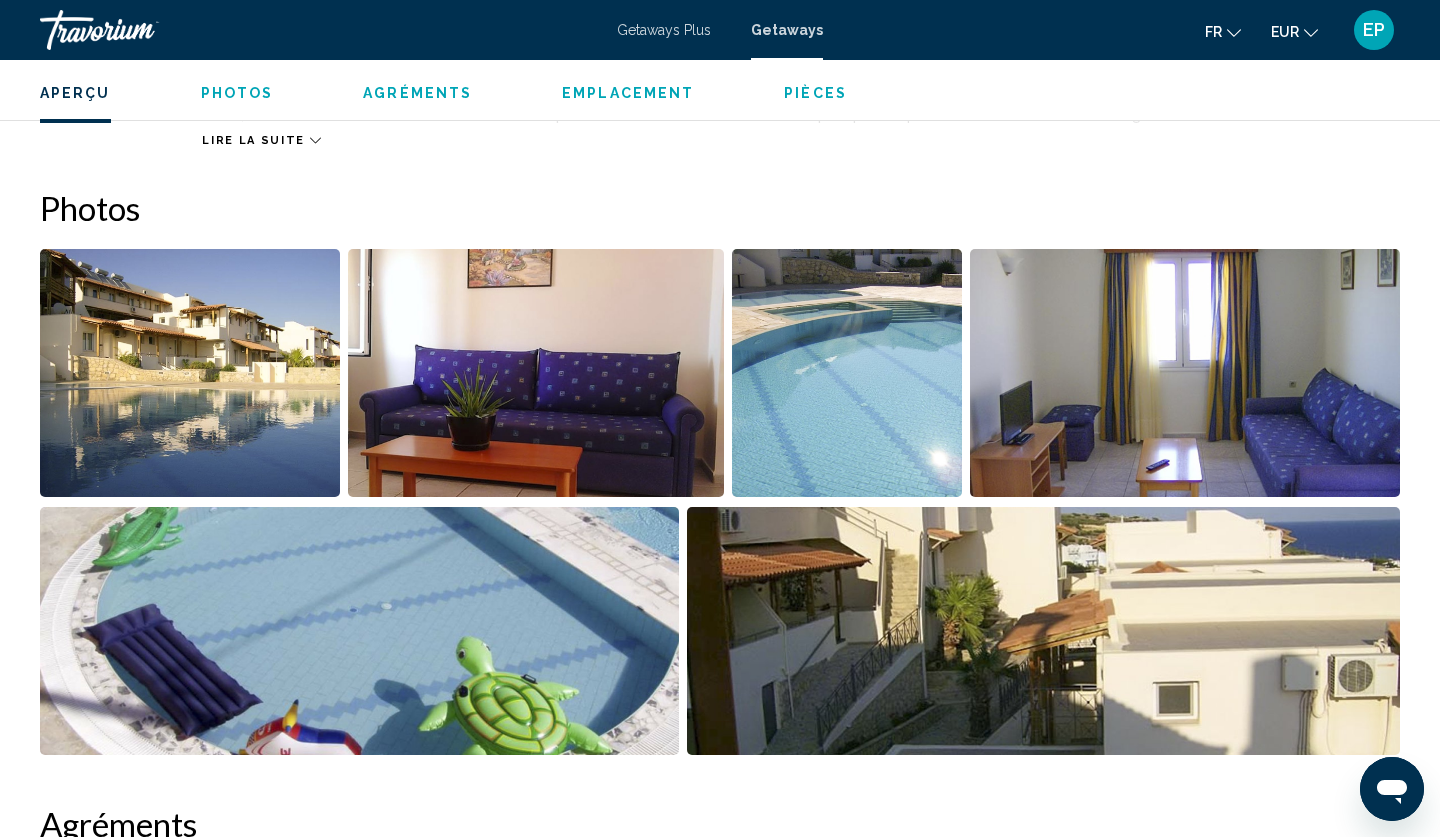 click at bounding box center (190, 373) 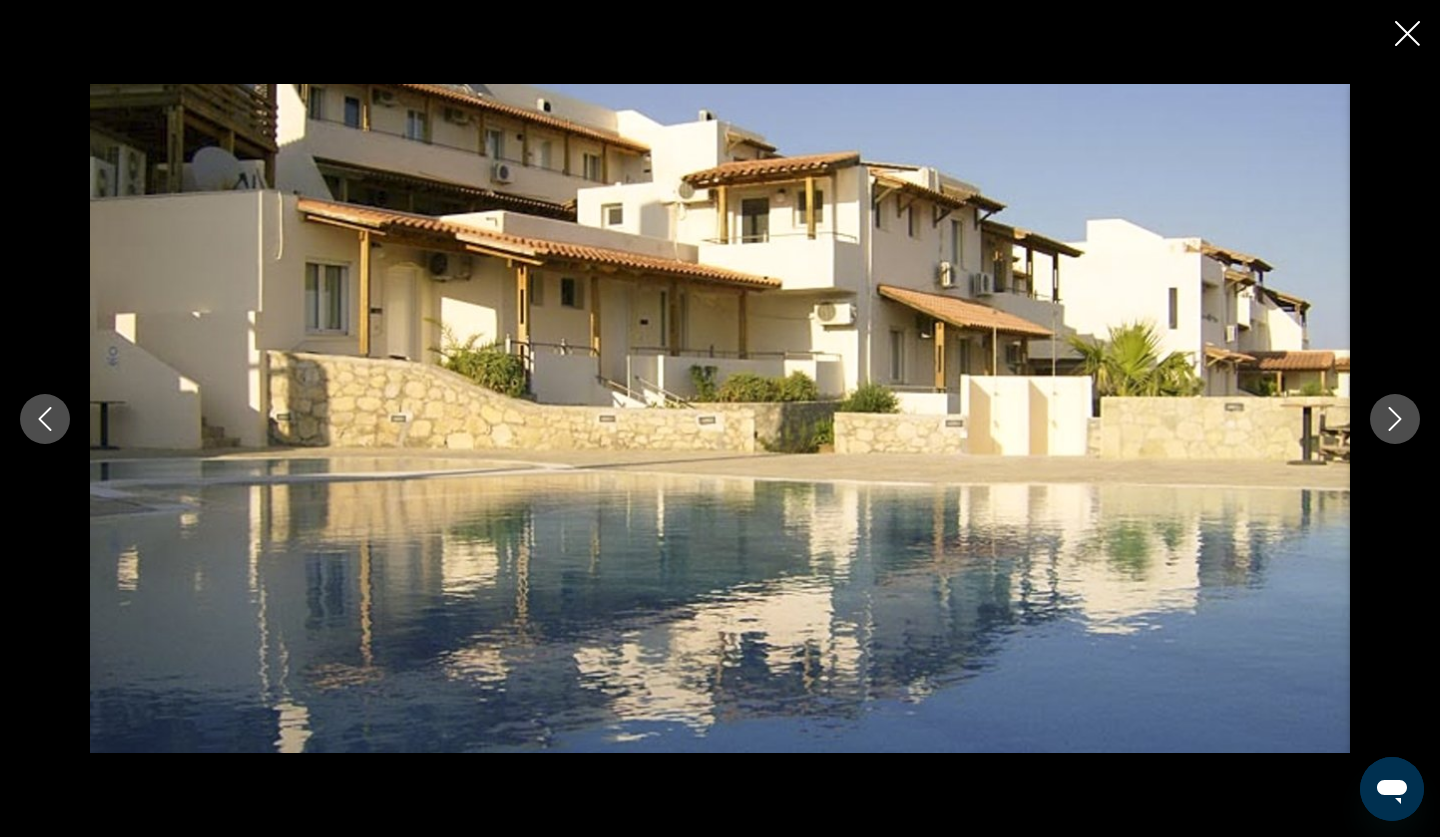 type 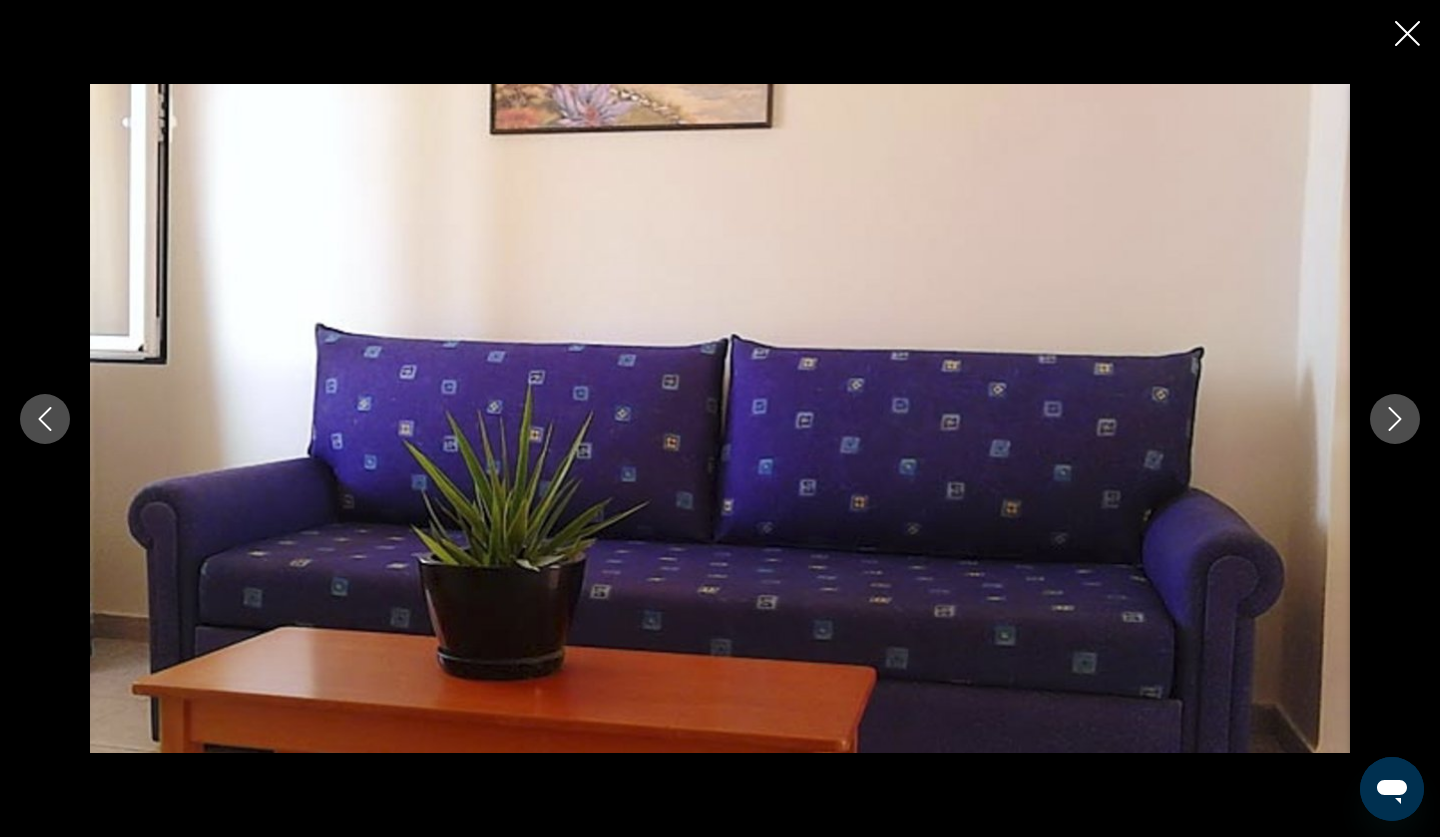 click 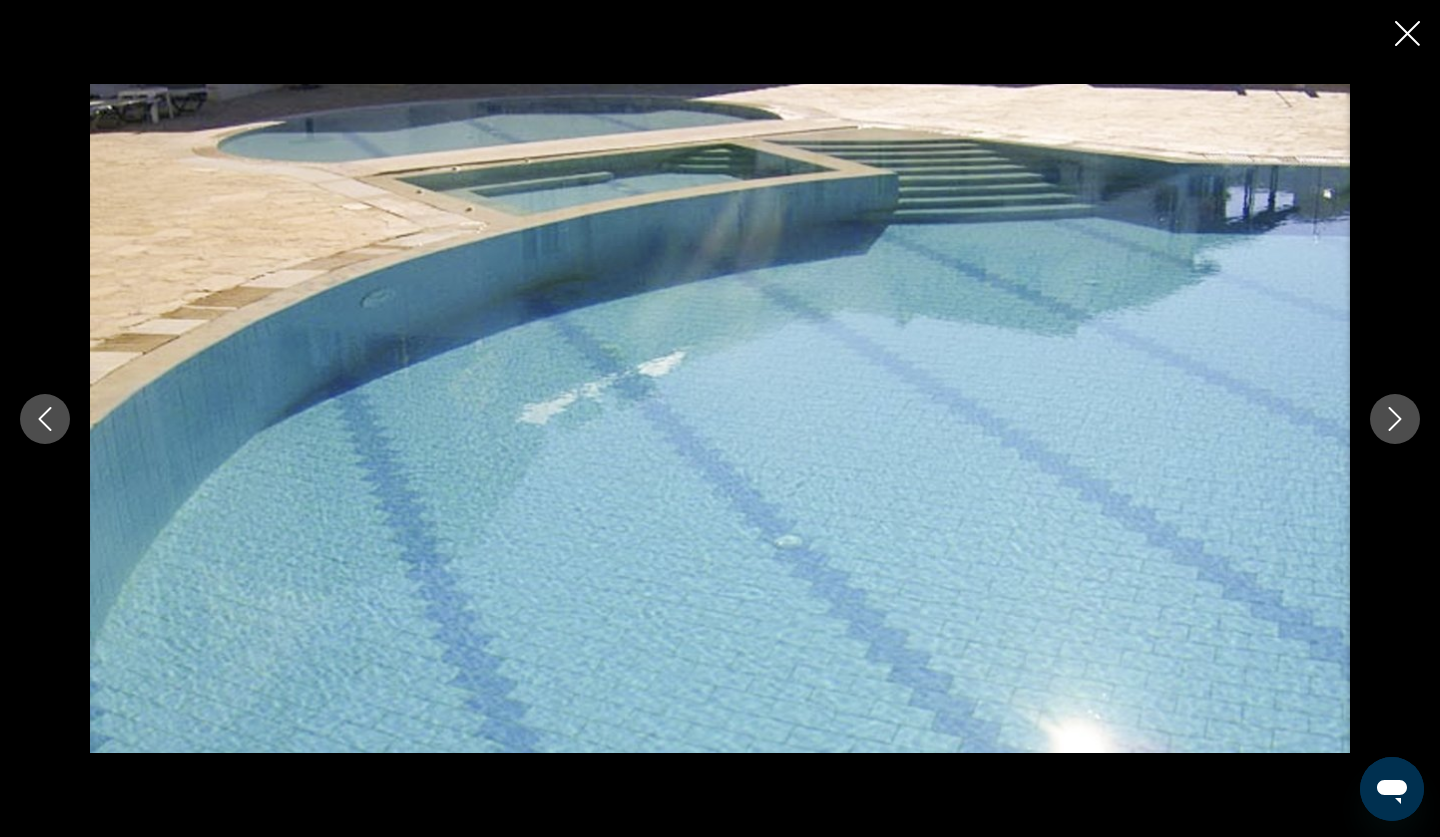 click 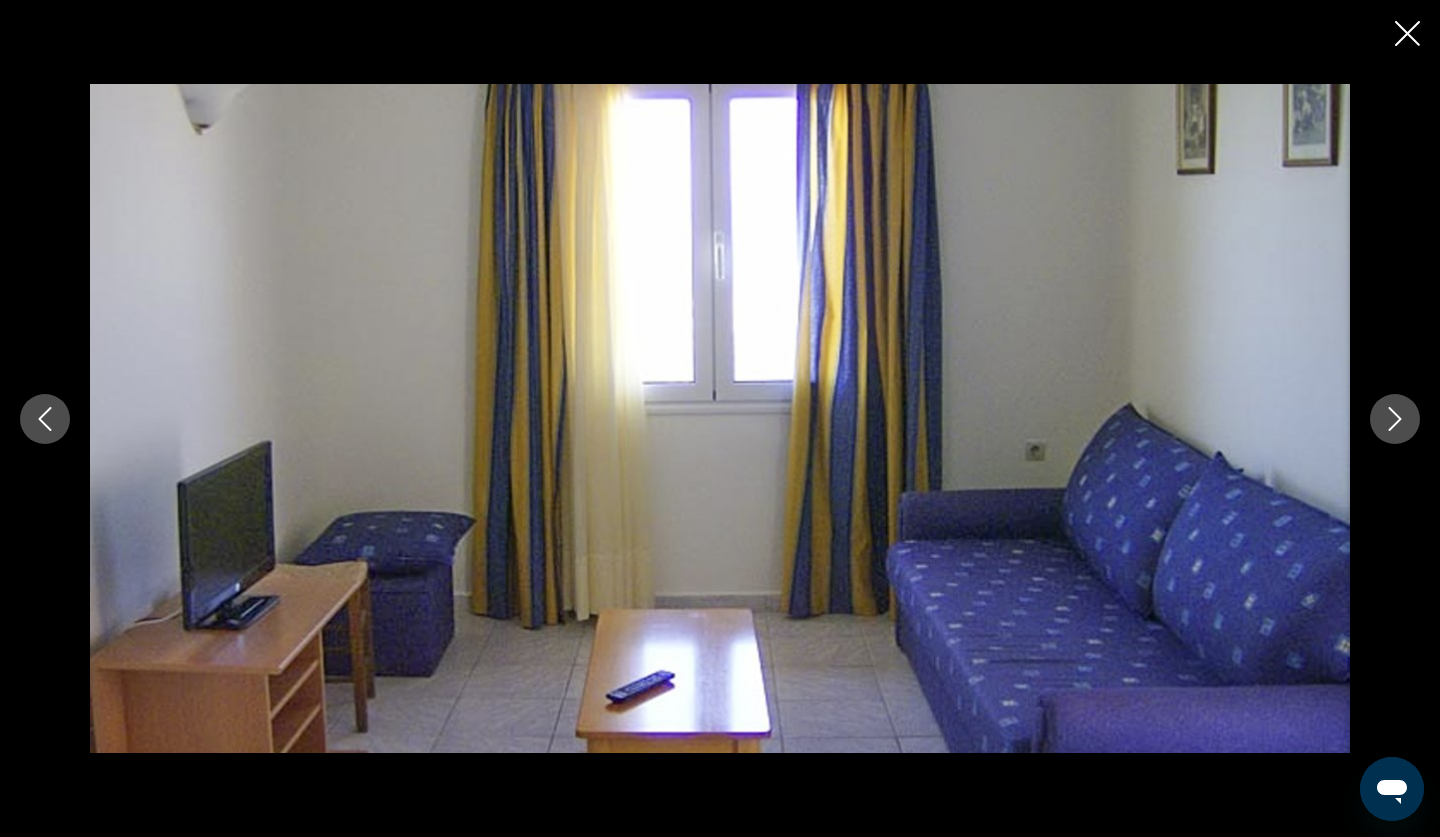 click 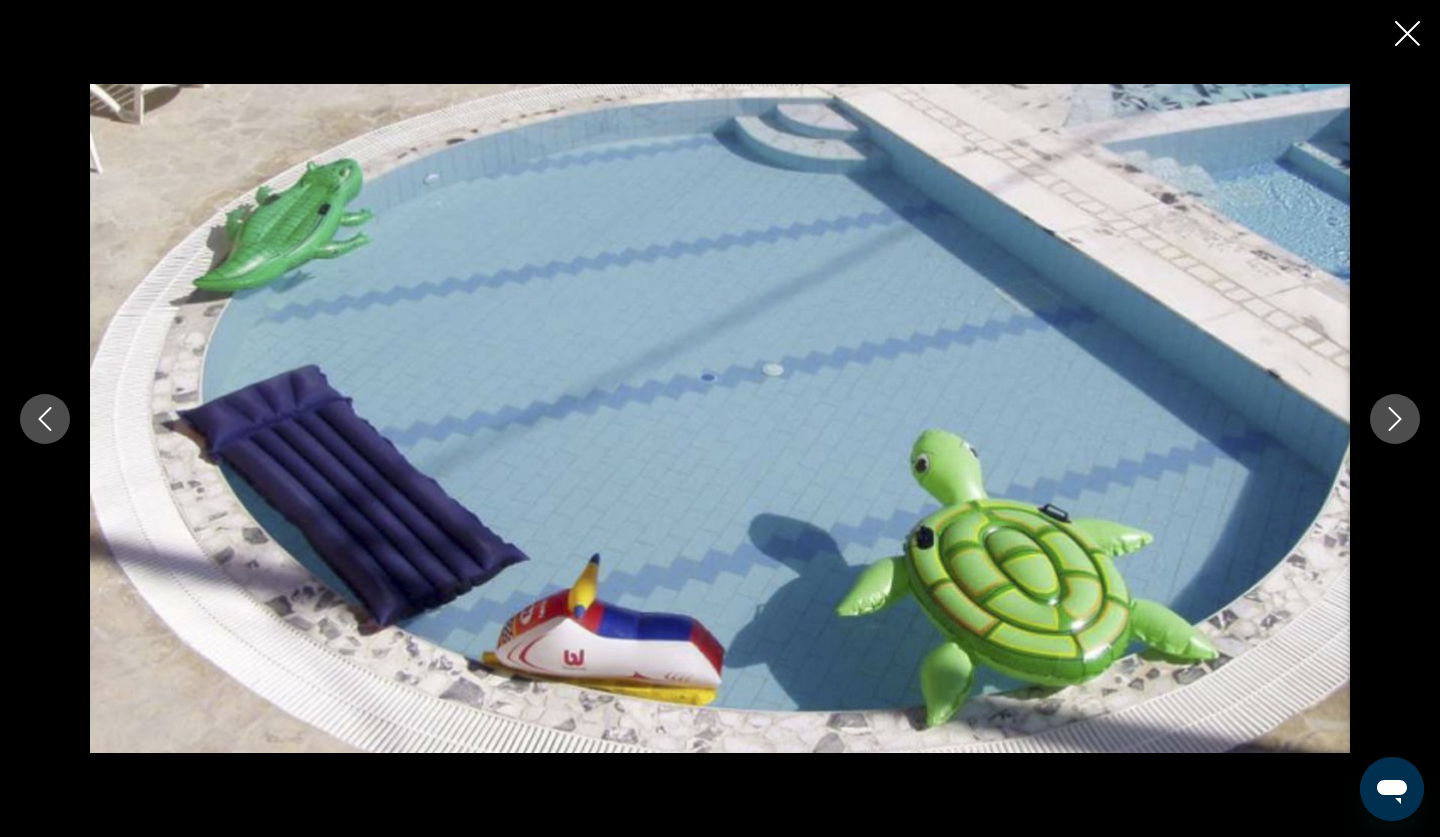 click 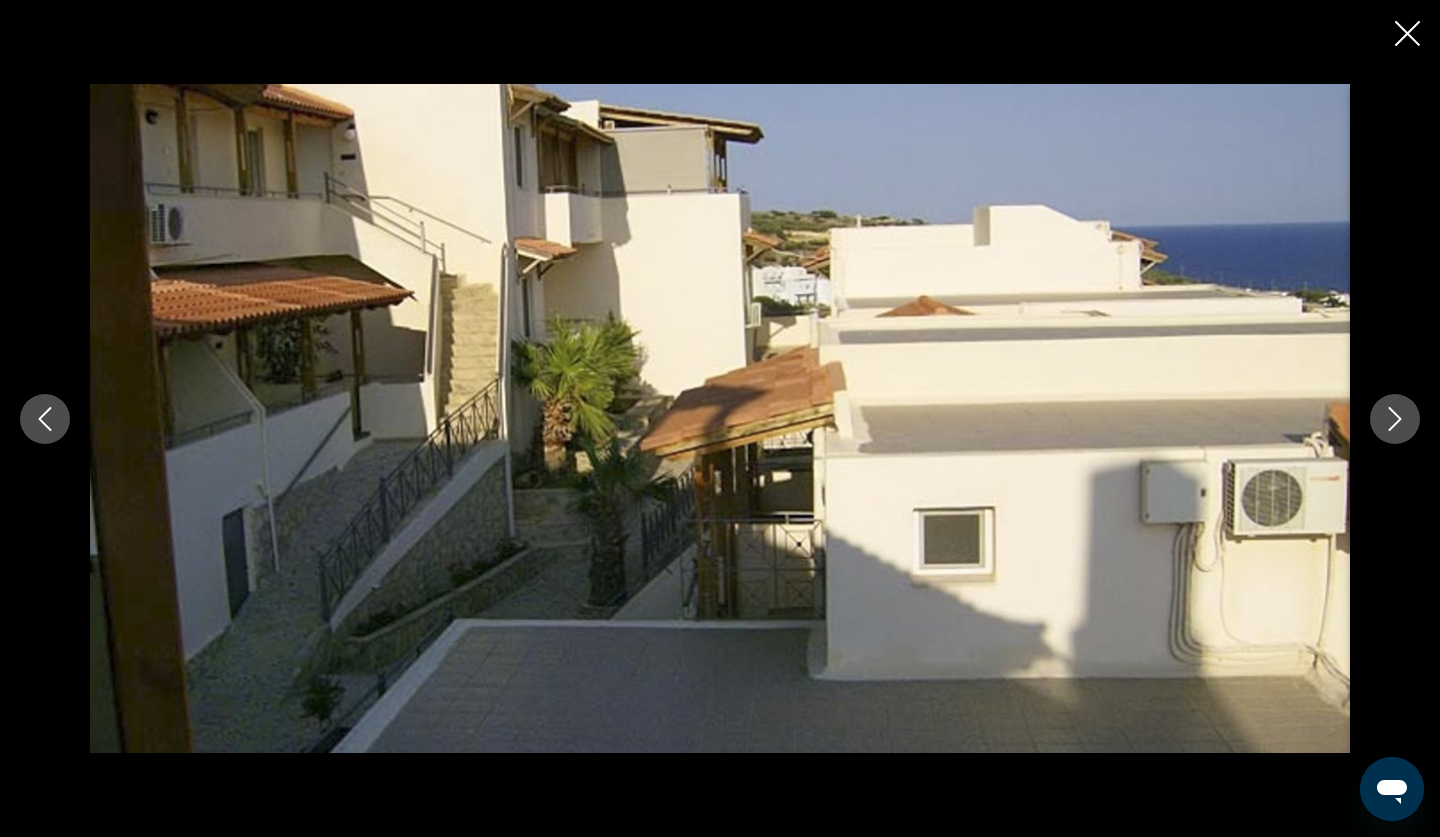 click 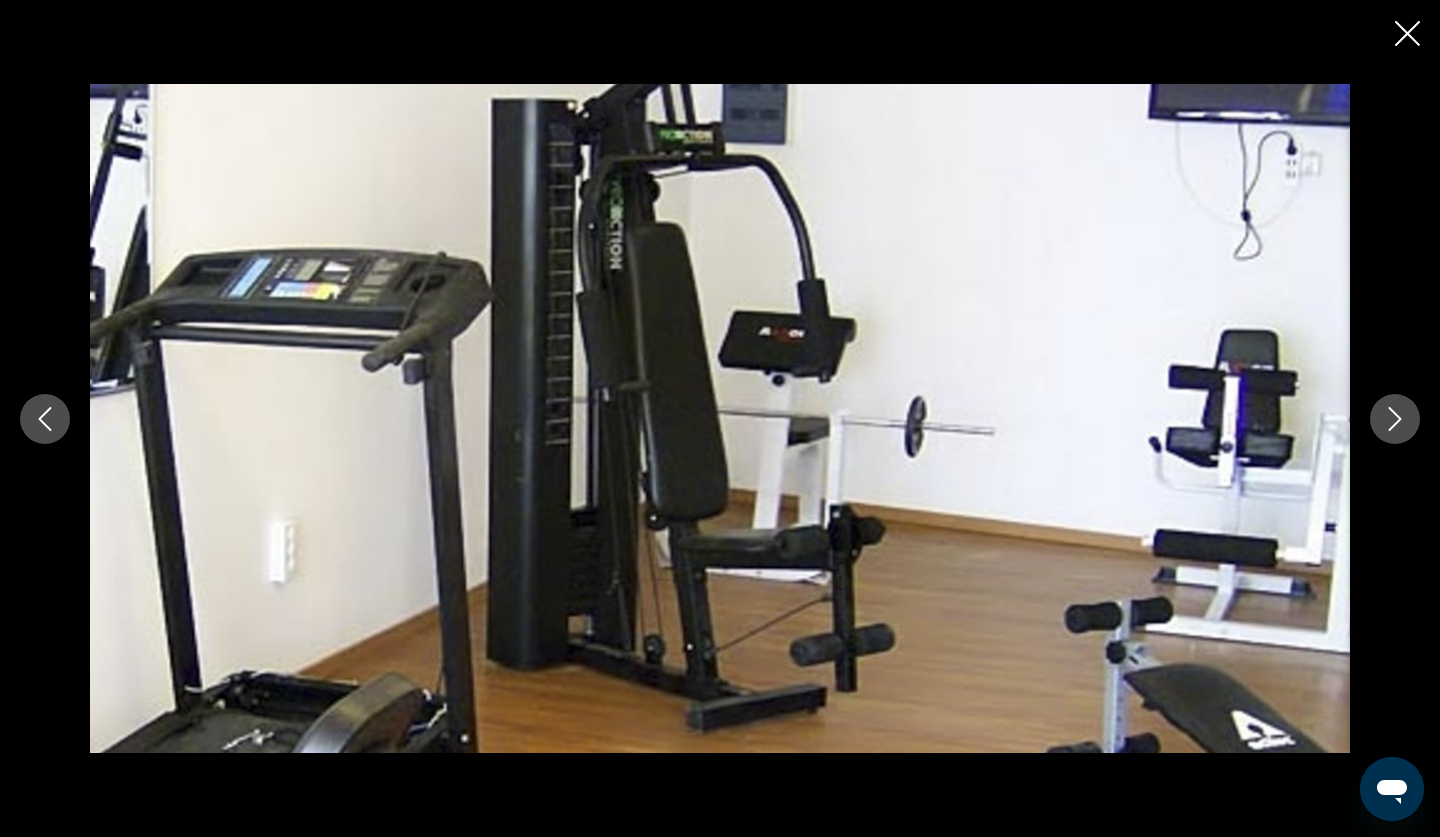 click 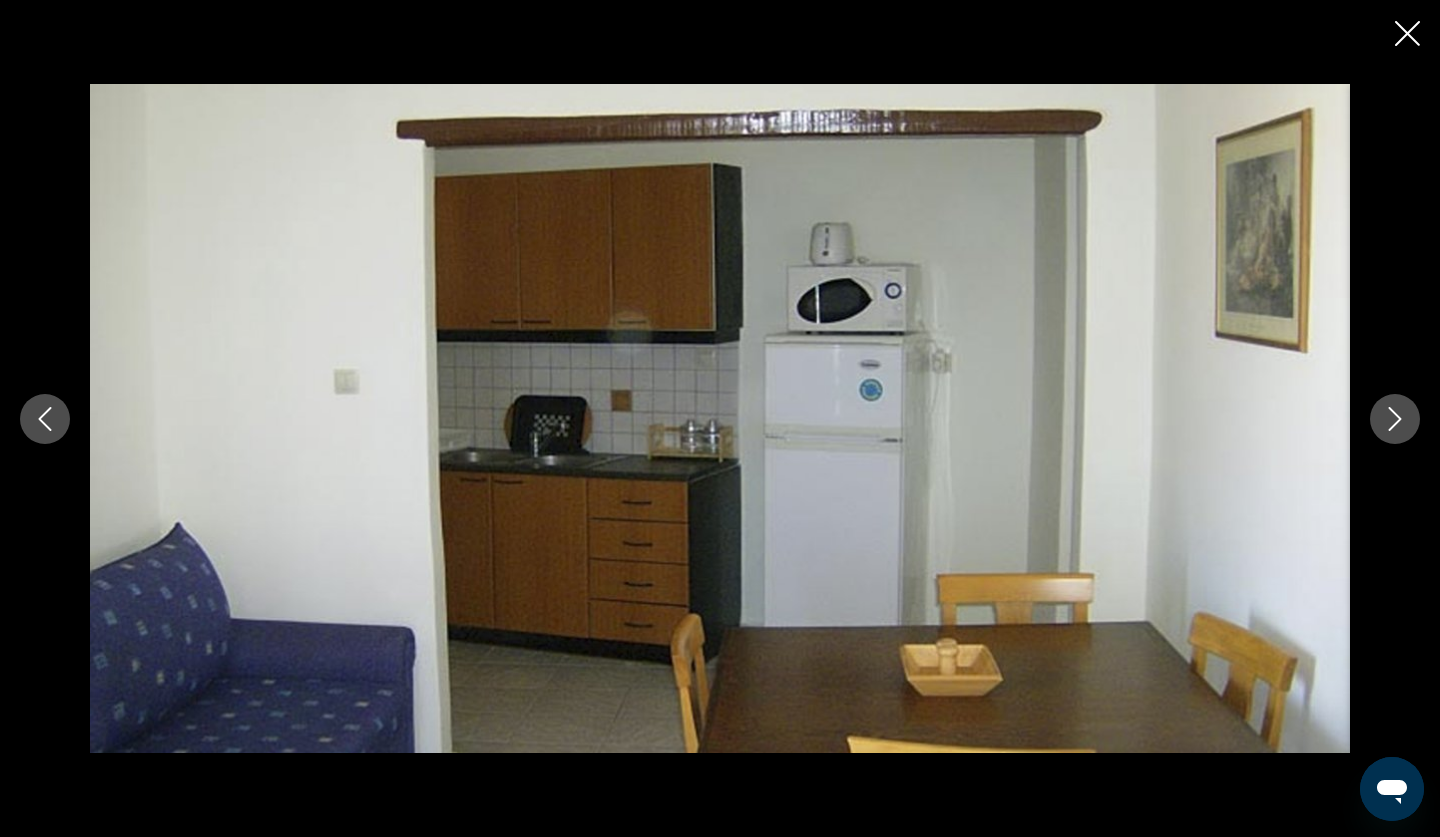 click 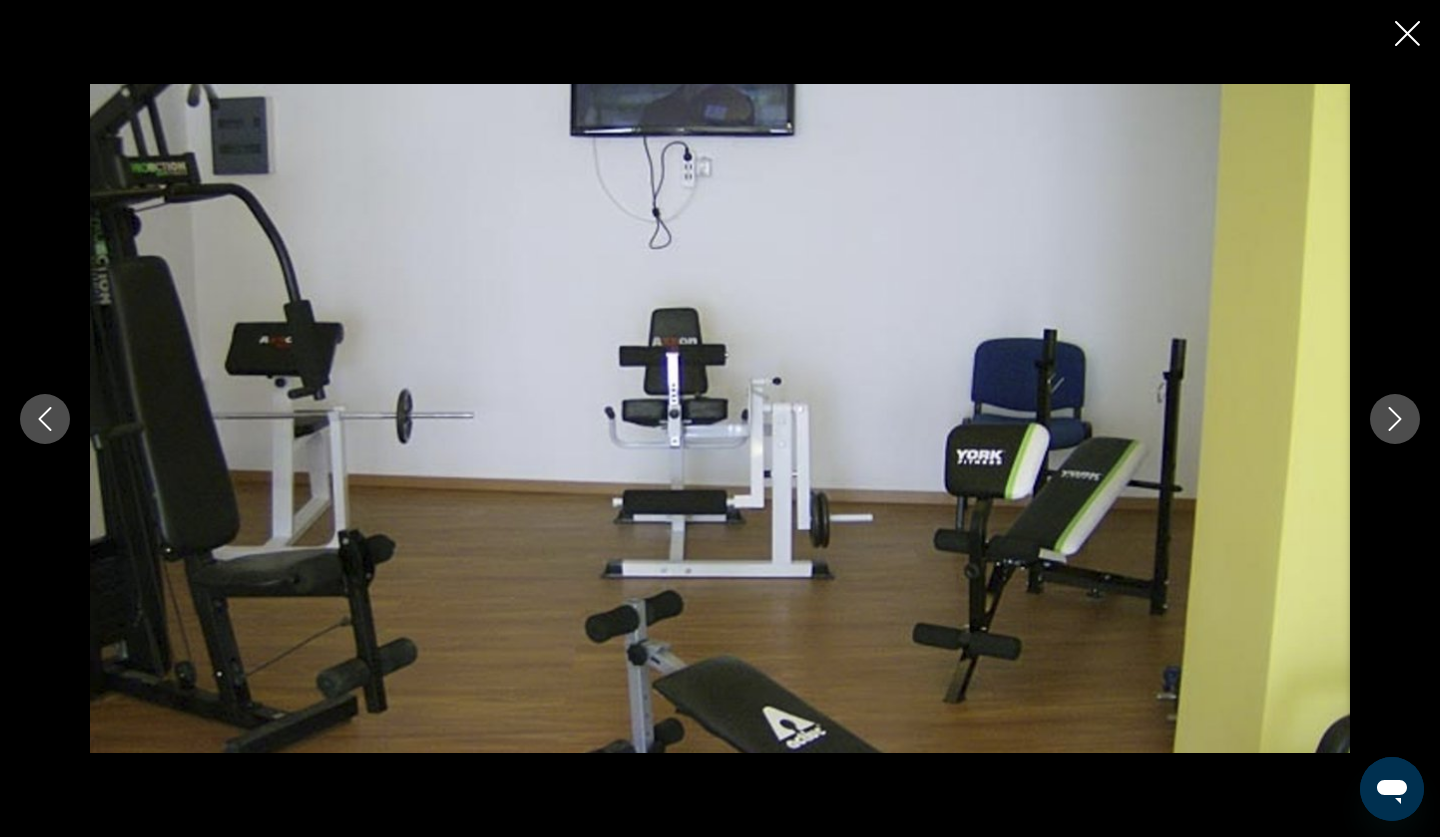 click 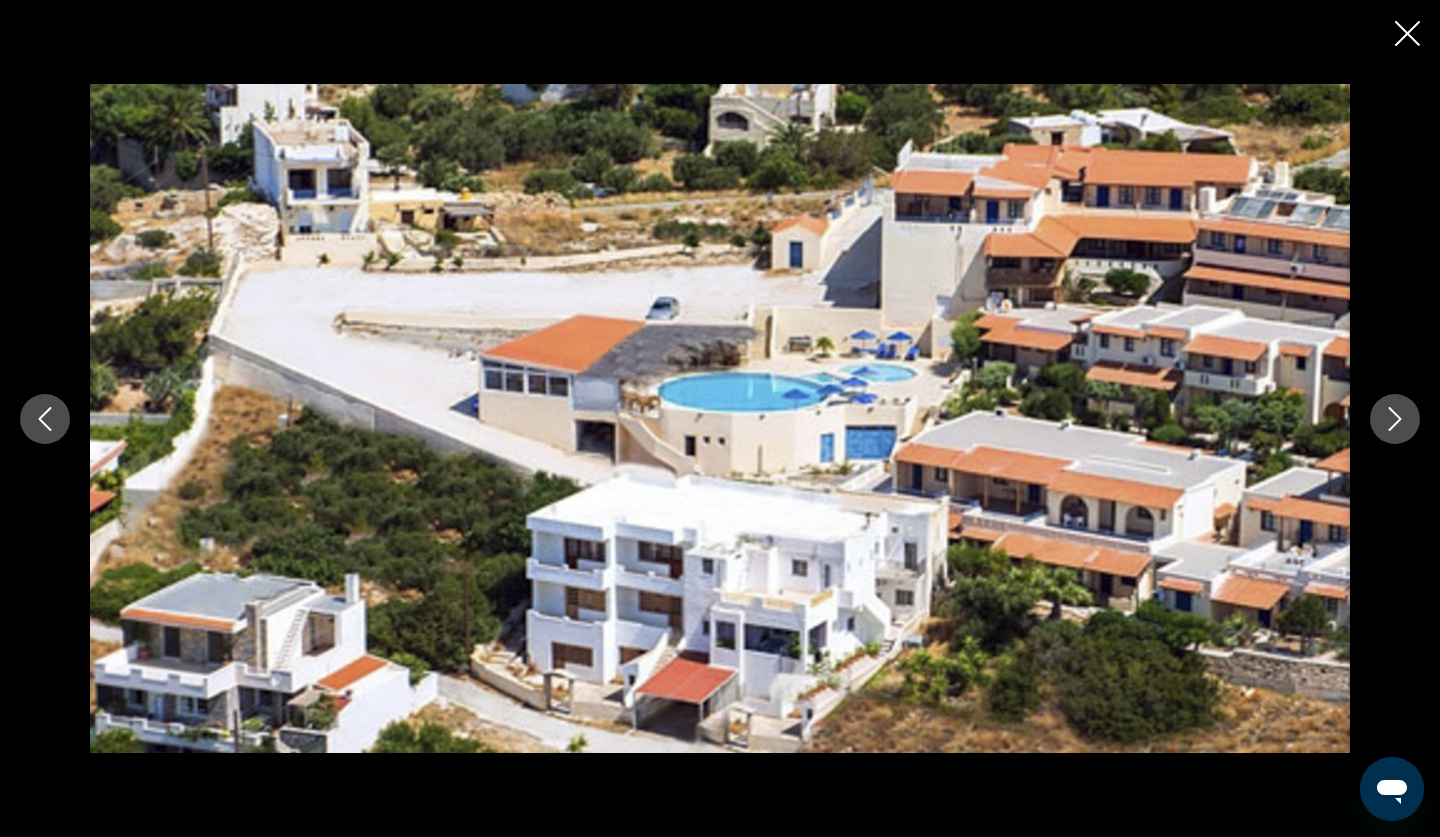 click 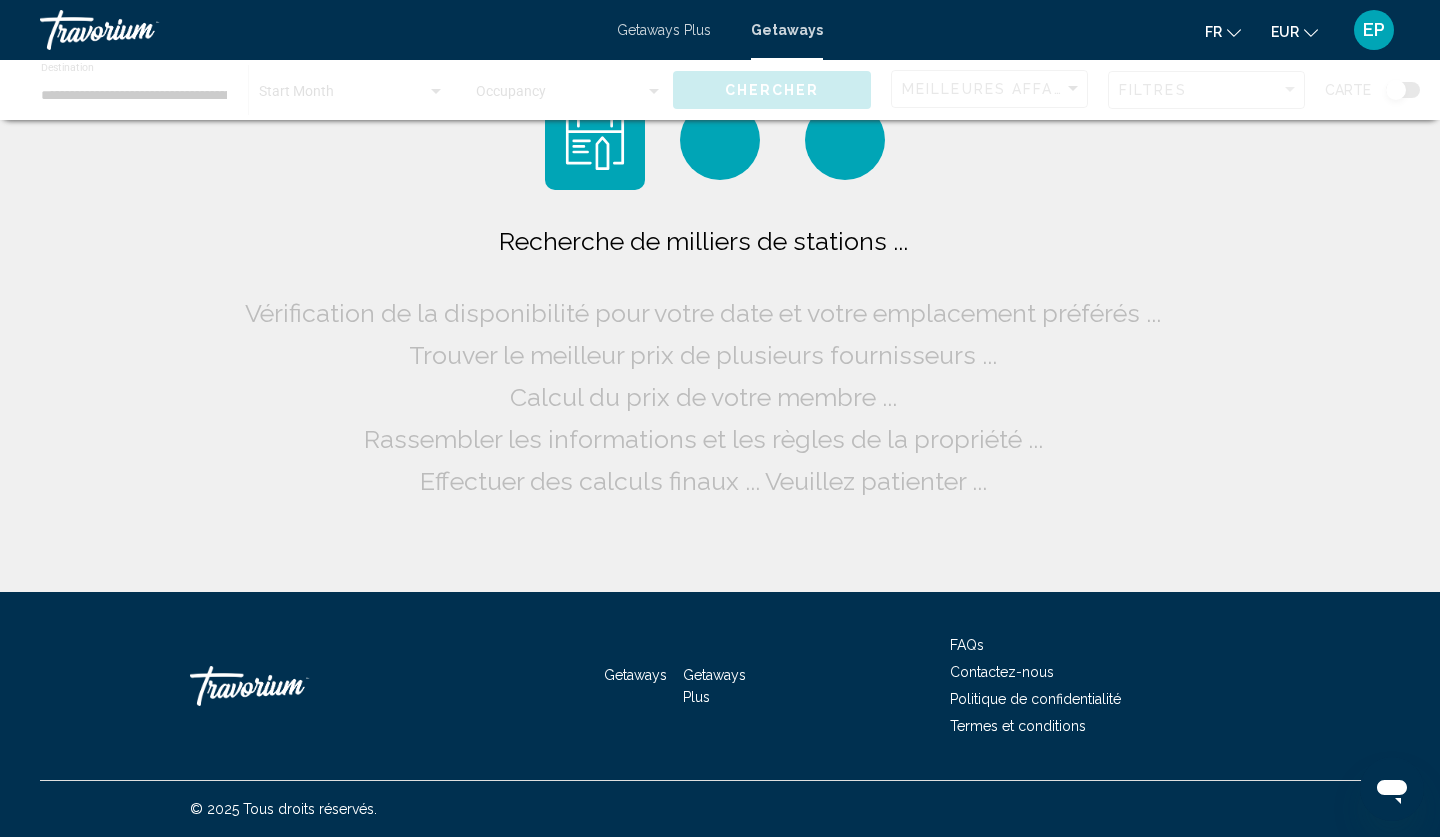 scroll, scrollTop: 0, scrollLeft: 0, axis: both 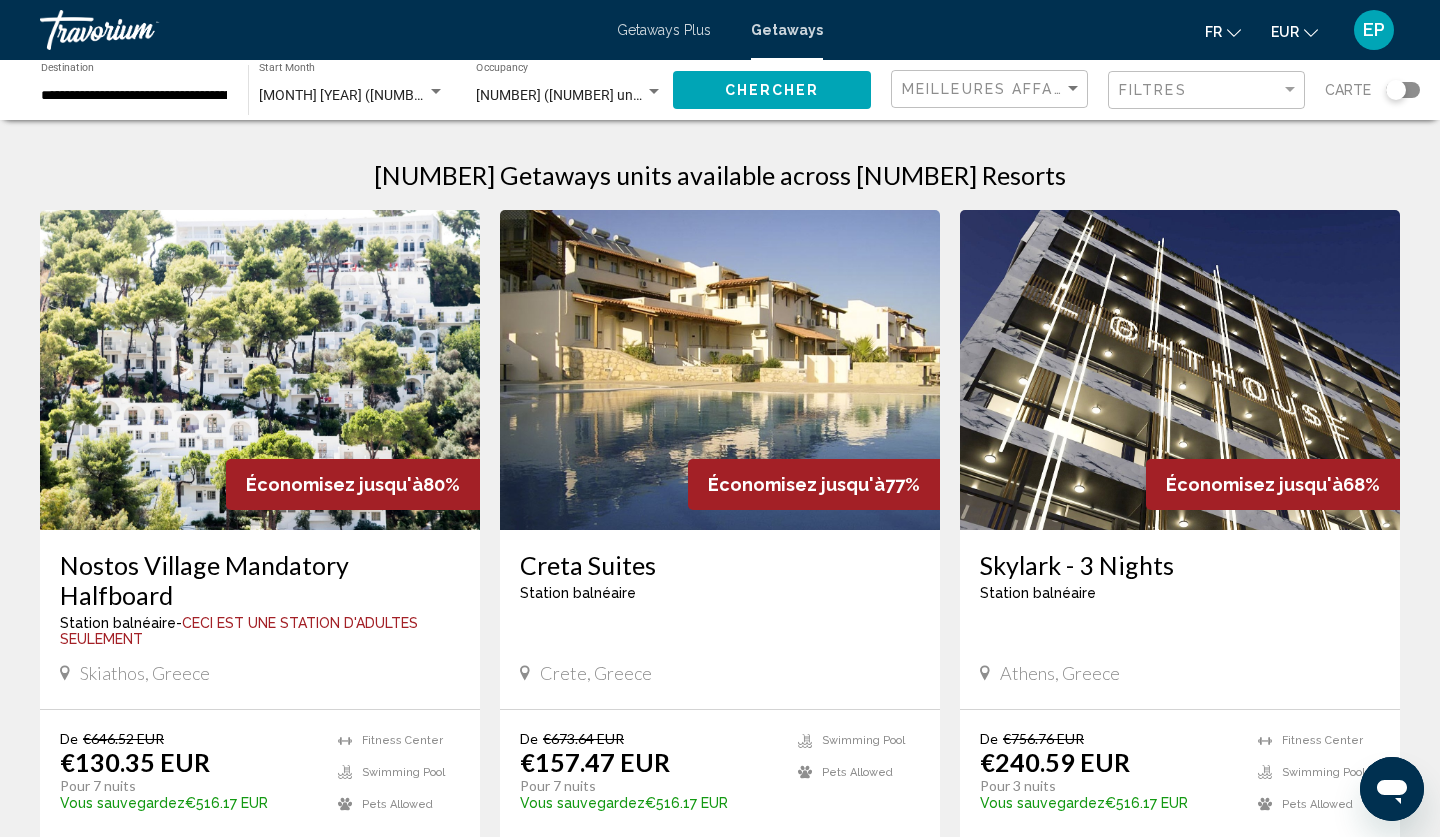 click at bounding box center [260, 370] 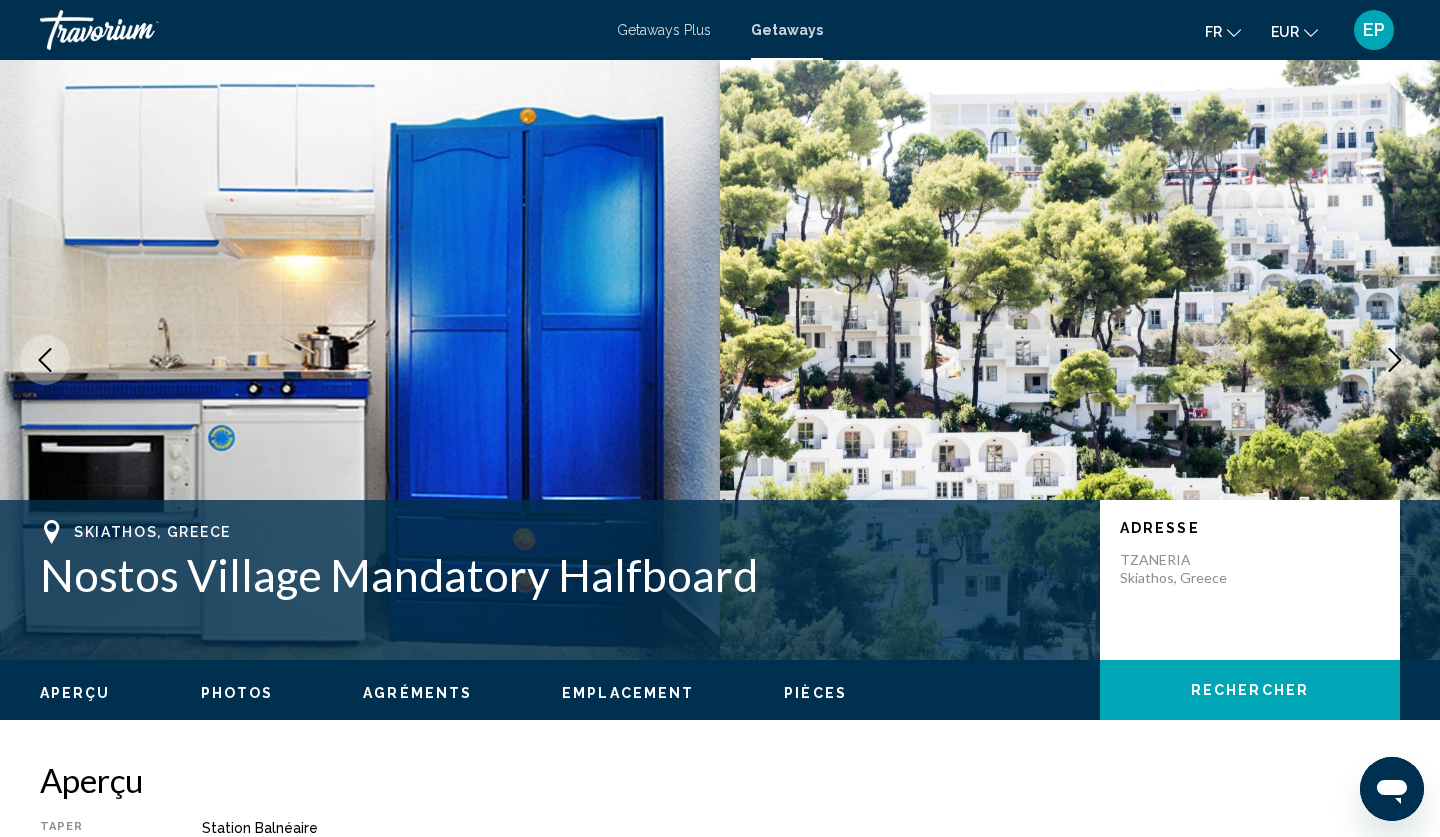 click on "Photos" at bounding box center [237, 693] 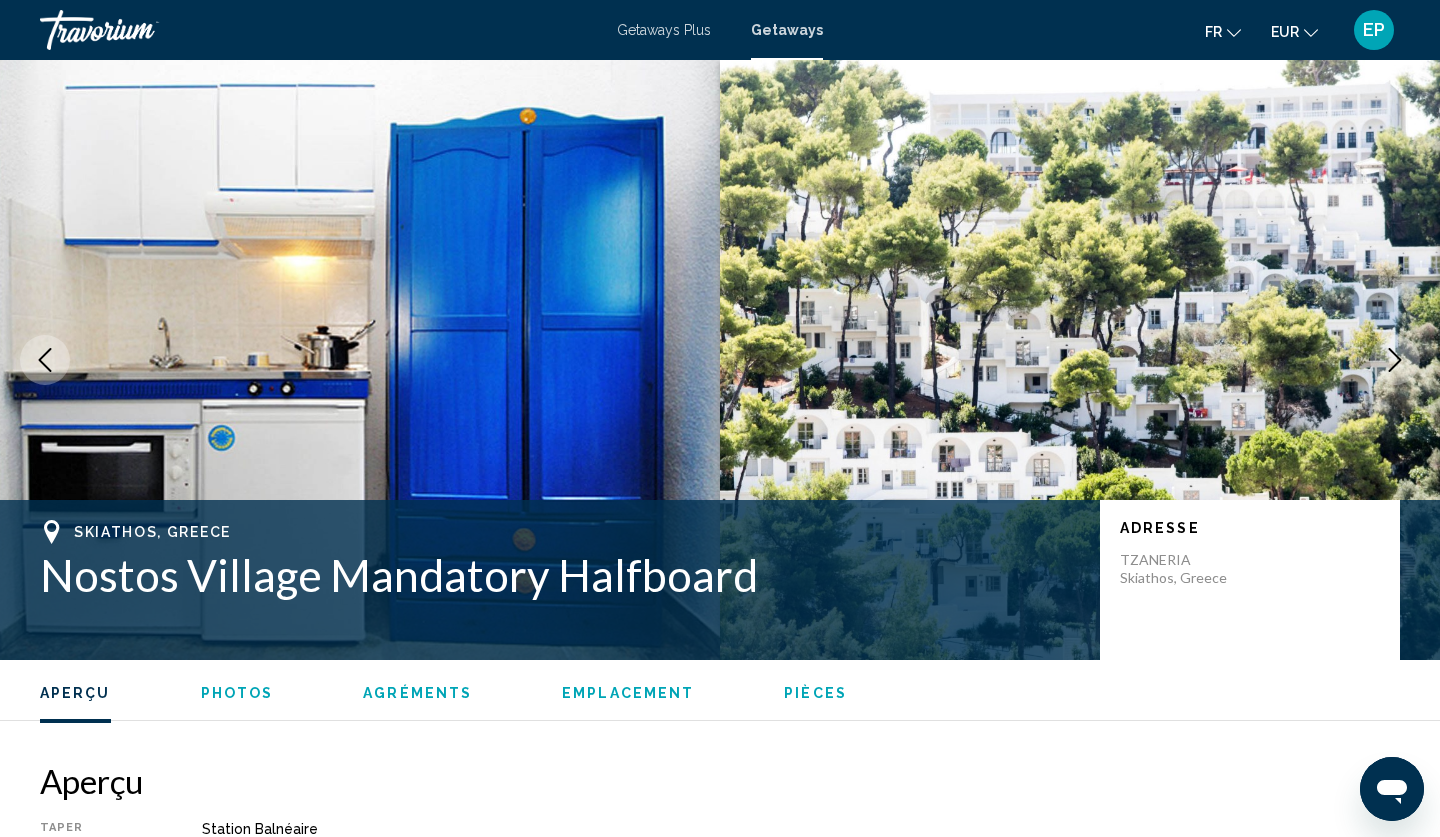 scroll, scrollTop: 907, scrollLeft: 0, axis: vertical 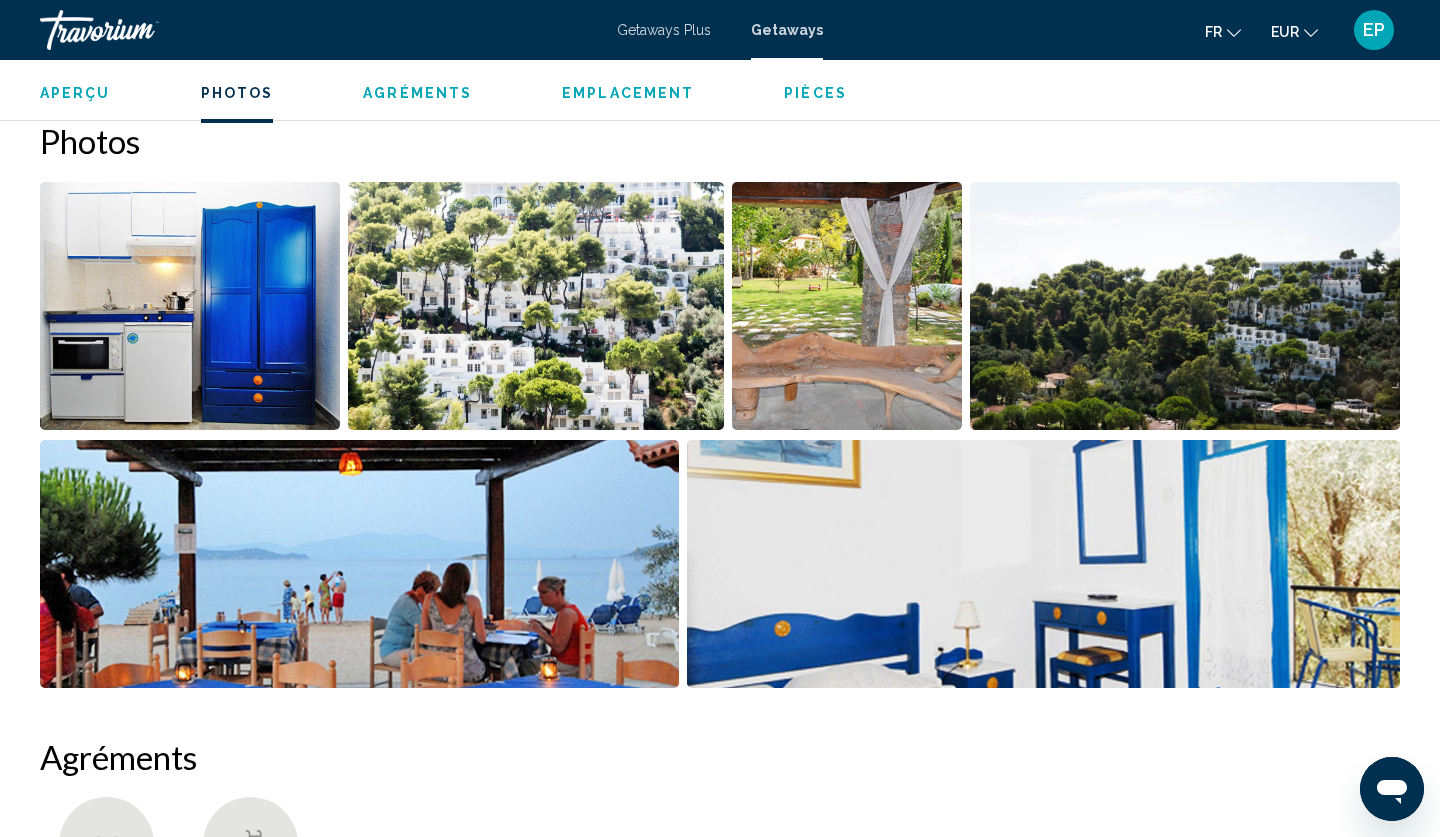 click at bounding box center (190, 306) 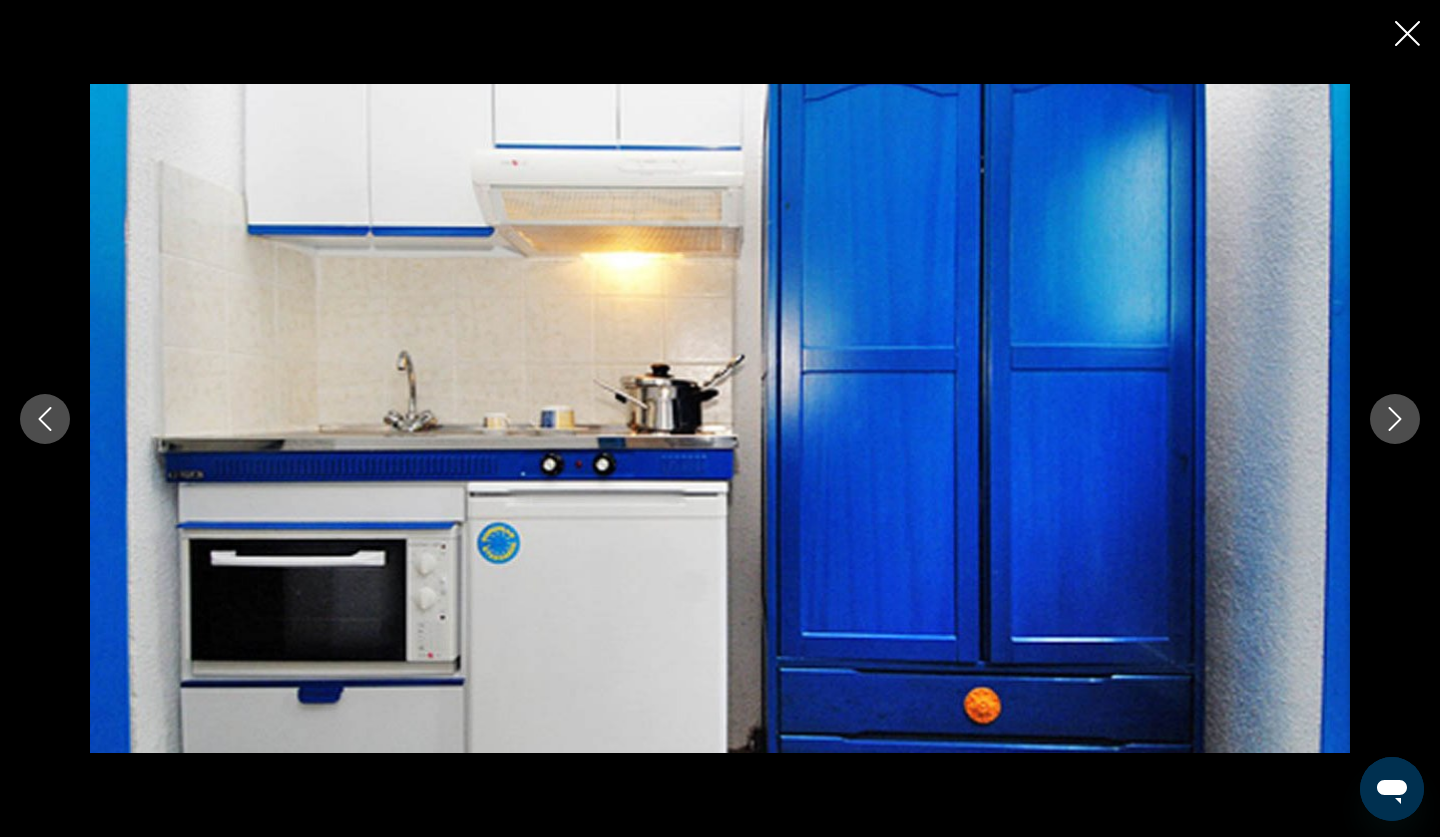 click 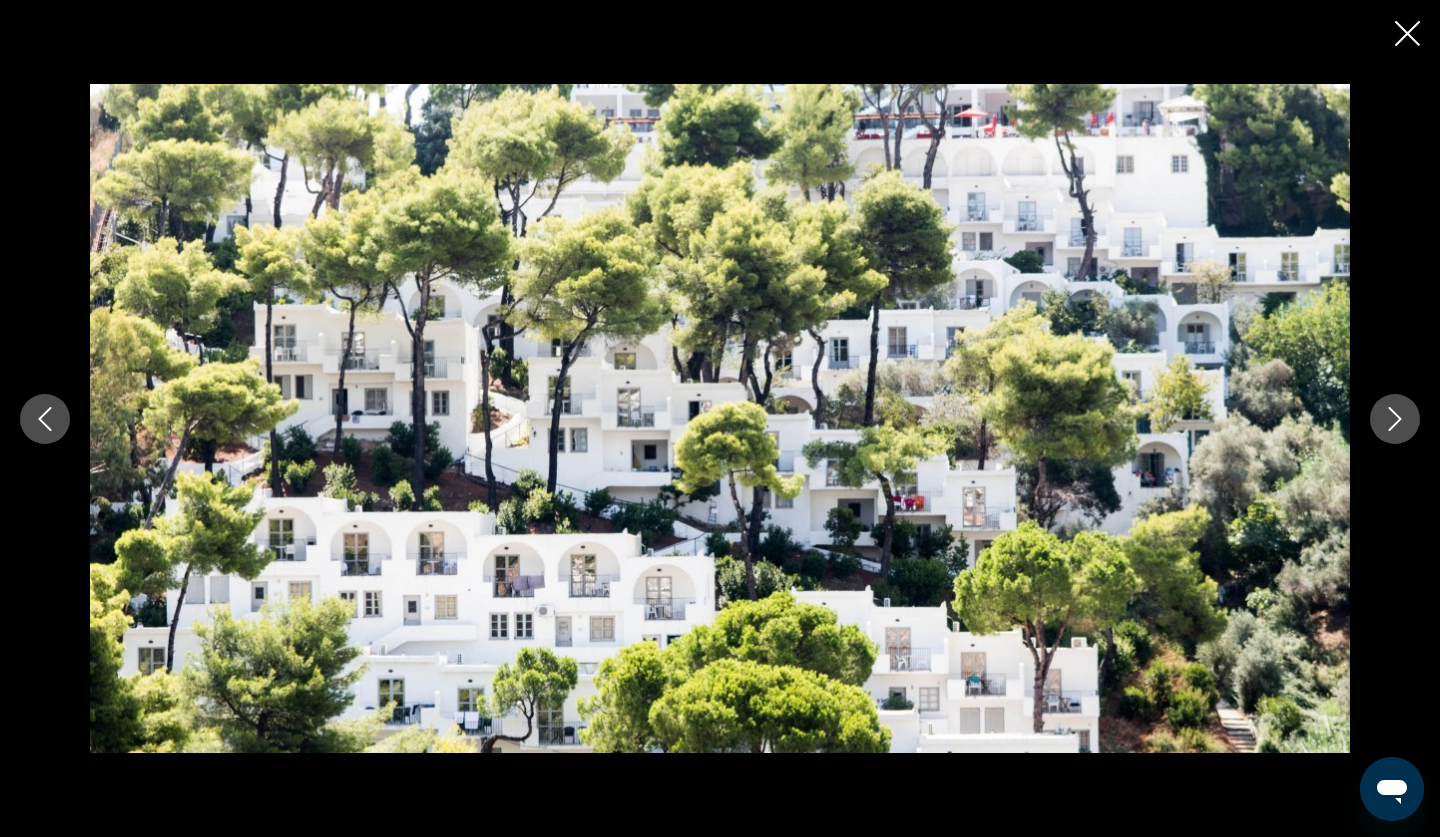 click 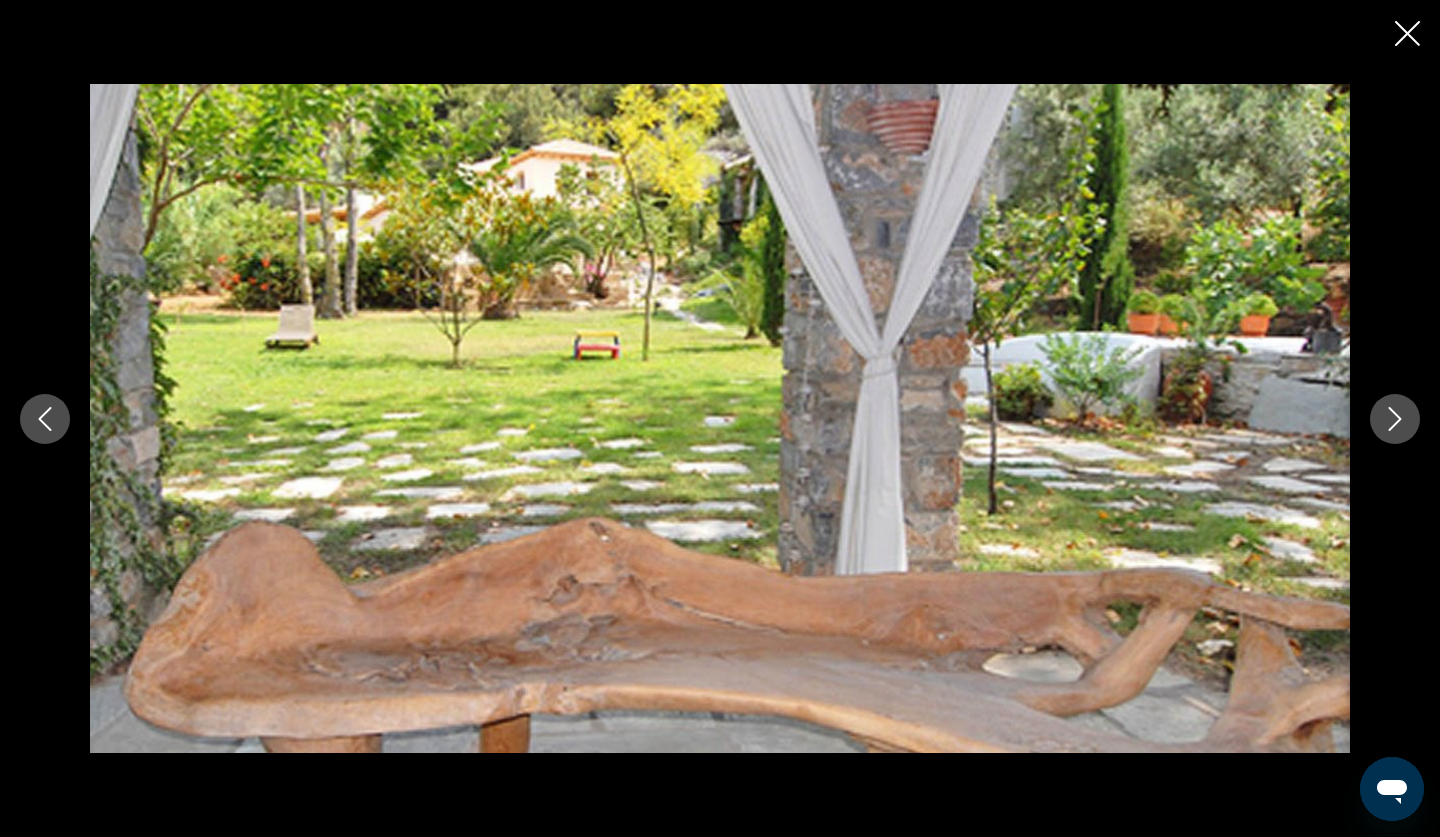 click 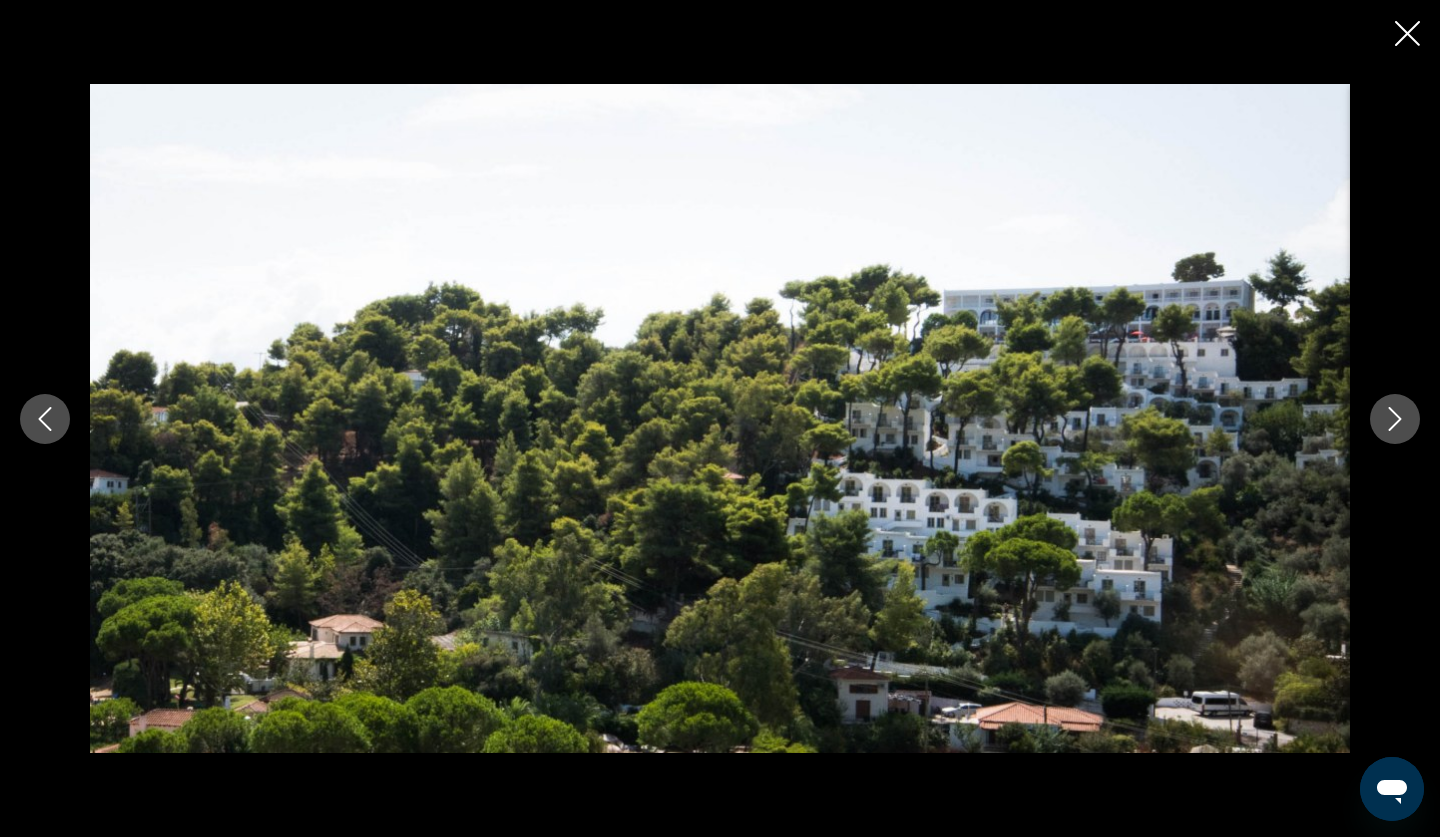 click 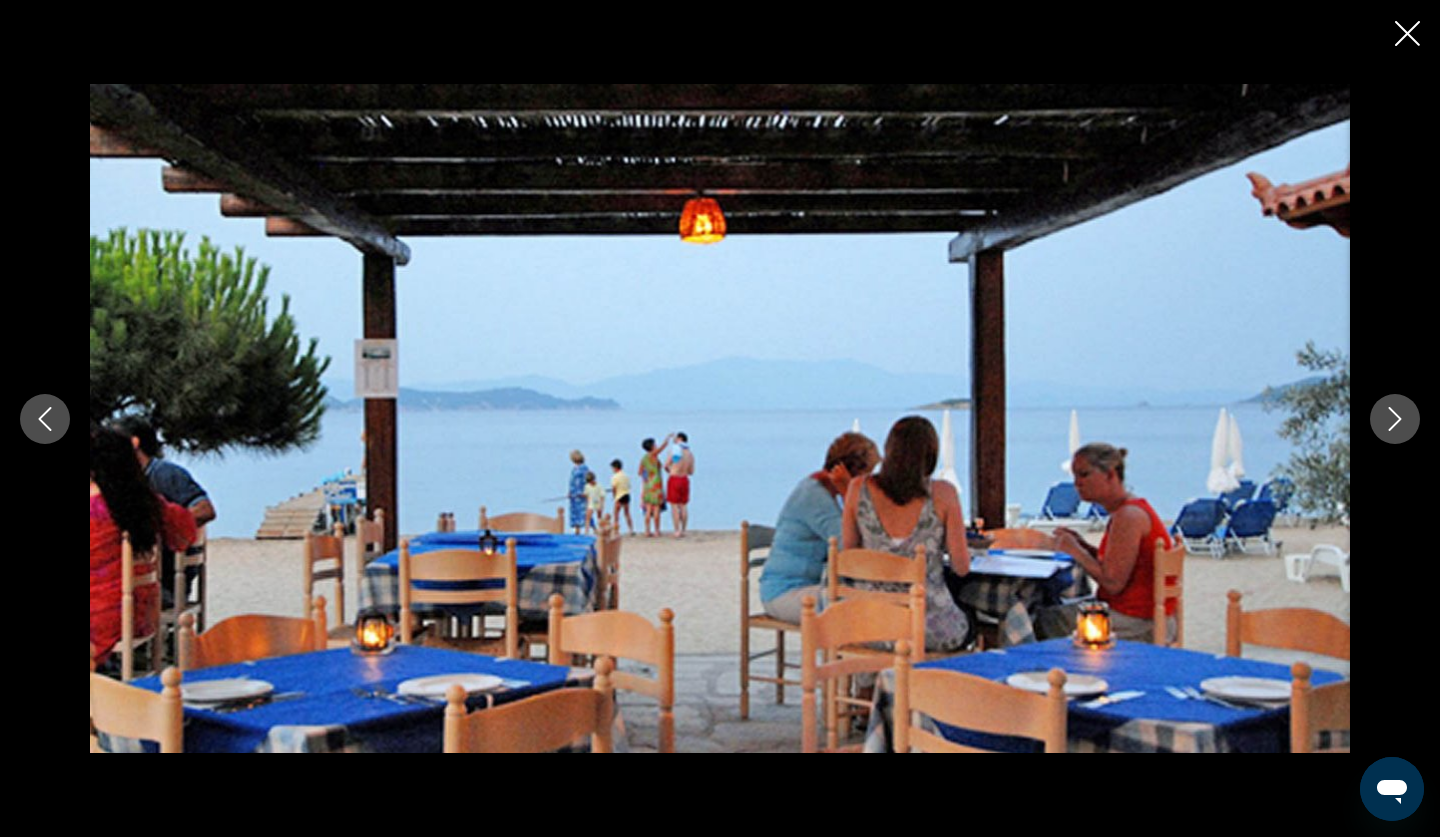 click 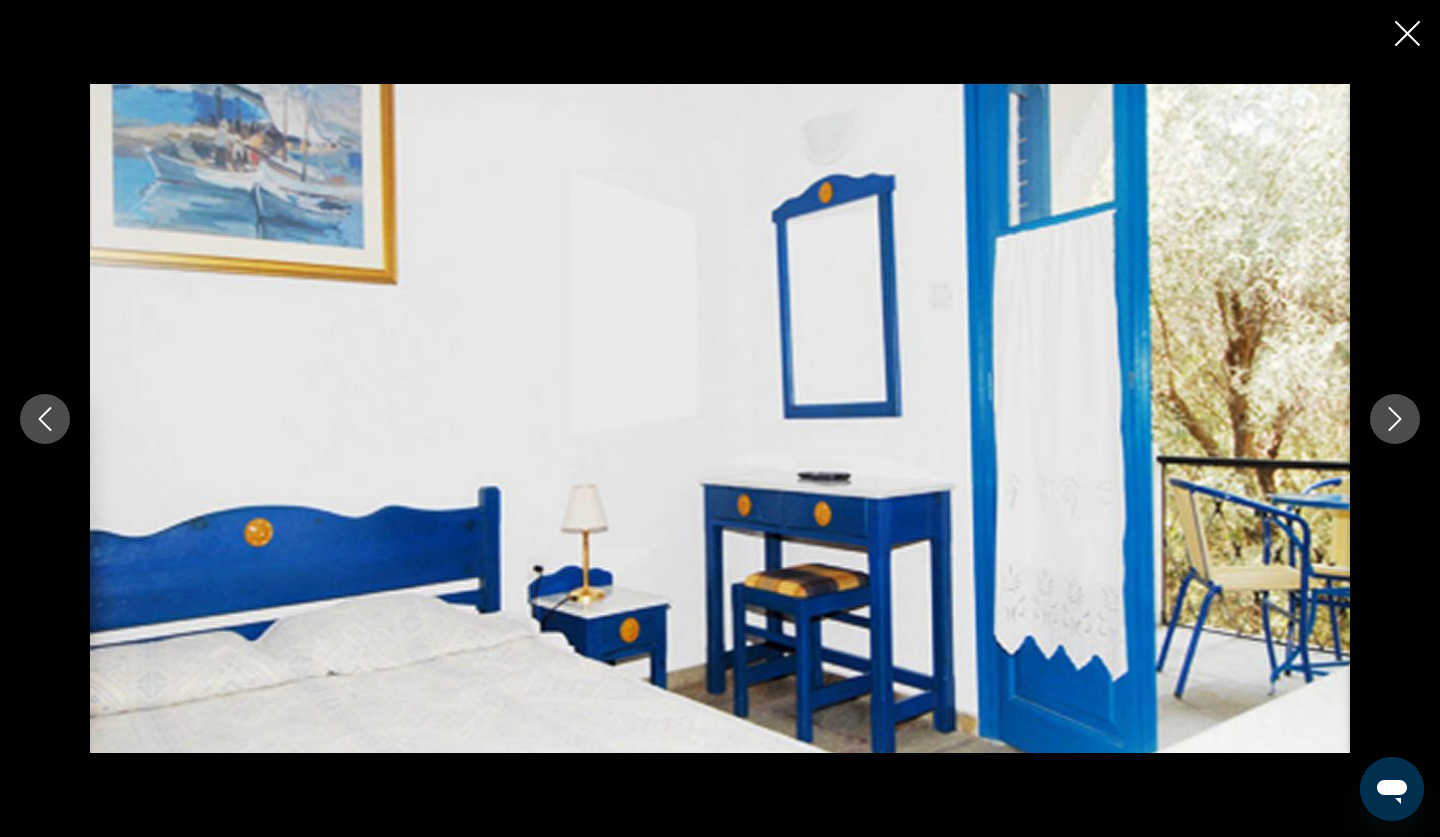 click 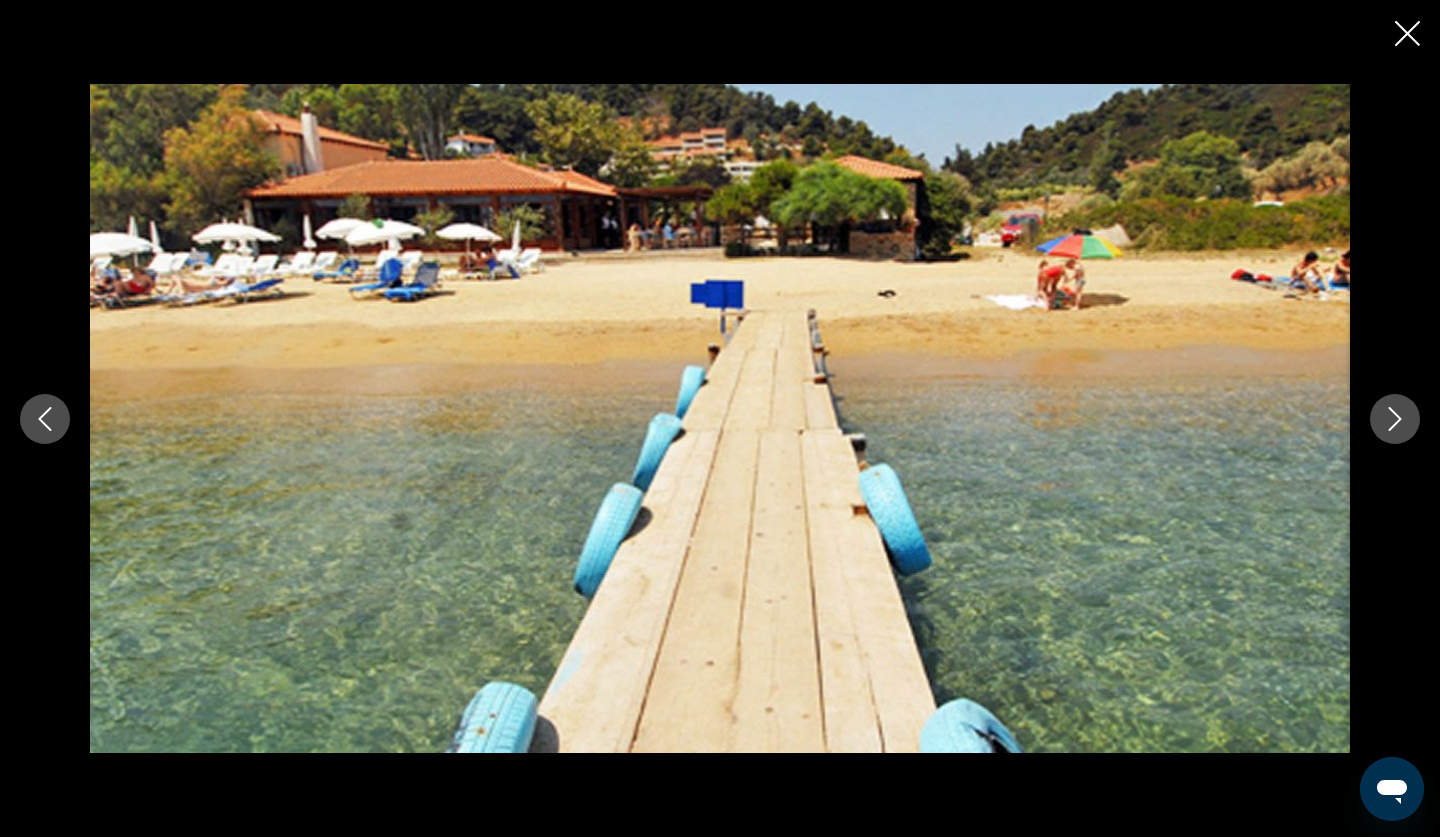 click 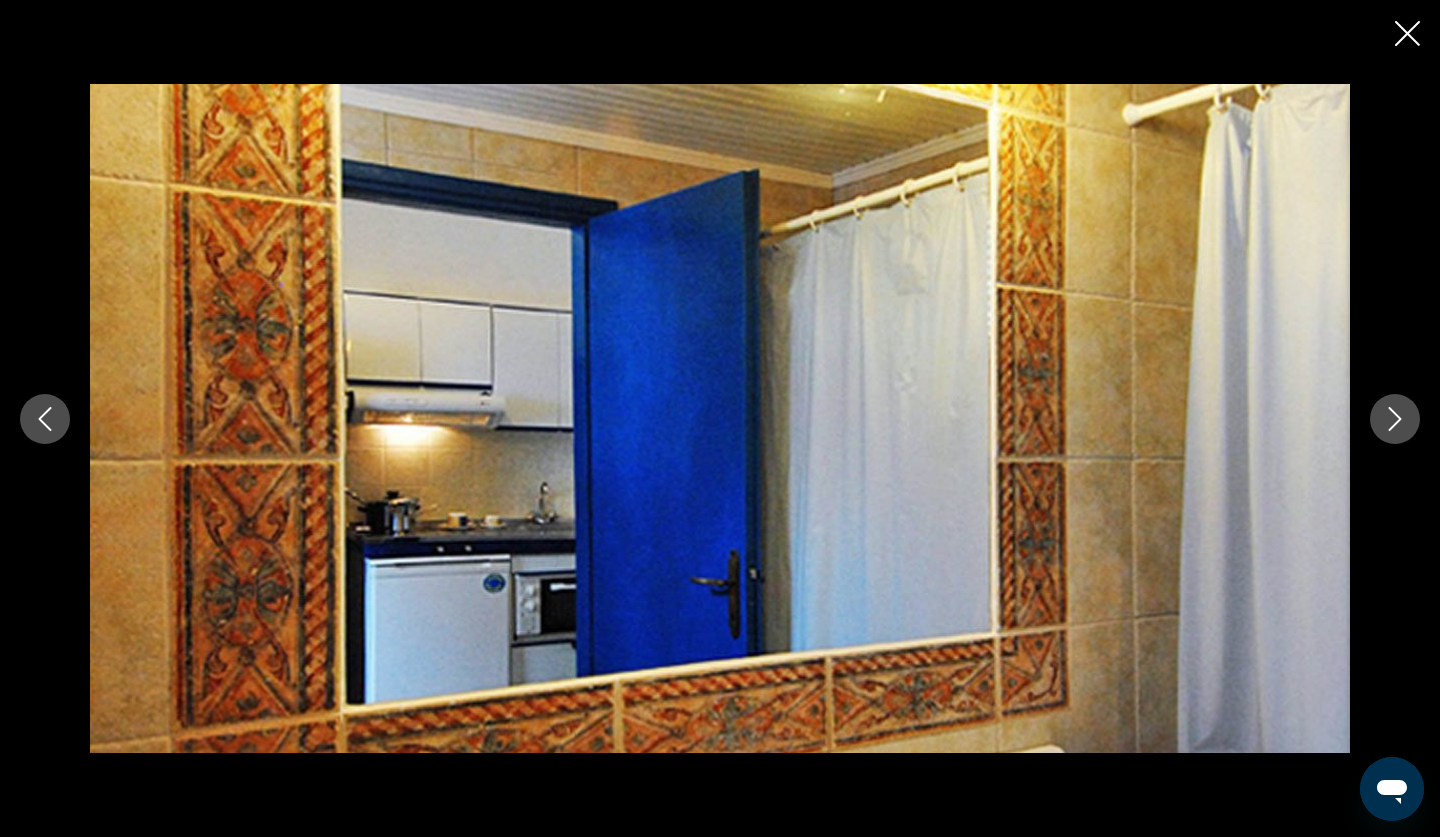 click 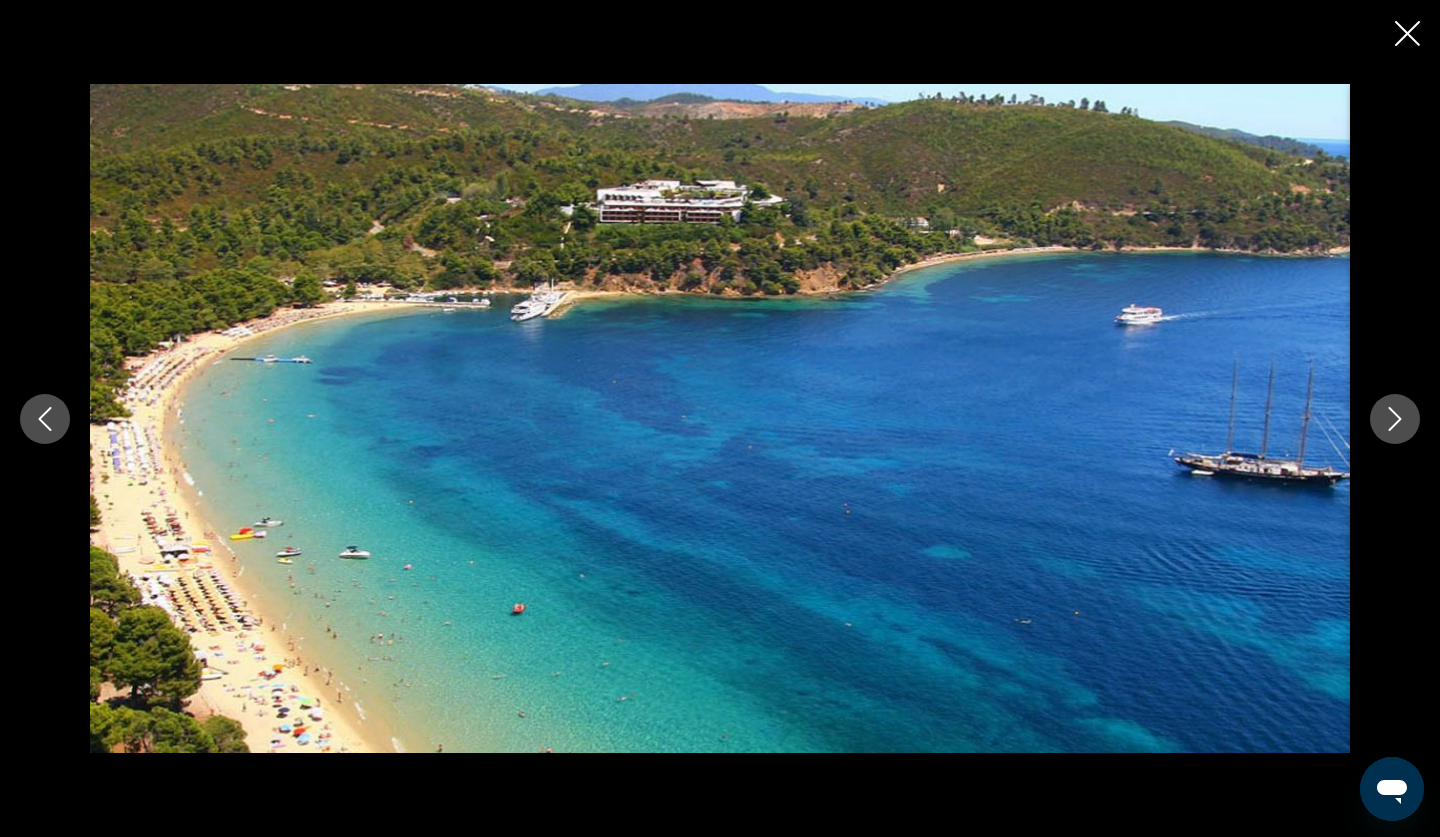 click 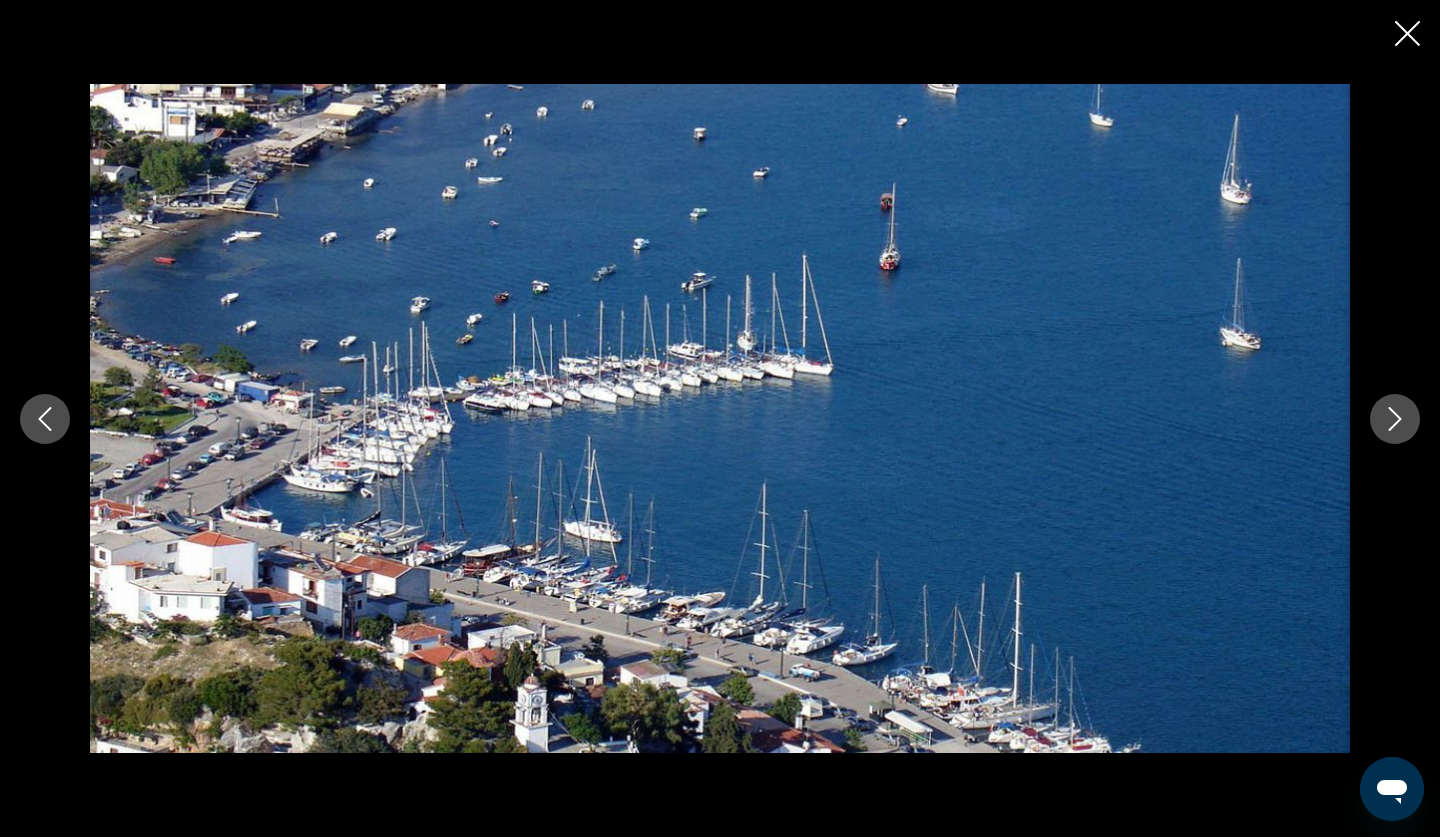 click 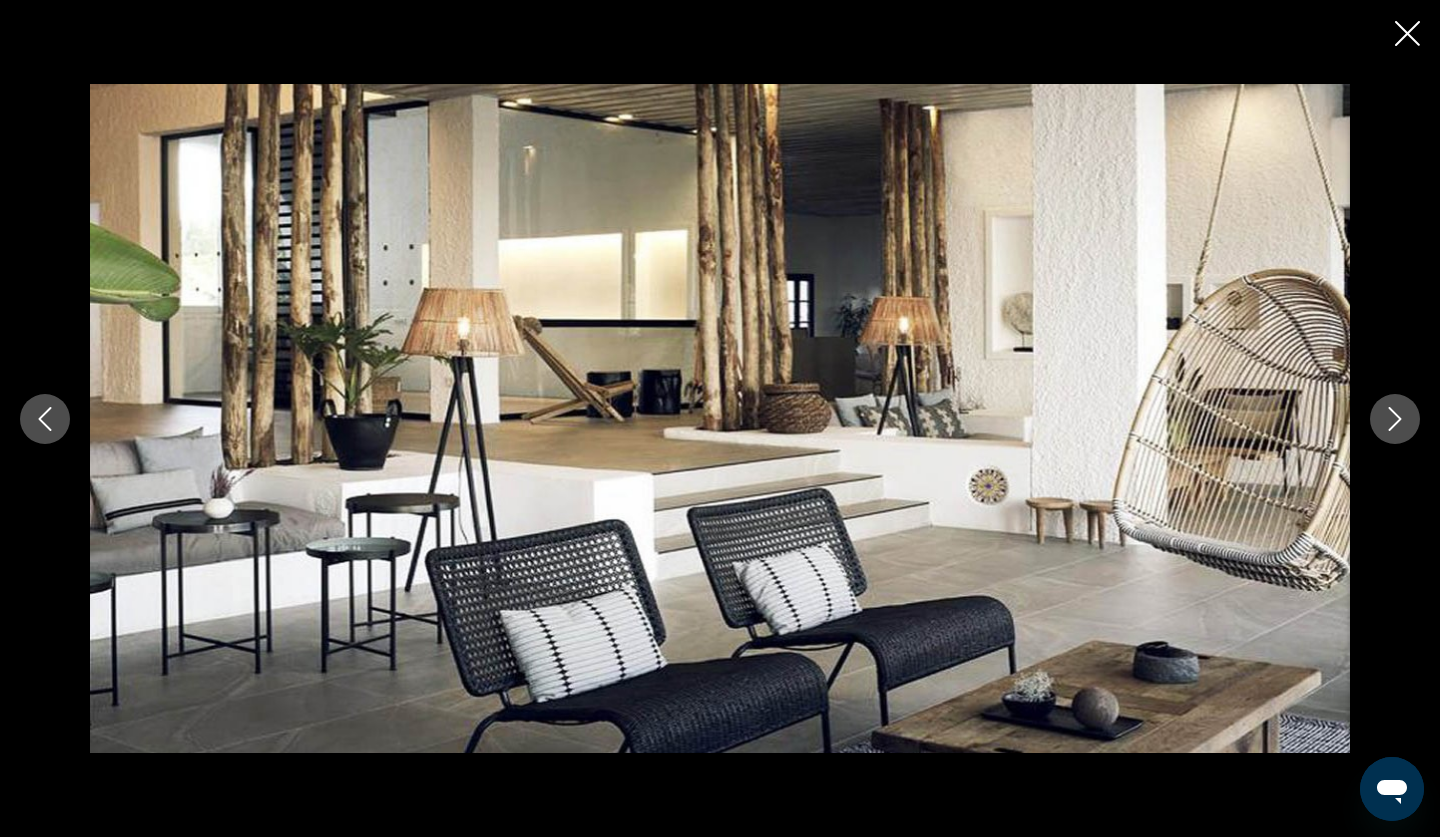 click 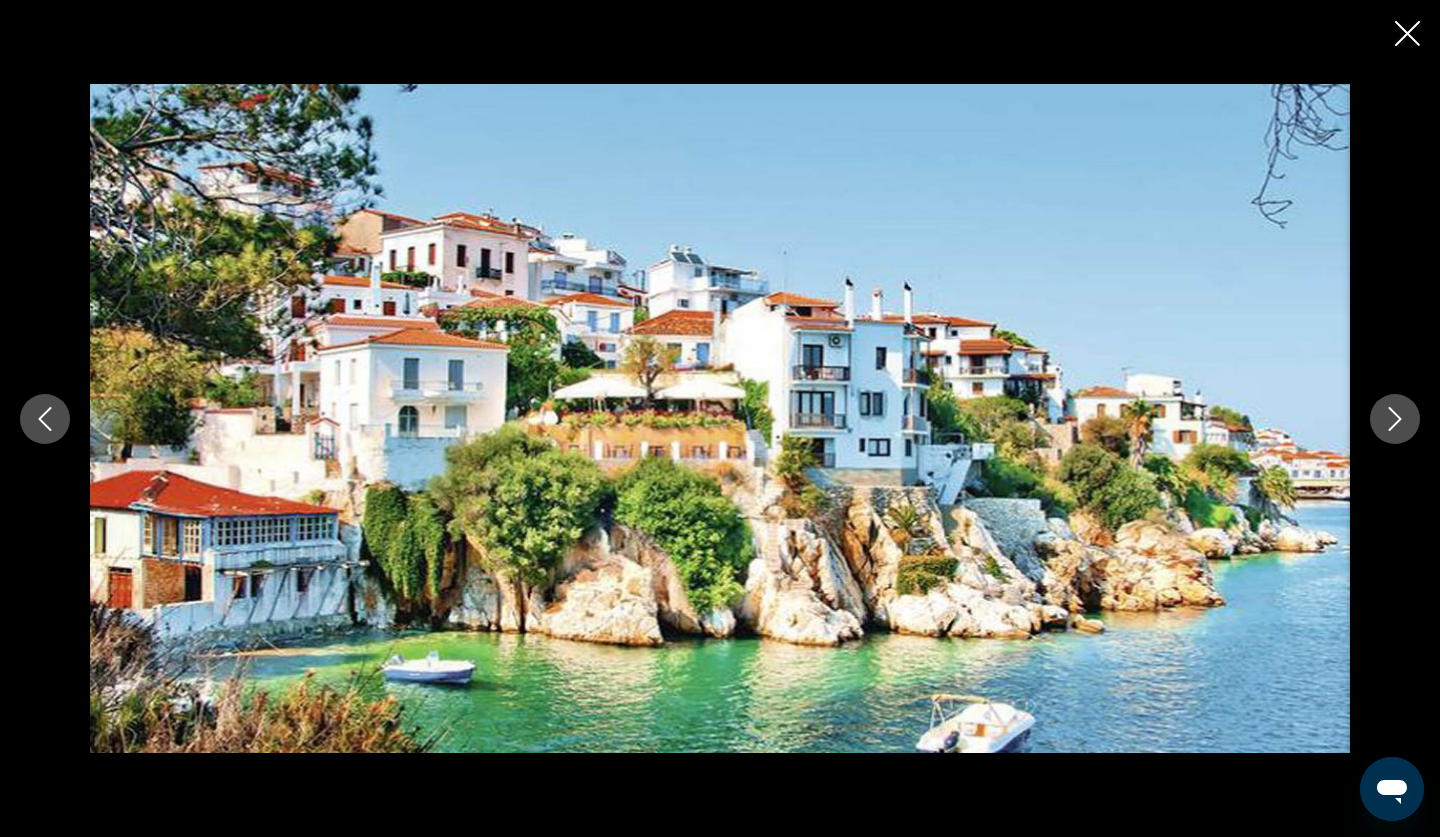 click 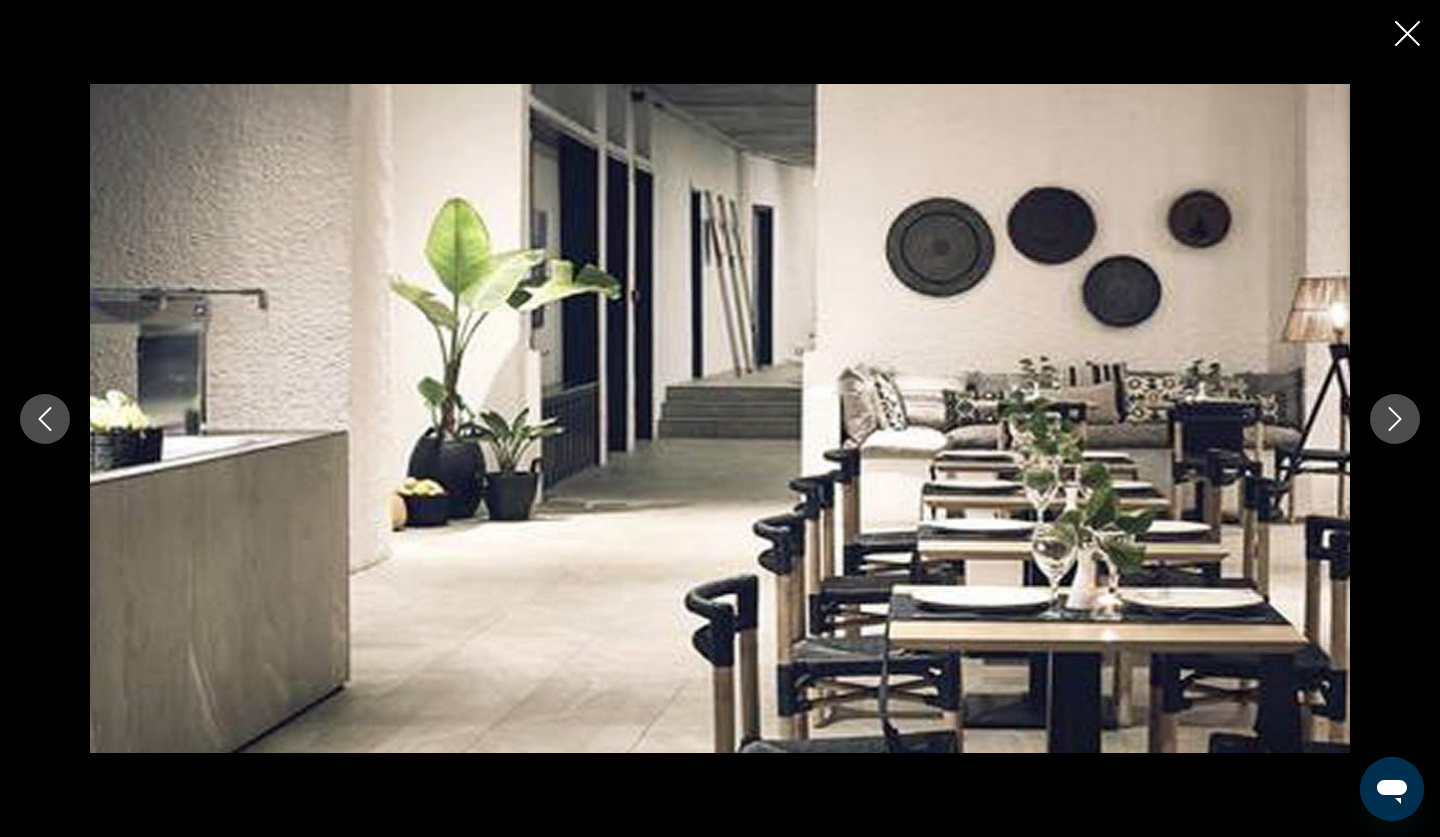click 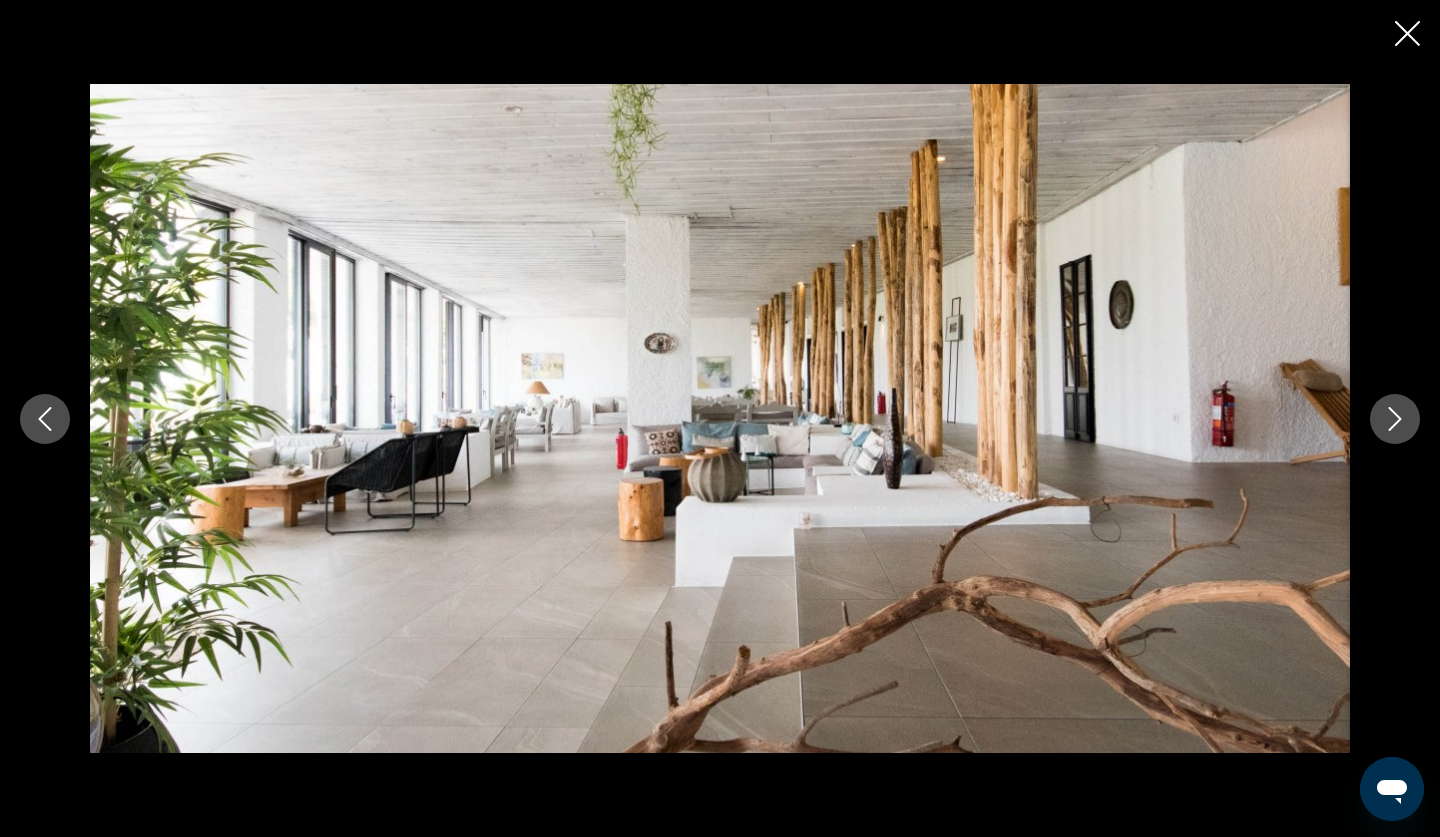 click 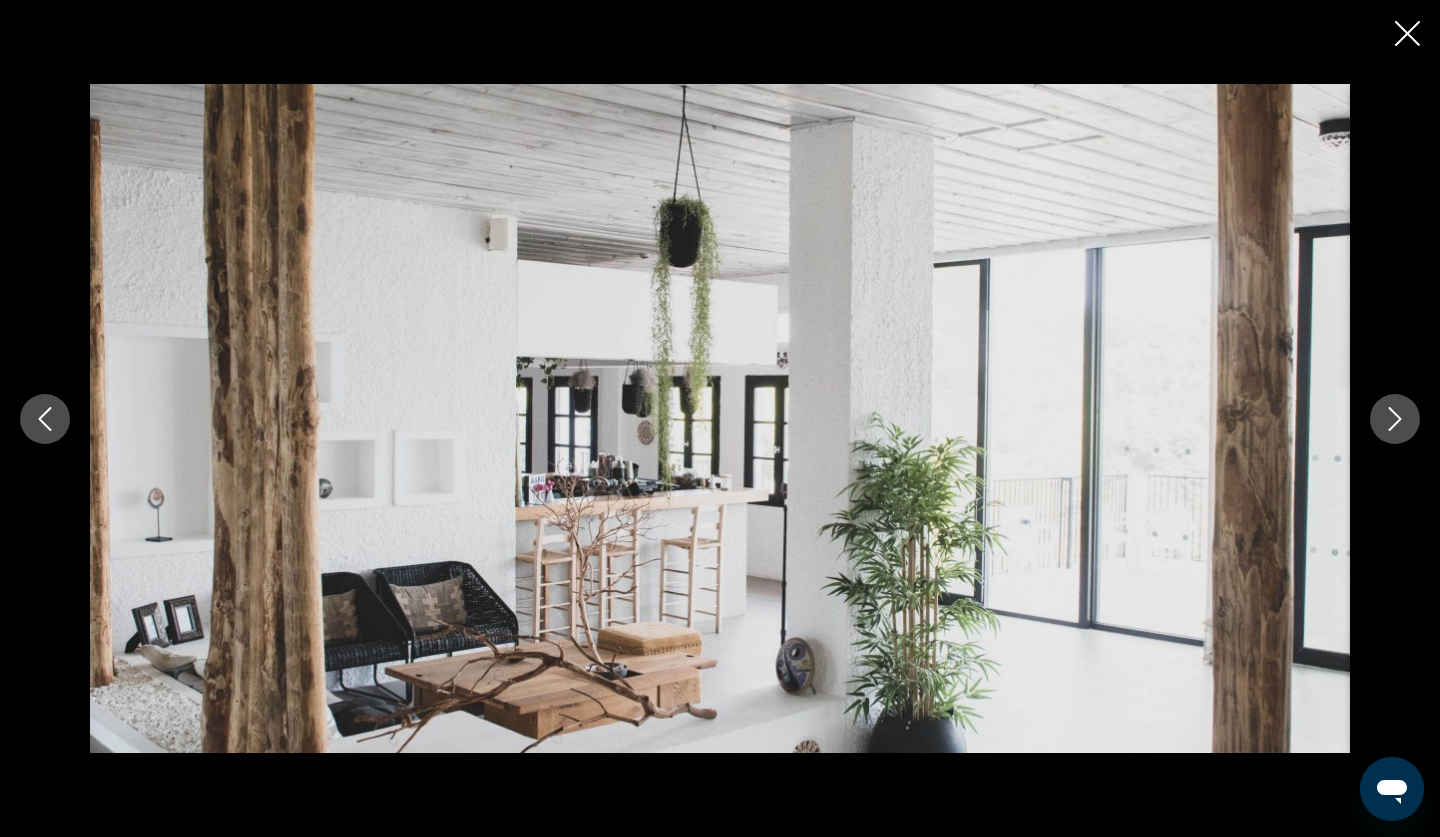 click 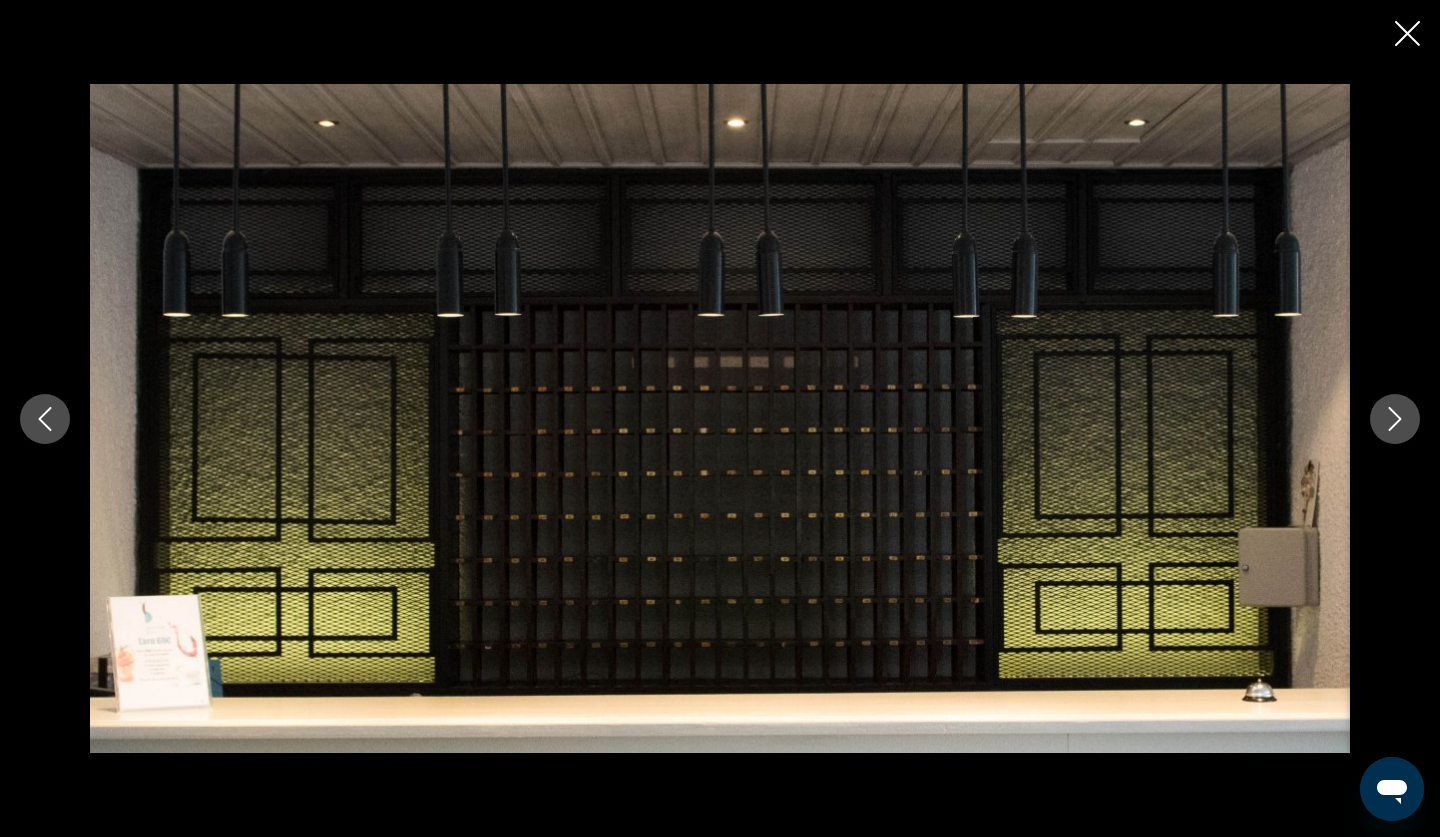 click 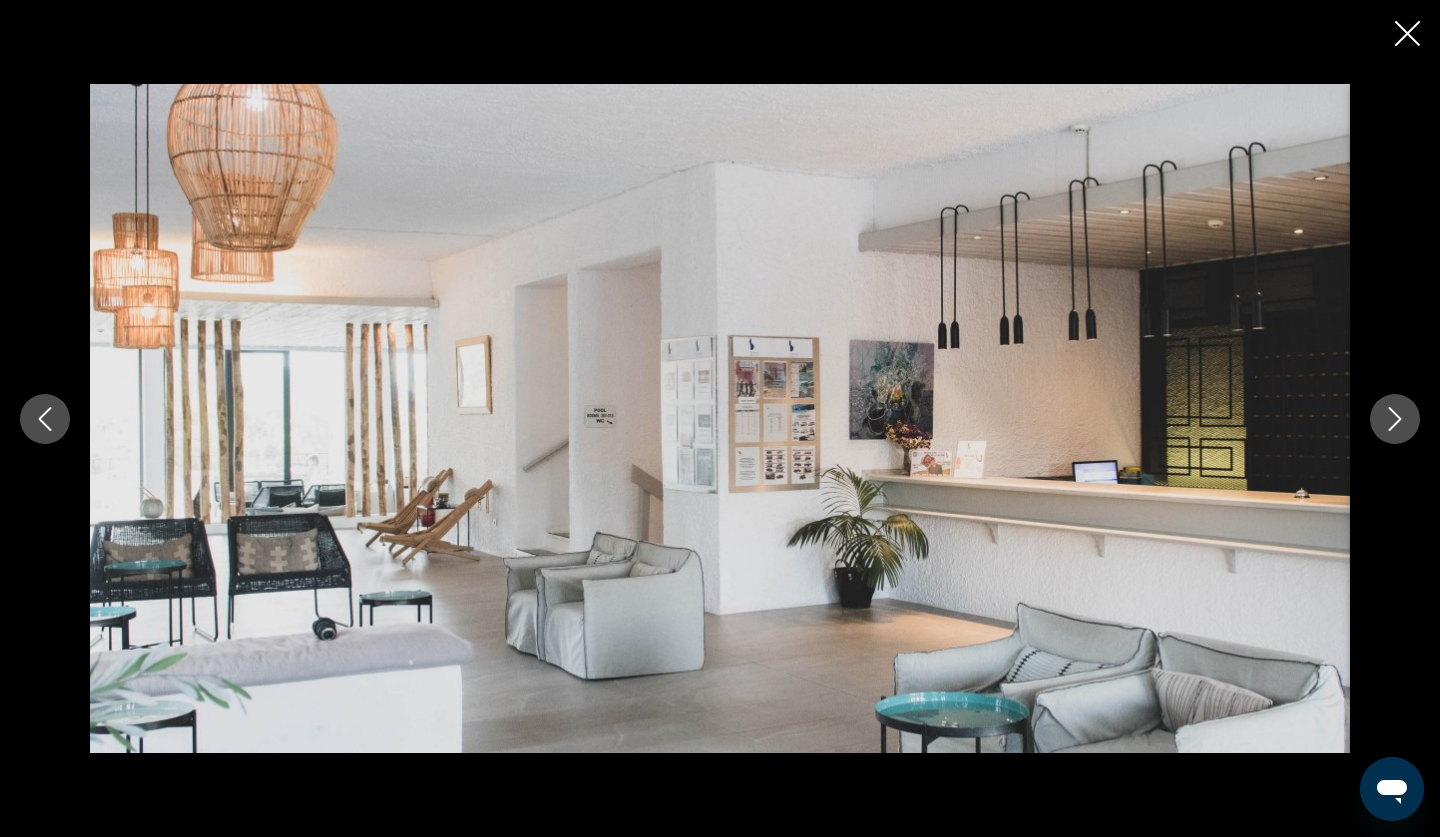 click 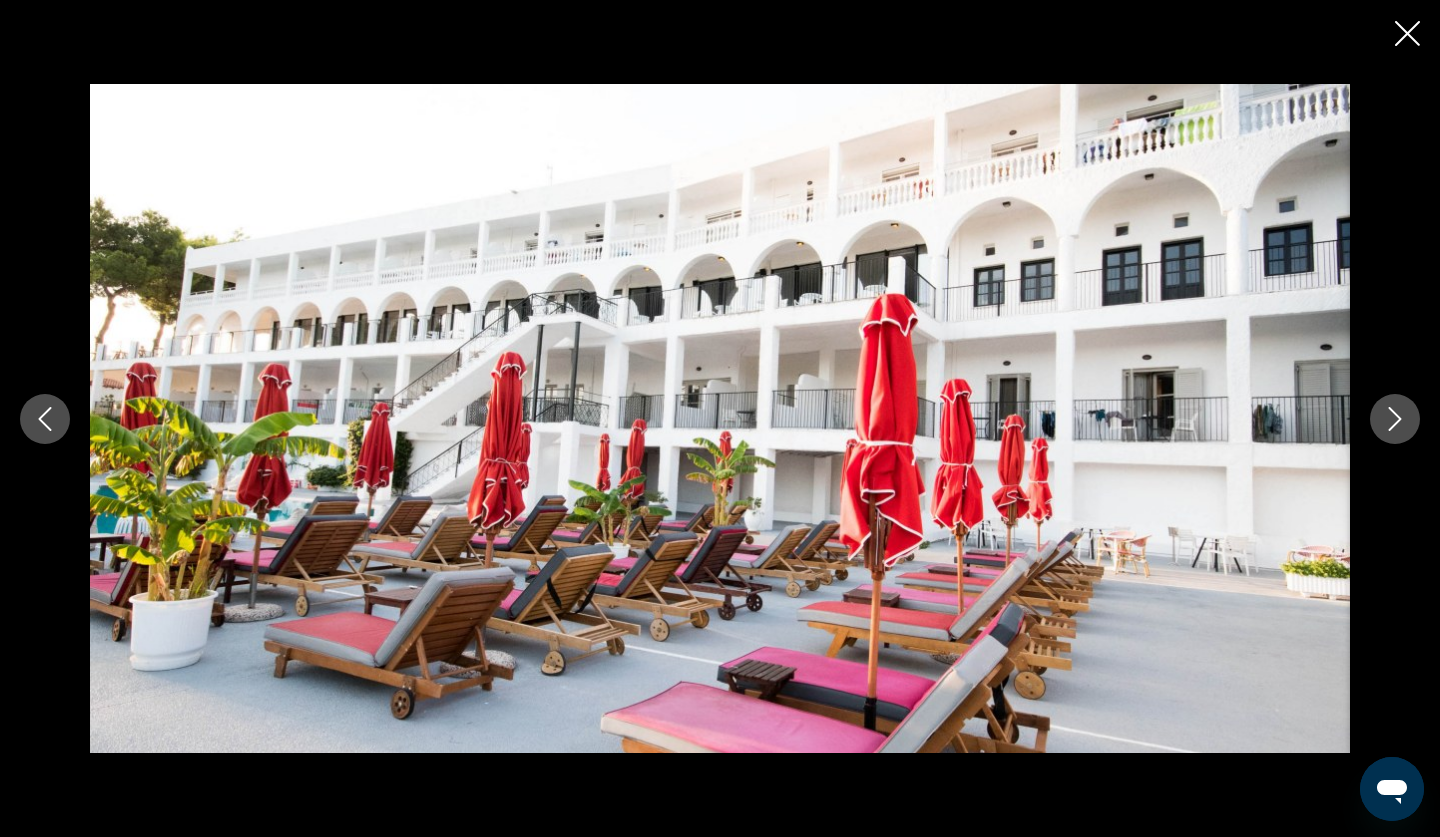 click 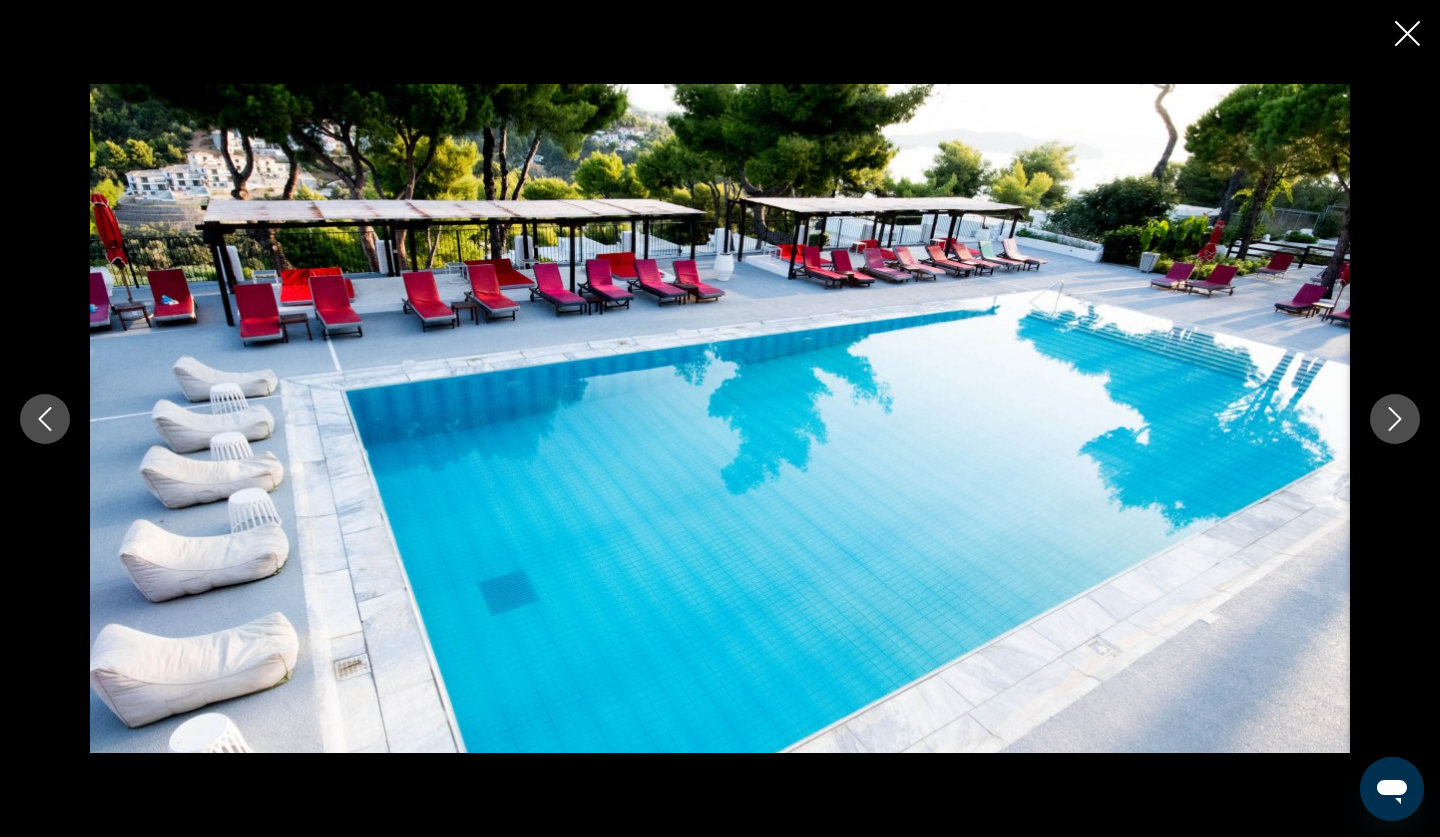 click 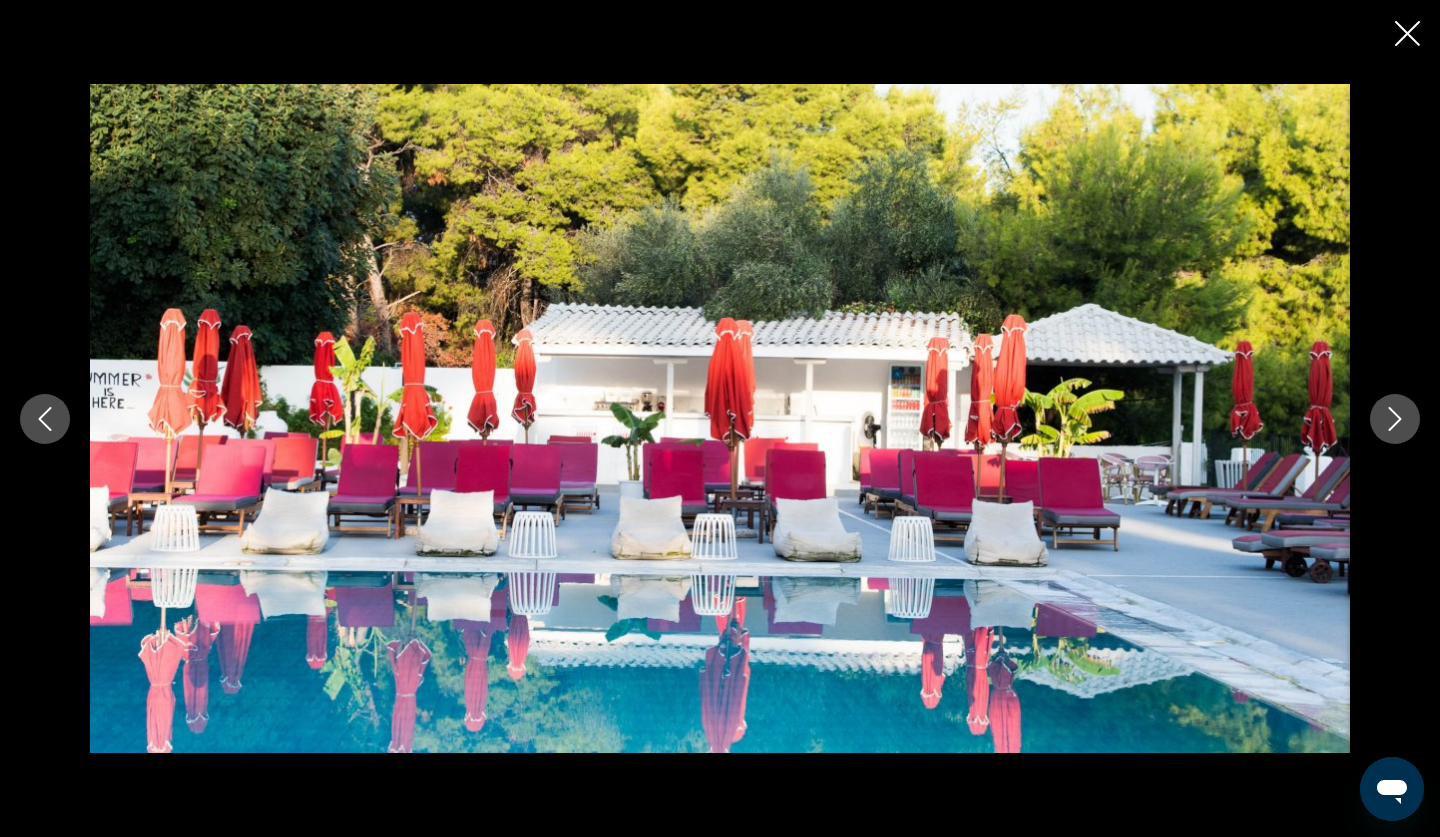 click 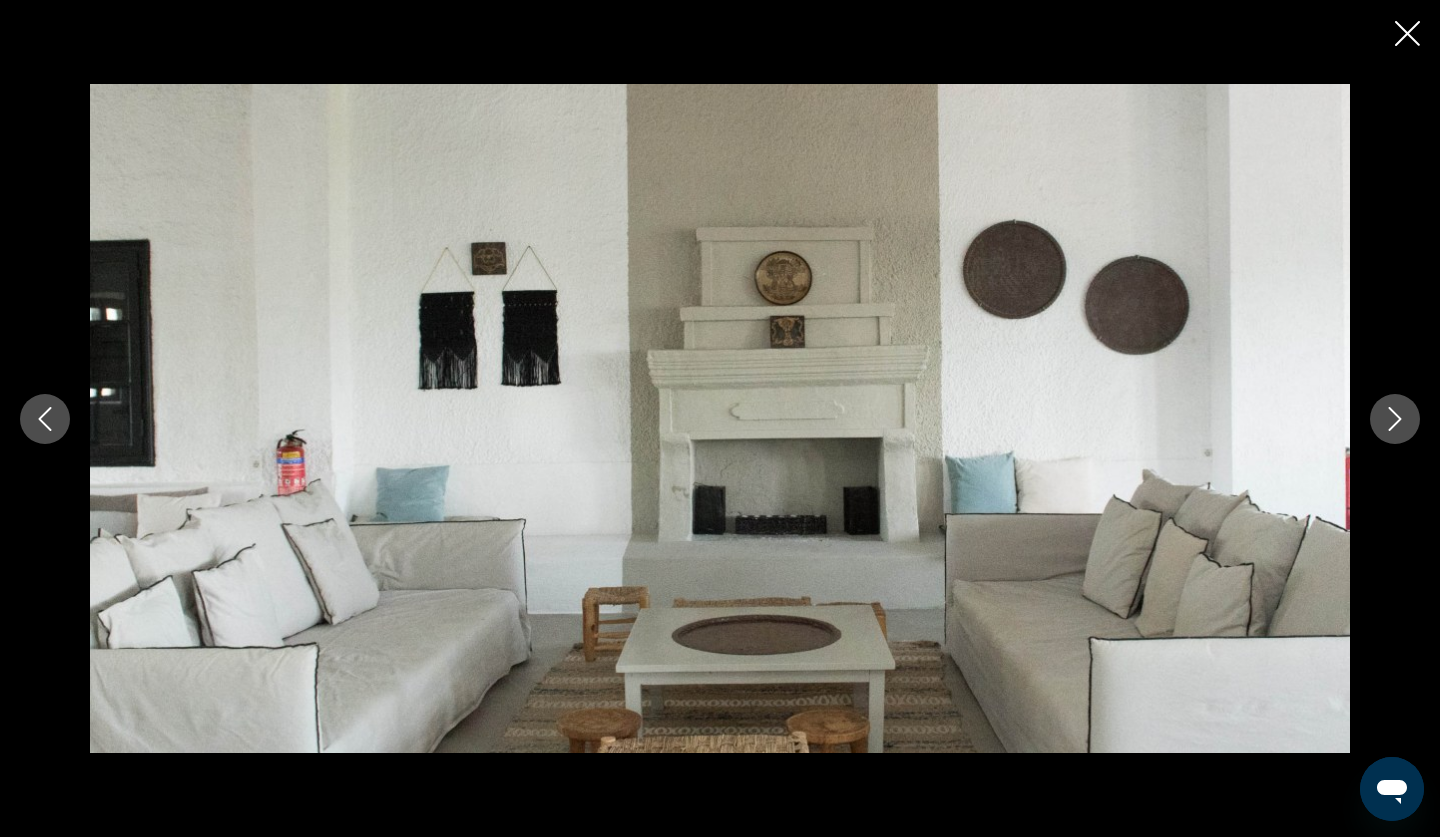 click 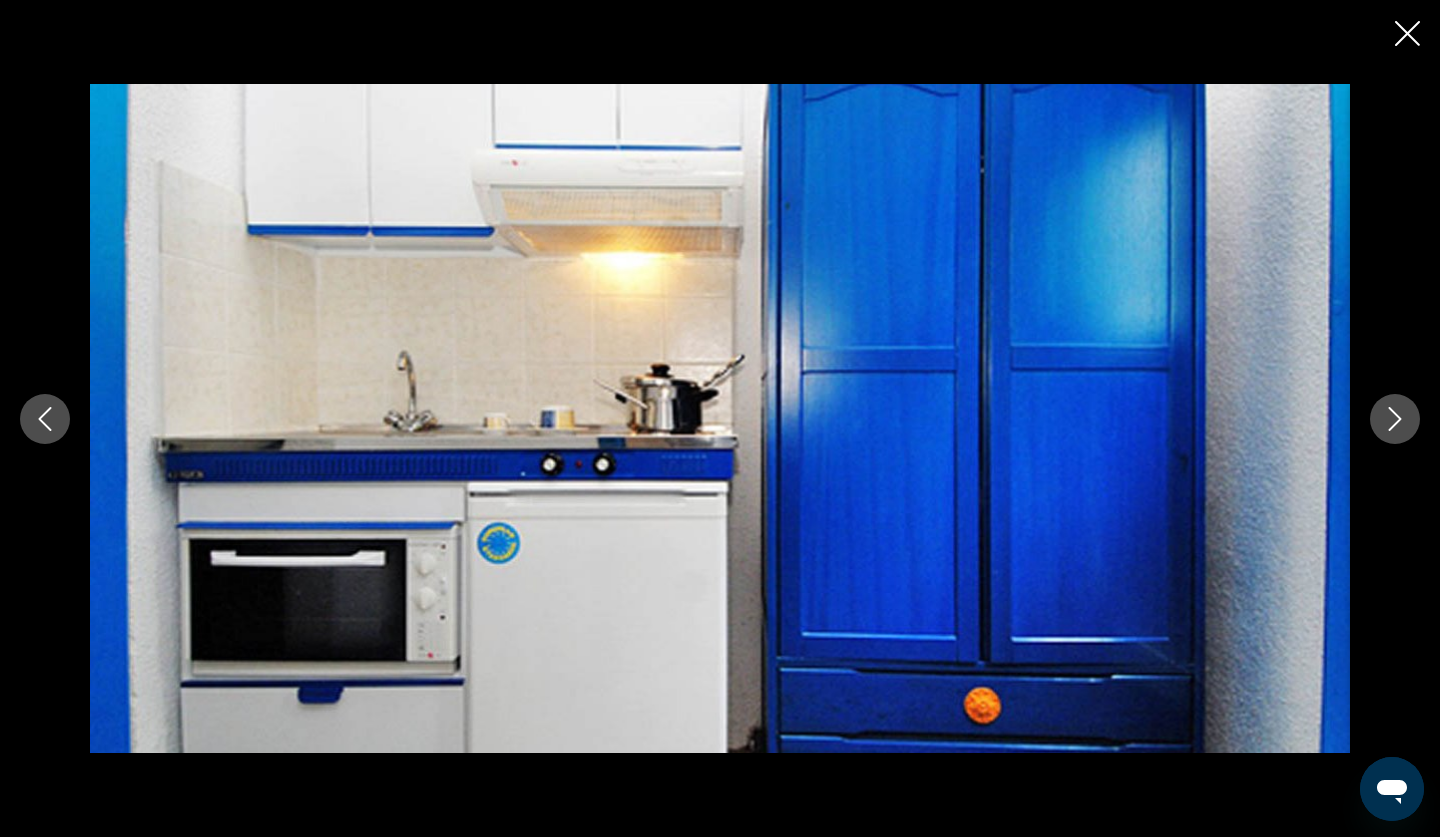 click 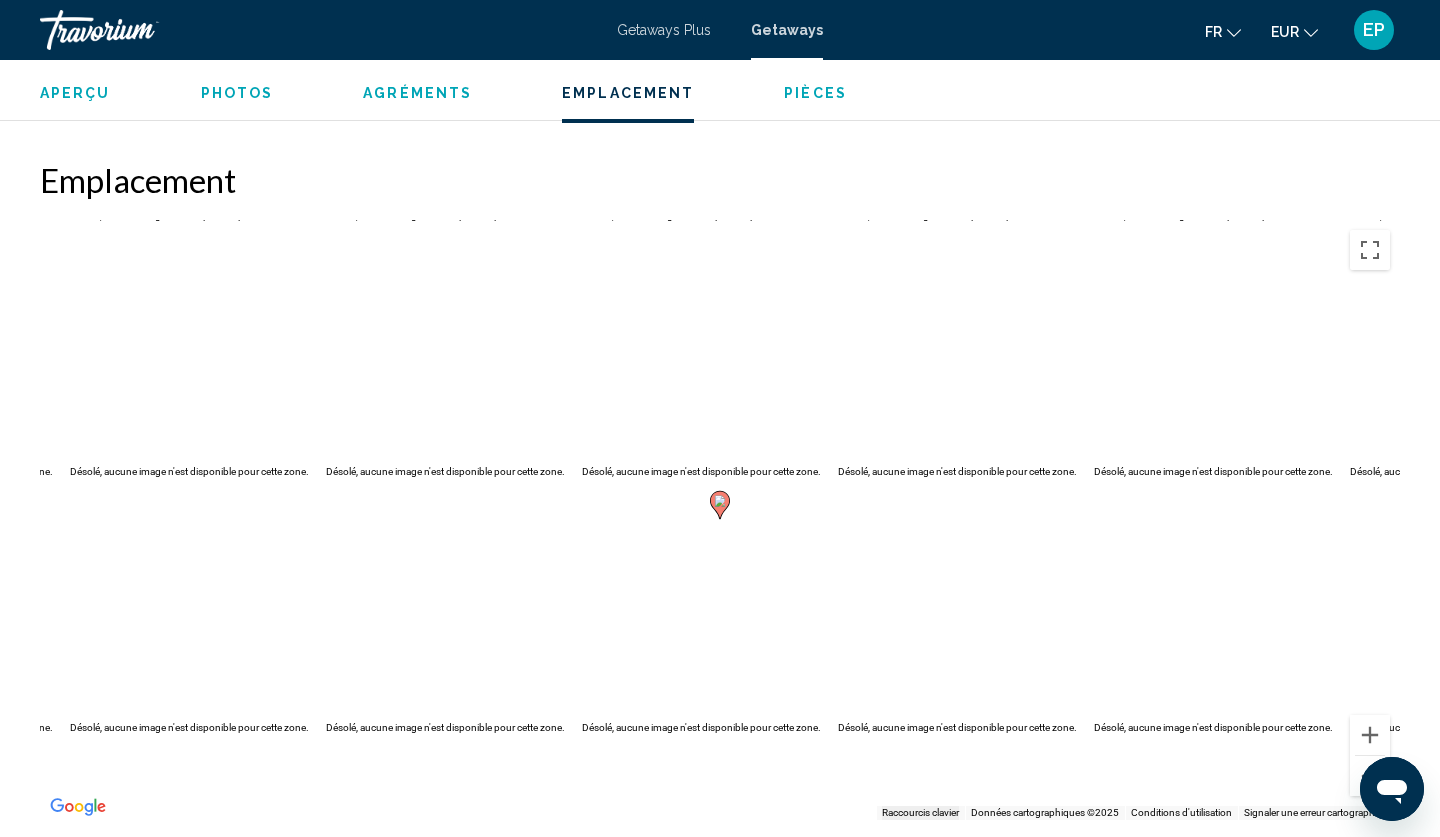 scroll, scrollTop: 2522, scrollLeft: 0, axis: vertical 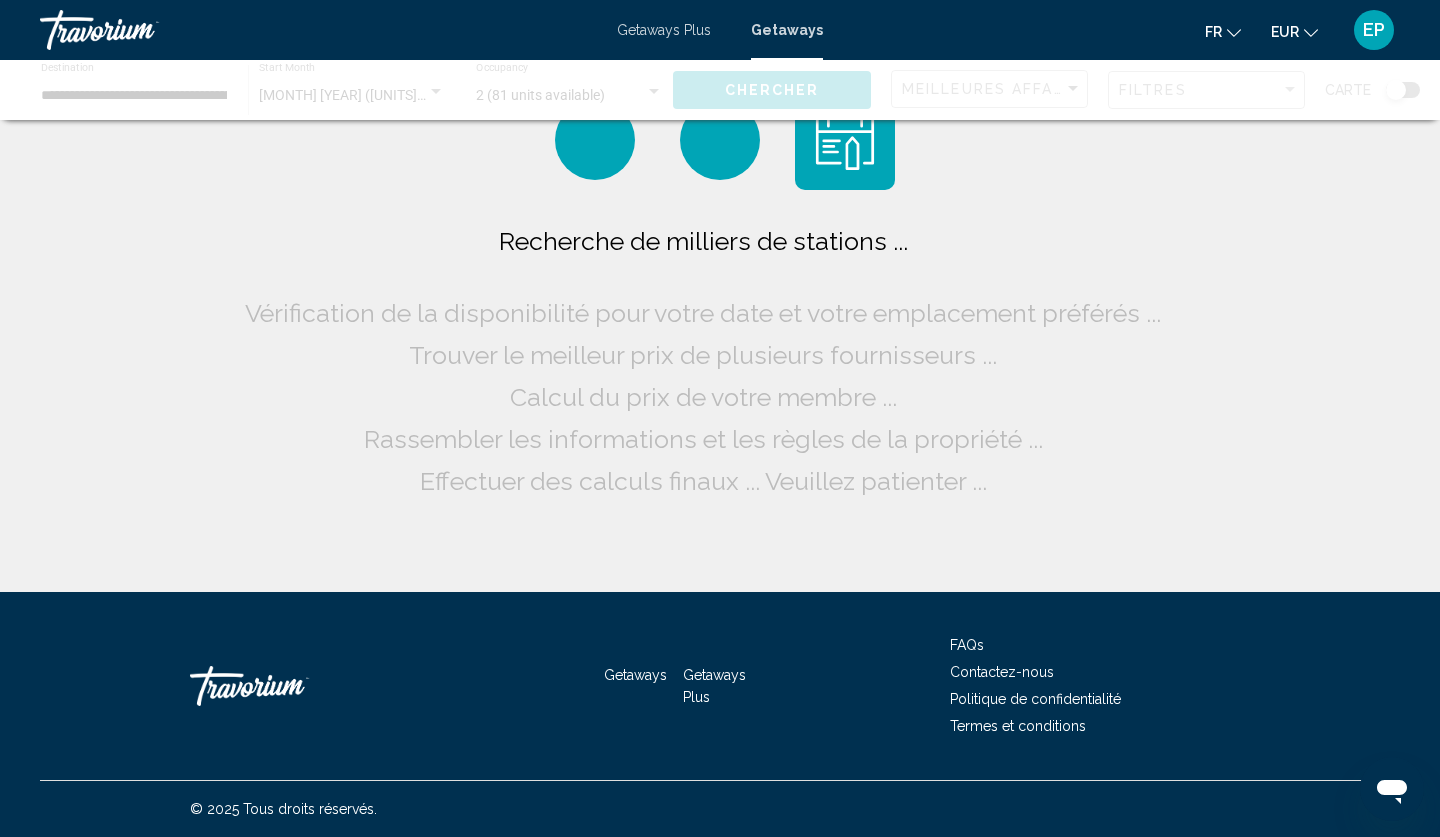 click 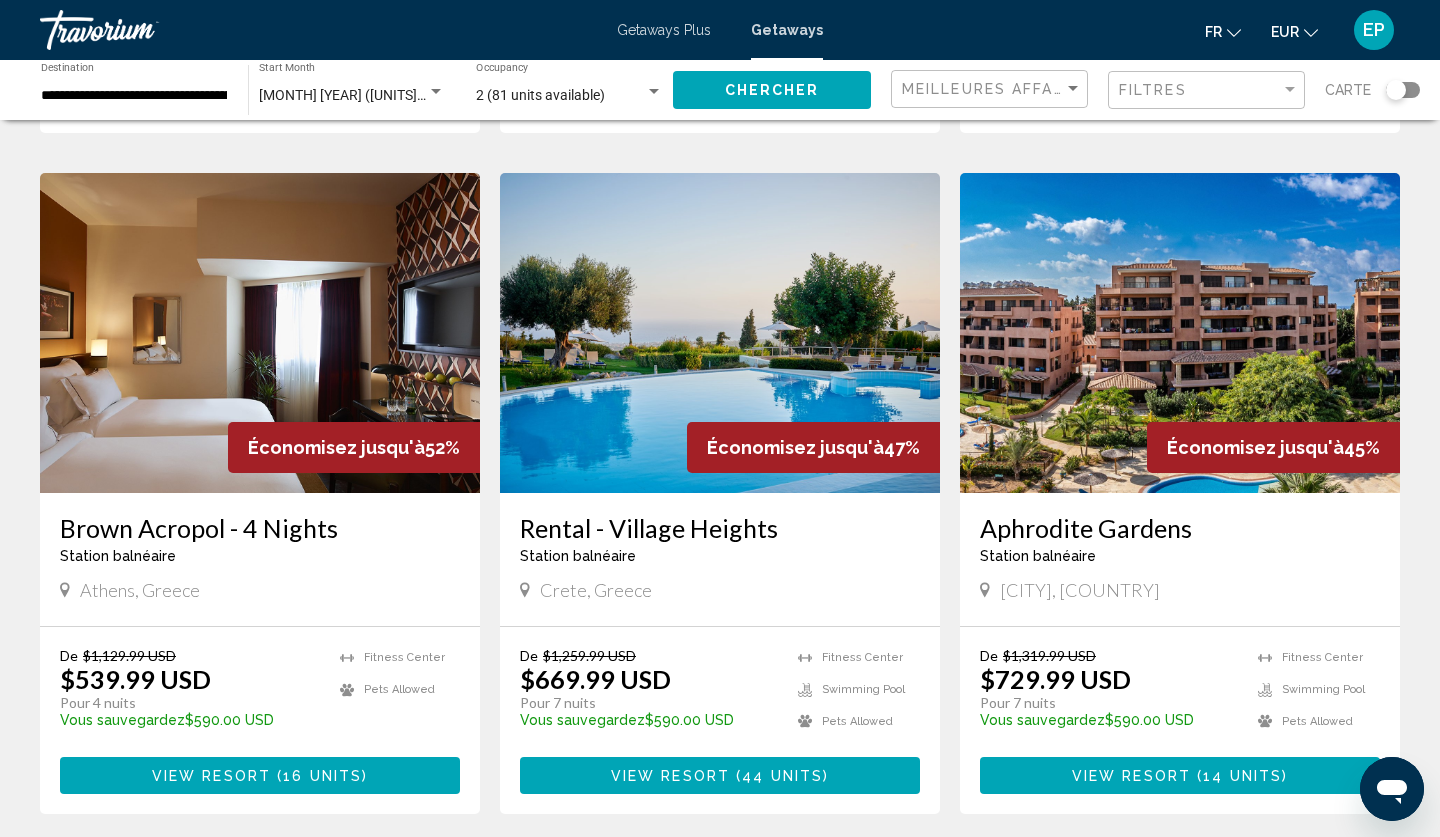 scroll, scrollTop: 2135, scrollLeft: 0, axis: vertical 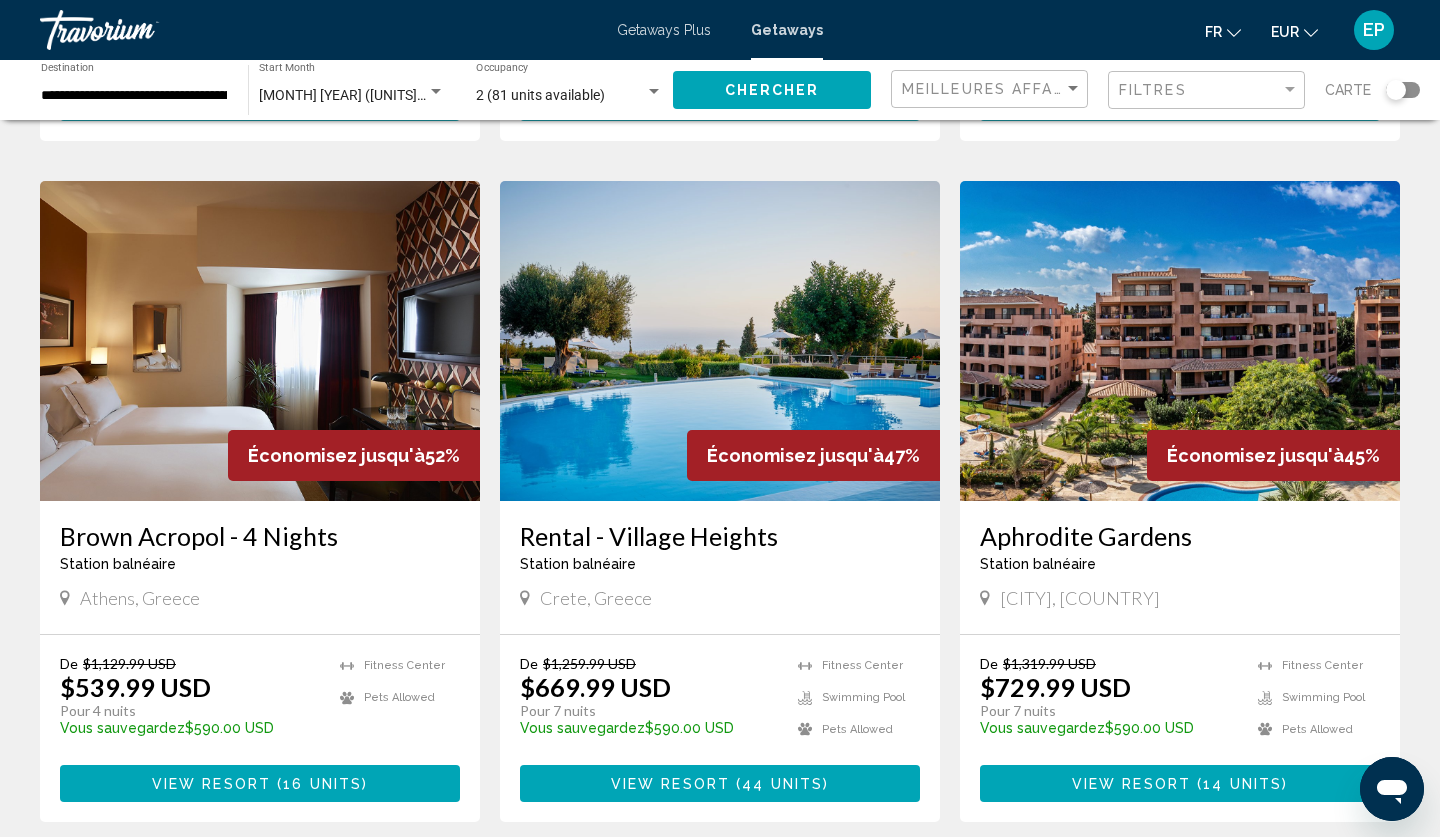 click on "Aphrodite Gardens" at bounding box center (1180, 536) 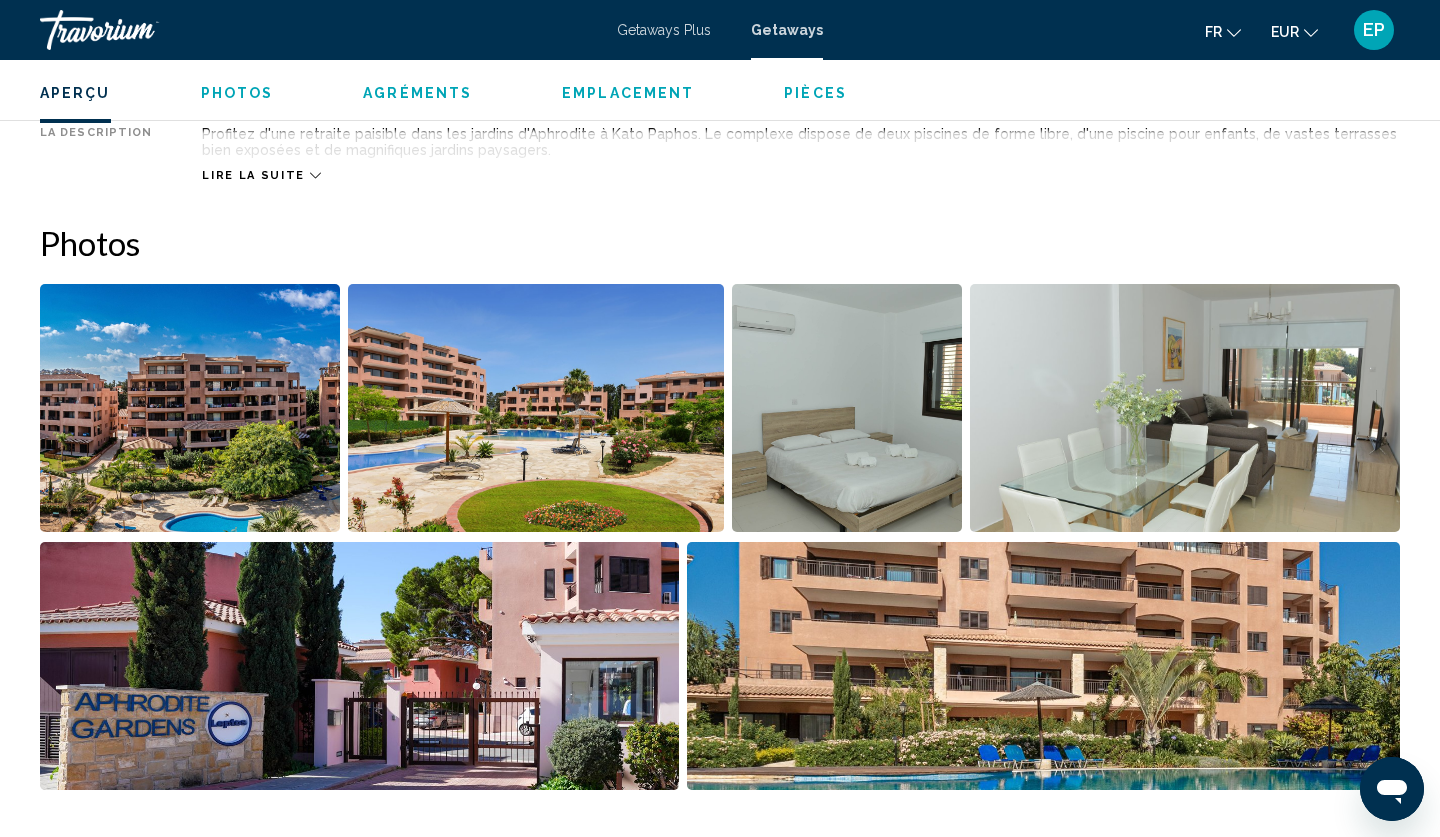 scroll, scrollTop: 775, scrollLeft: 0, axis: vertical 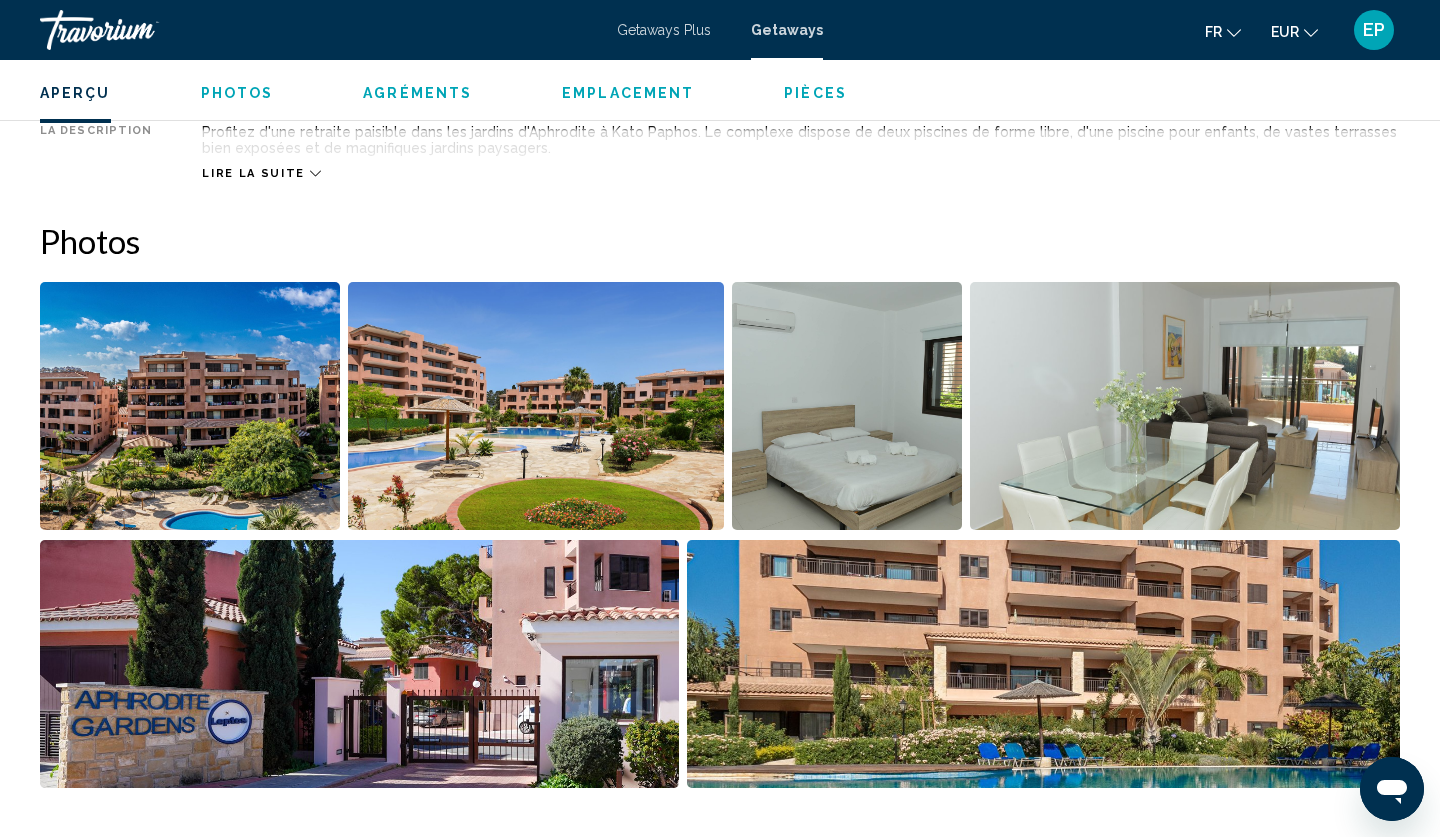 click at bounding box center [190, 406] 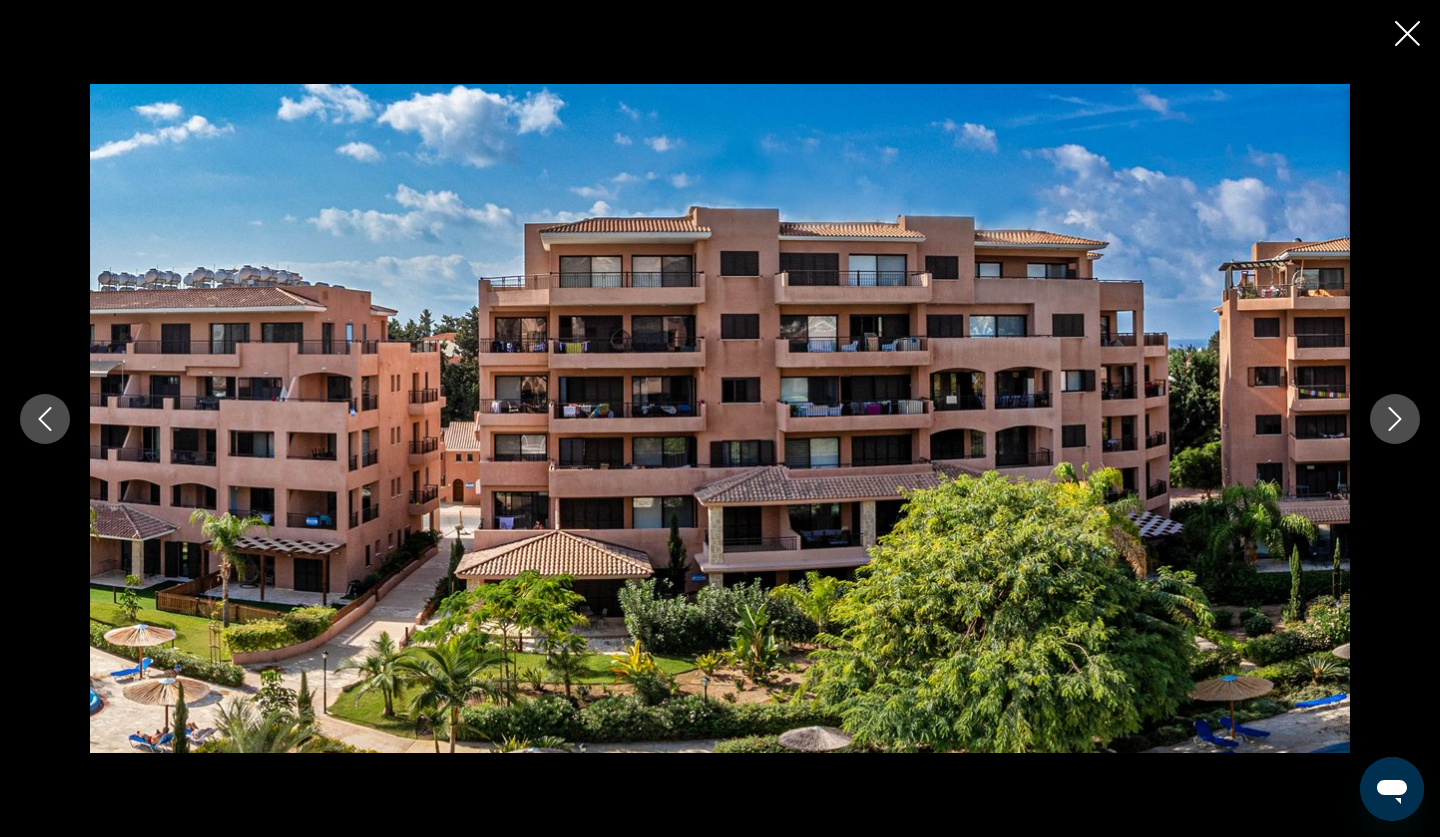 type 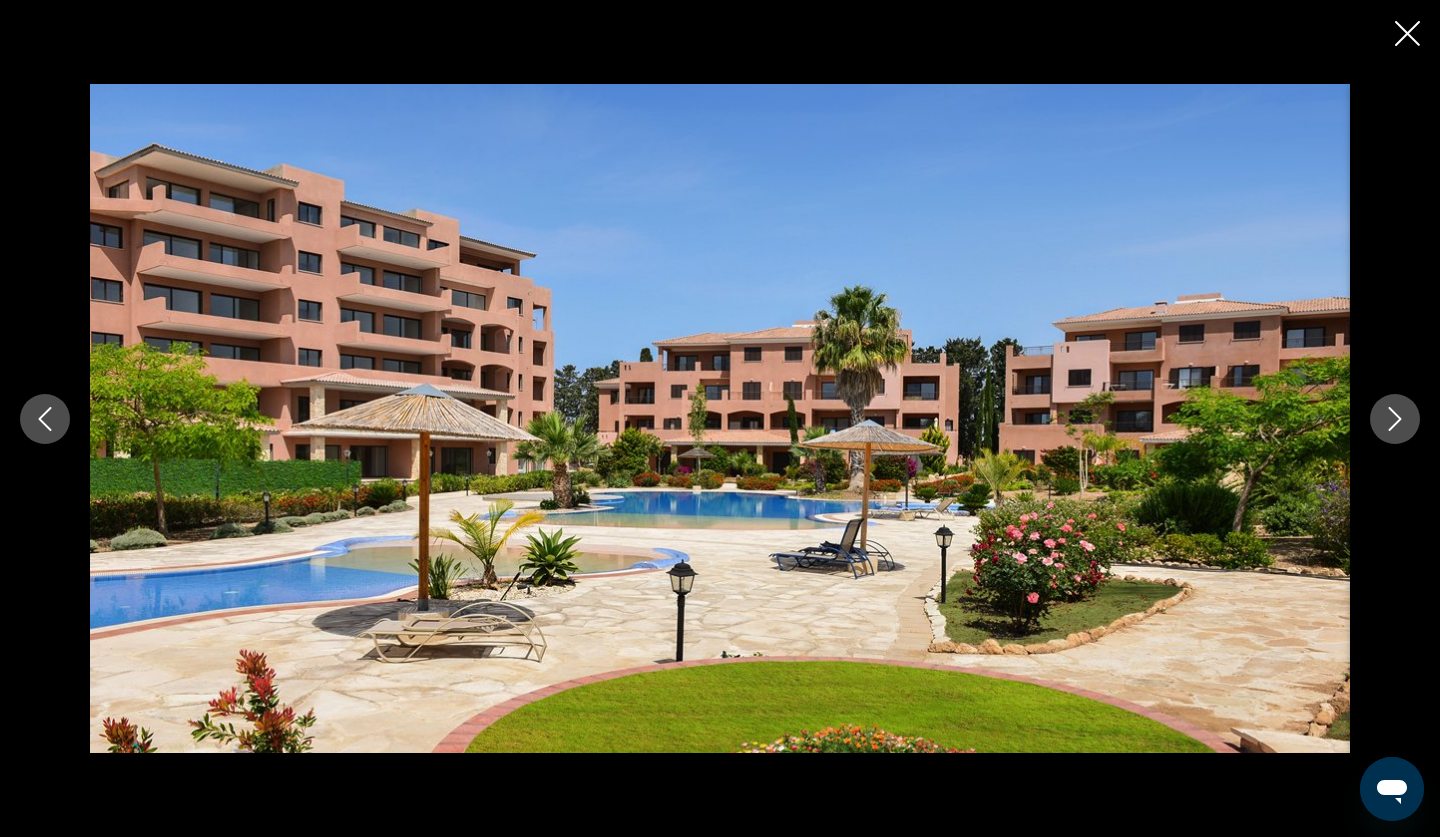 click 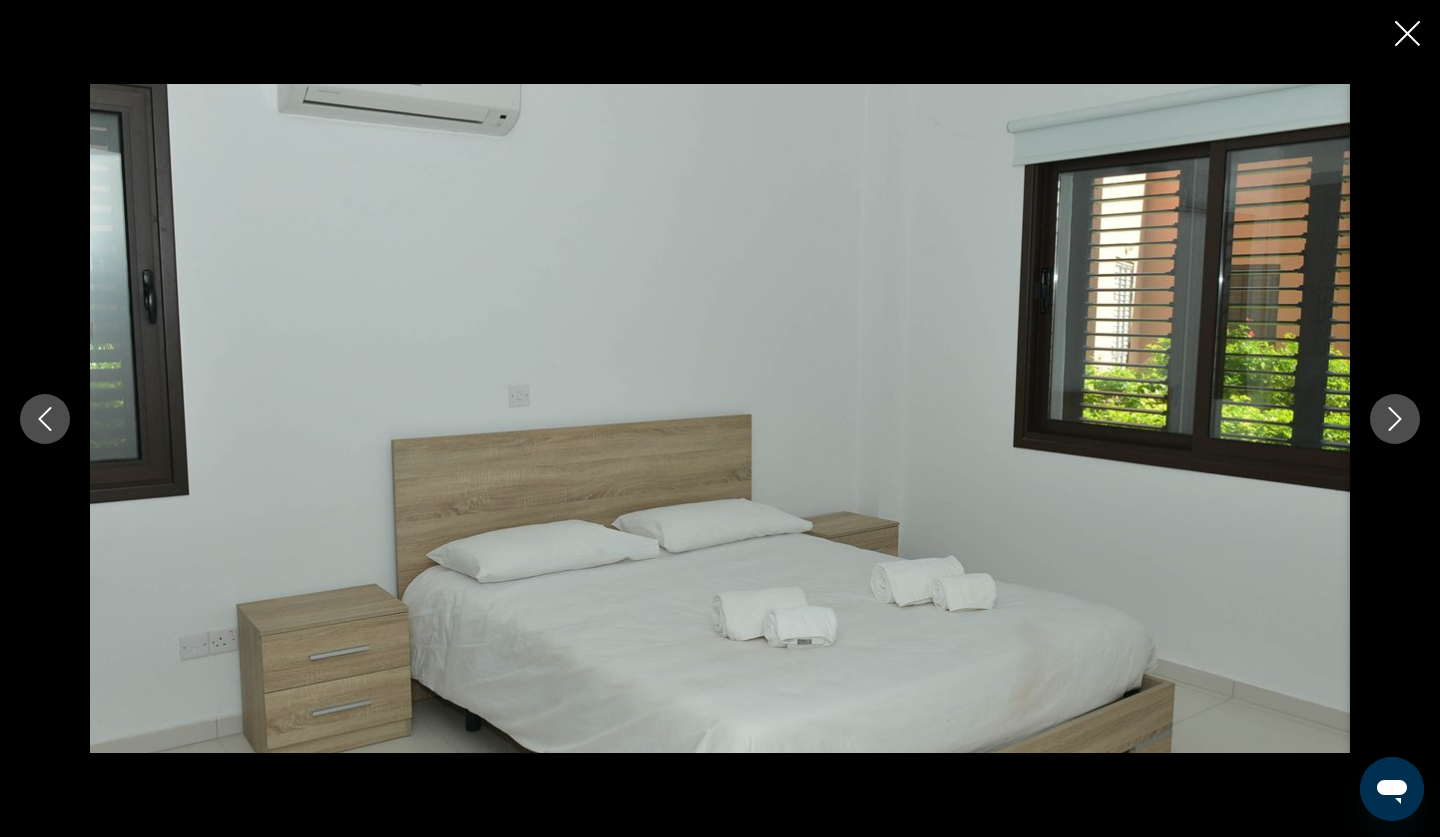 click 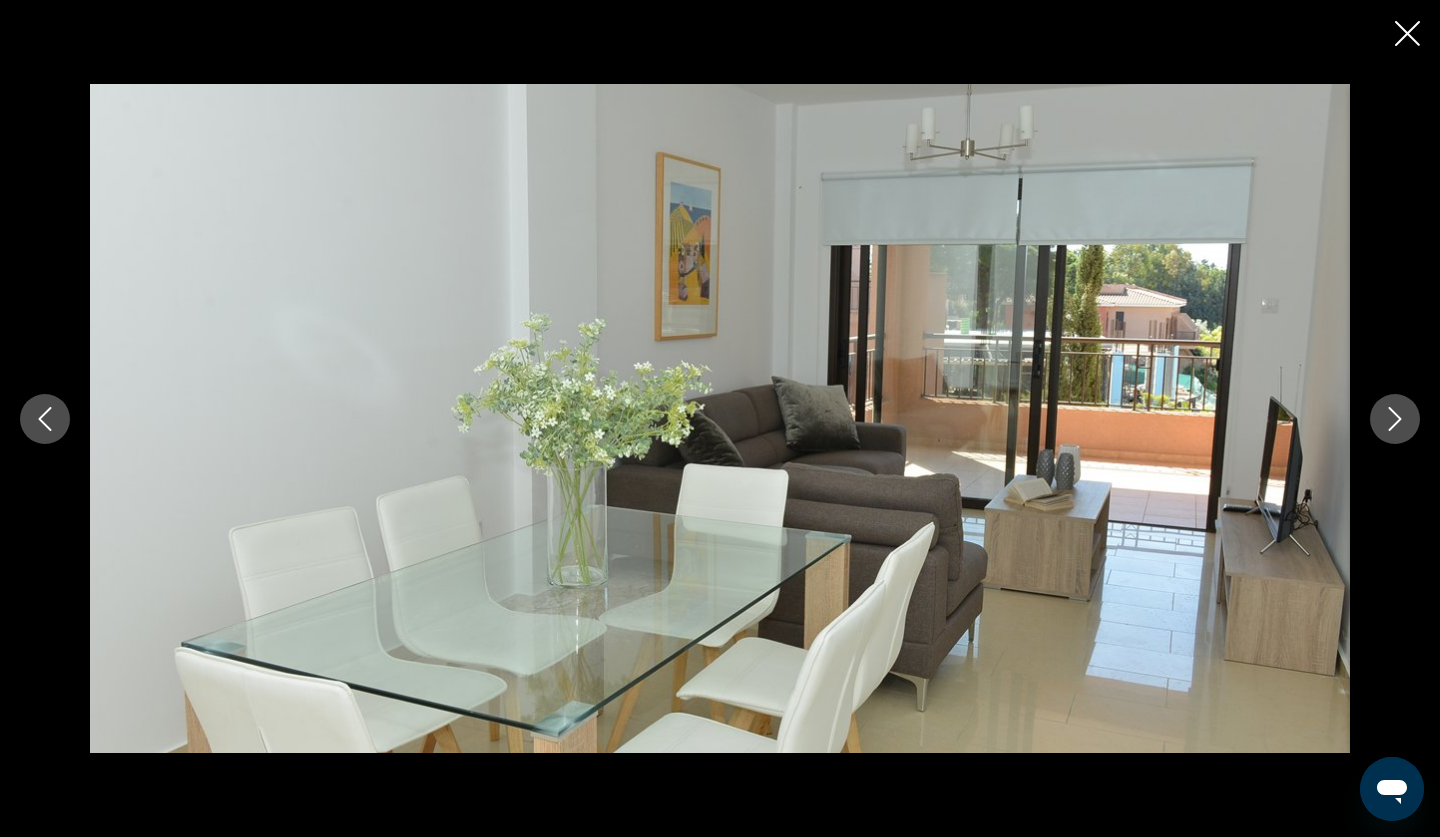 click 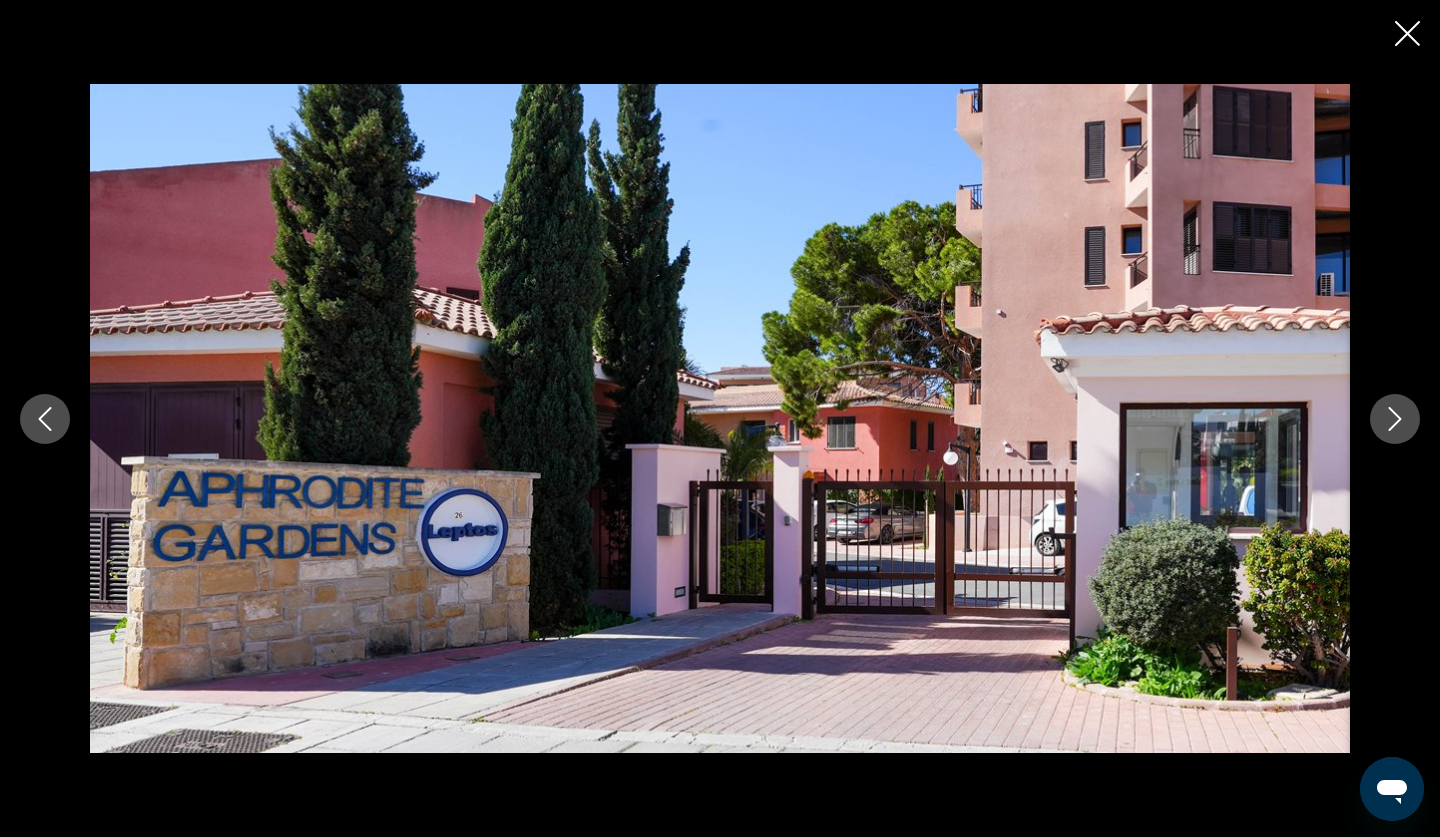 click 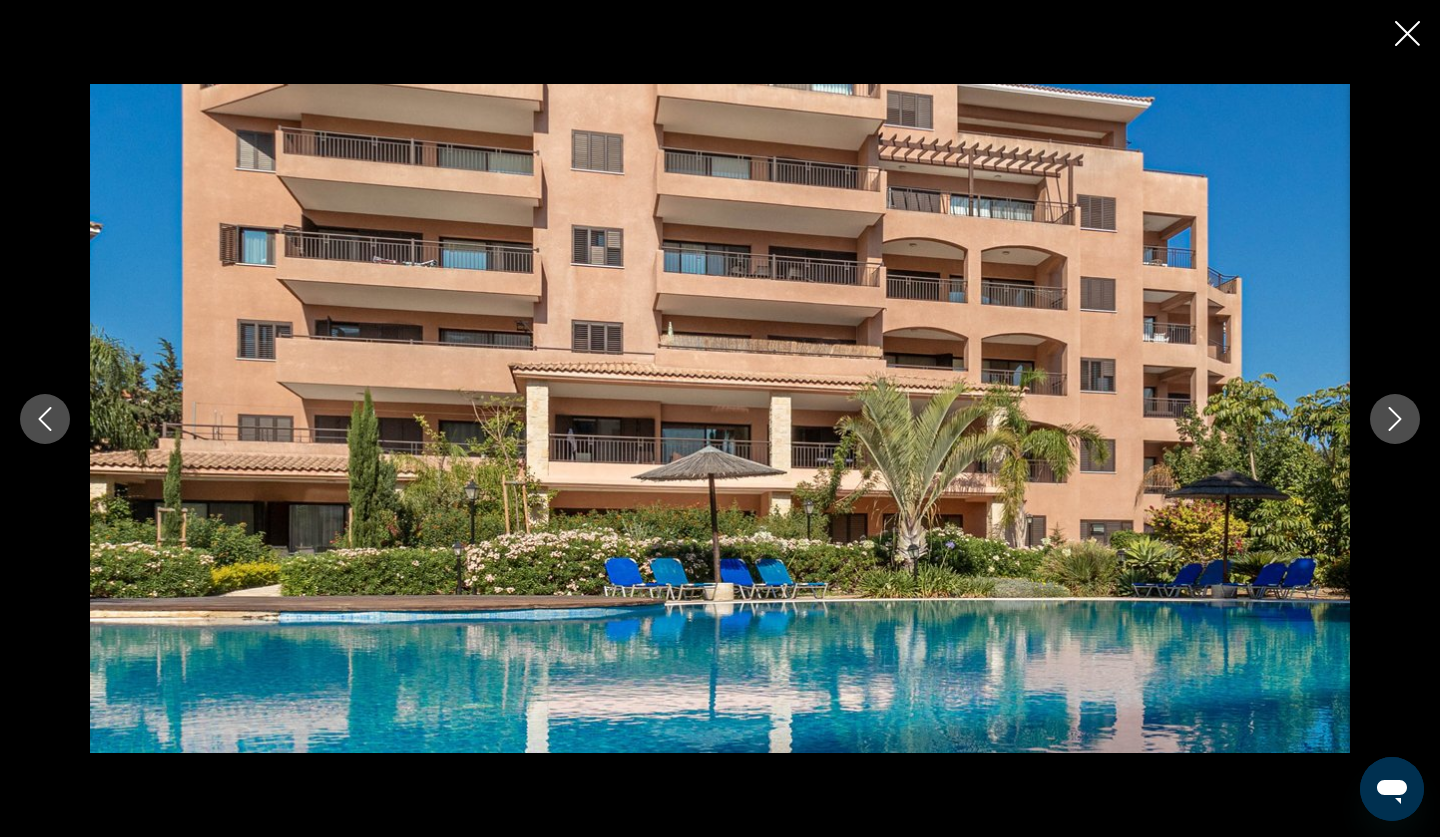click 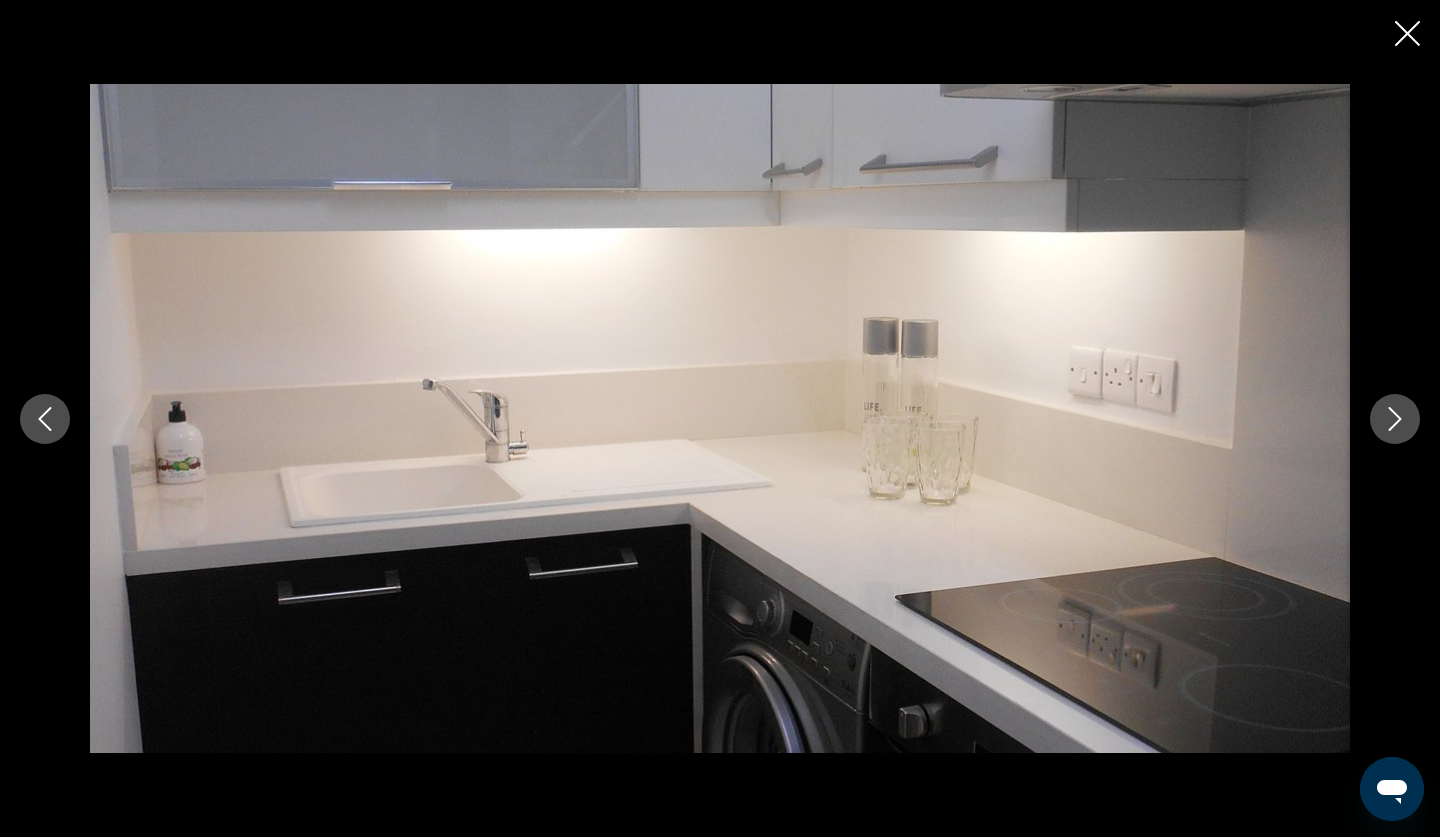 click 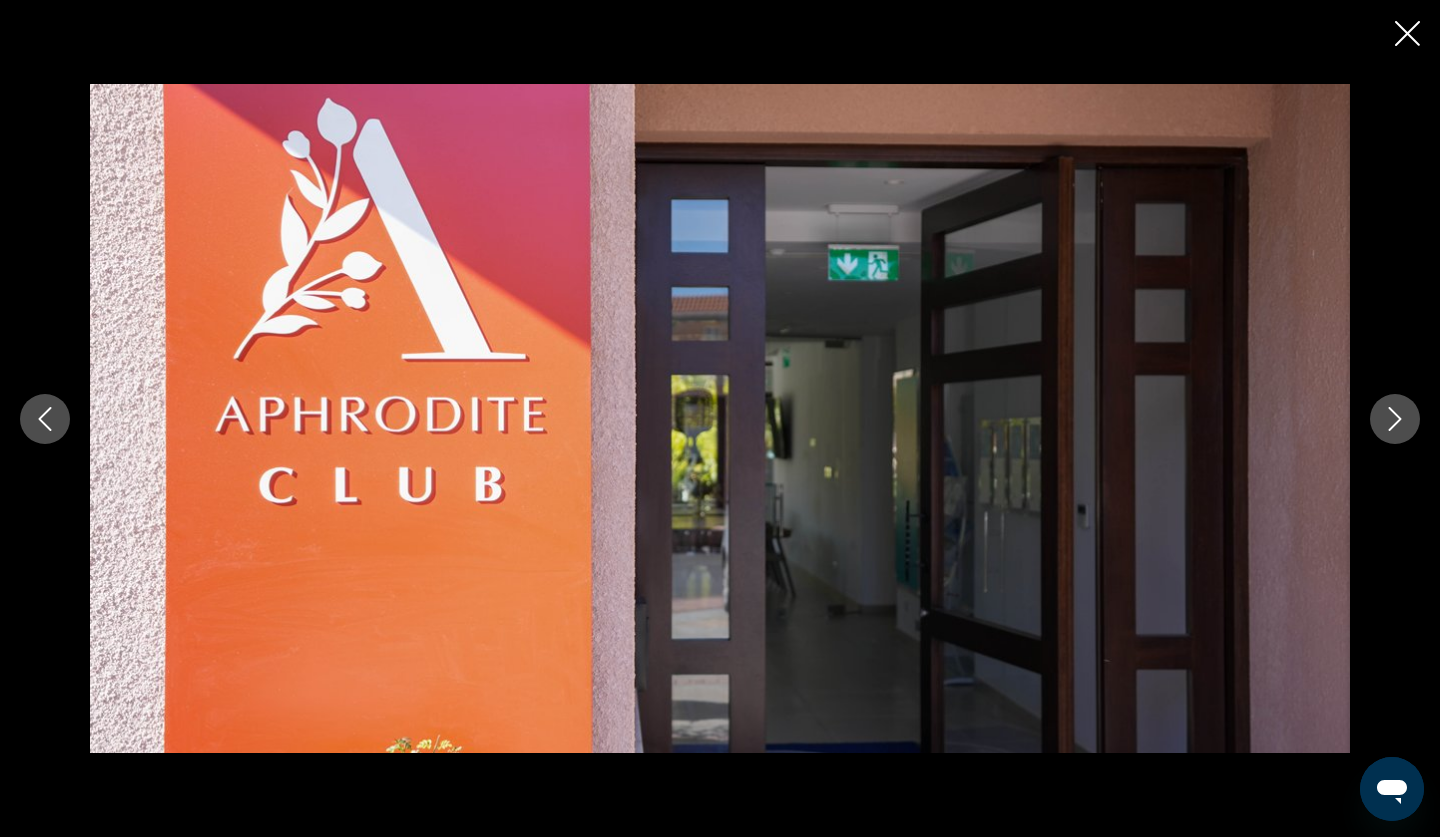 click 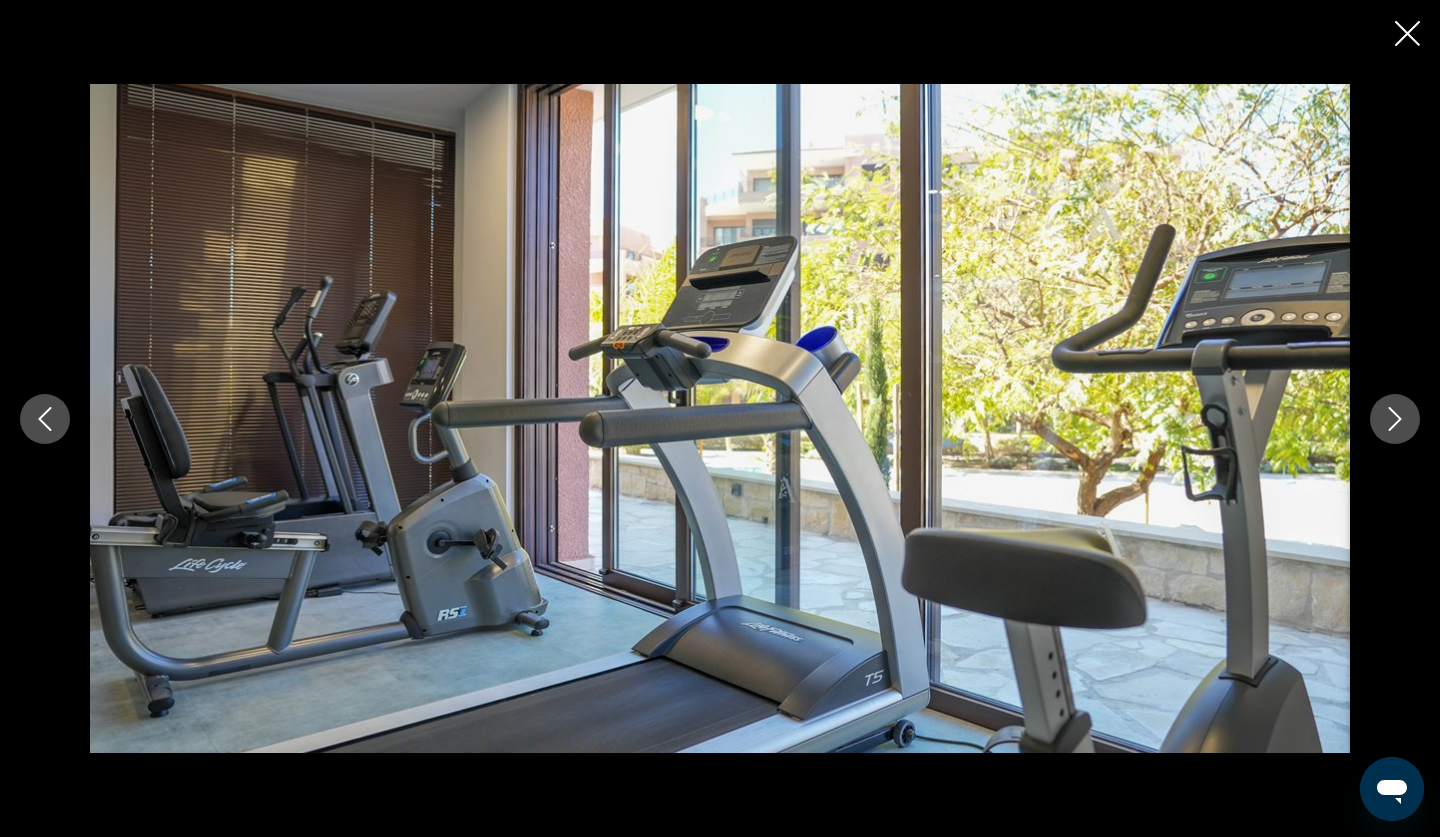click 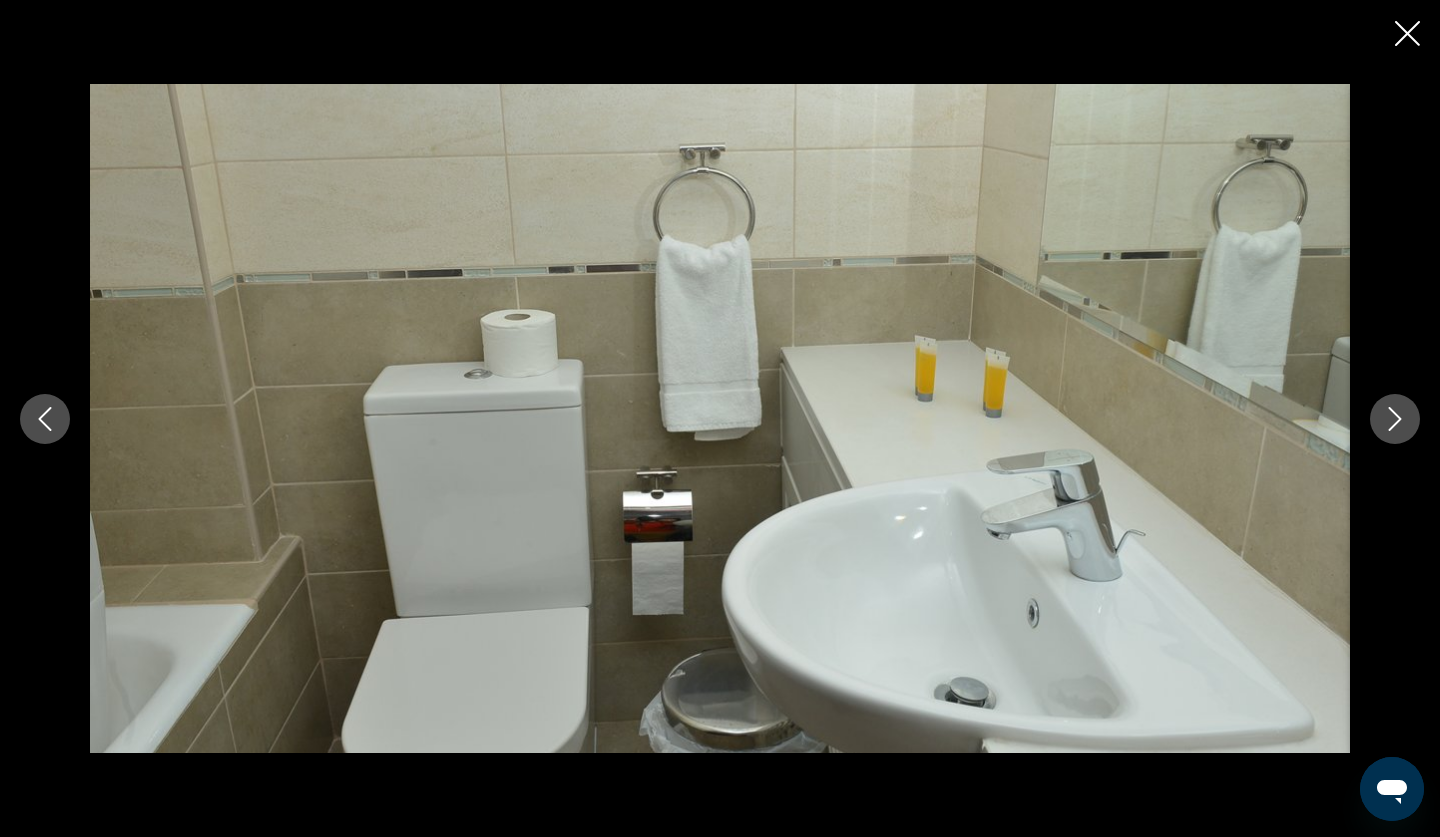 click 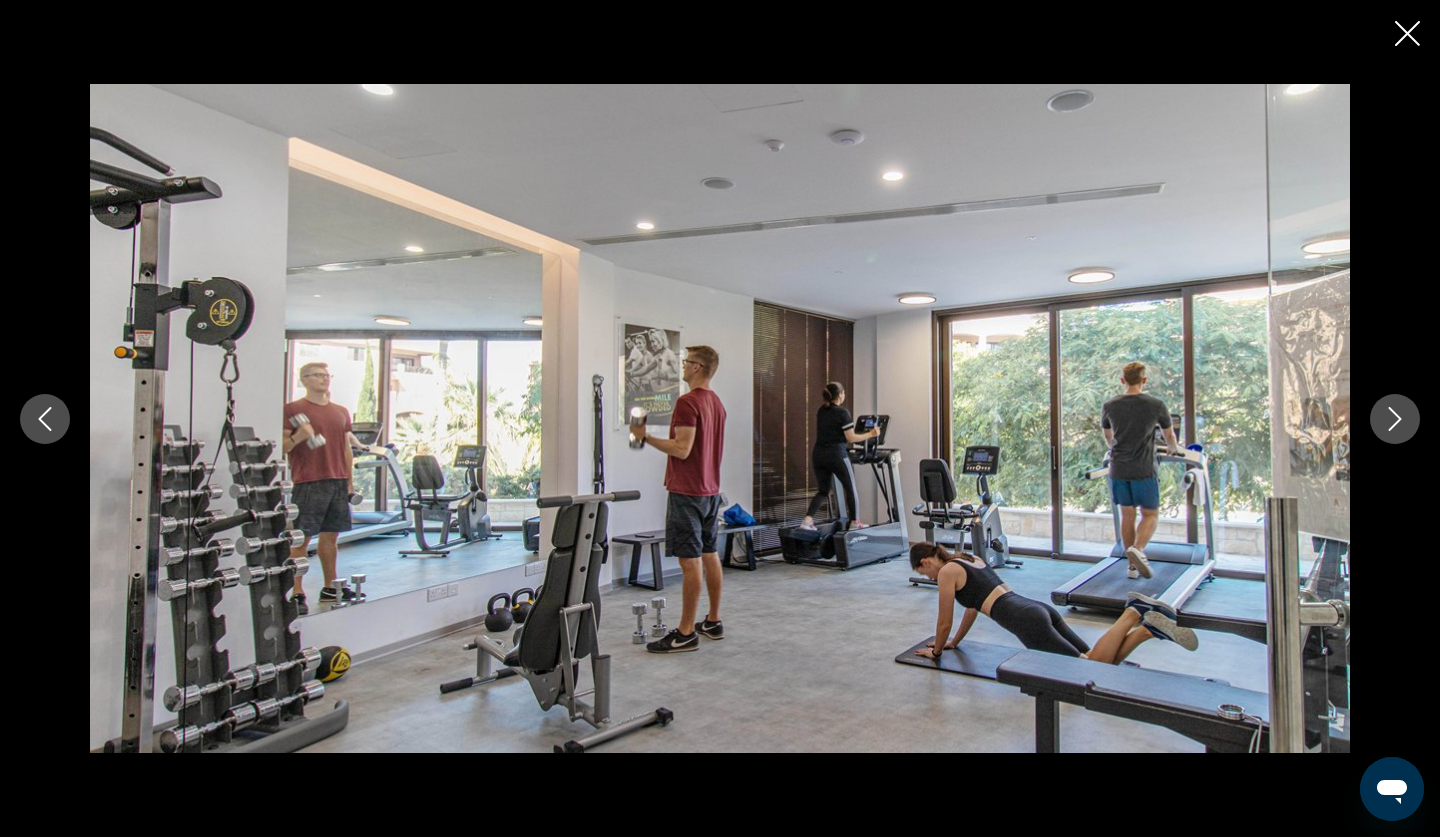 click 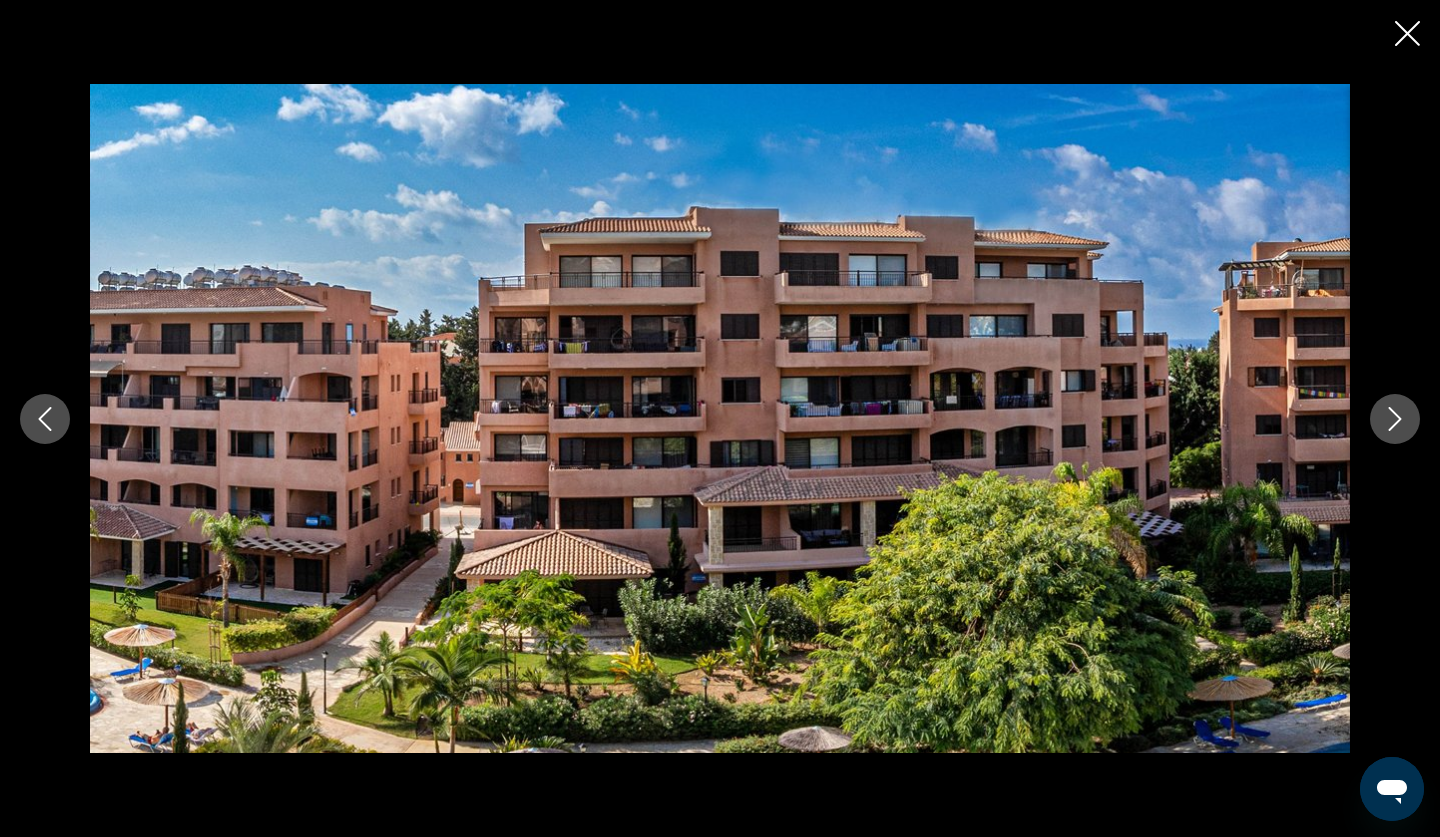 click 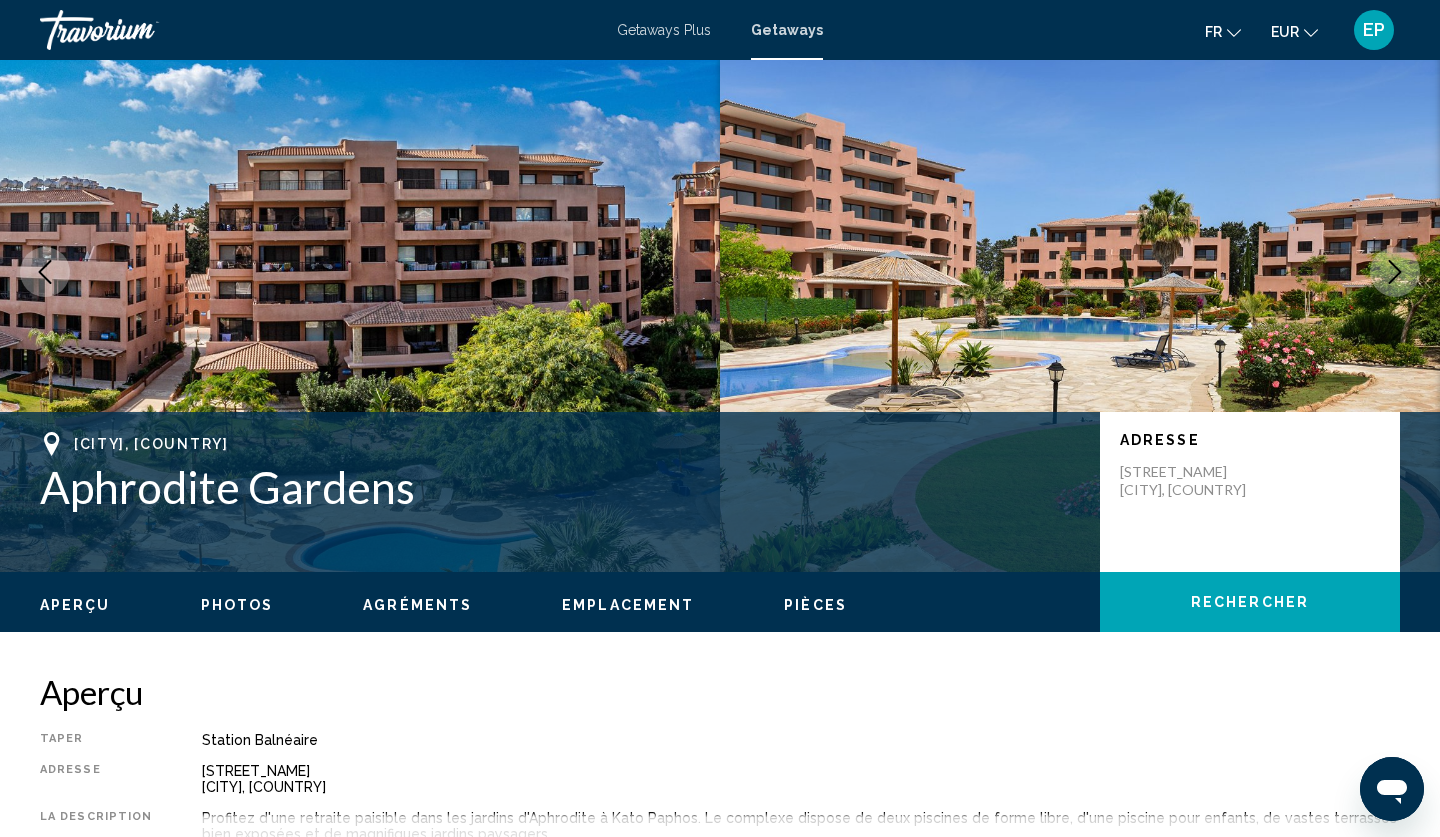 scroll, scrollTop: 85, scrollLeft: 0, axis: vertical 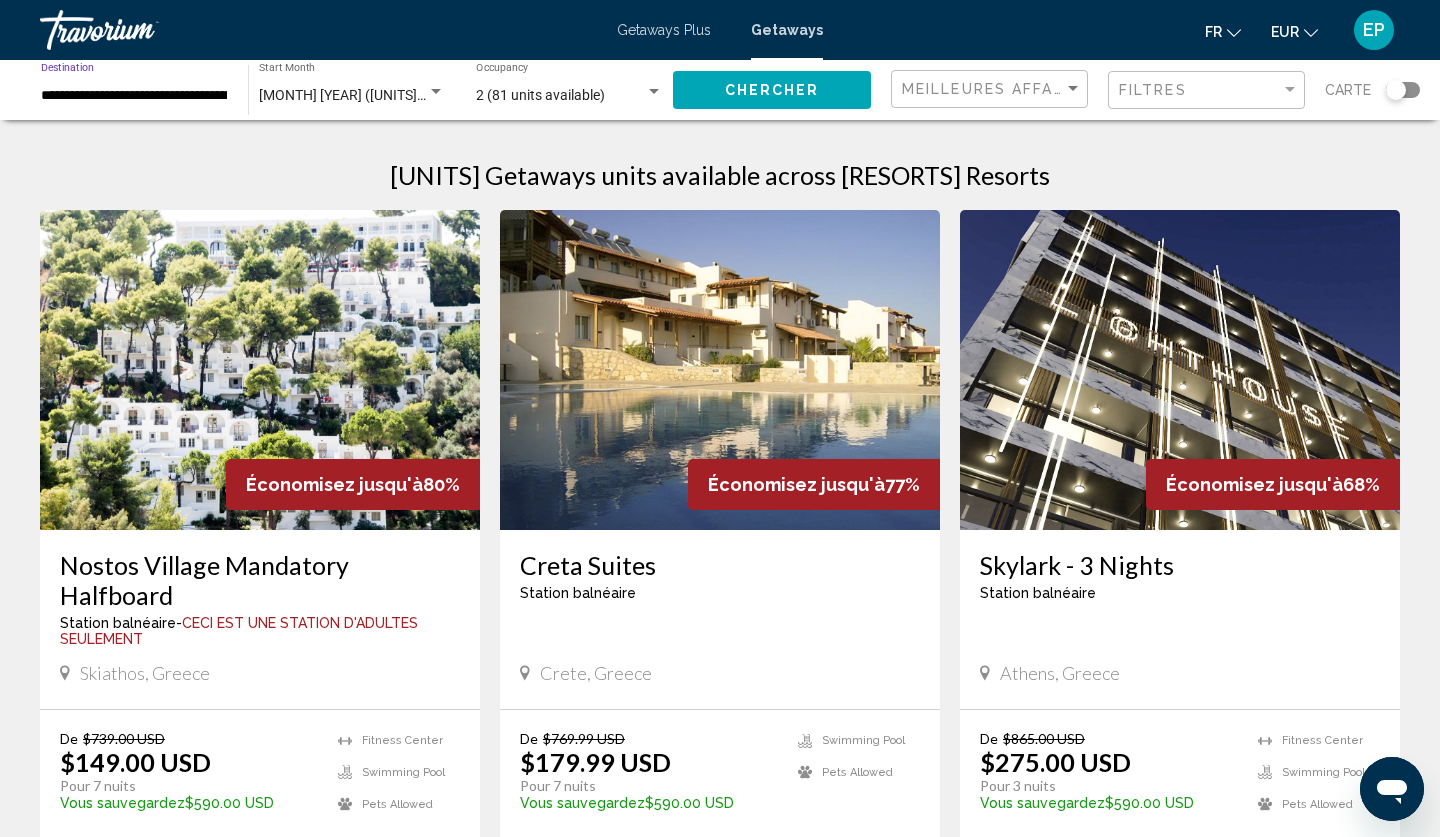 click on "**********" at bounding box center [134, 96] 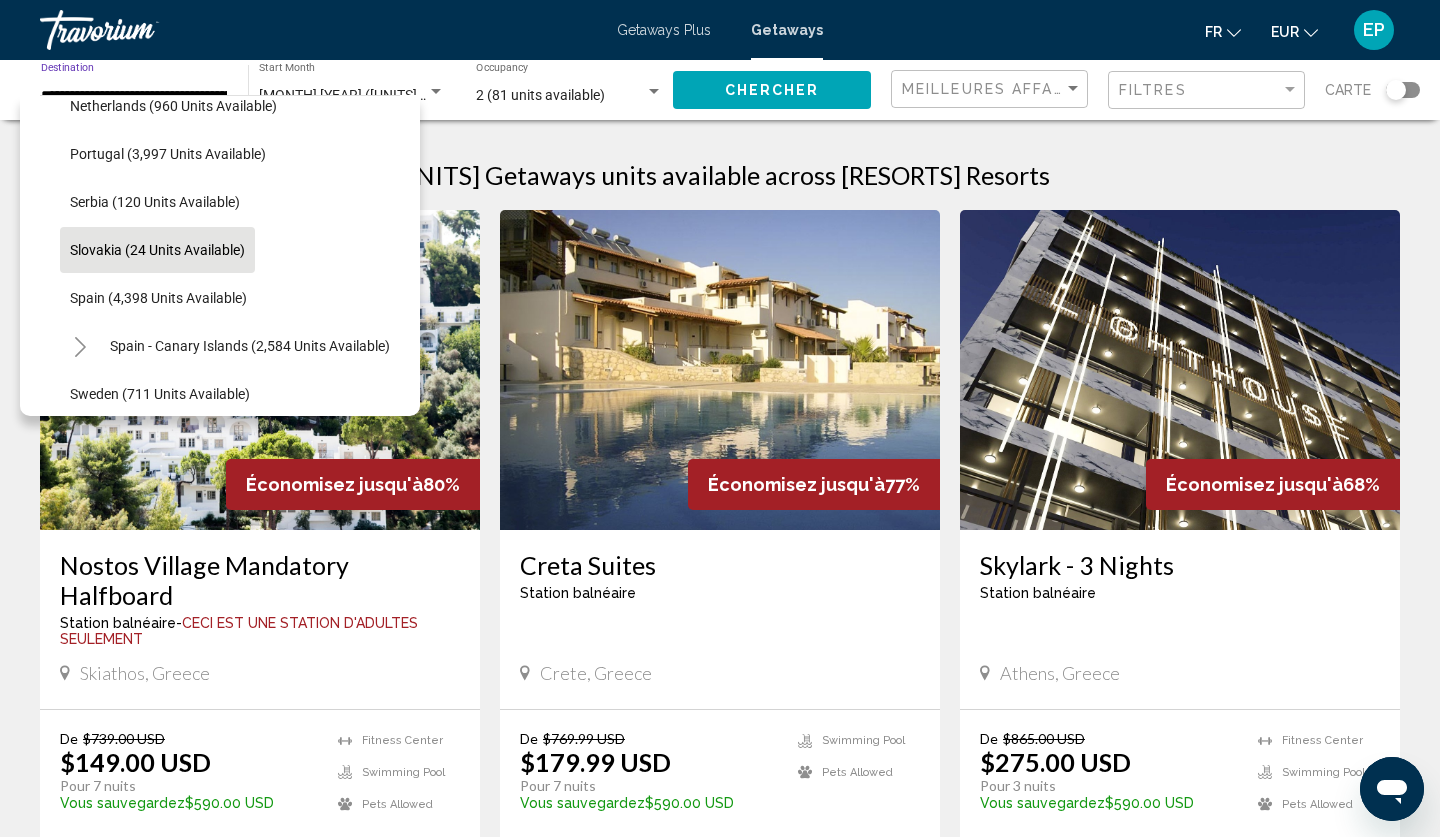 scroll, scrollTop: 890, scrollLeft: 0, axis: vertical 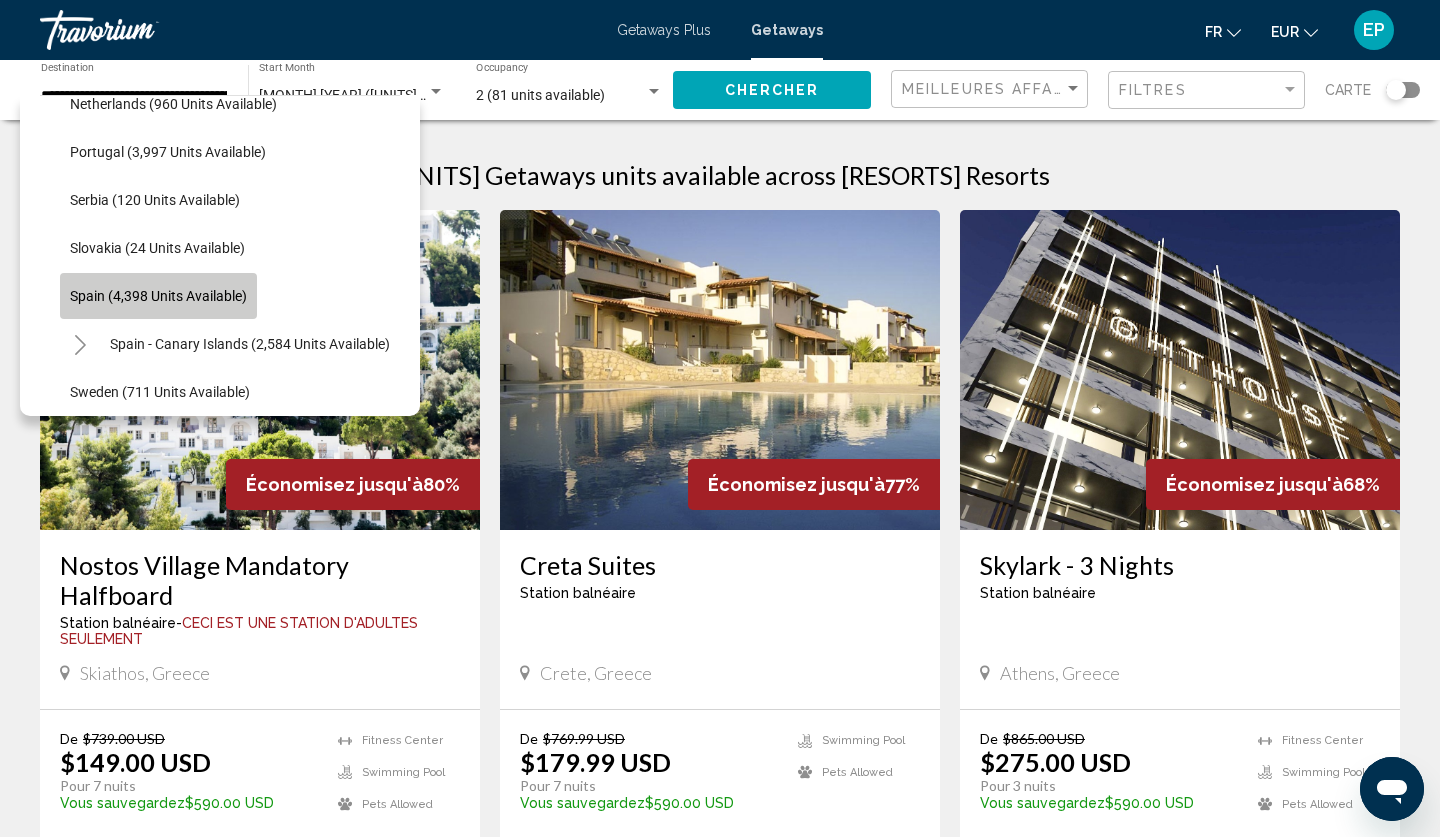 click on "Spain (4,398 units available)" 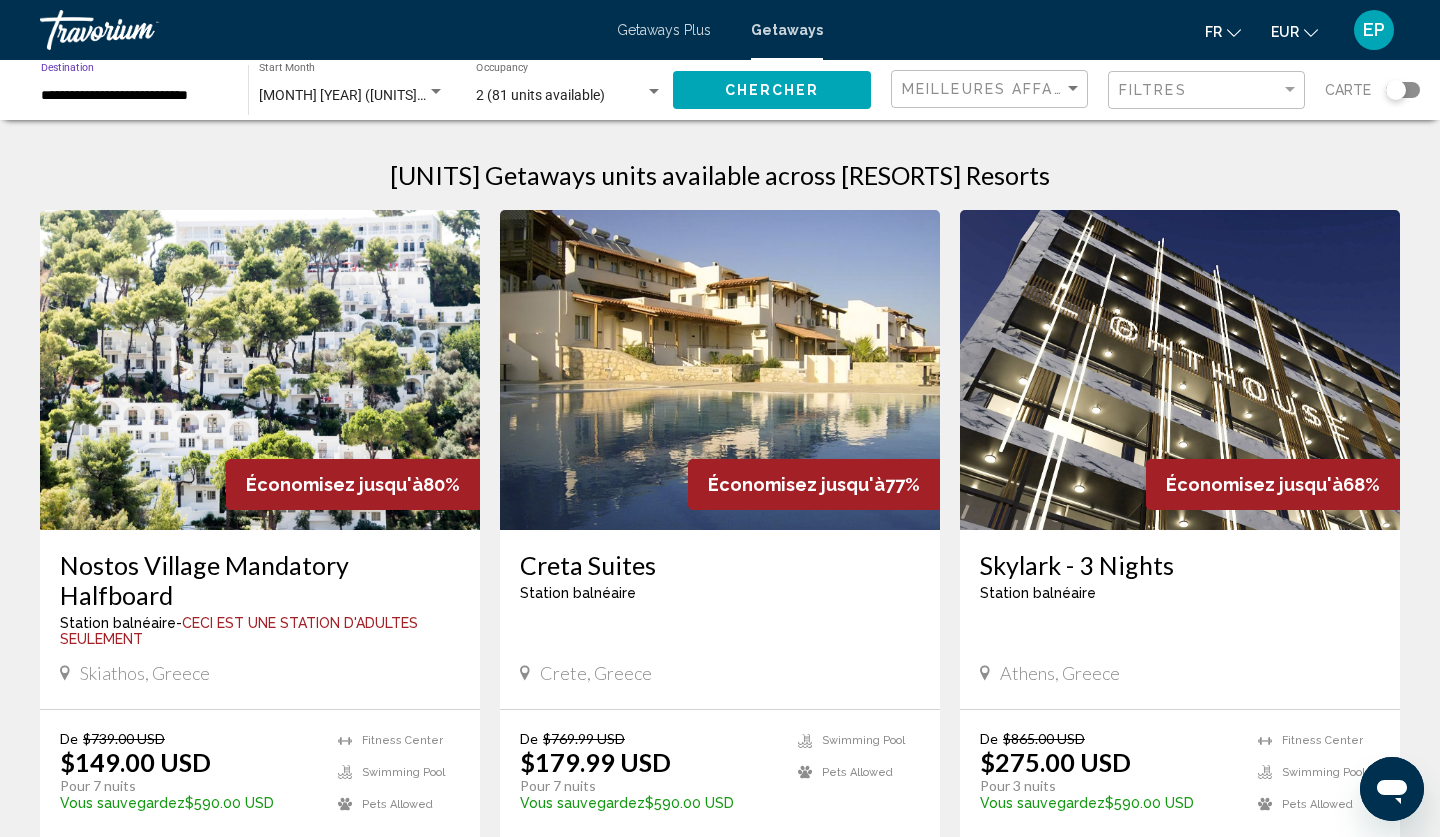 click on "Chercher" 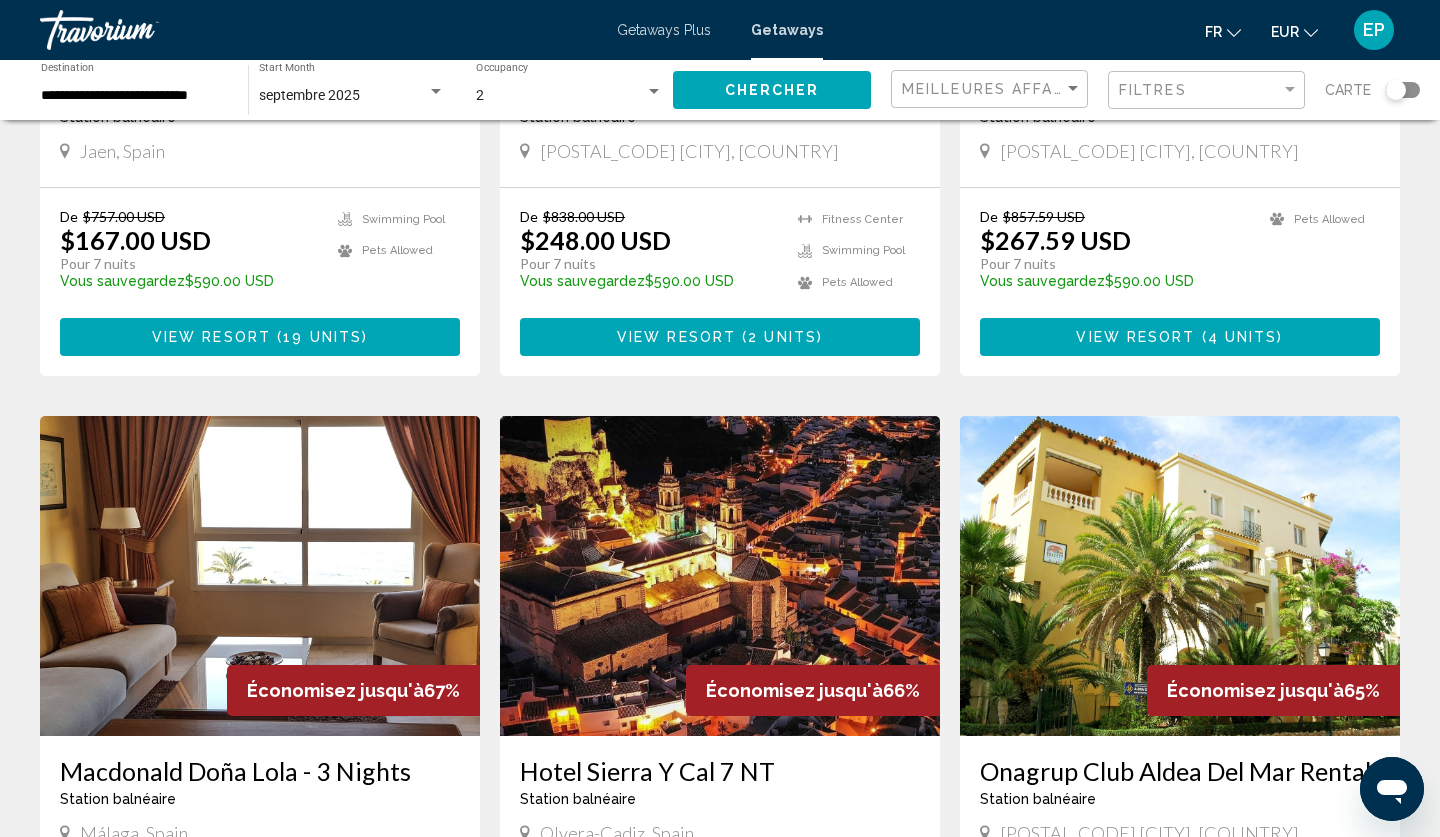 scroll, scrollTop: 1158, scrollLeft: 0, axis: vertical 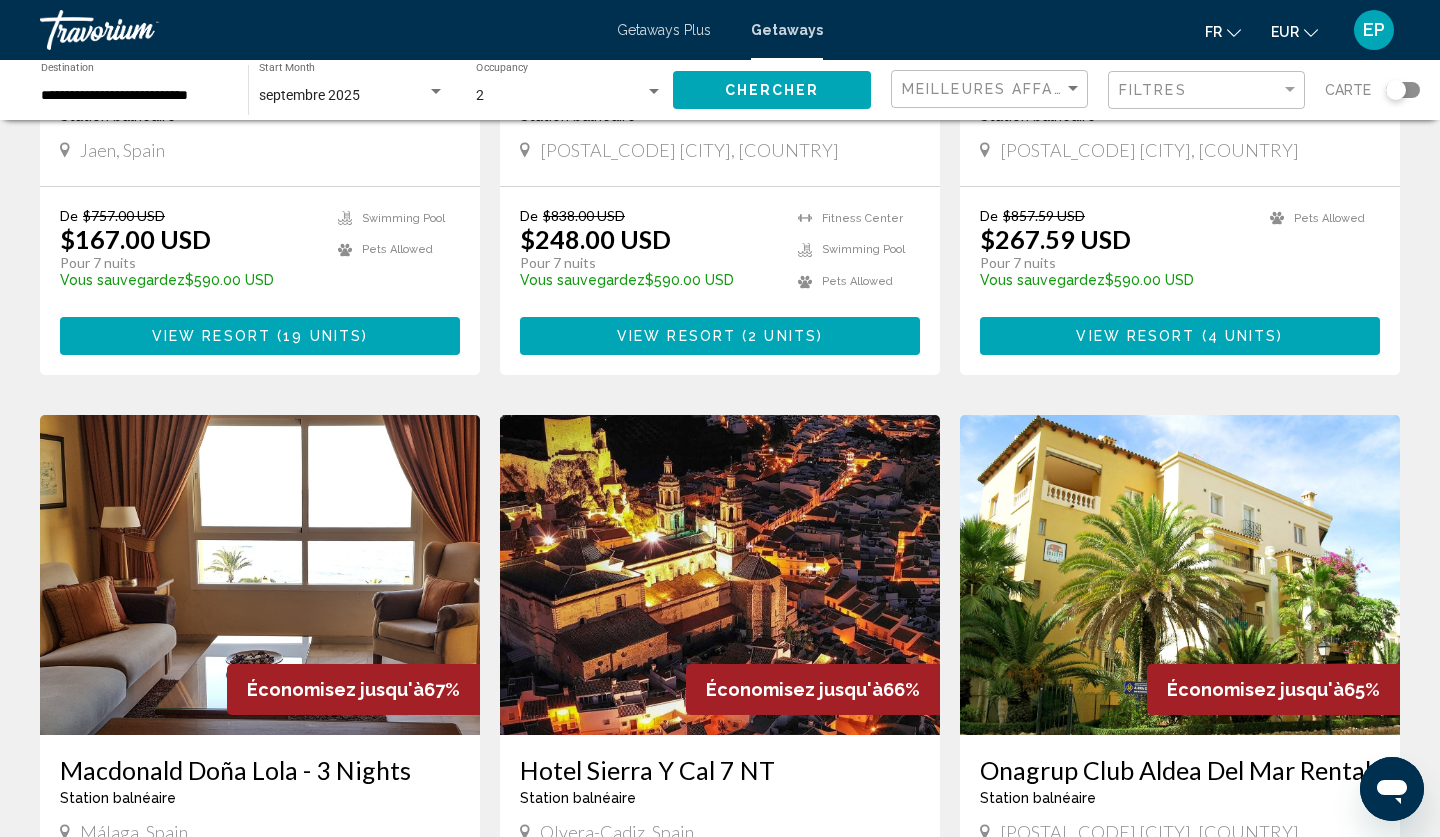 click on "**********" at bounding box center [134, 96] 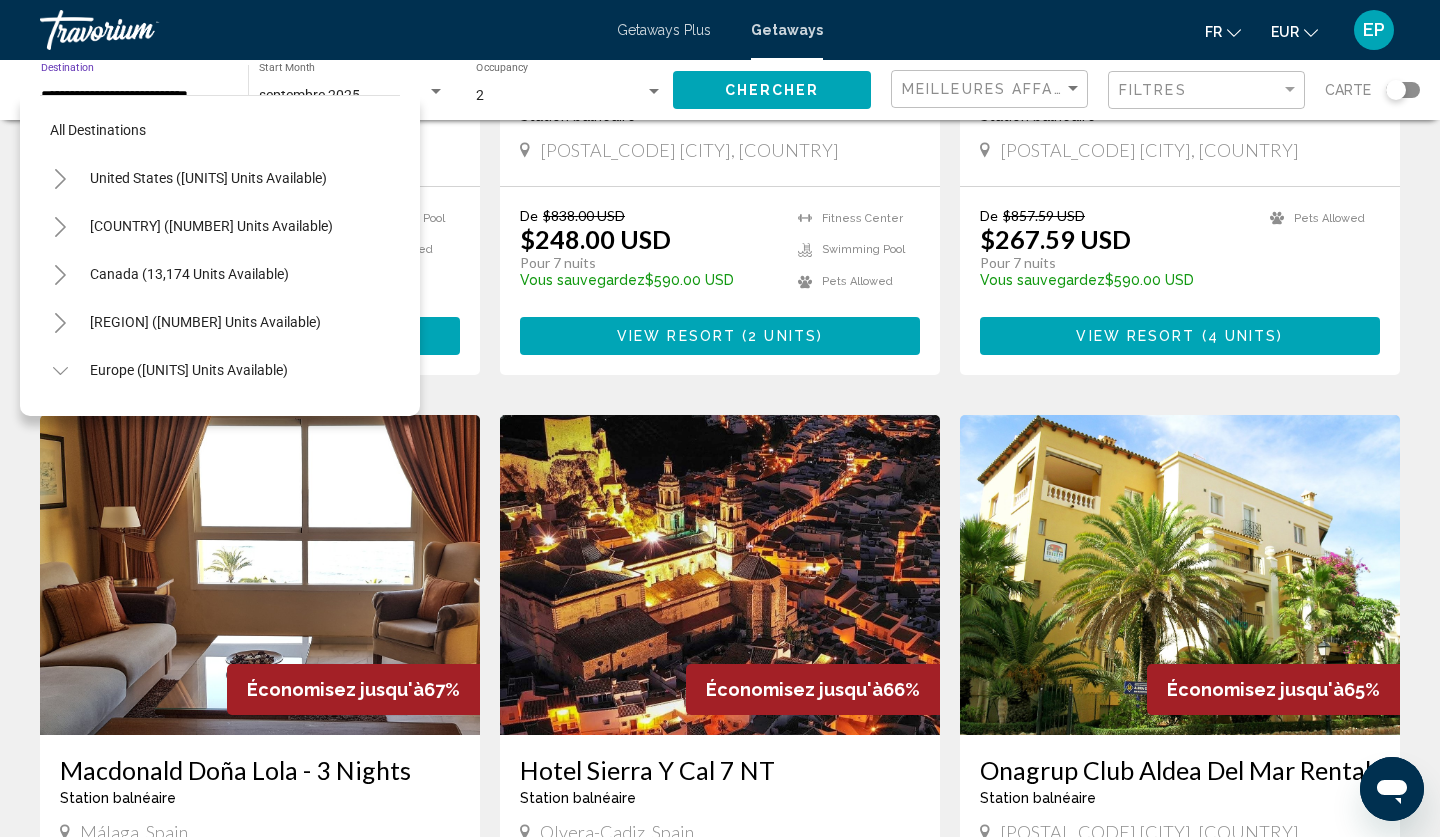 scroll, scrollTop: 935, scrollLeft: 0, axis: vertical 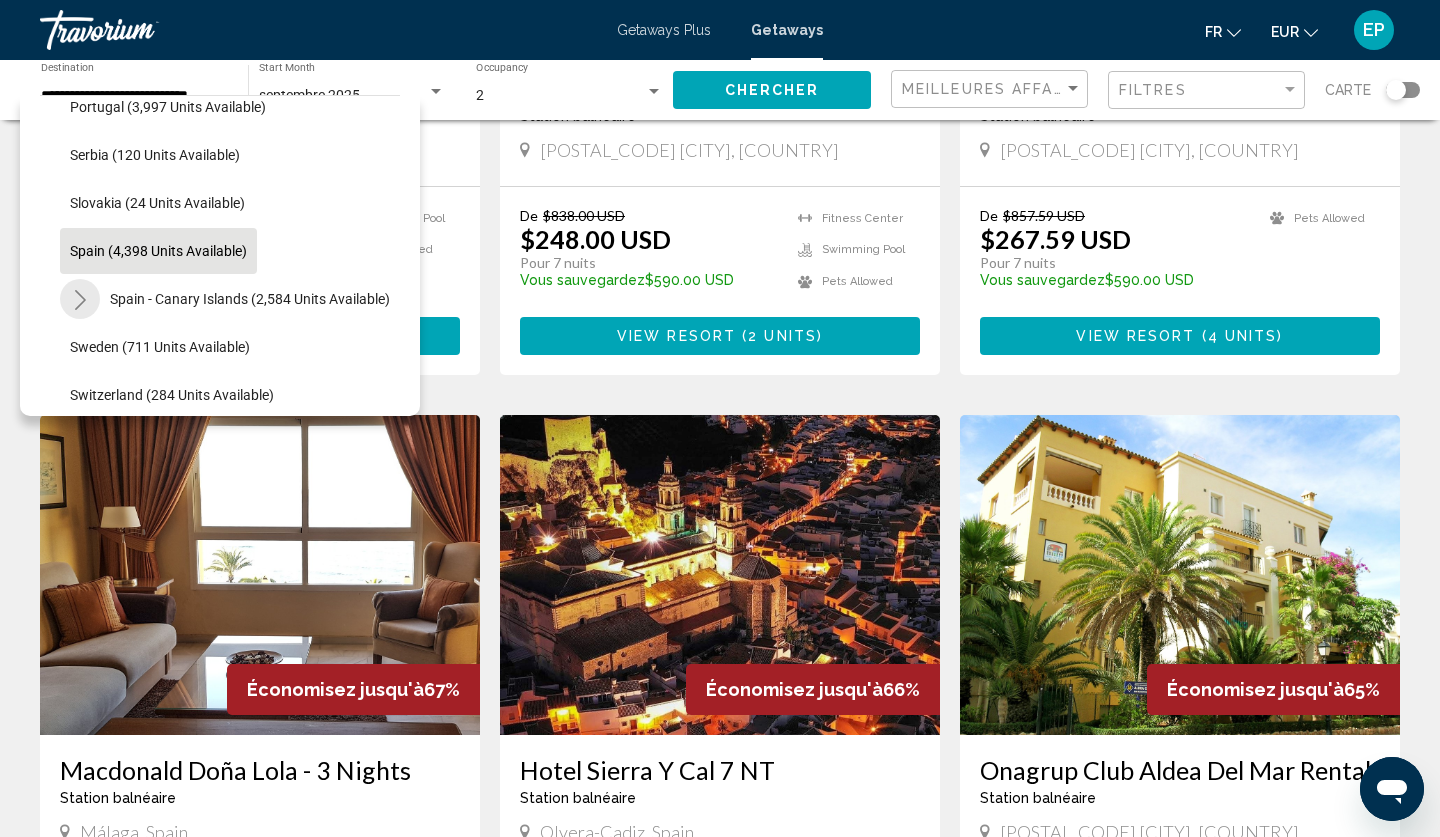 click 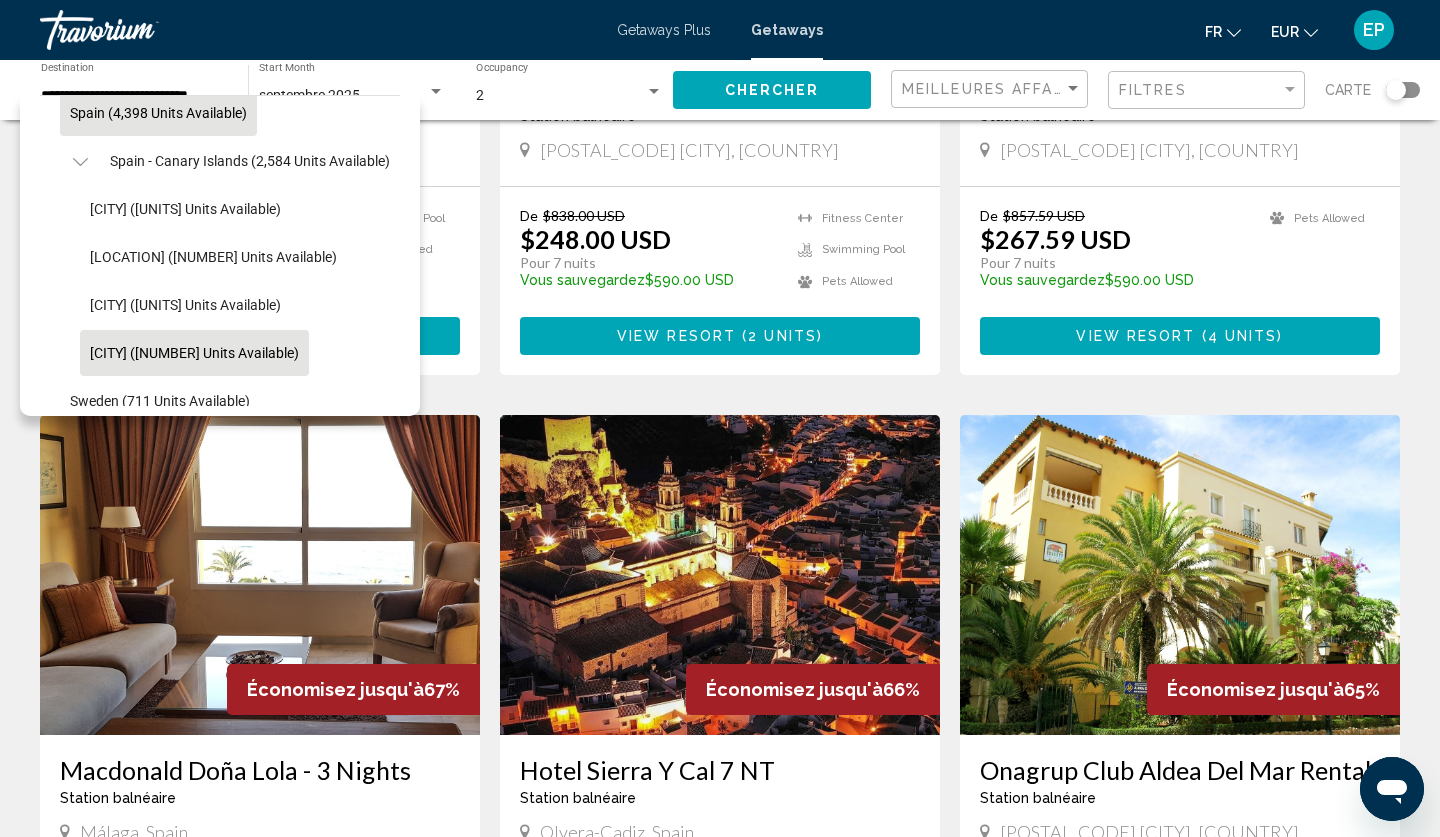 scroll, scrollTop: 1054, scrollLeft: 0, axis: vertical 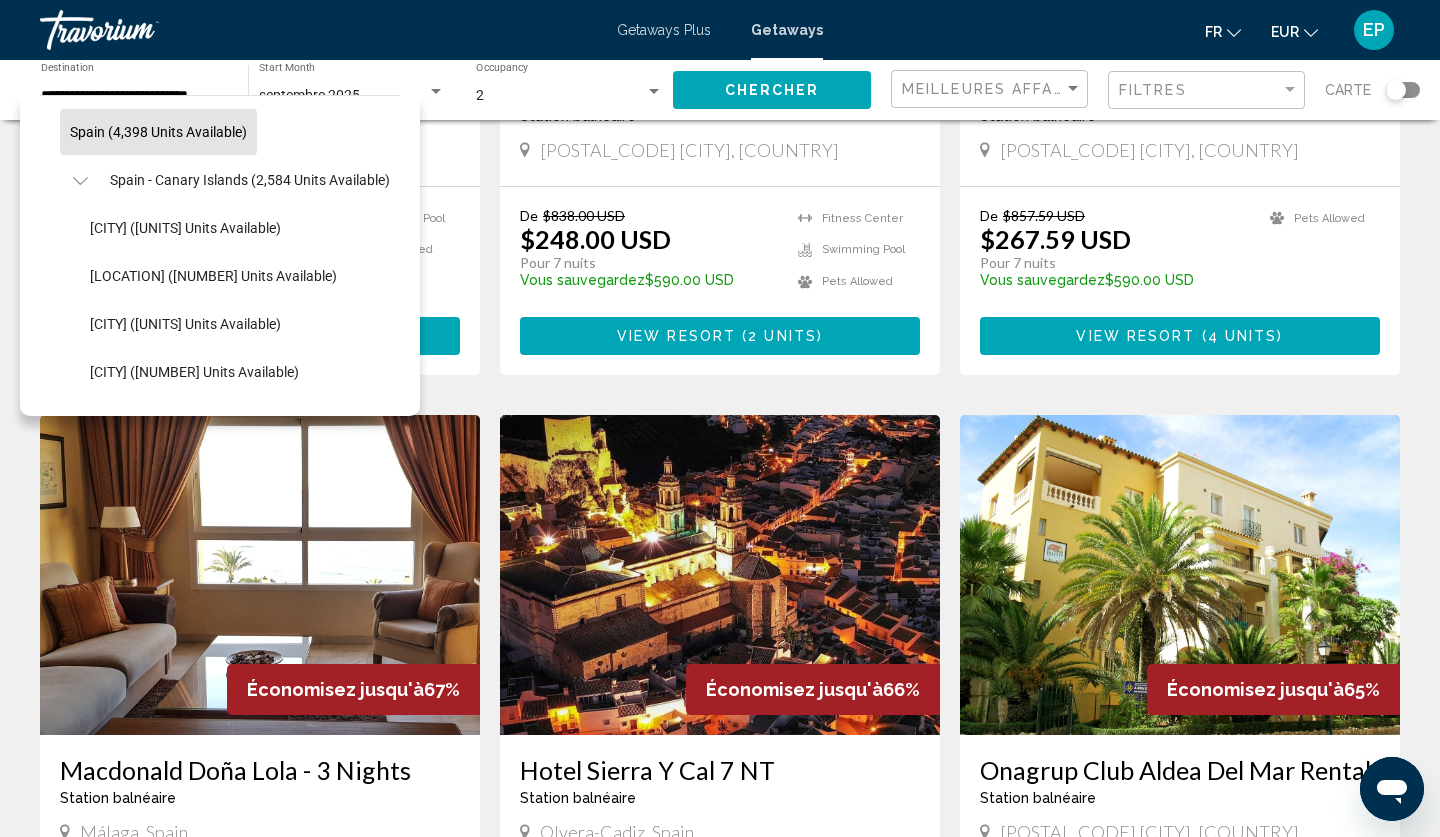 click on "[RESORT_NAME] [RENTAL] - [NUMBER] [NIGHTS]  [RESORT_TYPE]  -  [RESORT_AGE_RESTRICTION]
[CITY], [COUNTRY]  [PRICE] [CURRENCY] [PRICE] [CURRENCY]  [NIGHTS] [SAVE_AMOUNT] [CURRENCY]   [TEMP]  [FITNESS_CENTER]  [SWIMMING_POOL]  [PETS_ALLOWED] [VIEW_RESORT]    ( [UNITS] units )  [SAVE_PERCENT]   [HOTEL_NAME] [RENTAL] - [NUMBER] [NIGHTS]  [RESORT_TYPE]  -  [RESORT_AGE_RESTRICTION]
[CITY], [COUNTRY]  [PRICE] [CURRENCY] [PRICE] [CURRENCY]  [NIGHTS] [SAVE_AMOUNT] [CURRENCY]   [TEMP]  [PETS_ALLOWED] [VIEW_RESORT]    ( [UNITS] units )  [SAVE_PERCENT]   [RESORT_NAME] [RENTAL] - [NUMBER] [NIGHTS]  [RESORT_TYPE]  -  [RESORT_AGE_RESTRICTION]
[CITY], [COUNTRY]  [PRICE] [CURRENCY] [PRICE] [CURRENCY]" at bounding box center (720, 399) 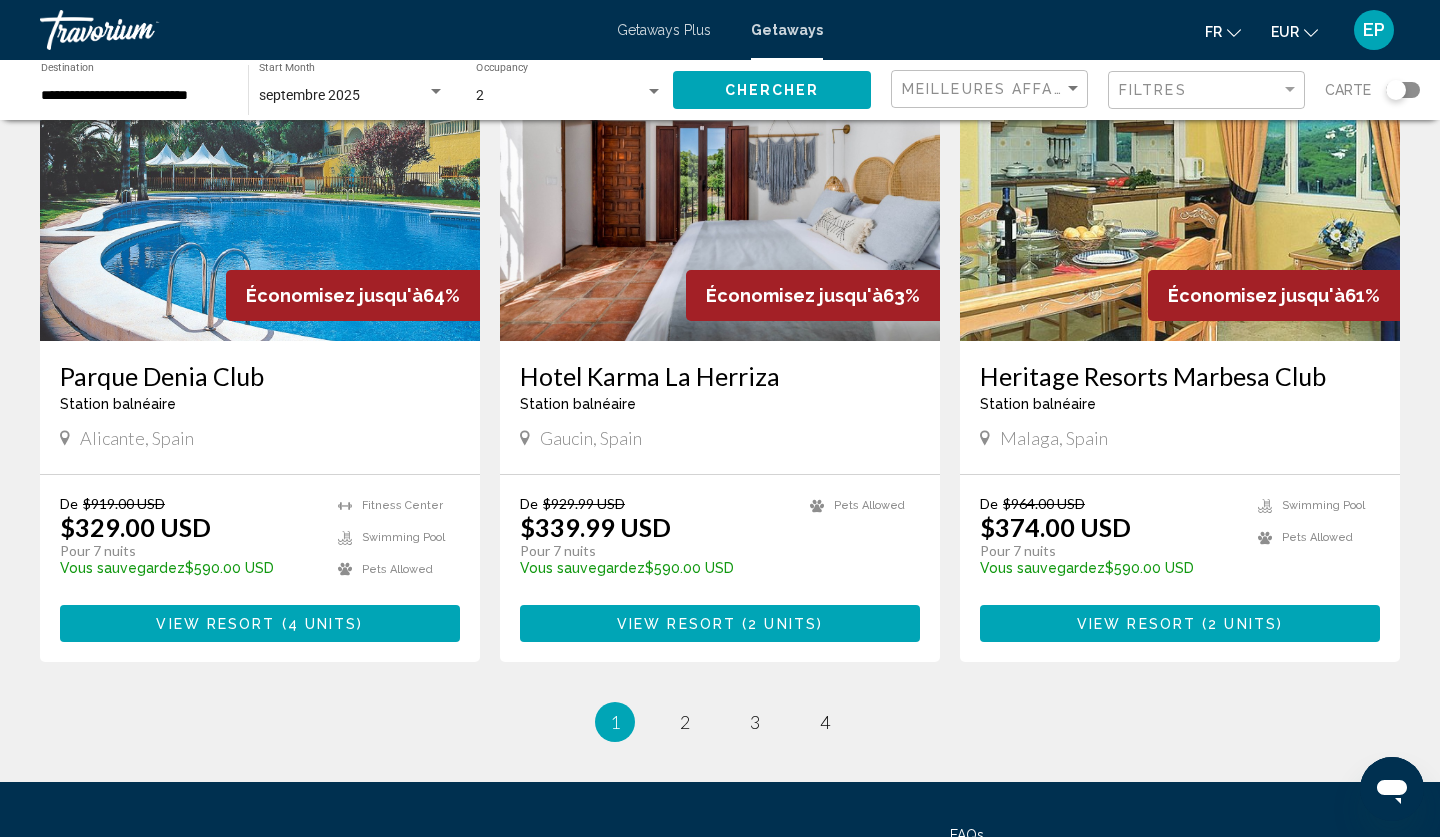 scroll, scrollTop: 2238, scrollLeft: 0, axis: vertical 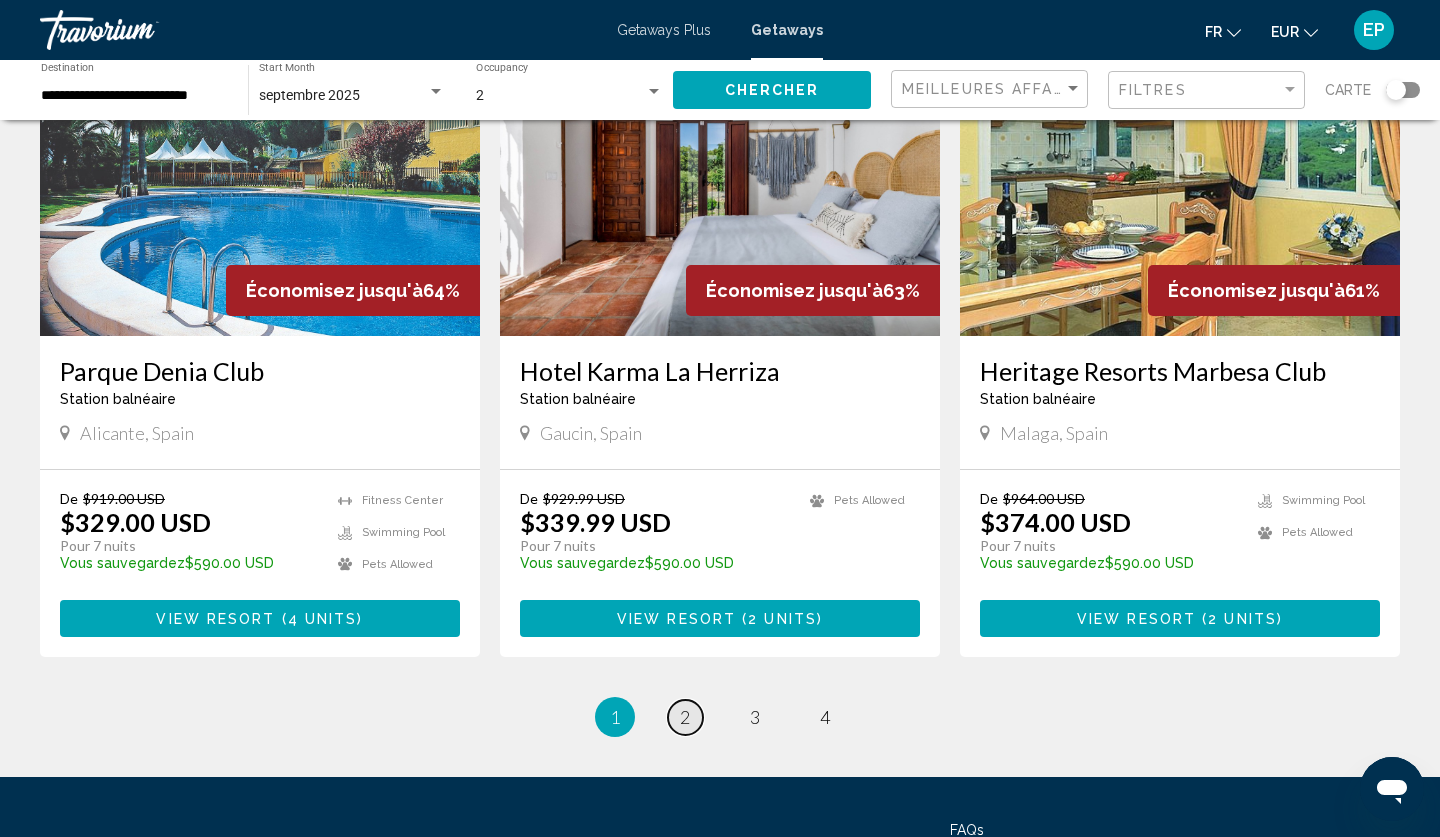 click on "2" at bounding box center (685, 717) 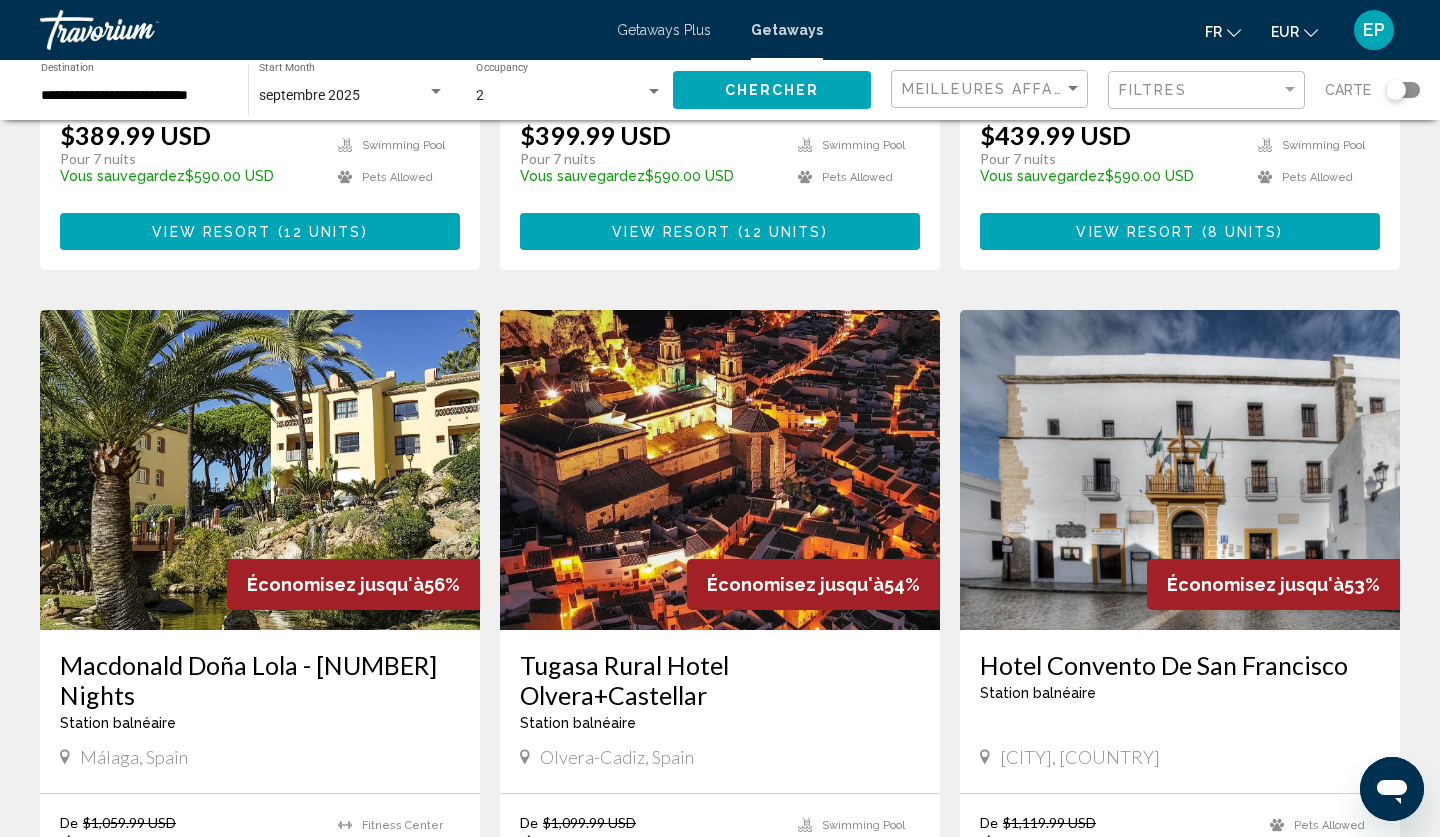 scroll, scrollTop: 590, scrollLeft: 0, axis: vertical 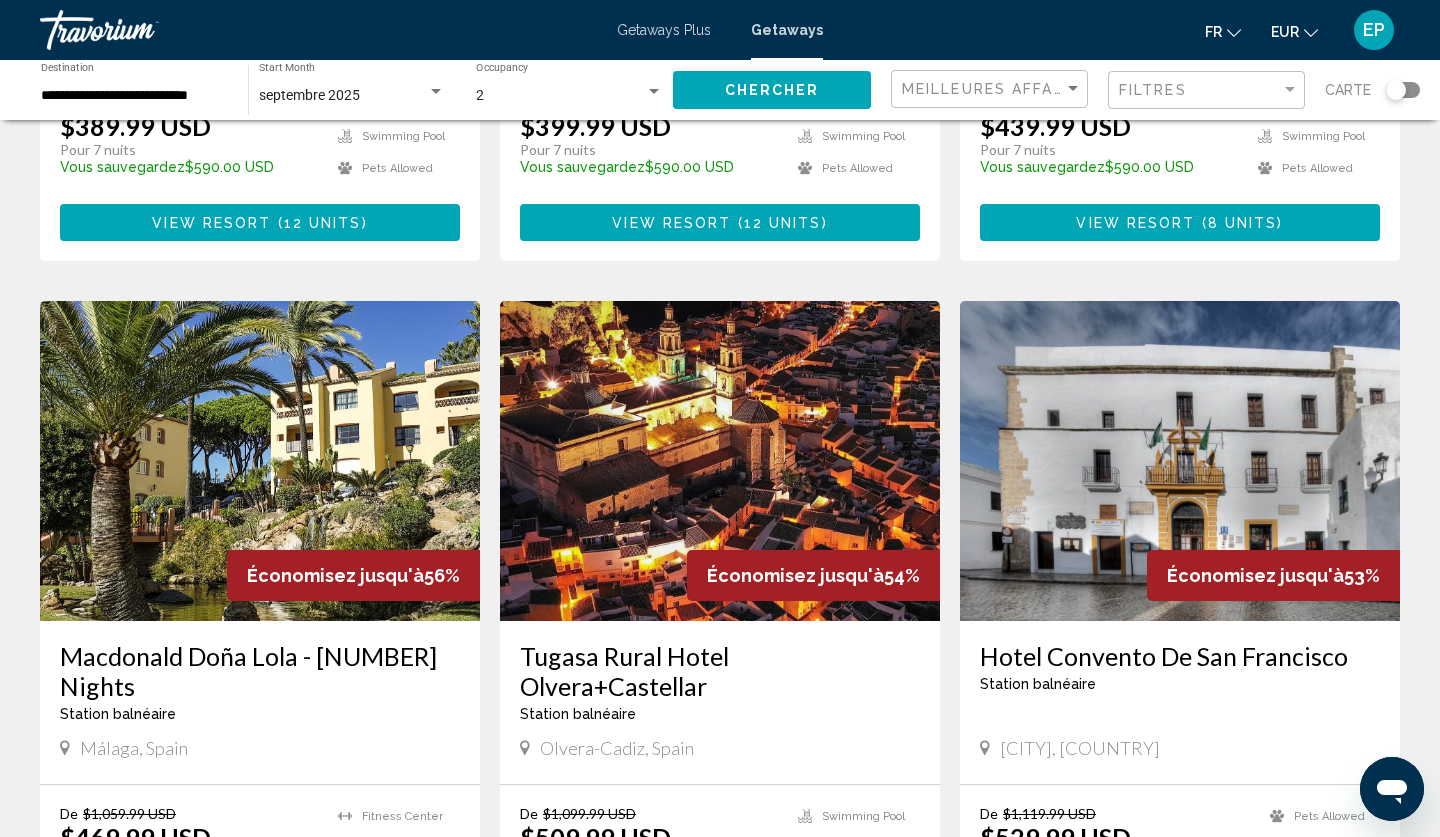 click at bounding box center [260, 461] 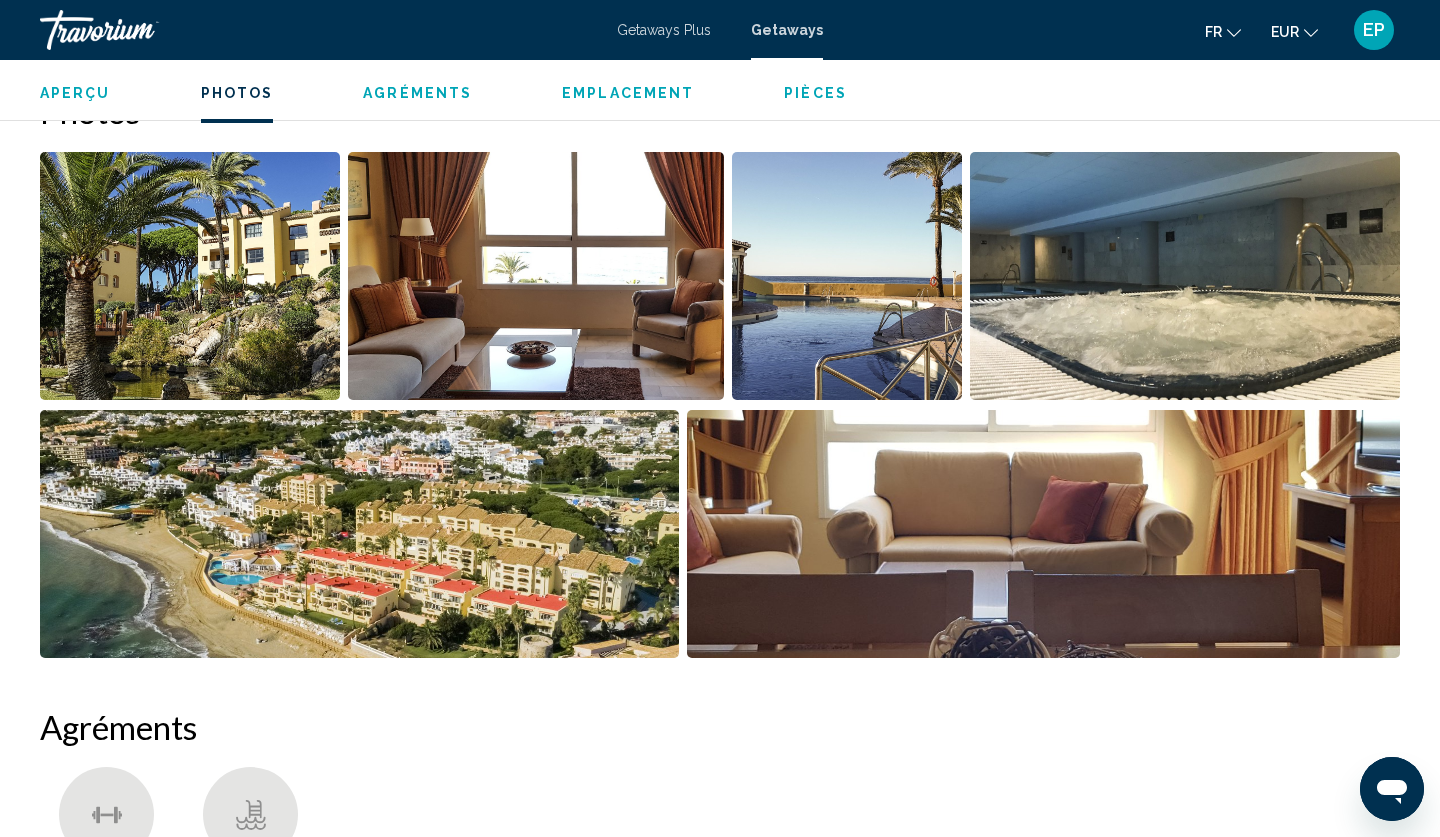 scroll, scrollTop: 938, scrollLeft: 0, axis: vertical 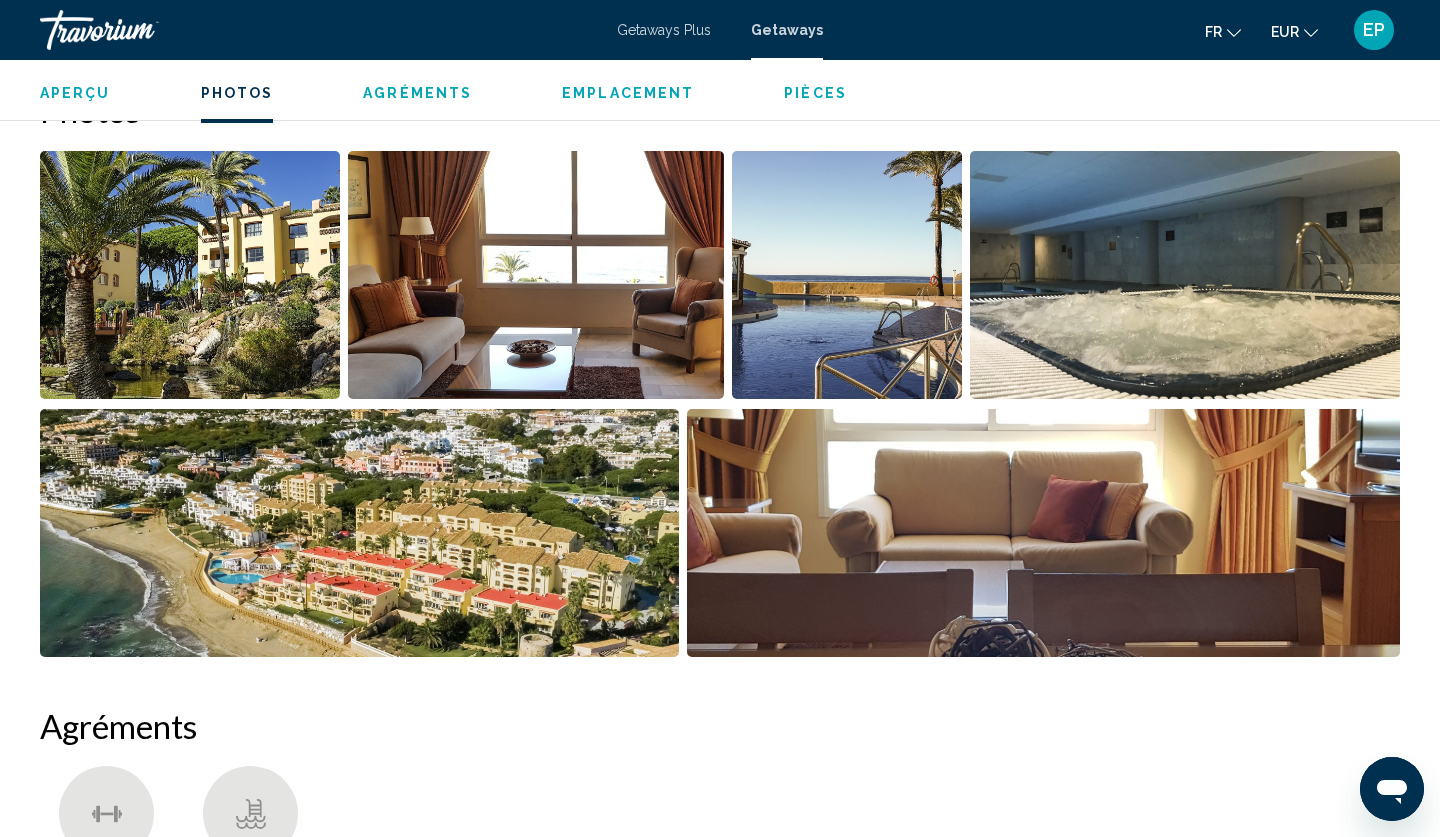 click at bounding box center [190, 275] 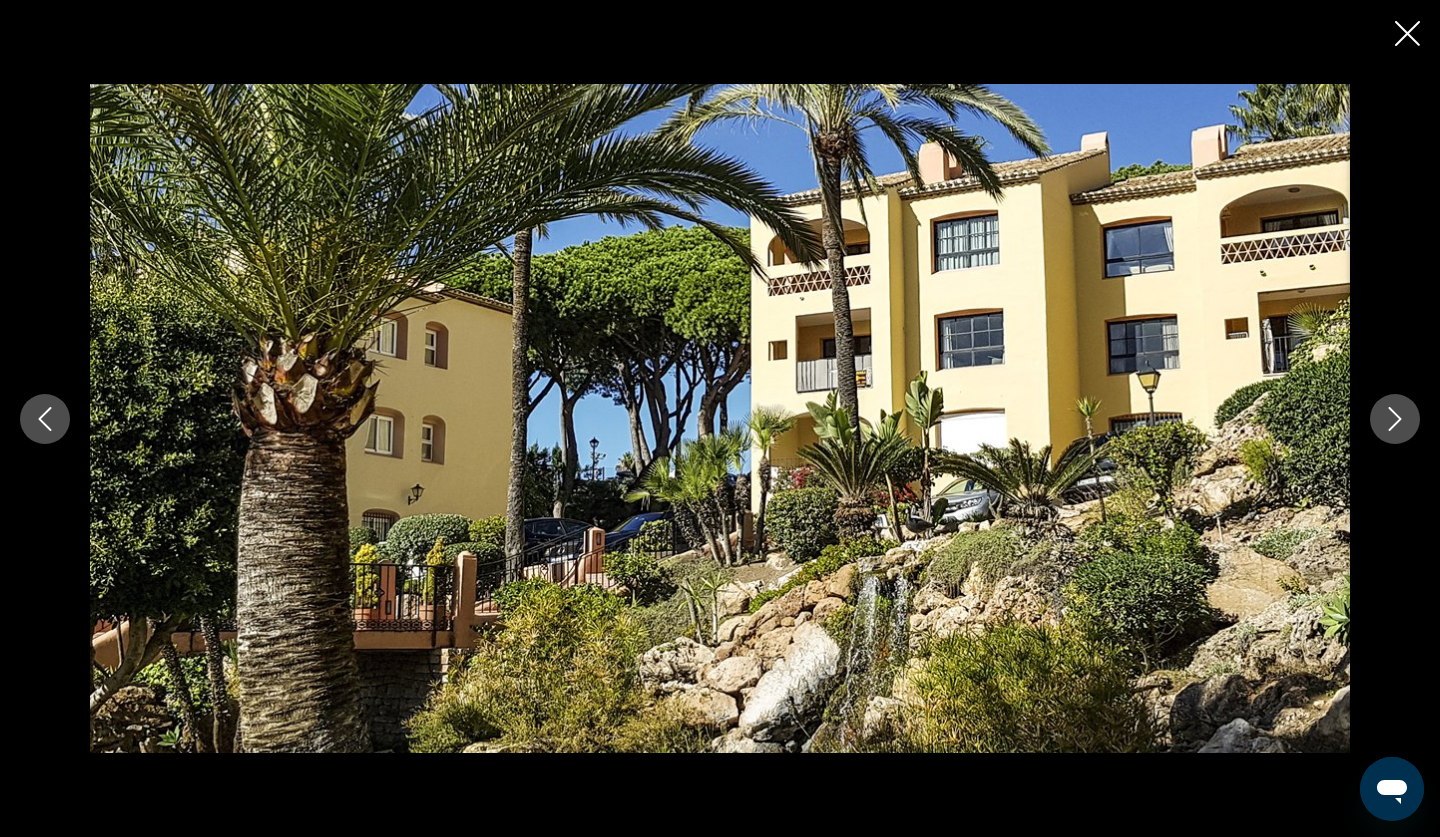 click 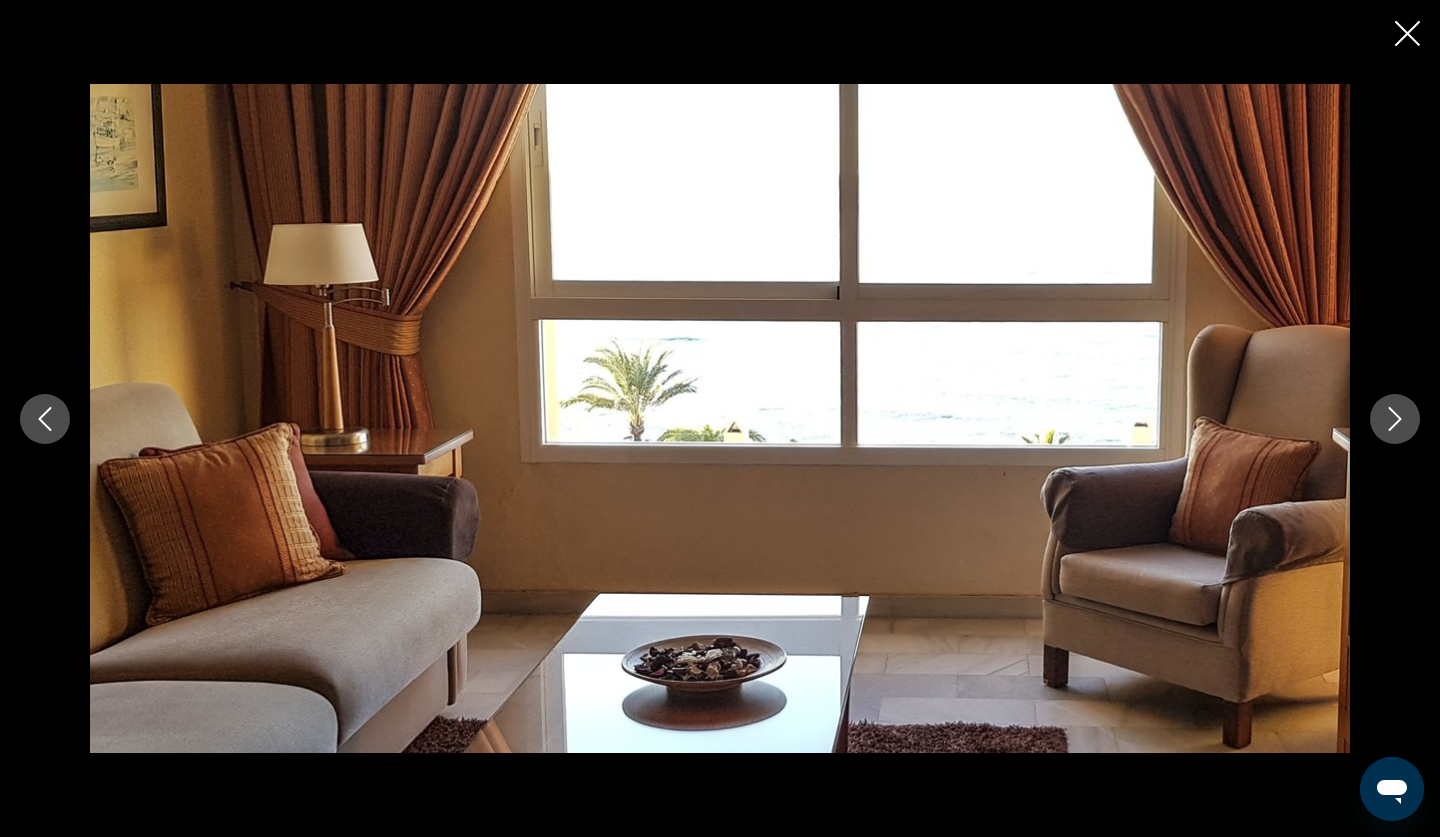 click 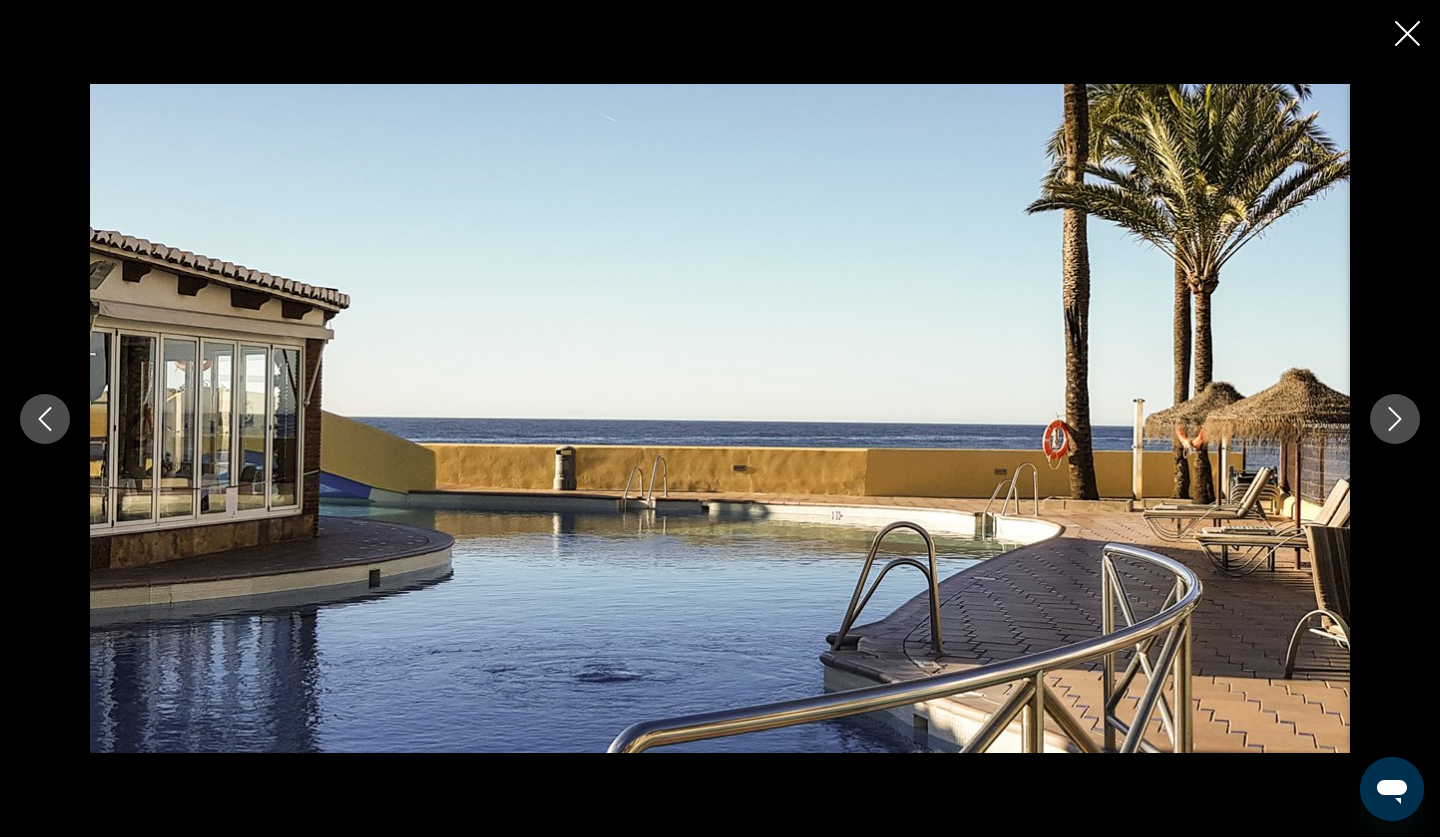 click 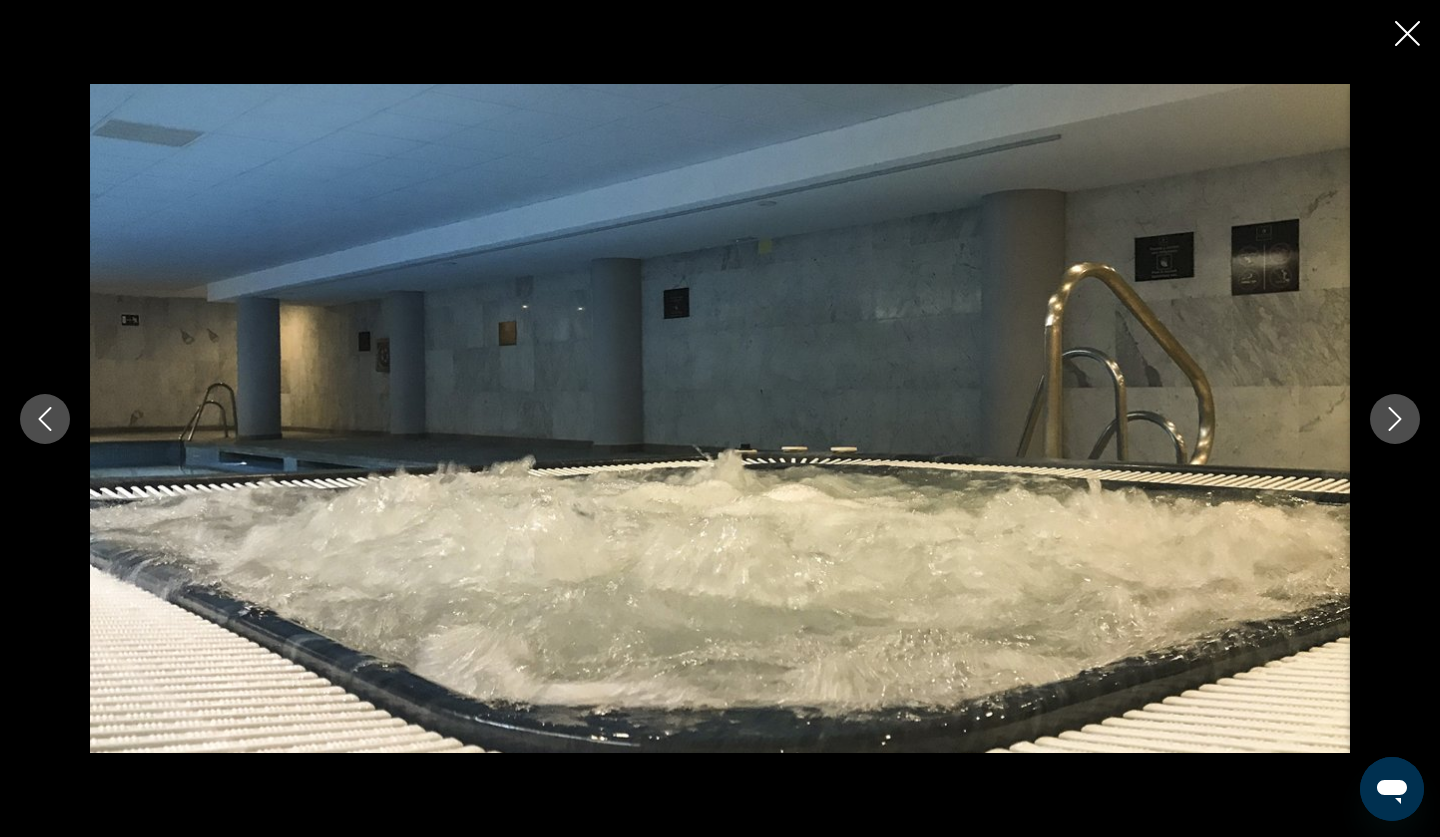click 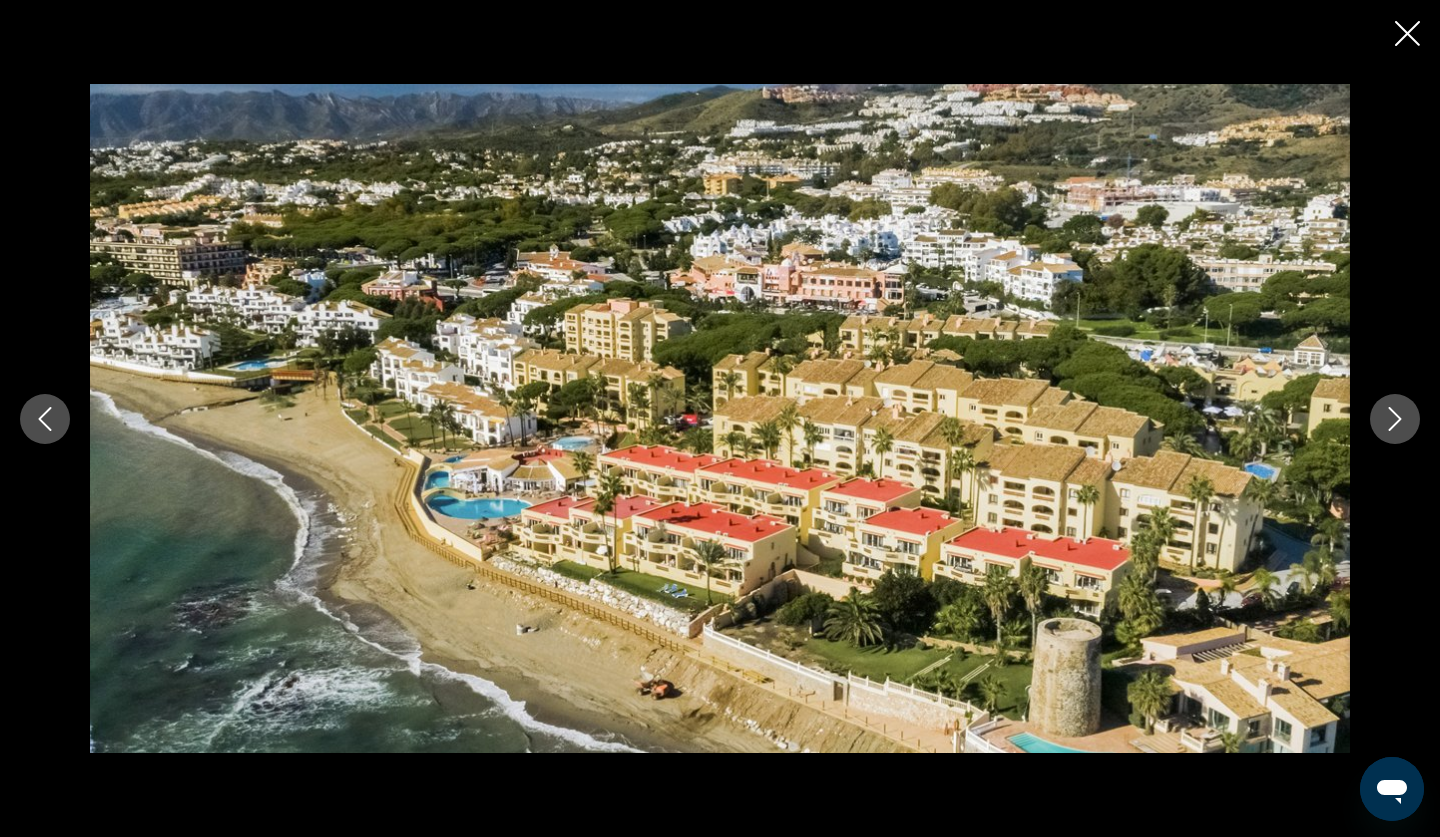 click 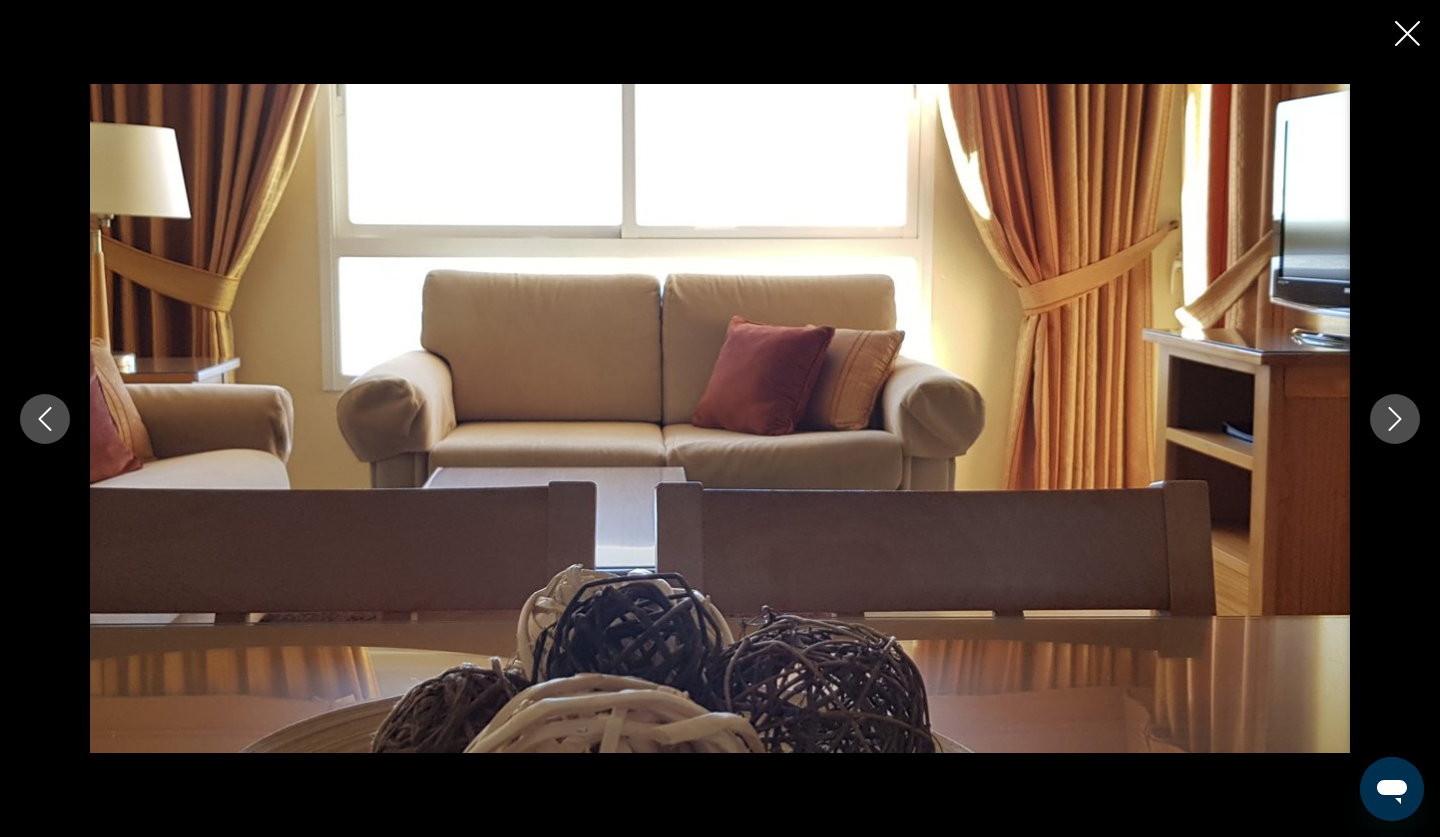click 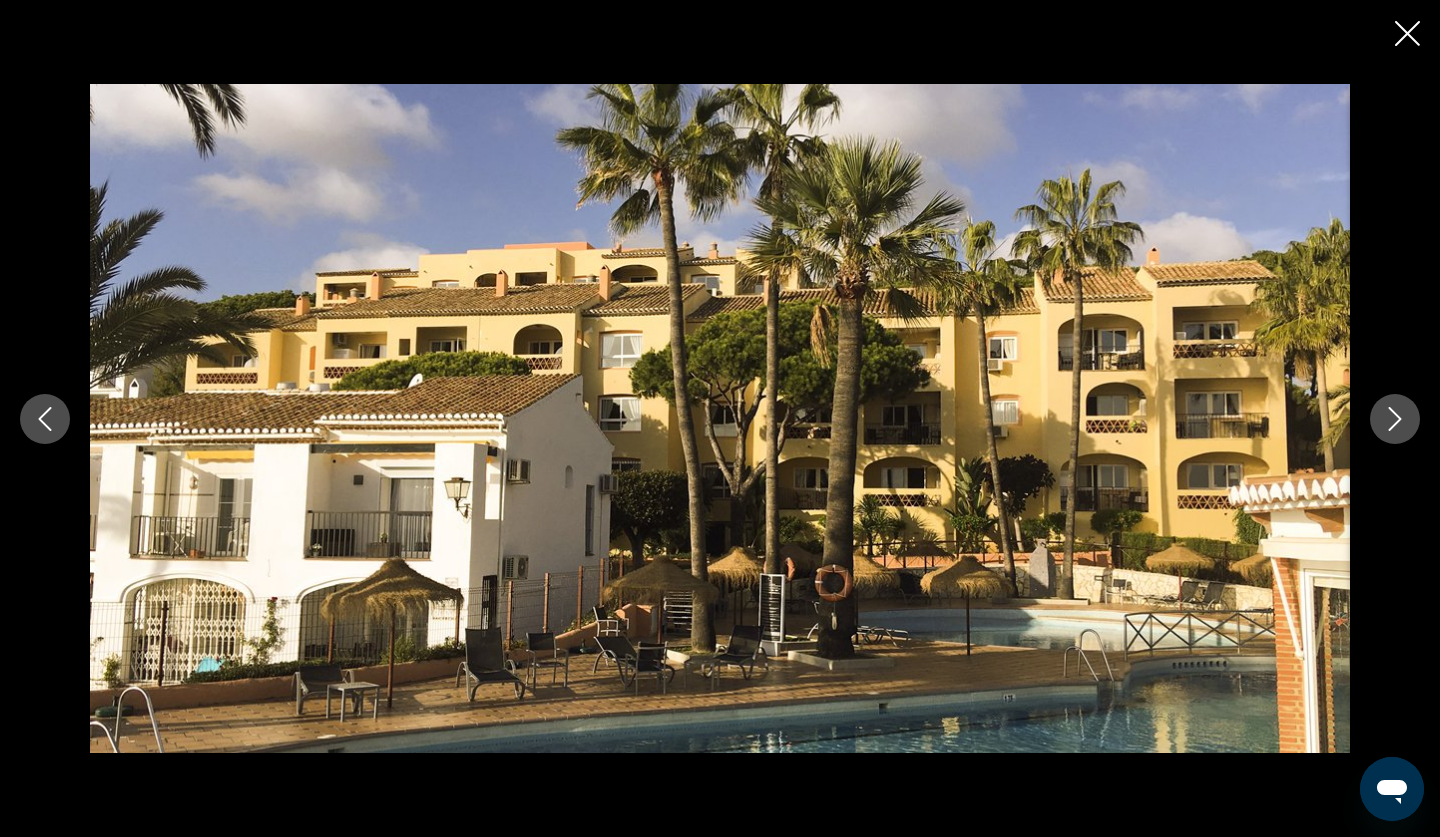 click 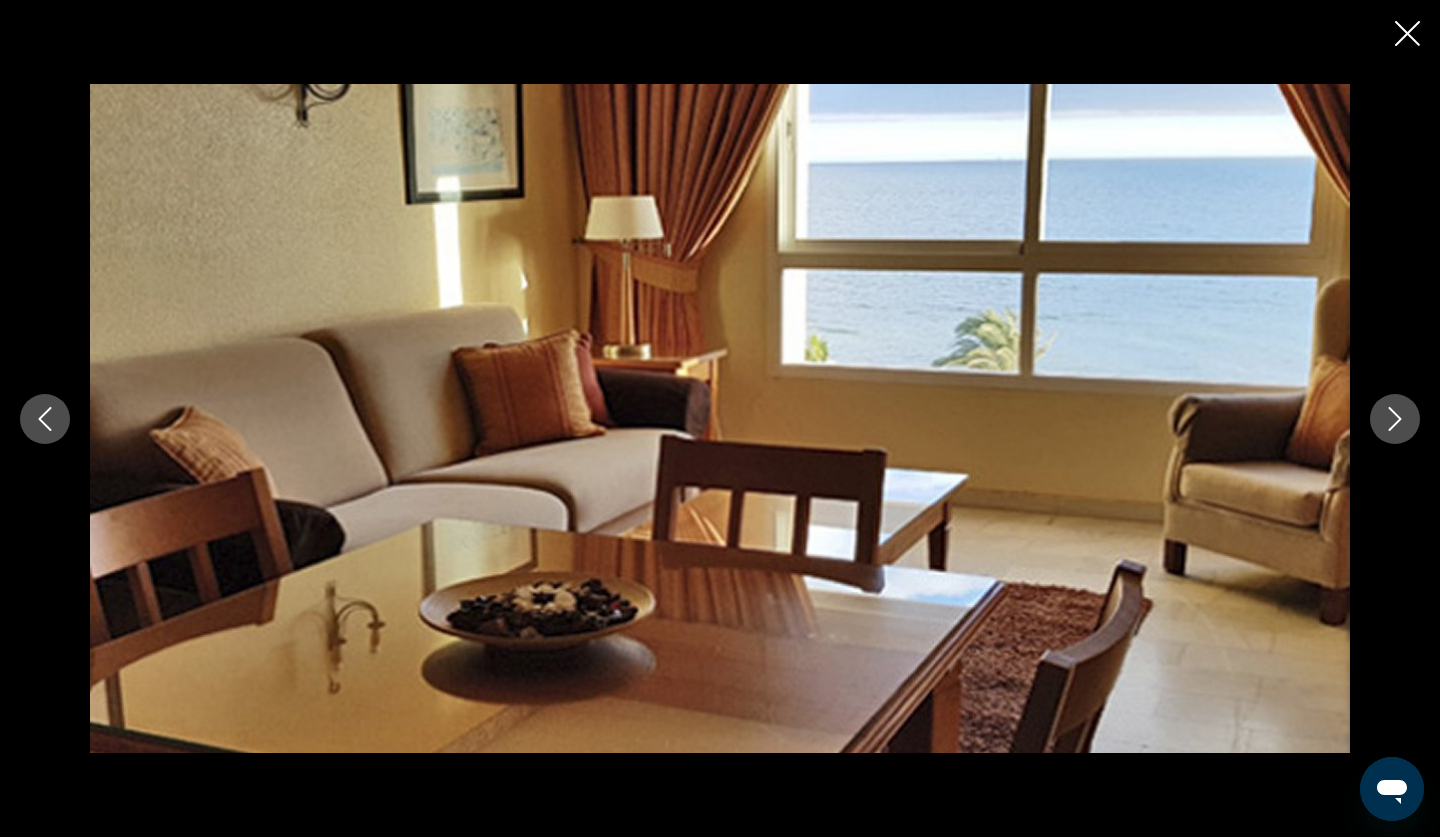 click 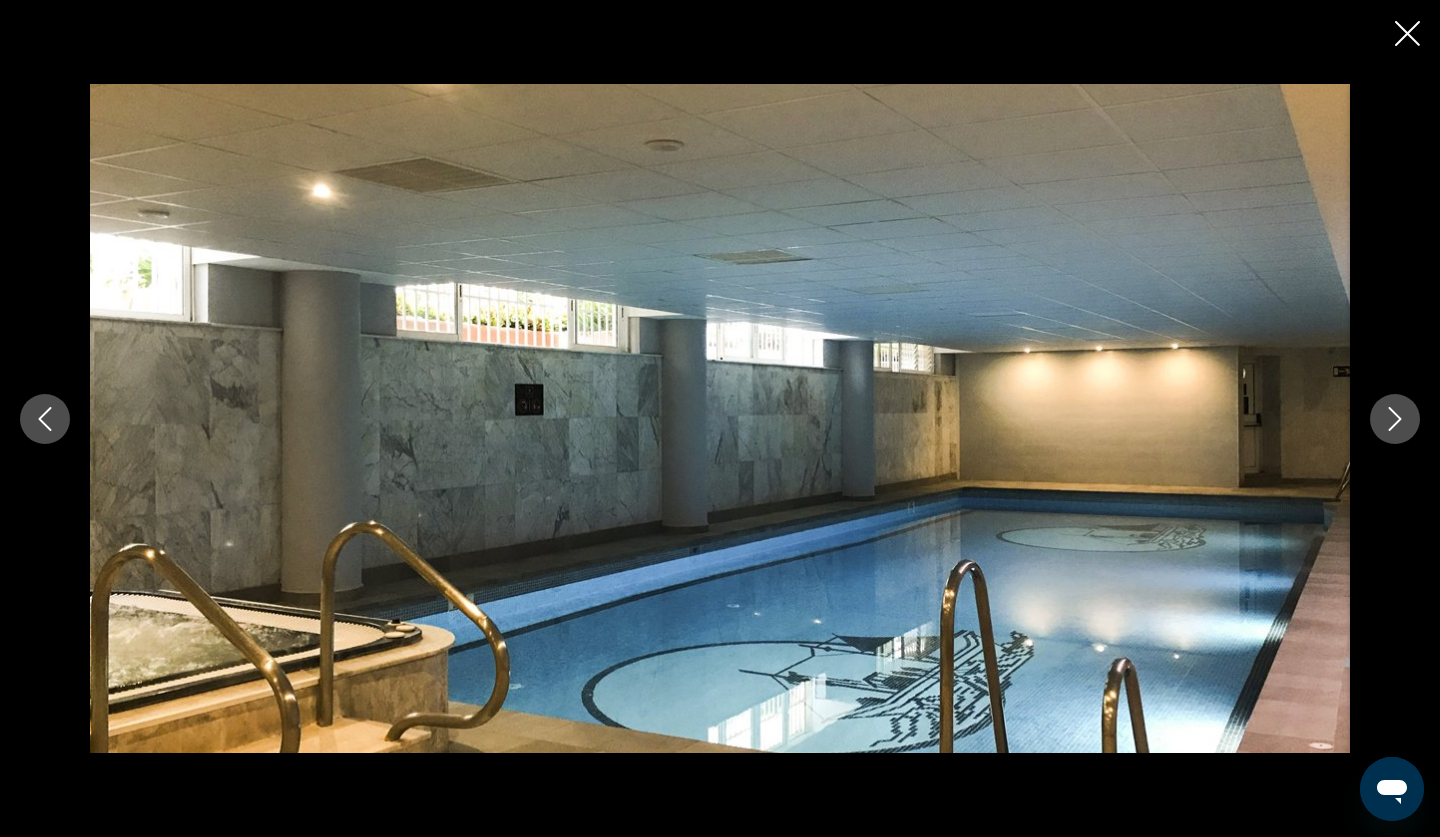 click 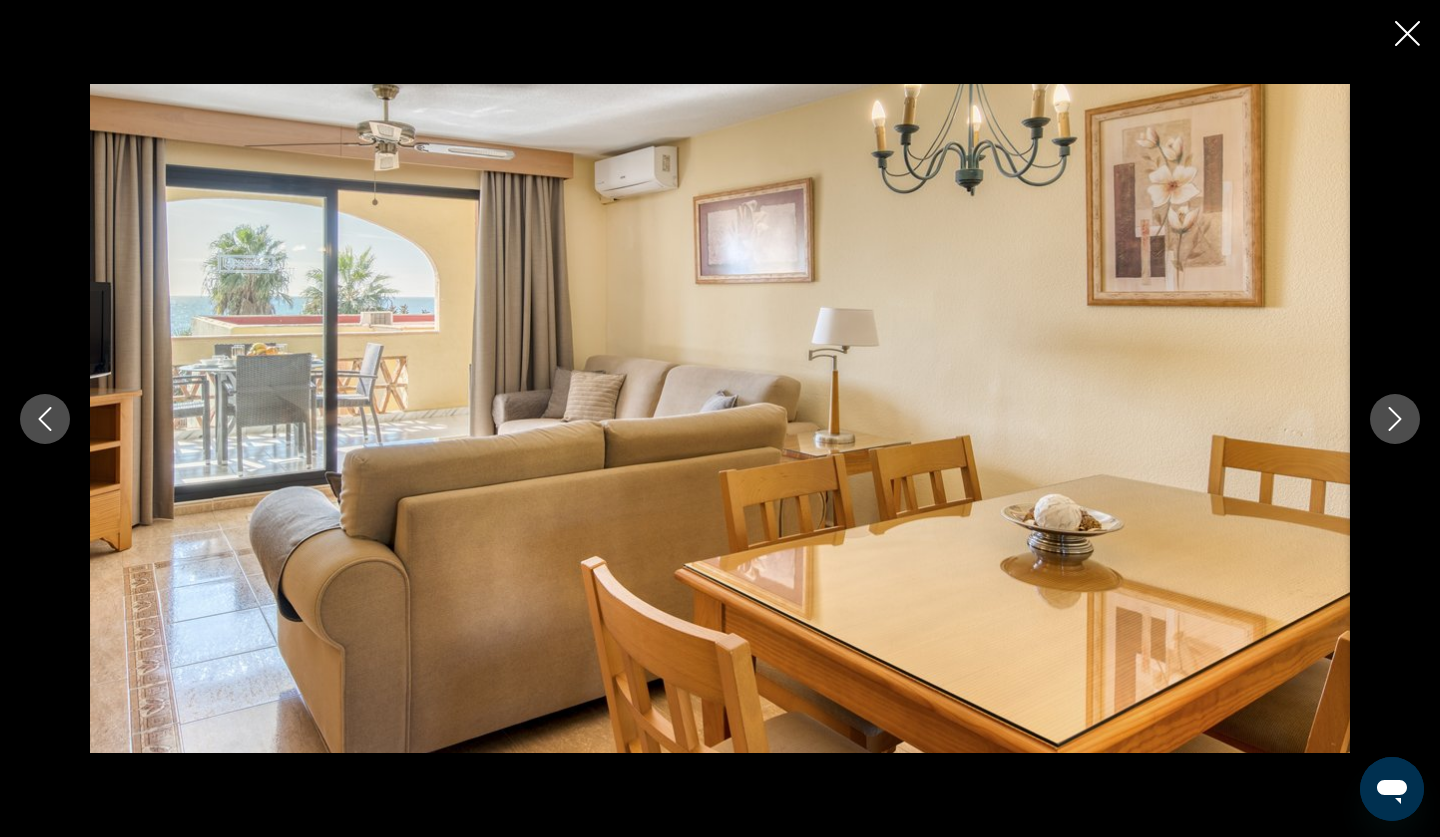 click 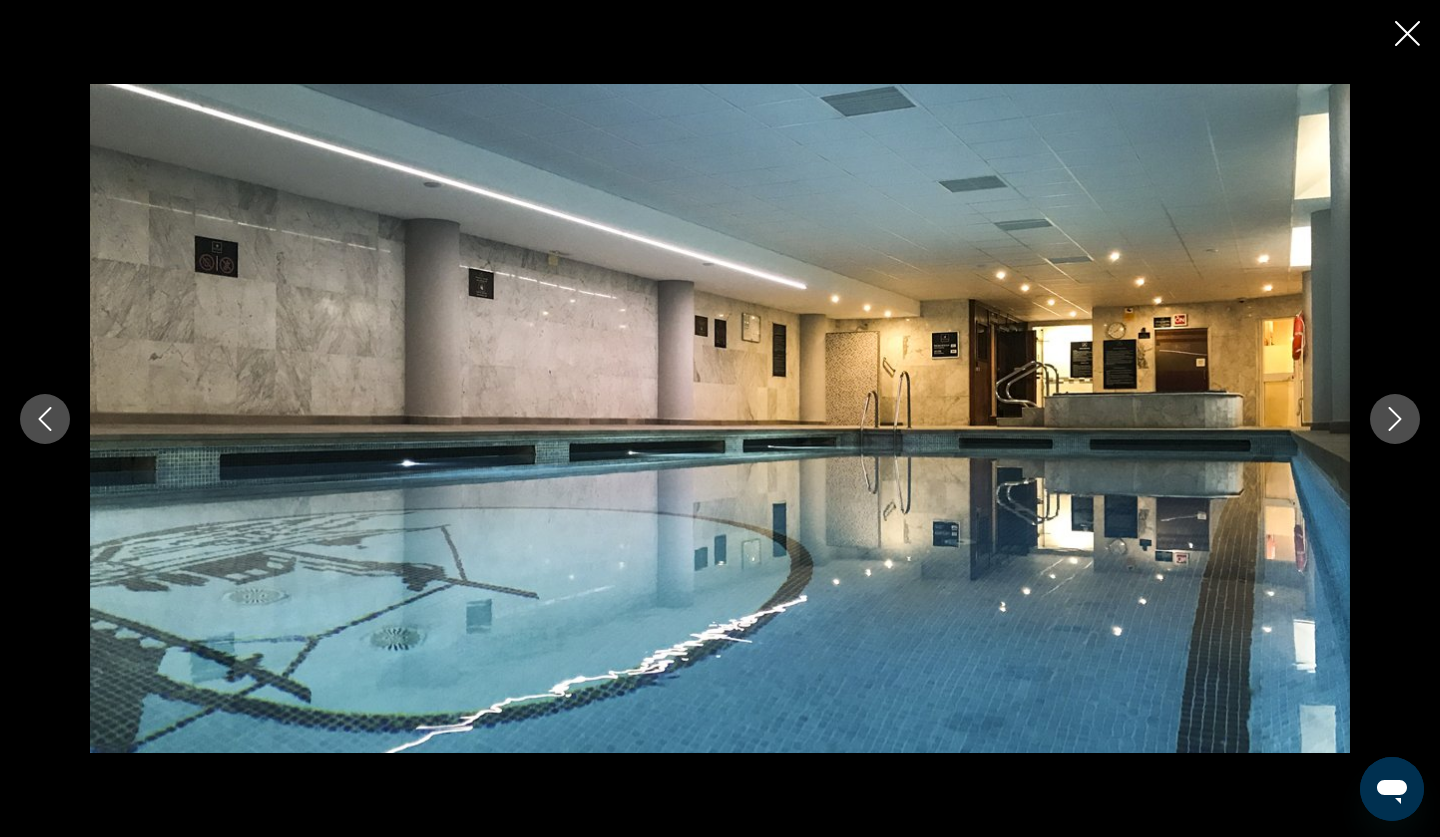 click 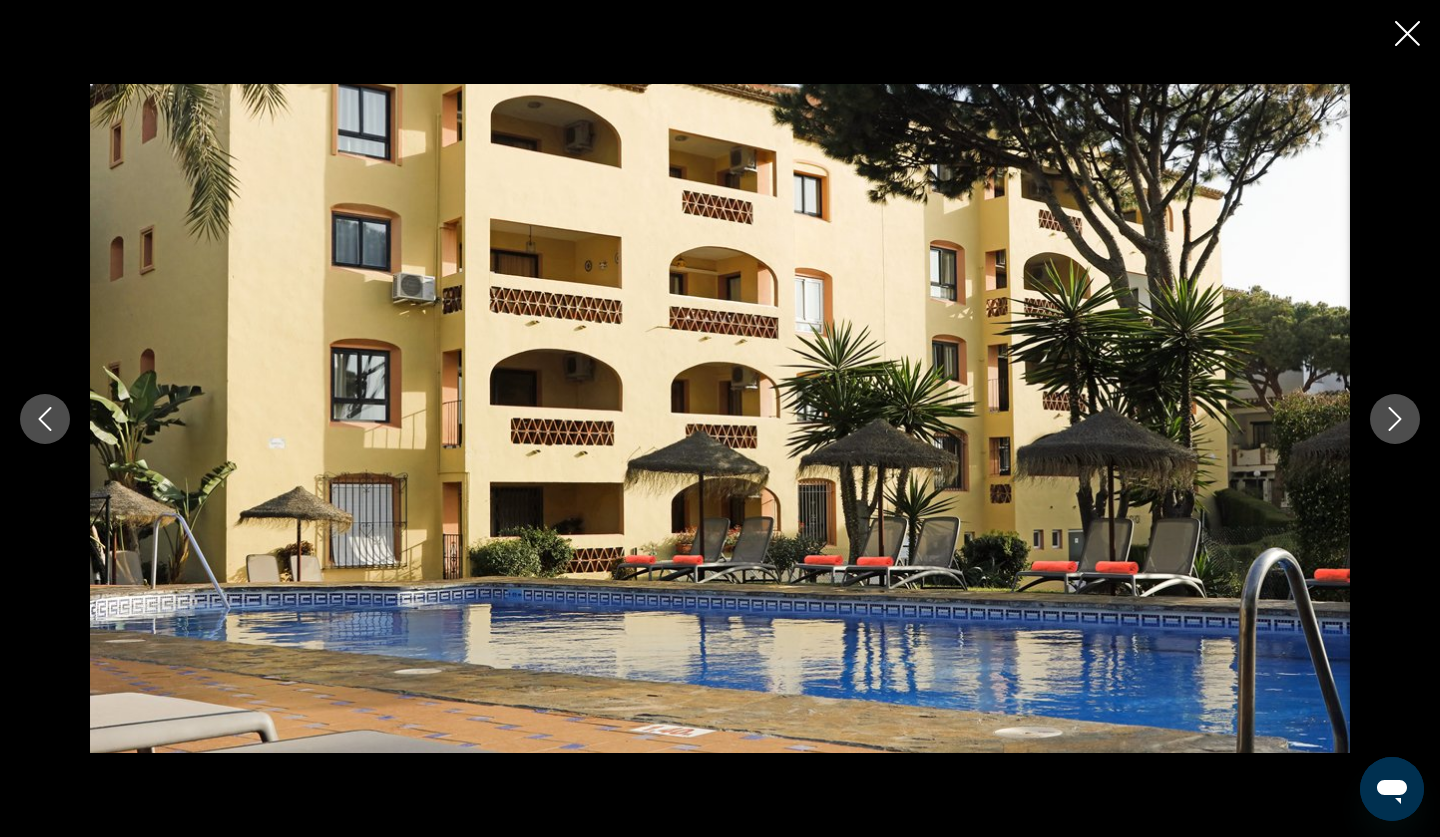 click 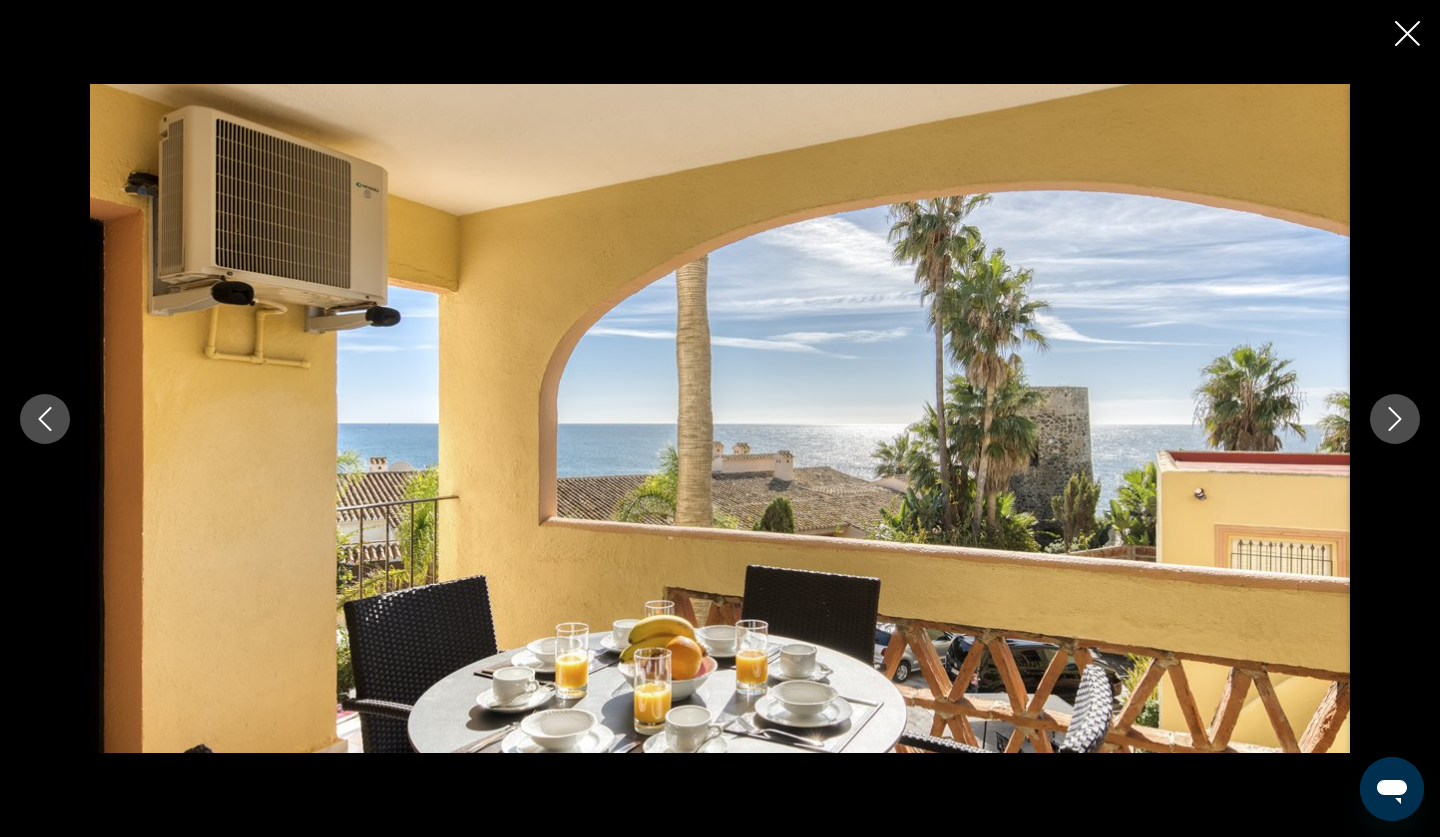 click 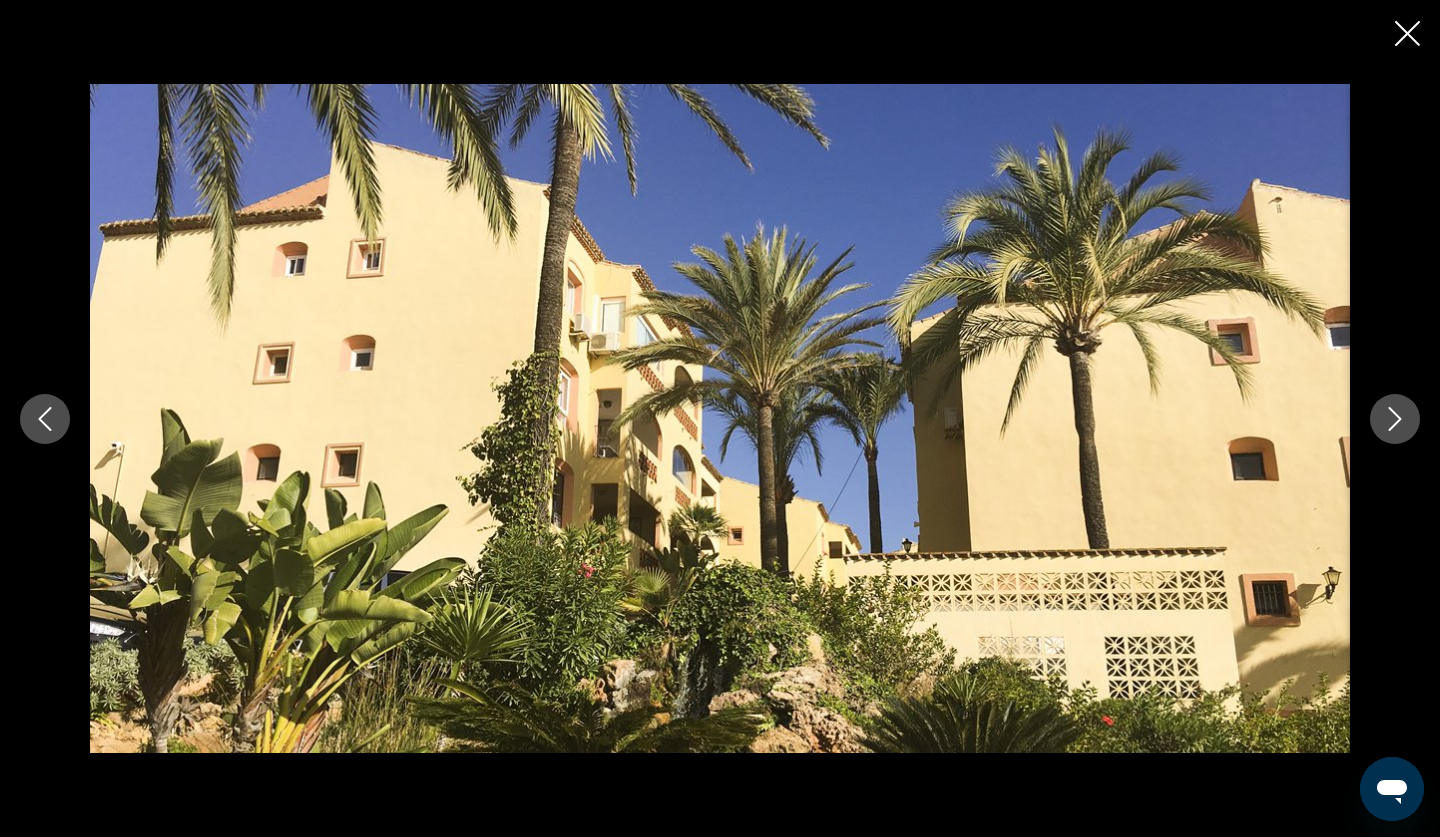 click 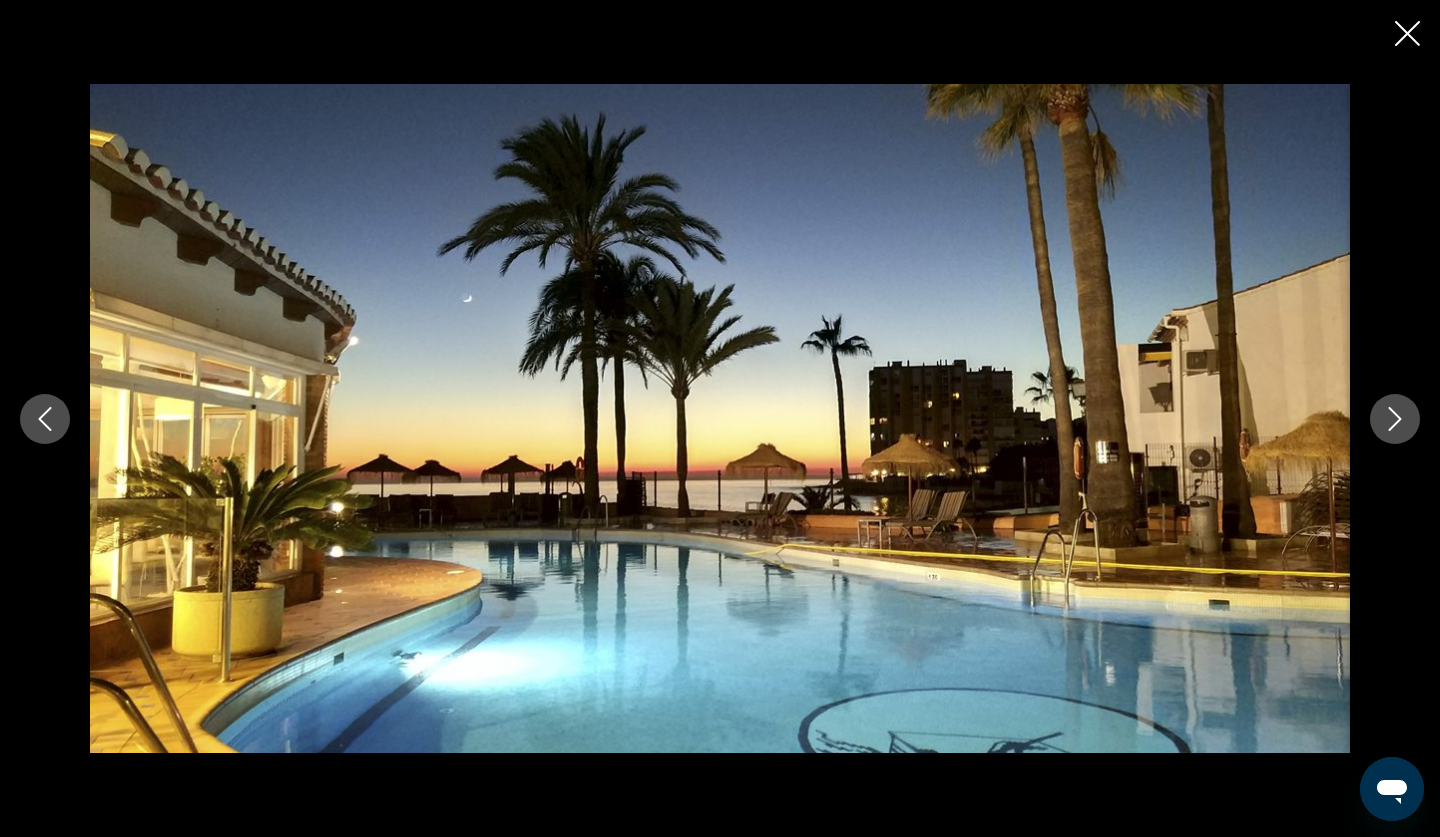 click 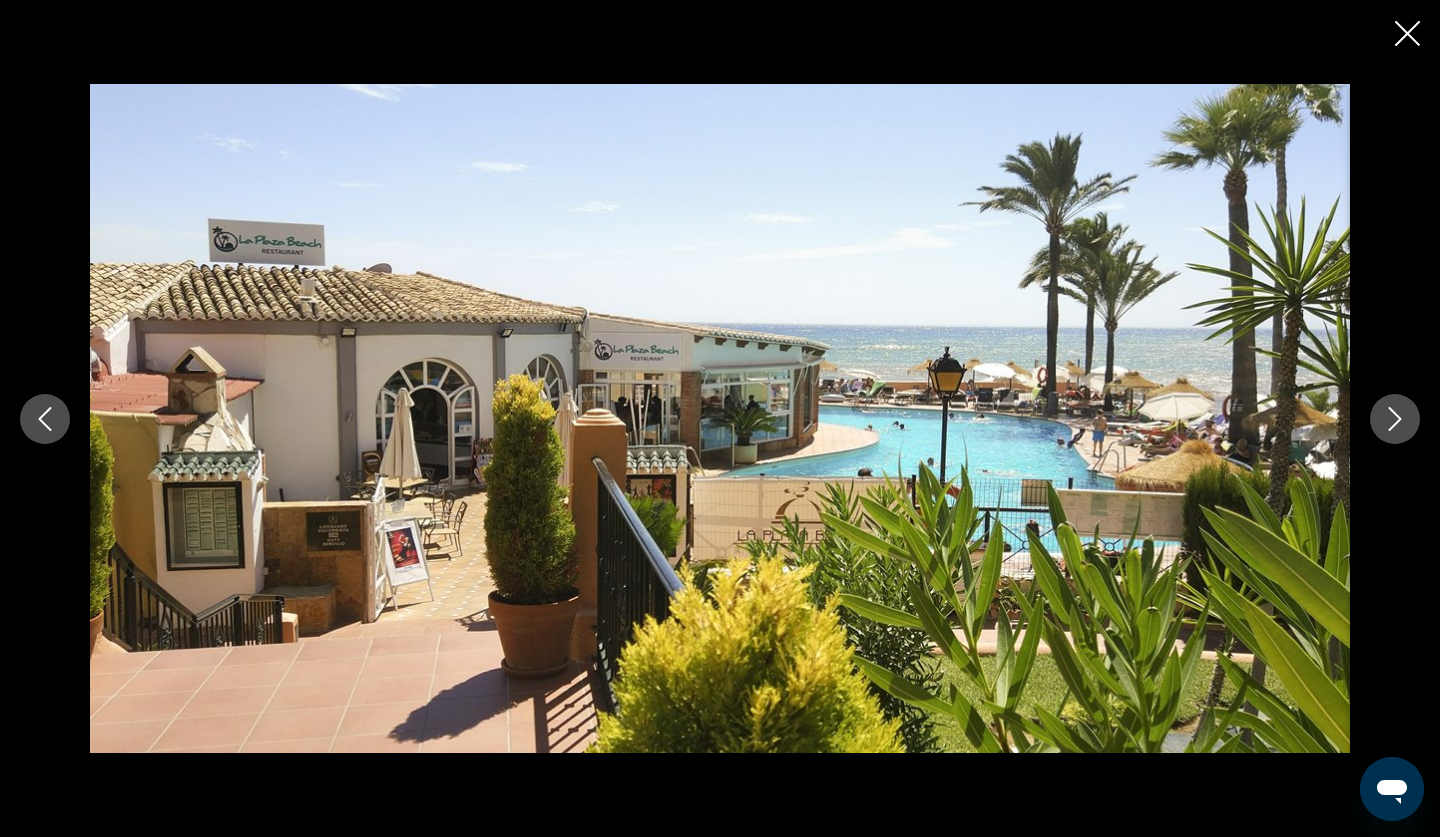 click 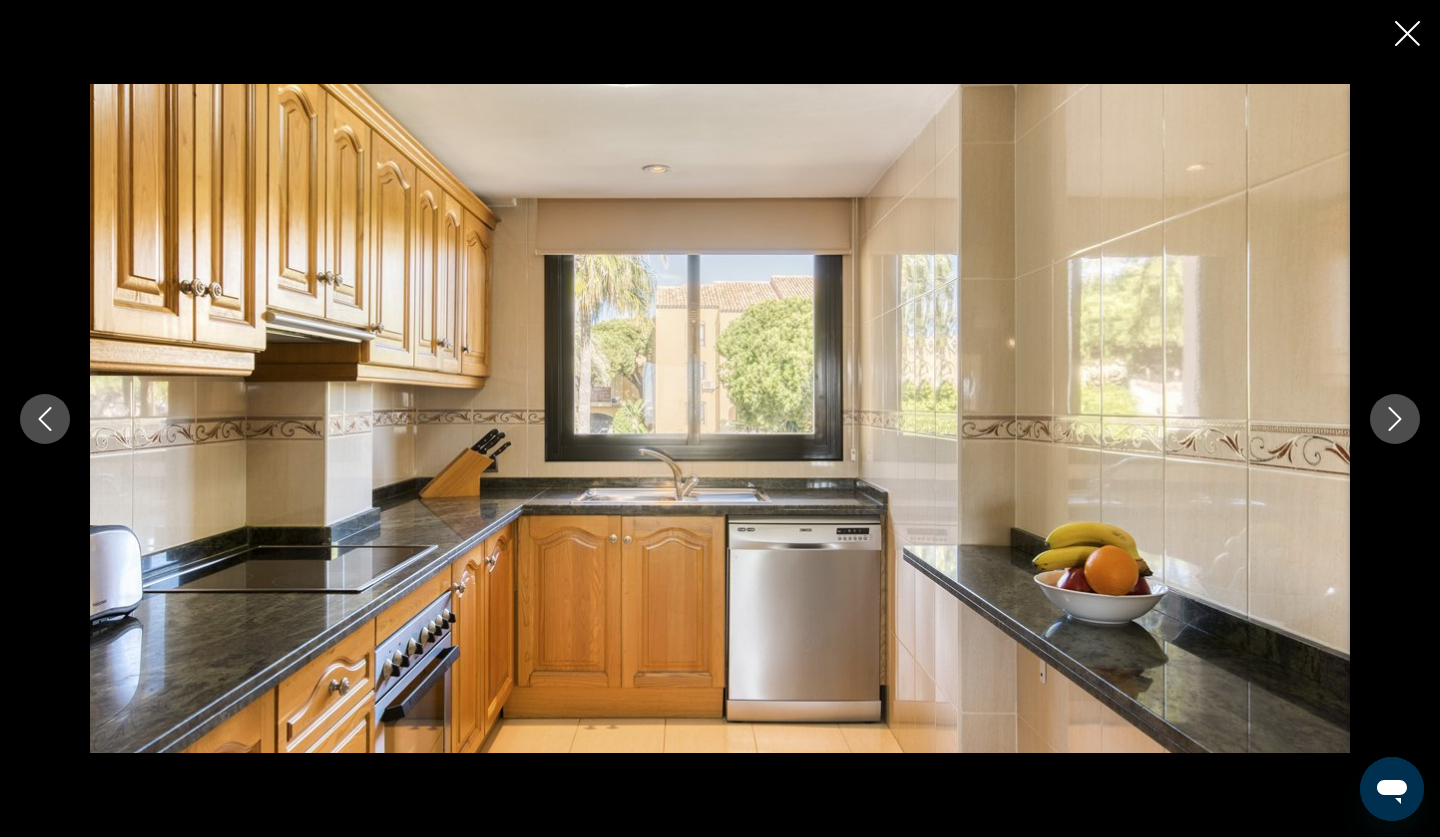 click 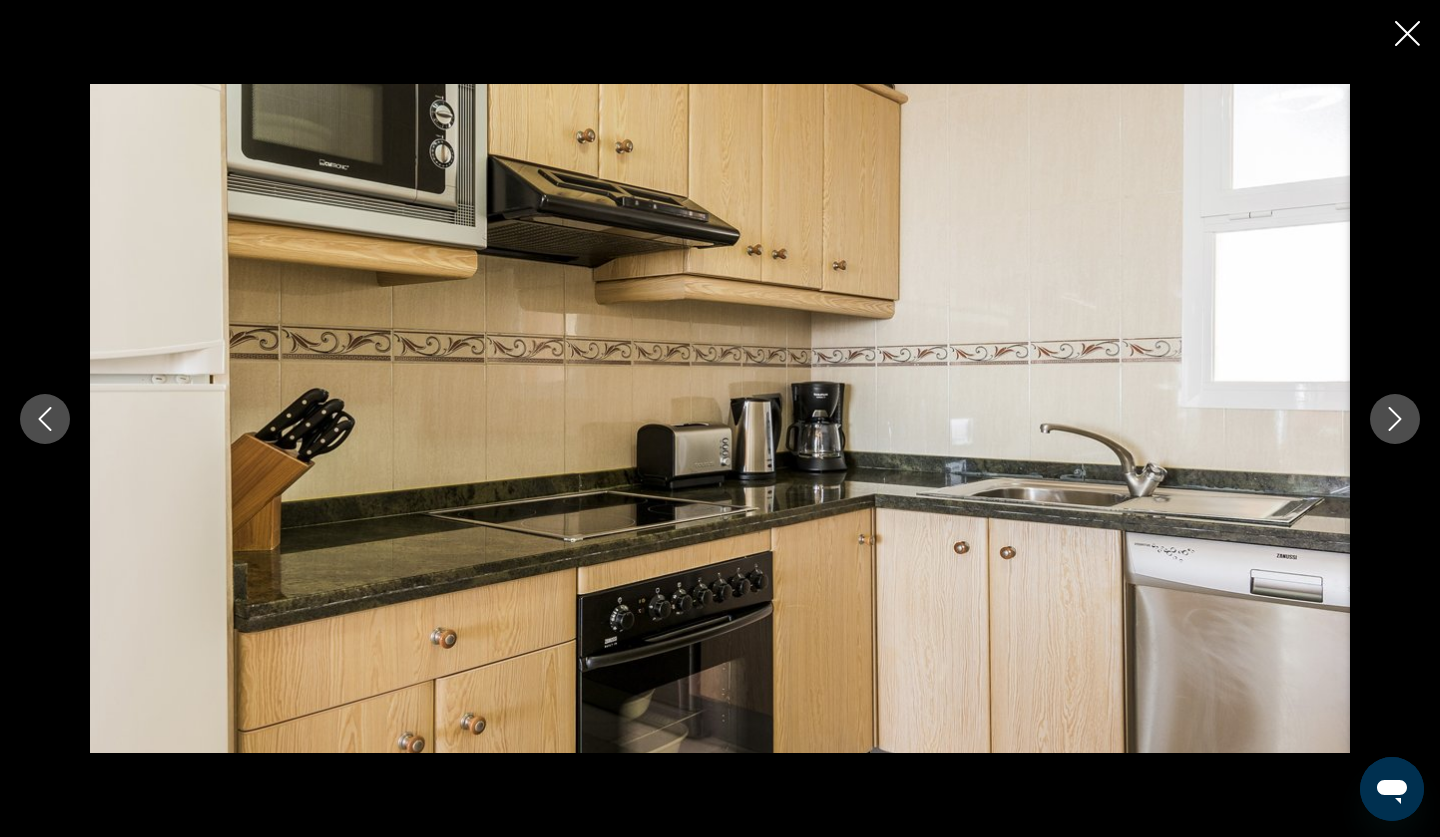 click 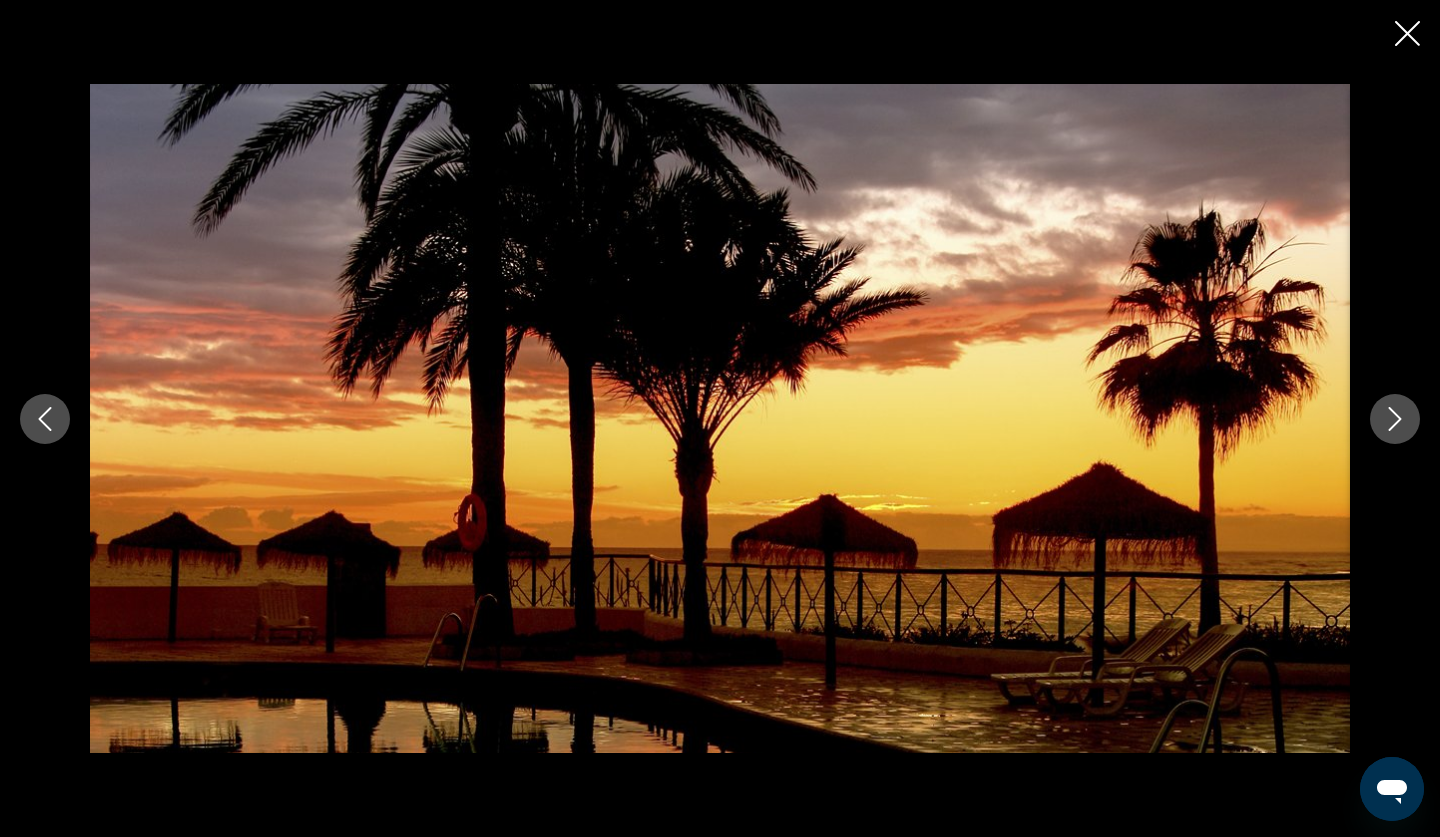 click 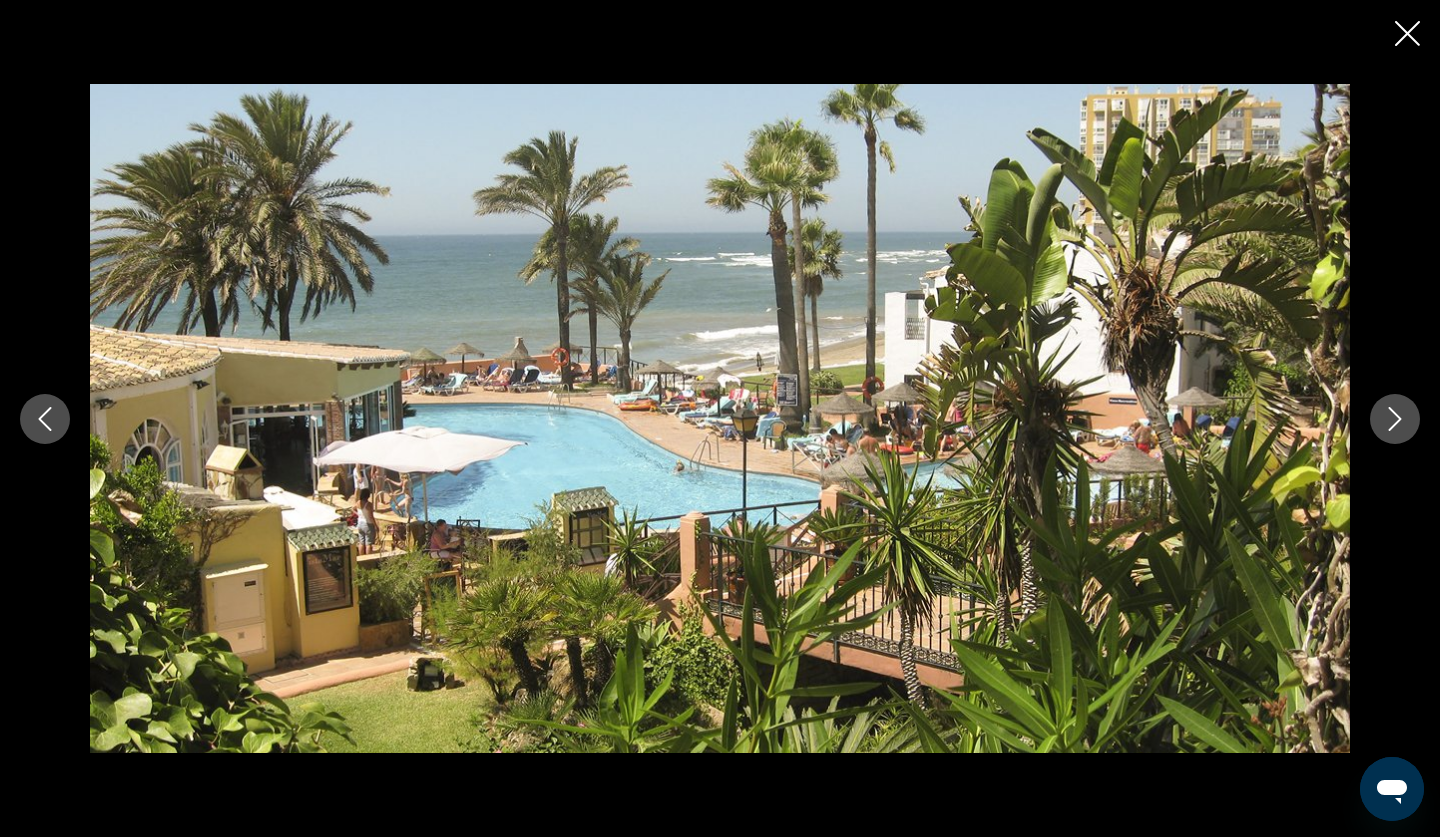 click 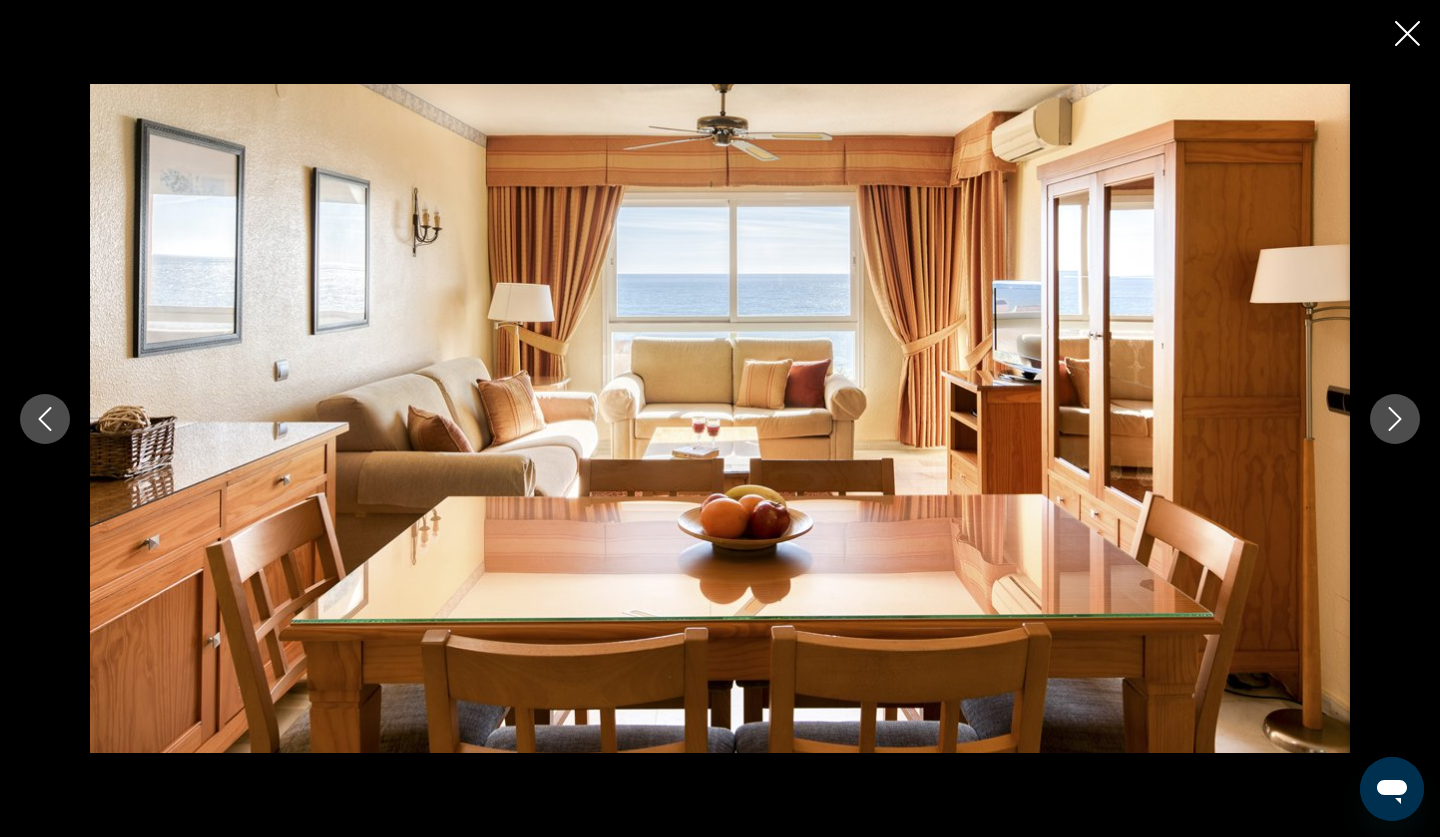 click 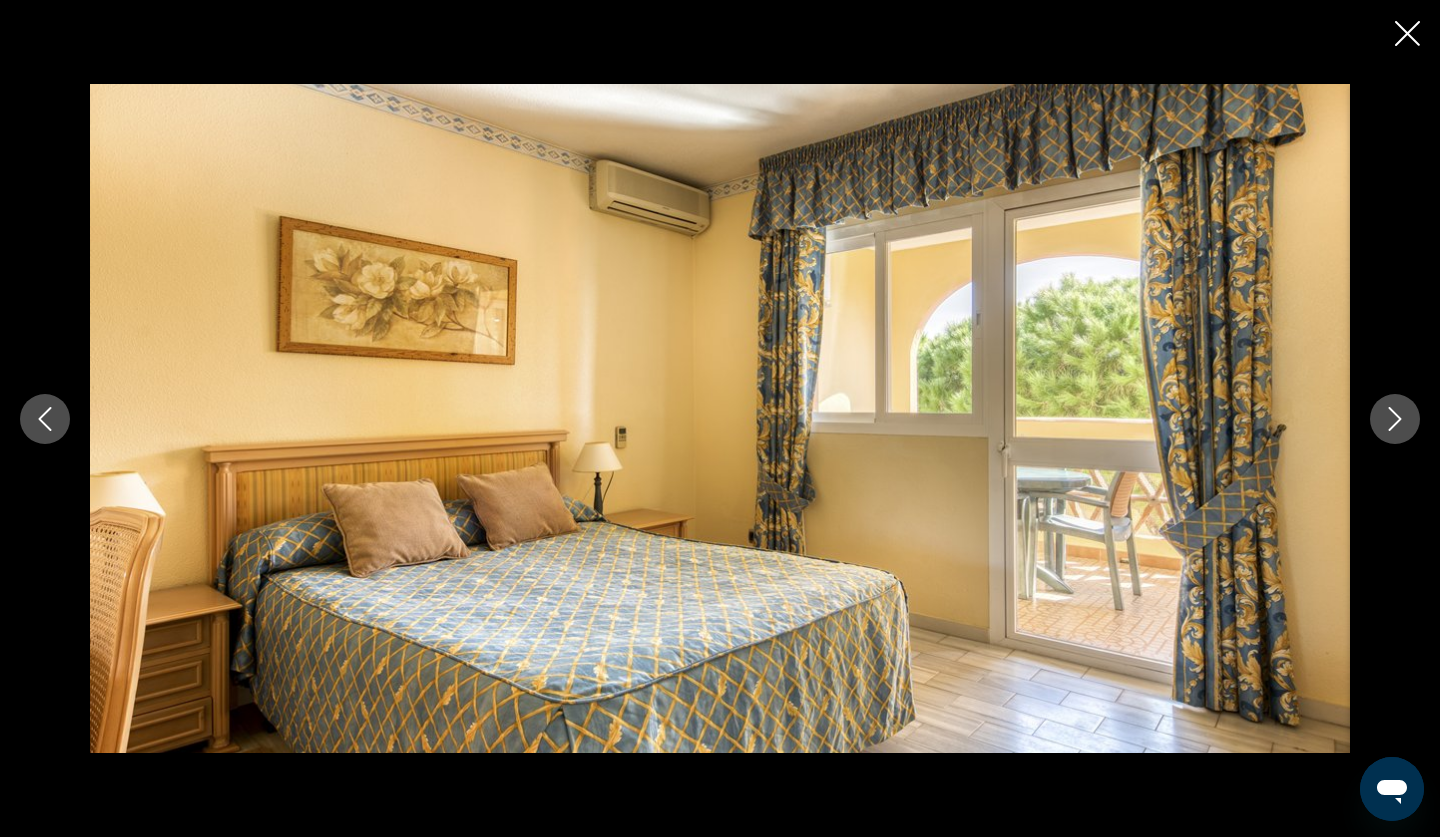click 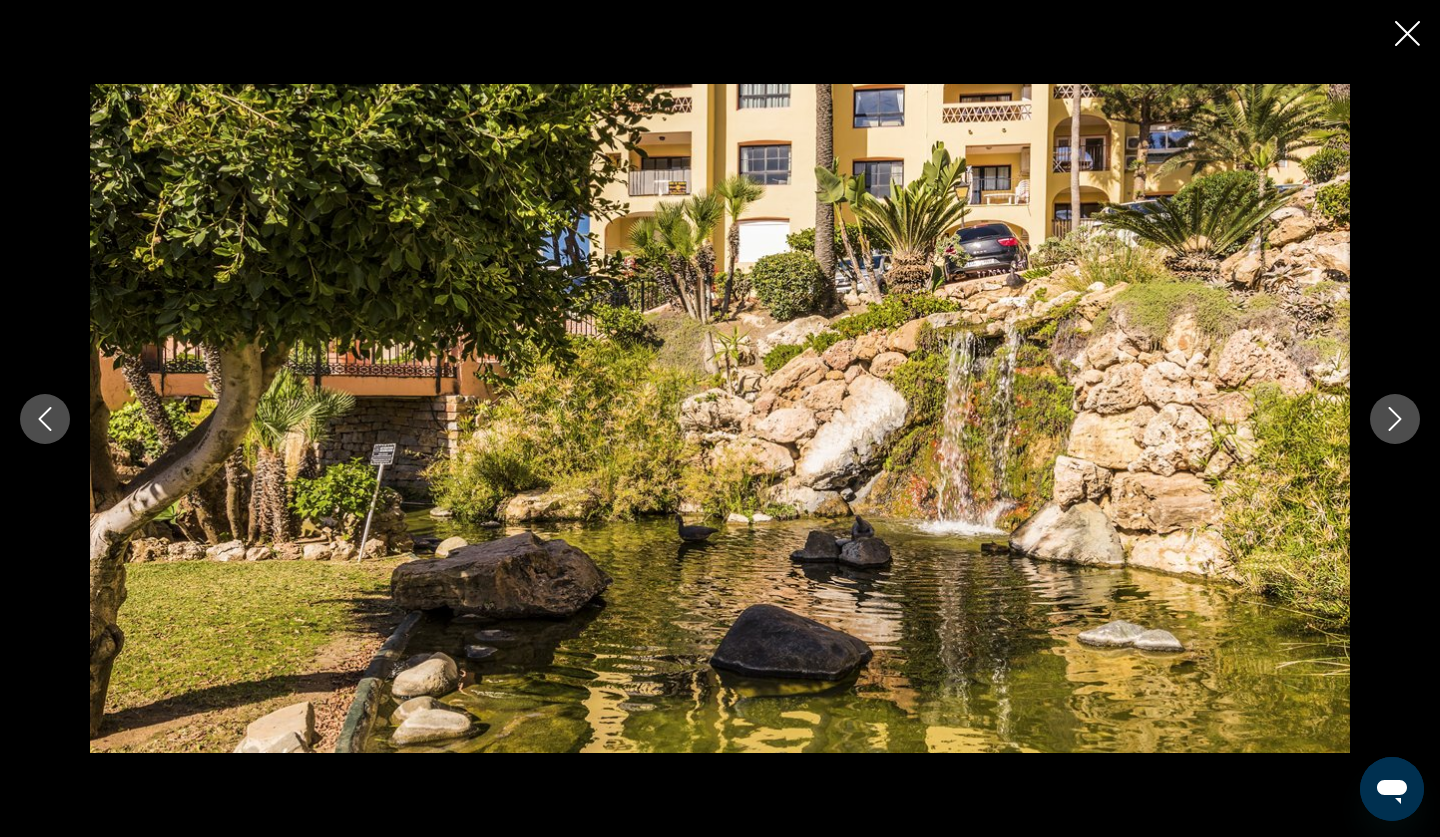 click 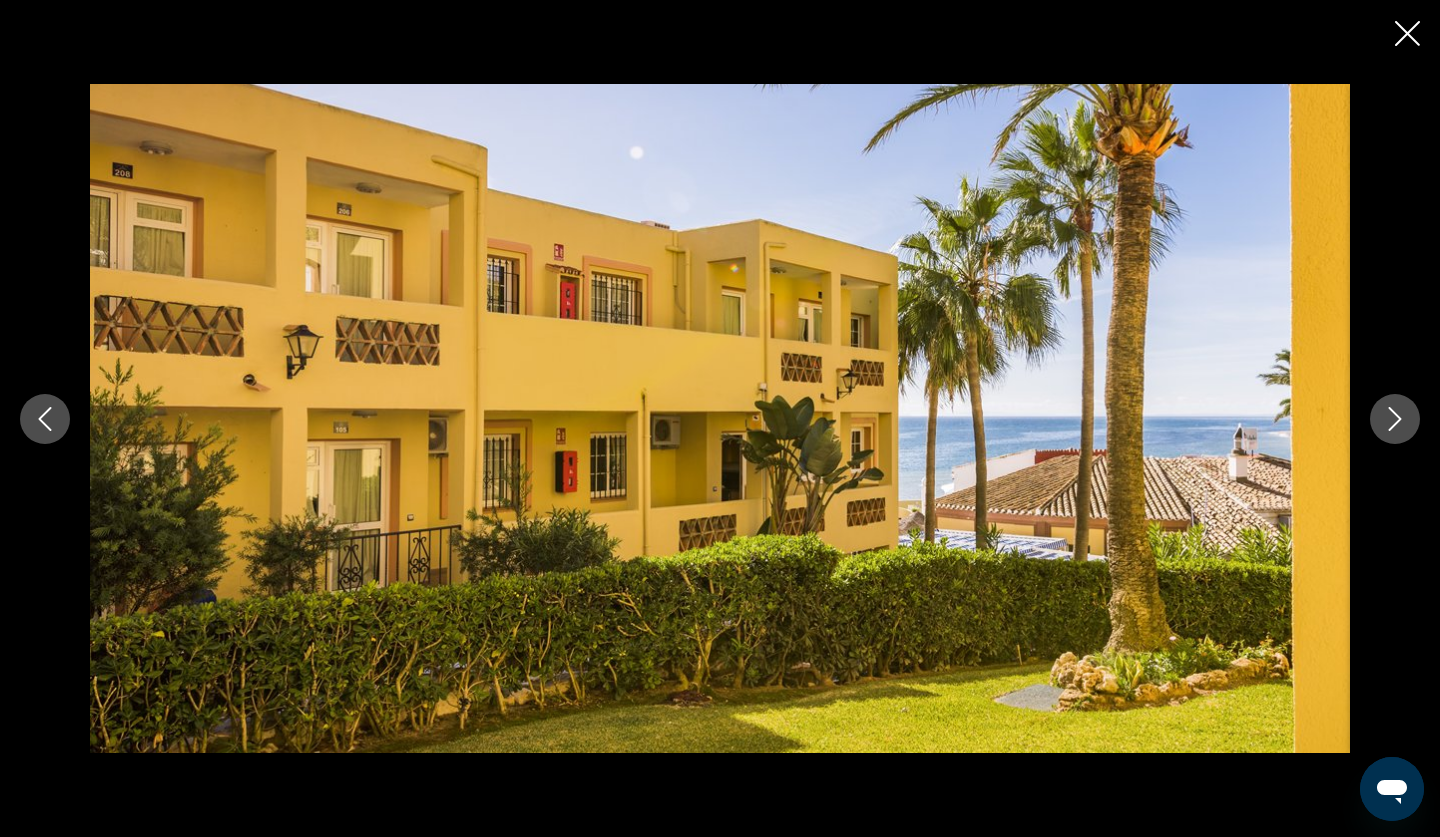 click 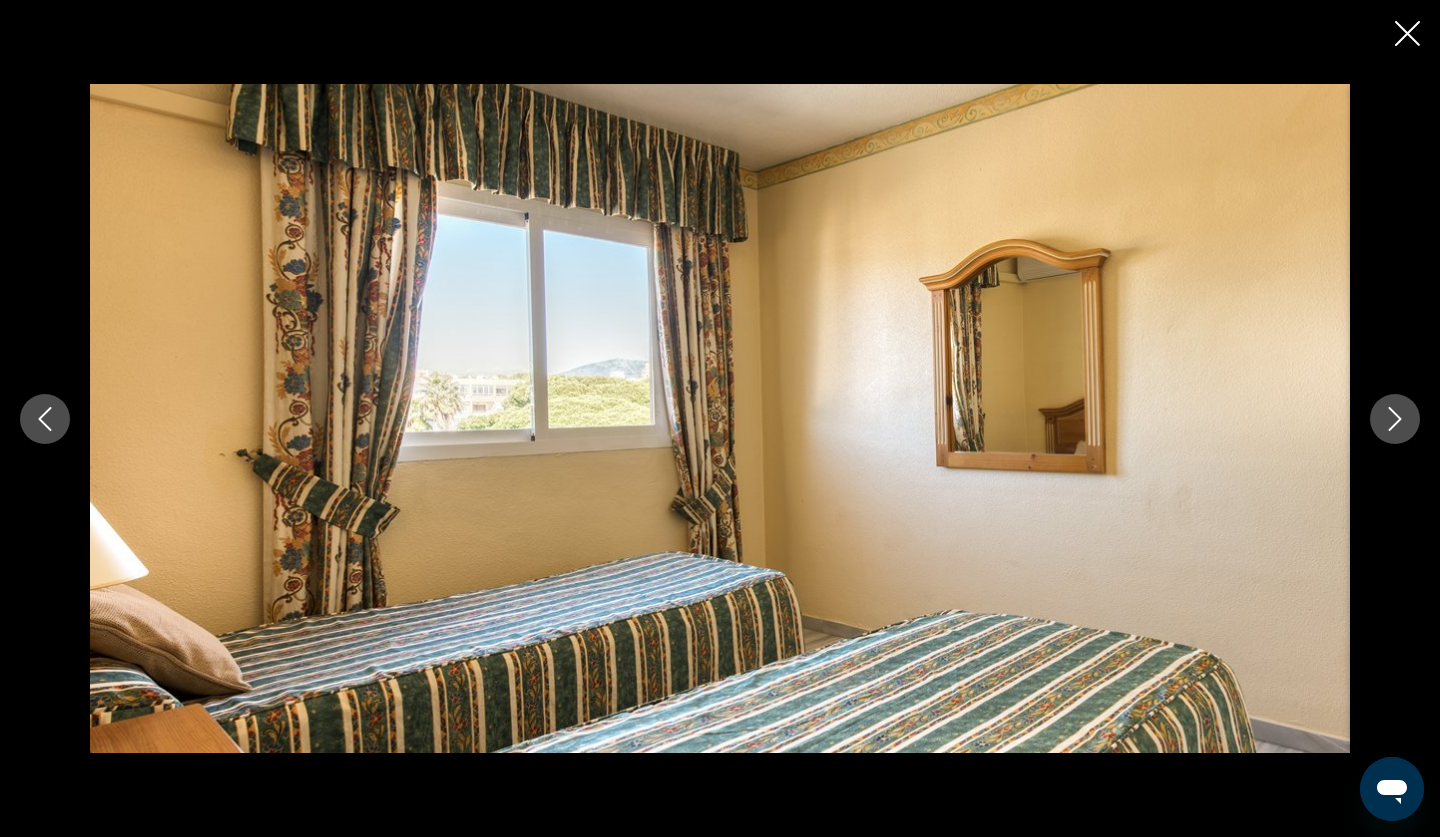 click 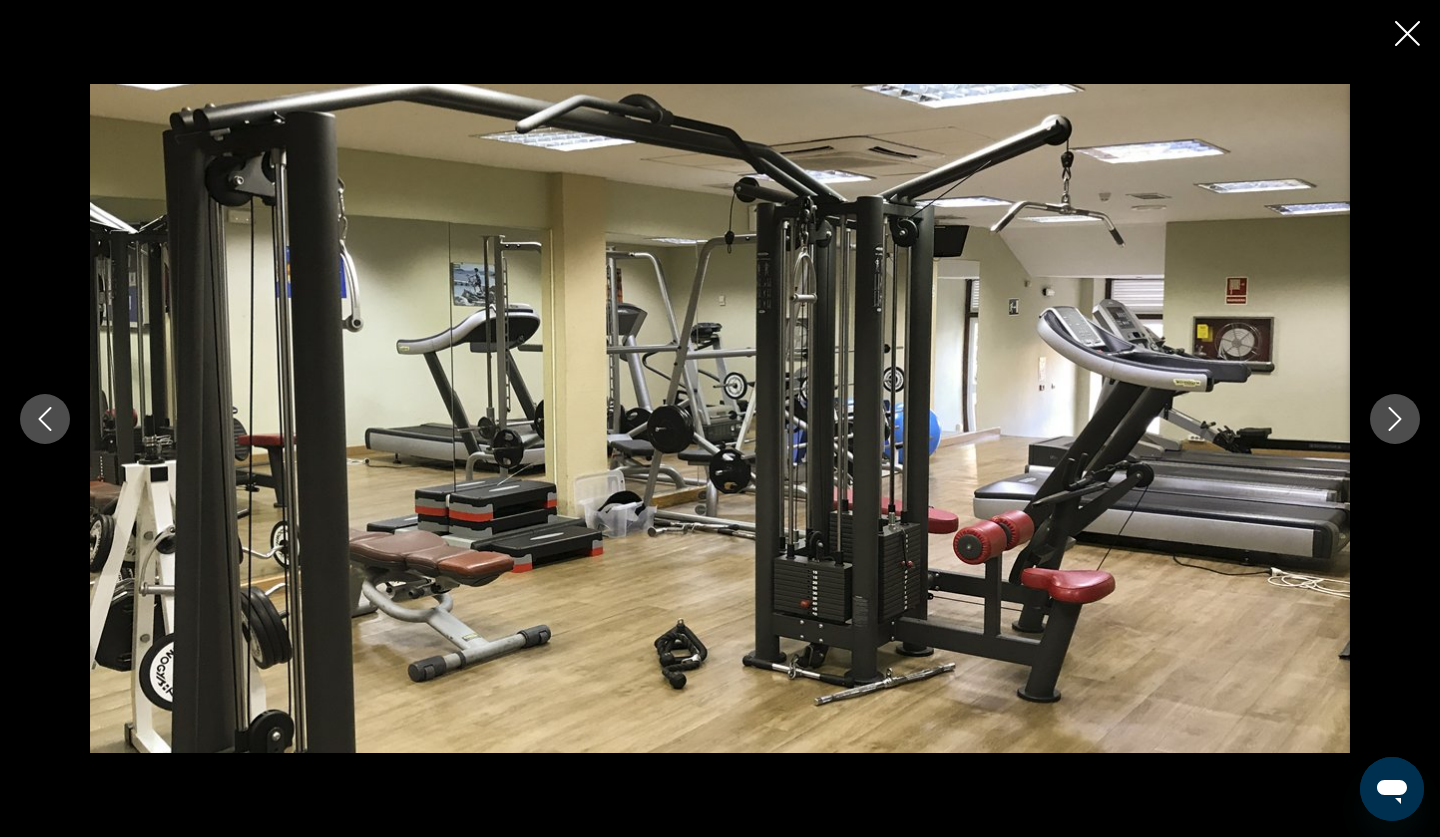 click 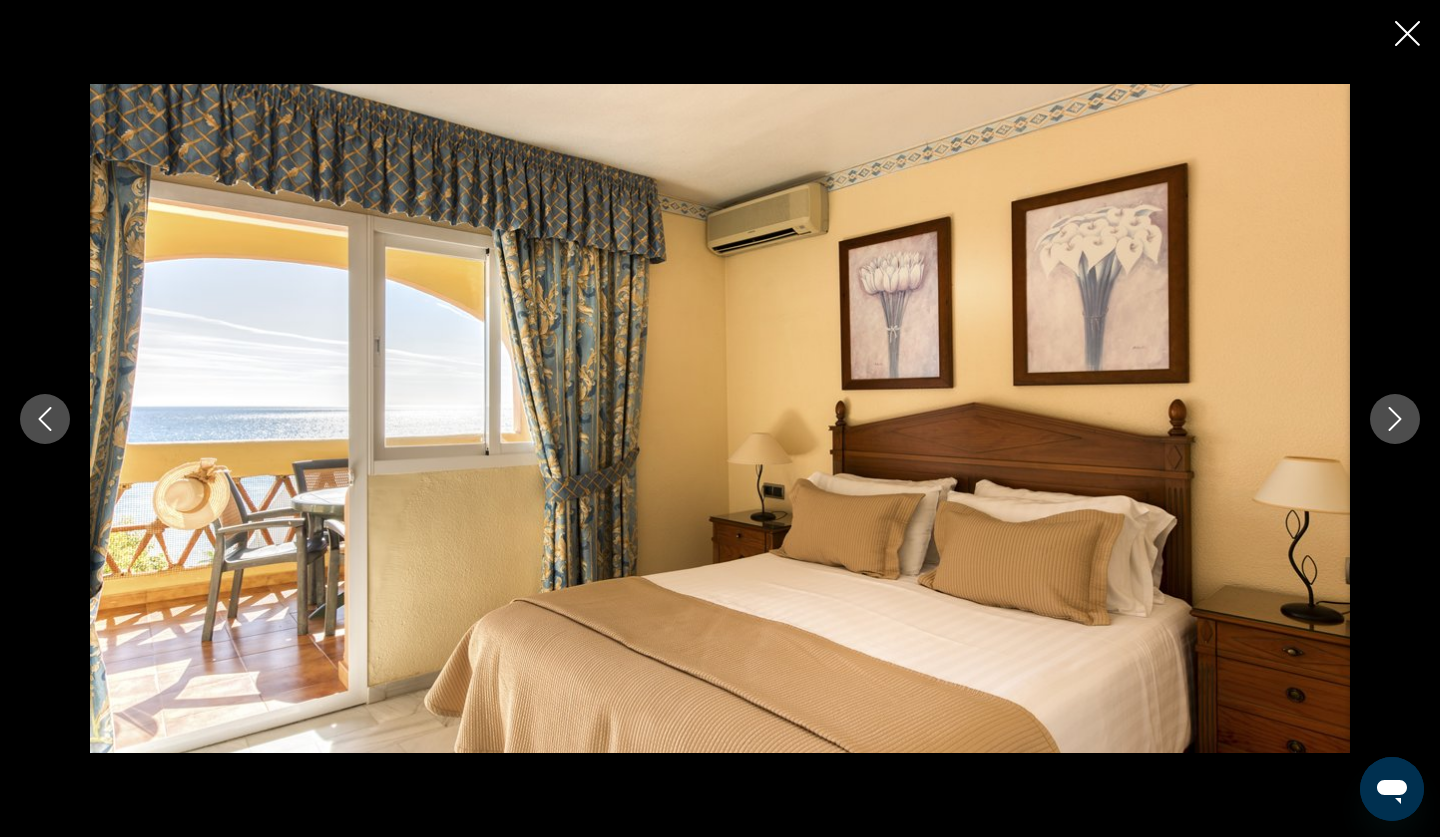 click 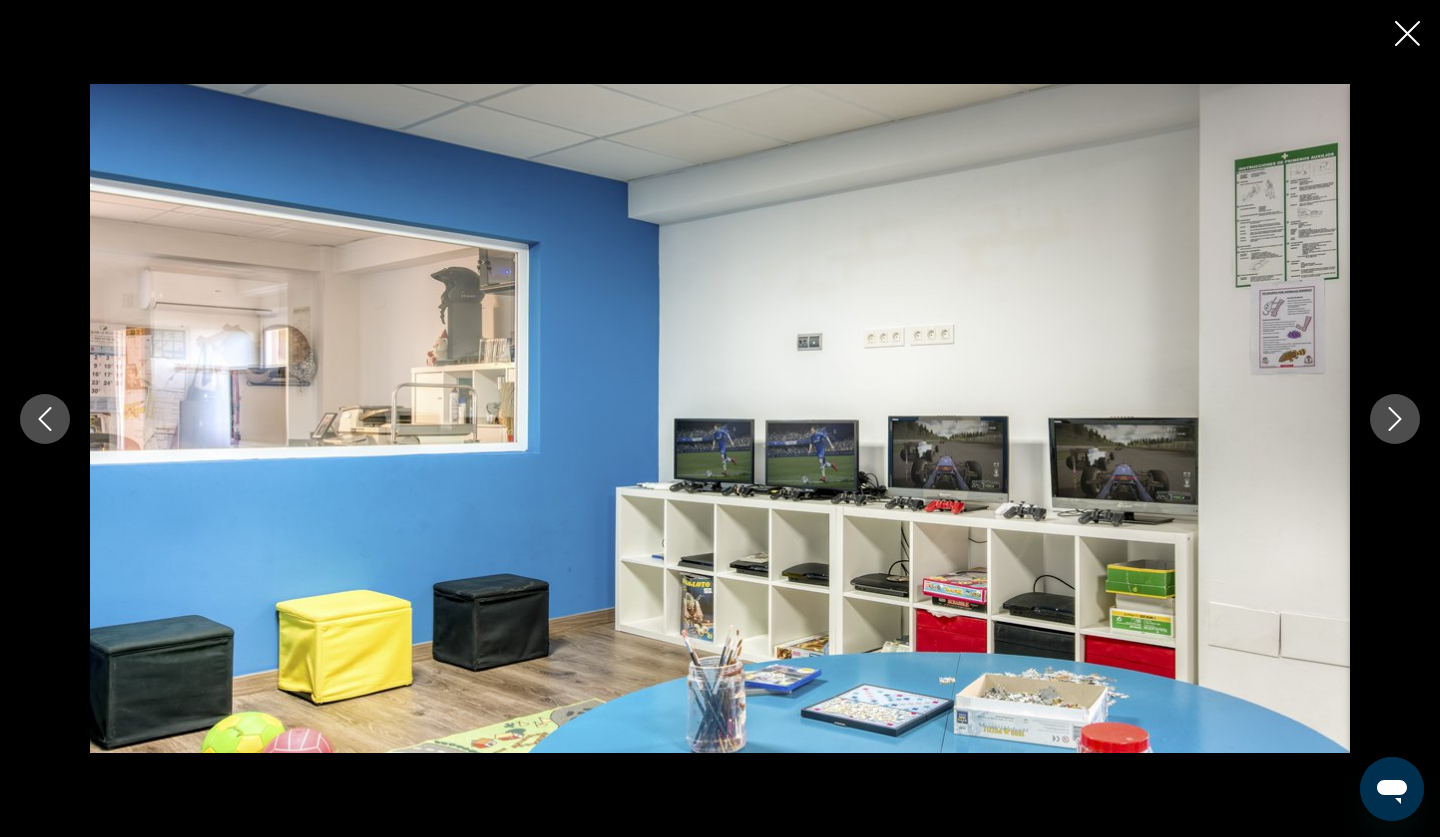 click 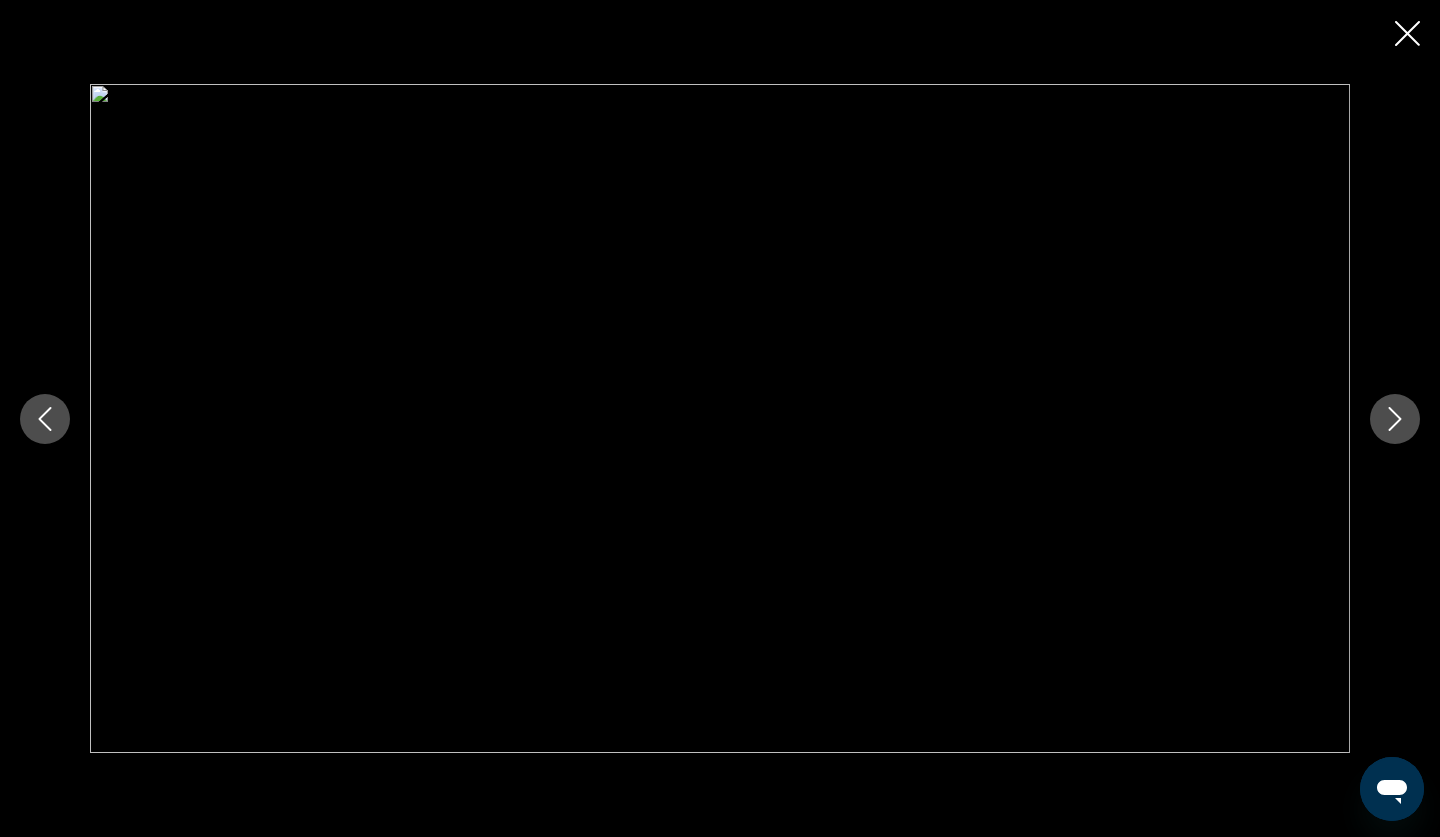 click 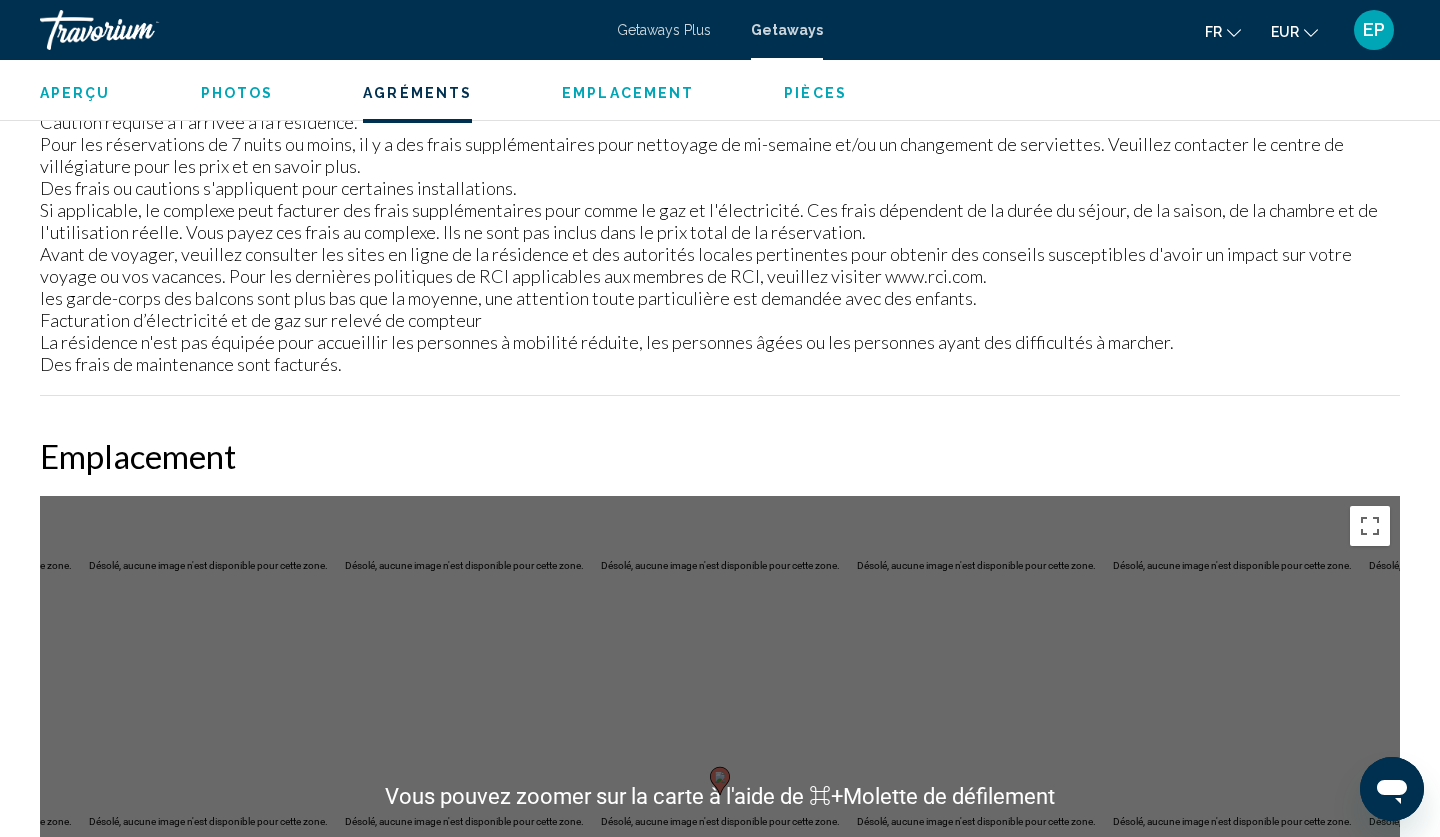 scroll, scrollTop: 1898, scrollLeft: 0, axis: vertical 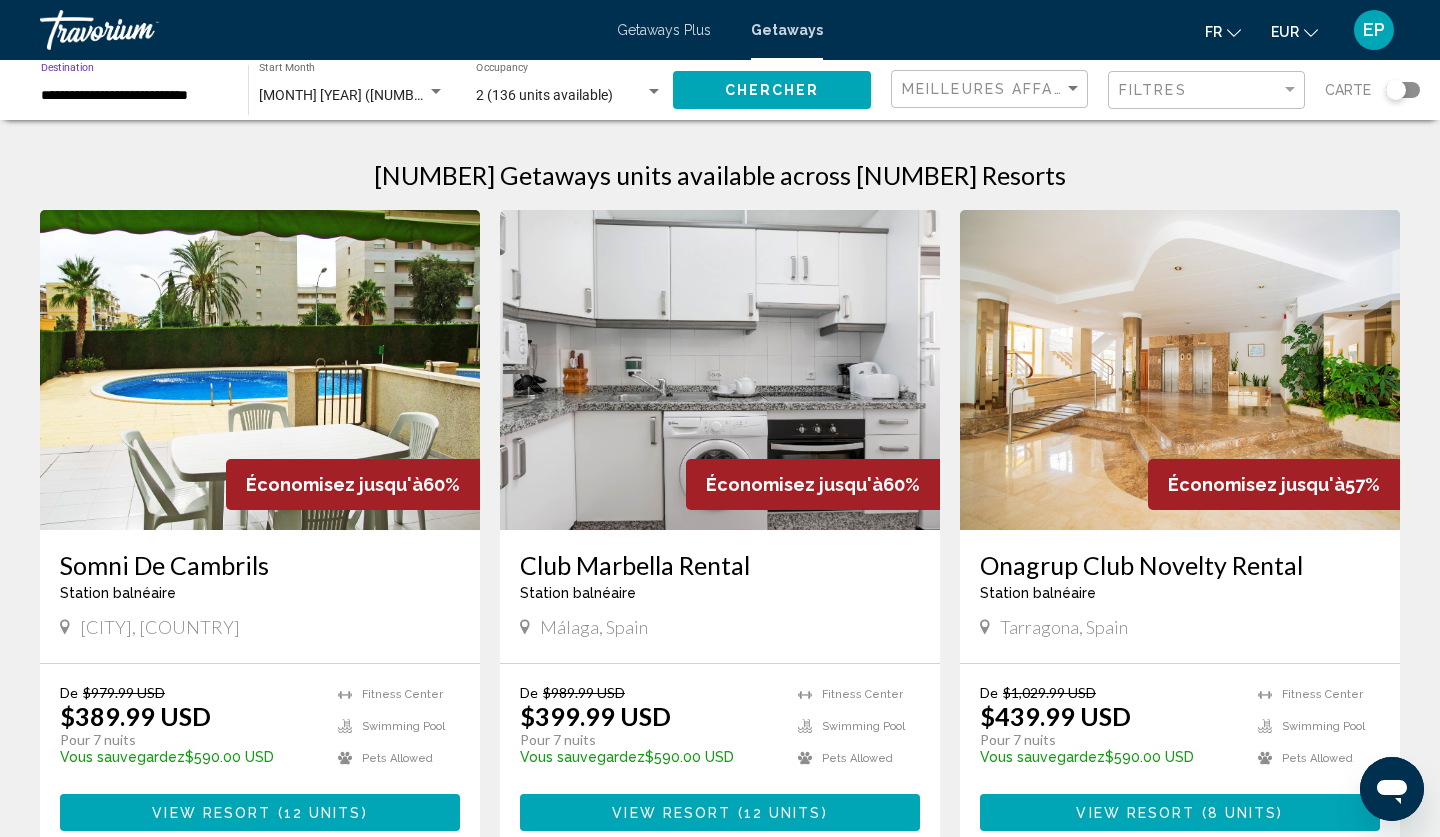 click on "**********" at bounding box center (134, 96) 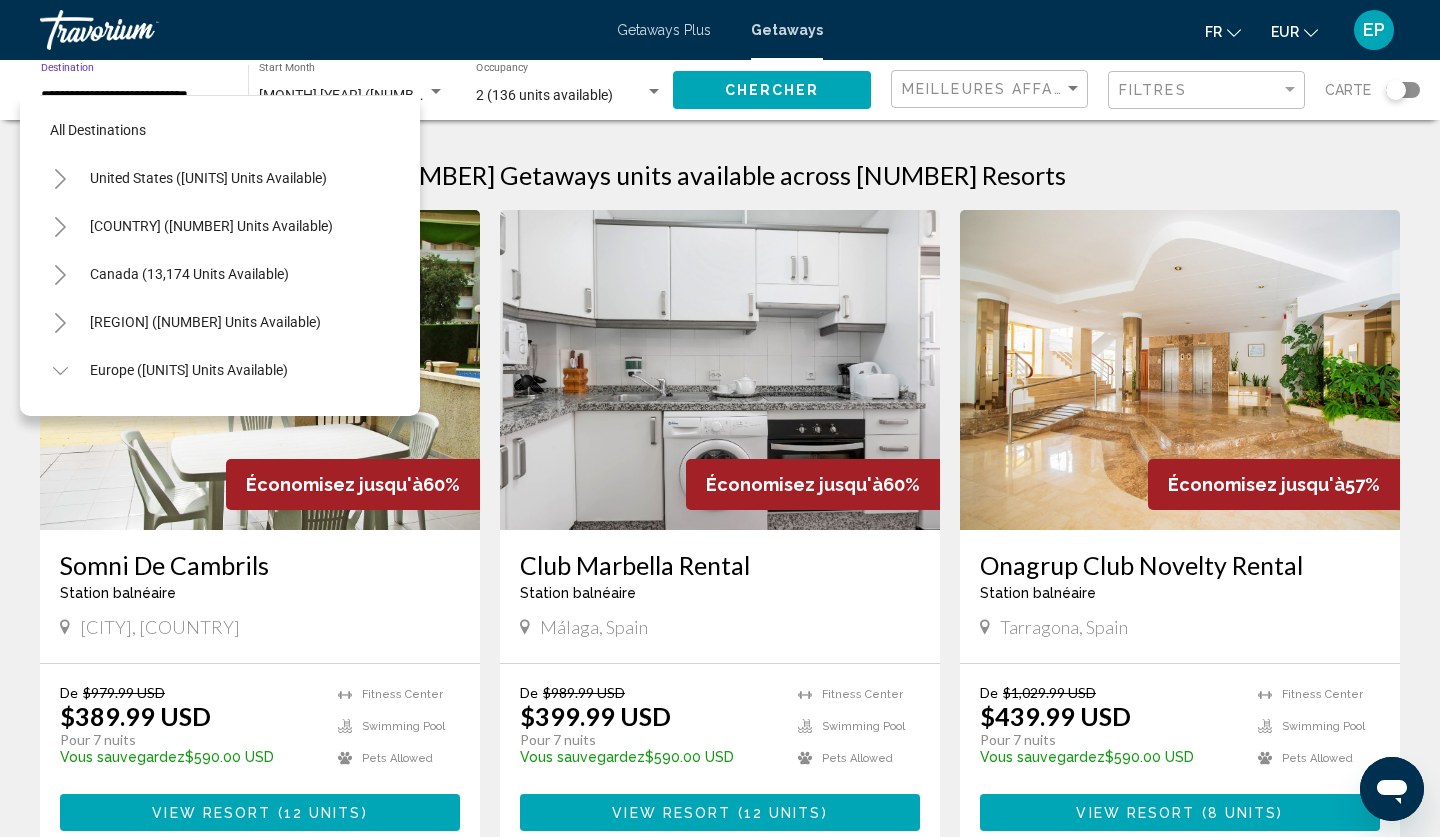 scroll, scrollTop: 935, scrollLeft: 0, axis: vertical 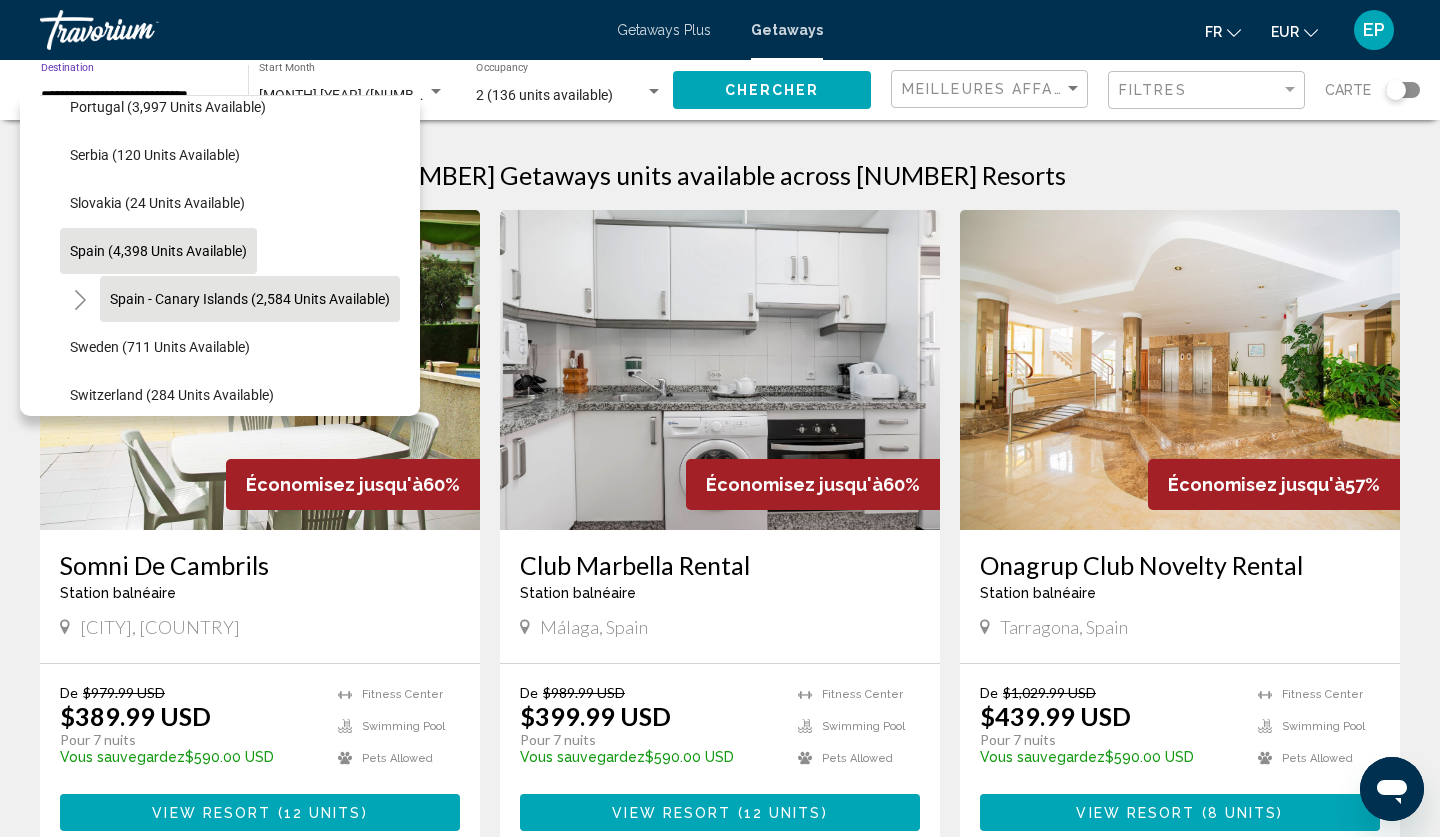 click on "Spain - Canary Islands (2,584 units available)" 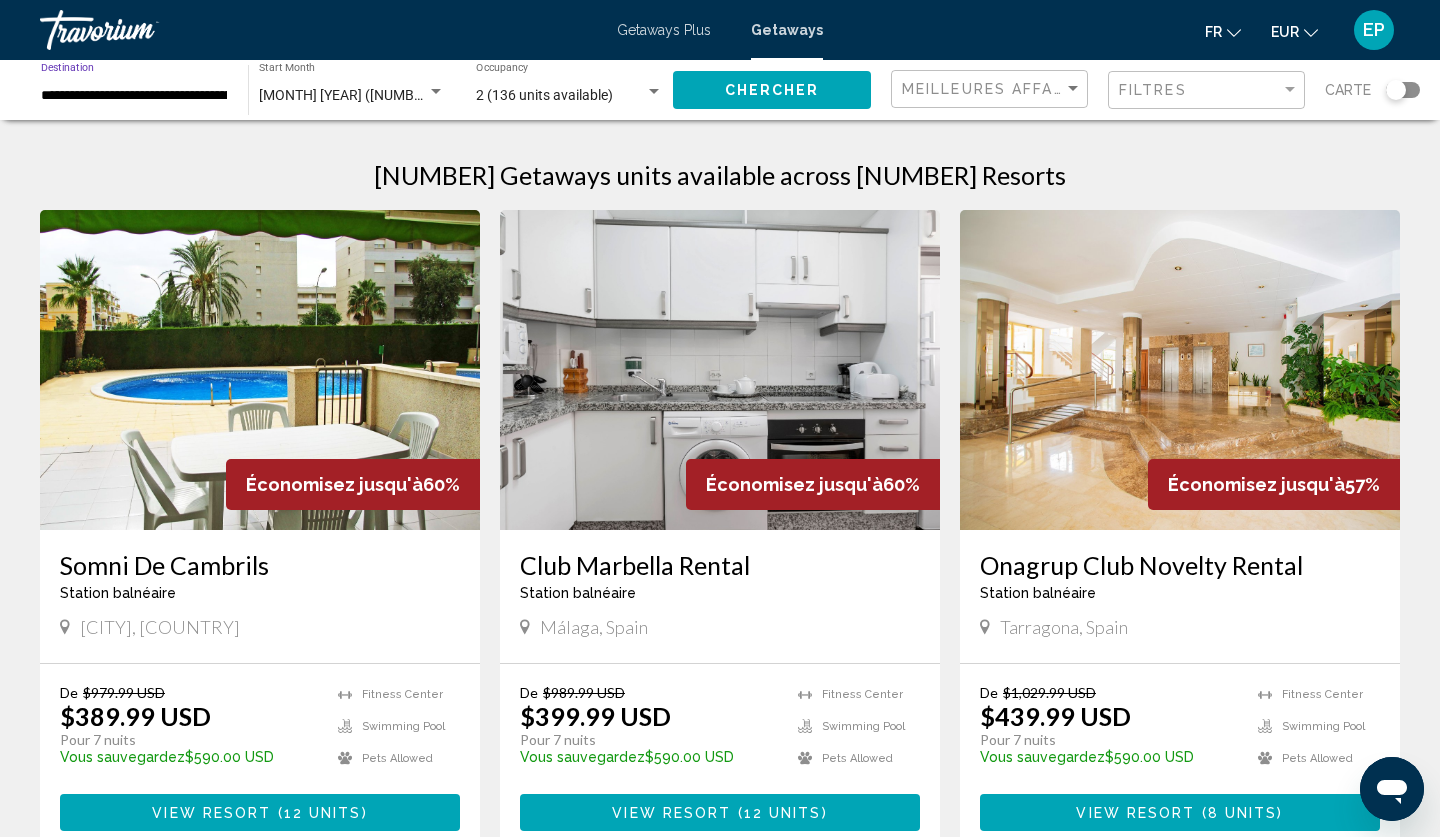 click on "Chercher" 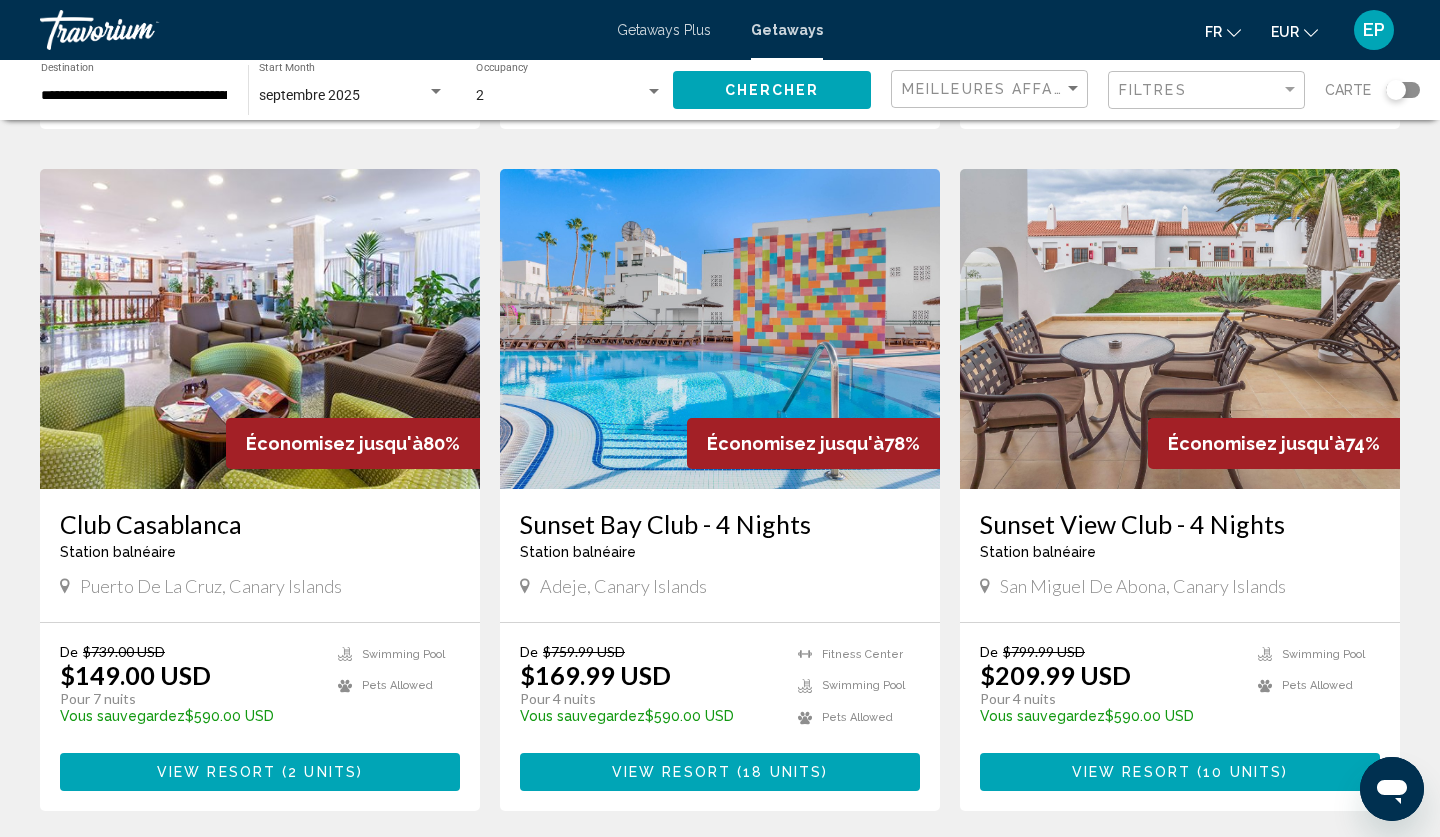 scroll, scrollTop: 733, scrollLeft: 0, axis: vertical 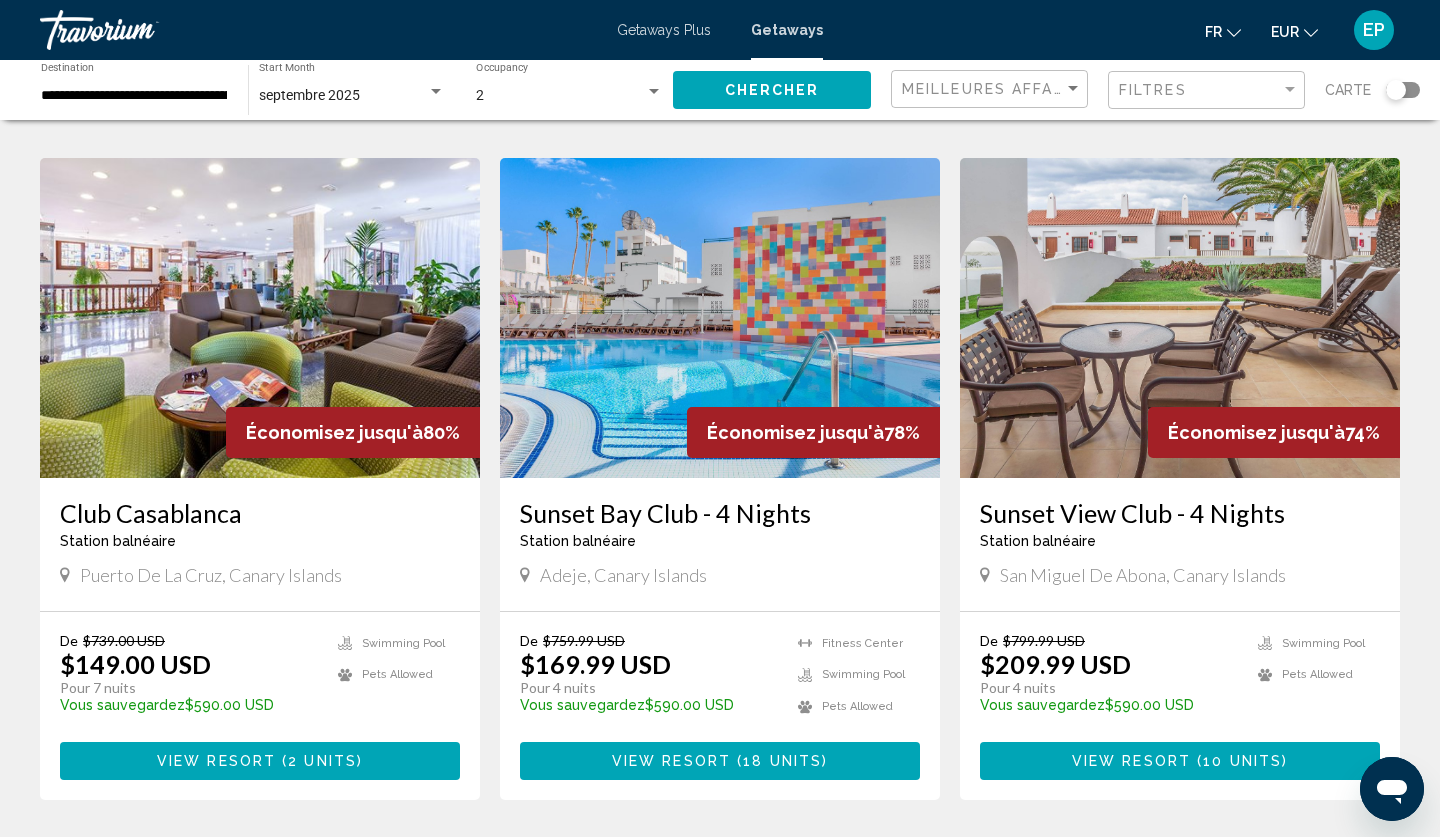 click on "Sunset Bay Club - 4 Nights" at bounding box center (720, 513) 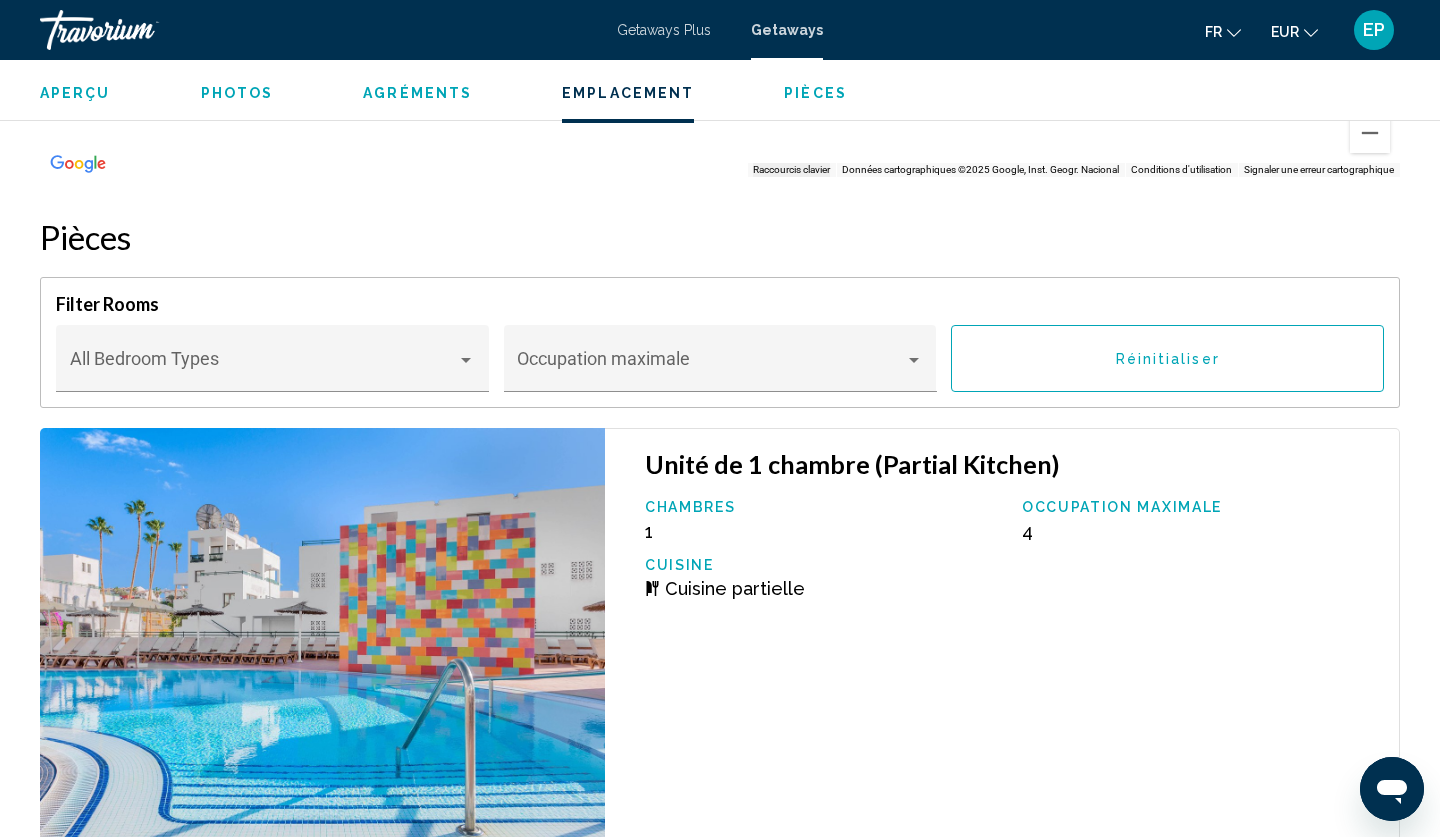 scroll, scrollTop: 3249, scrollLeft: 0, axis: vertical 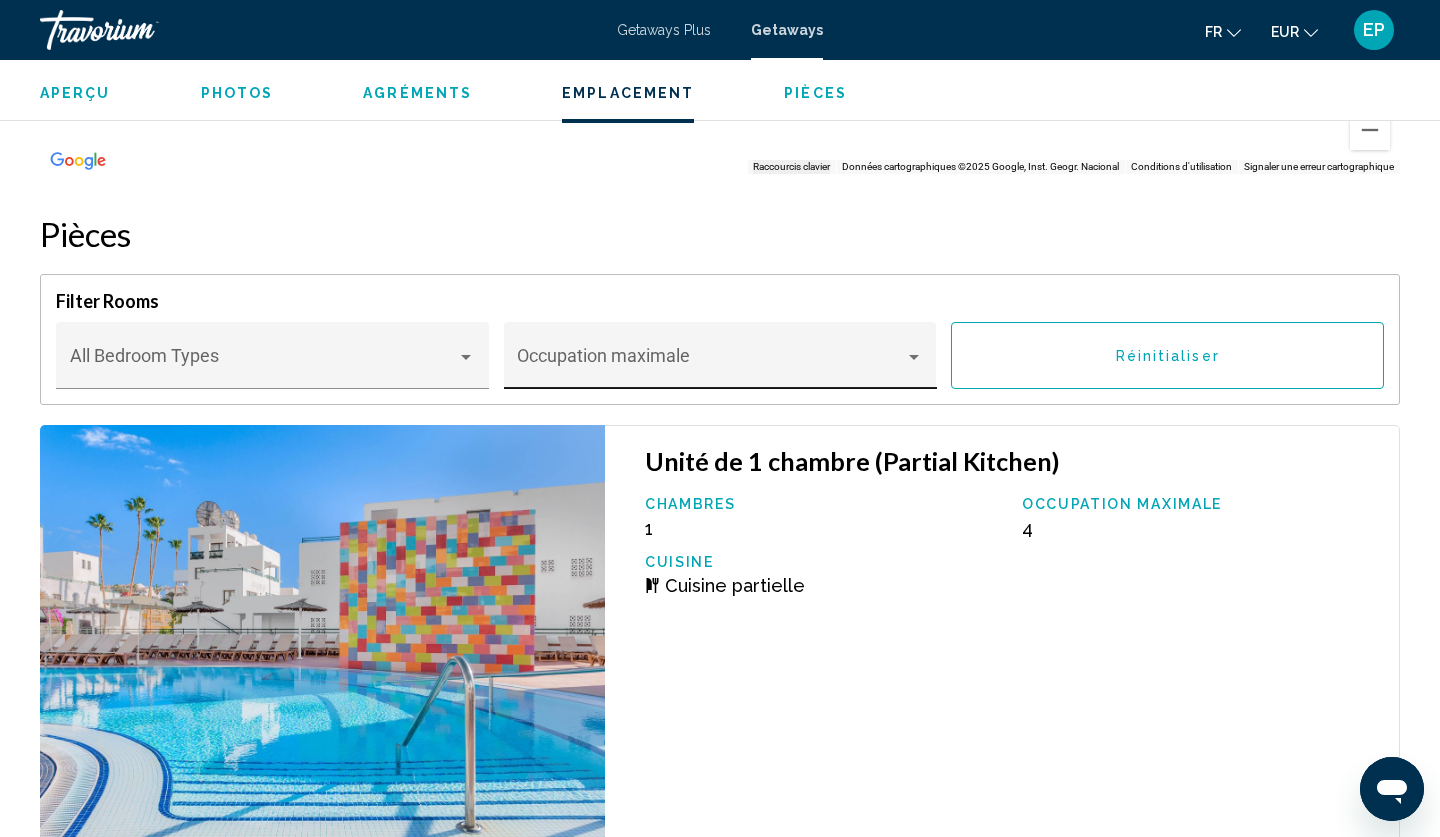 click at bounding box center [711, 365] 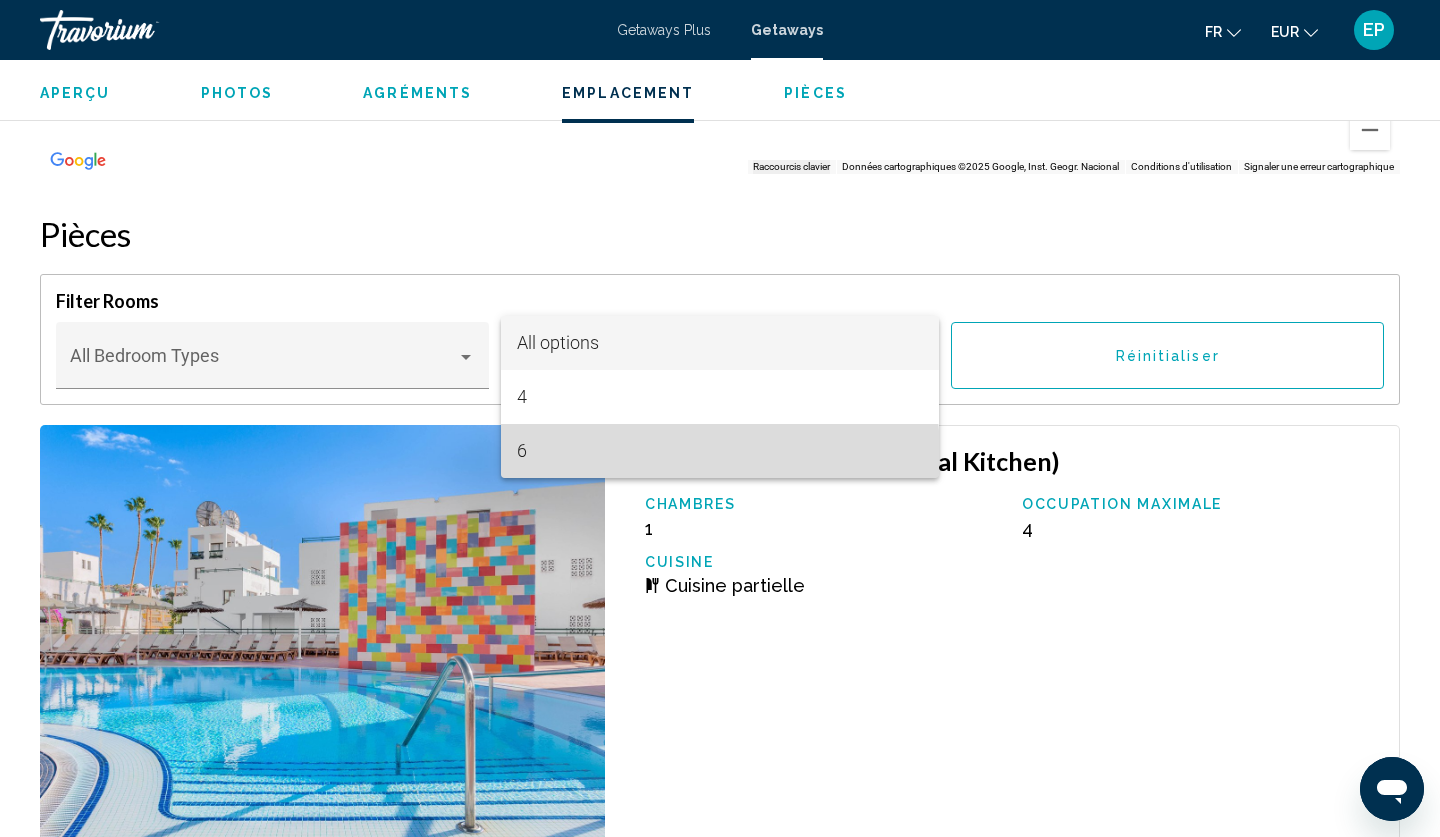 click on "6" at bounding box center [720, 451] 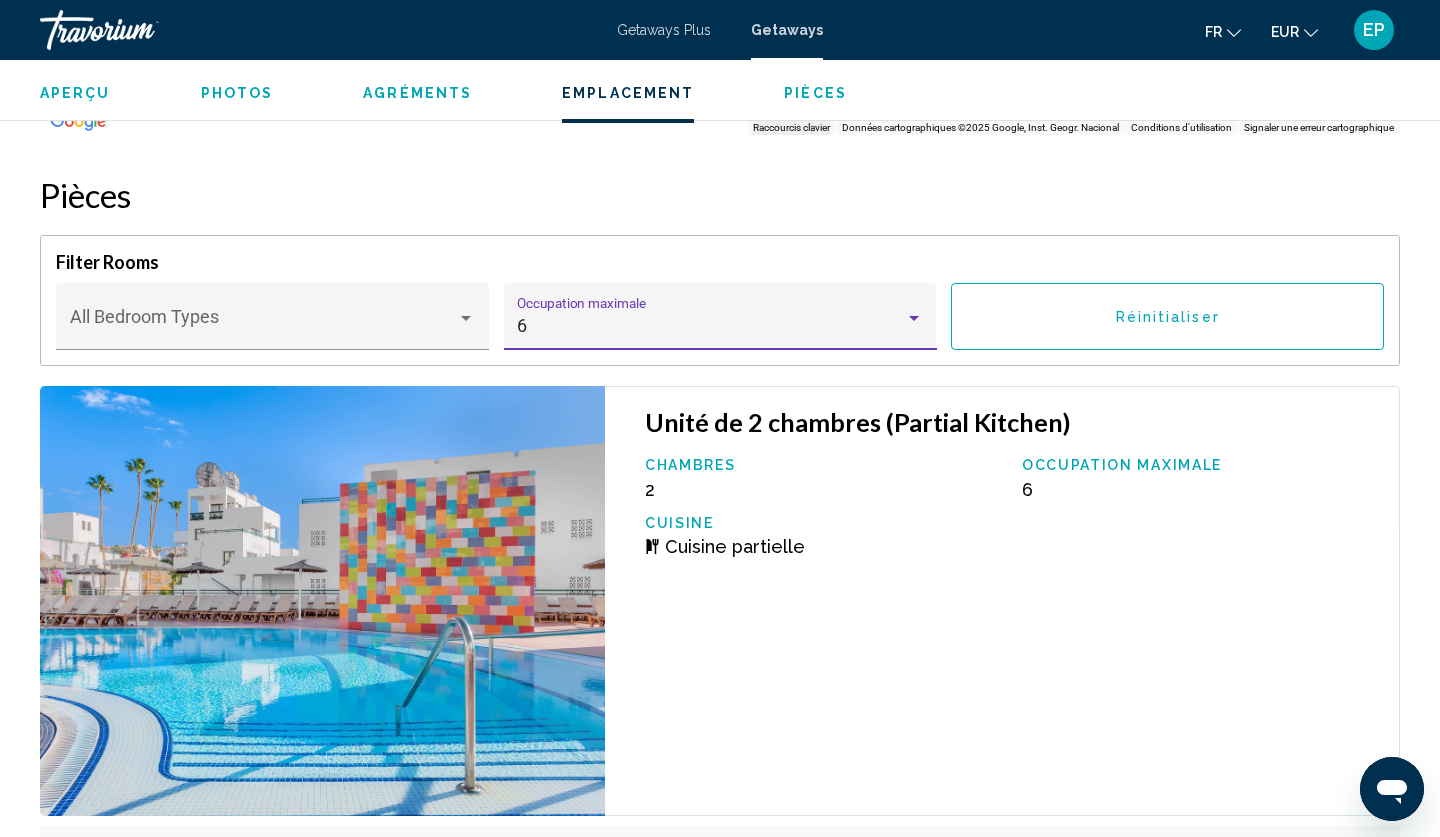 scroll, scrollTop: 3289, scrollLeft: 0, axis: vertical 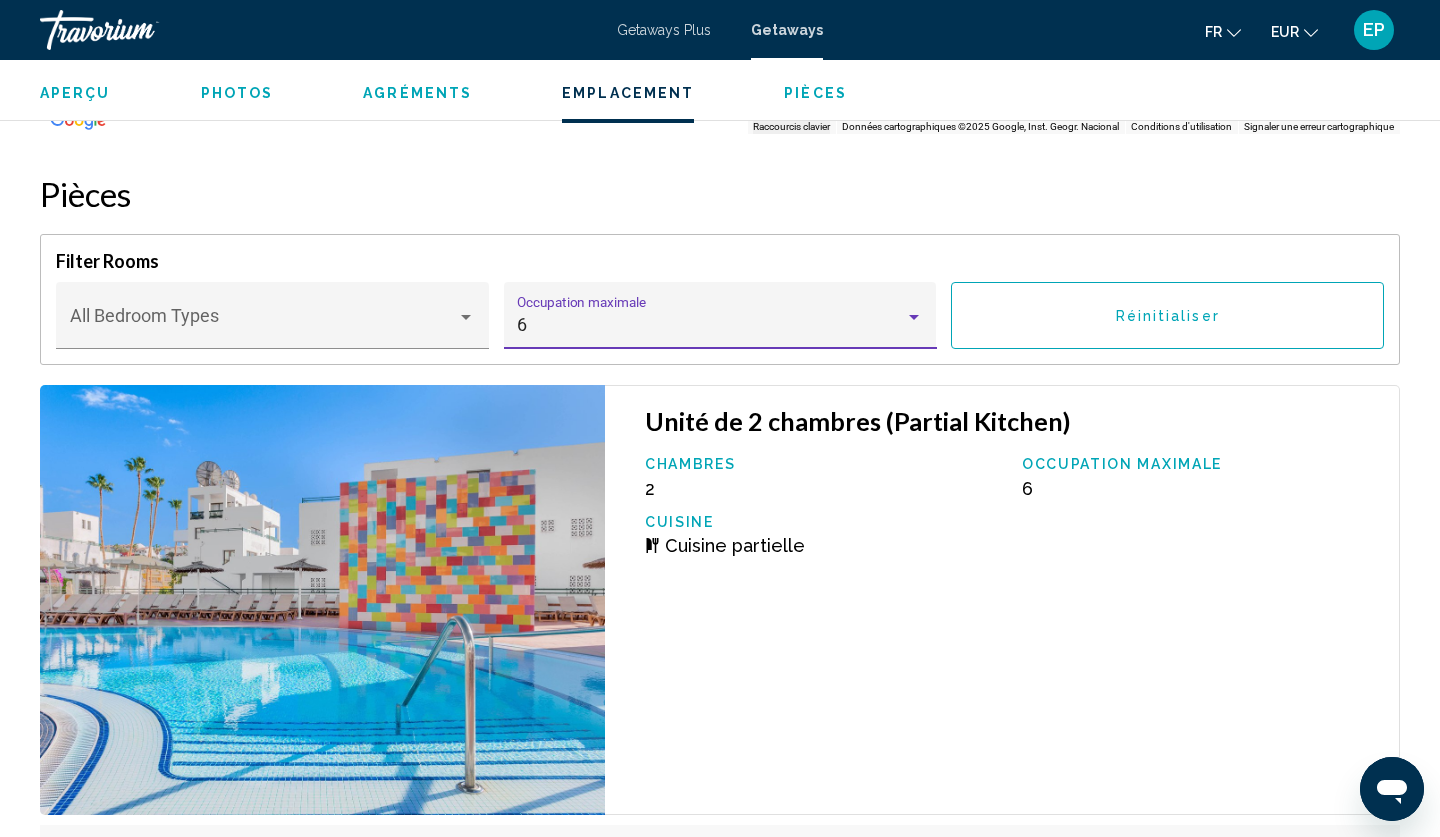 click on "6" at bounding box center [711, 325] 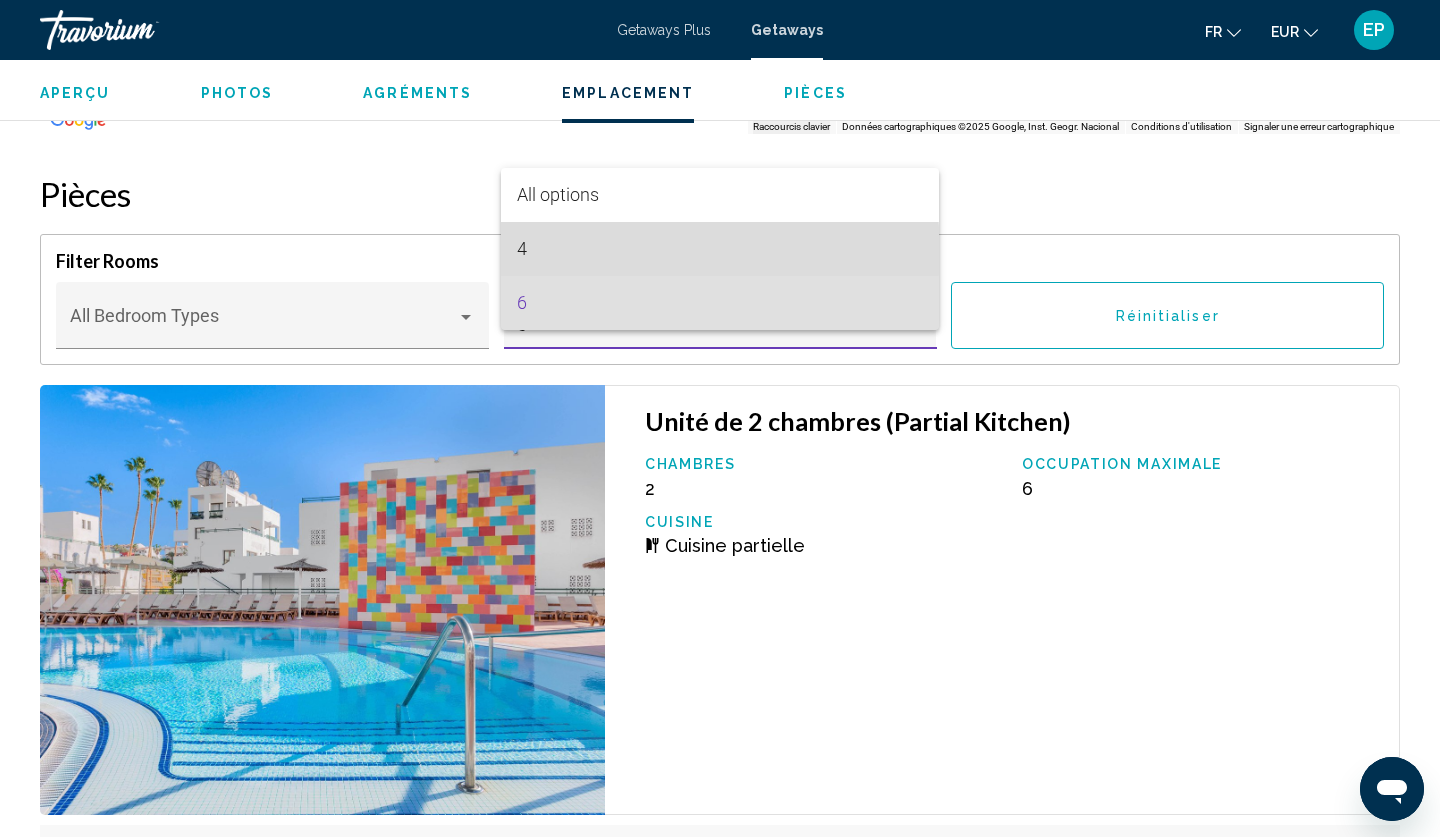 click on "4" at bounding box center (720, 249) 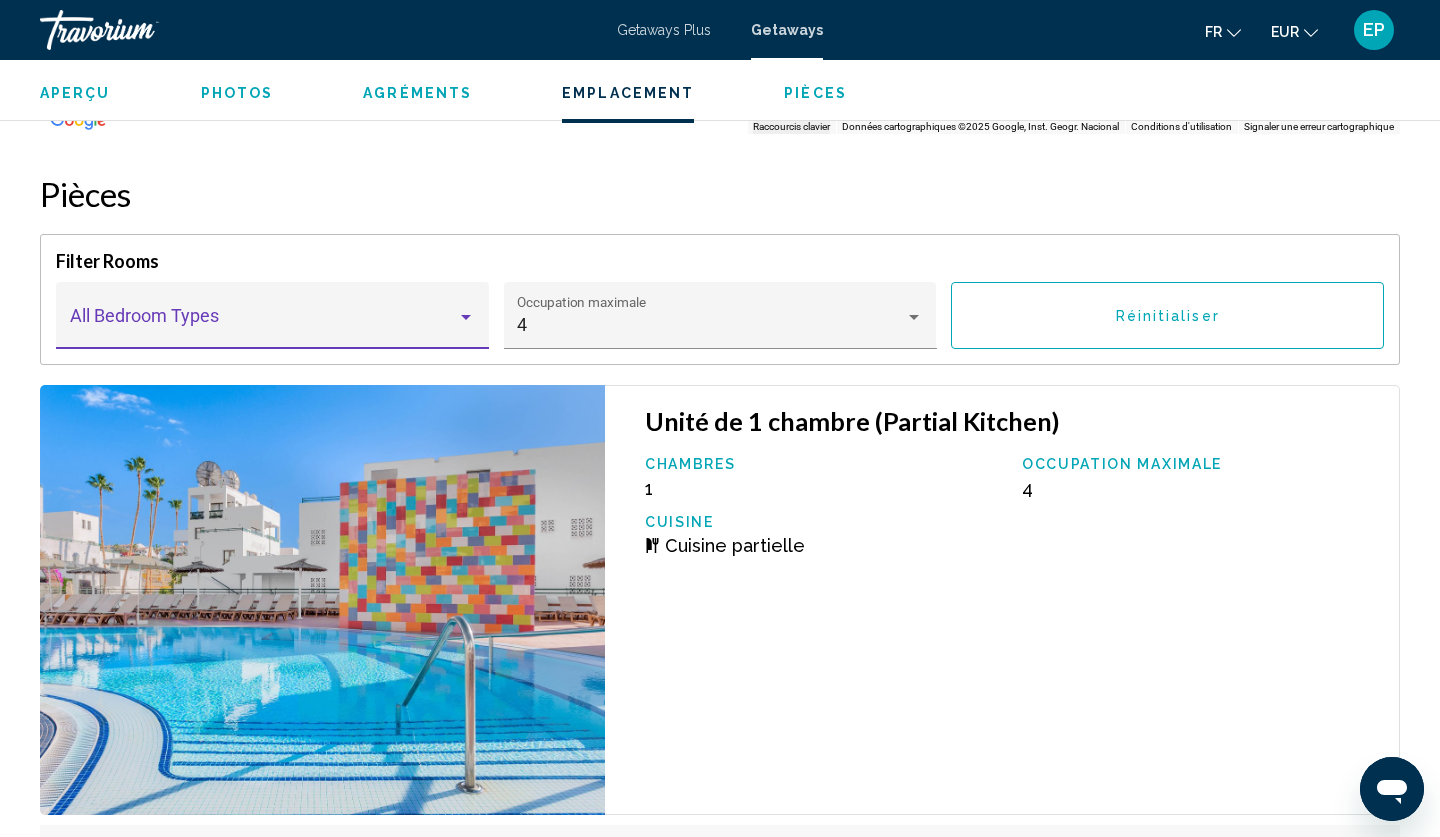 click at bounding box center [264, 325] 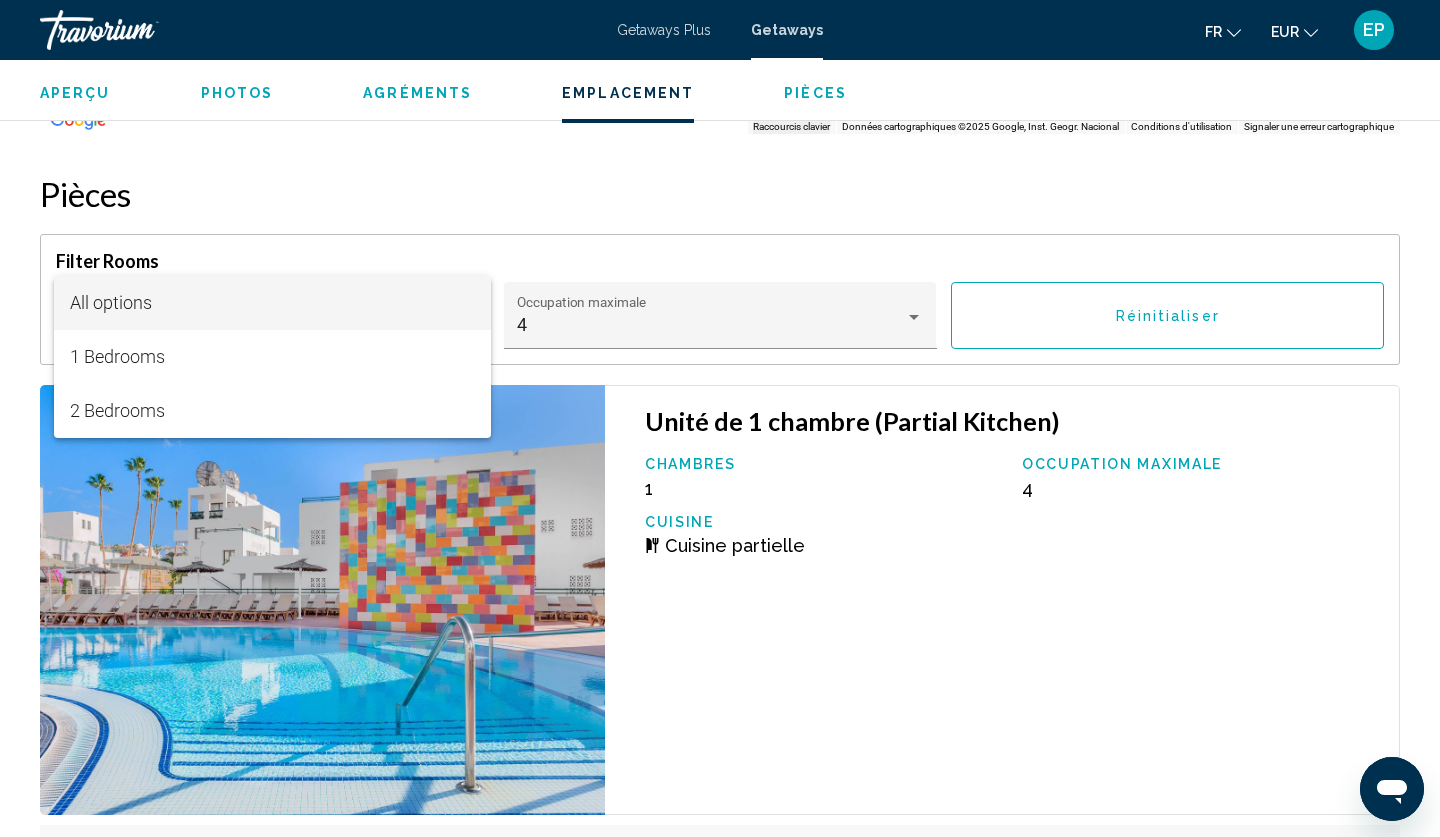 click on "All options" at bounding box center [273, 303] 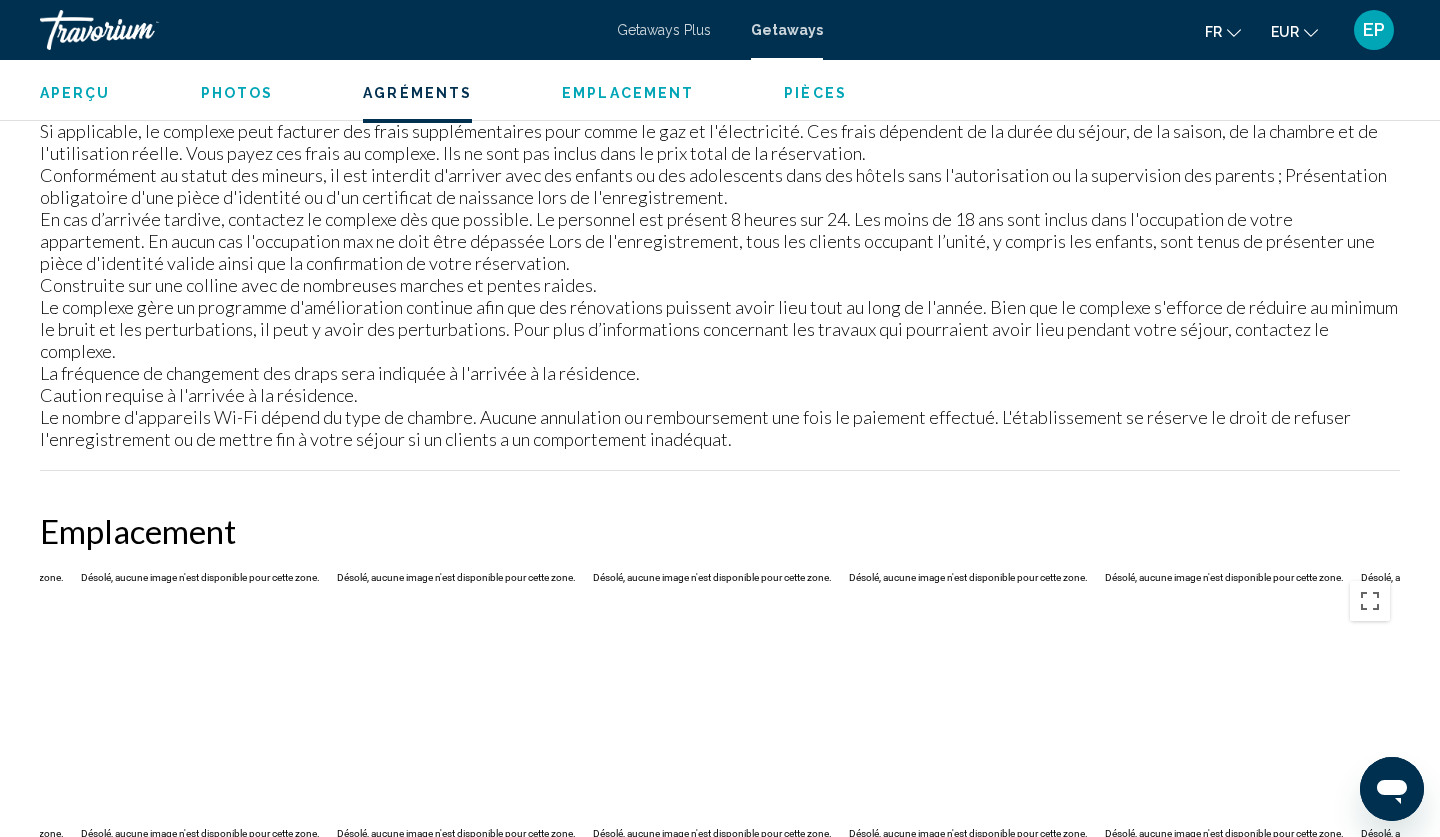 scroll, scrollTop: 2247, scrollLeft: 0, axis: vertical 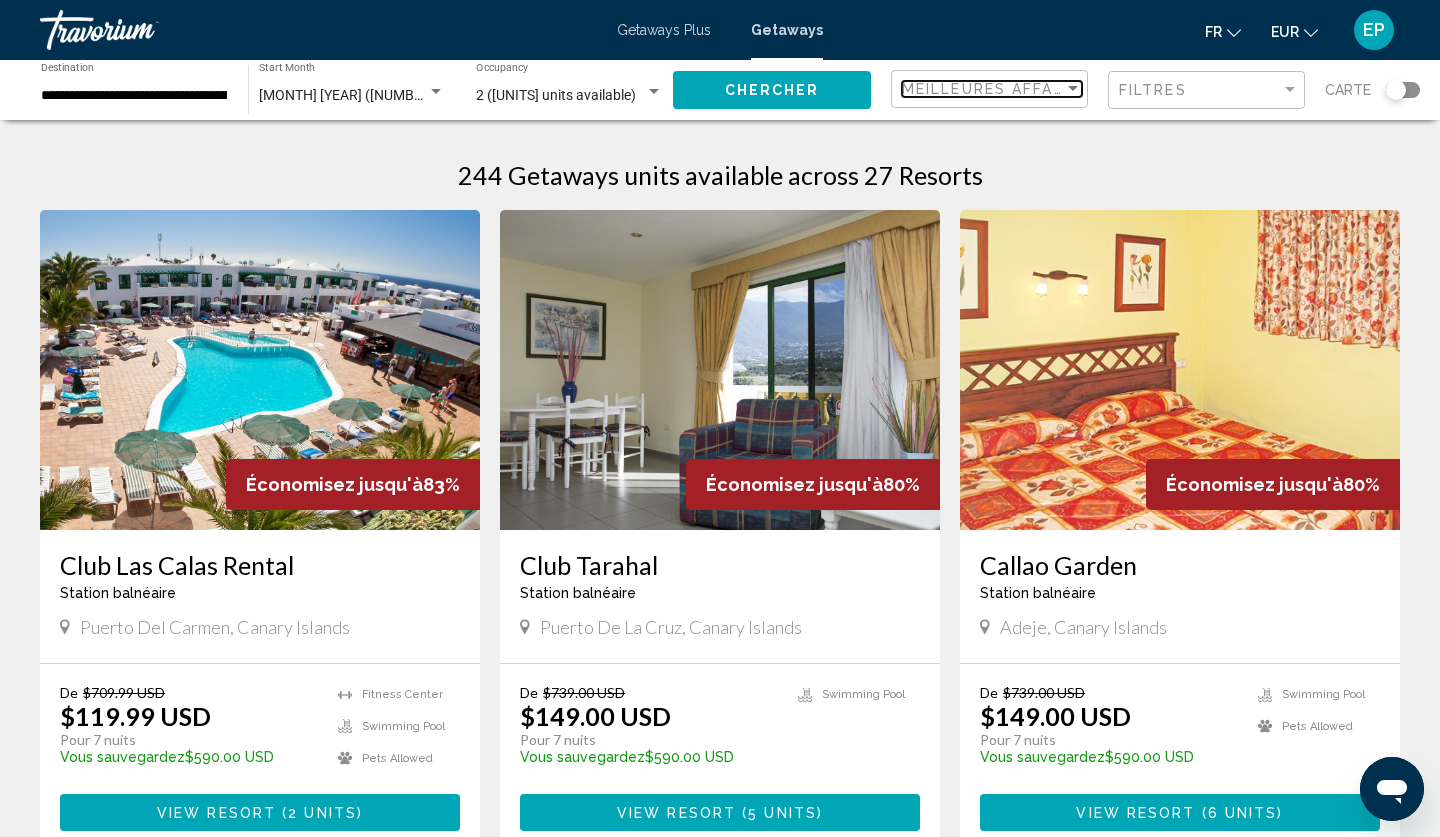 click on "Meilleures affaires" at bounding box center [996, 89] 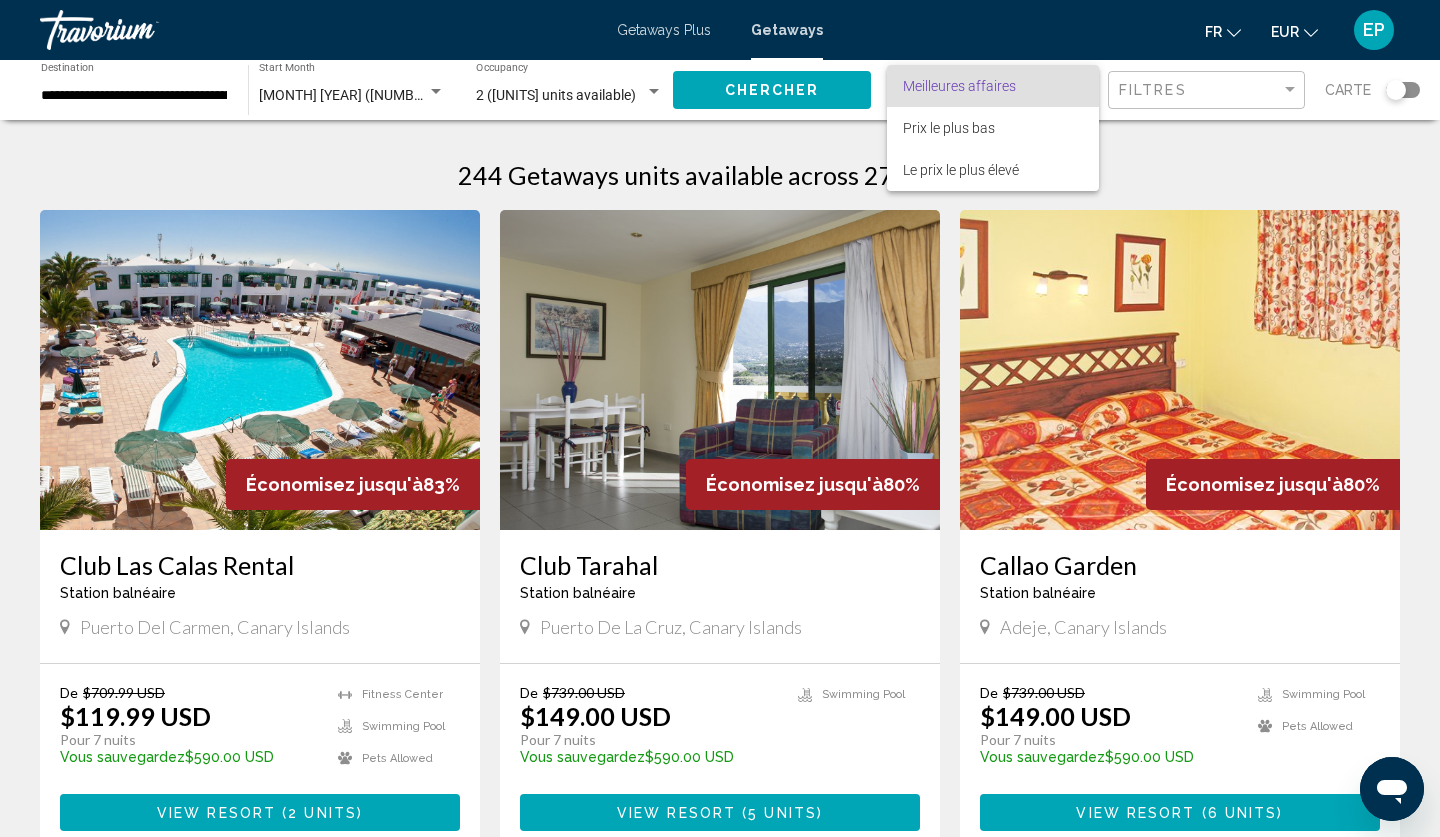 click at bounding box center [720, 418] 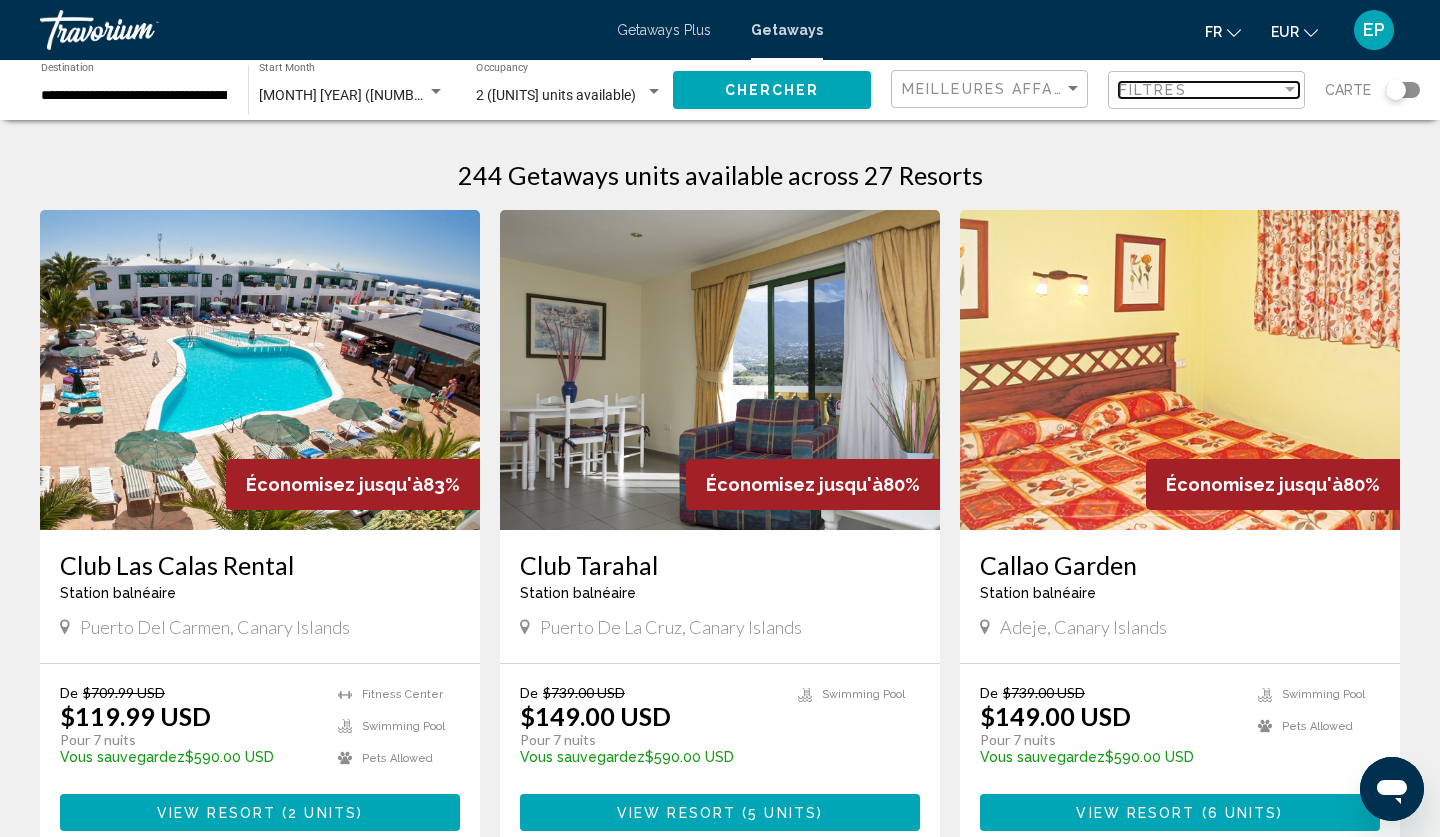 click at bounding box center (1290, 89) 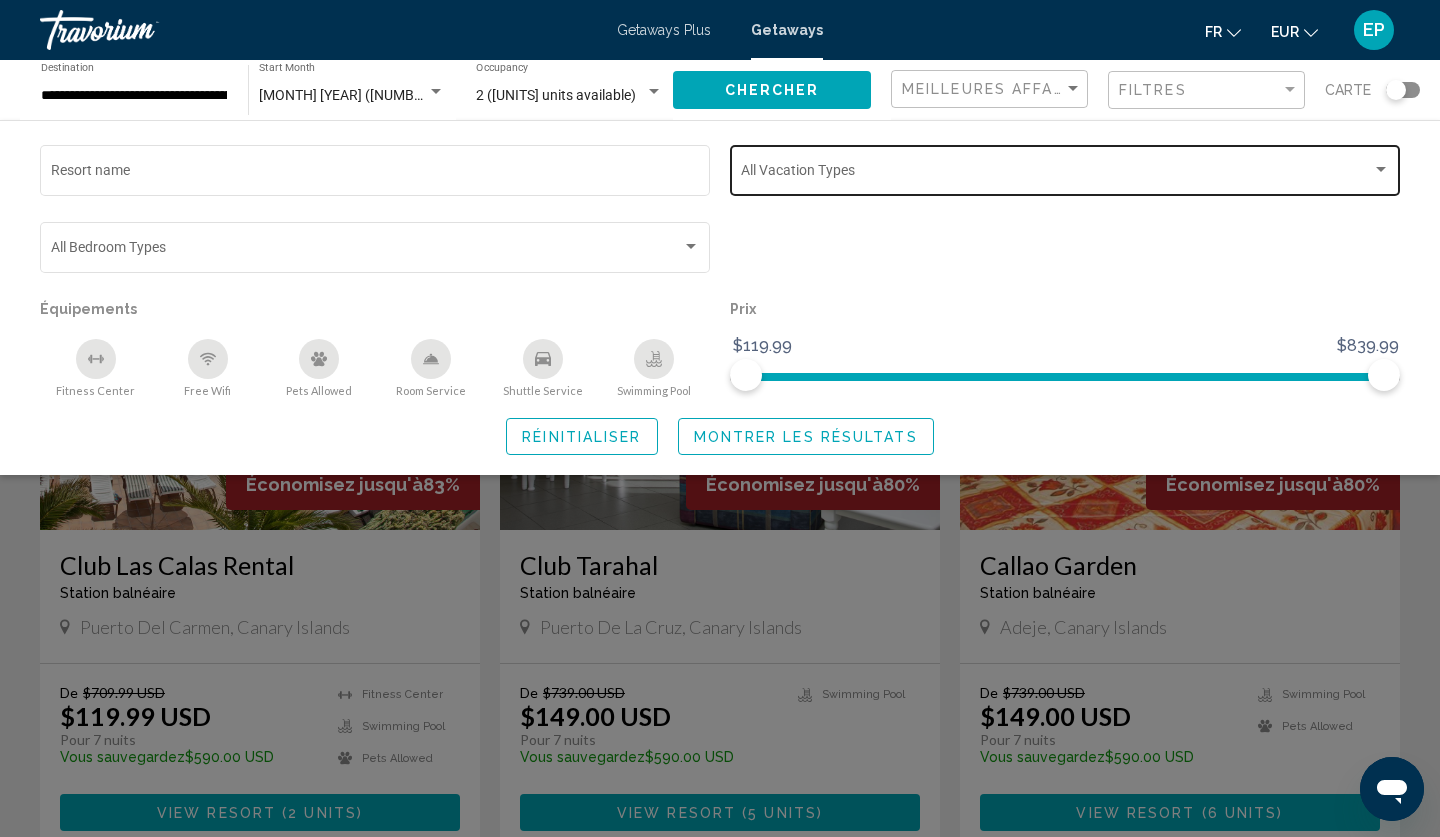 click at bounding box center (1381, 170) 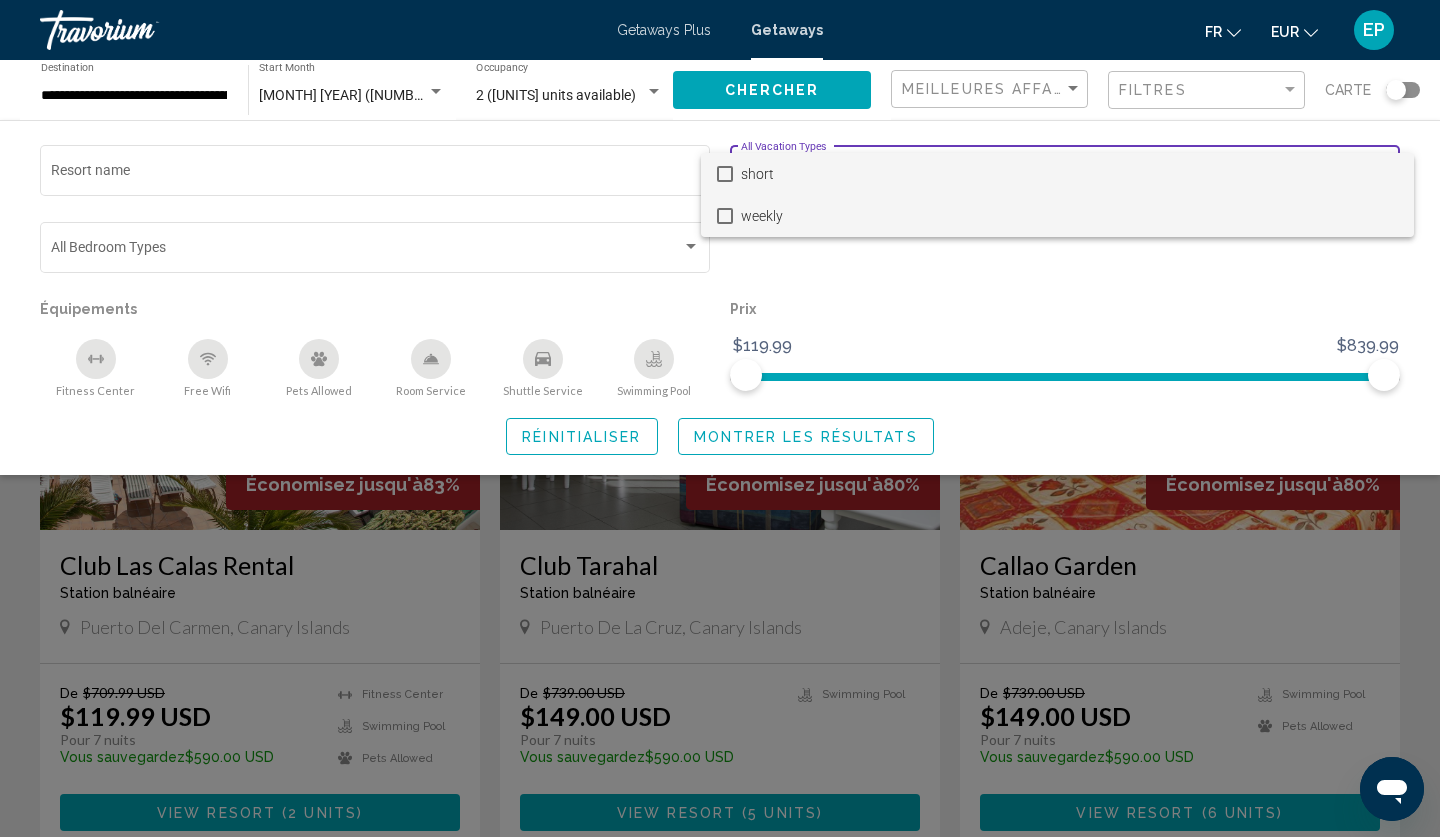 click on "weekly" at bounding box center [1069, 216] 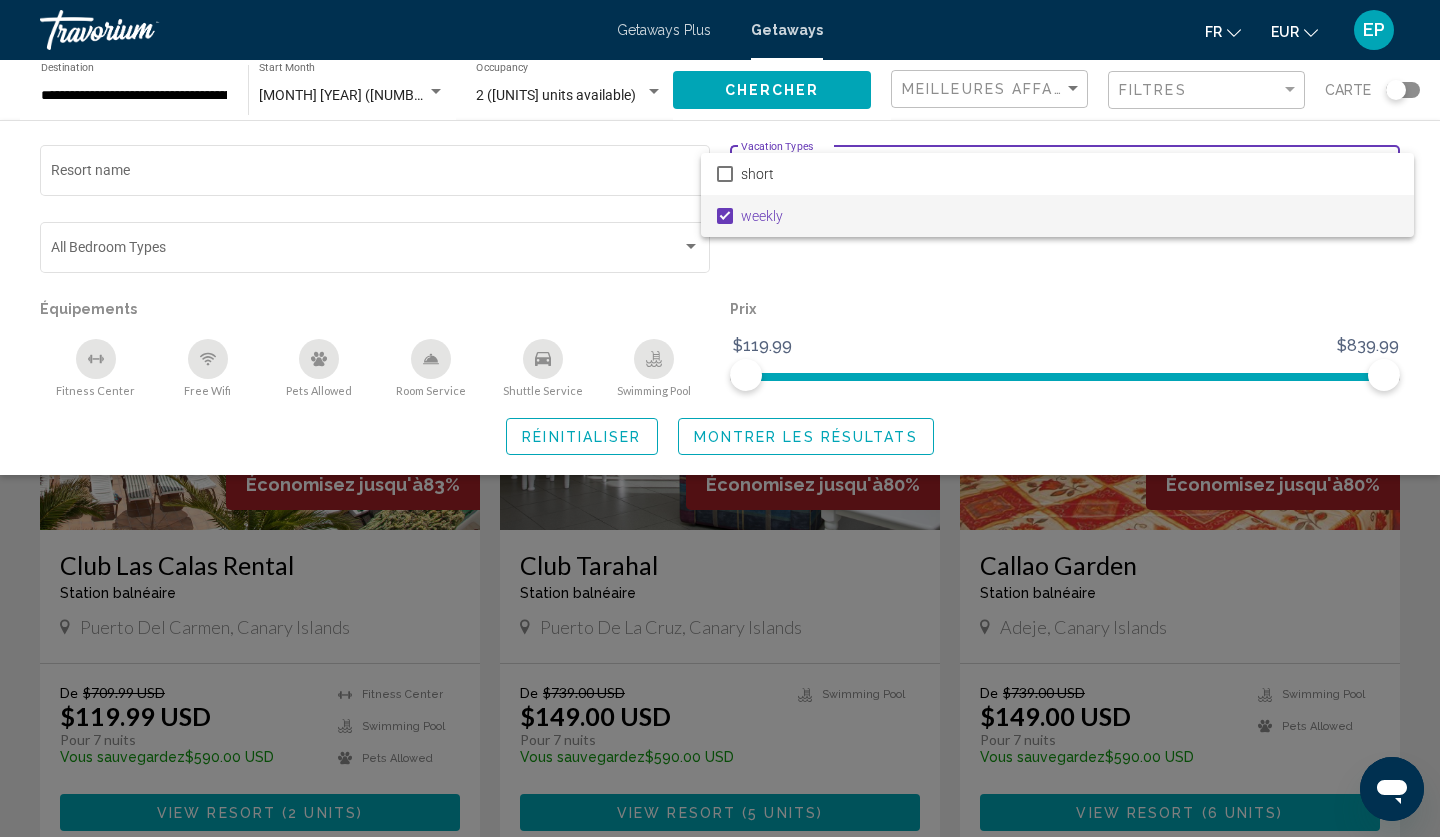click at bounding box center (720, 418) 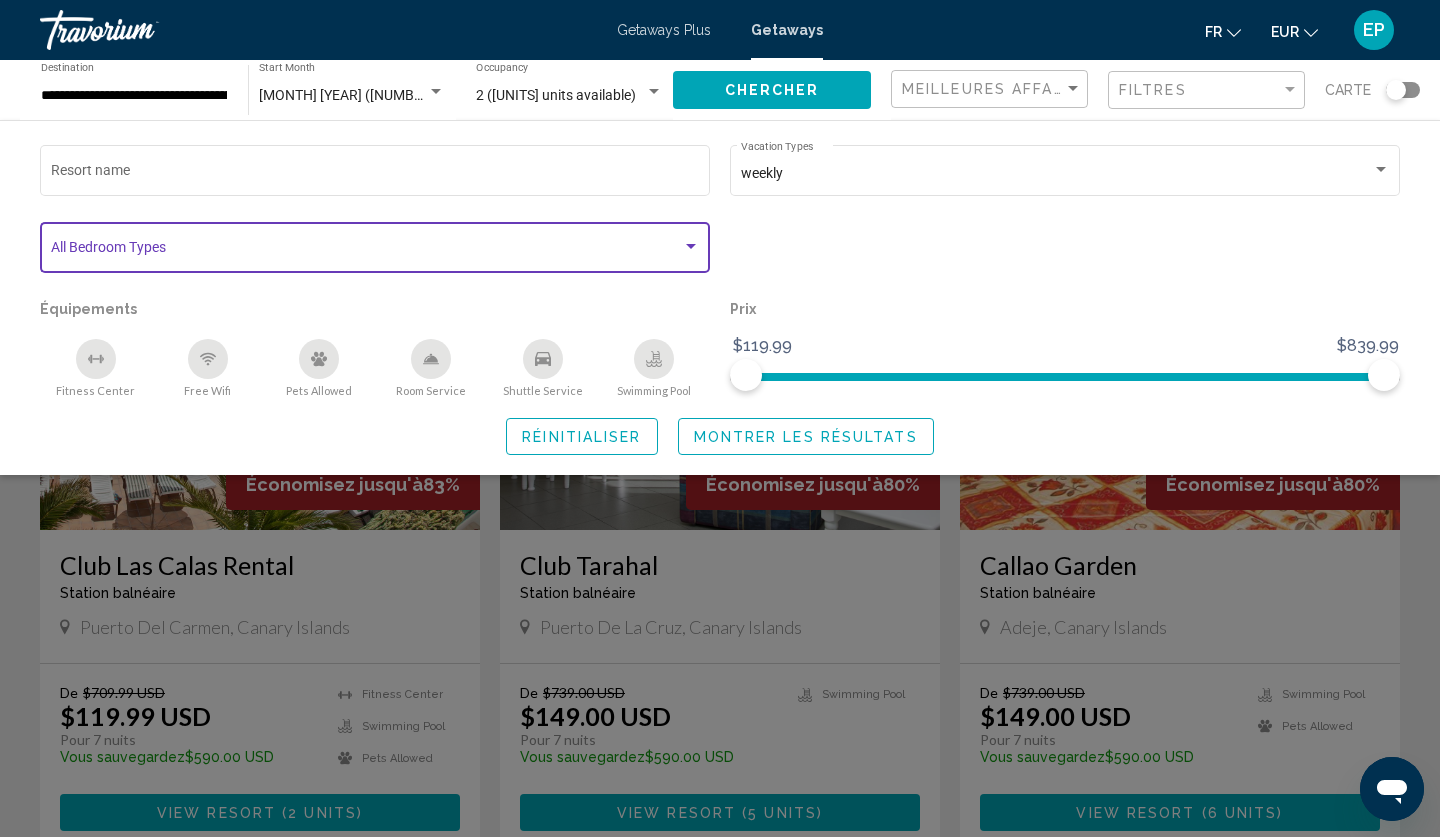 click at bounding box center (366, 251) 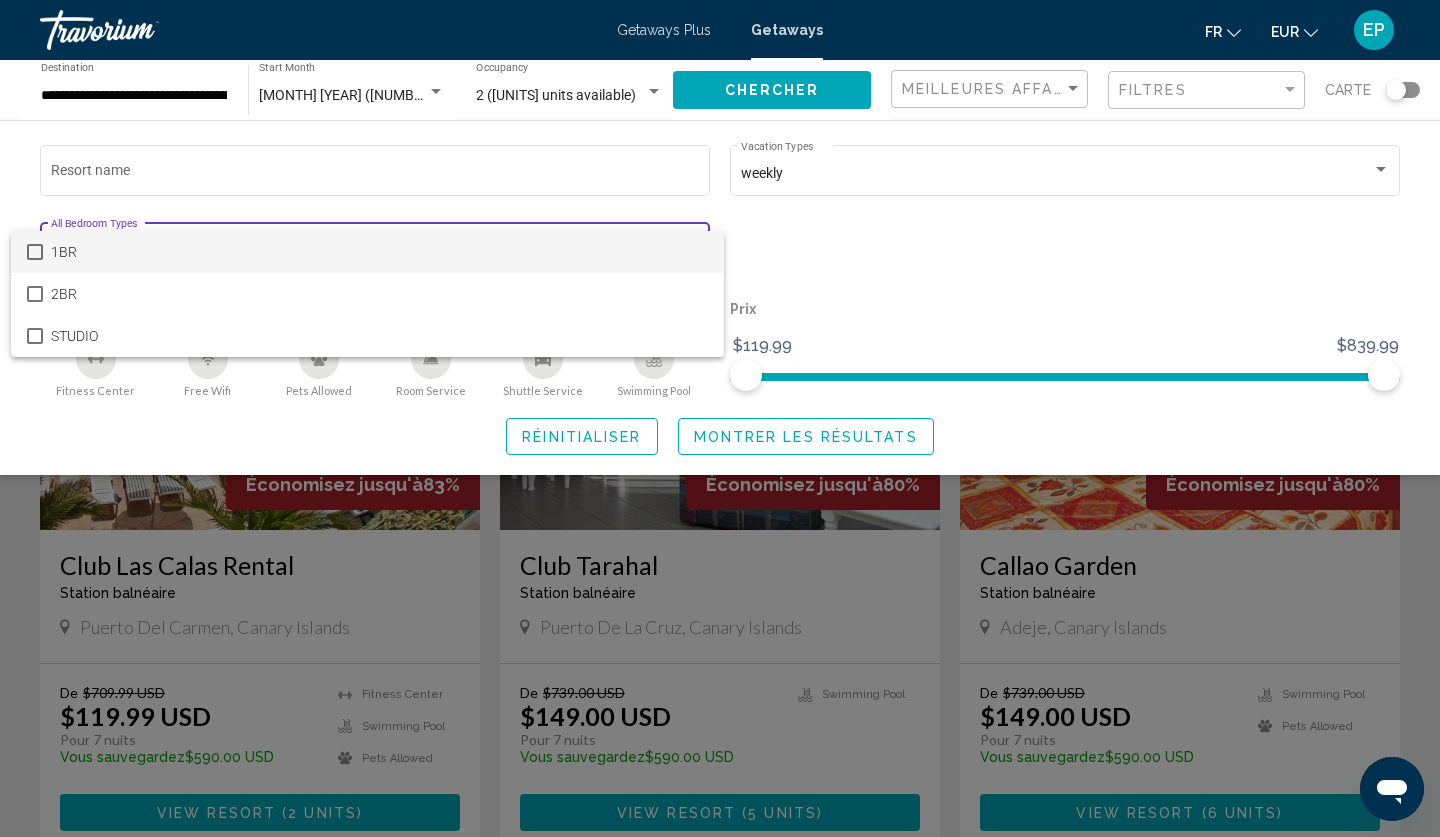 click at bounding box center (720, 418) 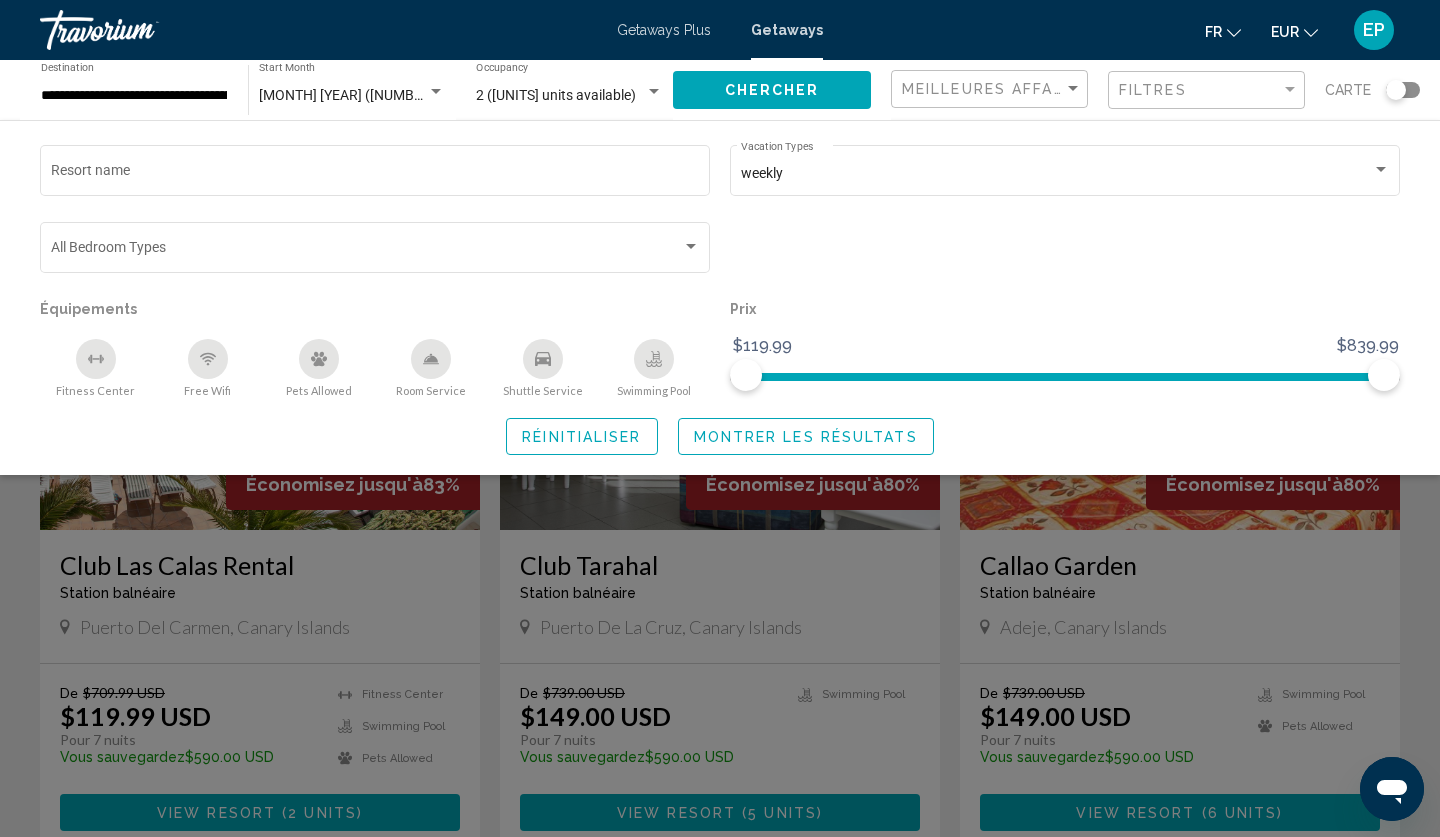 click on "Montrer les résultats" 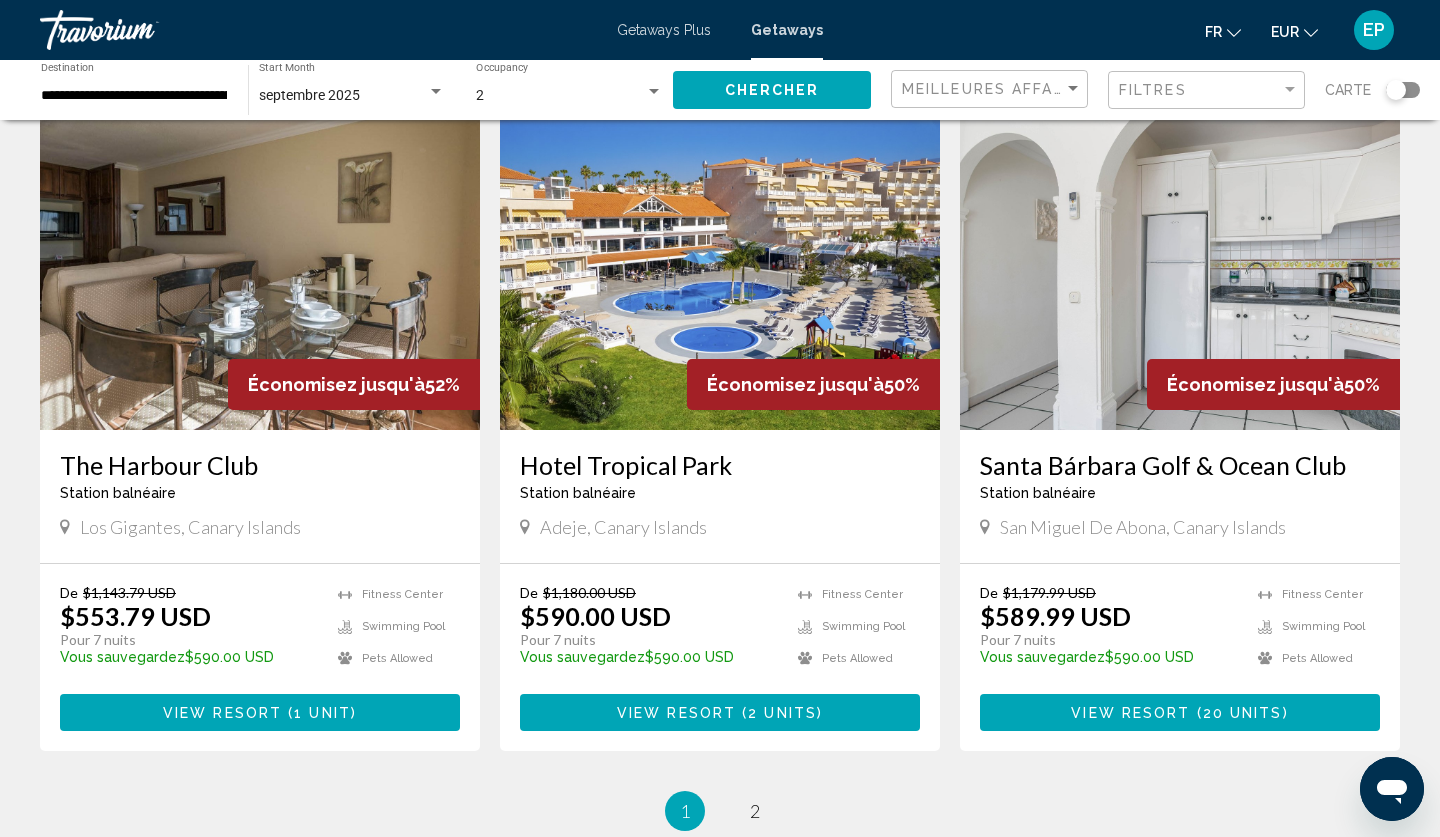 scroll, scrollTop: 2141, scrollLeft: 0, axis: vertical 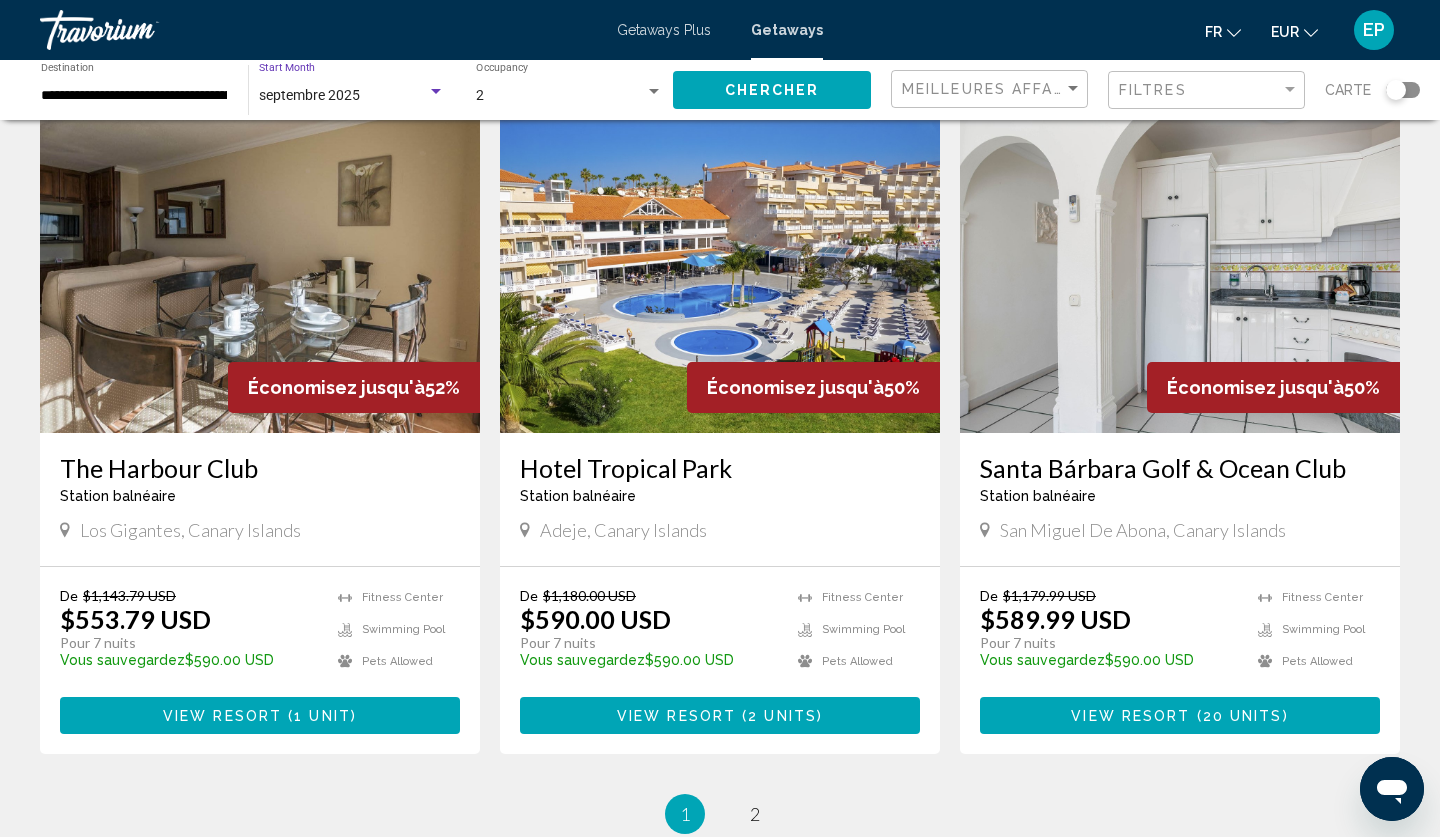 click at bounding box center [436, 92] 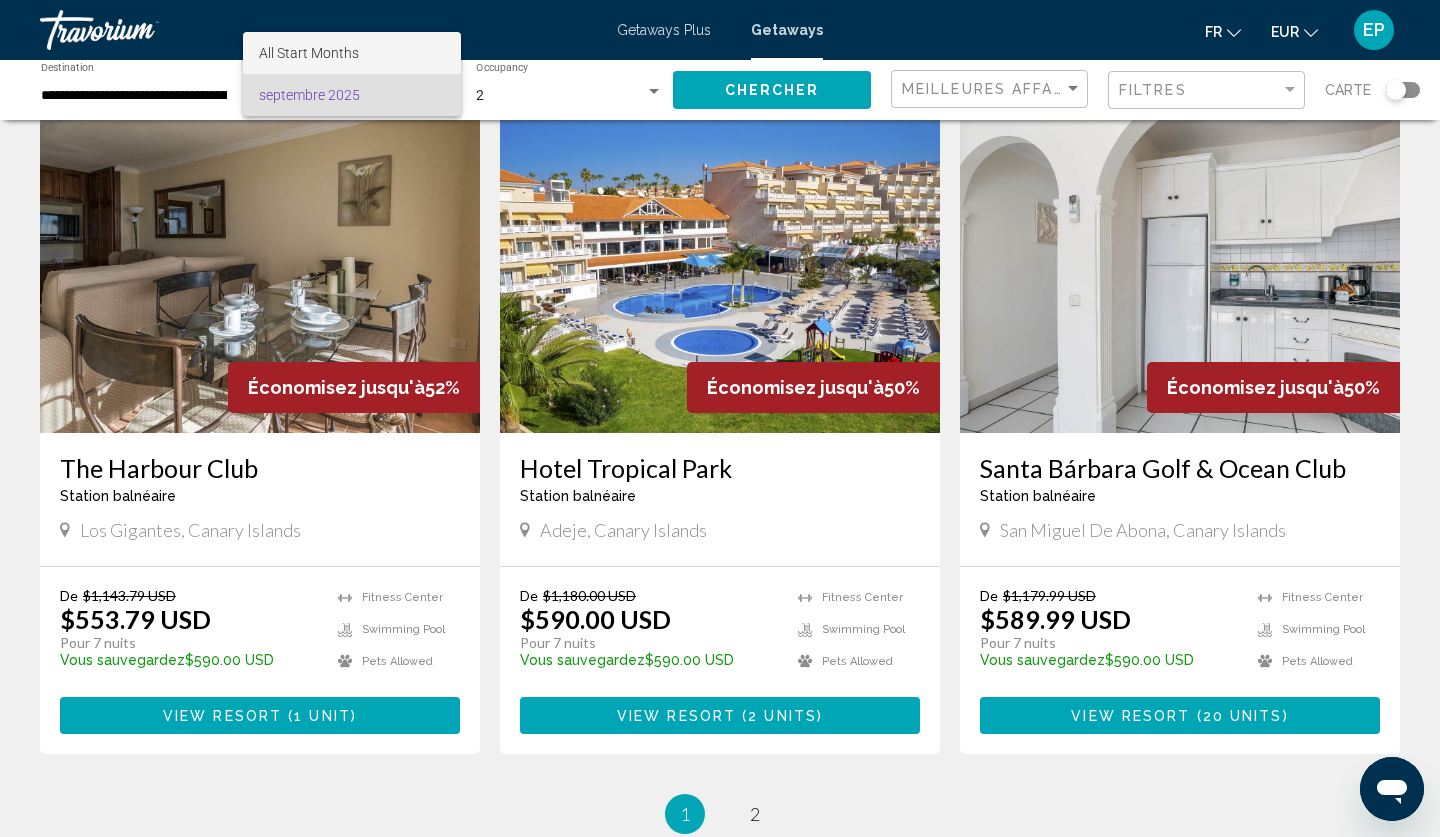 click on "All Start Months" at bounding box center [352, 53] 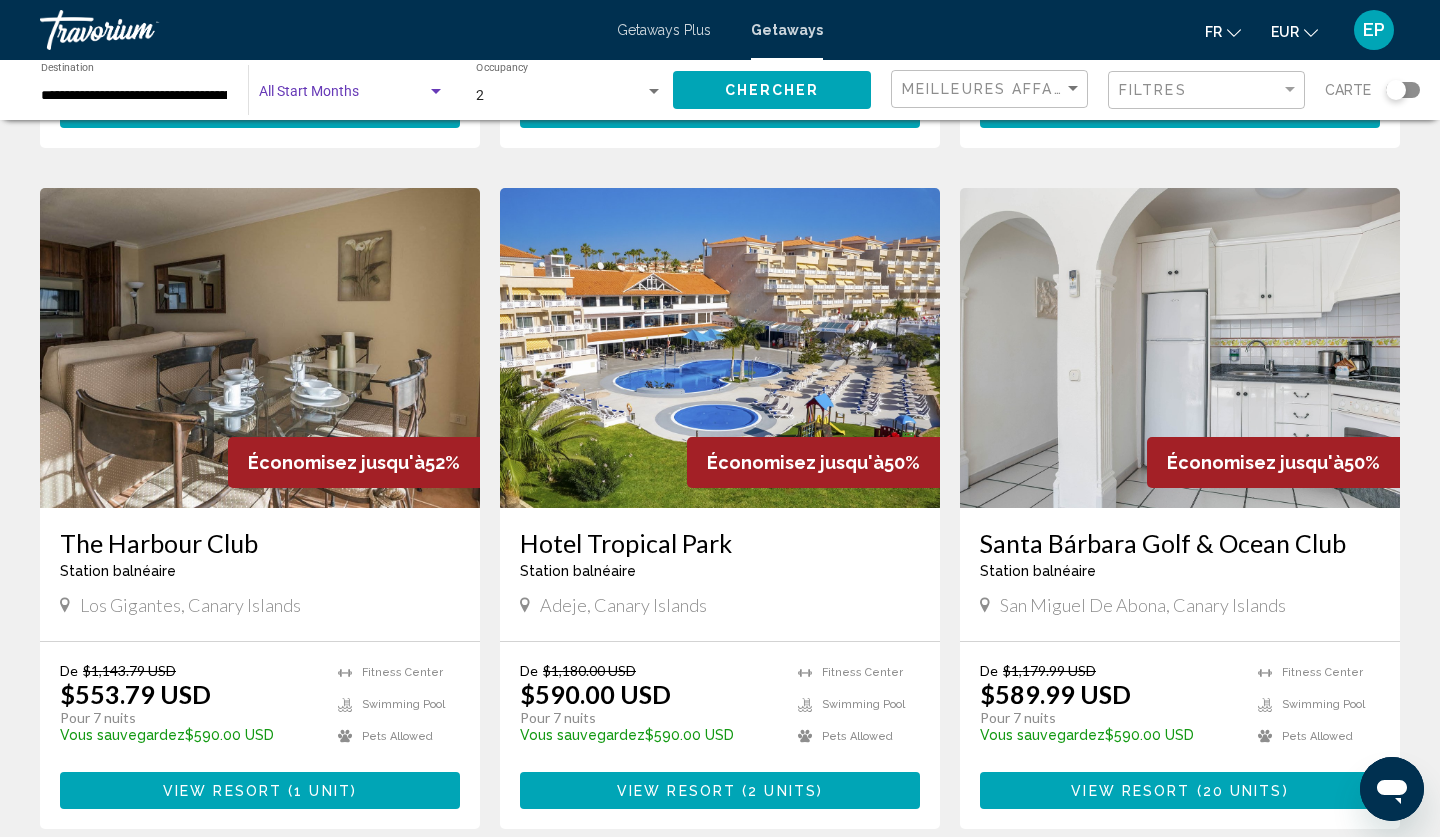 scroll, scrollTop: 2061, scrollLeft: 0, axis: vertical 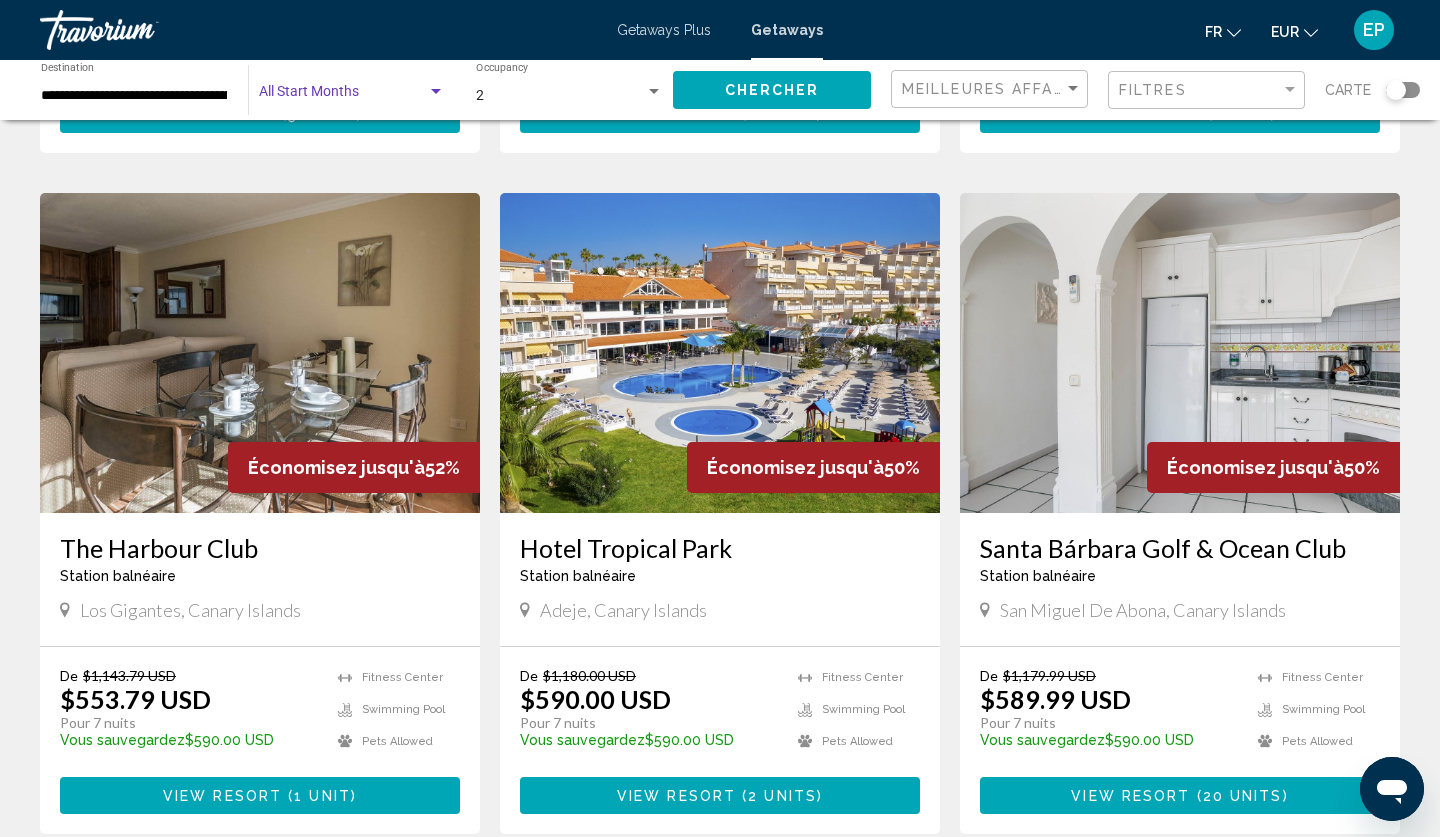 click on "Chercher" 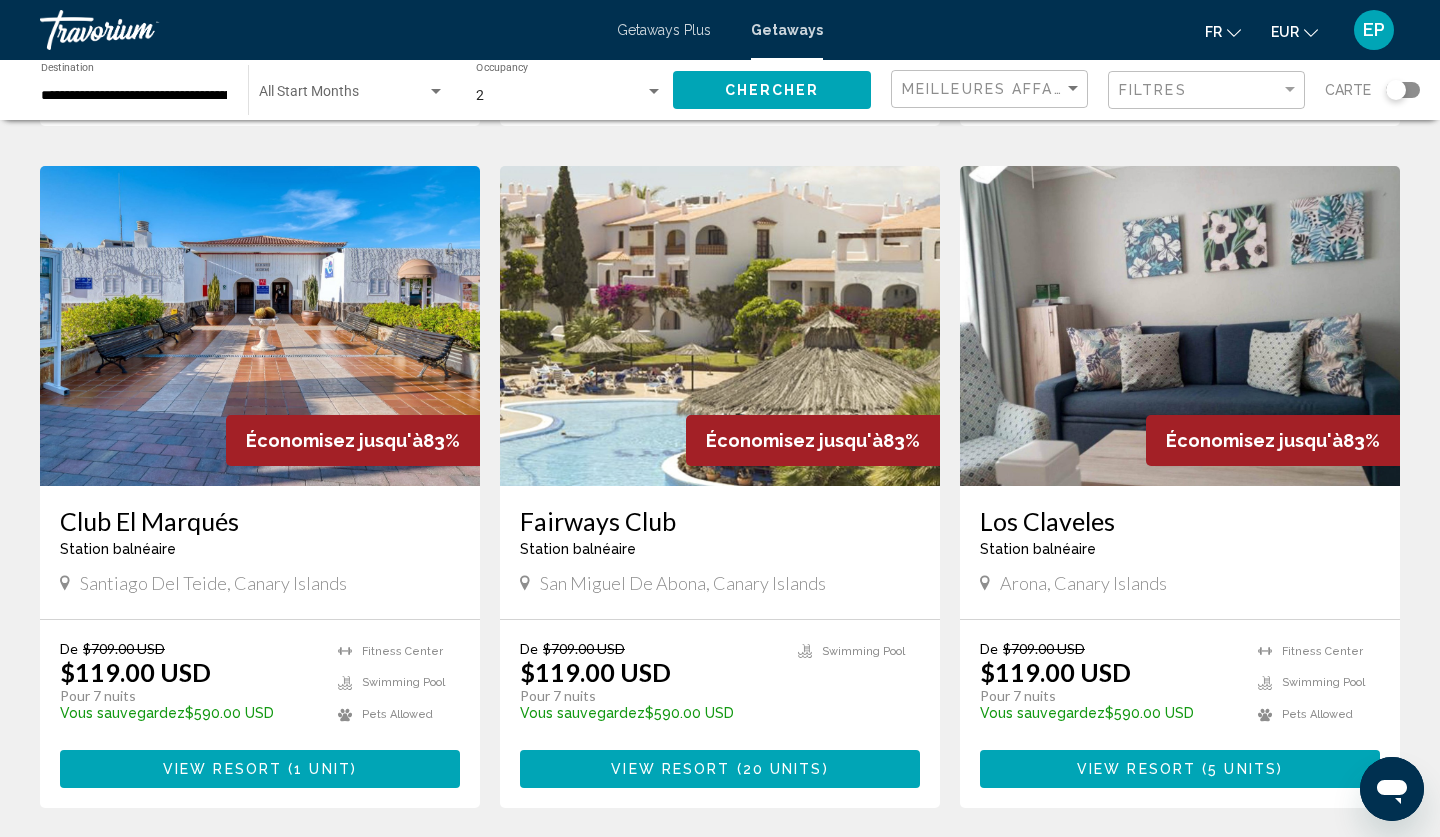 scroll, scrollTop: 726, scrollLeft: 0, axis: vertical 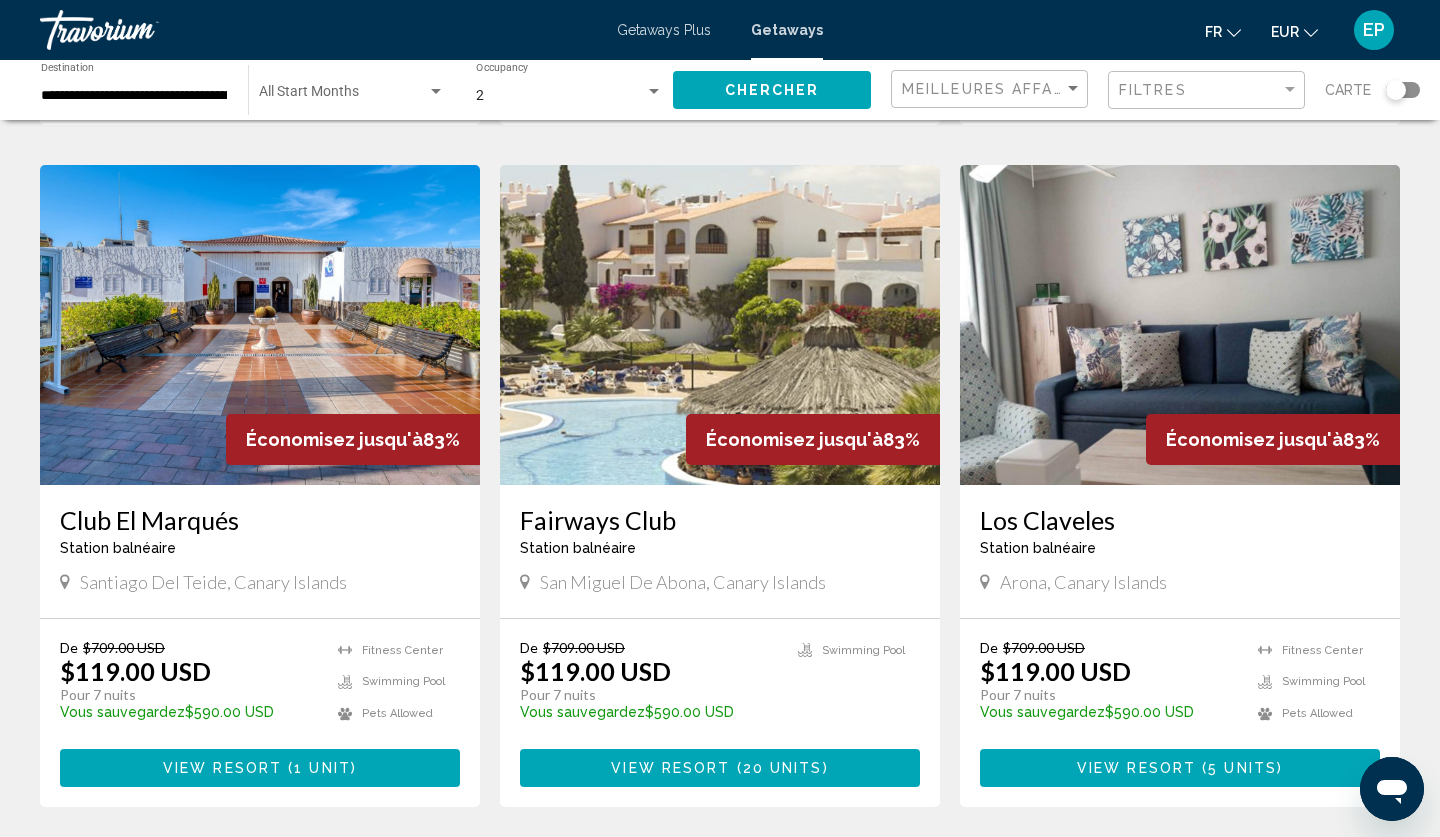click on "Fairways Club" at bounding box center [720, 520] 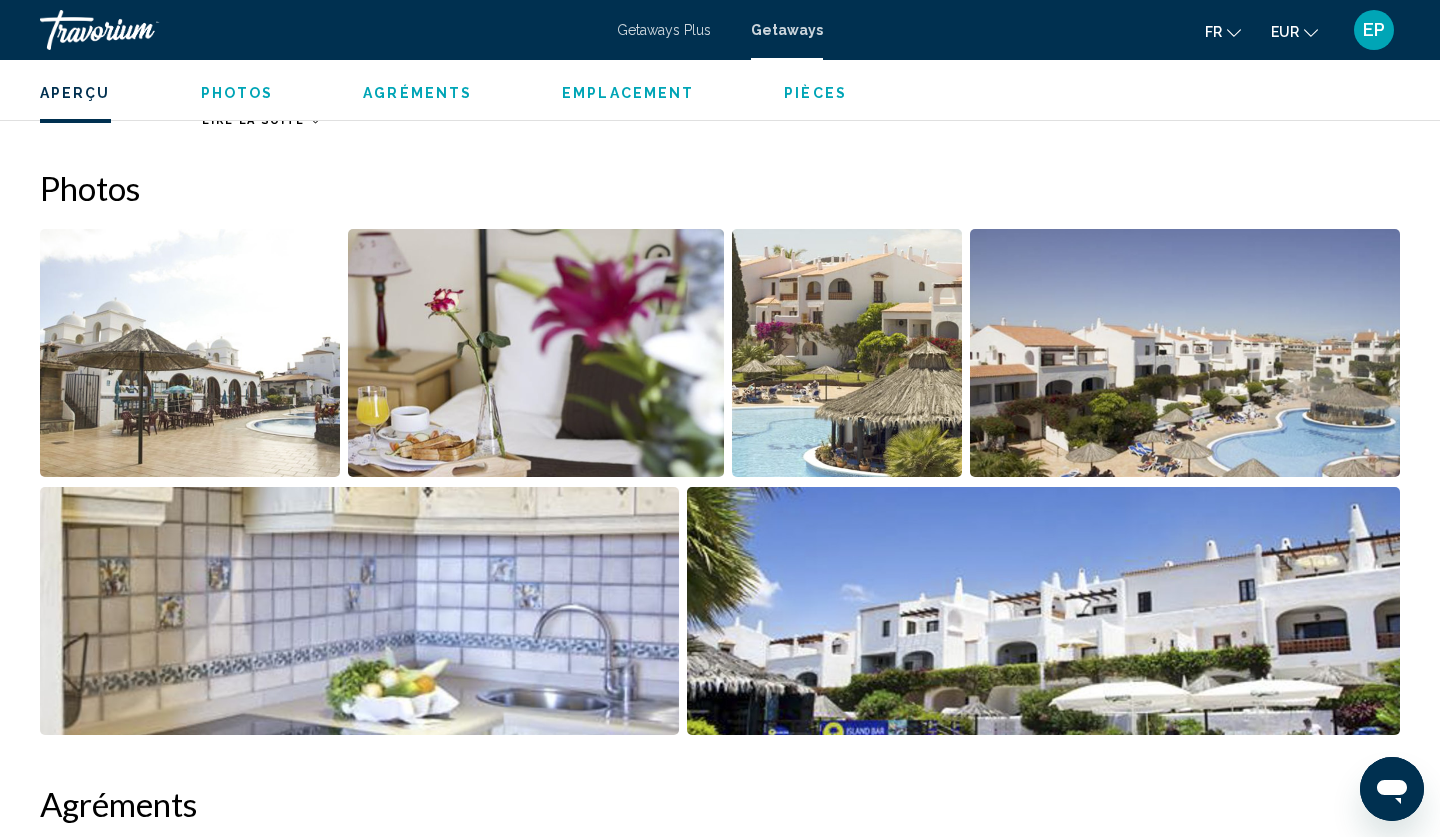scroll, scrollTop: 871, scrollLeft: 0, axis: vertical 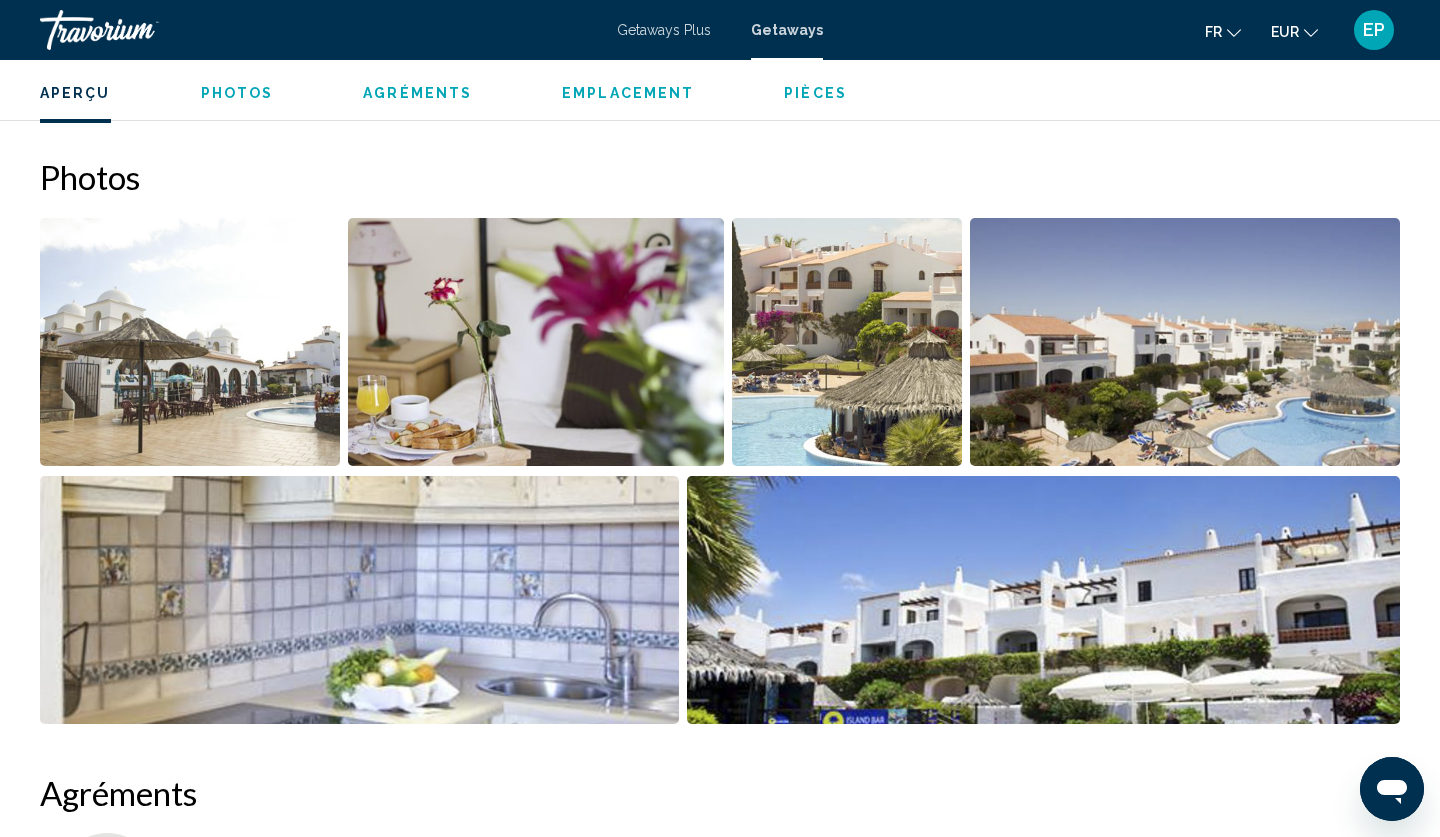 click at bounding box center [190, 342] 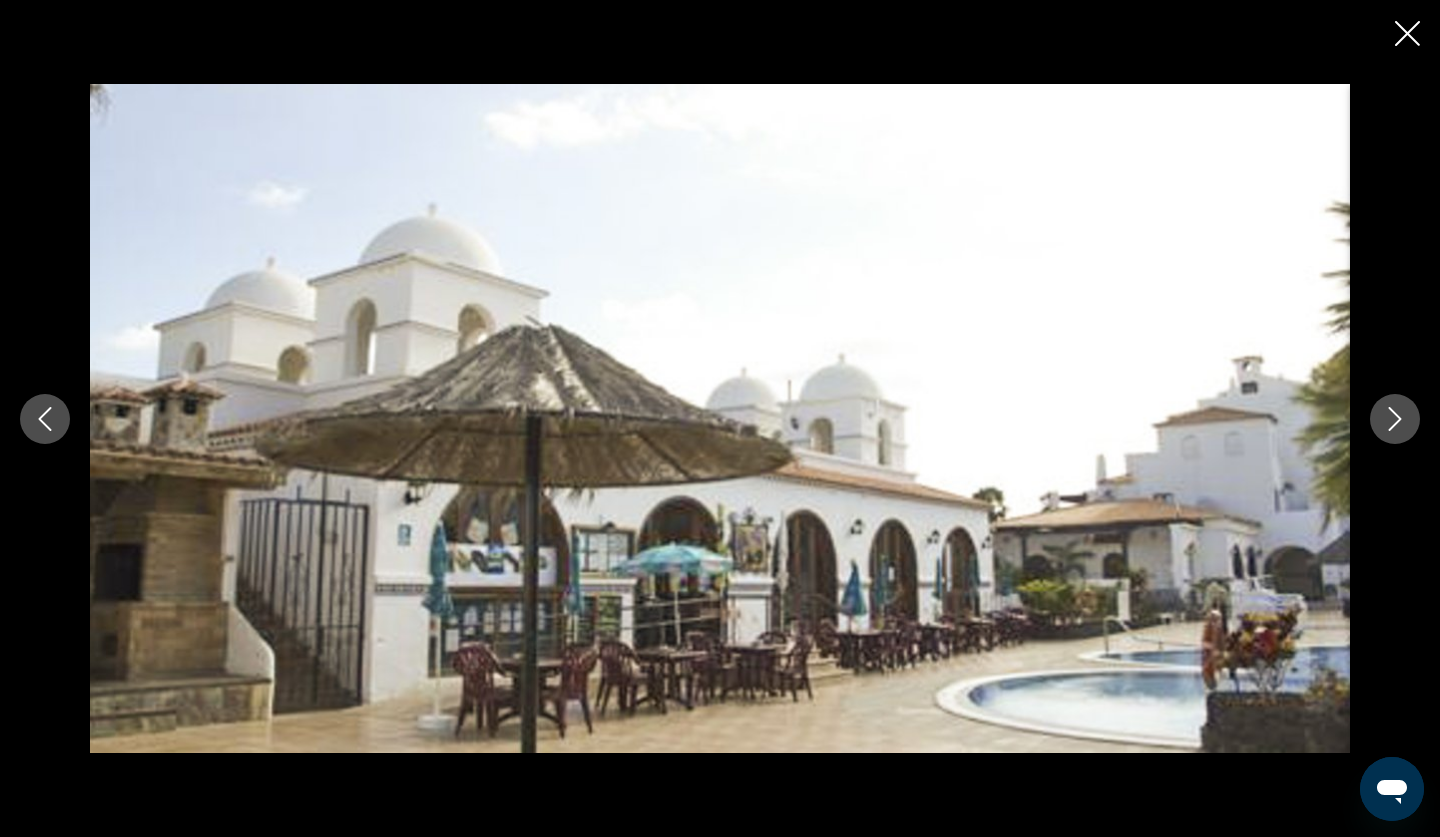 click 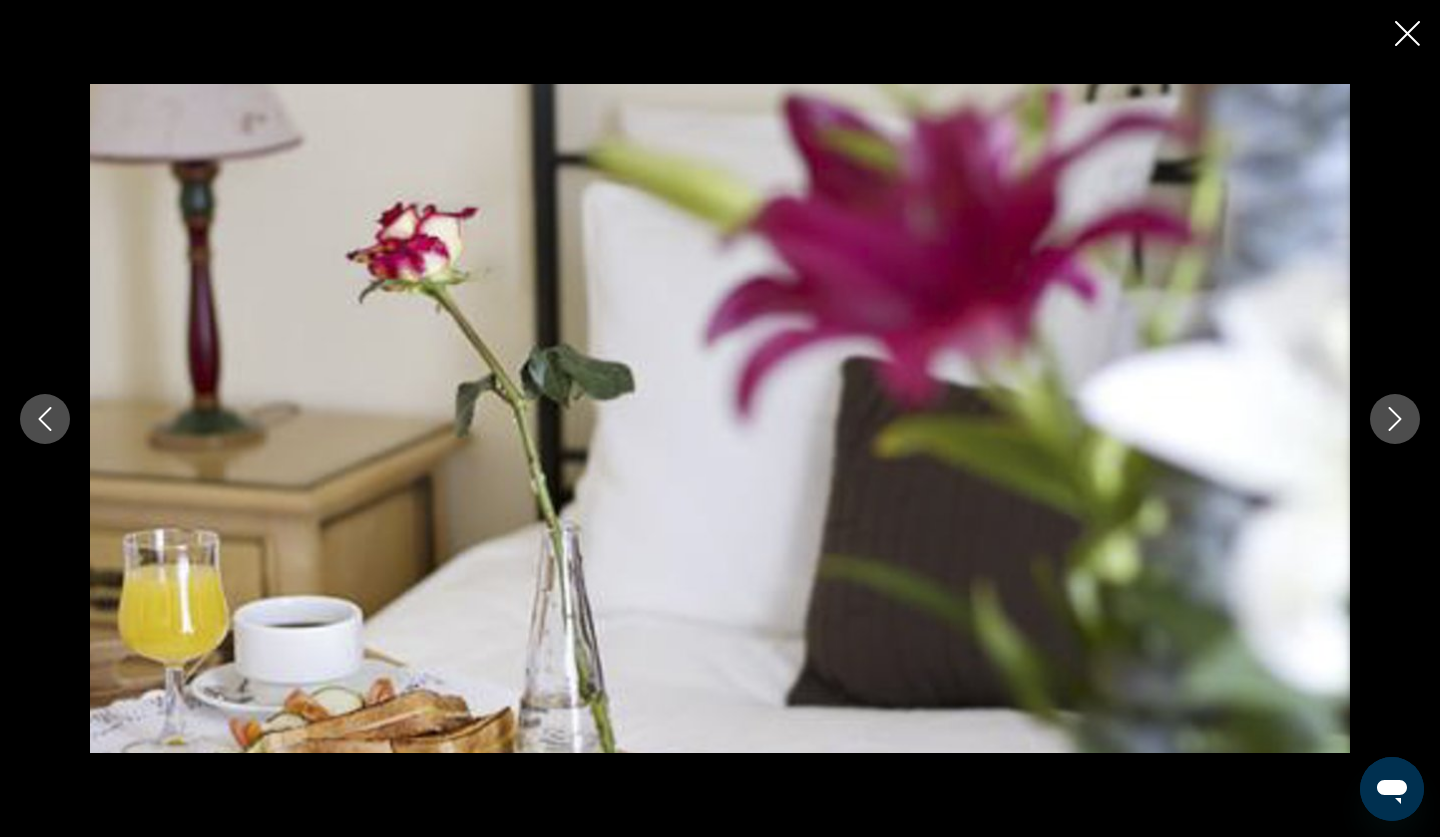 click 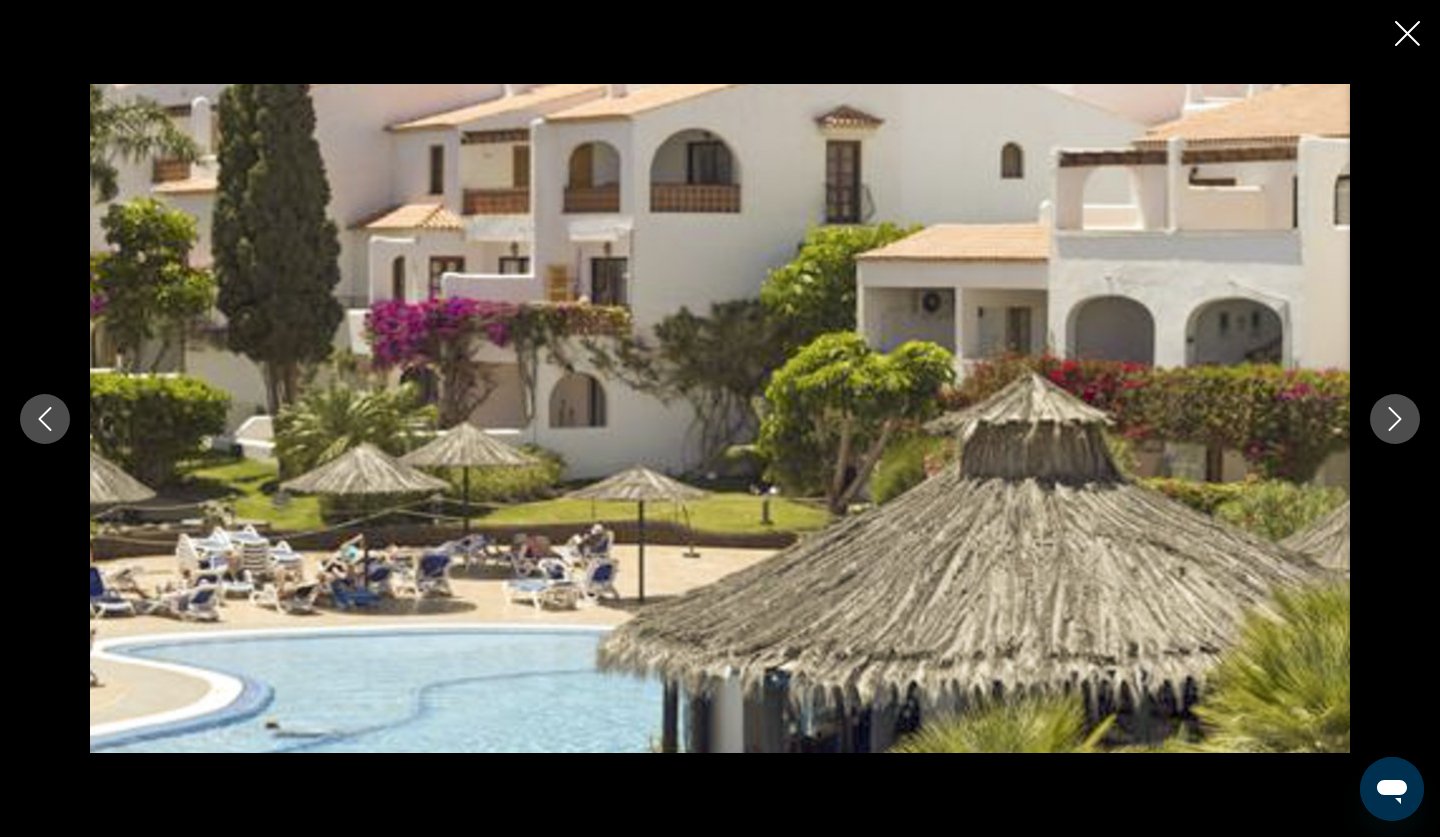 click 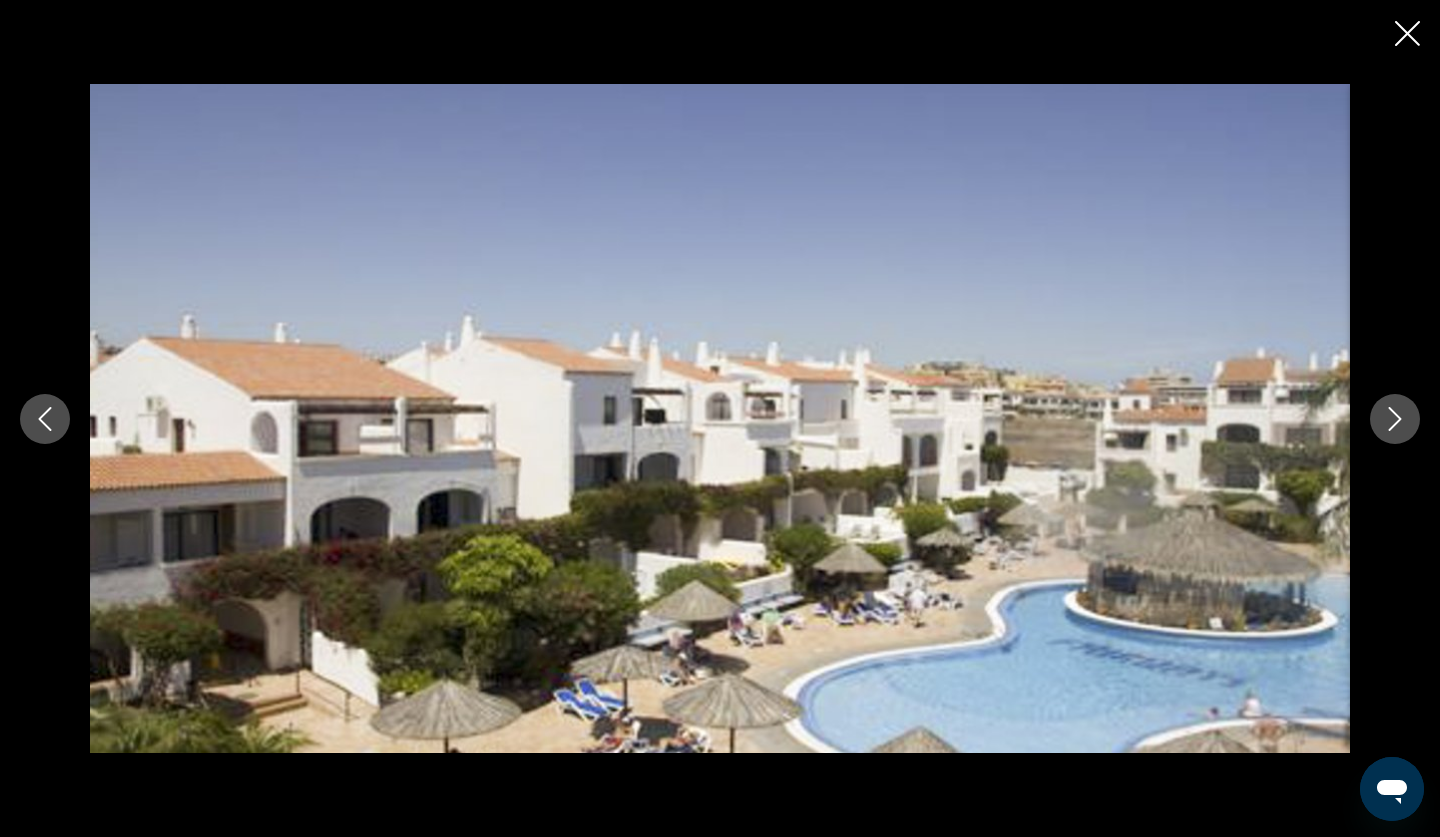 click 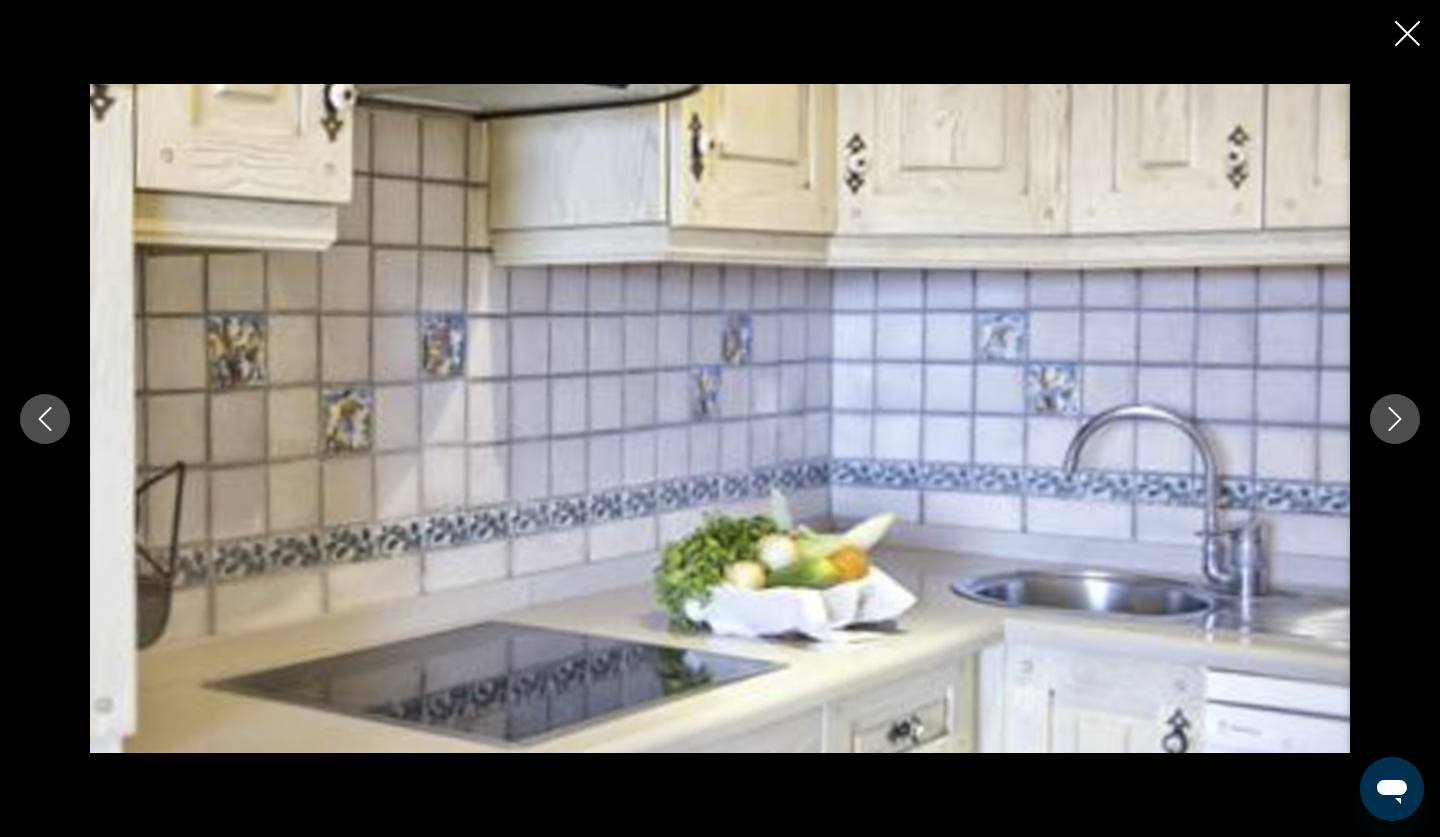click 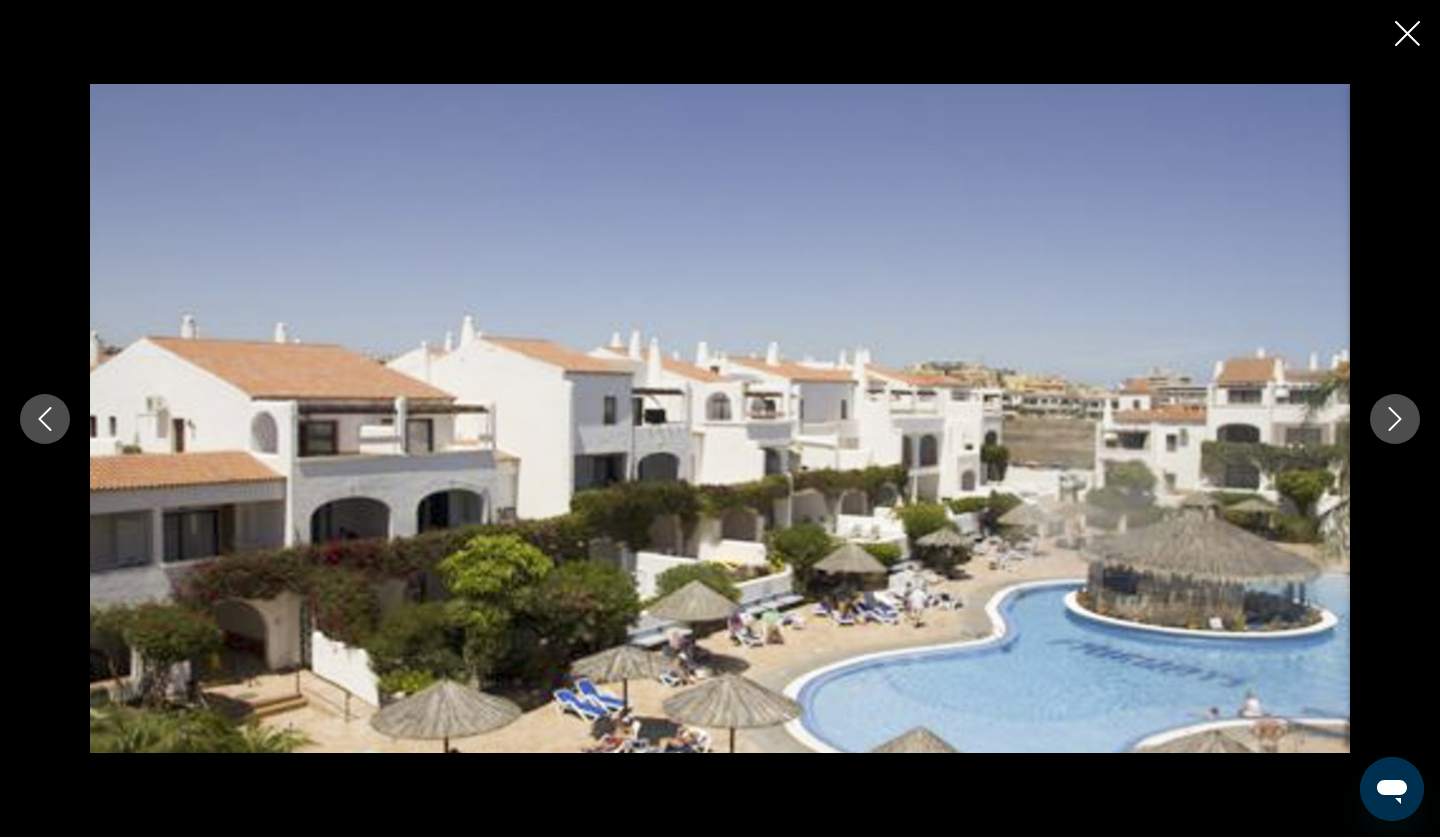 click 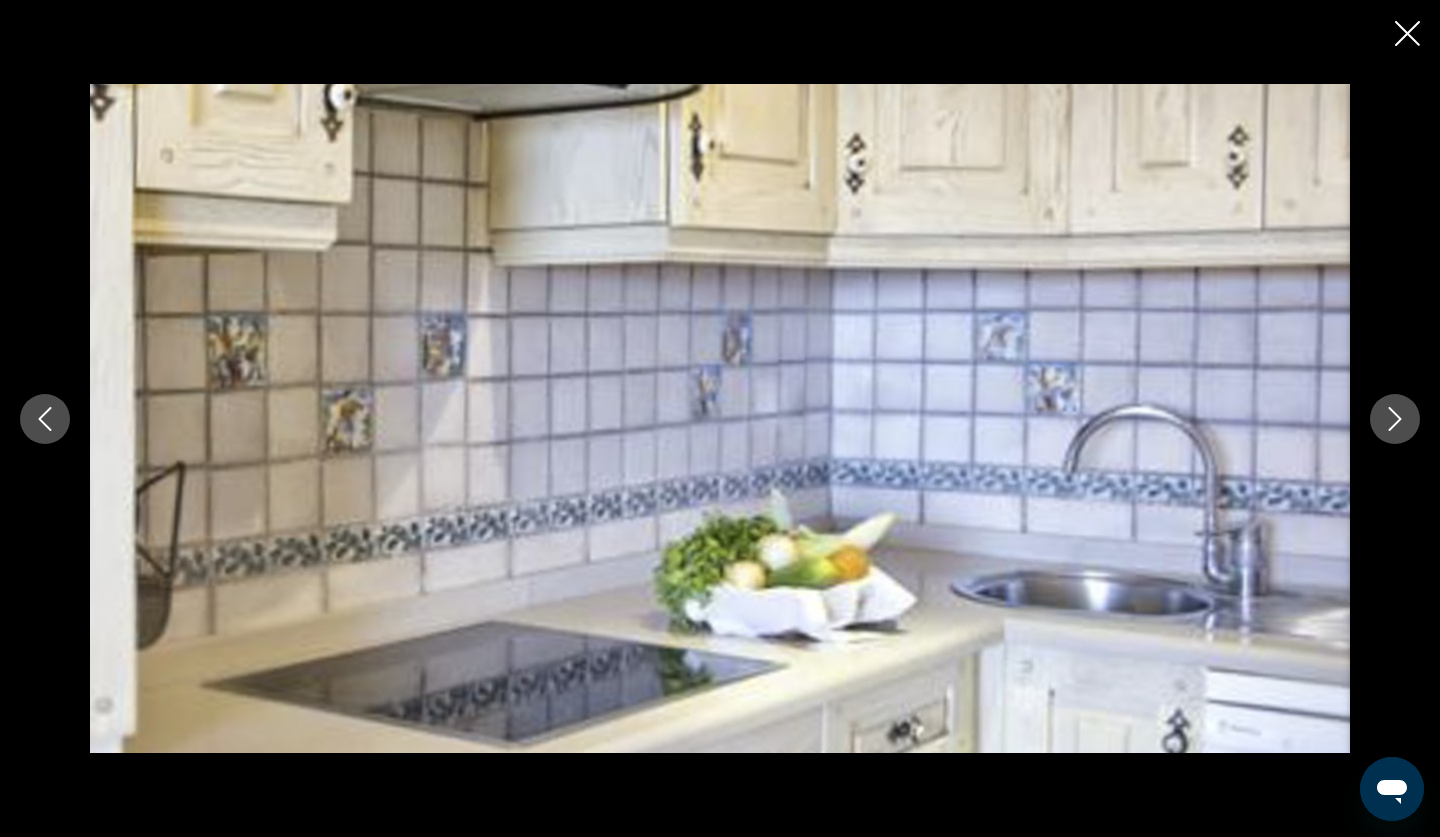 click 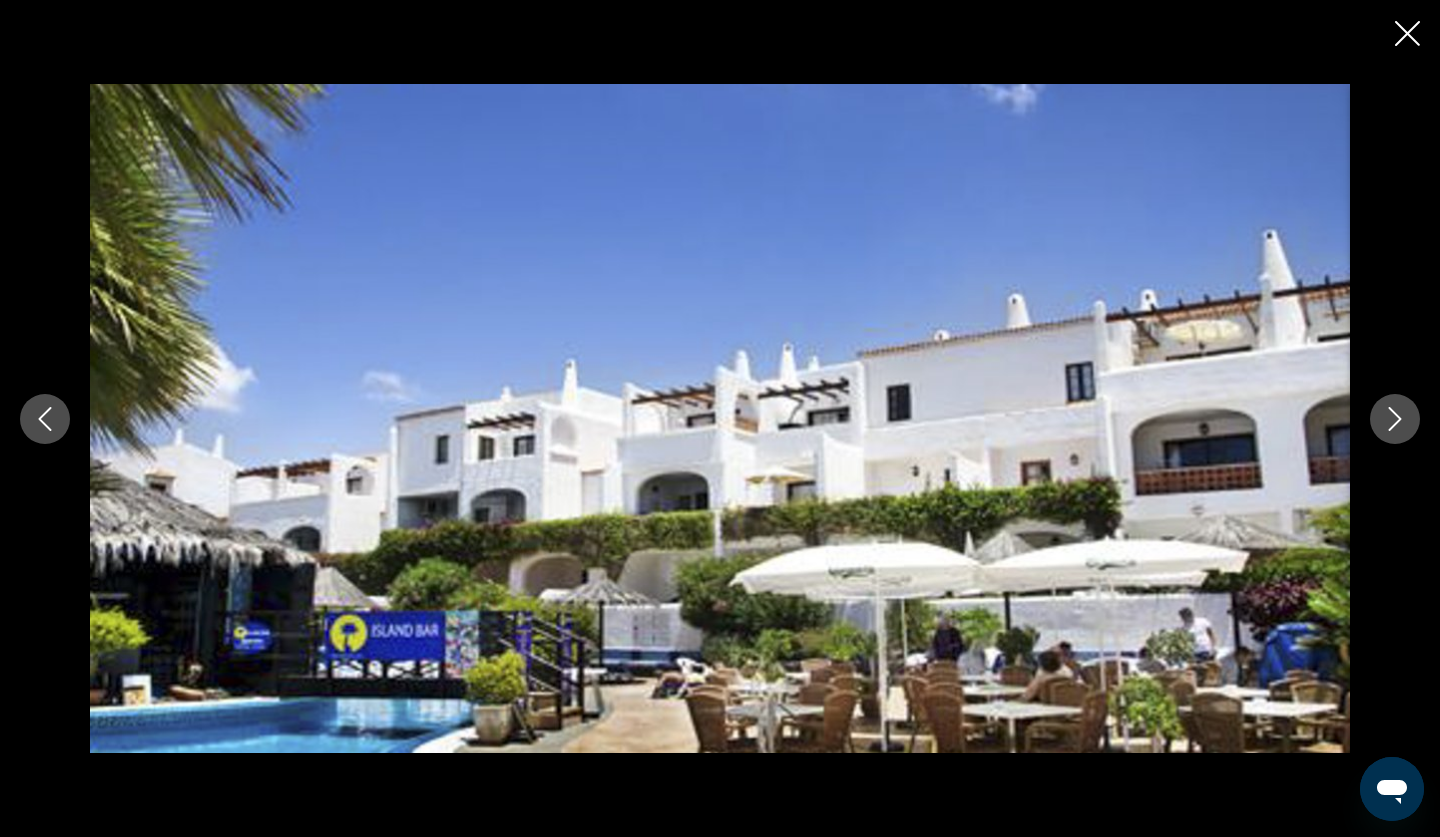 click 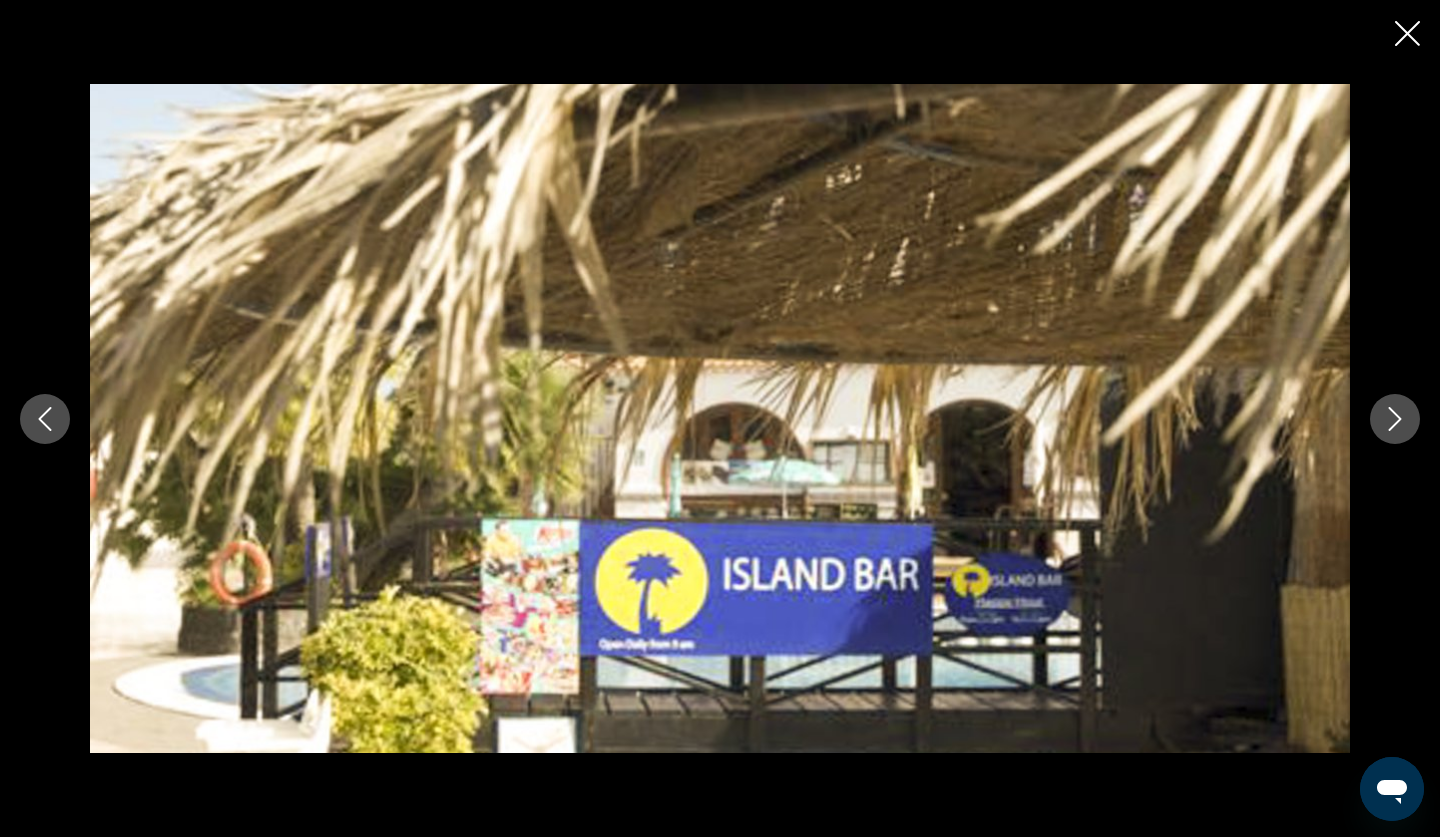 click 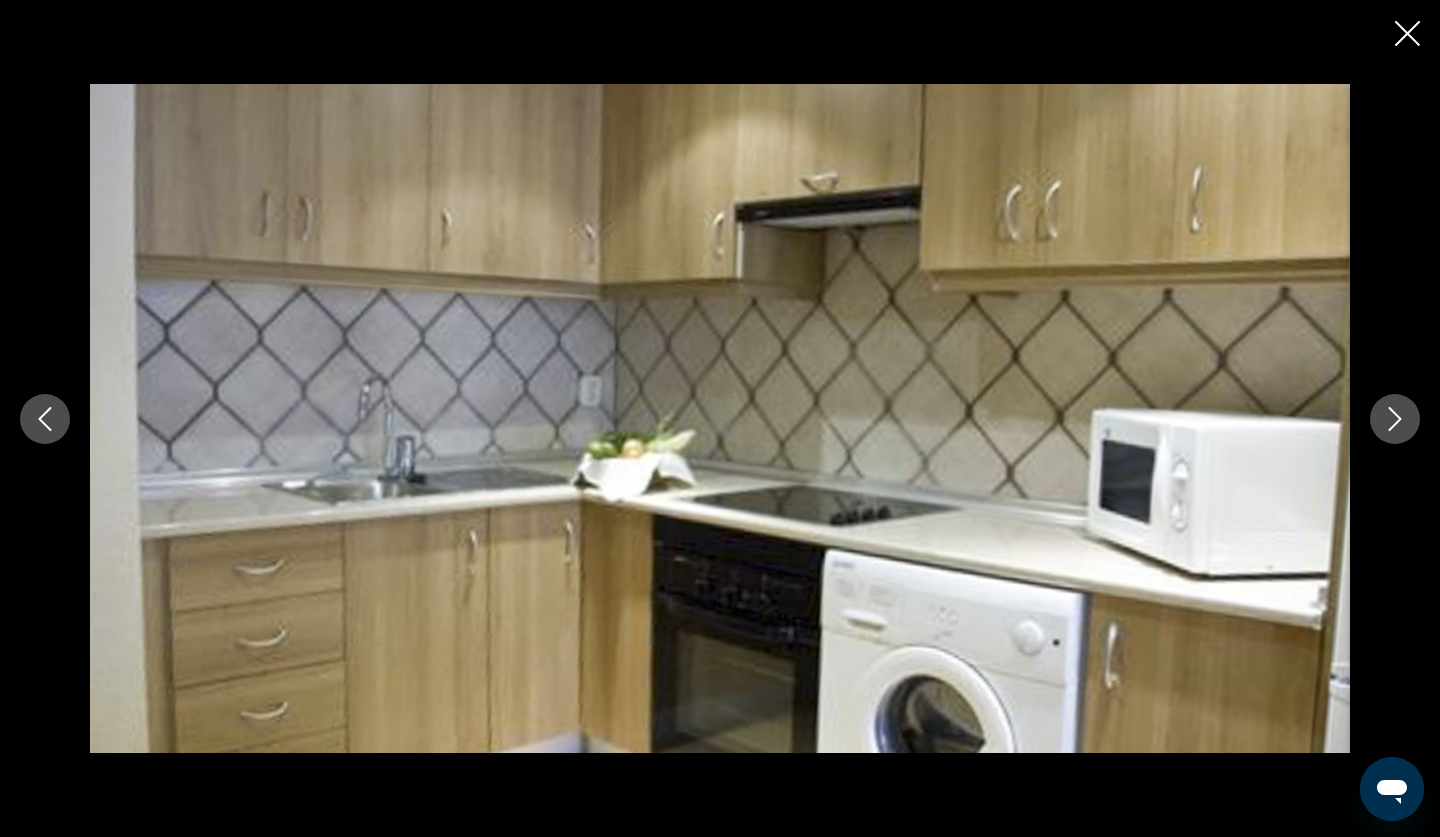 click 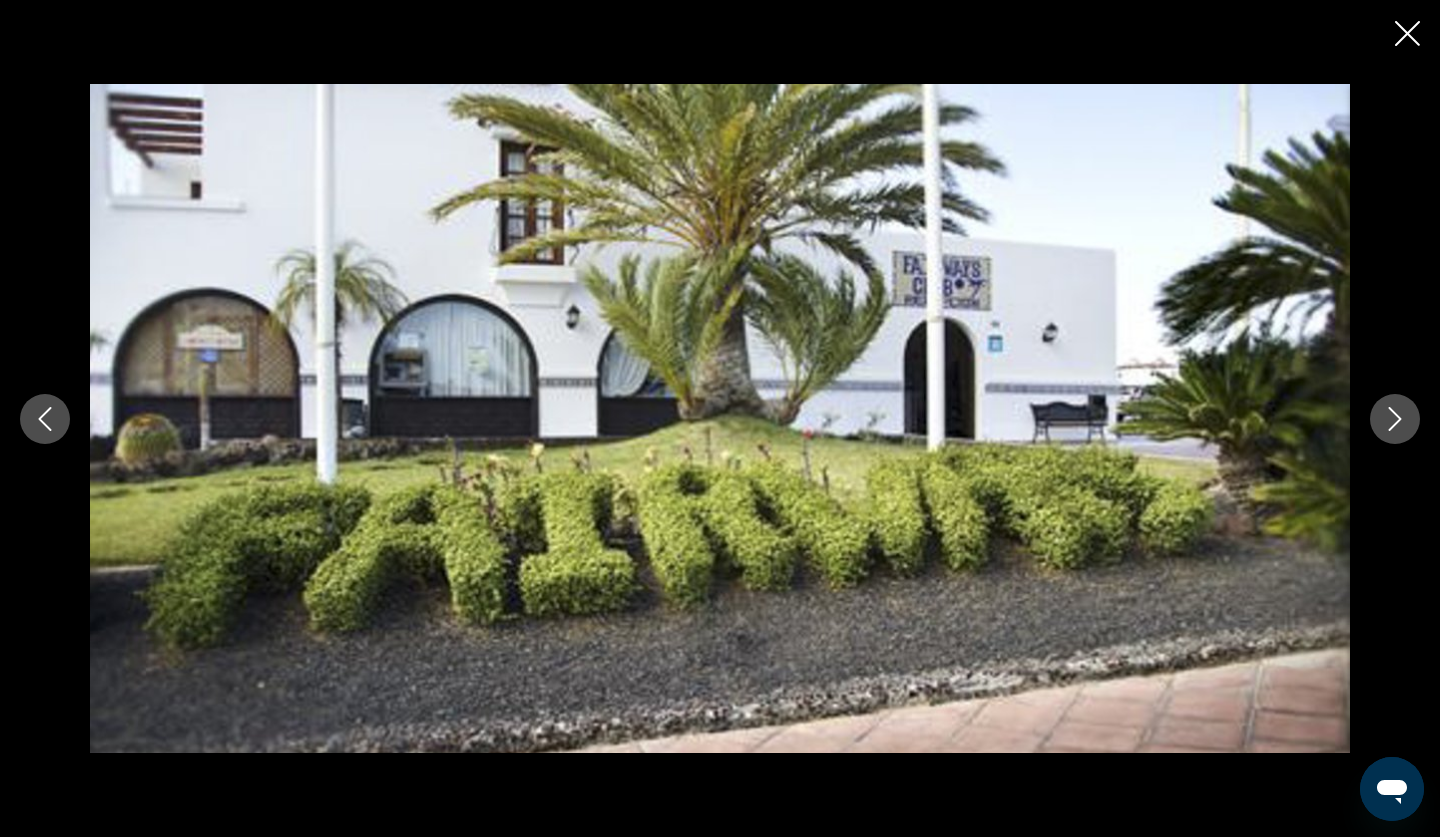 click 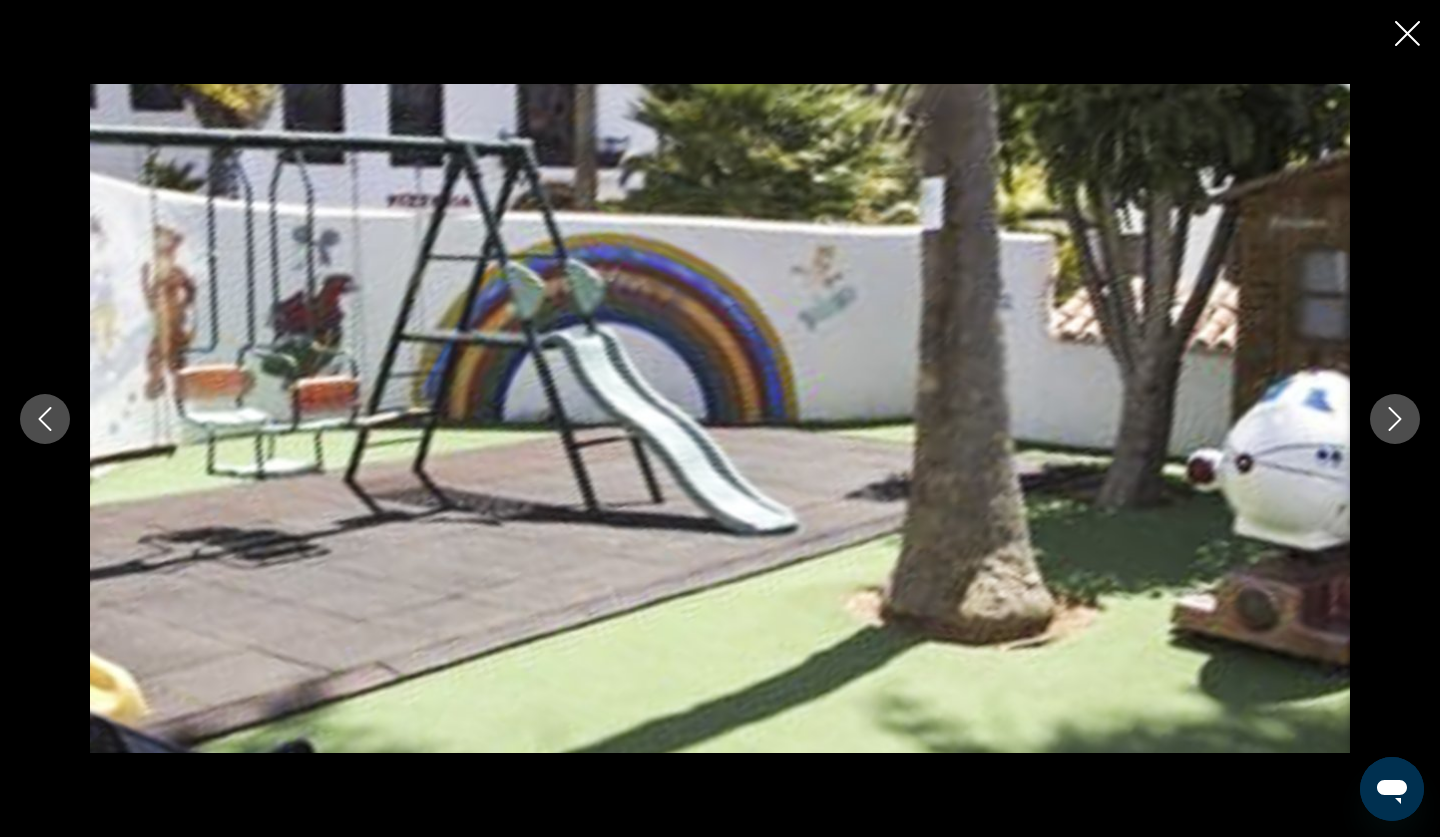 click 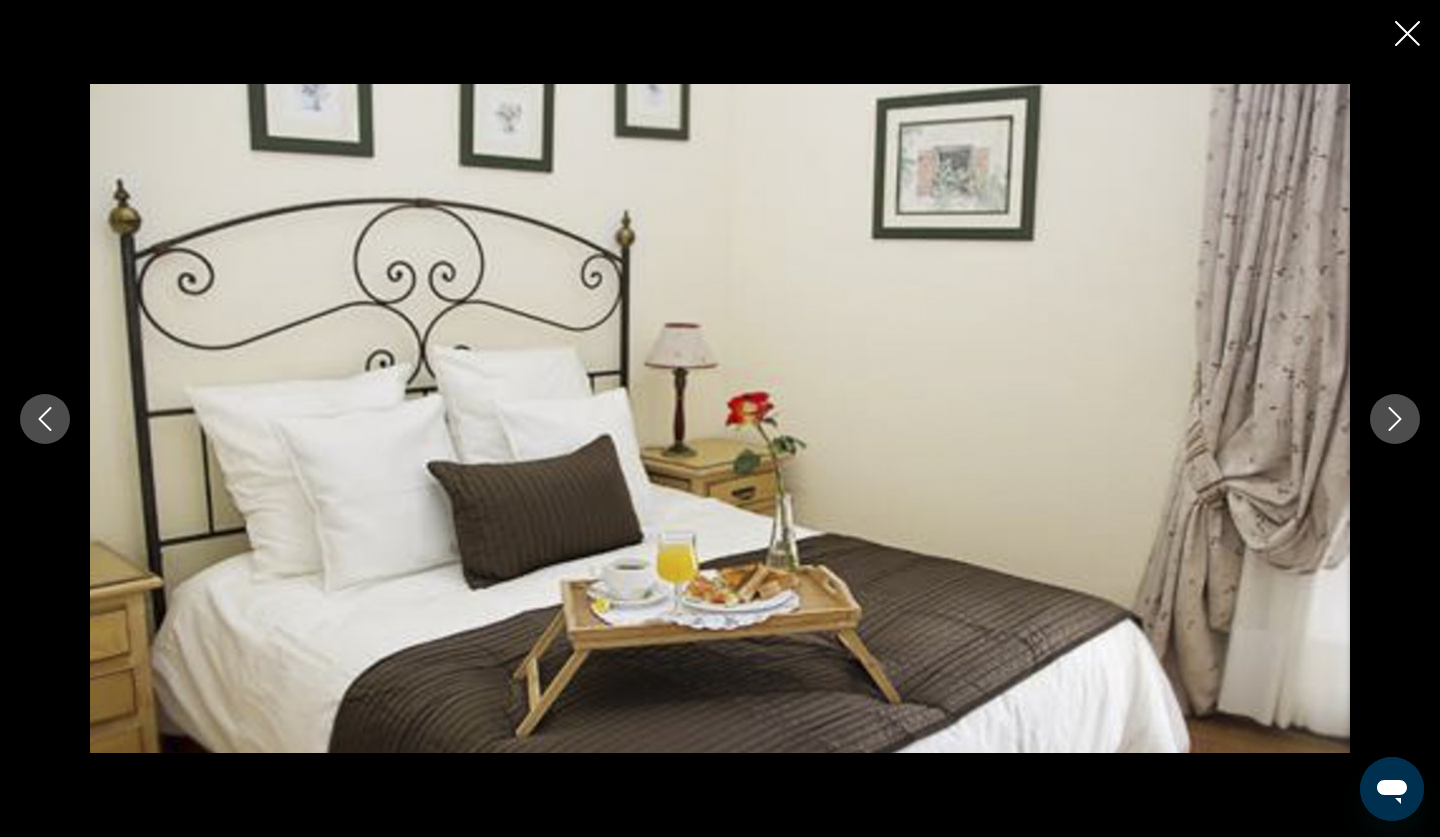 click 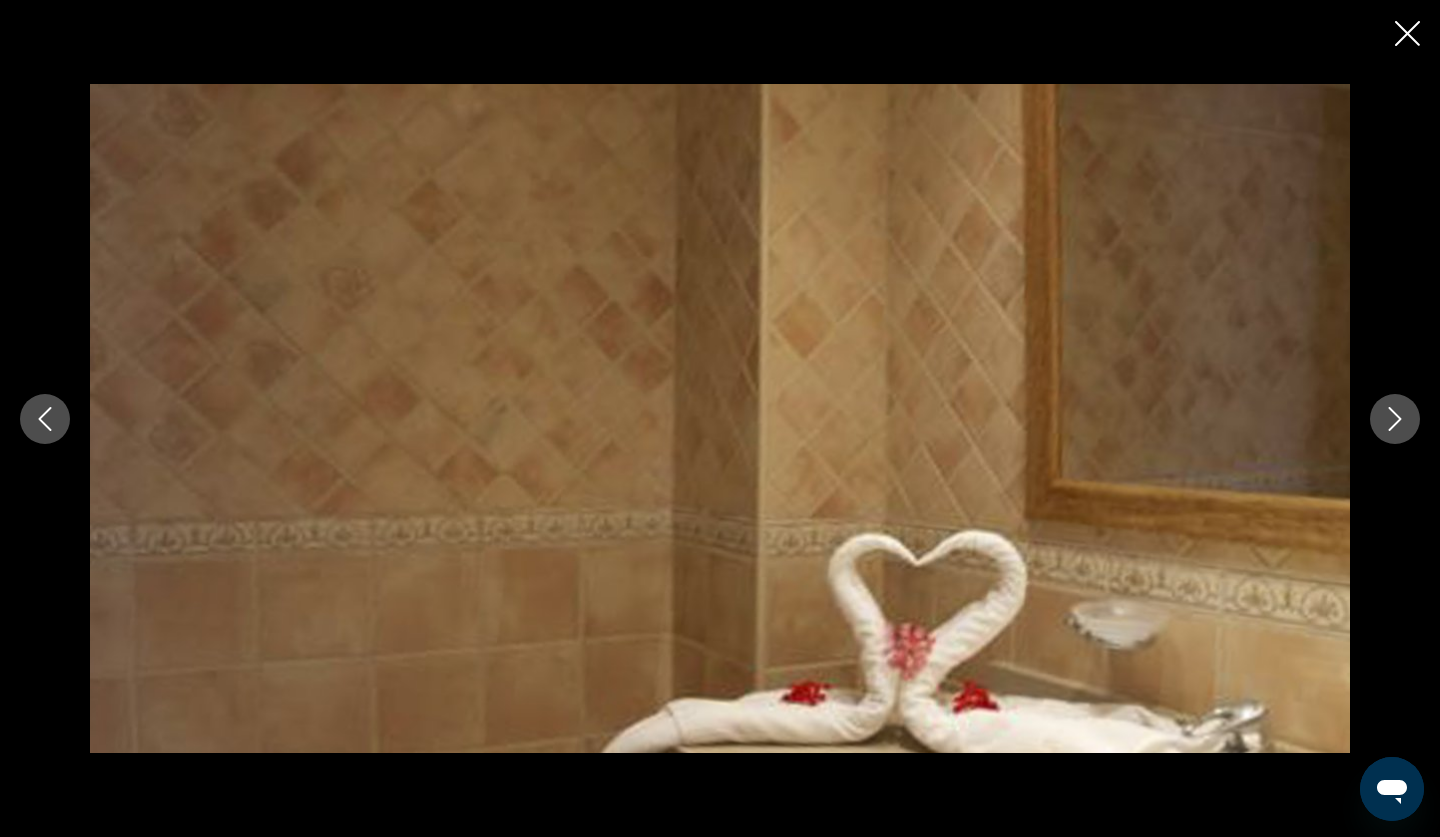 click 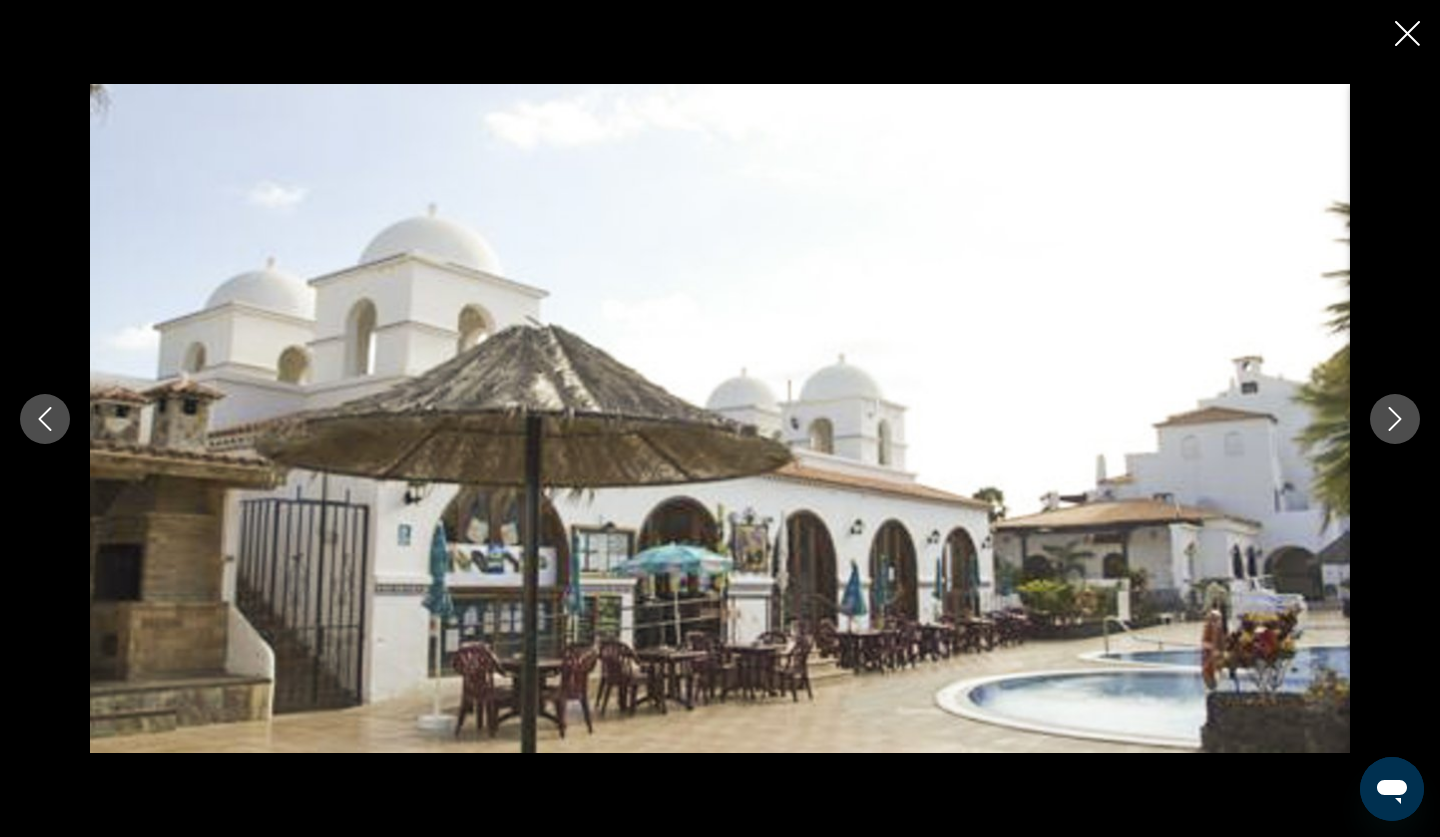 click 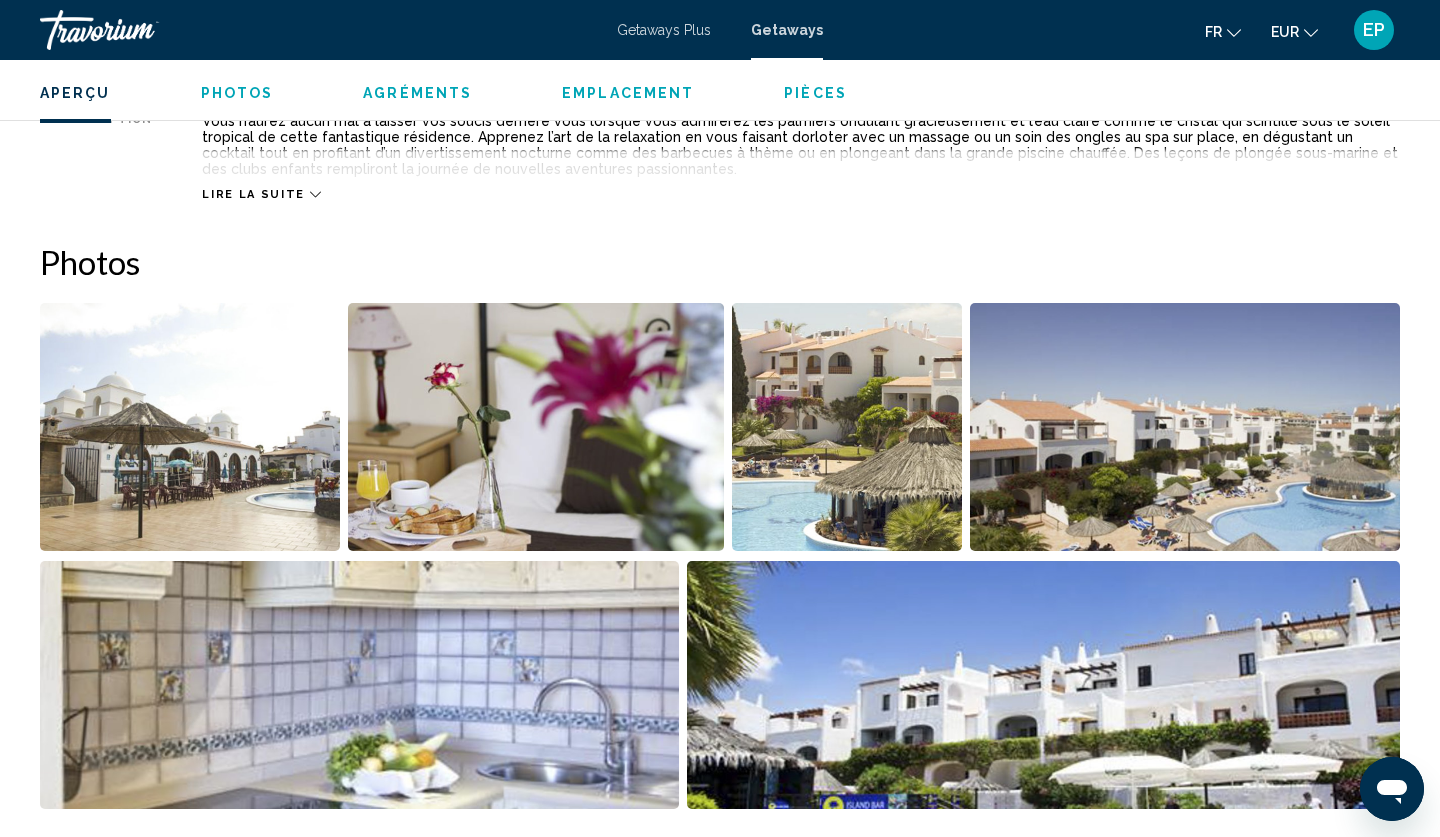 scroll, scrollTop: 734, scrollLeft: 0, axis: vertical 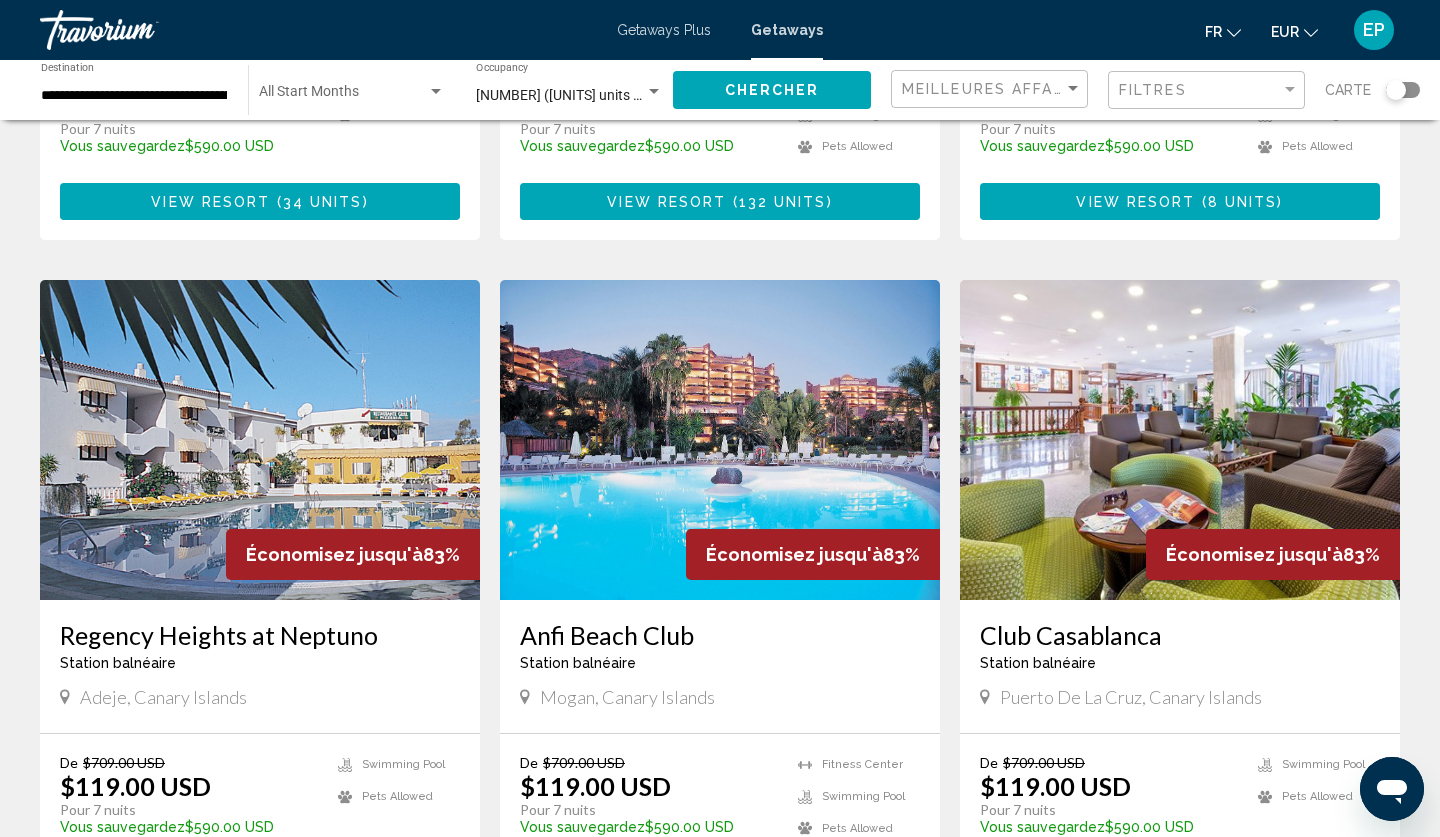click at bounding box center [720, 440] 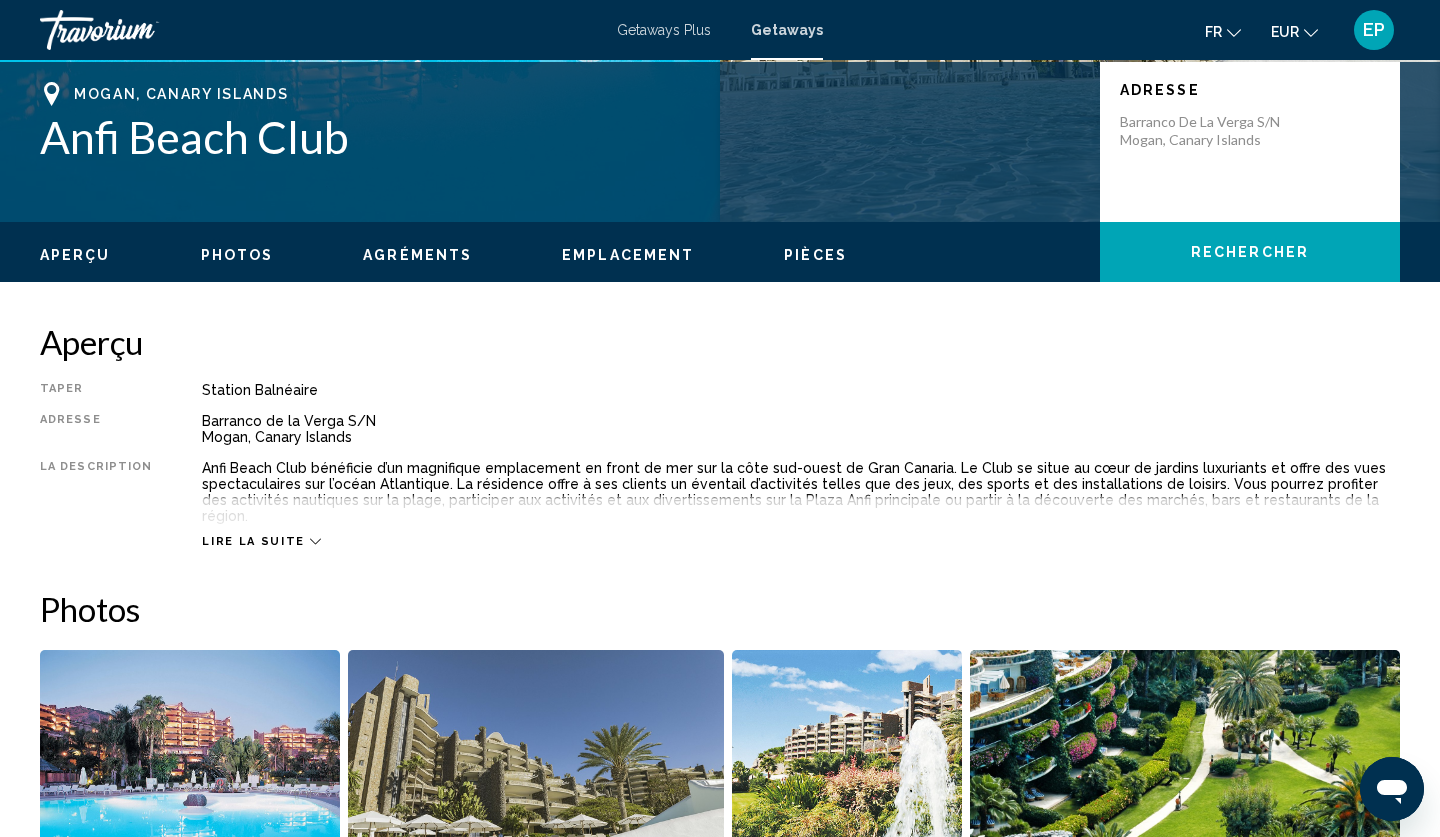 scroll, scrollTop: 437, scrollLeft: 0, axis: vertical 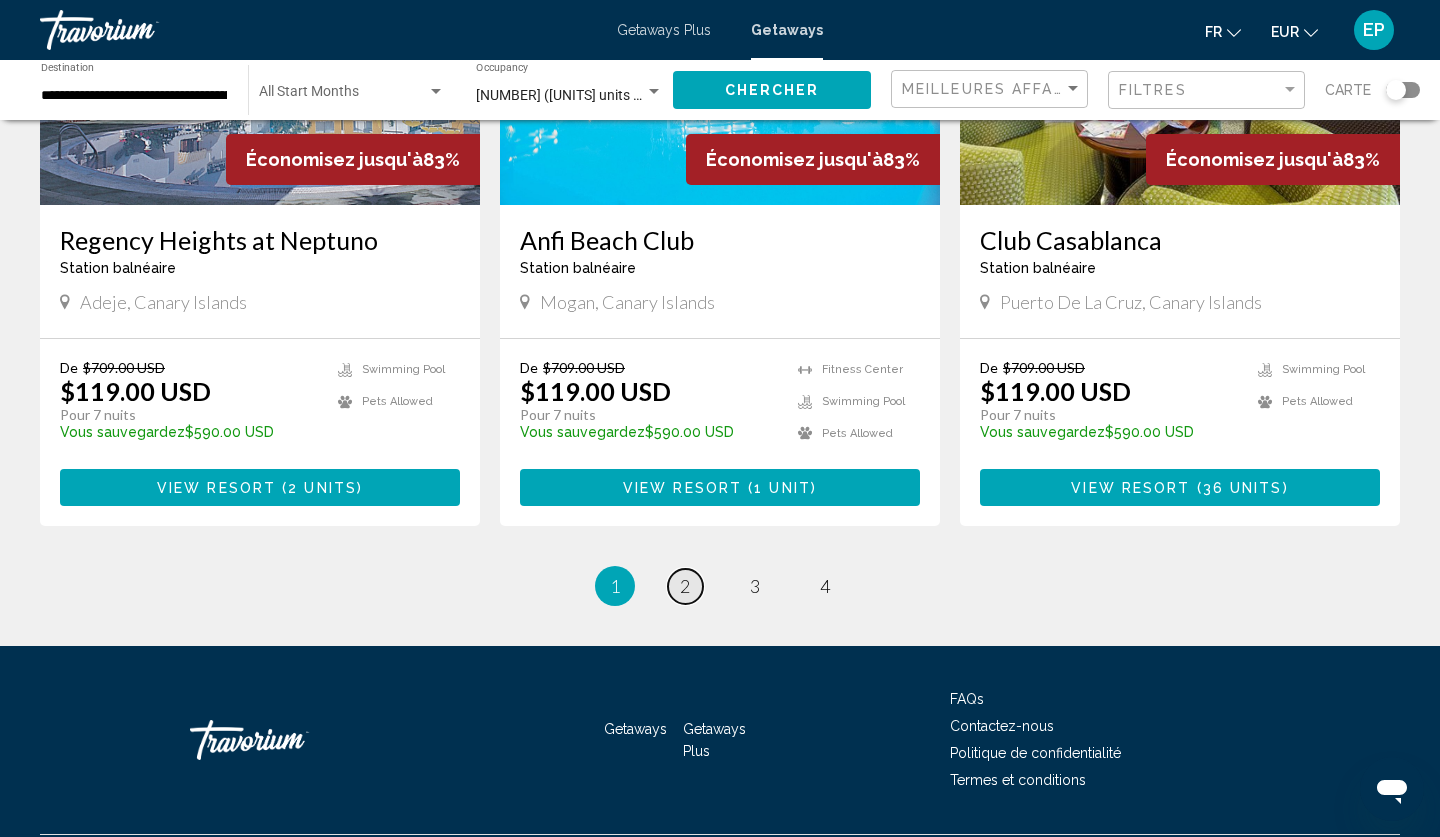 click on "2" at bounding box center (685, 586) 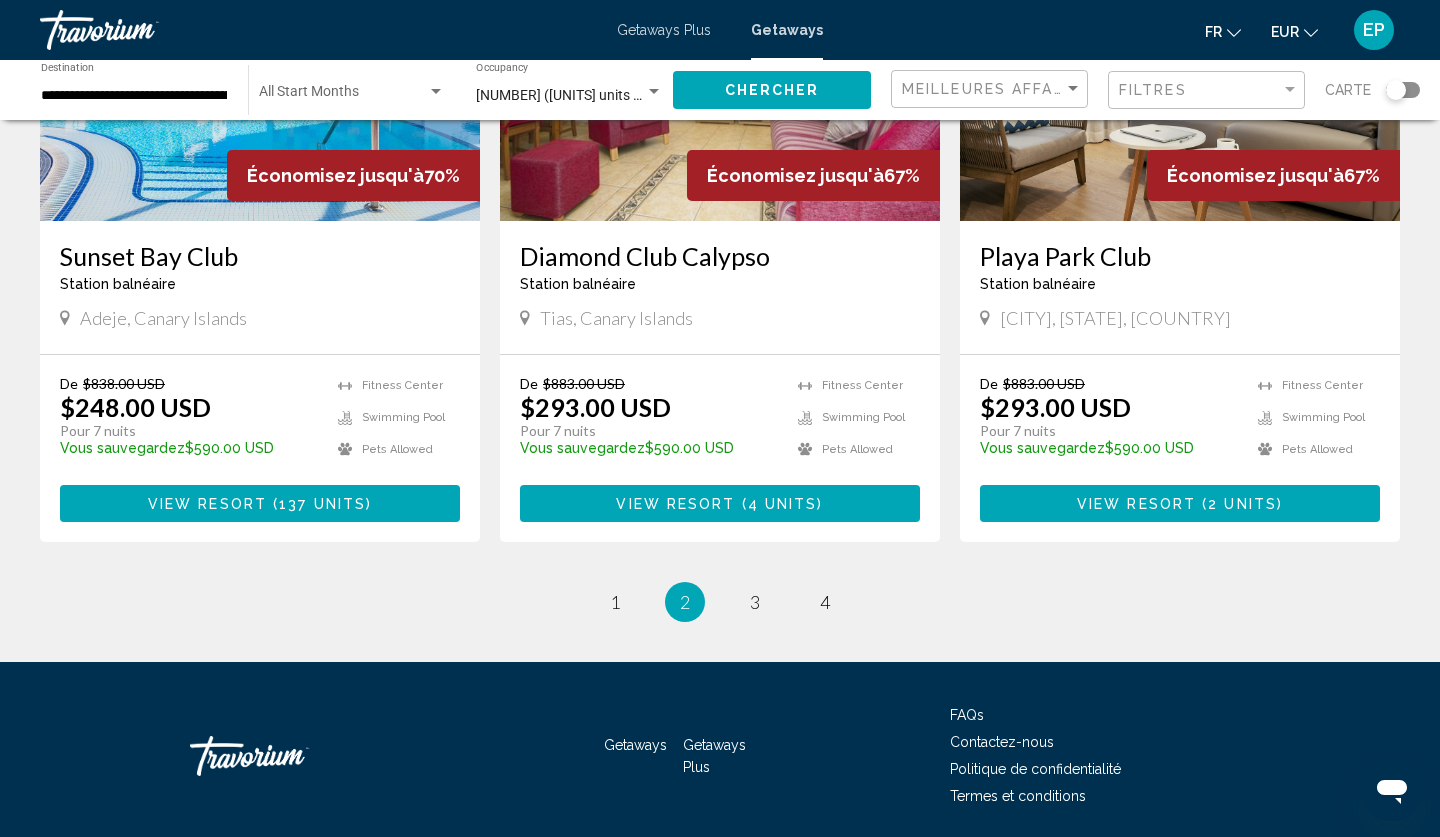 scroll, scrollTop: 2355, scrollLeft: 0, axis: vertical 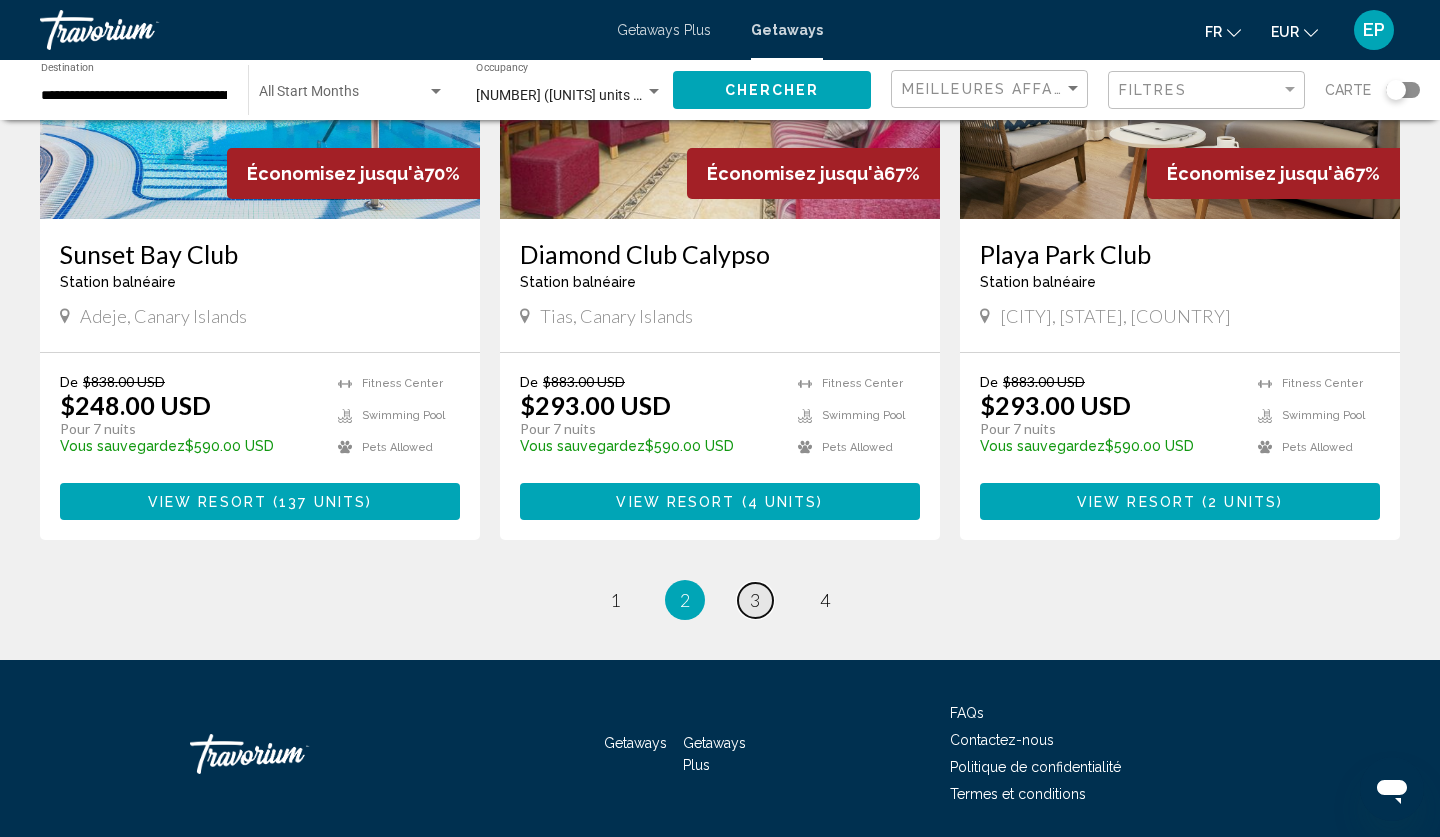 click on "page  3" at bounding box center (755, 600) 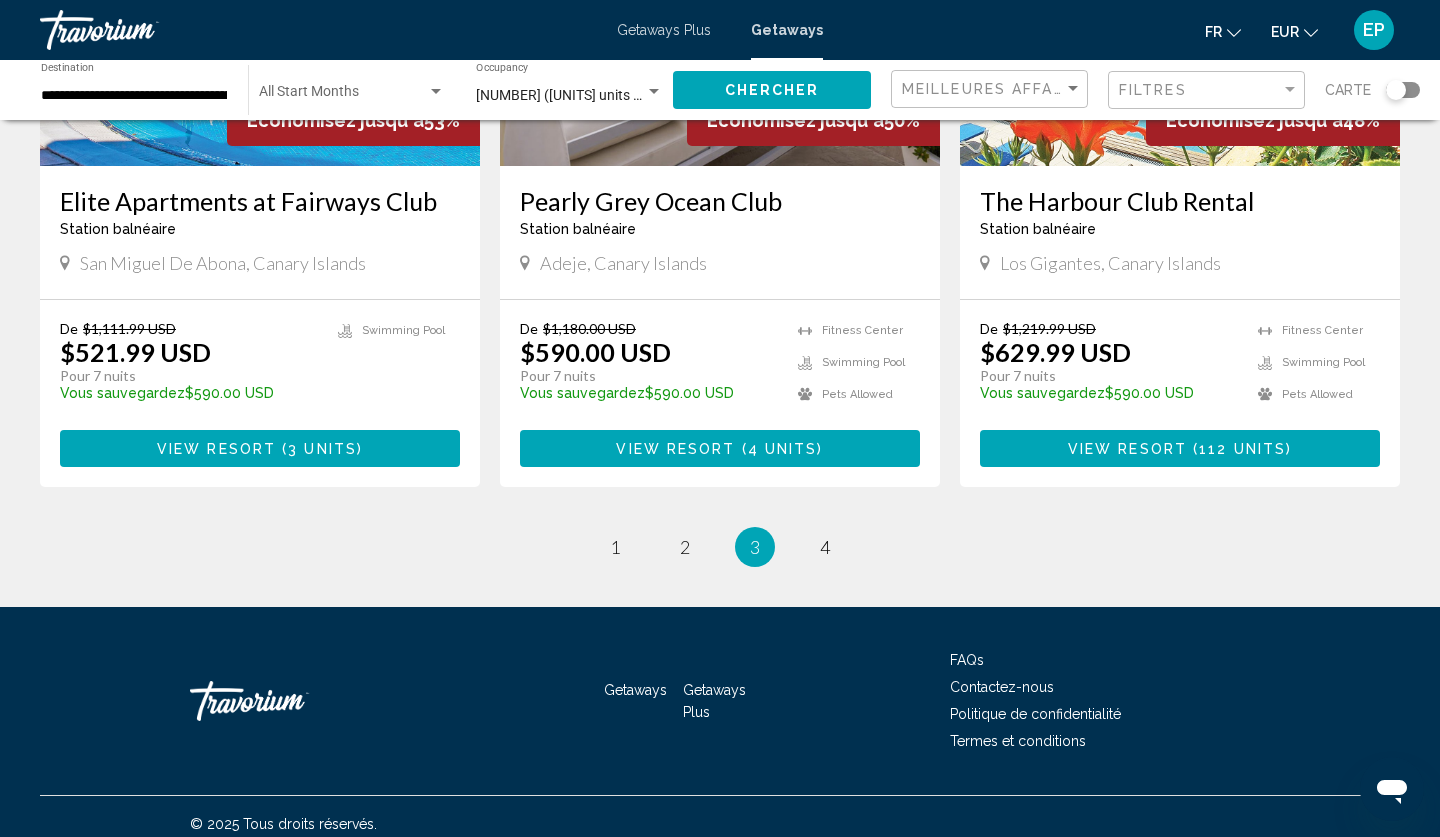 scroll, scrollTop: 2407, scrollLeft: 0, axis: vertical 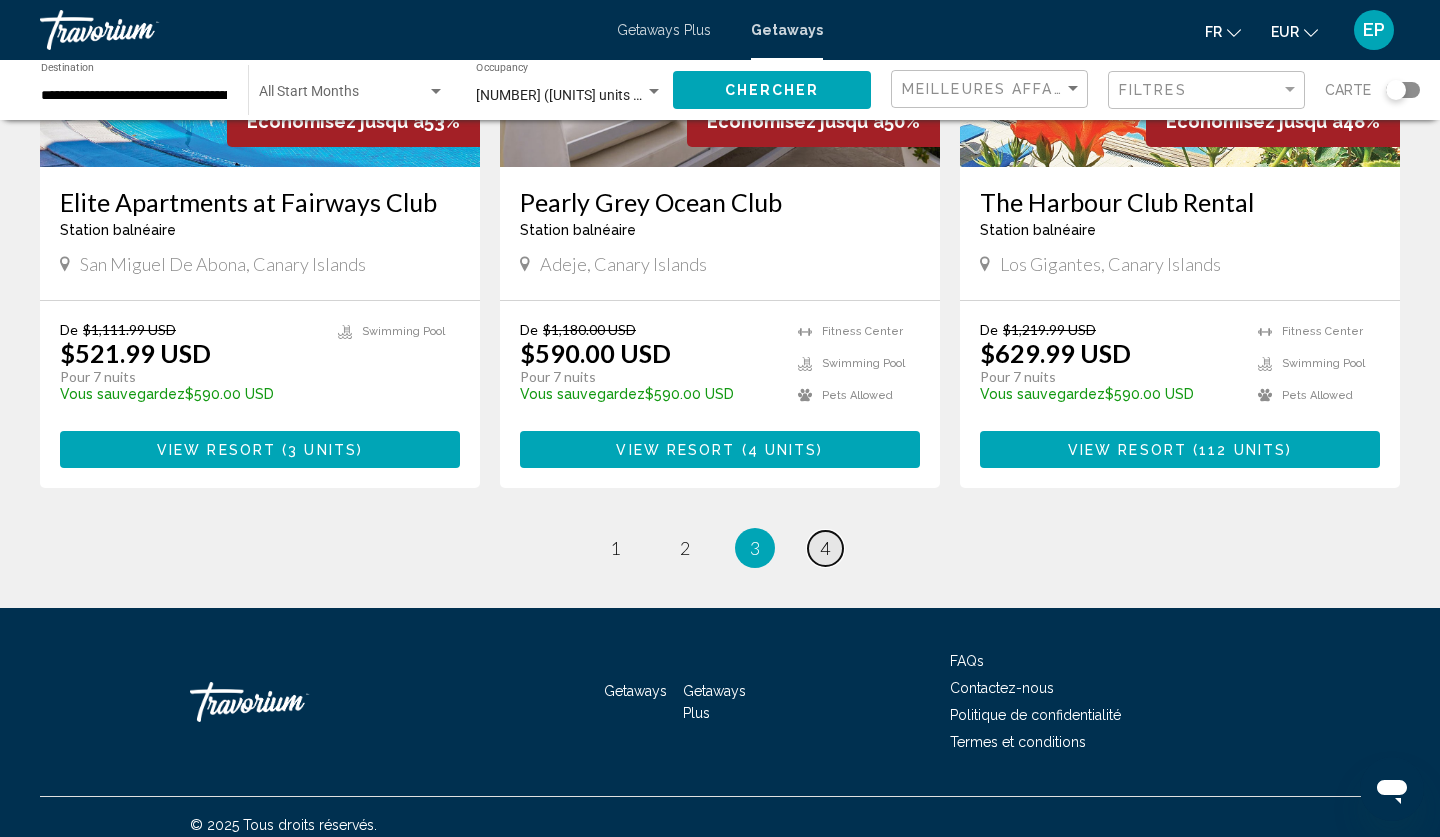 click on "4" at bounding box center (825, 548) 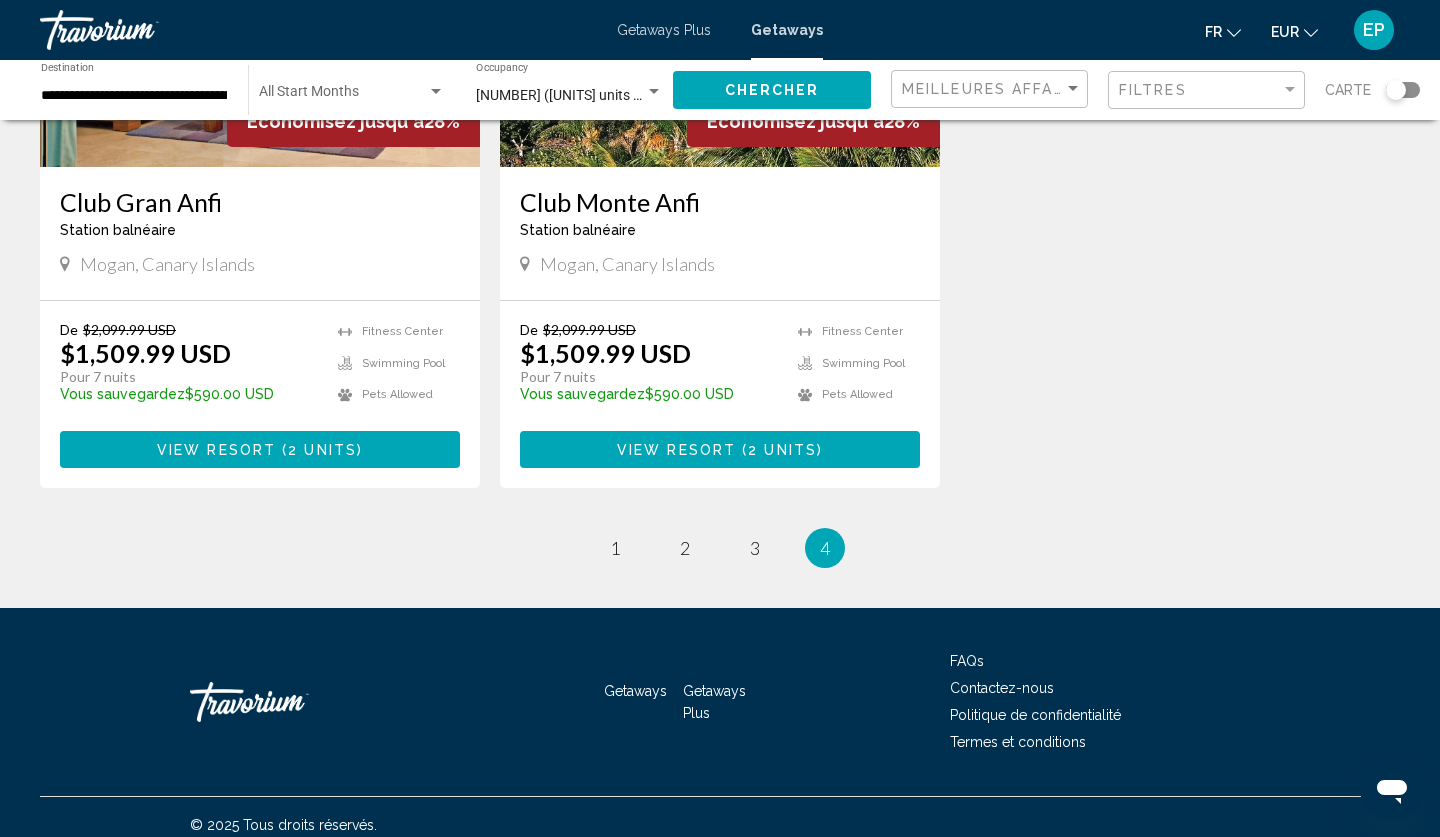 scroll, scrollTop: 1725, scrollLeft: 0, axis: vertical 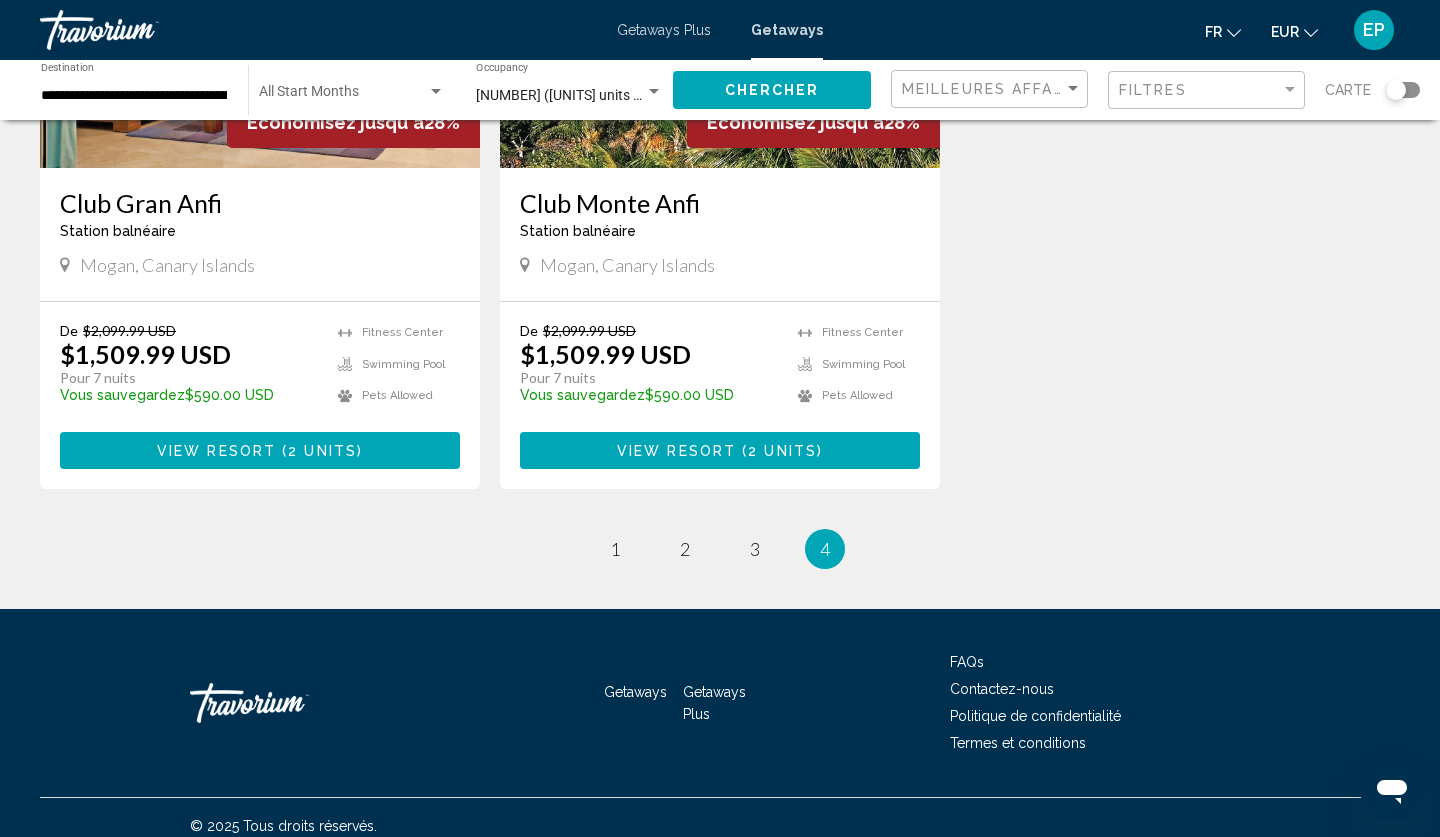 click on "Getaways Plus" at bounding box center (664, 30) 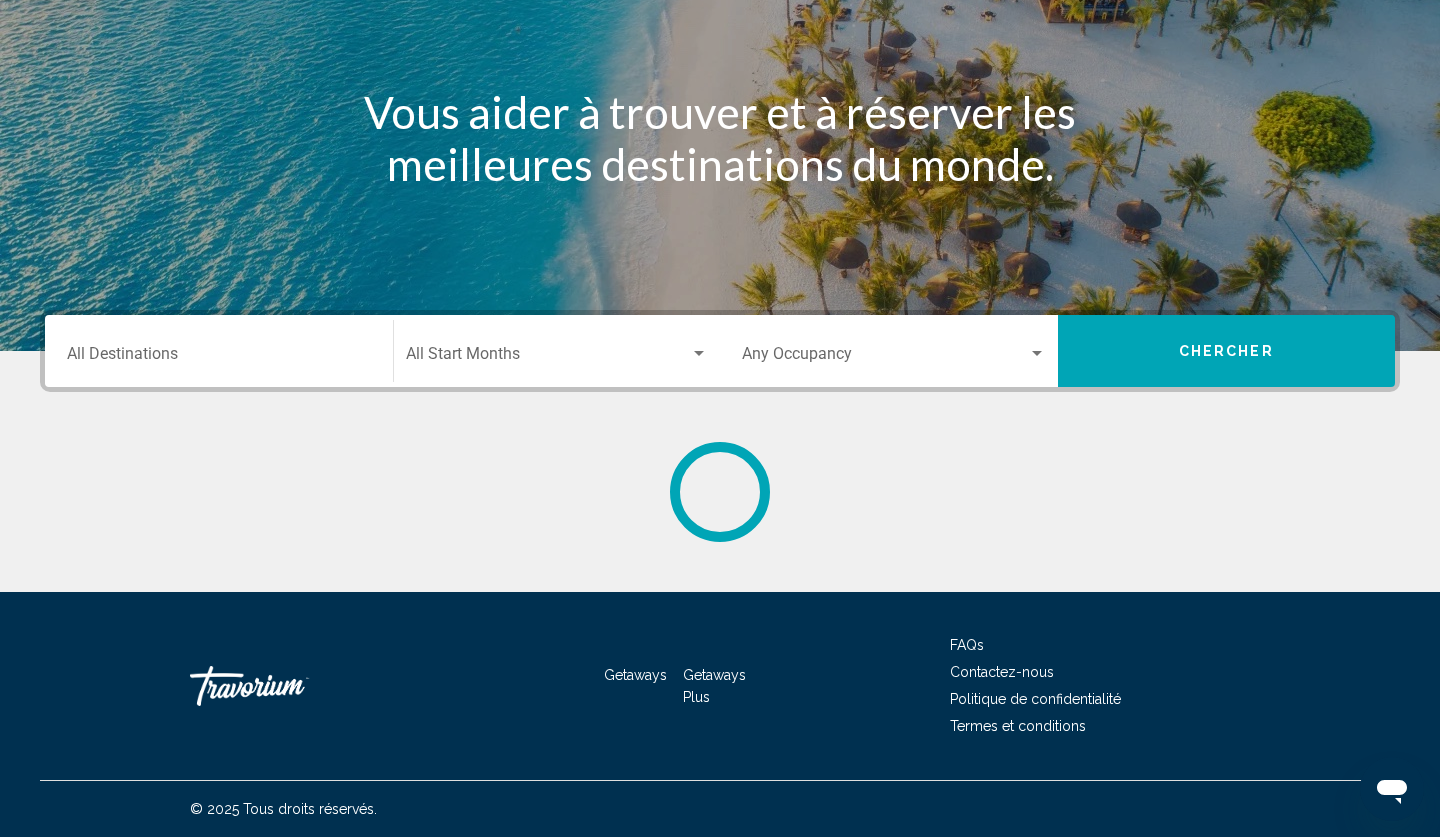 scroll, scrollTop: 0, scrollLeft: 0, axis: both 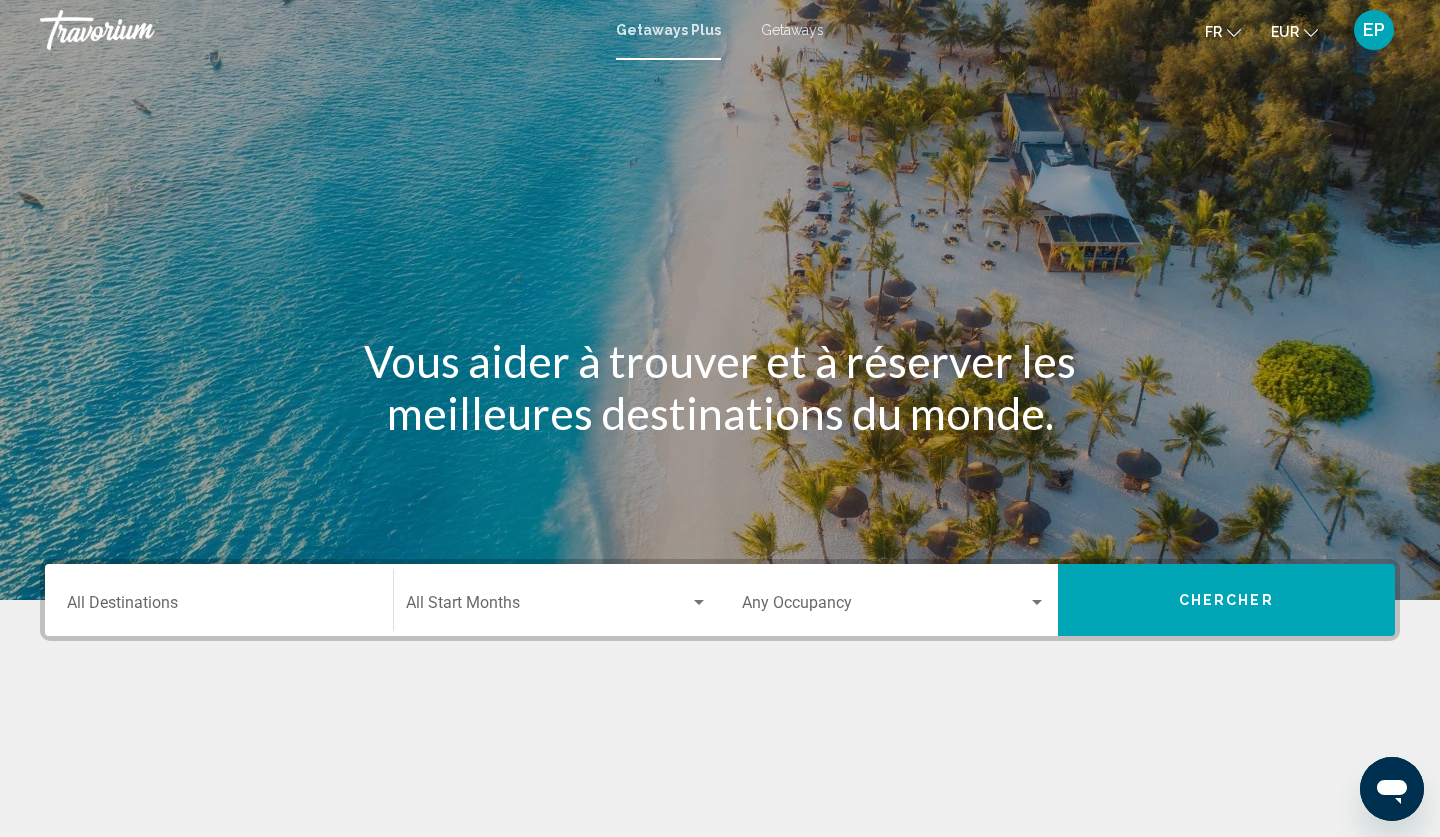 click on "Destination All Destinations" at bounding box center [219, 607] 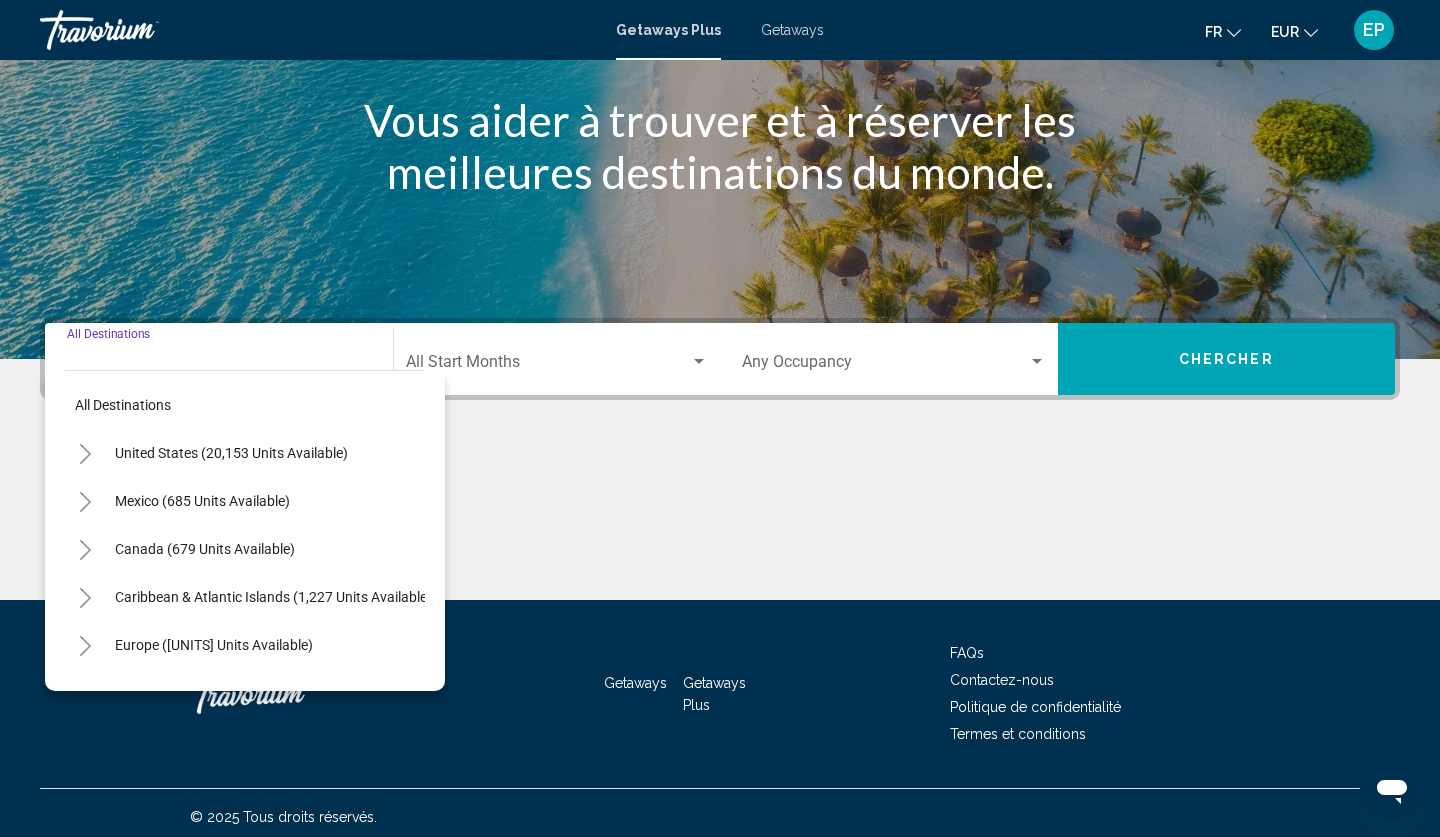 scroll, scrollTop: 249, scrollLeft: 0, axis: vertical 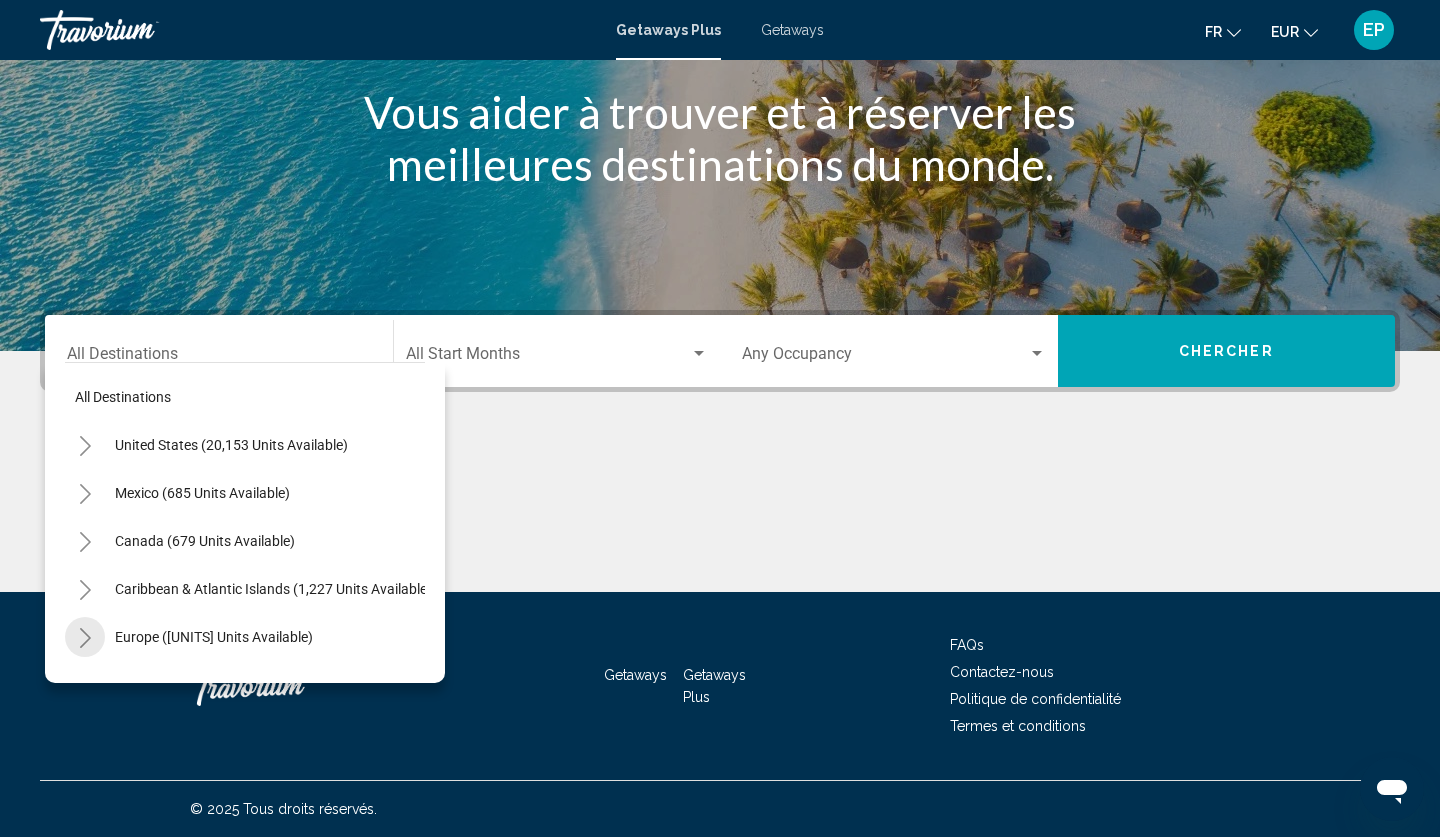 click 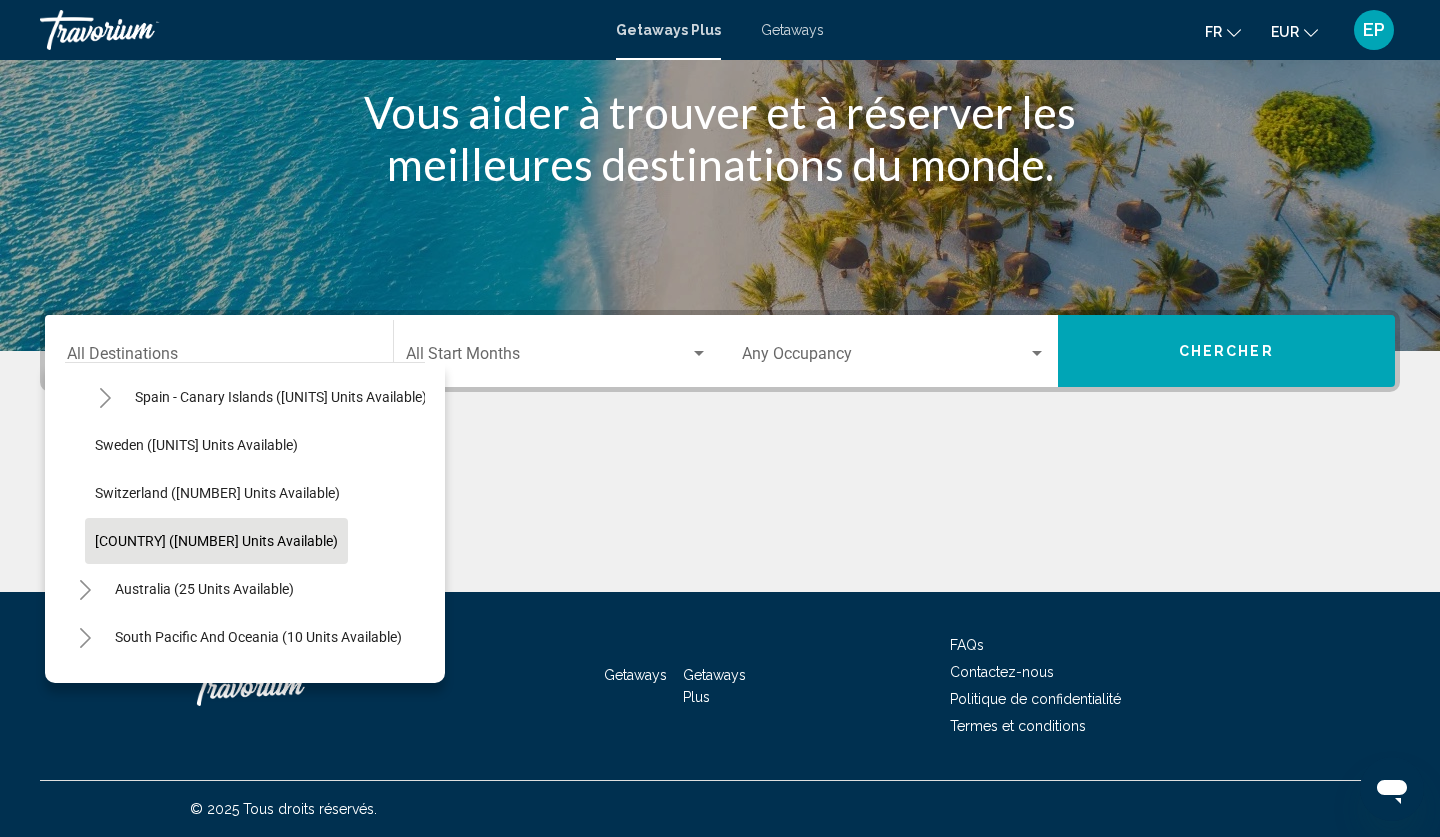 scroll, scrollTop: 817, scrollLeft: 0, axis: vertical 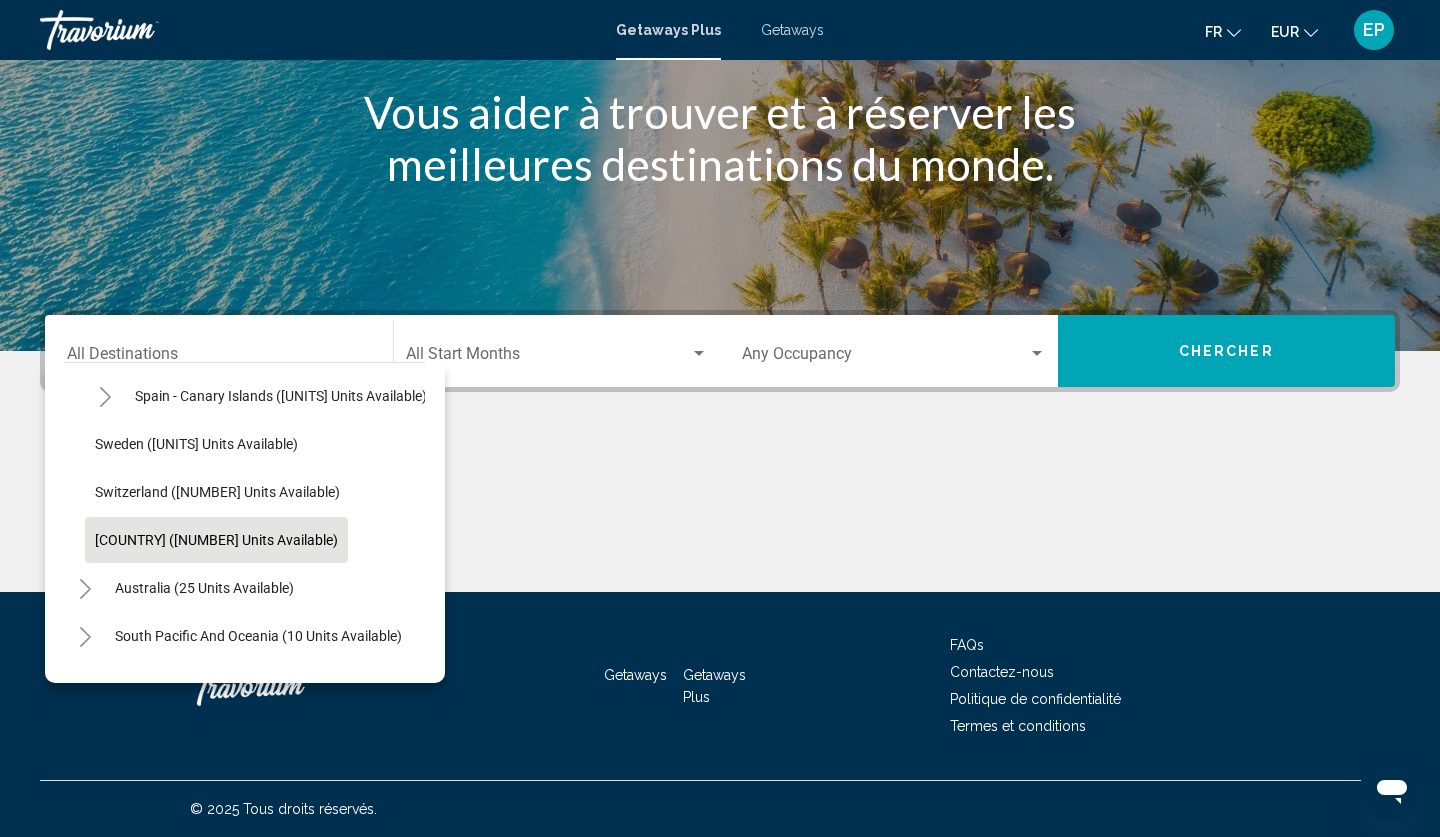 click on "[COUNTRY] ([NUMBER] units available)" 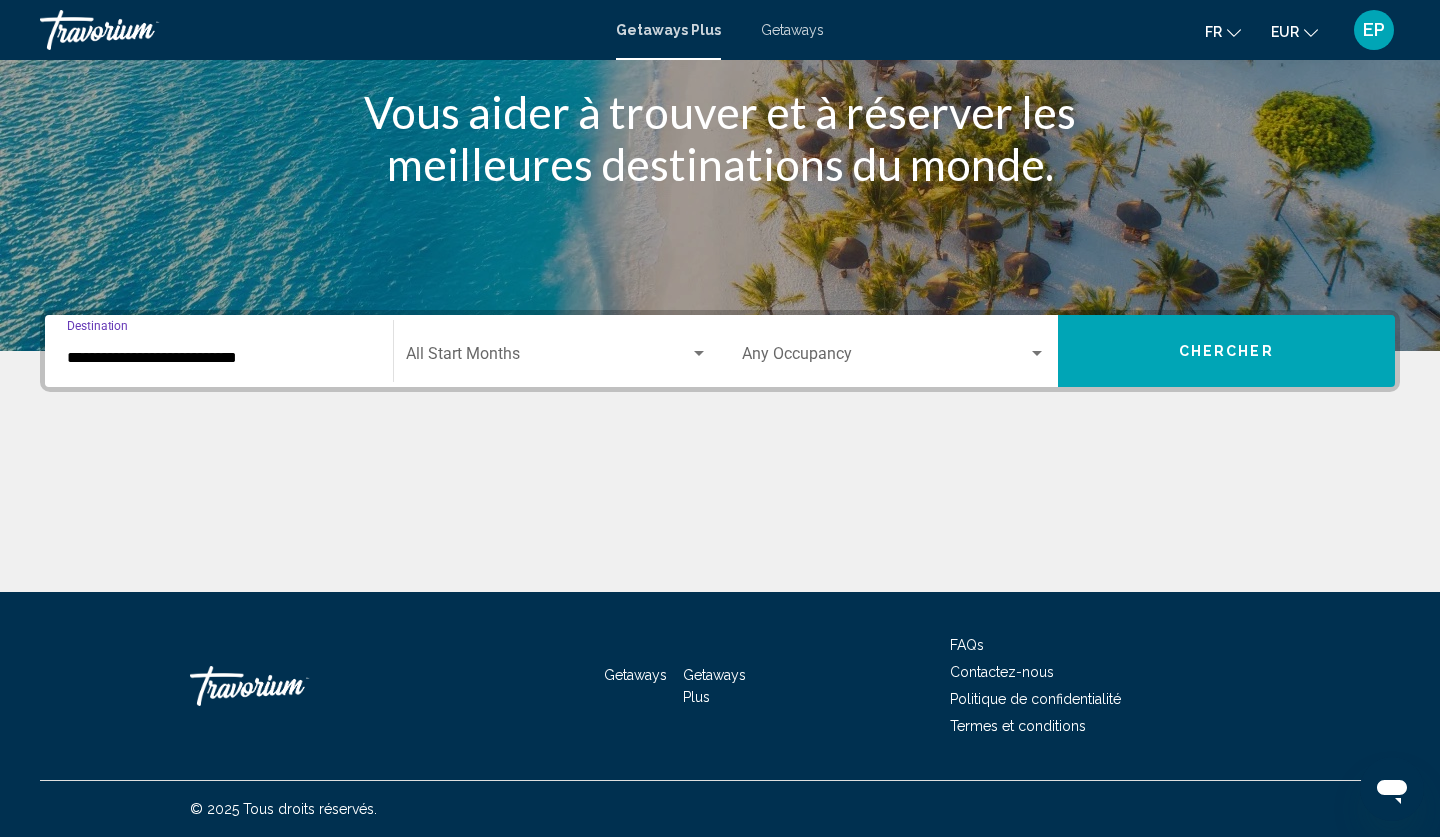 click at bounding box center [885, 358] 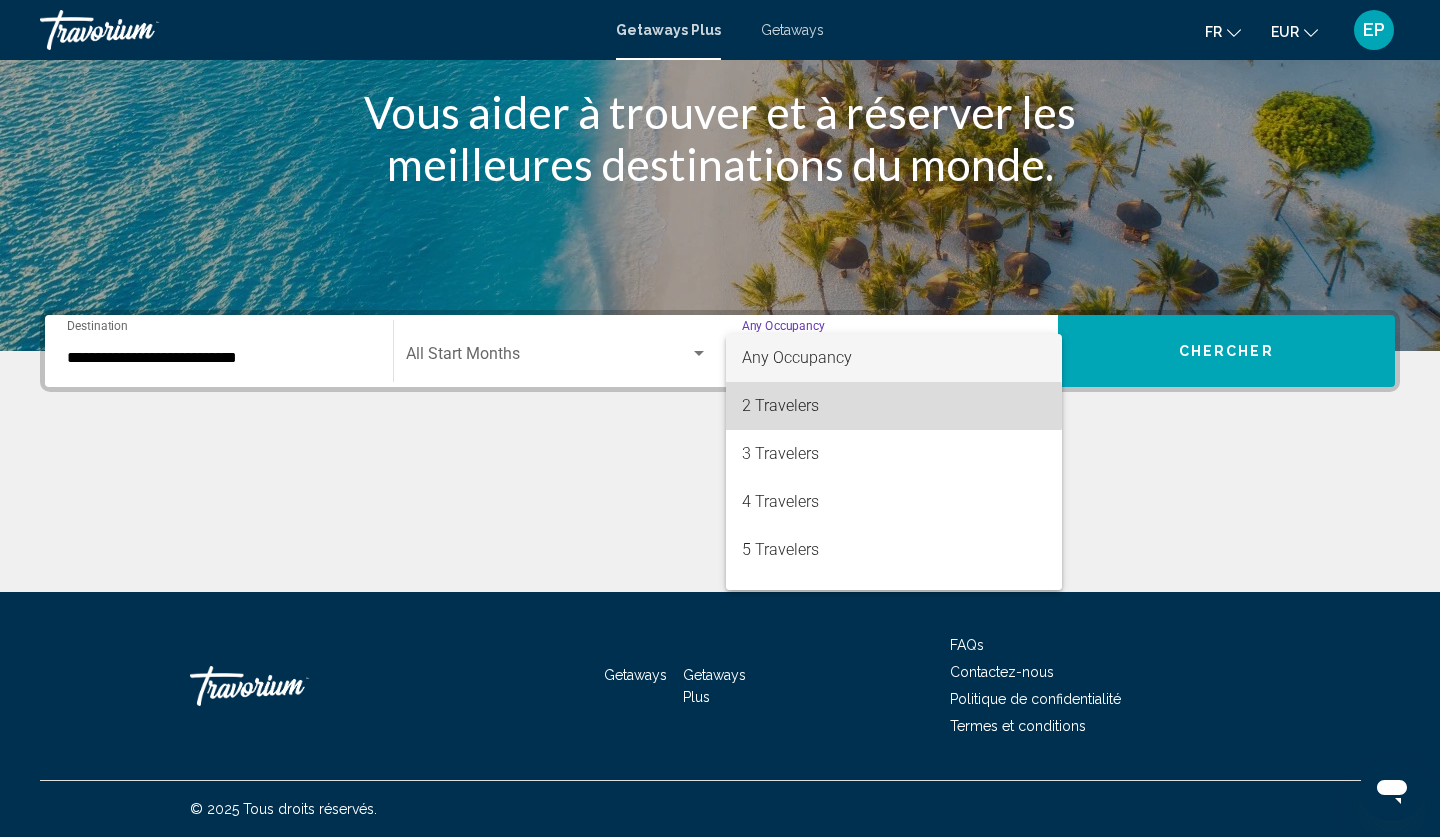 click on "2 Travelers" at bounding box center (894, 406) 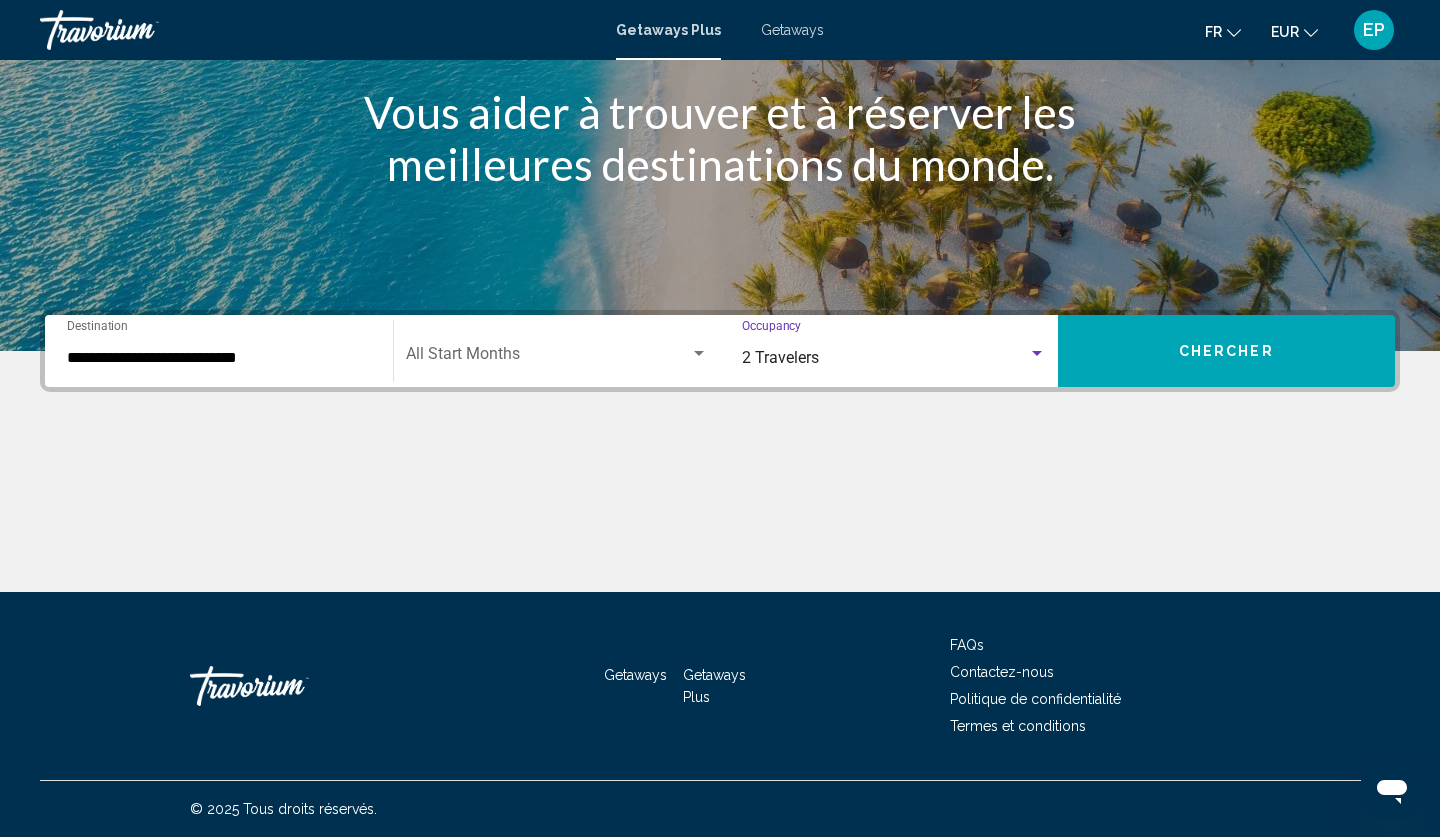 click on "Chercher" at bounding box center [1226, 352] 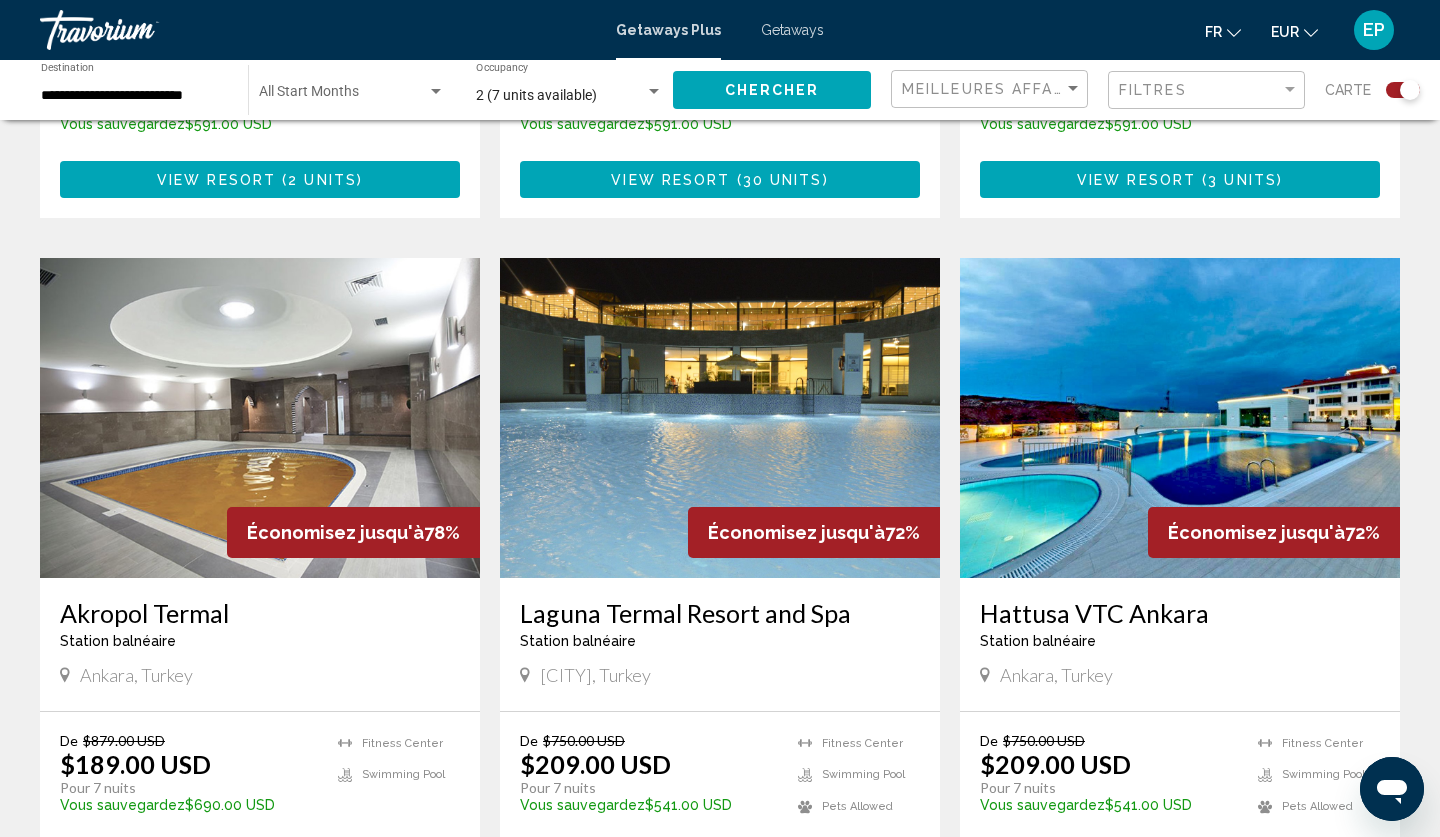 scroll, scrollTop: 1255, scrollLeft: 0, axis: vertical 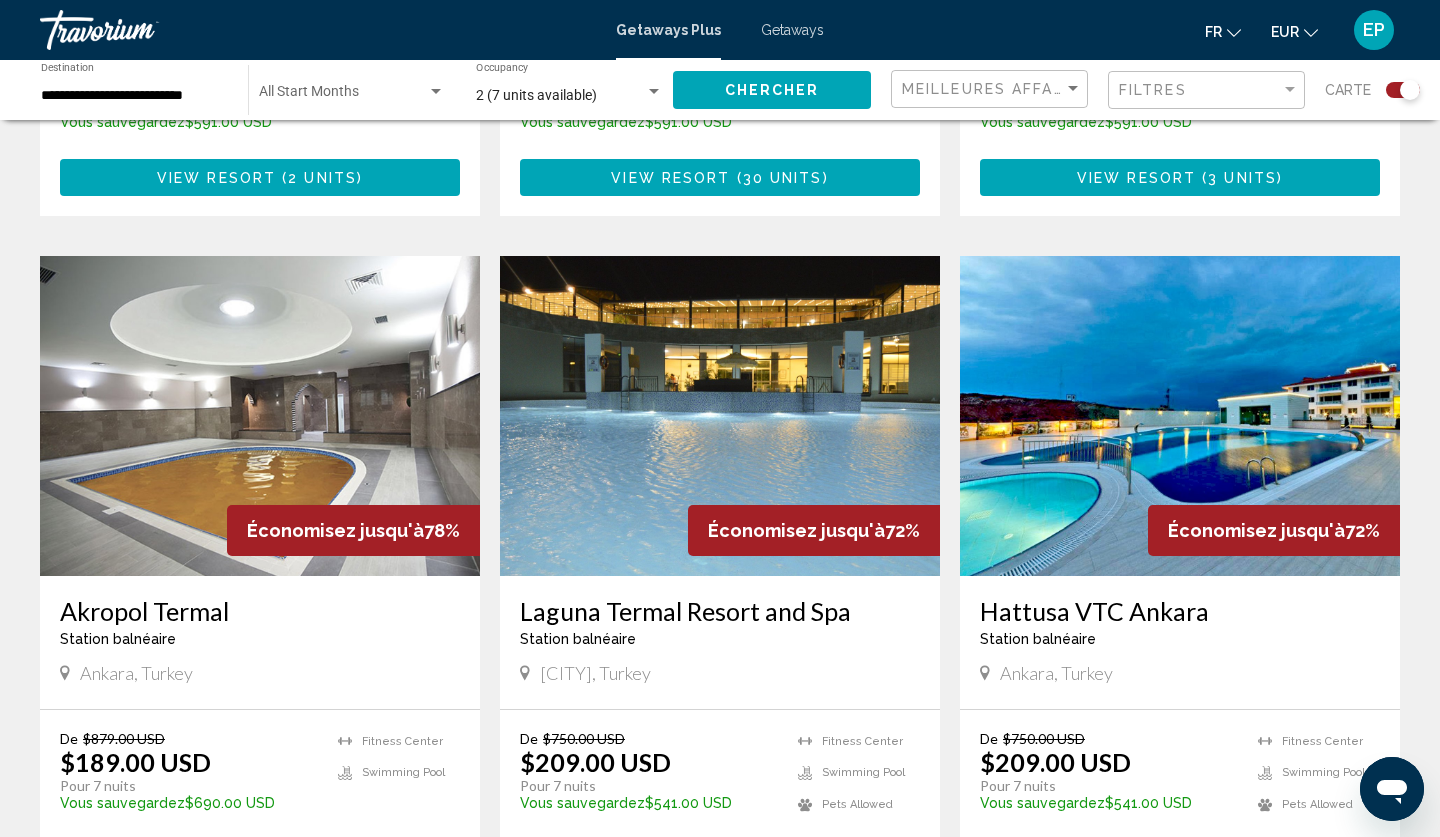 click at bounding box center (1180, 416) 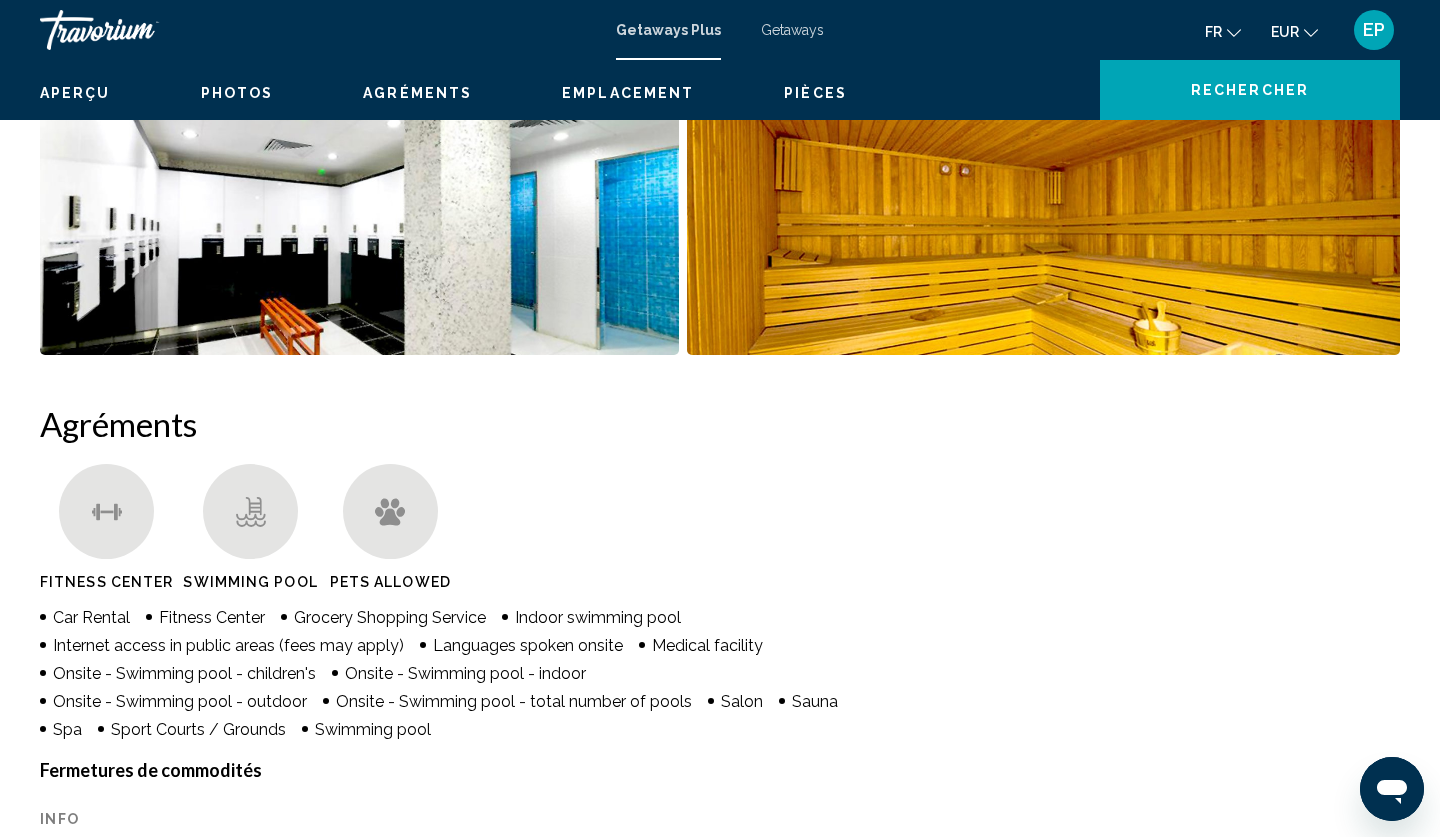 scroll, scrollTop: 0, scrollLeft: 0, axis: both 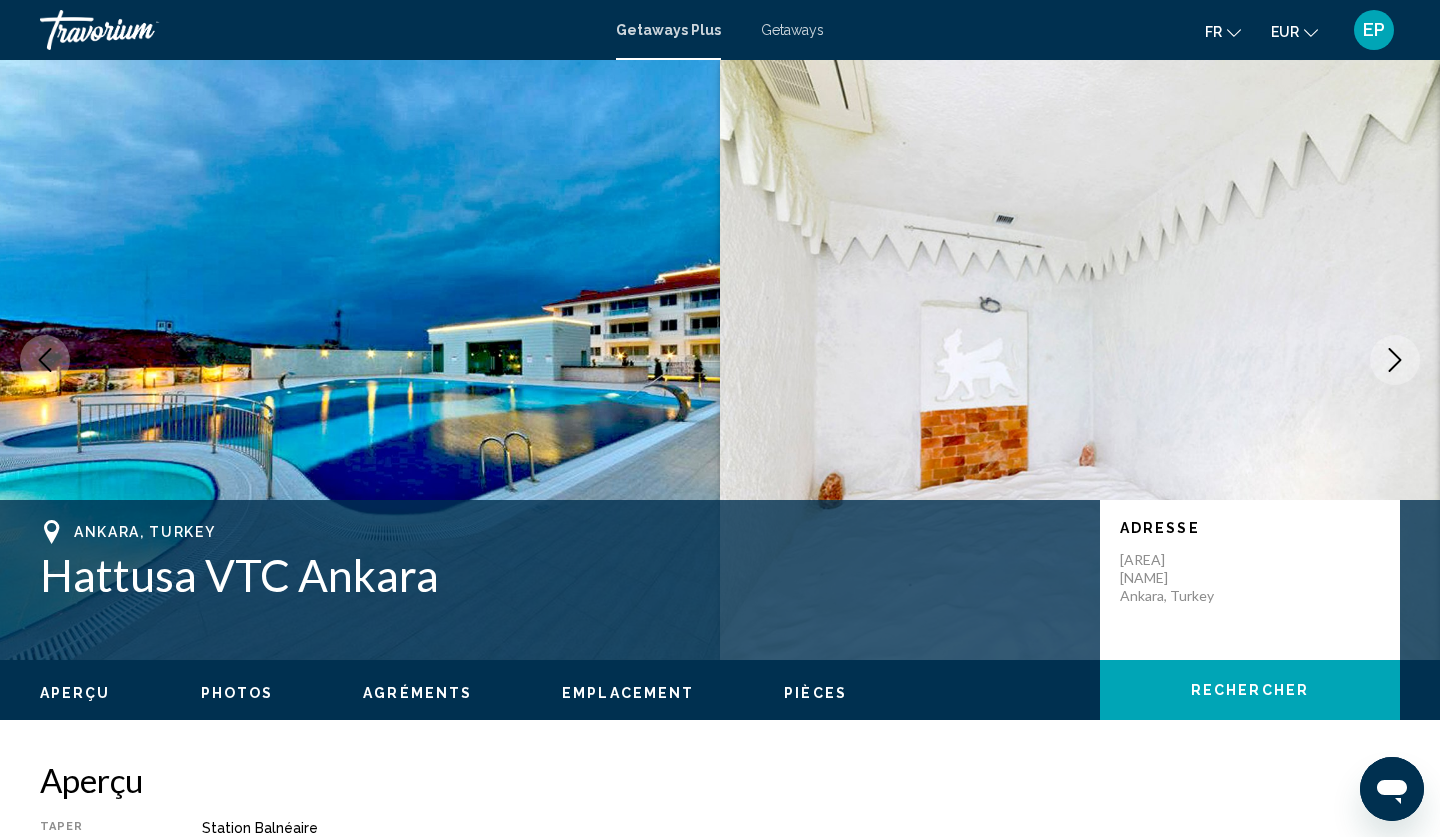 click on "Photos" at bounding box center (237, 693) 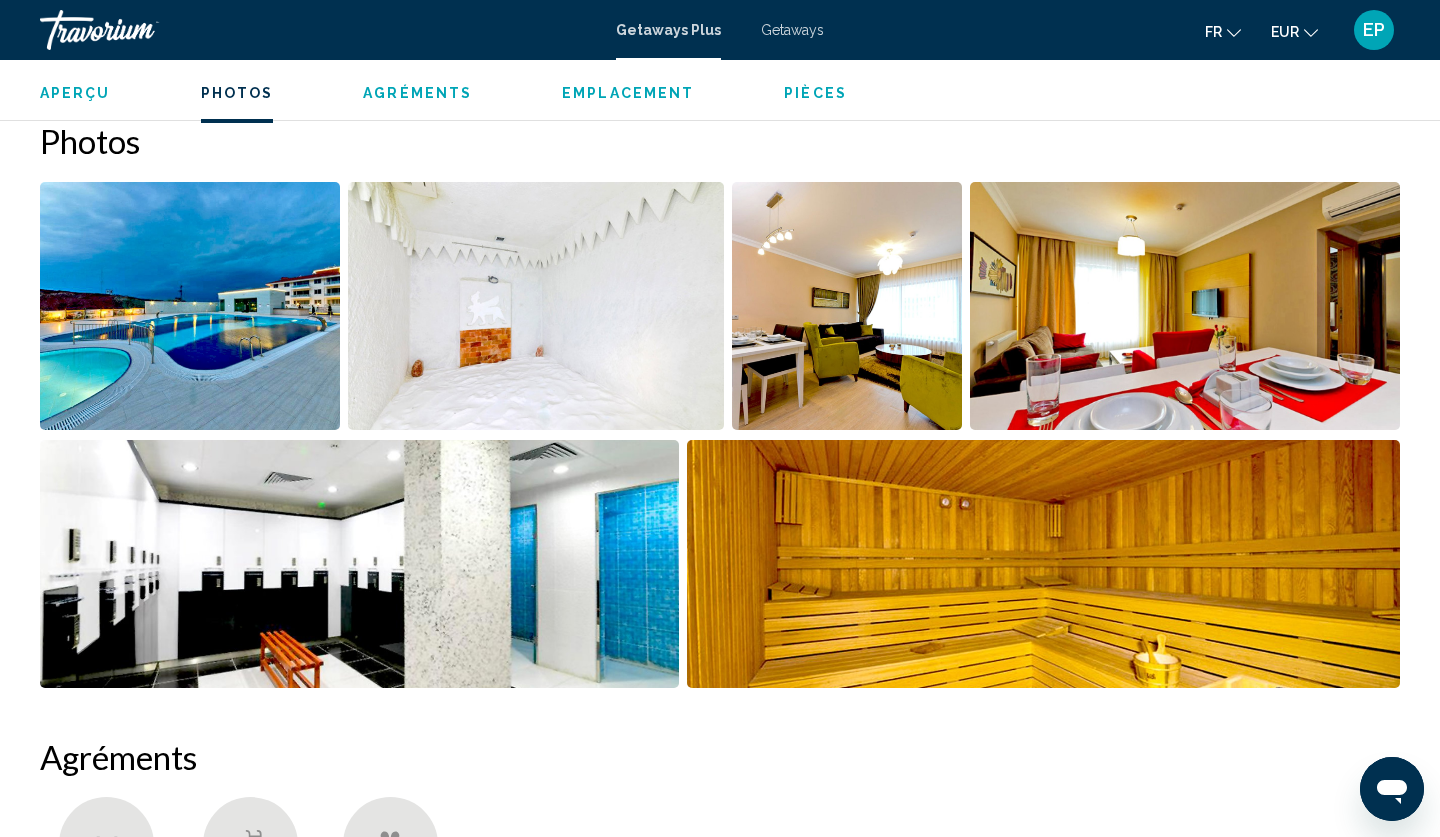 click at bounding box center [190, 306] 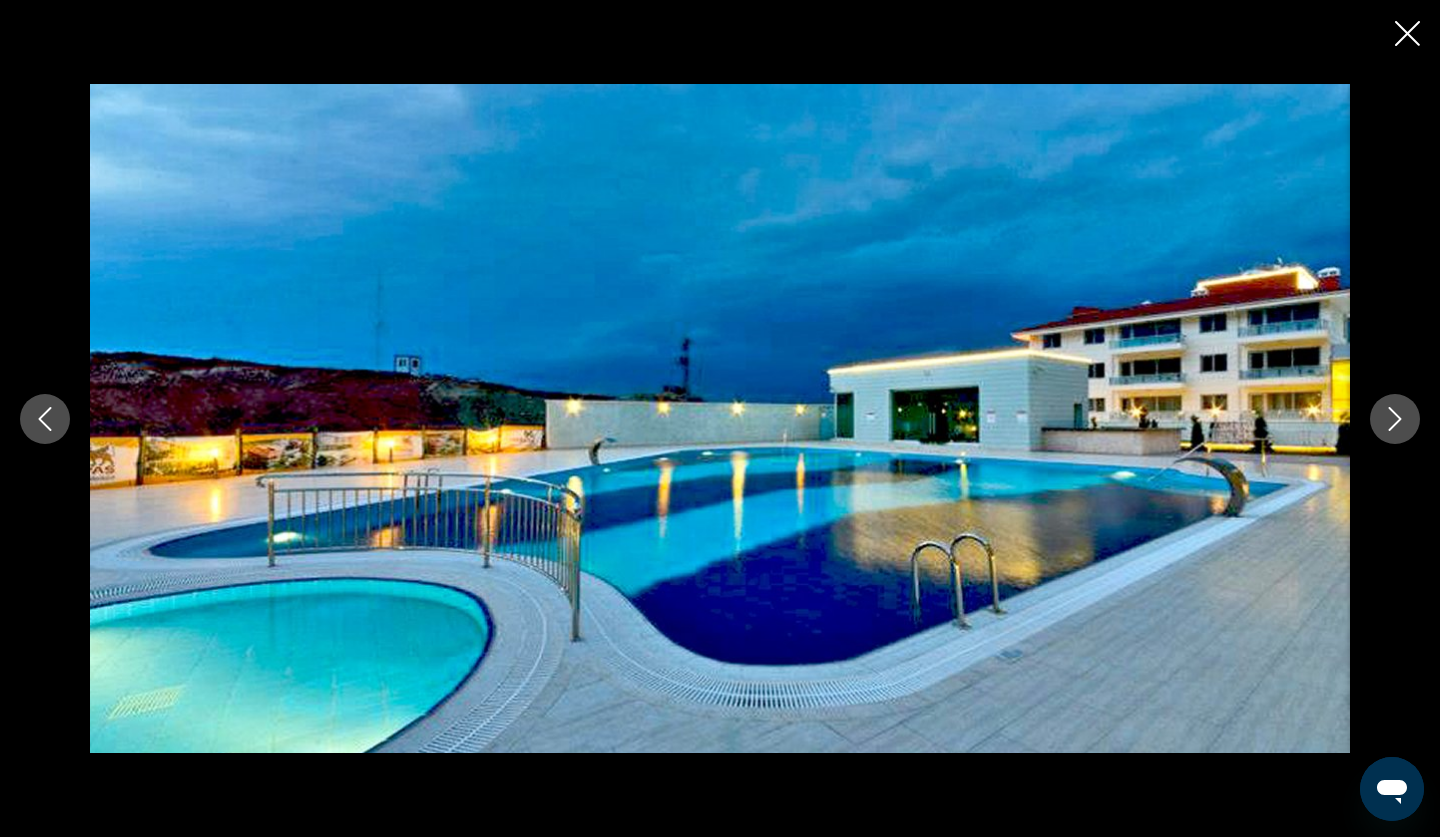 click 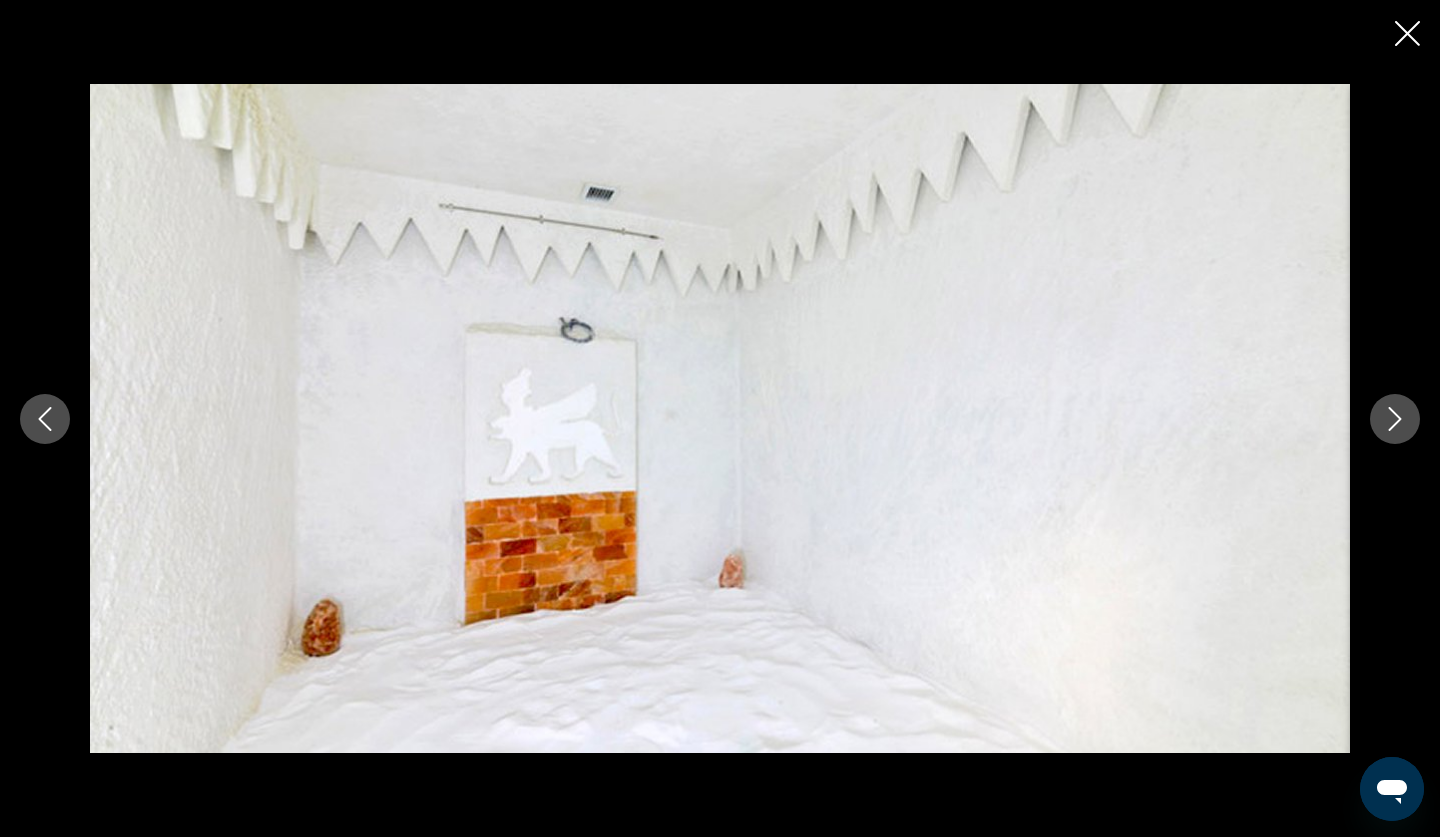 click 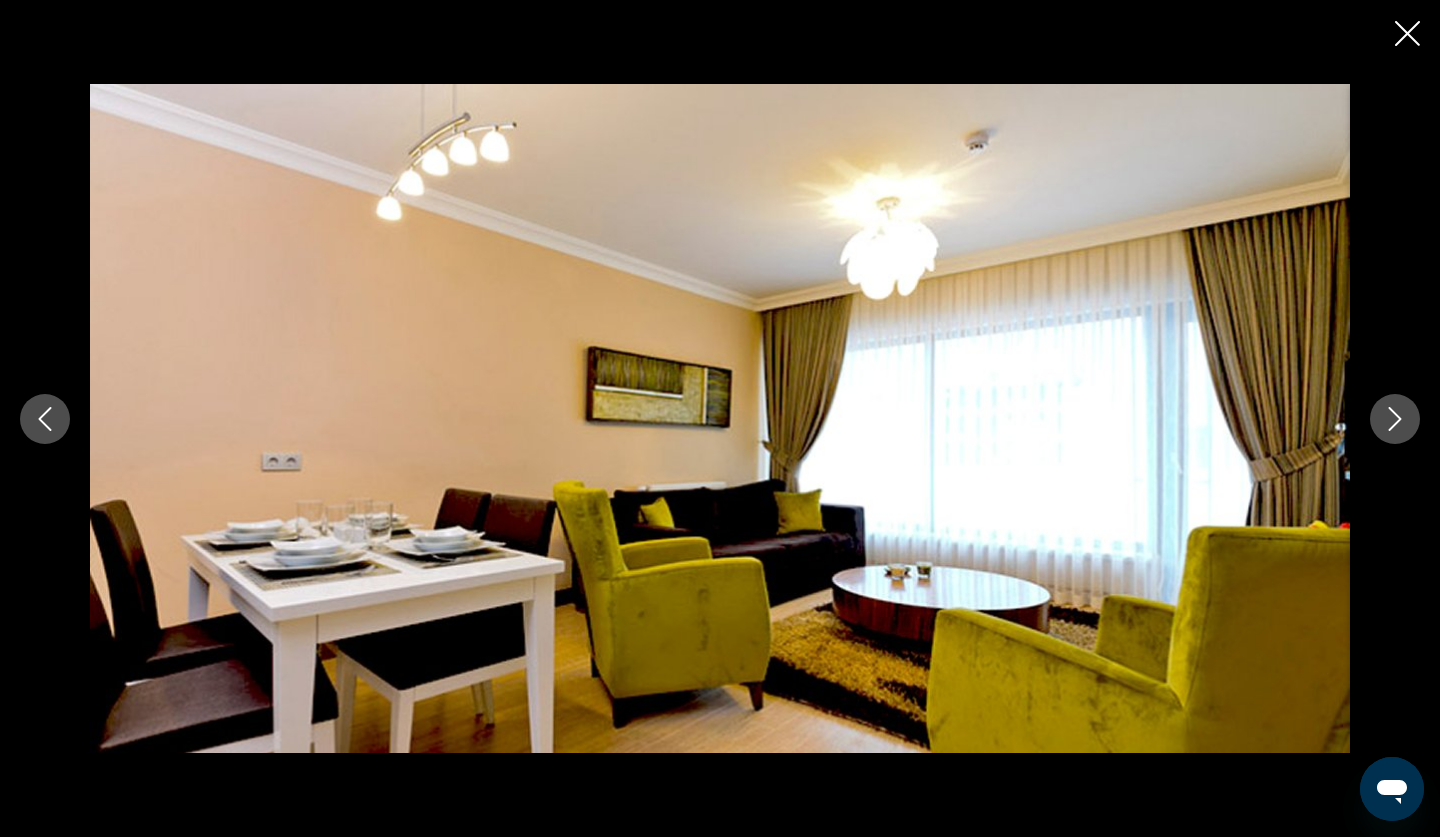 click at bounding box center [45, 419] 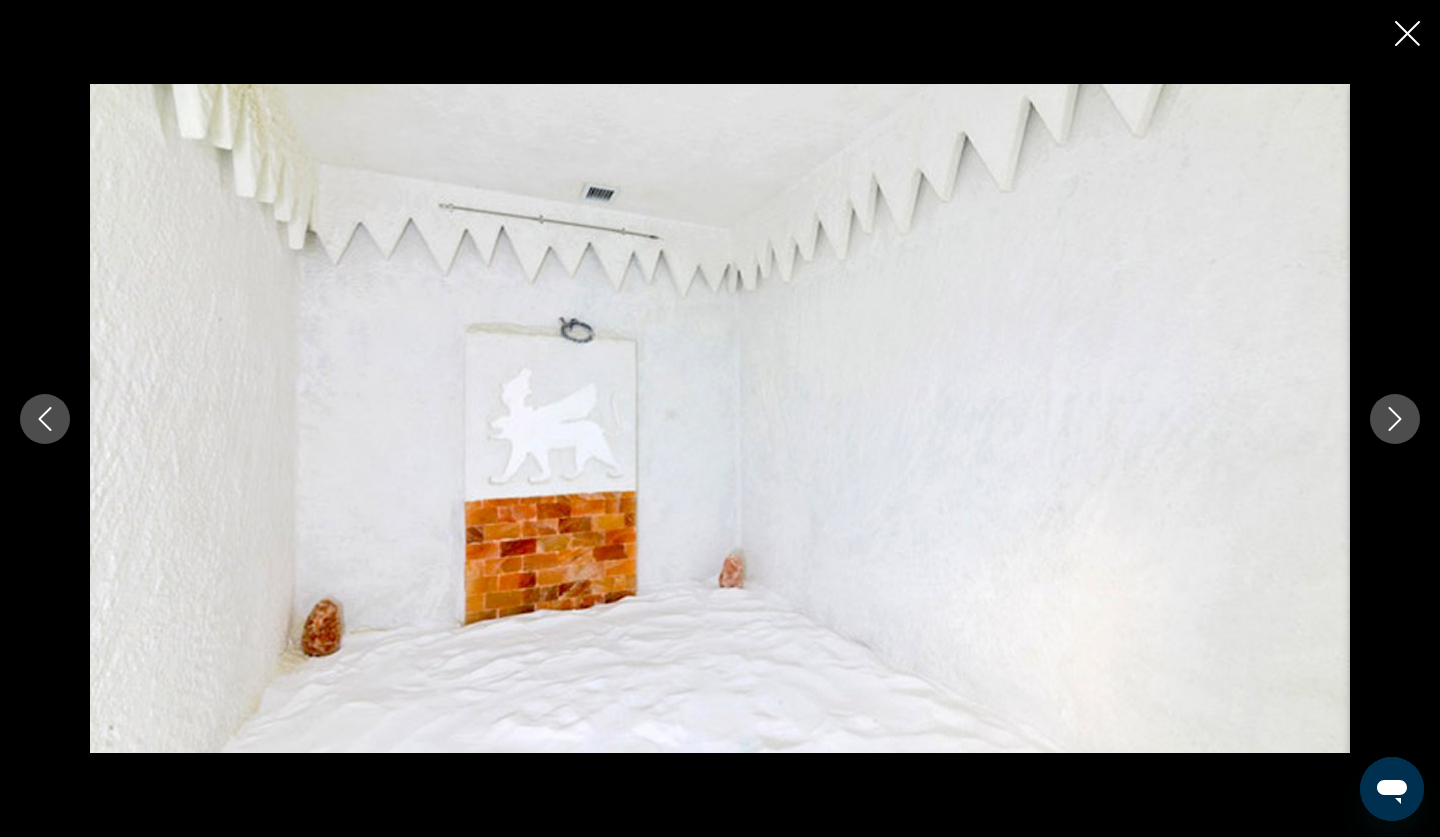 click 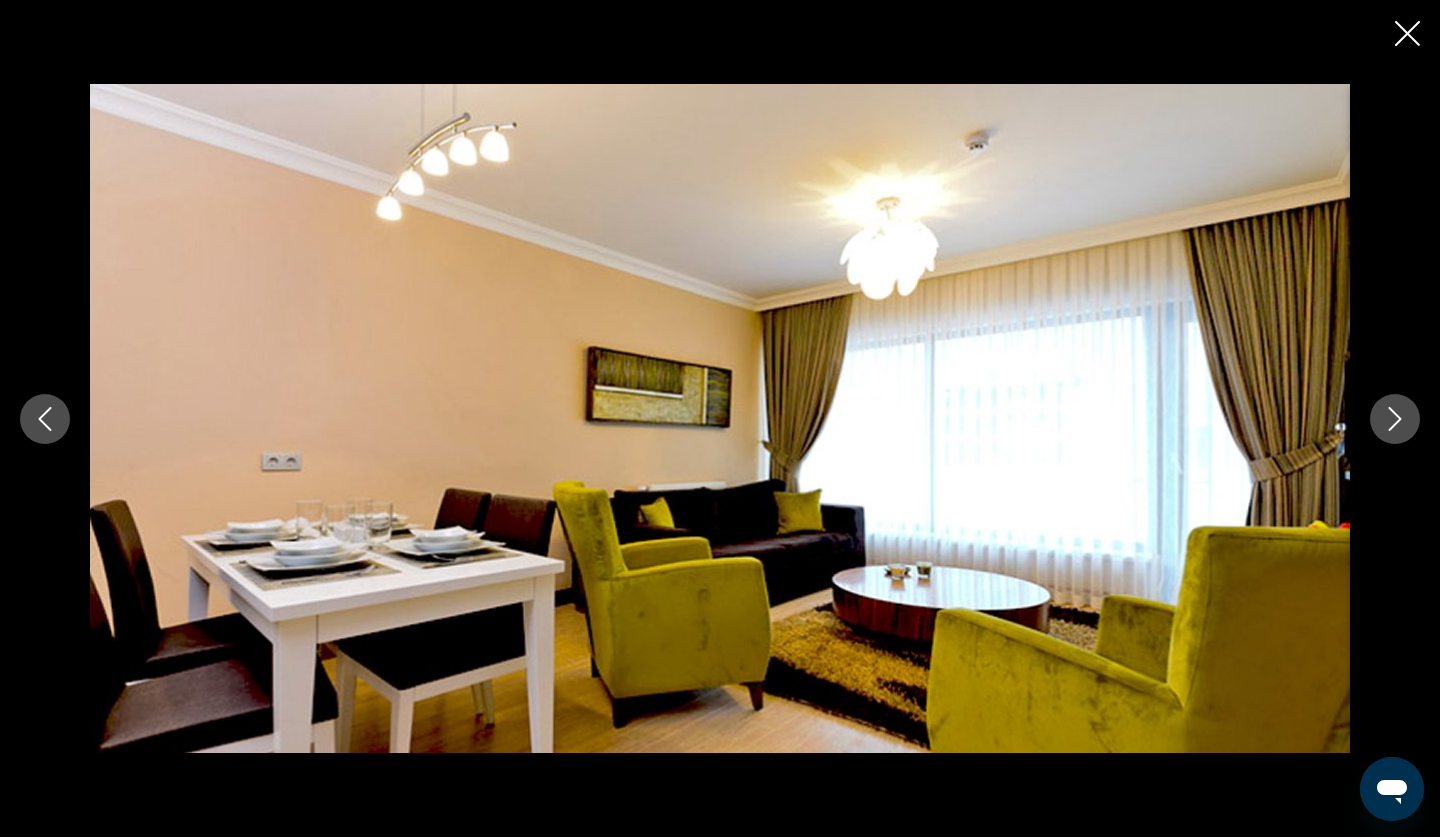 click 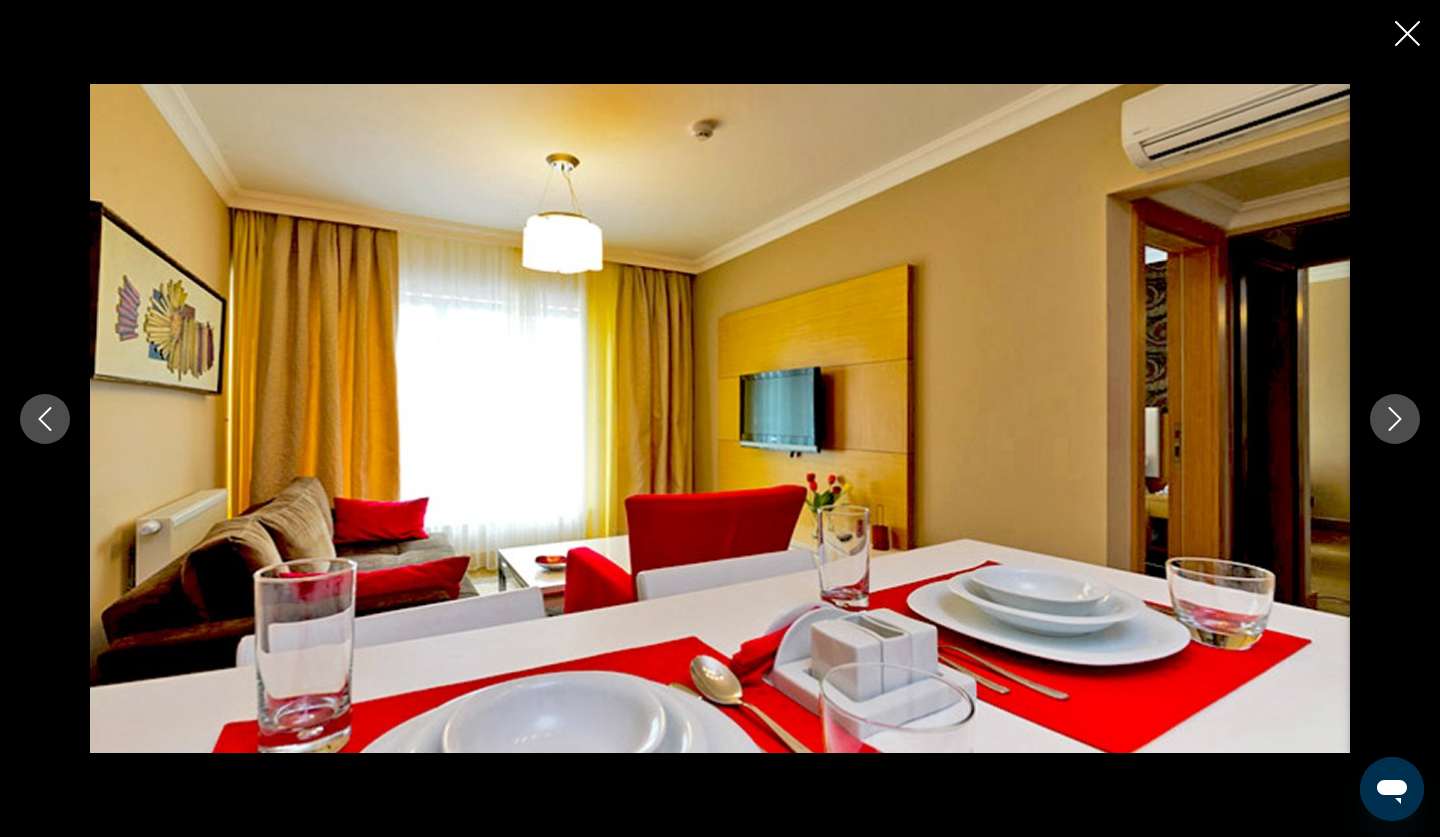 click 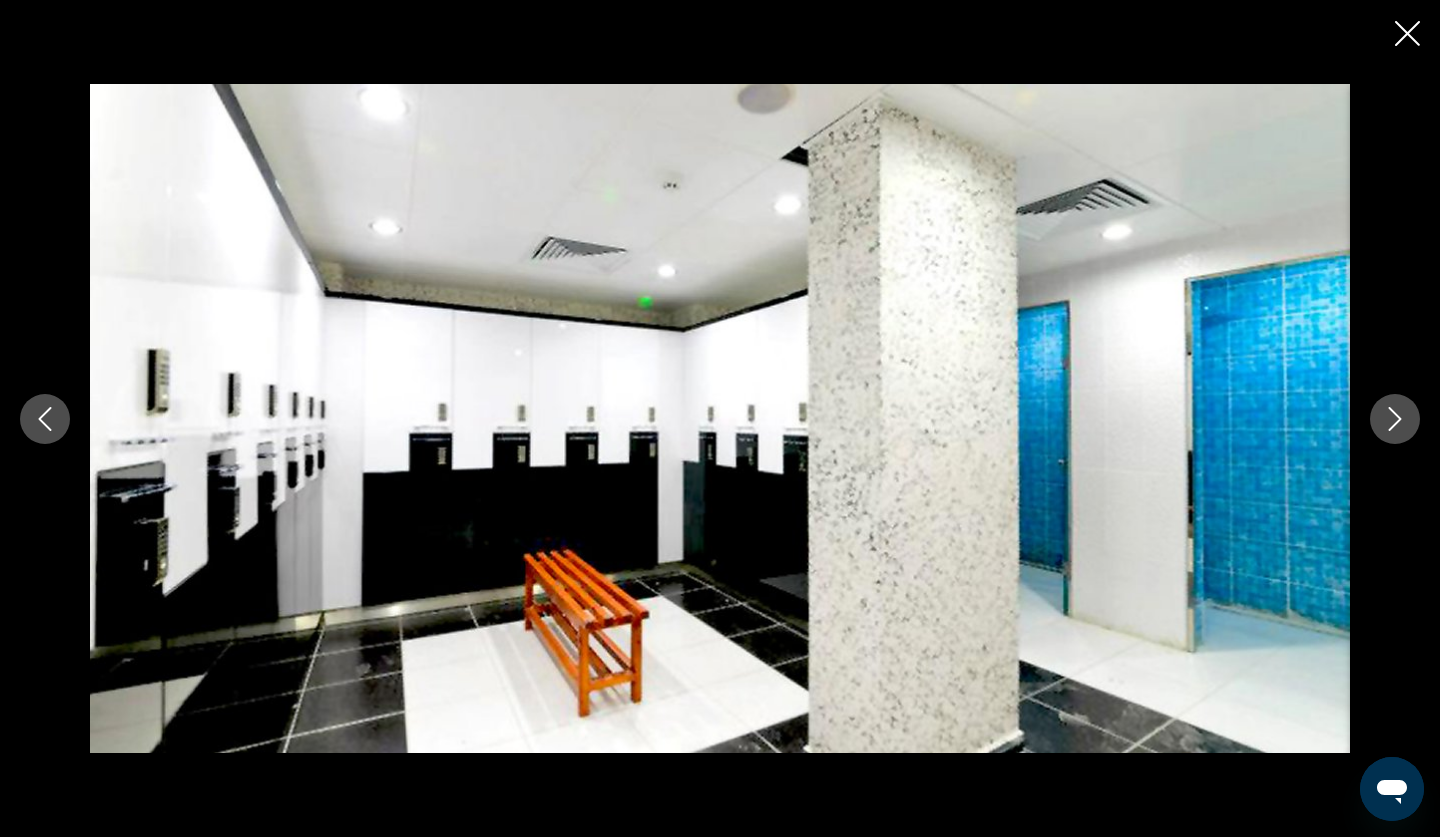click 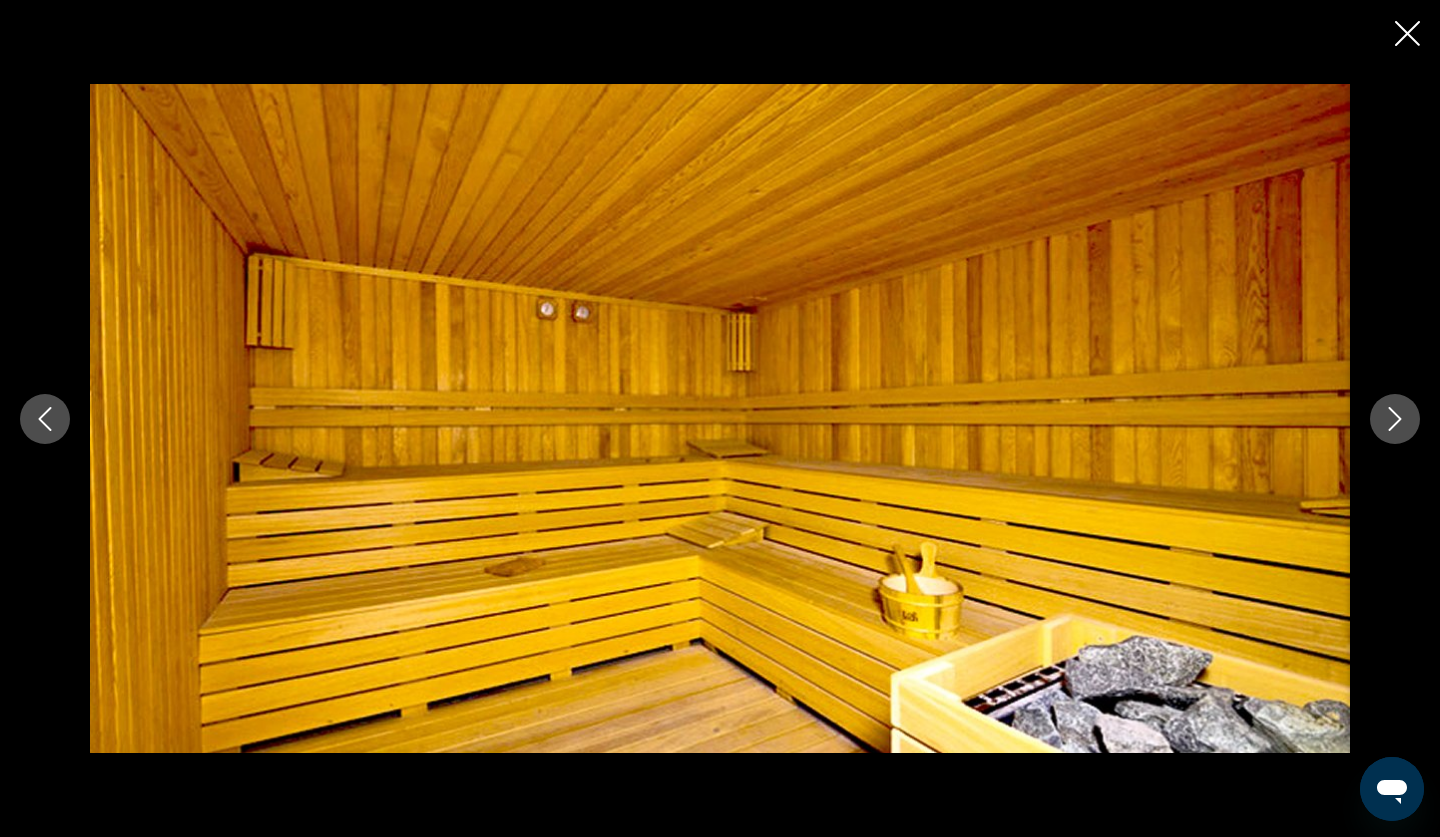 click 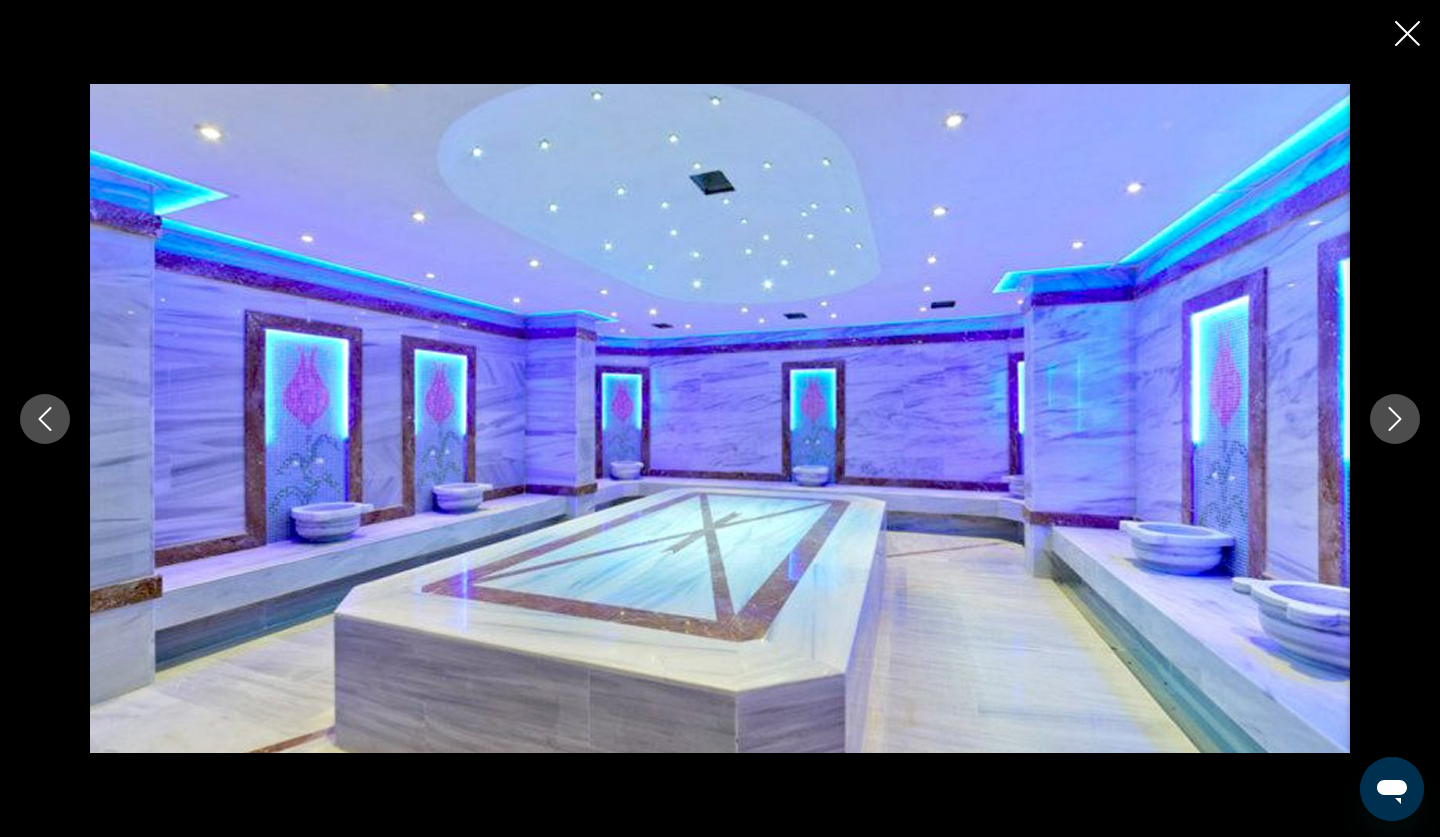 click 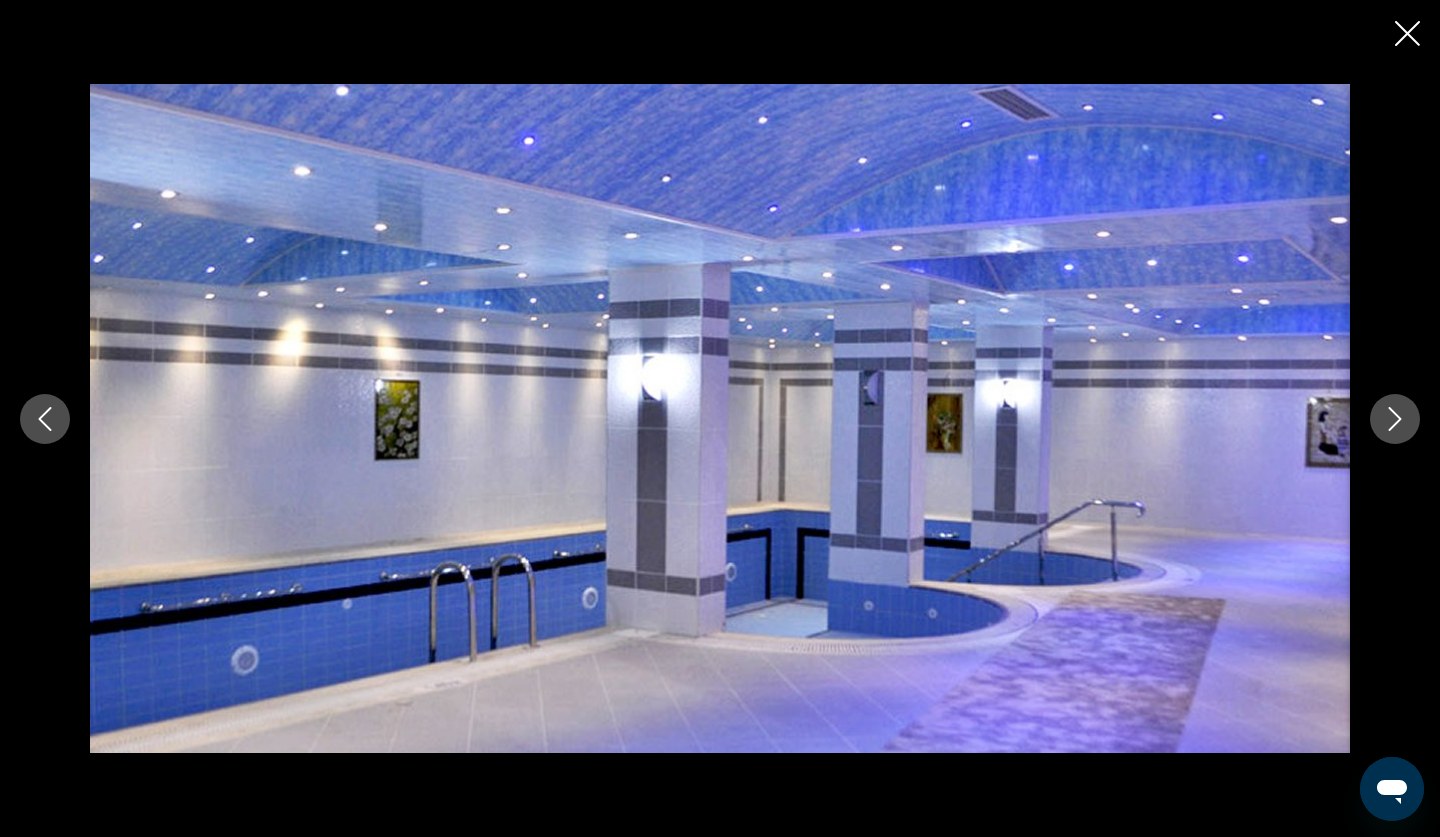 click 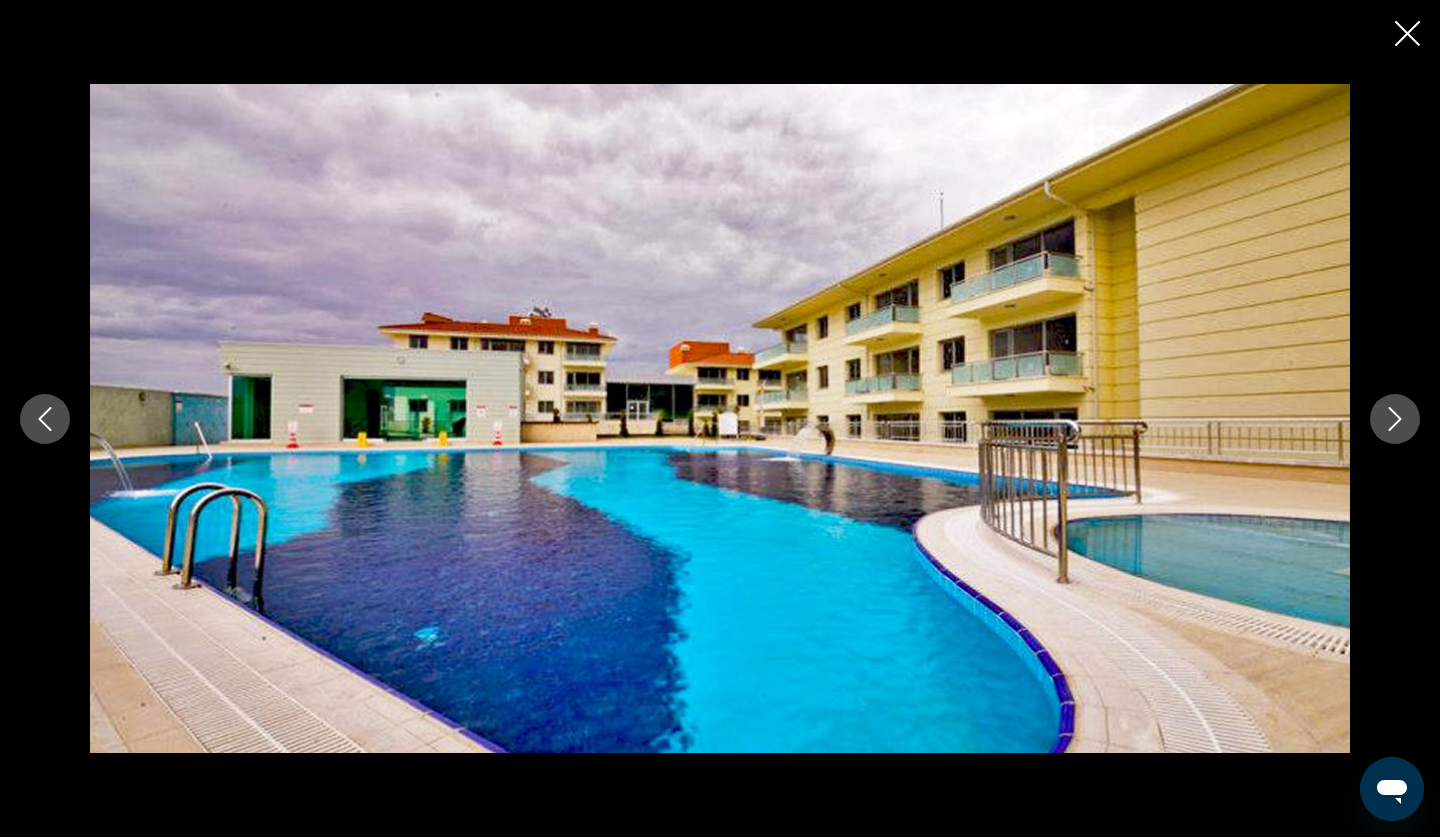 click 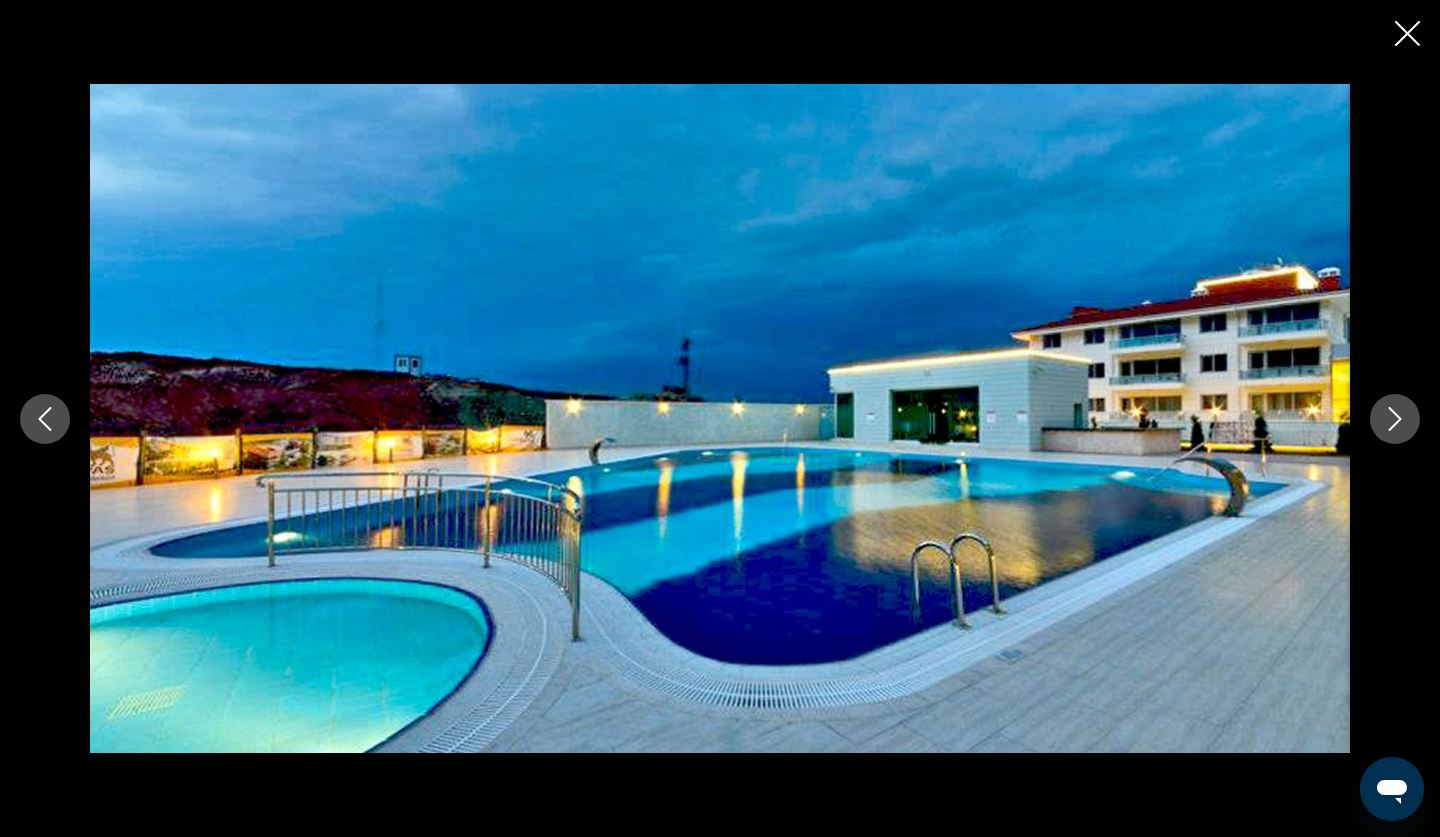 click 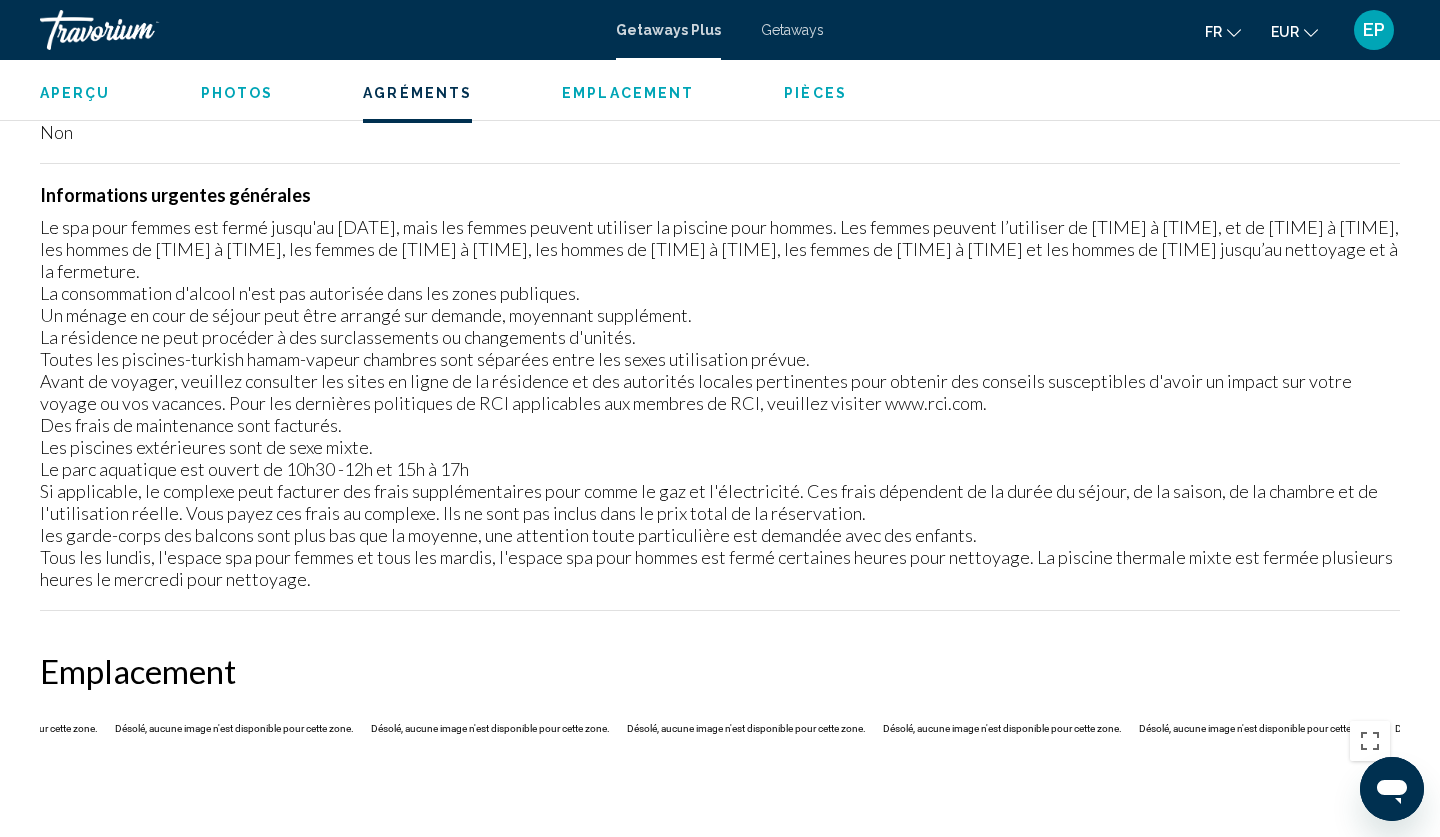 scroll, scrollTop: 2309, scrollLeft: 0, axis: vertical 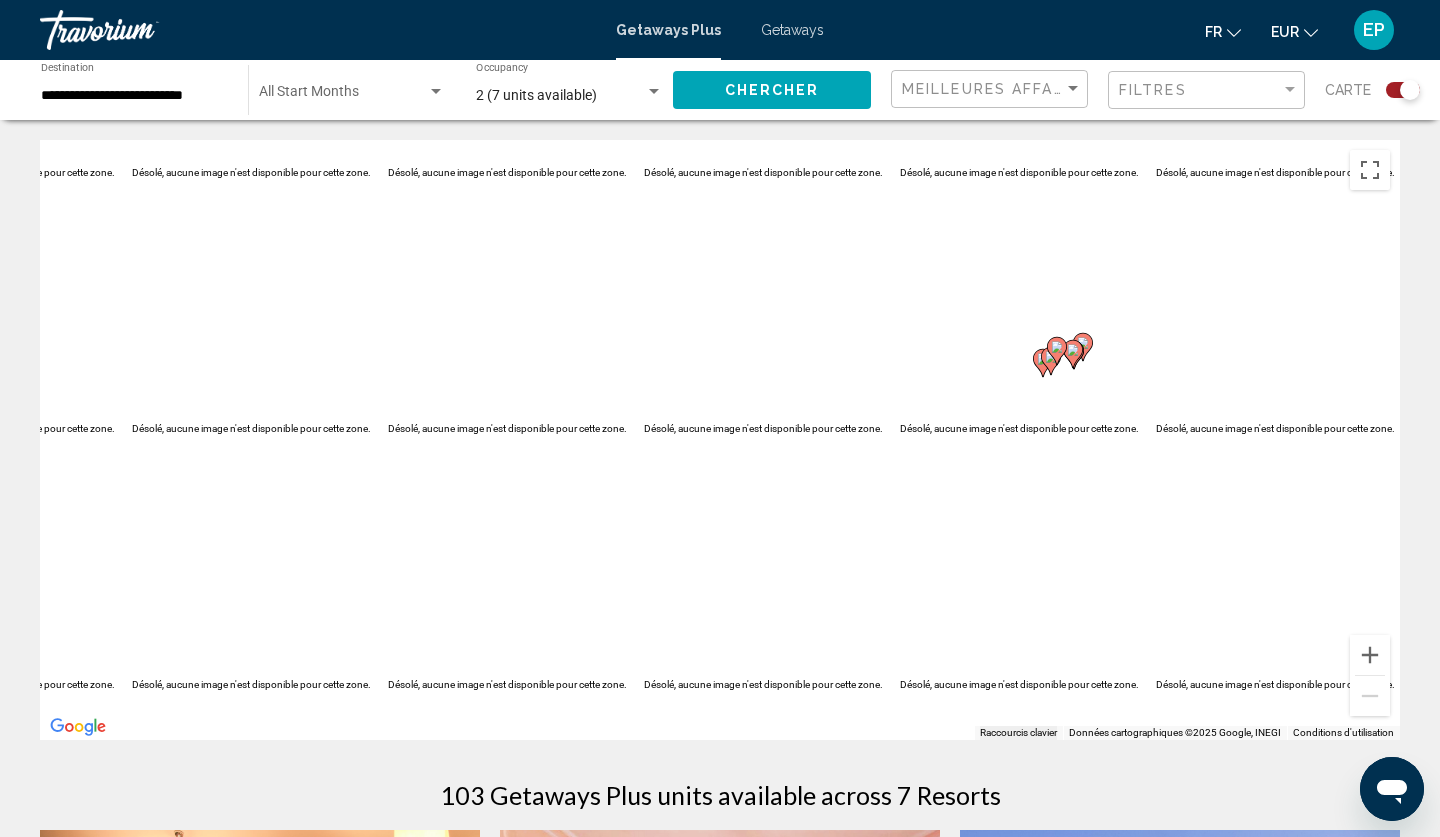 click on "**********" at bounding box center [134, 96] 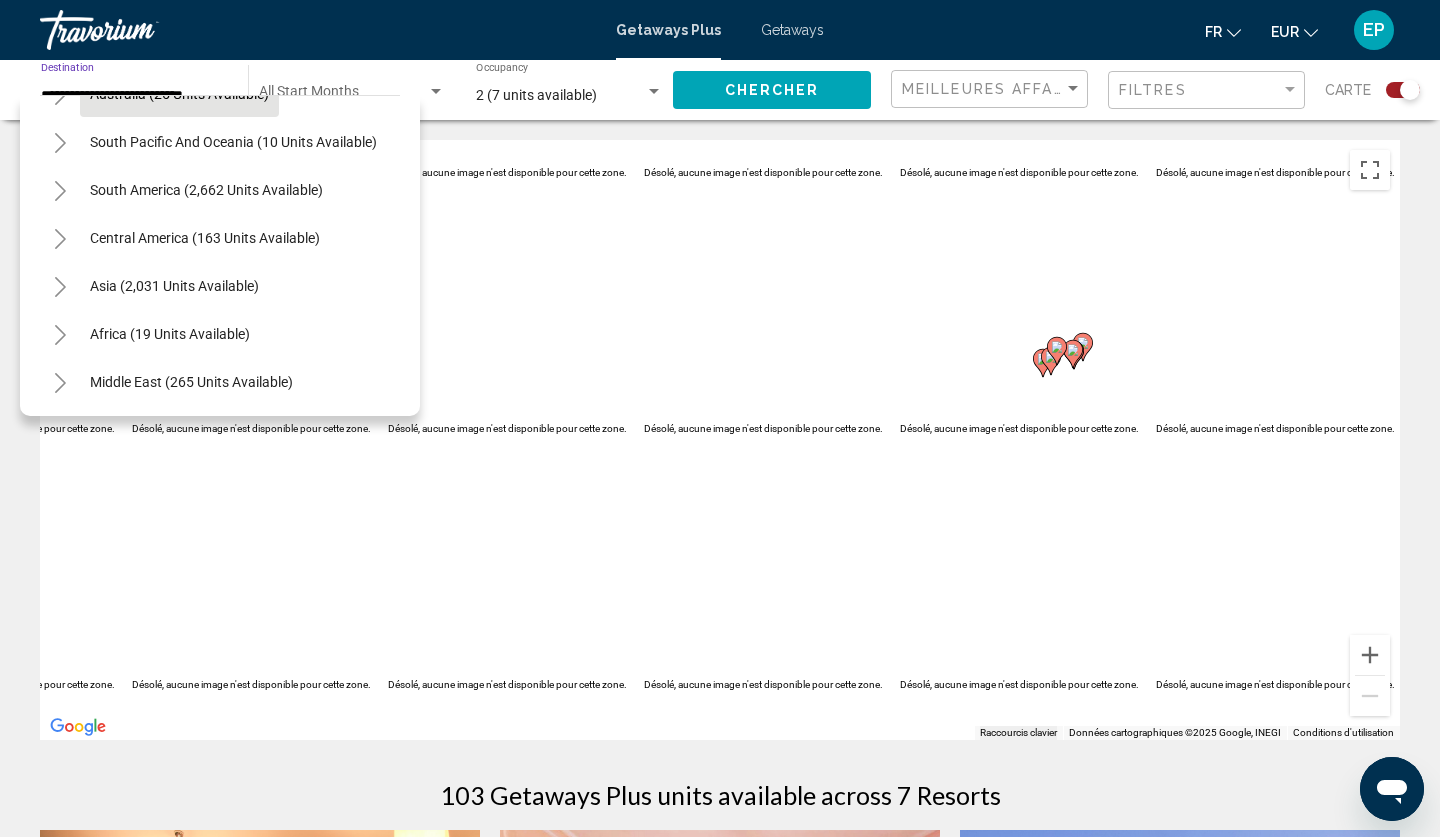 scroll, scrollTop: 1044, scrollLeft: 0, axis: vertical 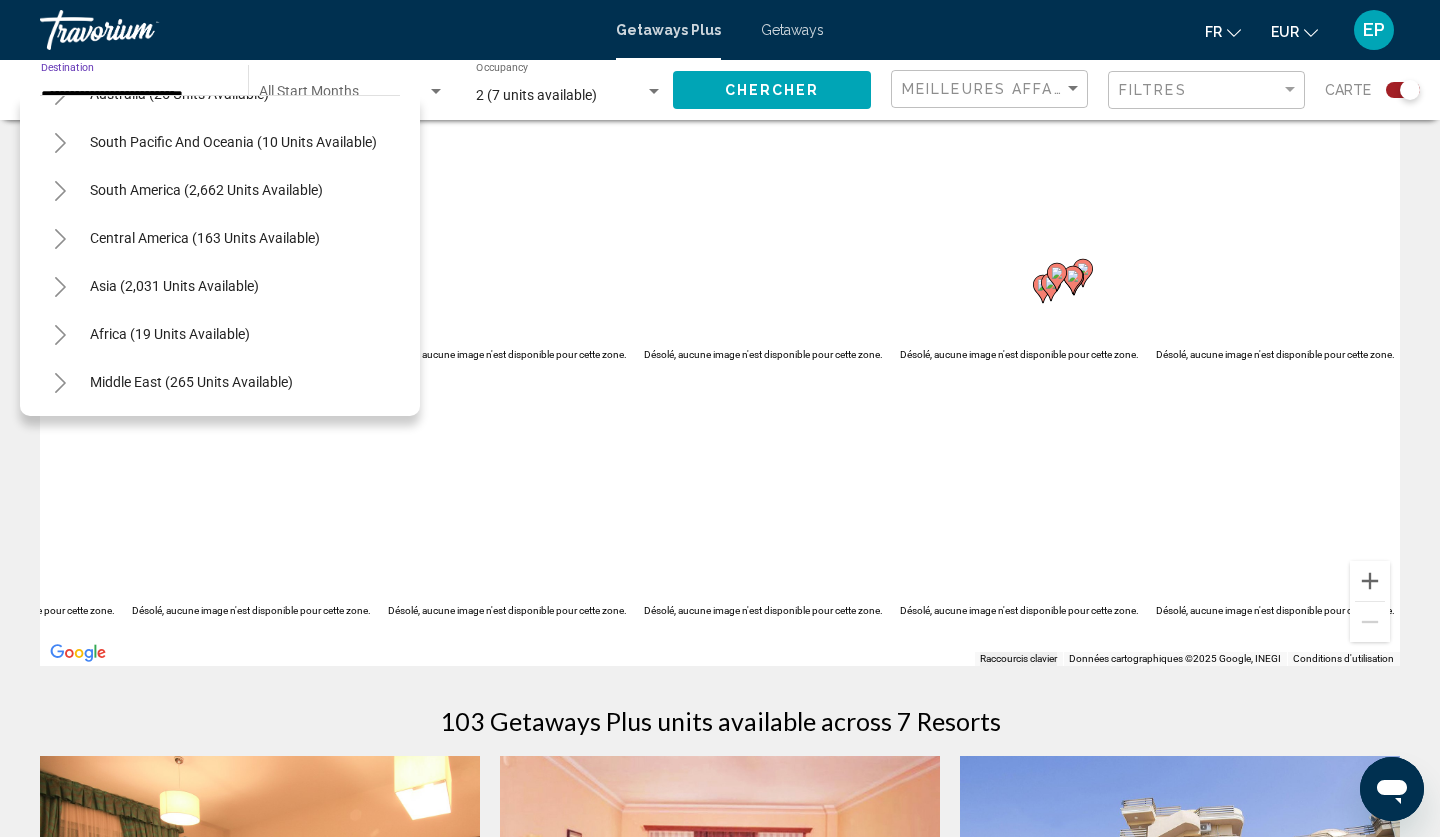click 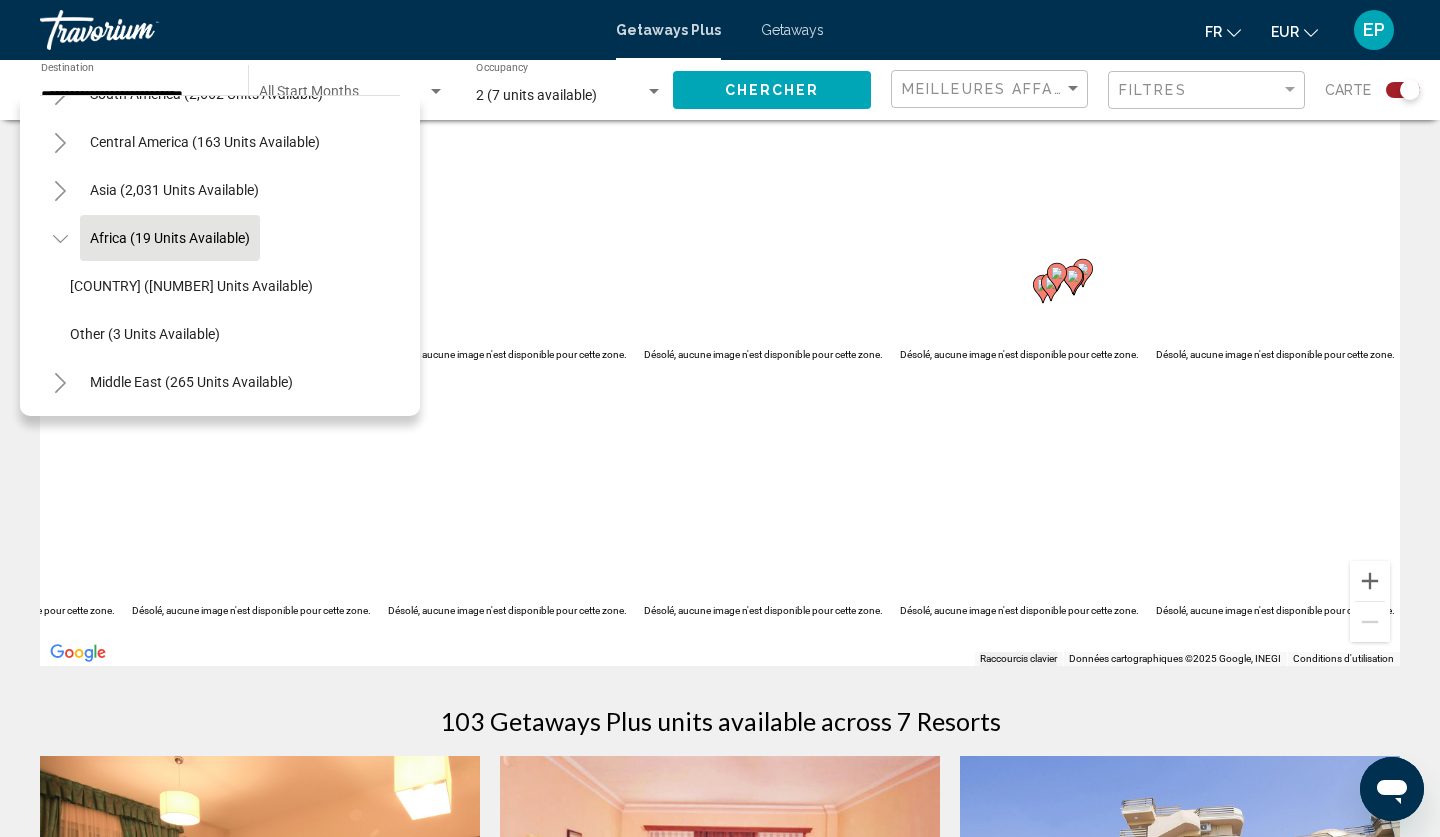 scroll, scrollTop: 1140, scrollLeft: 0, axis: vertical 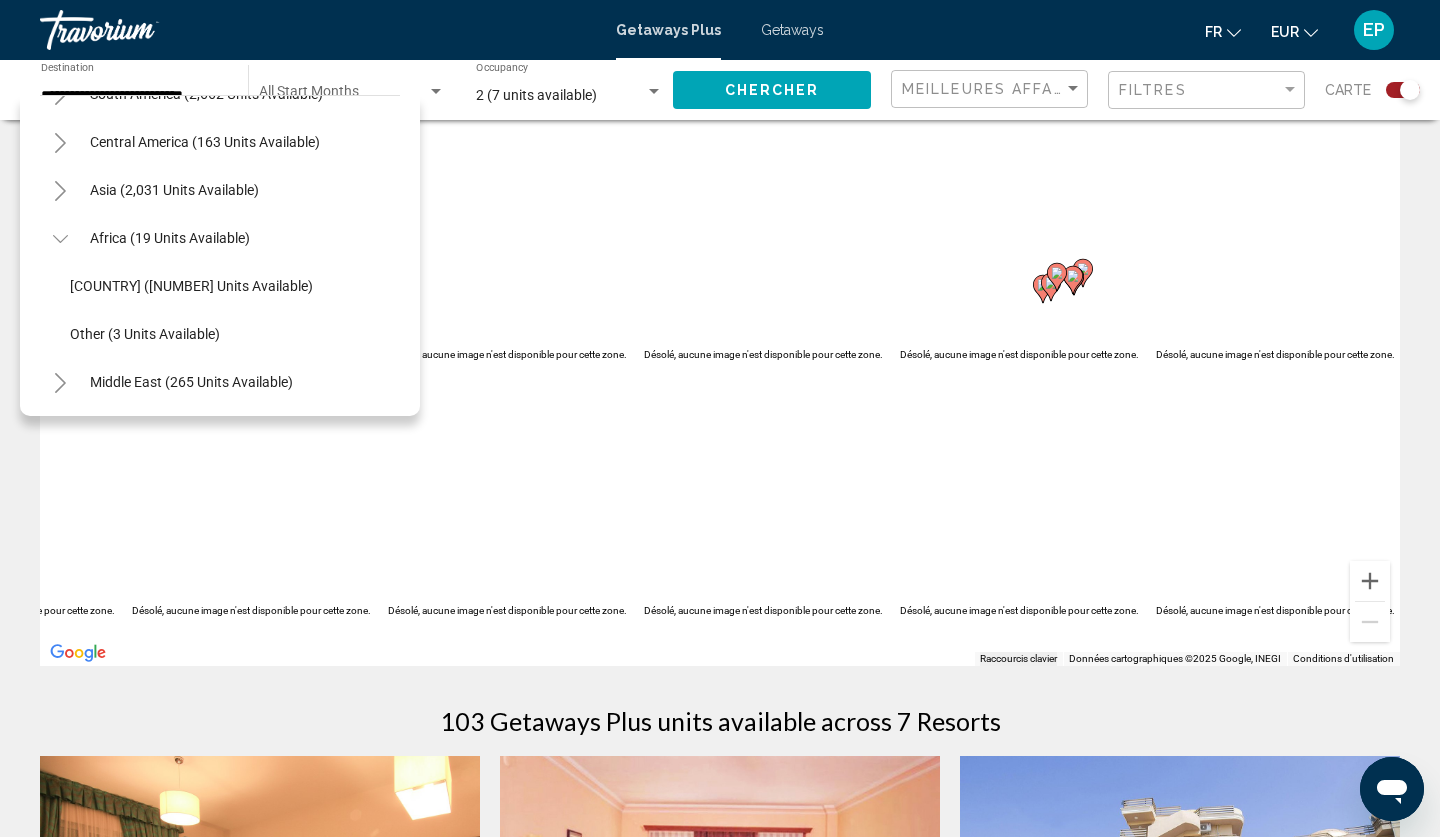 click 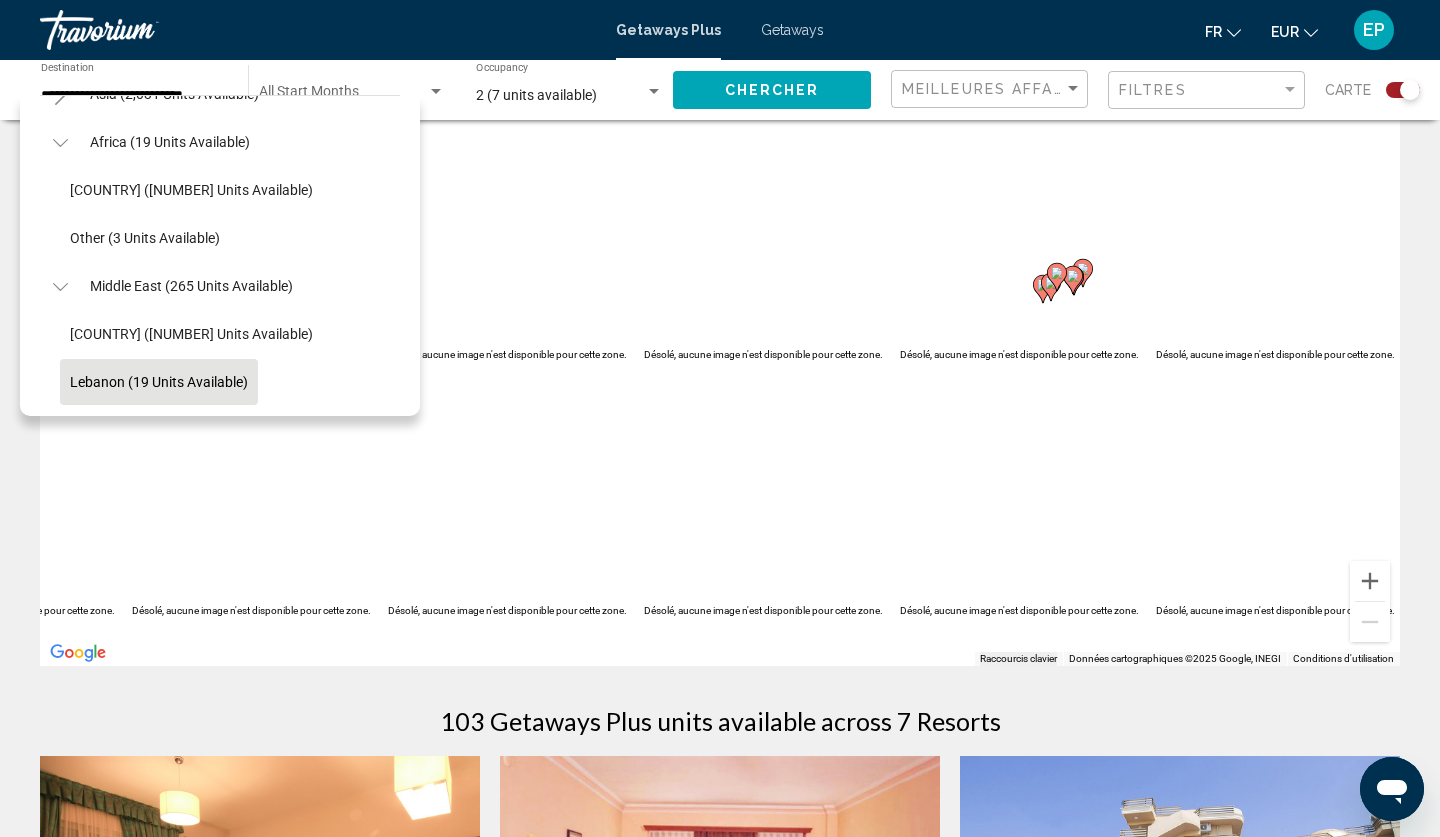 scroll, scrollTop: 1236, scrollLeft: 0, axis: vertical 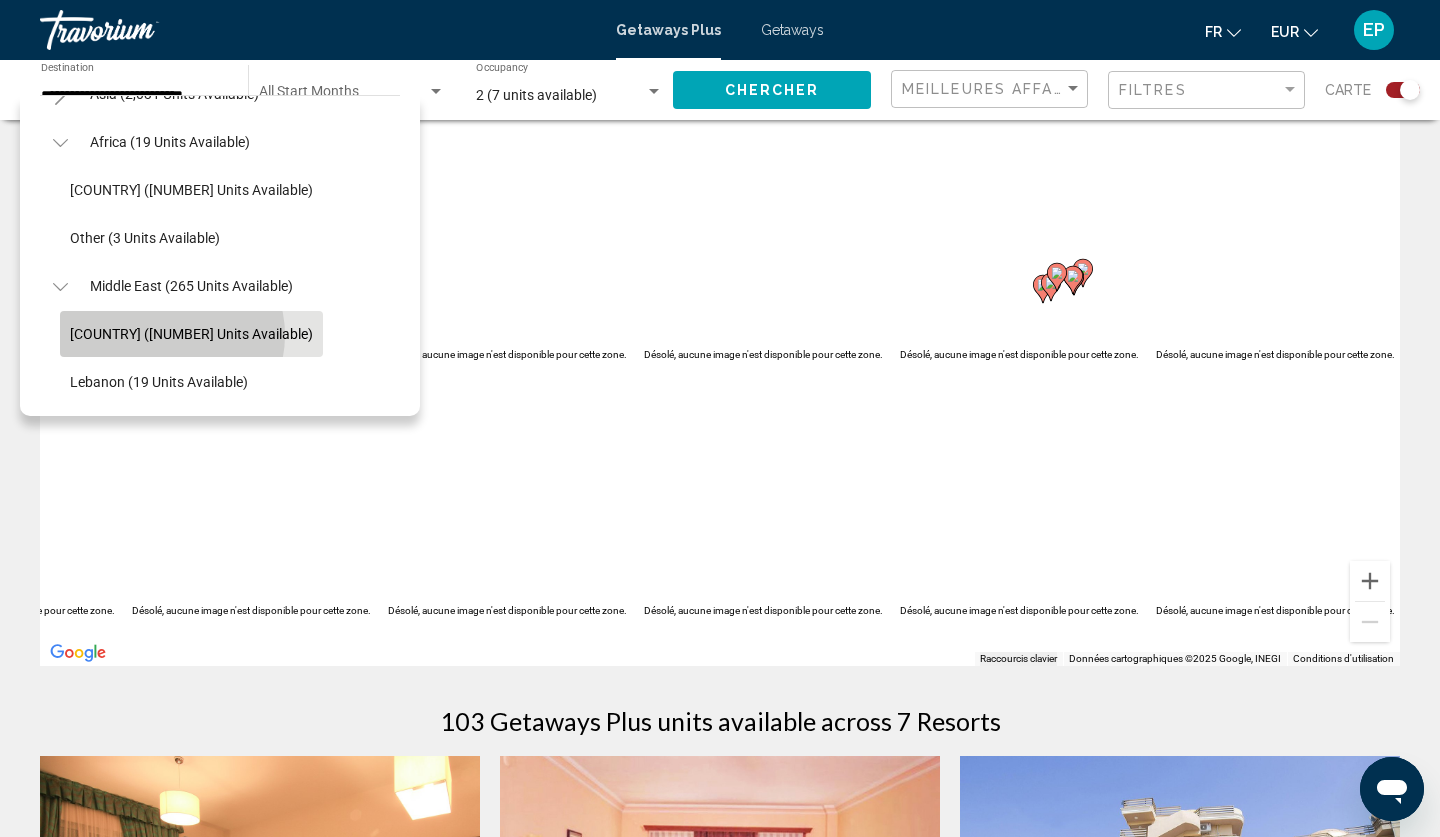 click on "[COUNTRY] ([NUMBER] units available)" 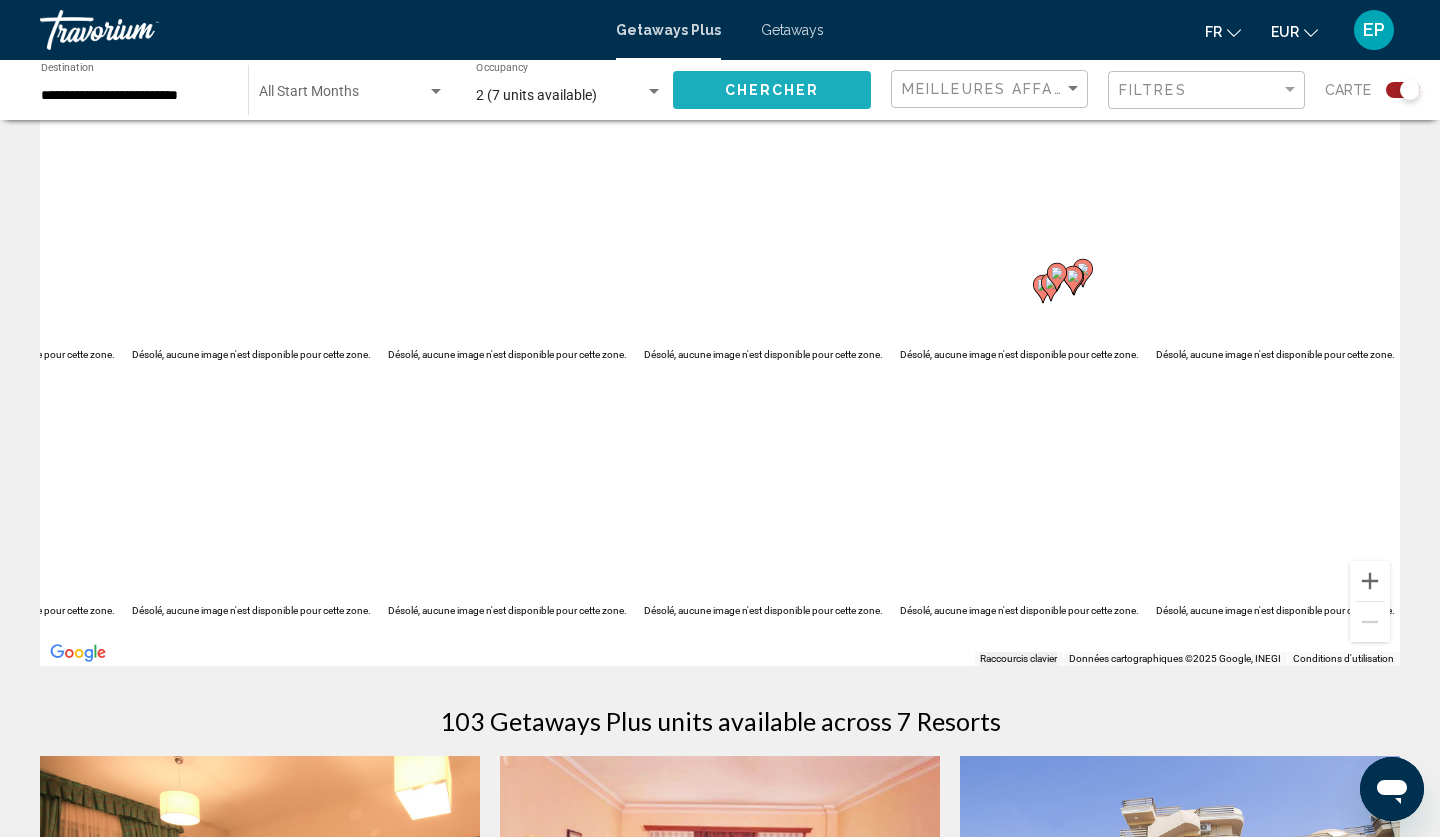 click on "Chercher" 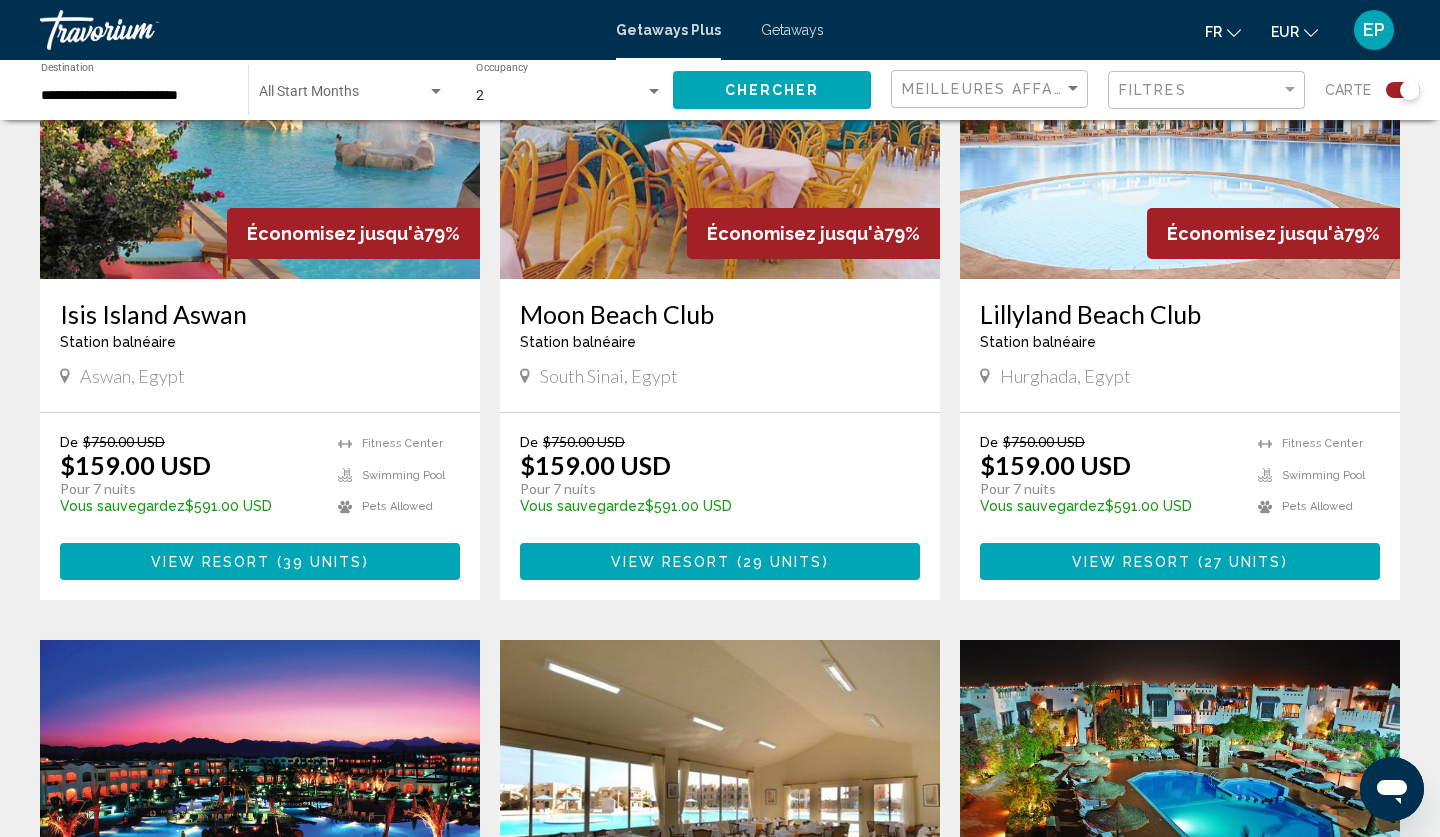 scroll, scrollTop: 2229, scrollLeft: 0, axis: vertical 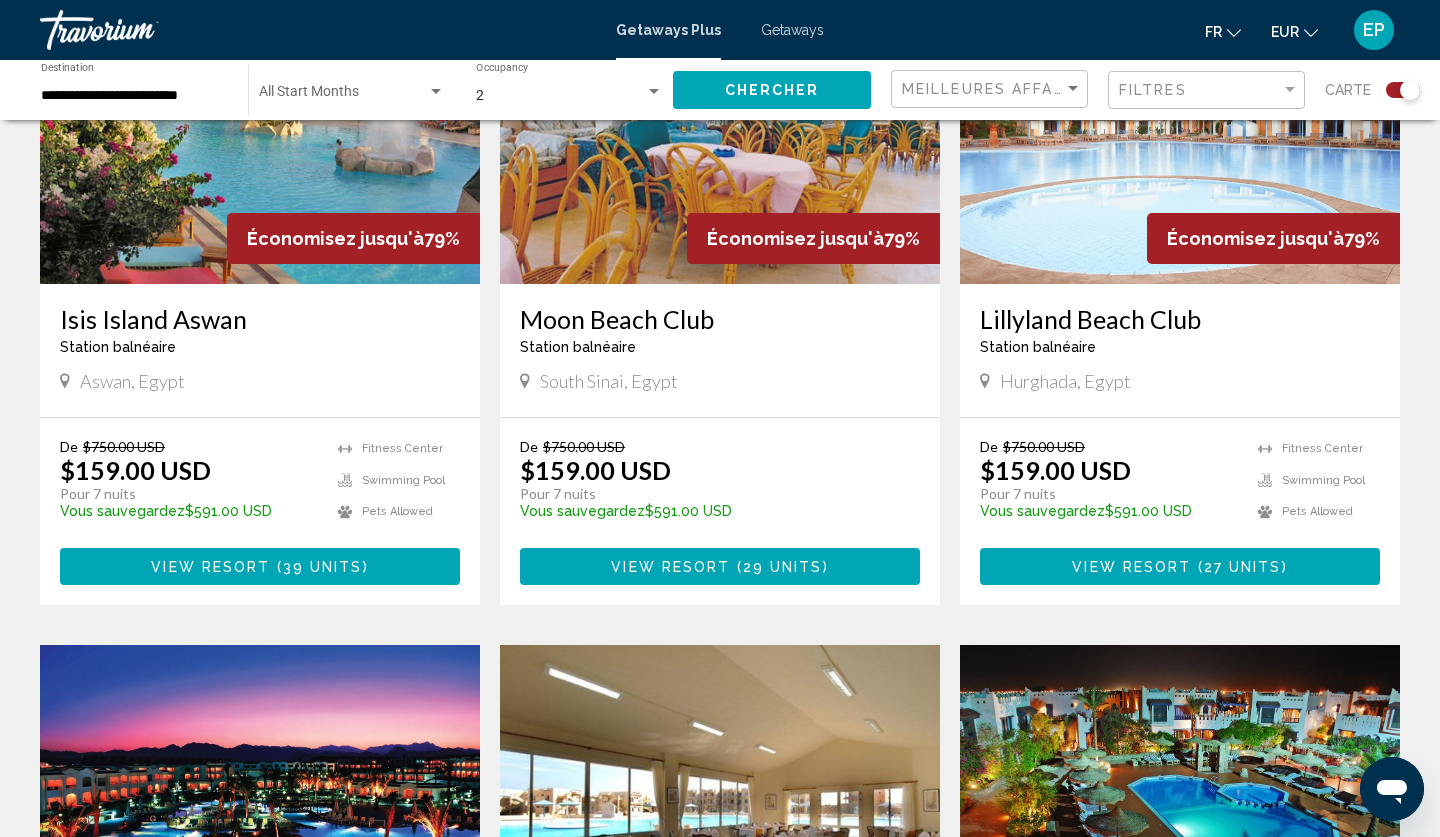 click on "Lillyland Beach Club" at bounding box center (1180, 319) 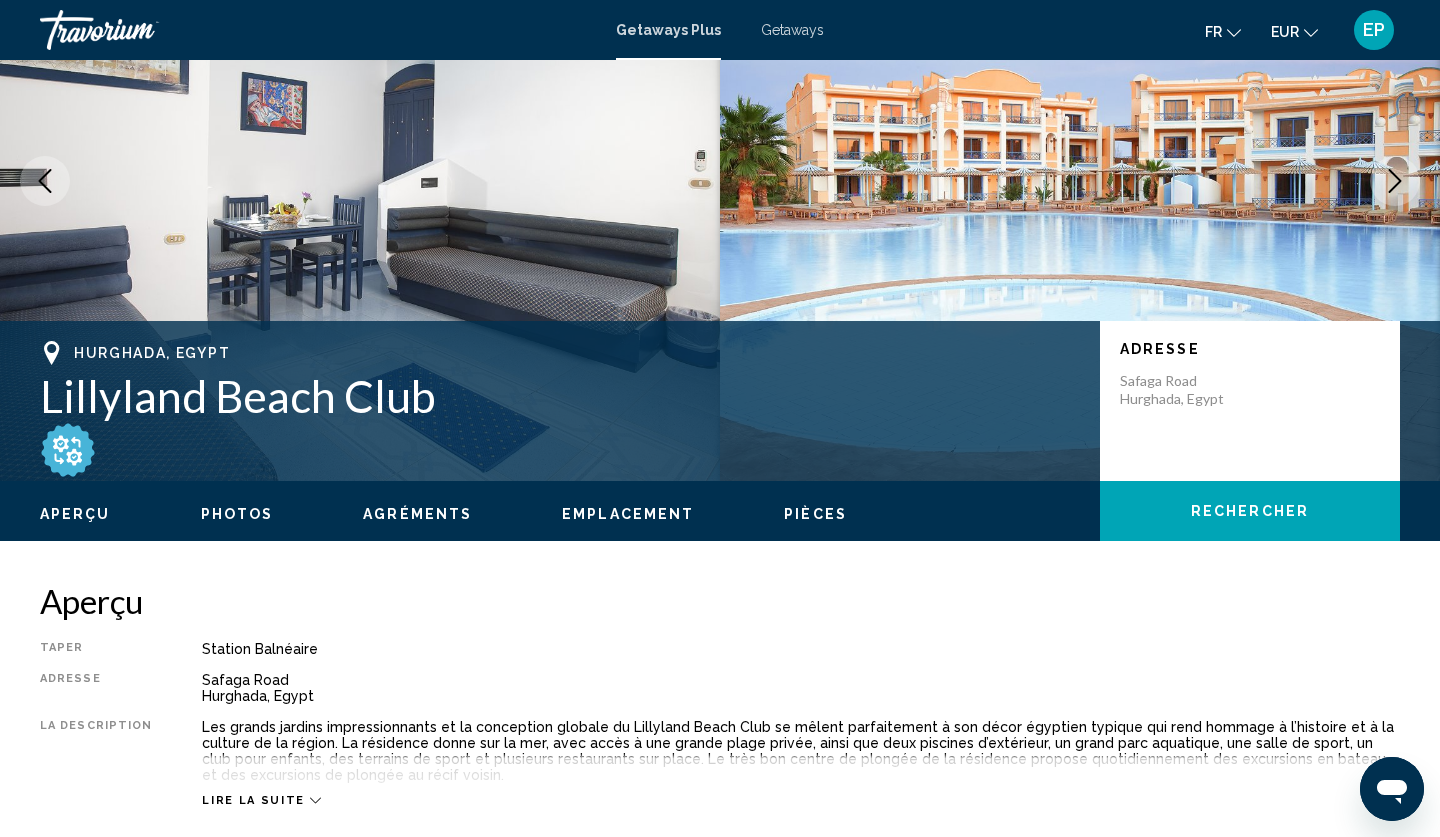 scroll, scrollTop: 229, scrollLeft: 0, axis: vertical 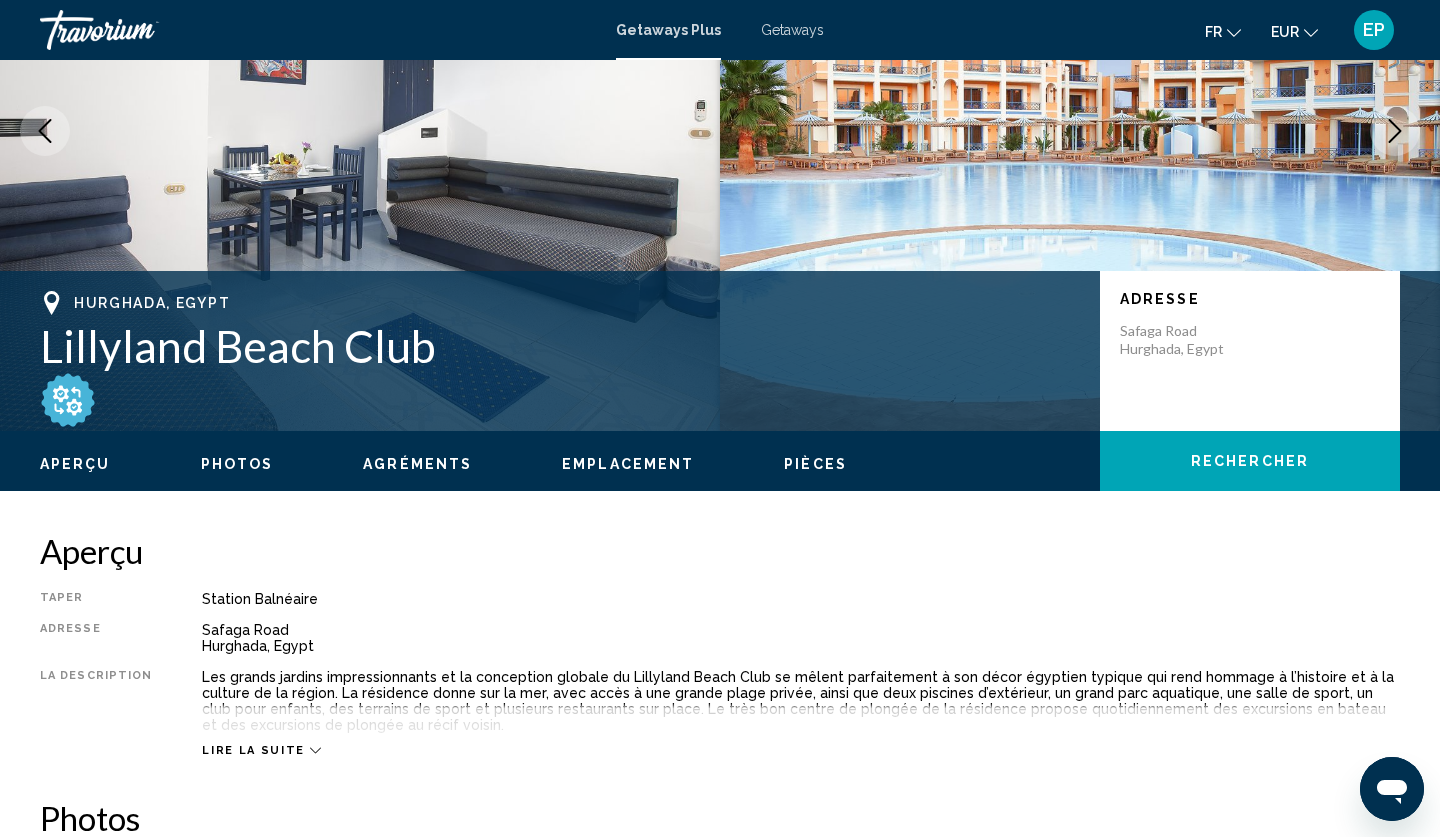 click on "Photos" at bounding box center [237, 464] 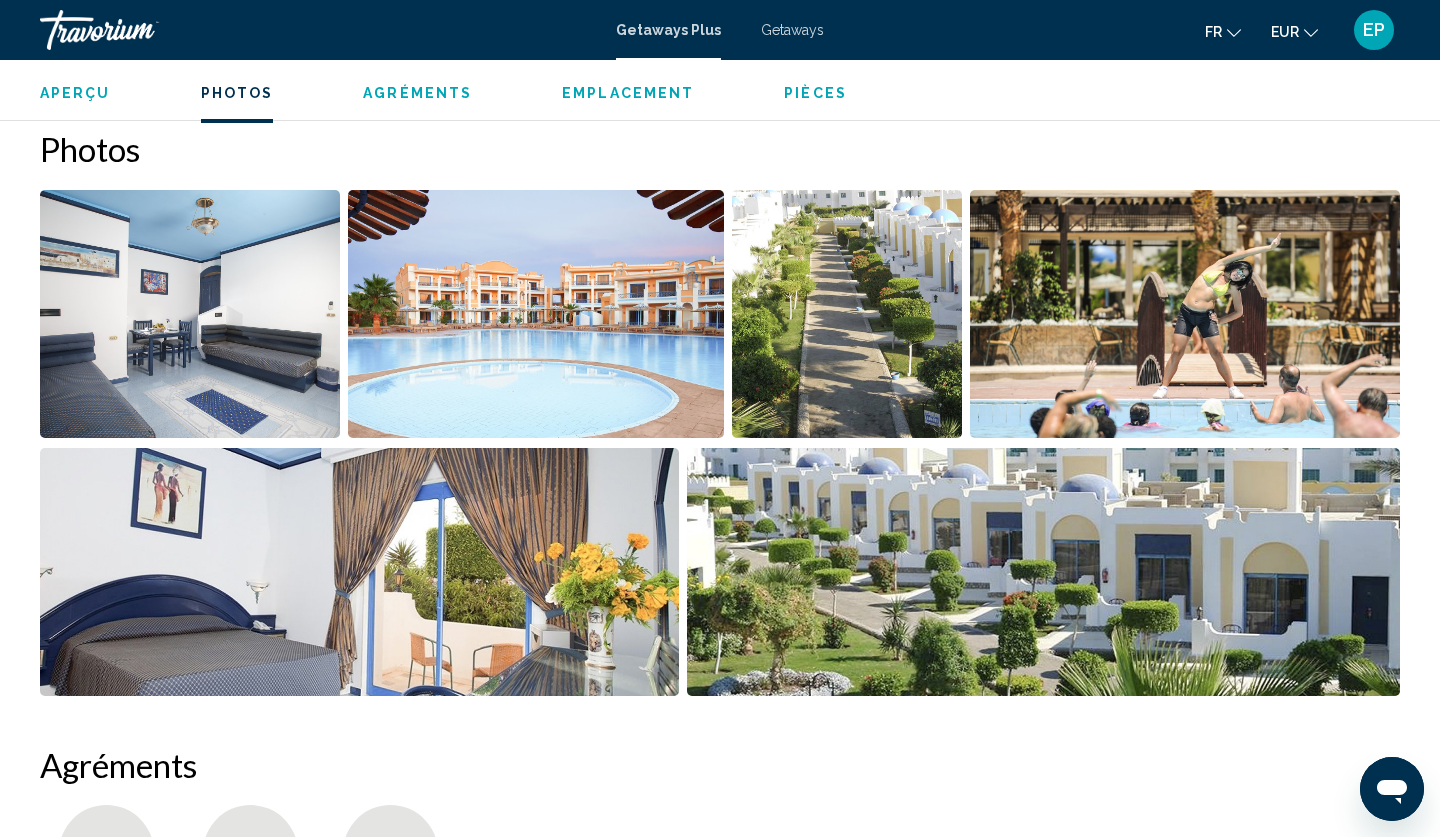 scroll, scrollTop: 896, scrollLeft: 0, axis: vertical 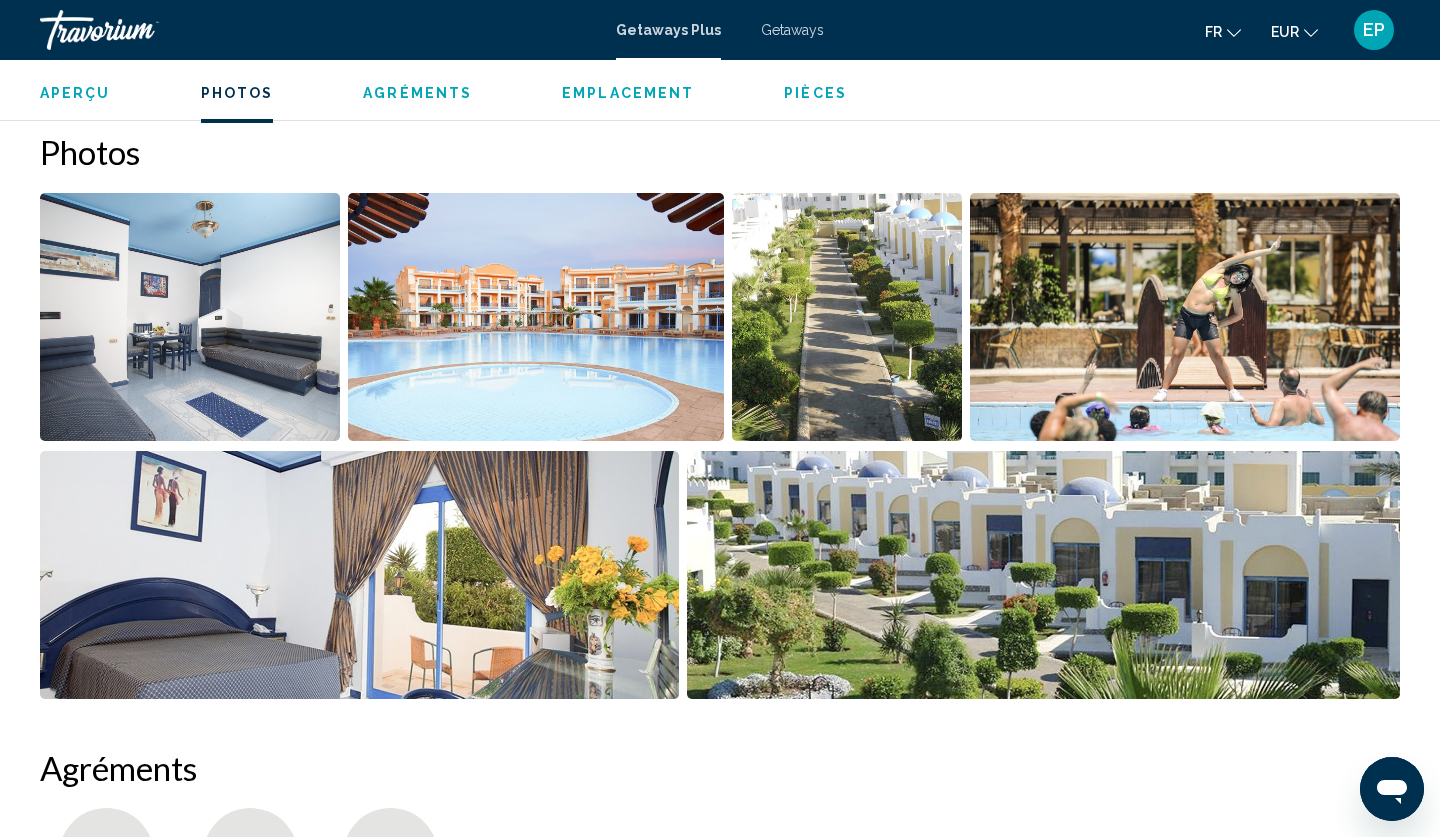 click at bounding box center (190, 317) 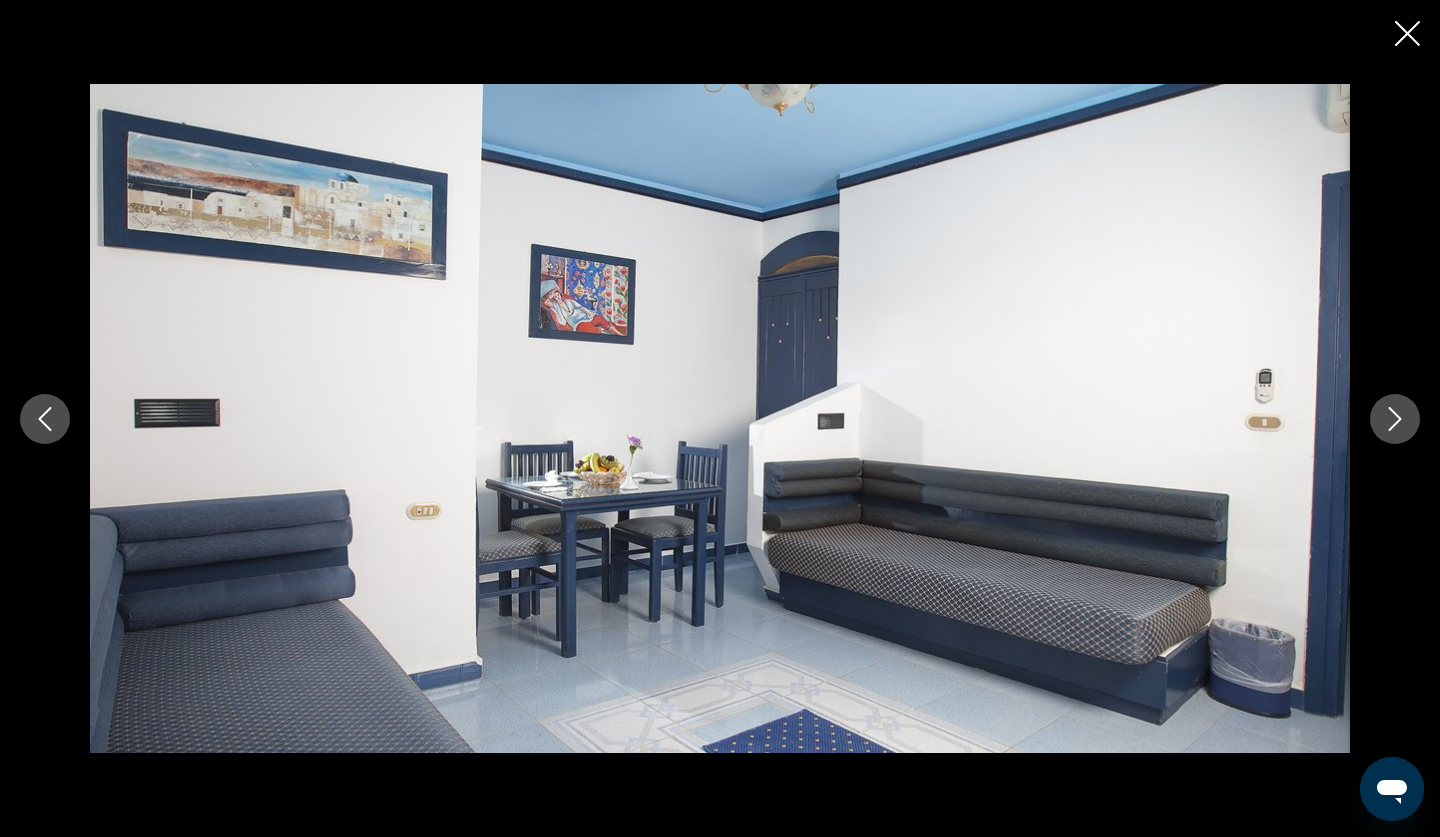 click 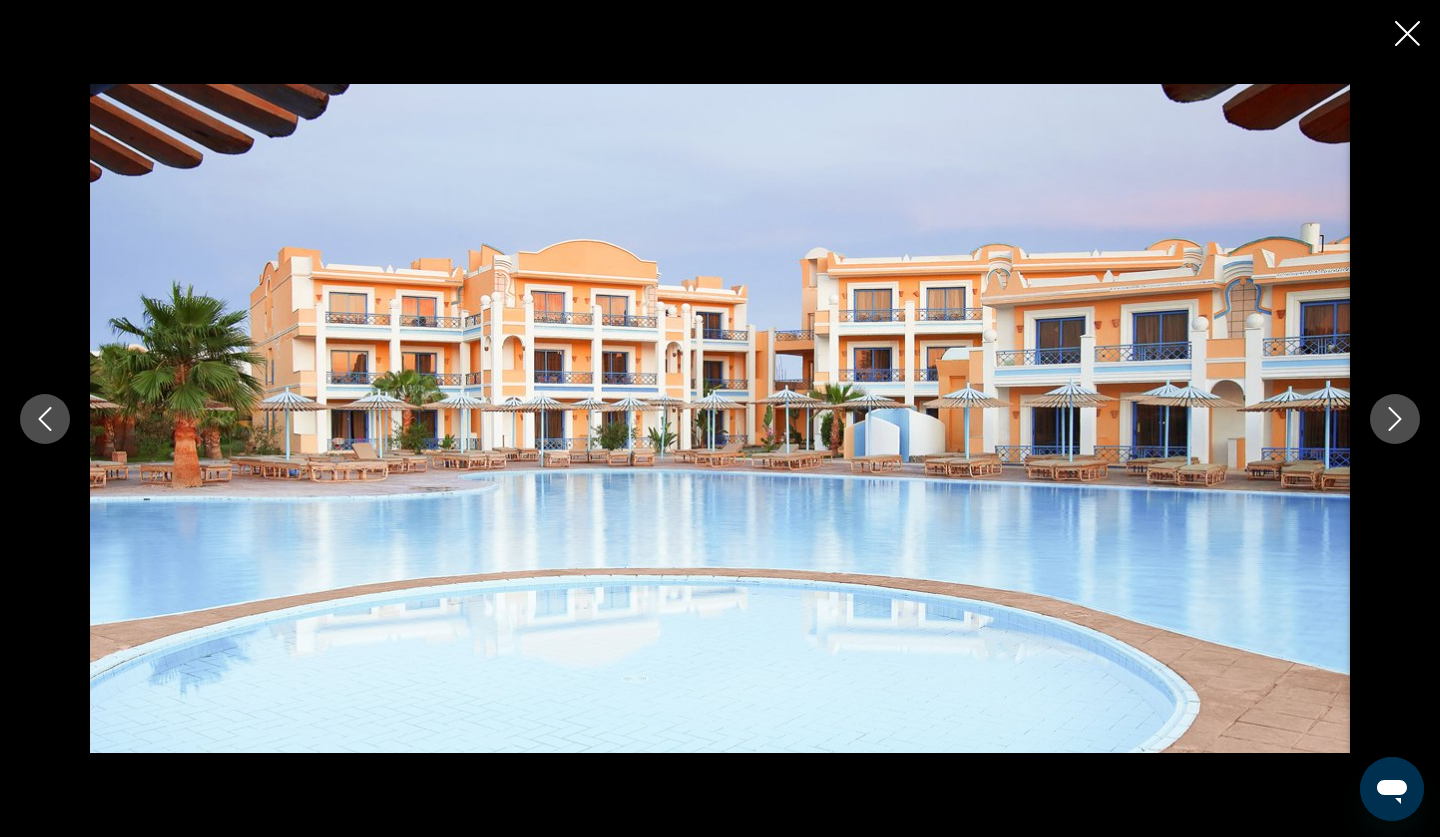 click 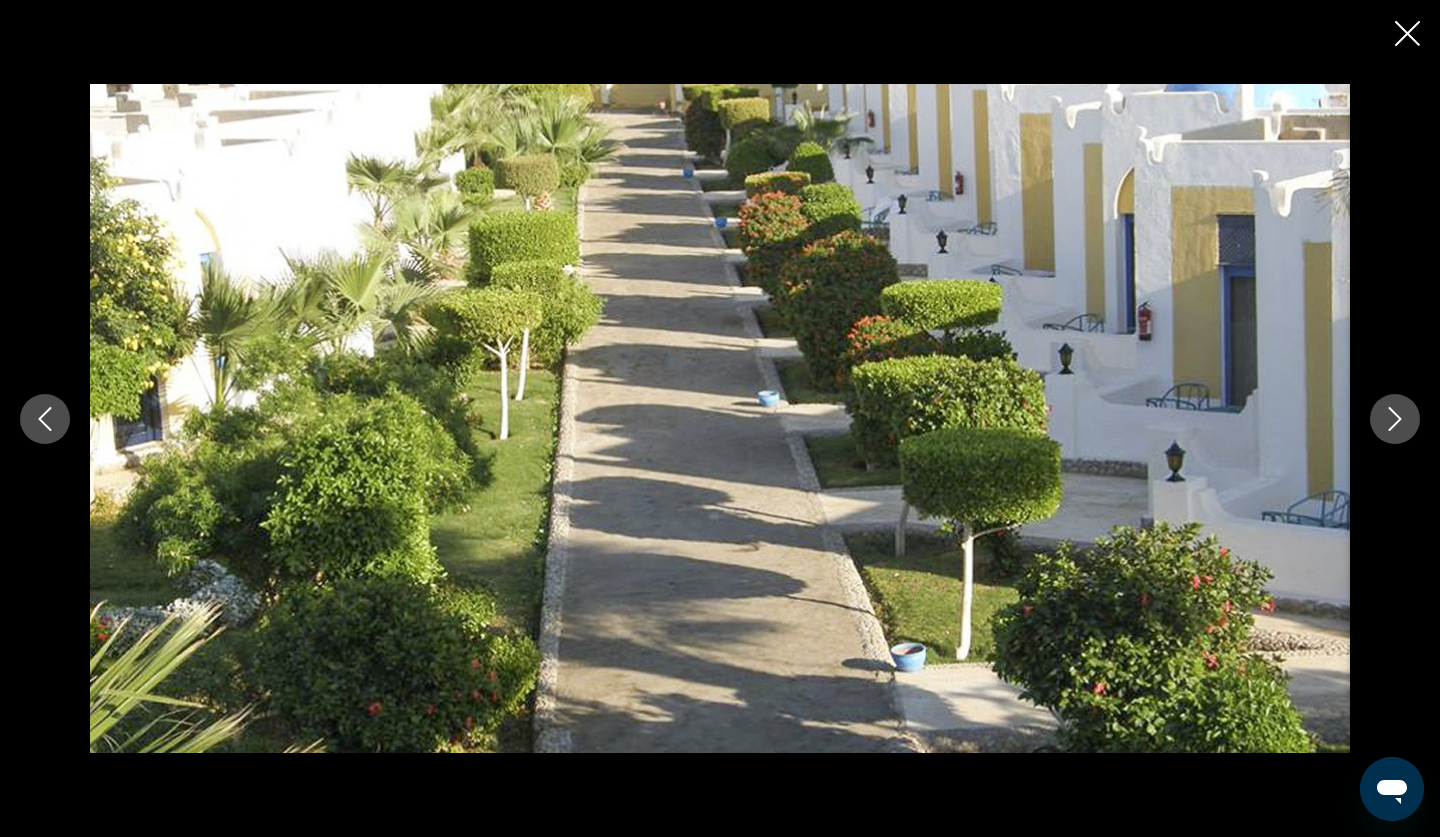 click 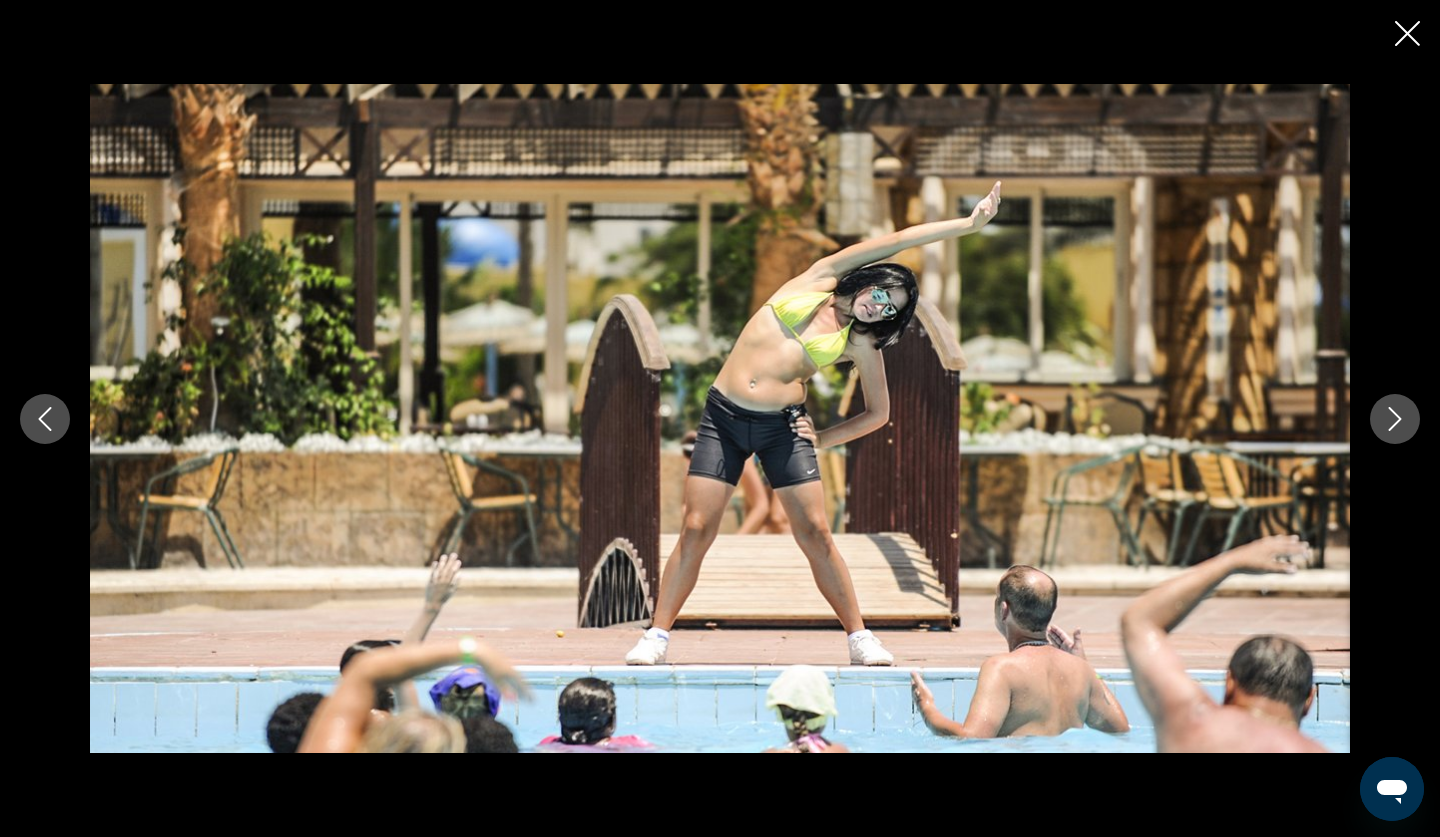 click 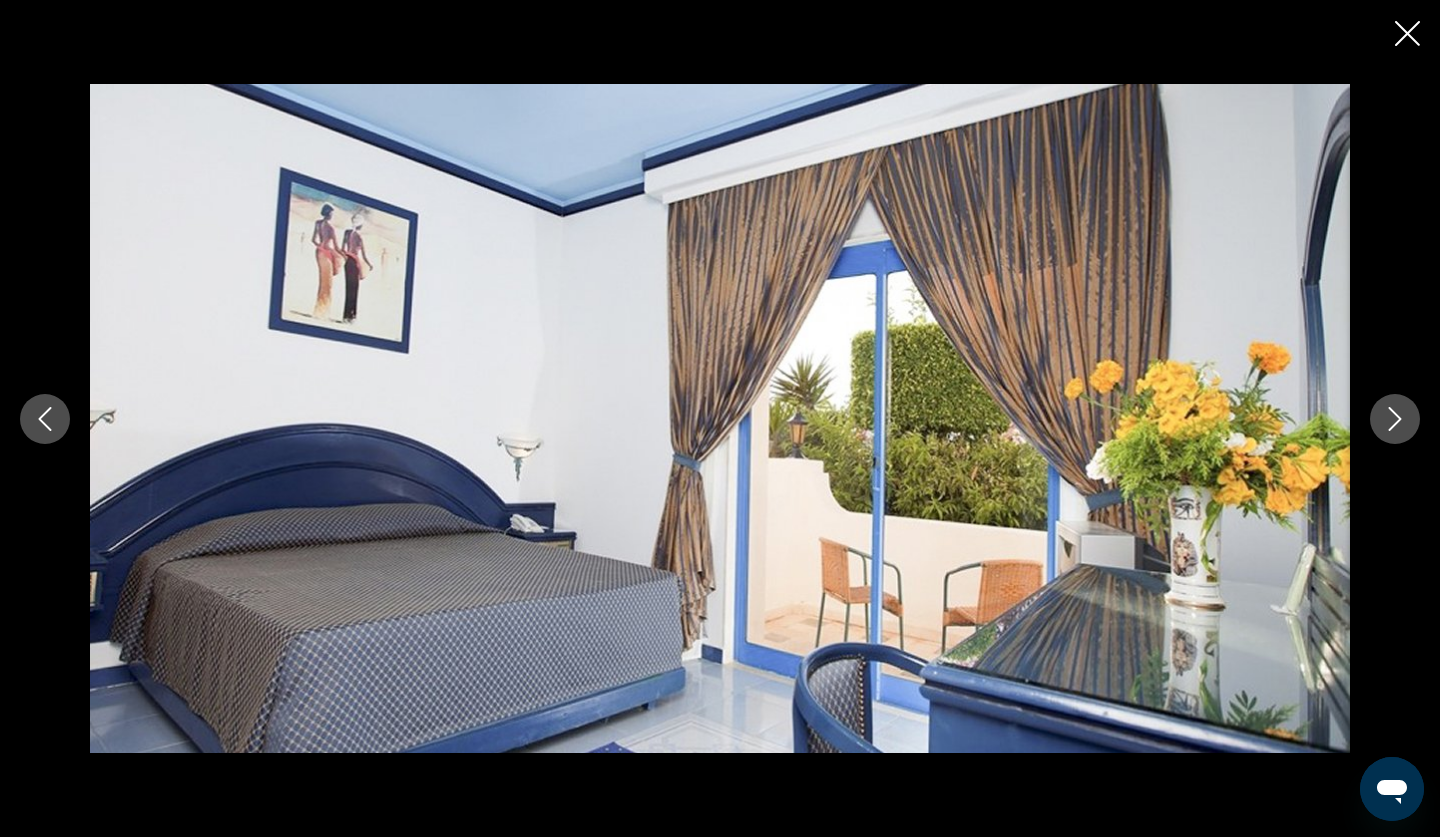 click 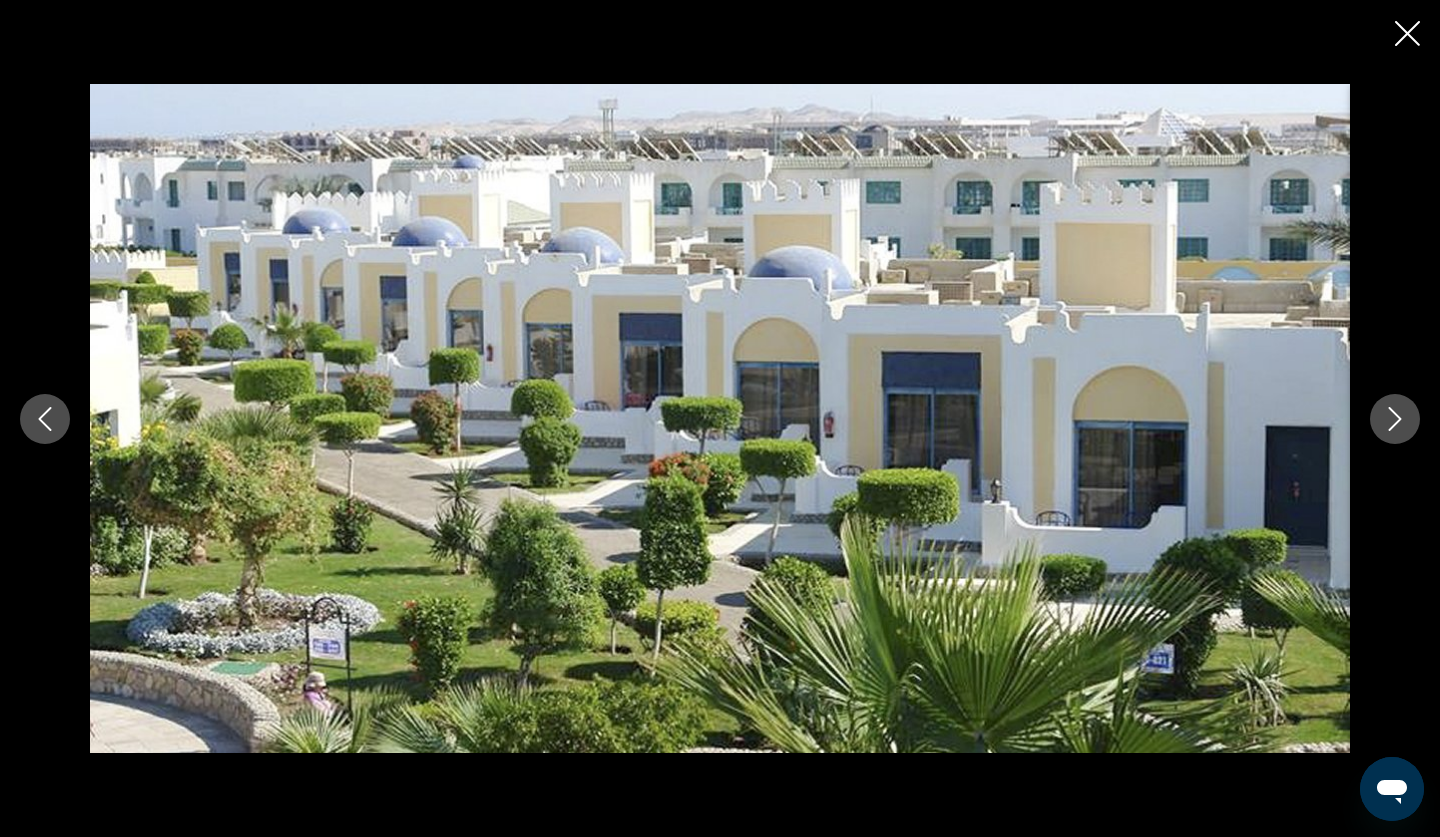 click 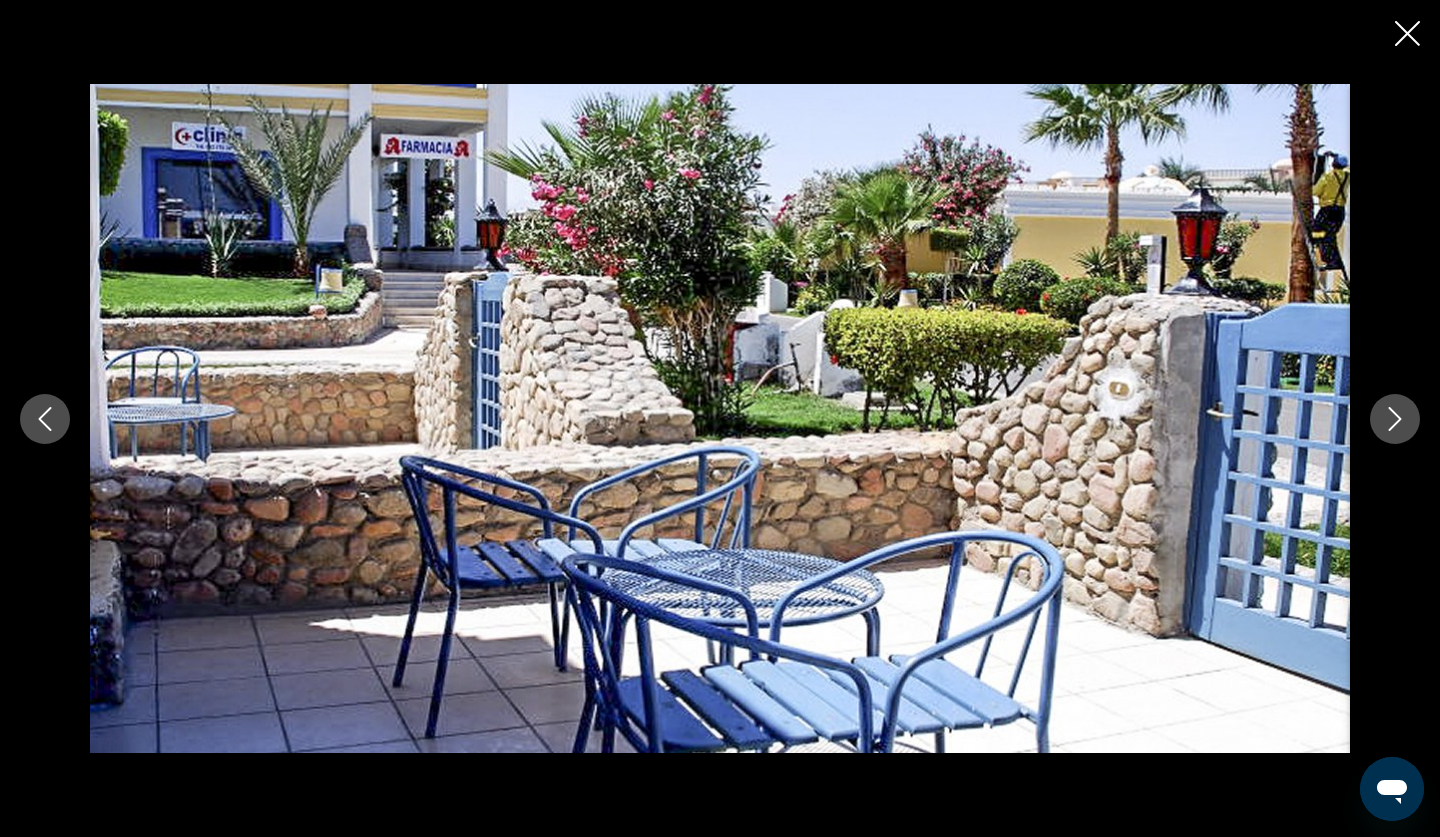 click 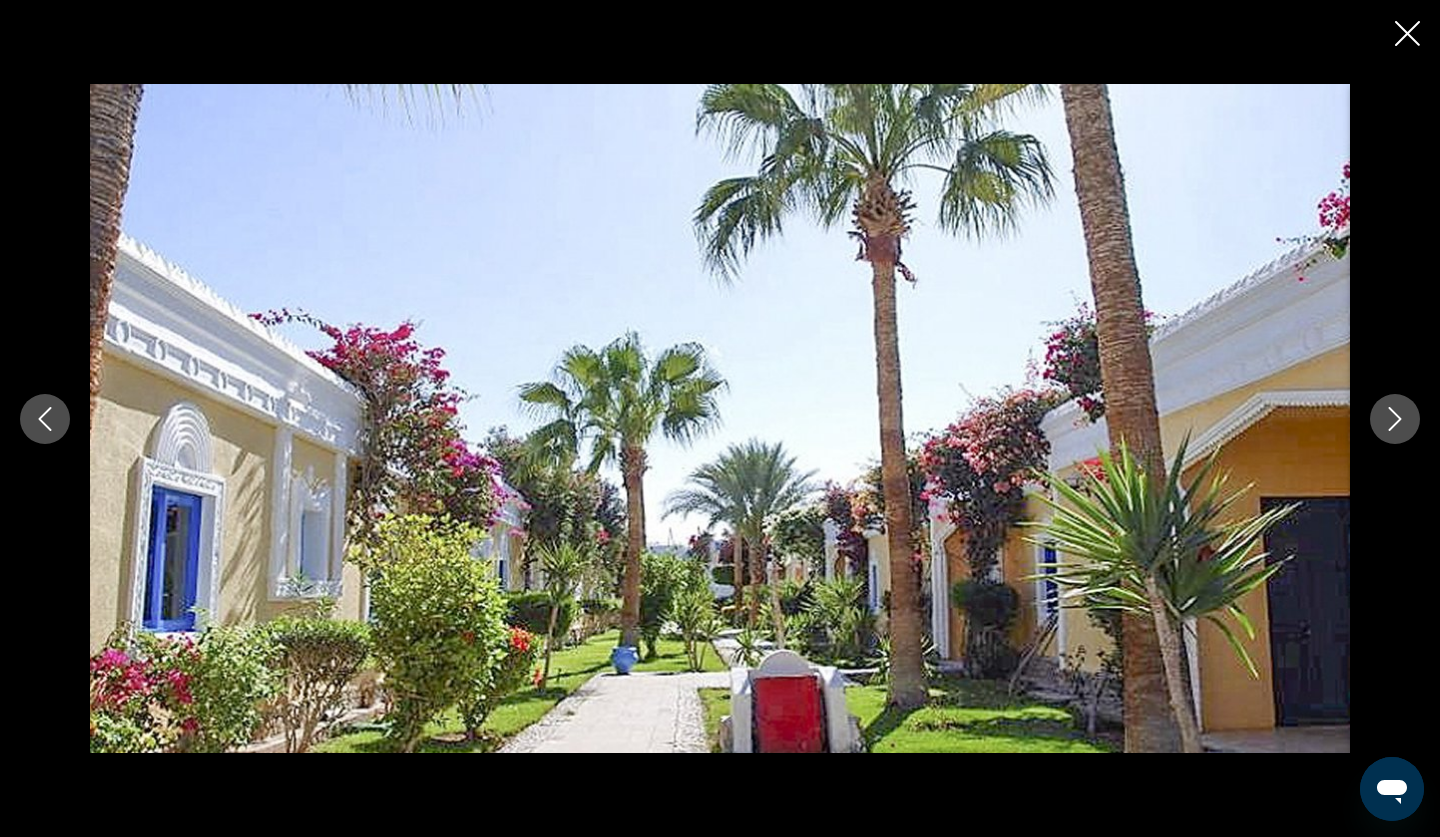 click 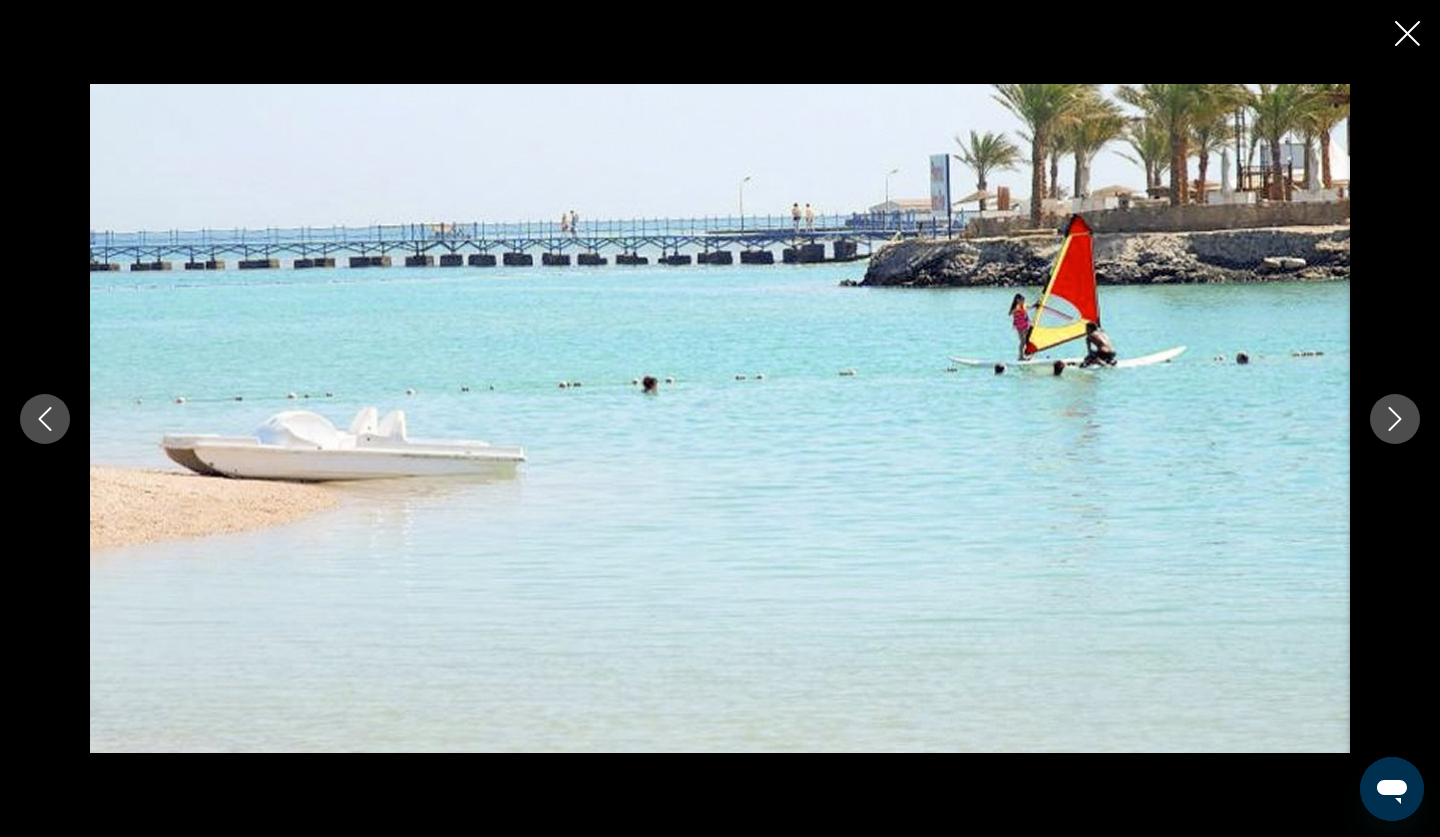 click 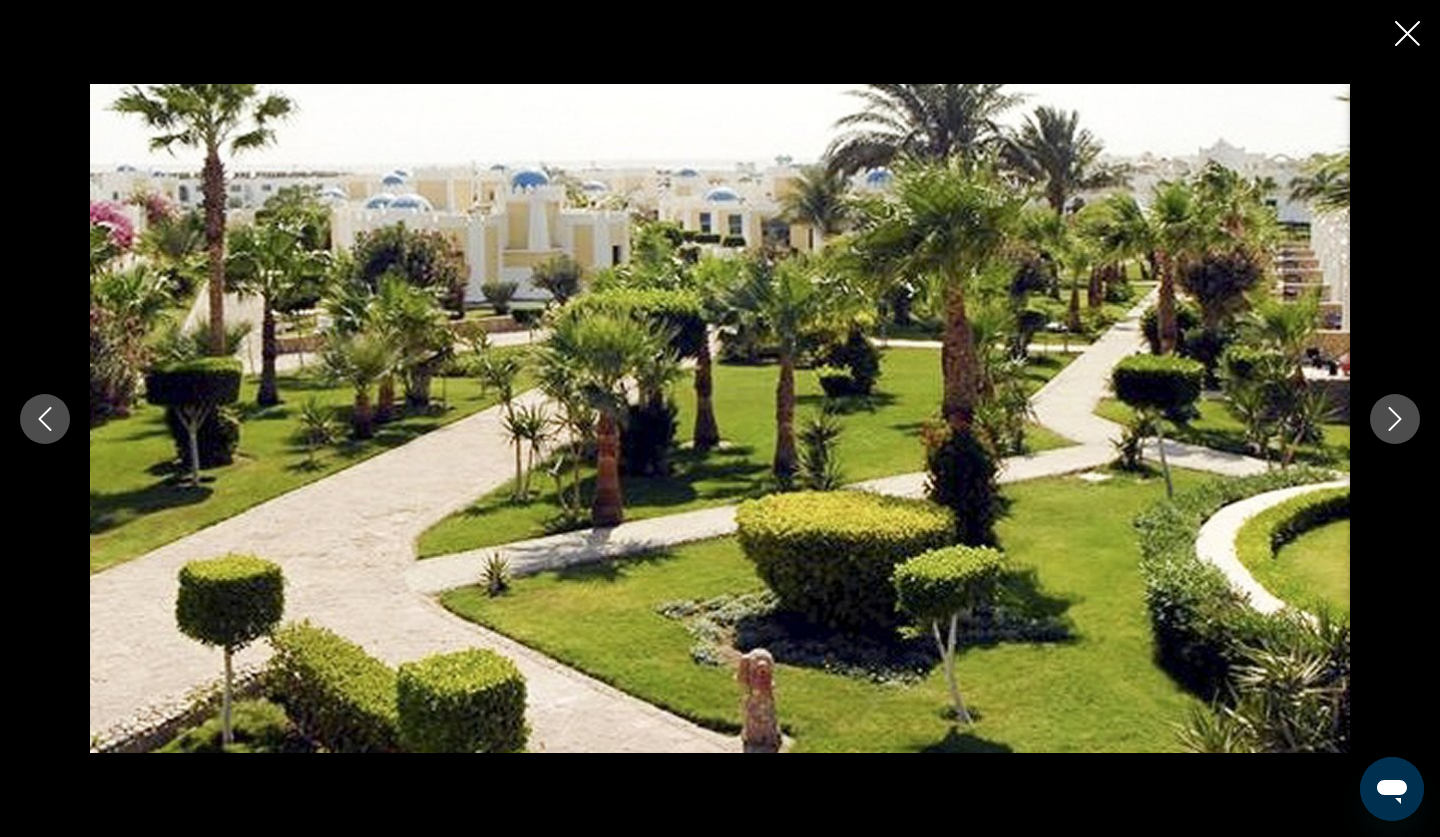 click 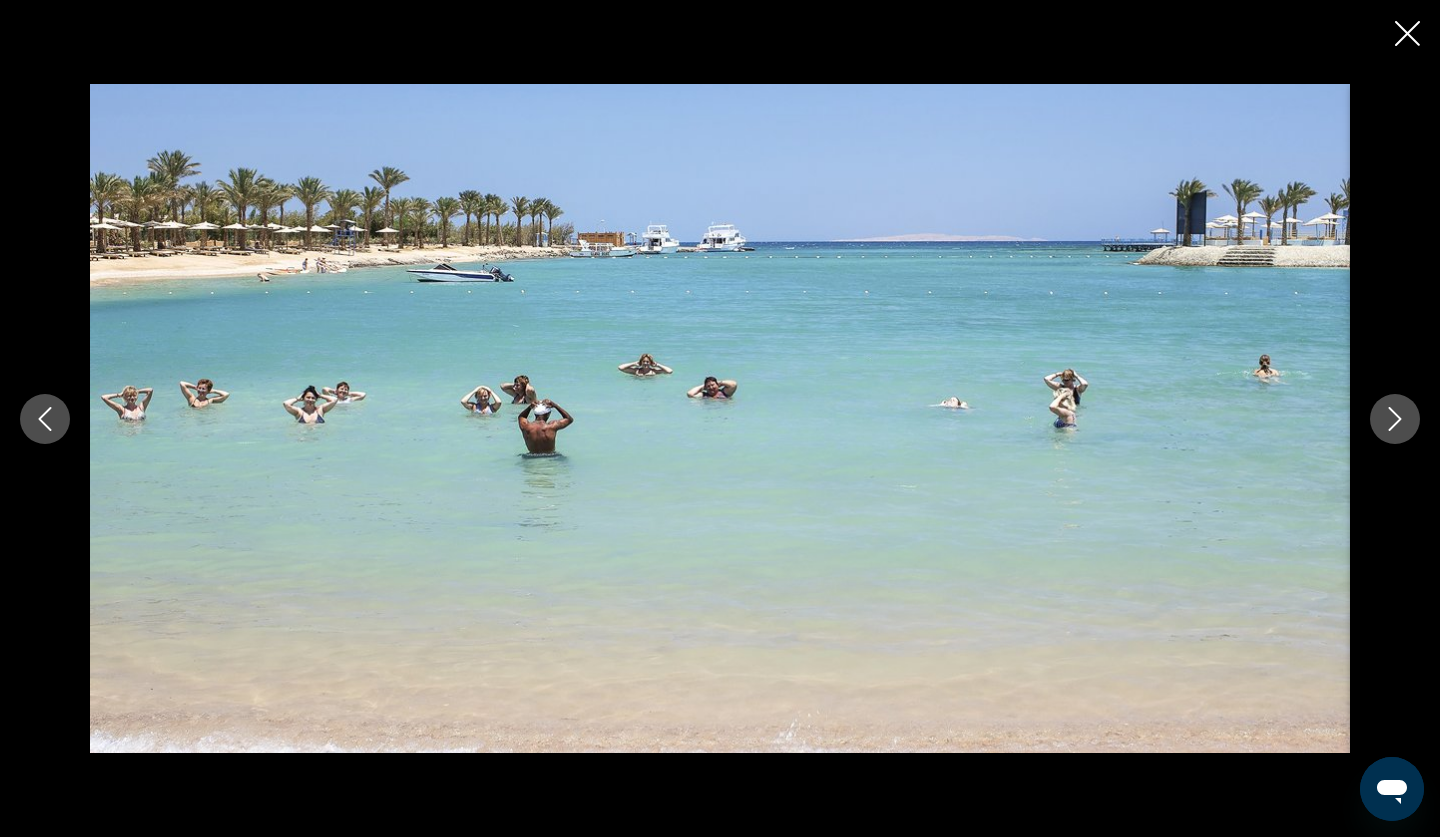 click 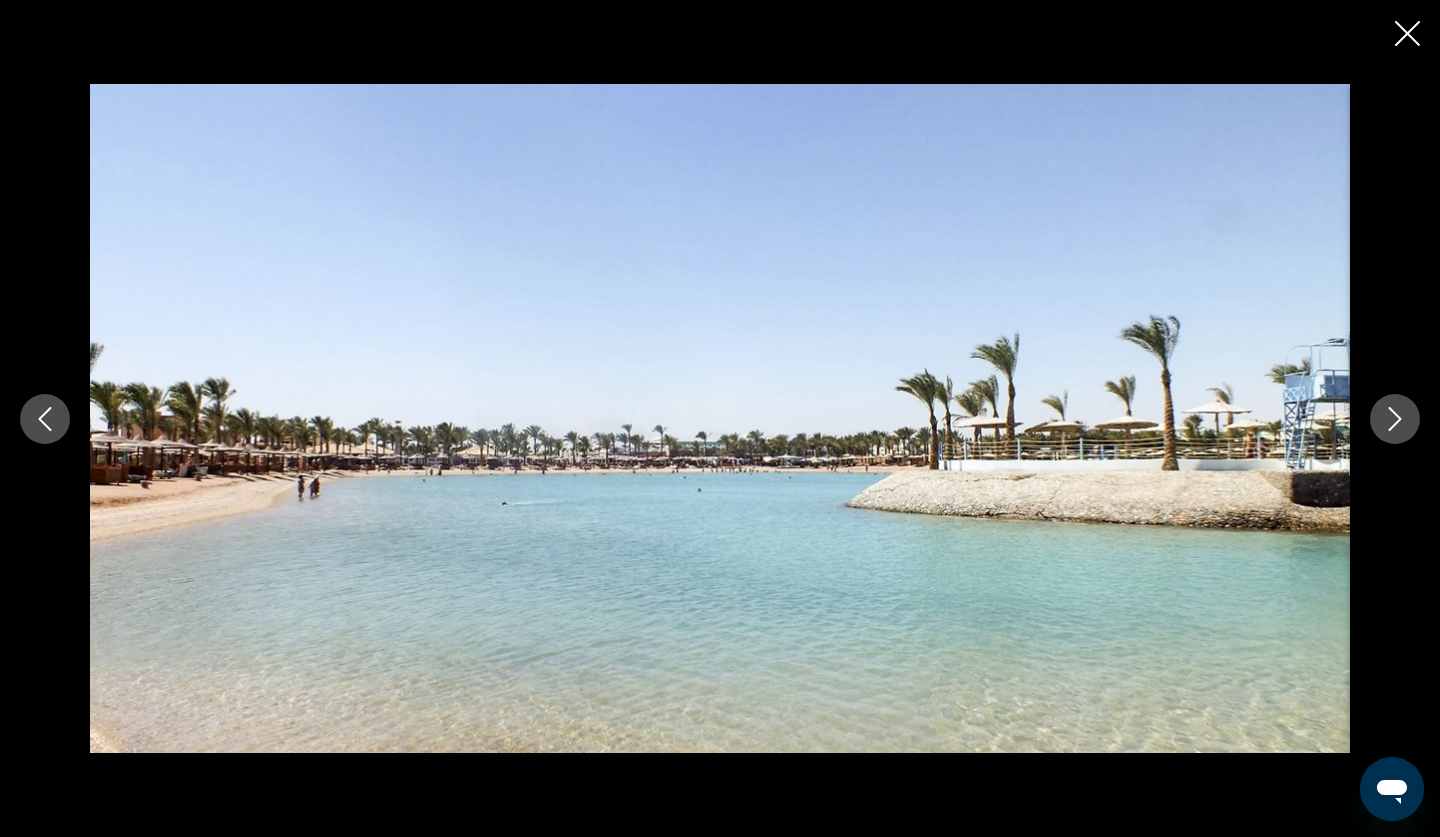 click 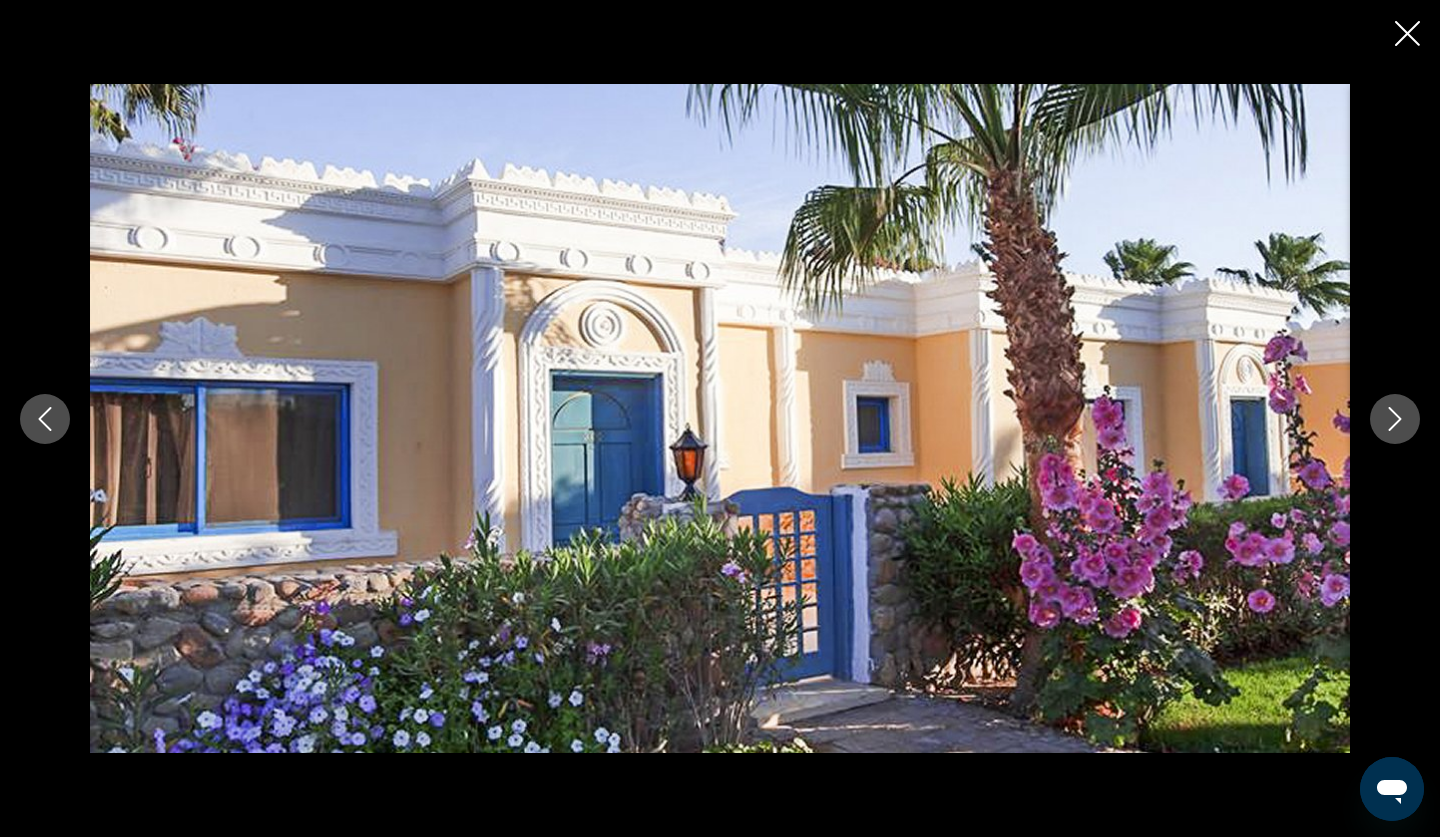 click 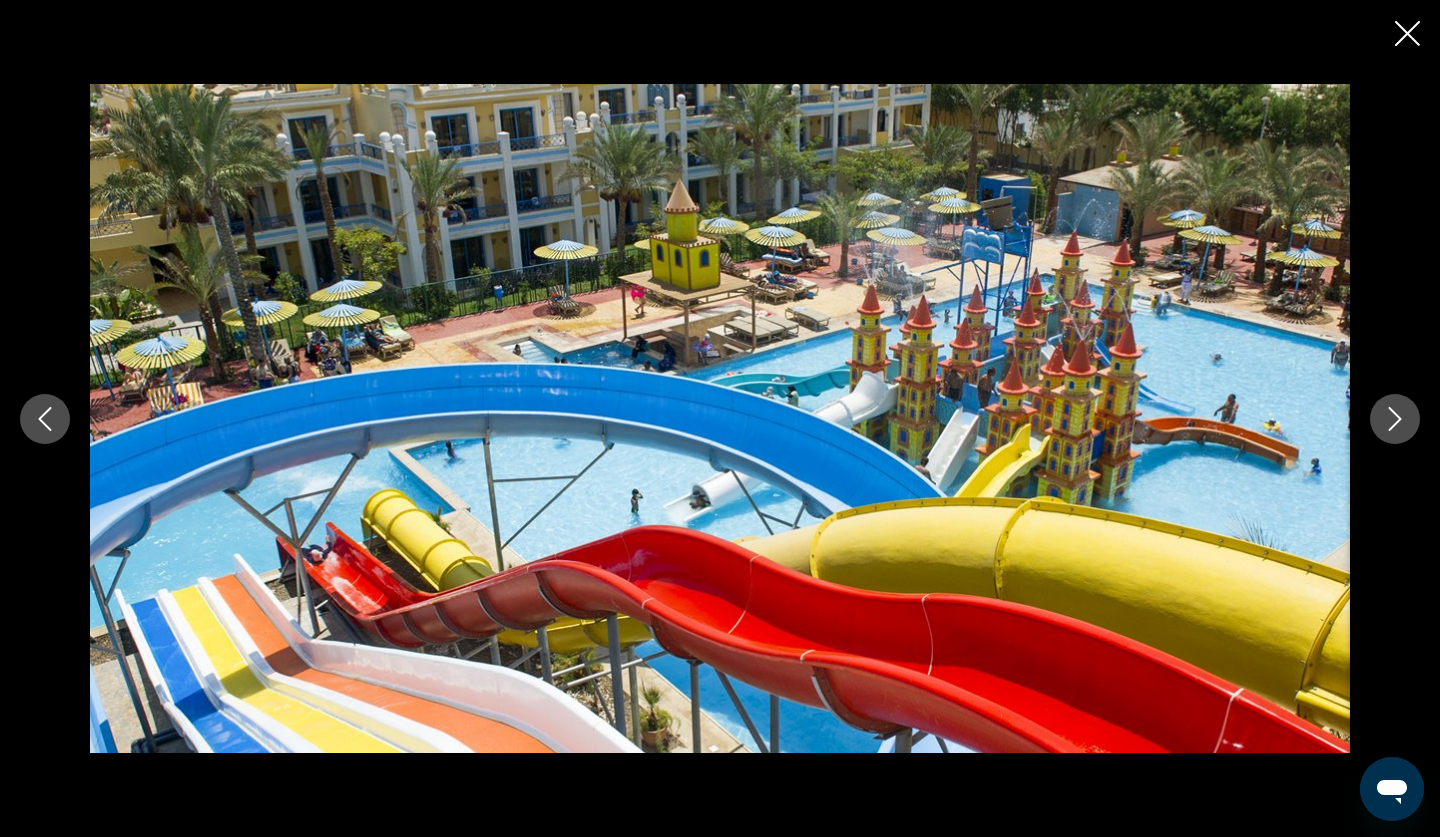 click 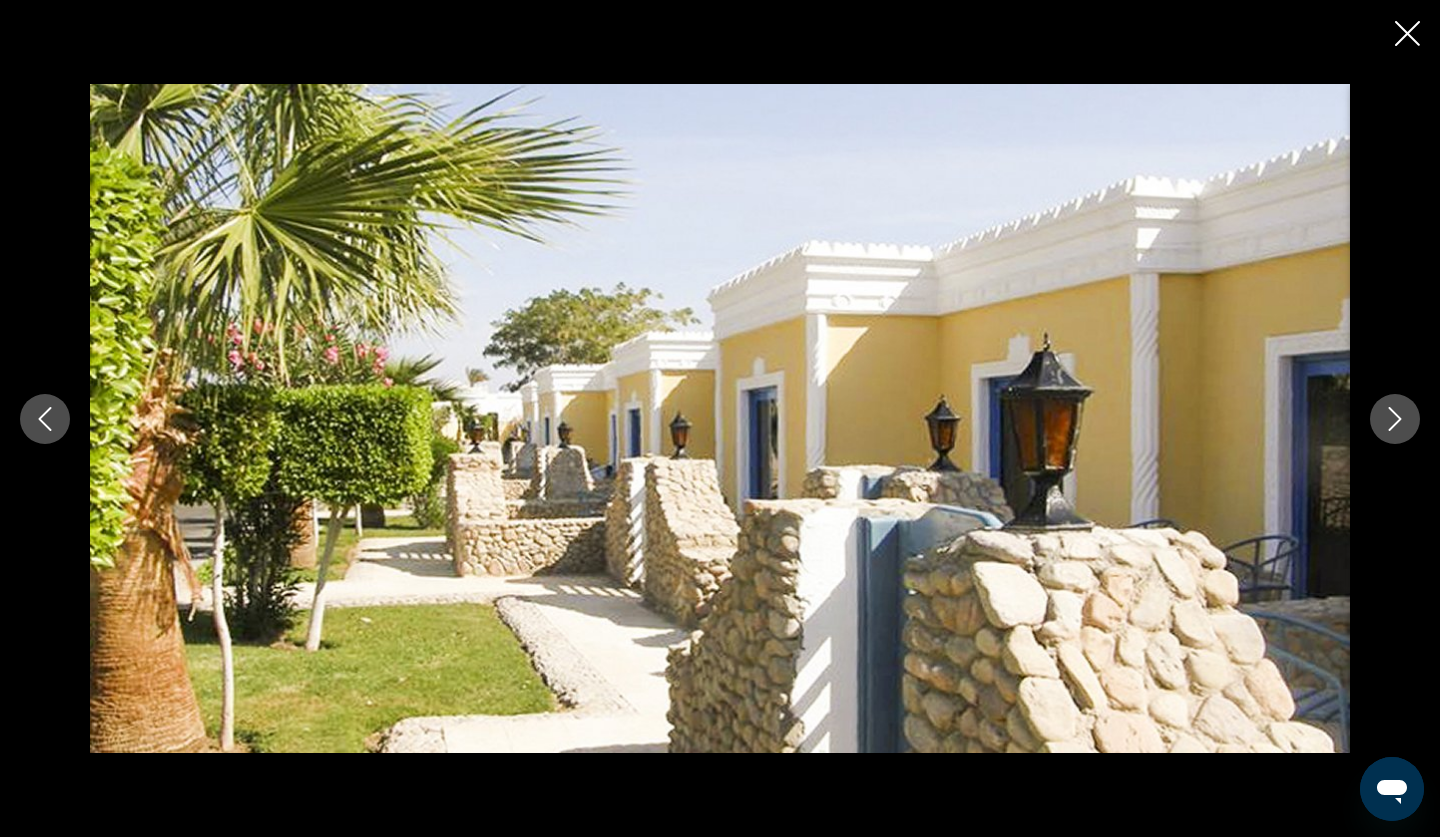 click 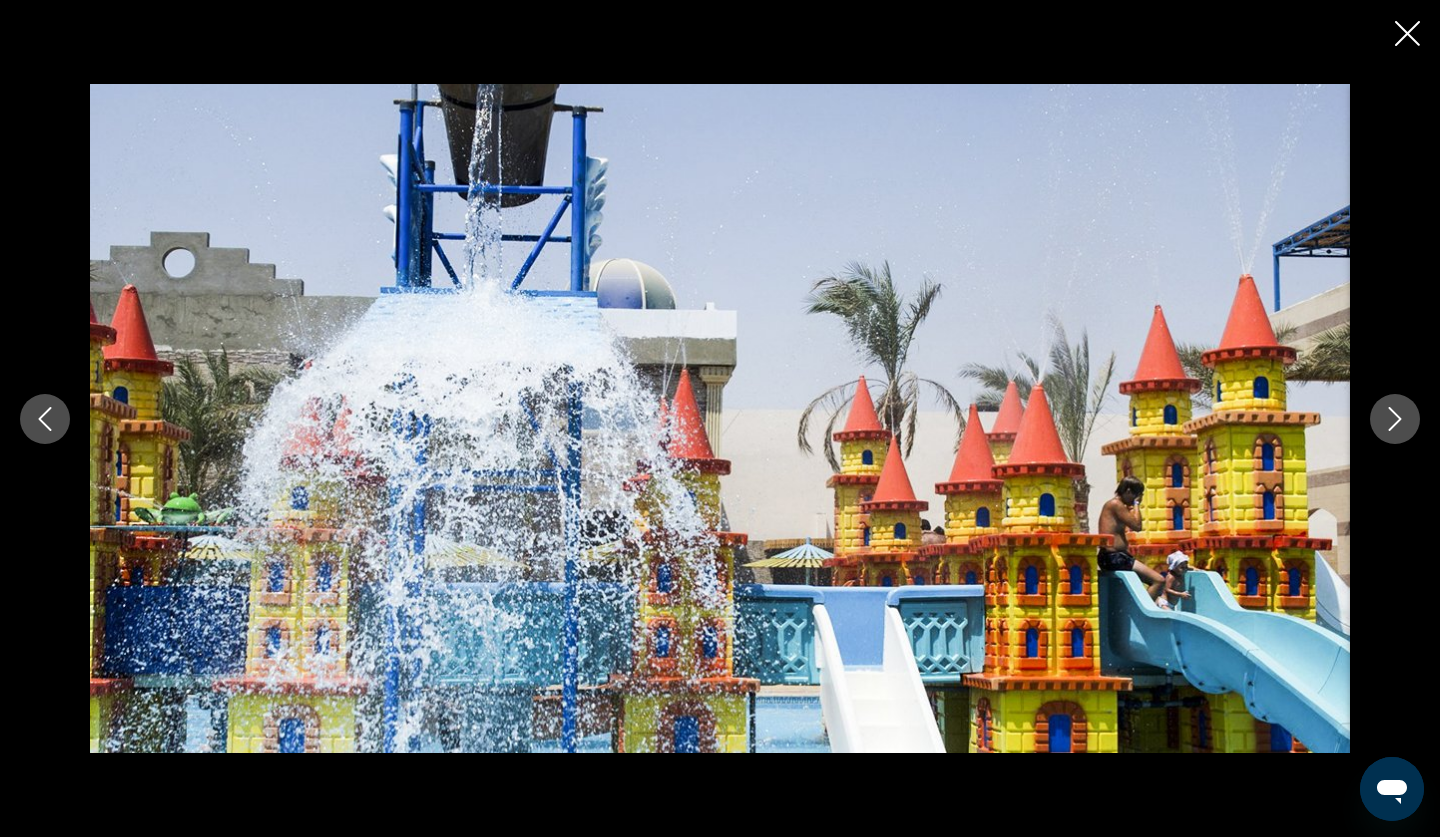 click 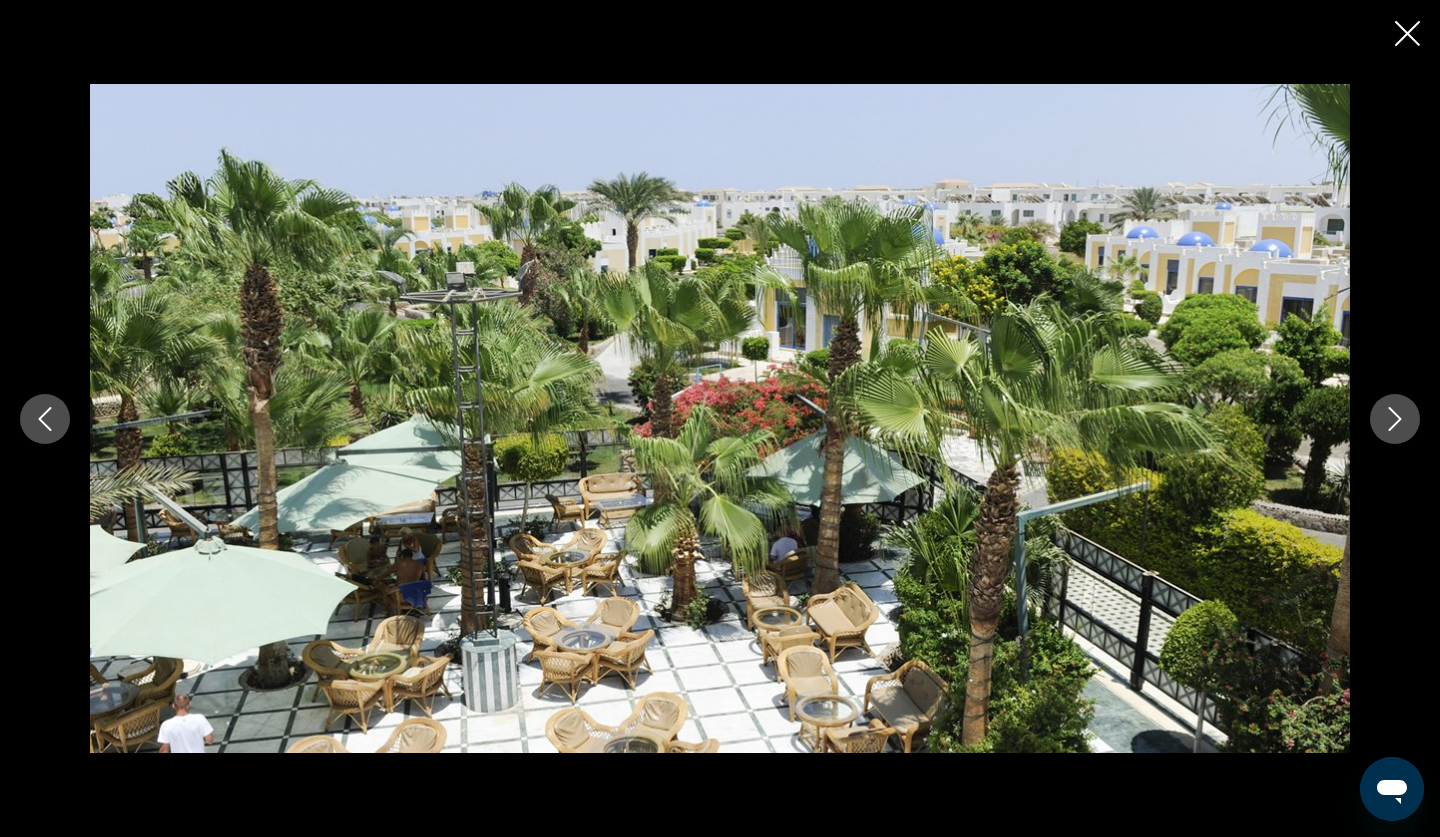 click 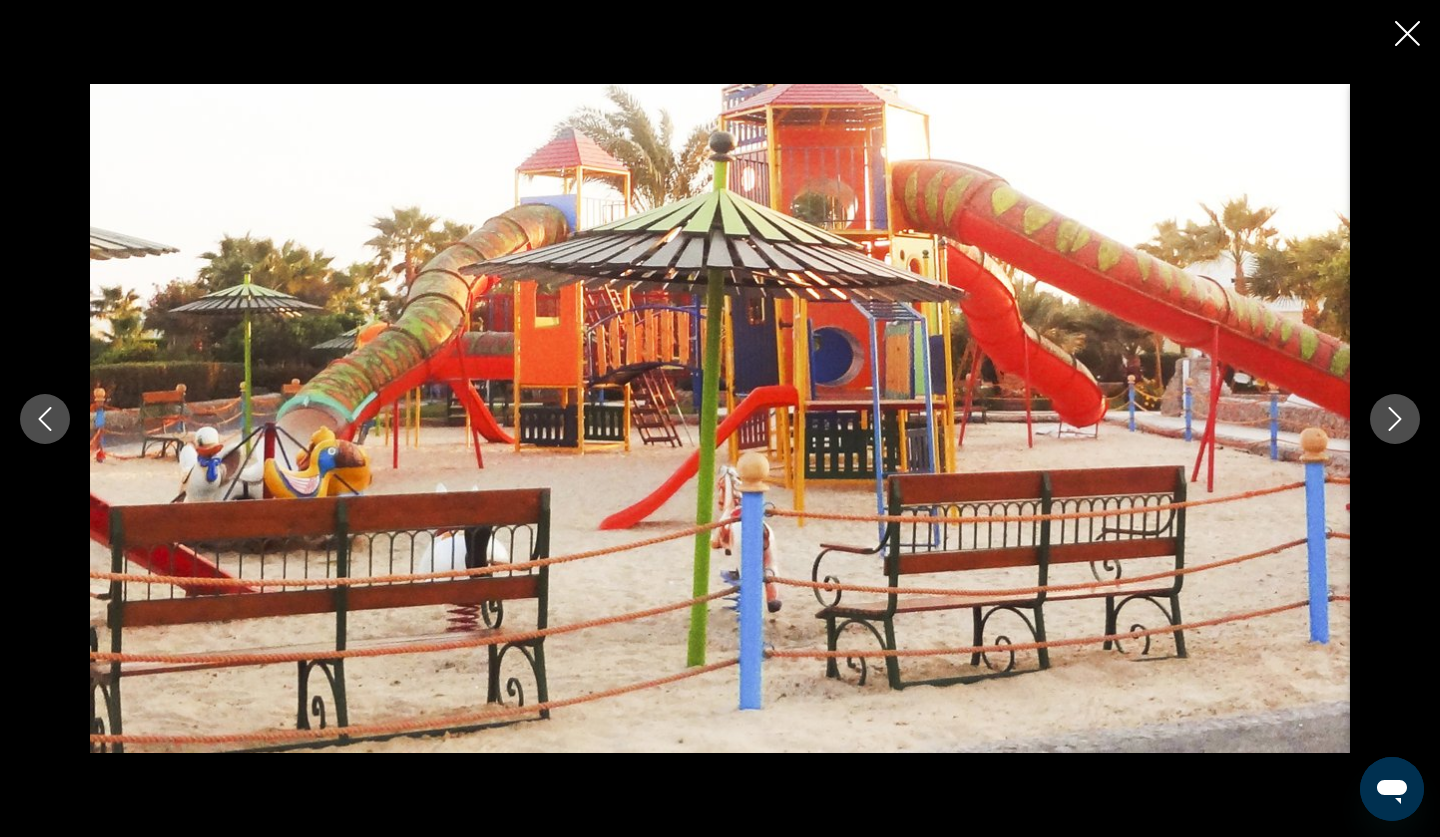 click 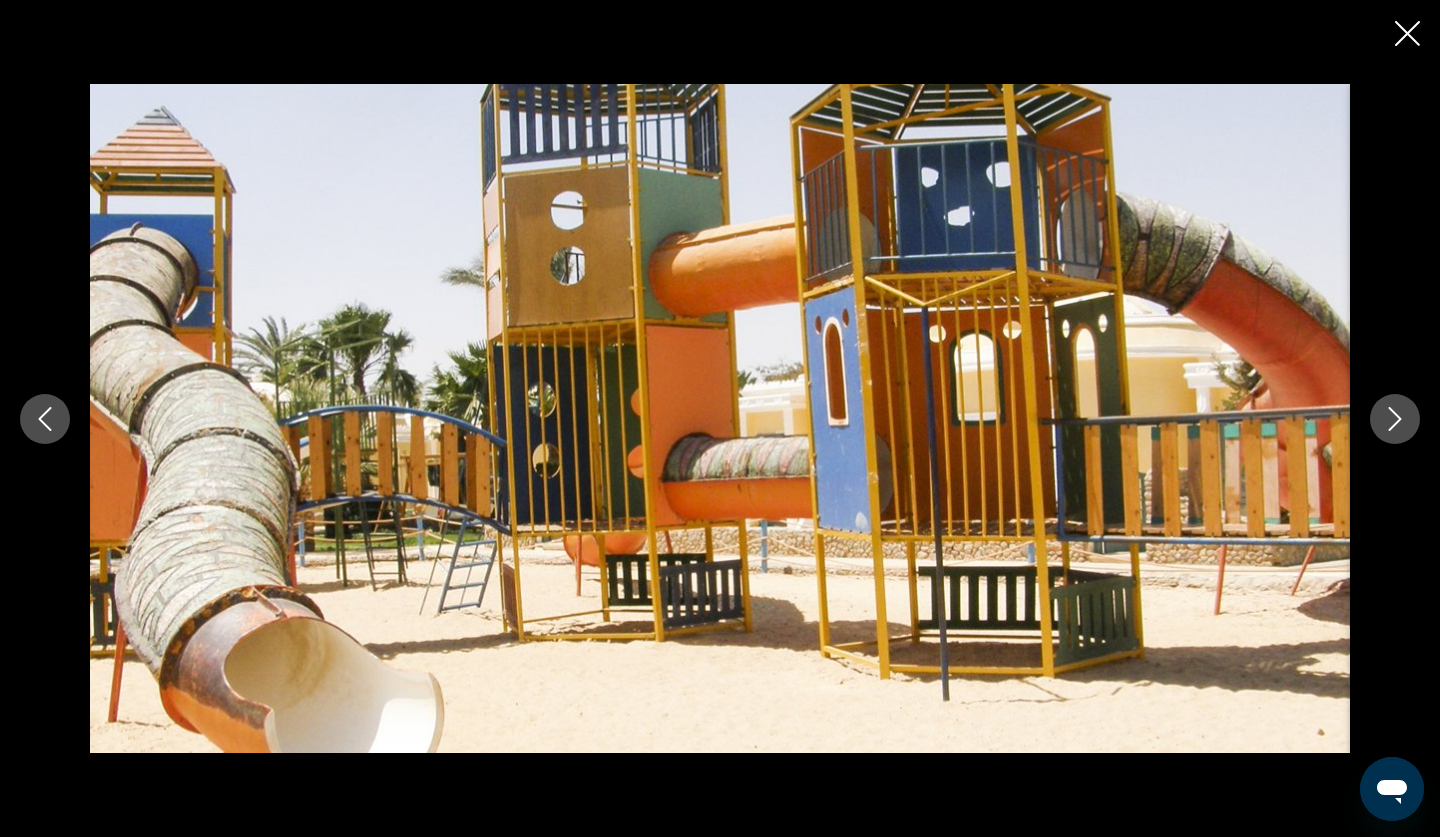 click 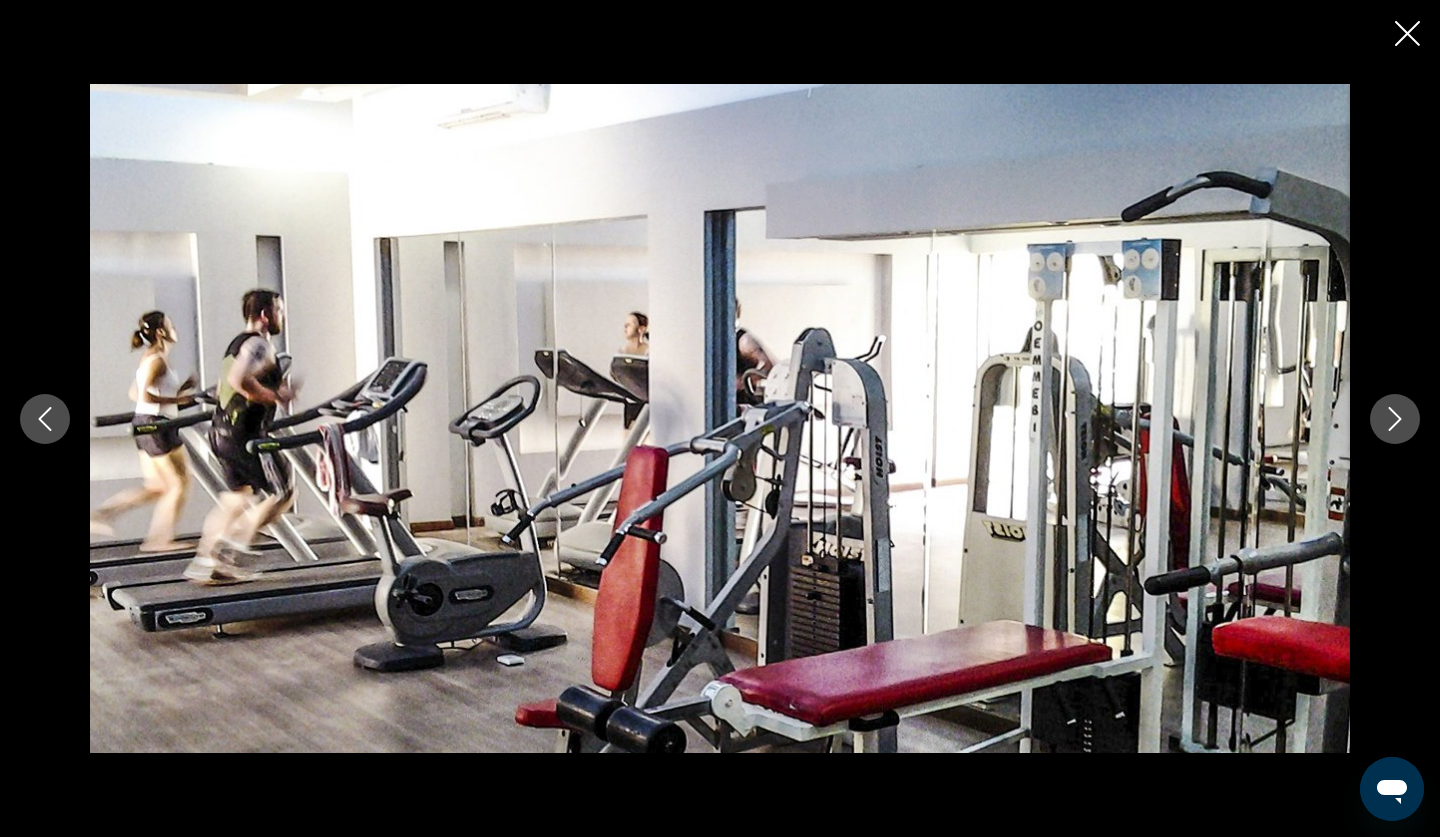 click 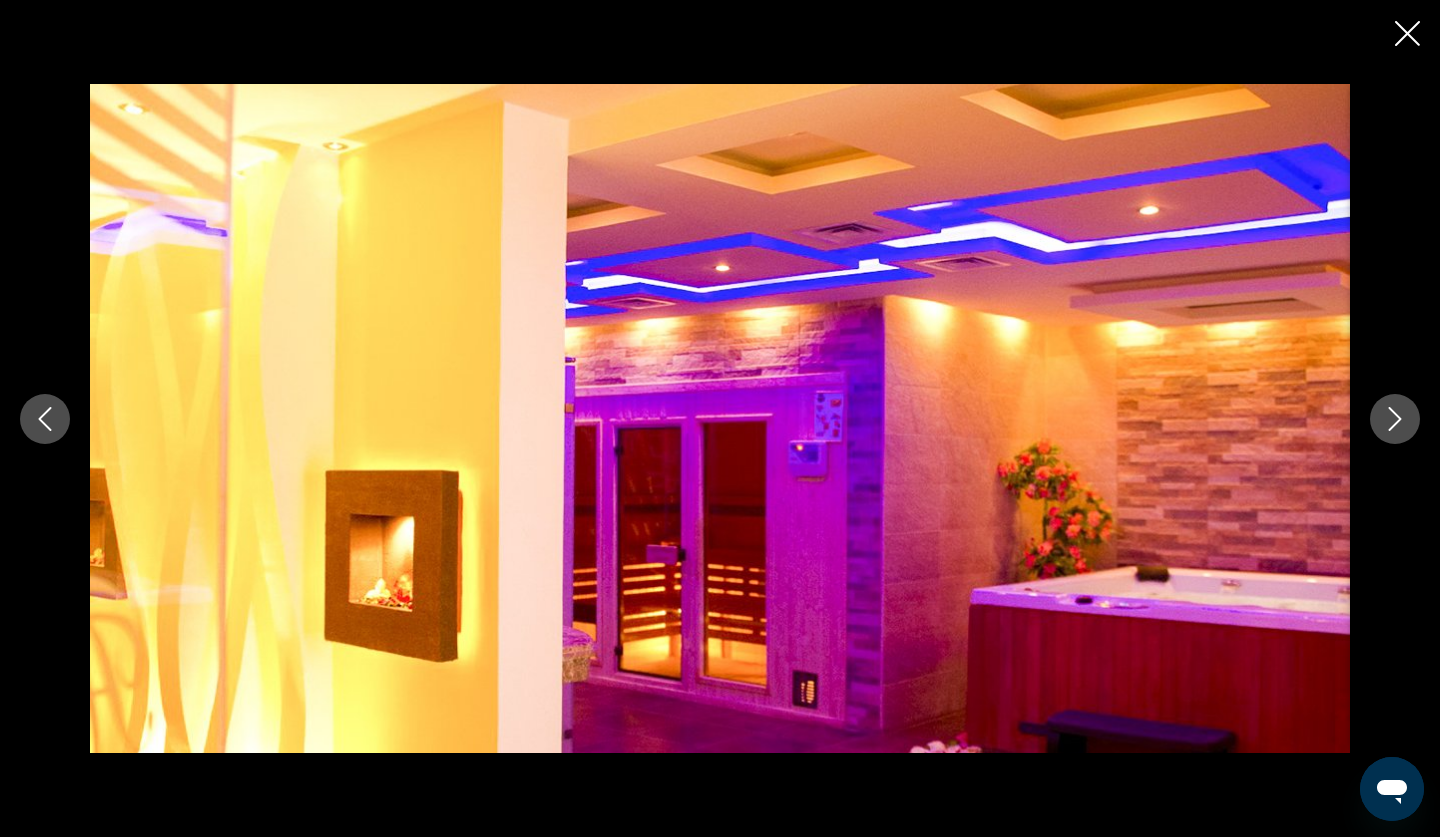 click 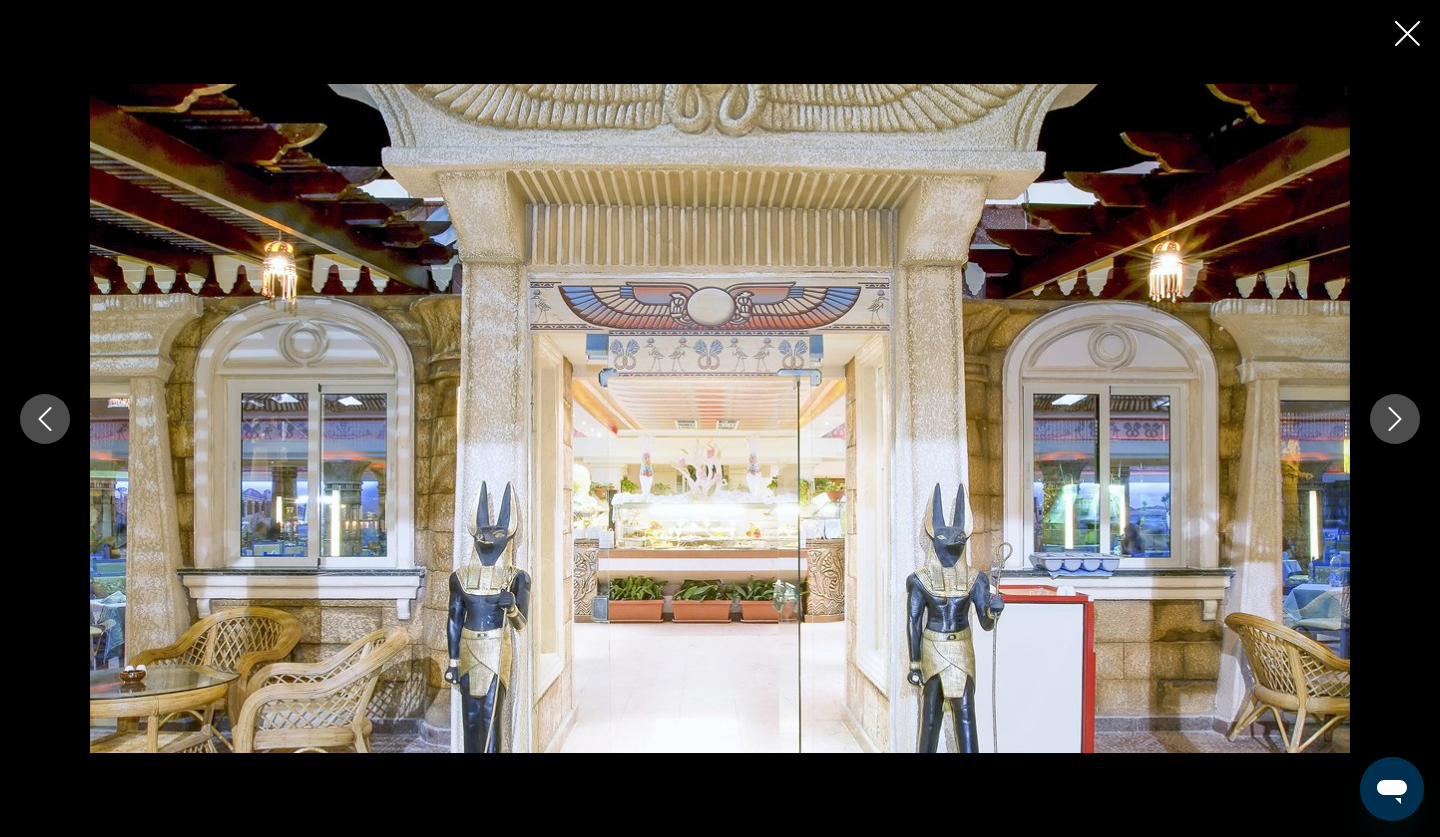 click 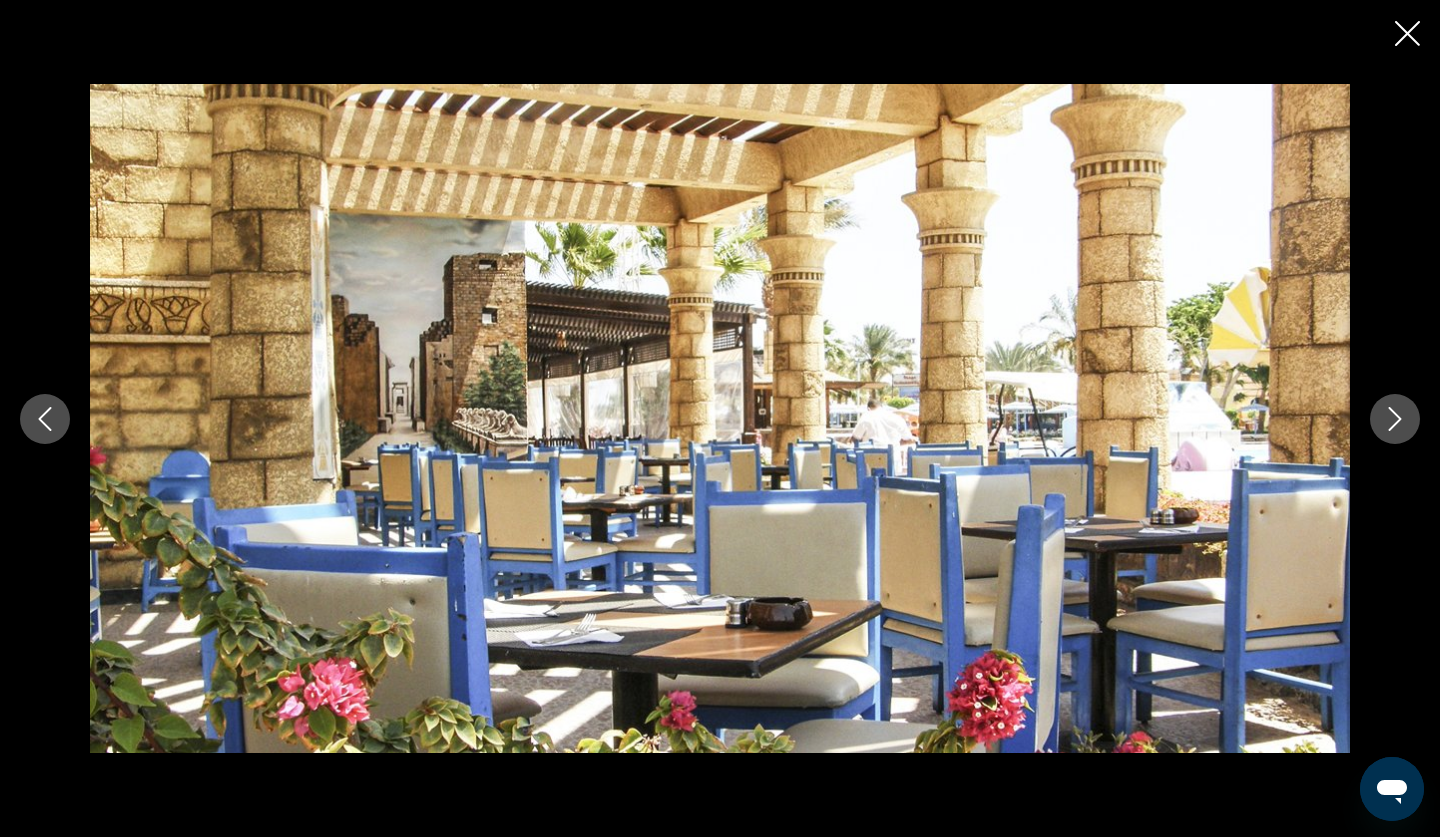 click 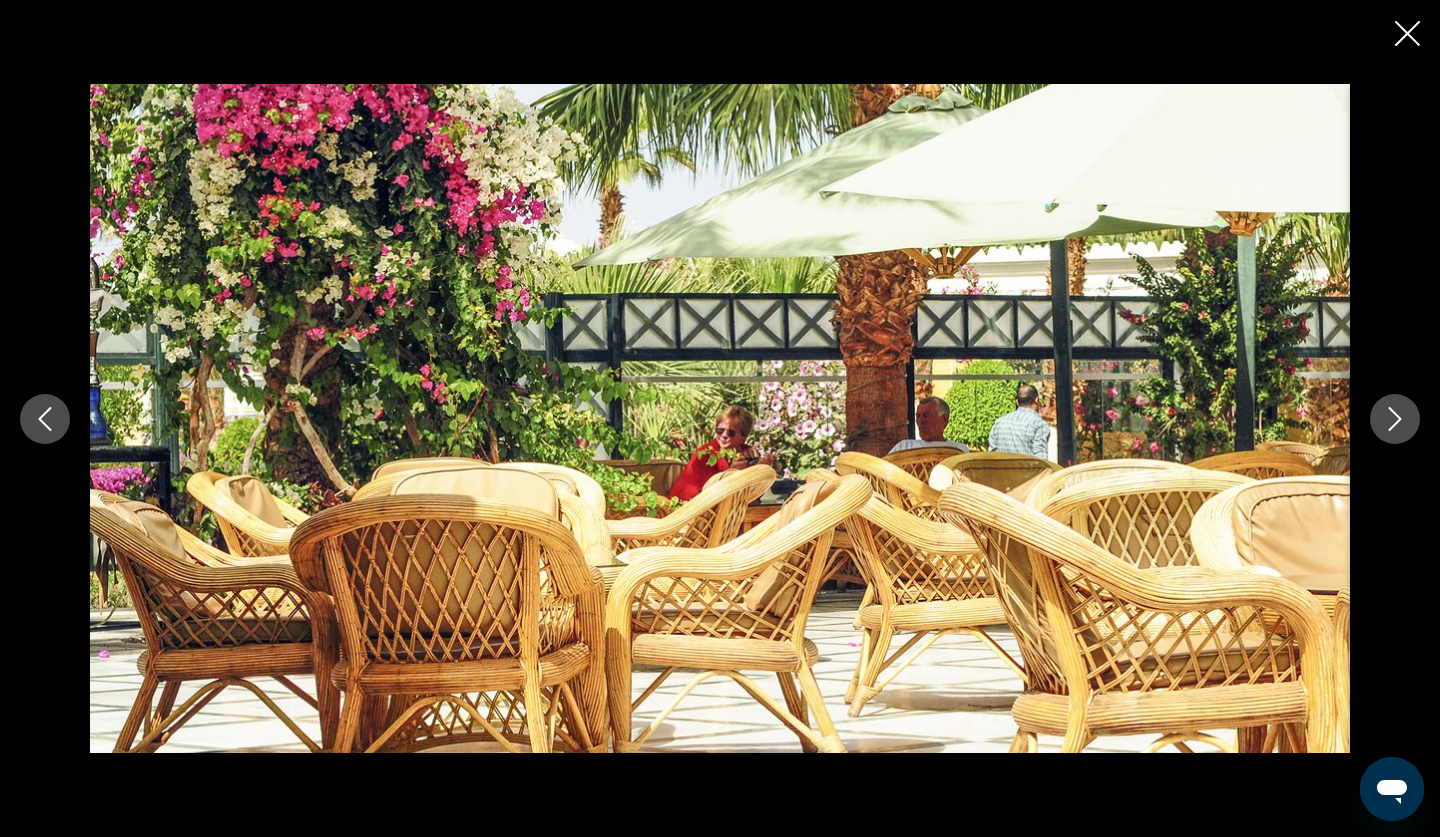 click 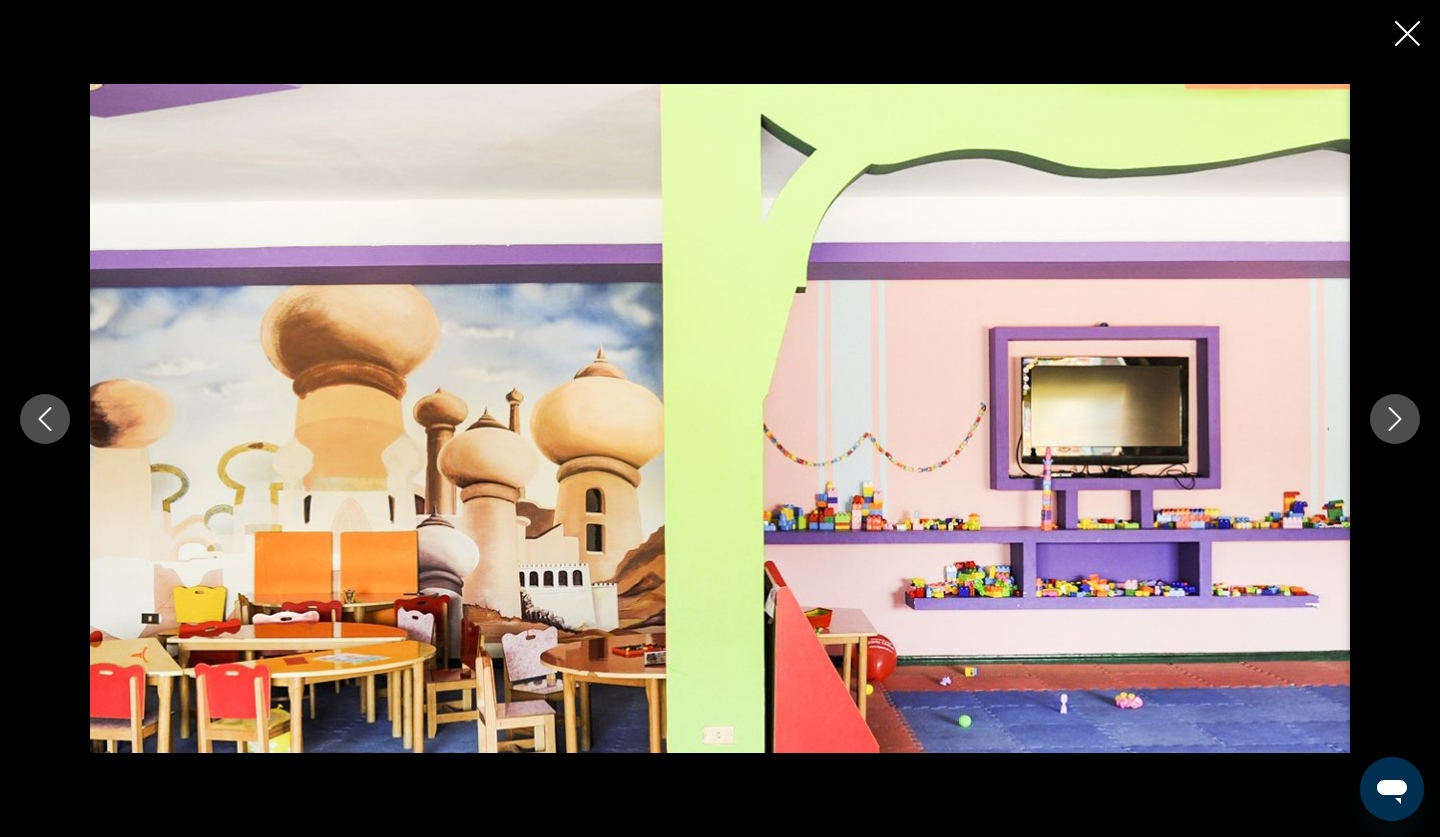 click 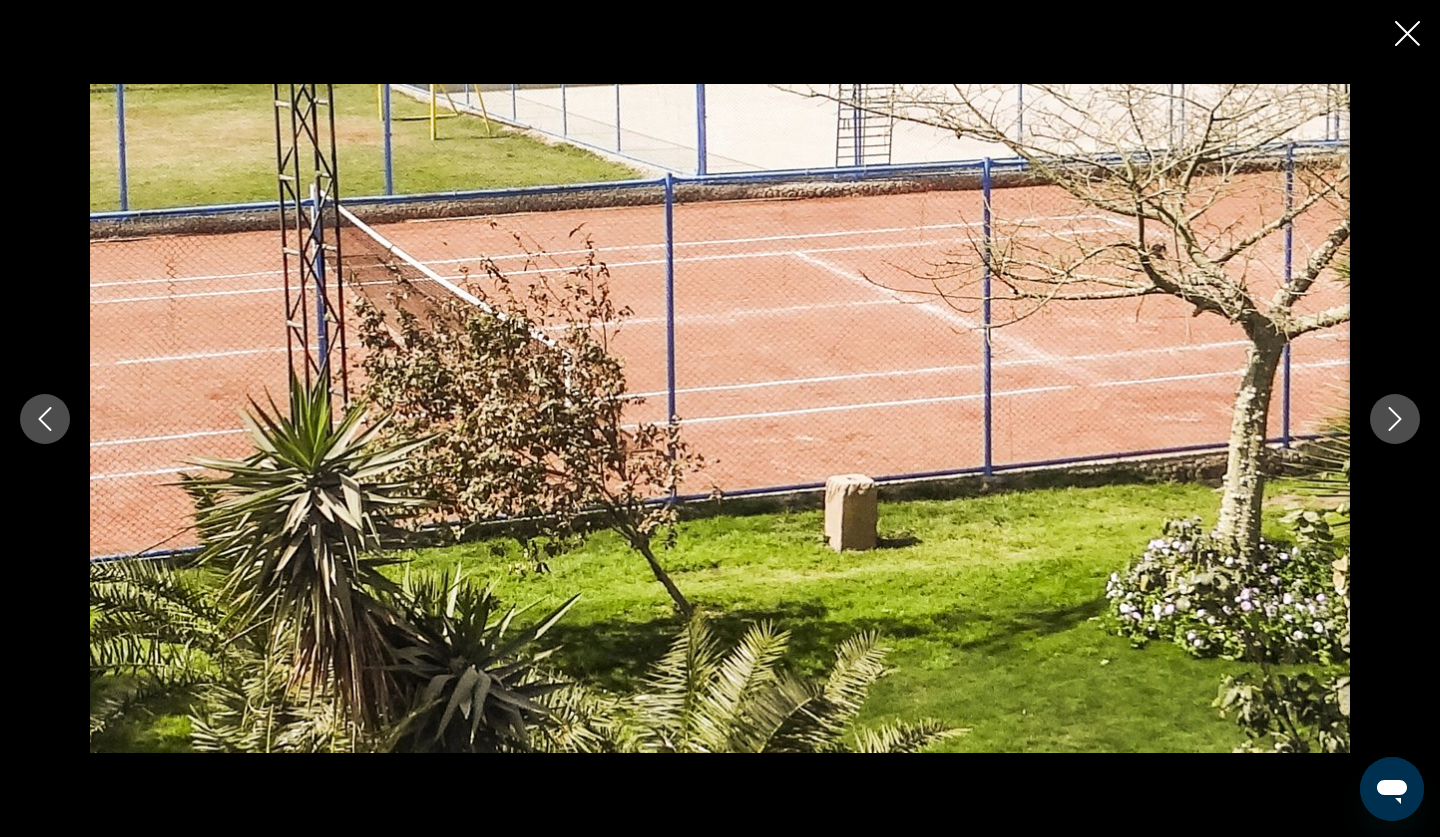 click 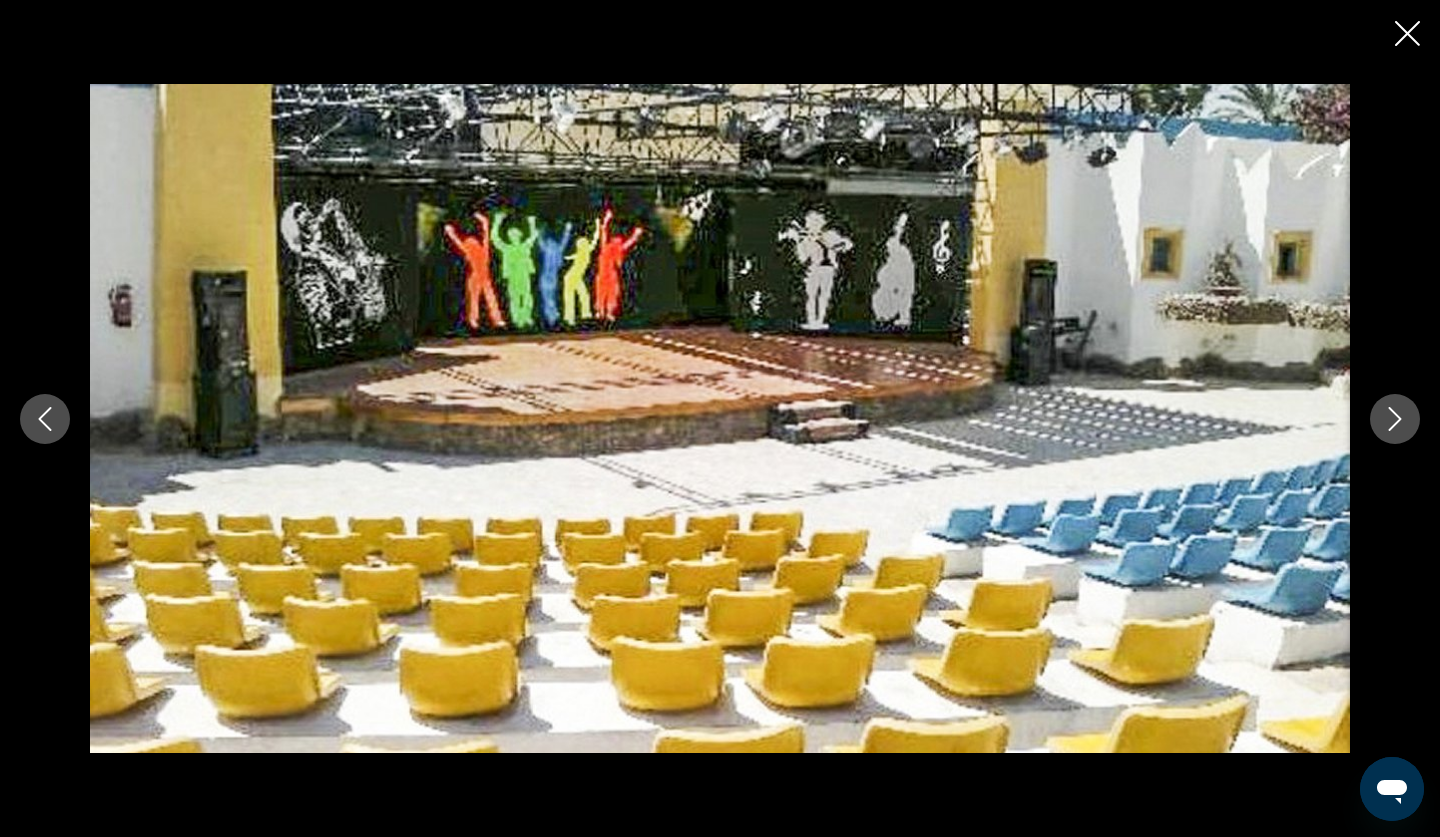 click 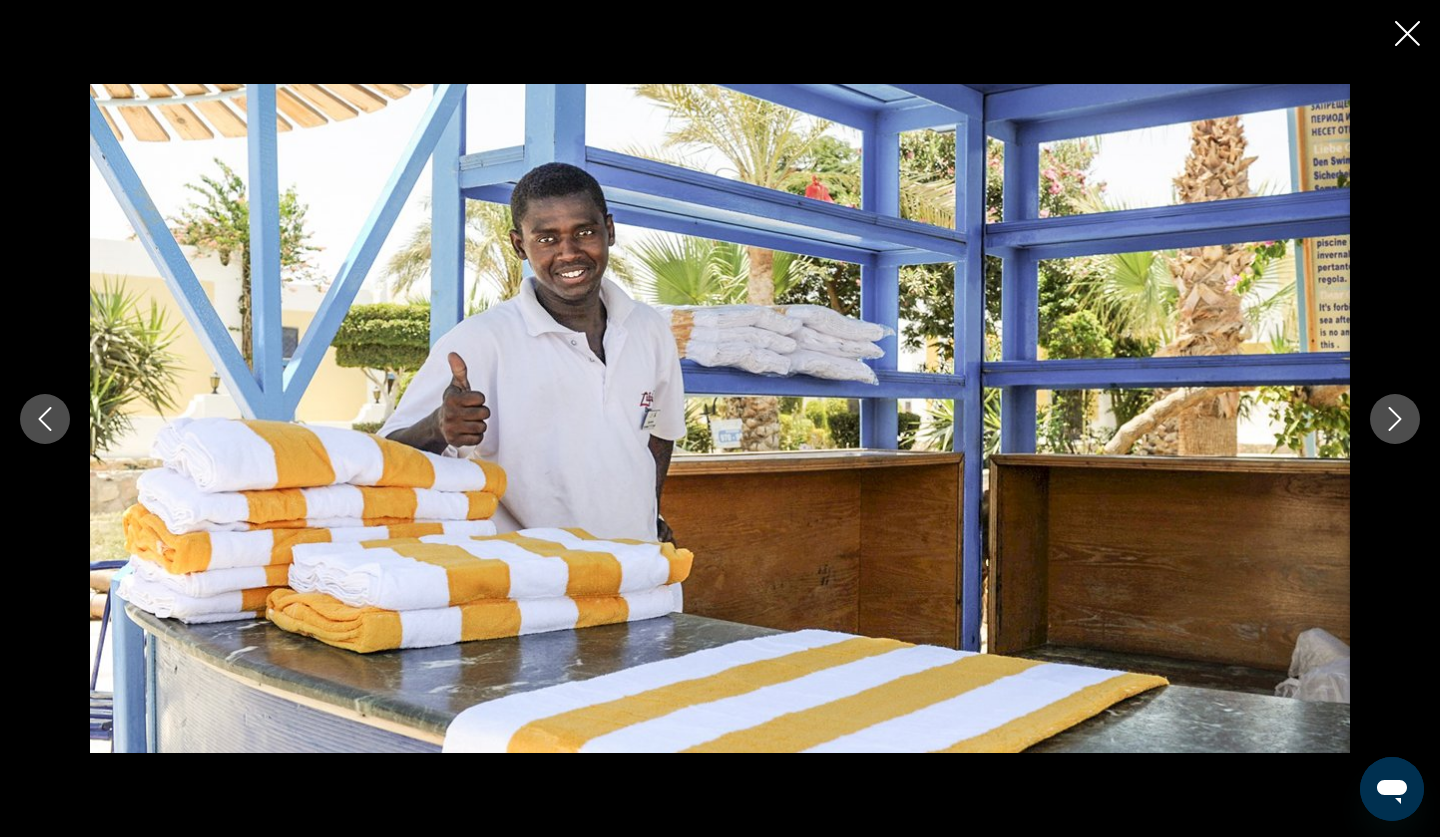 click 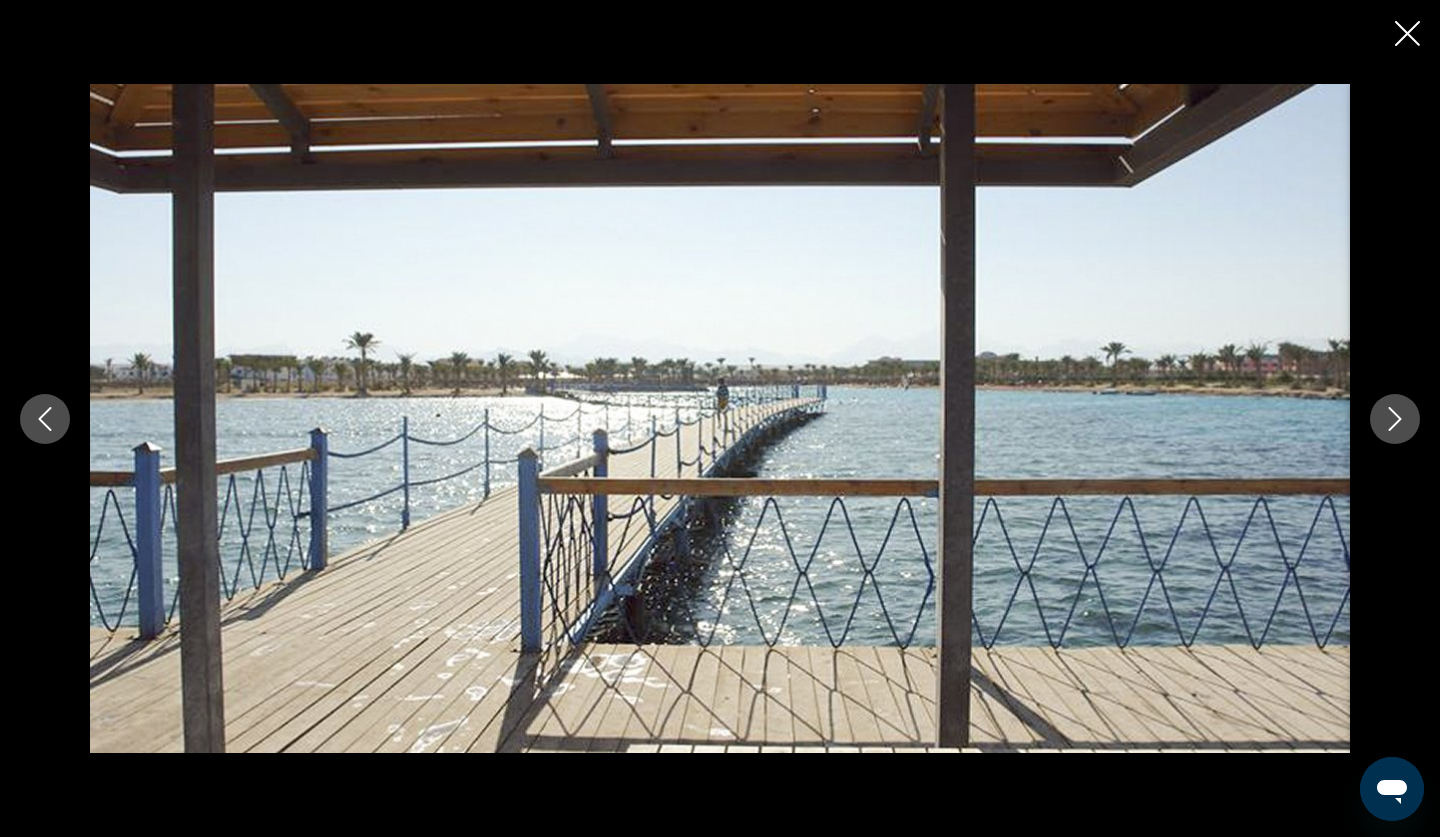 click 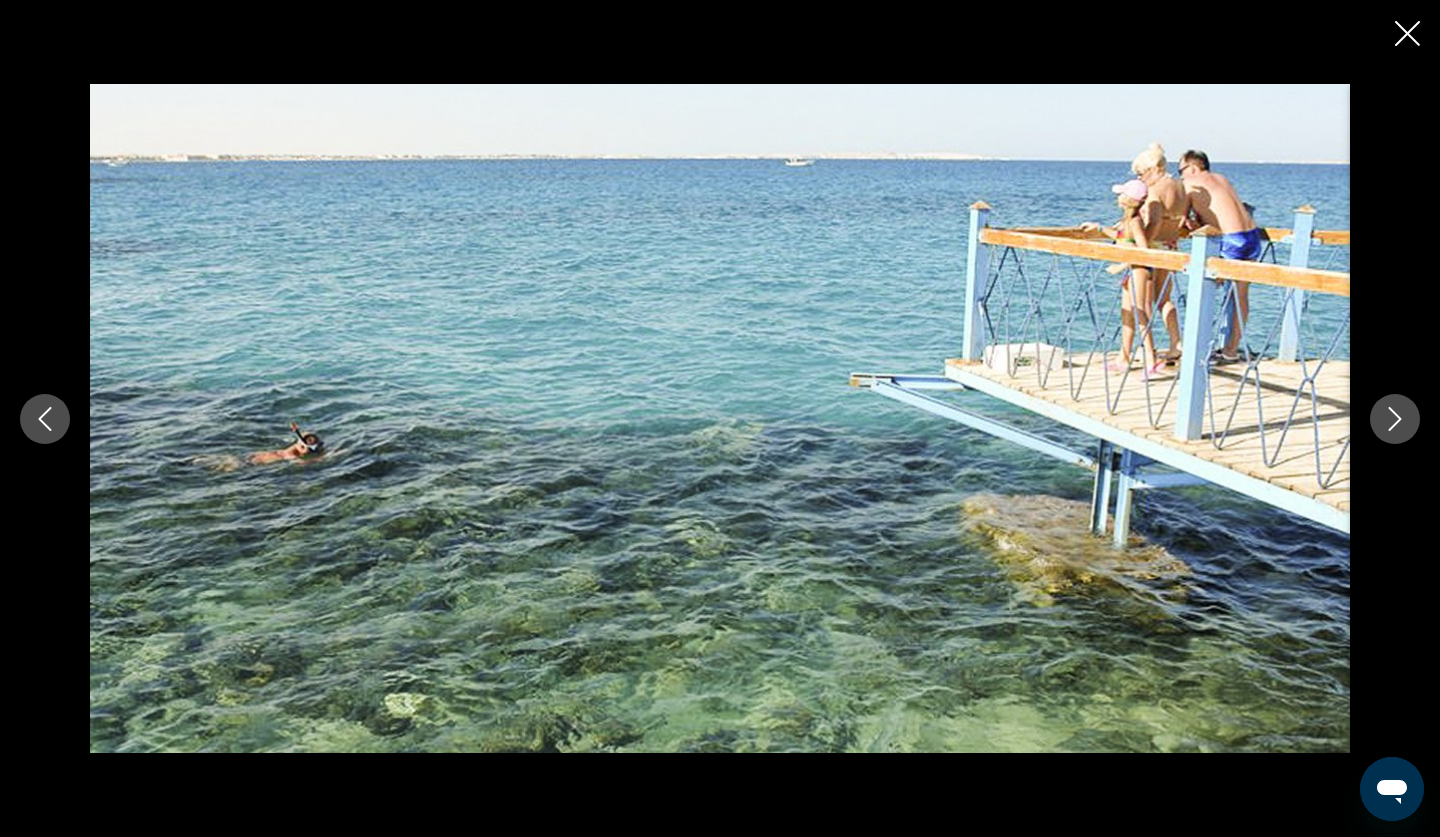 click 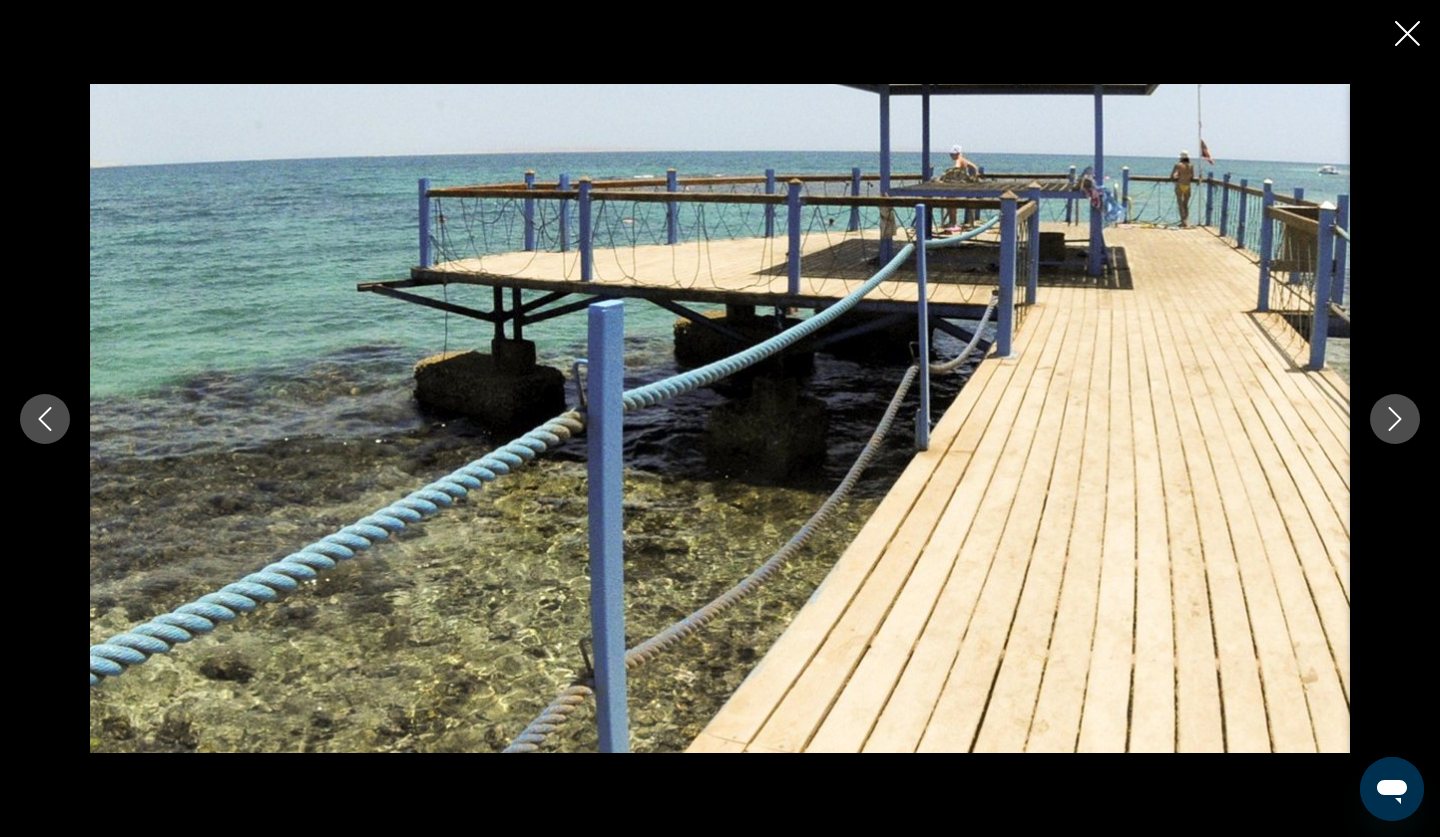 click 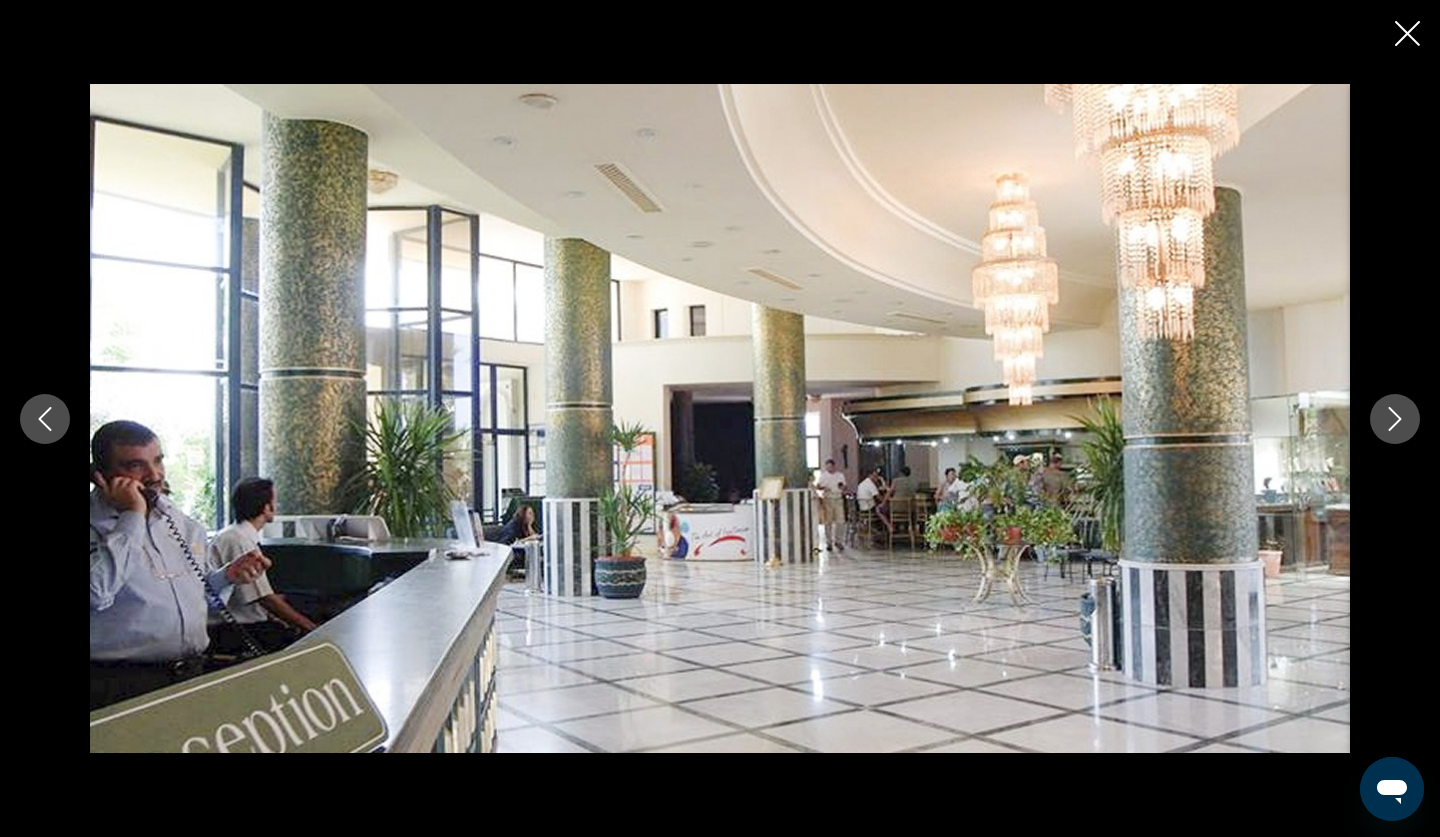 click 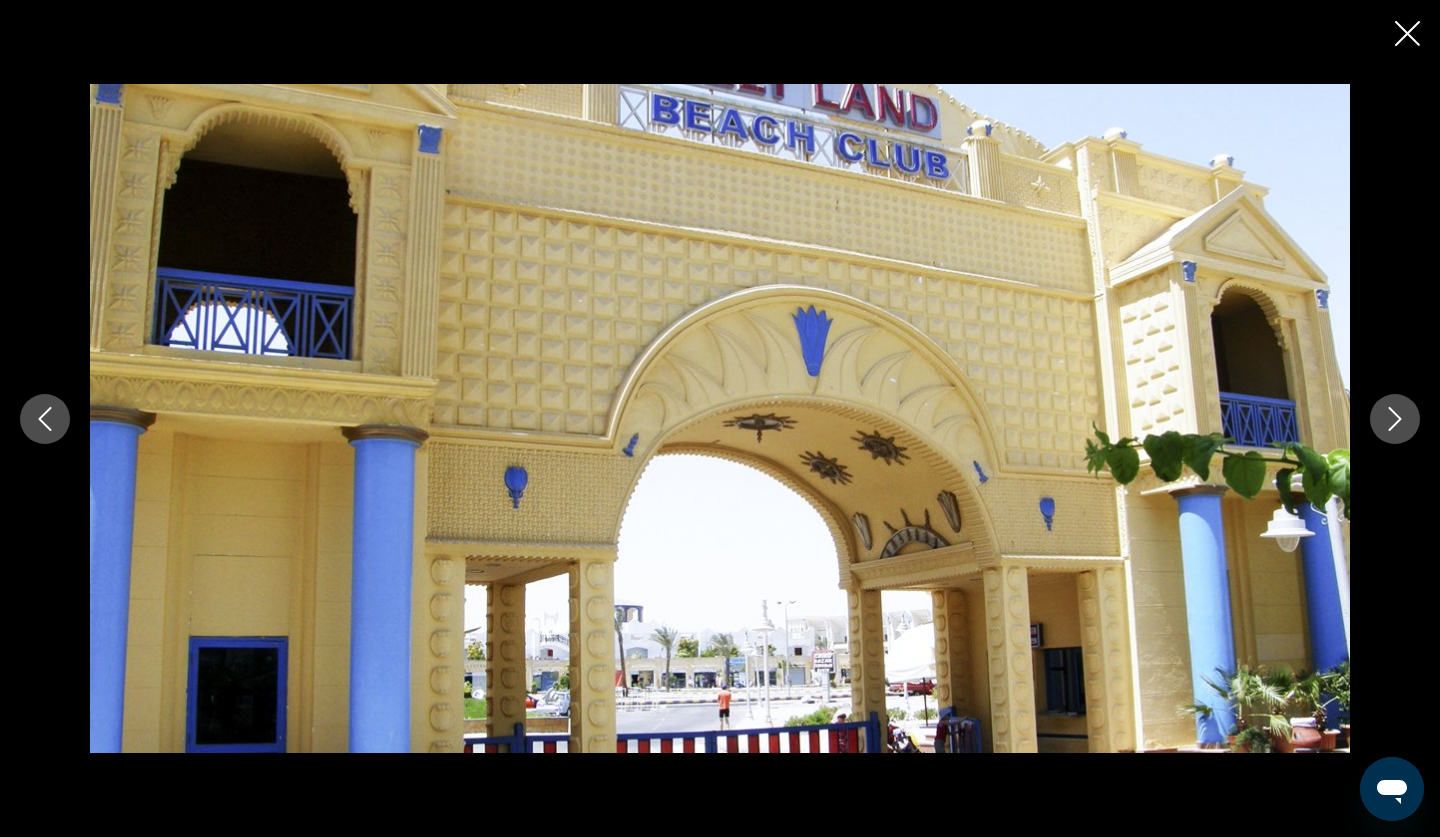 click 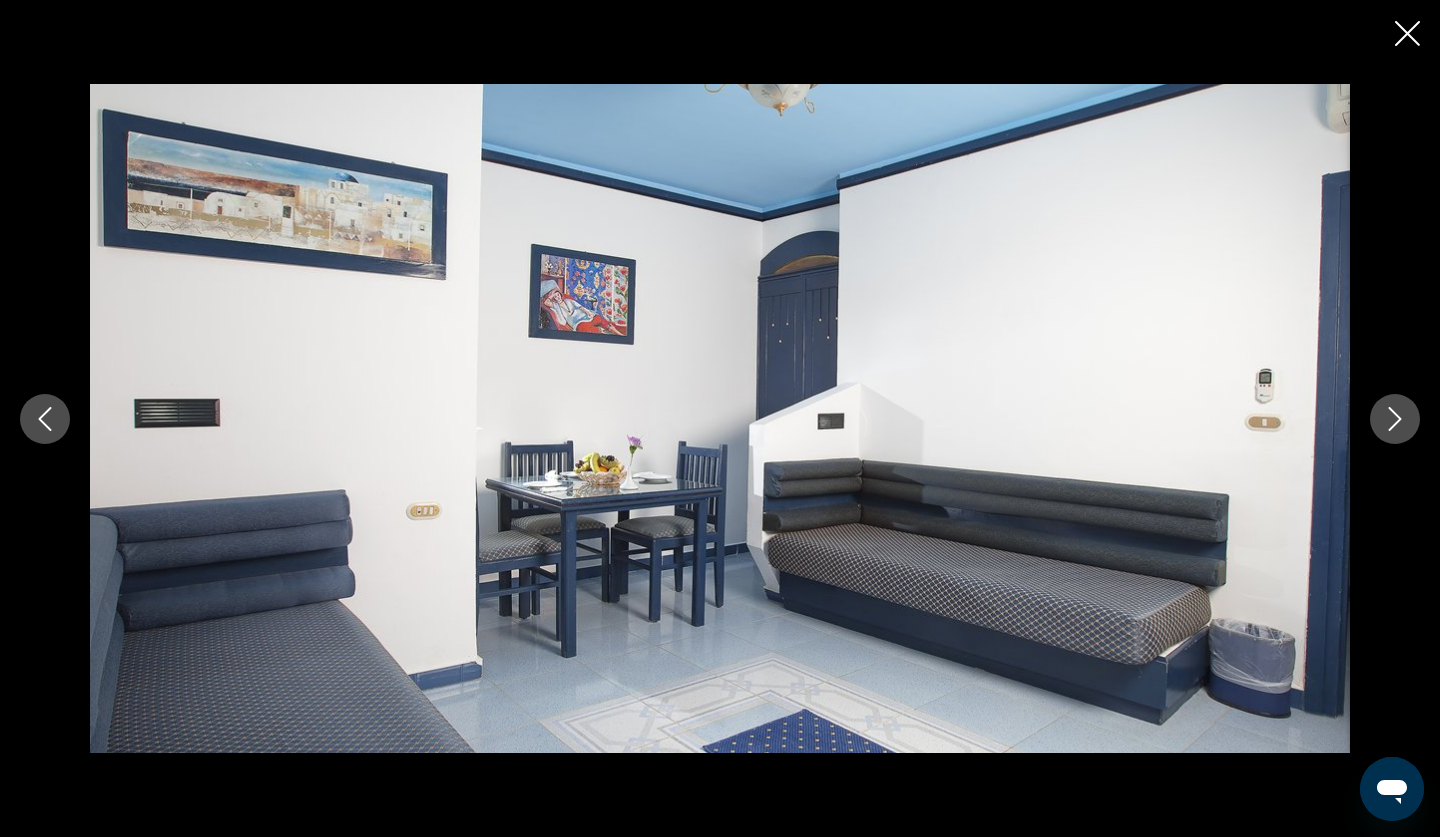 click 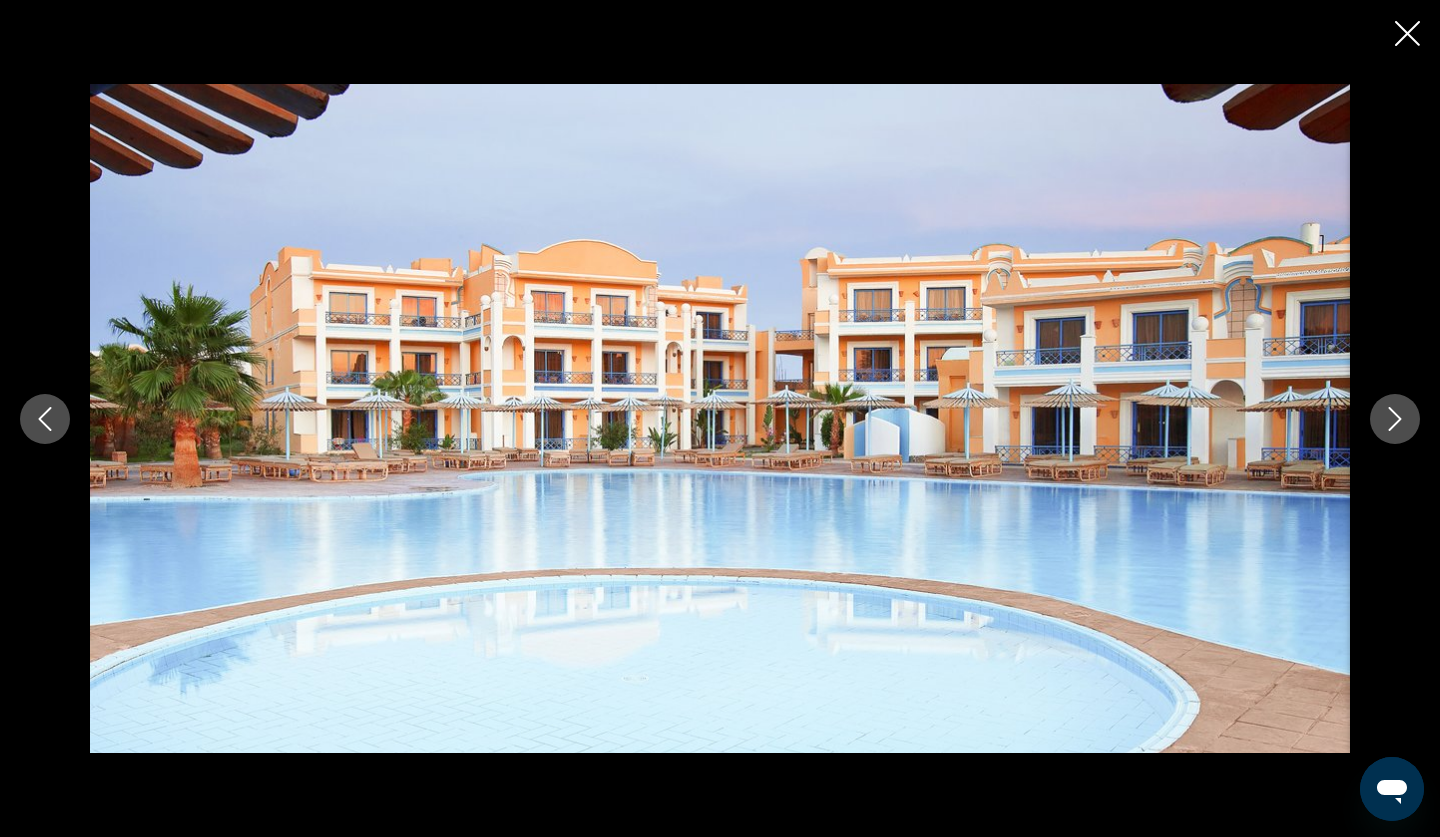 click 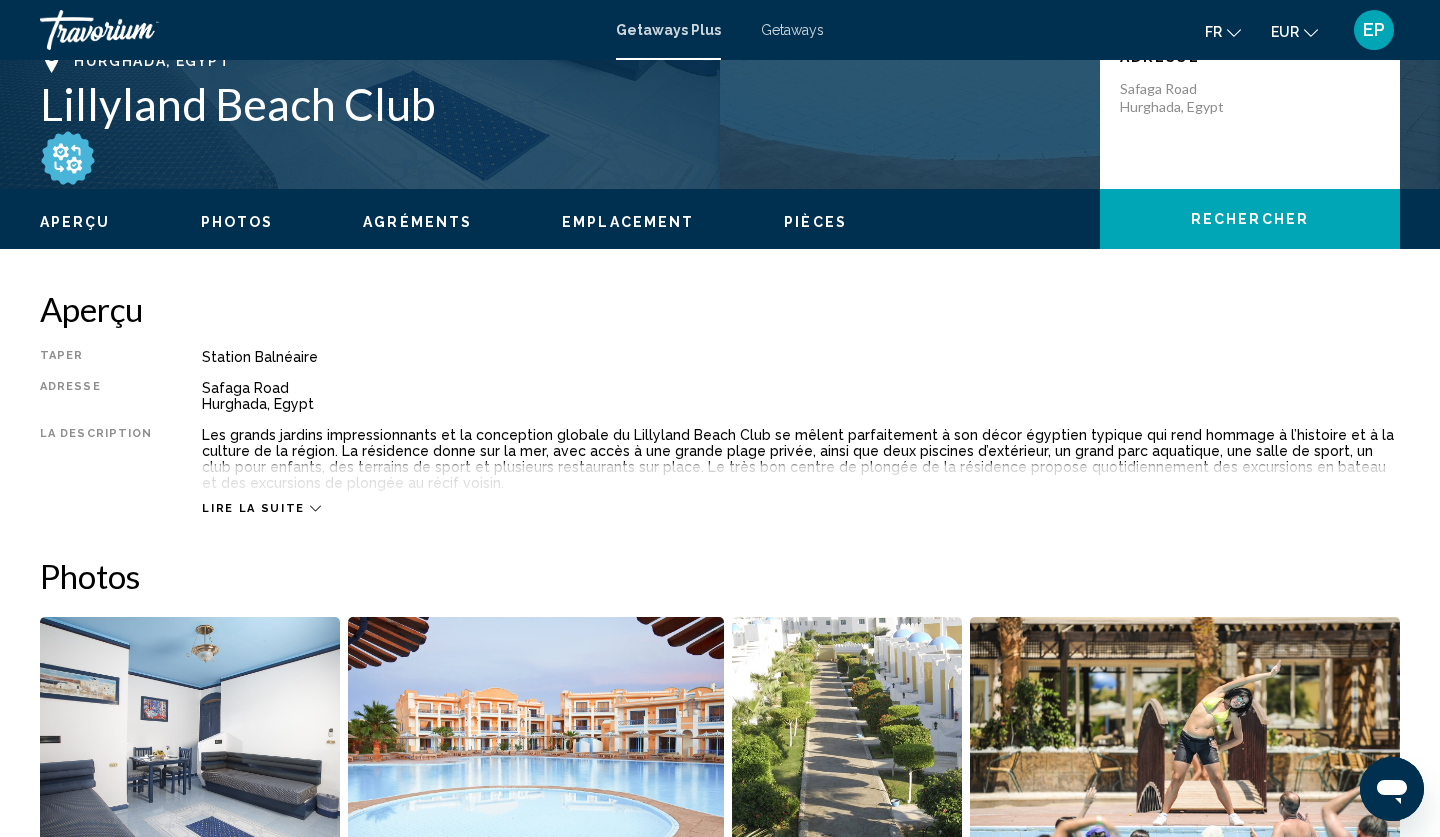scroll, scrollTop: 470, scrollLeft: 0, axis: vertical 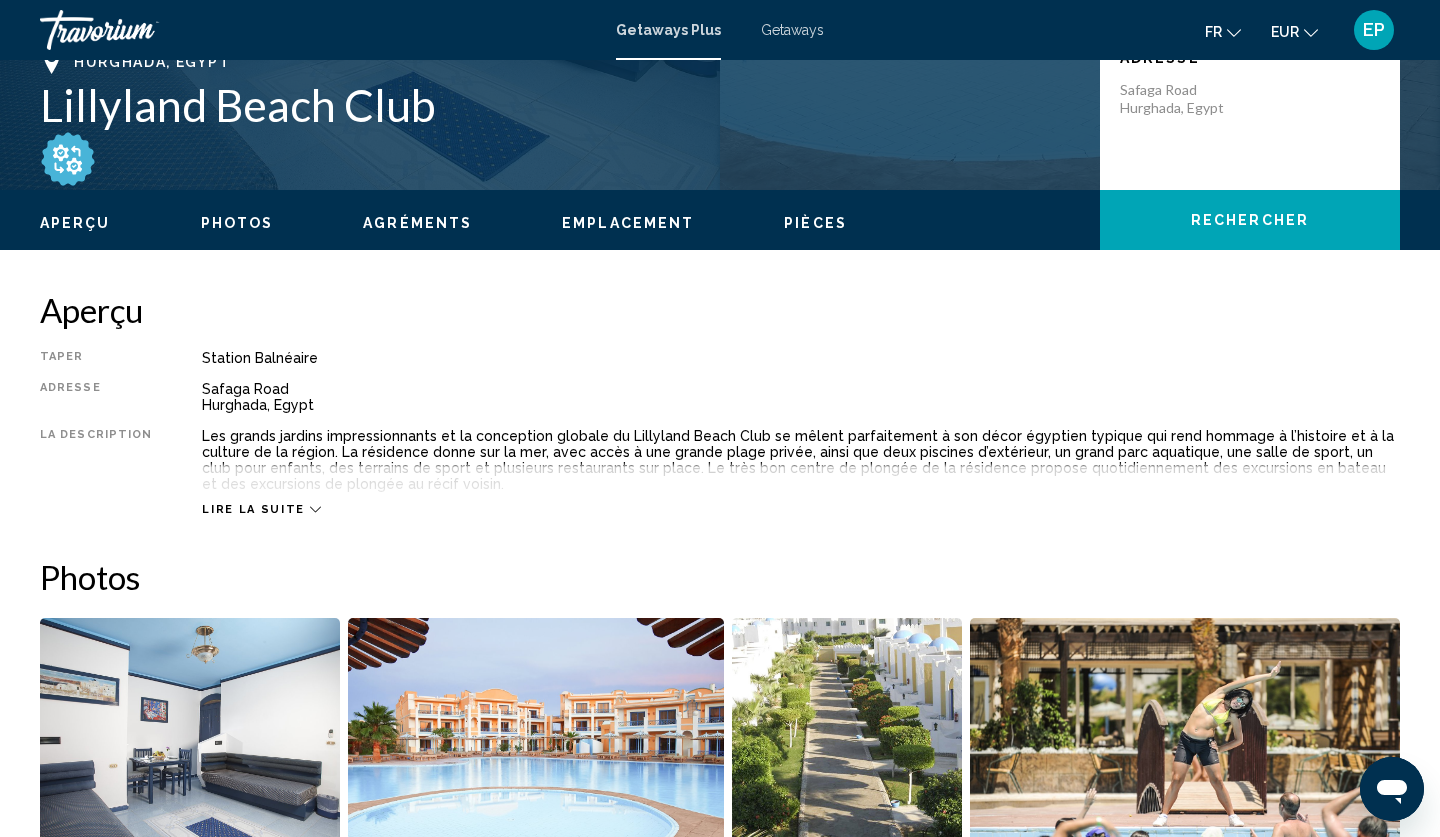 click on "Lire la suite" at bounding box center [253, 509] 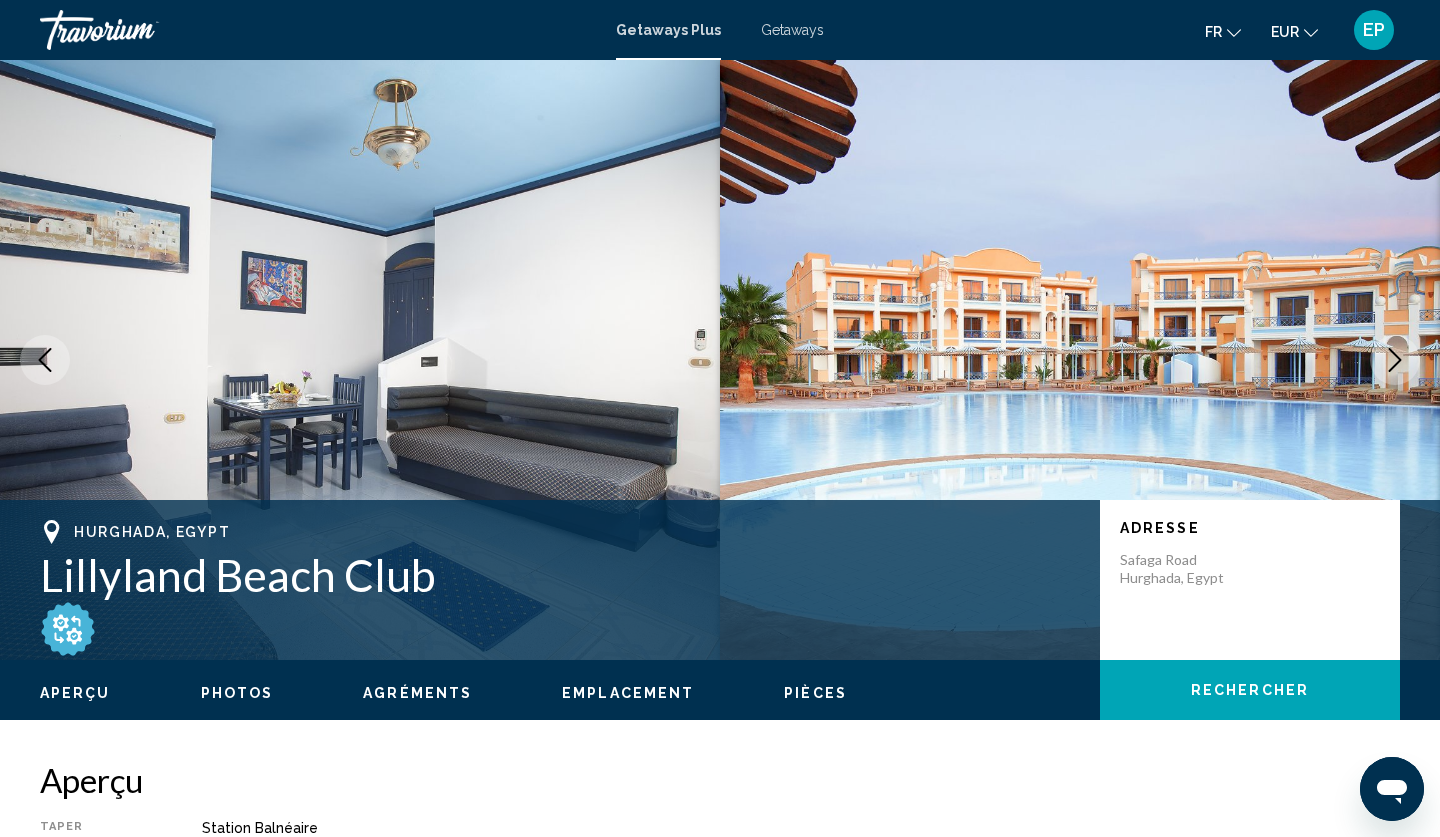 scroll, scrollTop: 0, scrollLeft: 0, axis: both 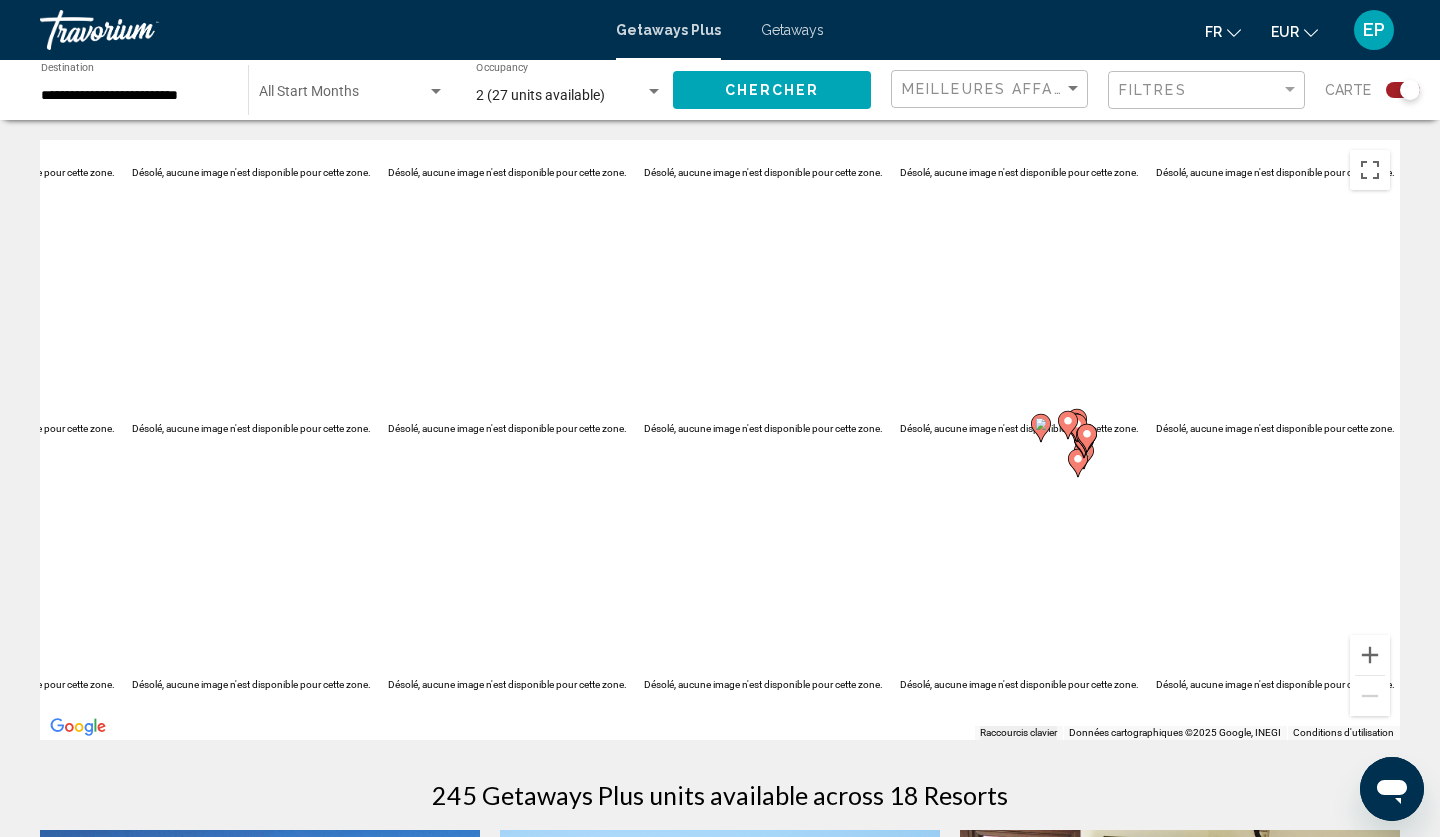 click on "**********" at bounding box center (134, 96) 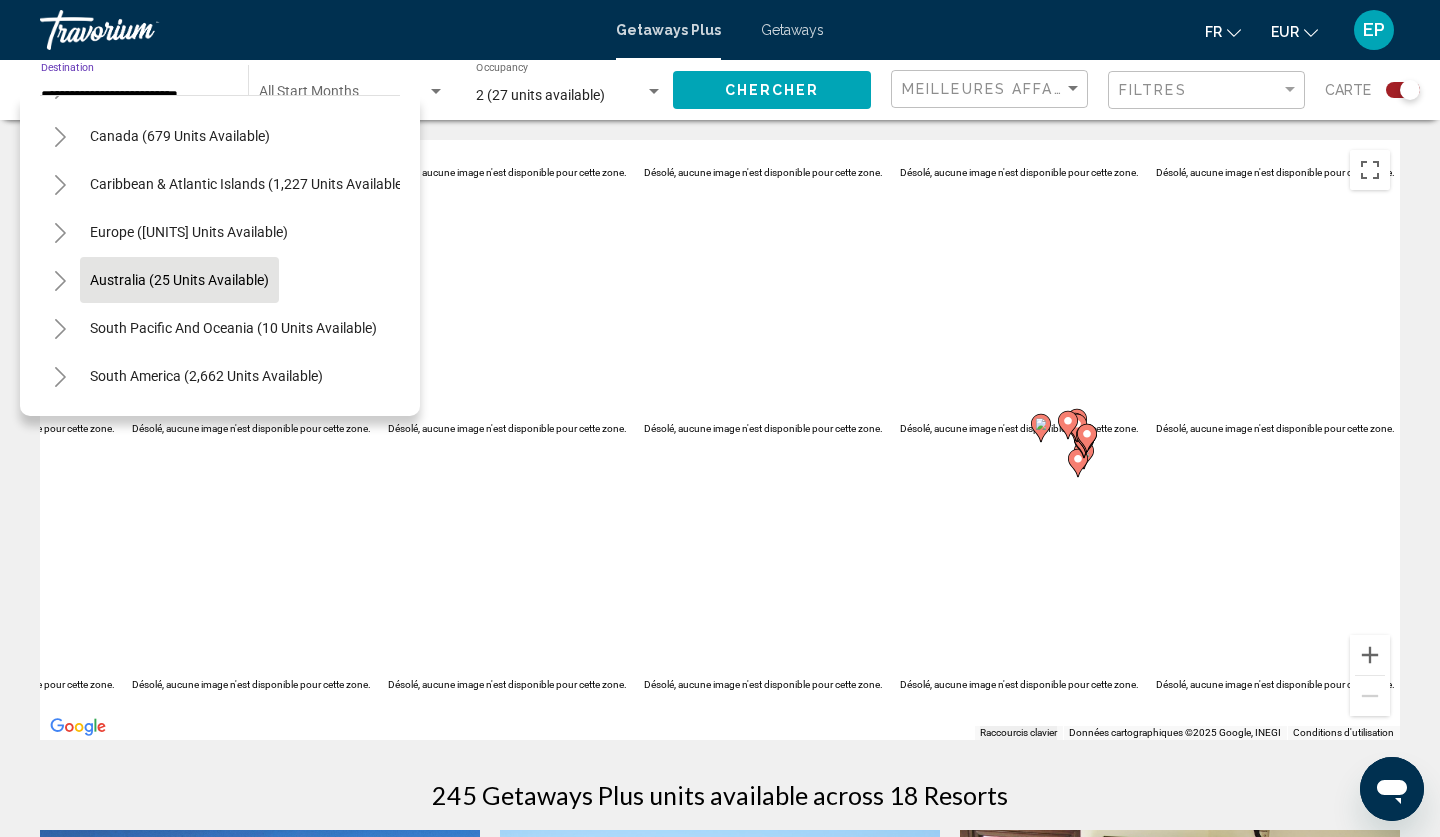 scroll, scrollTop: 137, scrollLeft: 0, axis: vertical 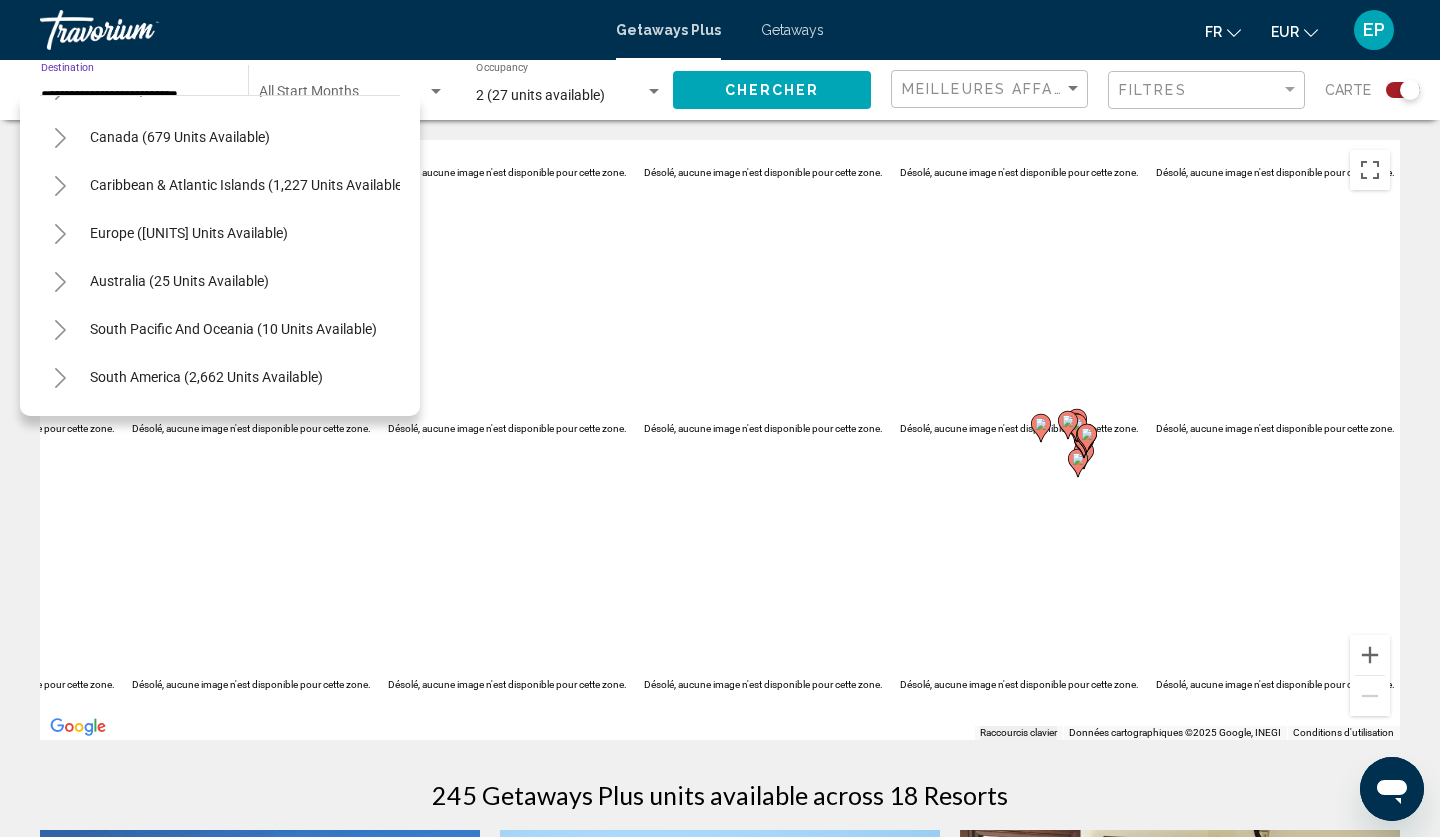 click 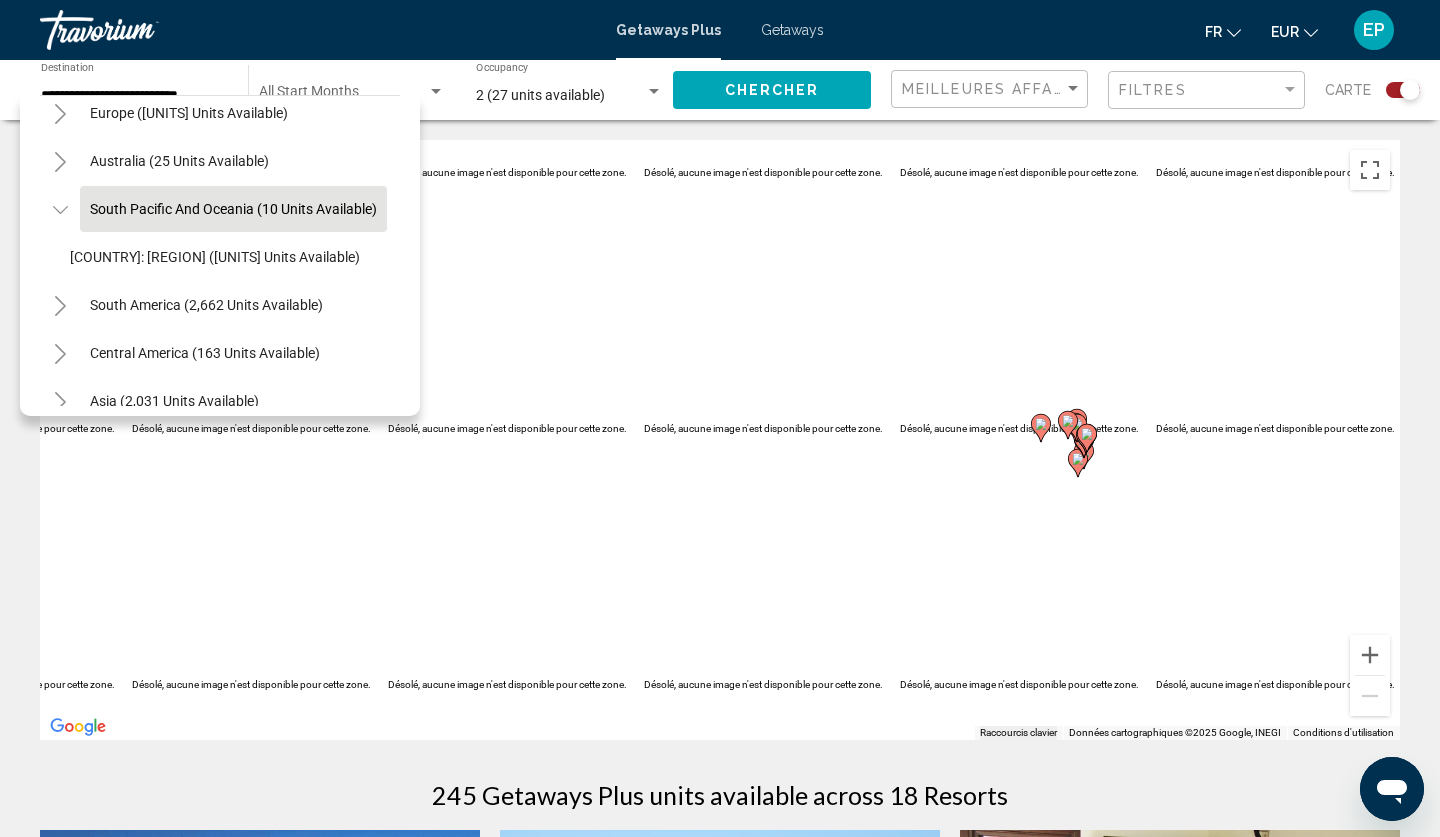 scroll, scrollTop: 259, scrollLeft: 0, axis: vertical 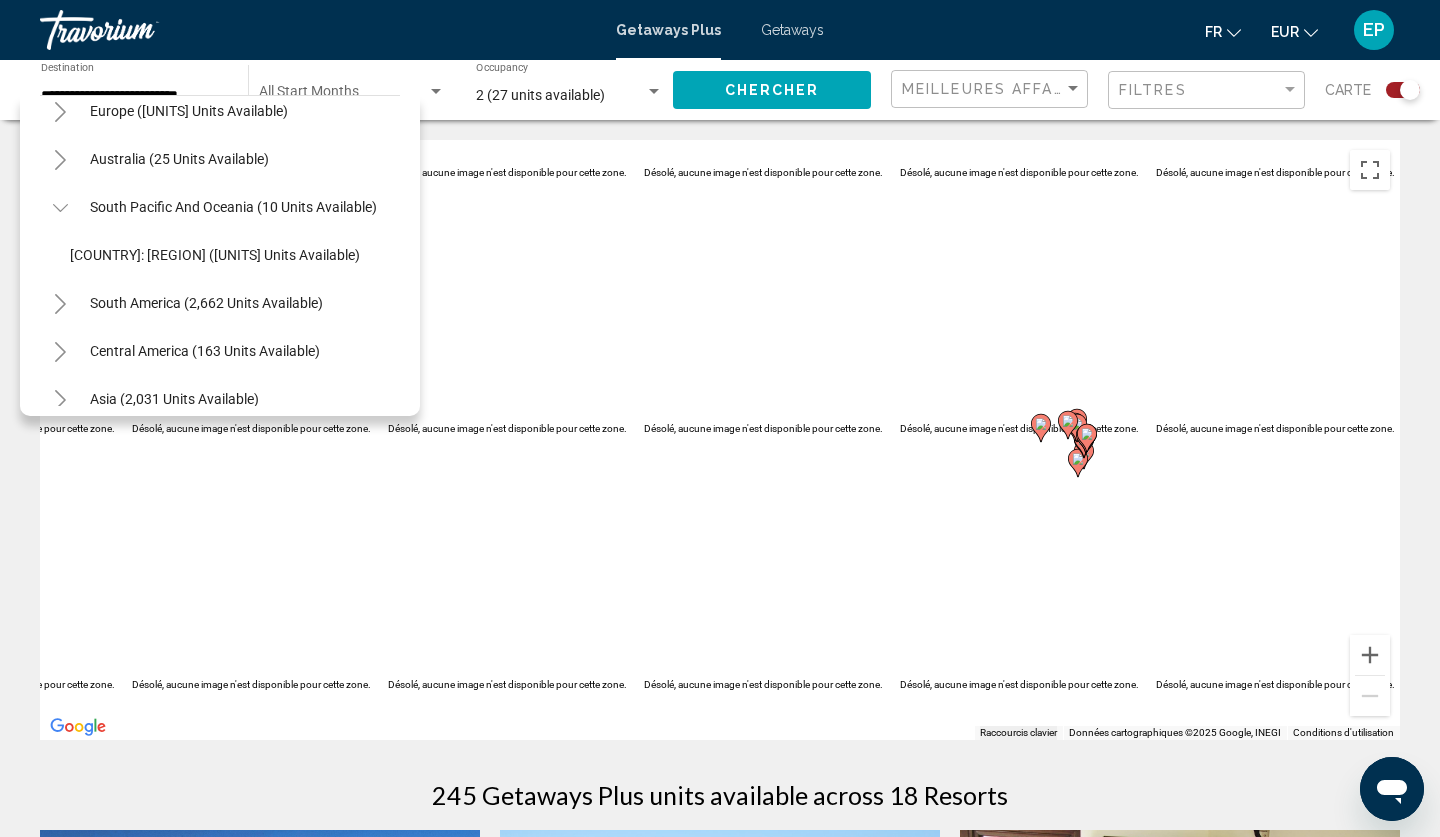 click 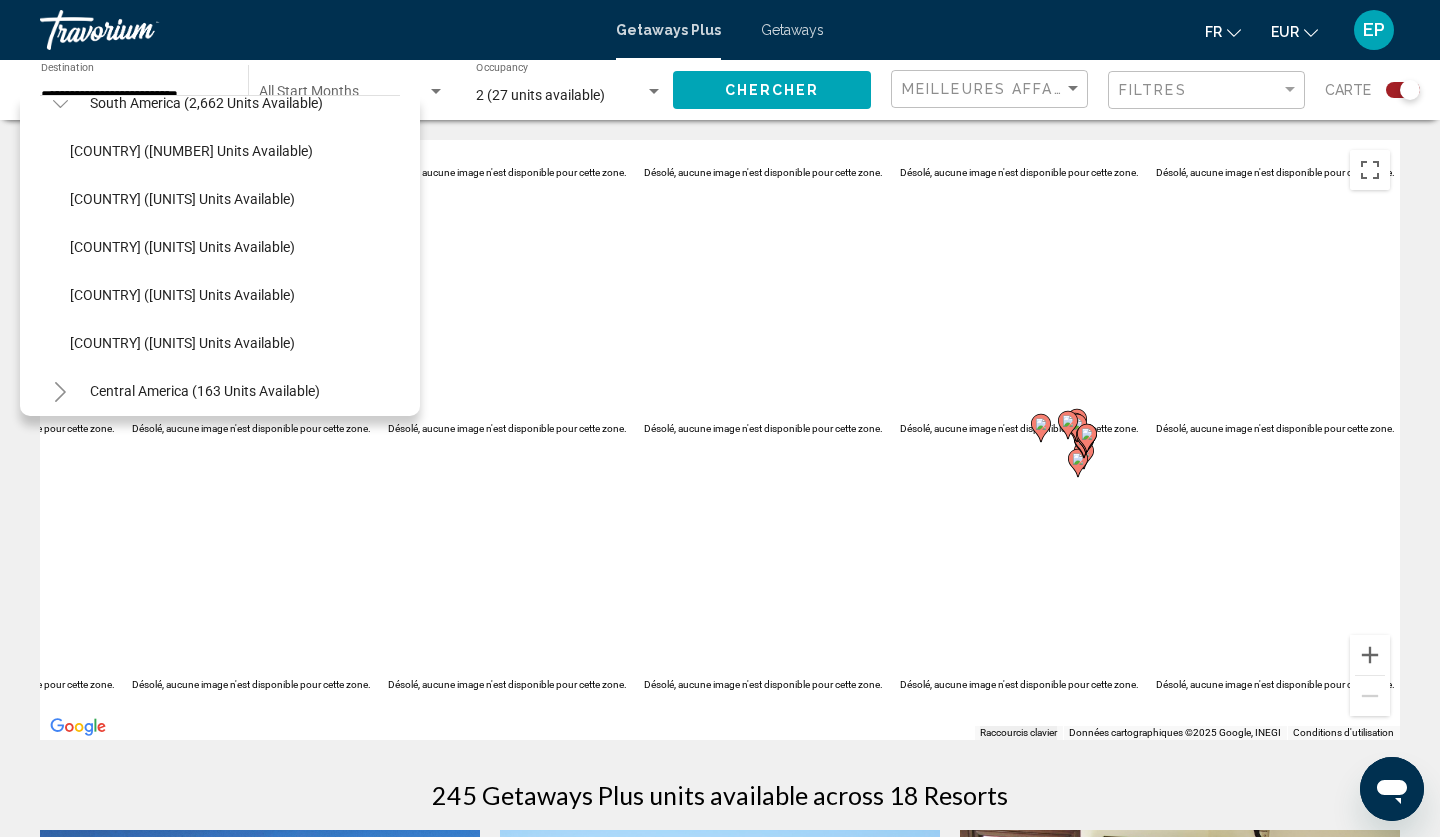 scroll, scrollTop: 442, scrollLeft: 0, axis: vertical 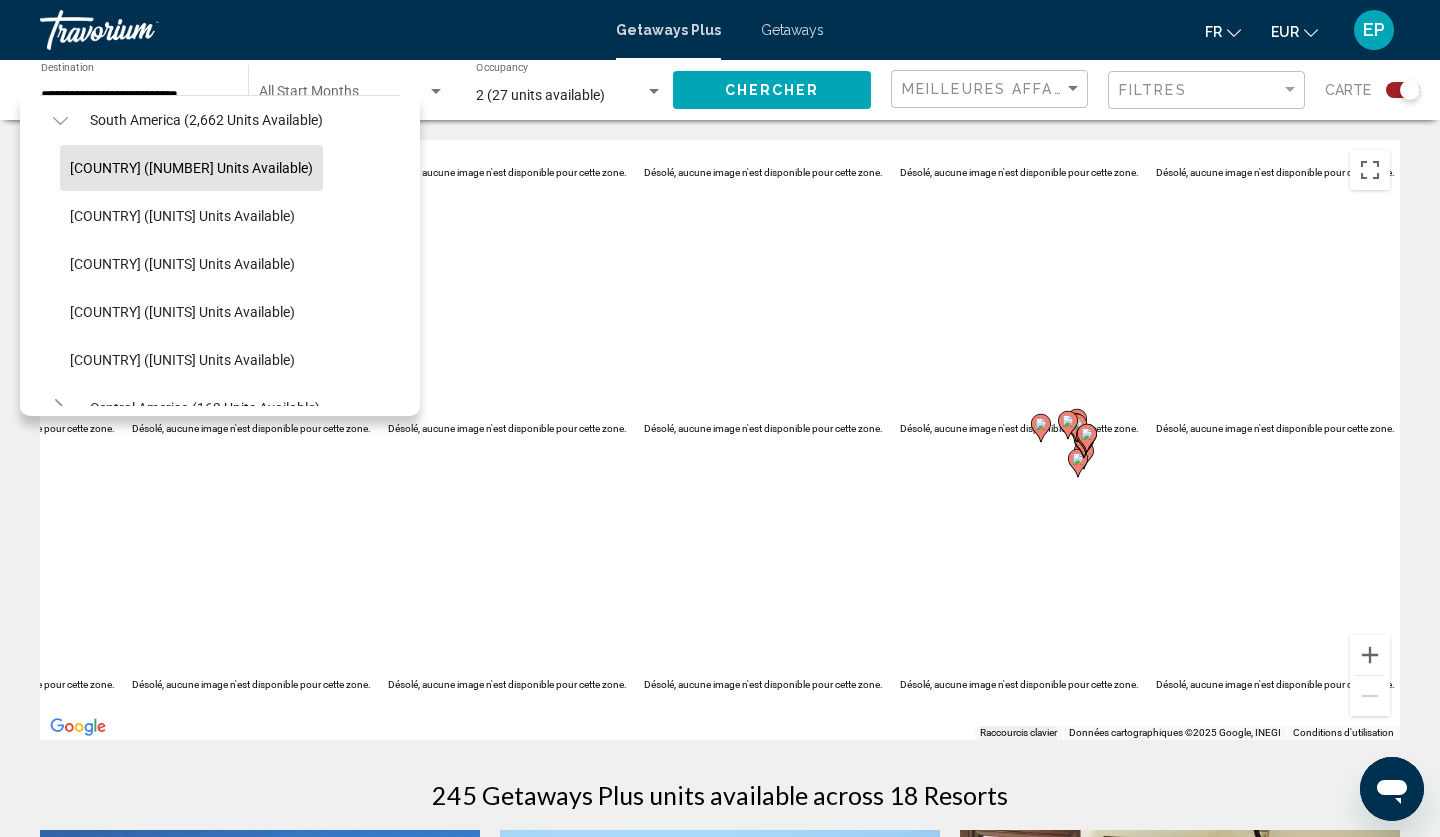 click on "[COUNTRY] ([NUMBER] units available)" 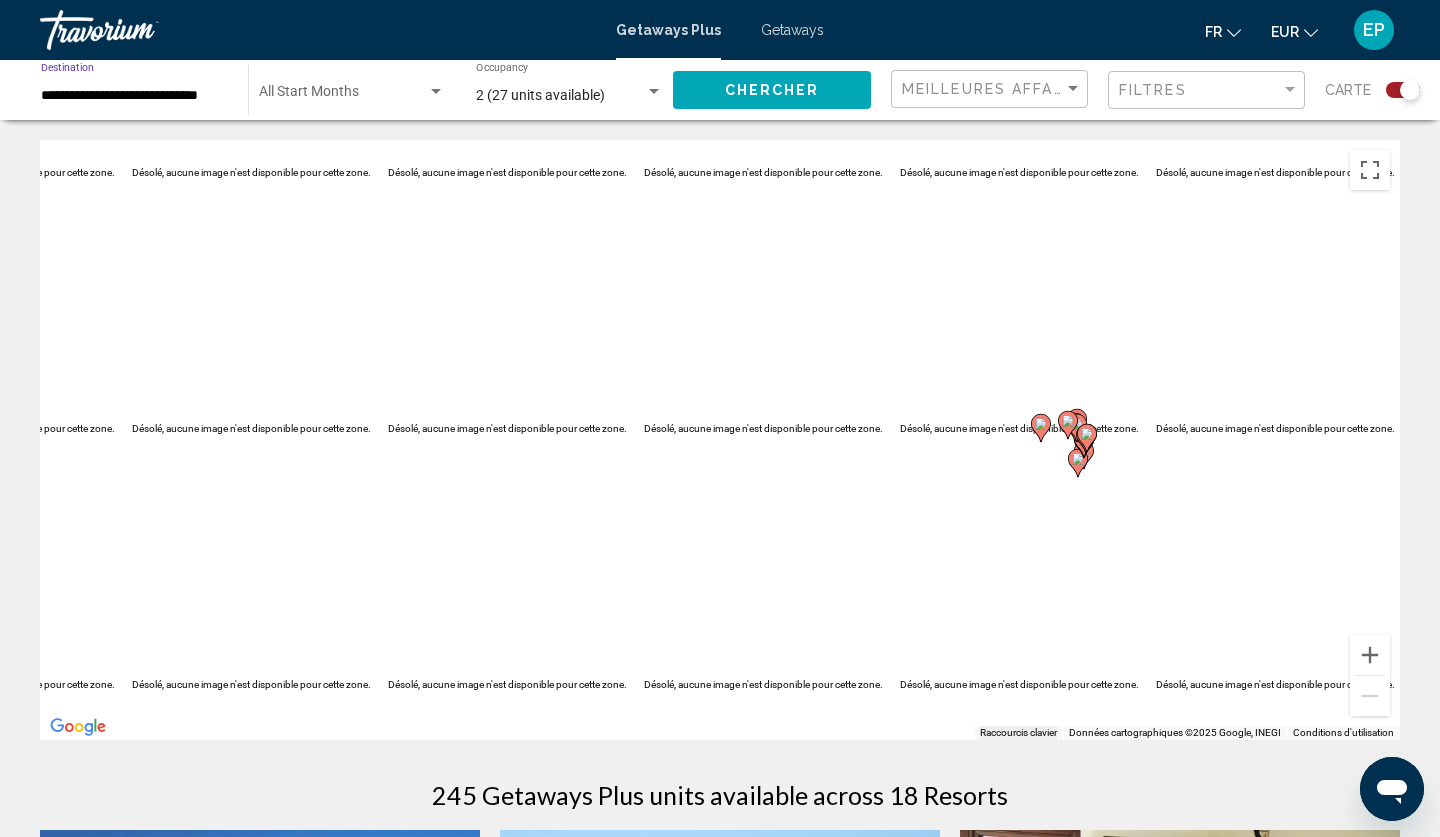 click on "Chercher" 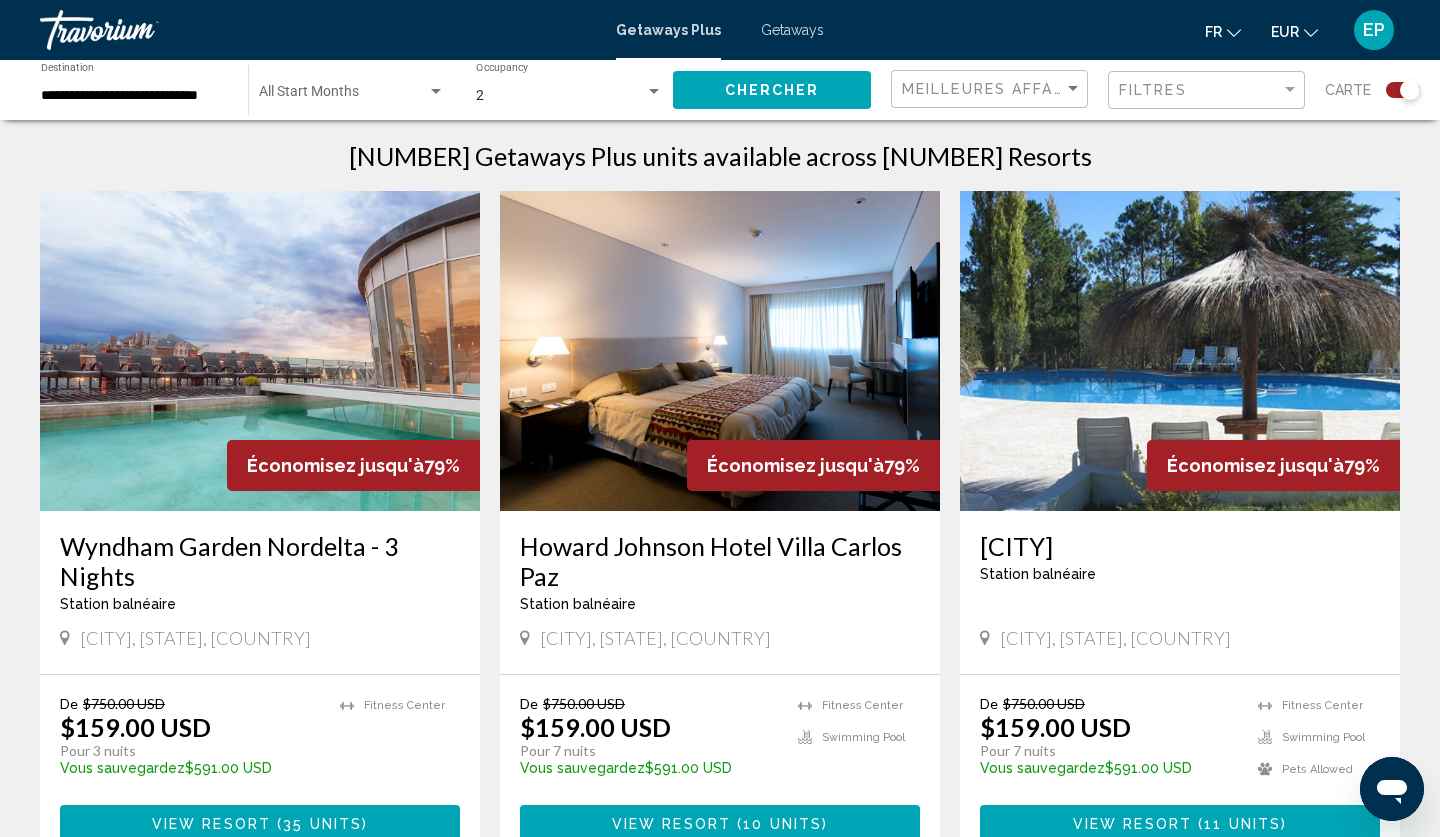 scroll, scrollTop: 641, scrollLeft: 0, axis: vertical 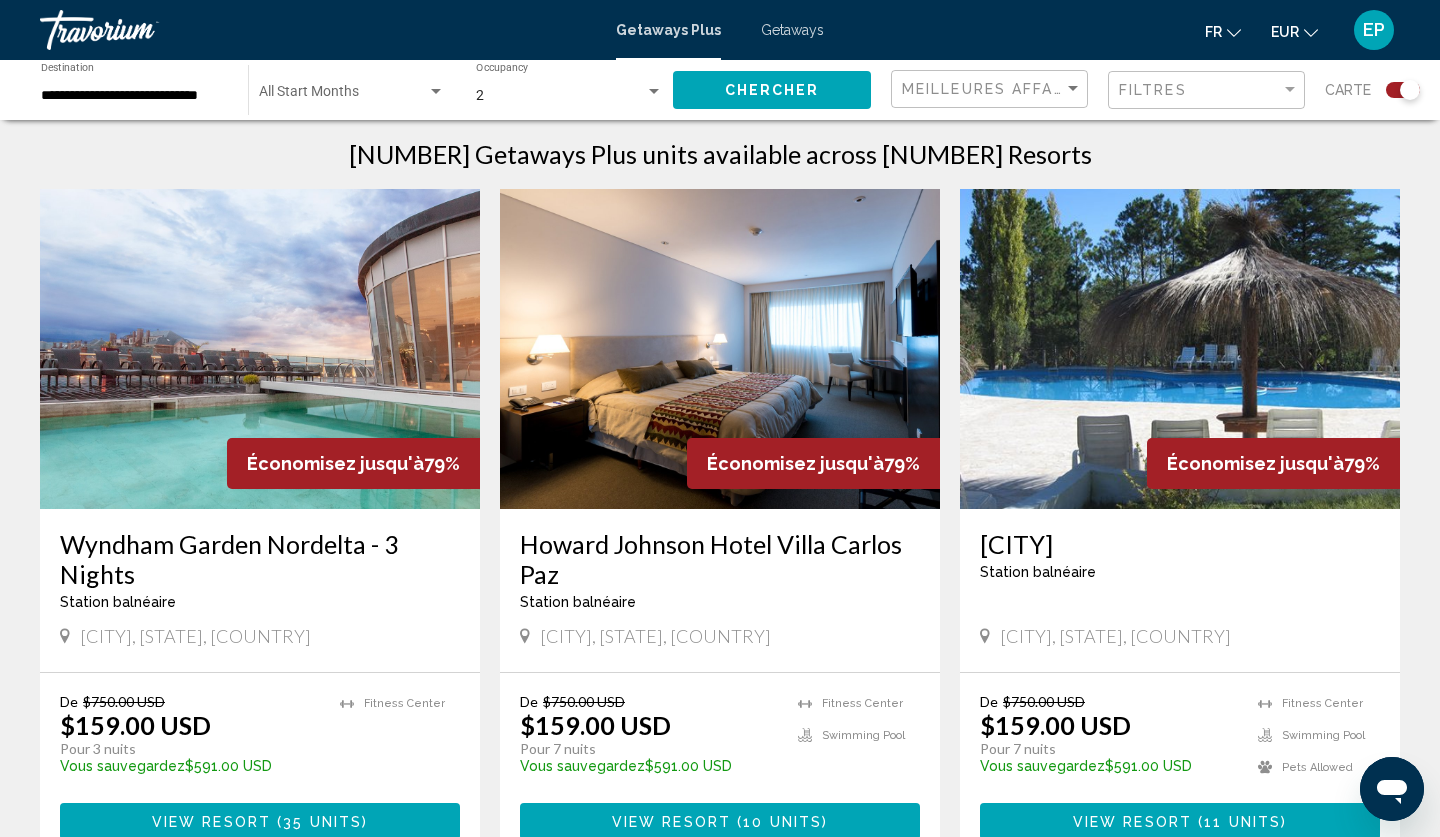 click at bounding box center (260, 349) 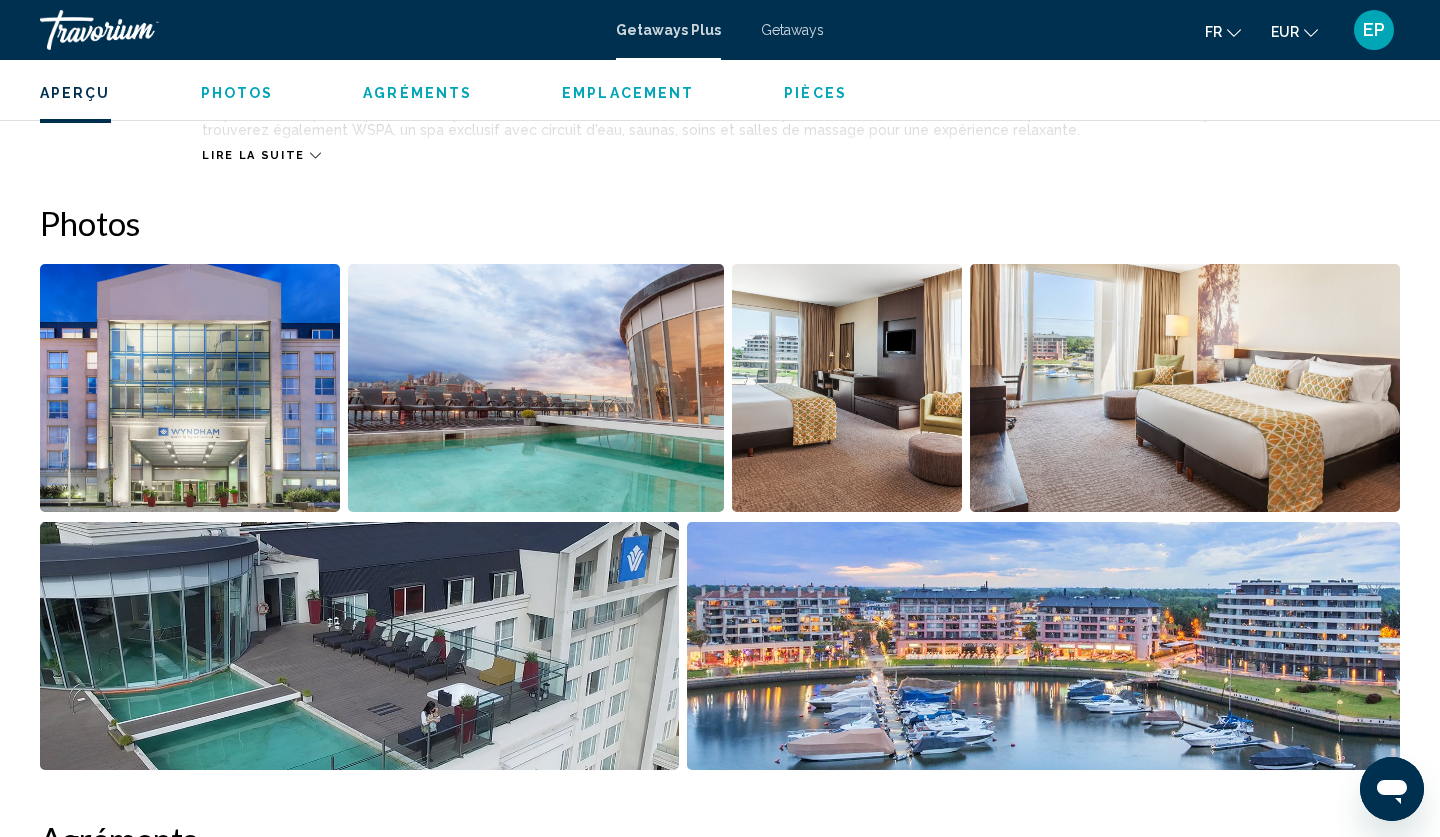 scroll, scrollTop: 853, scrollLeft: 0, axis: vertical 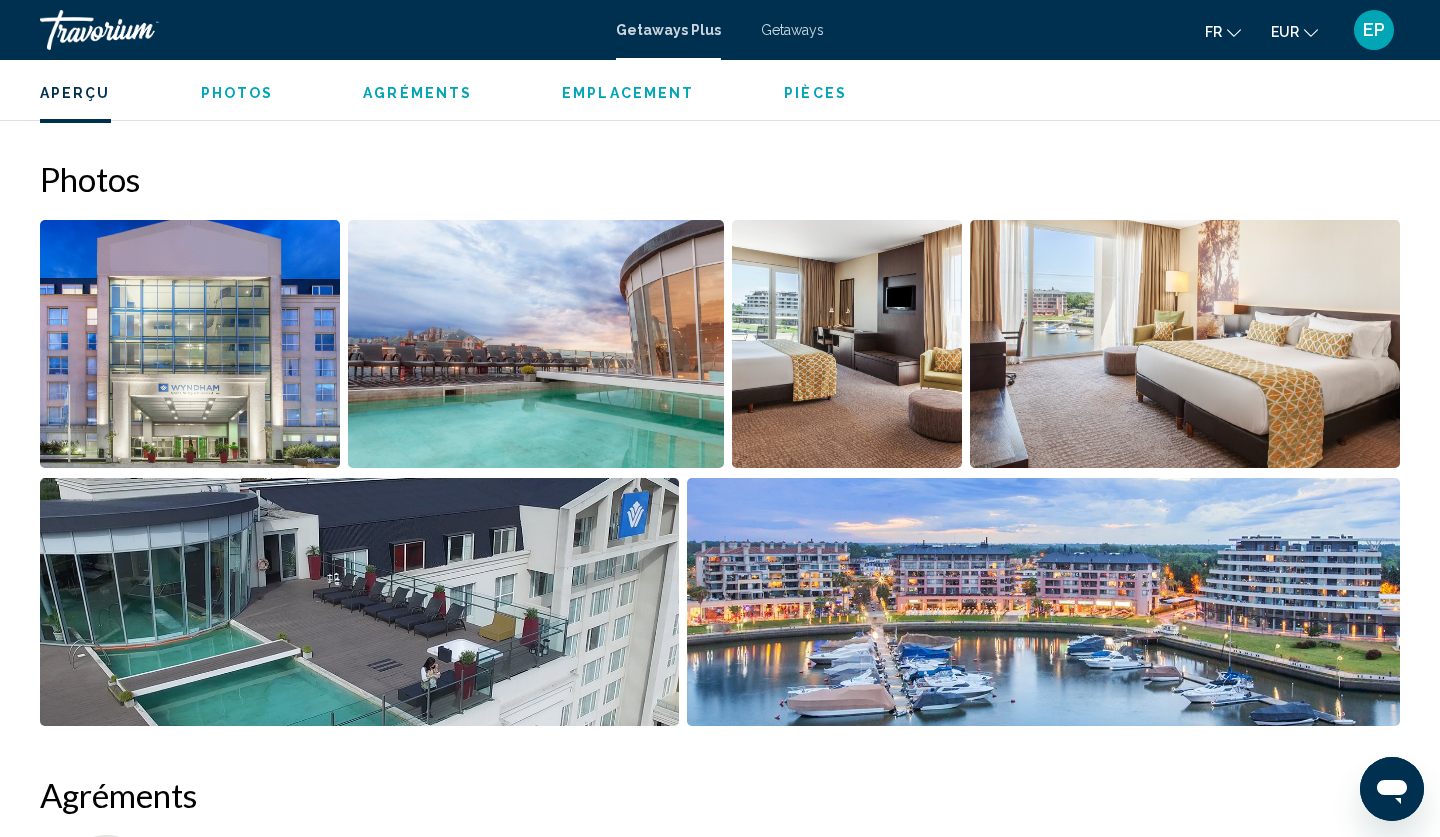 click at bounding box center (190, 344) 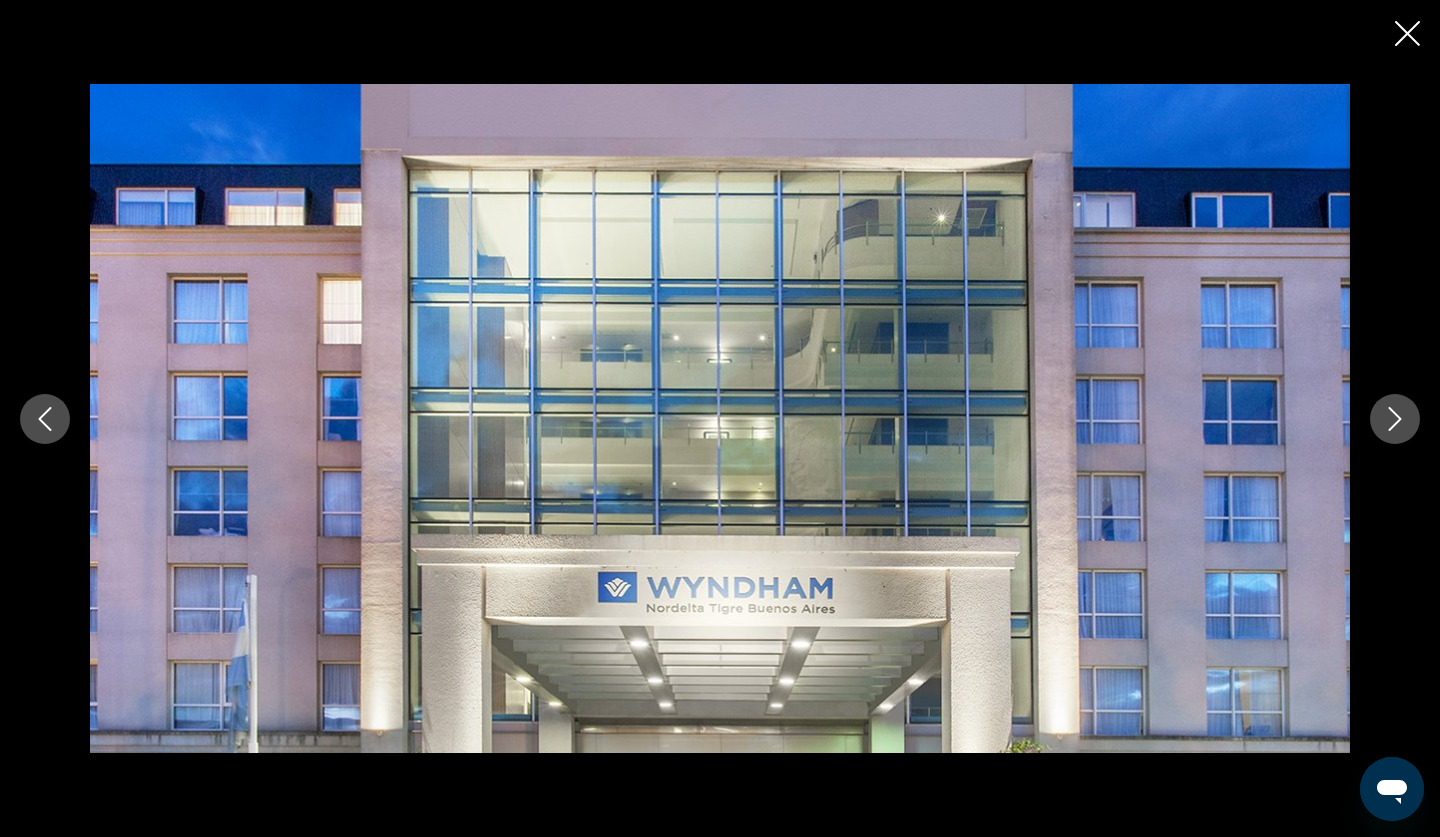 type 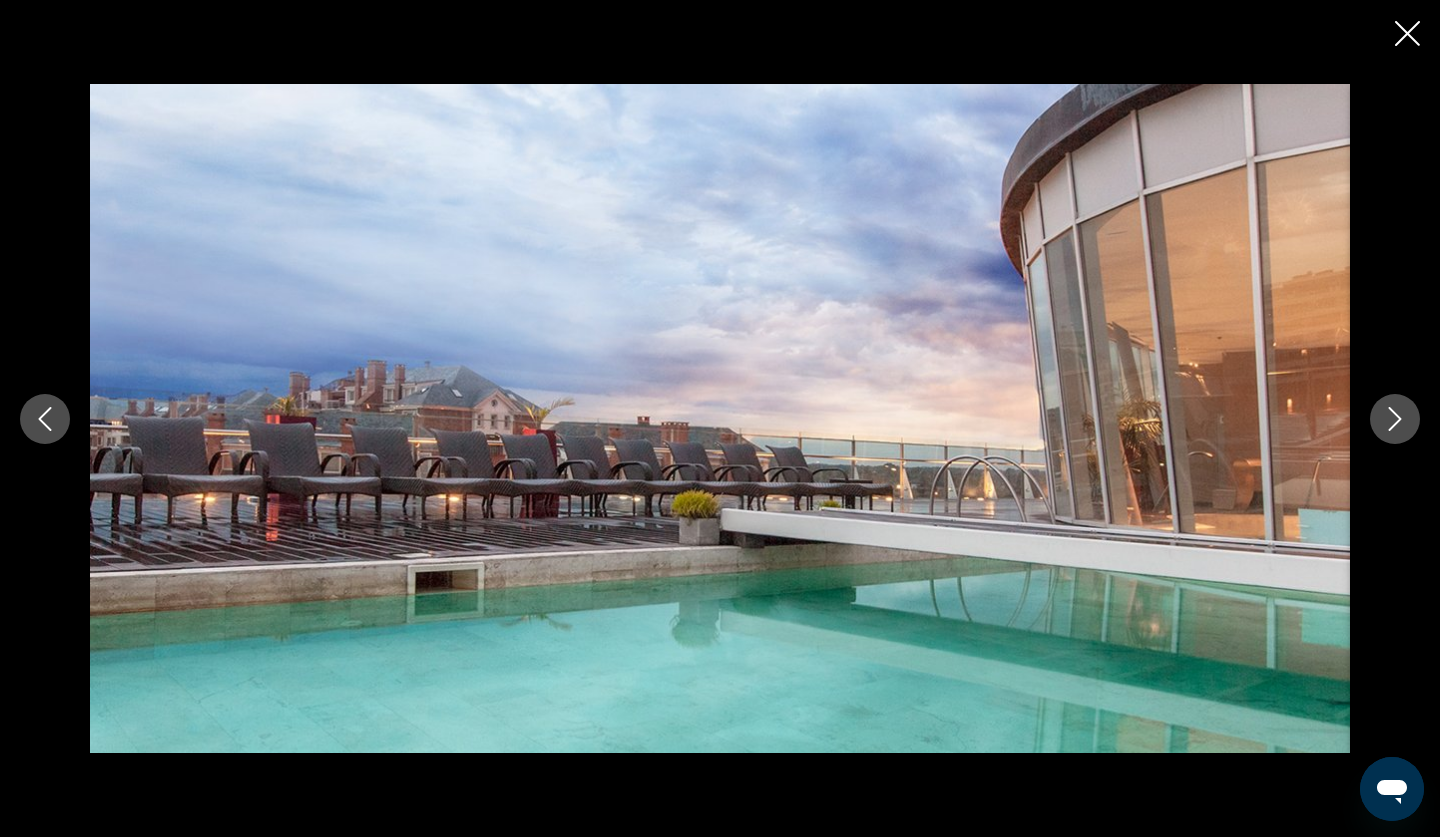 click 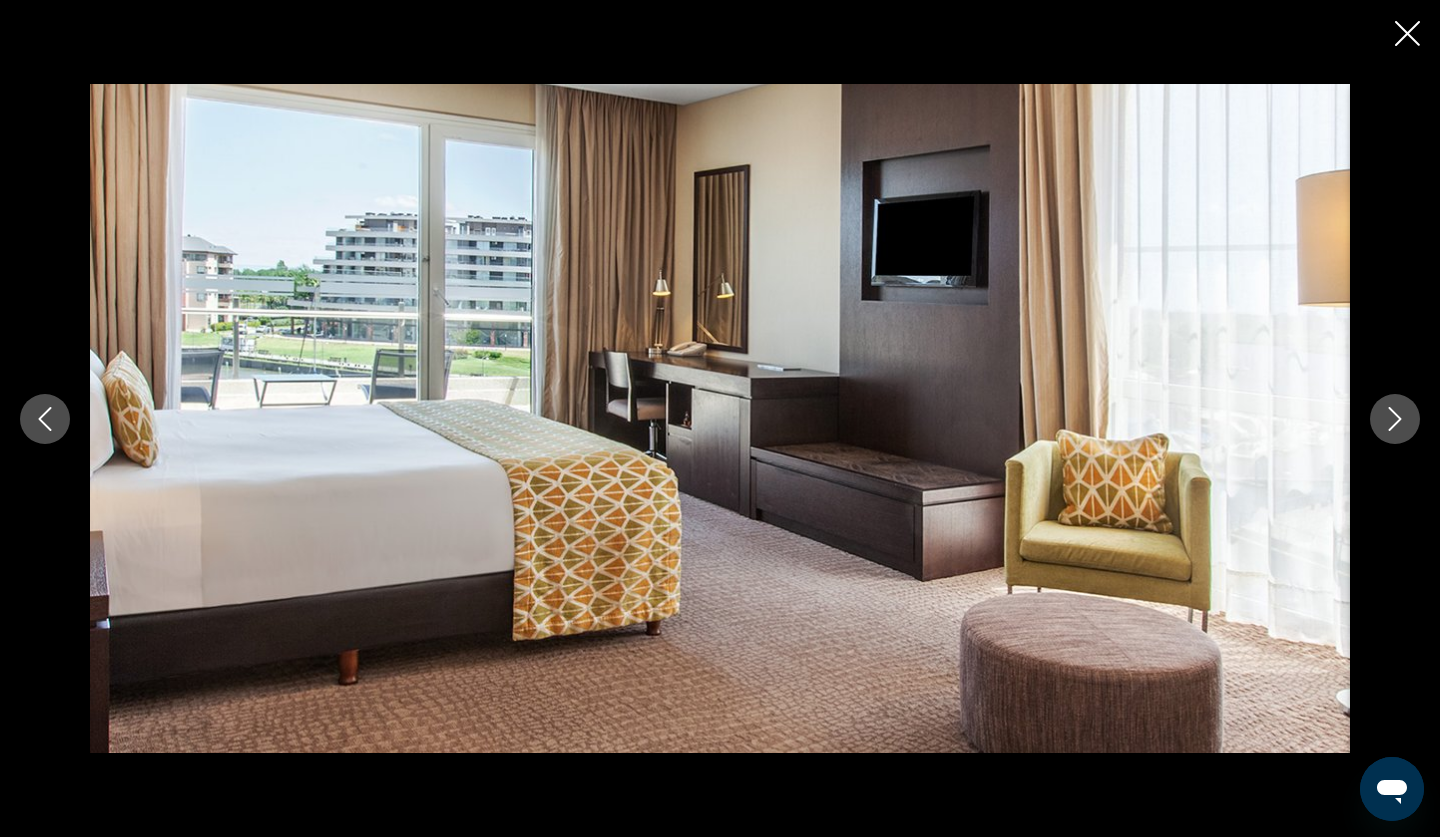 click 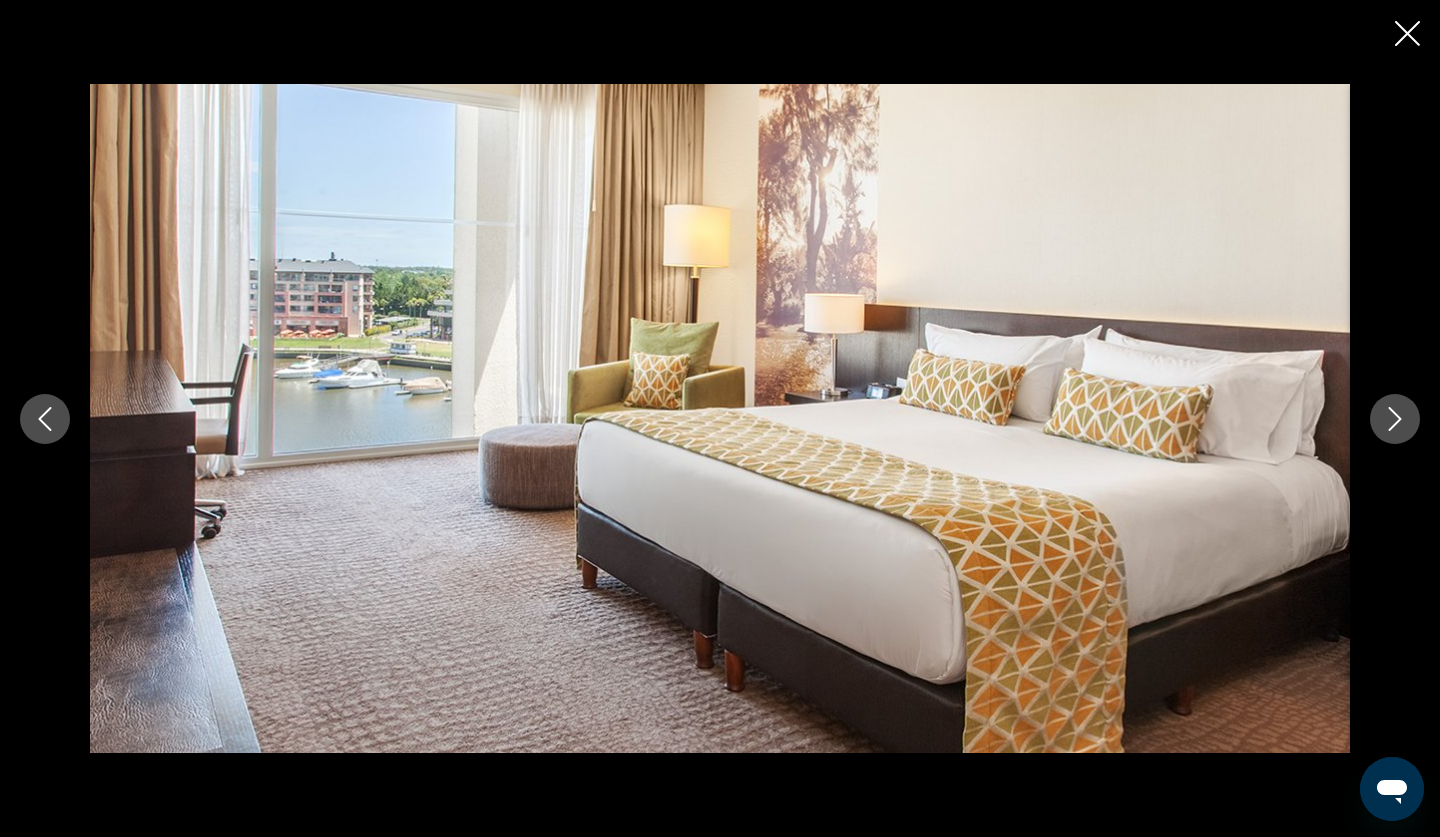 click 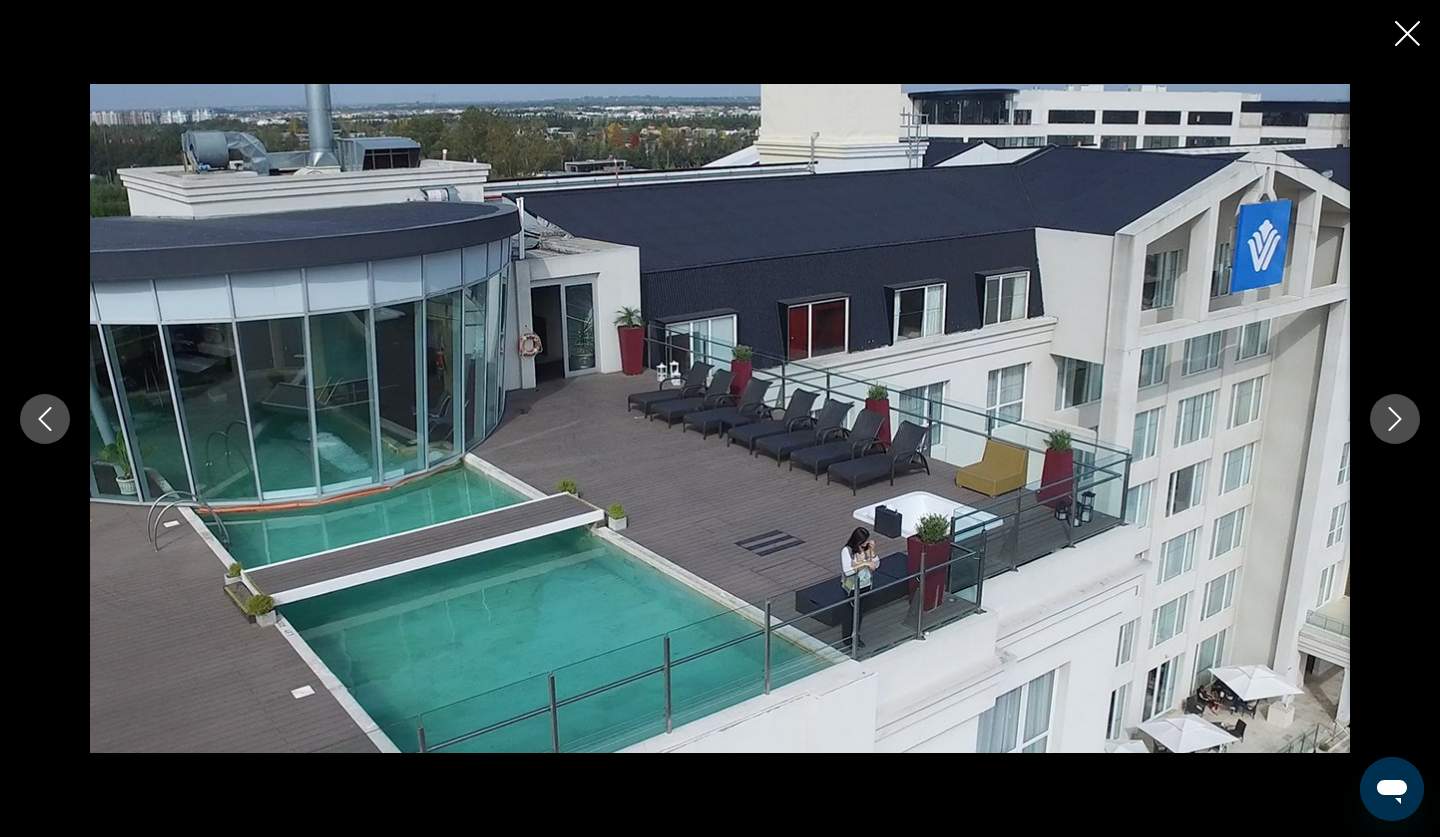 click 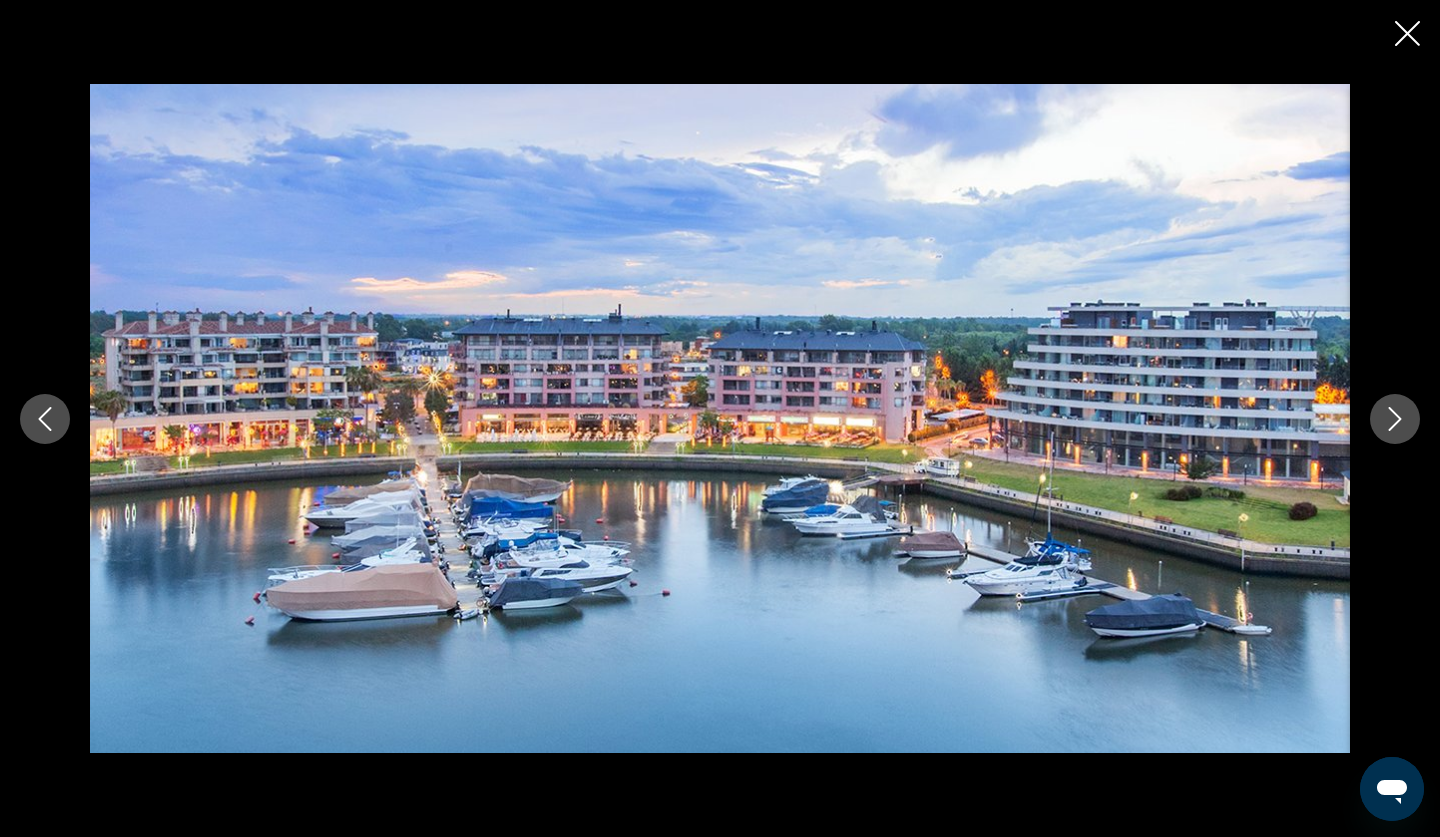 click 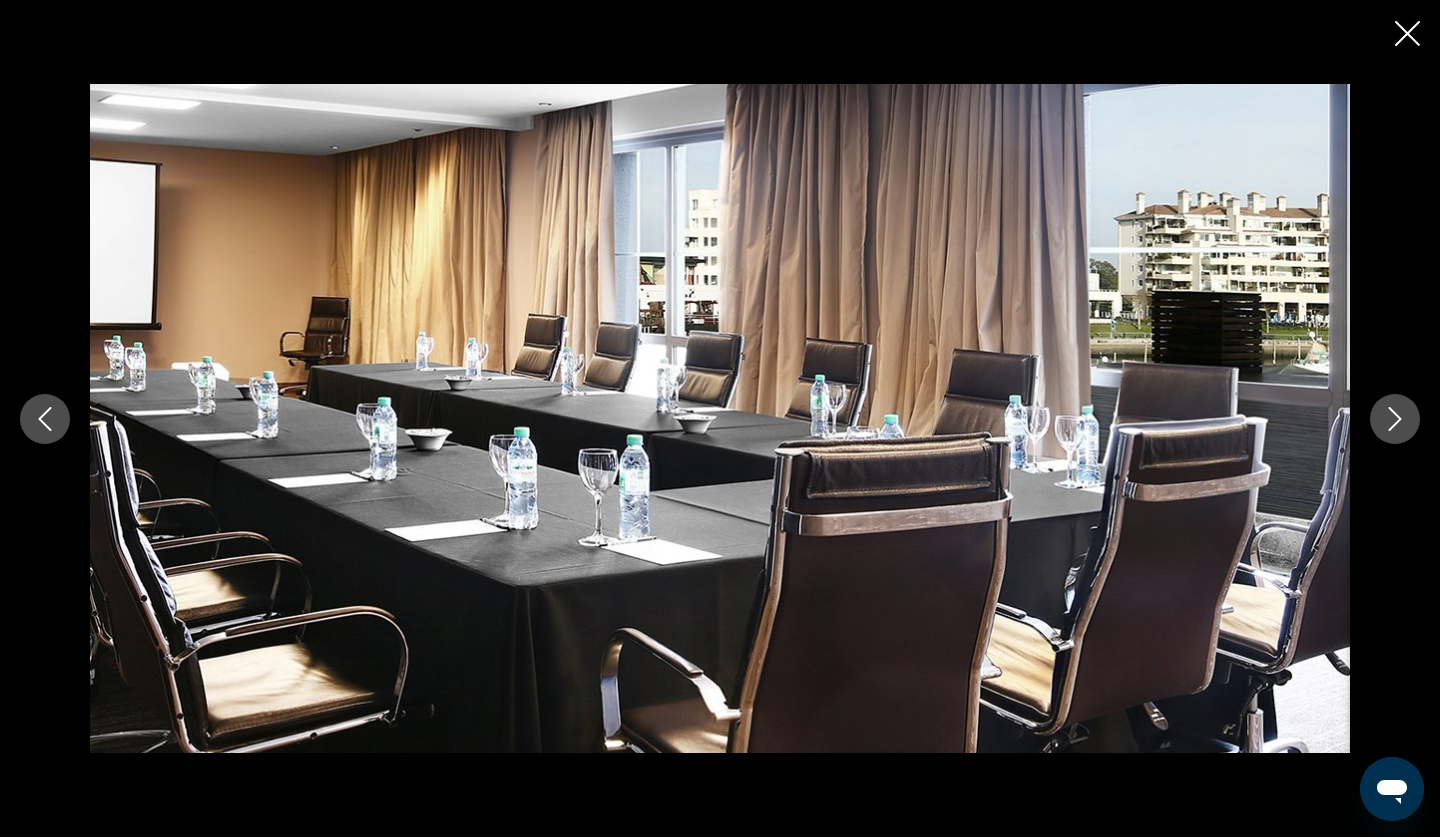 click 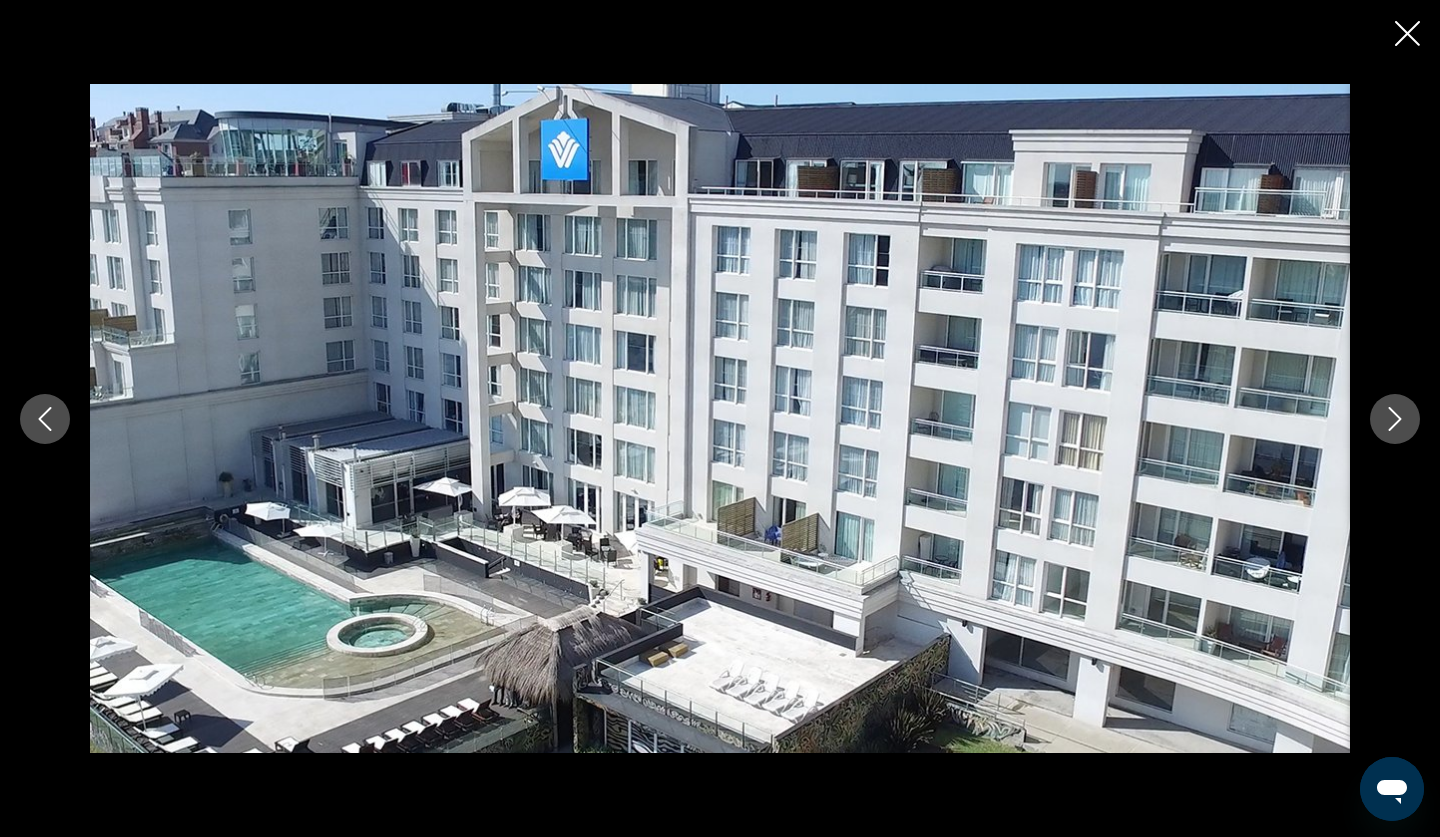 click 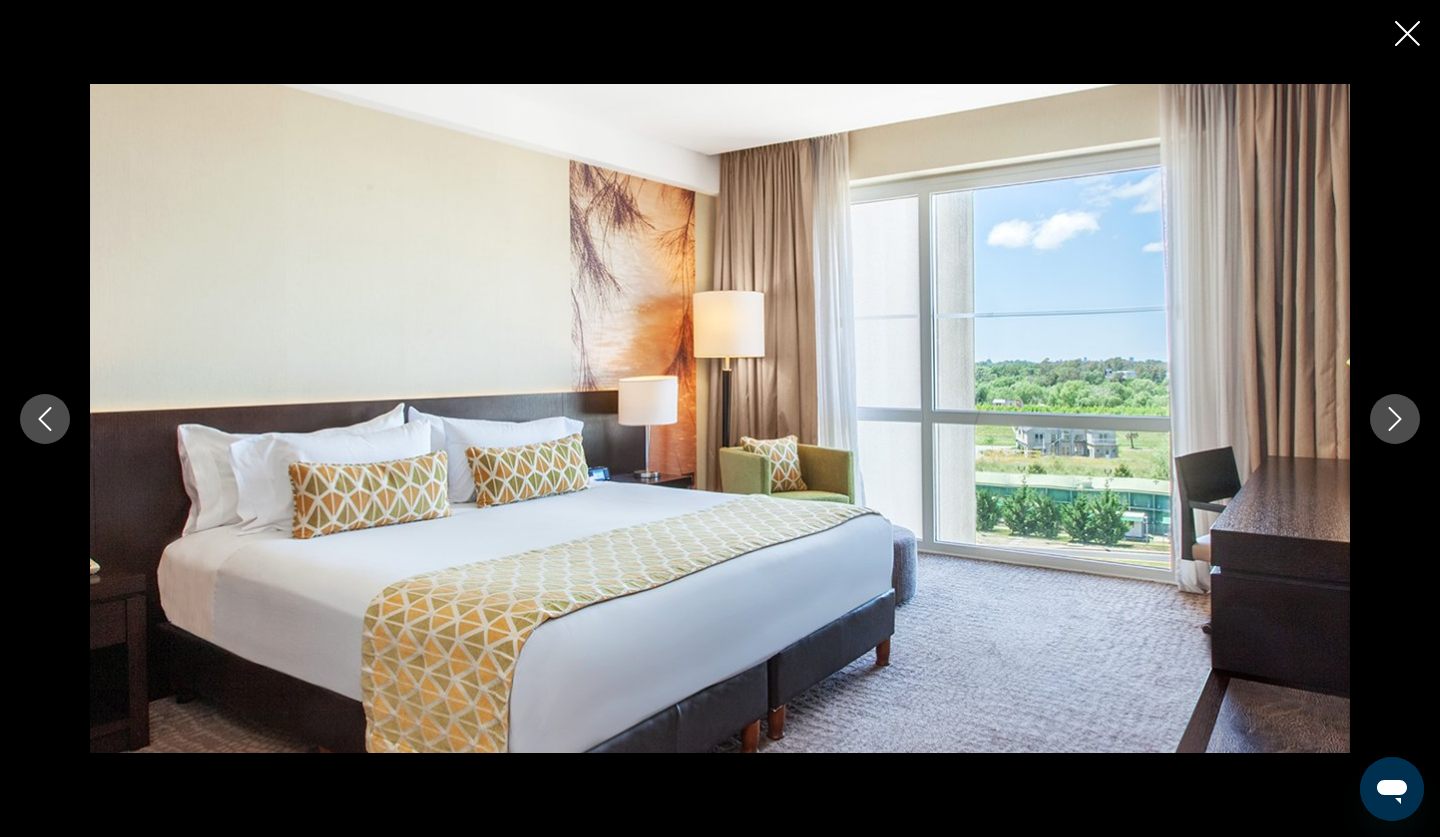 click 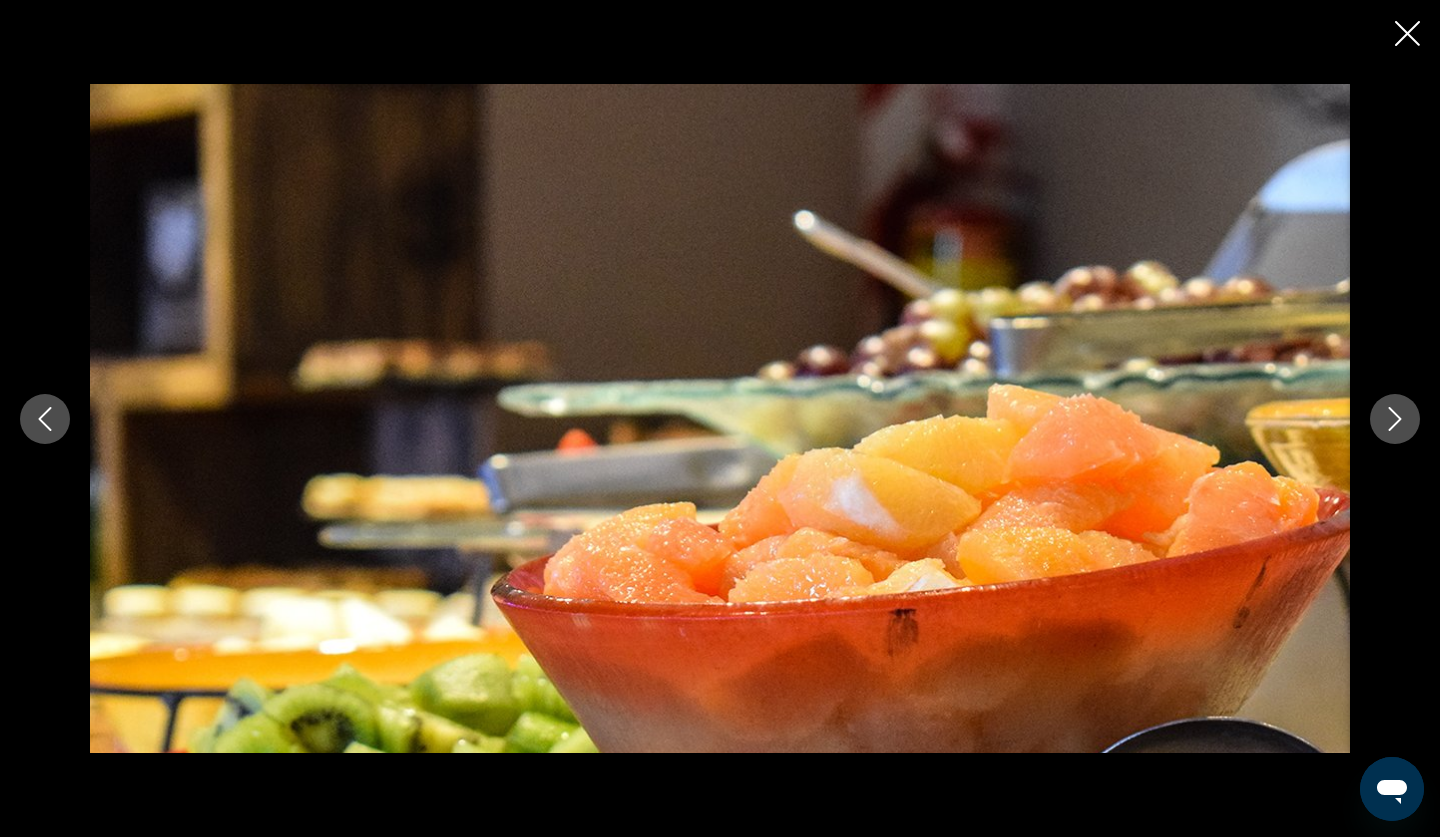 click 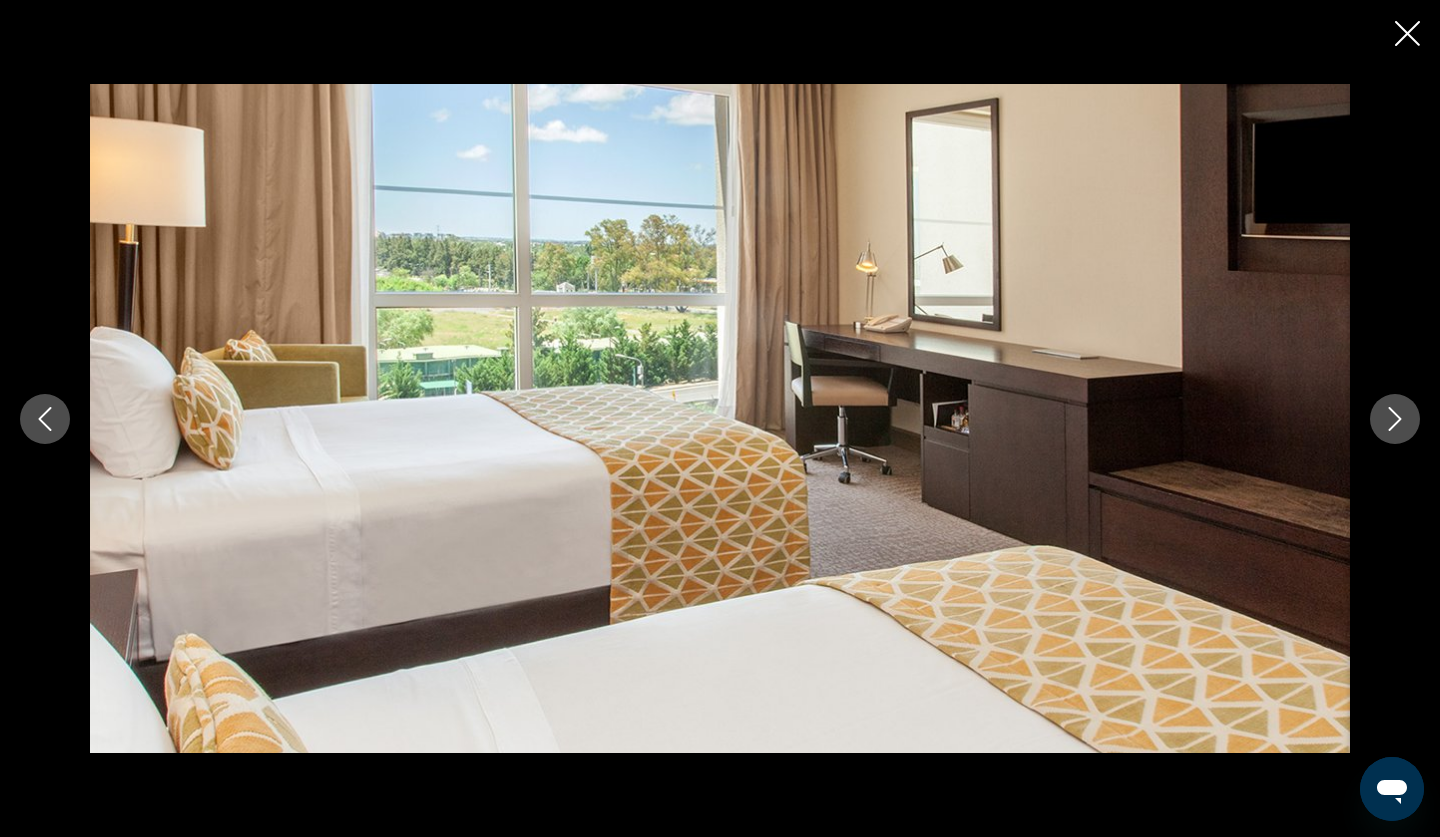 click 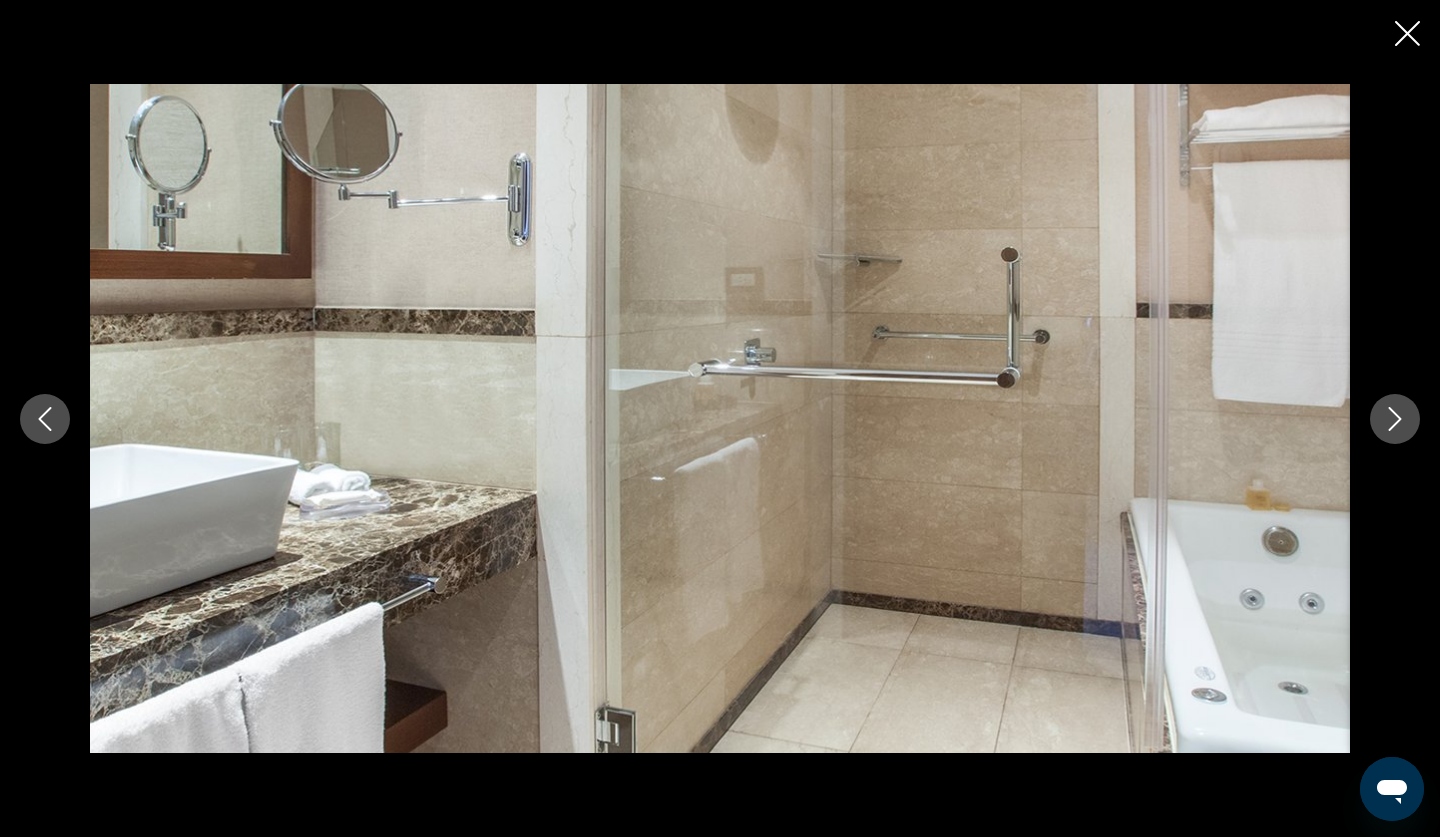 click 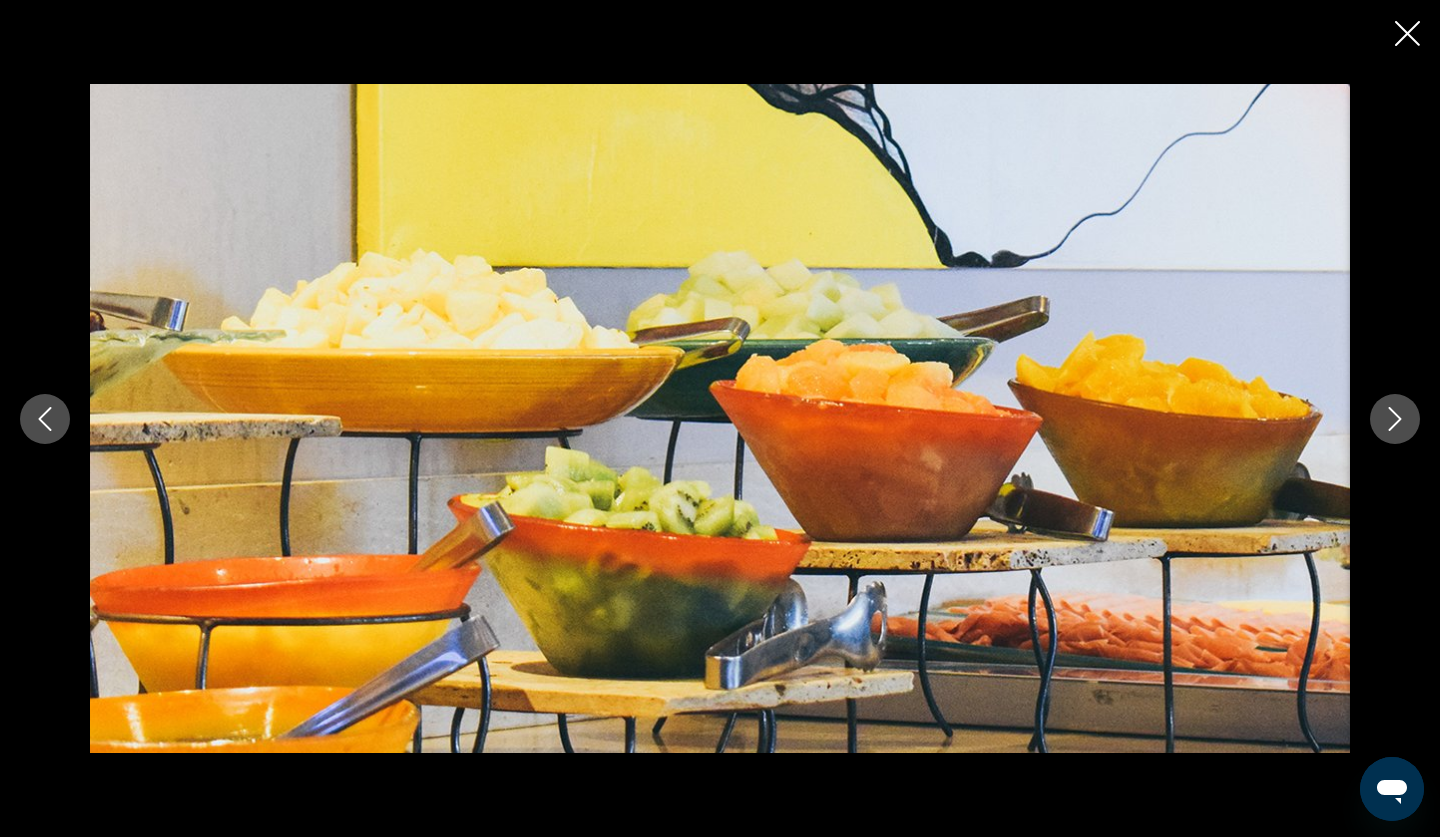 click 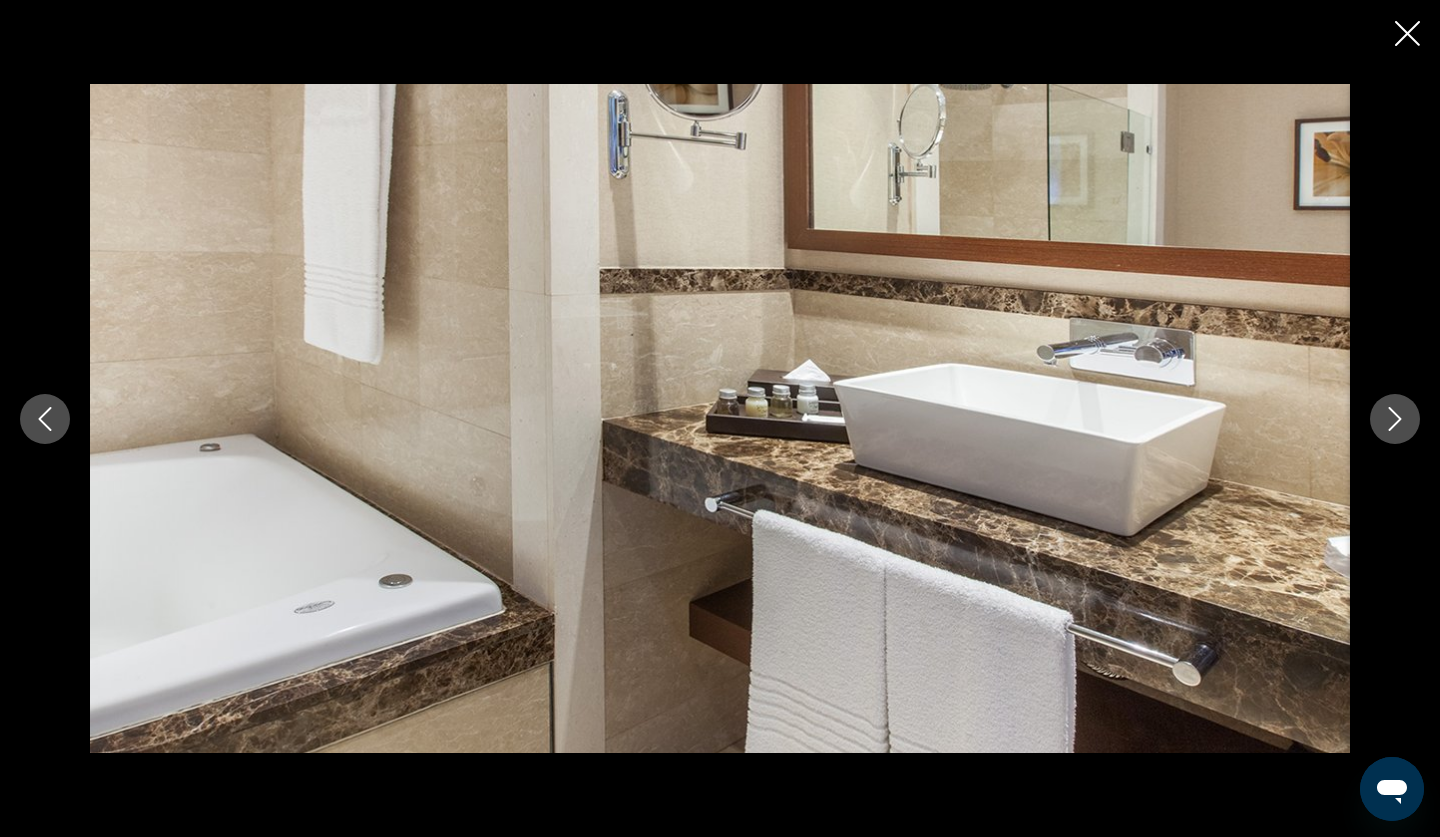 click 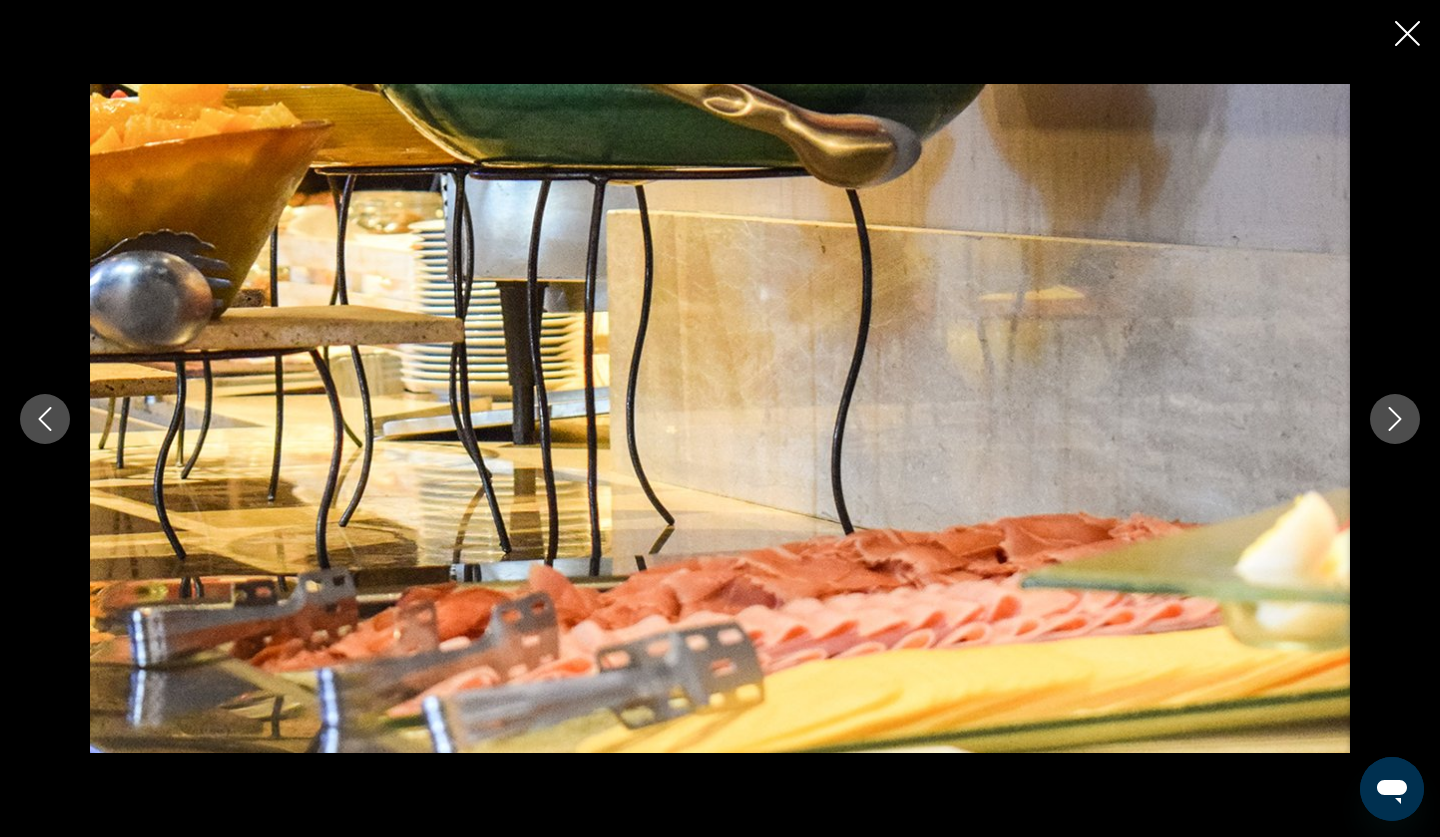 click 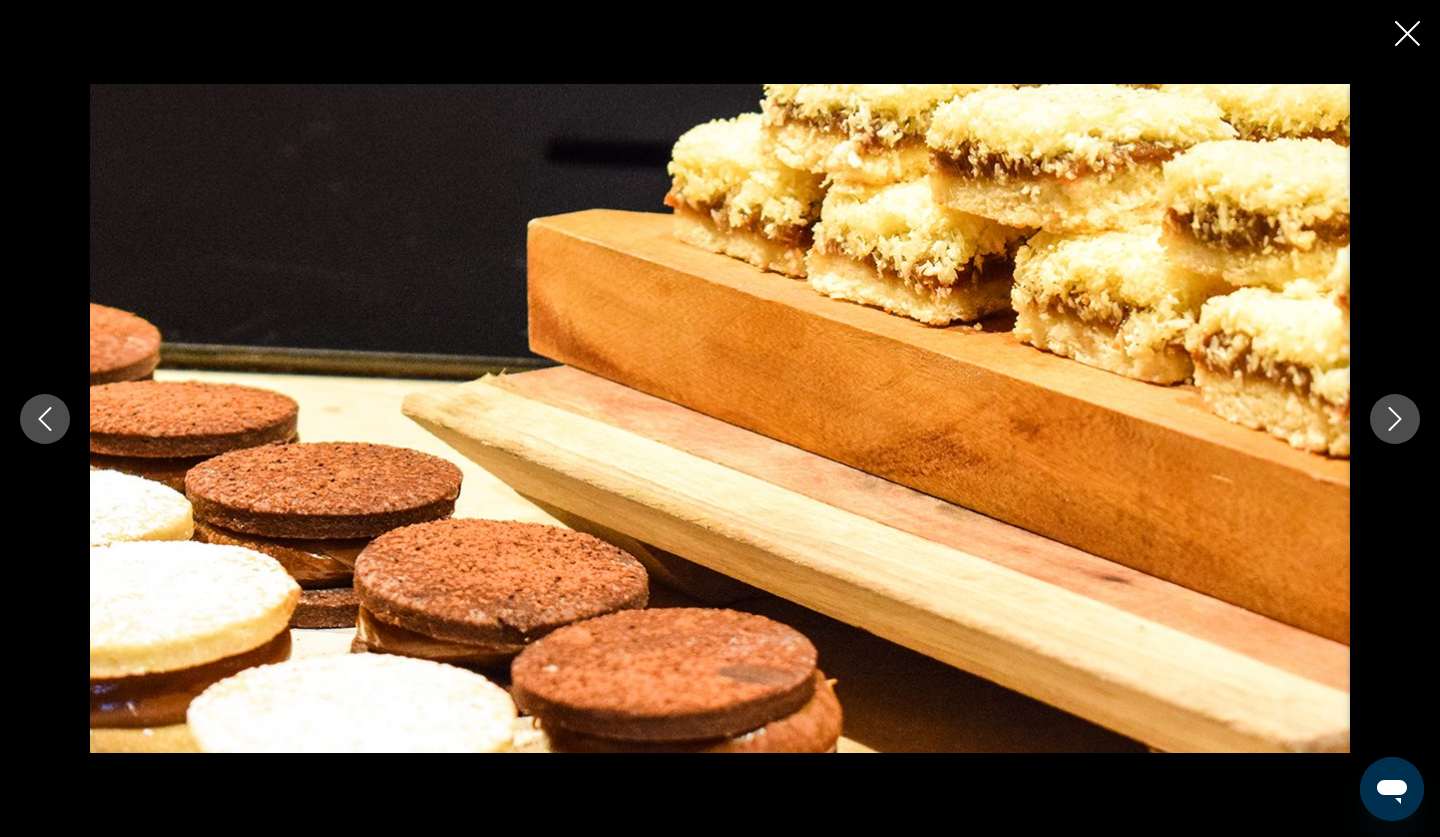 click 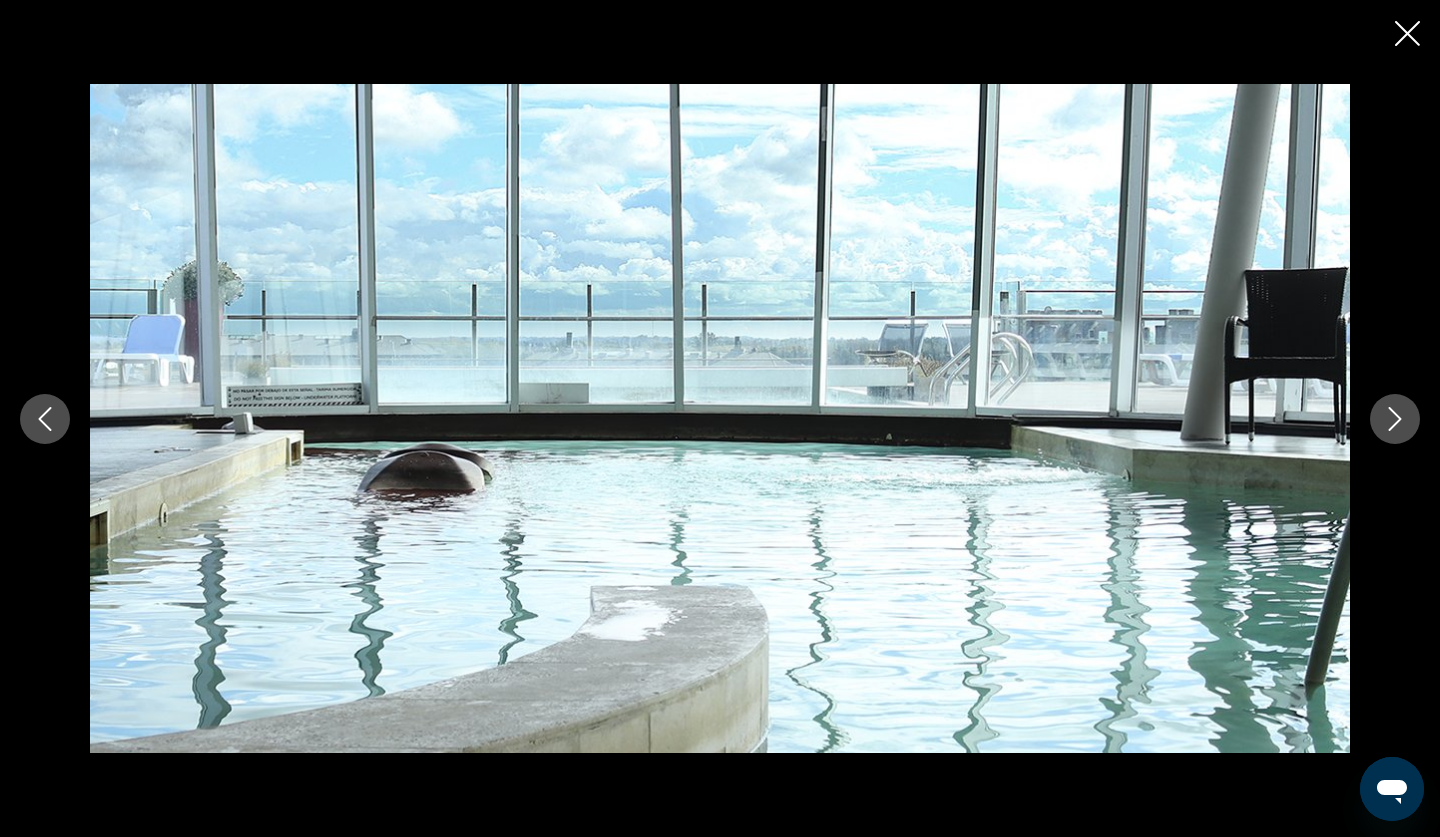 click 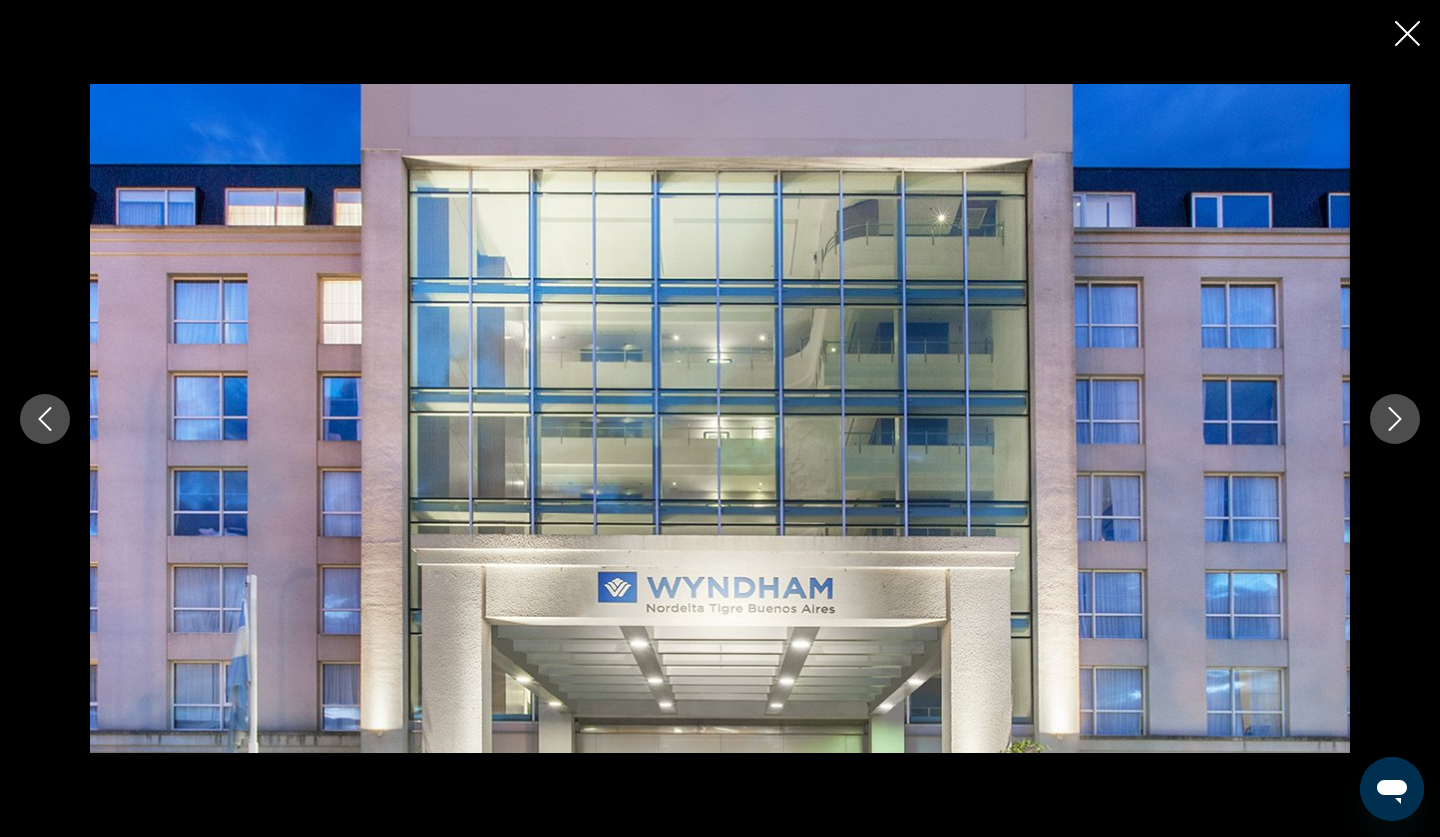 click 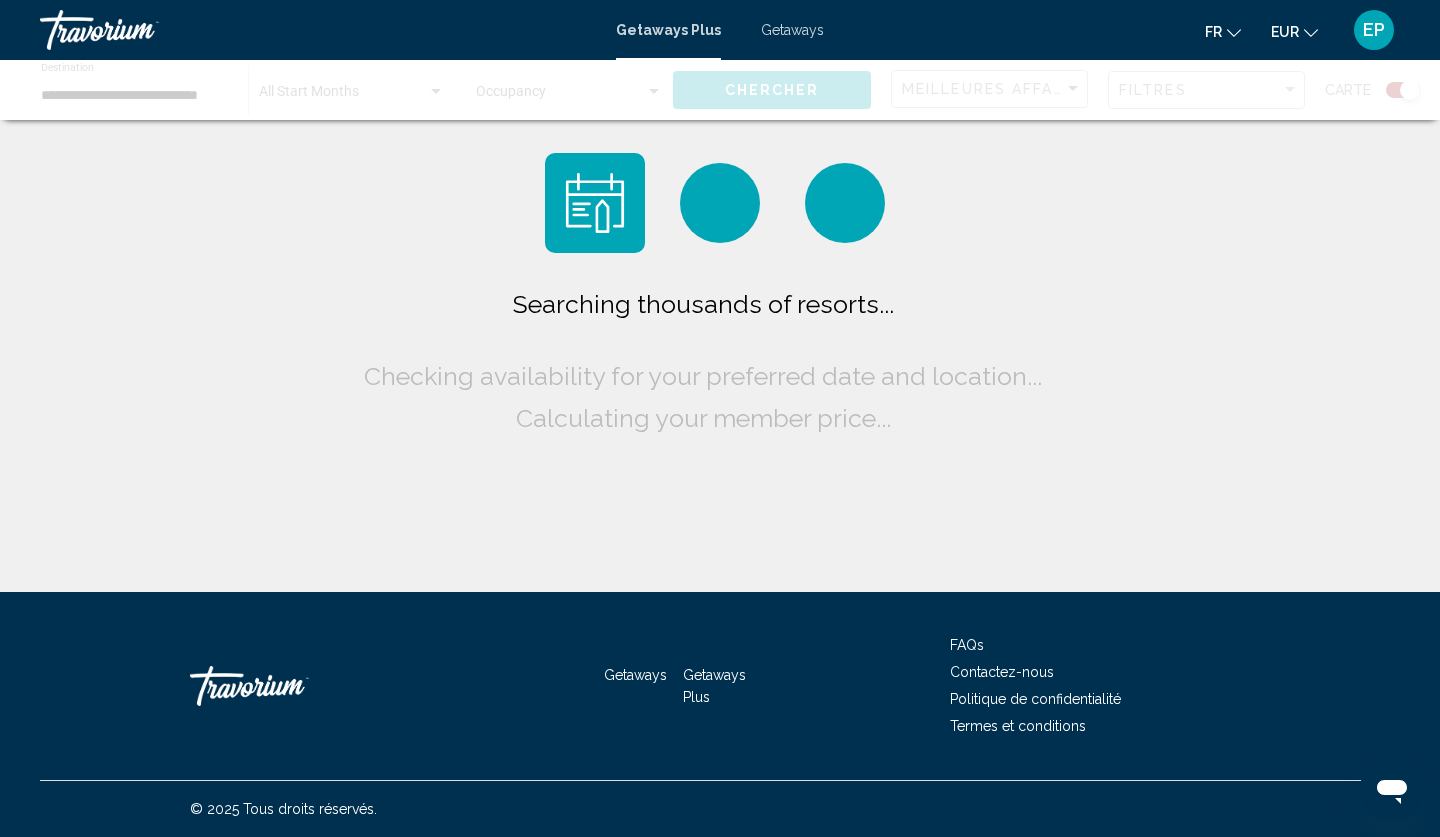 scroll, scrollTop: 0, scrollLeft: 0, axis: both 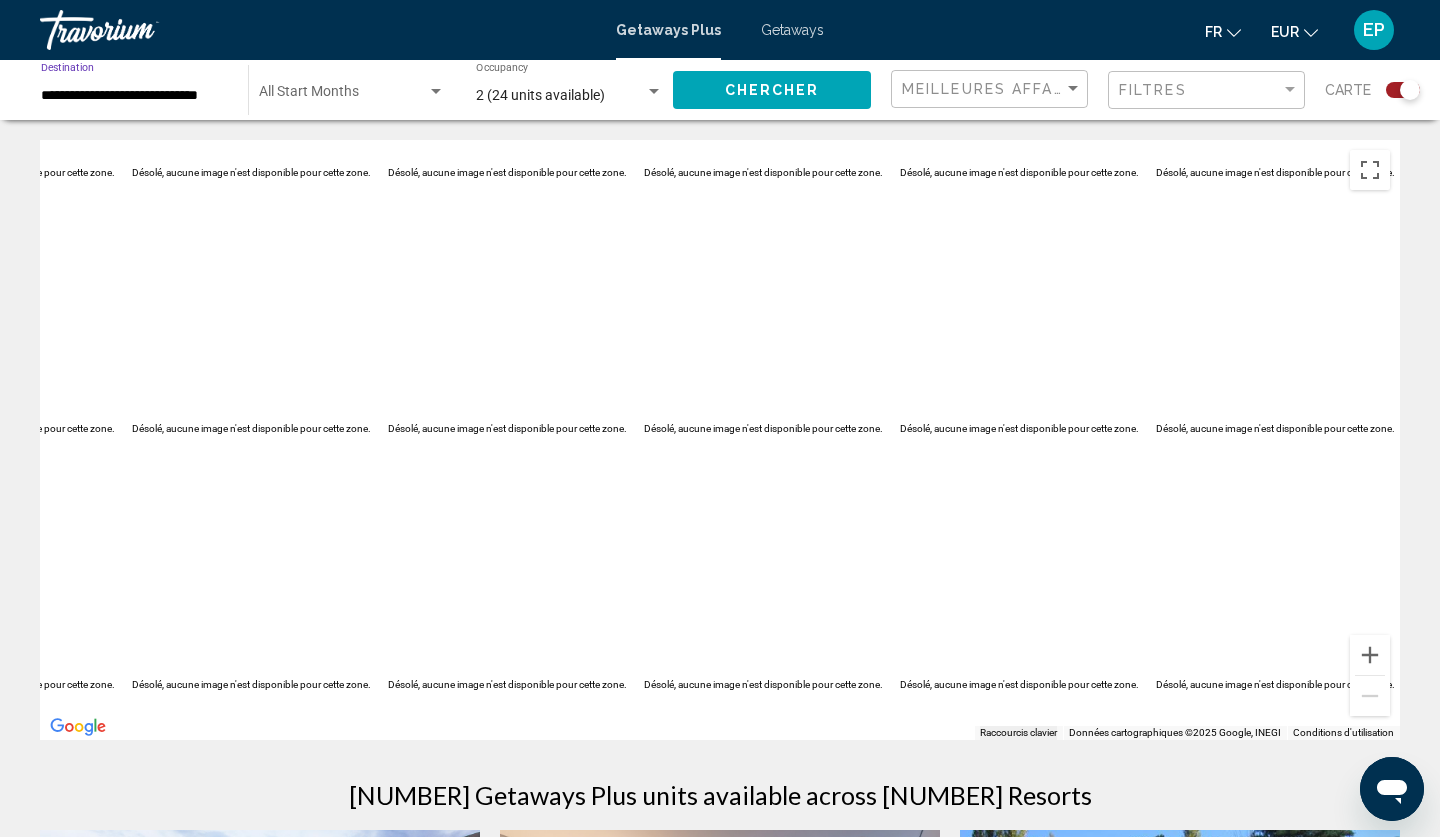 click on "**********" at bounding box center [134, 96] 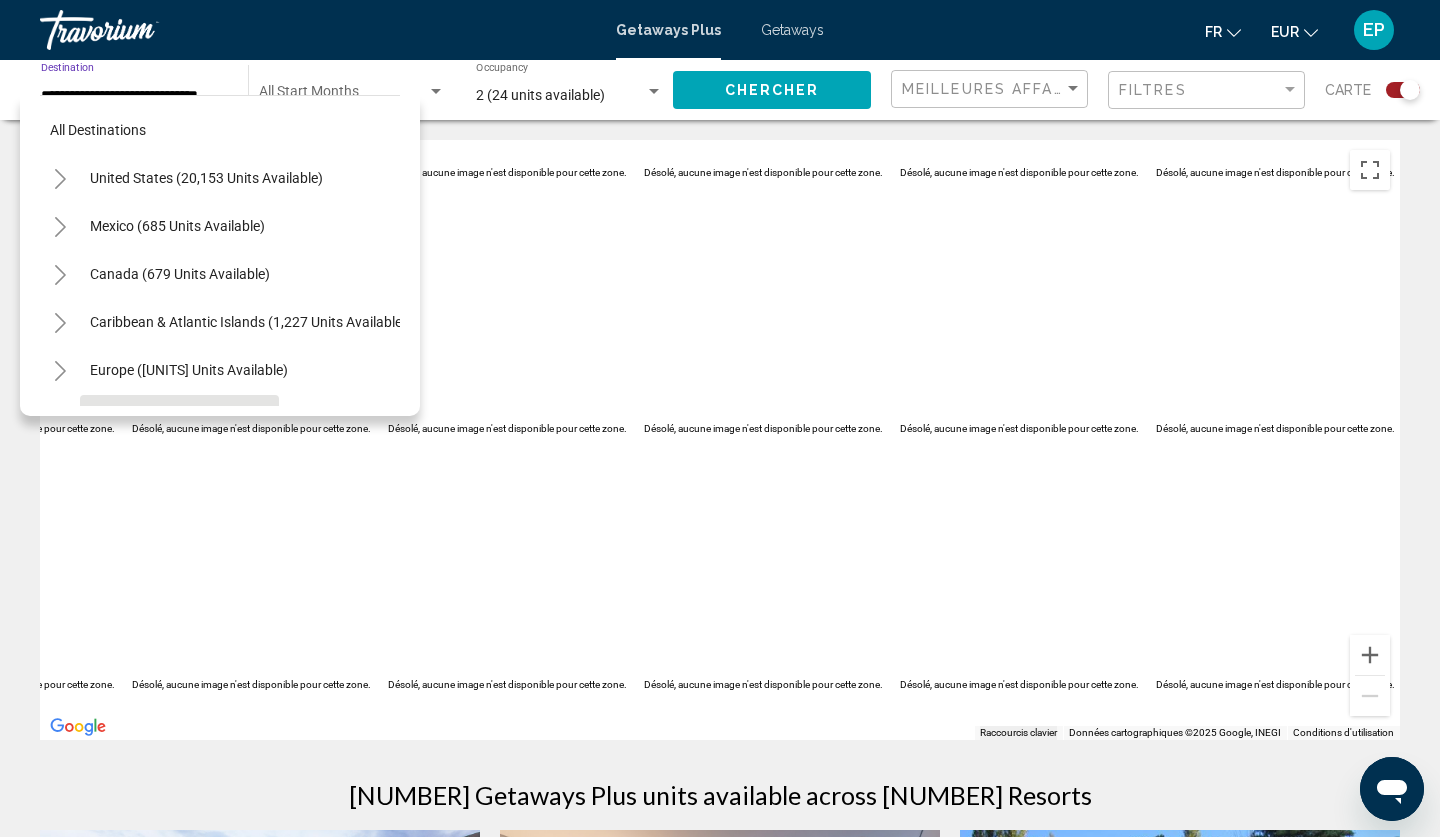 scroll, scrollTop: 311, scrollLeft: 0, axis: vertical 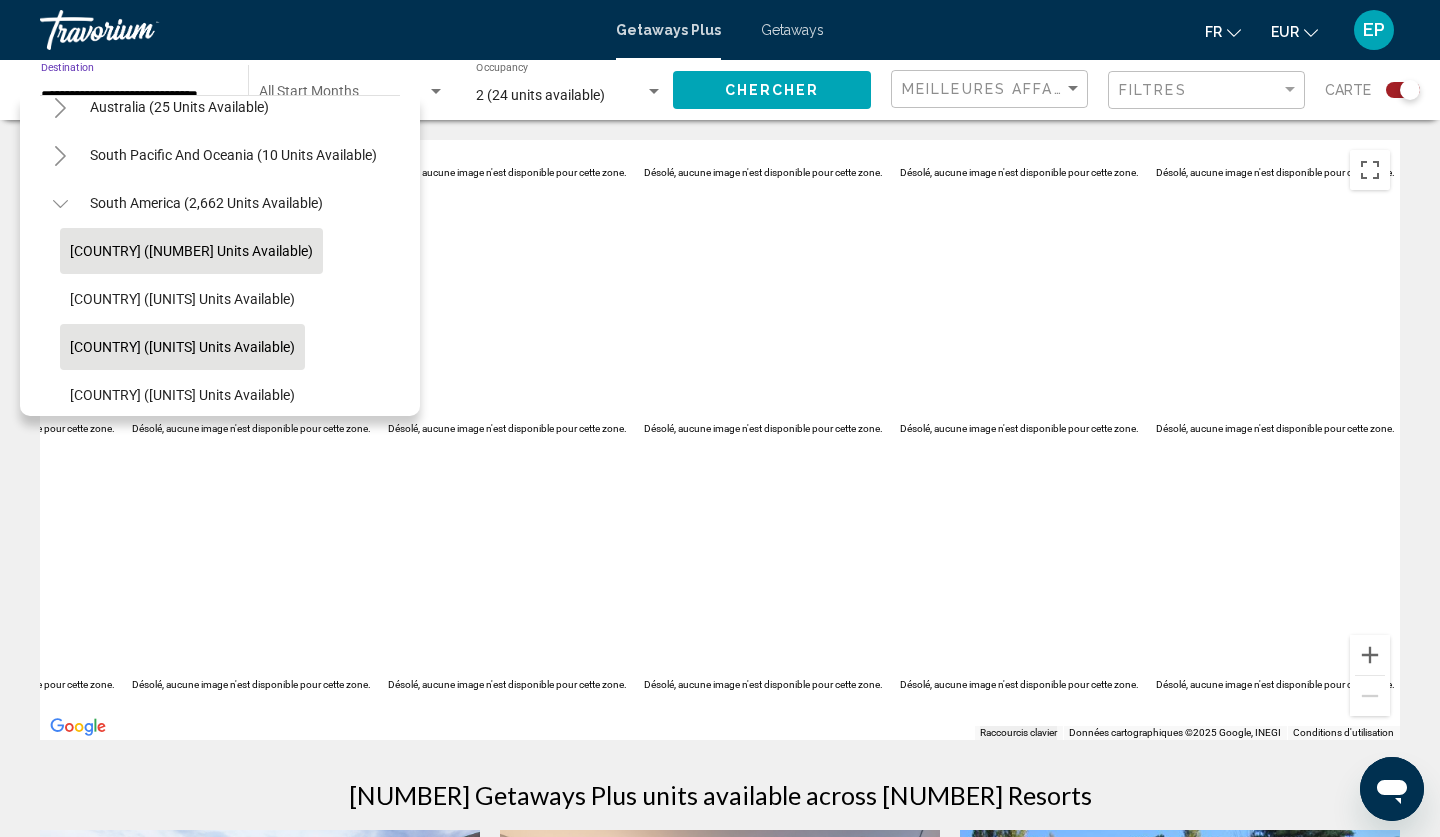 click on "[COUNTRY] ([UNITS] units available)" 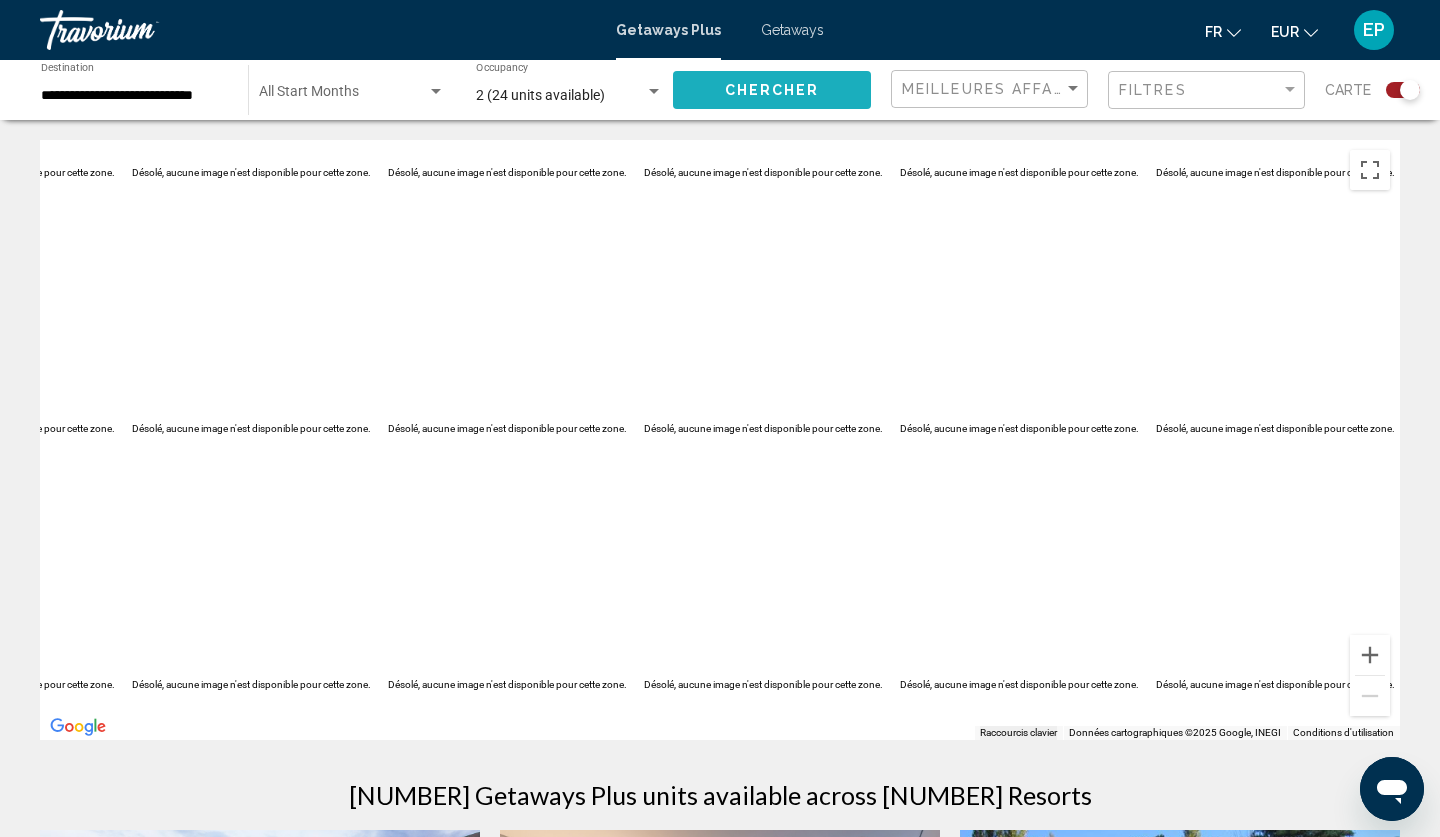 click on "Chercher" 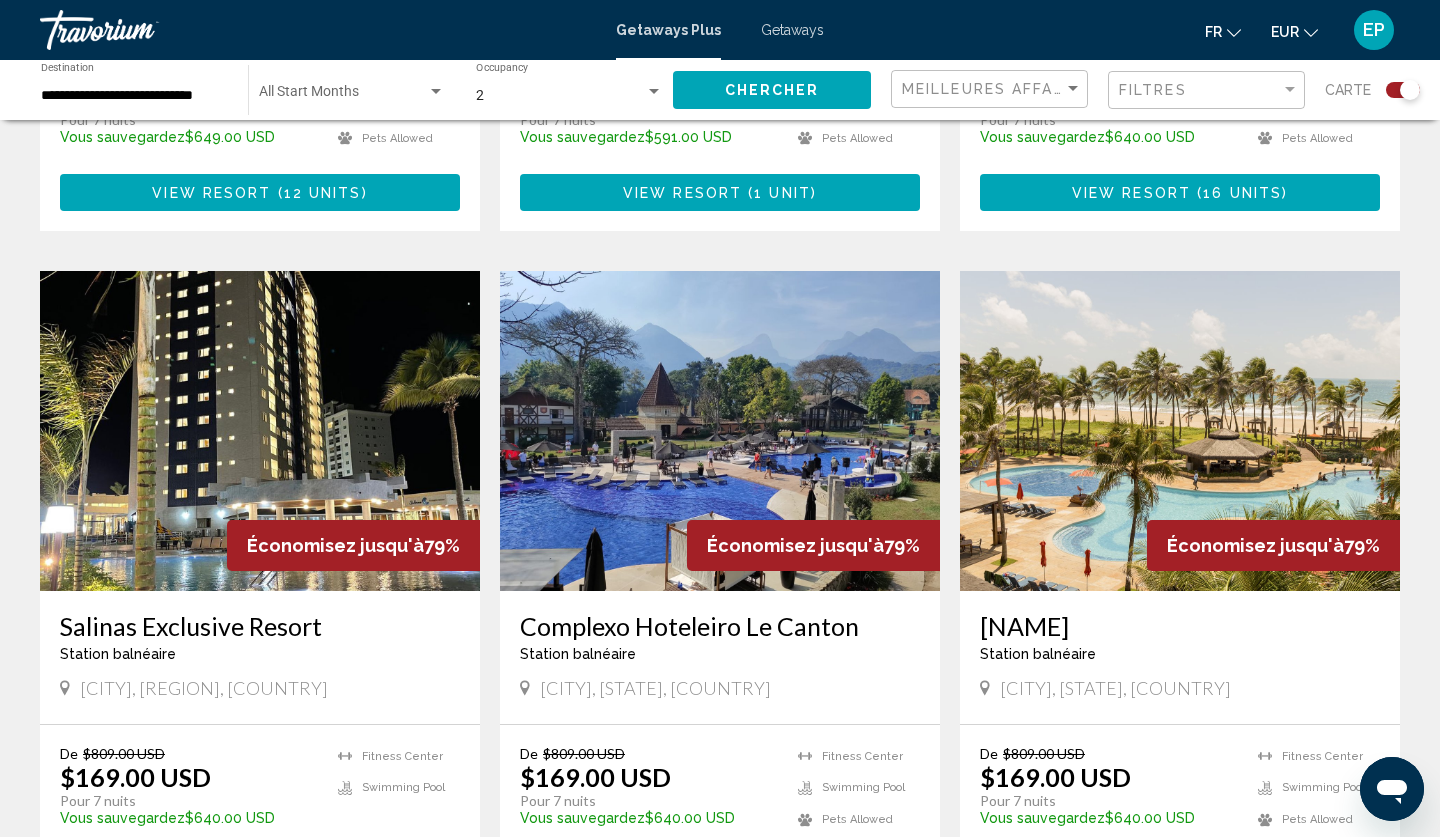 scroll, scrollTop: 1242, scrollLeft: 0, axis: vertical 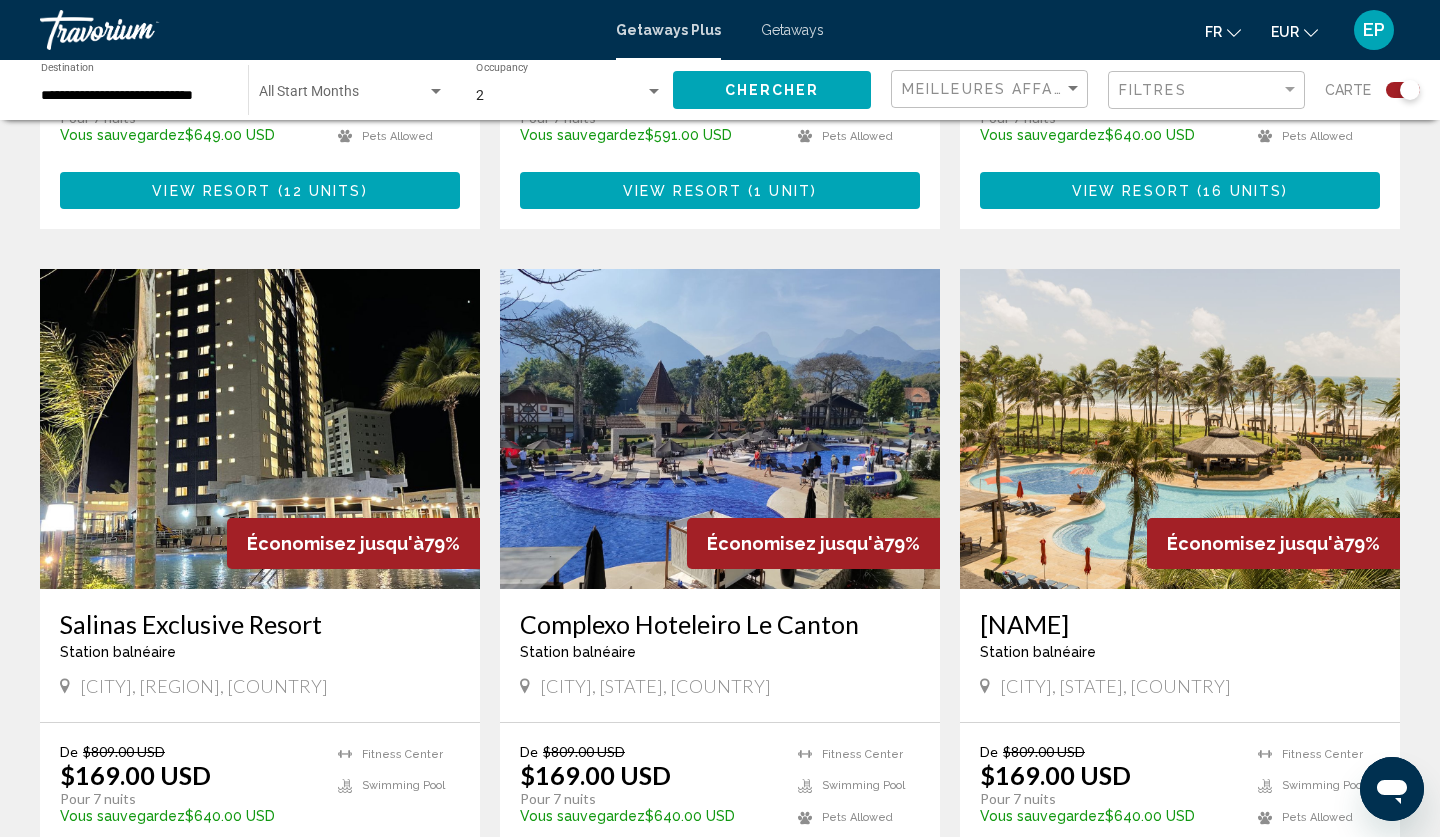 click on "[NAME]" at bounding box center [1180, 624] 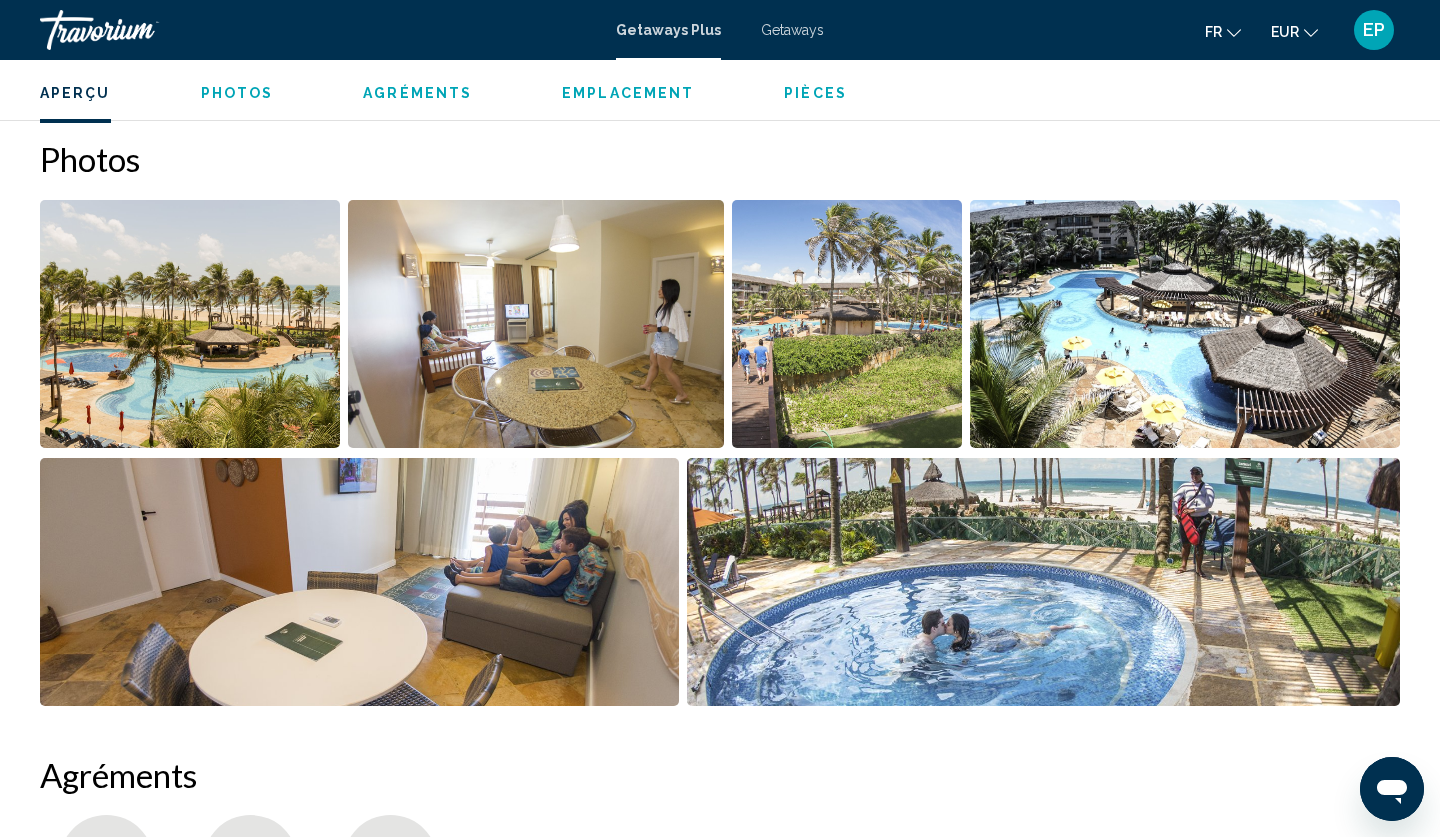 scroll, scrollTop: 874, scrollLeft: 0, axis: vertical 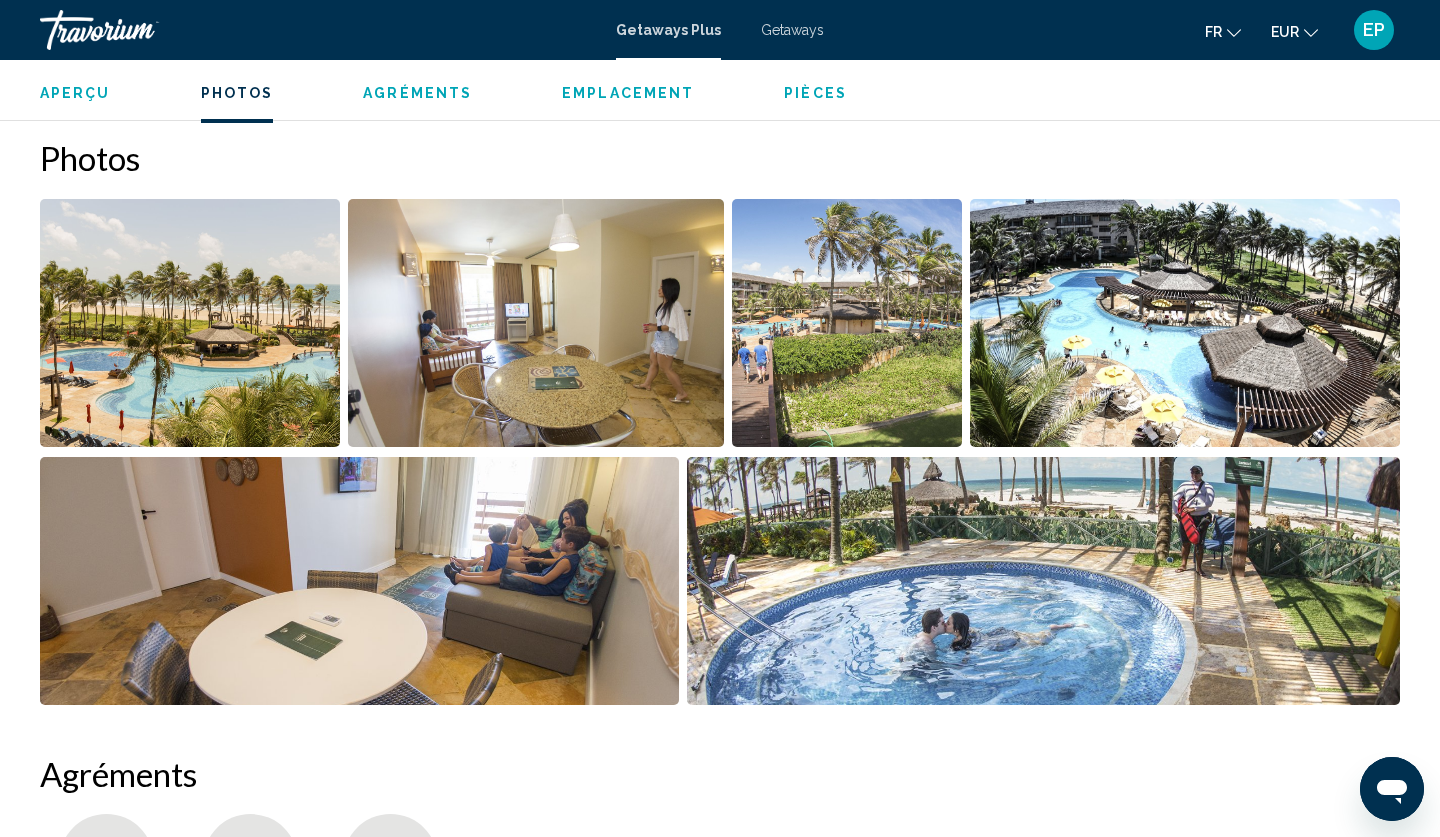 click at bounding box center (190, 323) 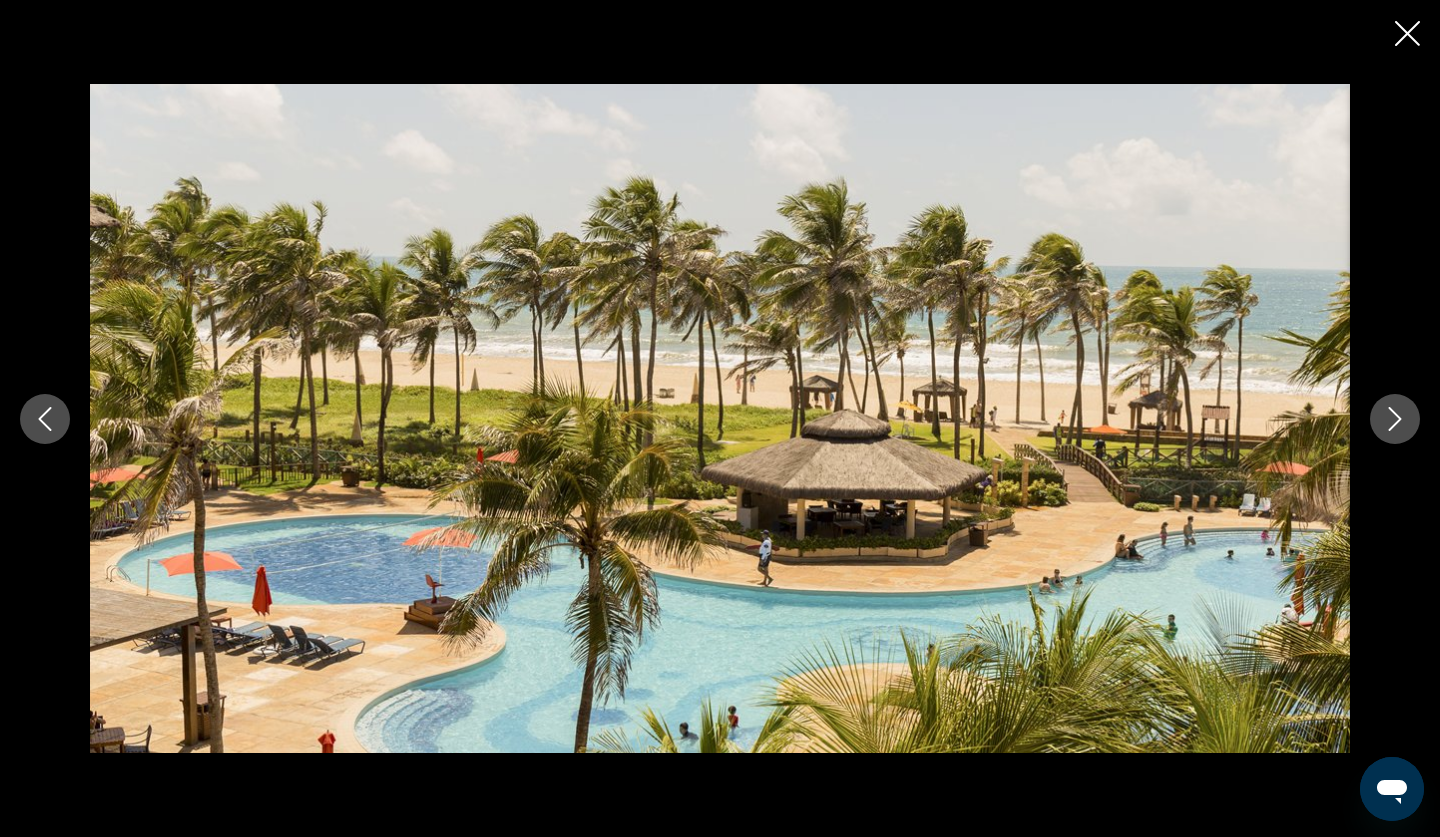 click 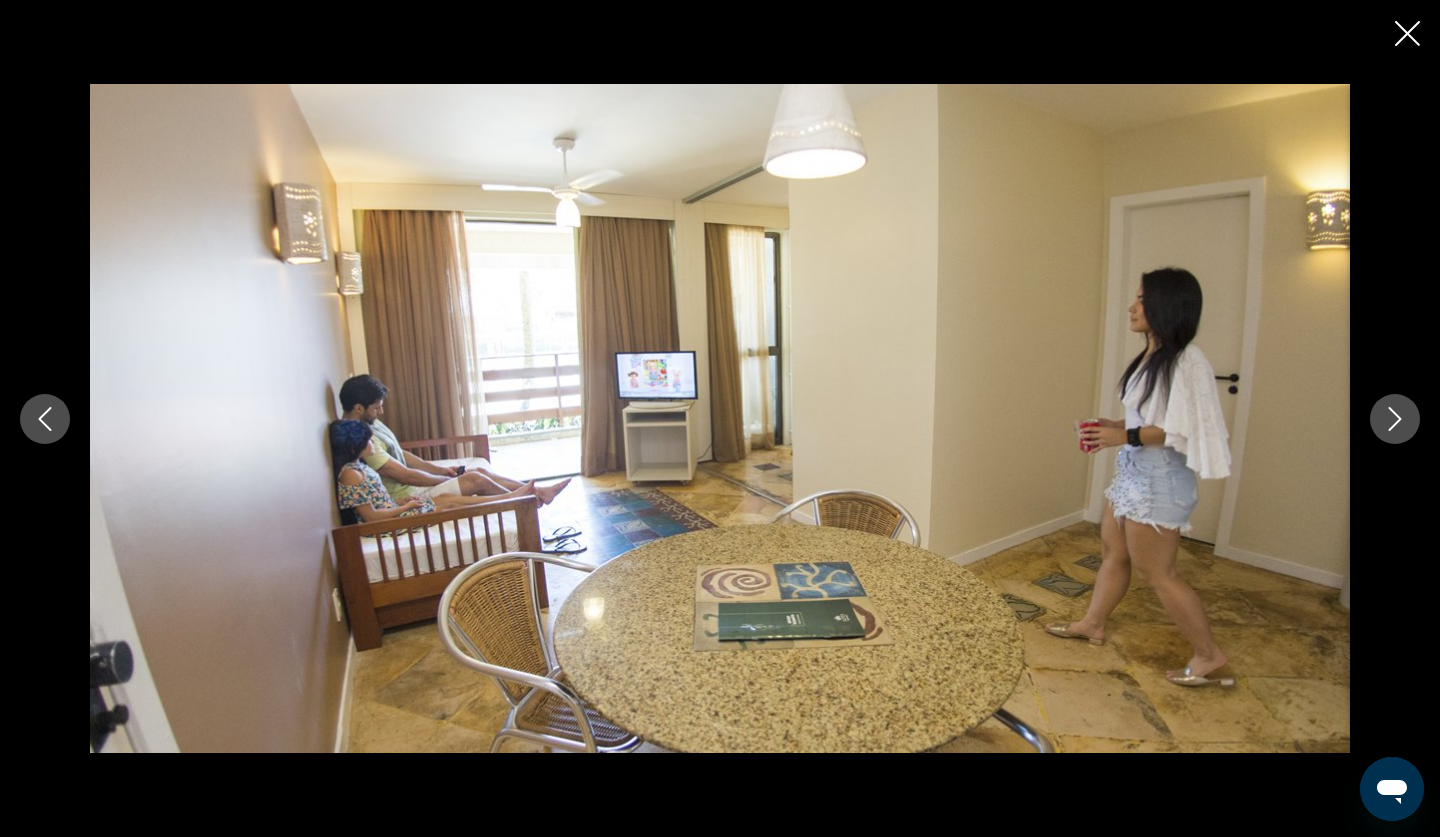click 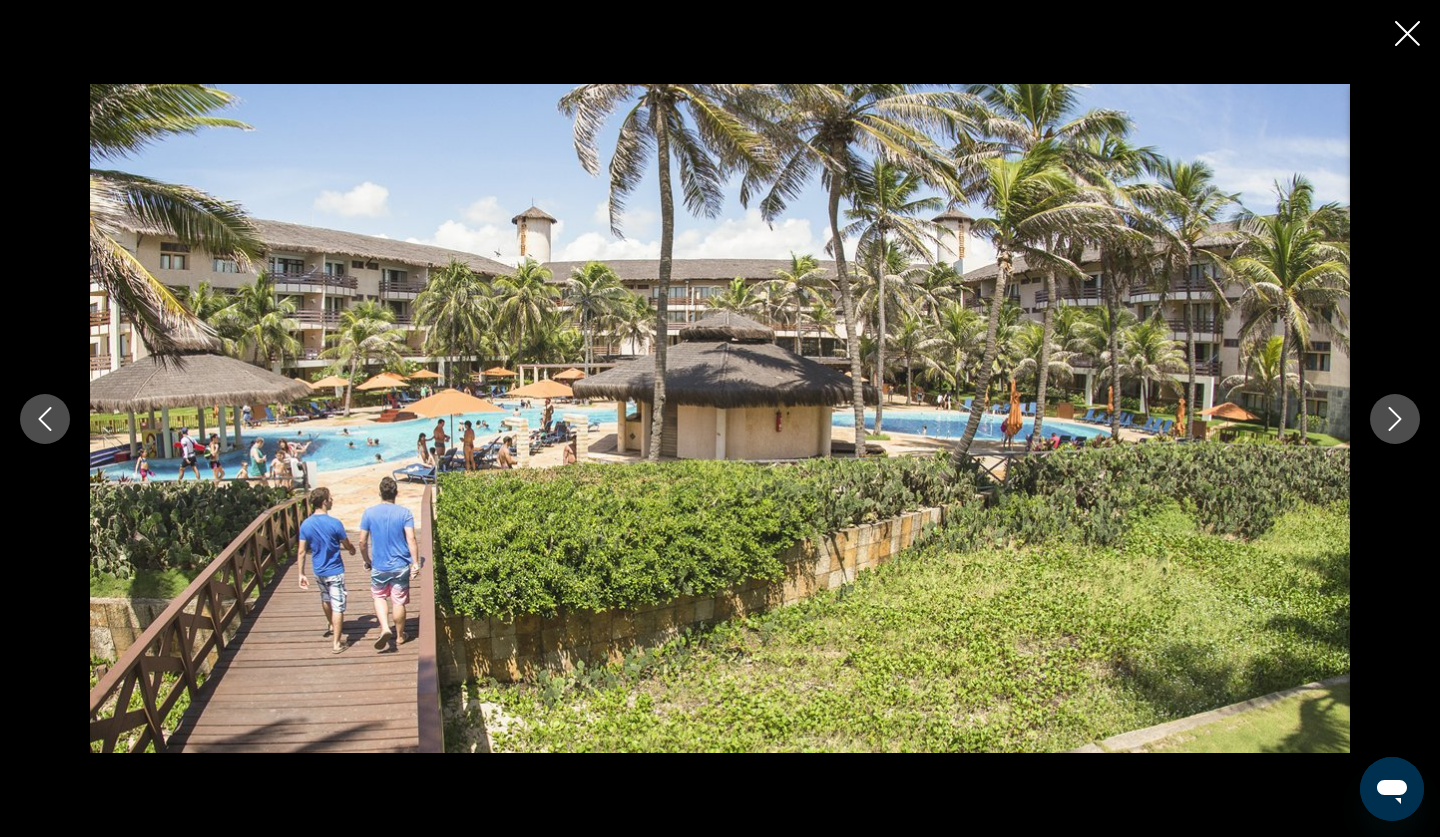 click 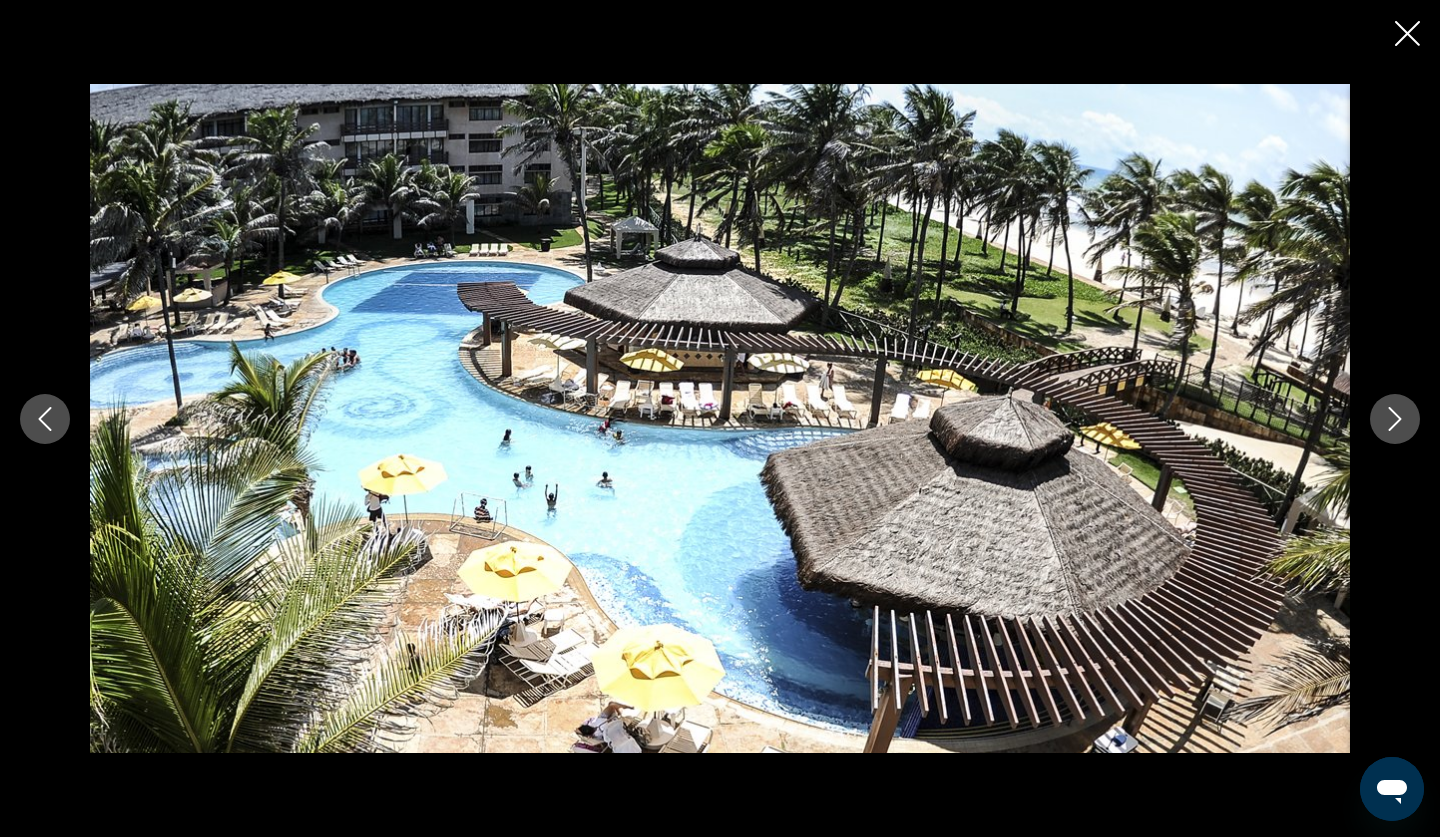 click 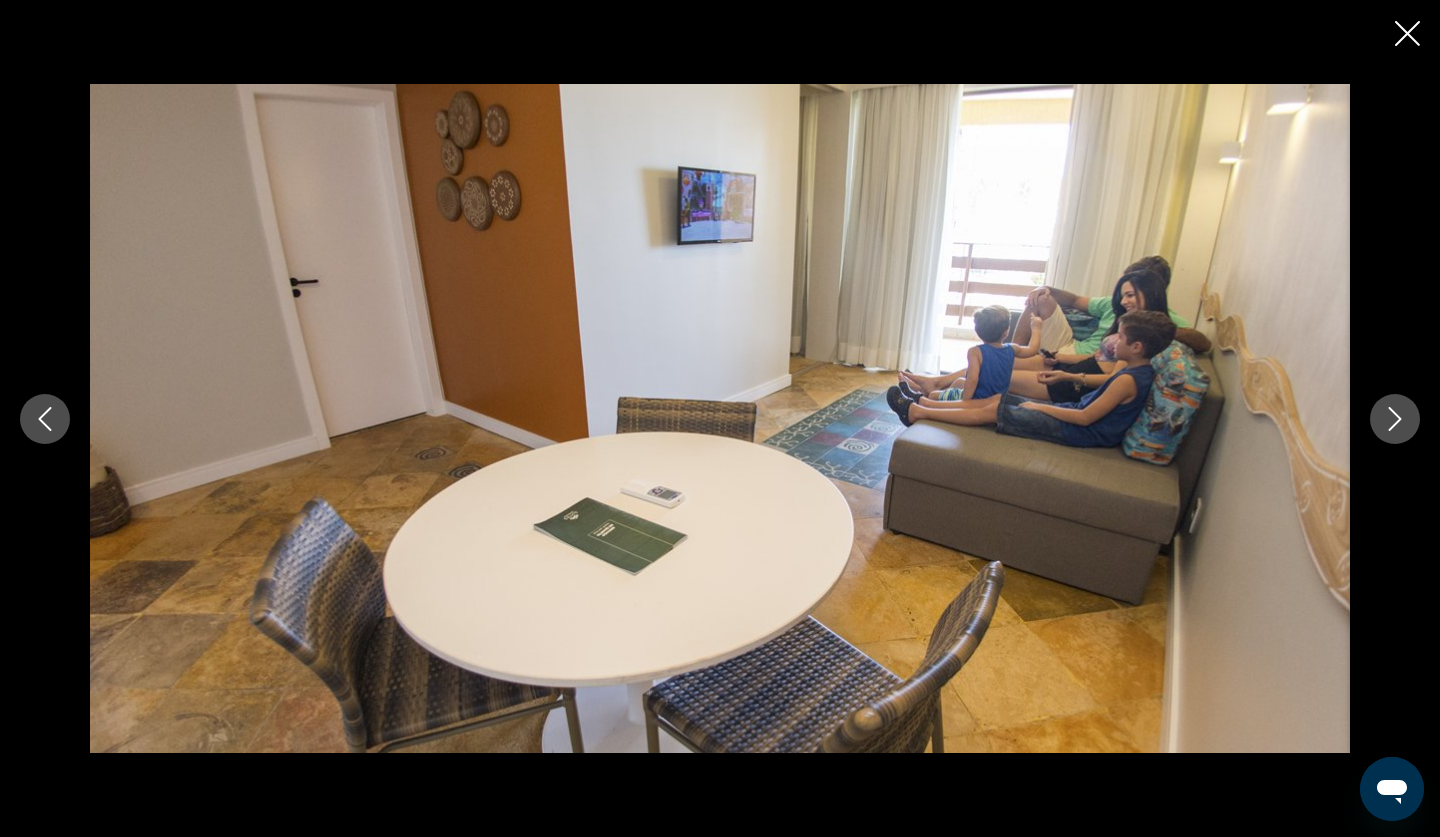 click 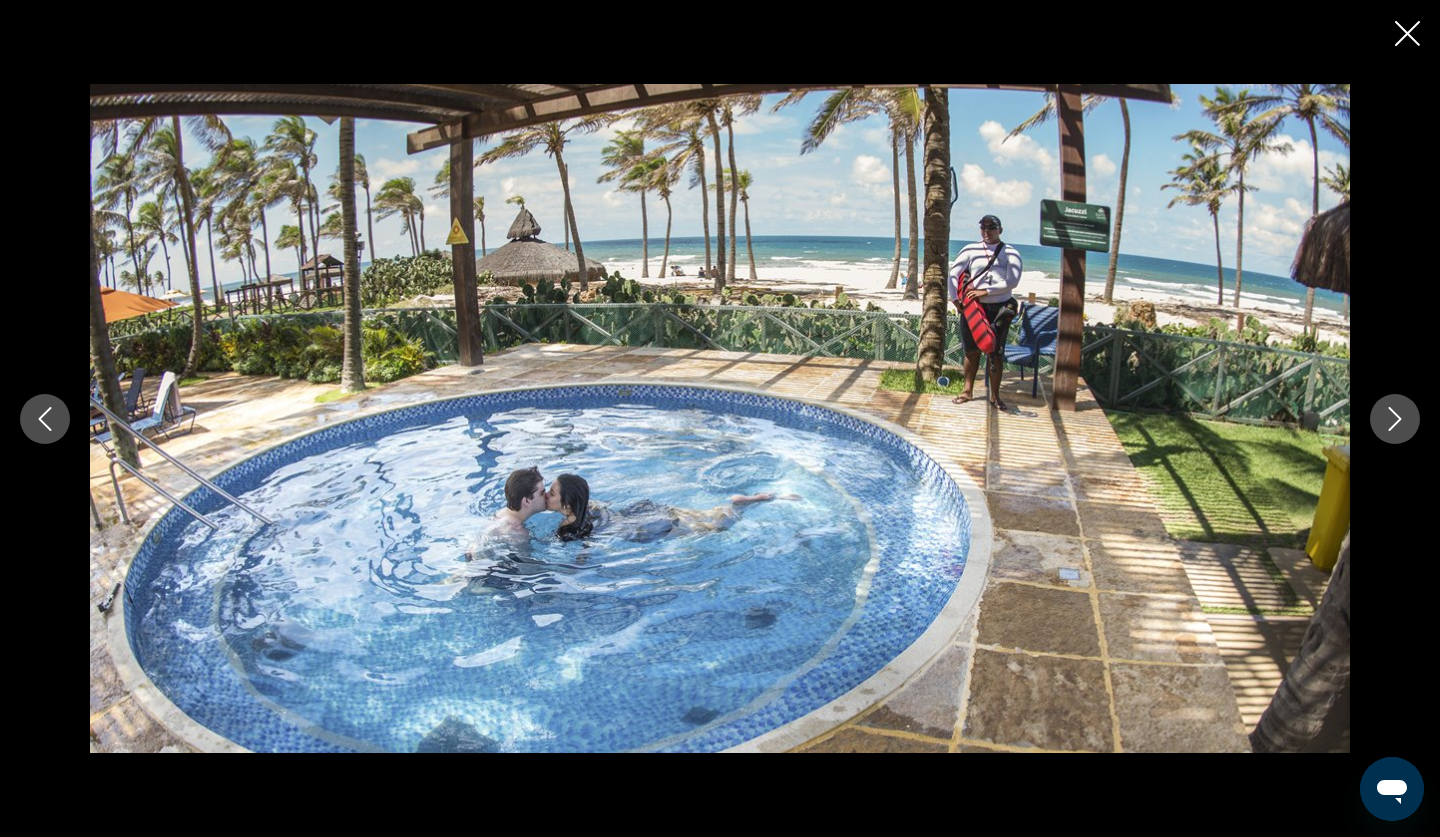 click 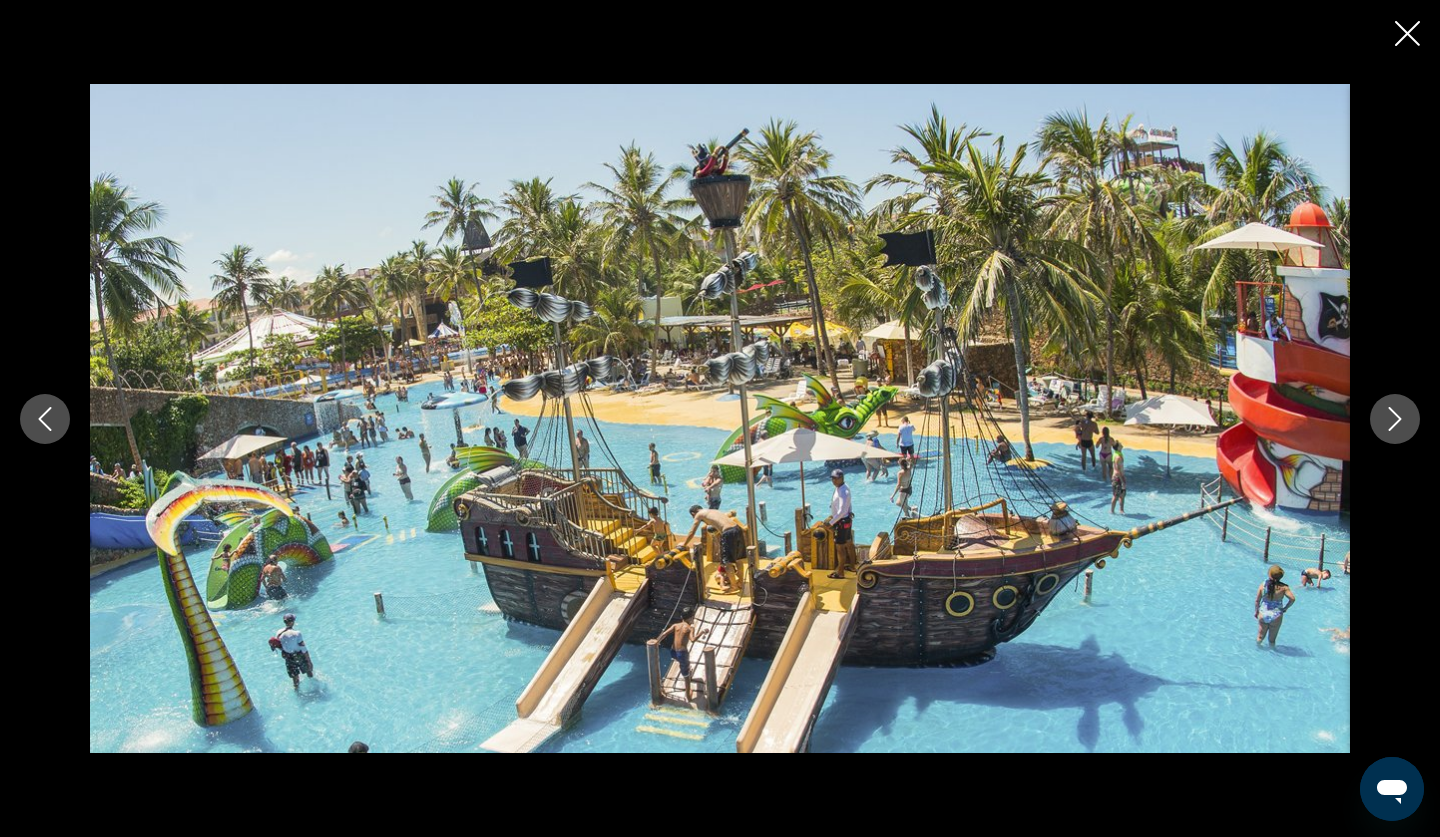 click 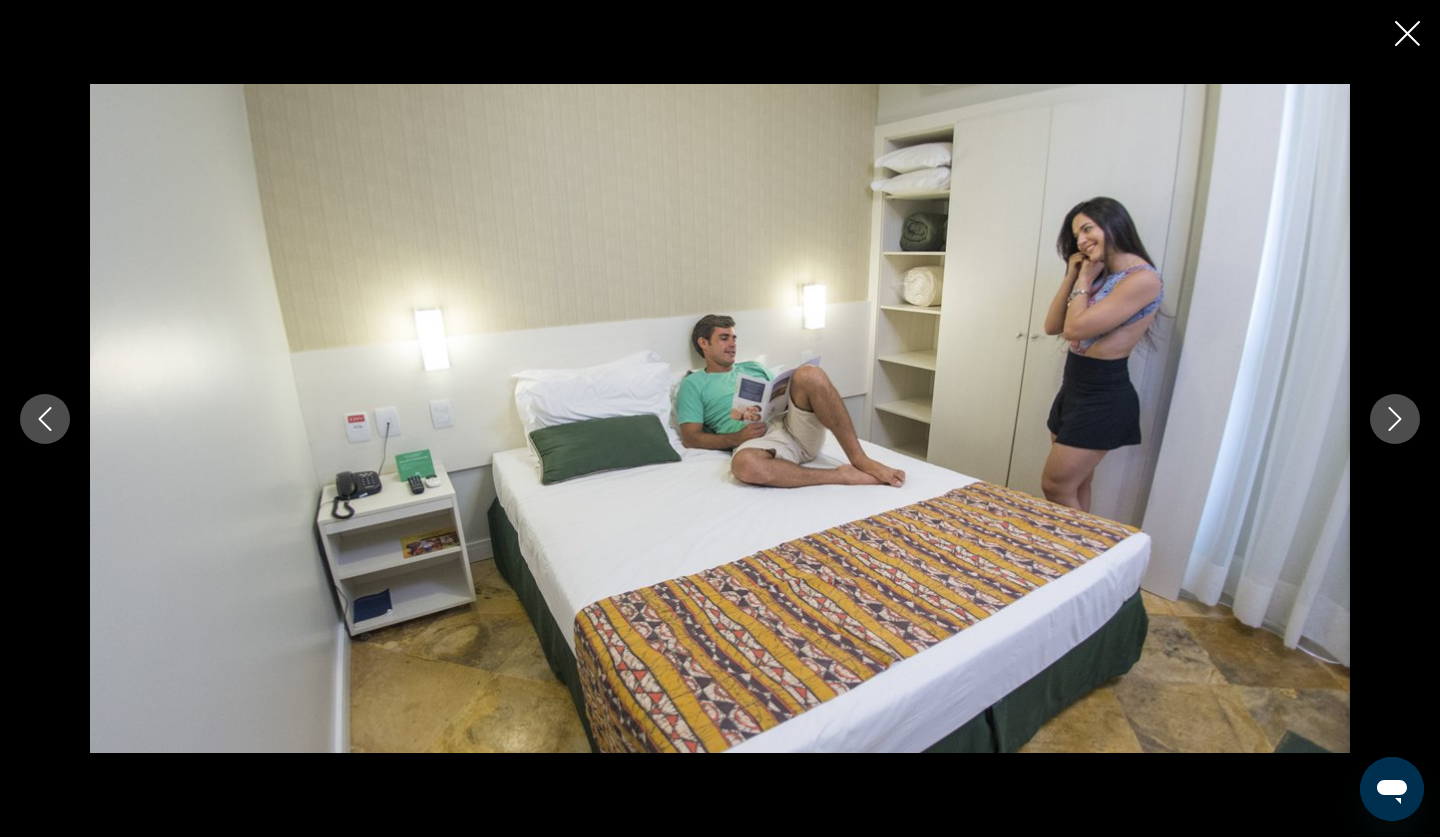 click 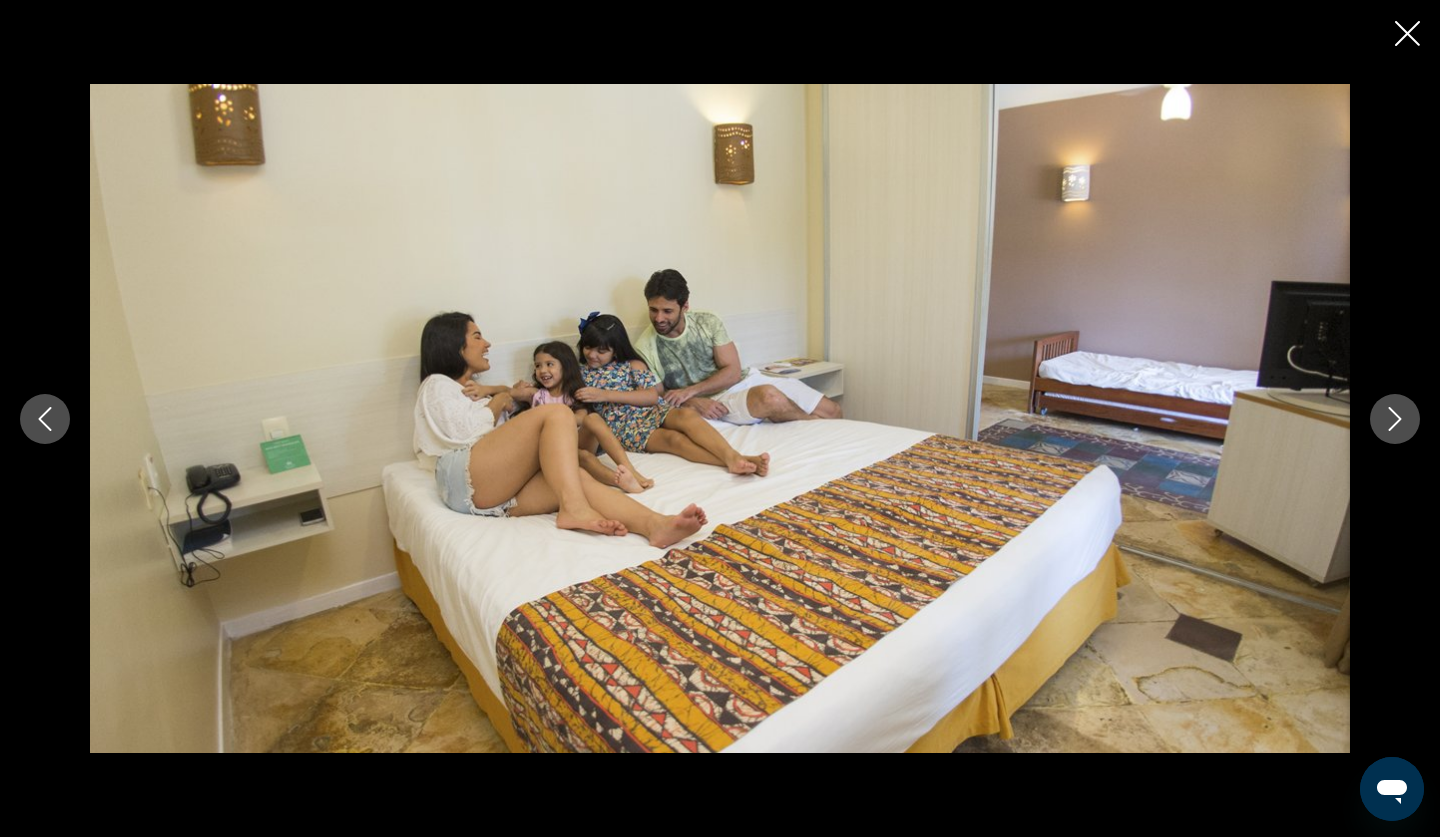click 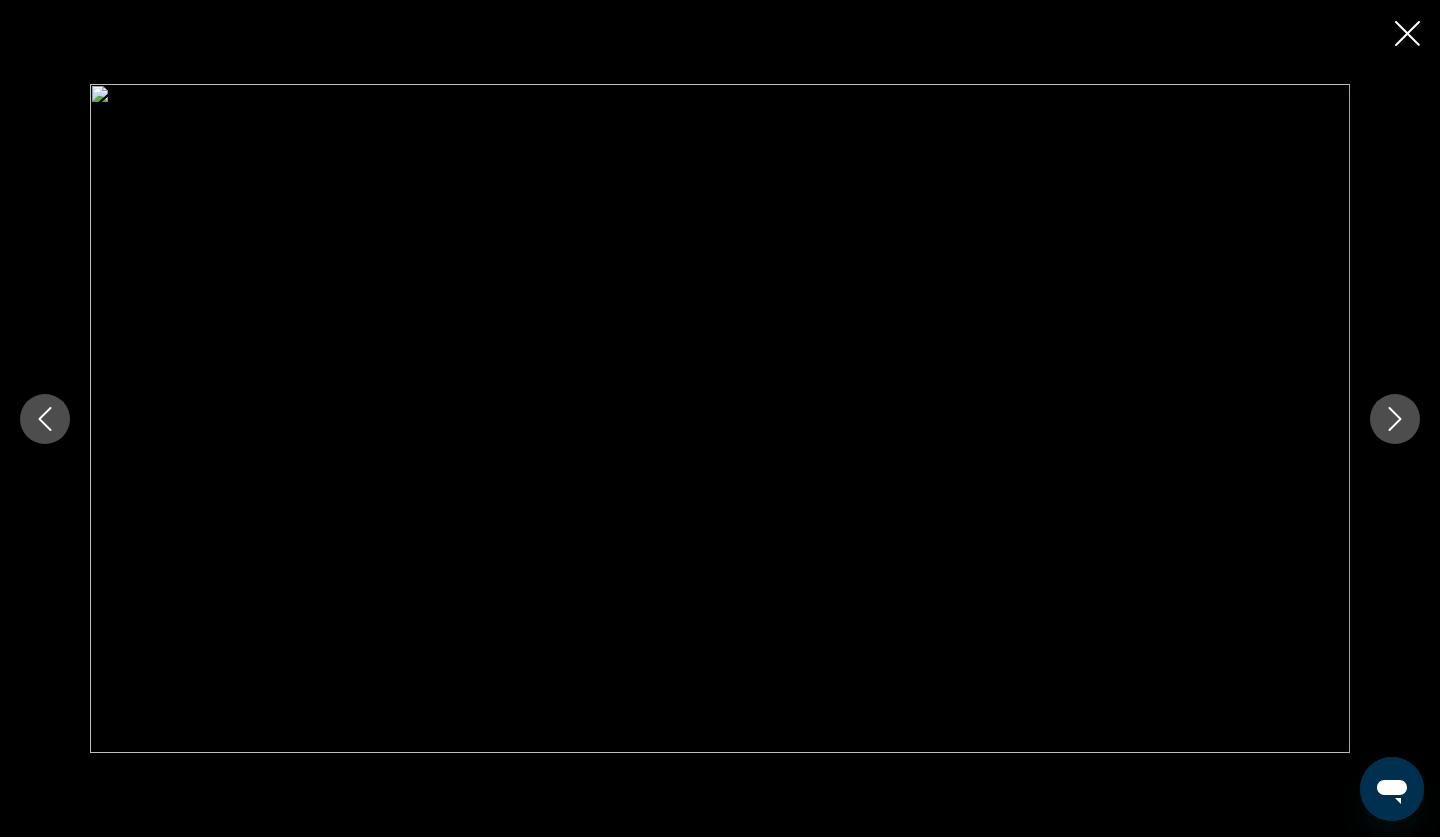 click 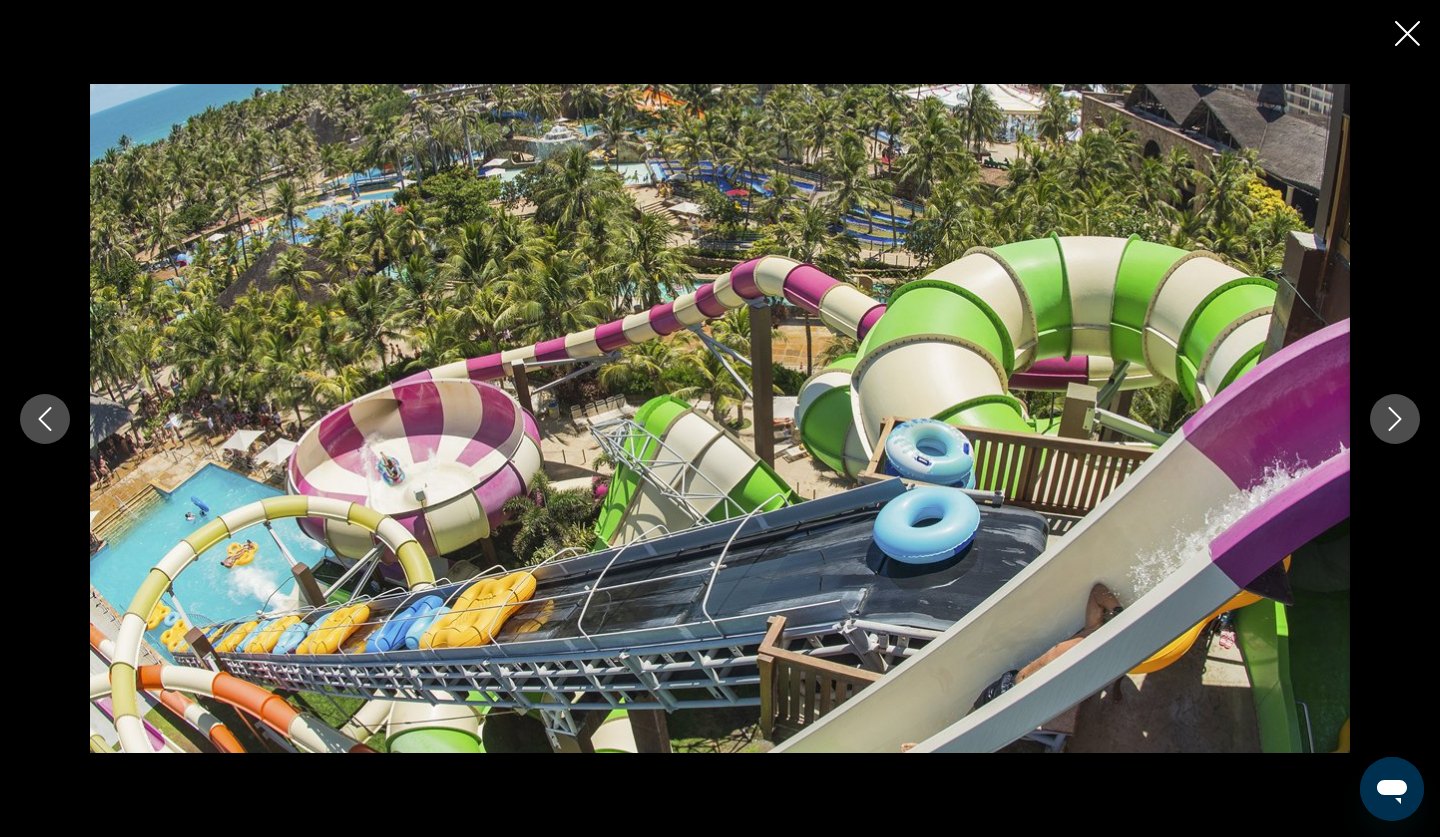 click 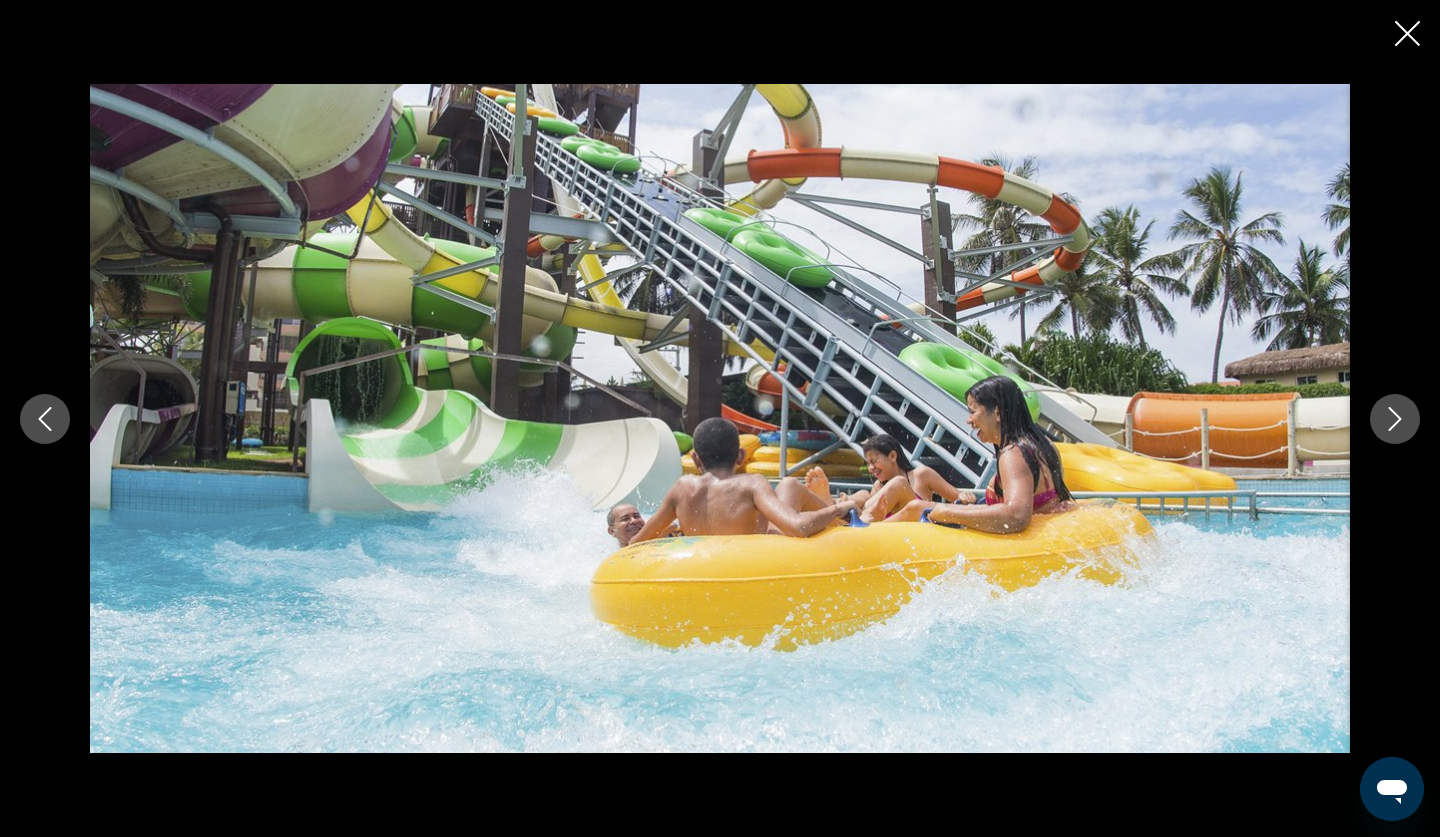 click 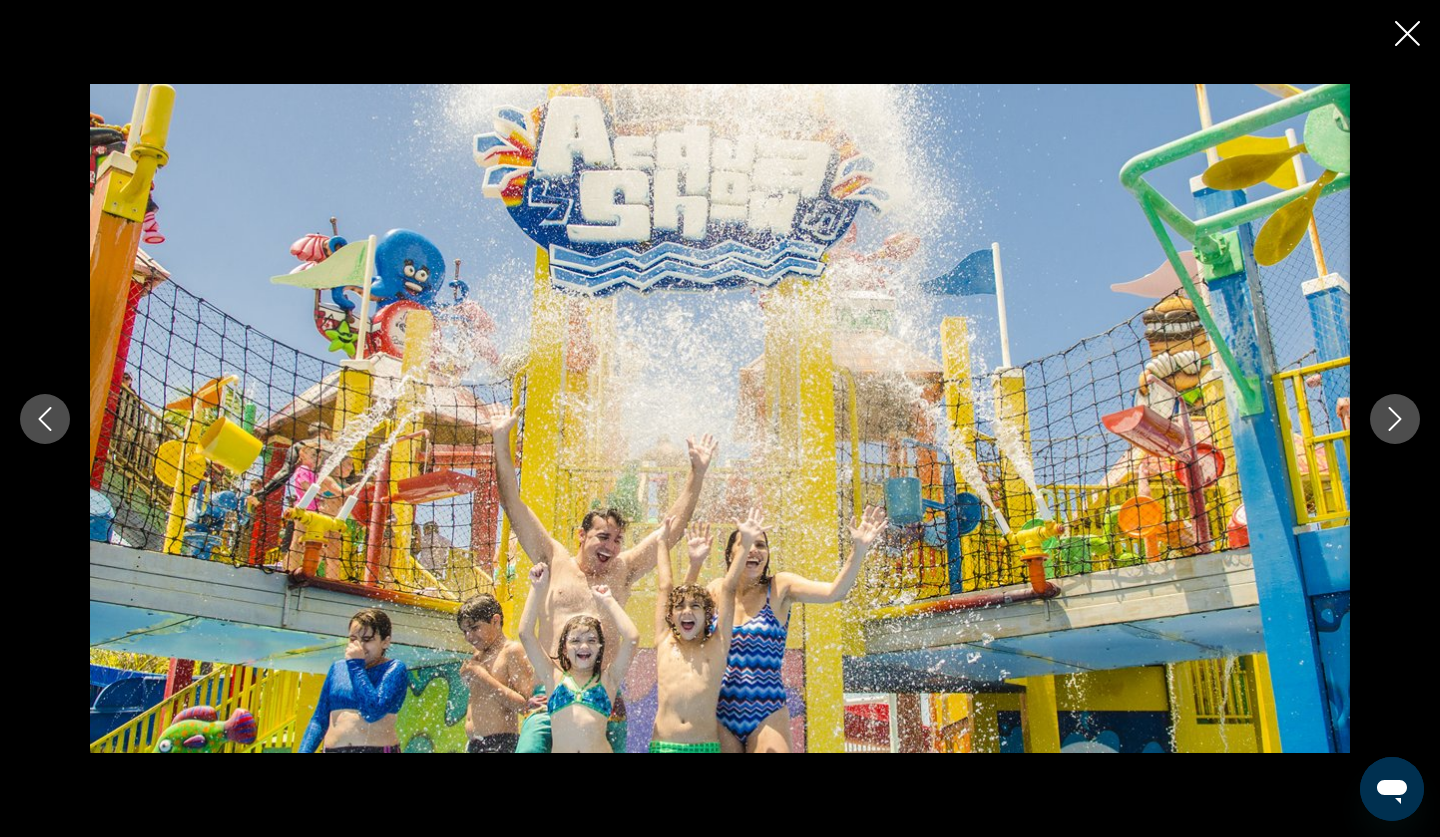 click 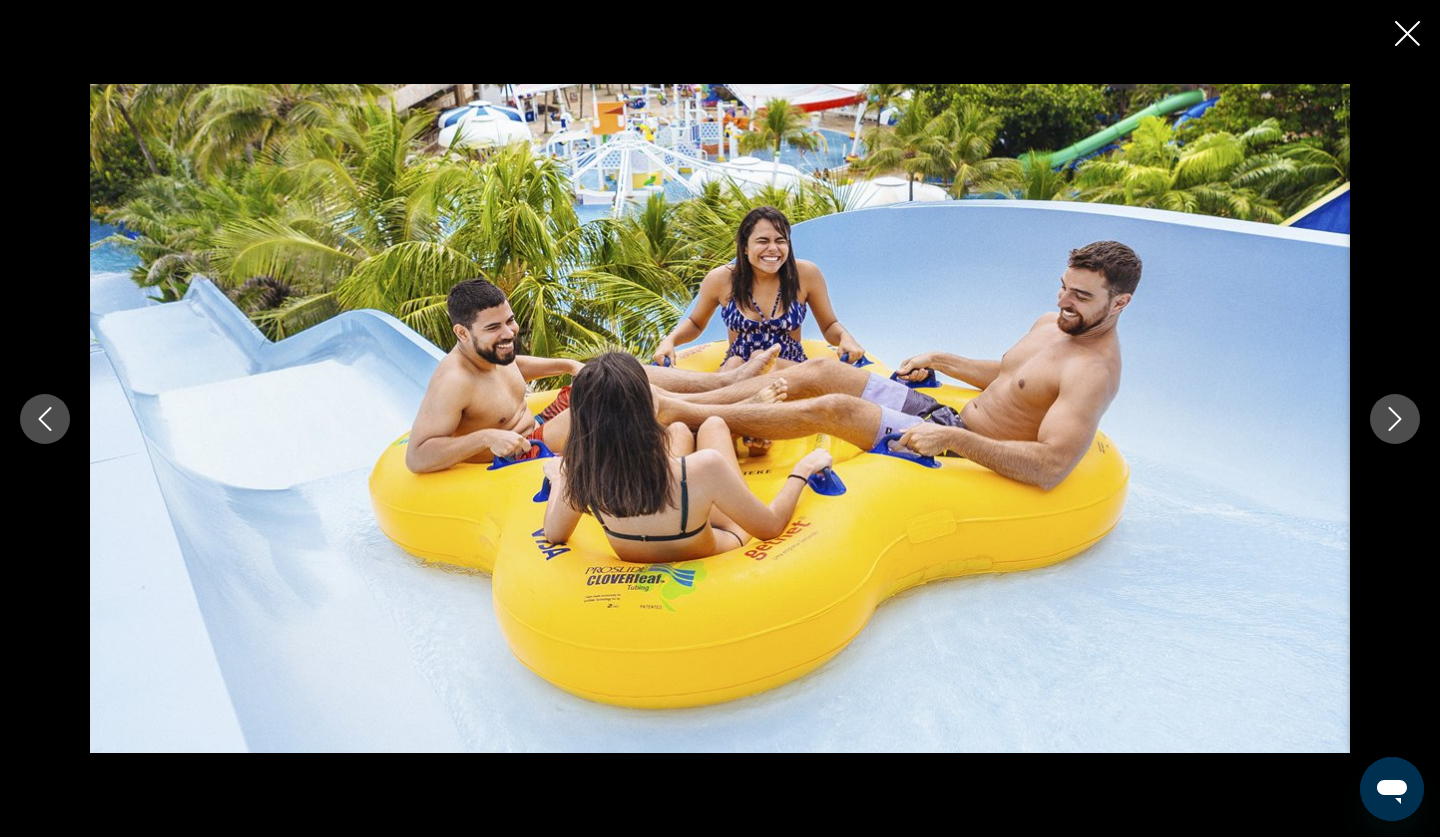 click 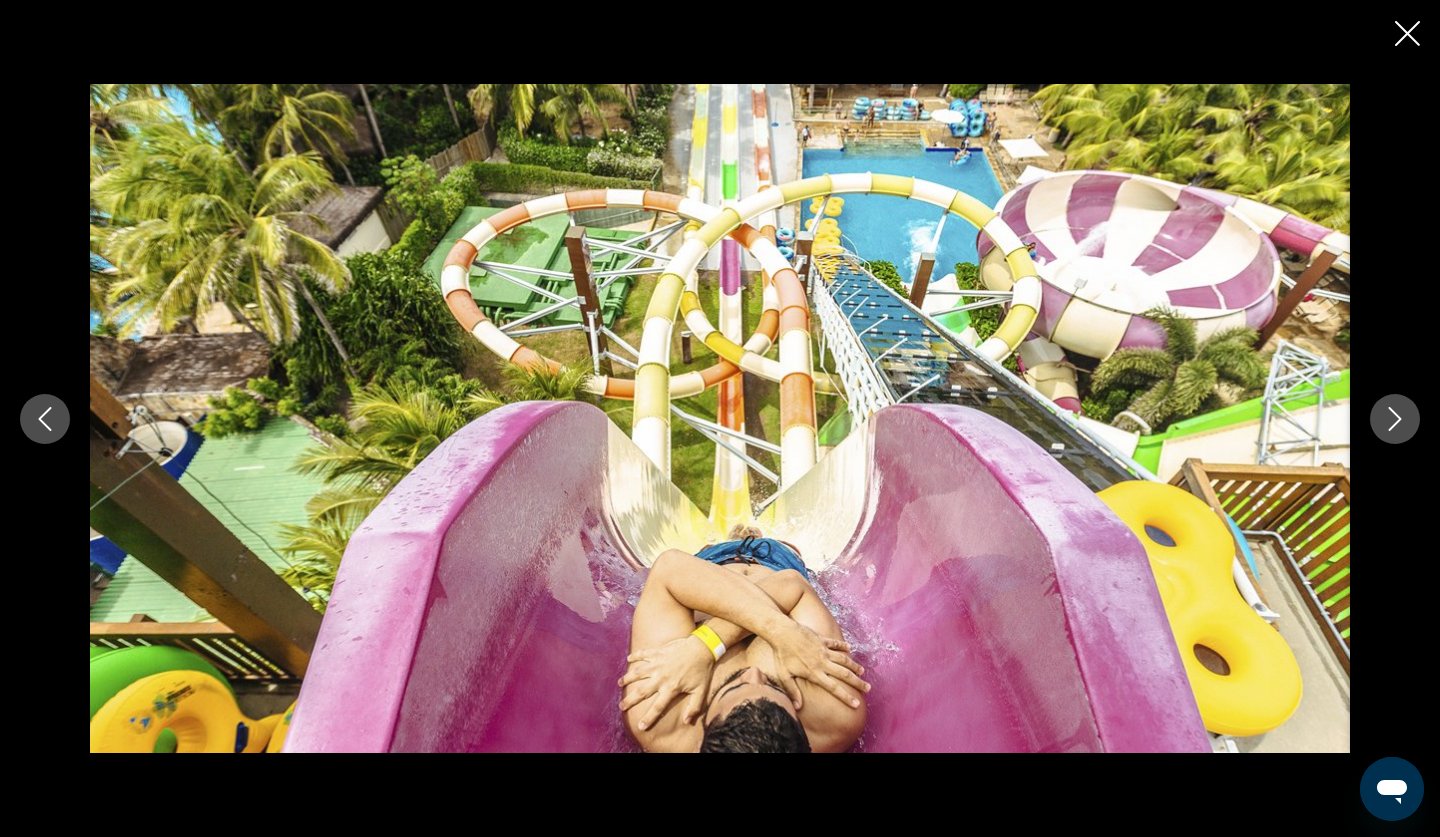 click 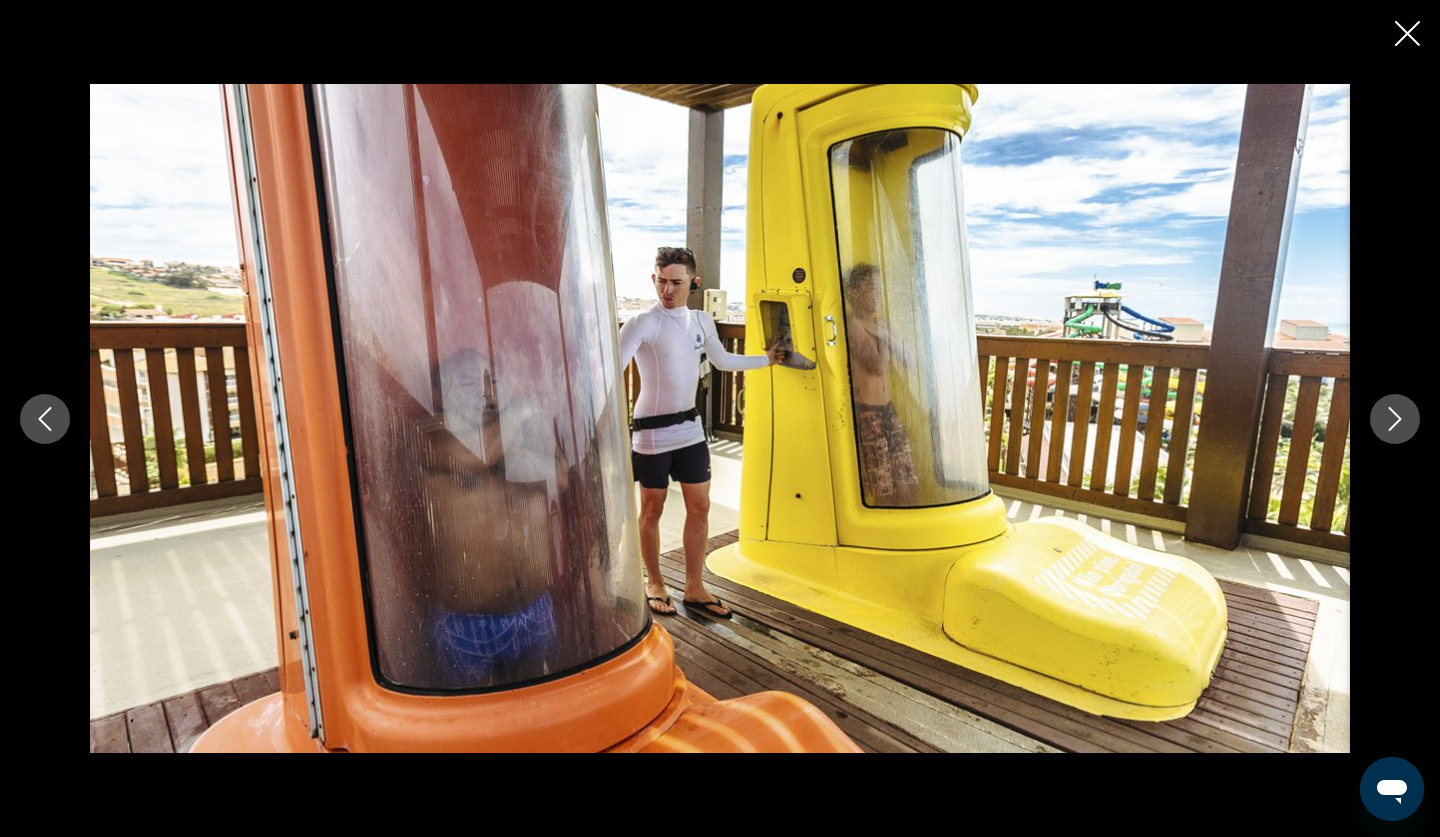 click 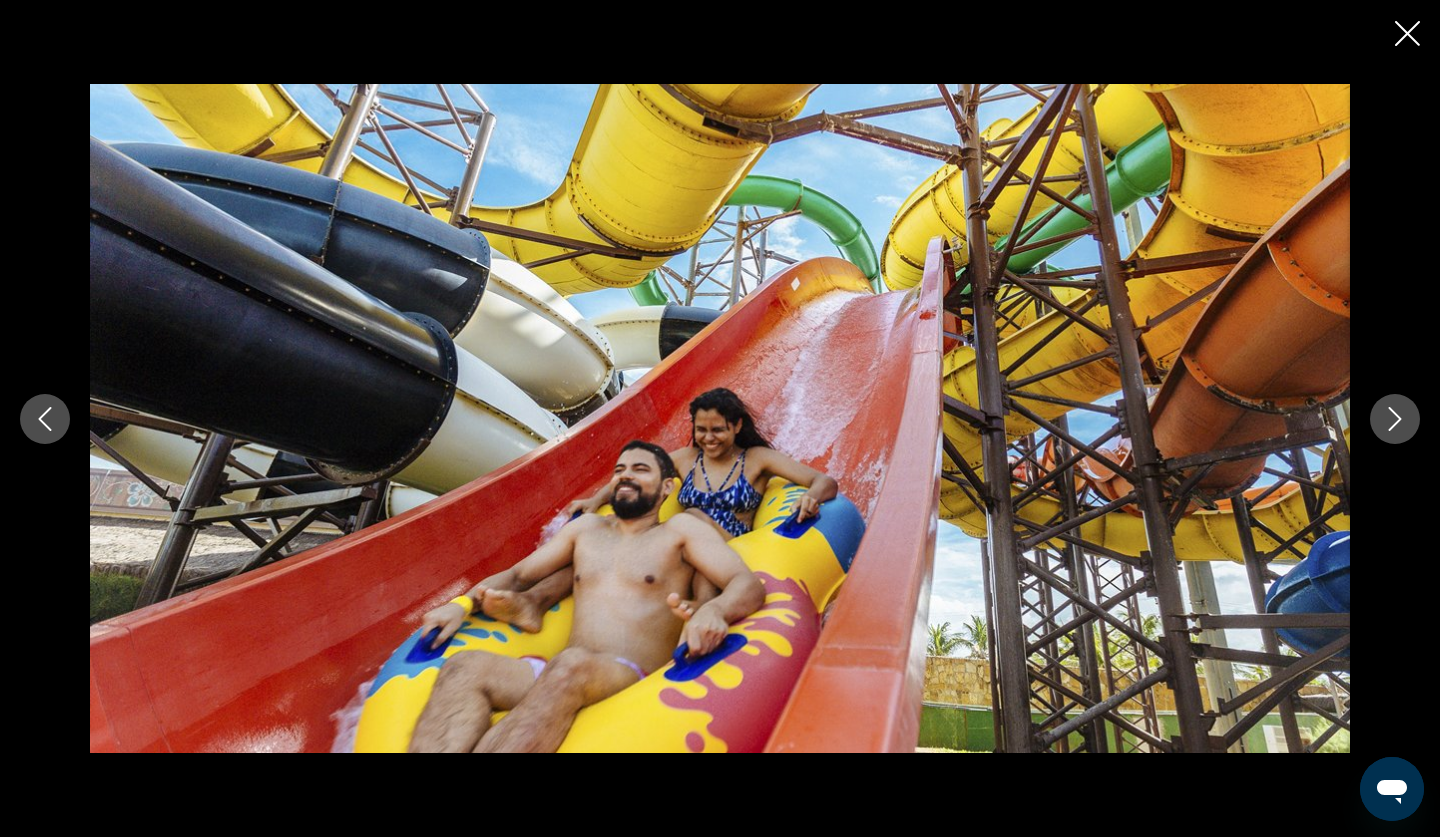 click 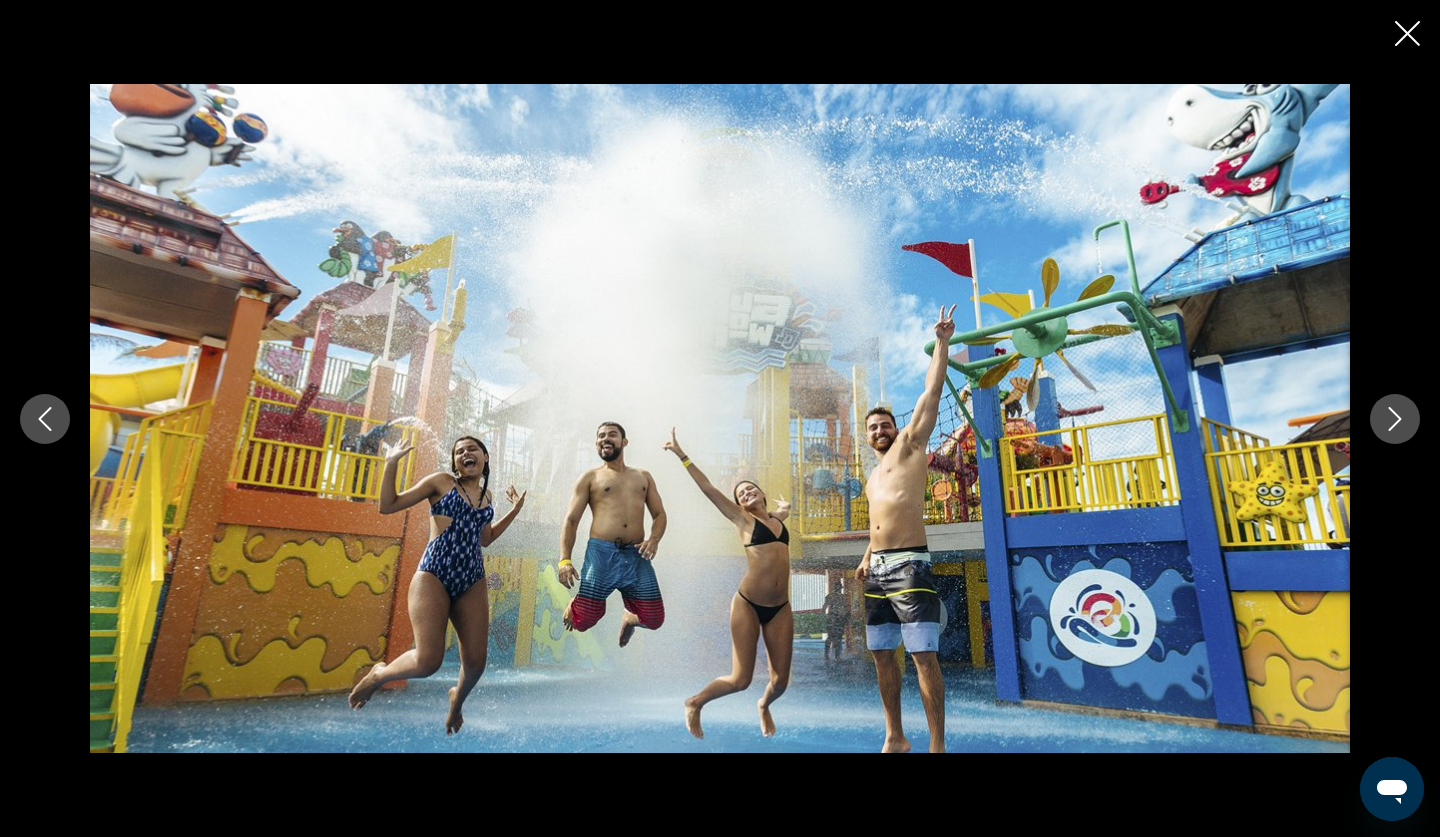 click 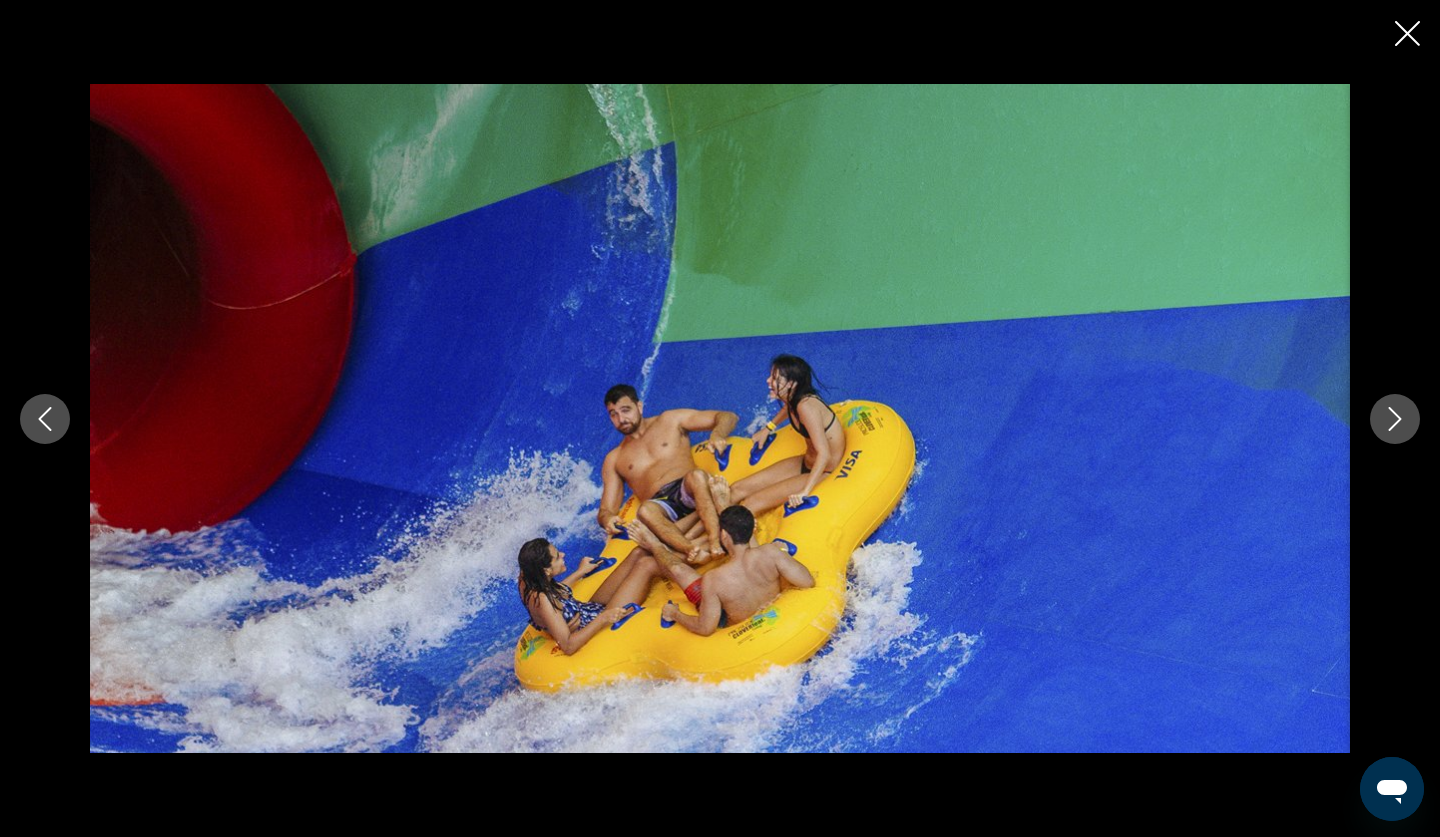 click 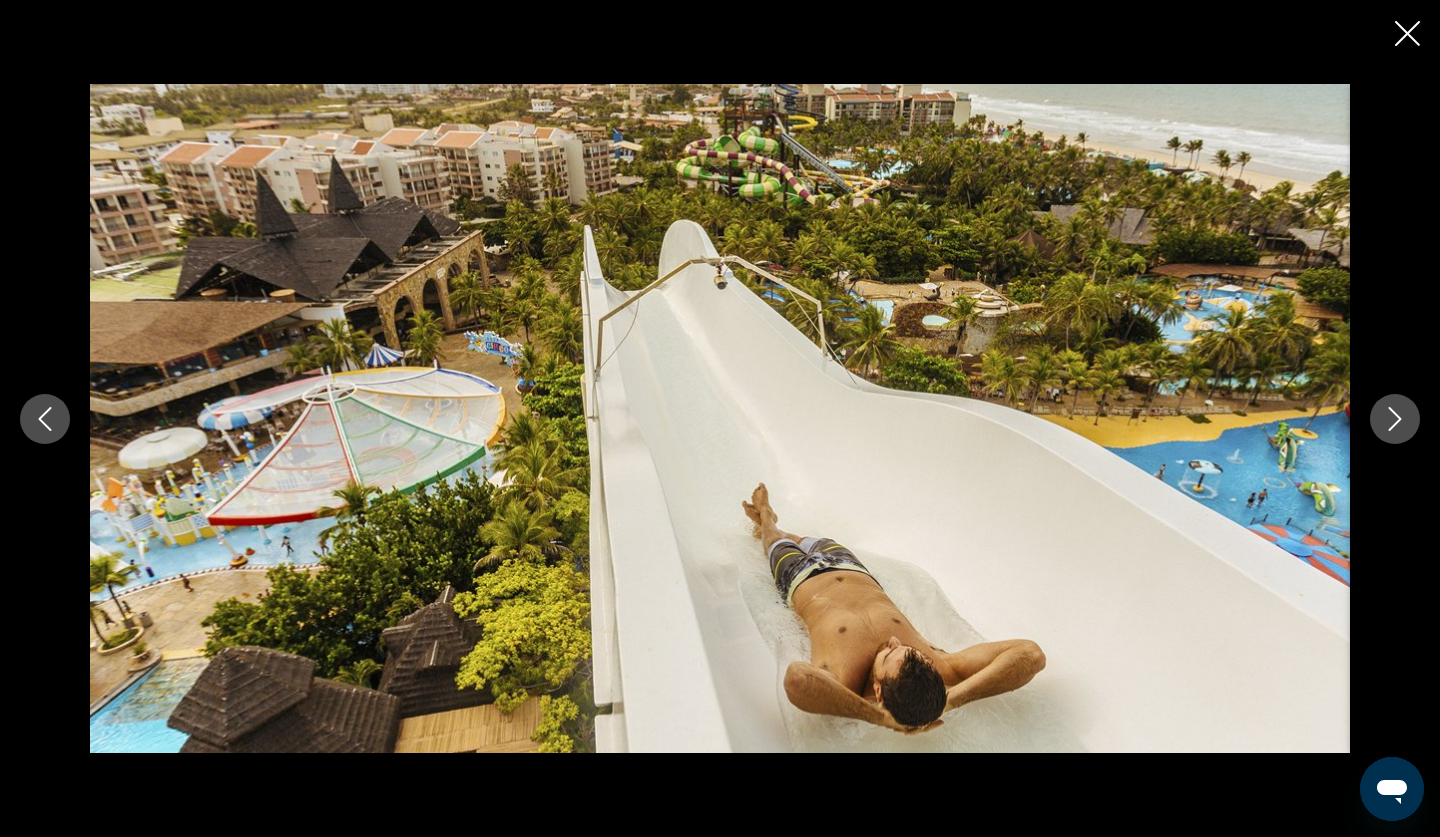 click 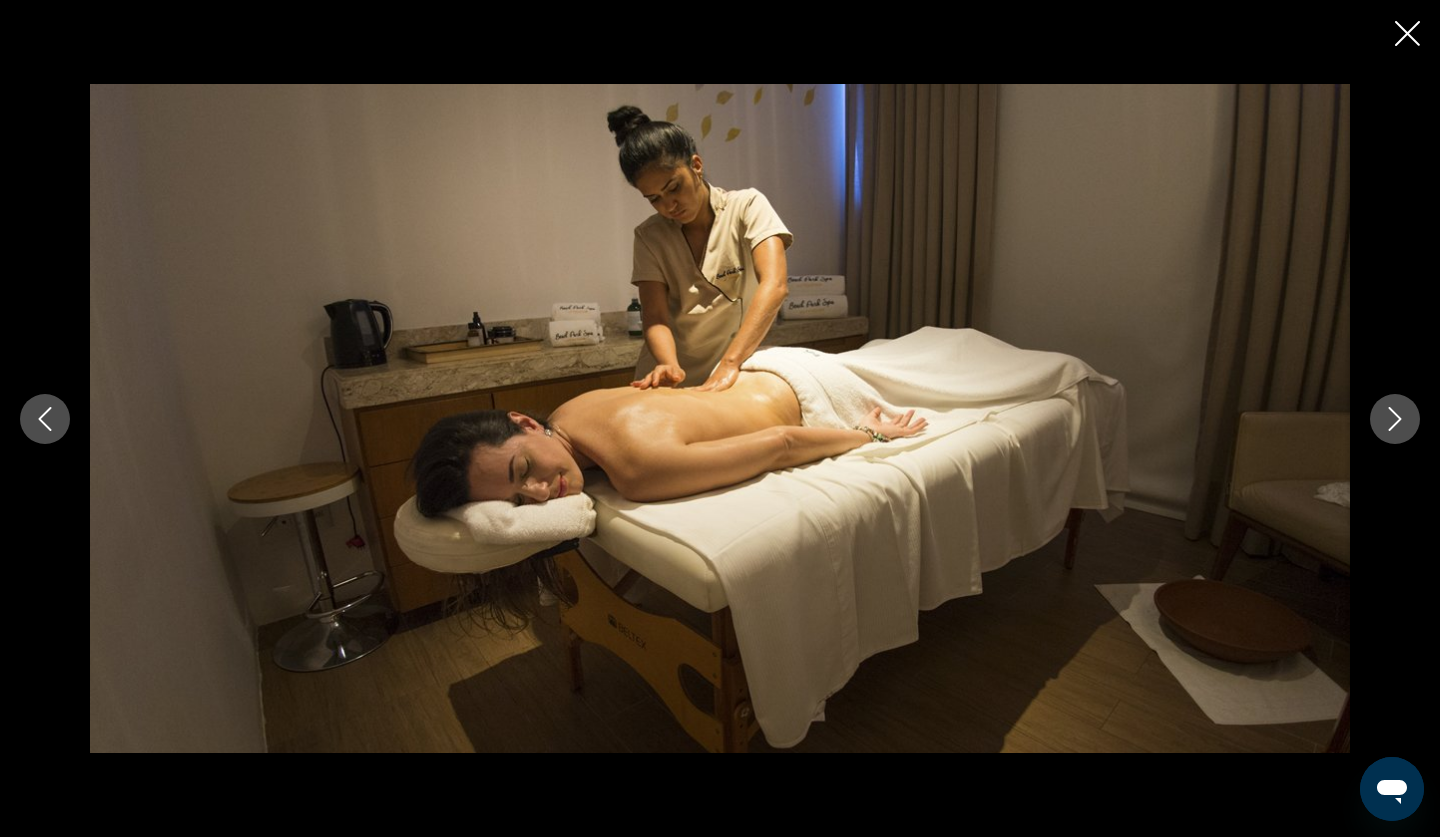 click 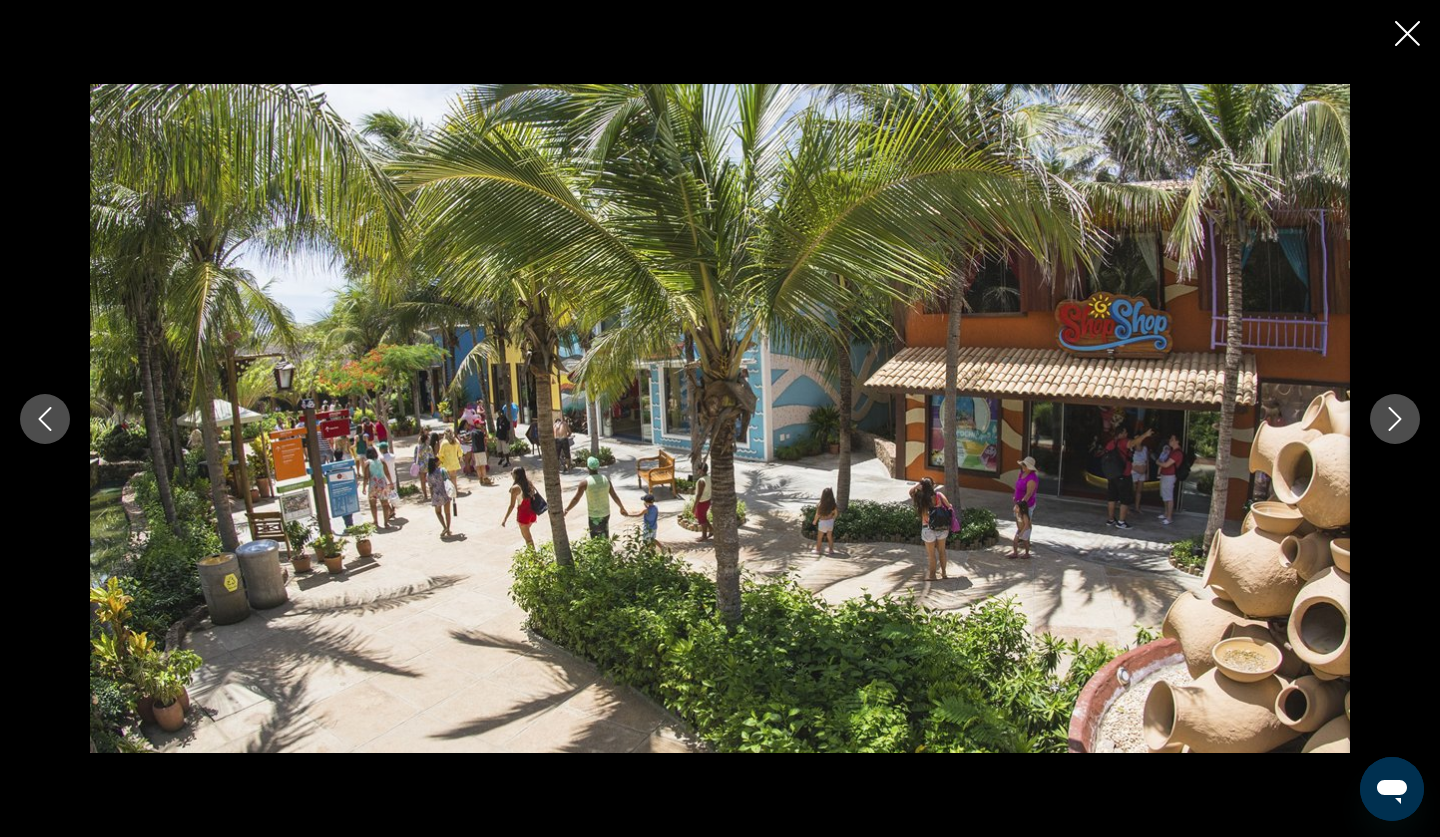 click 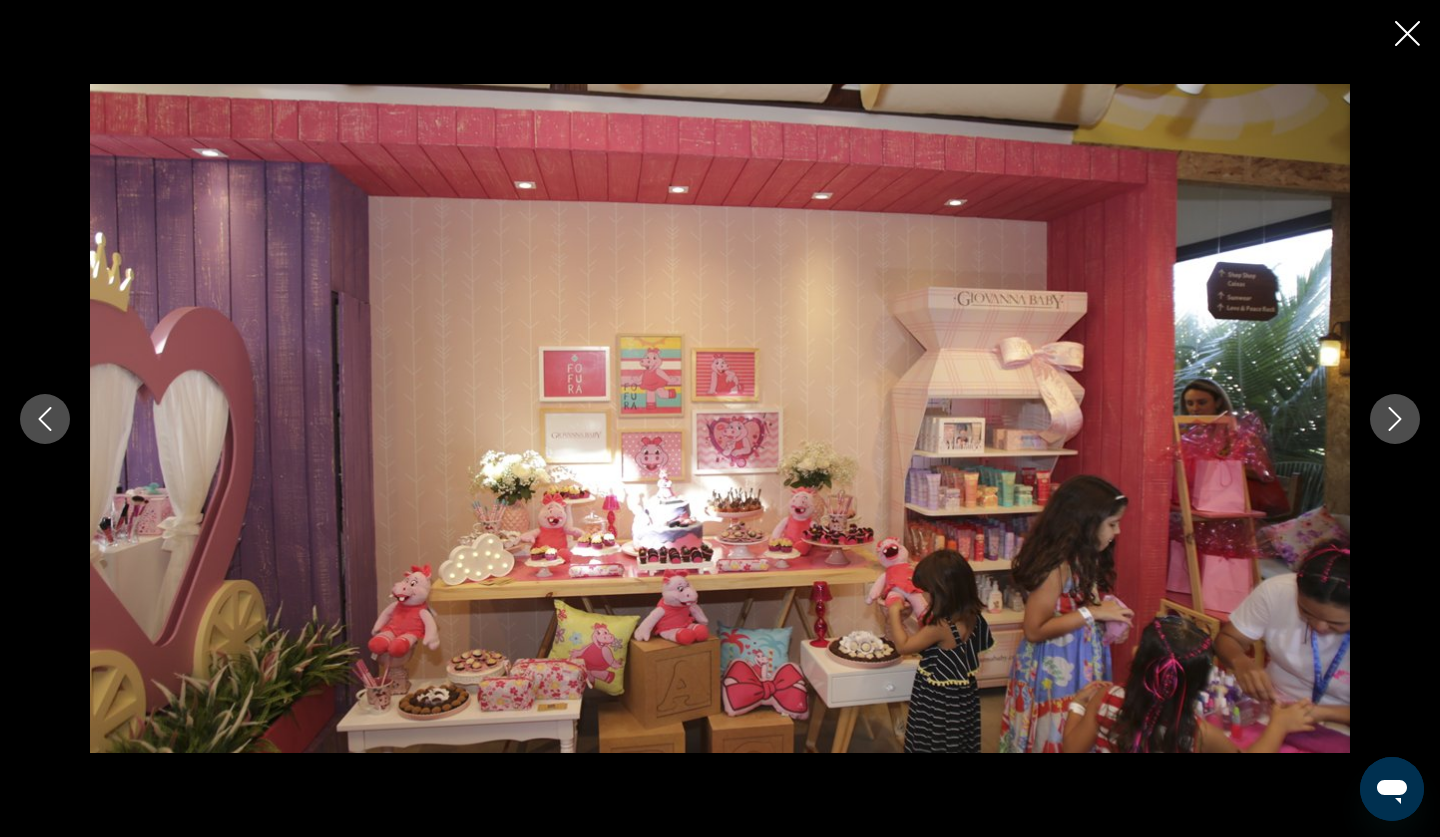 click 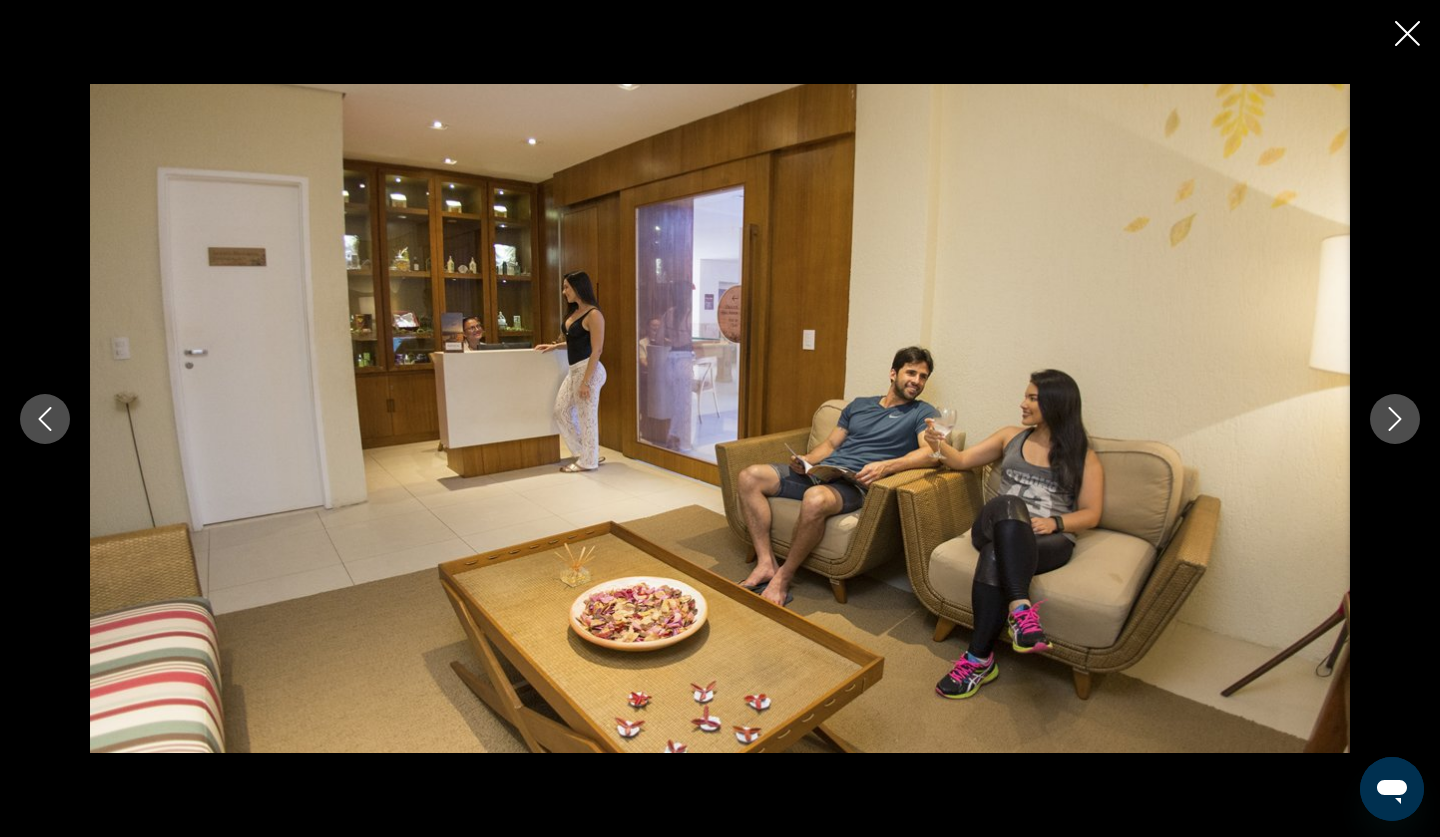 click 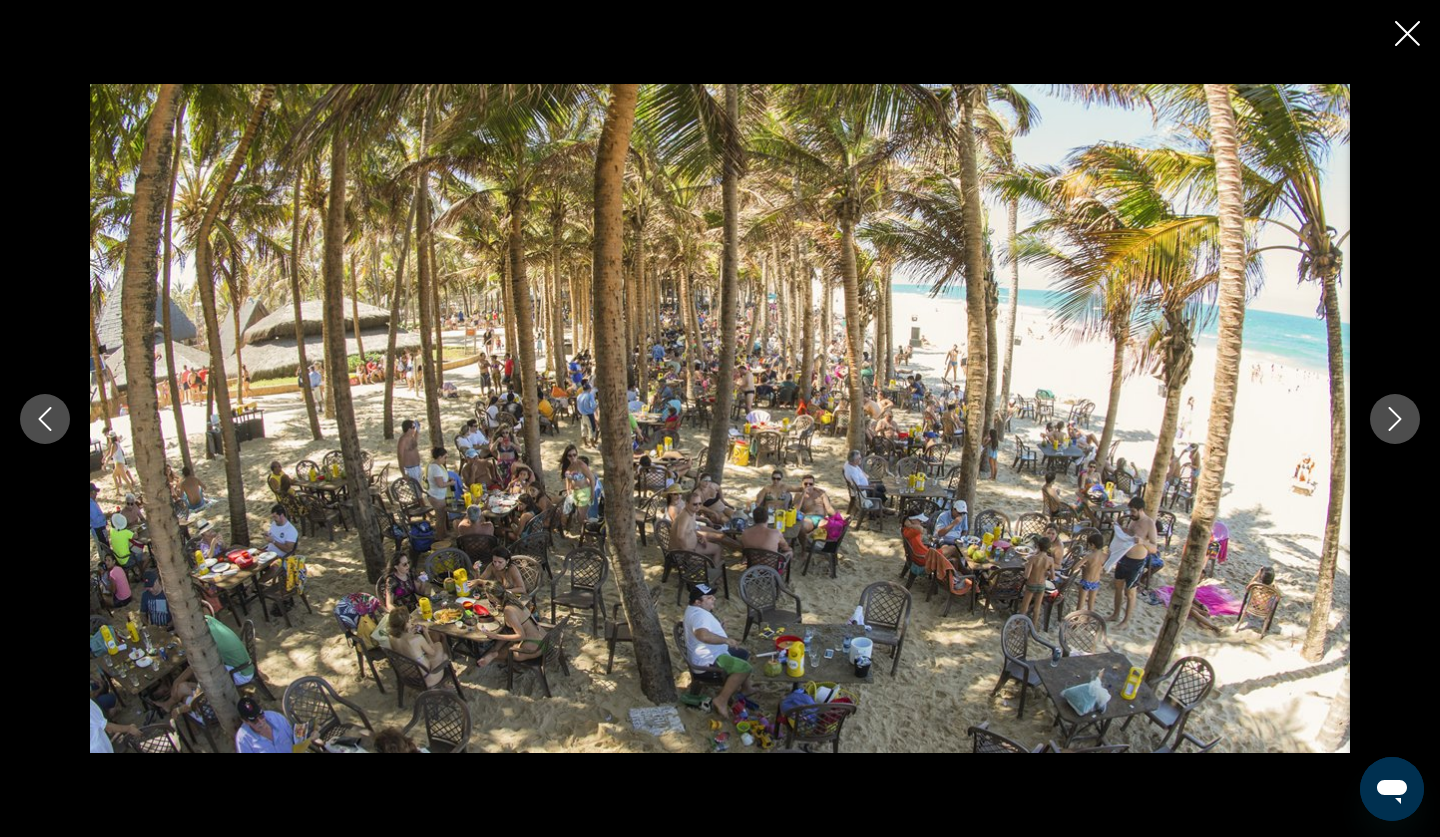click 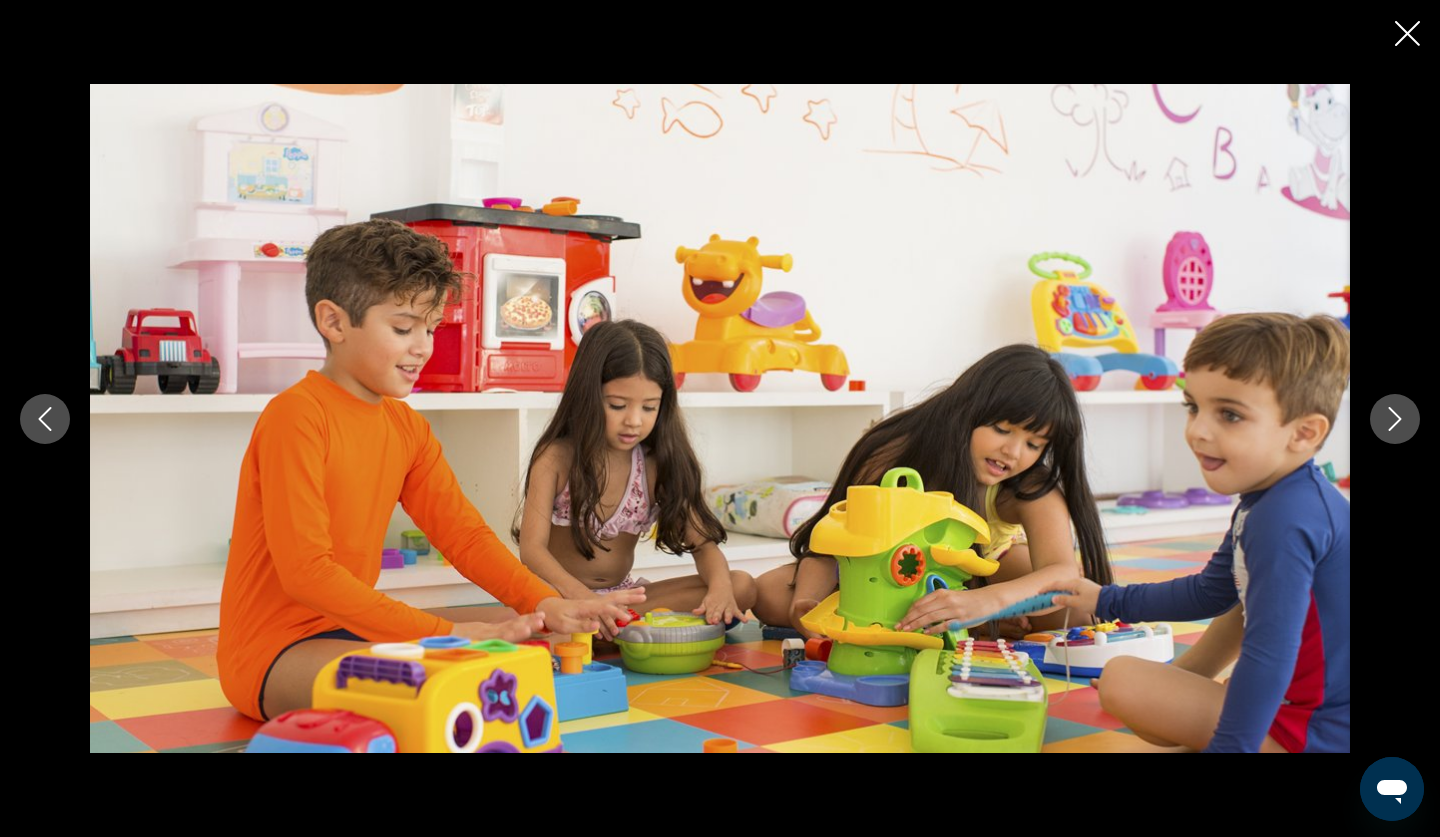click 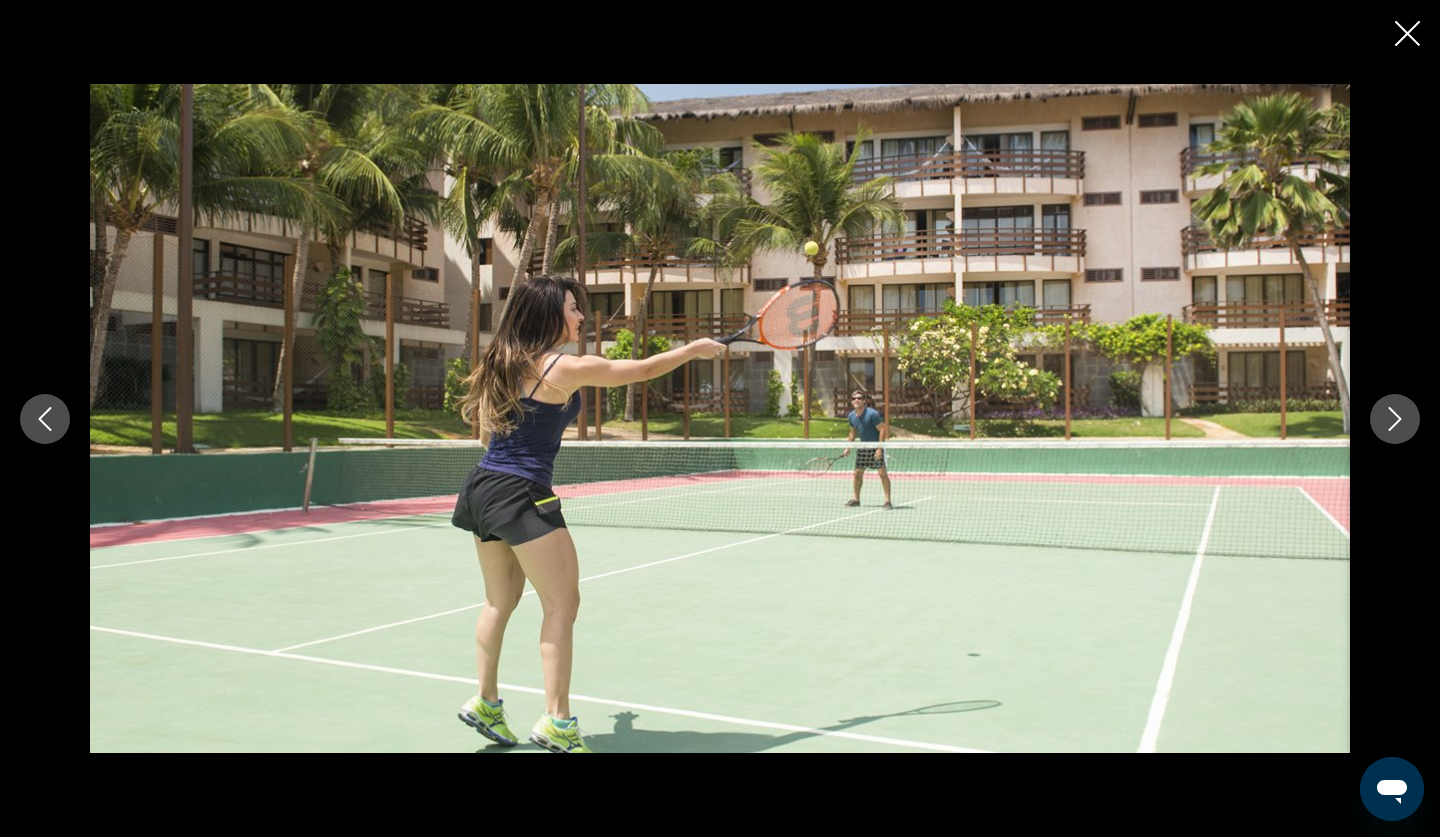 click 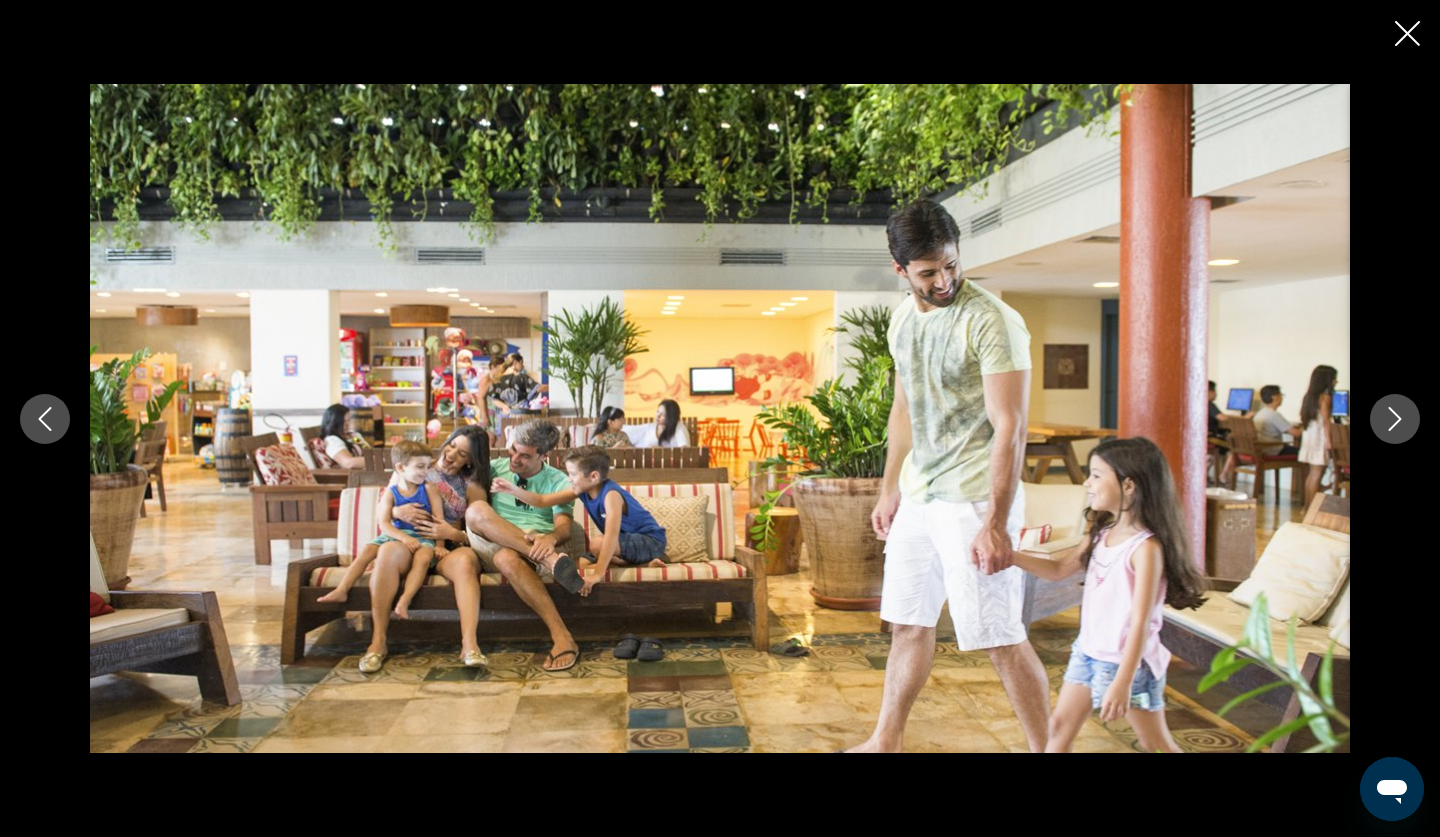 click 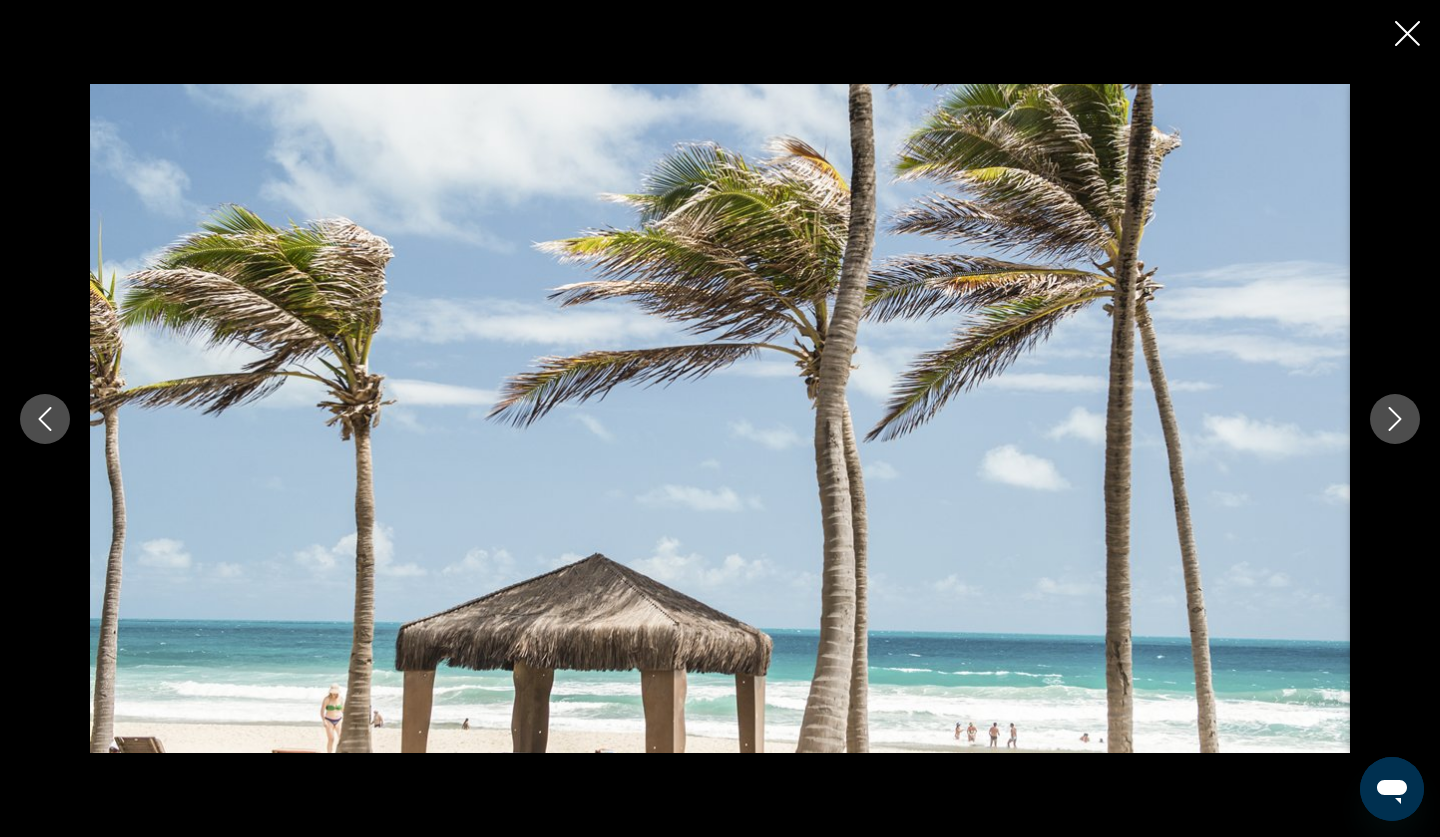click 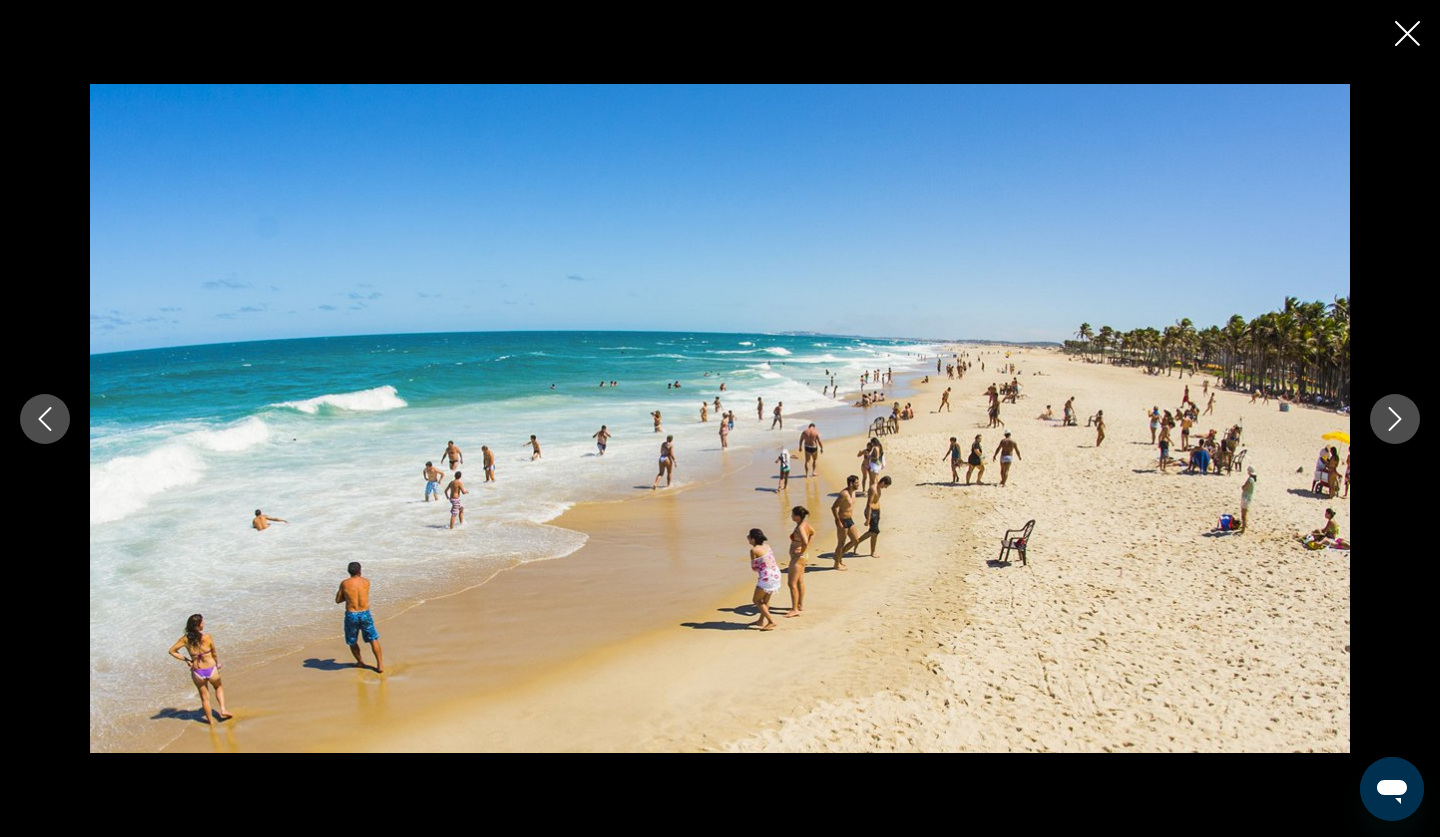 click 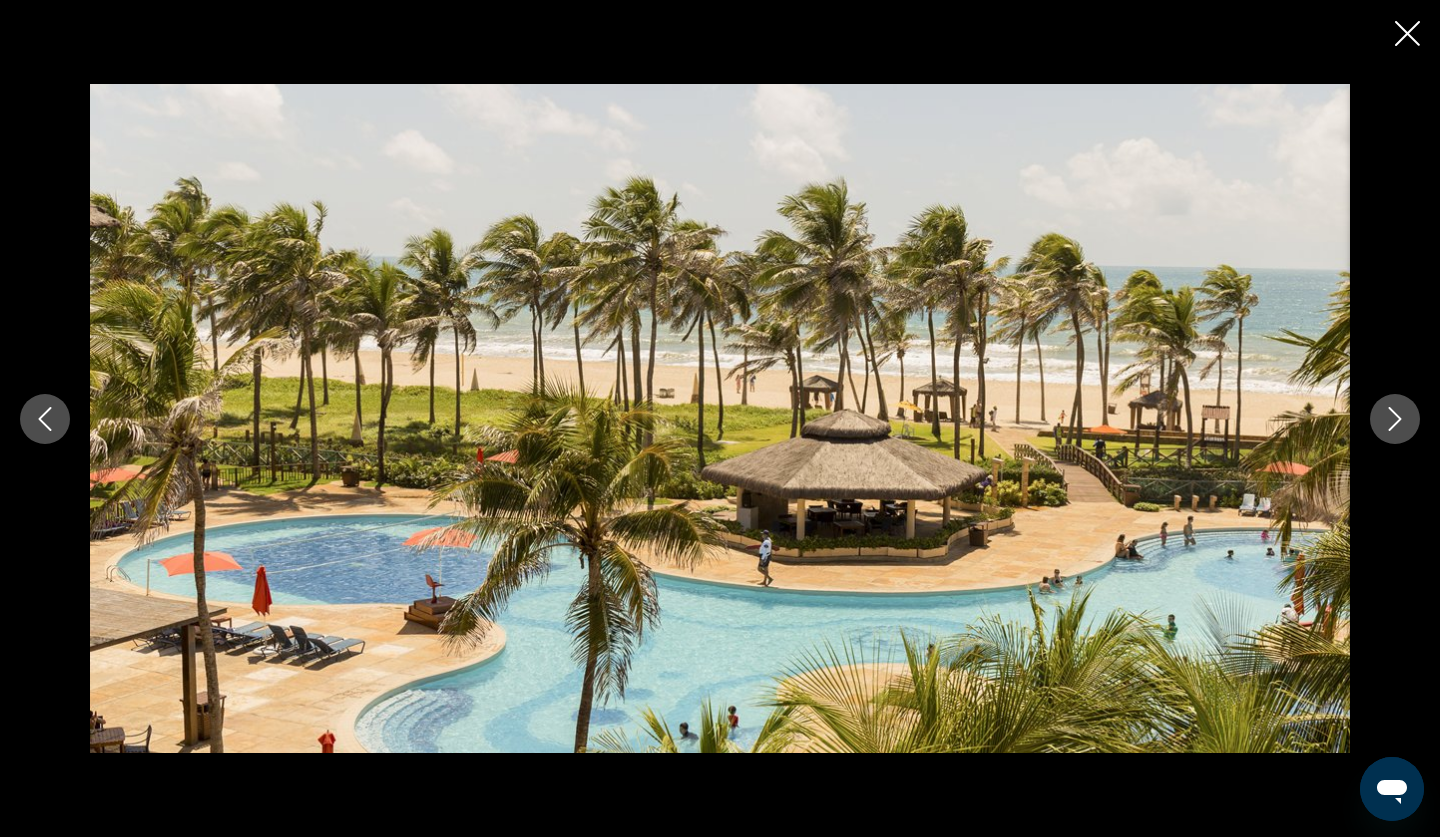click 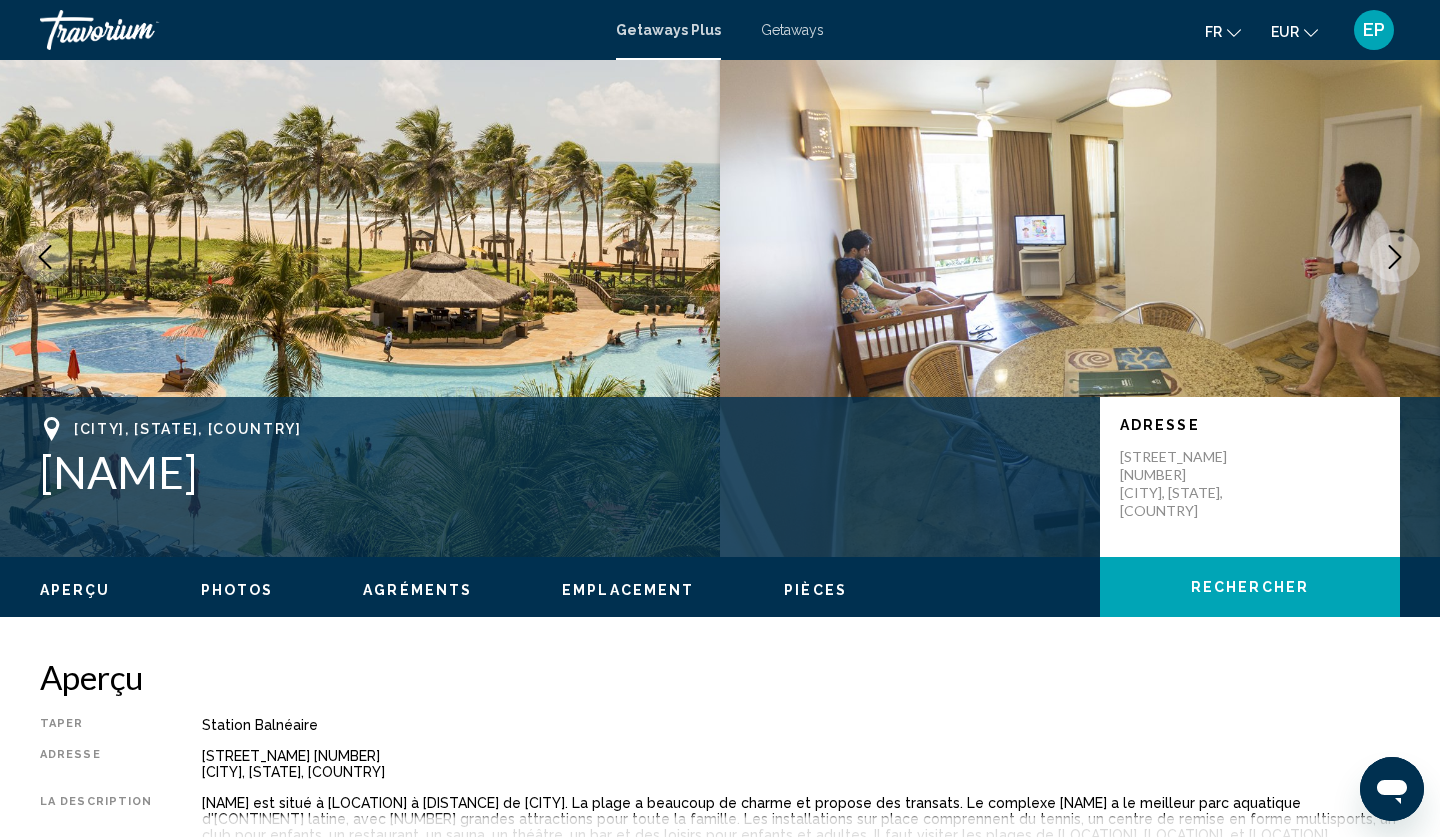 scroll, scrollTop: 96, scrollLeft: 0, axis: vertical 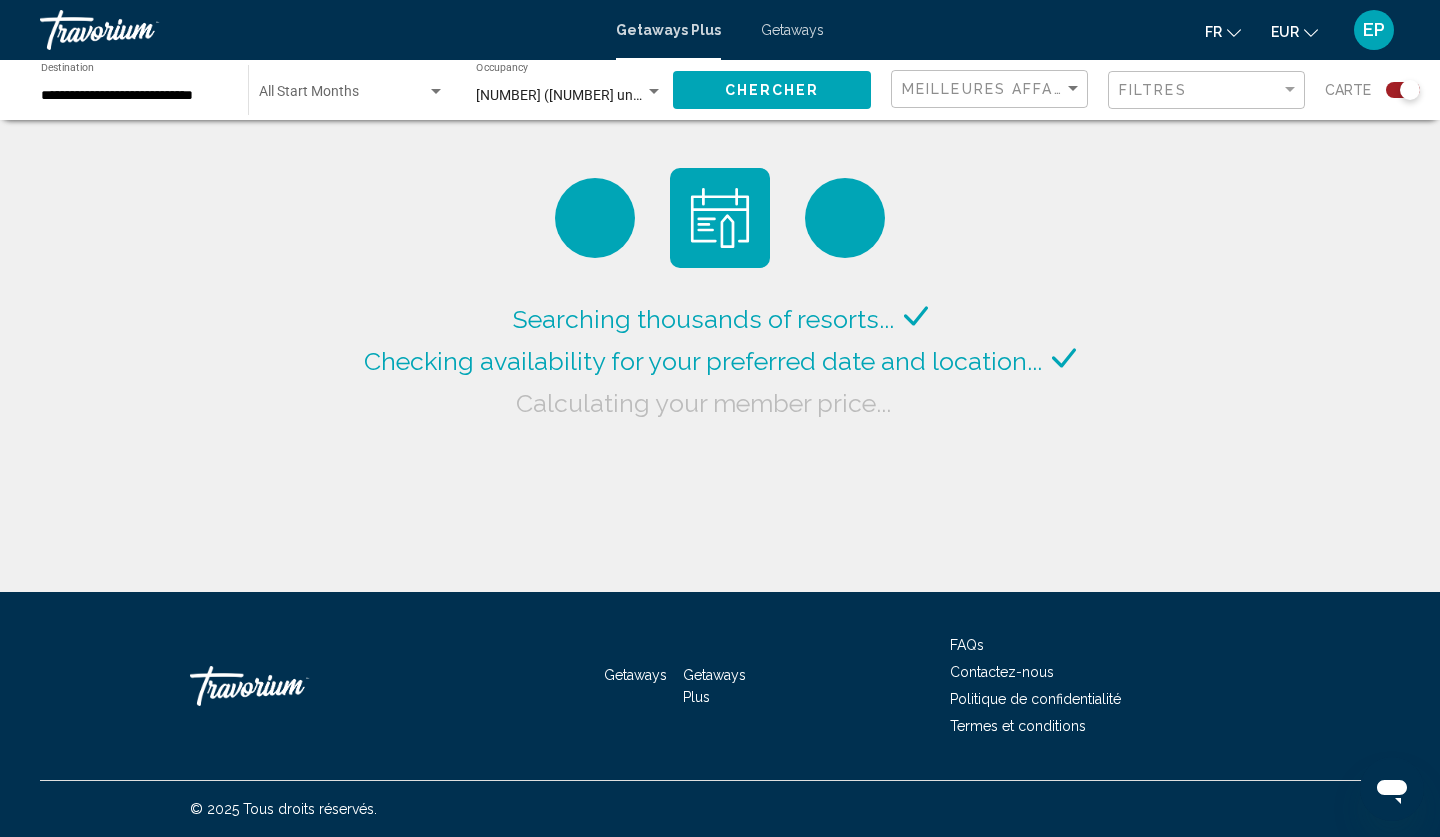 click on "**********" at bounding box center (134, 96) 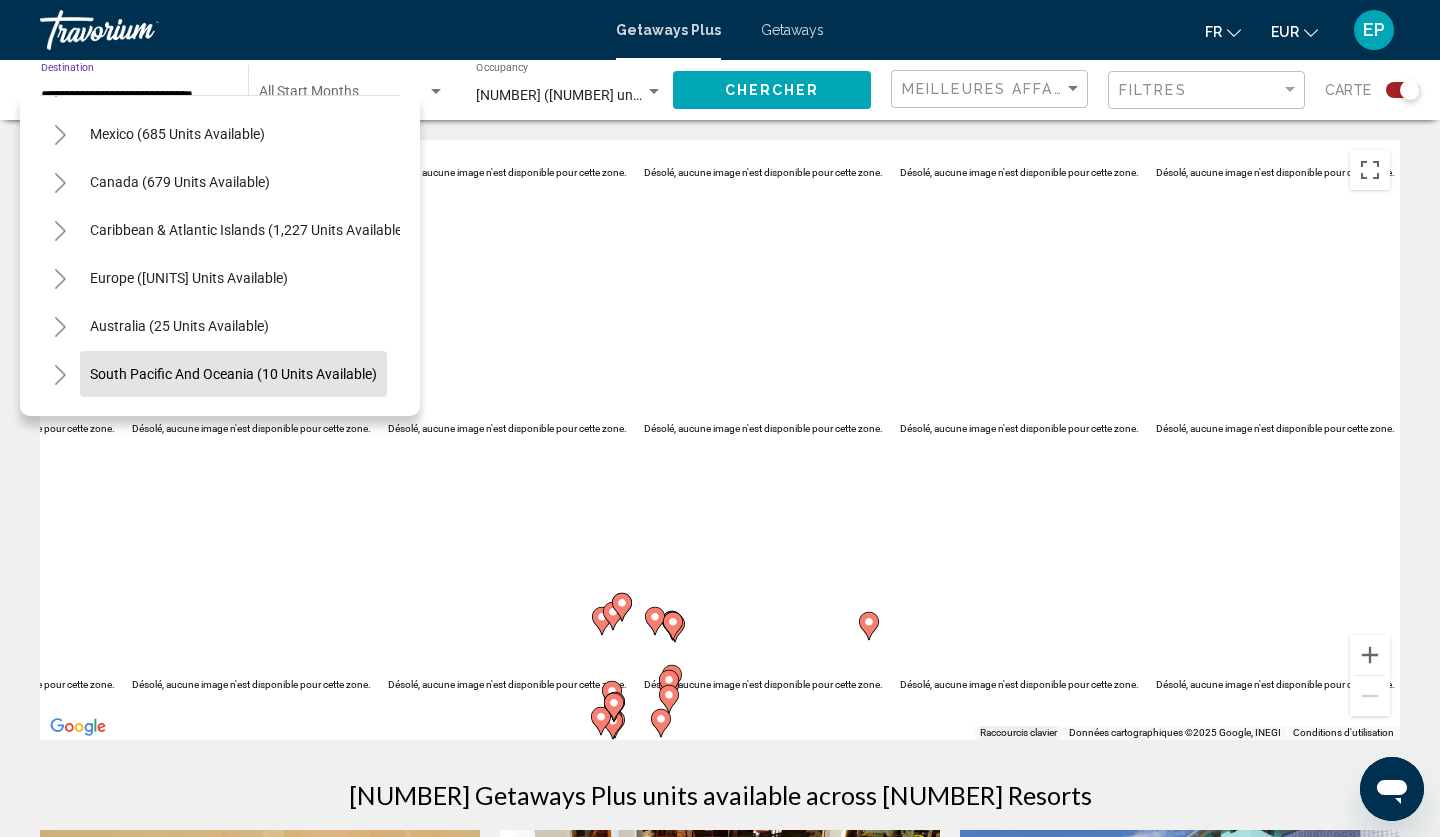 scroll, scrollTop: 59, scrollLeft: 0, axis: vertical 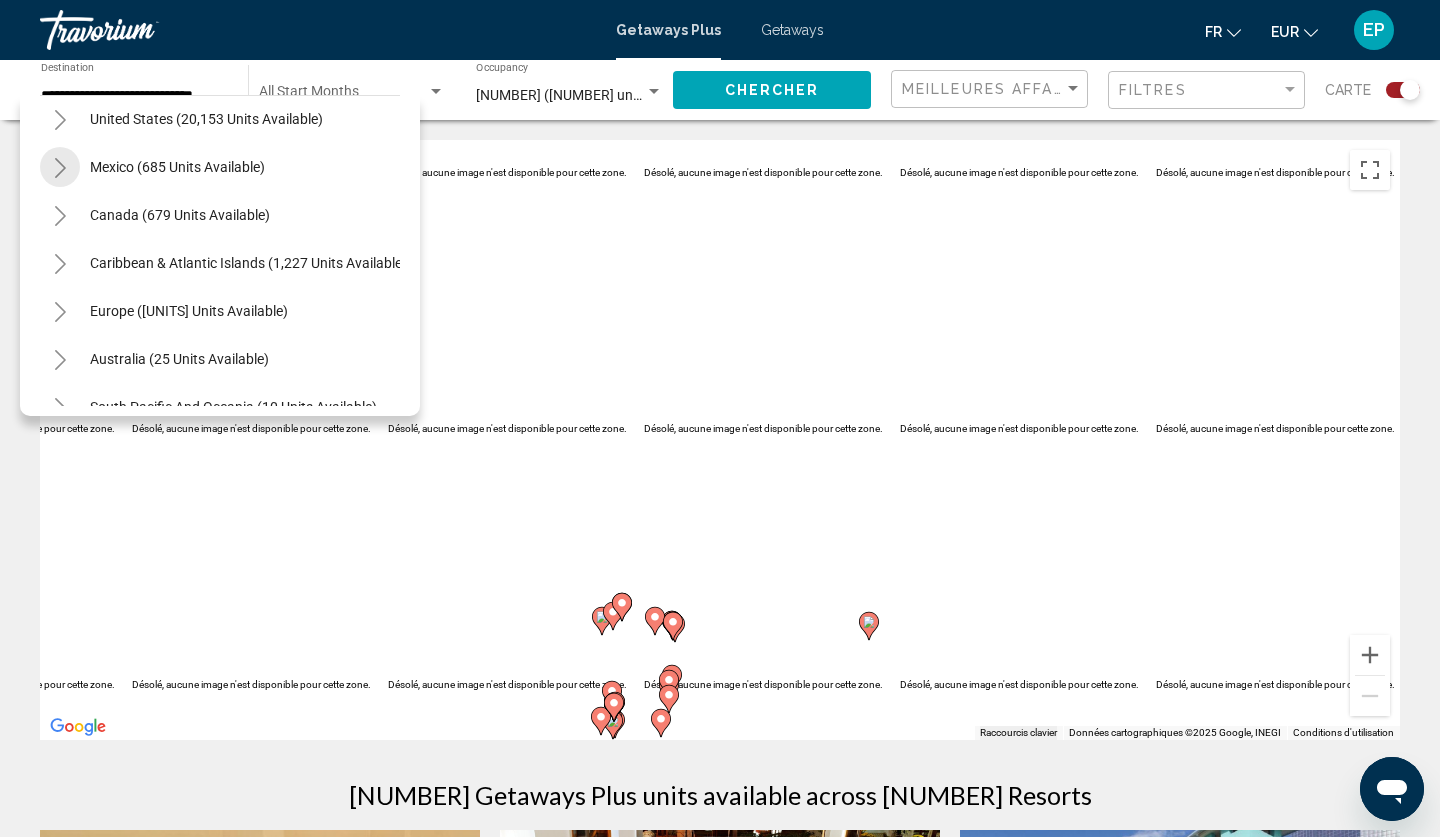 click 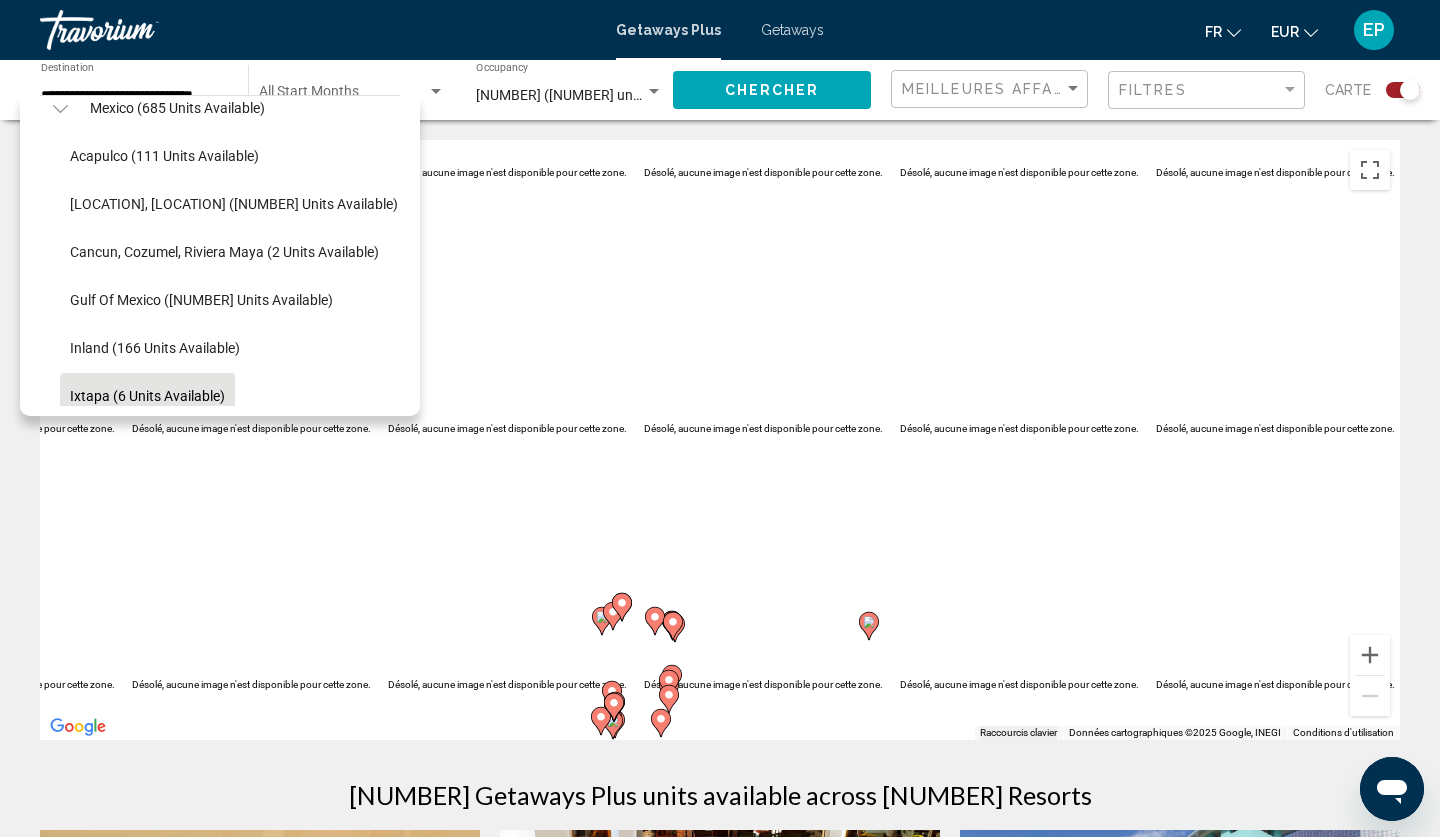 scroll, scrollTop: 117, scrollLeft: 0, axis: vertical 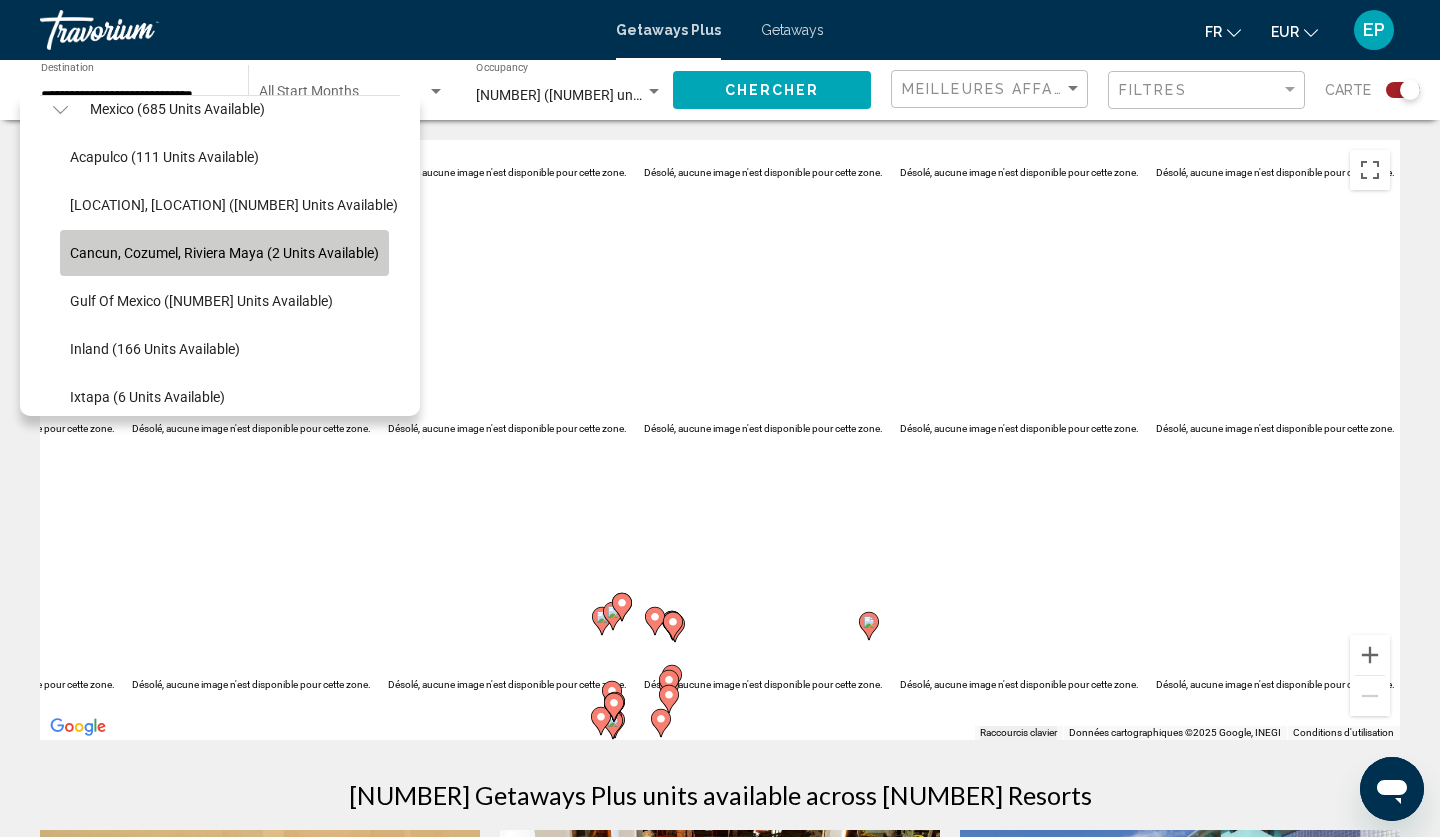 click on "Cancun, Cozumel, Riviera Maya (2 units available)" 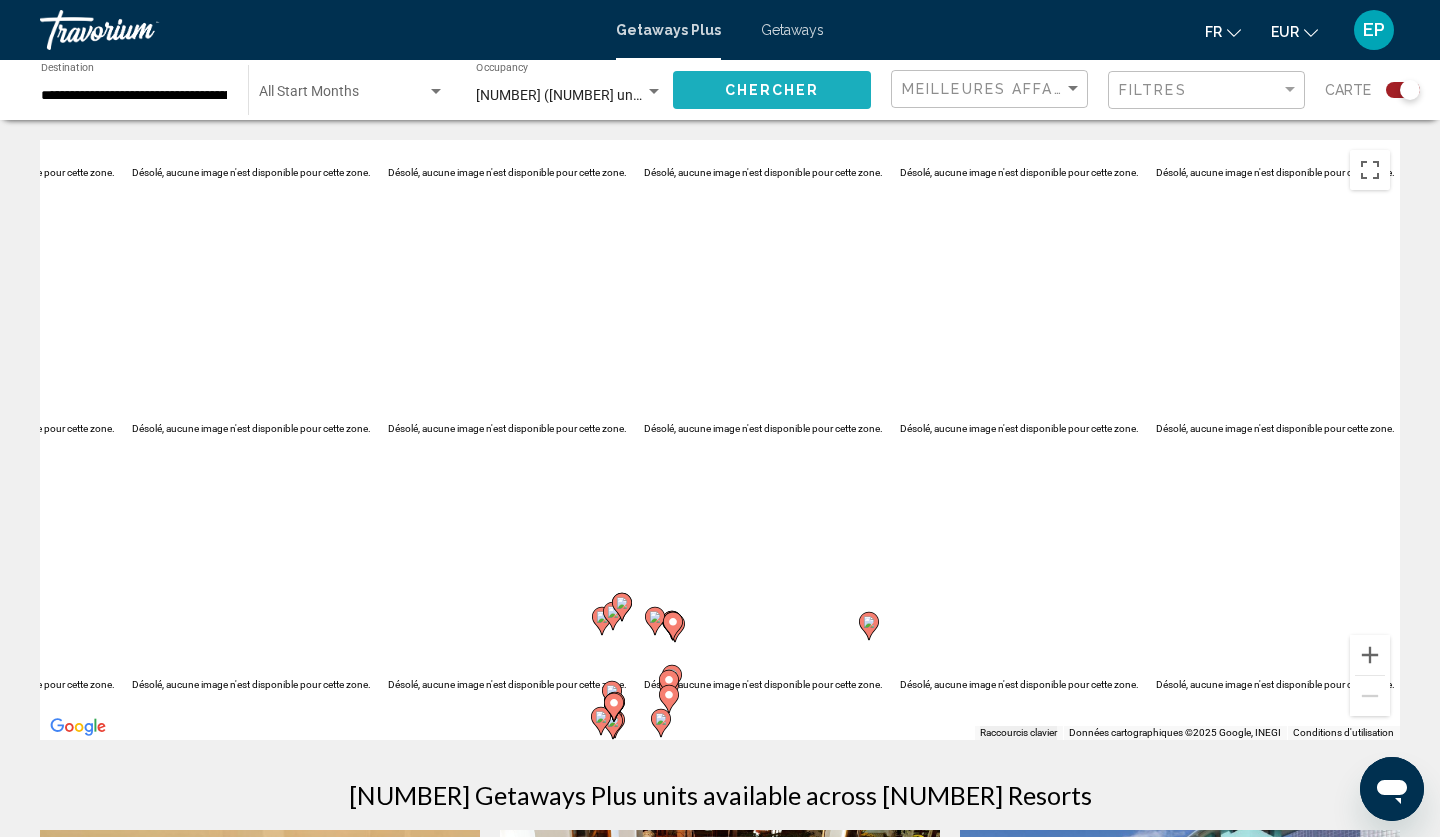 click on "Chercher" 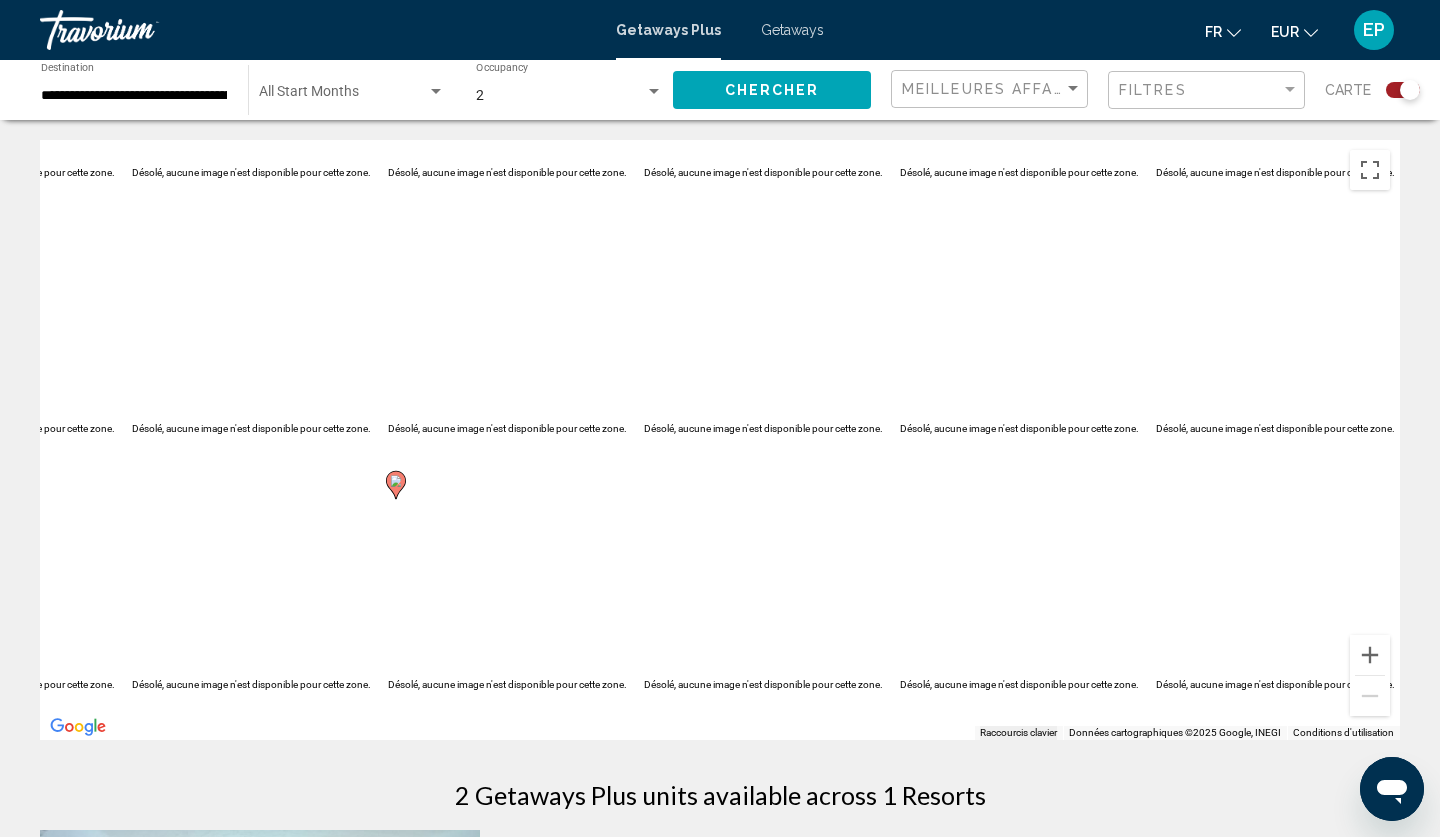 scroll, scrollTop: 0, scrollLeft: 0, axis: both 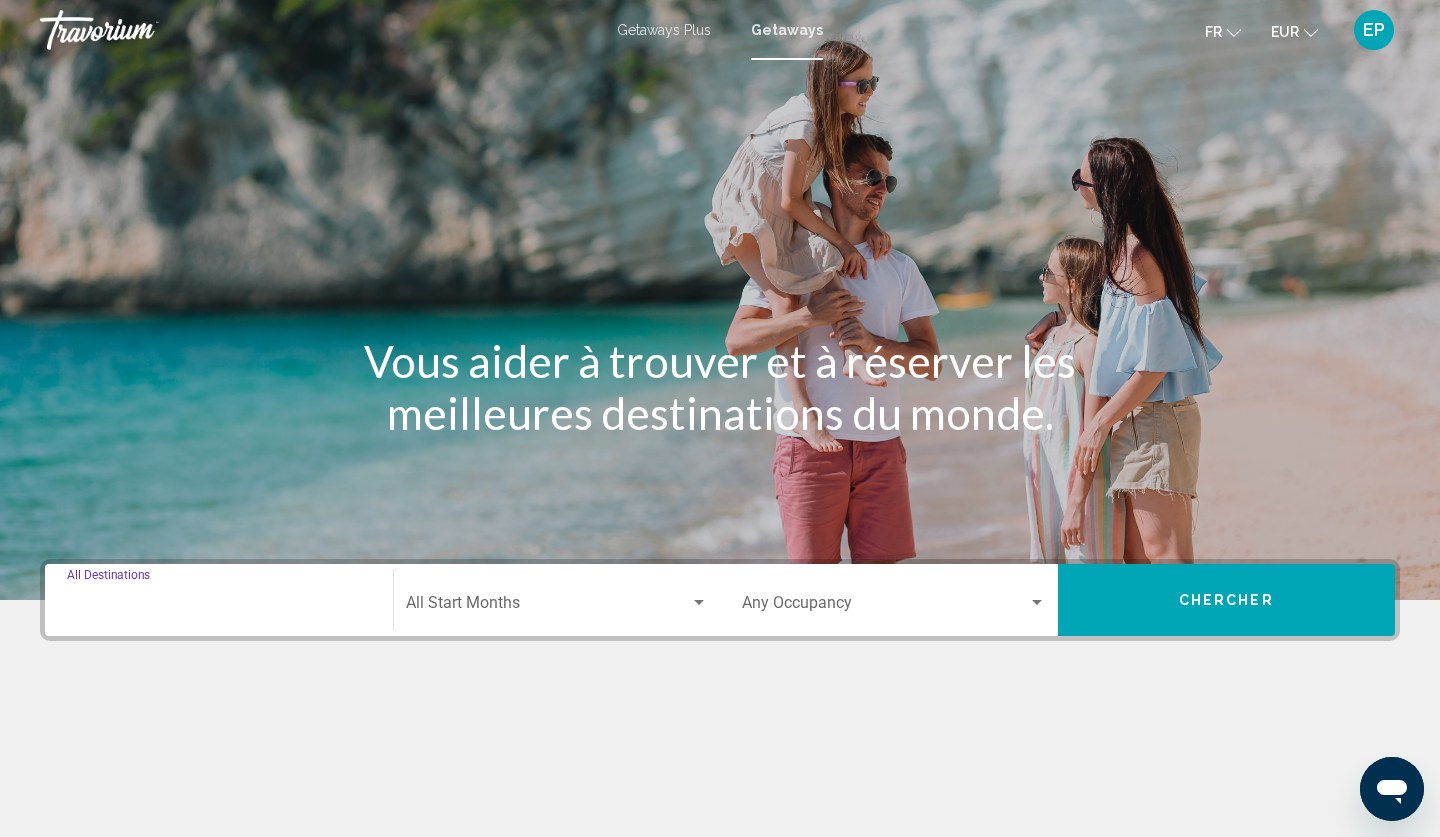 click on "Destination All Destinations" at bounding box center (219, 607) 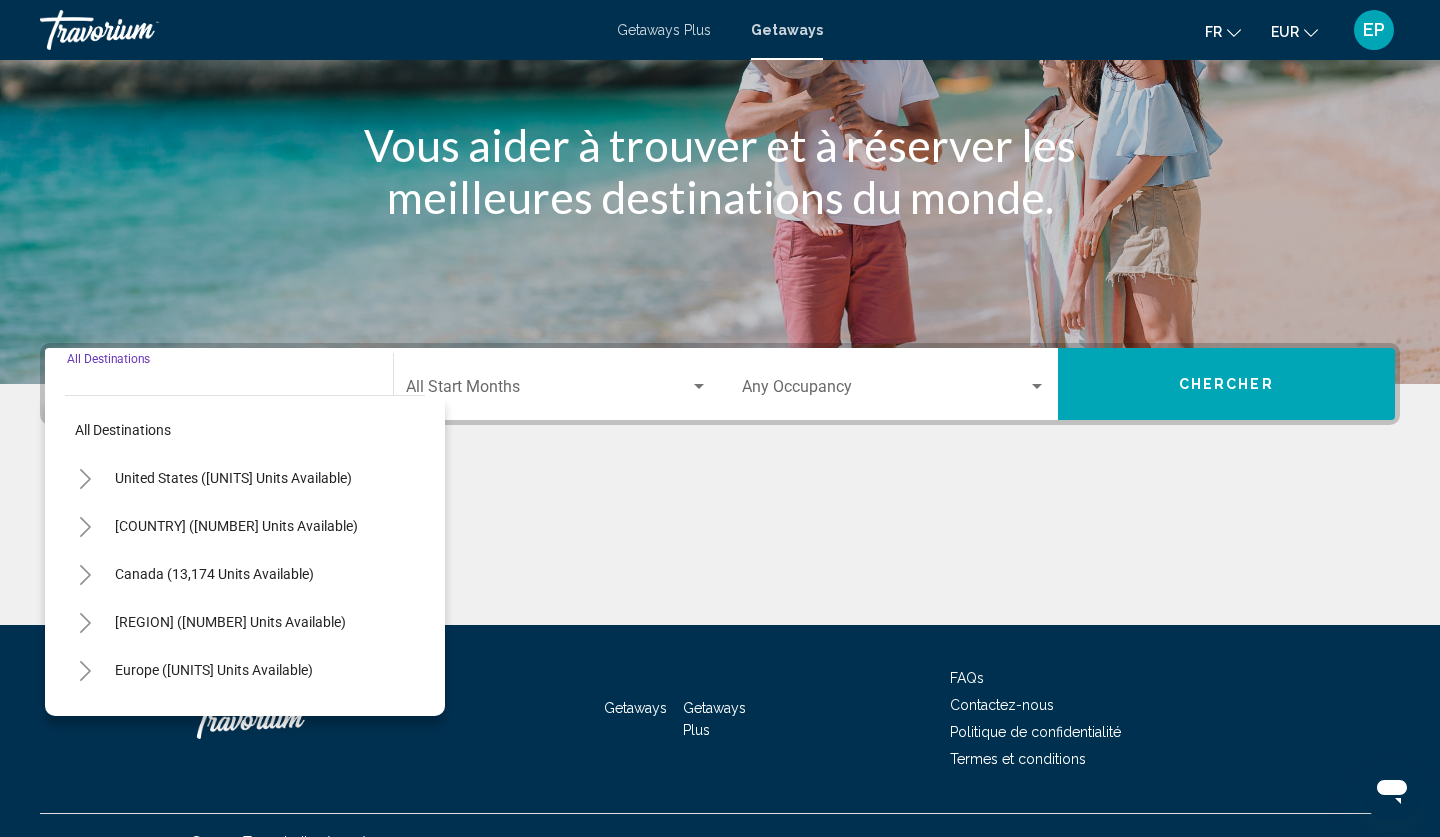 scroll, scrollTop: 249, scrollLeft: 0, axis: vertical 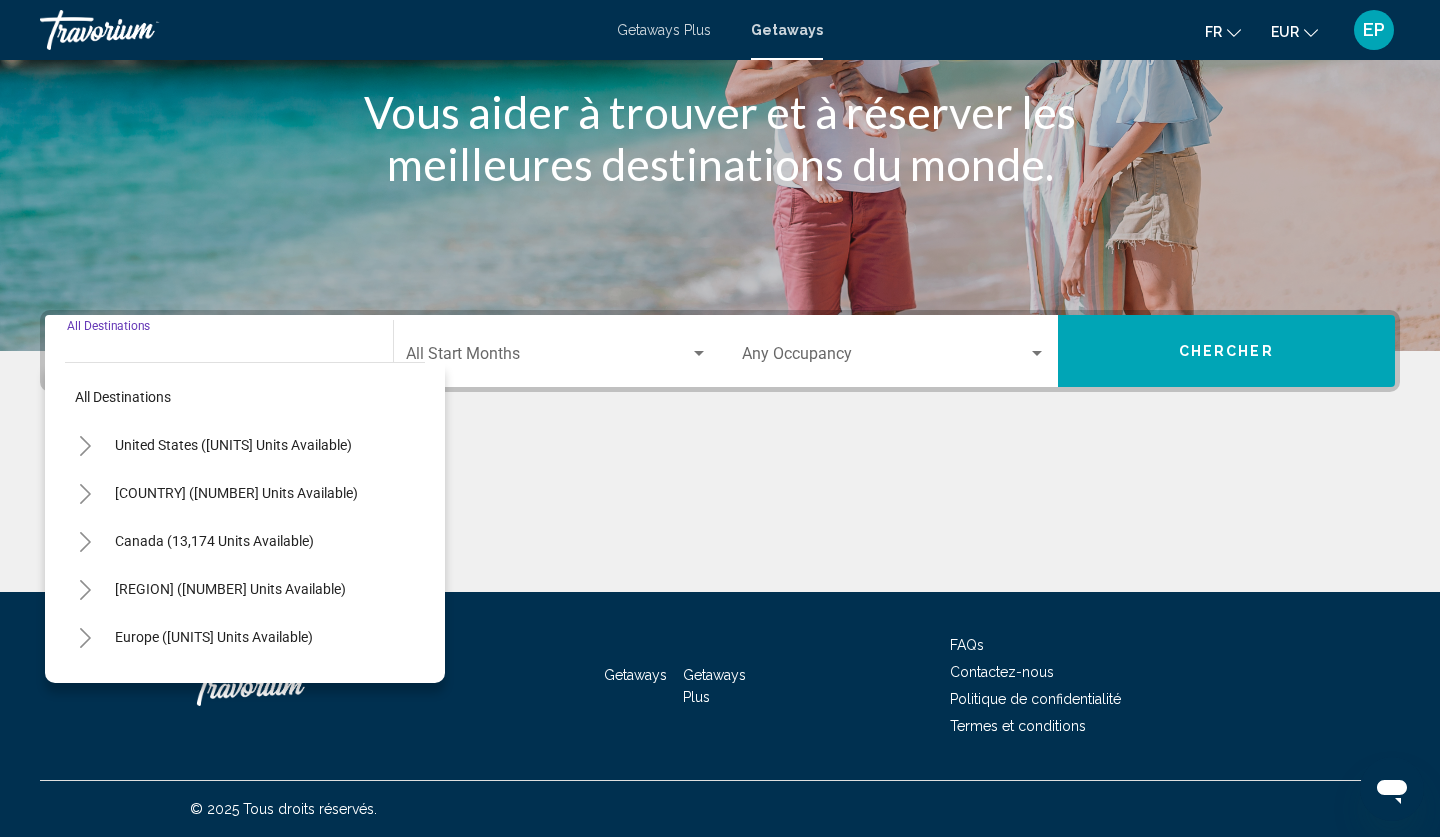 click 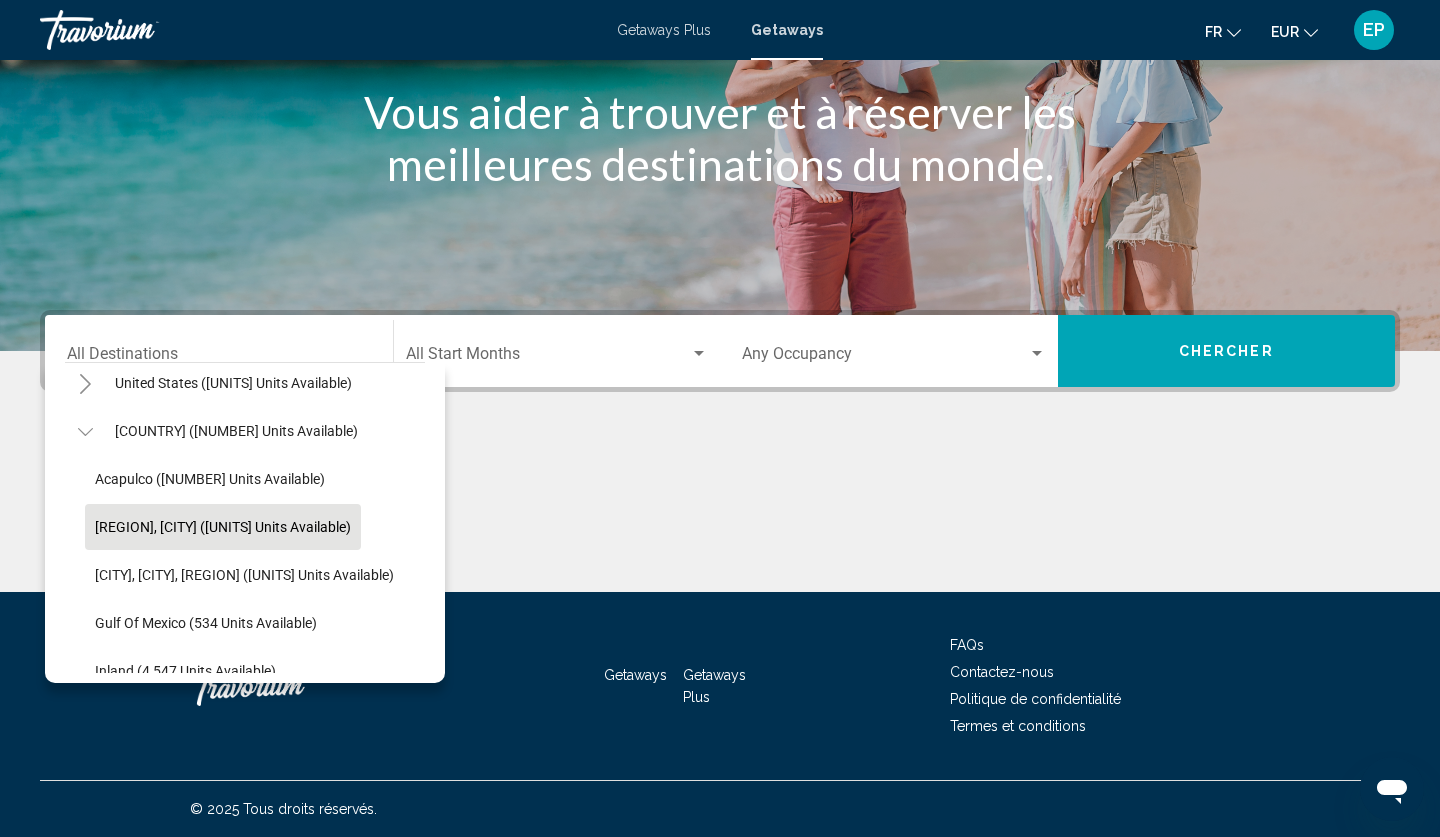 scroll, scrollTop: 74, scrollLeft: 0, axis: vertical 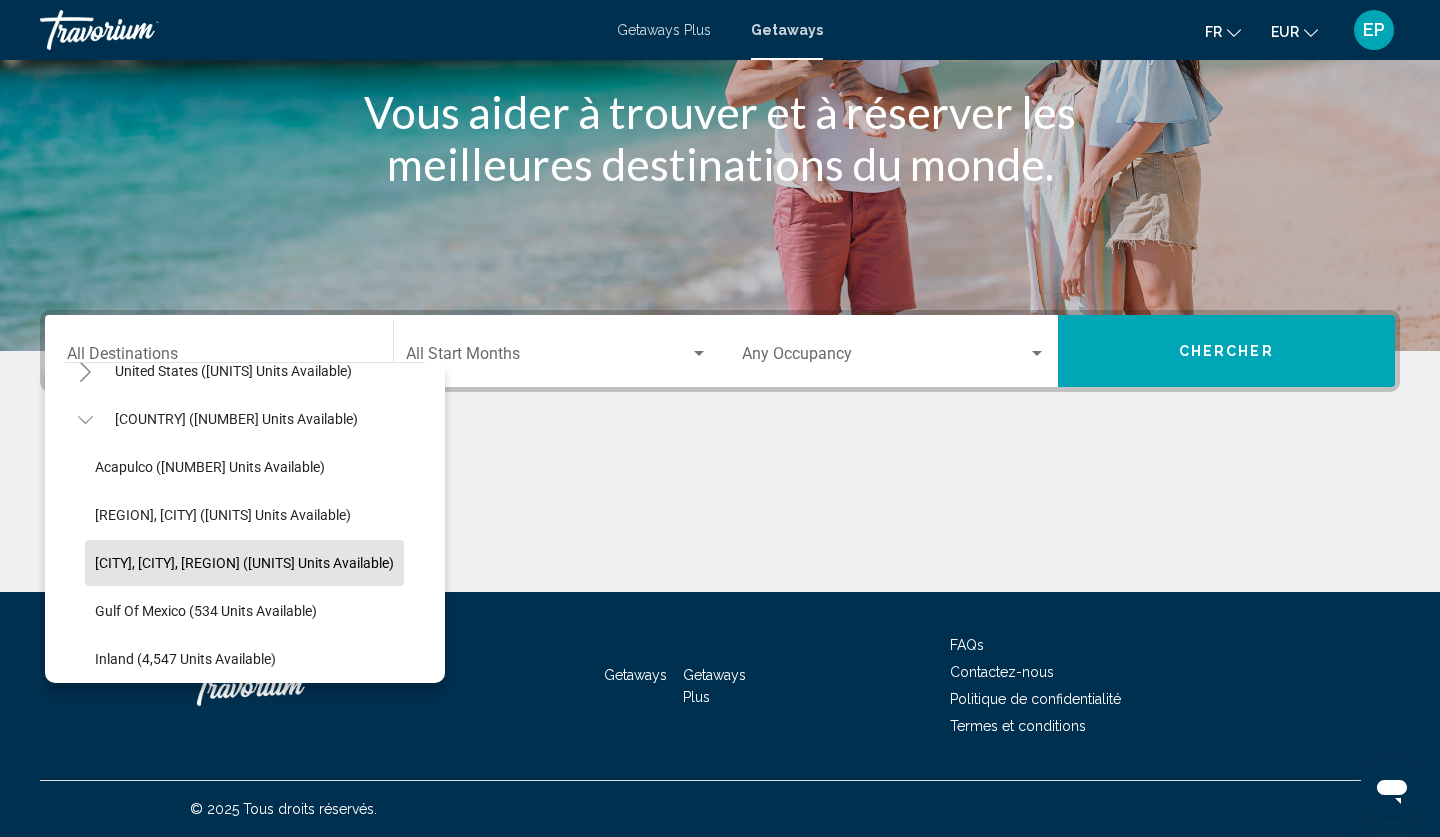 click on "[CITY], [CITY], [REGION] ([UNITS] units available)" 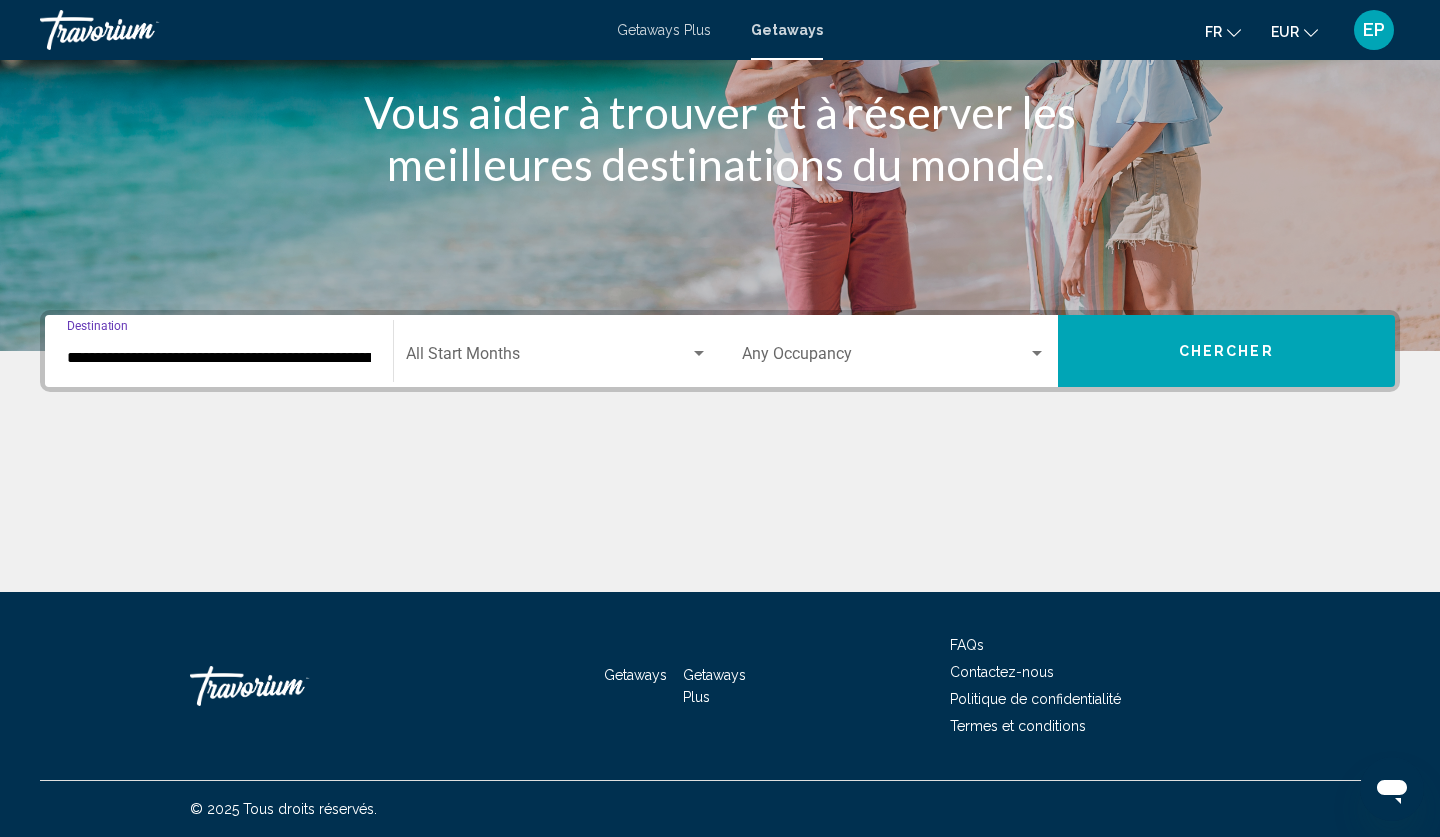 click at bounding box center [894, 358] 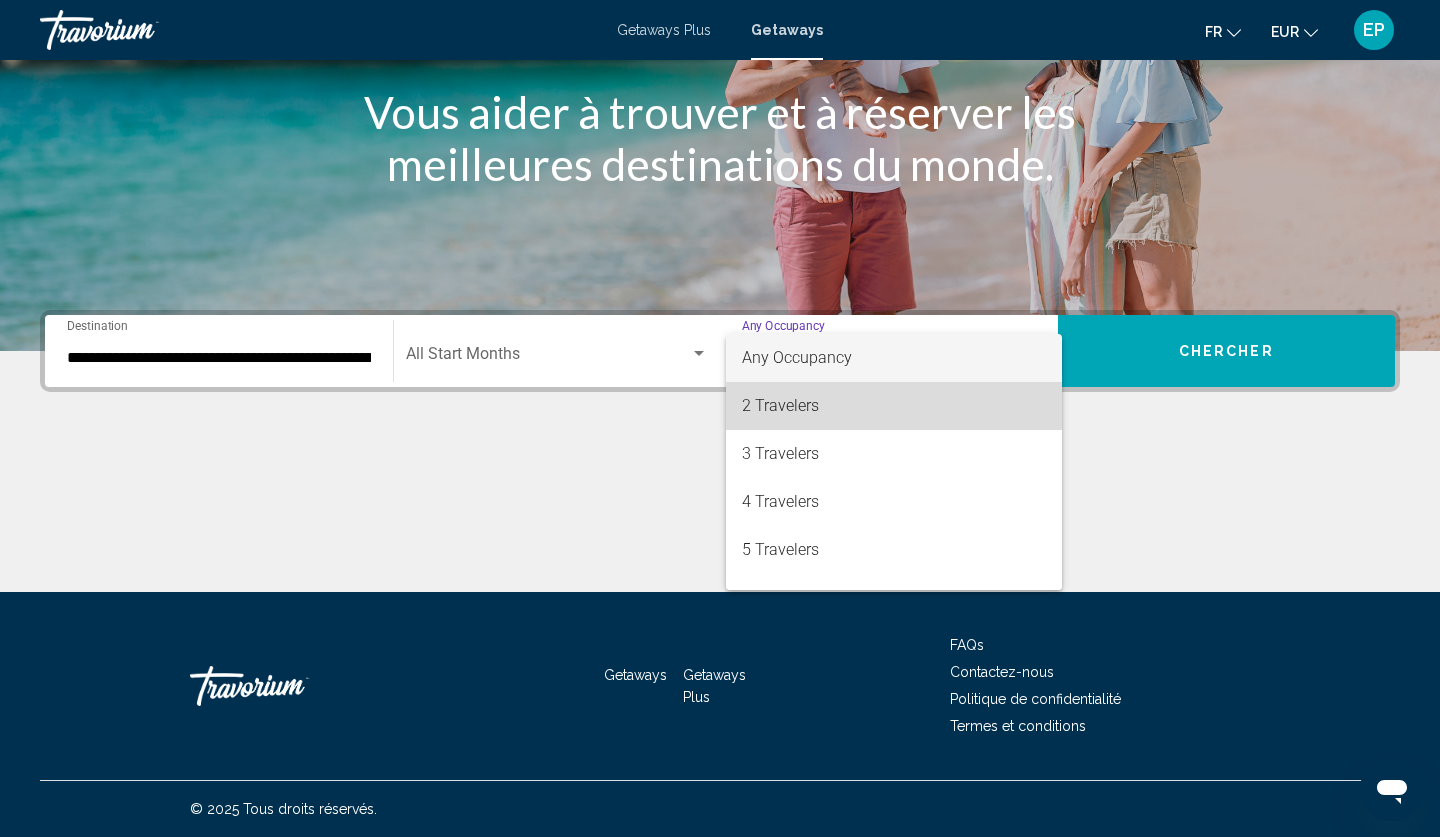 click on "2 Travelers" at bounding box center (894, 406) 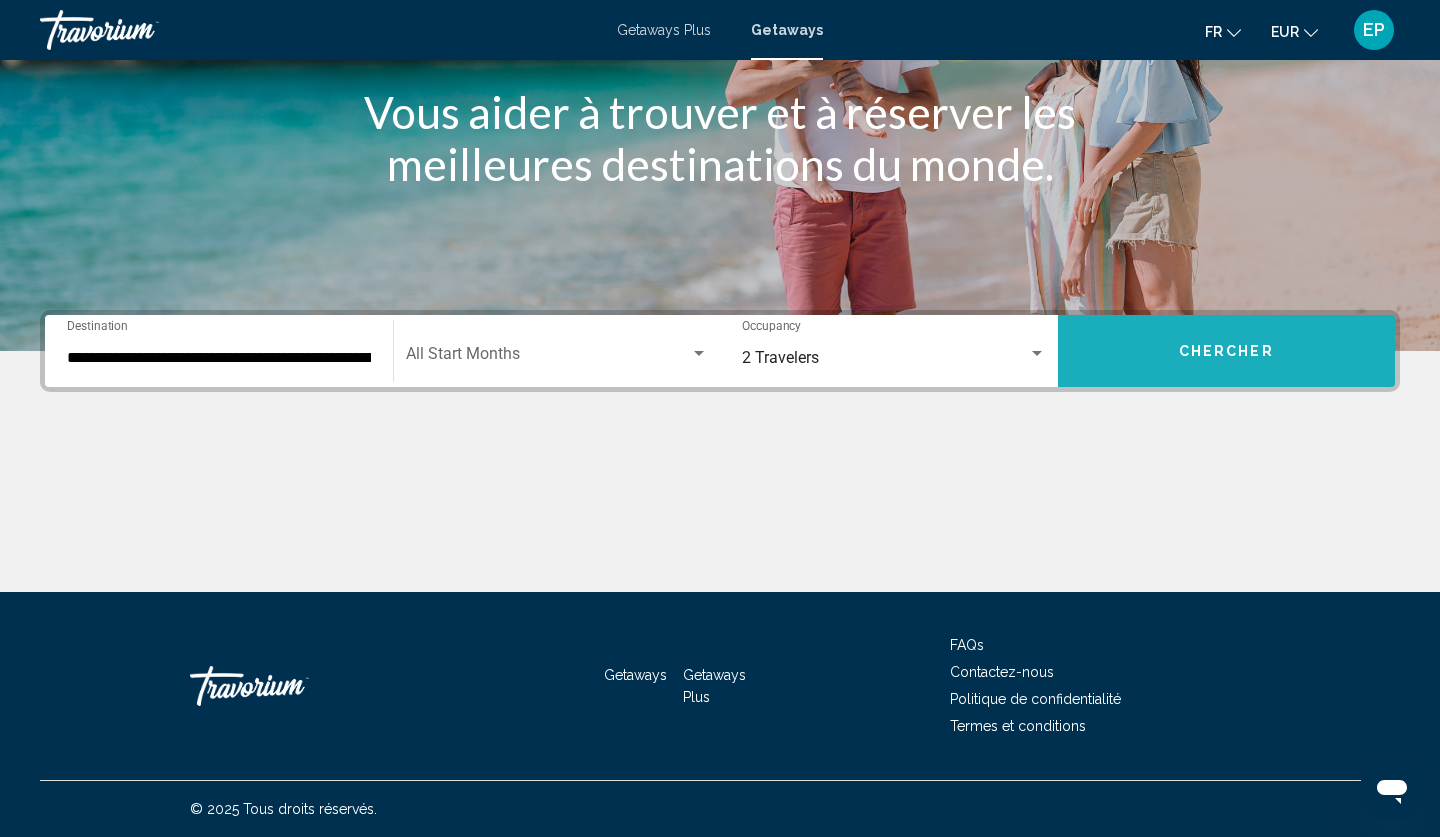 click on "Chercher" at bounding box center (1227, 351) 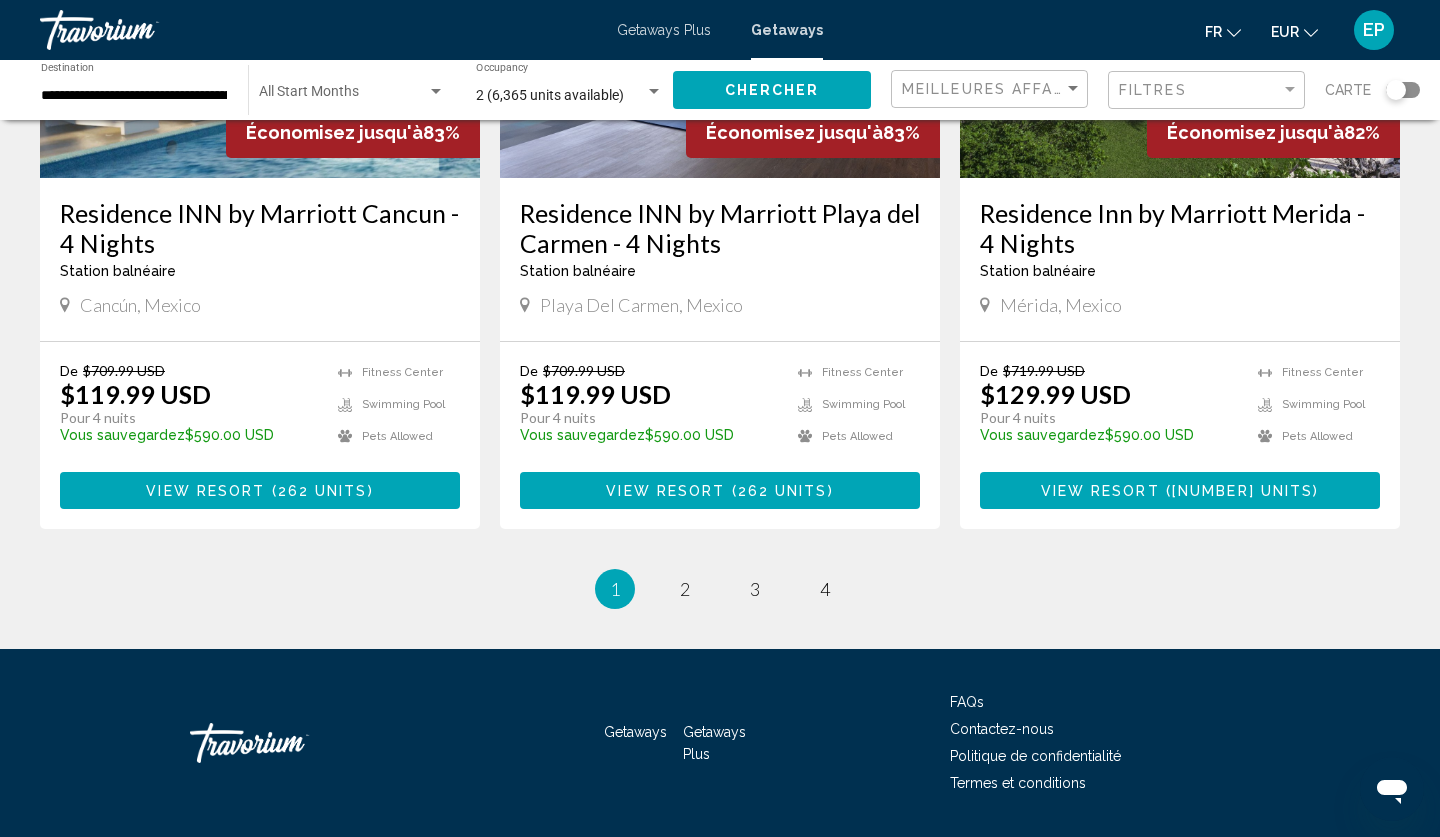 scroll, scrollTop: 2516, scrollLeft: 0, axis: vertical 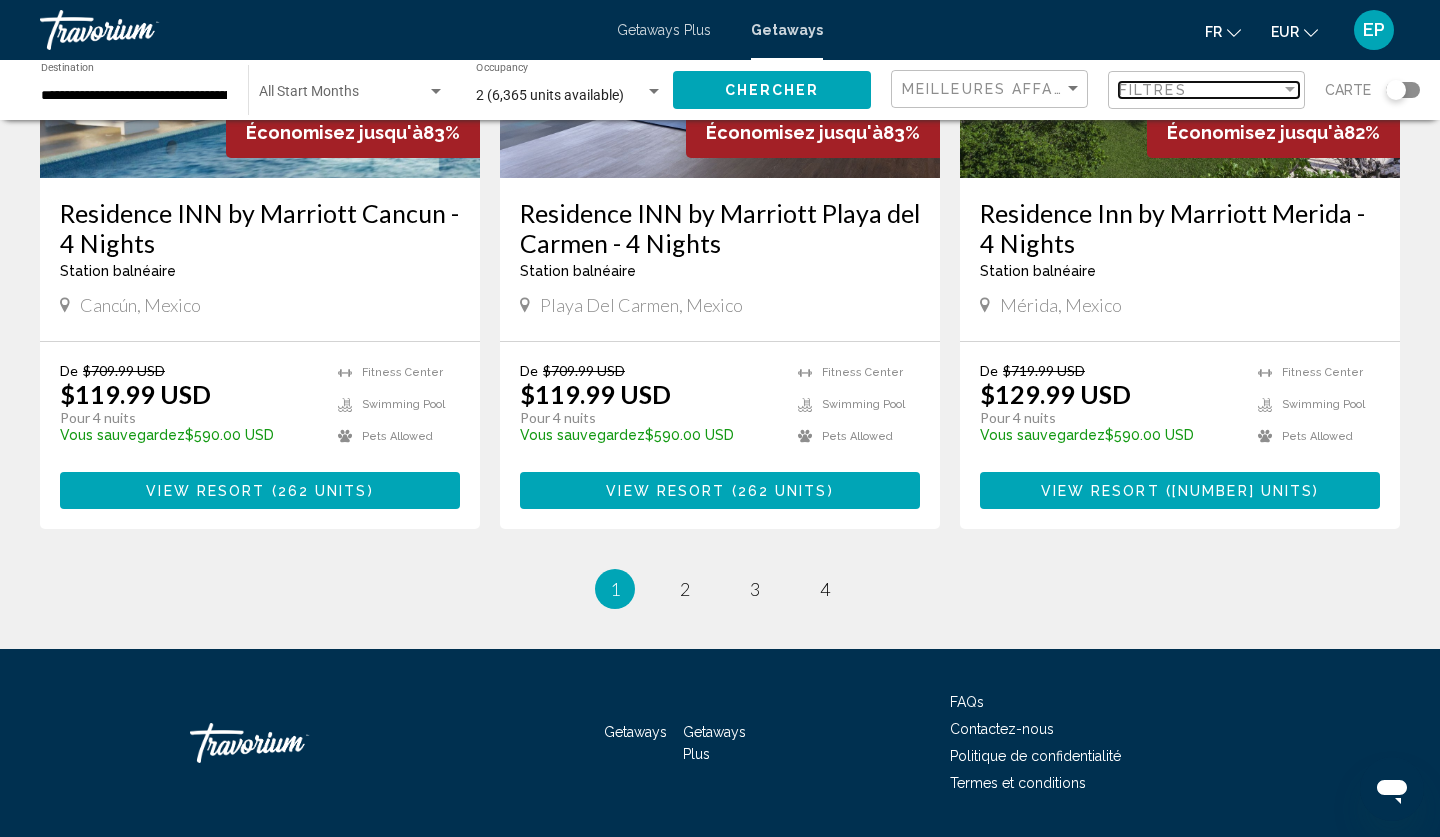 click at bounding box center (1290, 89) 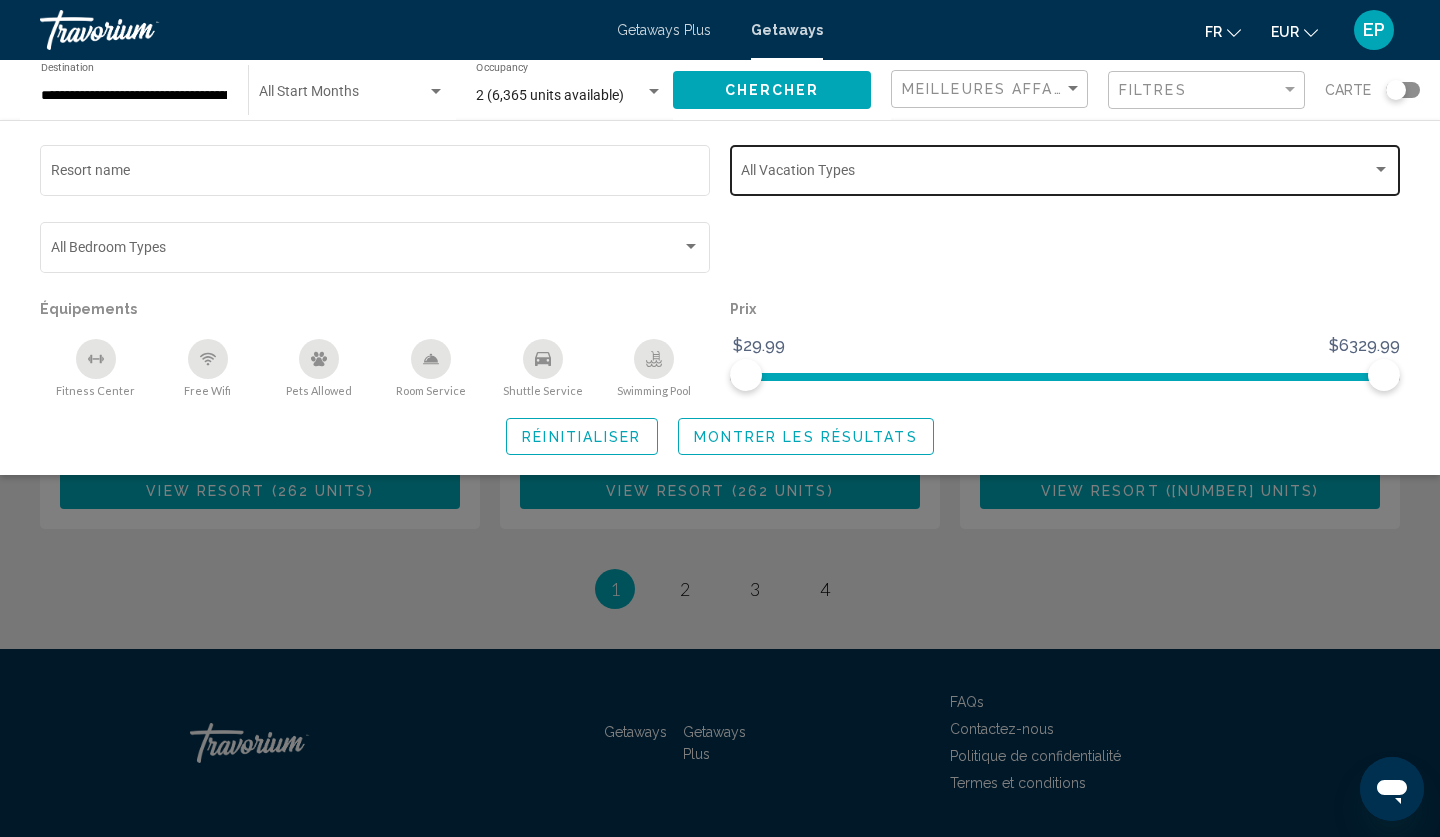 click at bounding box center [1056, 174] 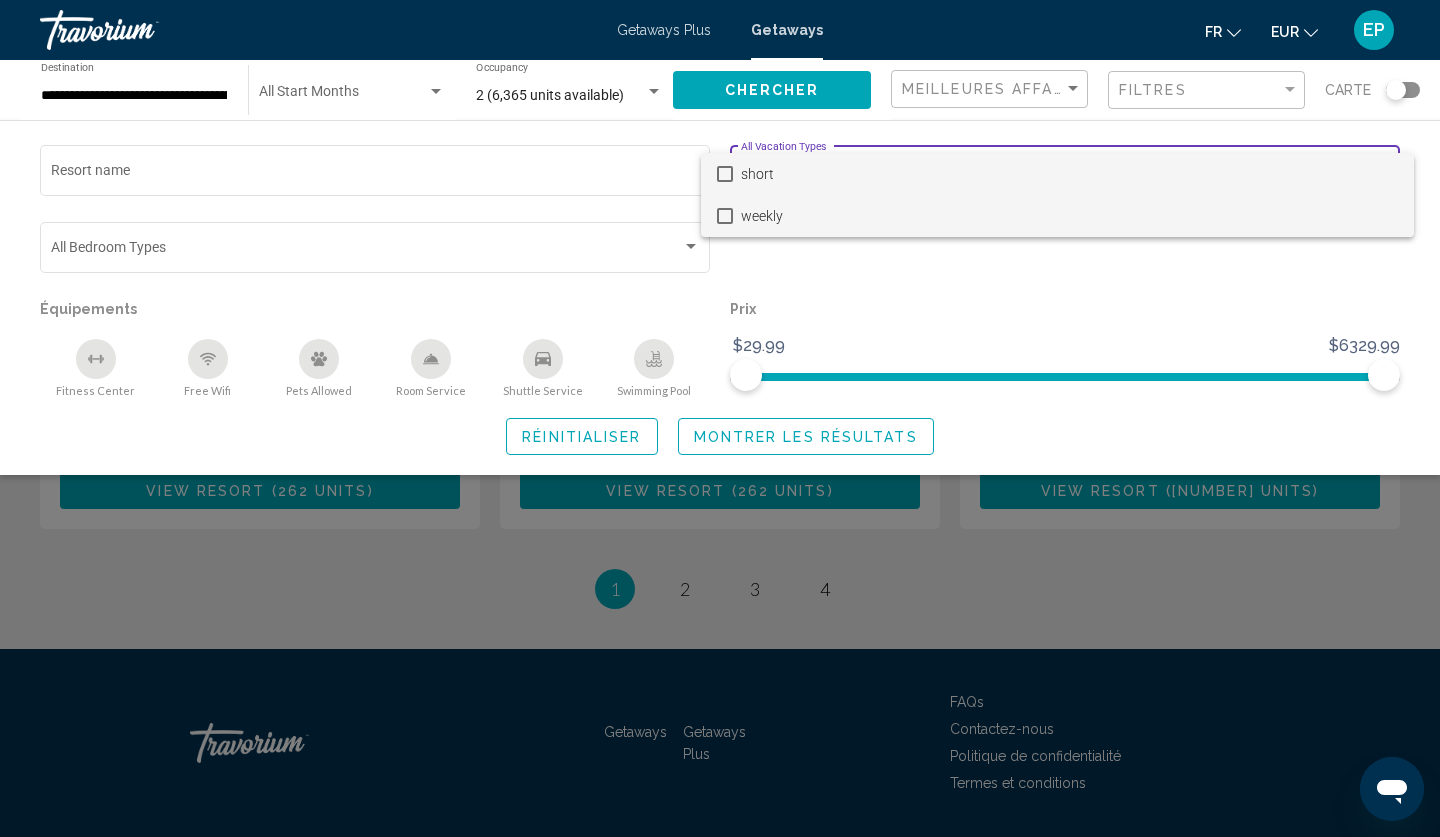 click on "weekly" at bounding box center [1069, 216] 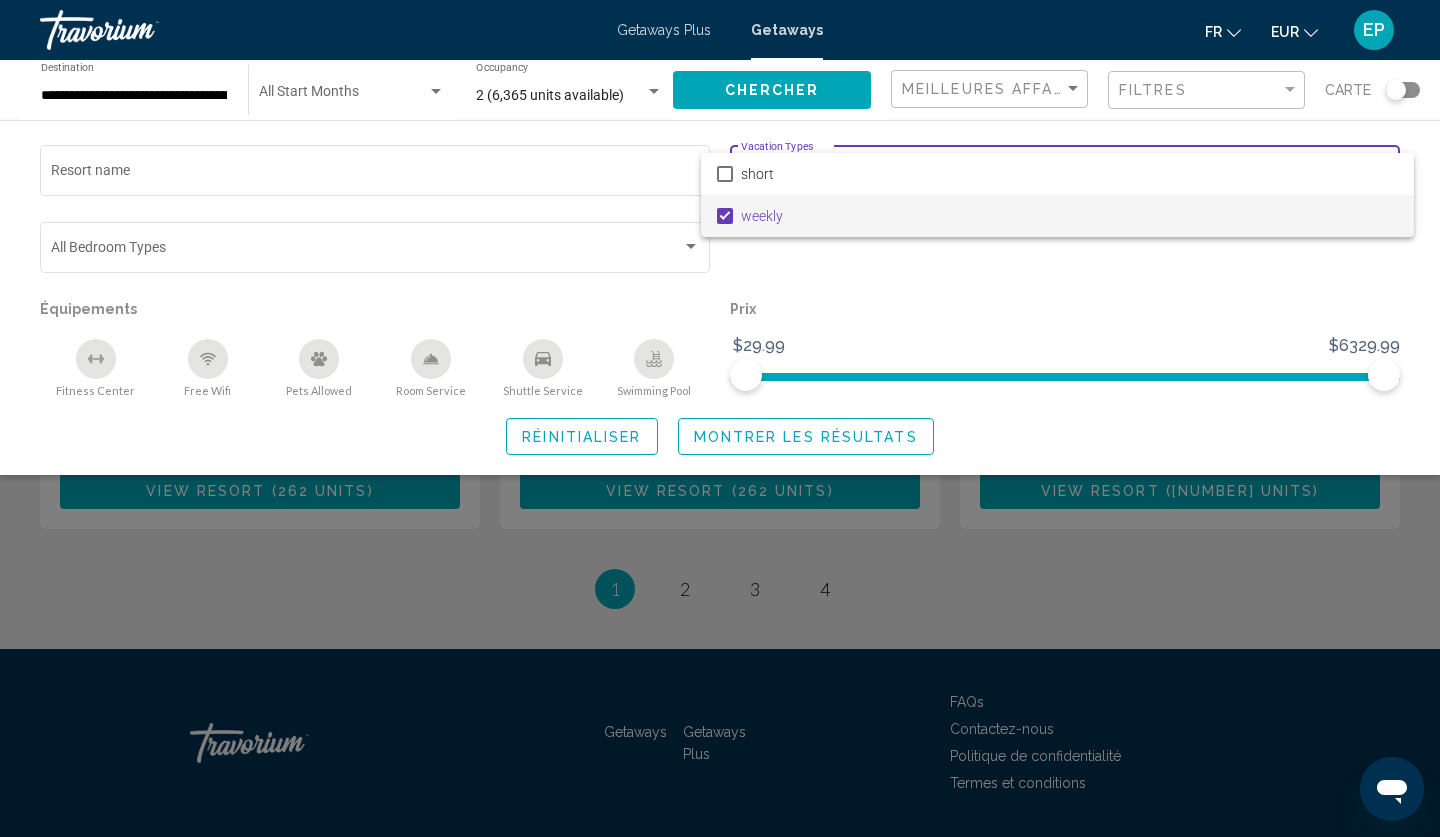 click at bounding box center (720, 418) 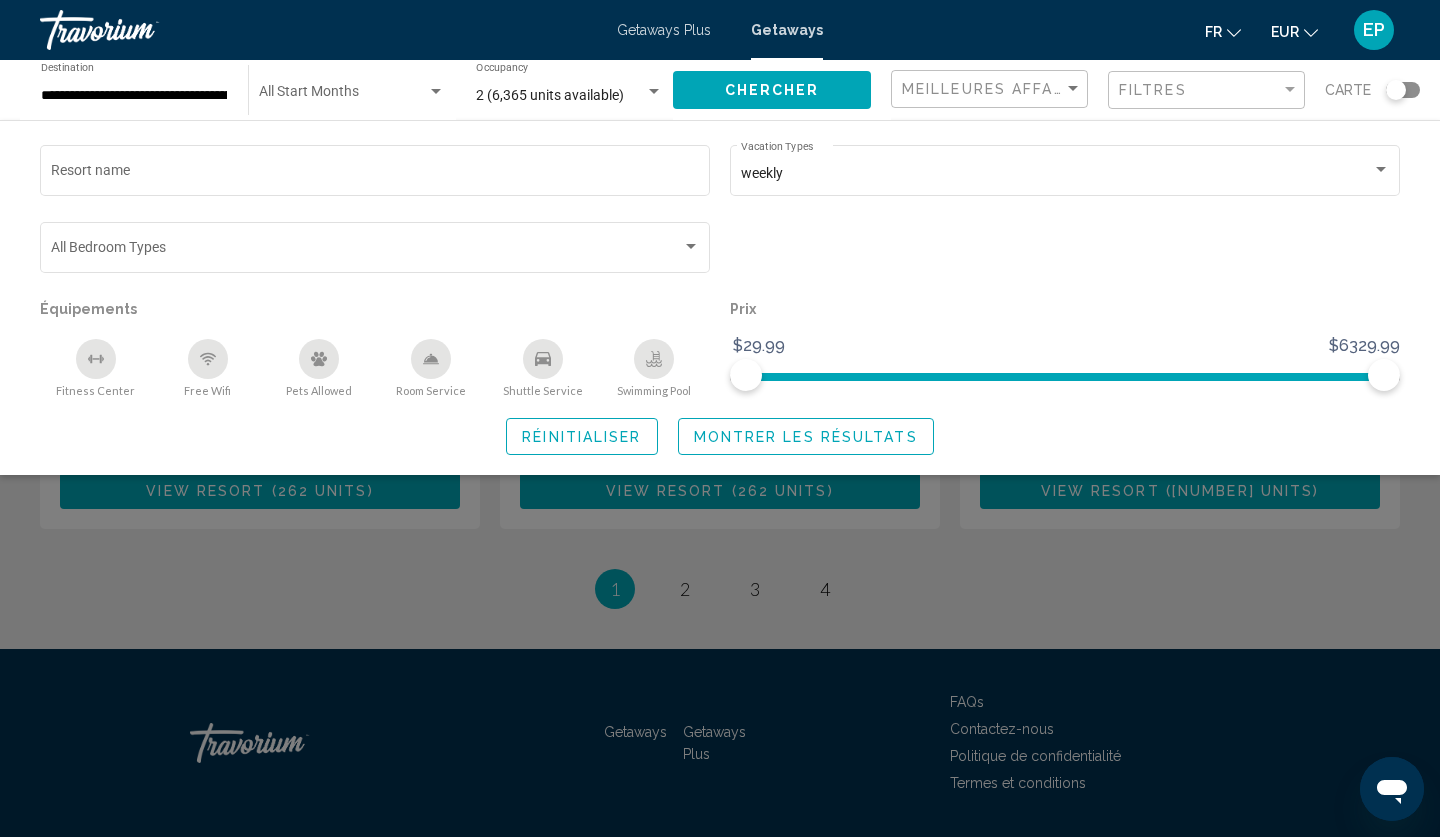 click on "Montrer les résultats" 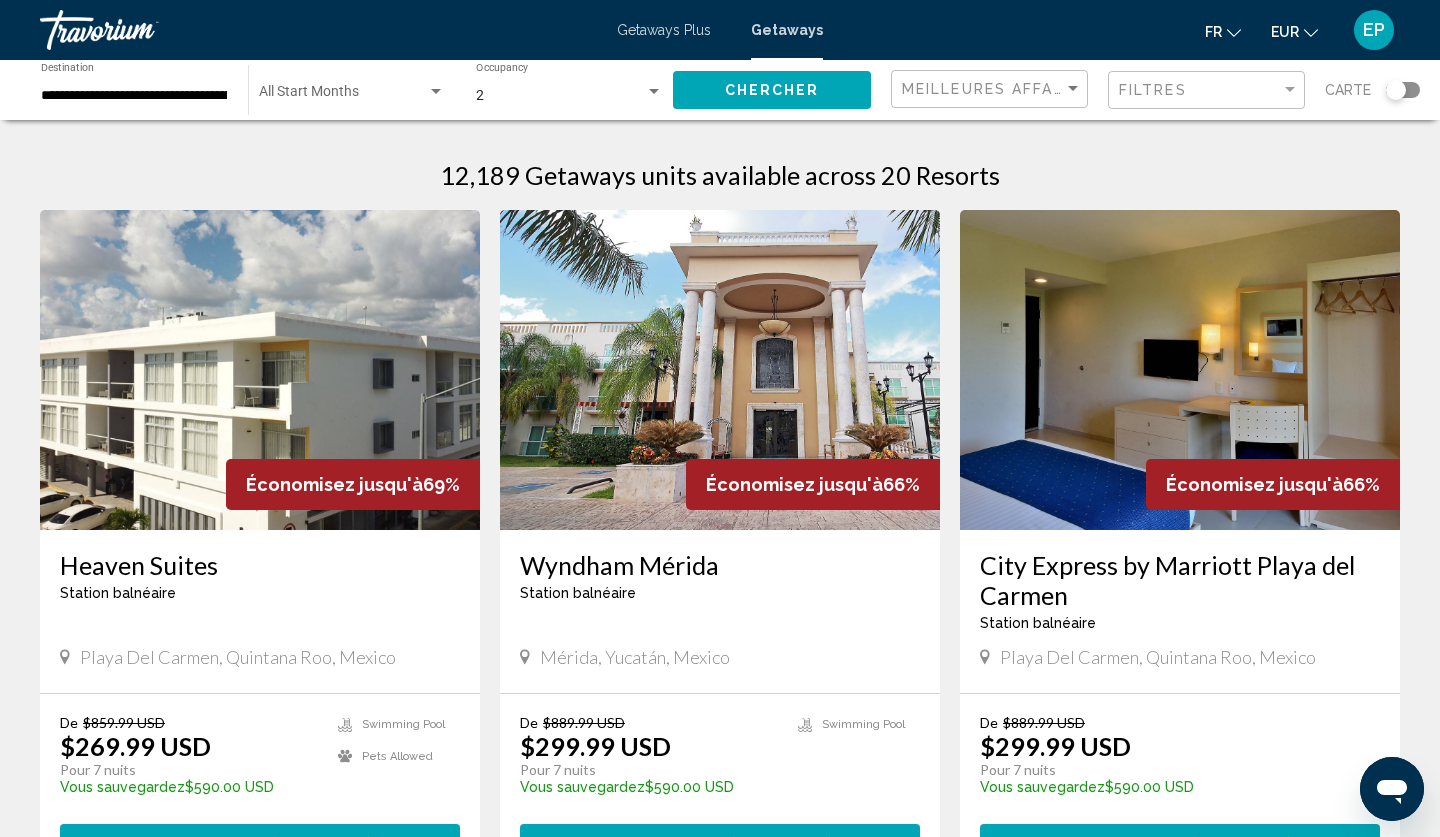 scroll, scrollTop: 0, scrollLeft: 0, axis: both 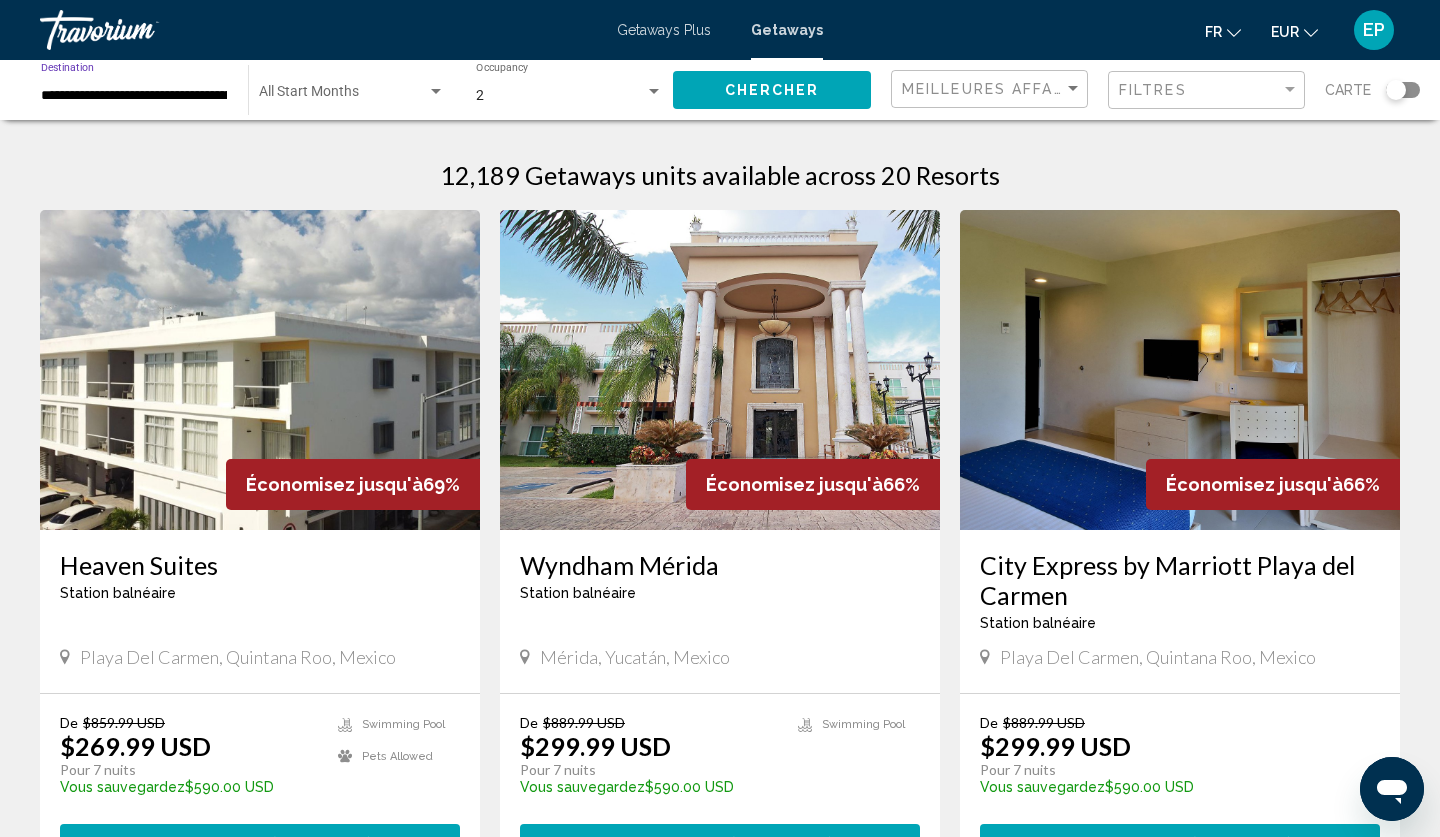click on "**********" at bounding box center (134, 96) 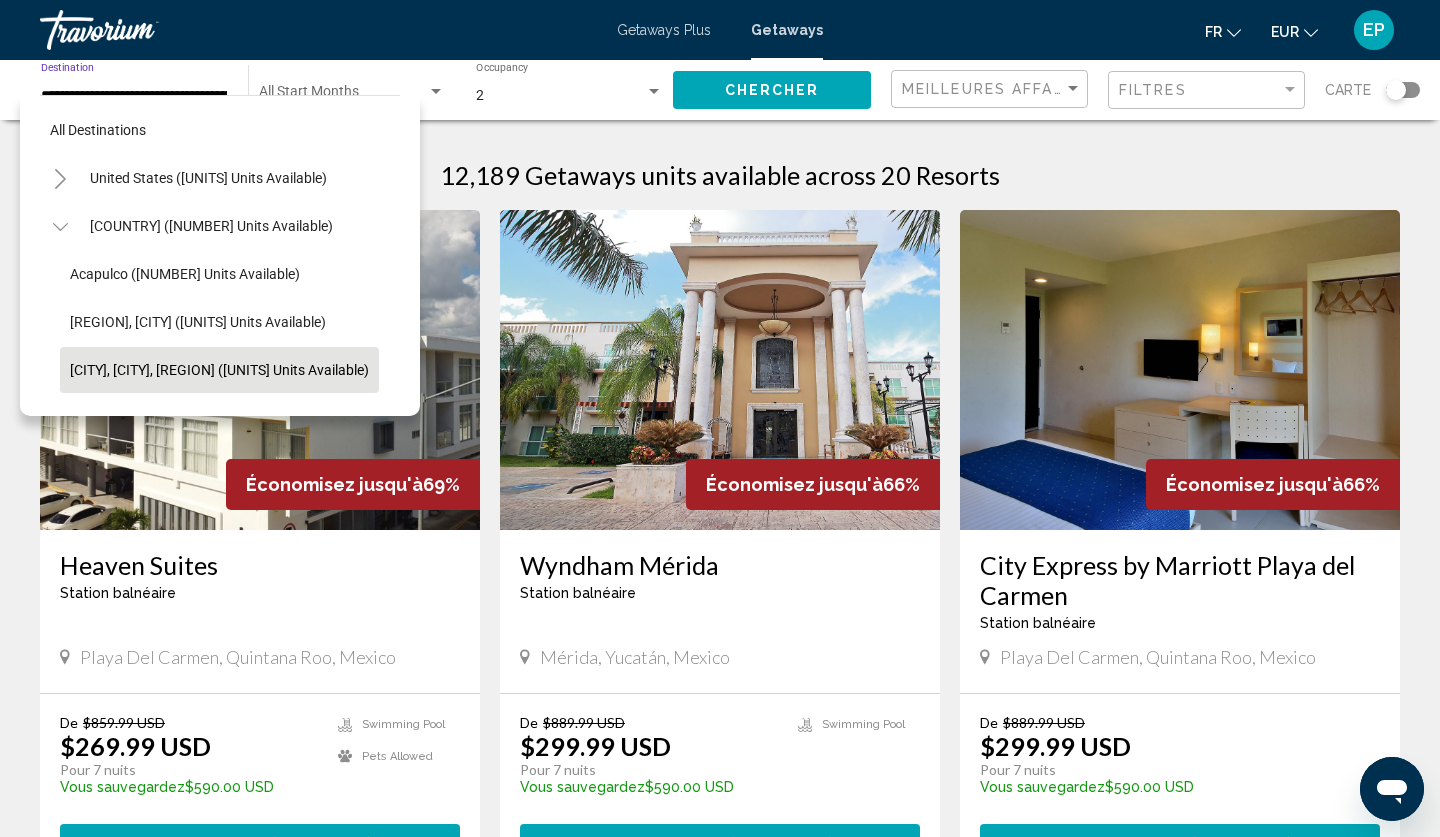 scroll, scrollTop: 119, scrollLeft: 0, axis: vertical 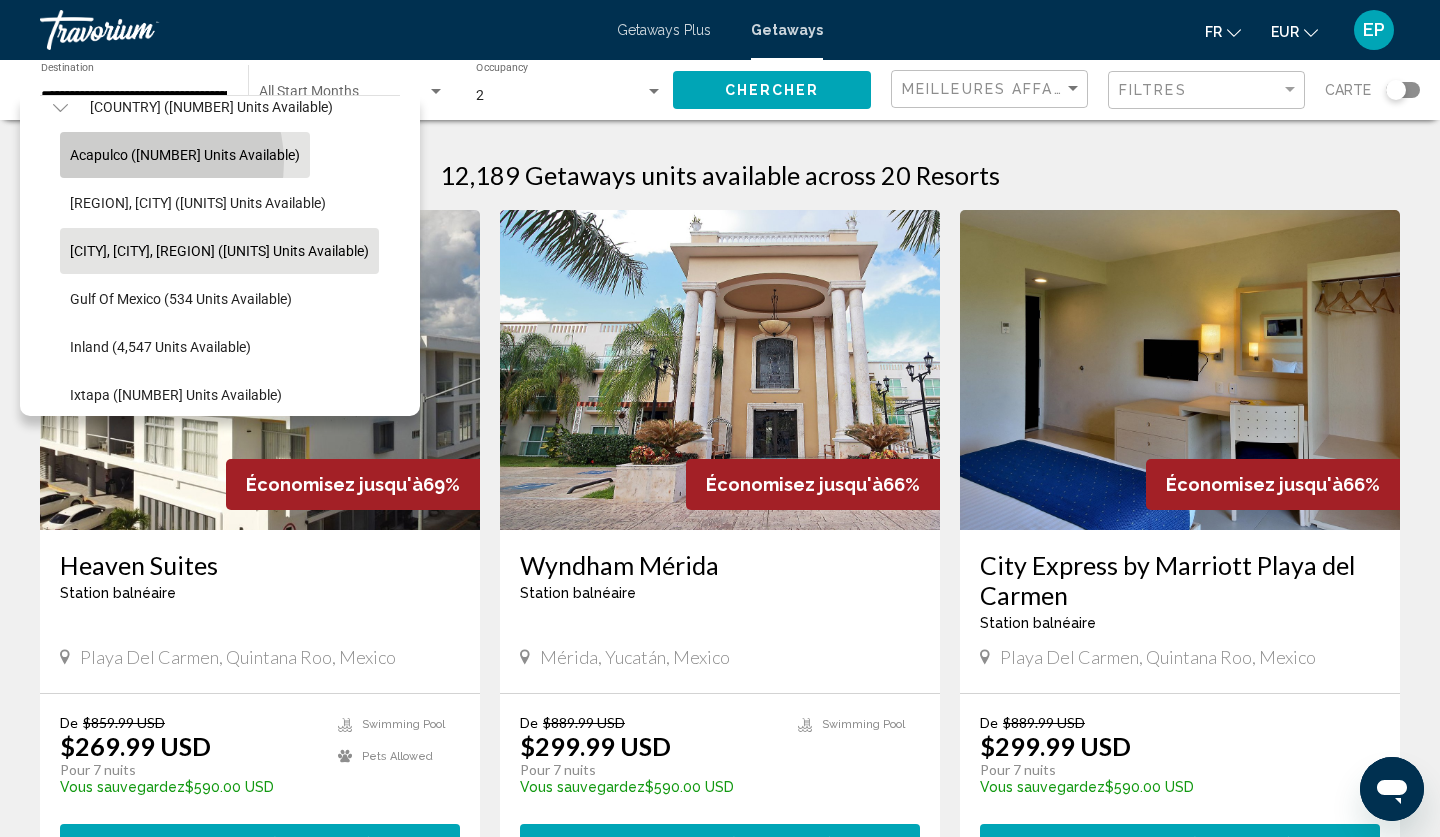 click on "Acapulco ([NUMBER] units available)" 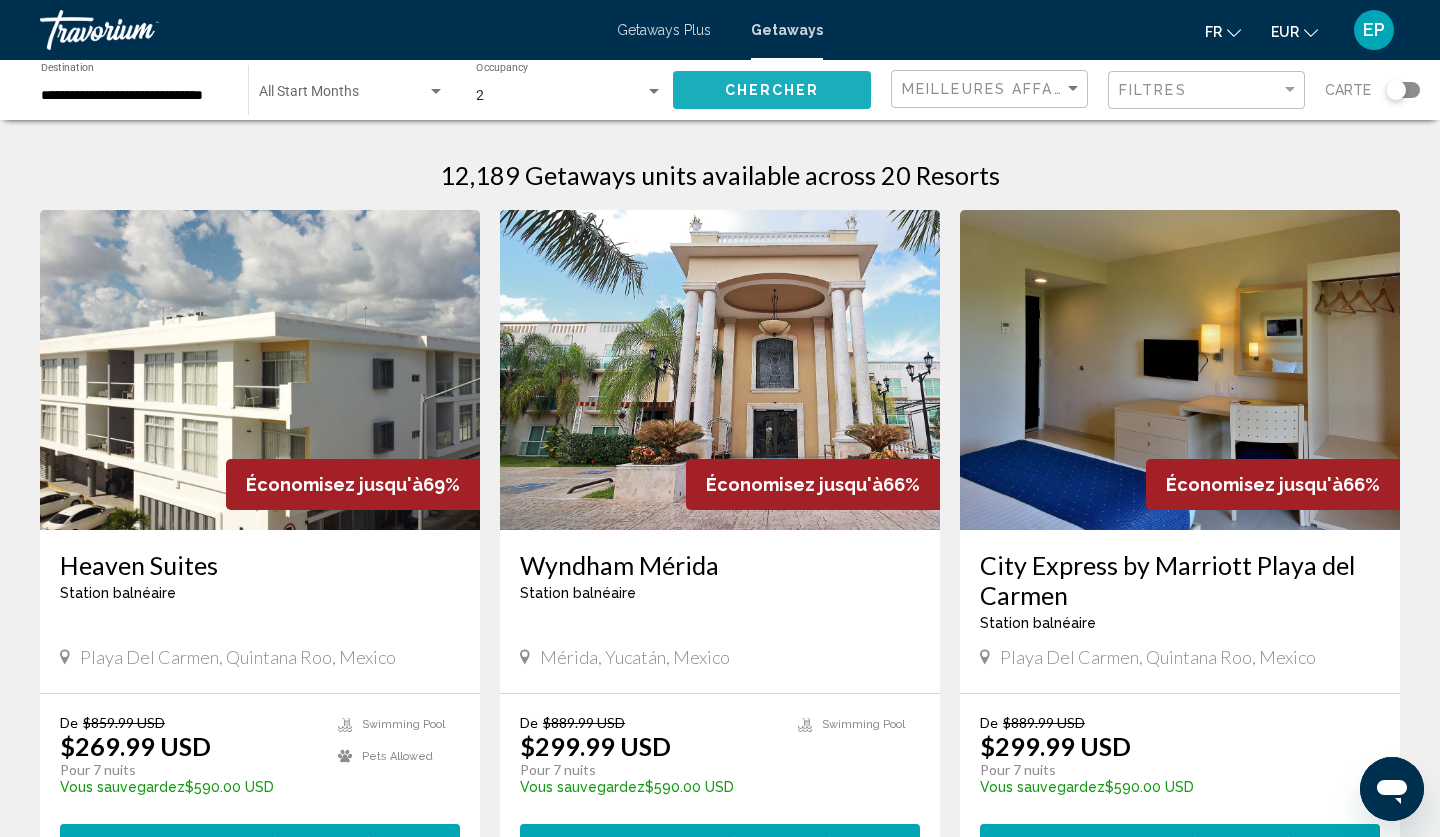 click on "Chercher" 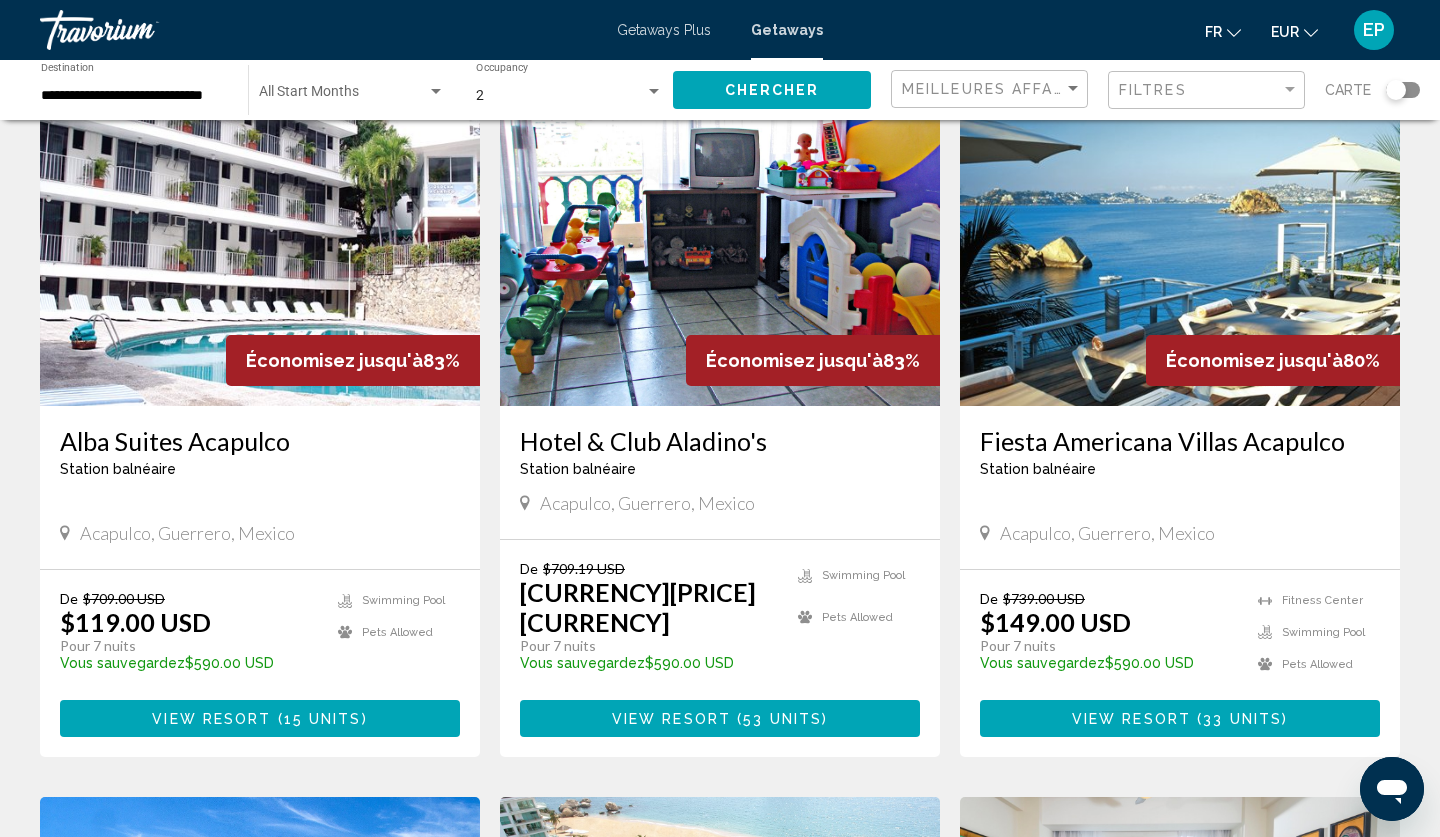 scroll, scrollTop: 122, scrollLeft: 0, axis: vertical 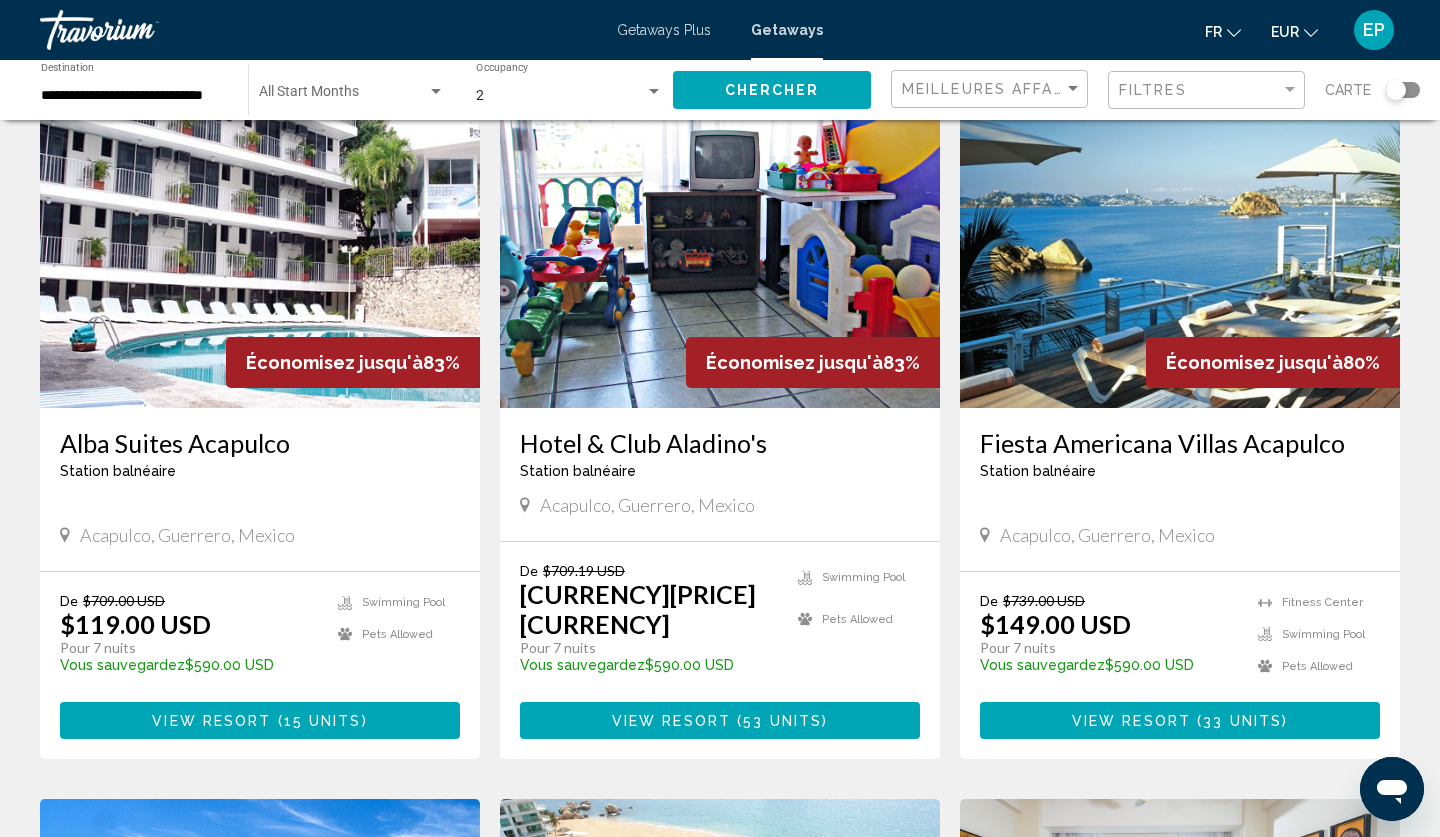 click at bounding box center (1180, 248) 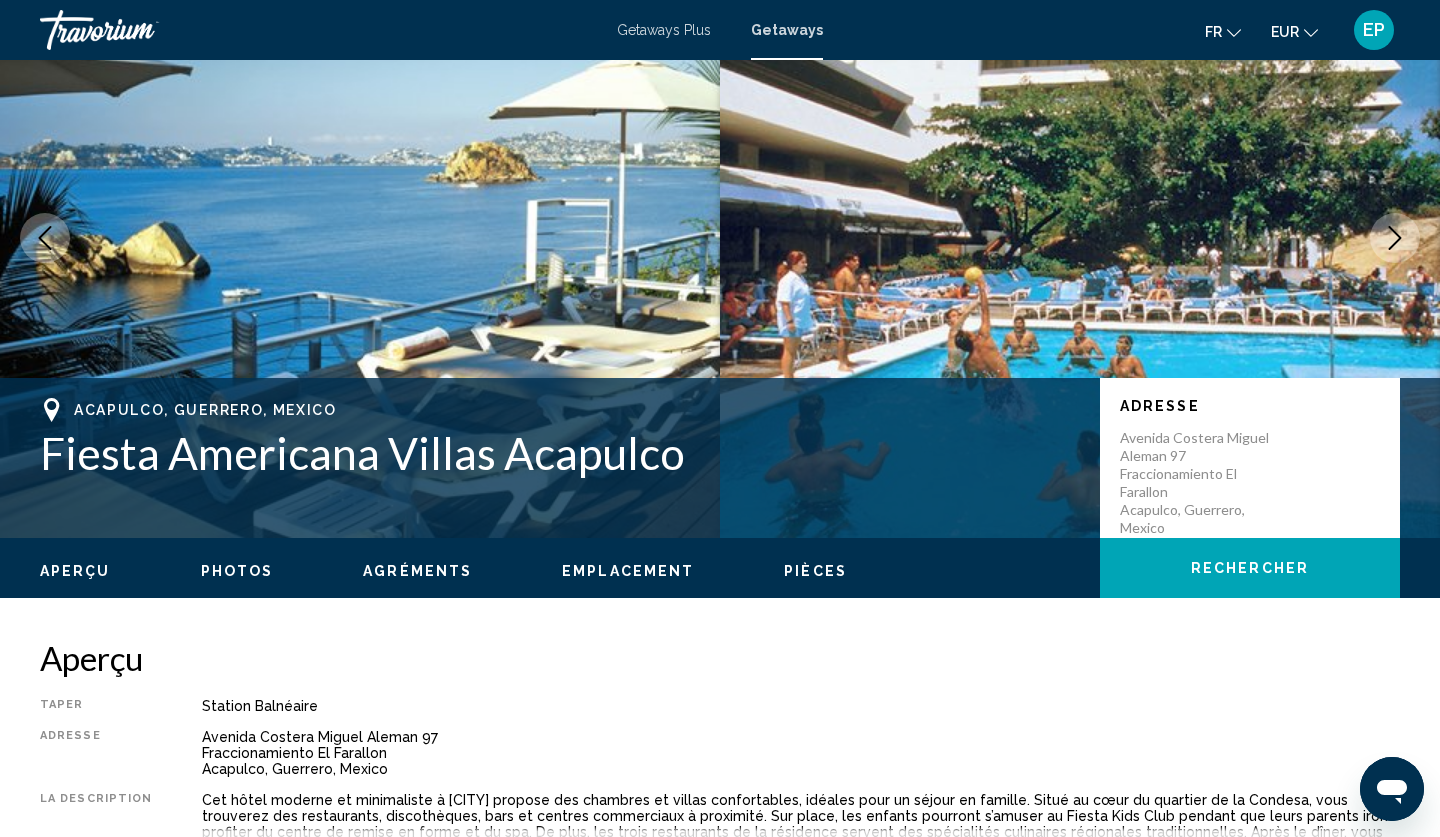 scroll, scrollTop: 0, scrollLeft: 0, axis: both 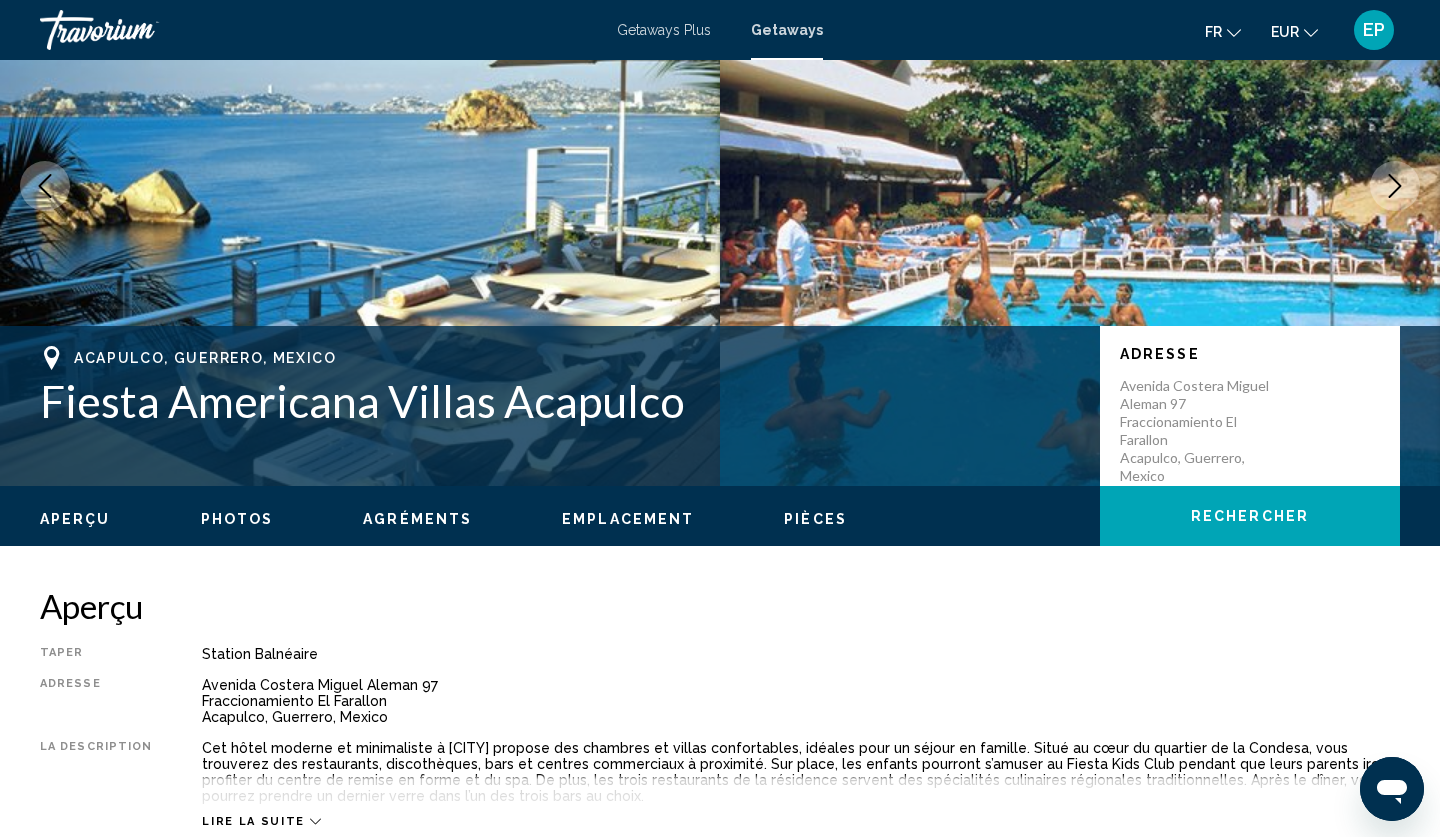 click on "Photos" at bounding box center (237, 519) 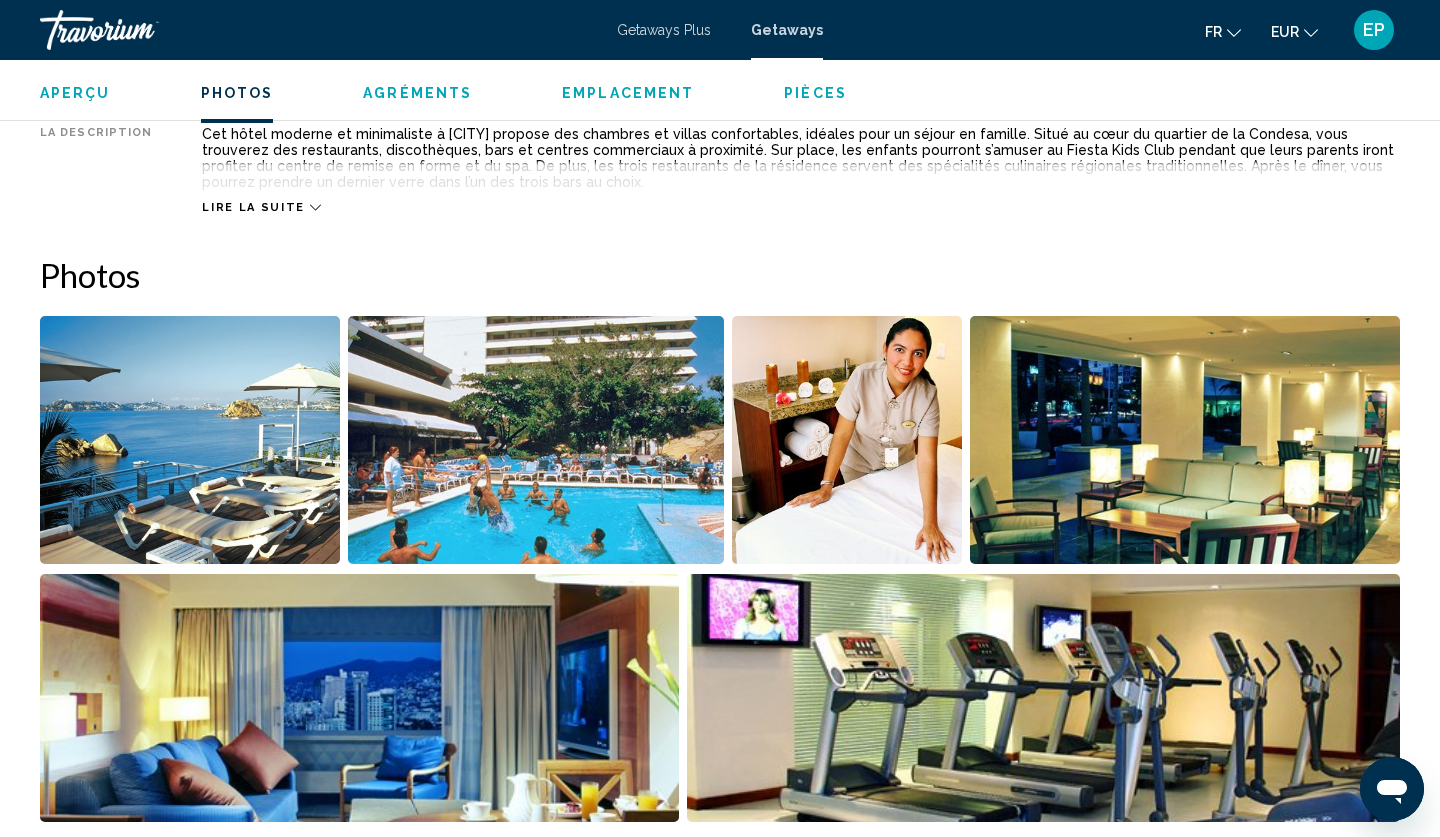 scroll, scrollTop: 923, scrollLeft: 0, axis: vertical 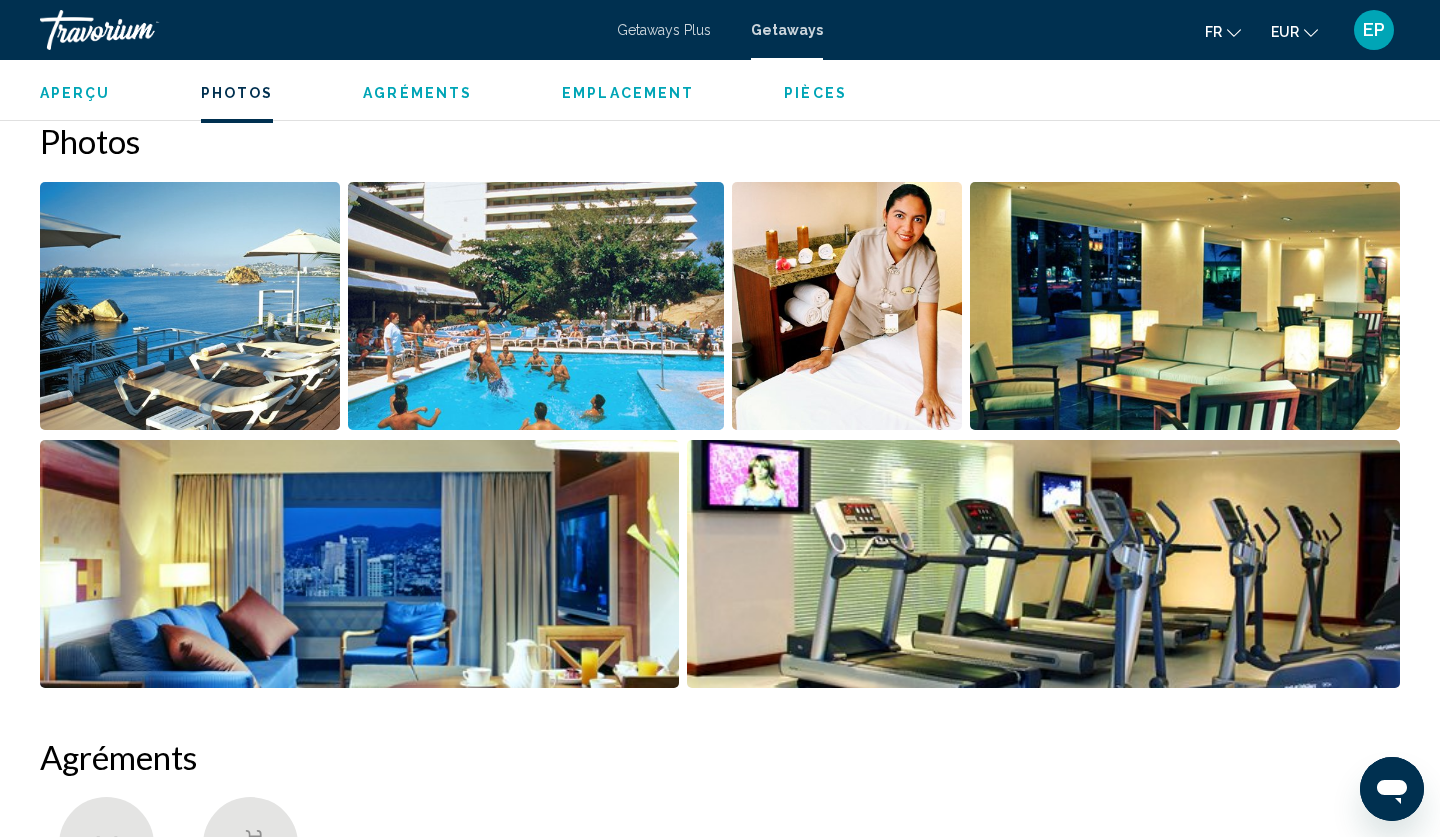 click at bounding box center (190, 306) 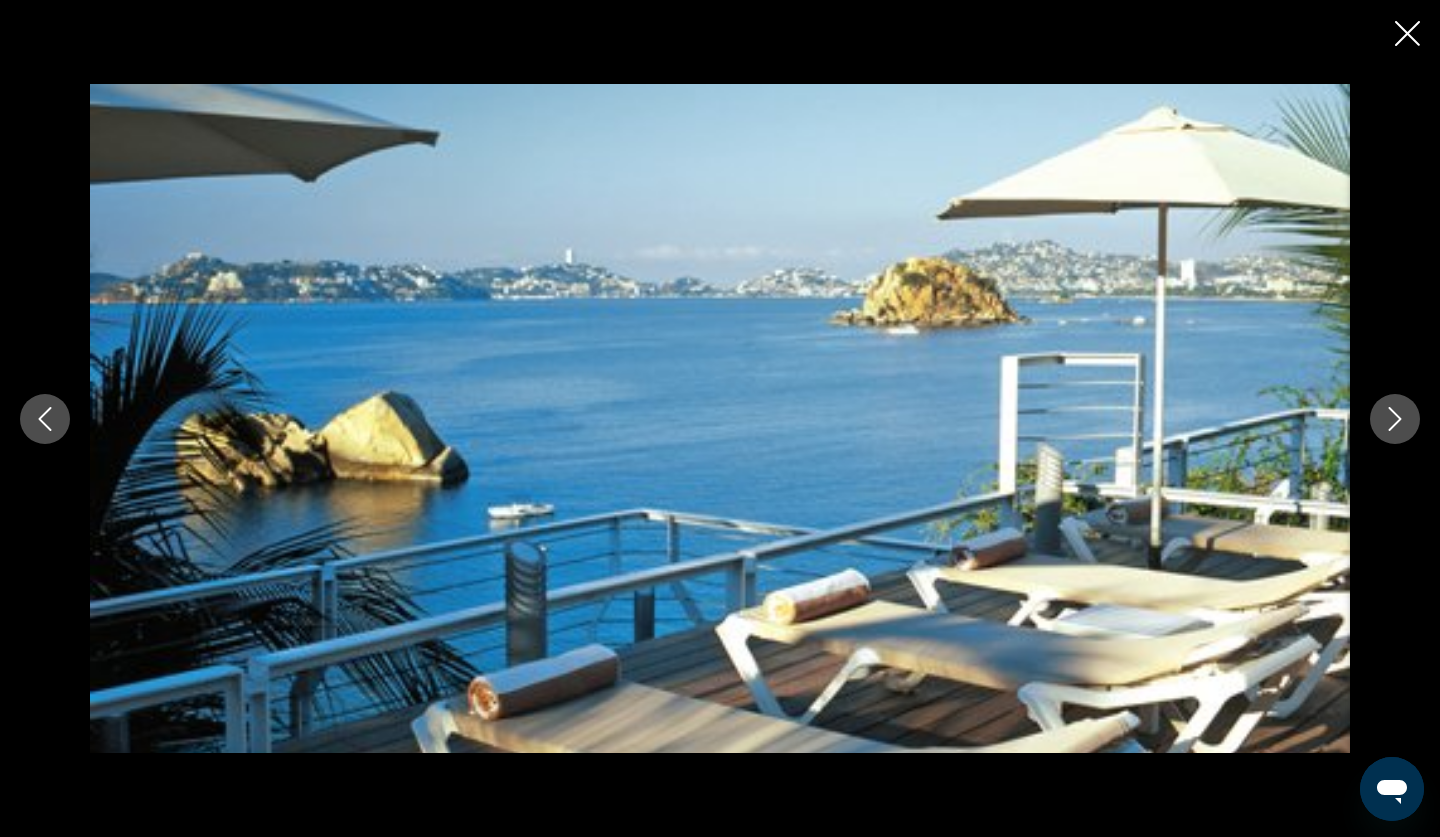 type 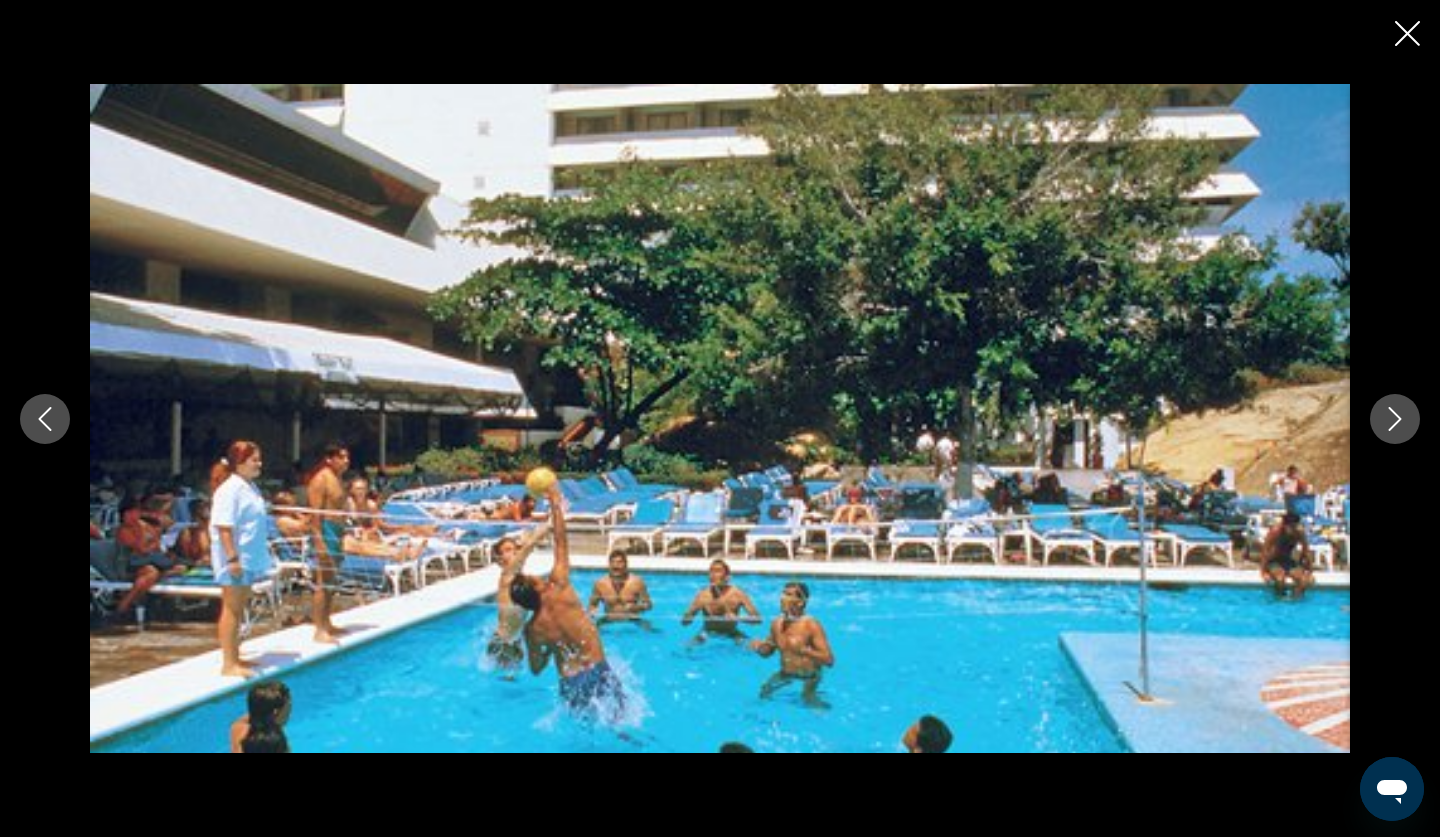 click 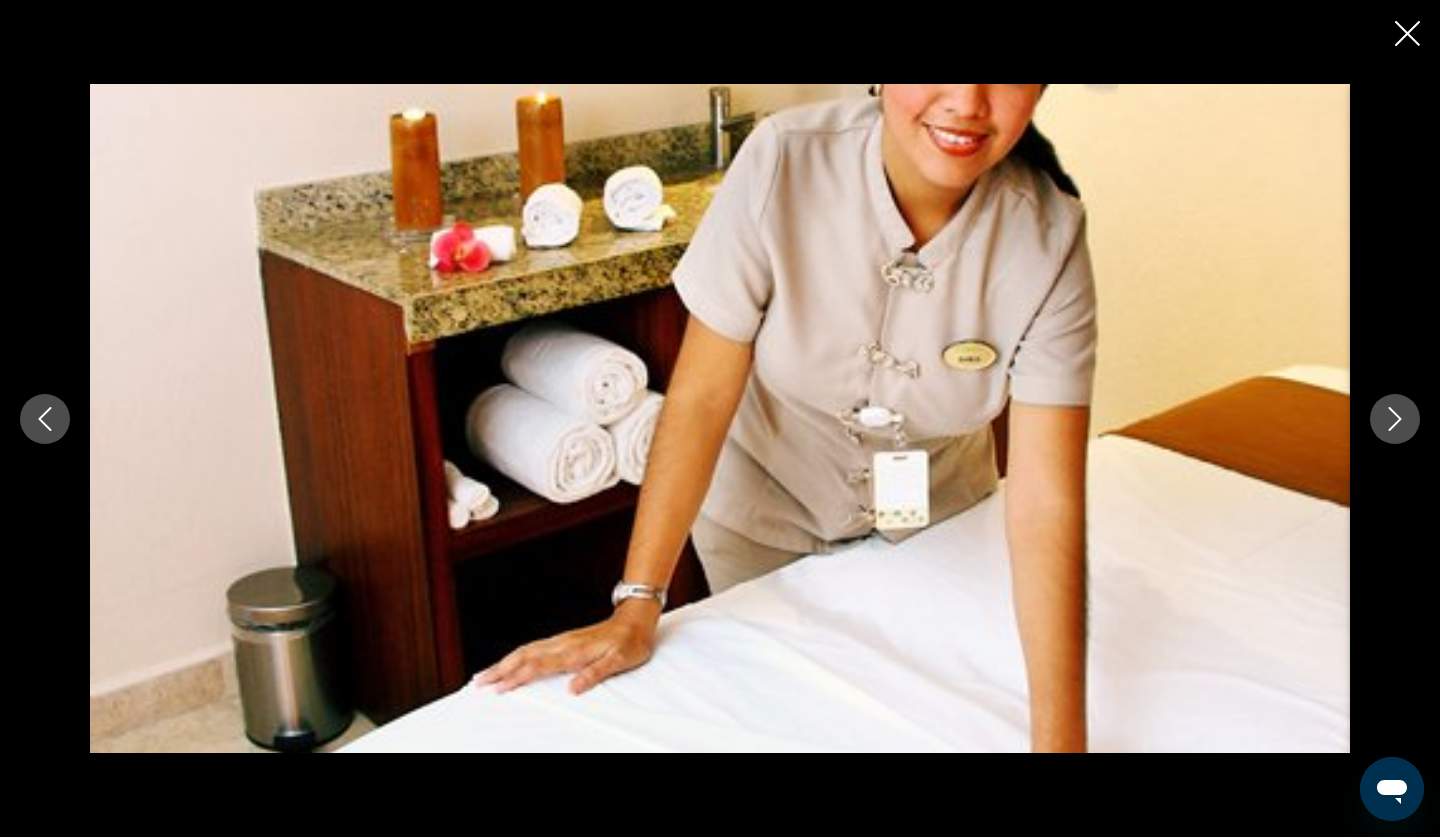 click 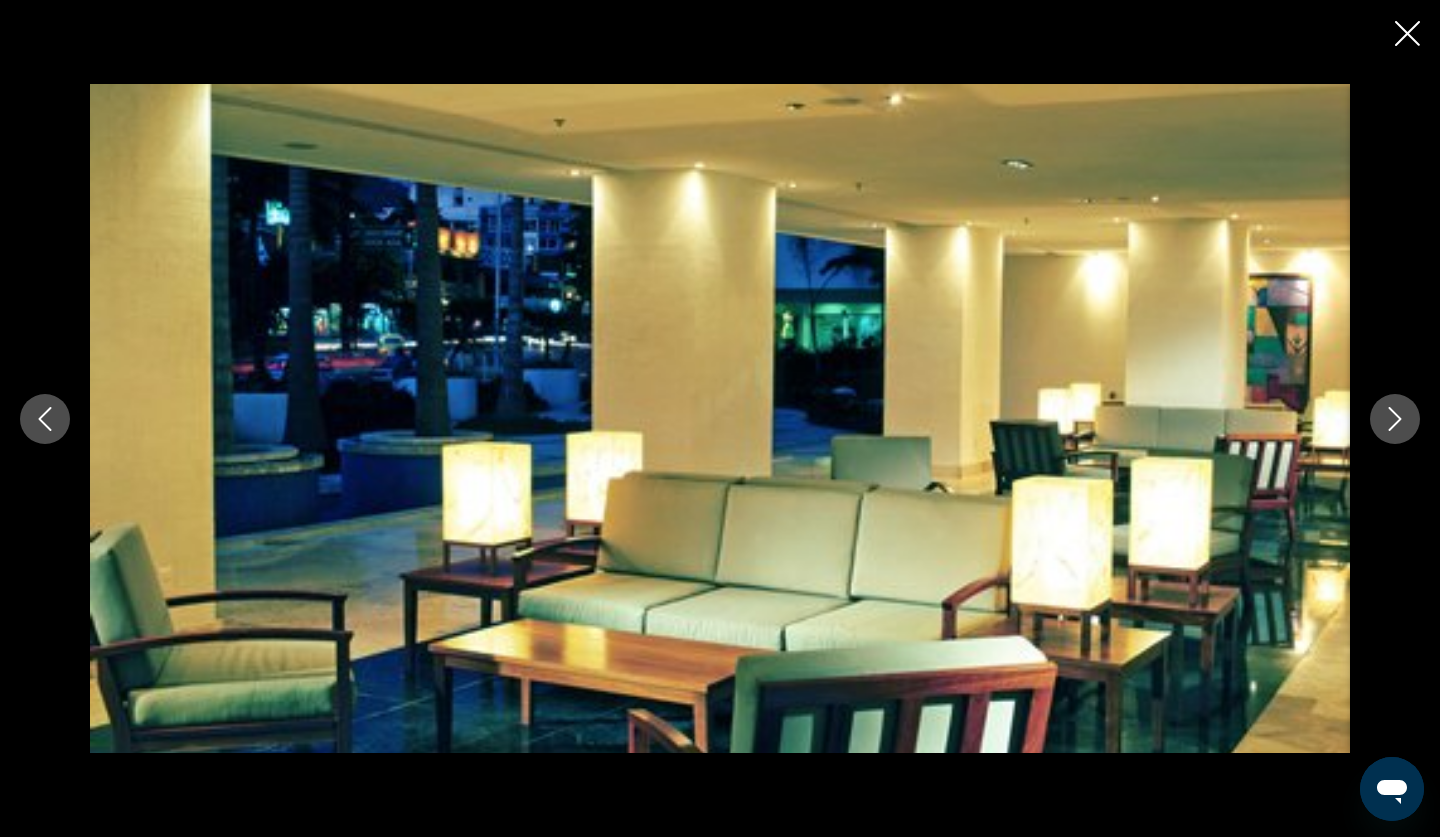 click 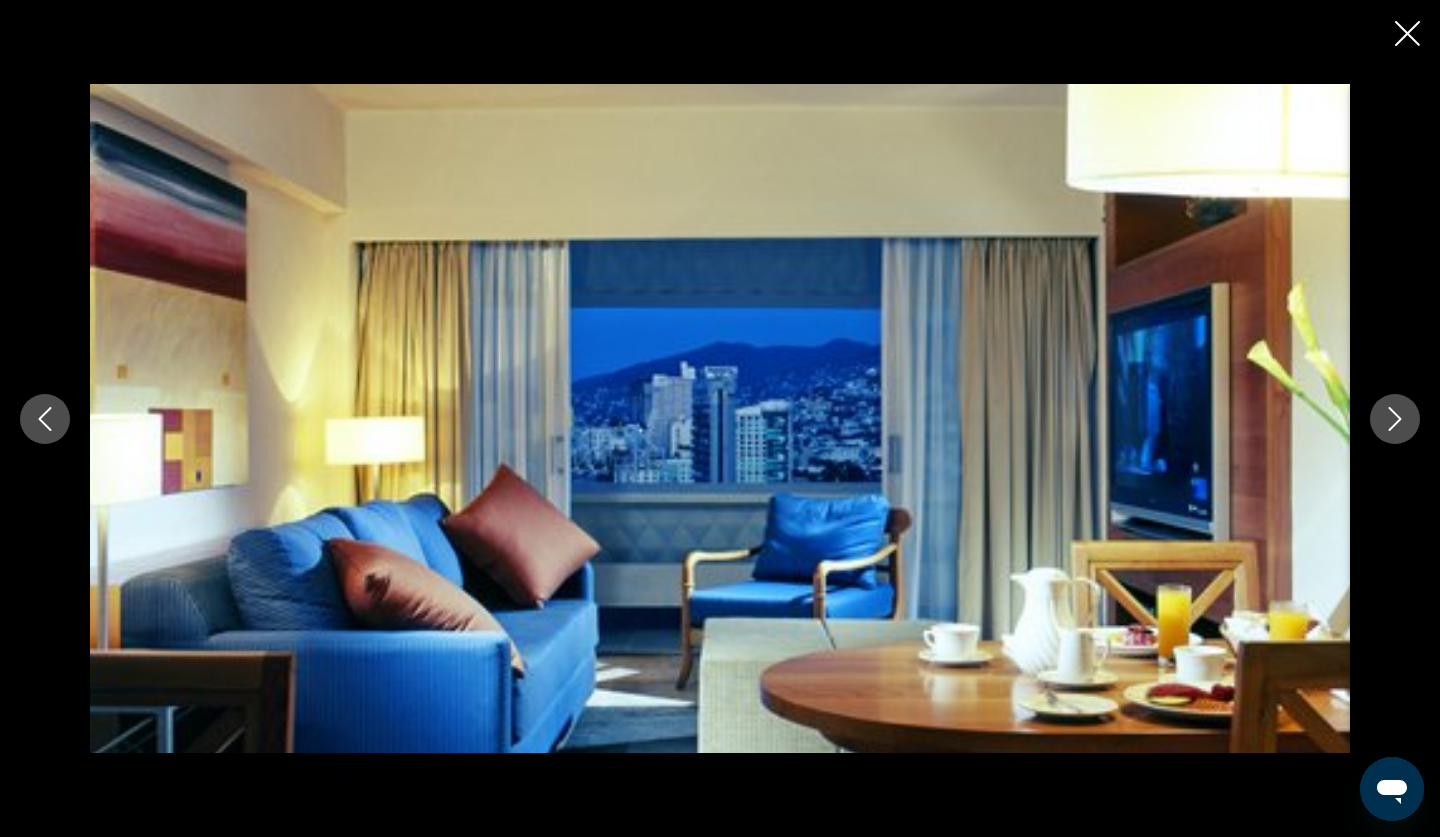 click 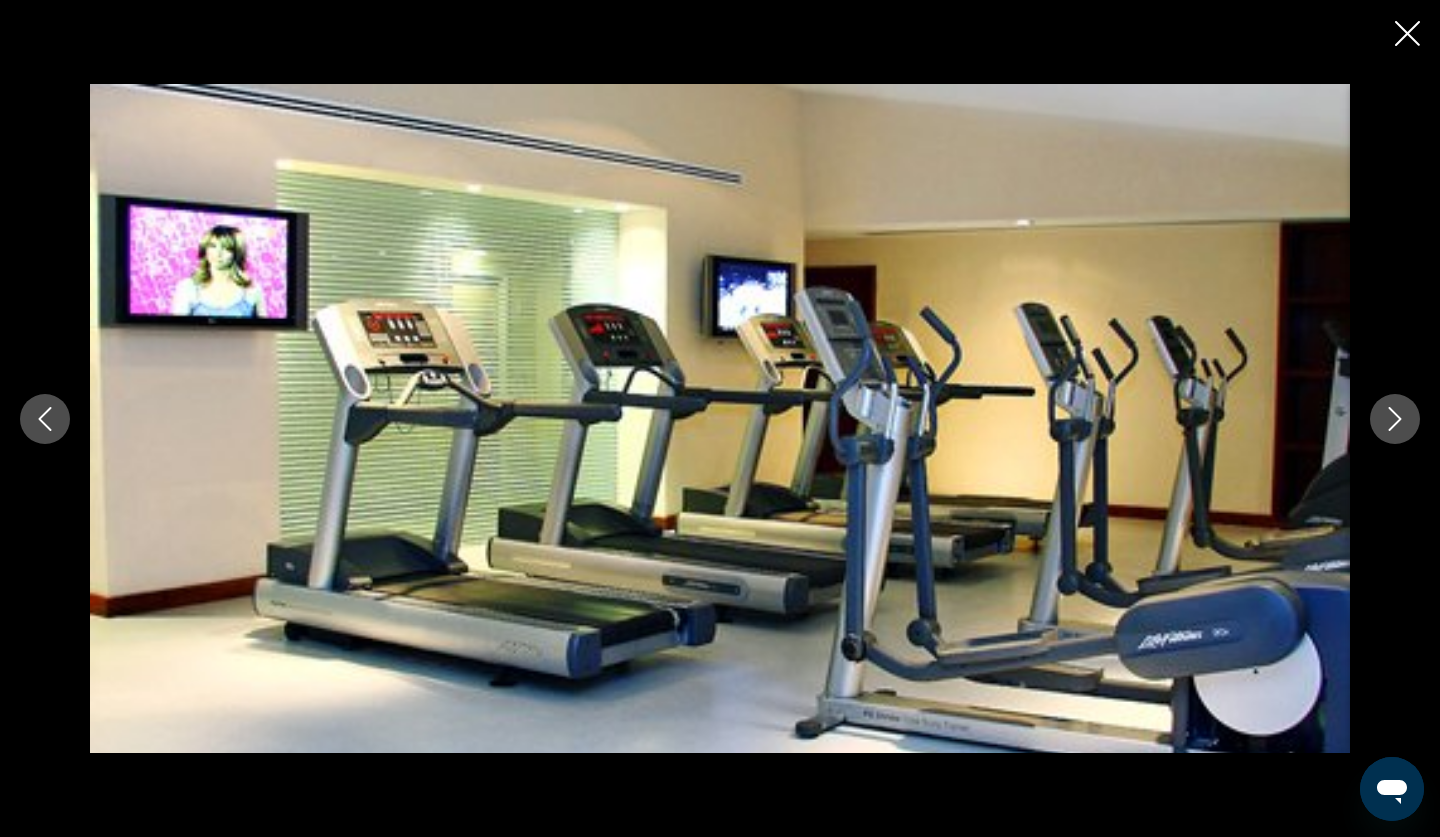 click 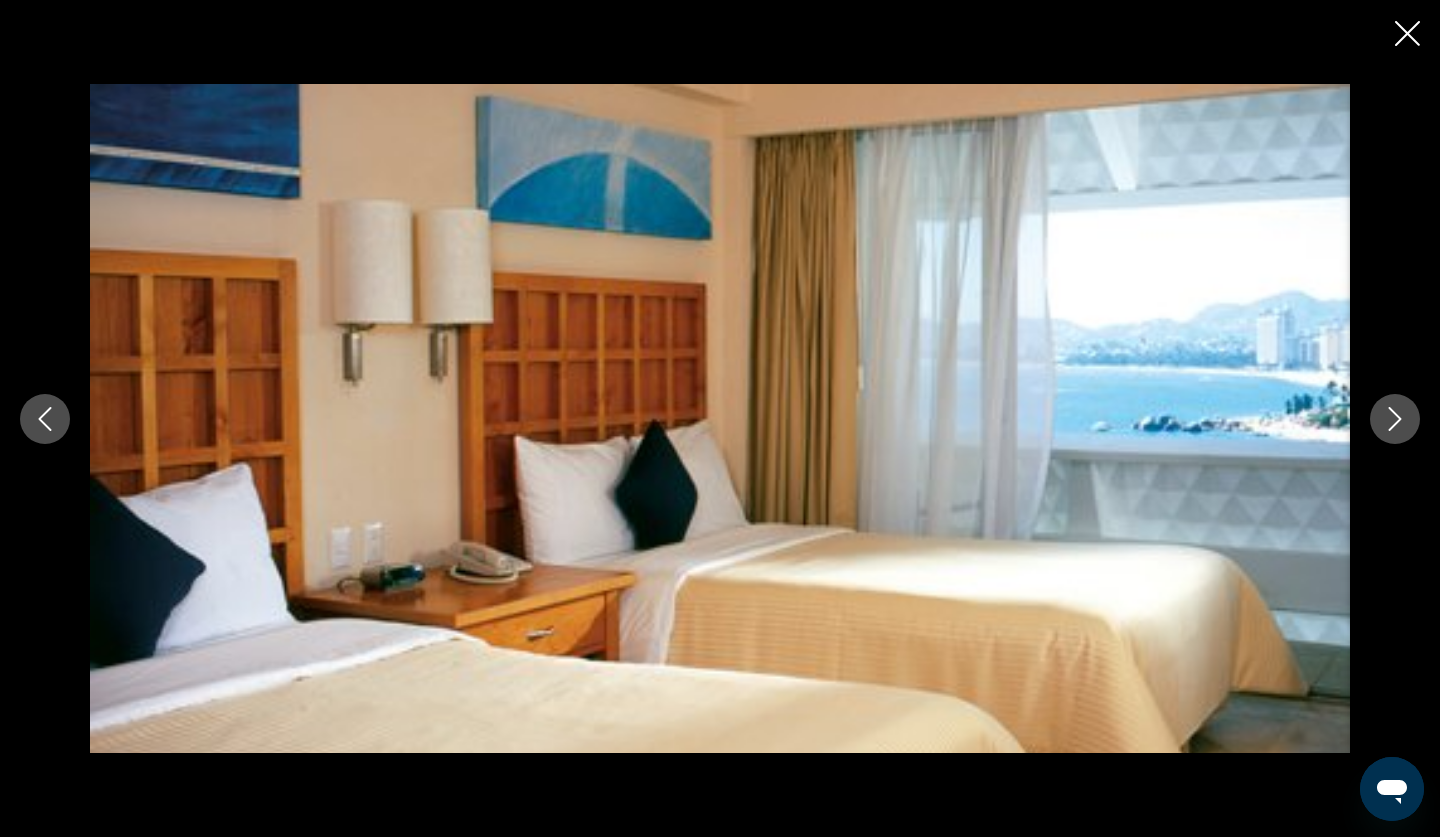 click 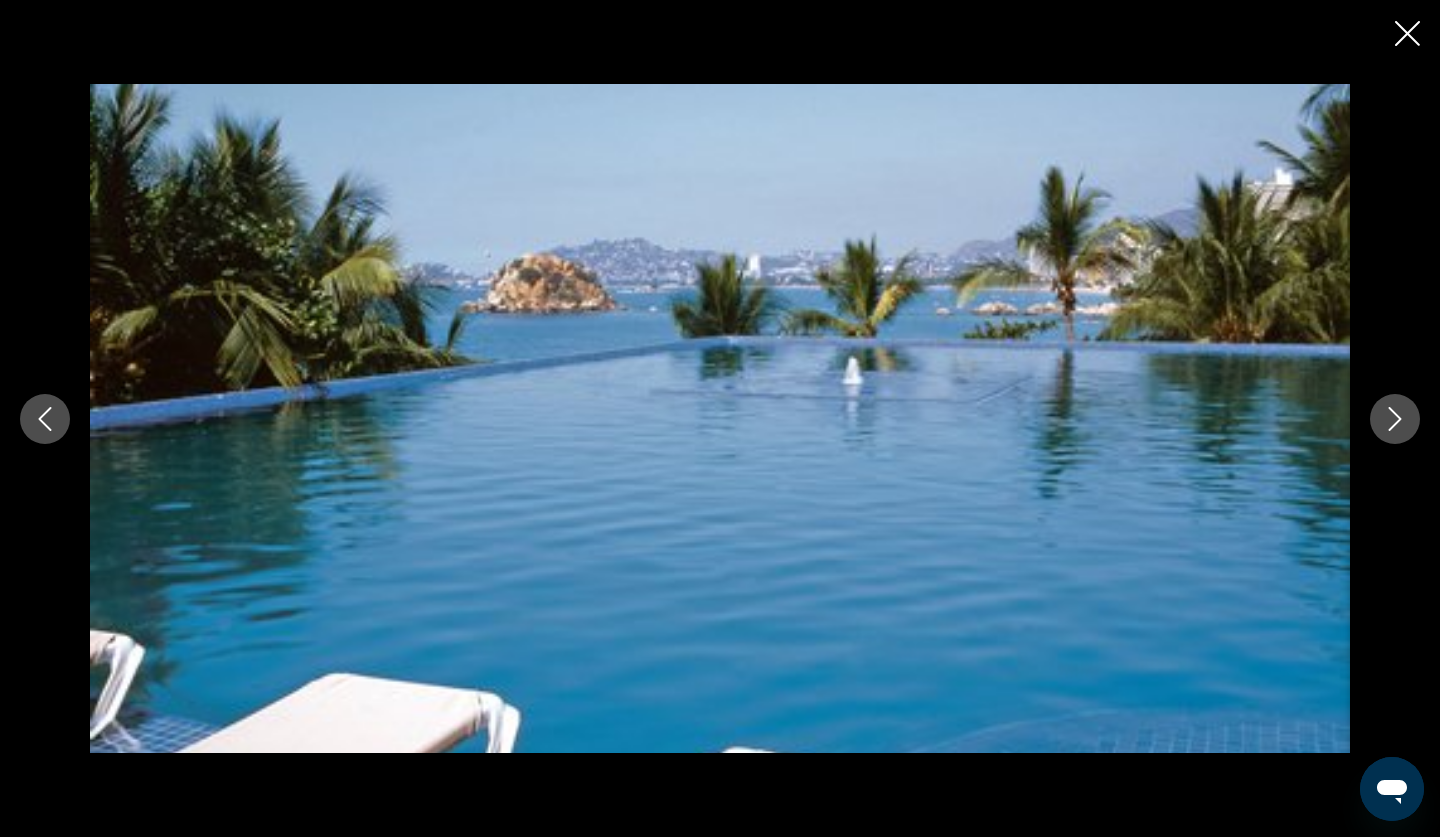 click 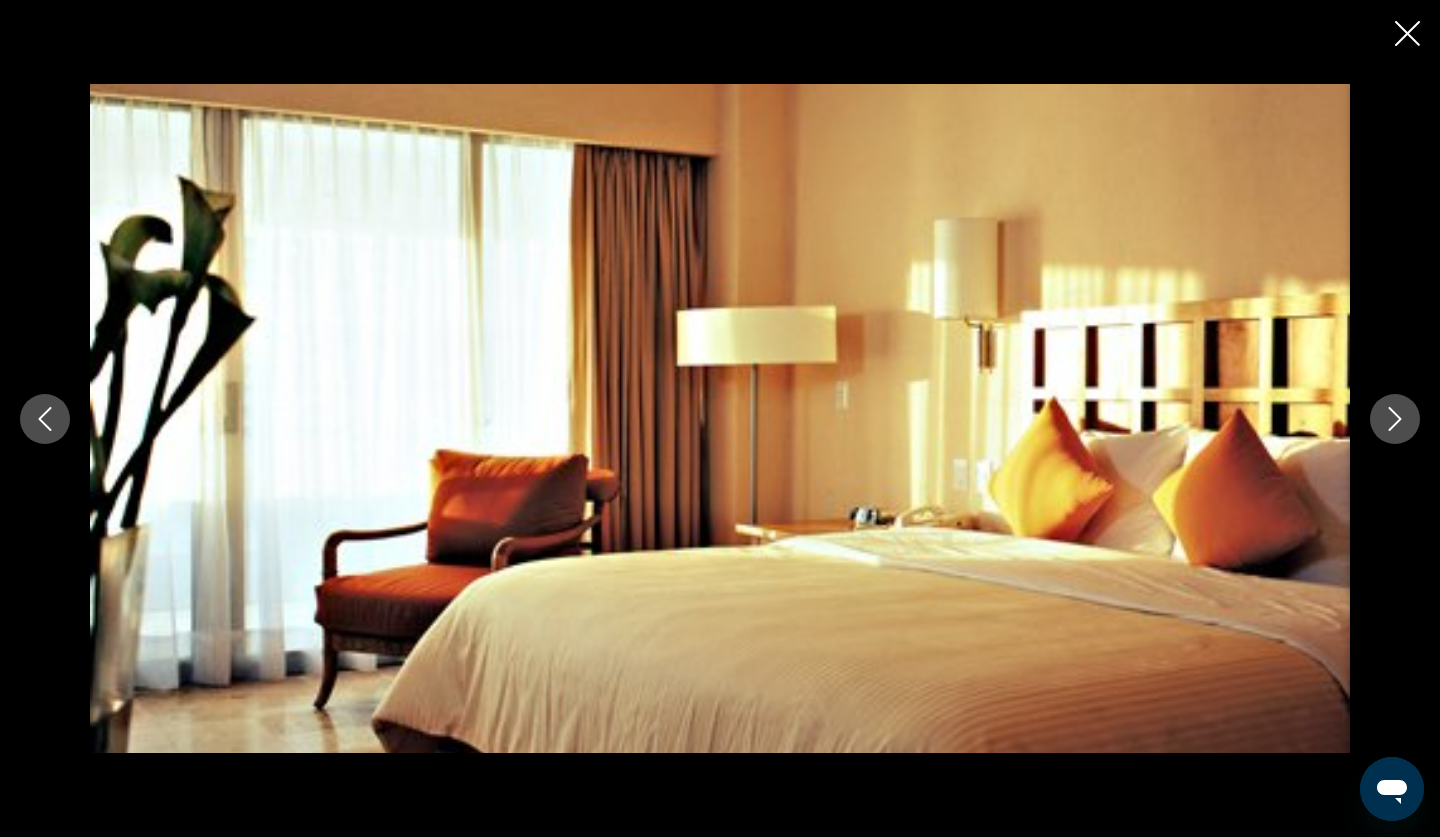 click 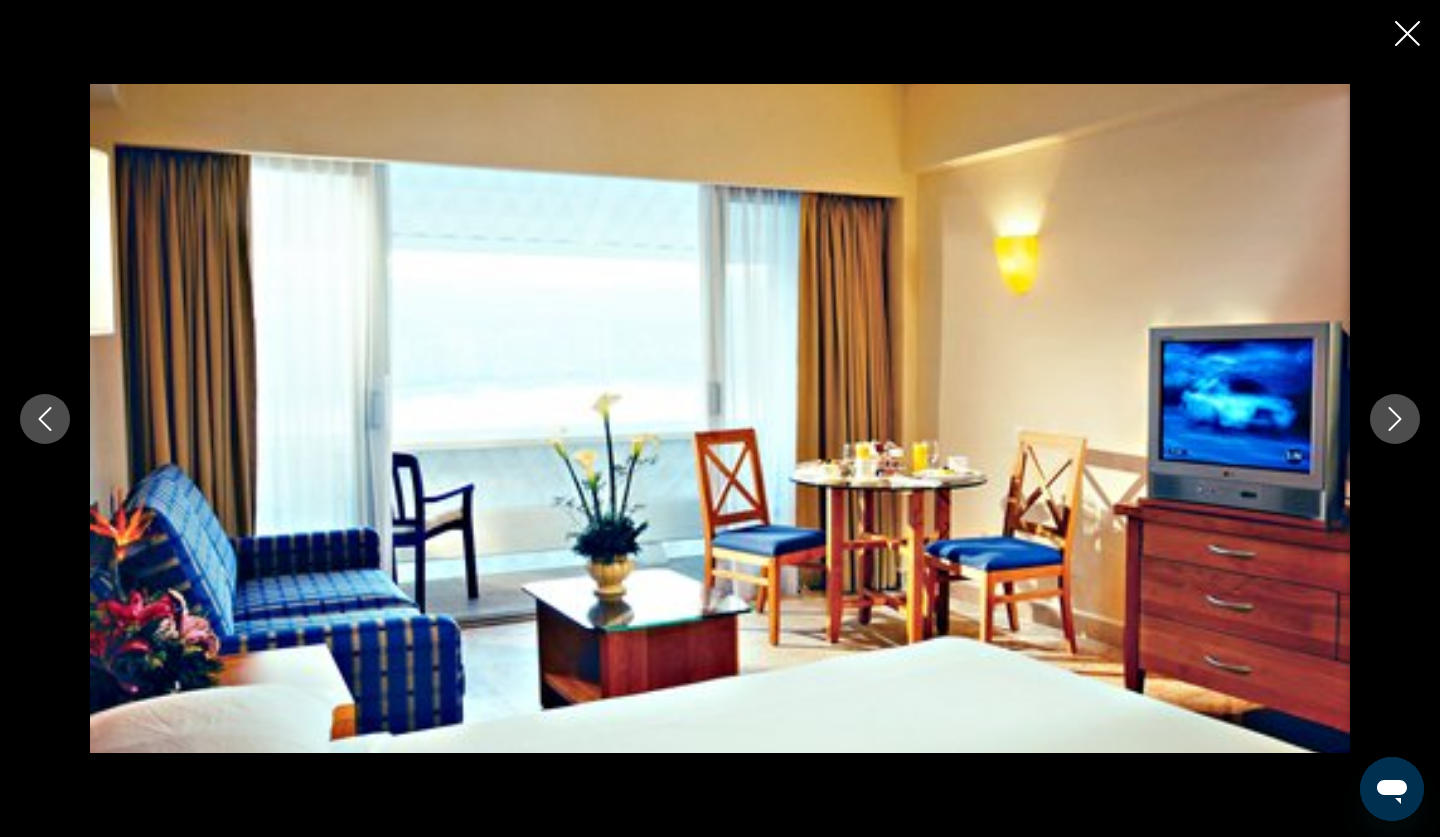 click 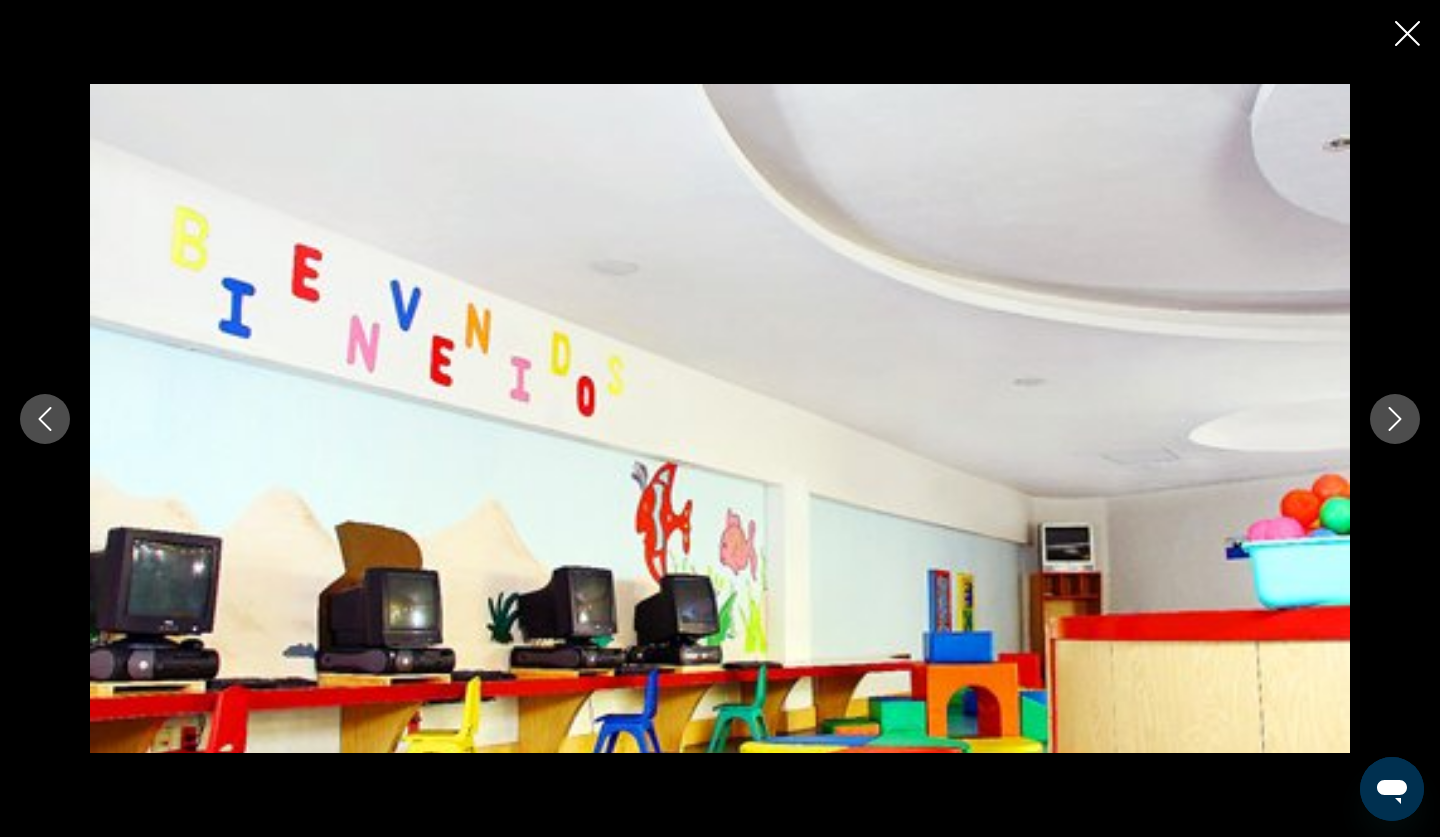 click 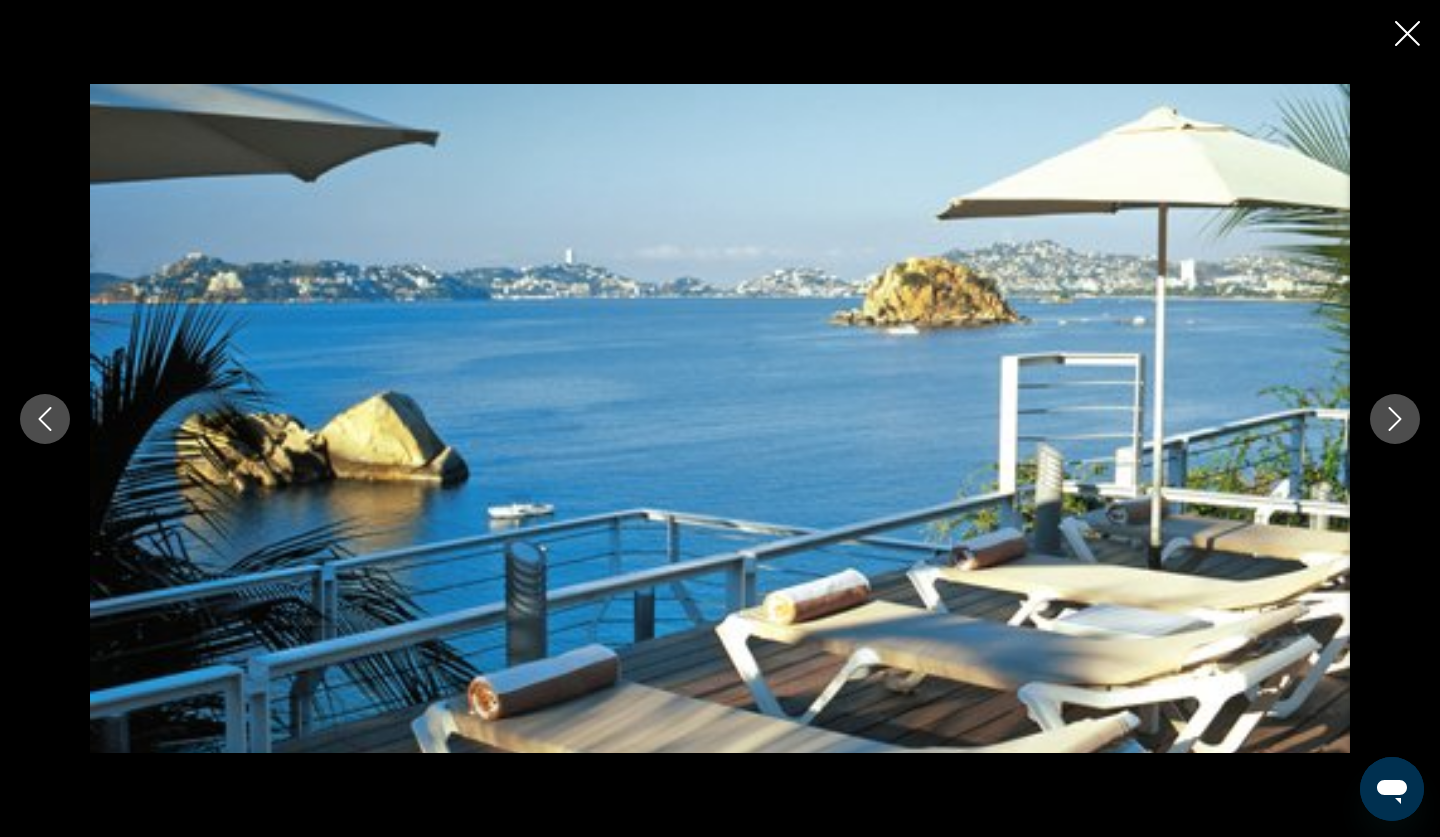 click 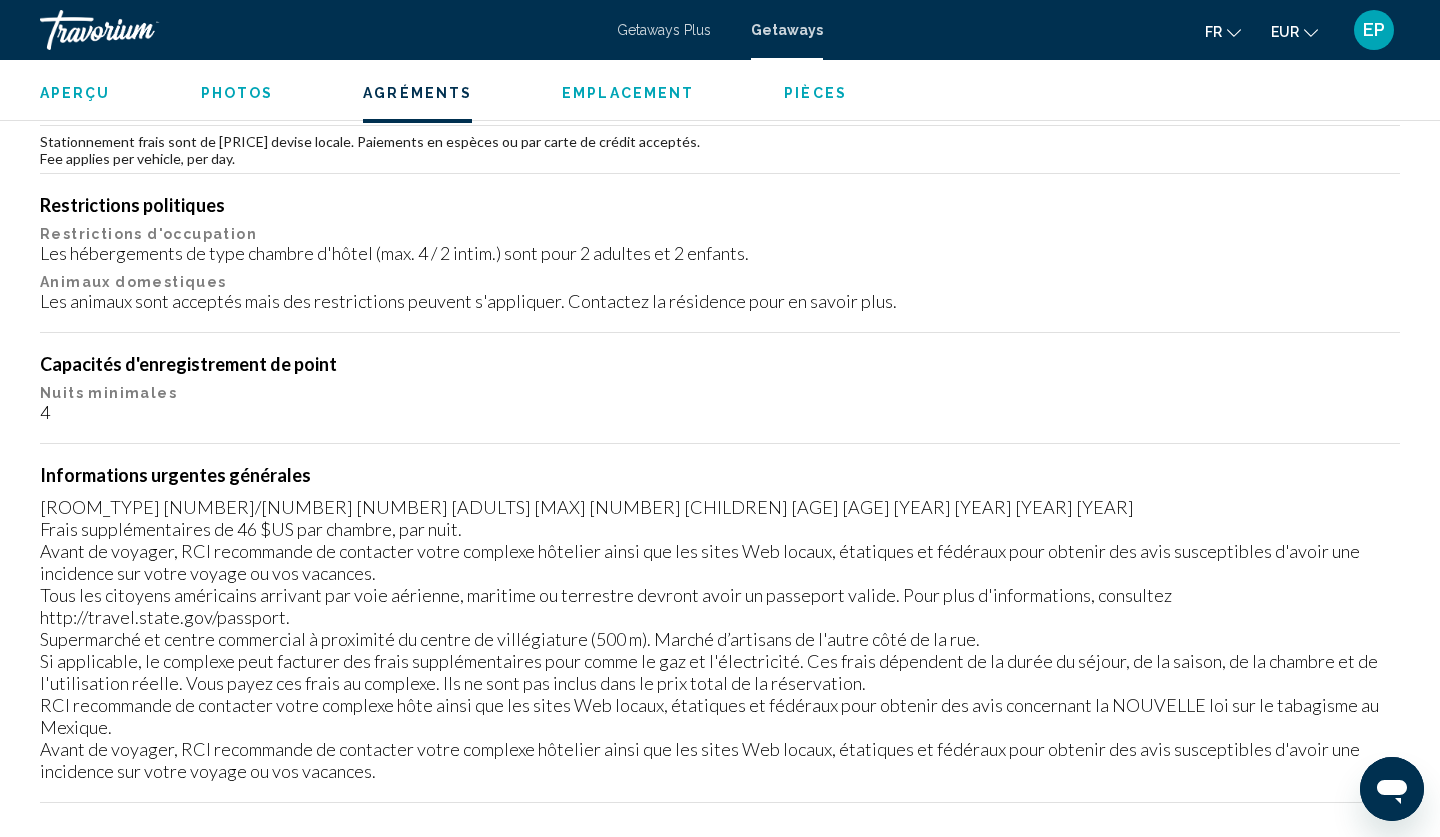 scroll, scrollTop: 2074, scrollLeft: 0, axis: vertical 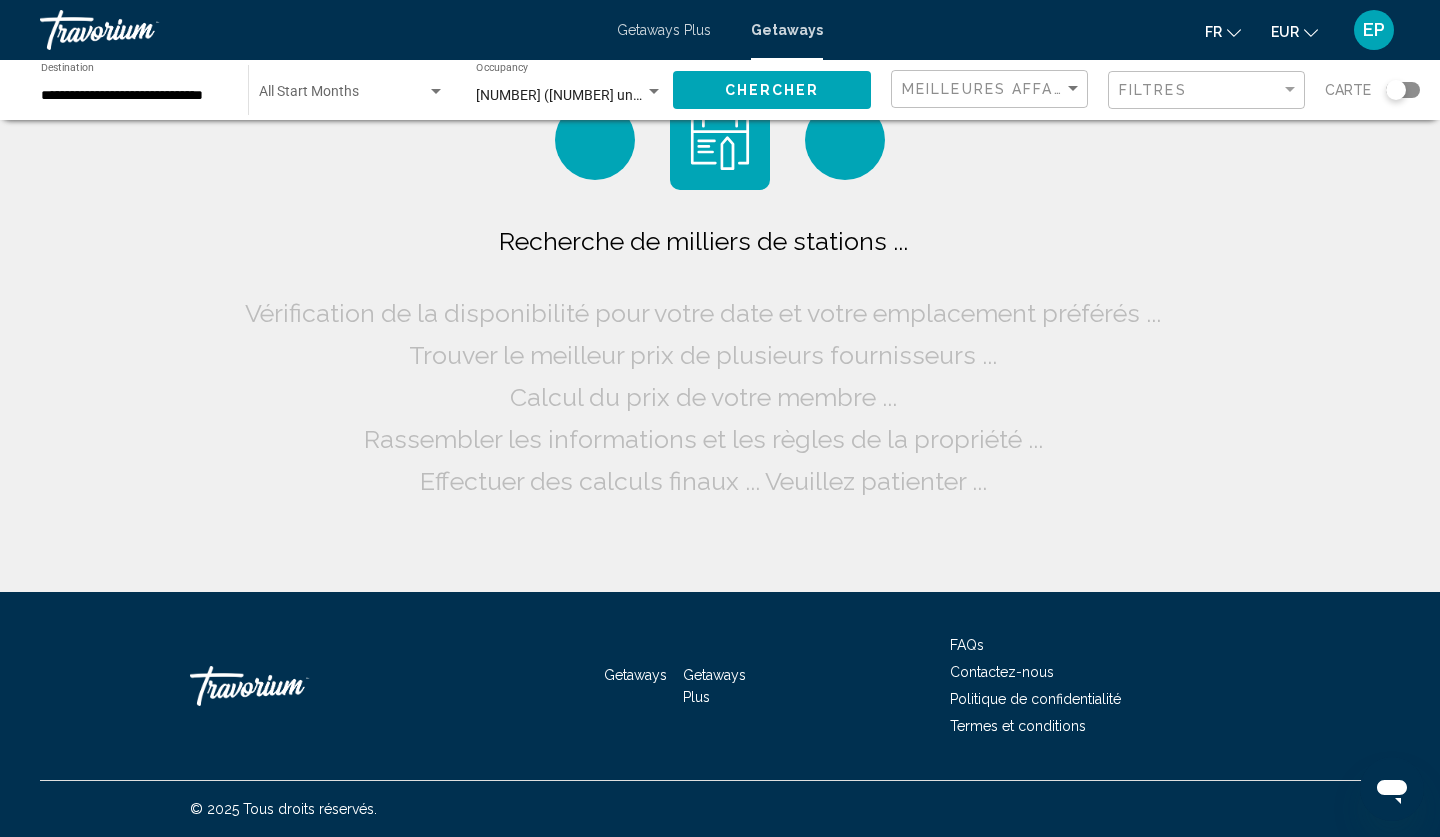 click on "**********" at bounding box center (134, 96) 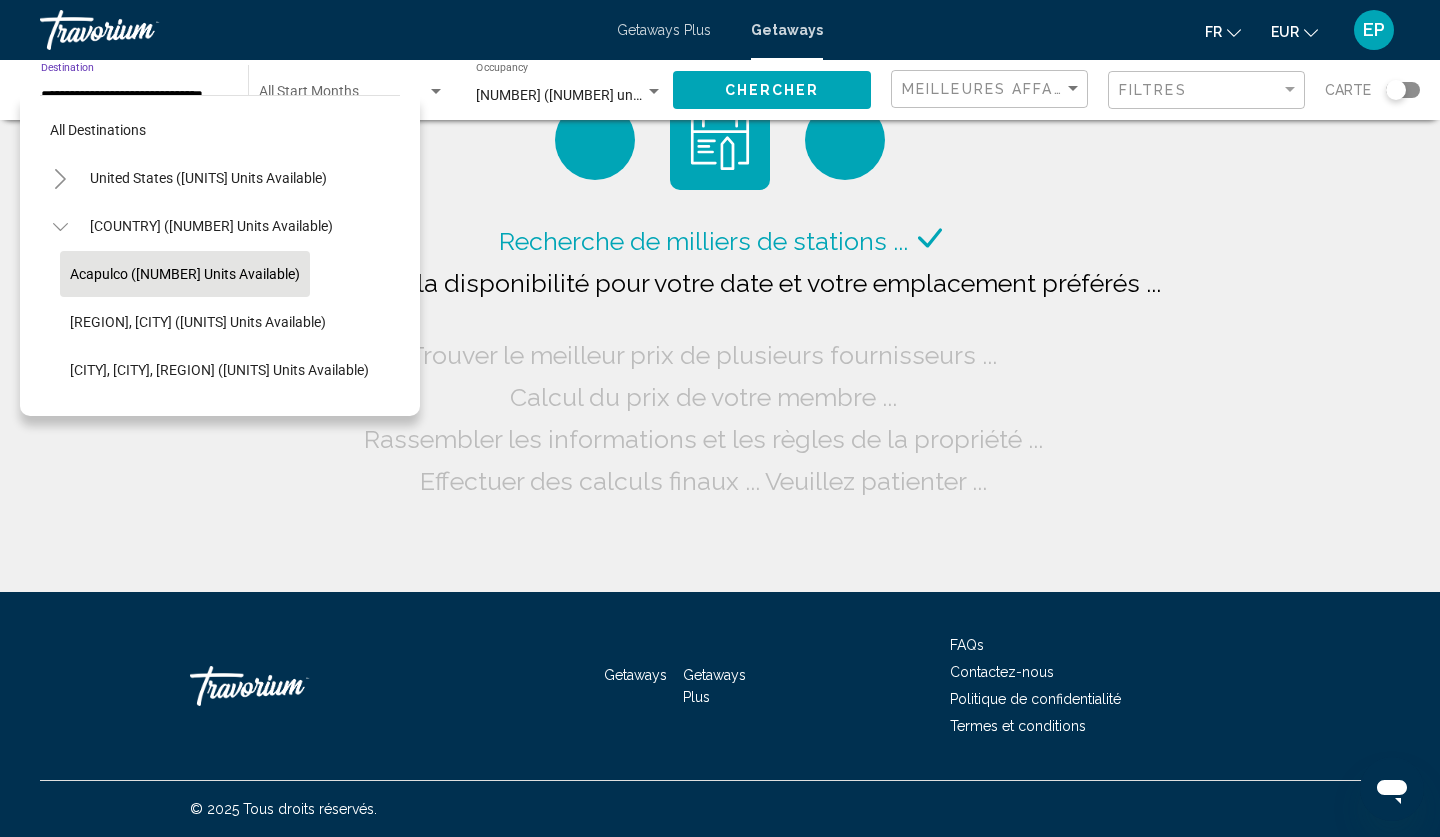 scroll, scrollTop: 23, scrollLeft: 0, axis: vertical 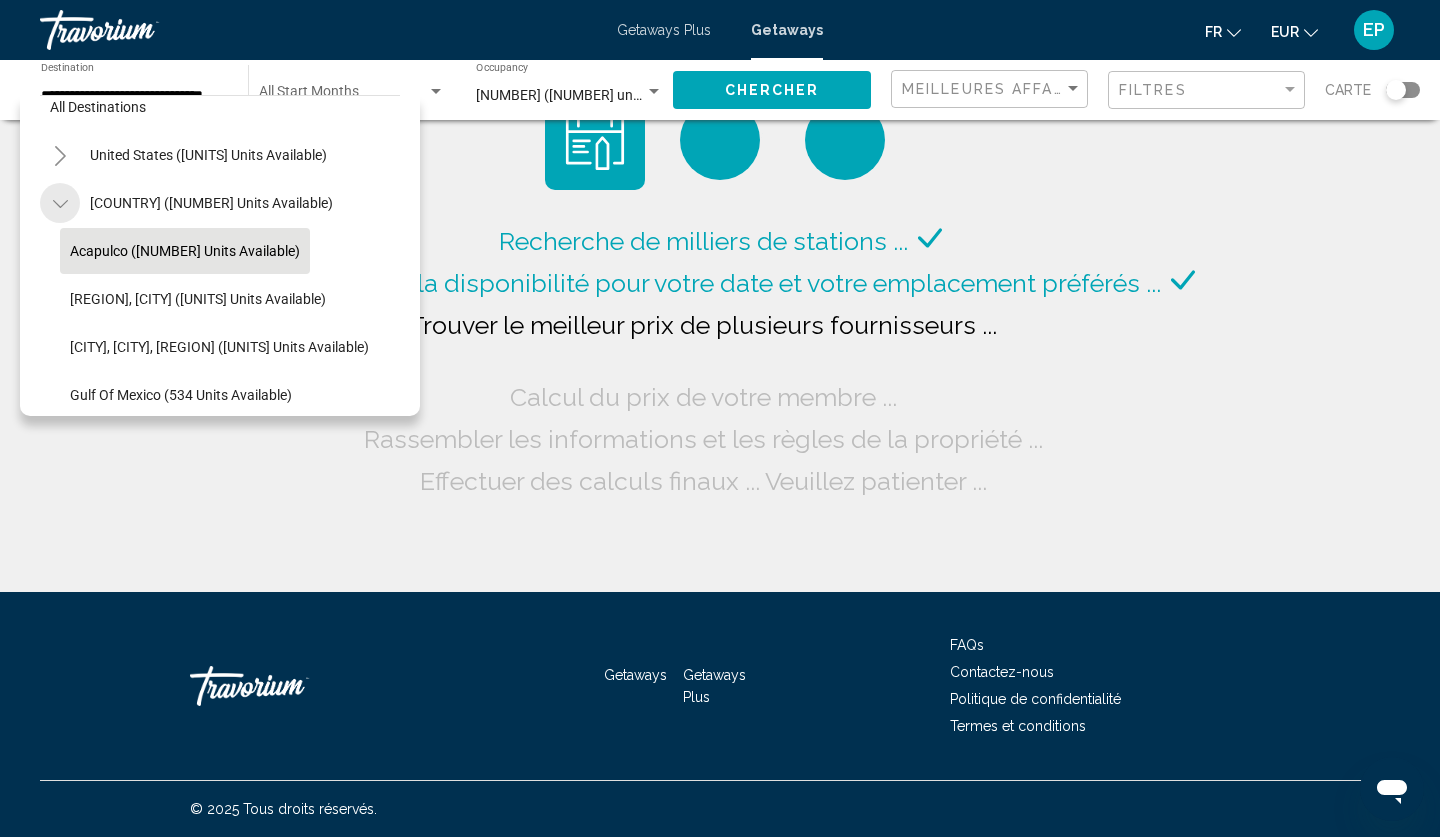 click 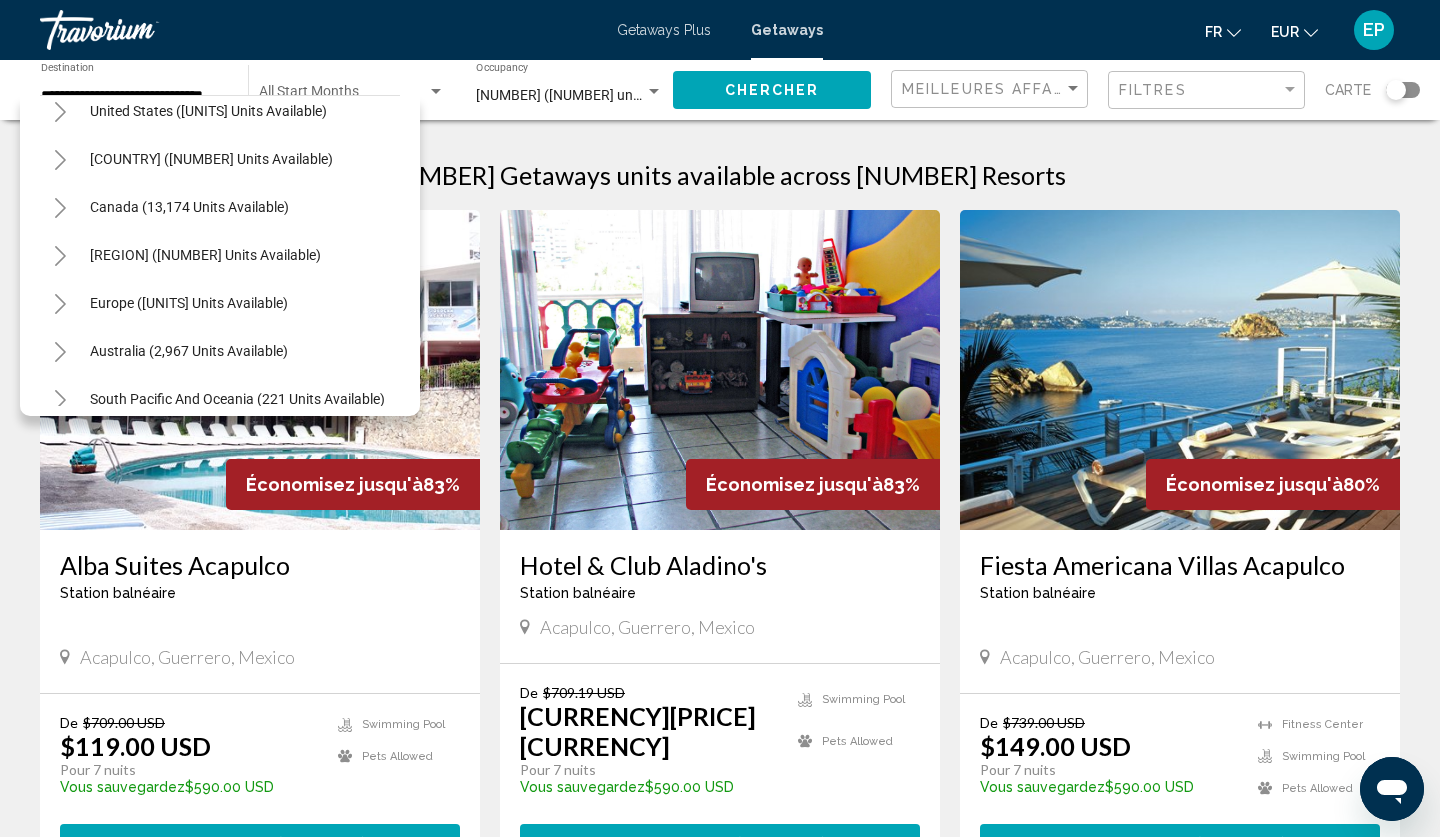 scroll, scrollTop: 80, scrollLeft: 0, axis: vertical 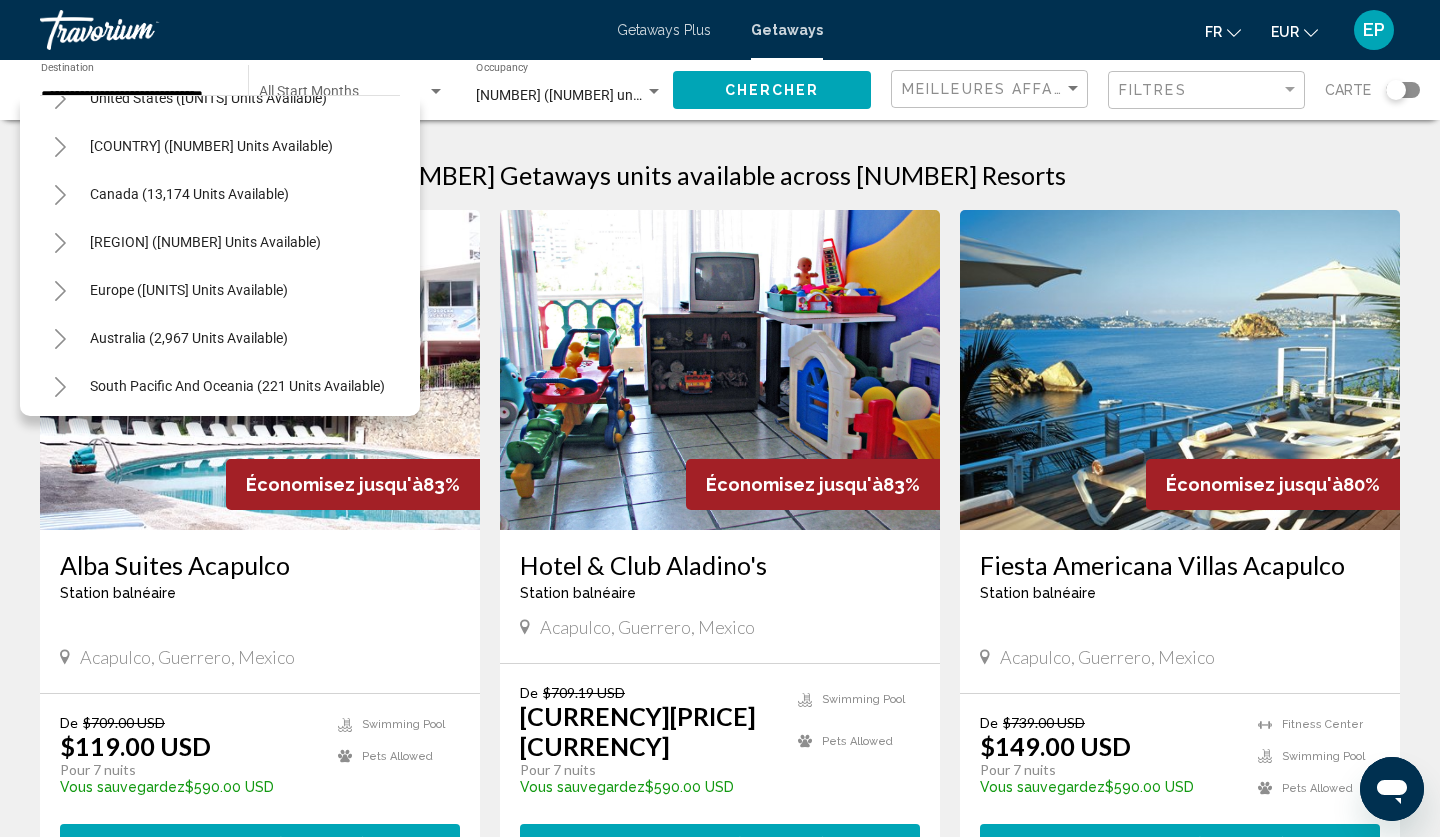 click 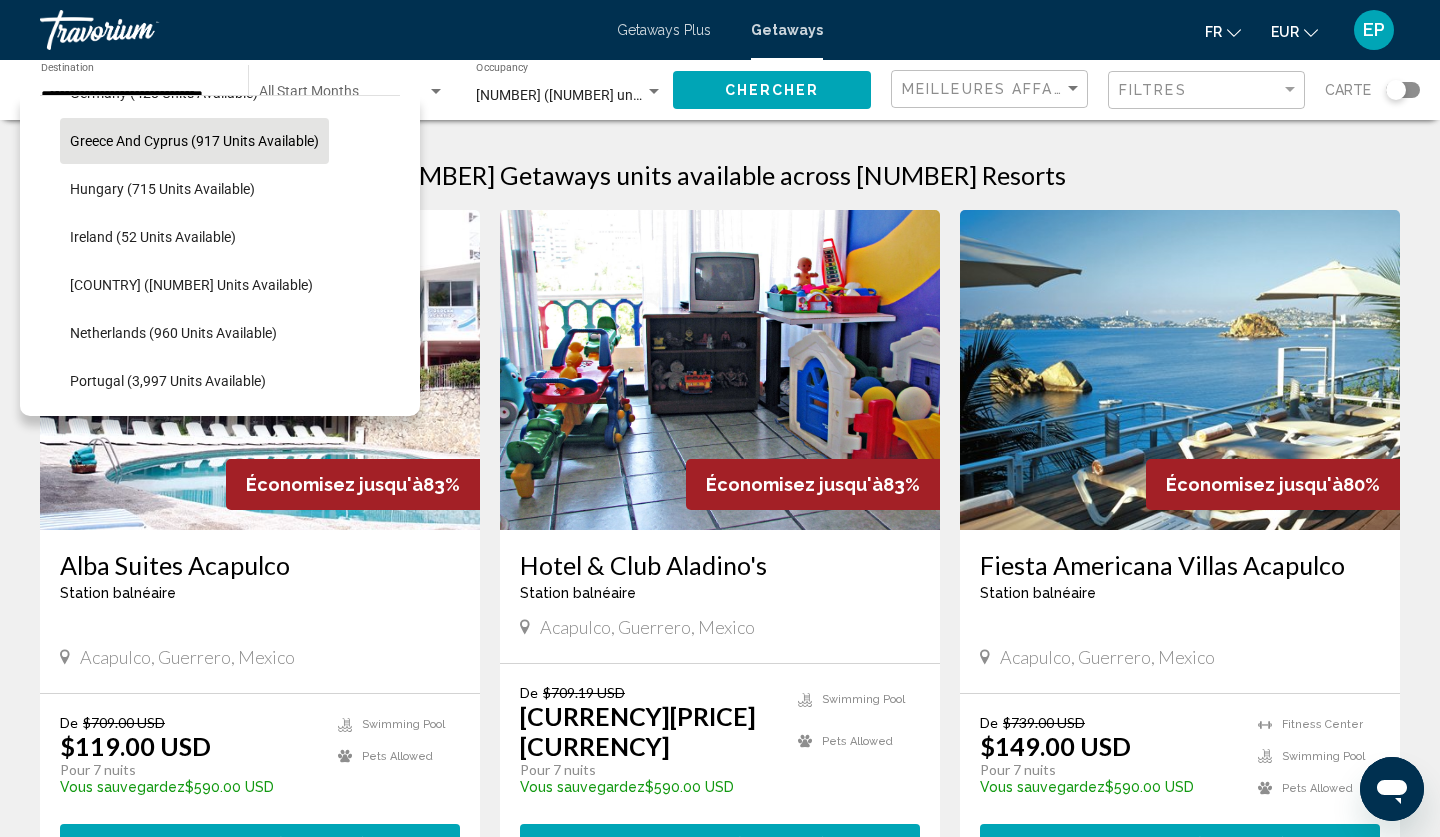 scroll, scrollTop: 670, scrollLeft: 0, axis: vertical 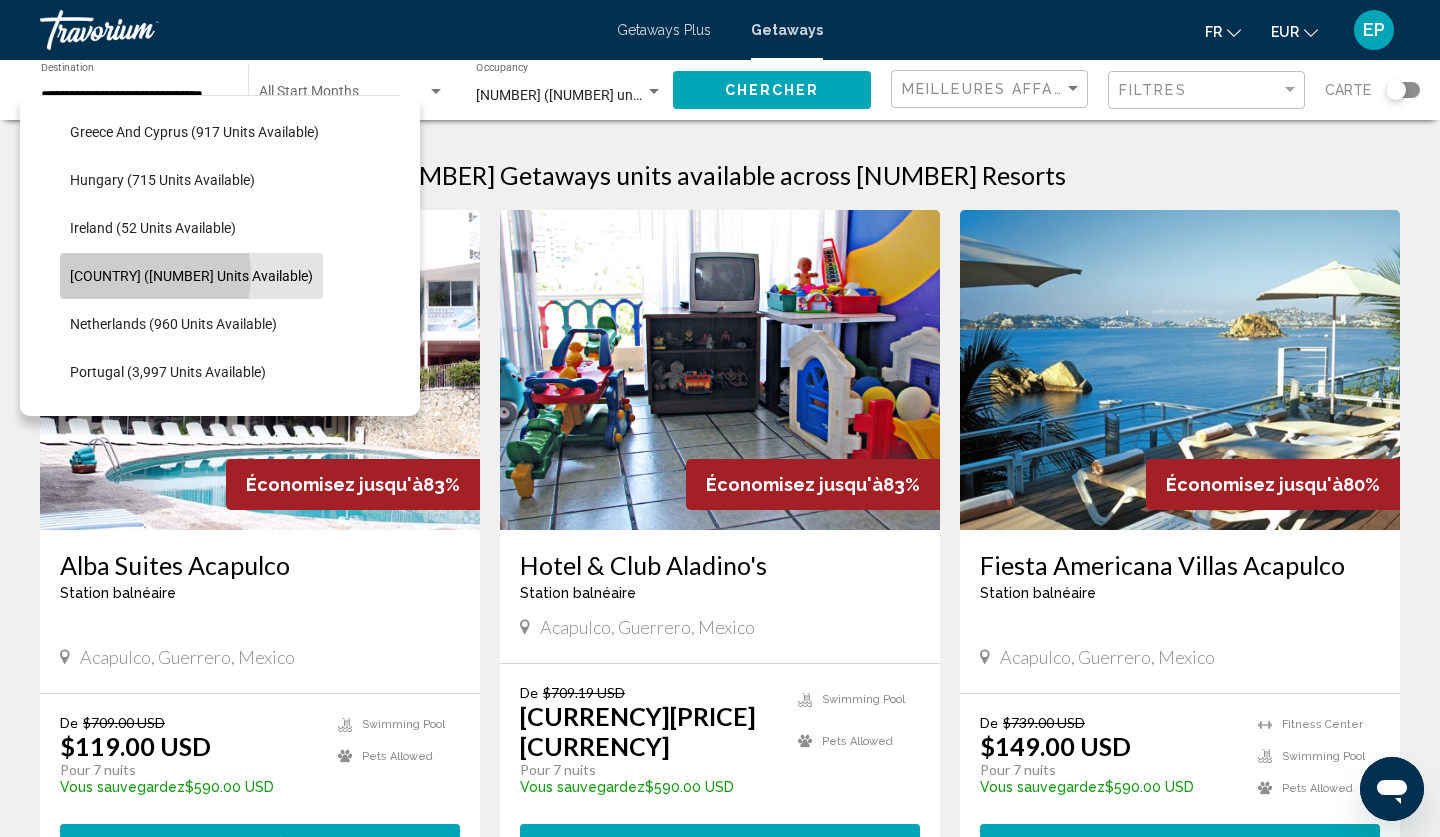 click on "[COUNTRY] ([NUMBER] units available)" 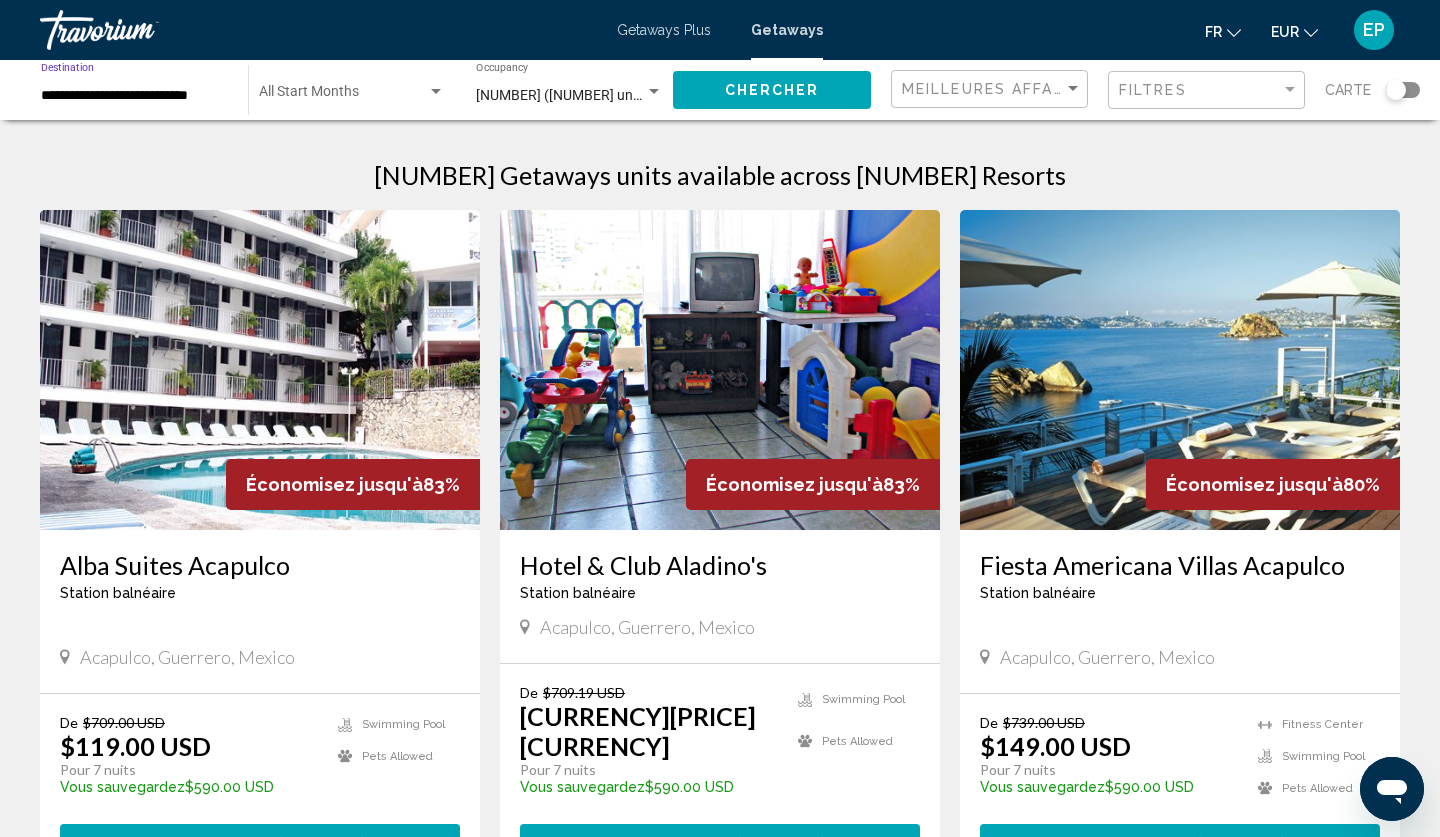click on "**********" at bounding box center [134, 96] 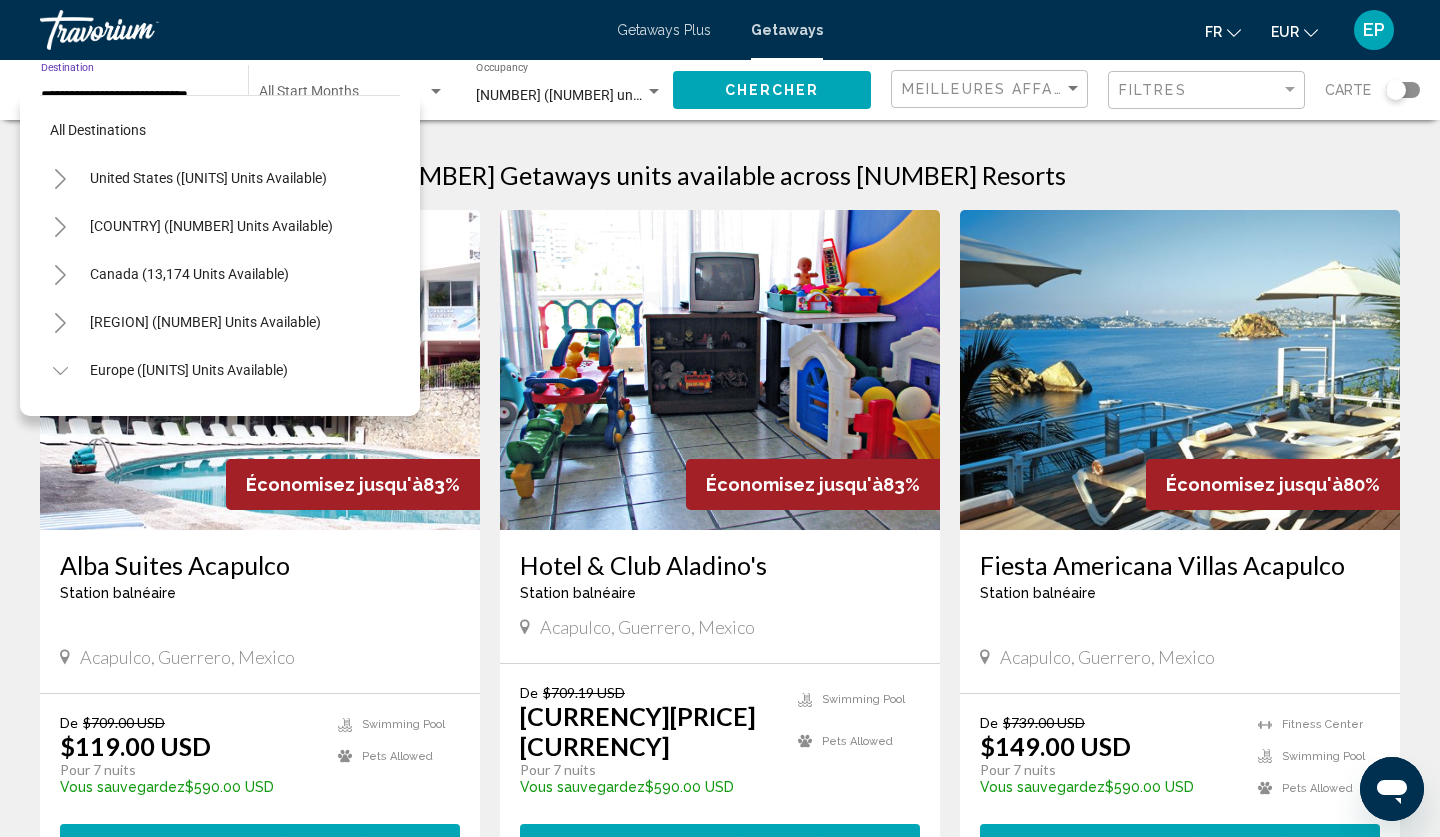 scroll, scrollTop: 695, scrollLeft: 0, axis: vertical 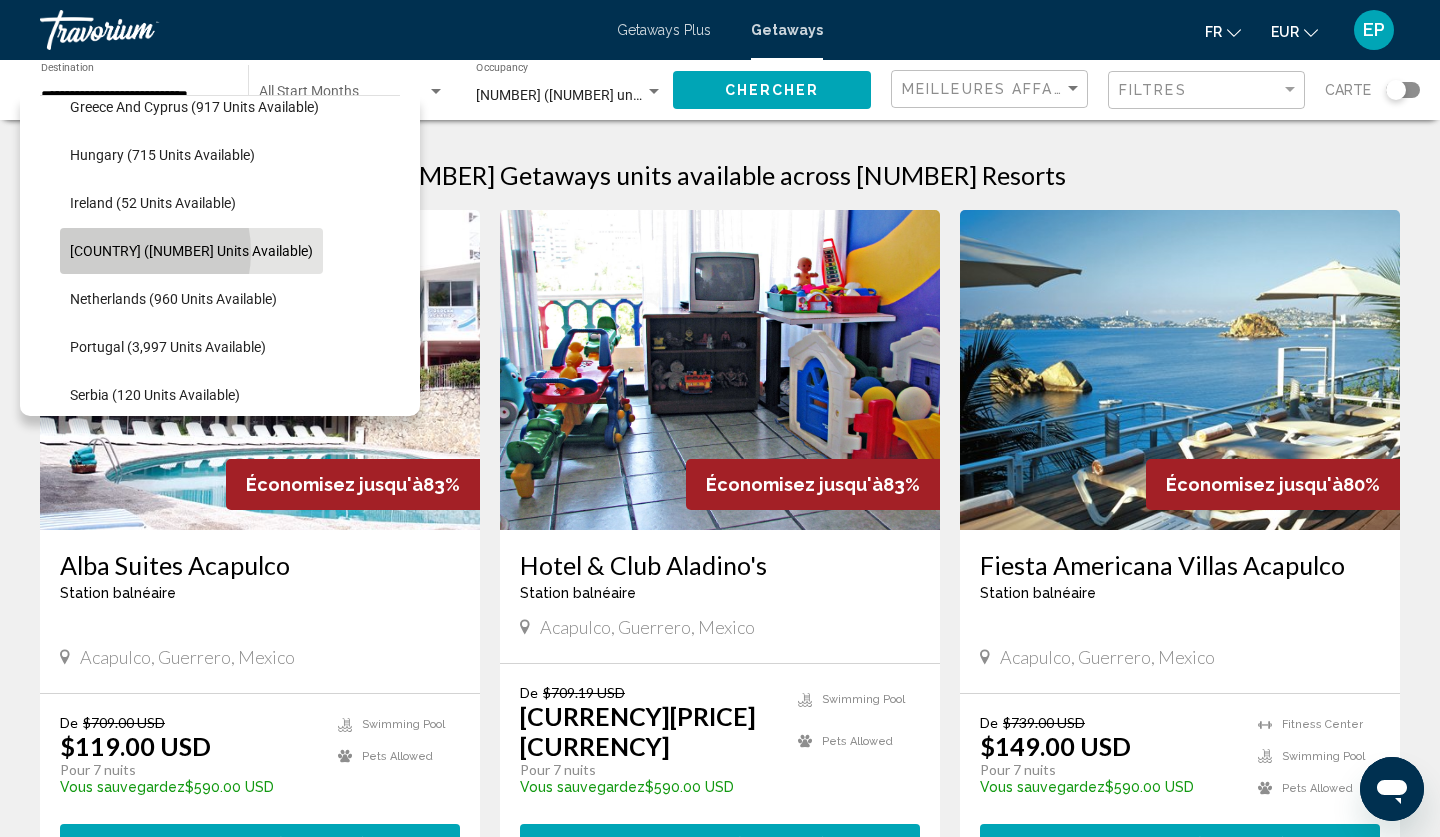 click on "[COUNTRY] ([NUMBER] units available)" 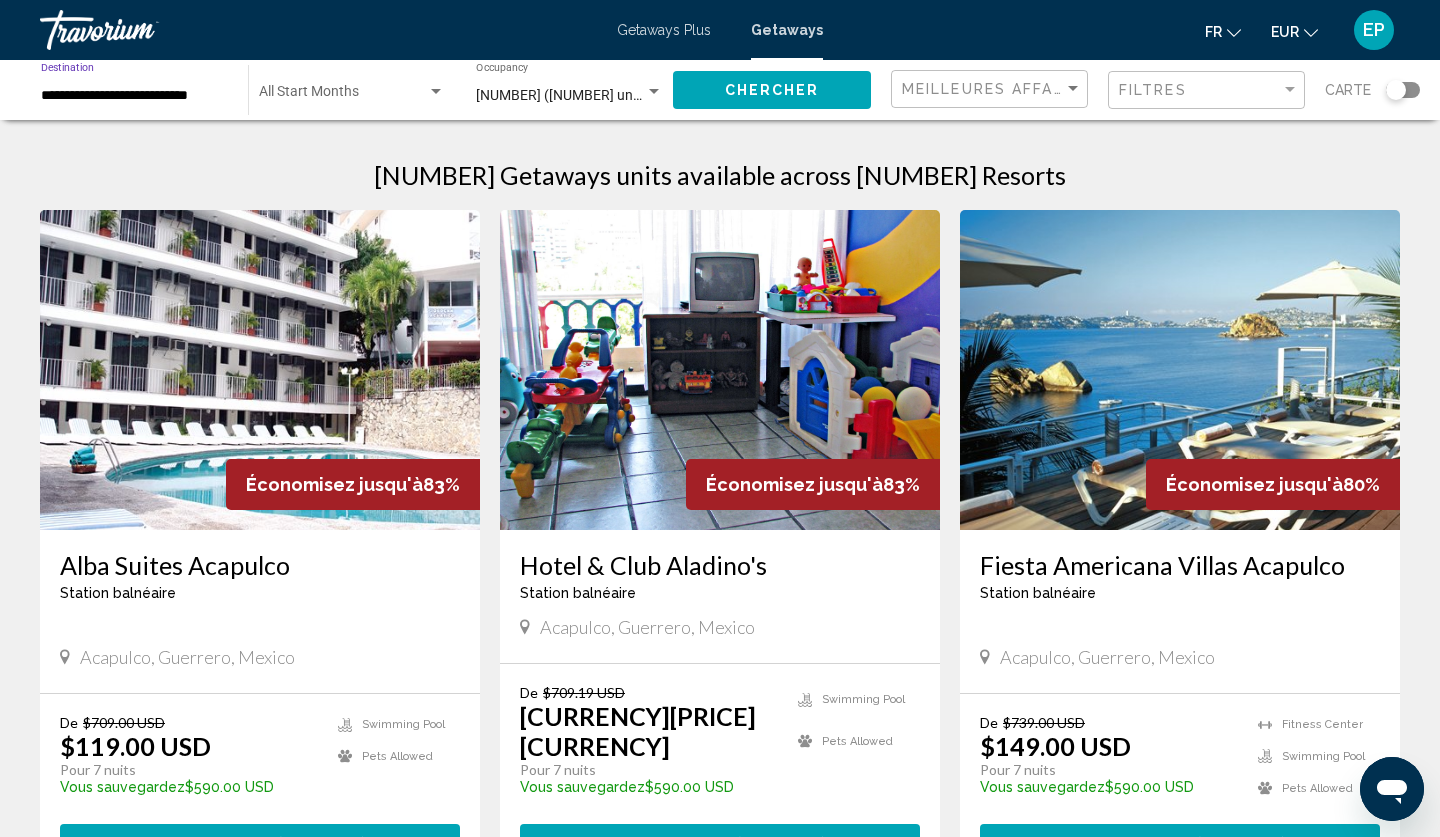 click on "**********" at bounding box center [134, 96] 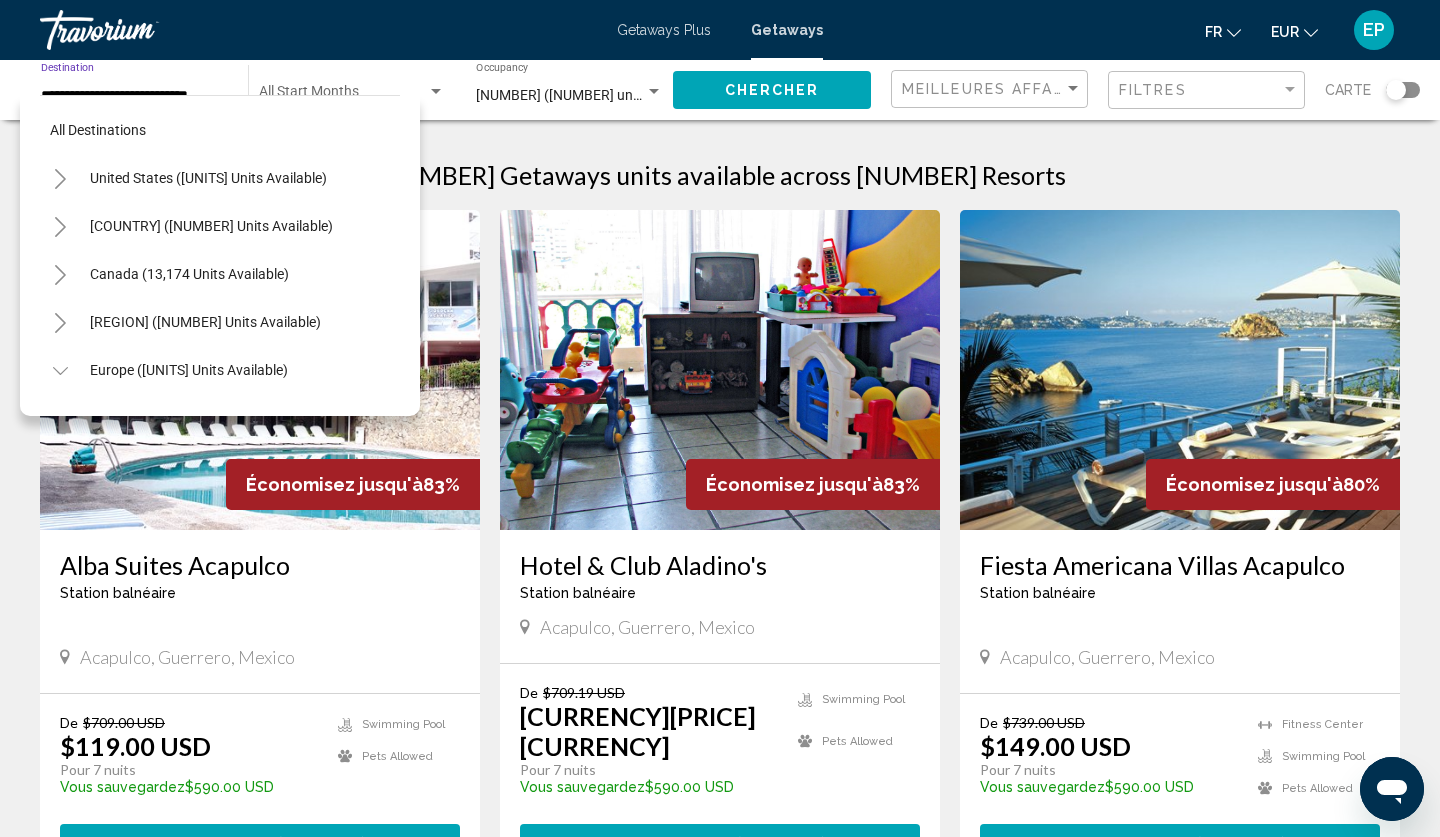 scroll, scrollTop: 695, scrollLeft: 0, axis: vertical 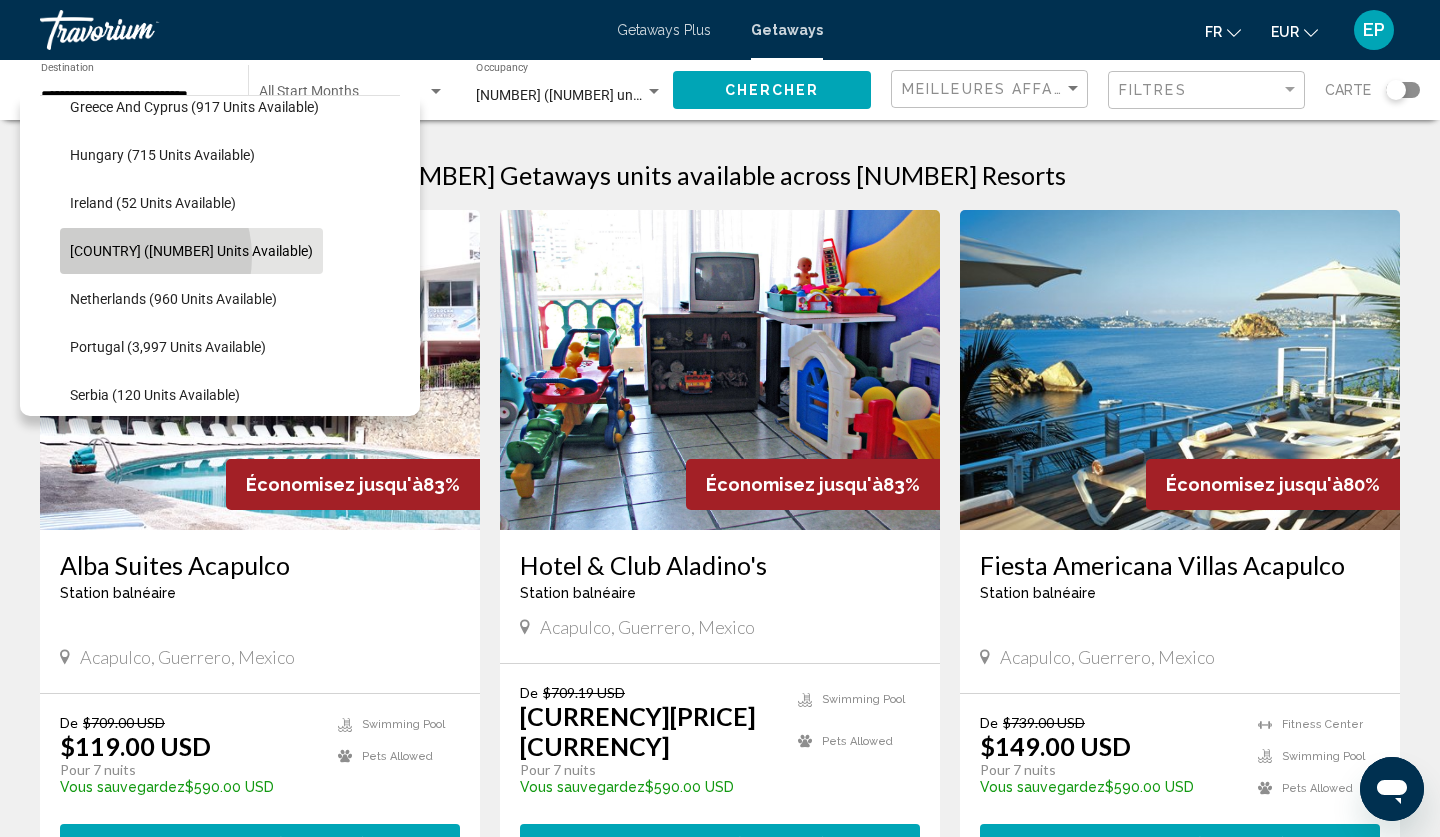 click on "[COUNTRY] ([NUMBER] units available)" 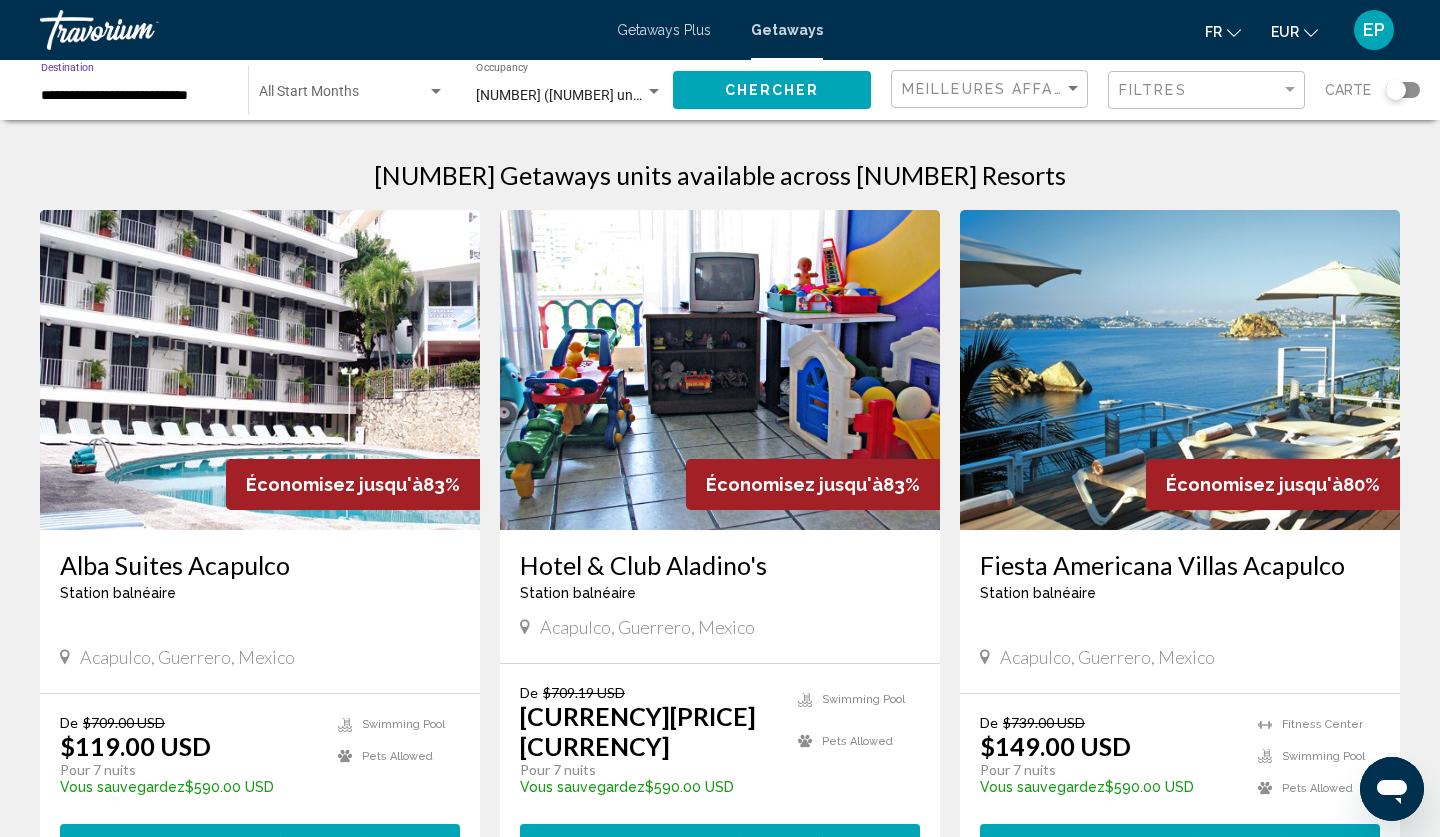 click on "Chercher" 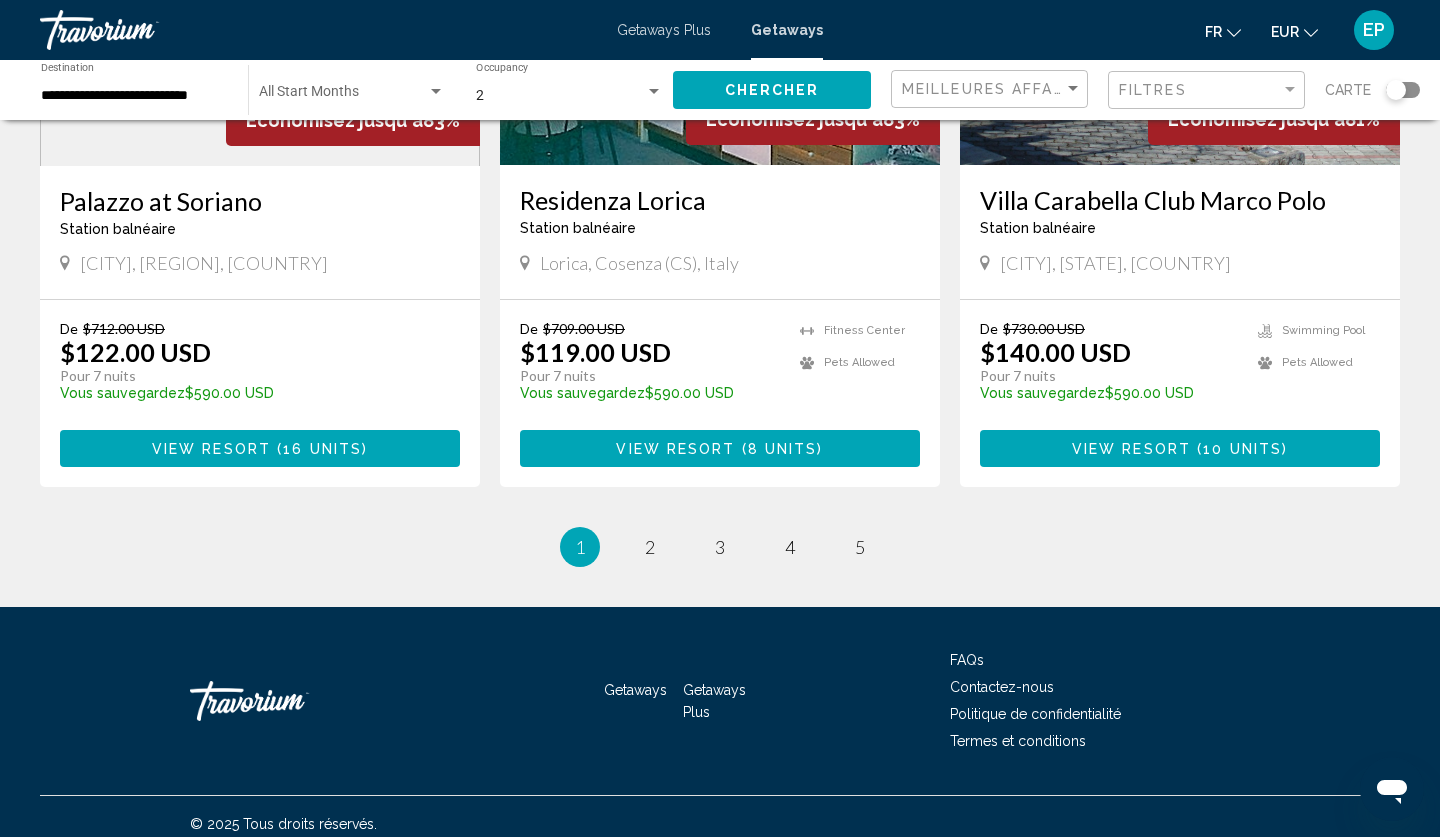 scroll, scrollTop: 2408, scrollLeft: 0, axis: vertical 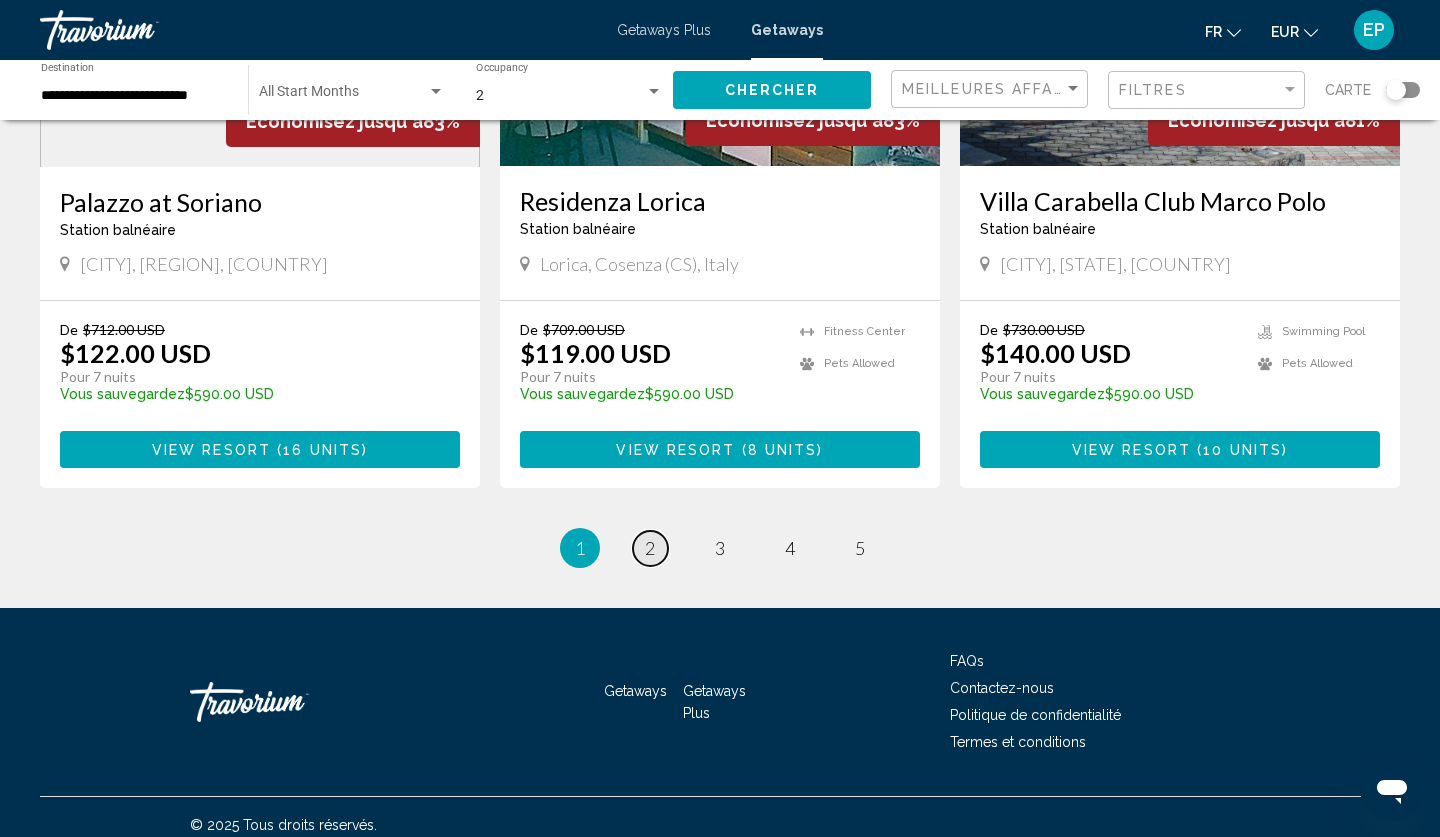 click on "page  2" at bounding box center (650, 548) 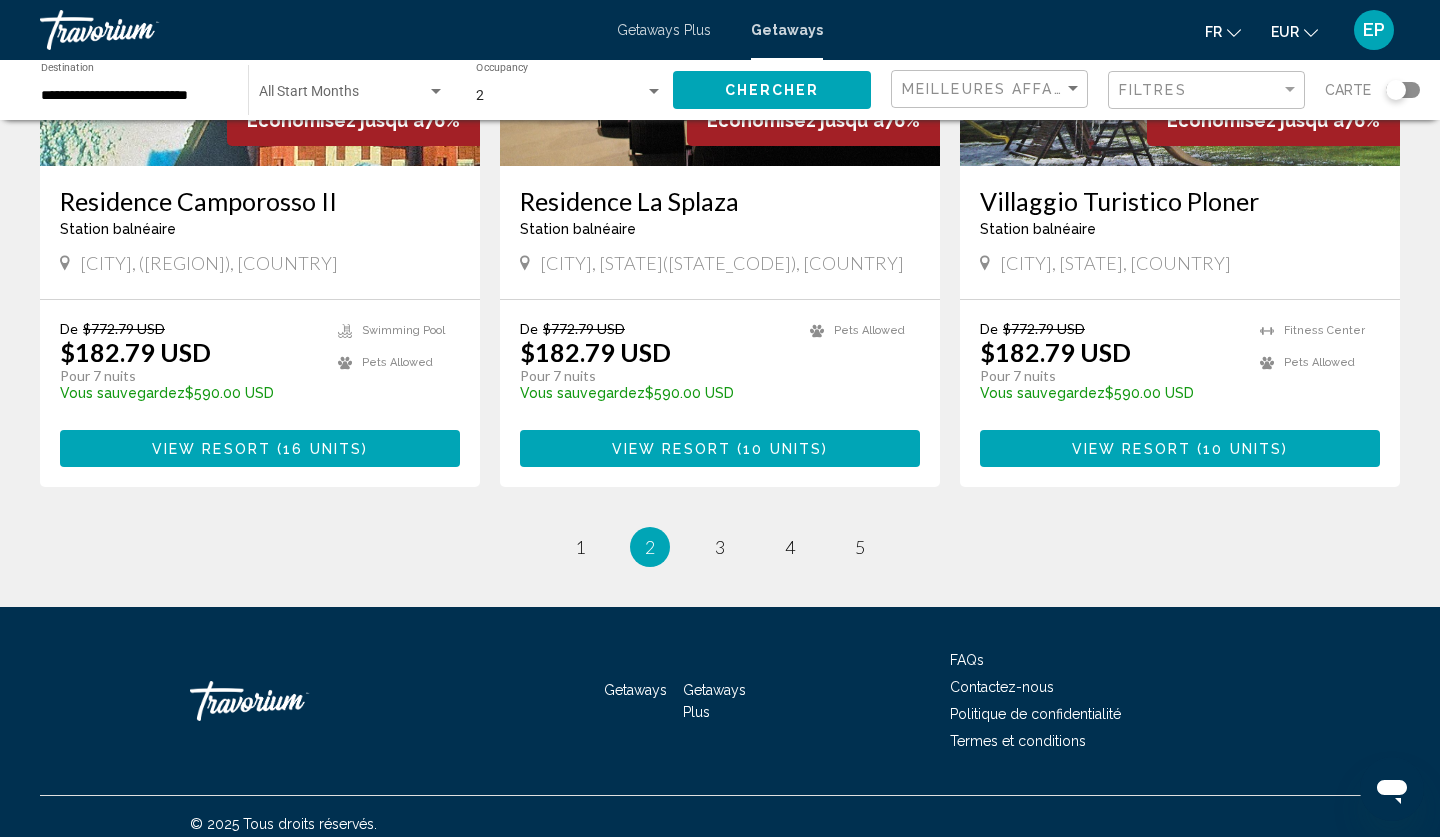 scroll, scrollTop: 2407, scrollLeft: 0, axis: vertical 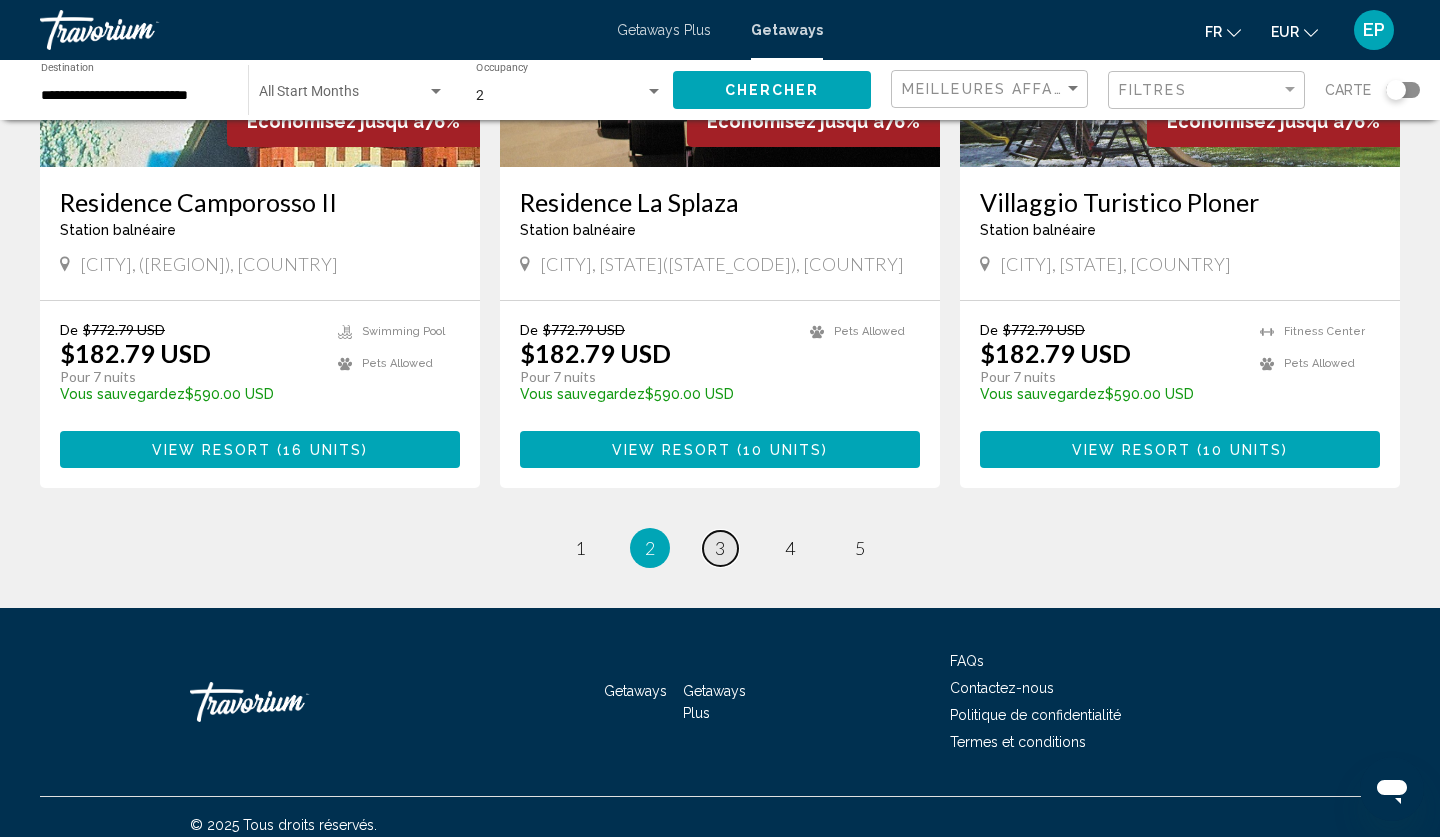 click on "3" at bounding box center (720, 548) 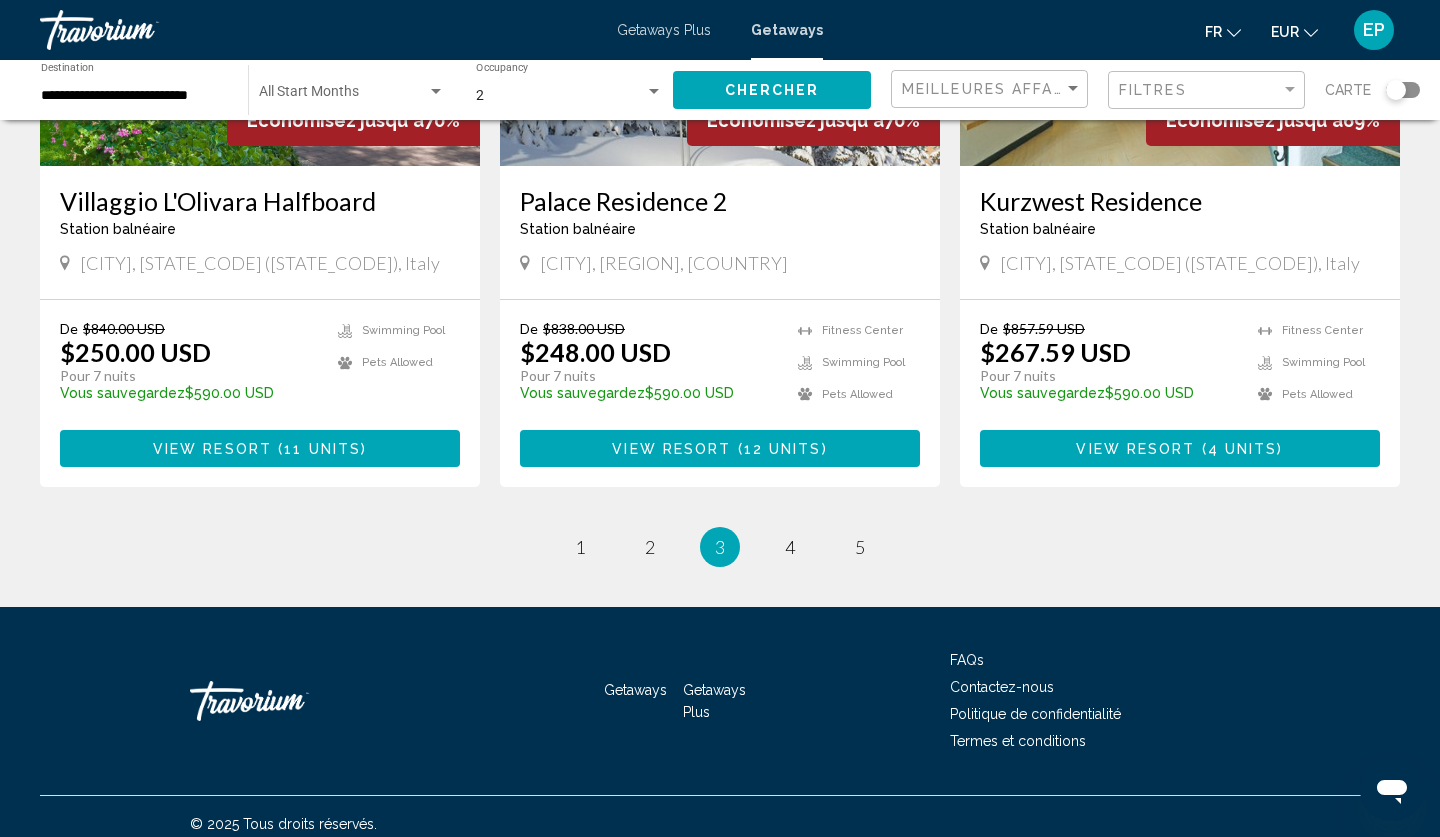 scroll, scrollTop: 2408, scrollLeft: 0, axis: vertical 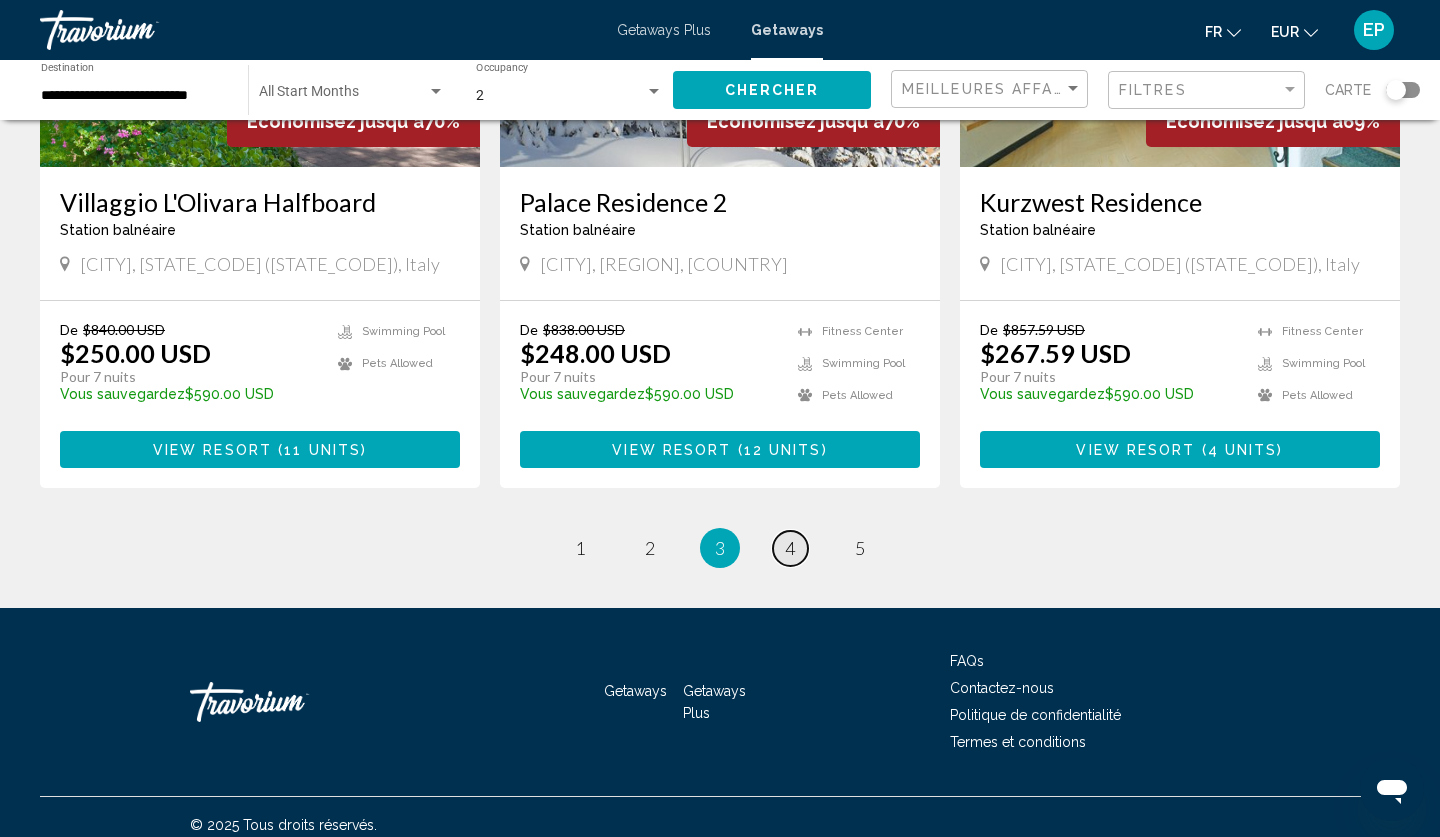 click on "page  4" at bounding box center [790, 548] 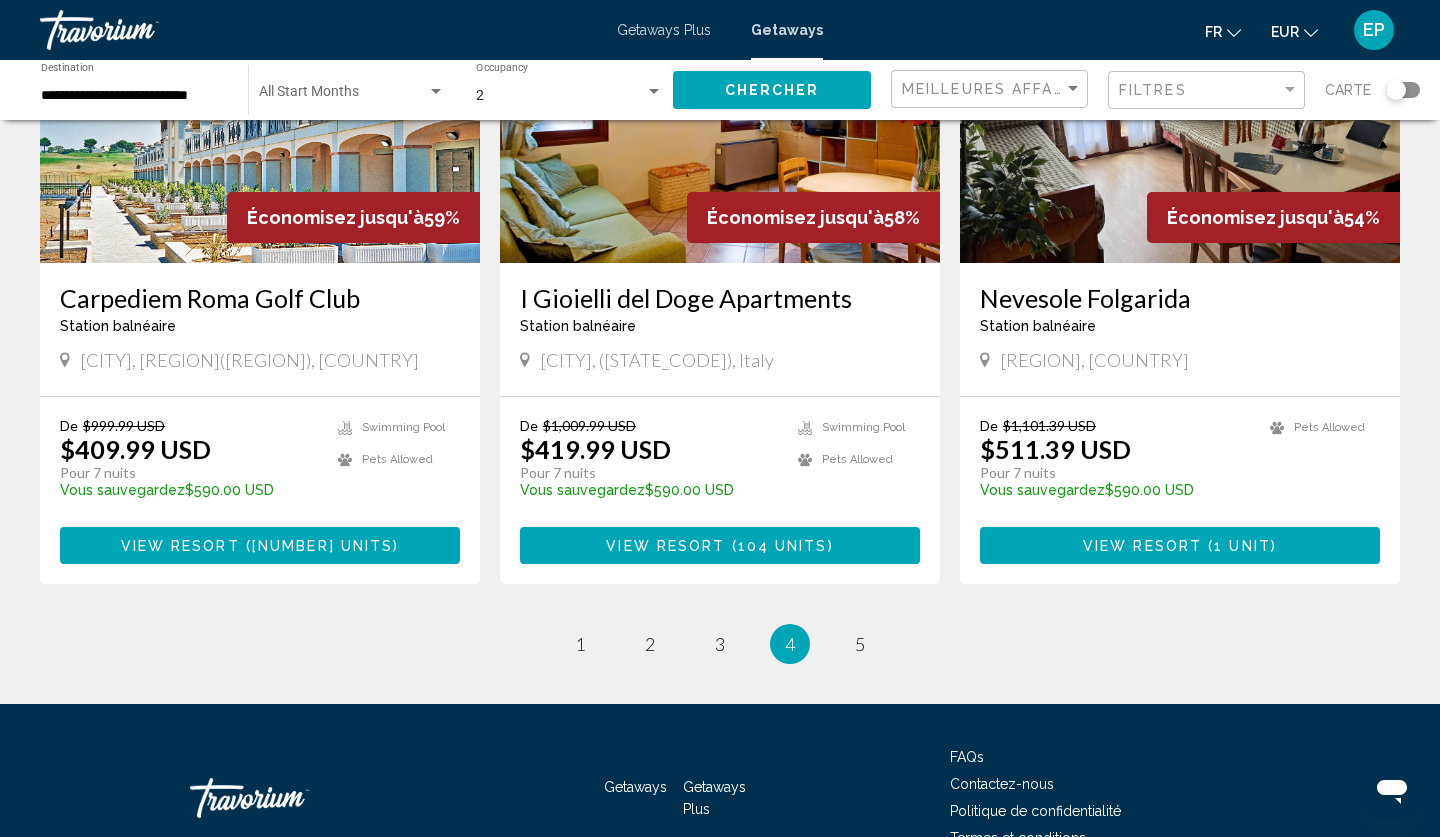 scroll, scrollTop: 2321, scrollLeft: 0, axis: vertical 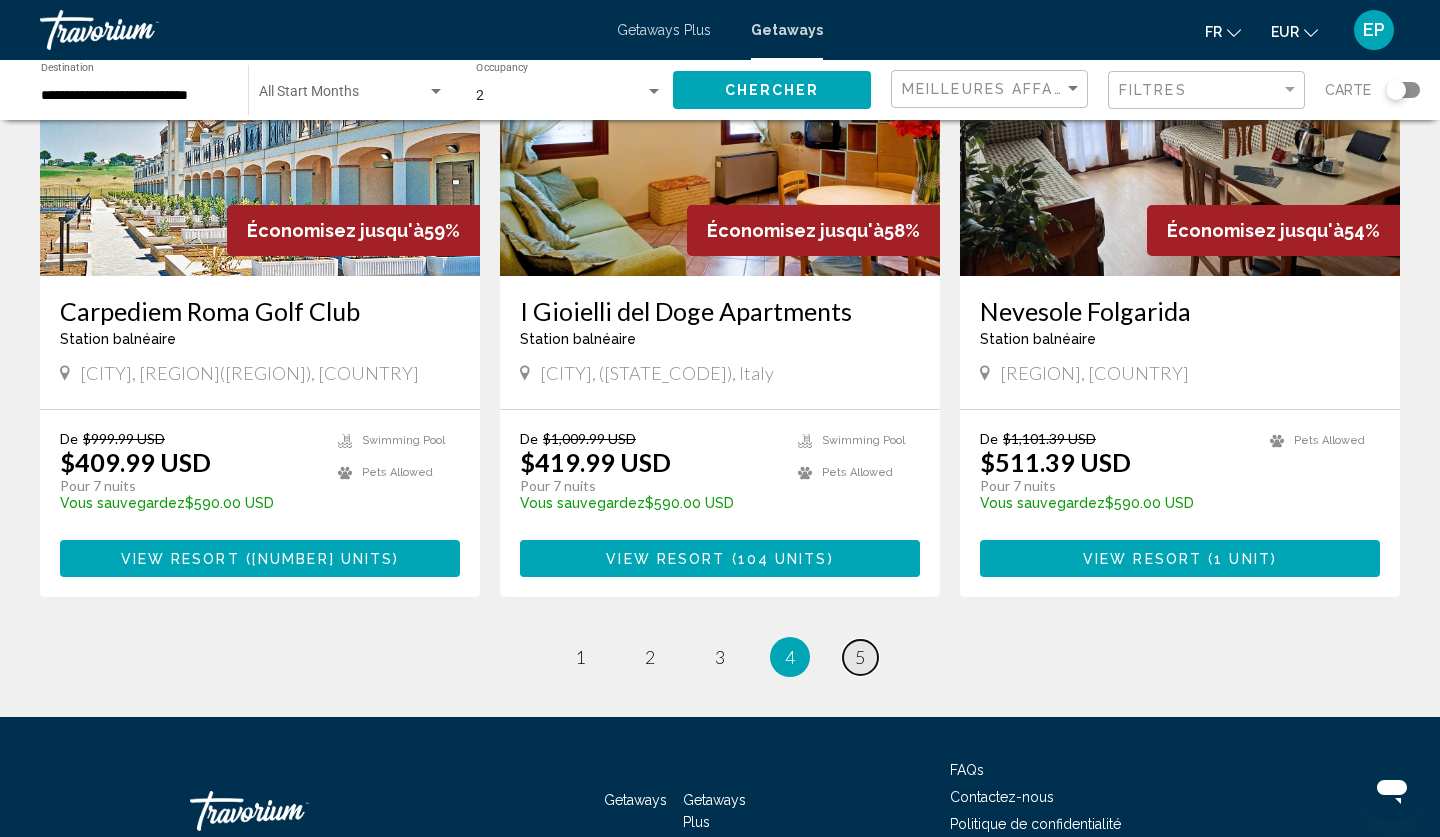 click on "page  5" at bounding box center (860, 657) 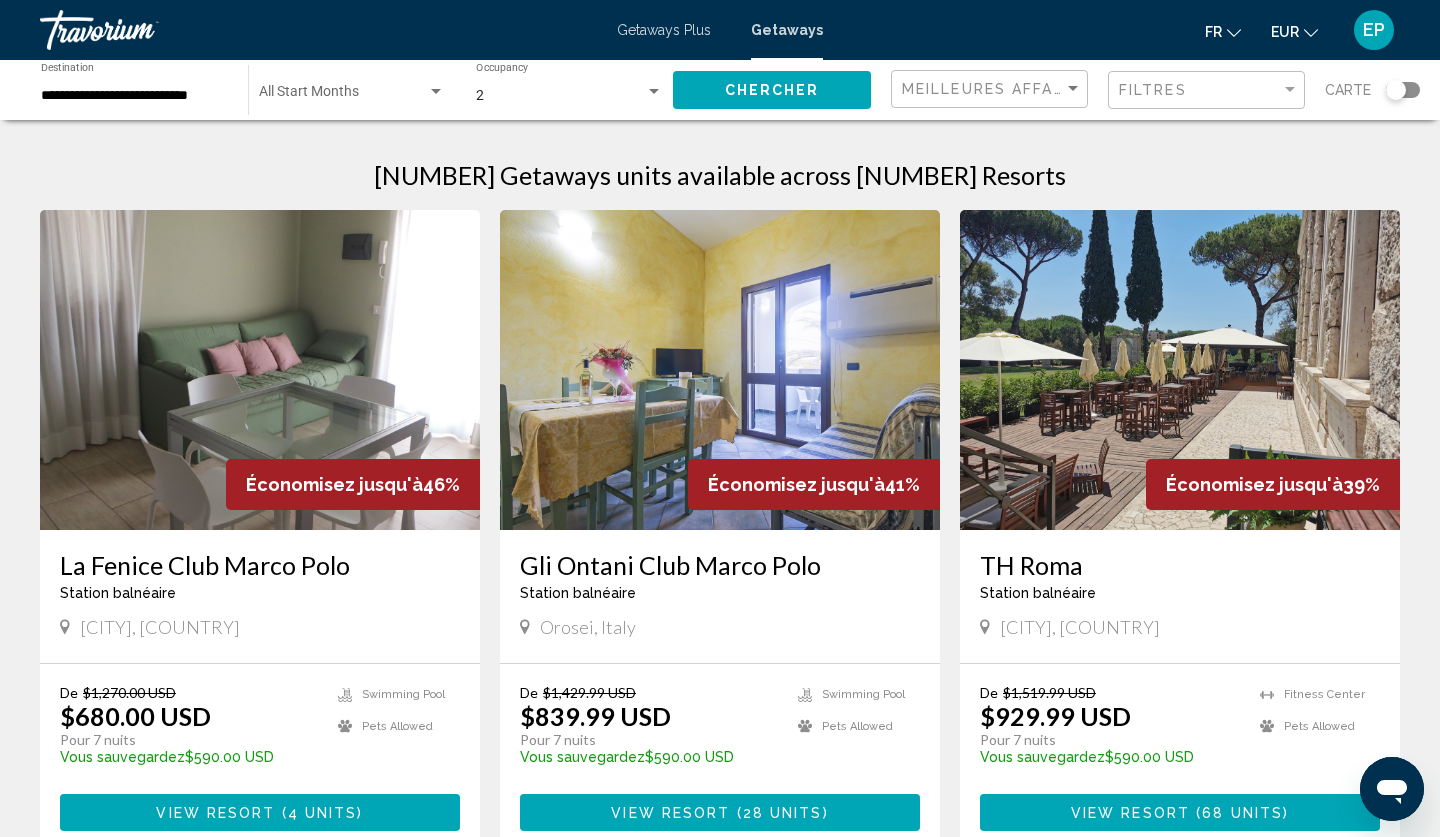 scroll, scrollTop: 0, scrollLeft: 0, axis: both 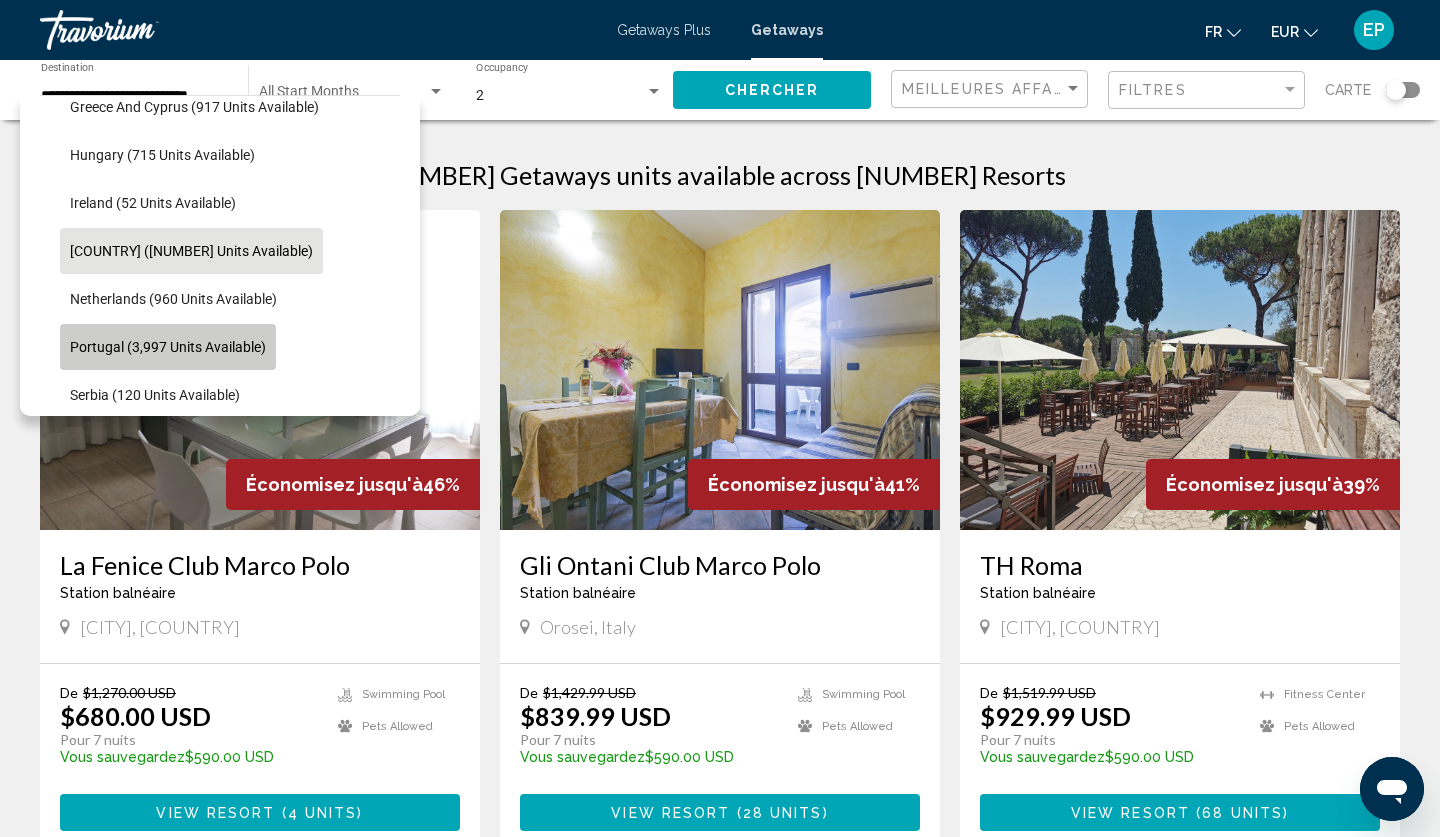 click on "Portugal (3,997 units available)" 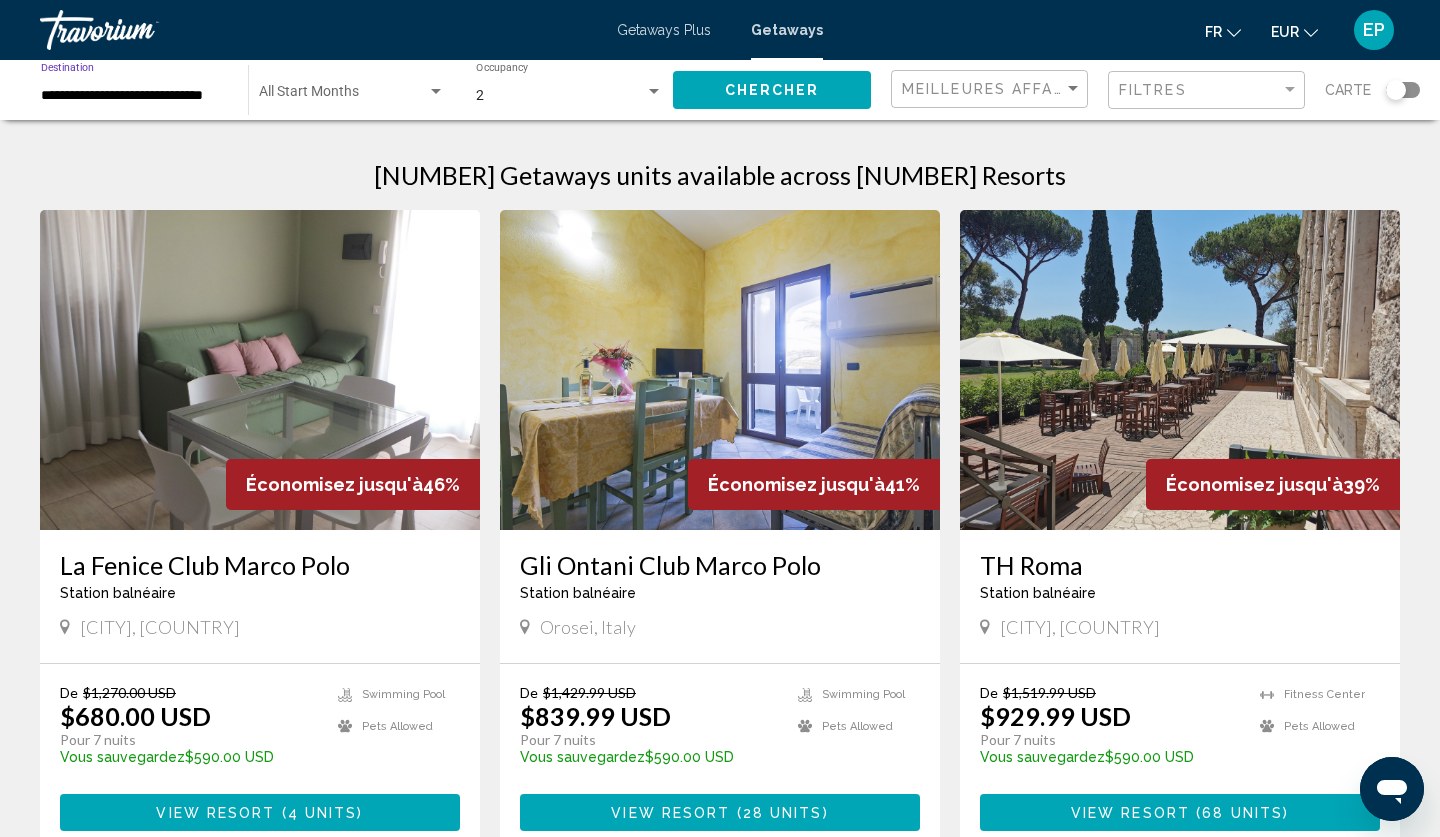 click on "Chercher" 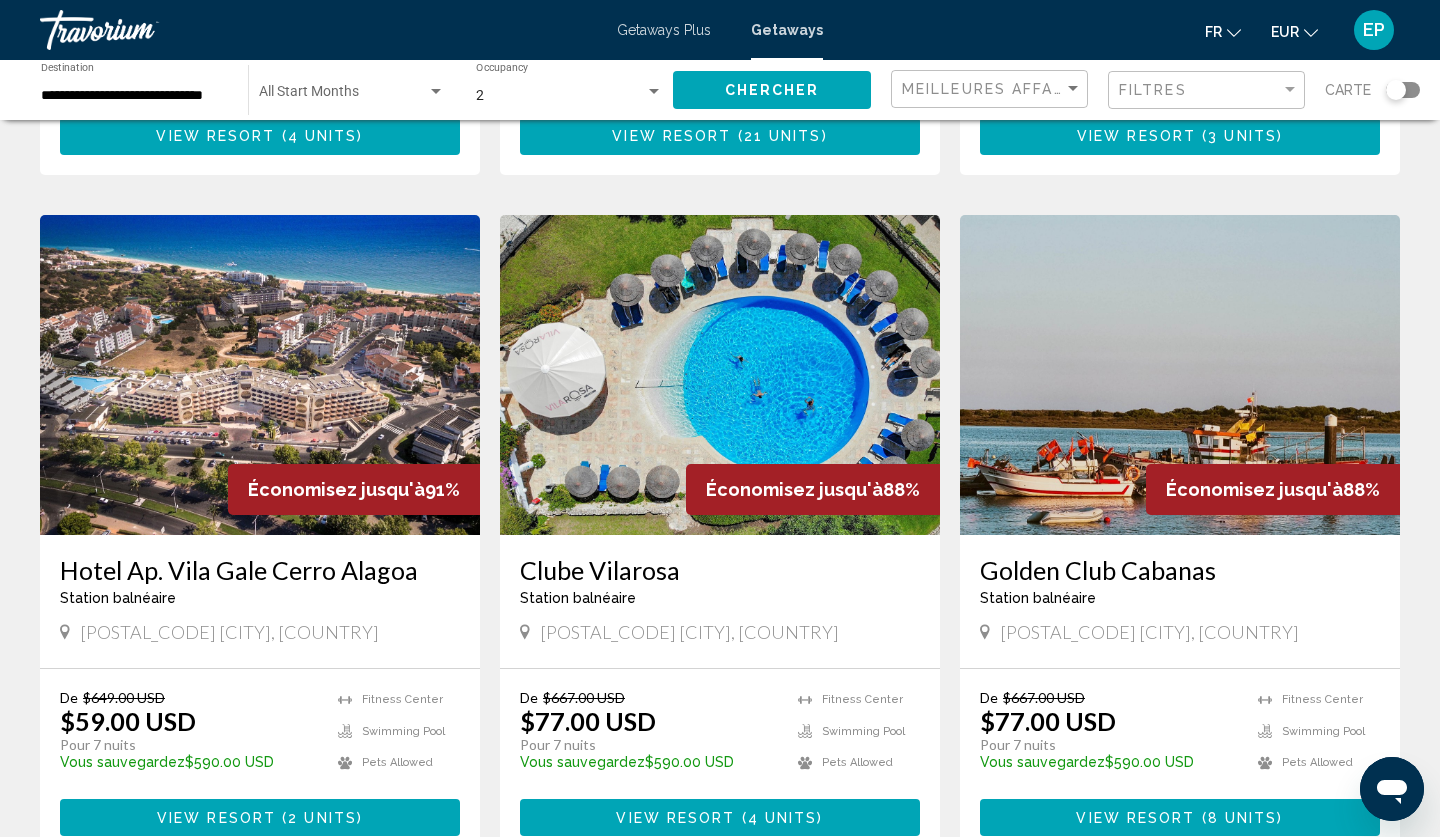 scroll, scrollTop: 1382, scrollLeft: 0, axis: vertical 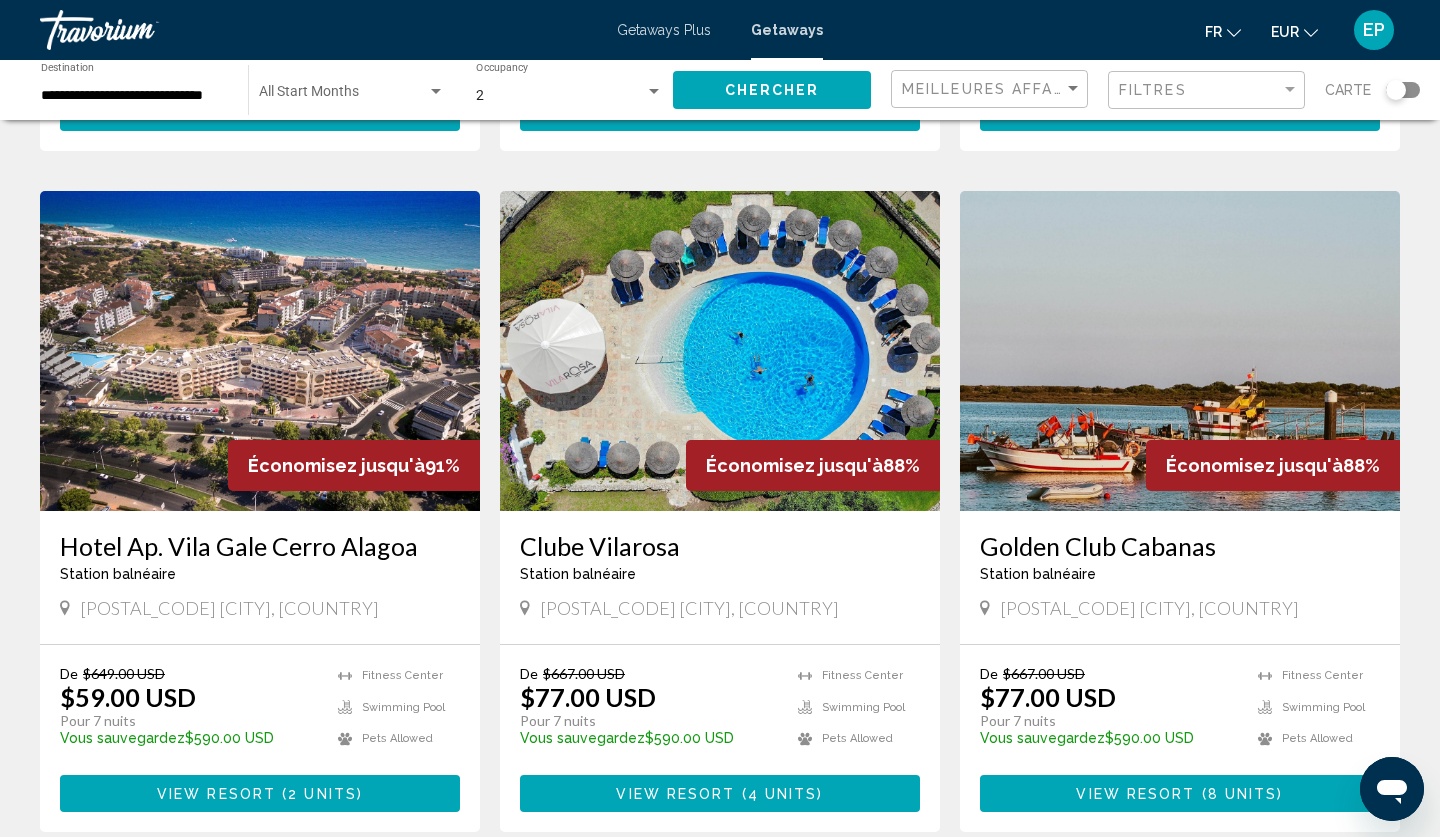 click on "Clube Vilarosa" at bounding box center (720, 546) 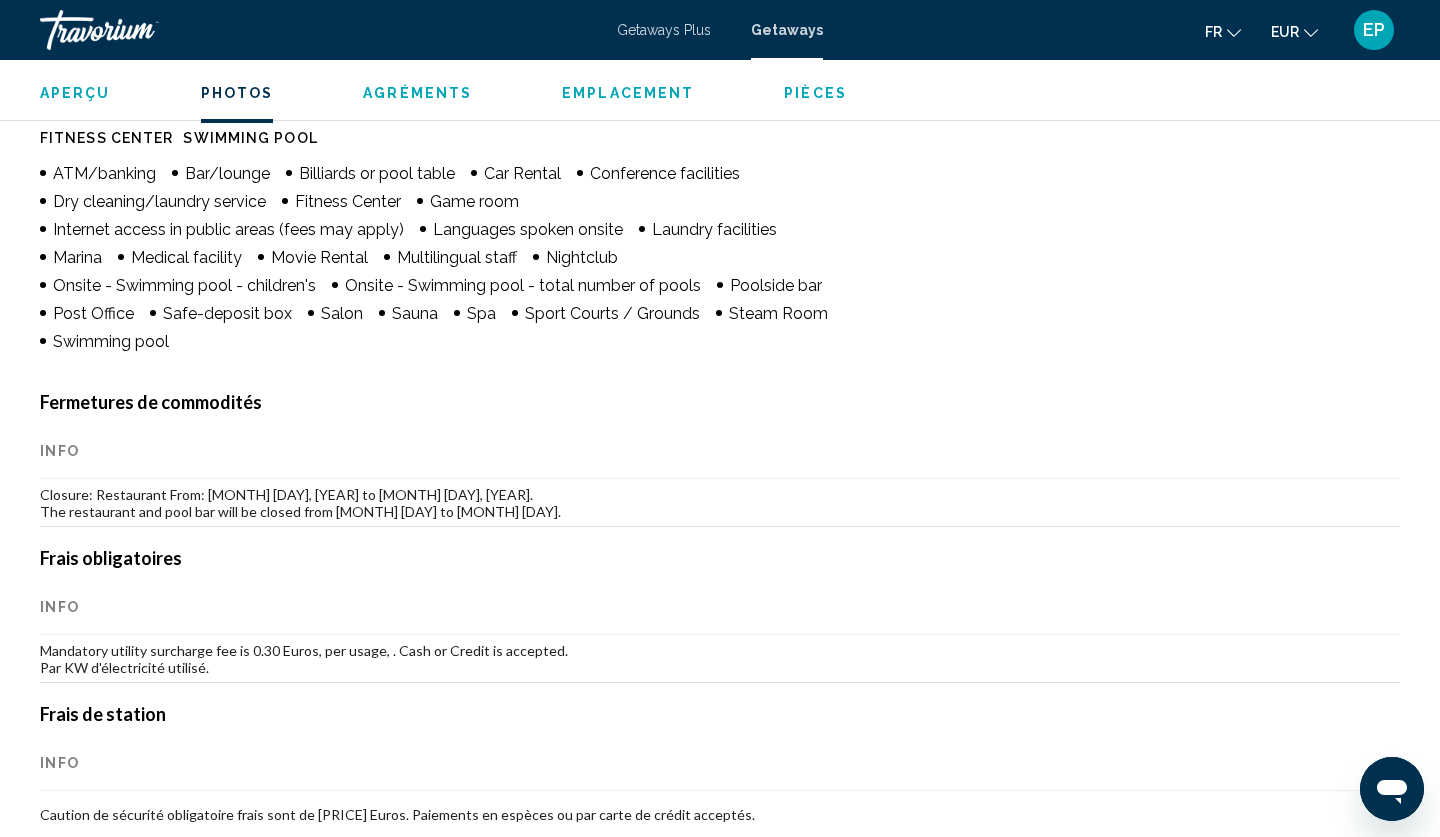 scroll, scrollTop: 1124, scrollLeft: 0, axis: vertical 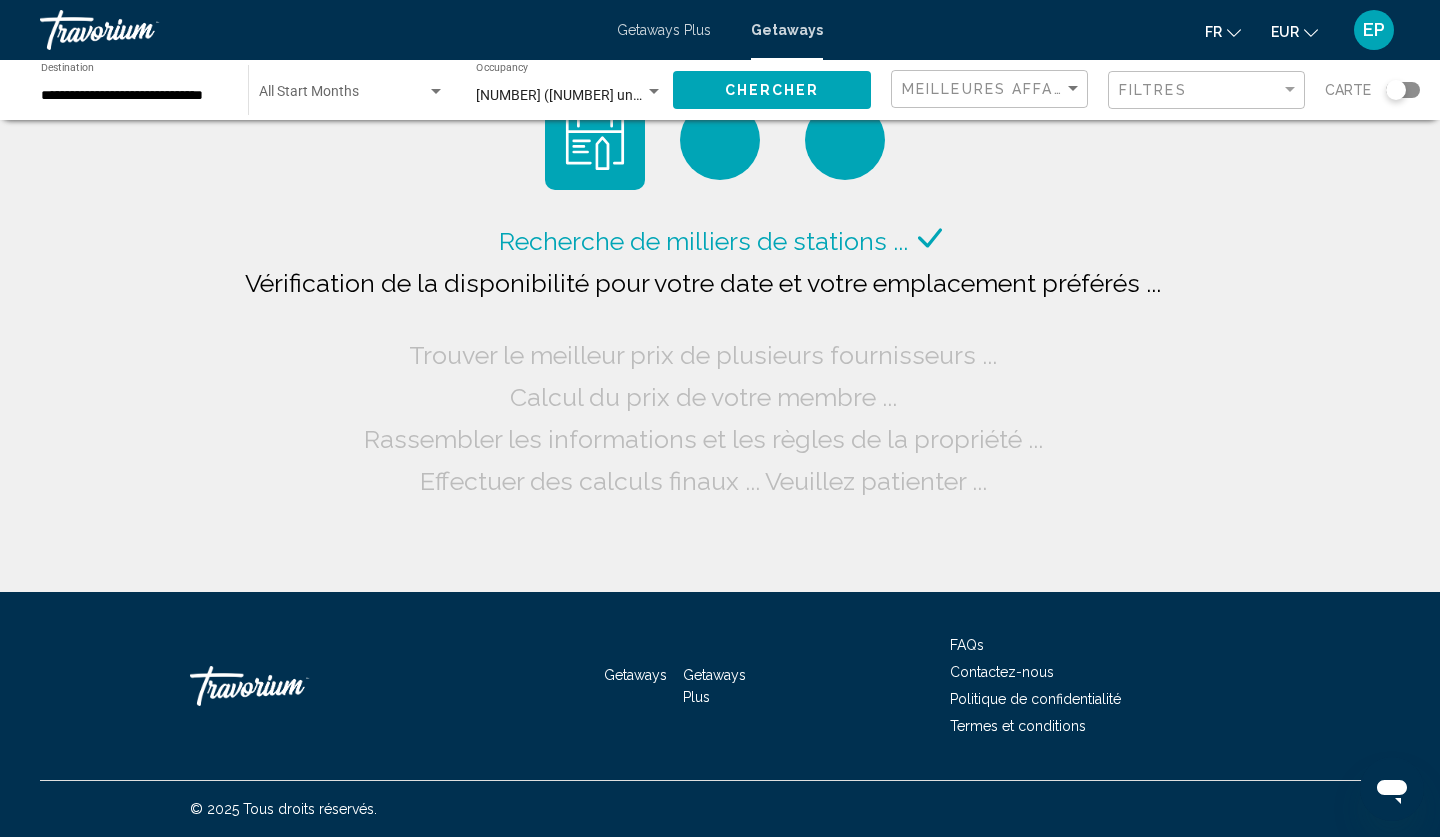 click on "Effectuer des calculs finaux ... Veuillez patienter ..." 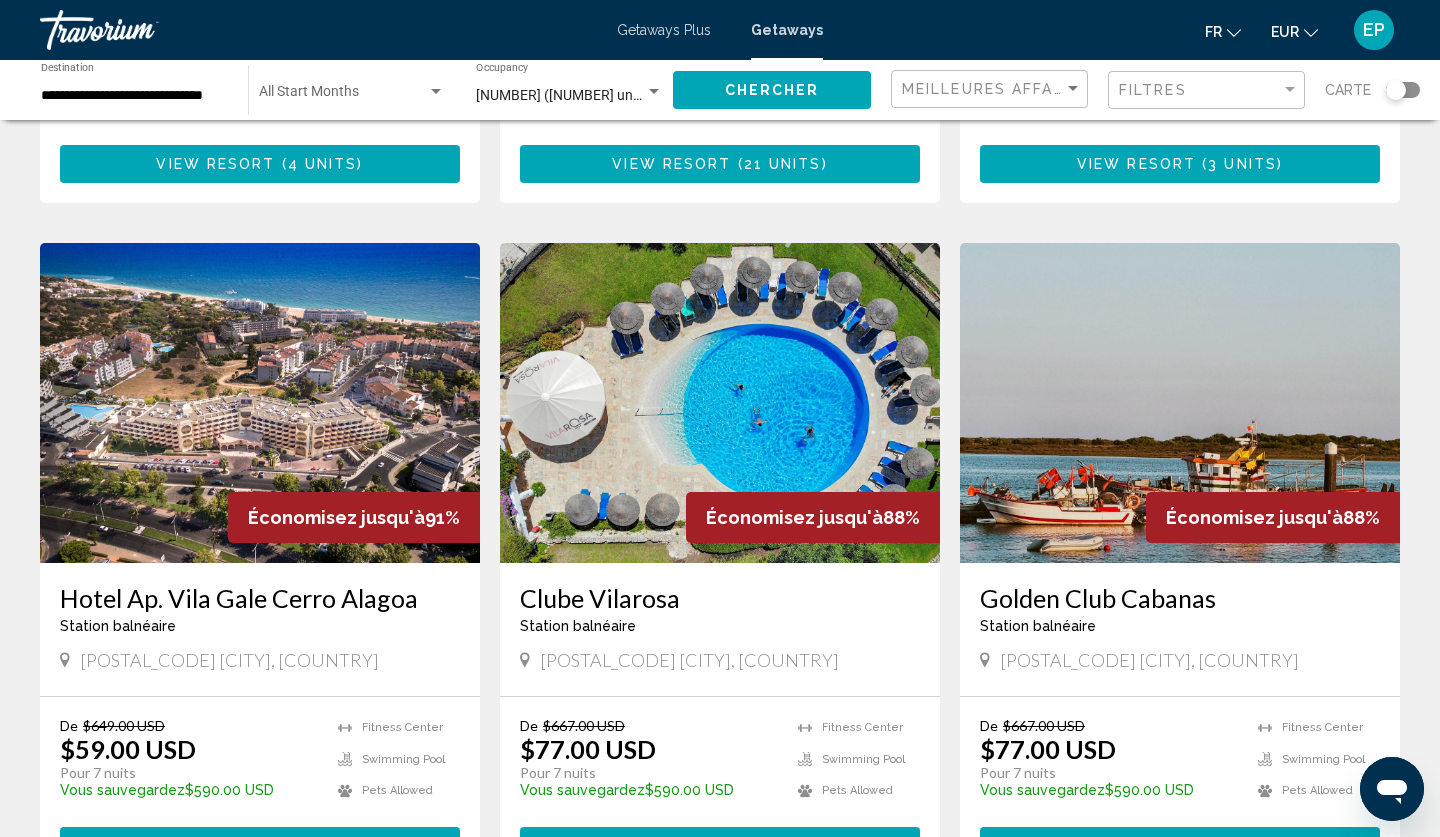scroll, scrollTop: 1331, scrollLeft: 0, axis: vertical 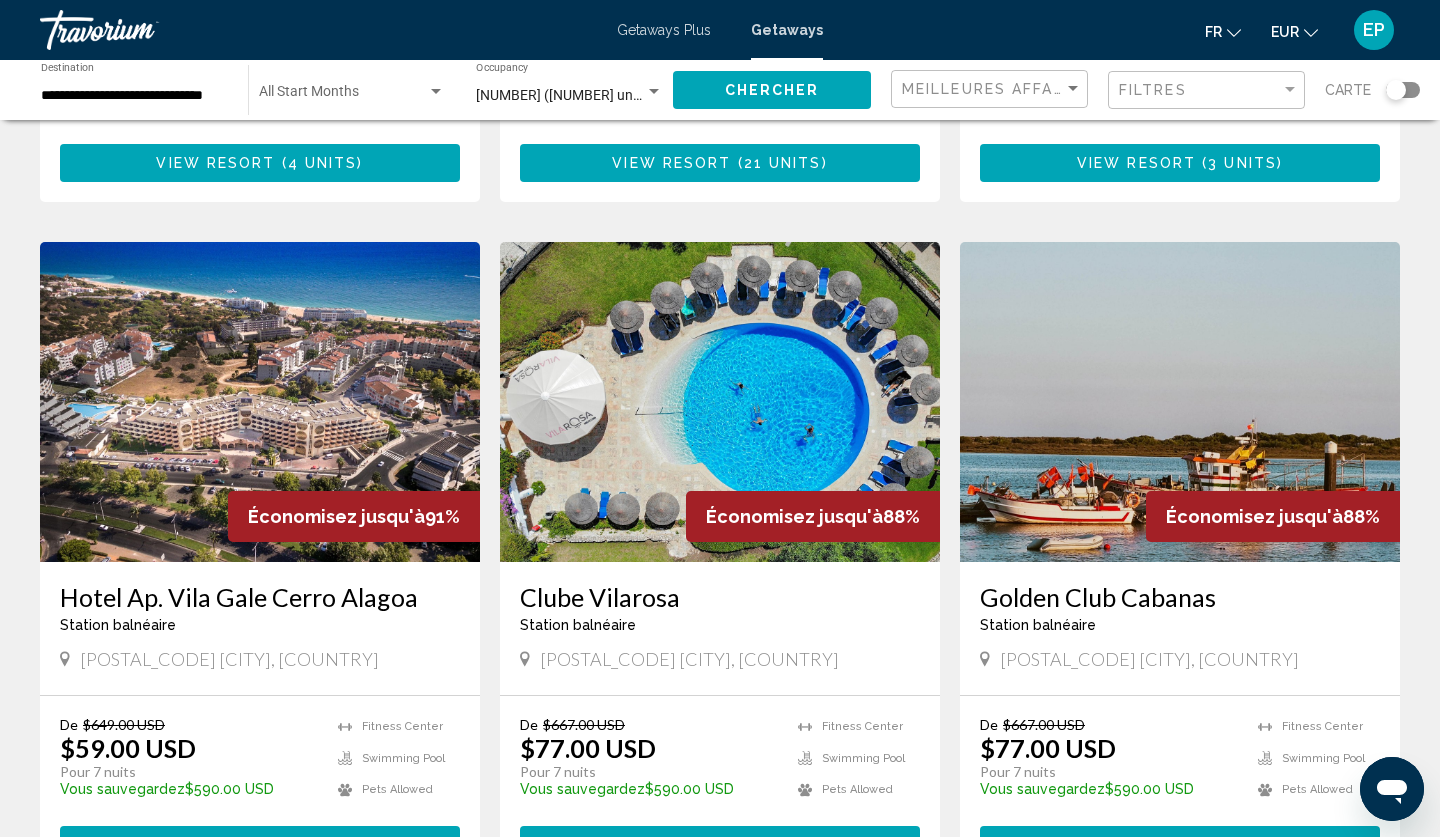 click on "Hotel Ap. Vila Gale Cerro Alagoa" at bounding box center [260, 597] 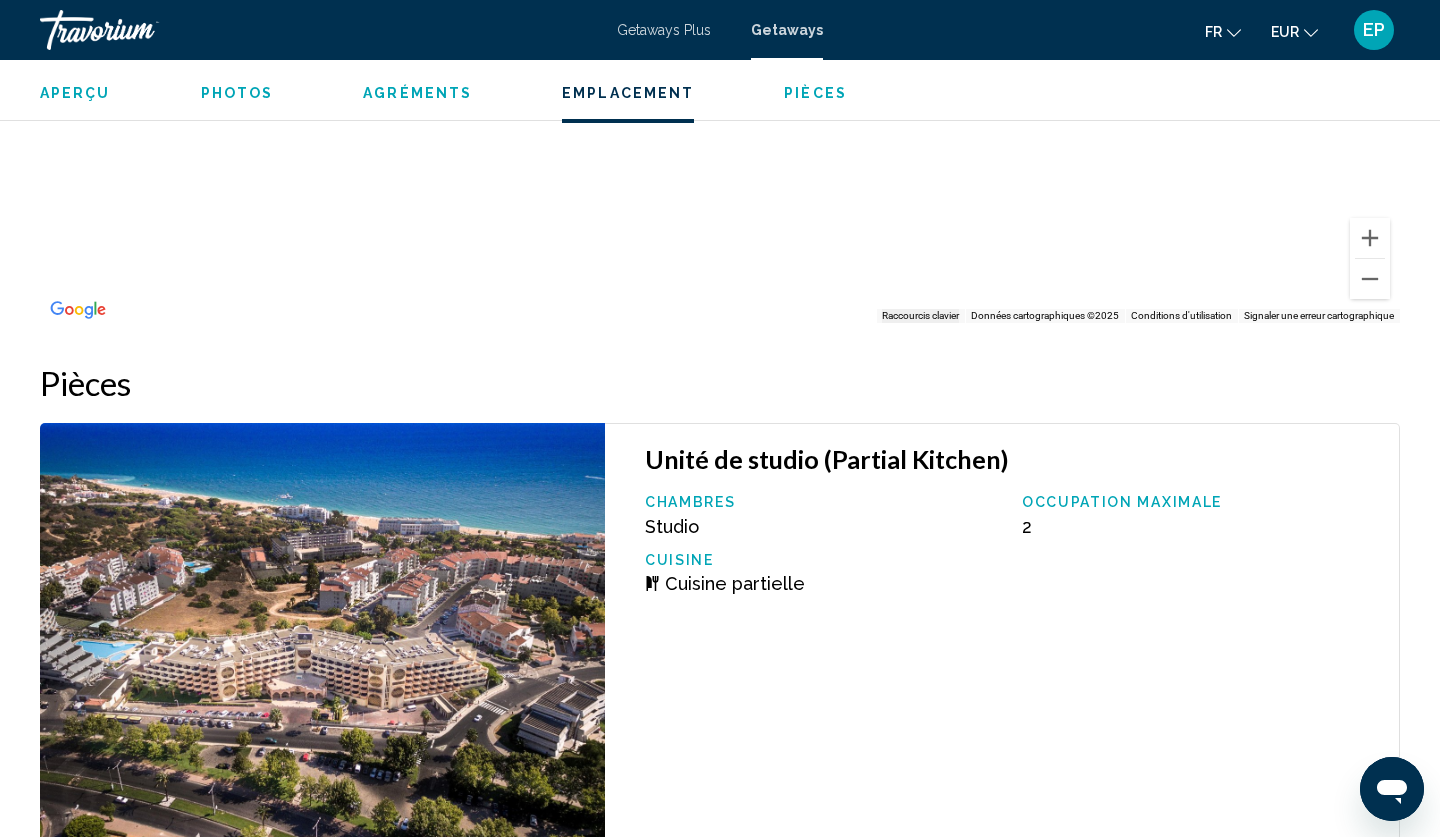 scroll, scrollTop: 2494, scrollLeft: 0, axis: vertical 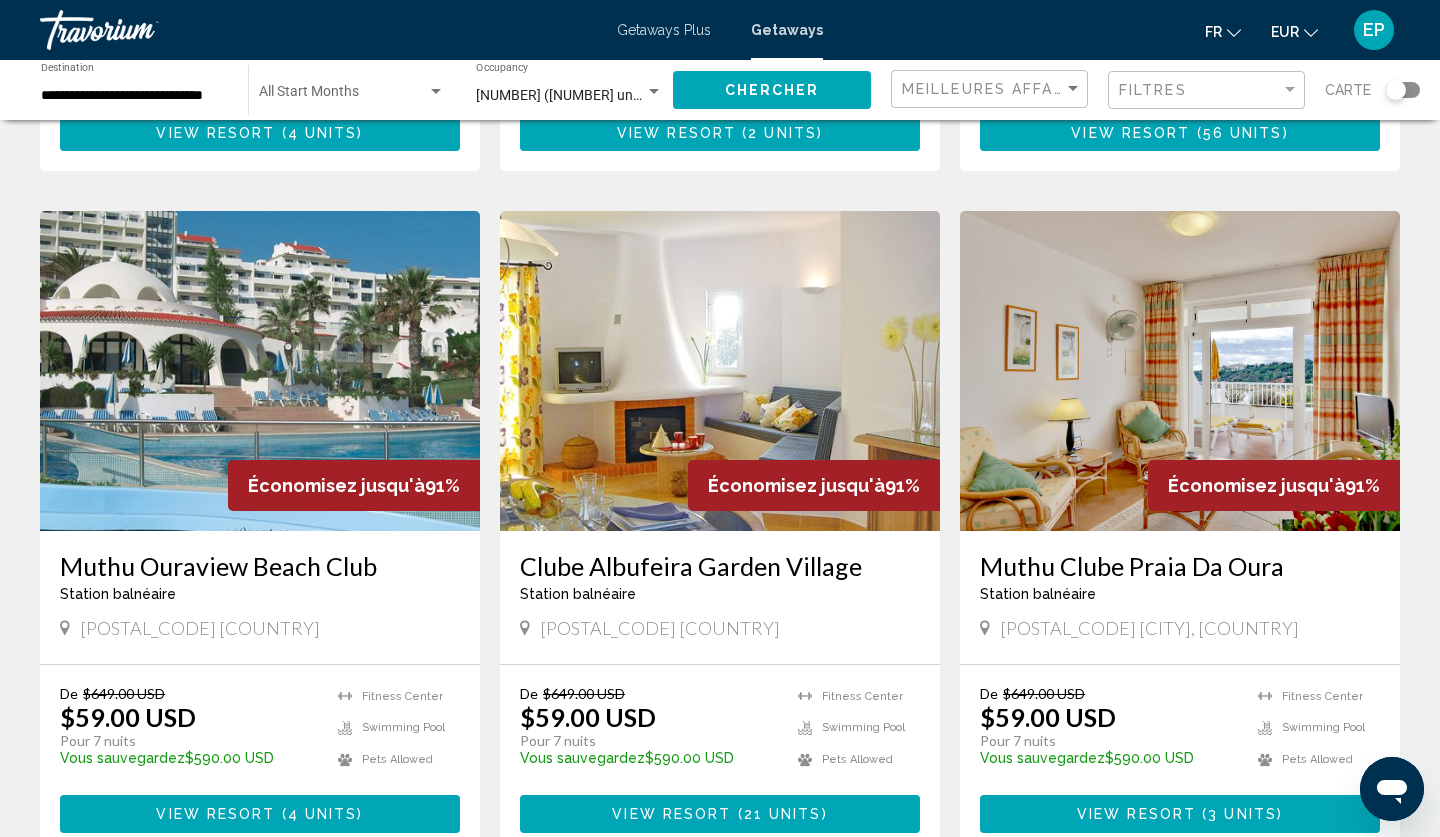 click at bounding box center (260, 371) 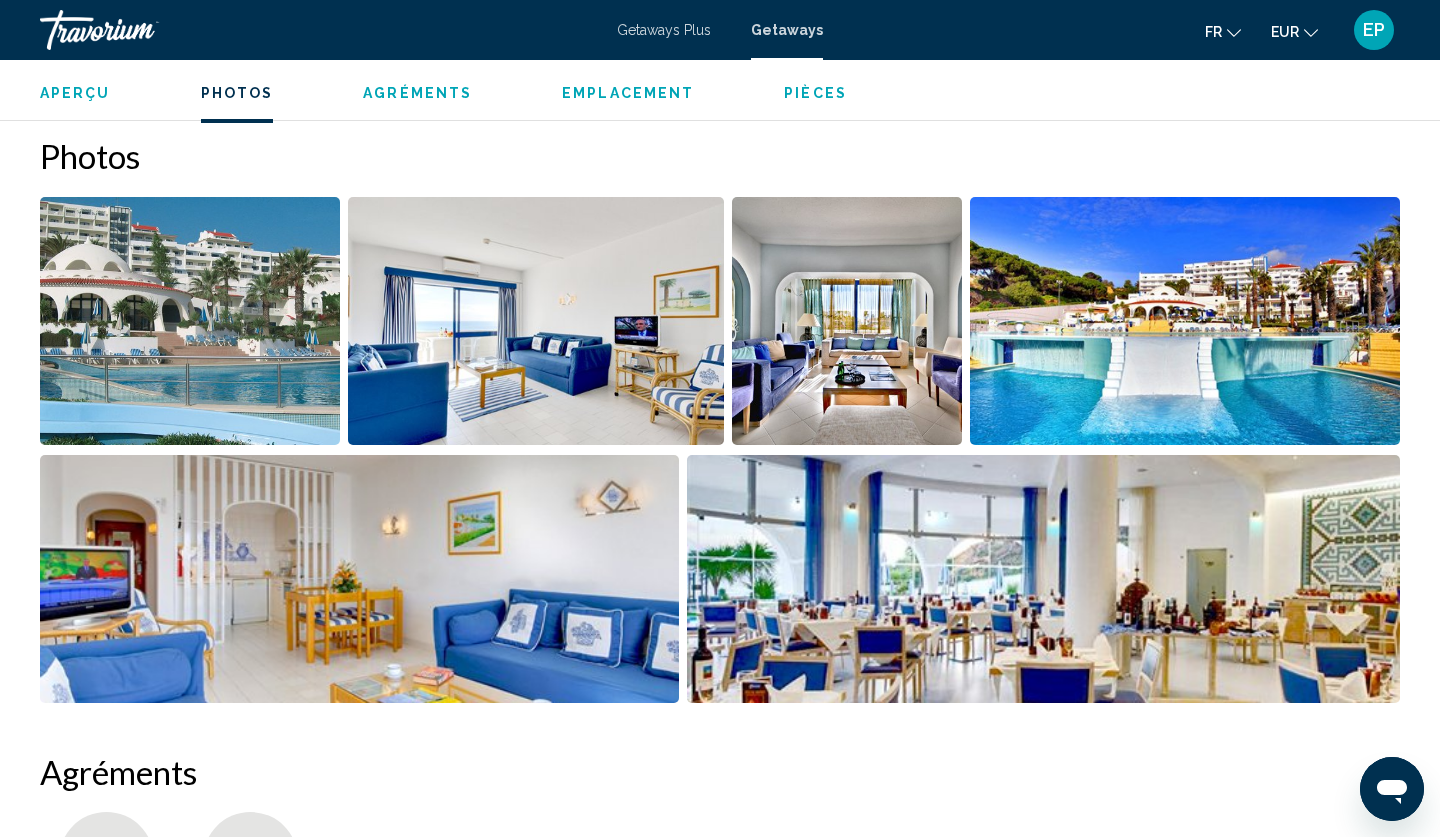 scroll, scrollTop: 918, scrollLeft: 0, axis: vertical 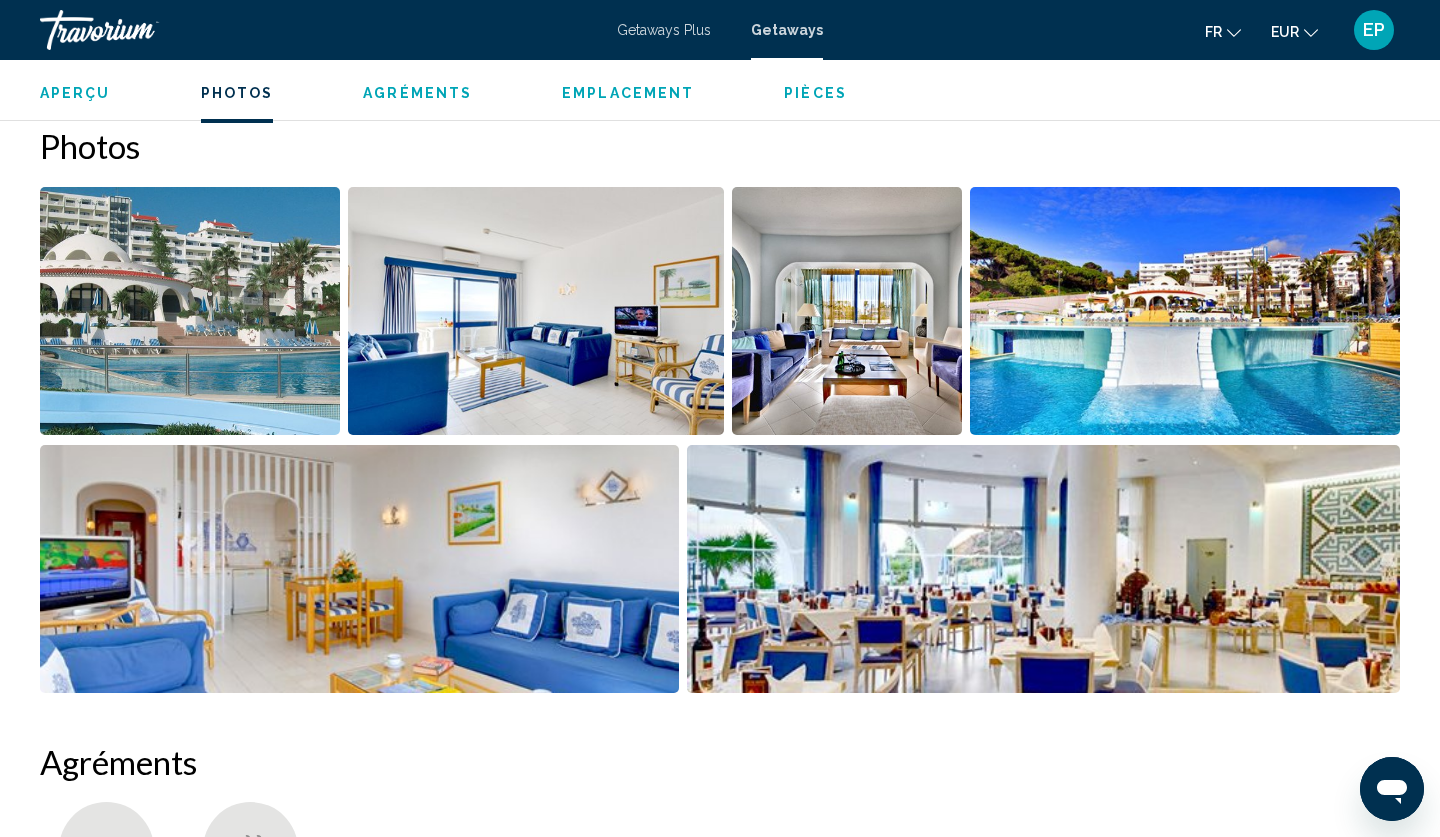 click at bounding box center [190, 311] 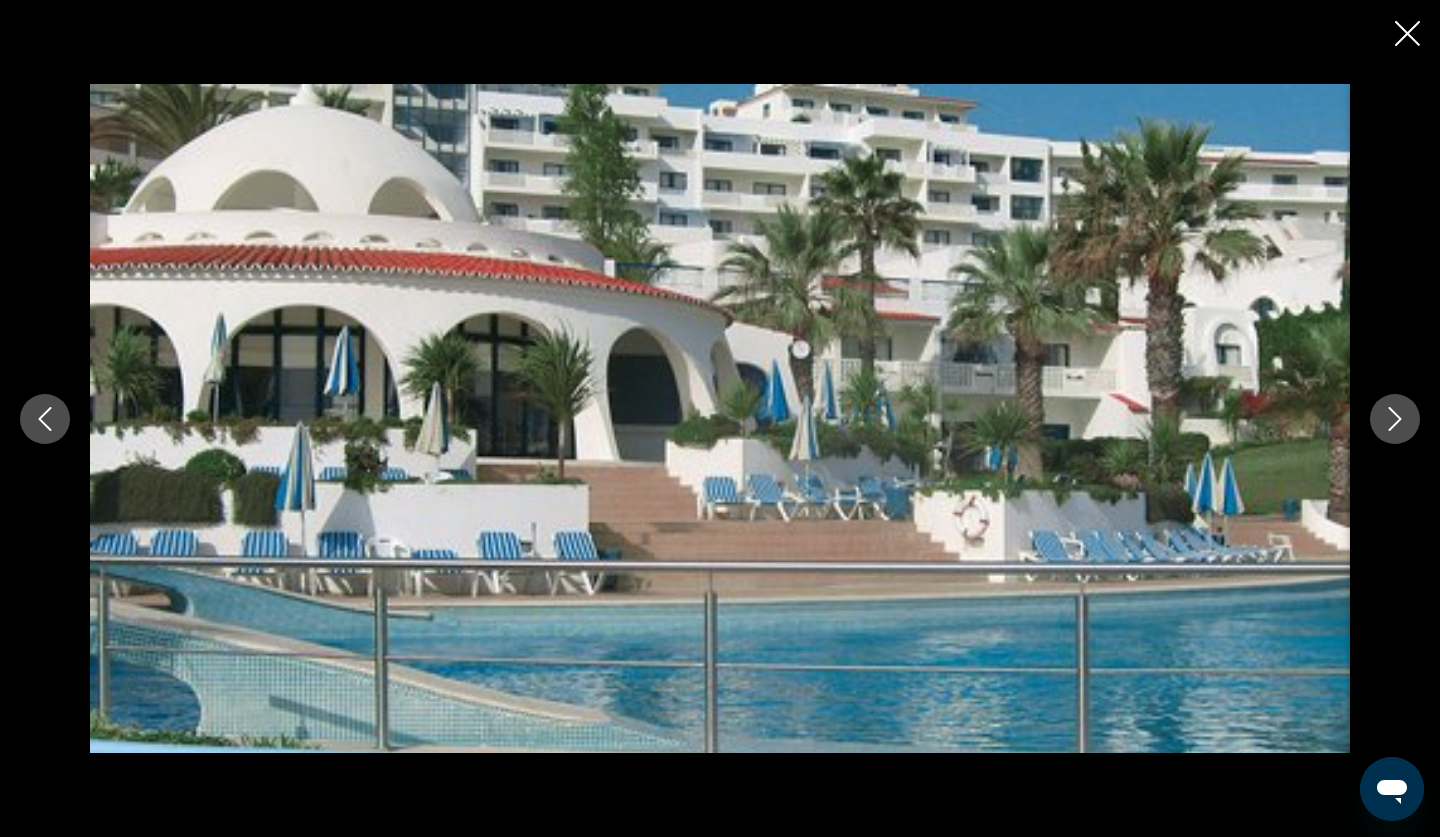 click at bounding box center (1395, 419) 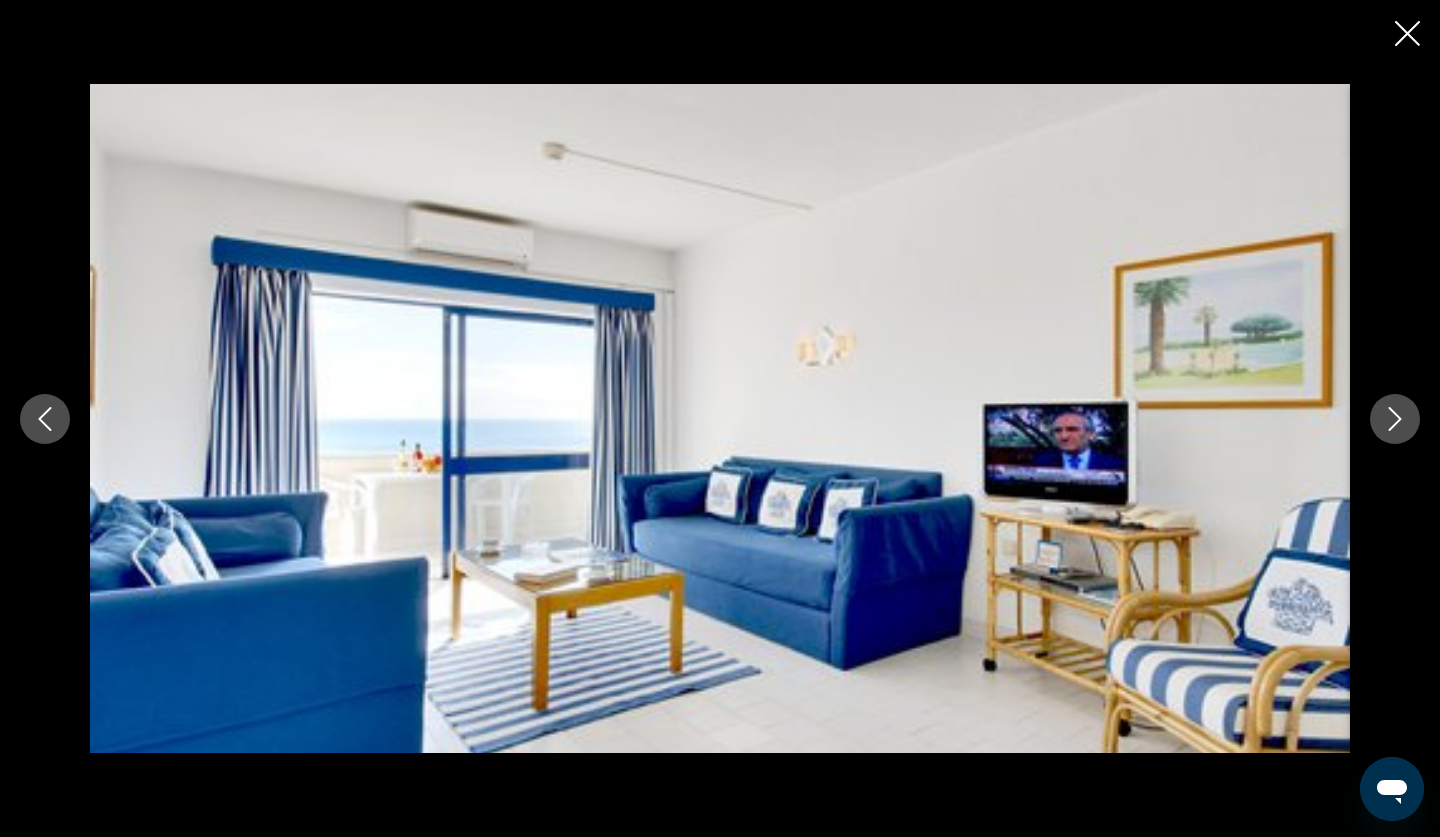 click at bounding box center (1395, 419) 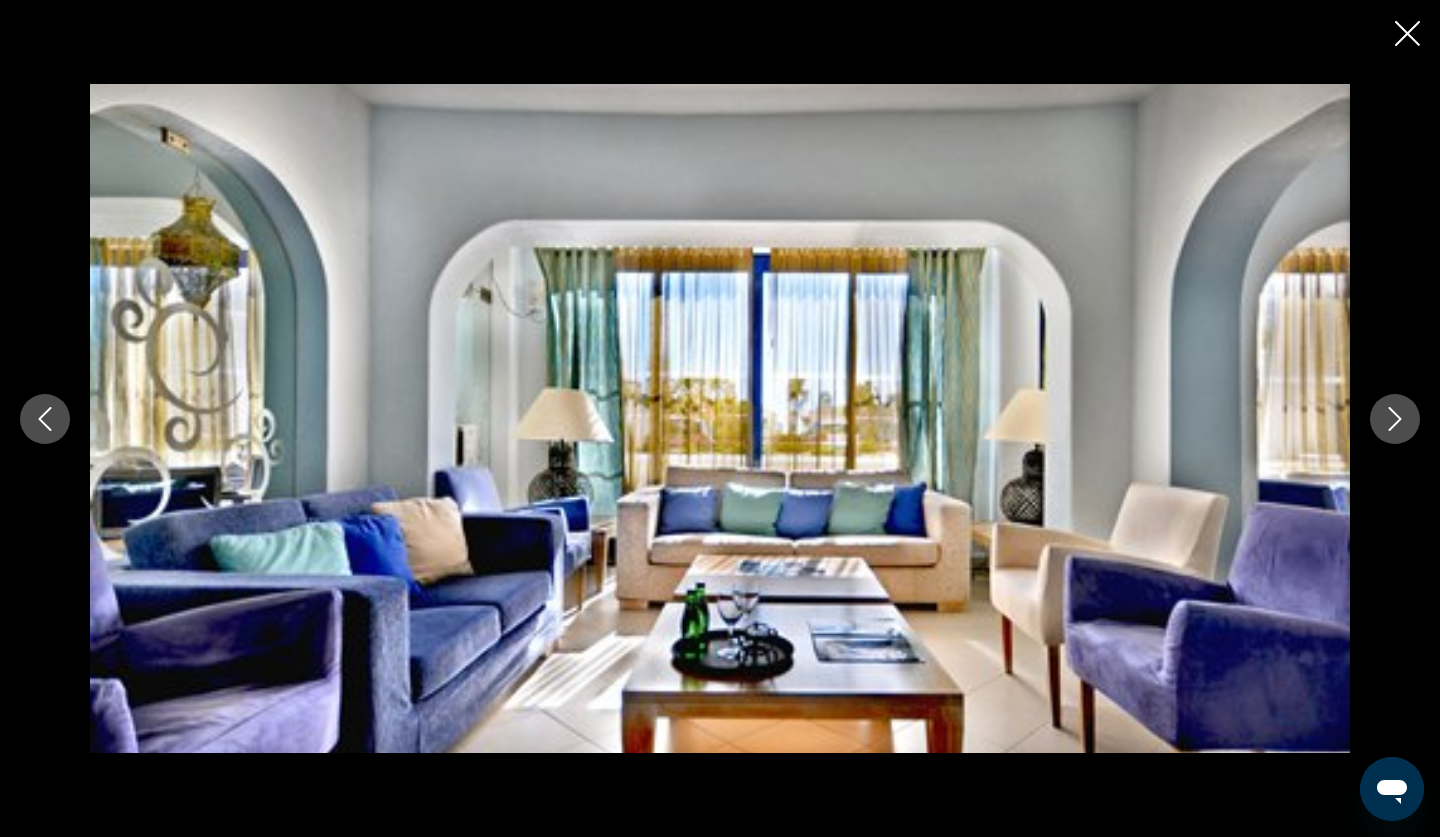 click at bounding box center [1395, 419] 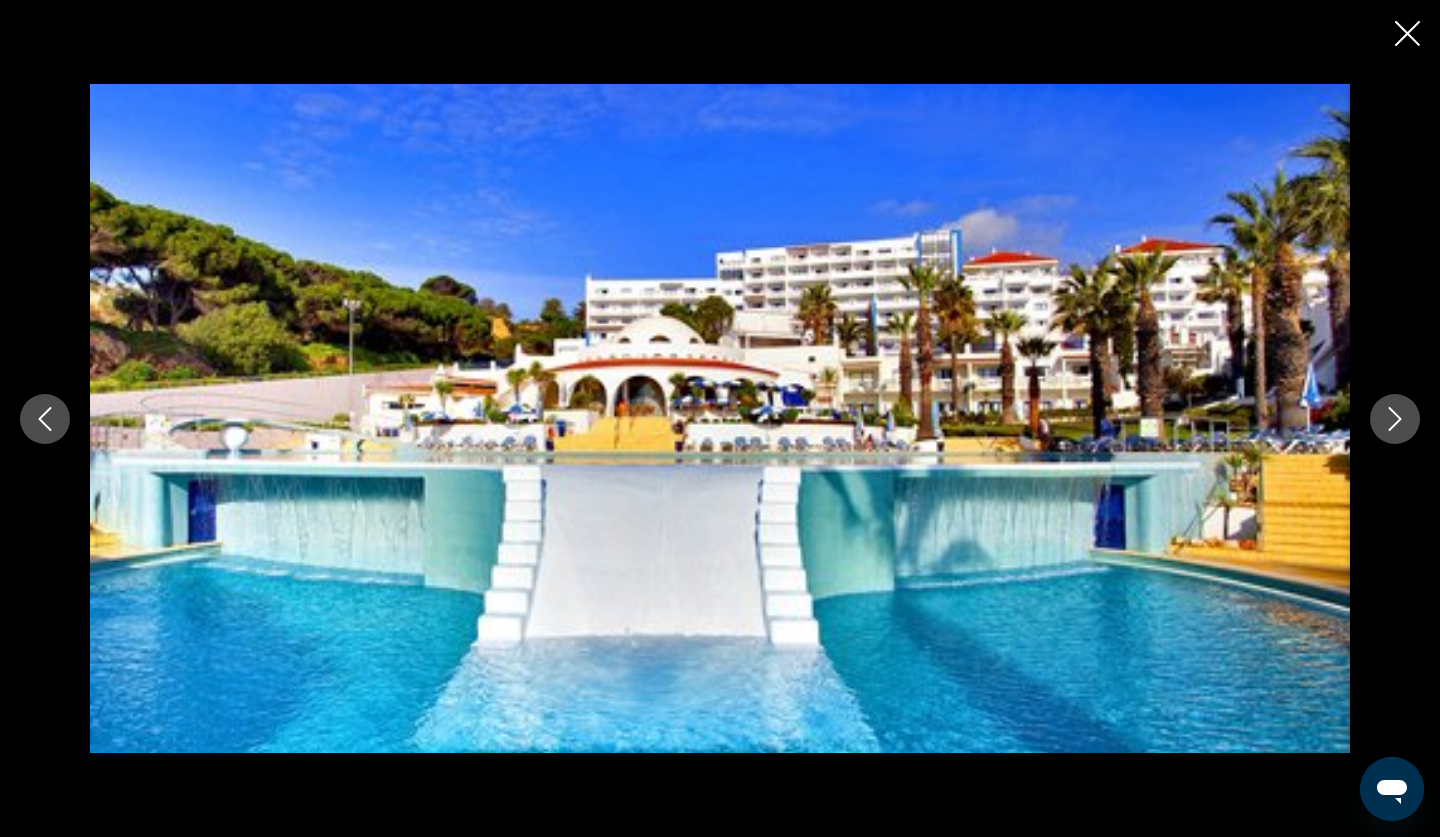 click at bounding box center (1395, 419) 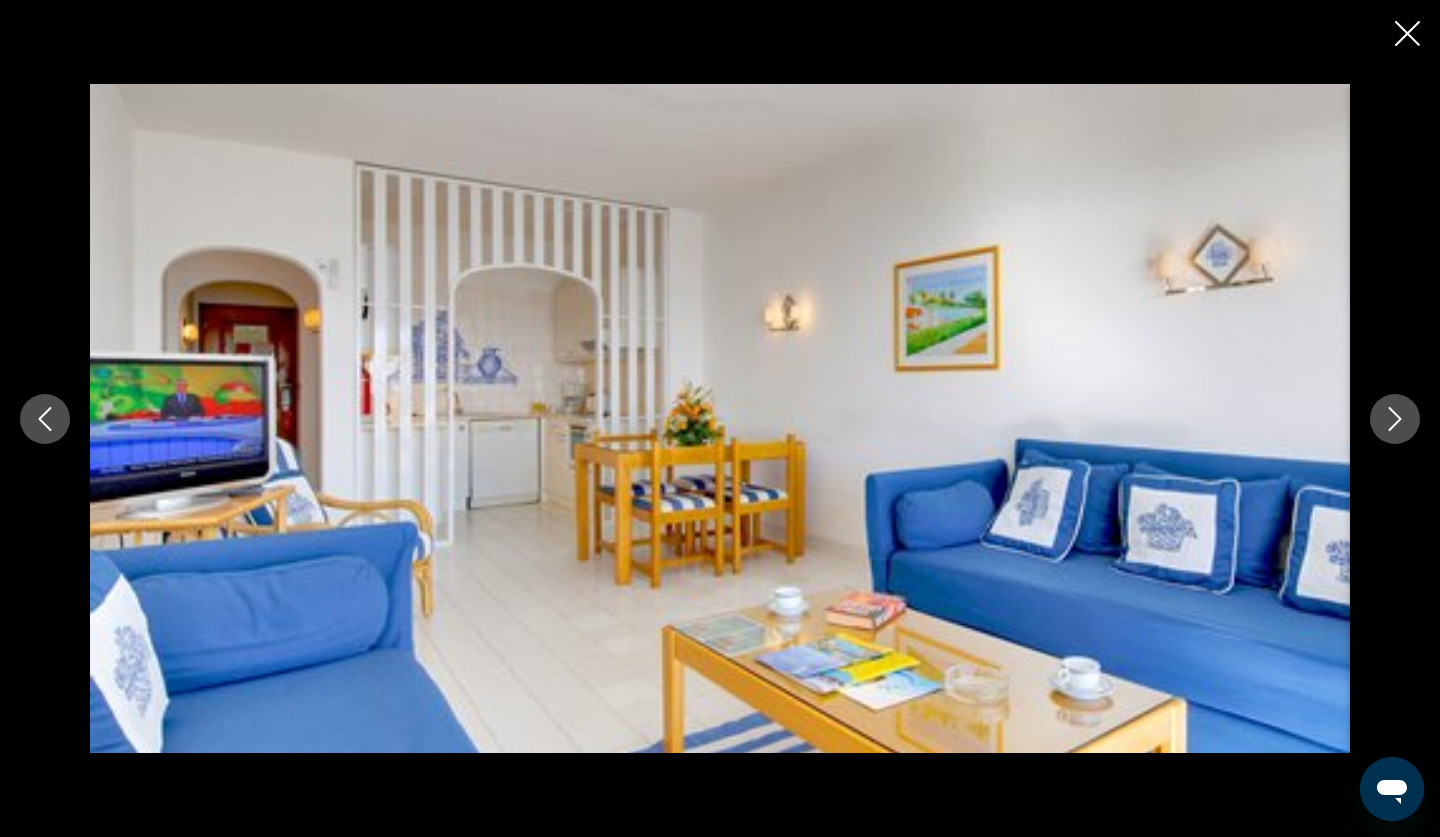 click at bounding box center (1395, 419) 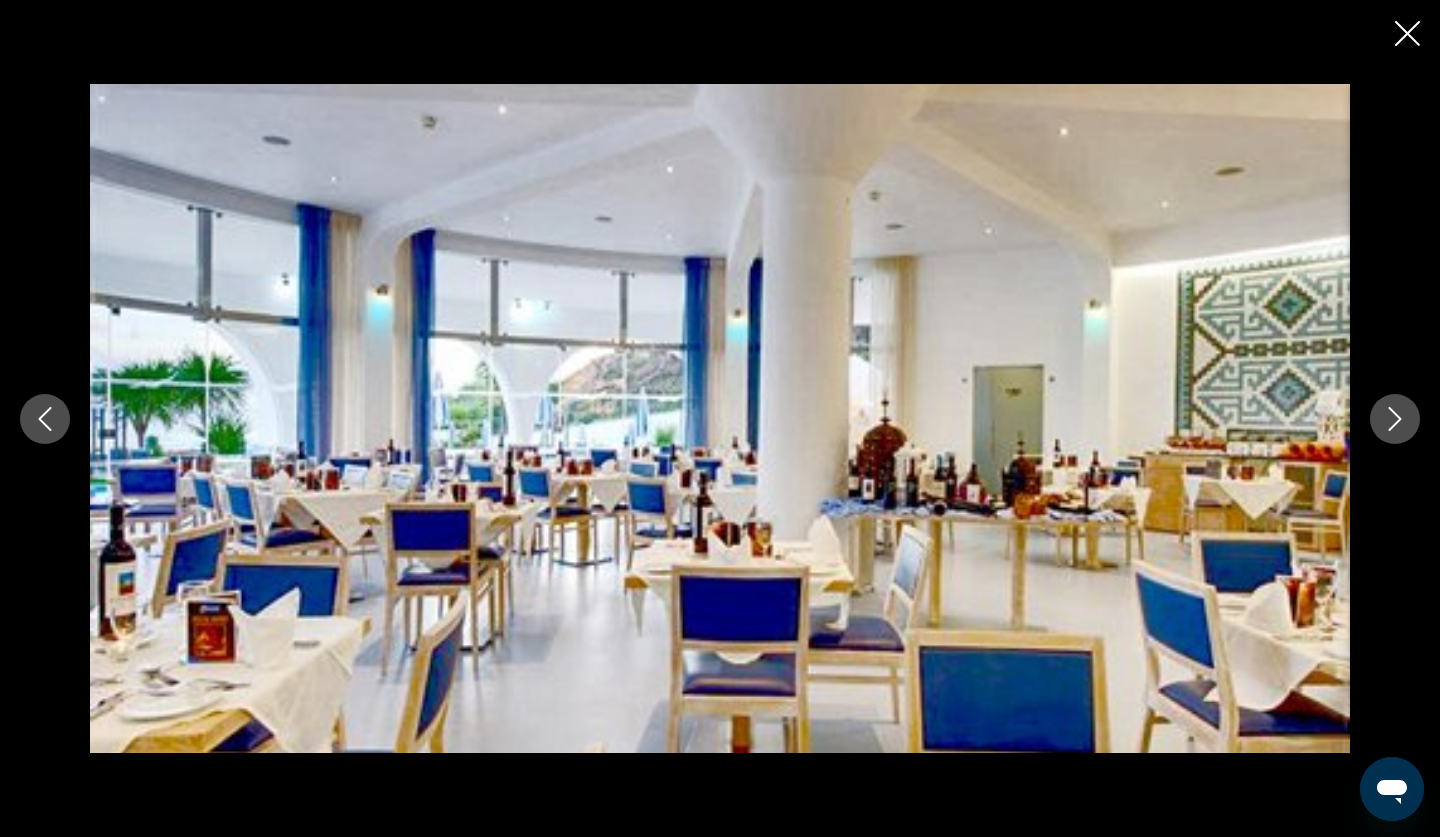 click at bounding box center (1395, 419) 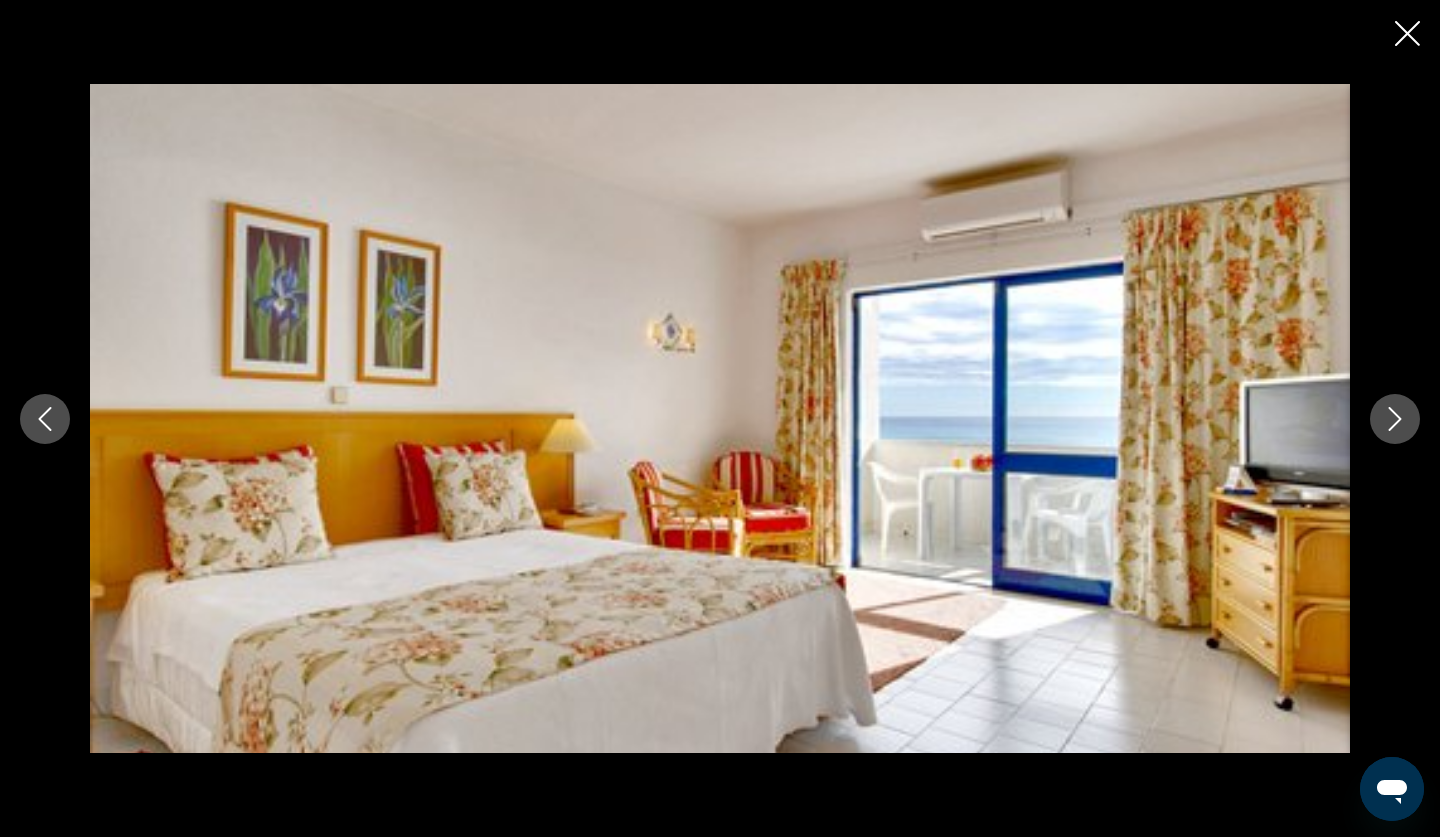 click at bounding box center (1395, 419) 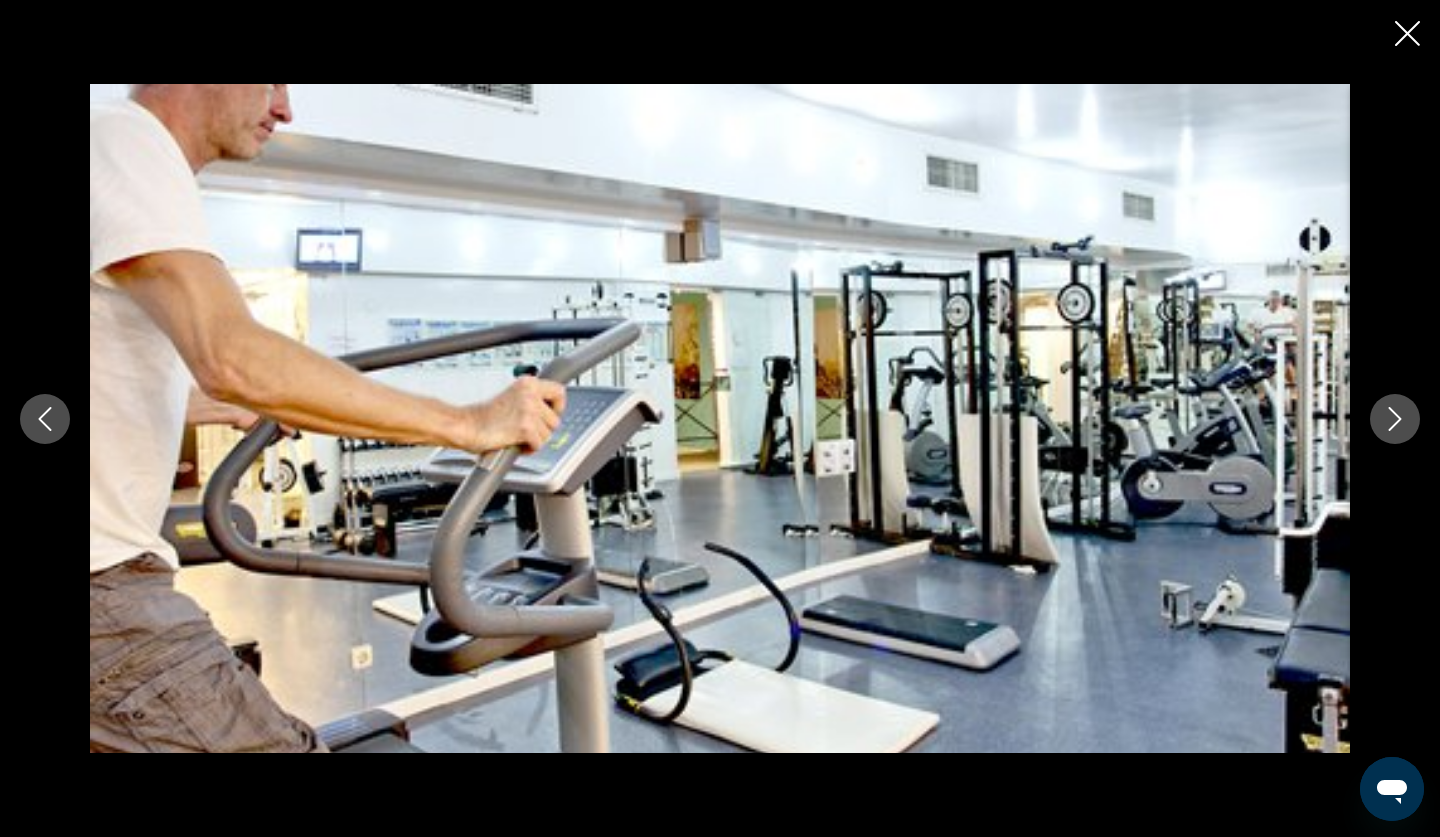 click at bounding box center [1395, 419] 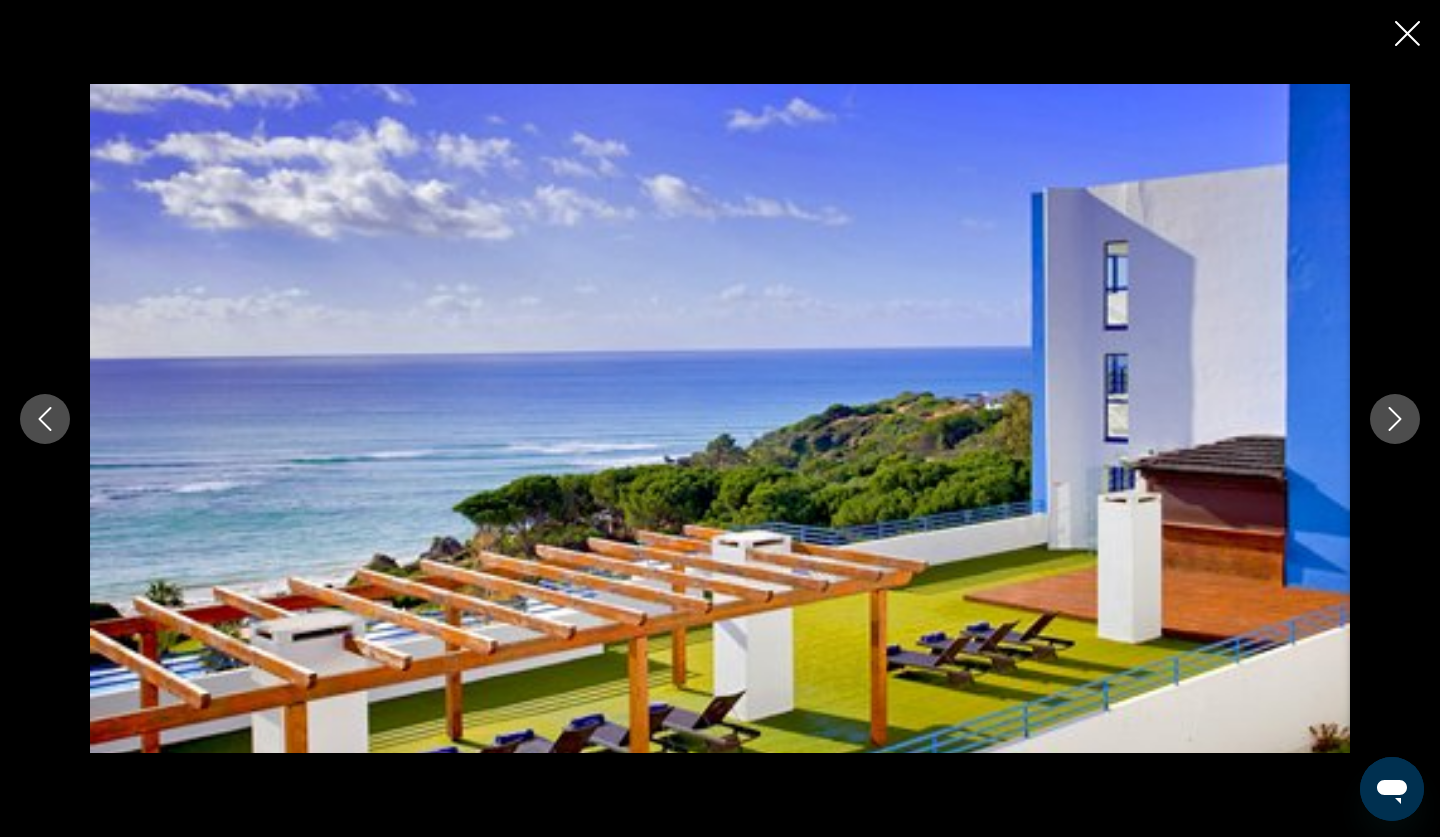 click at bounding box center [1395, 419] 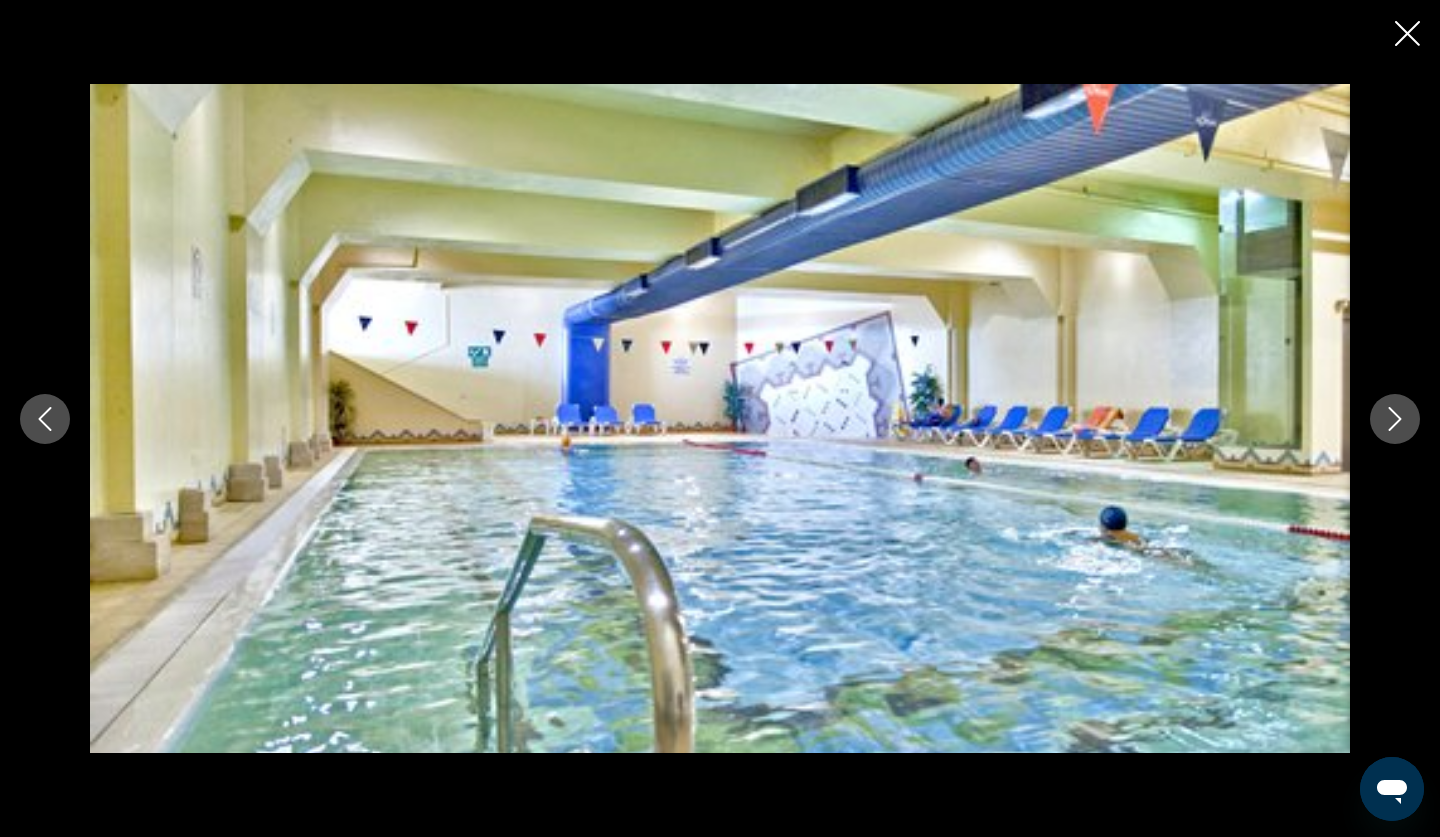 click at bounding box center (1395, 419) 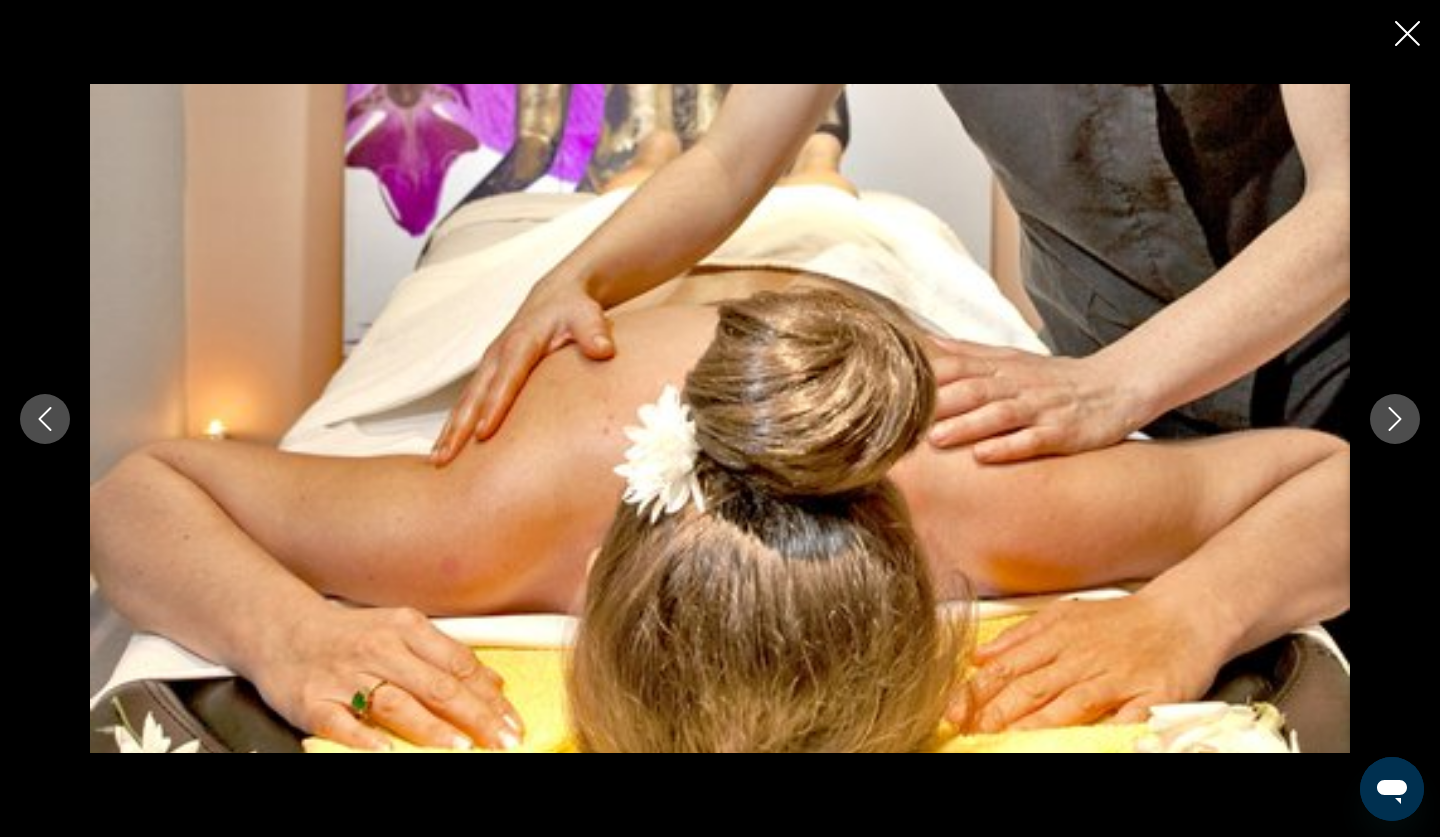click at bounding box center [1395, 419] 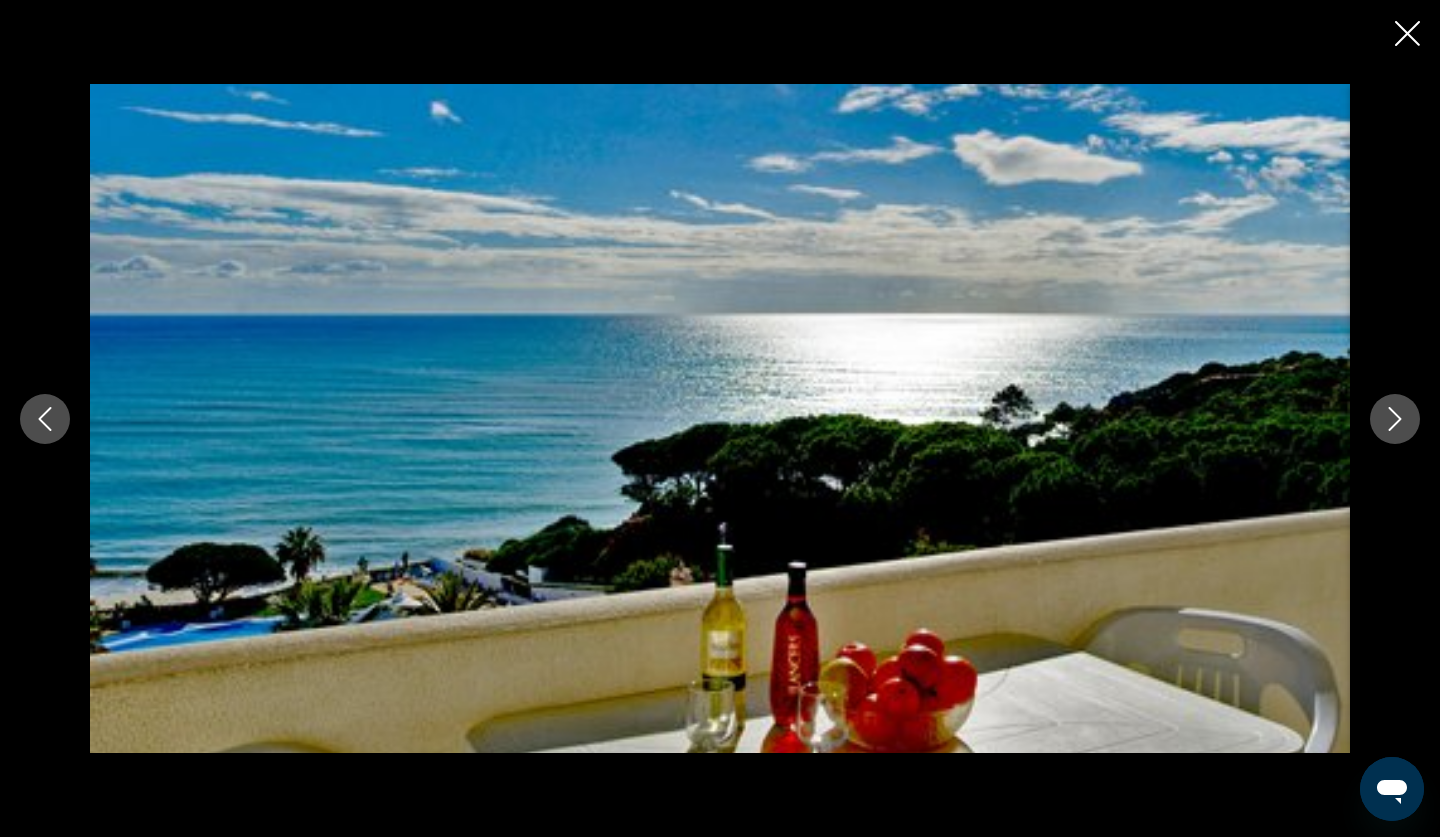 click at bounding box center (1395, 419) 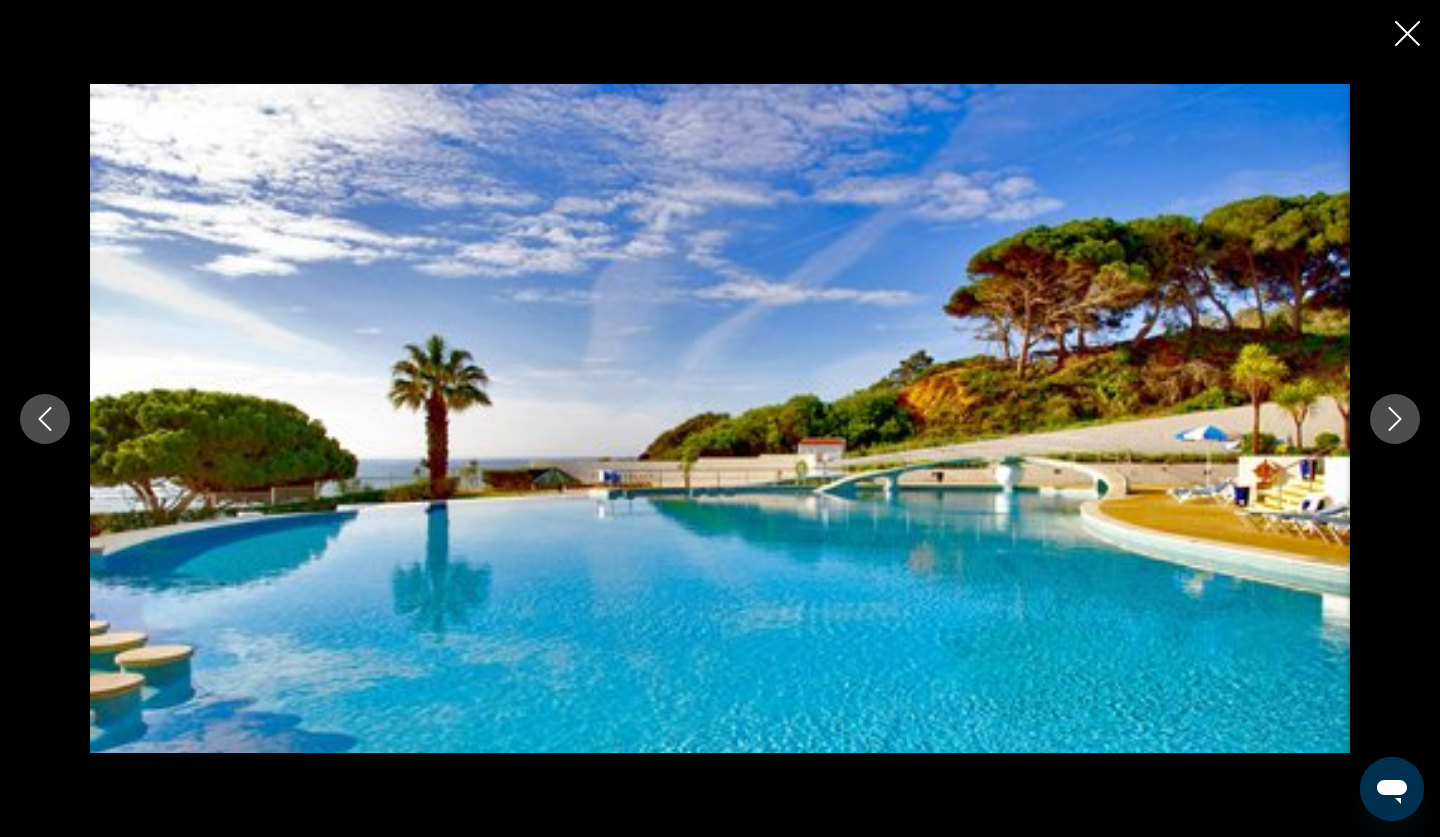 click at bounding box center [1395, 419] 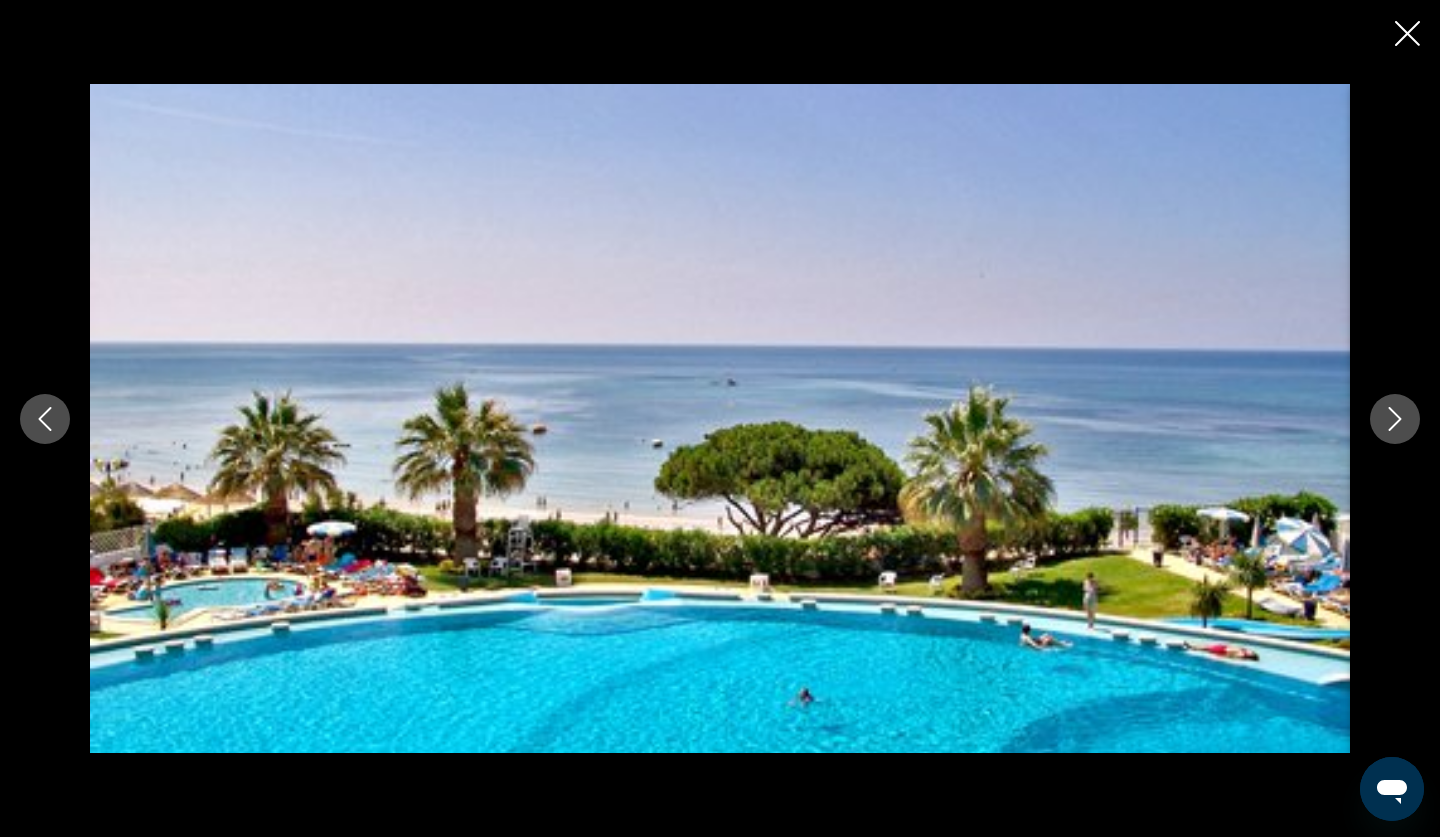 click at bounding box center (1395, 419) 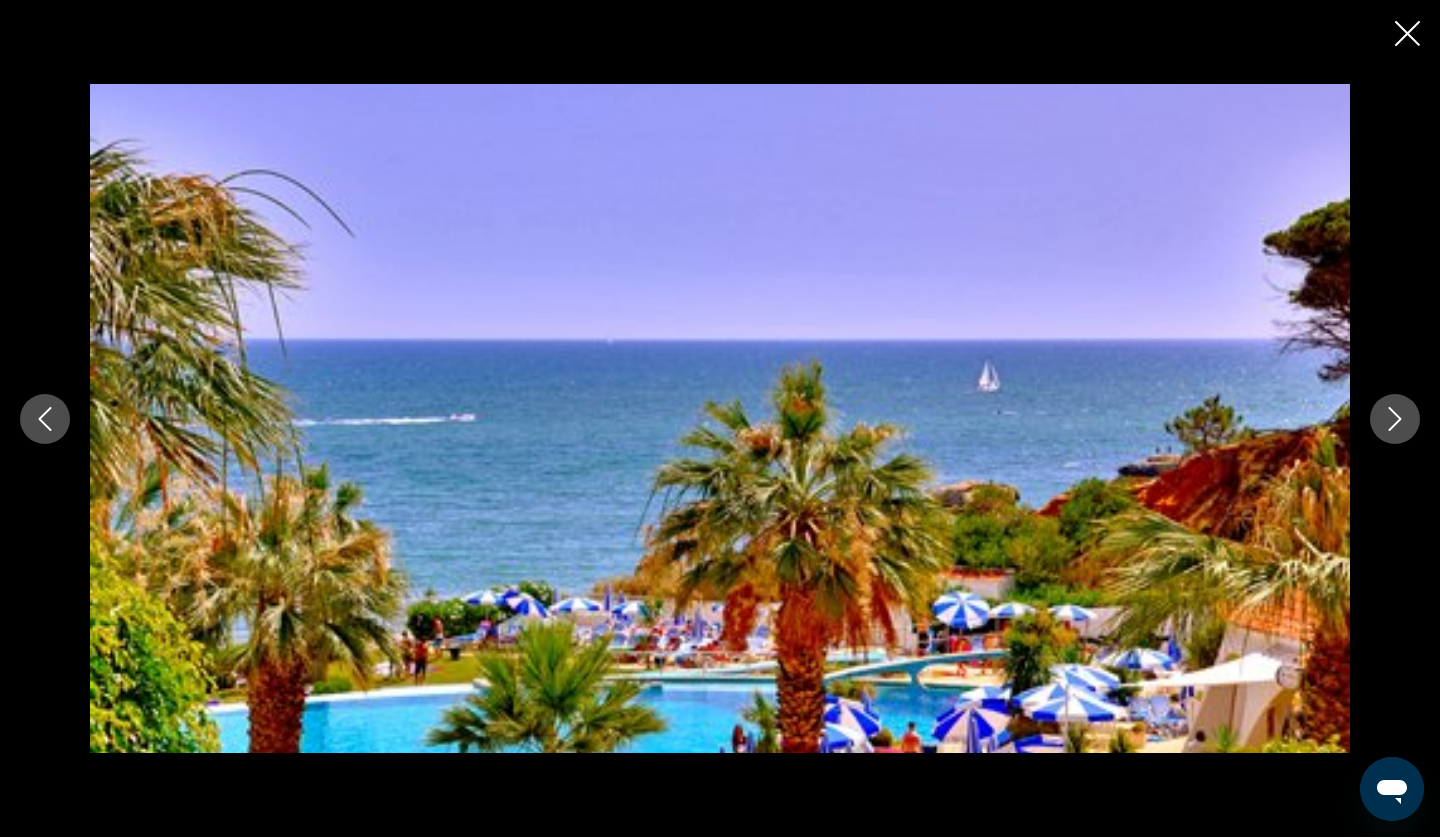 click at bounding box center [1395, 419] 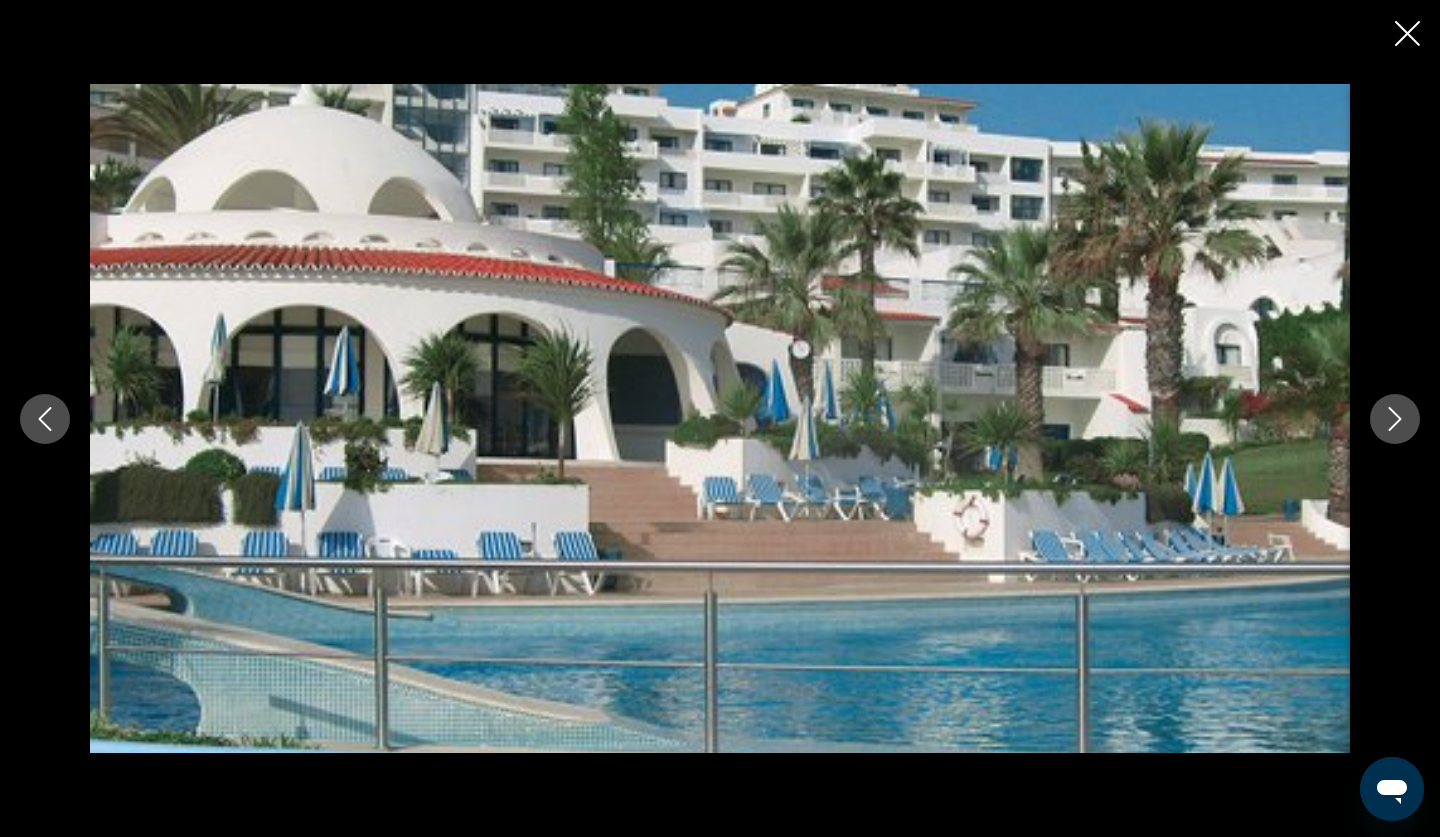 click 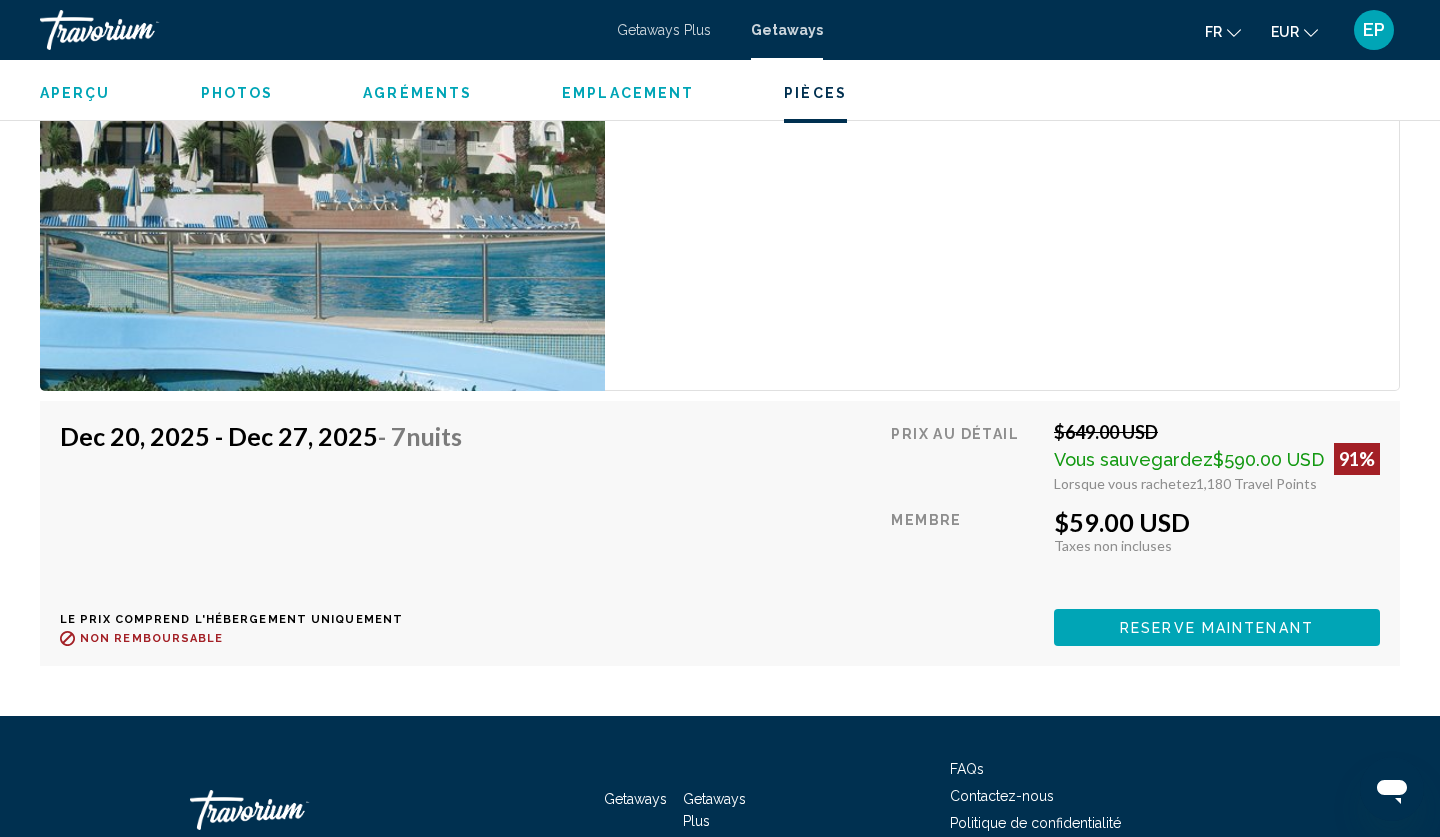 scroll, scrollTop: 3854, scrollLeft: 0, axis: vertical 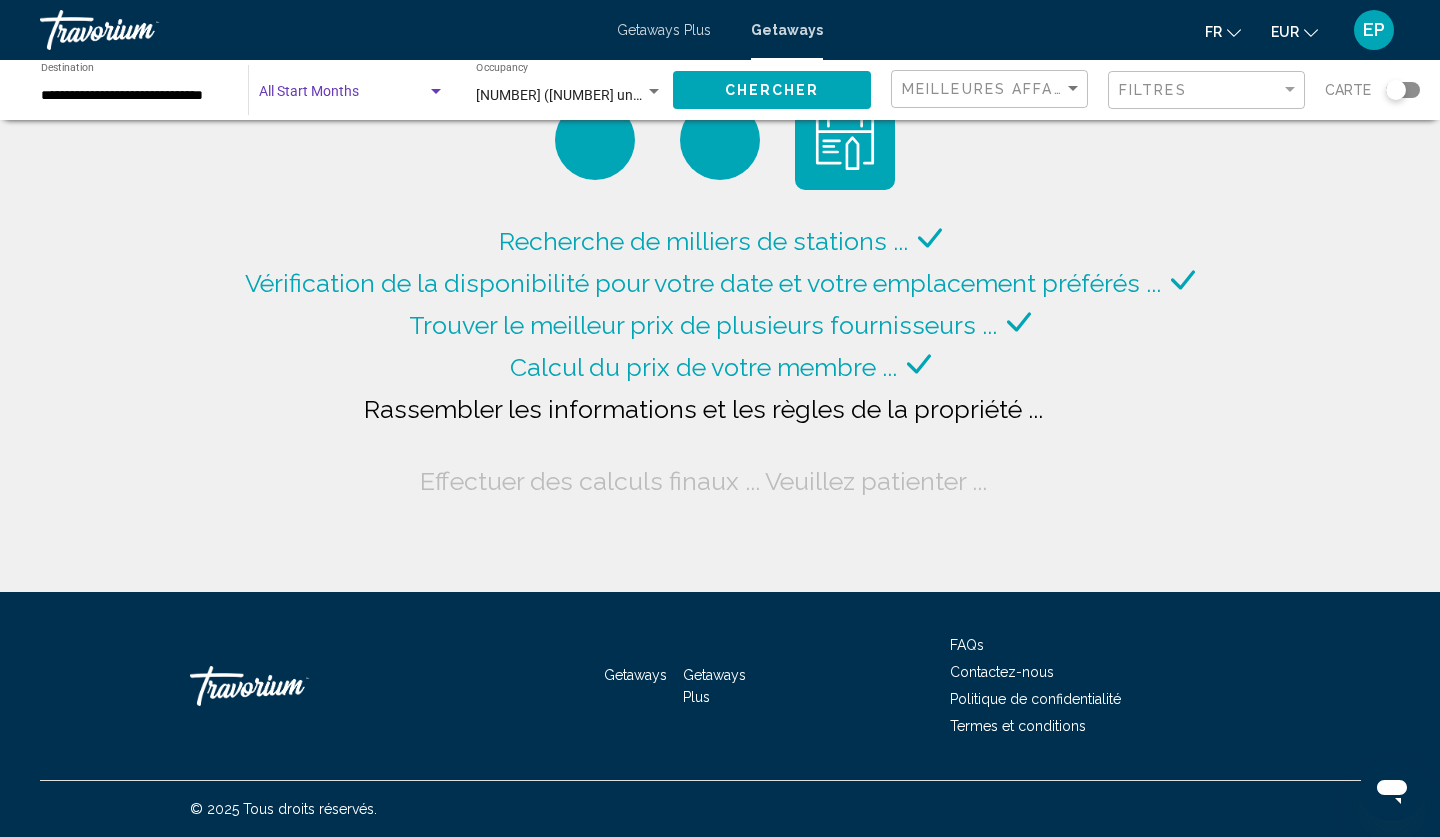 click at bounding box center [436, 92] 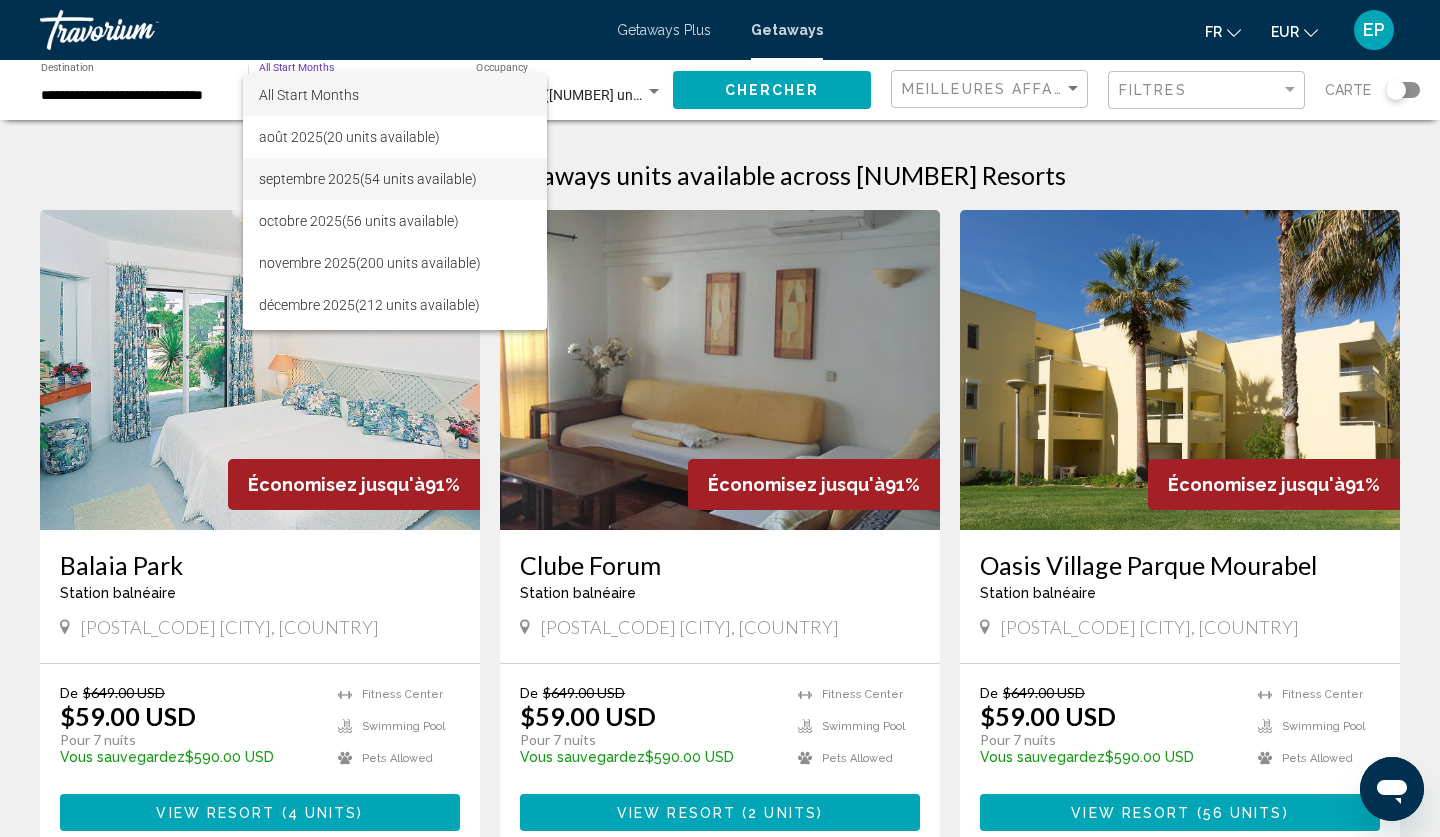 click on "[MONTH] [YEAR]  ([UNITS] units available)" at bounding box center (395, 179) 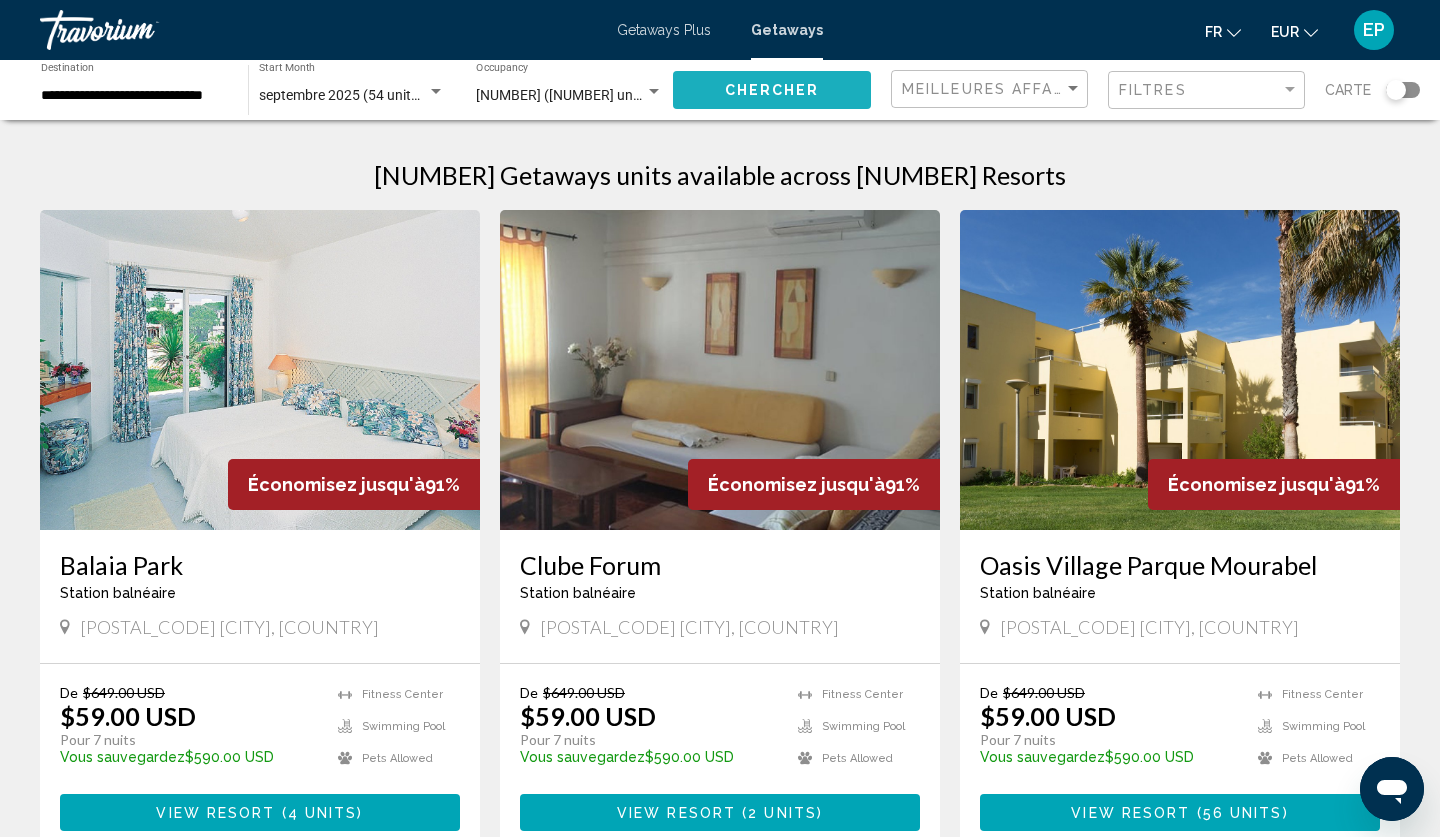 click on "Chercher" 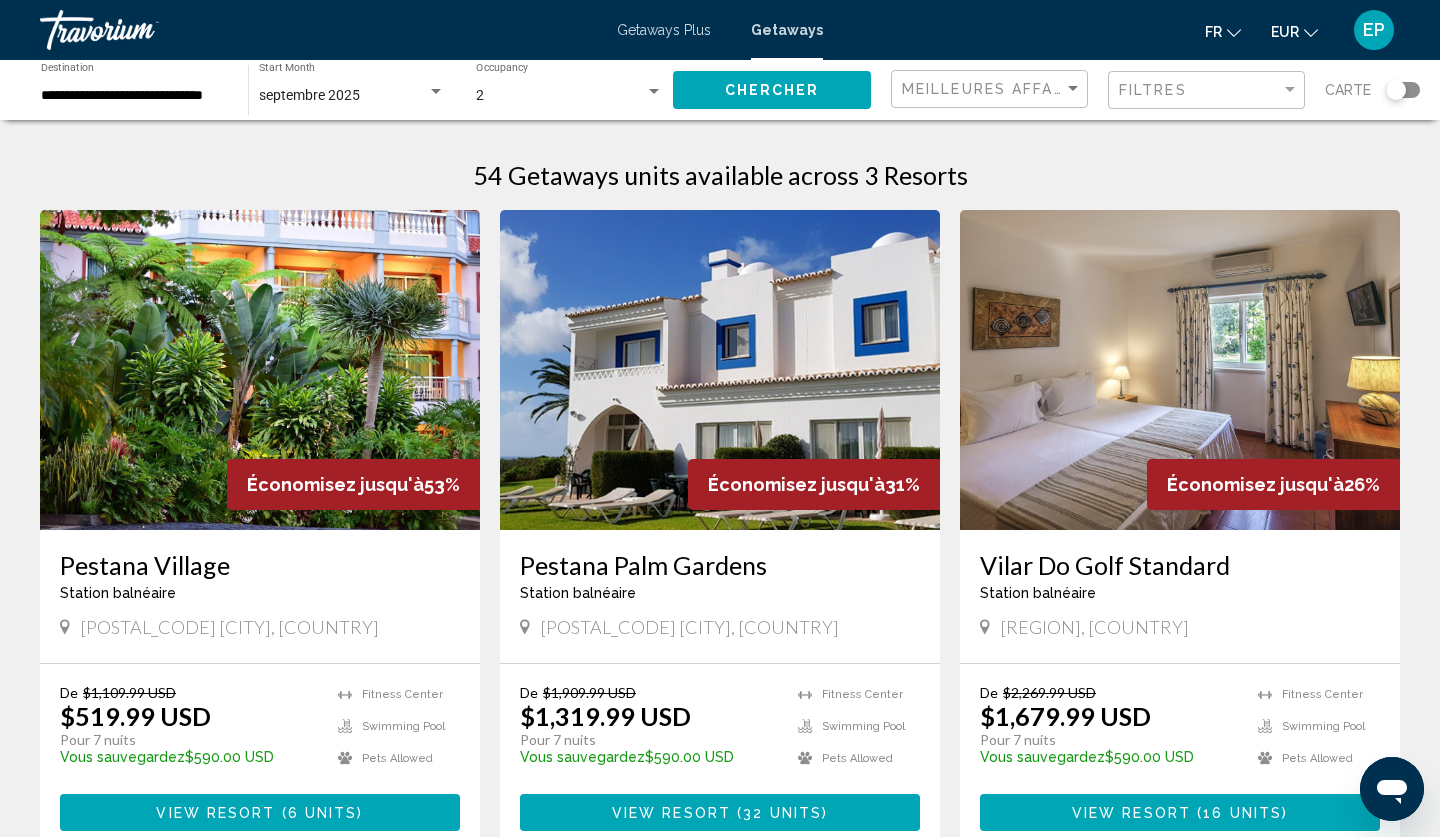 scroll, scrollTop: 0, scrollLeft: 0, axis: both 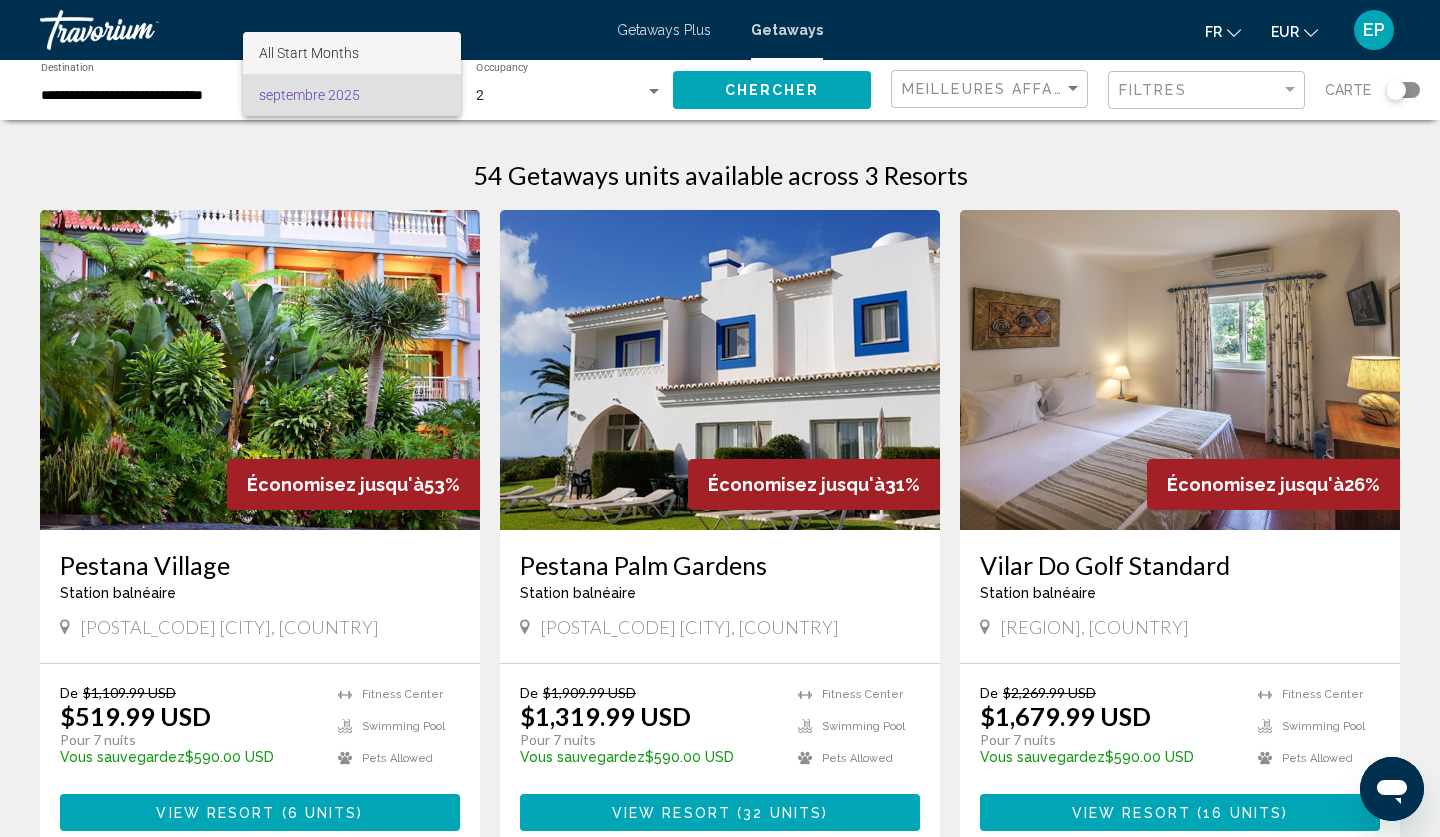 click on "All Start Months" at bounding box center (352, 53) 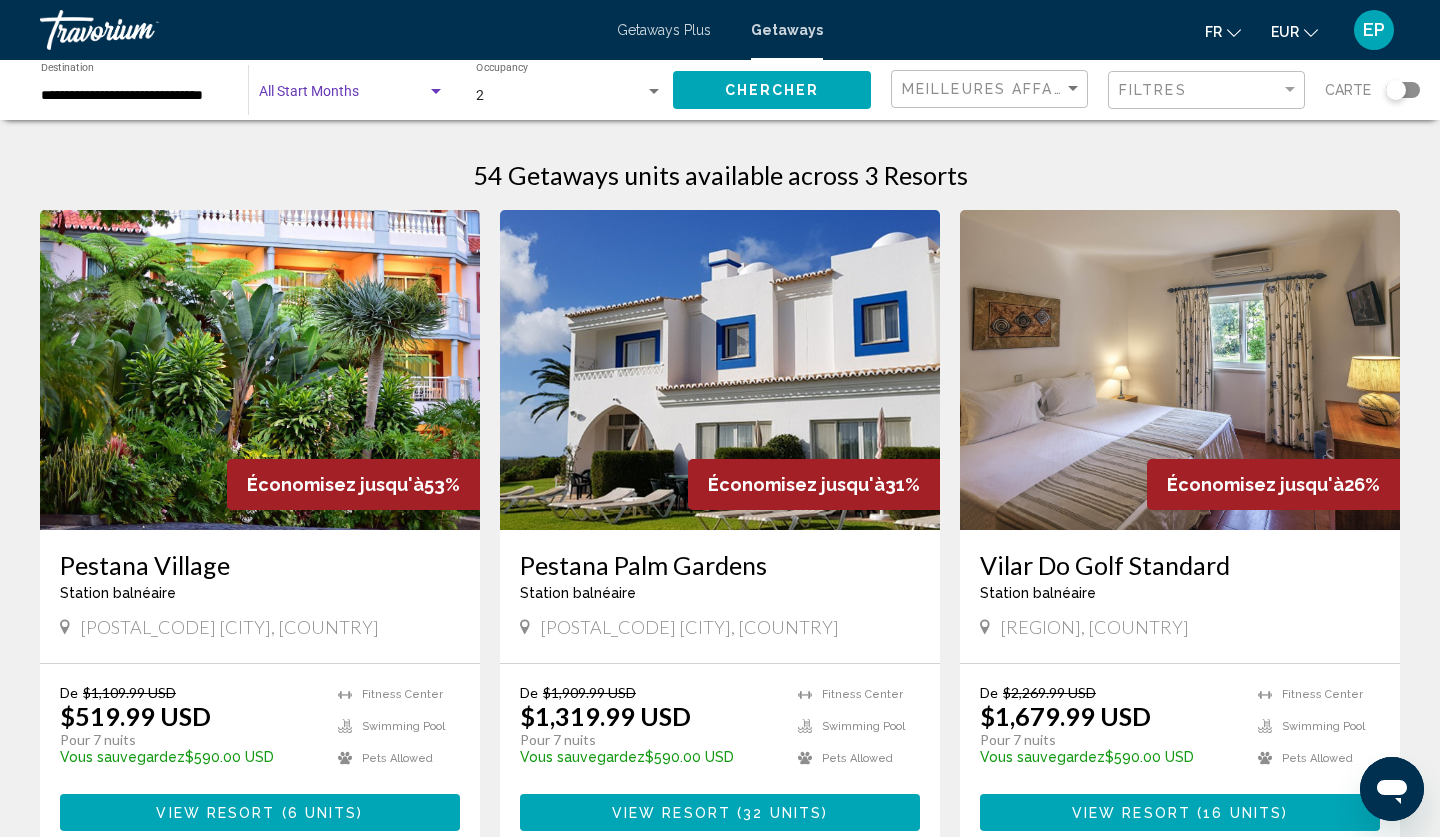 click at bounding box center [436, 92] 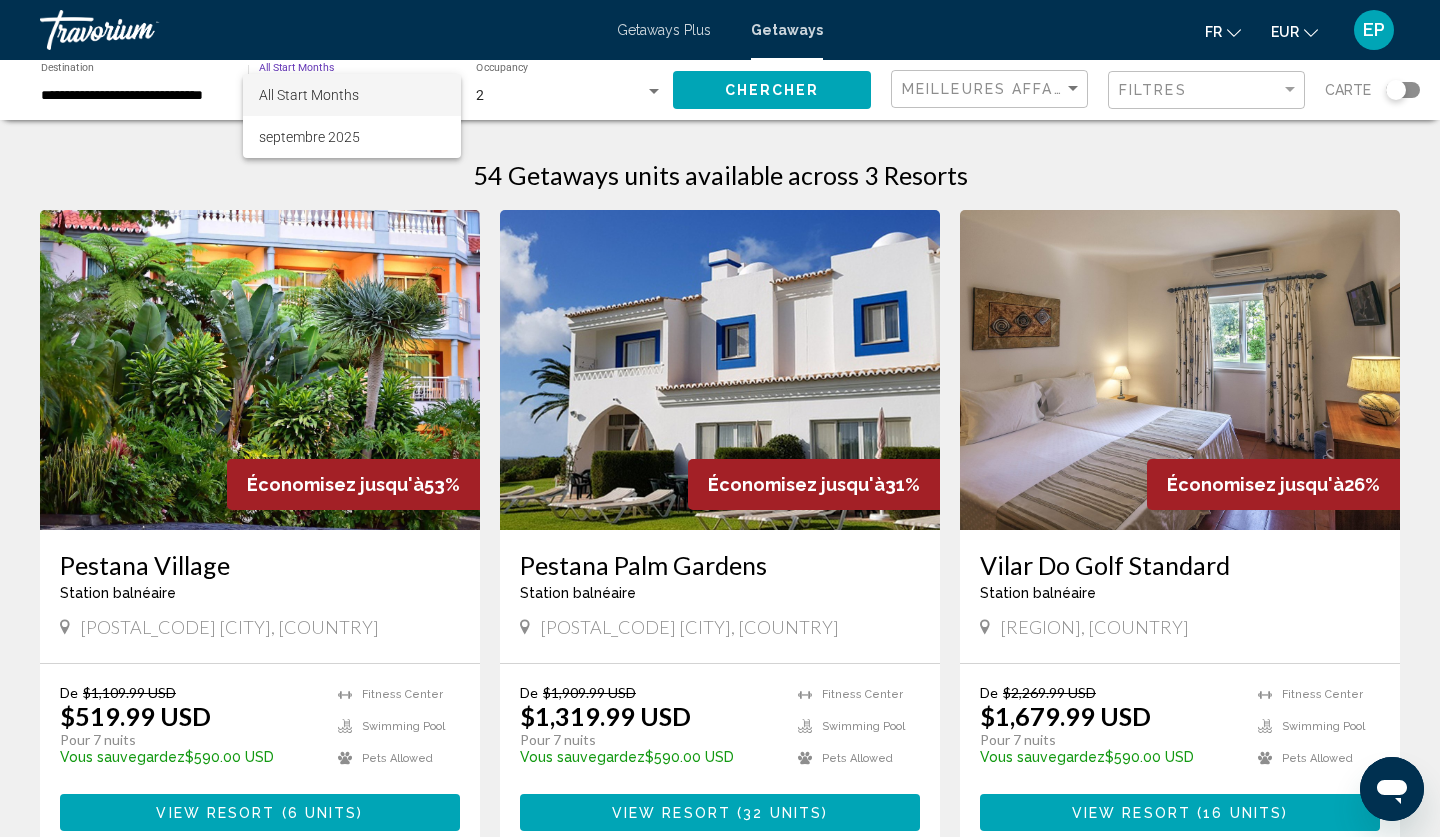 click at bounding box center [720, 418] 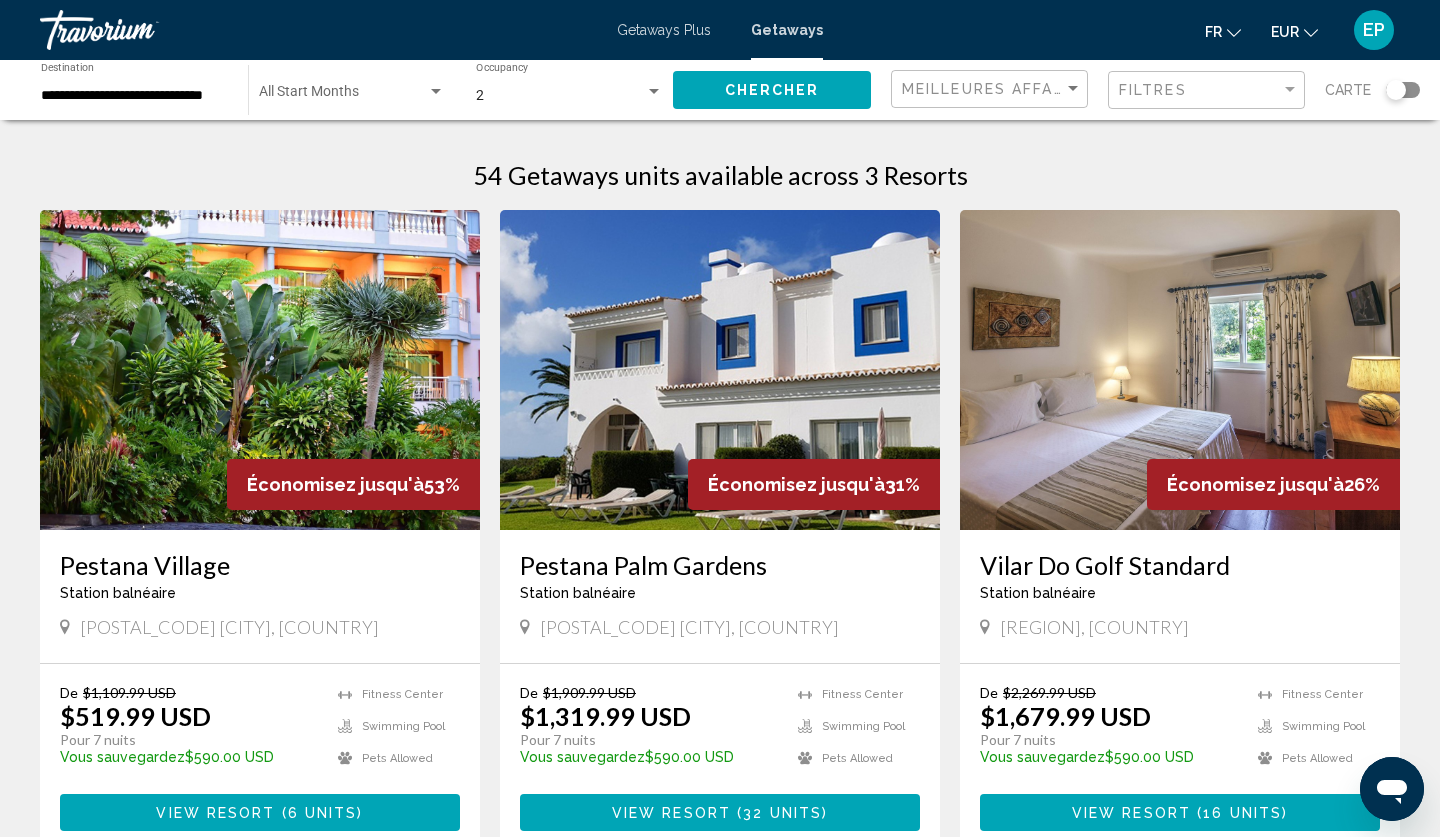click at bounding box center [343, 96] 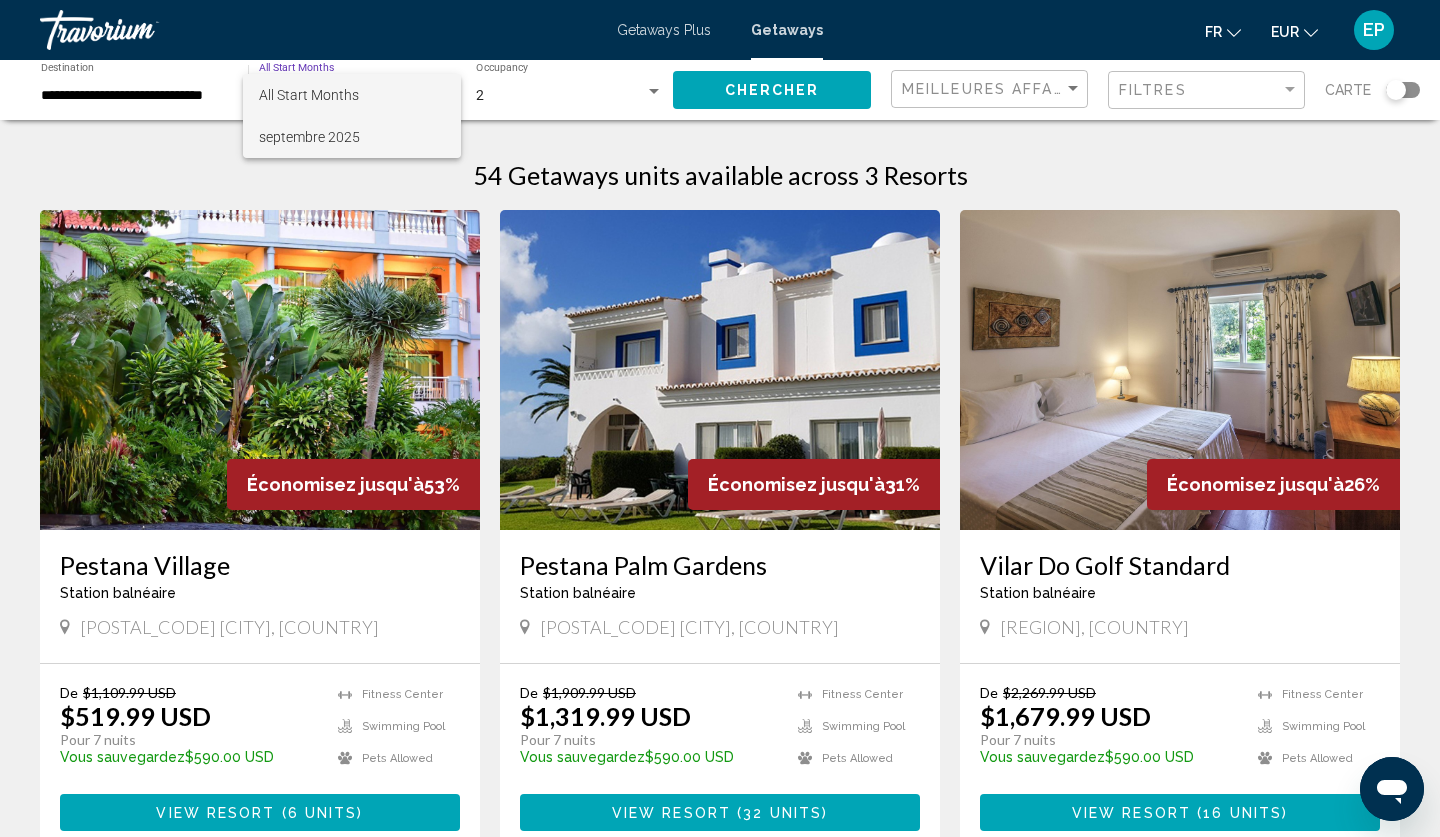 scroll, scrollTop: 0, scrollLeft: 0, axis: both 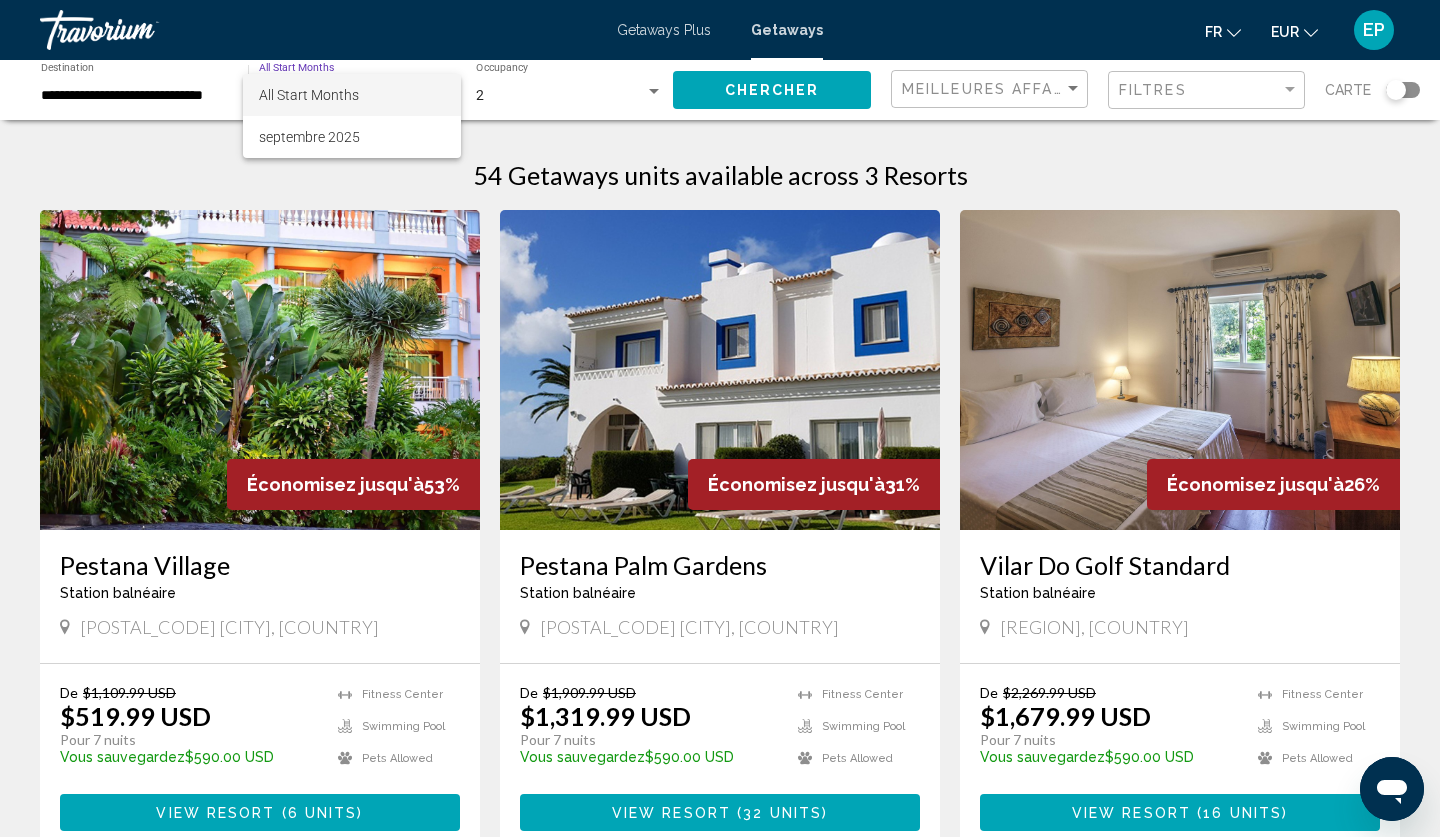 click on "All Start Months" at bounding box center [309, 95] 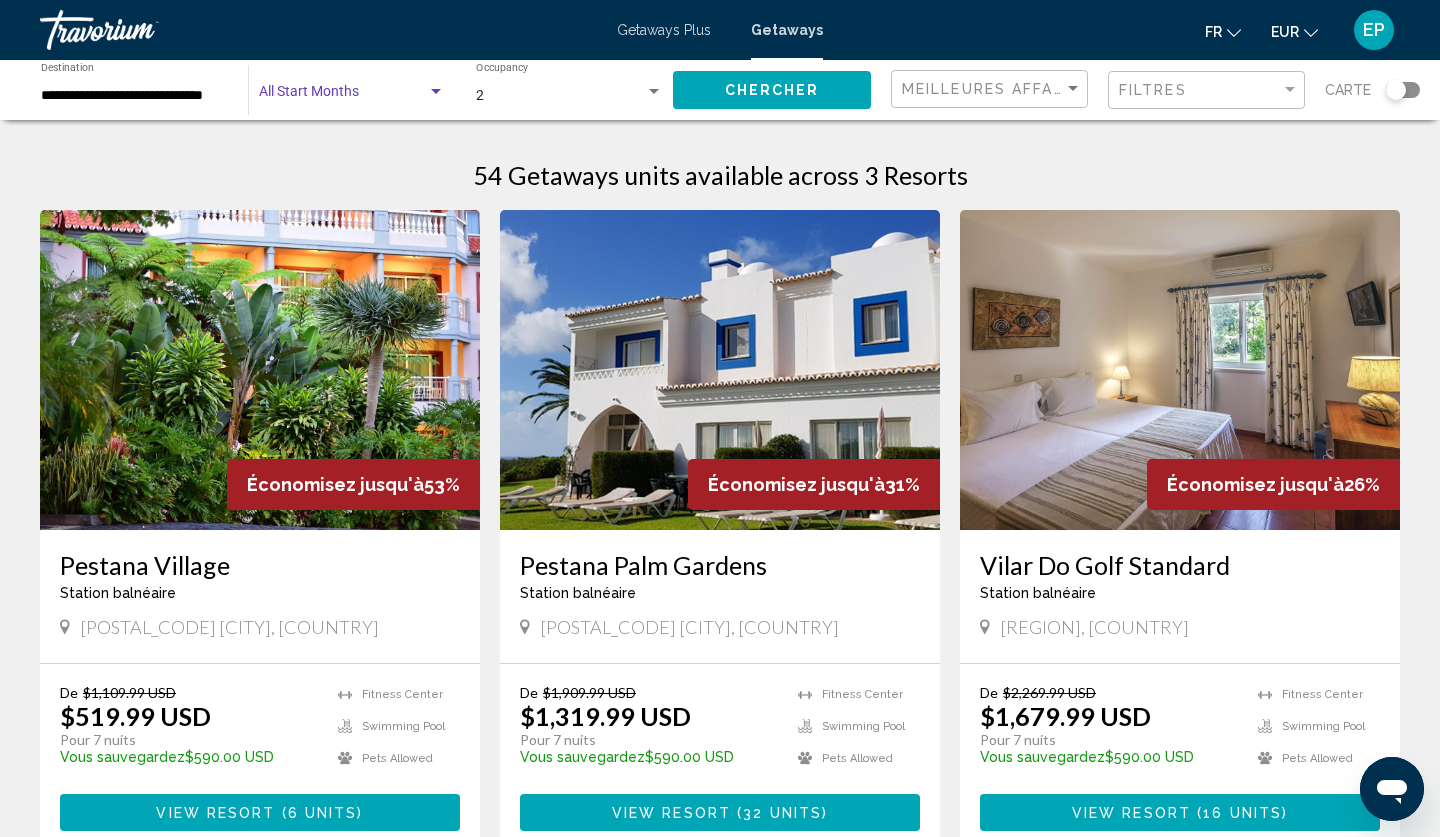 click on "Chercher" 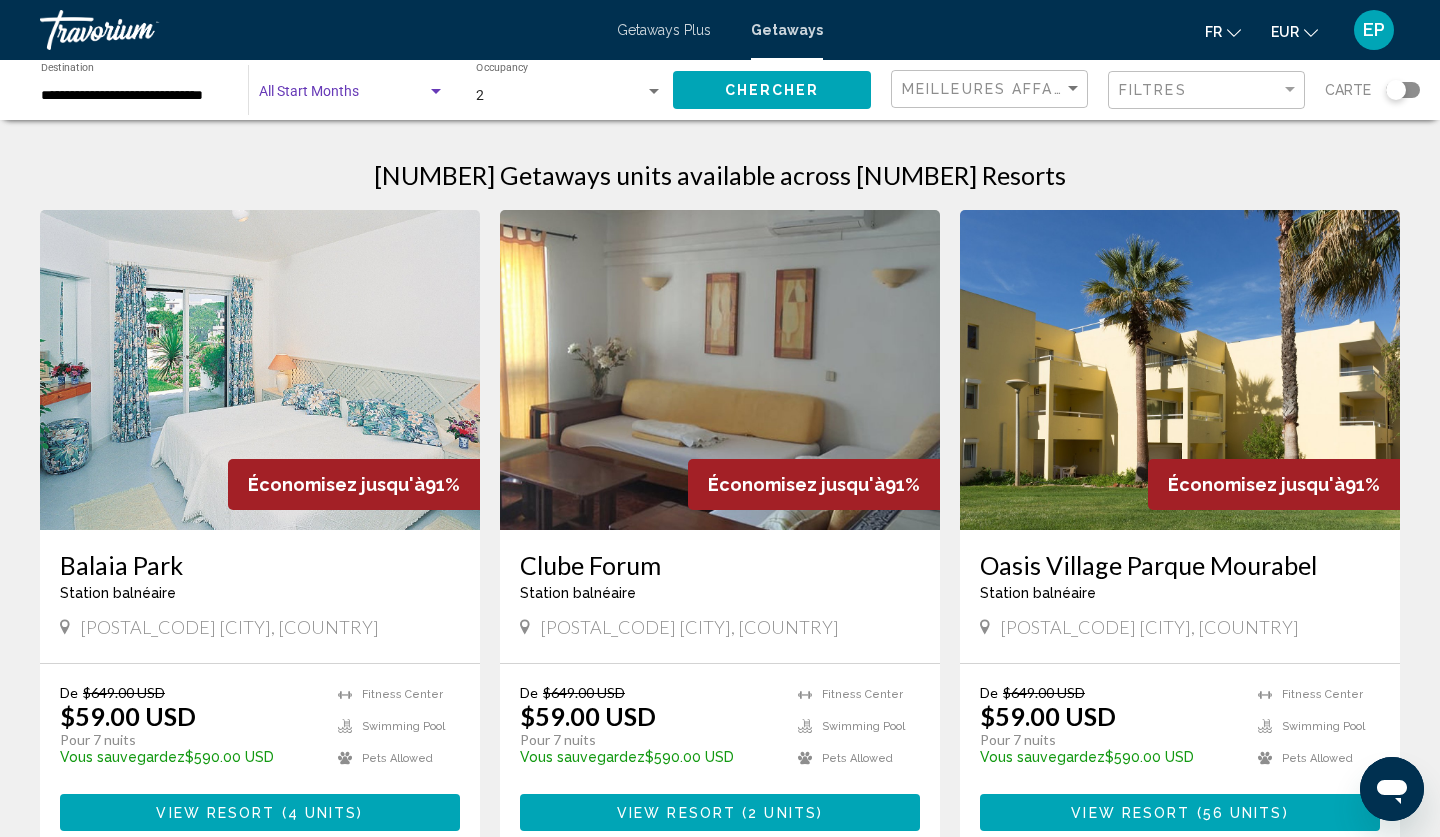 click at bounding box center (436, 92) 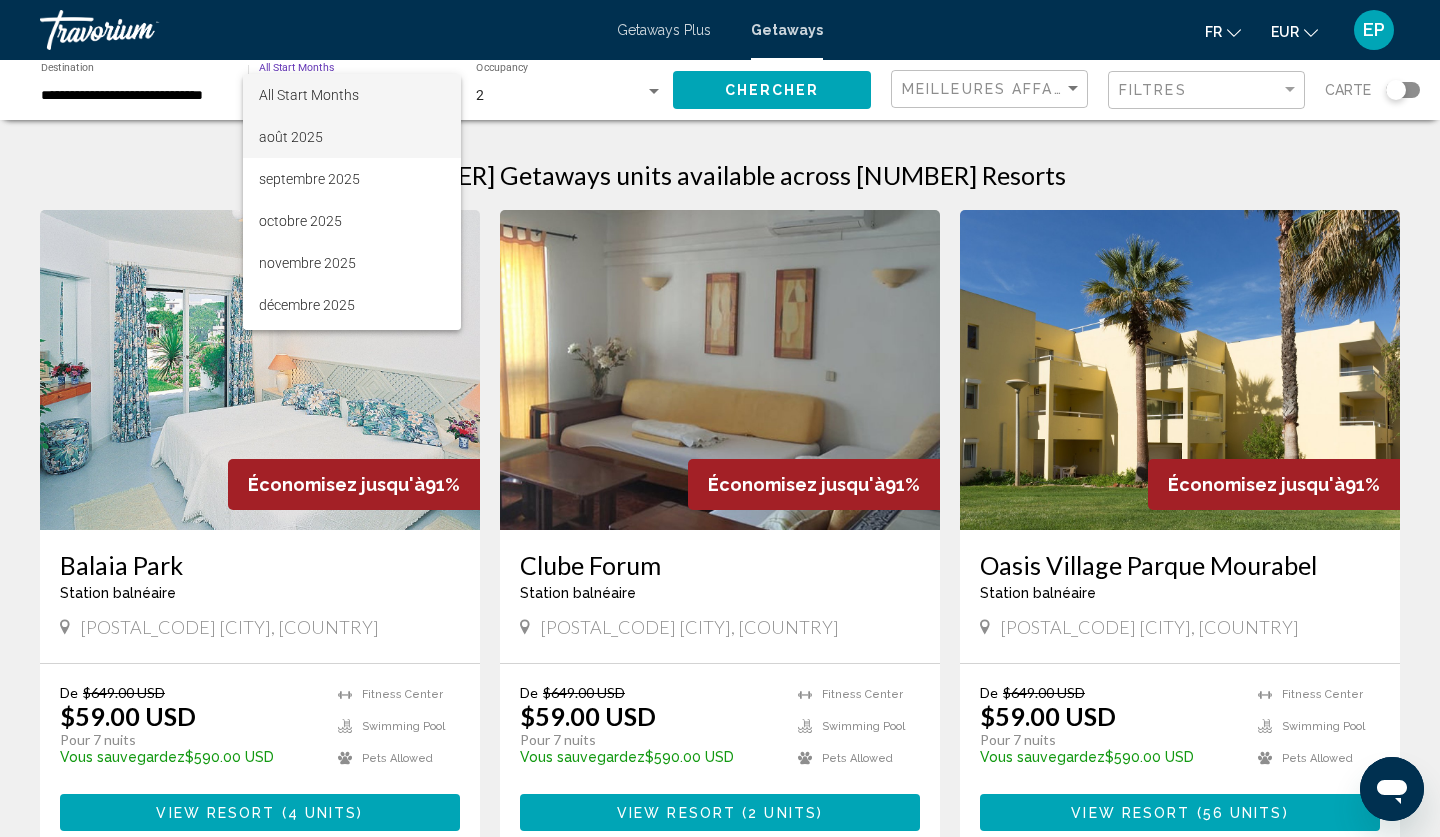 click on "août 2025" at bounding box center (352, 137) 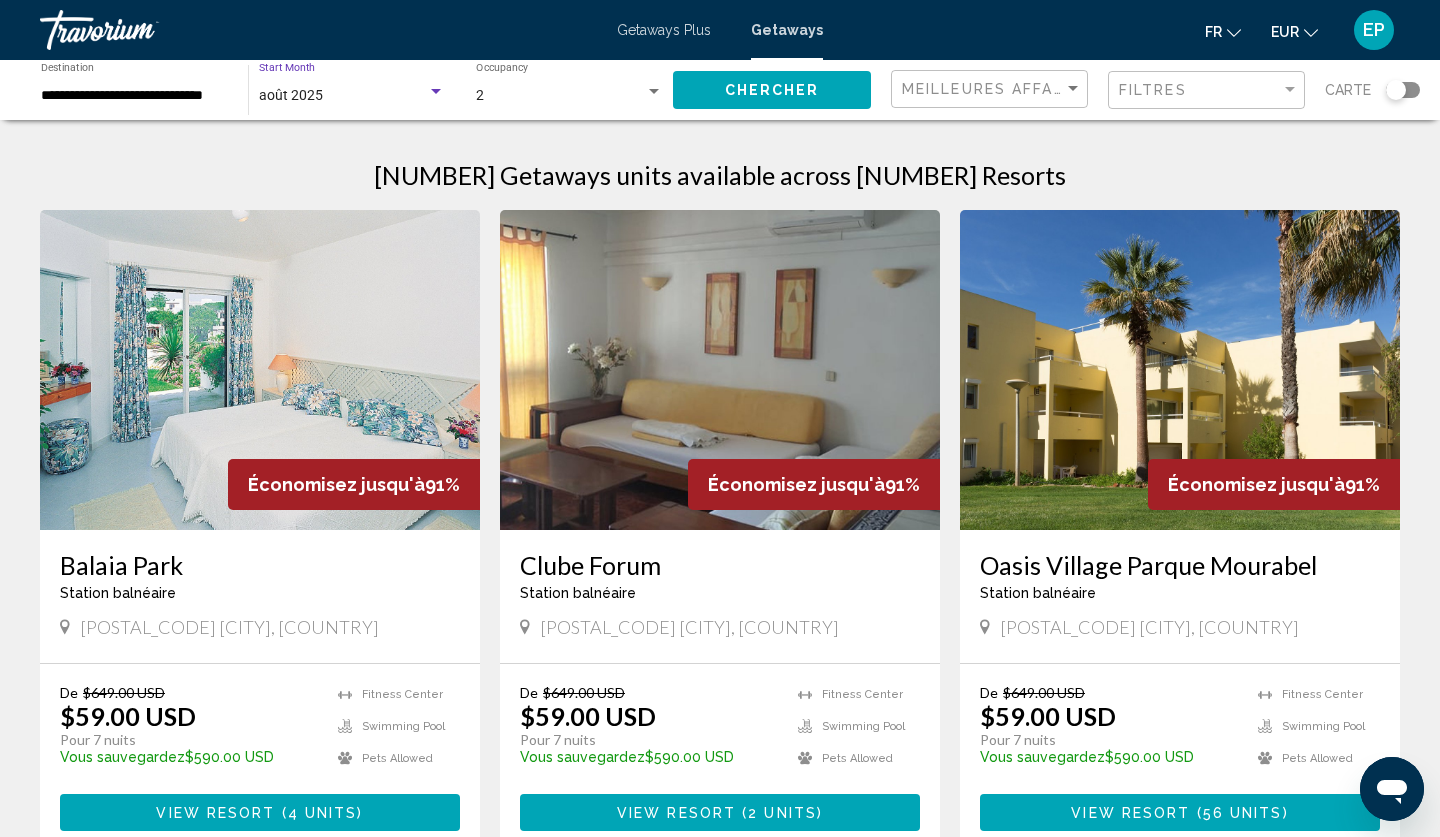 click on "Chercher" 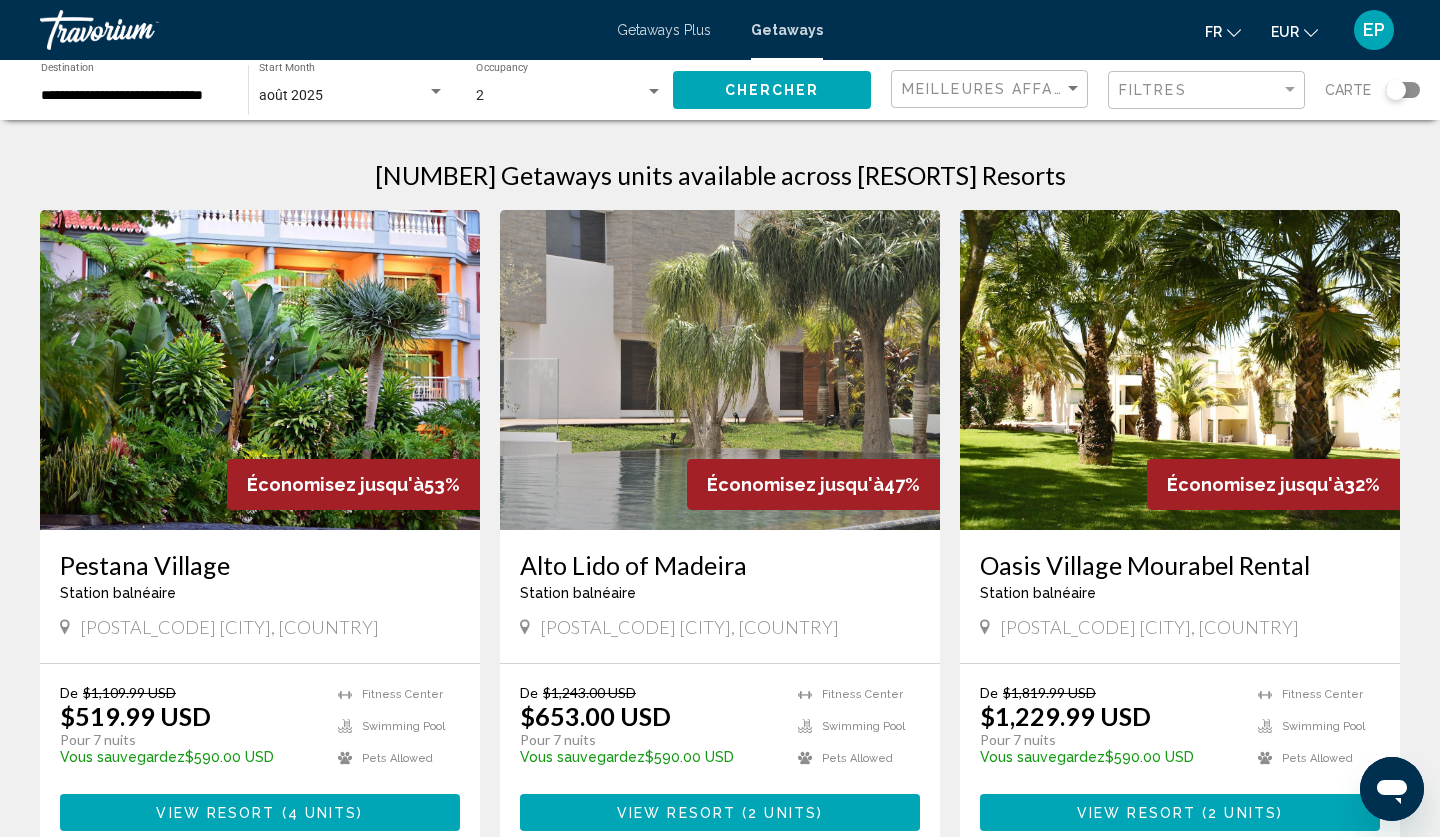 scroll, scrollTop: 0, scrollLeft: 0, axis: both 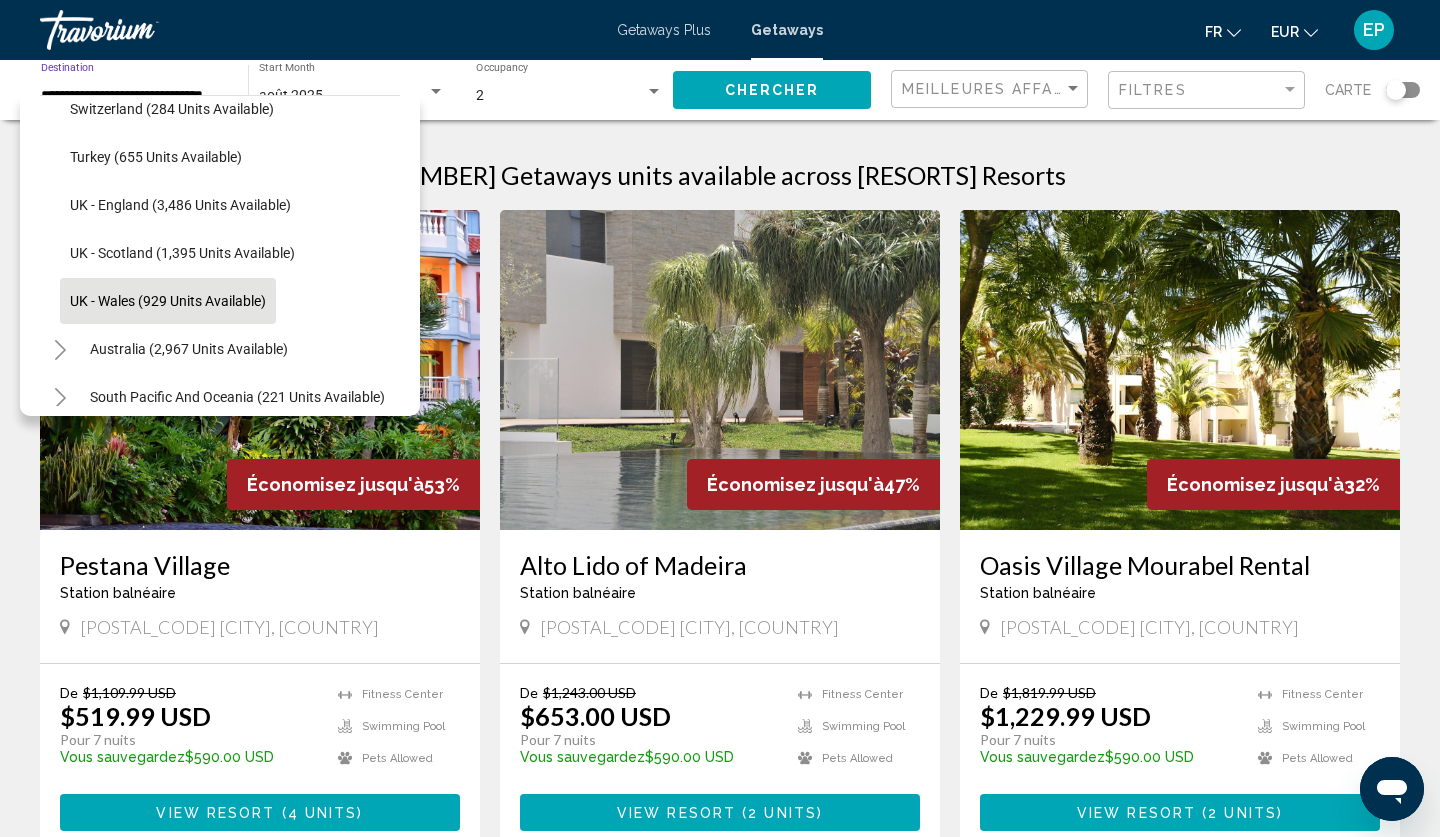 click on "UK - Wales (929 units available)" 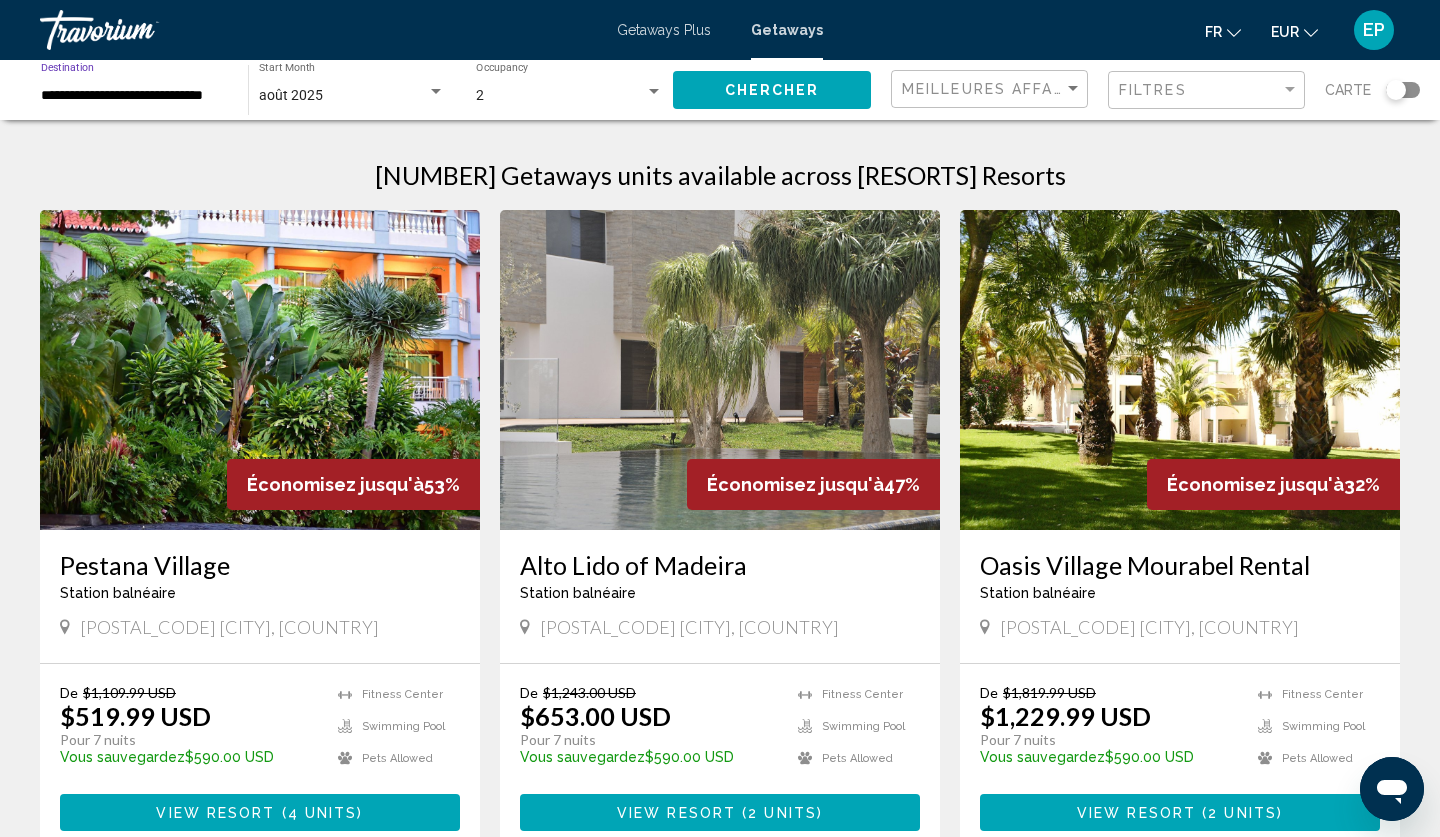 click on "Chercher" 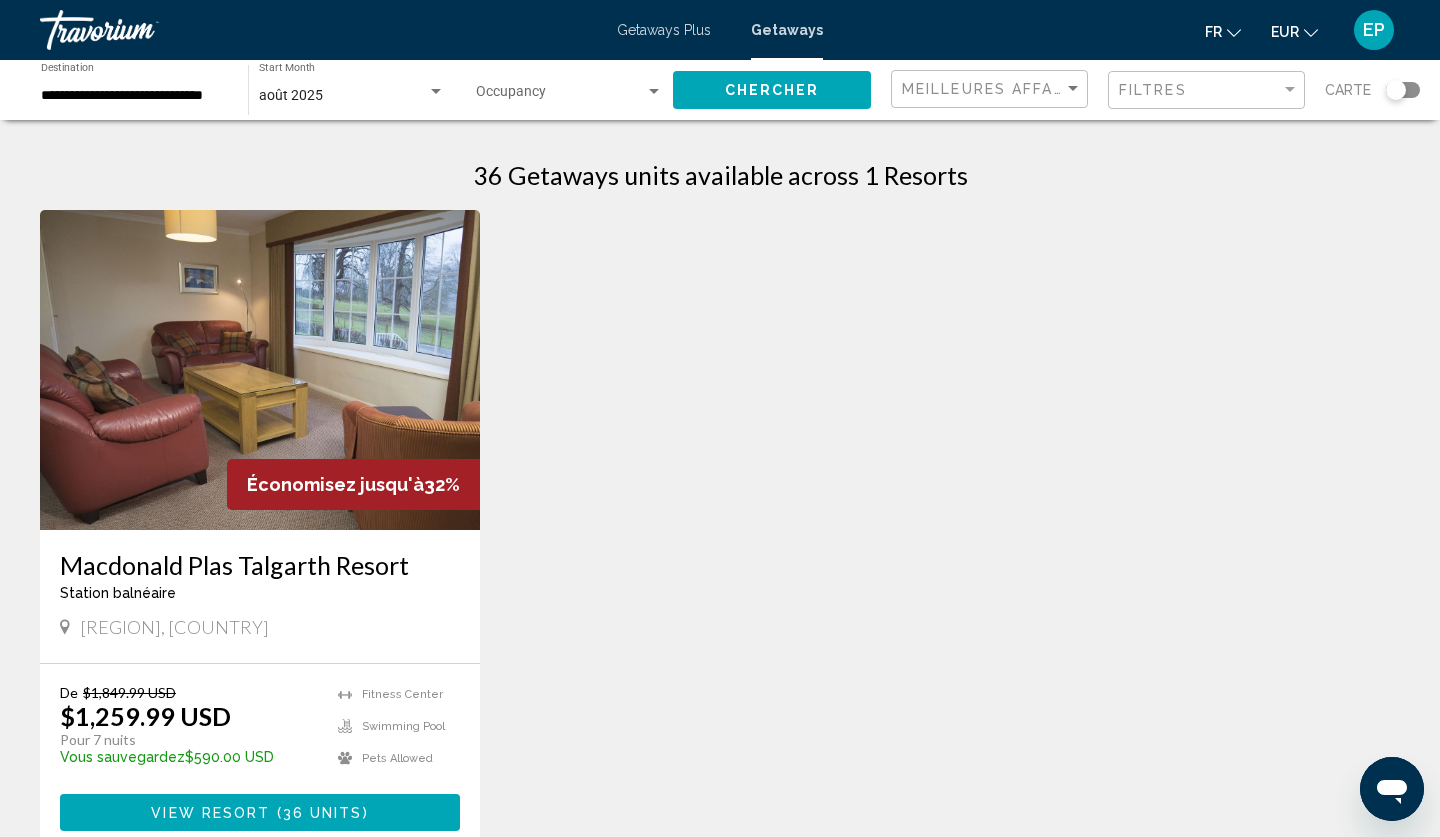 click on "**********" at bounding box center [134, 96] 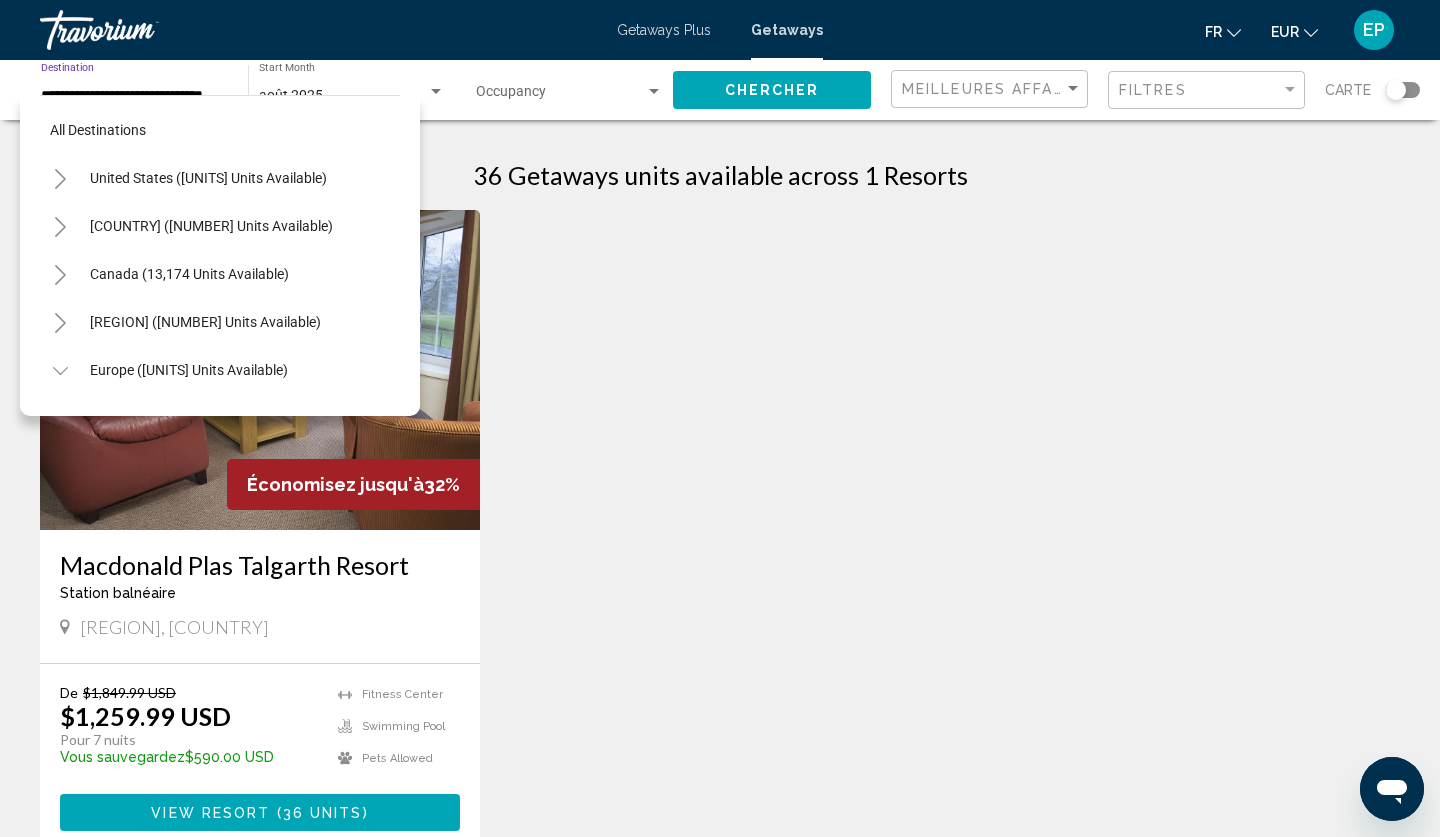 scroll, scrollTop: 1271, scrollLeft: 0, axis: vertical 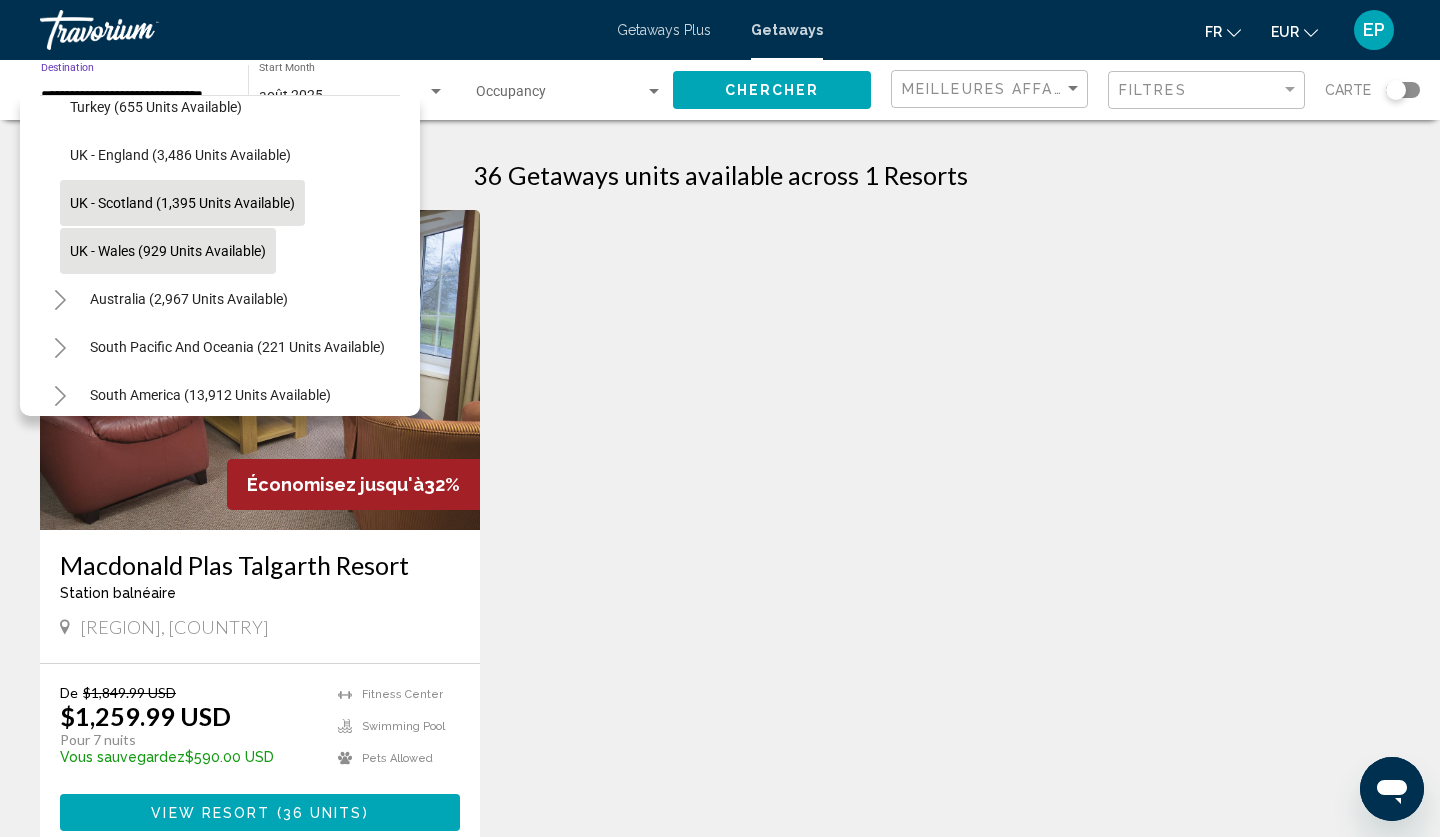 click on "UK - Scotland (1,395 units available)" 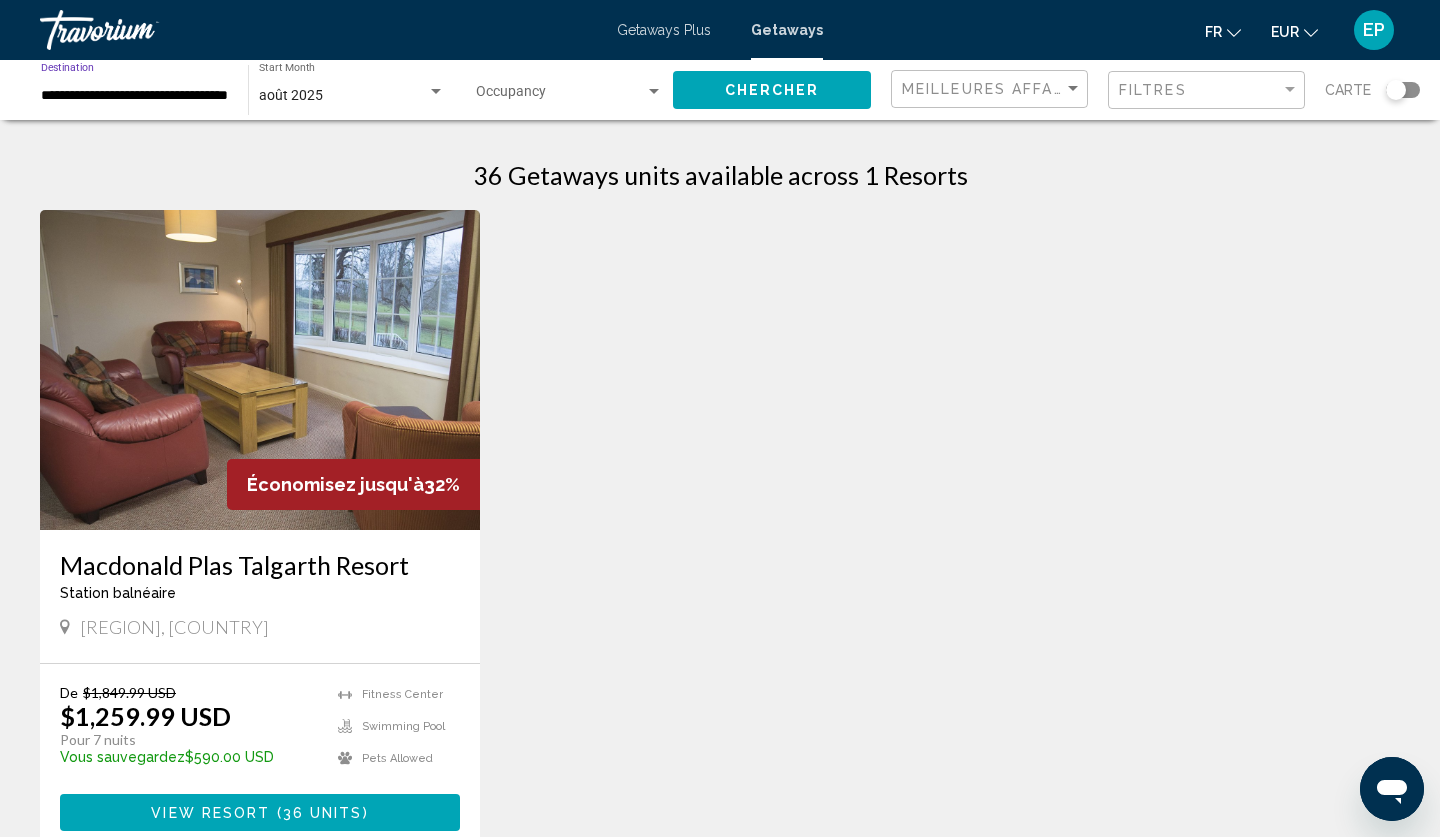 click on "Chercher" 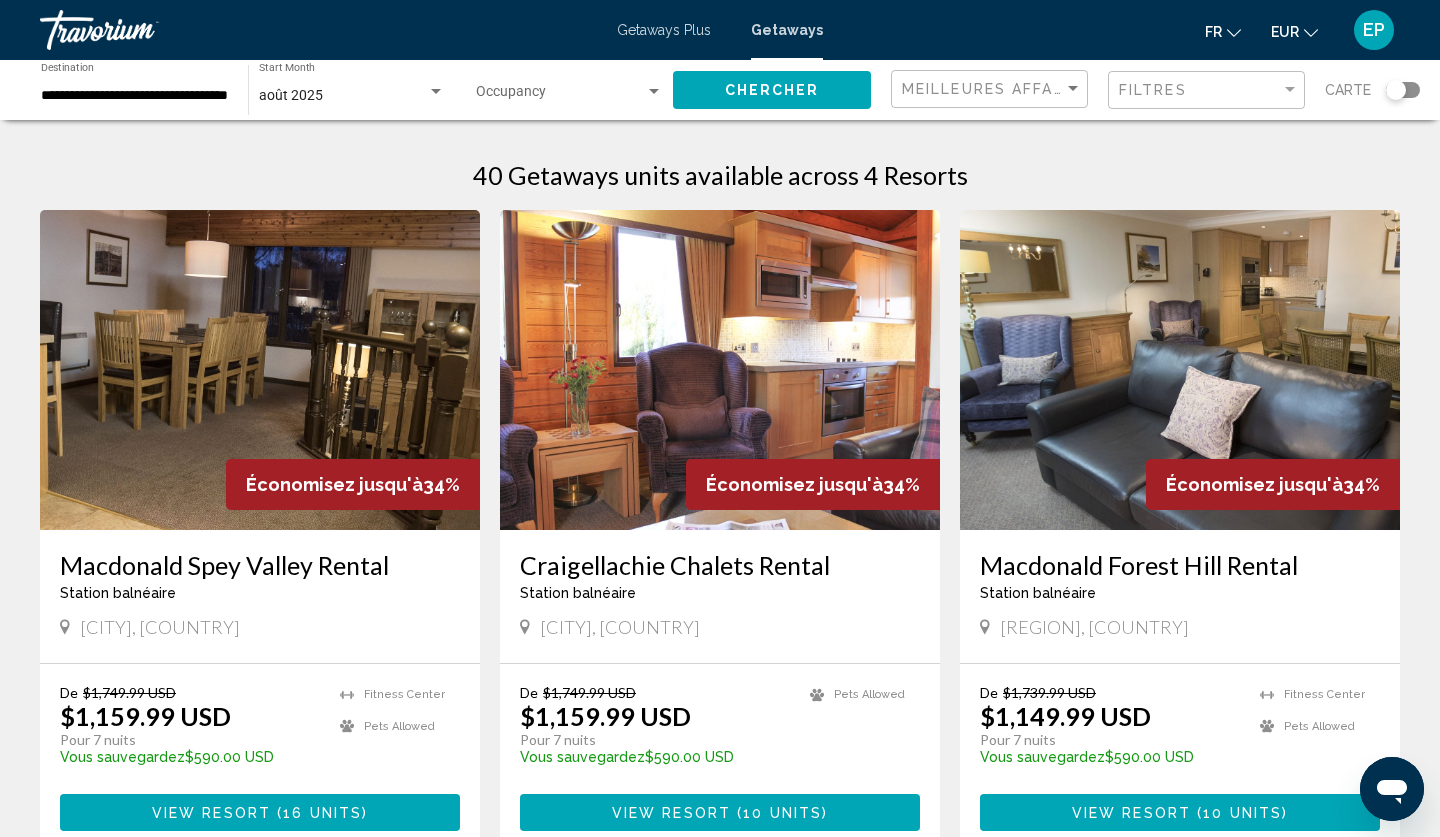 scroll, scrollTop: 0, scrollLeft: 0, axis: both 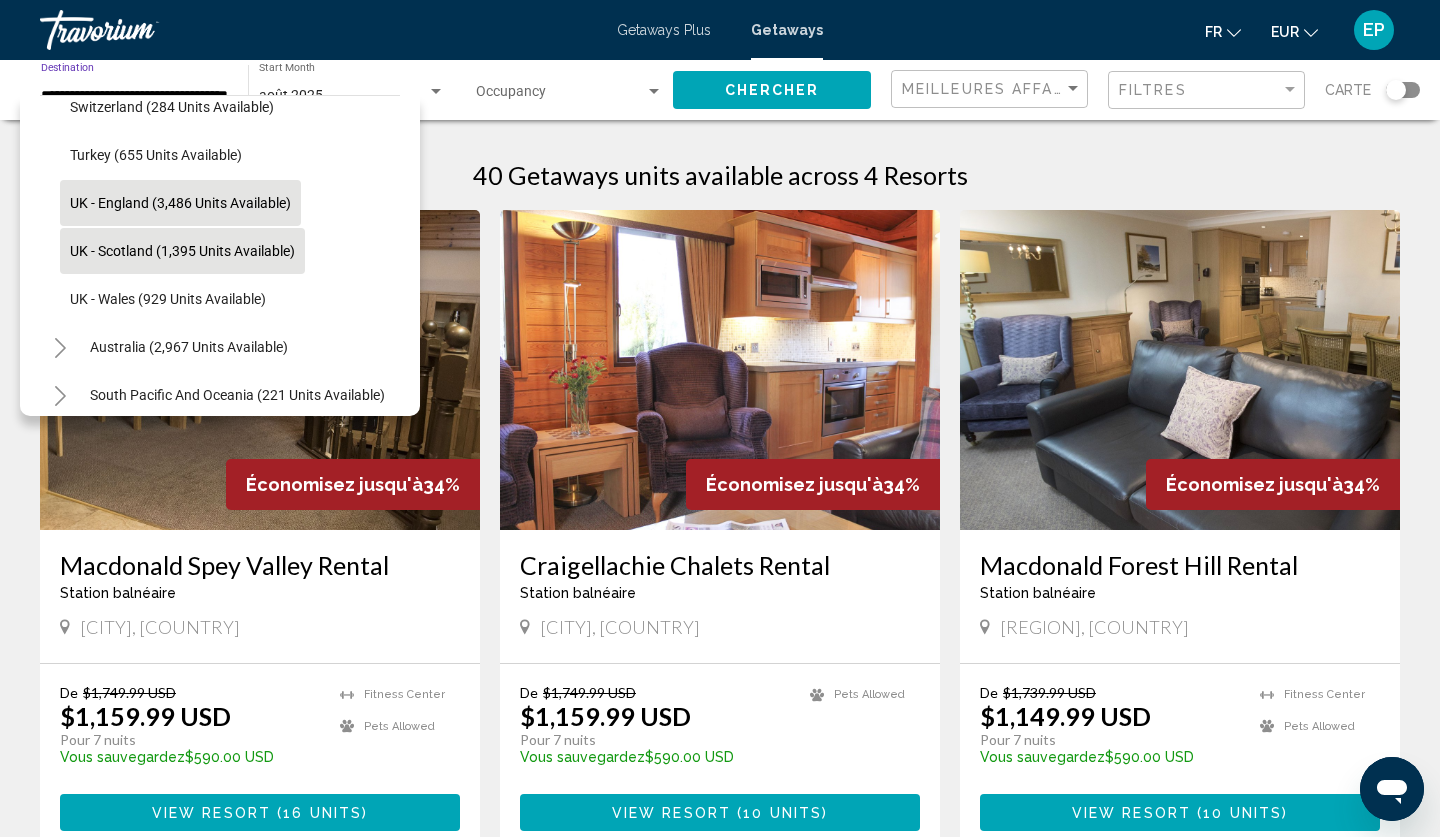 click on "UK - England (3,486 units available)" 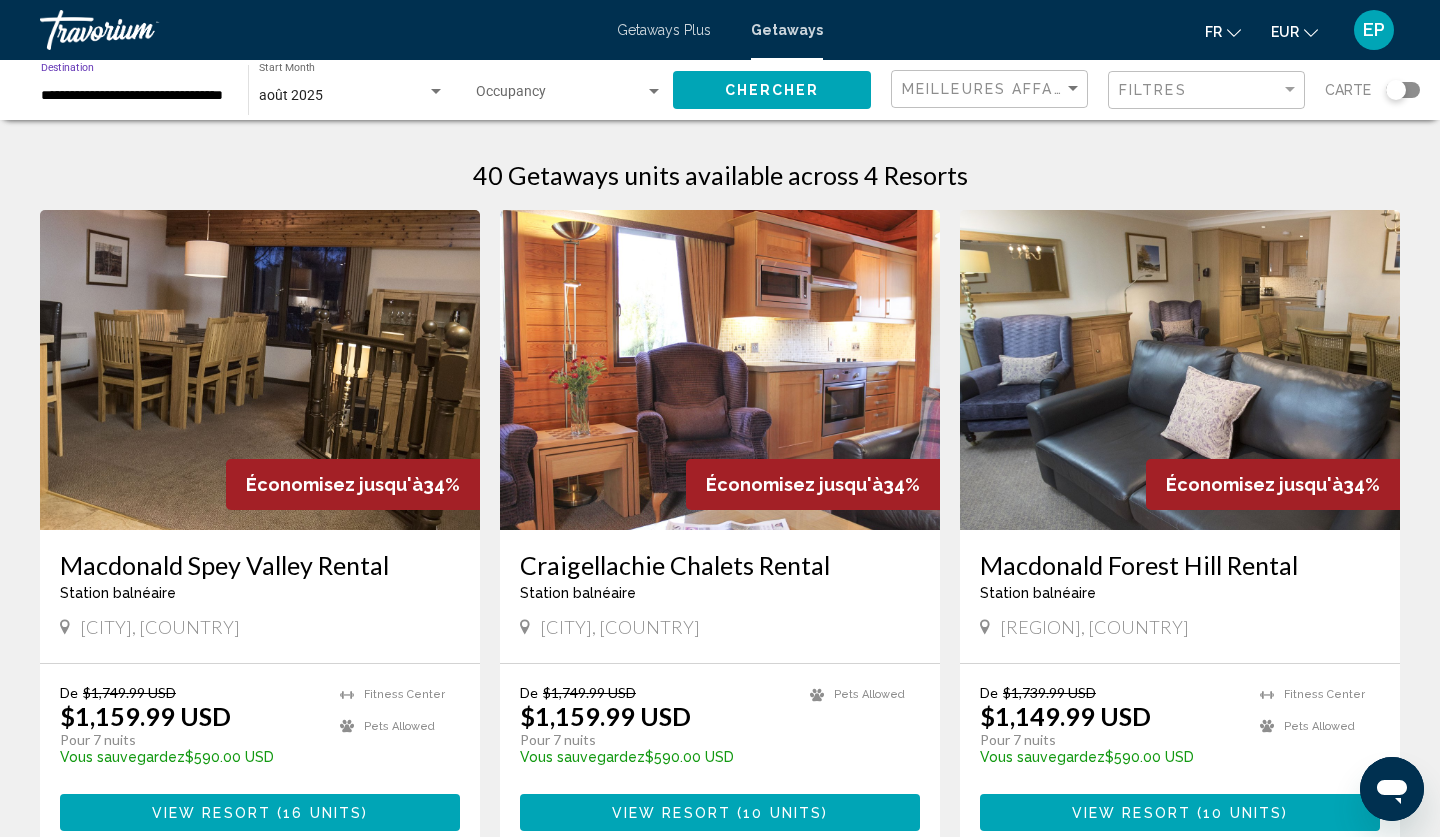 click on "Chercher" 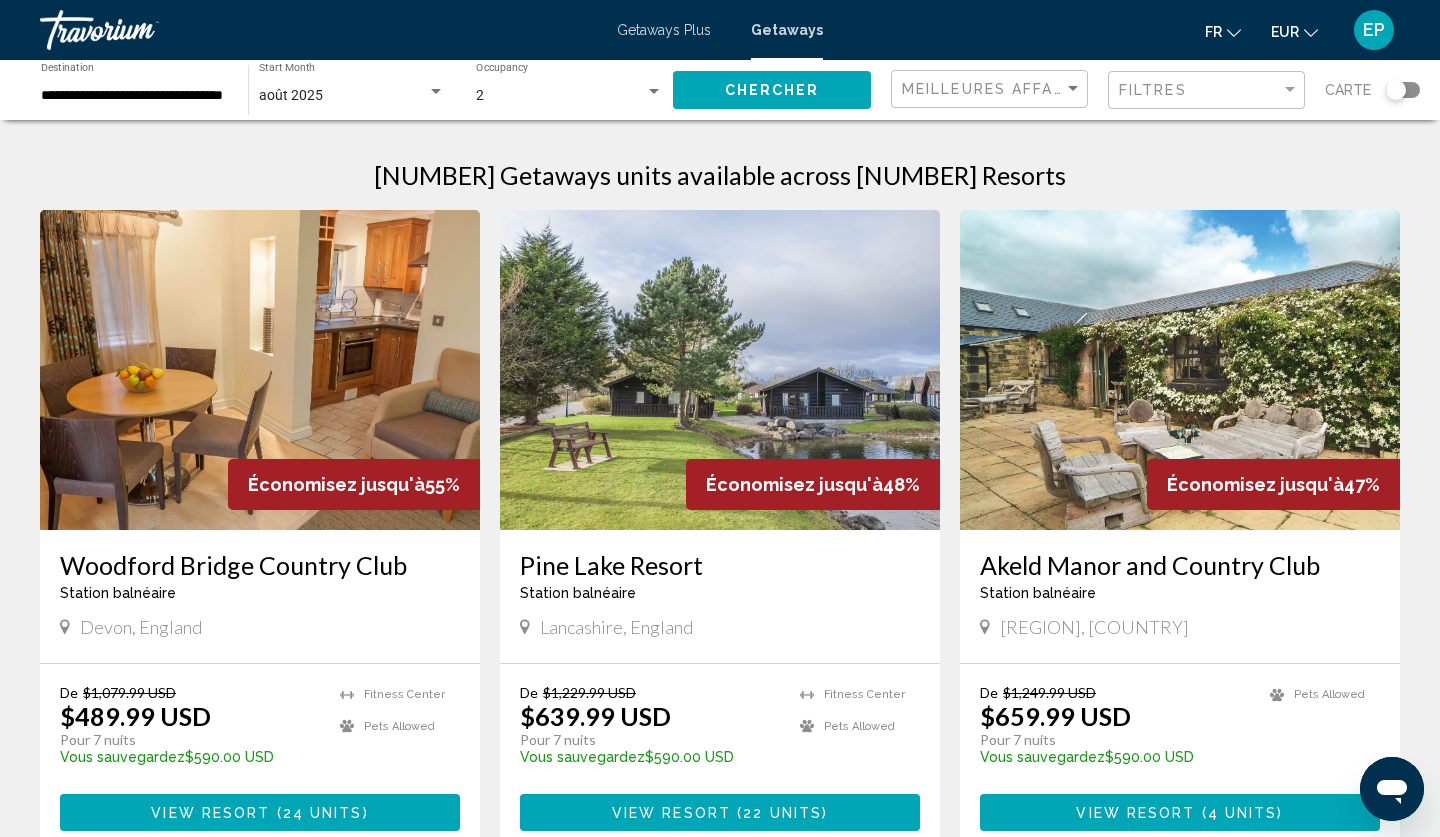 click on "**********" 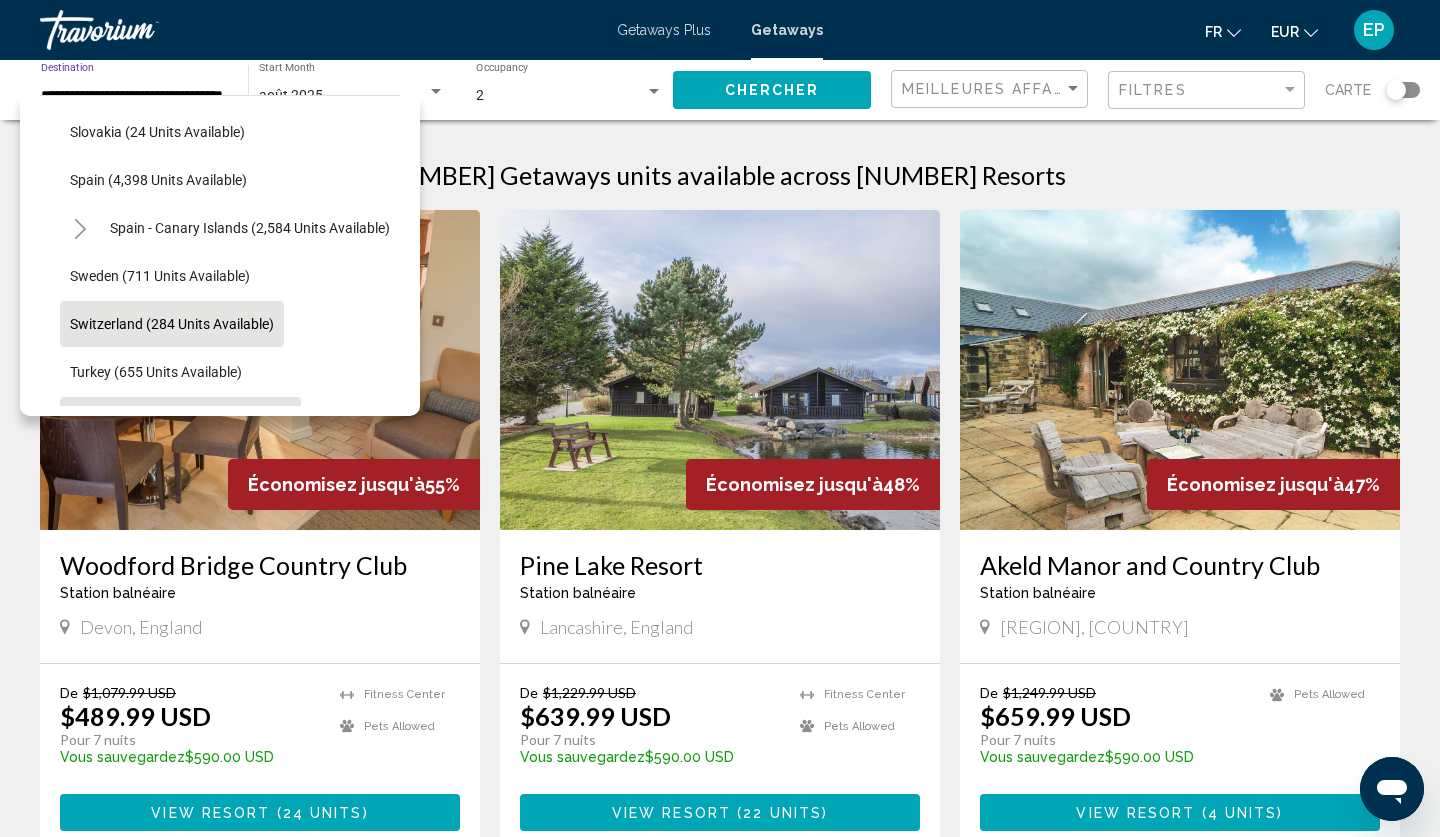 scroll, scrollTop: 1002, scrollLeft: 0, axis: vertical 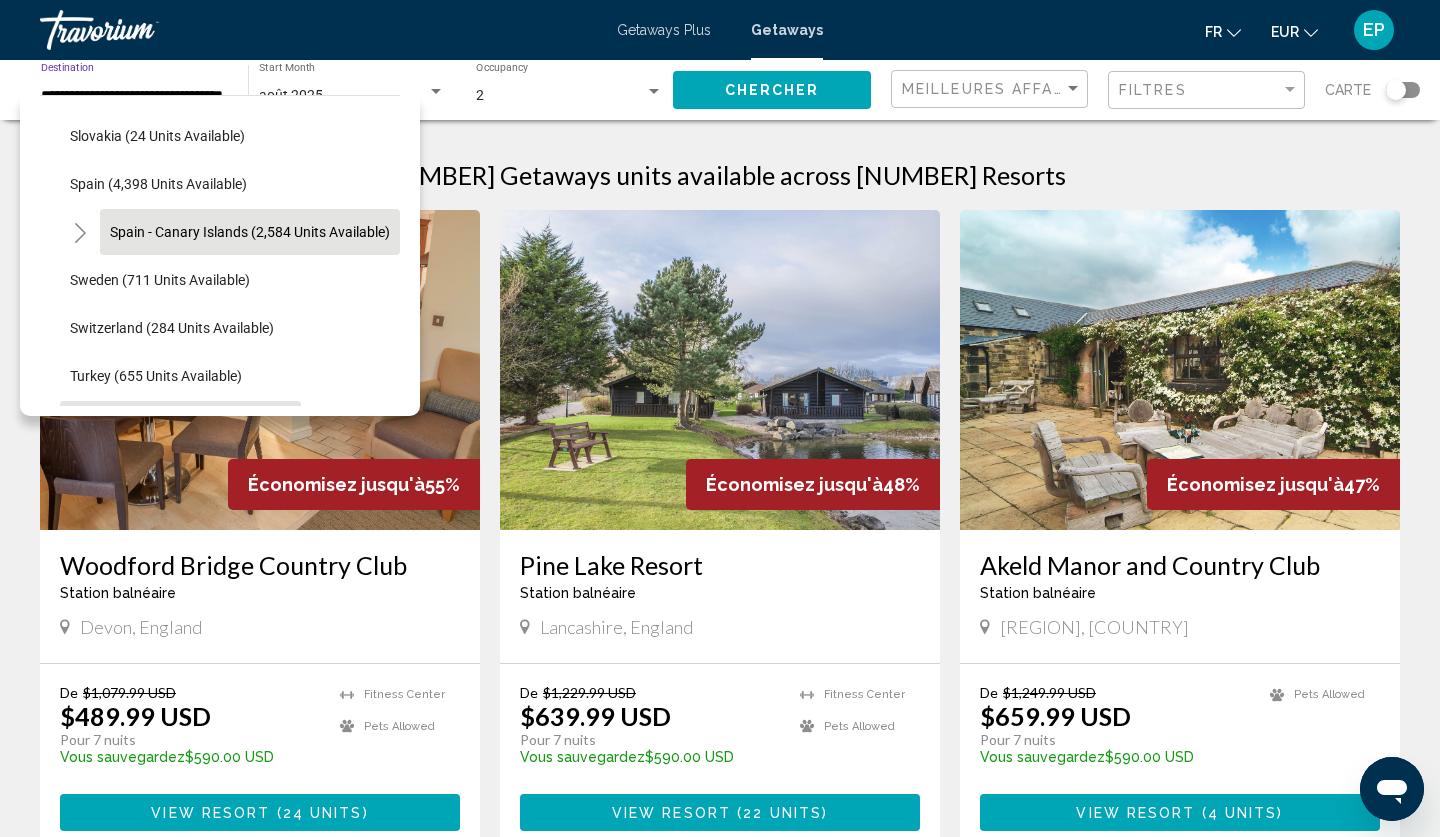 click on "Spain - Canary Islands (2,584 units available)" 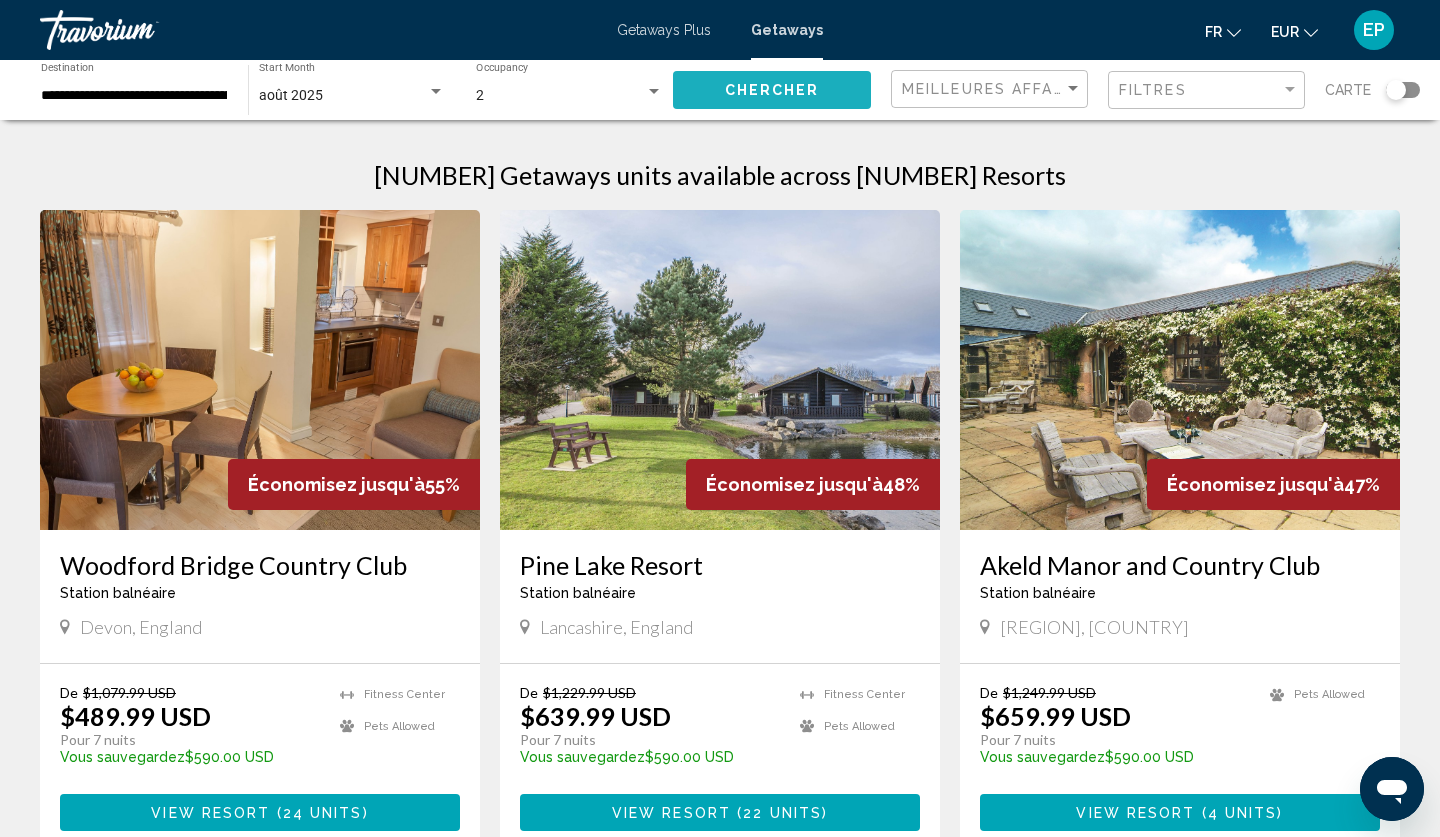 click on "Chercher" 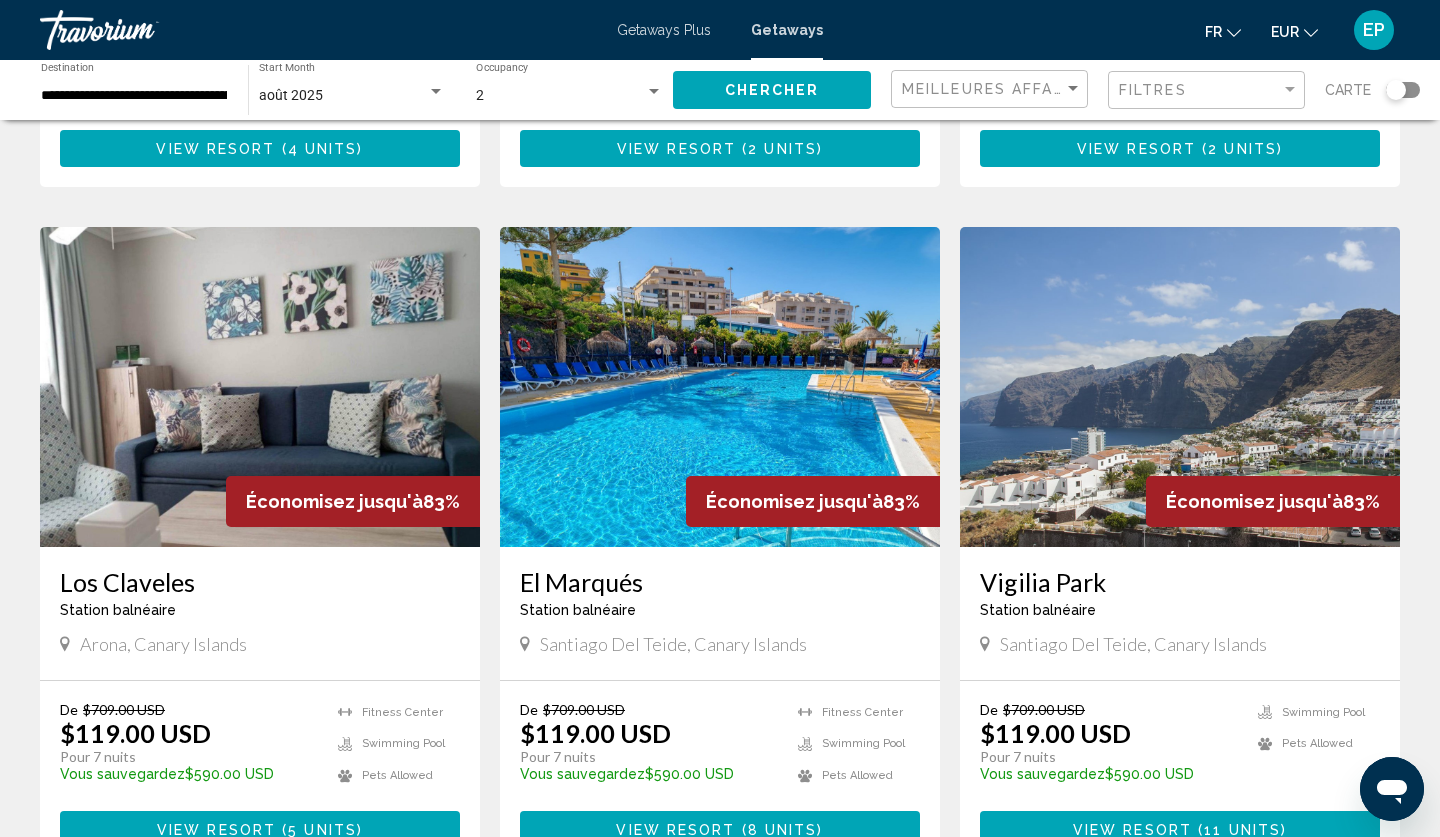 scroll, scrollTop: 671, scrollLeft: 0, axis: vertical 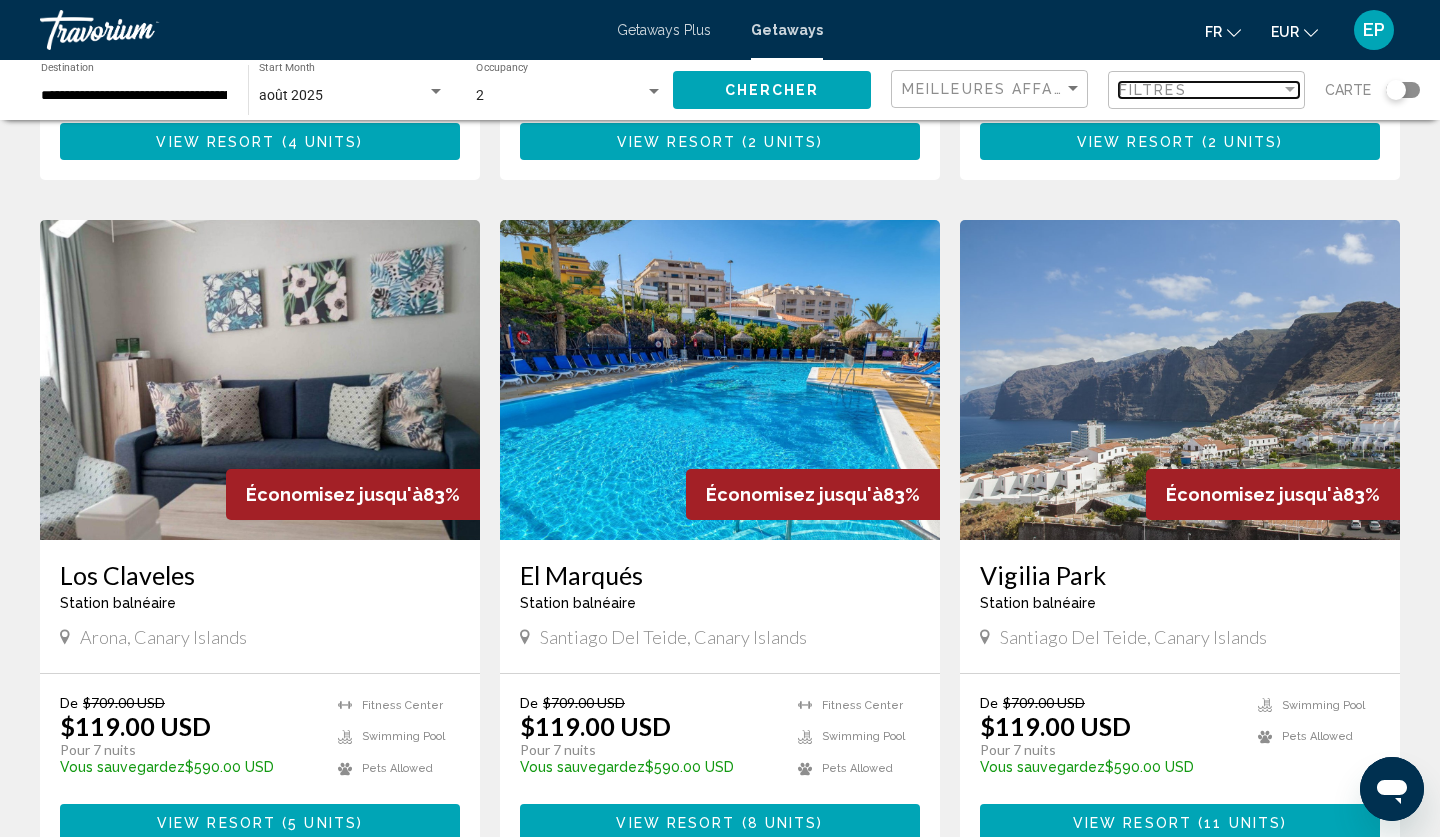 click on "Filtres" at bounding box center (1200, 90) 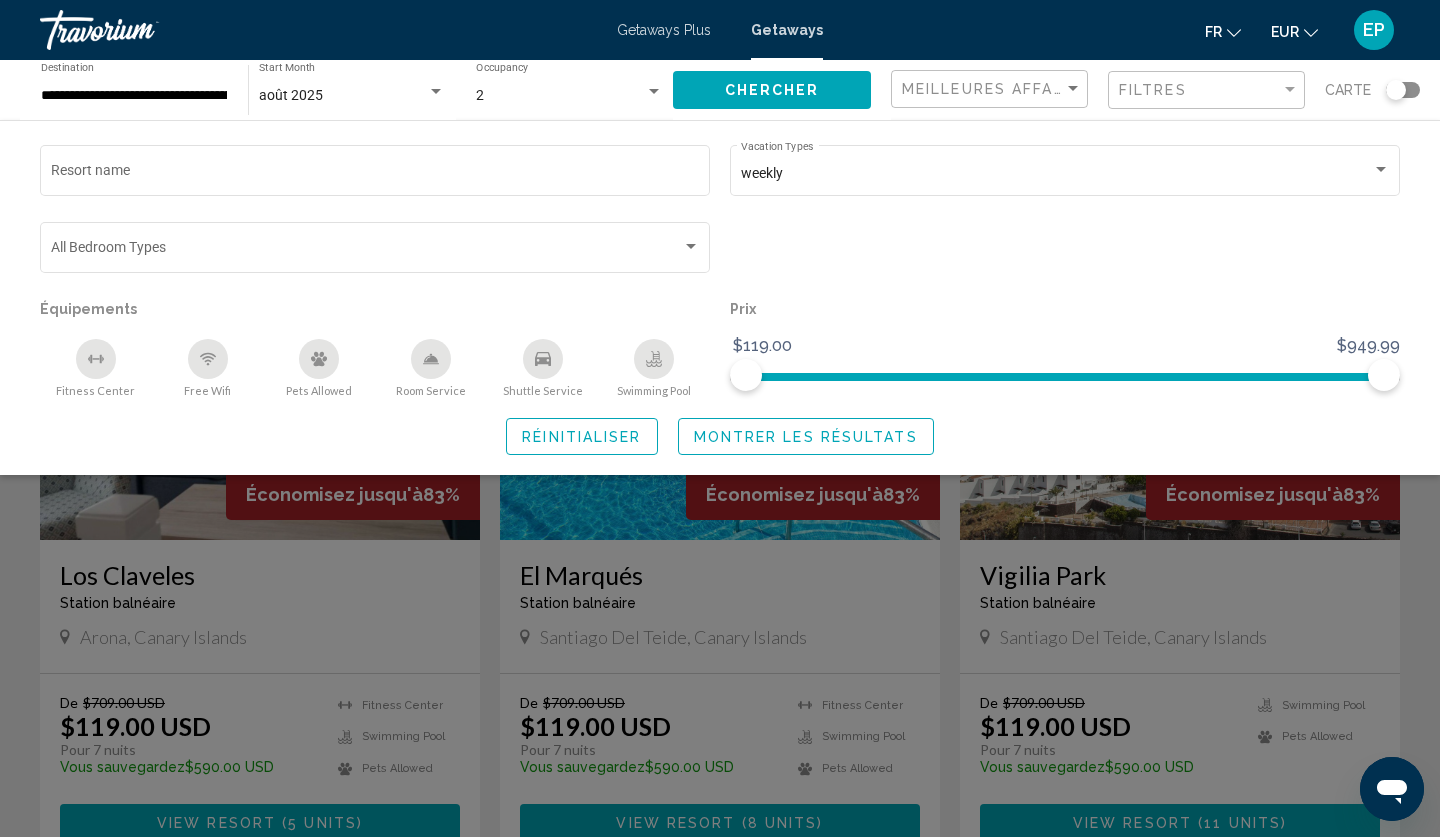 click 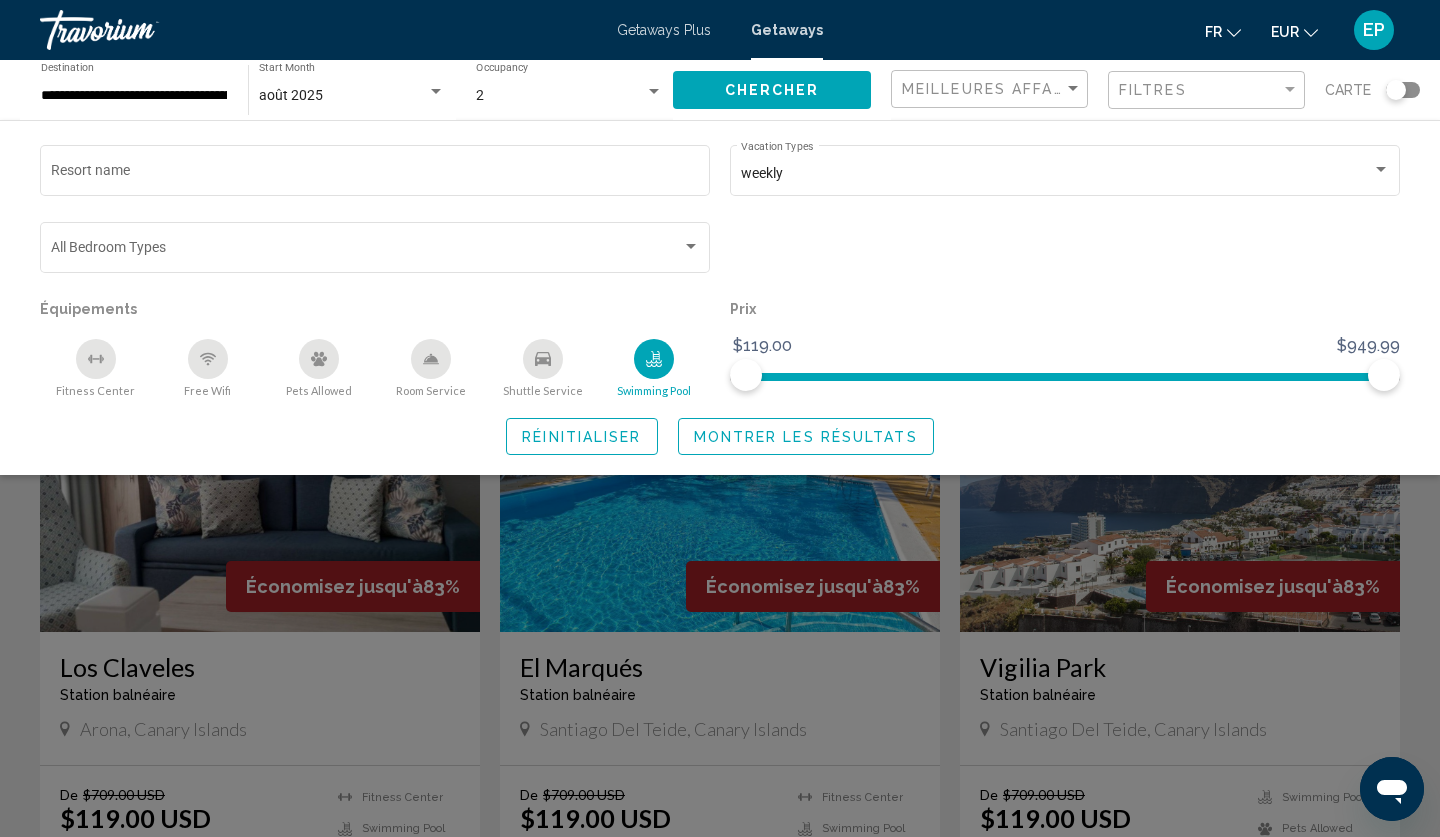 scroll, scrollTop: 567, scrollLeft: 0, axis: vertical 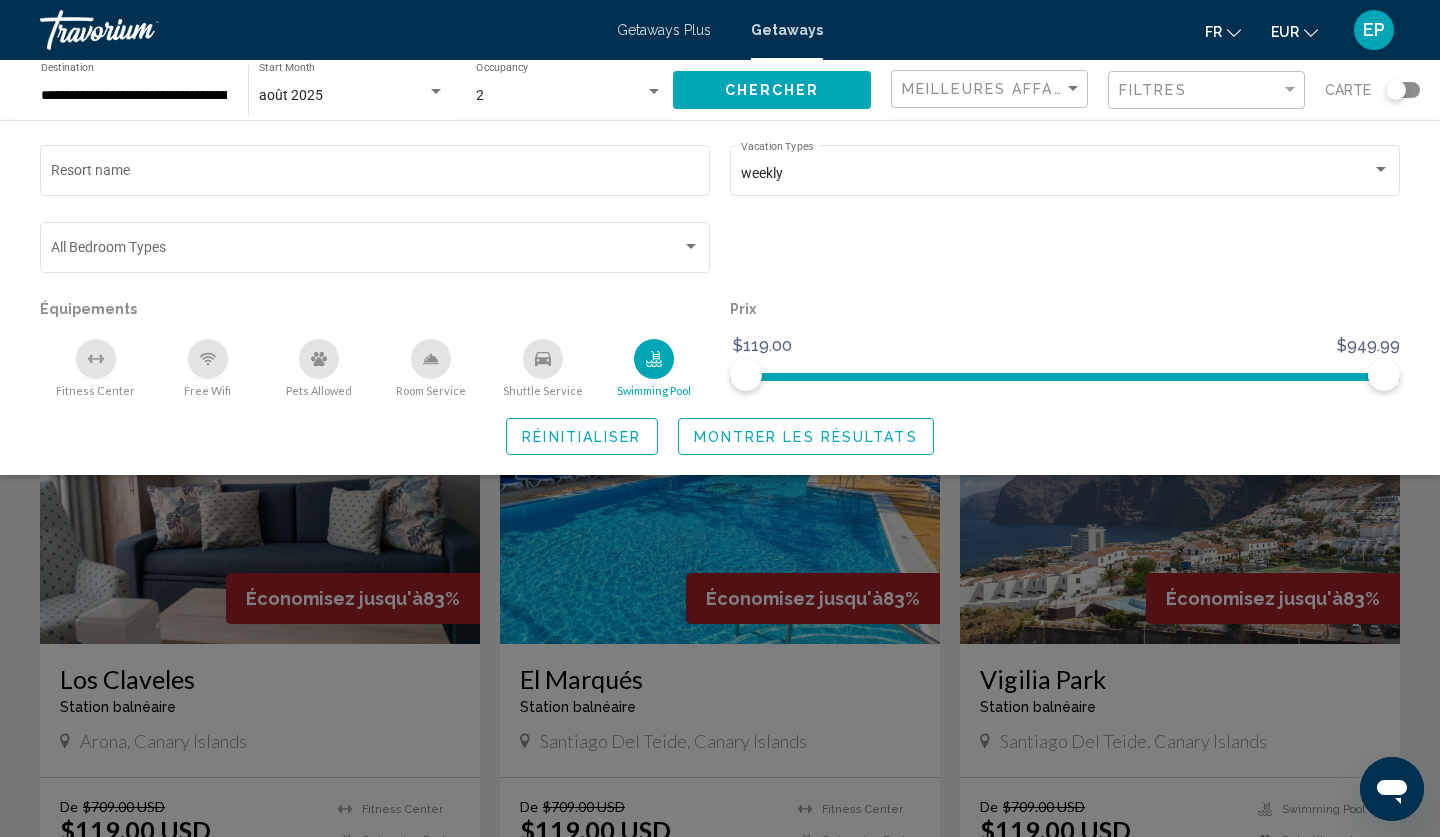click on "Montrer les résultats" 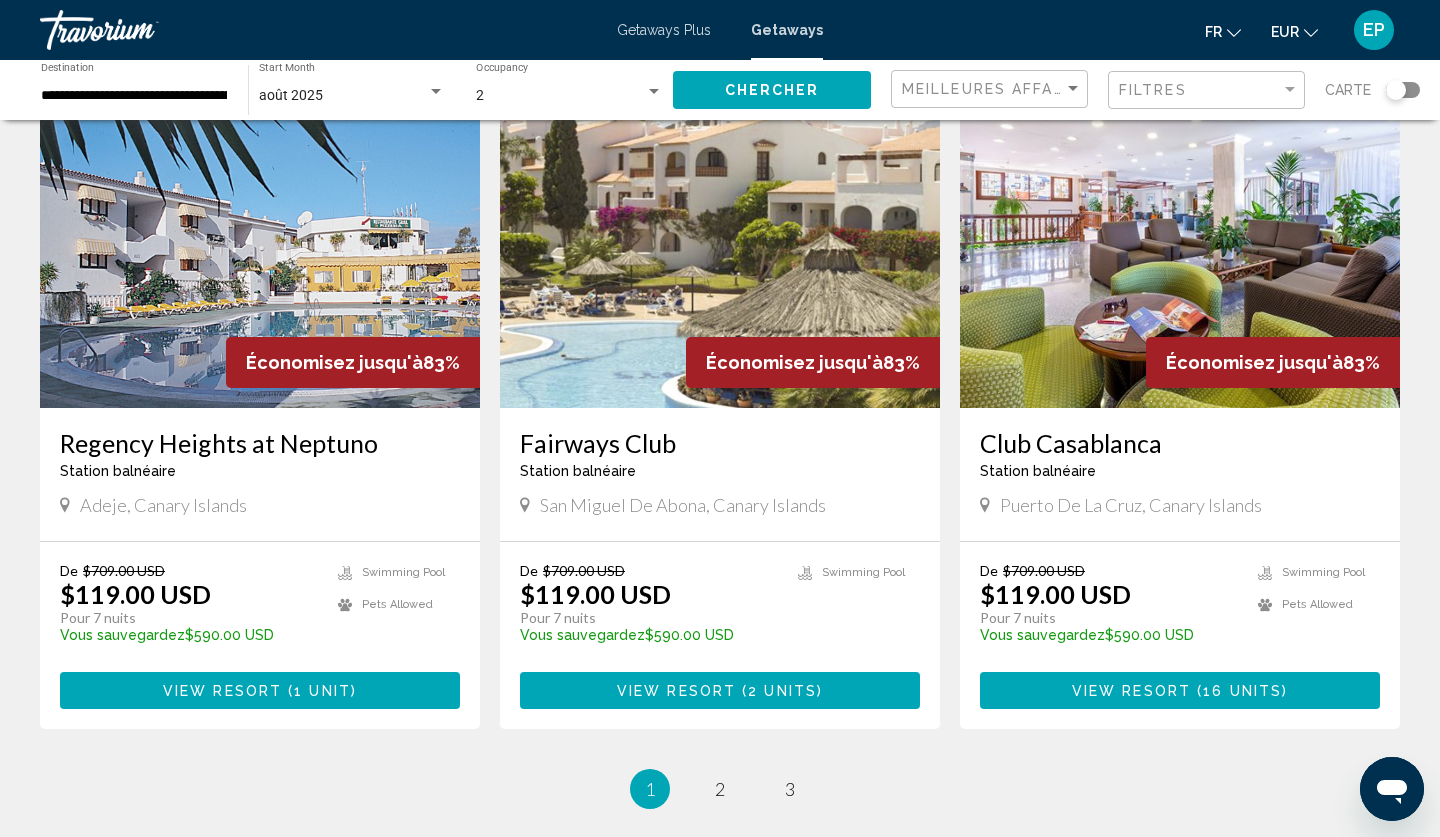 scroll, scrollTop: 2163, scrollLeft: 0, axis: vertical 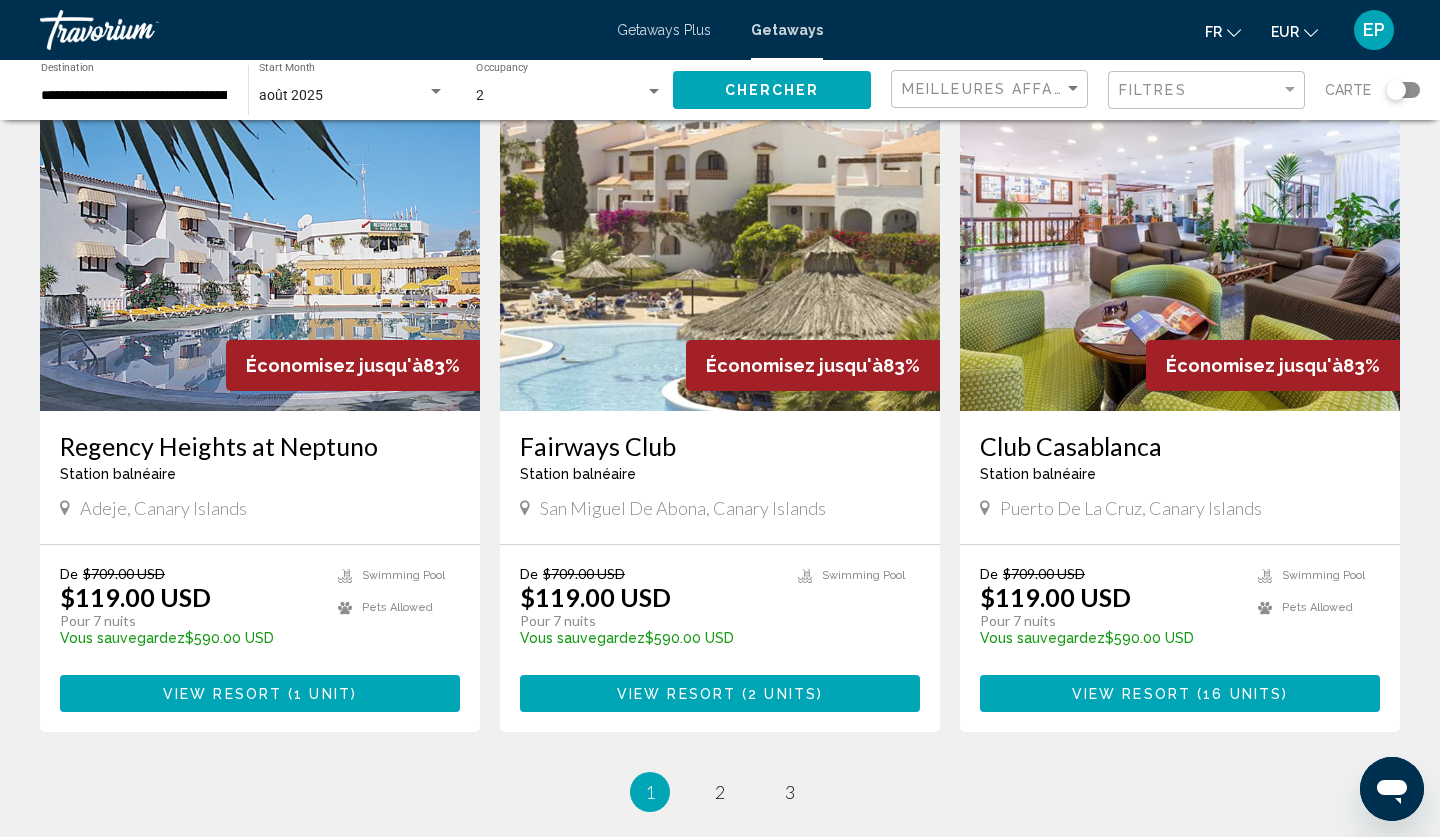 click at bounding box center [1180, 251] 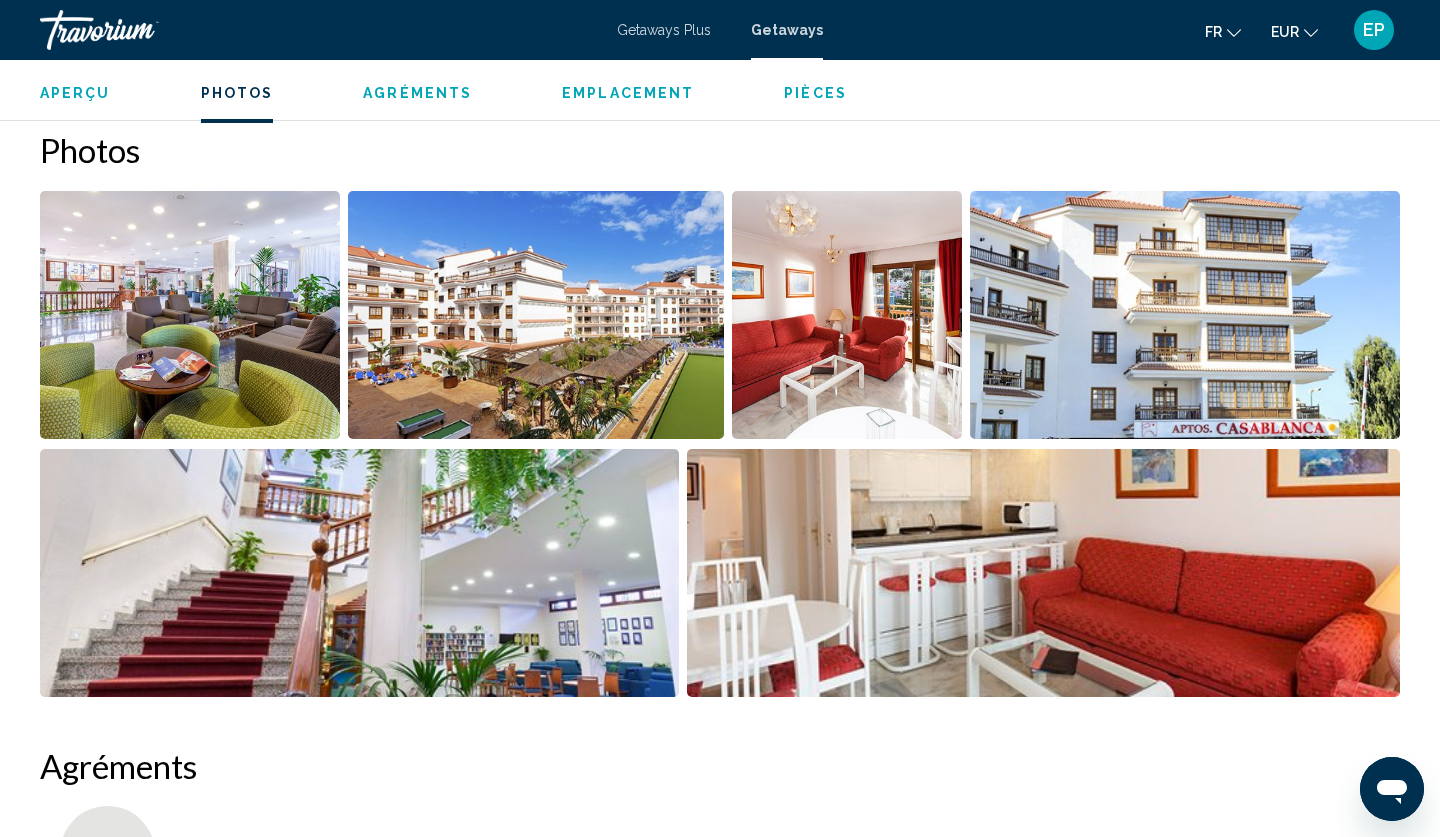 scroll, scrollTop: 920, scrollLeft: 0, axis: vertical 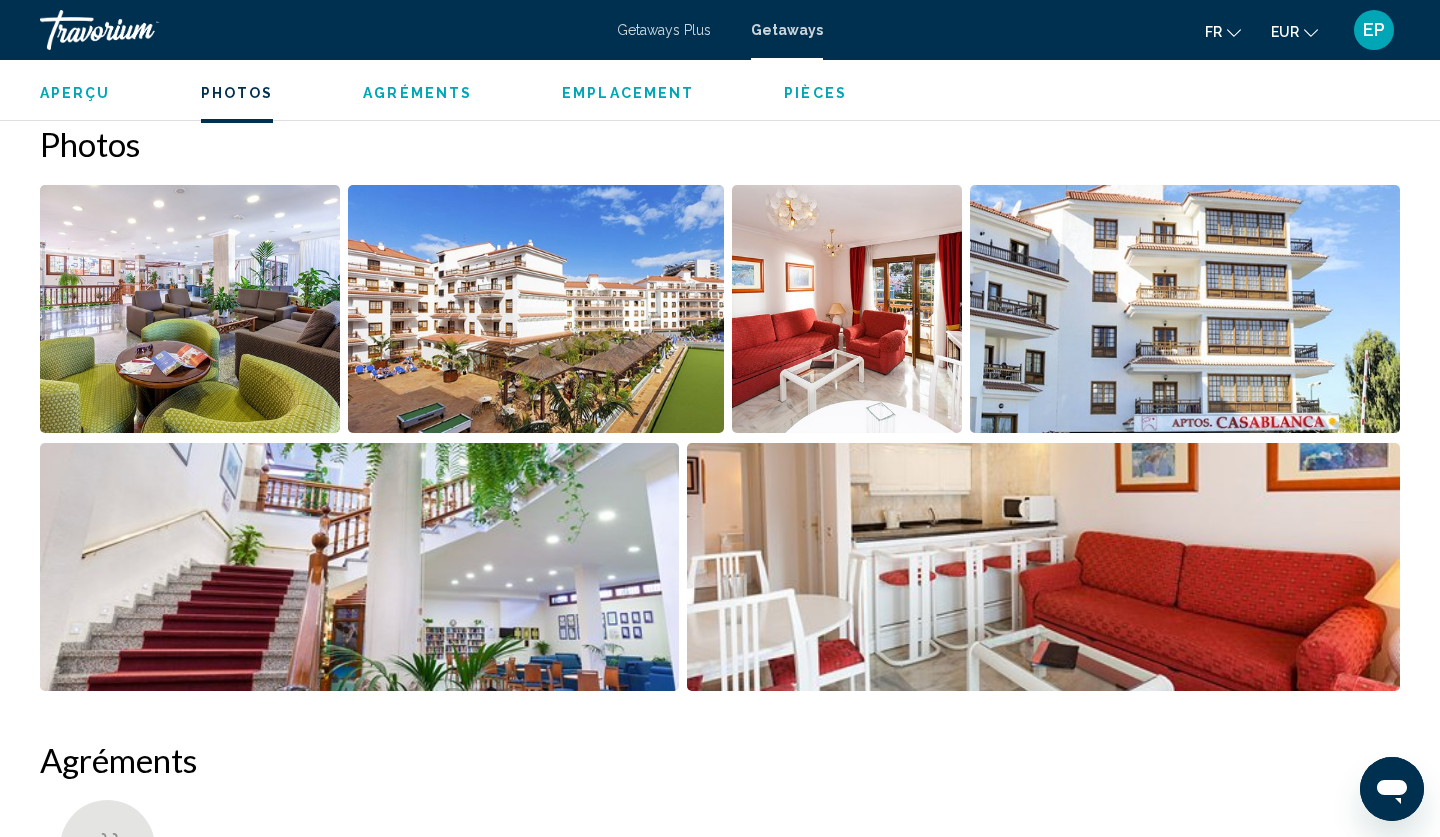 click at bounding box center [190, 309] 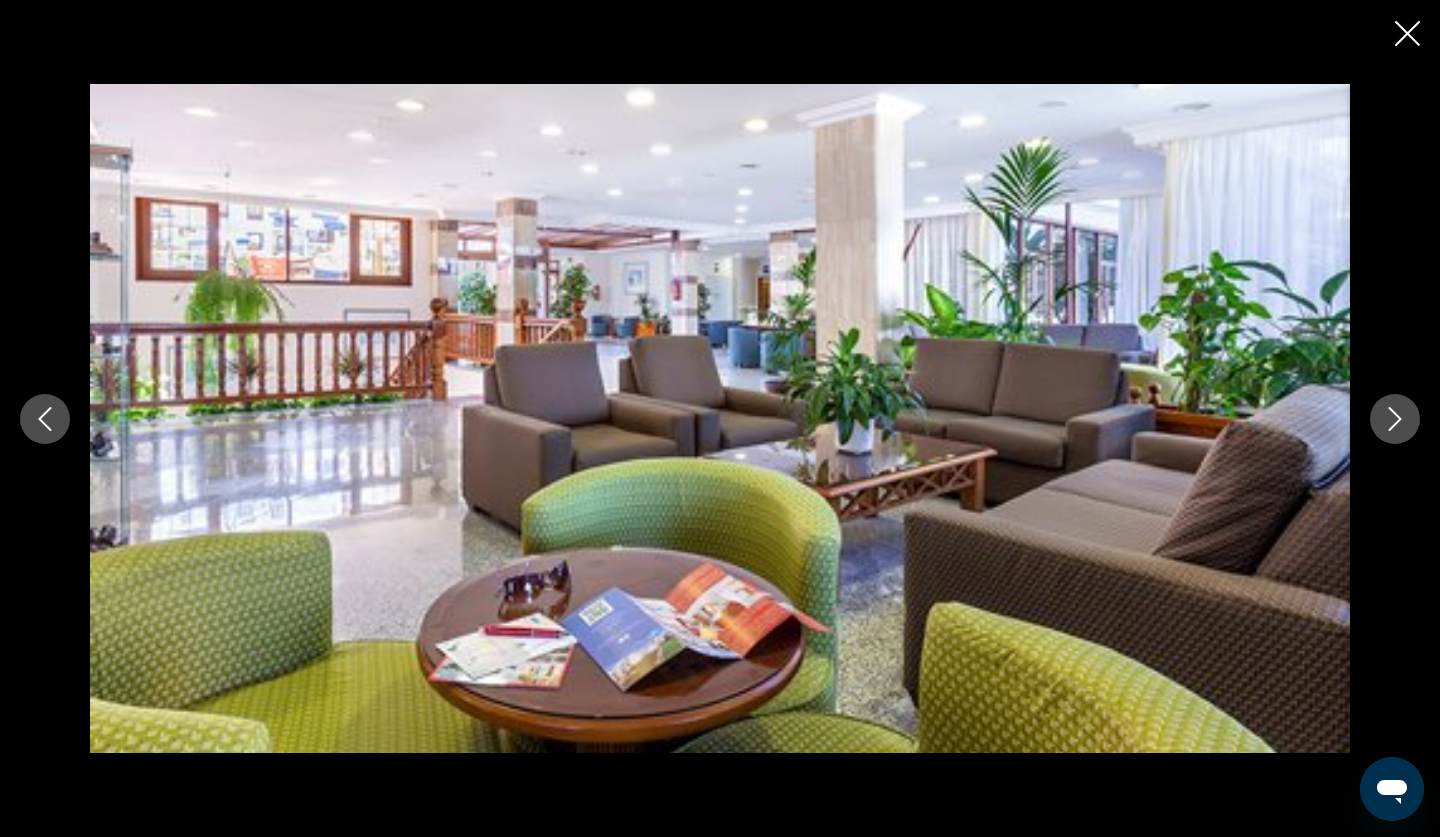 click 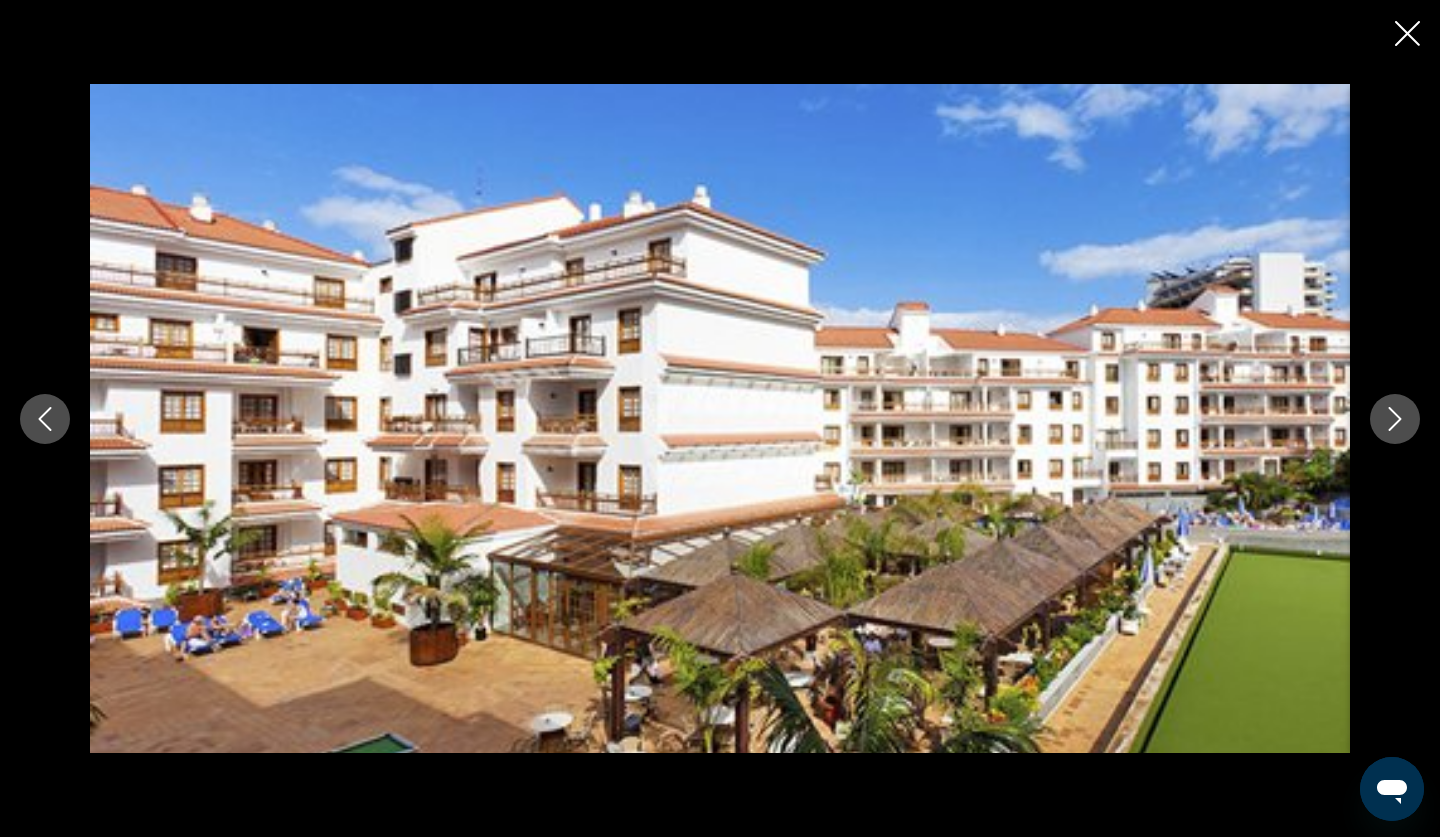click 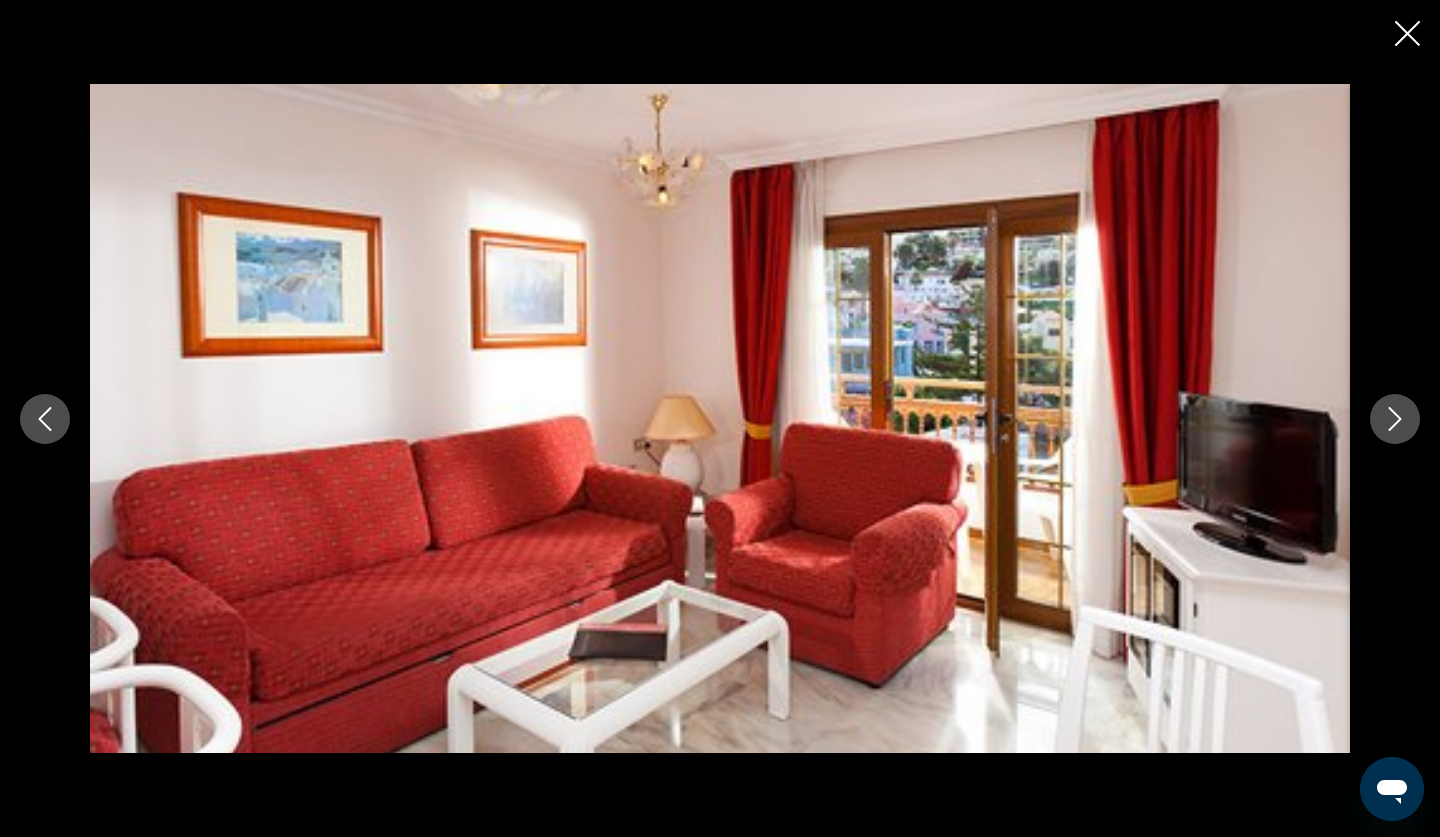 click 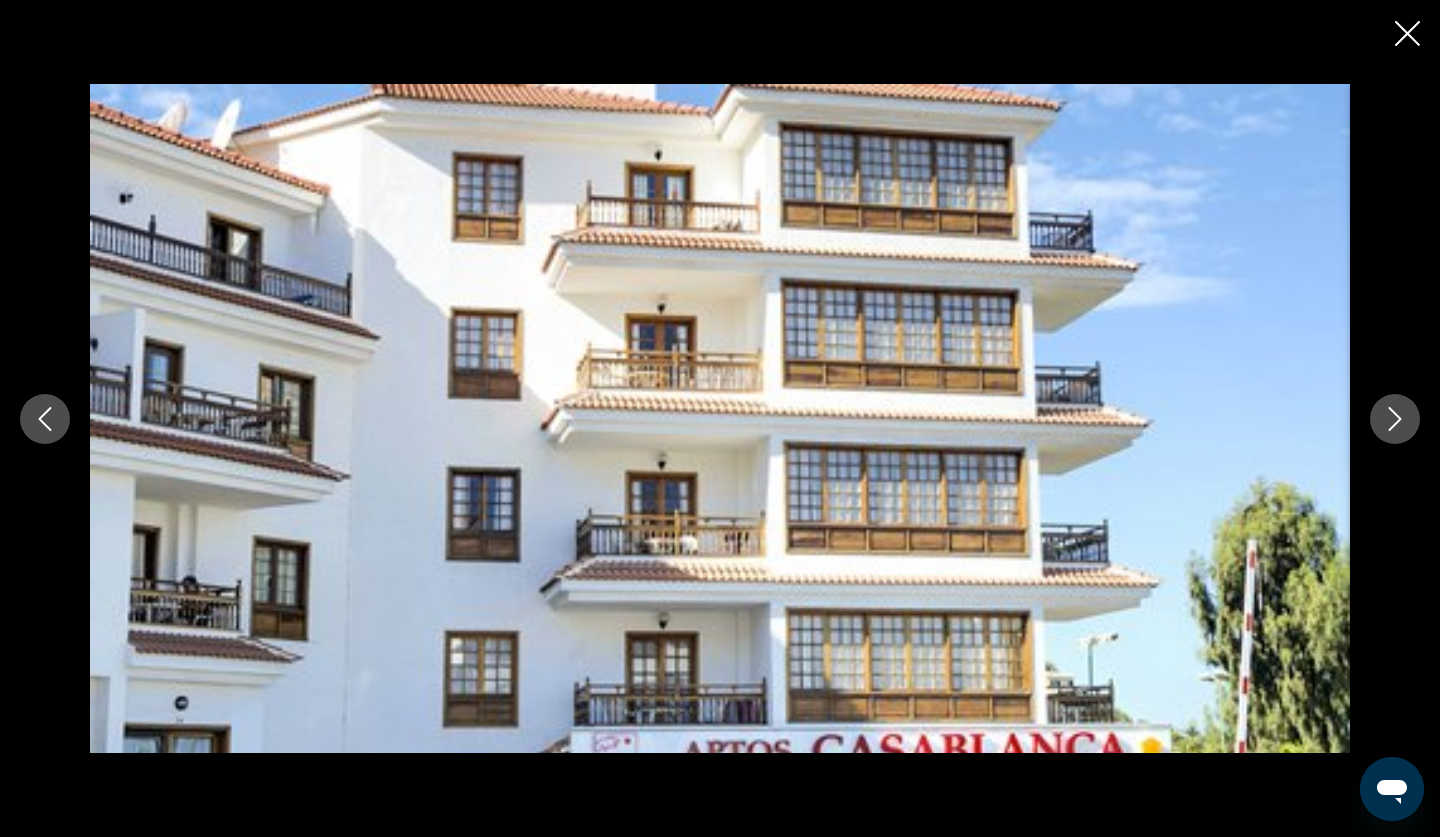 click 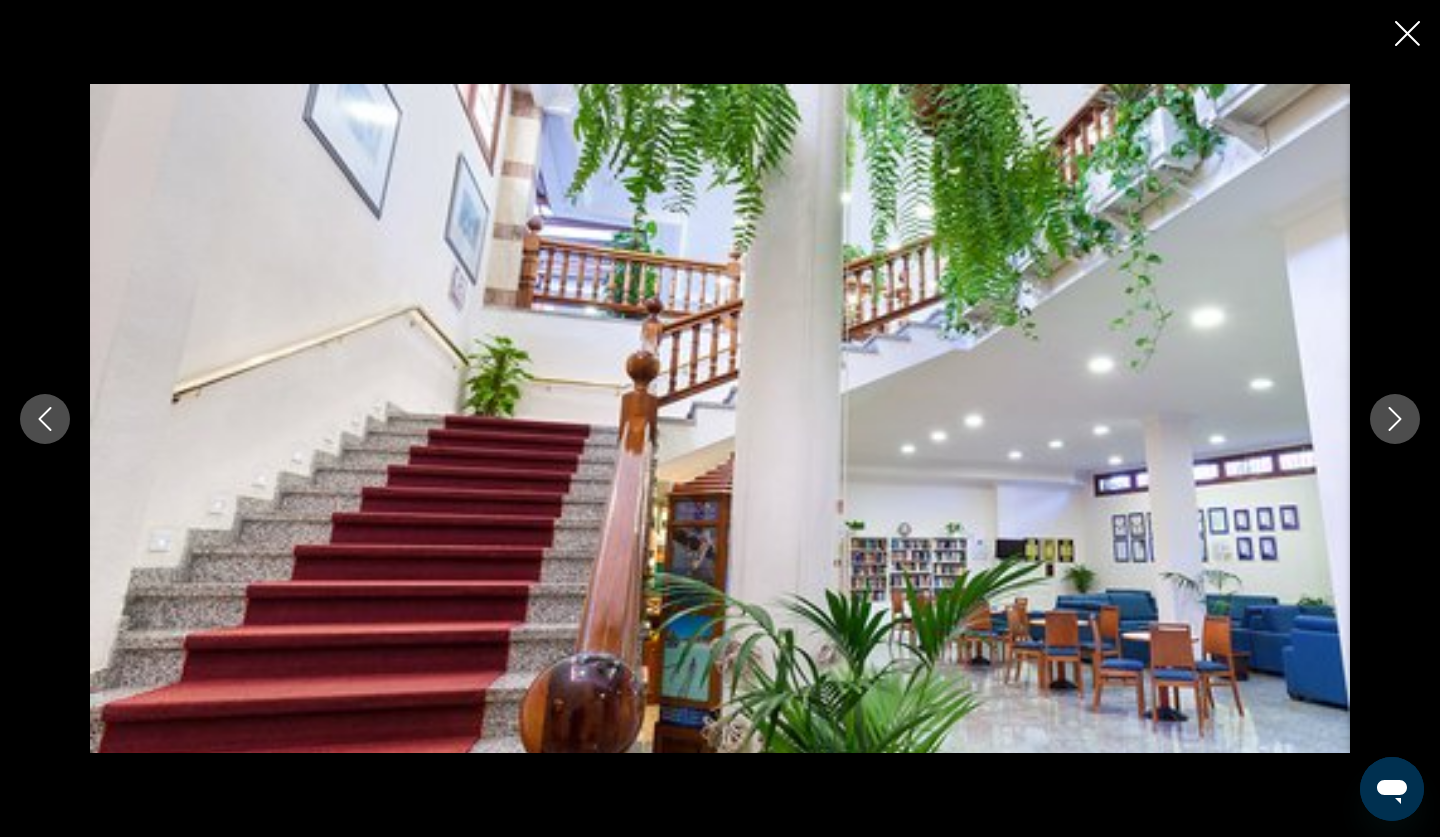 click 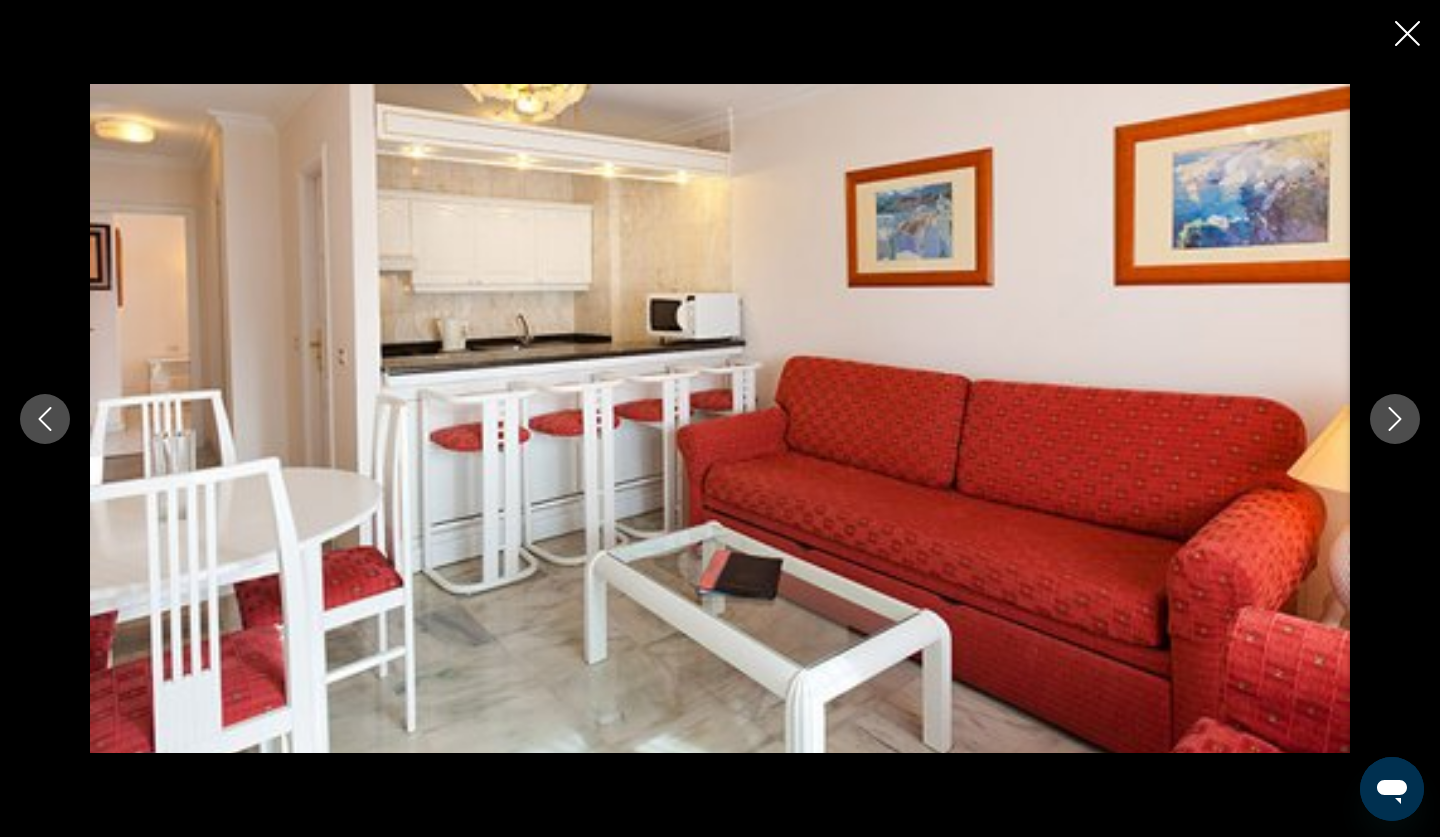 click 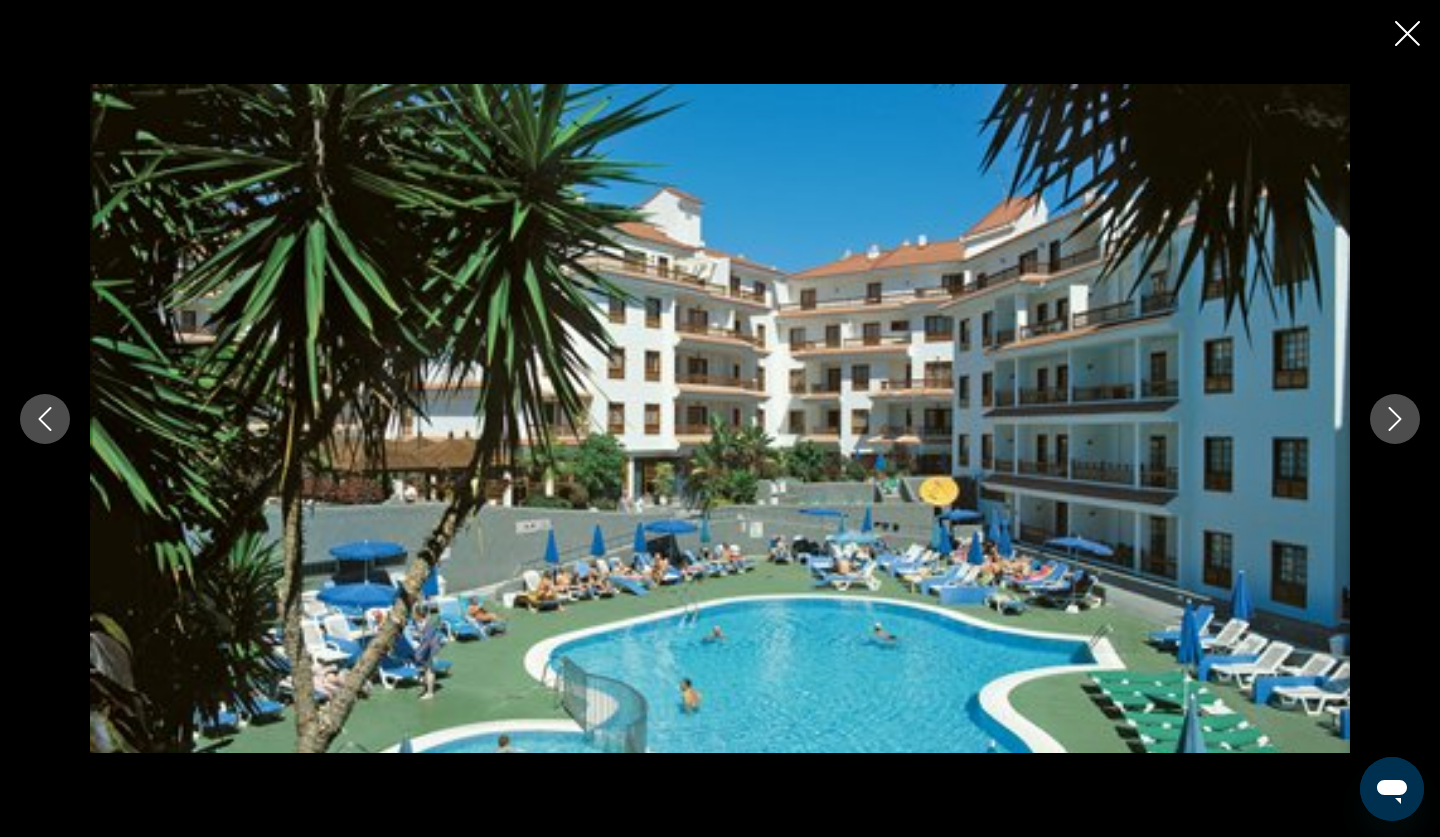 click 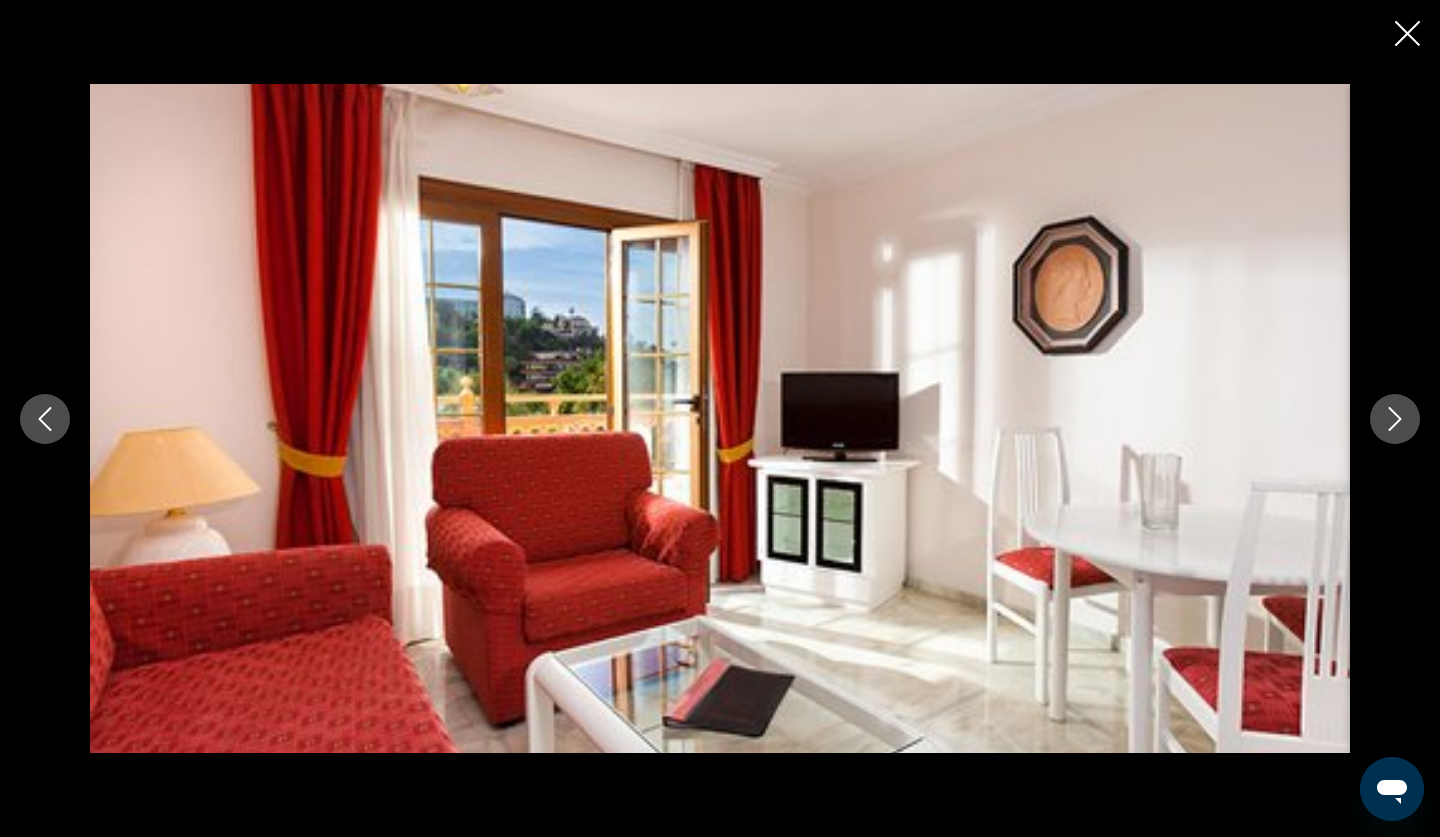 click 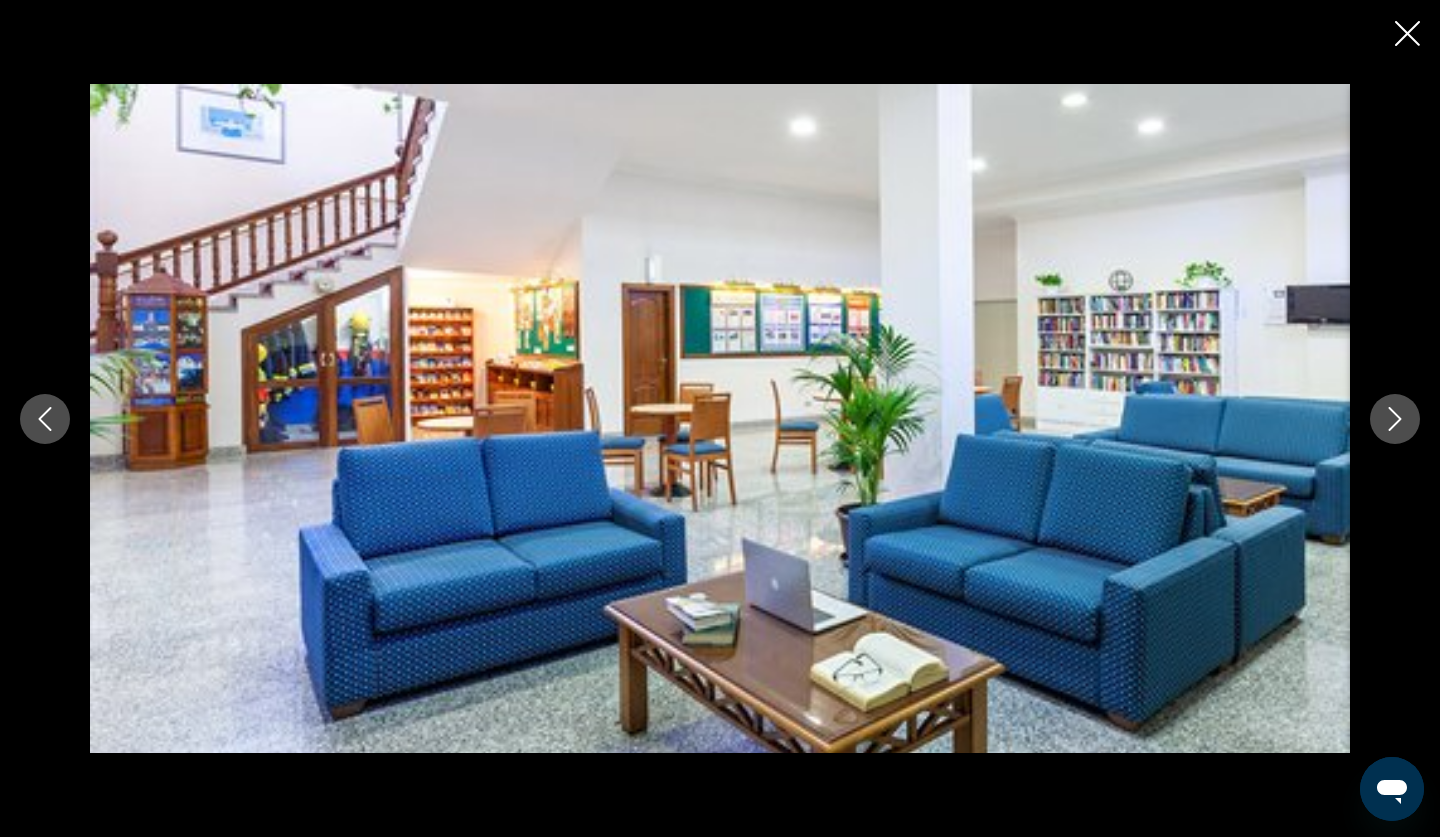 click 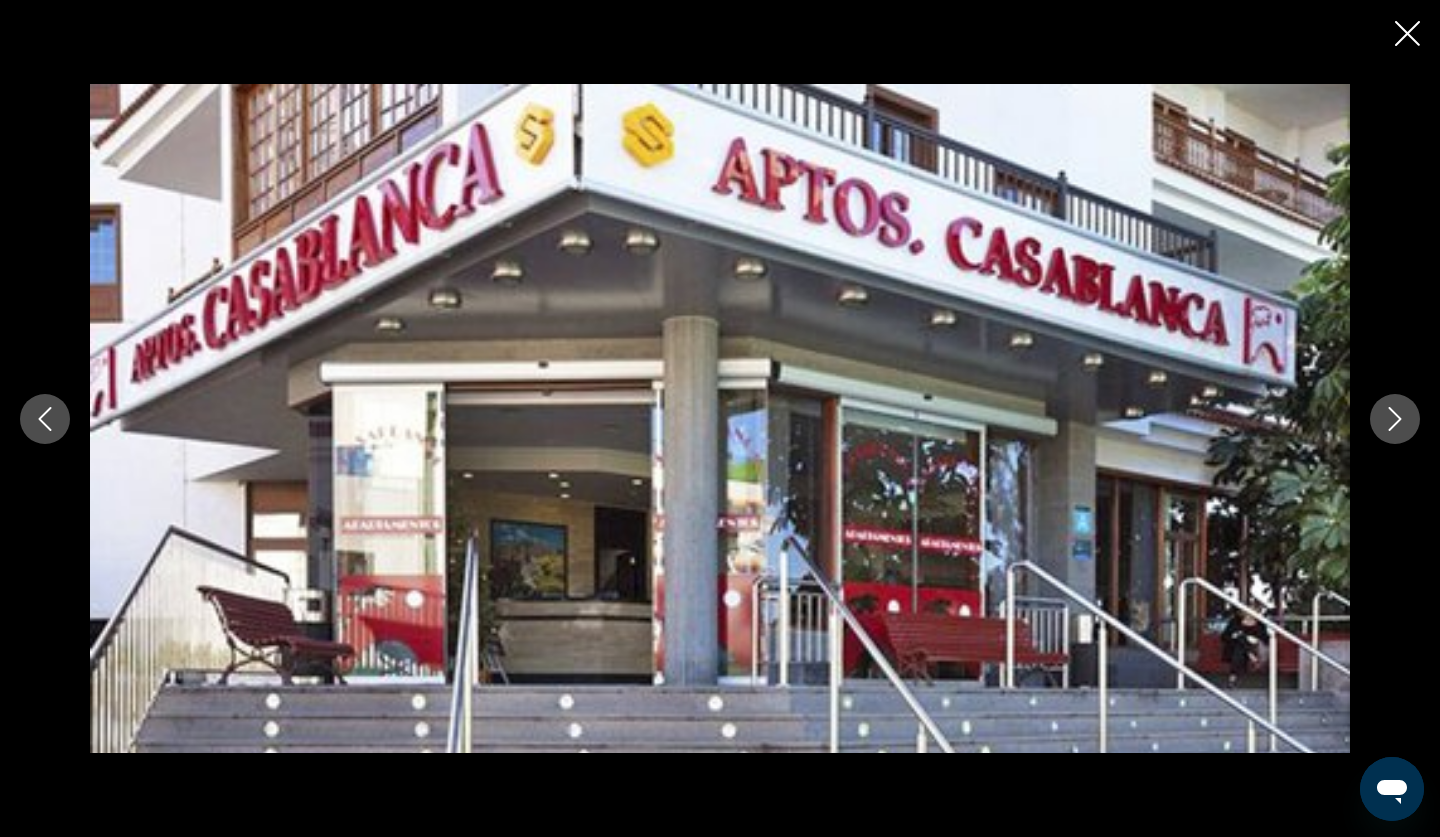 click 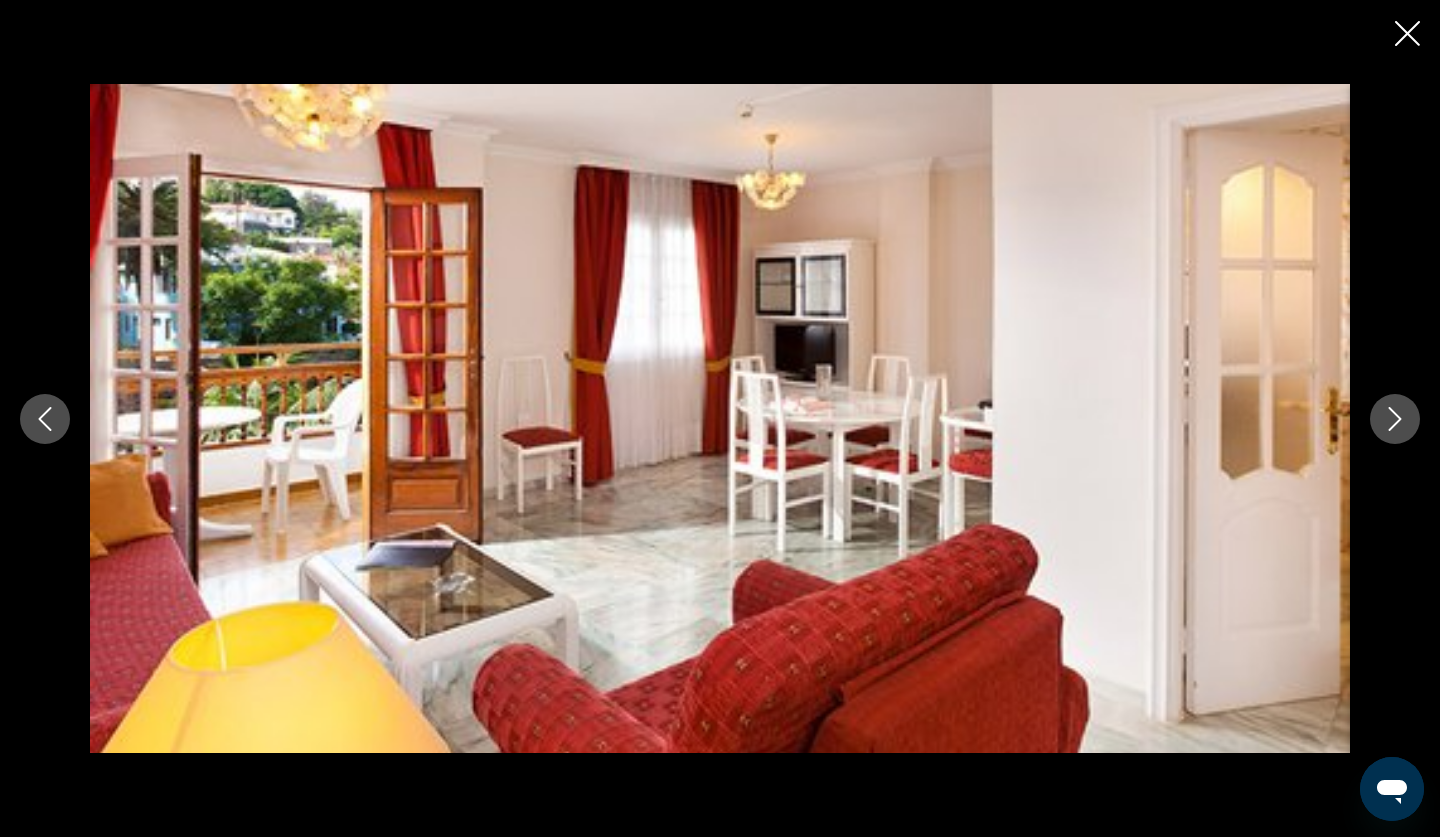click 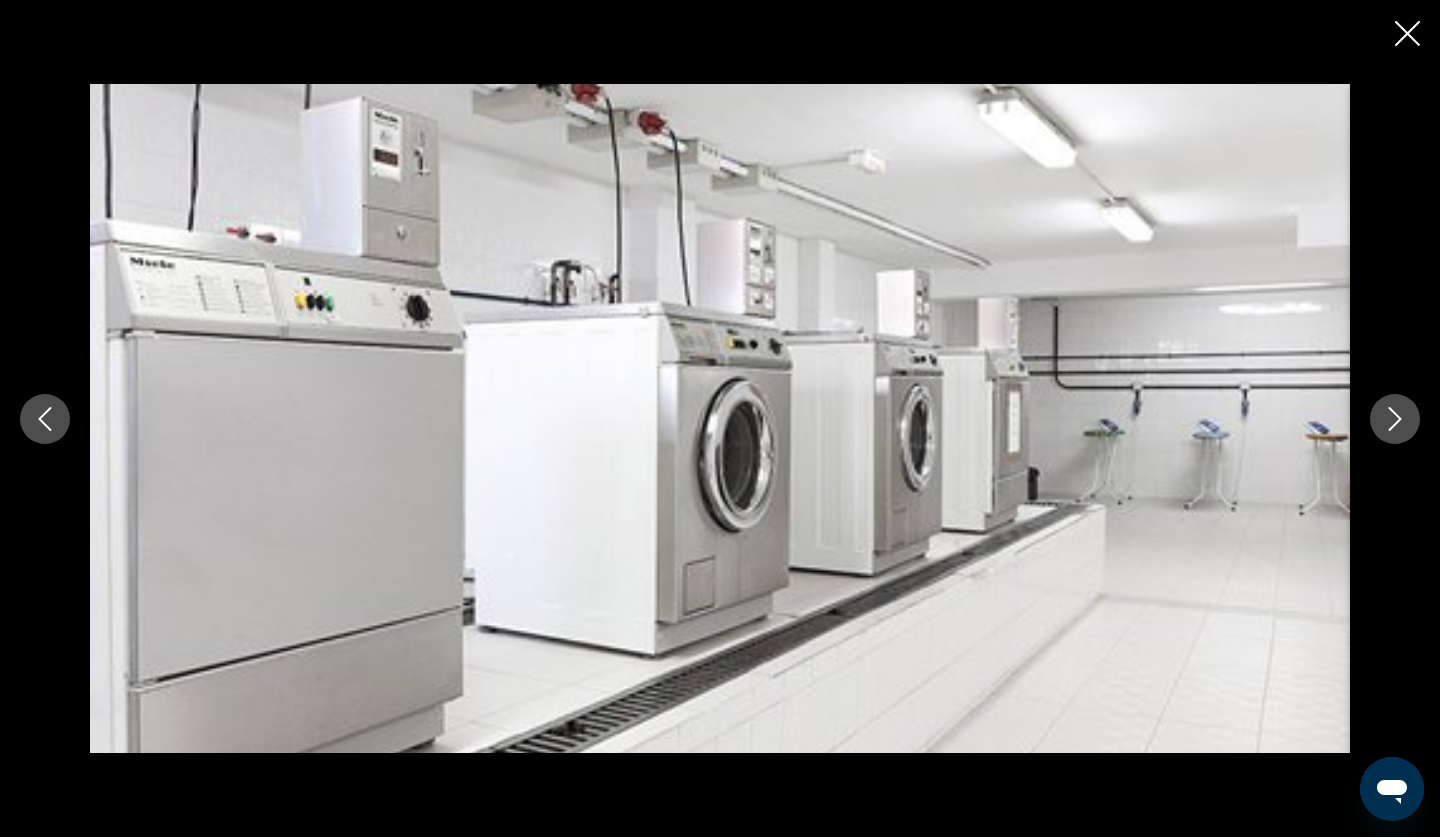 click 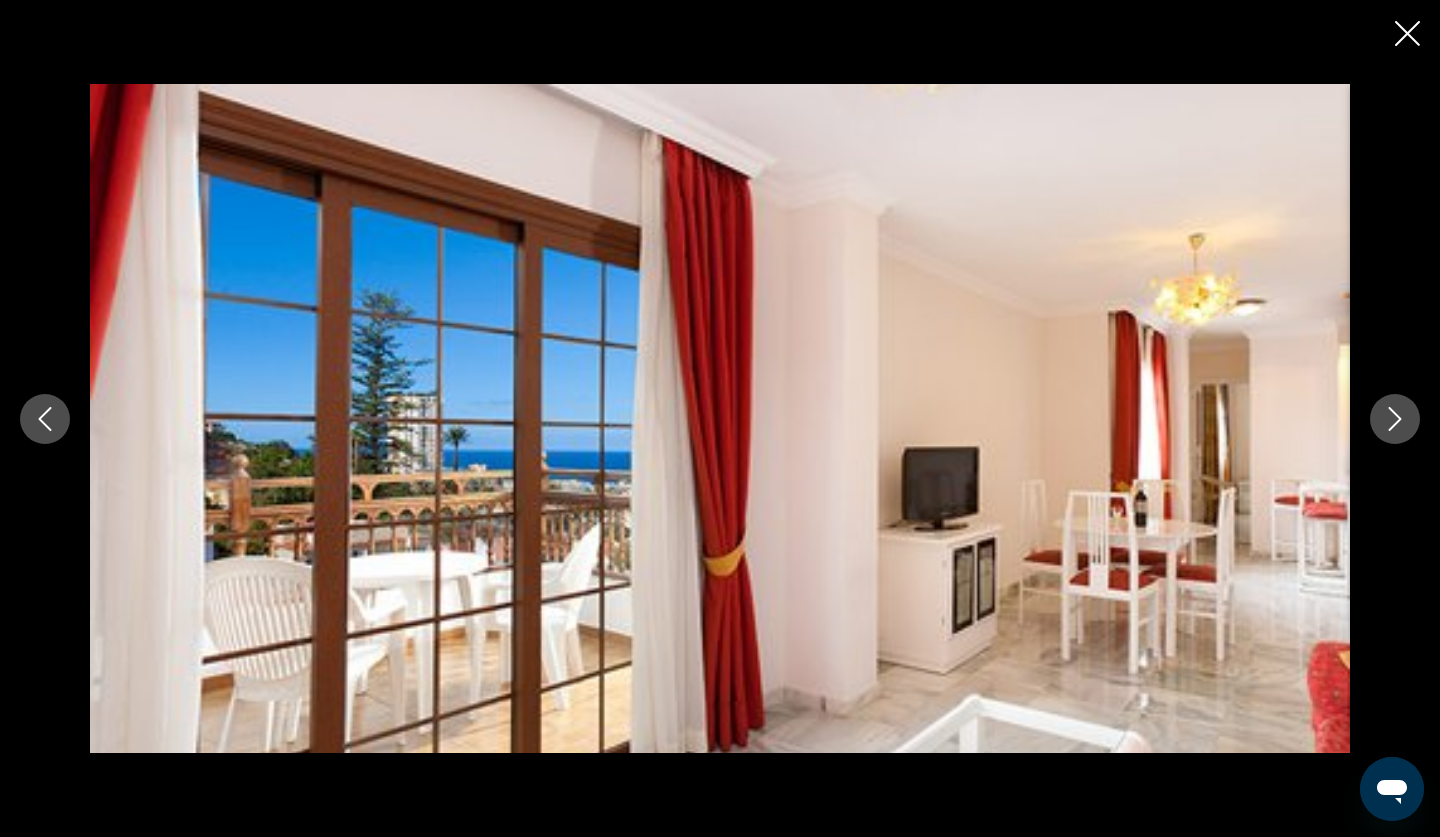 click 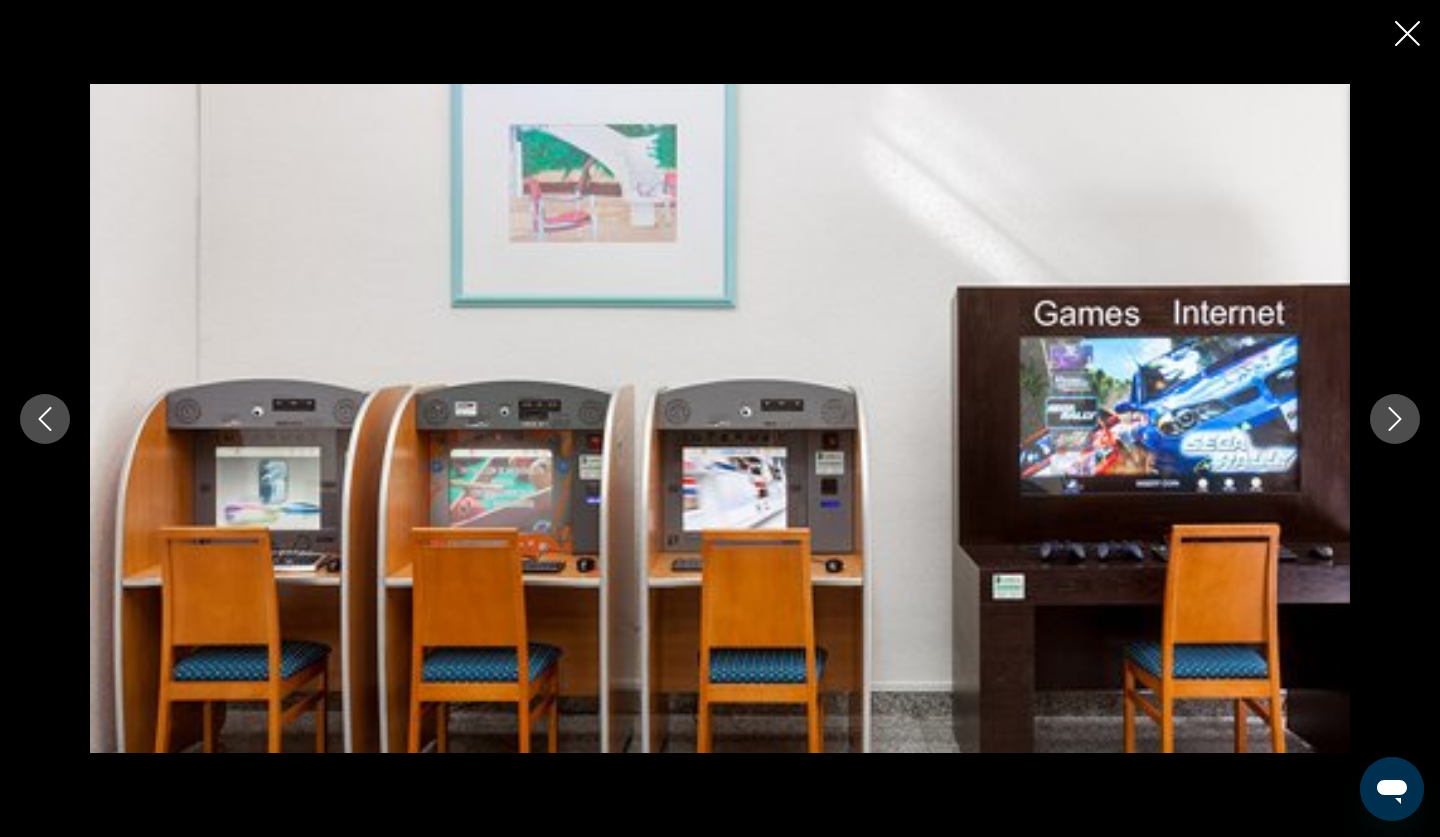 click 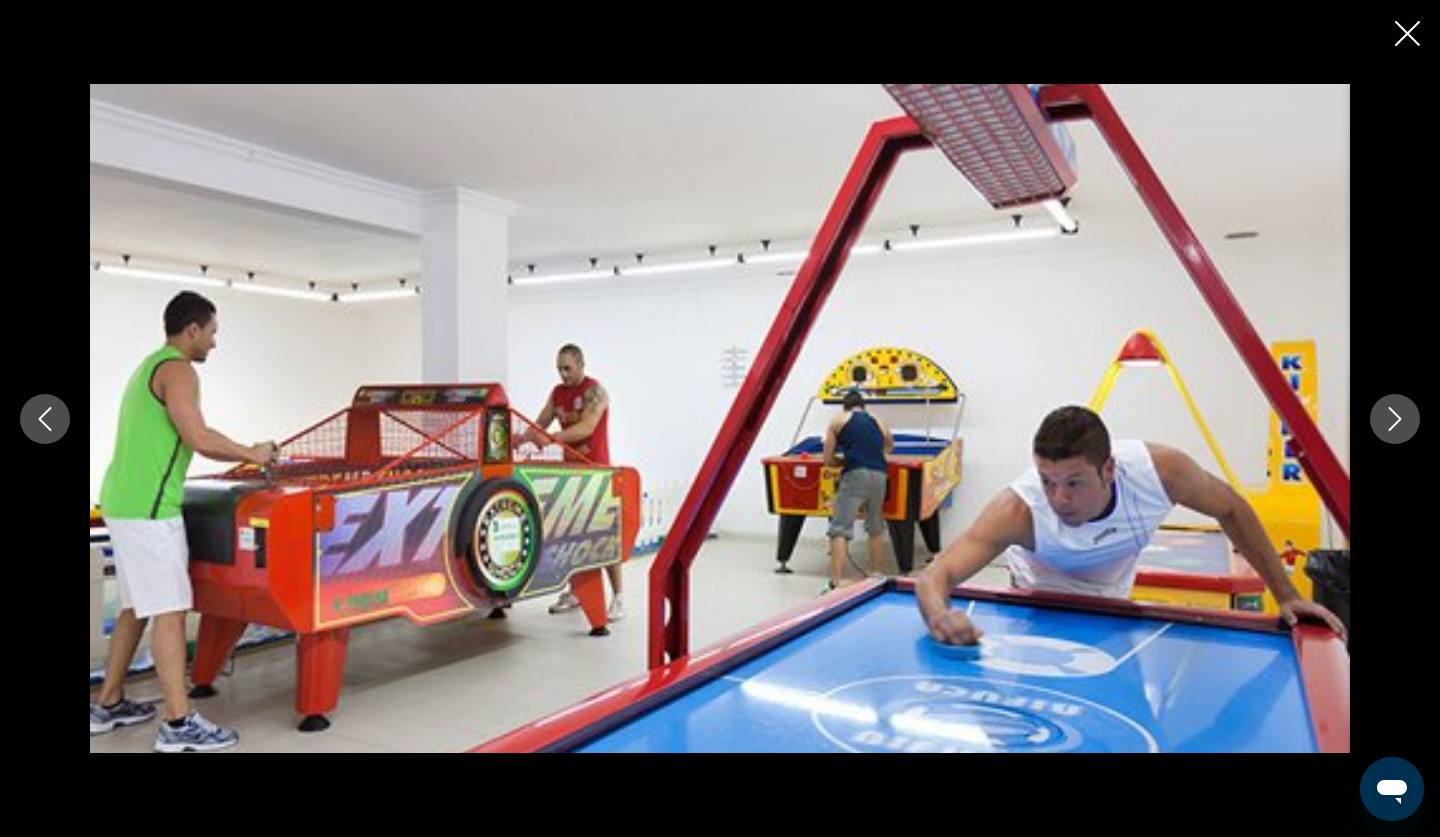 click 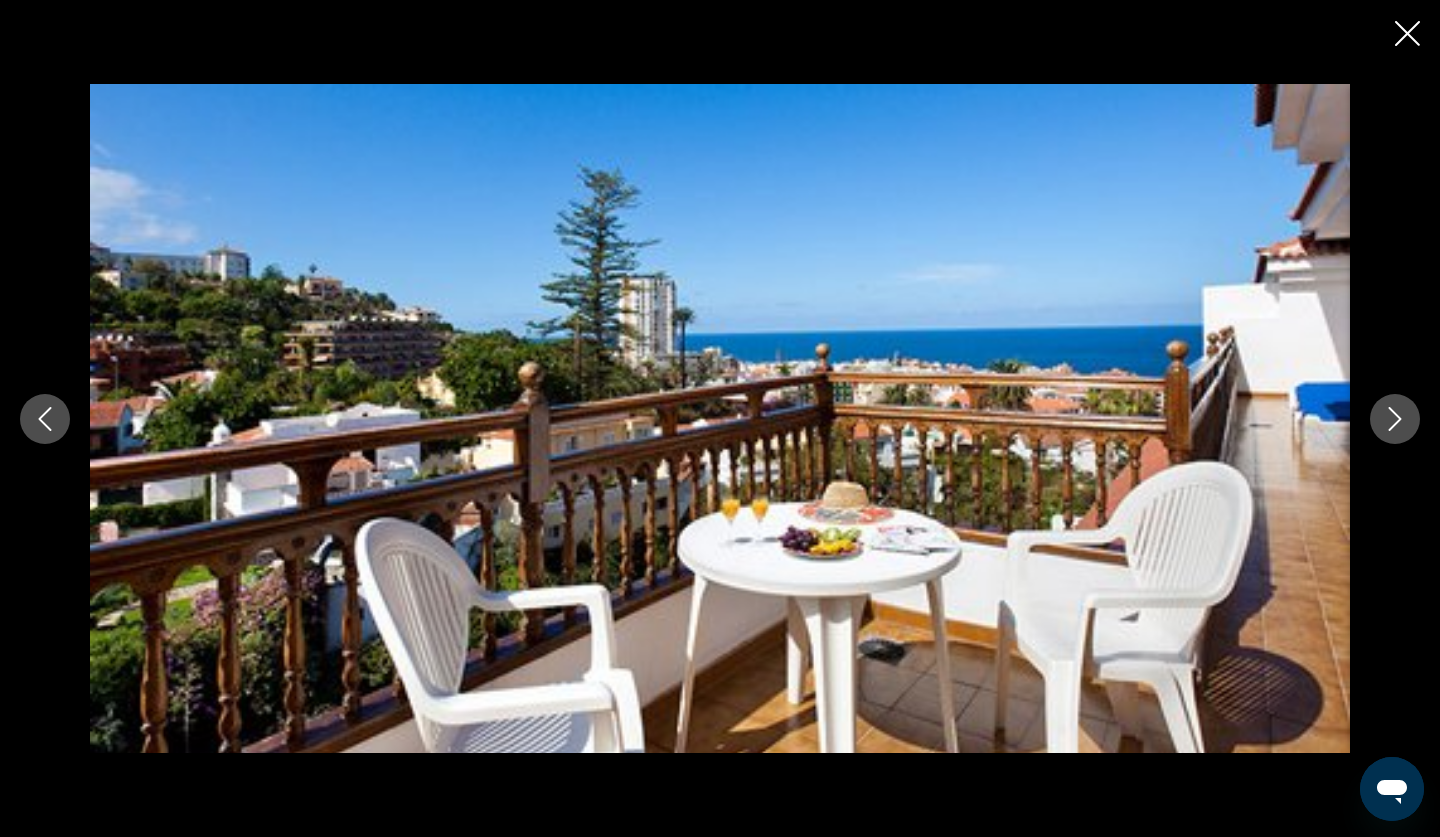 click 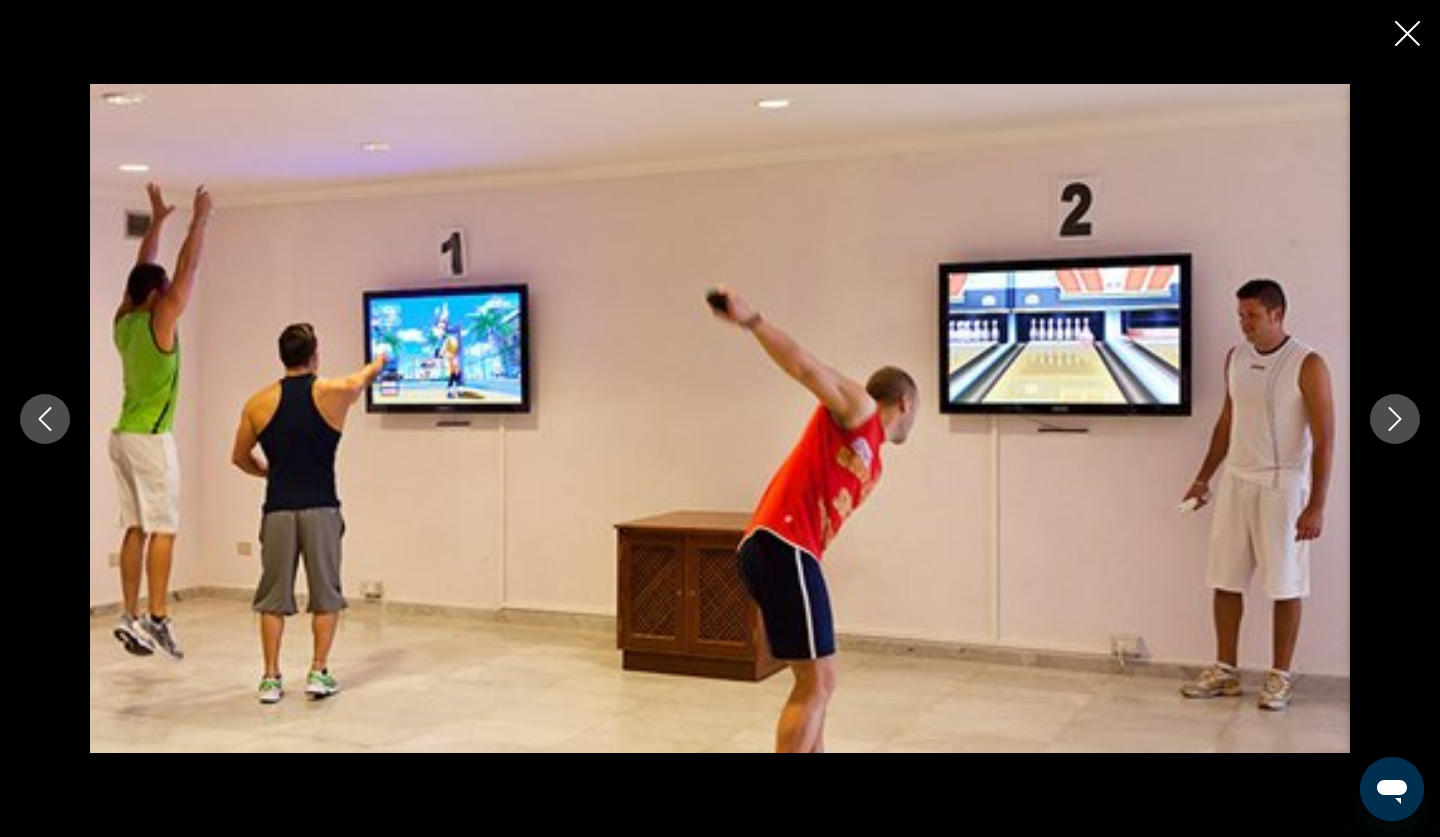 click 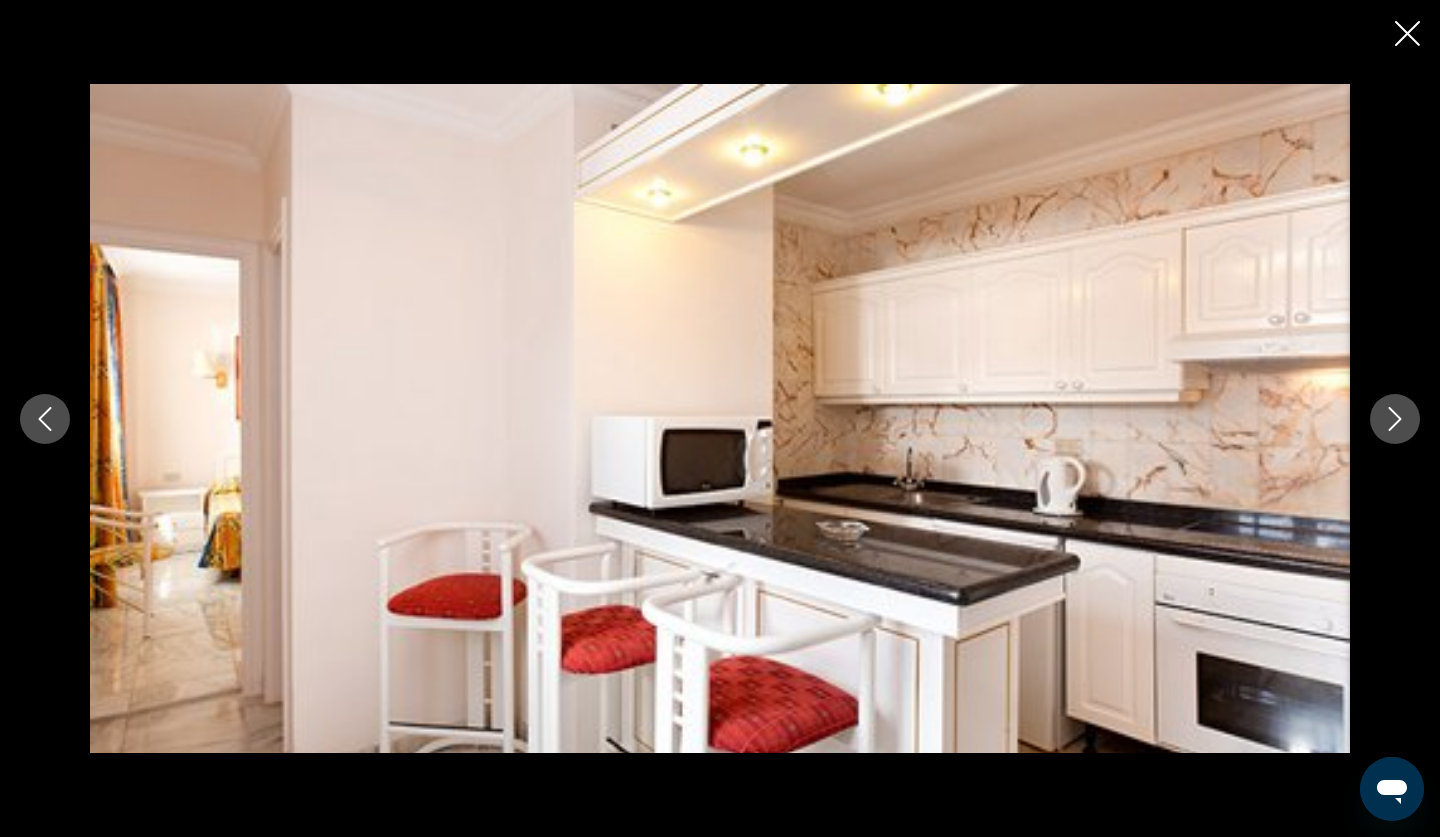 click 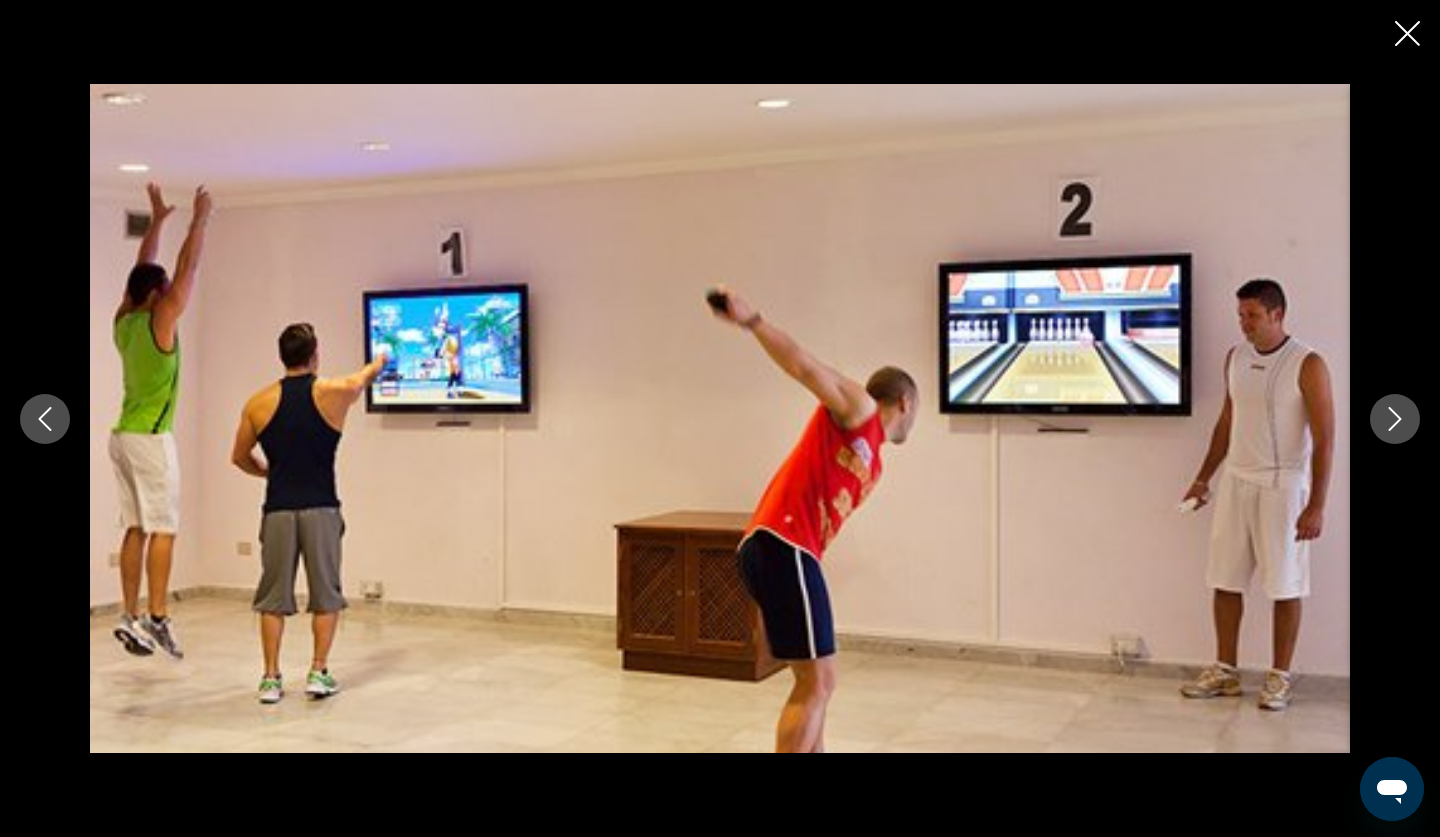 click 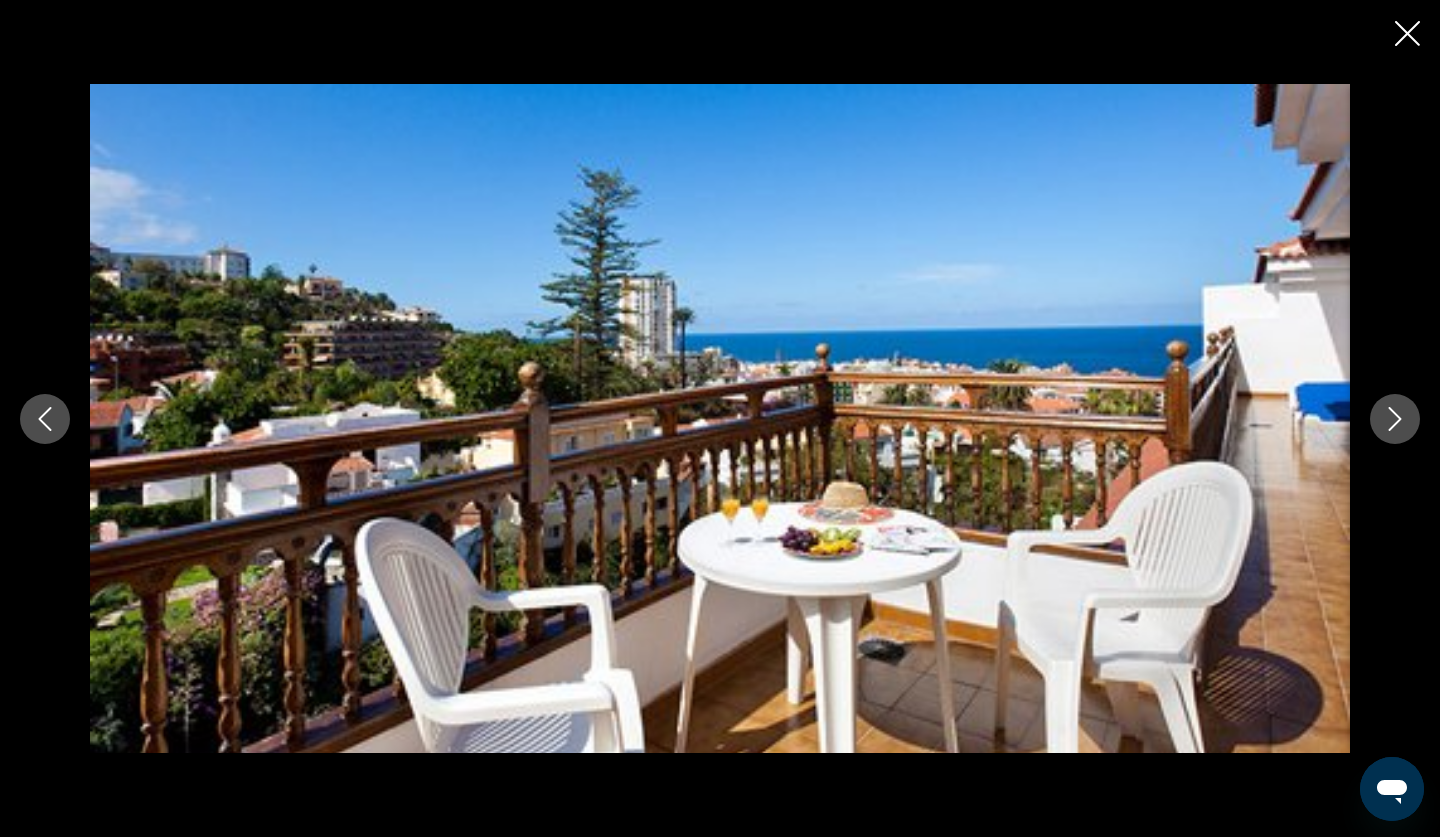 click at bounding box center [1407, 35] 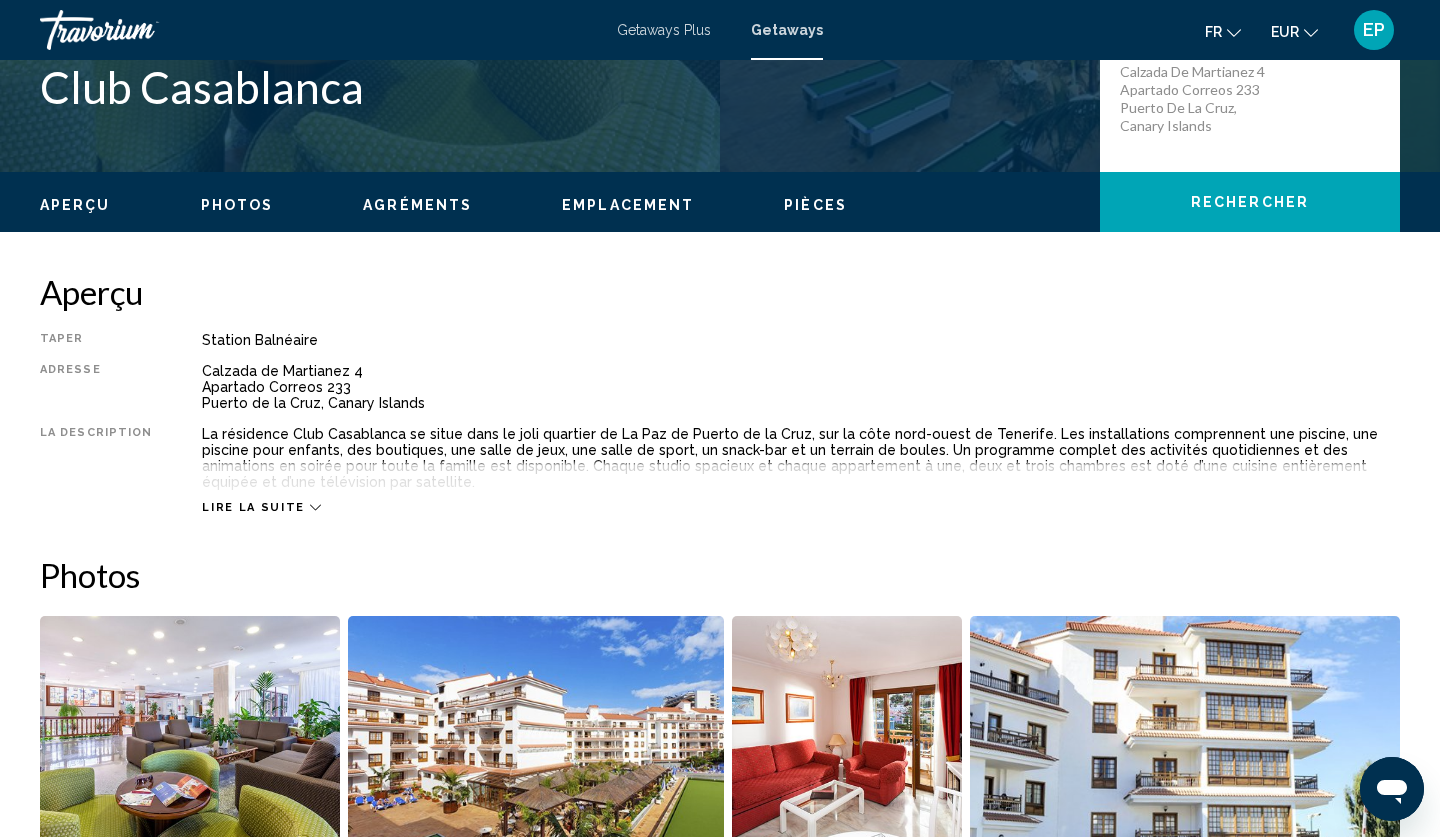 scroll, scrollTop: 481, scrollLeft: 0, axis: vertical 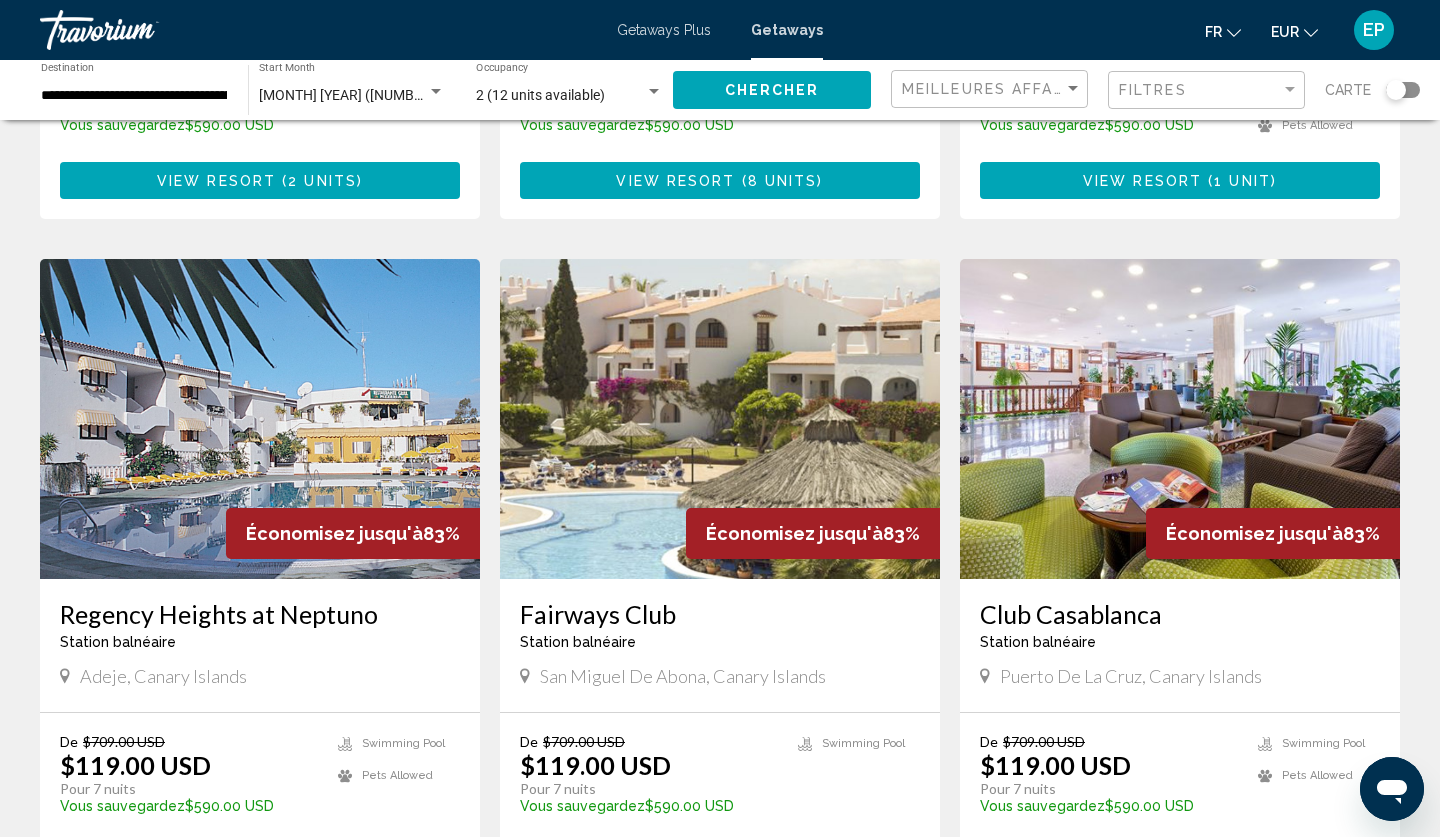 click at bounding box center [260, 419] 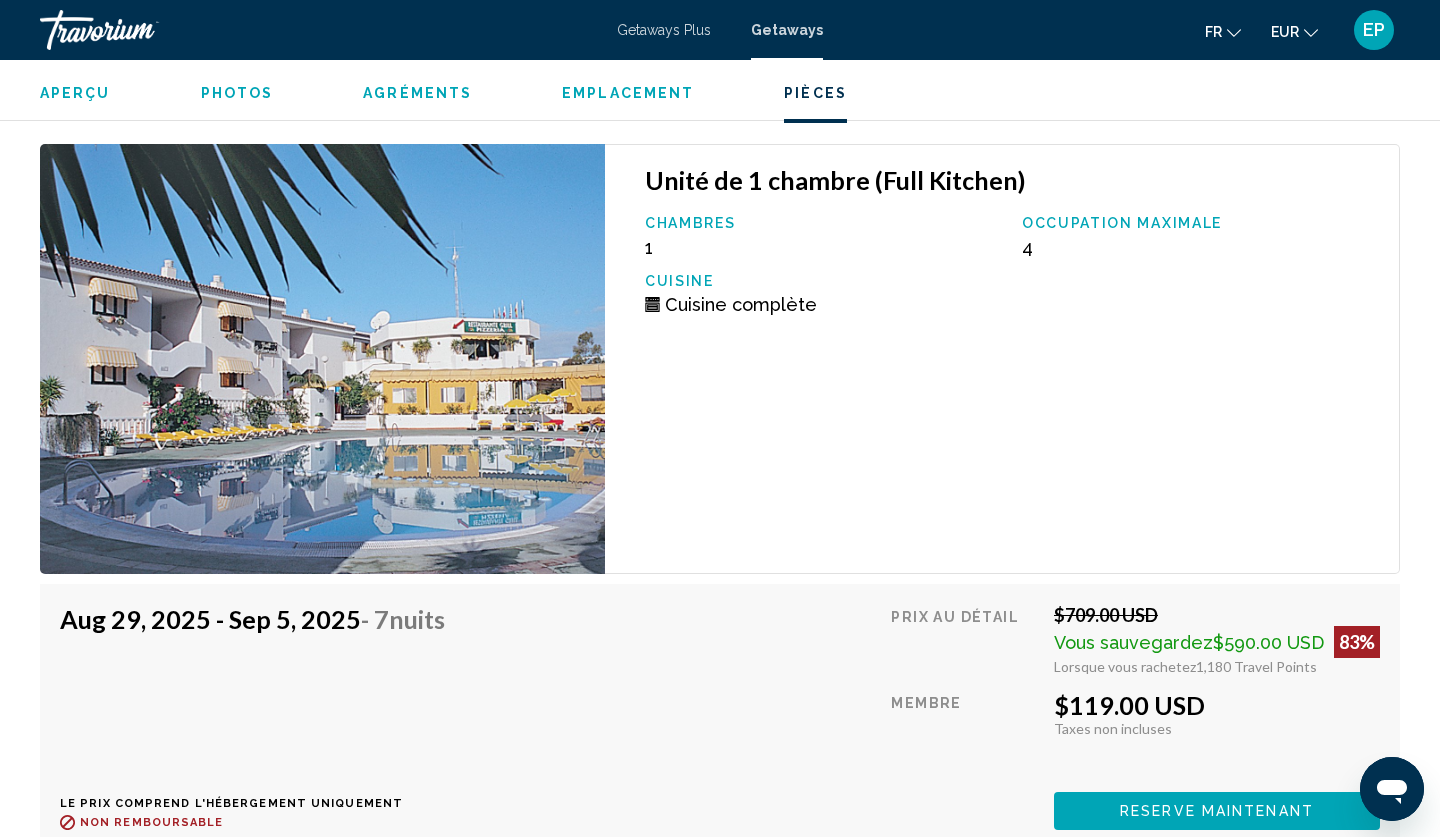 scroll, scrollTop: 2831, scrollLeft: 0, axis: vertical 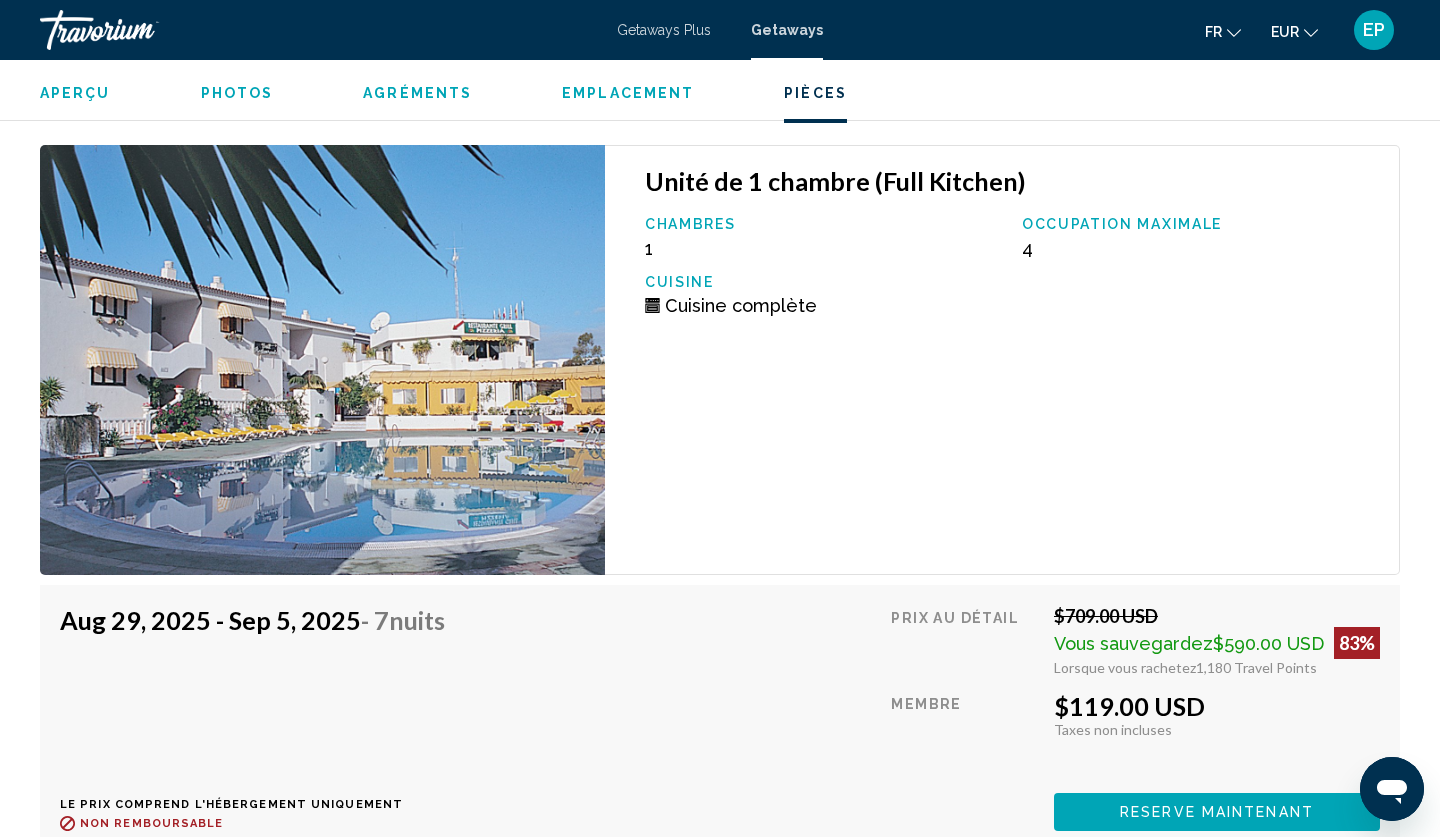 click at bounding box center [322, 360] 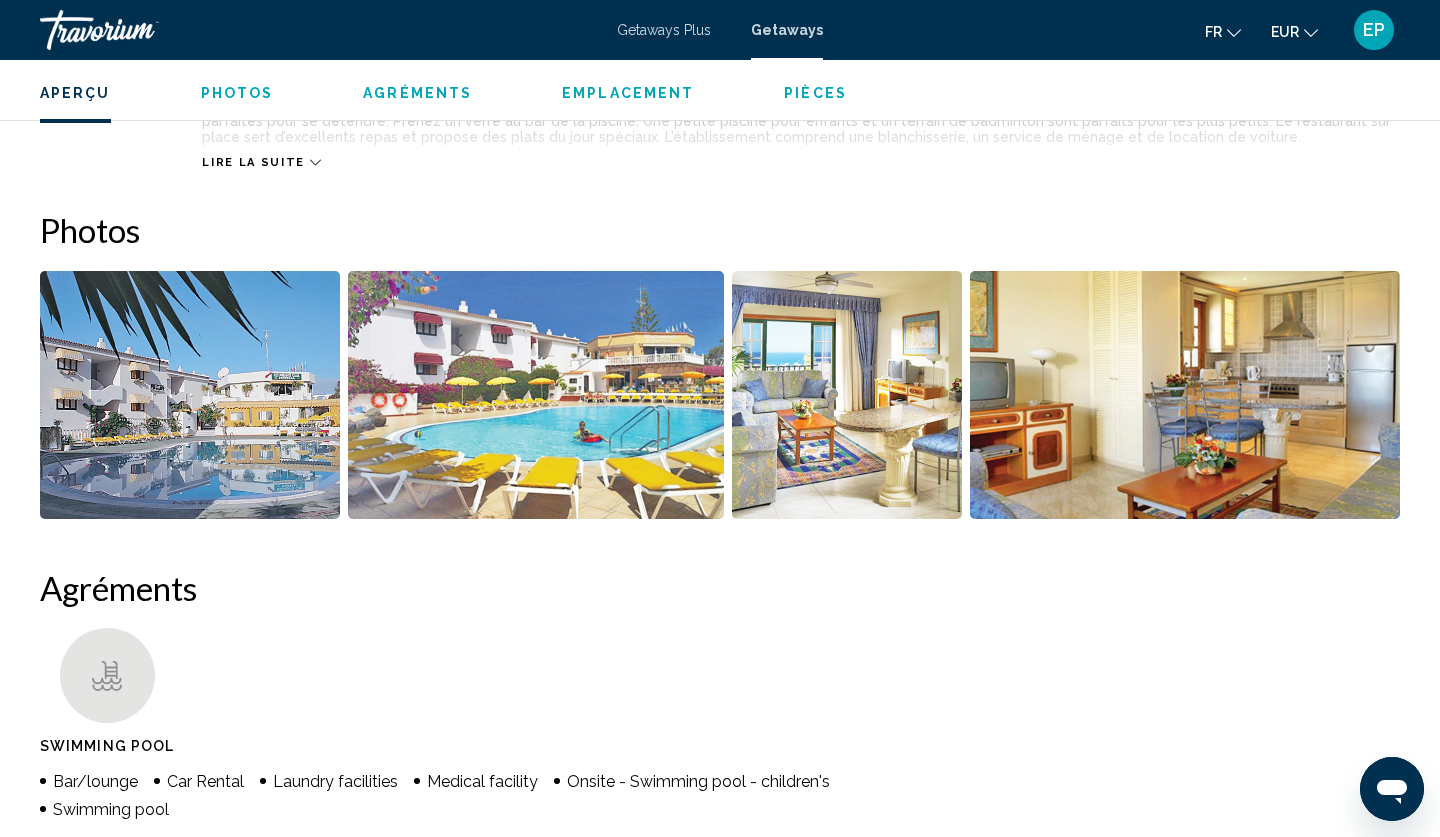 scroll, scrollTop: 817, scrollLeft: 0, axis: vertical 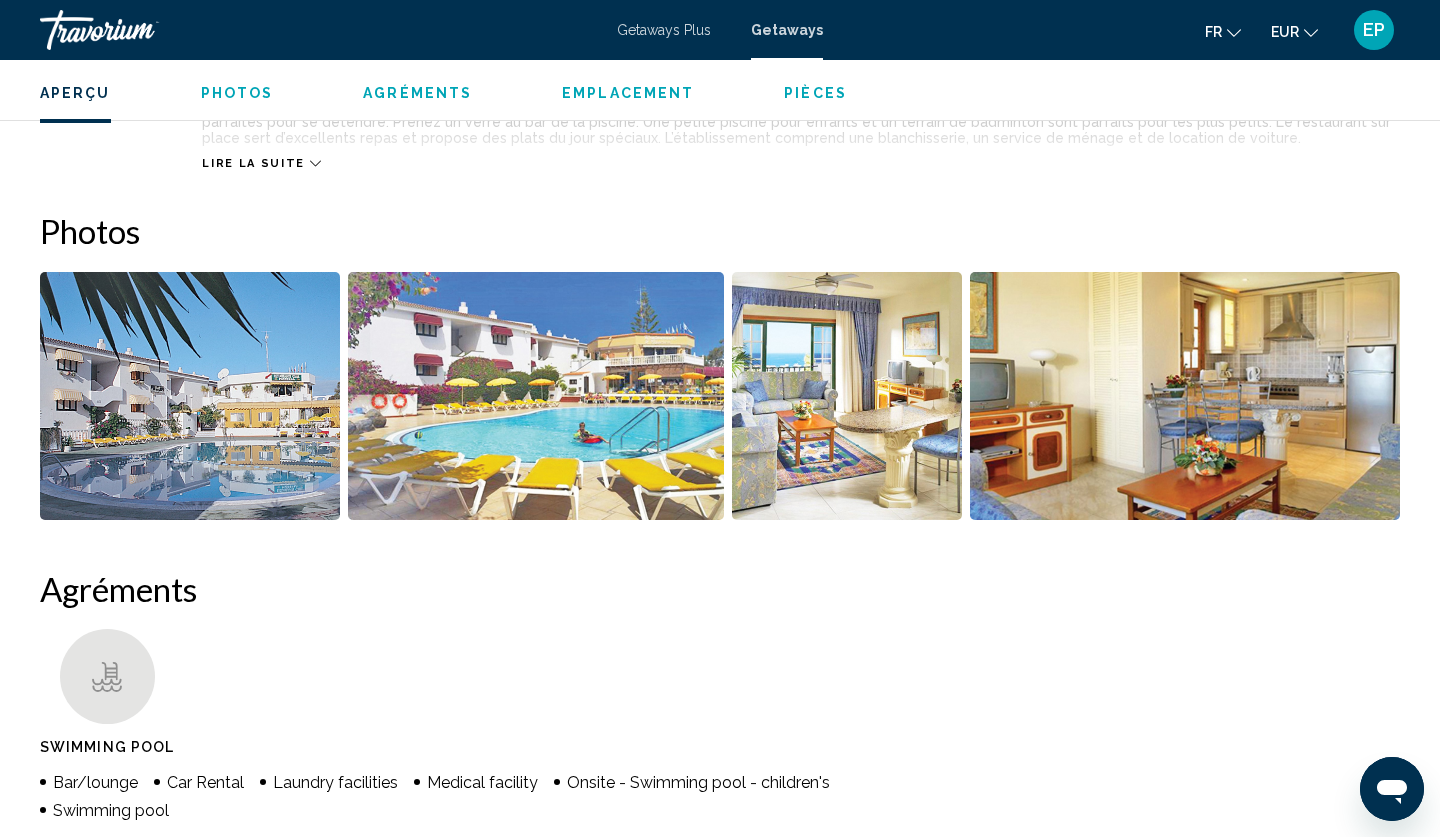 click at bounding box center (190, 396) 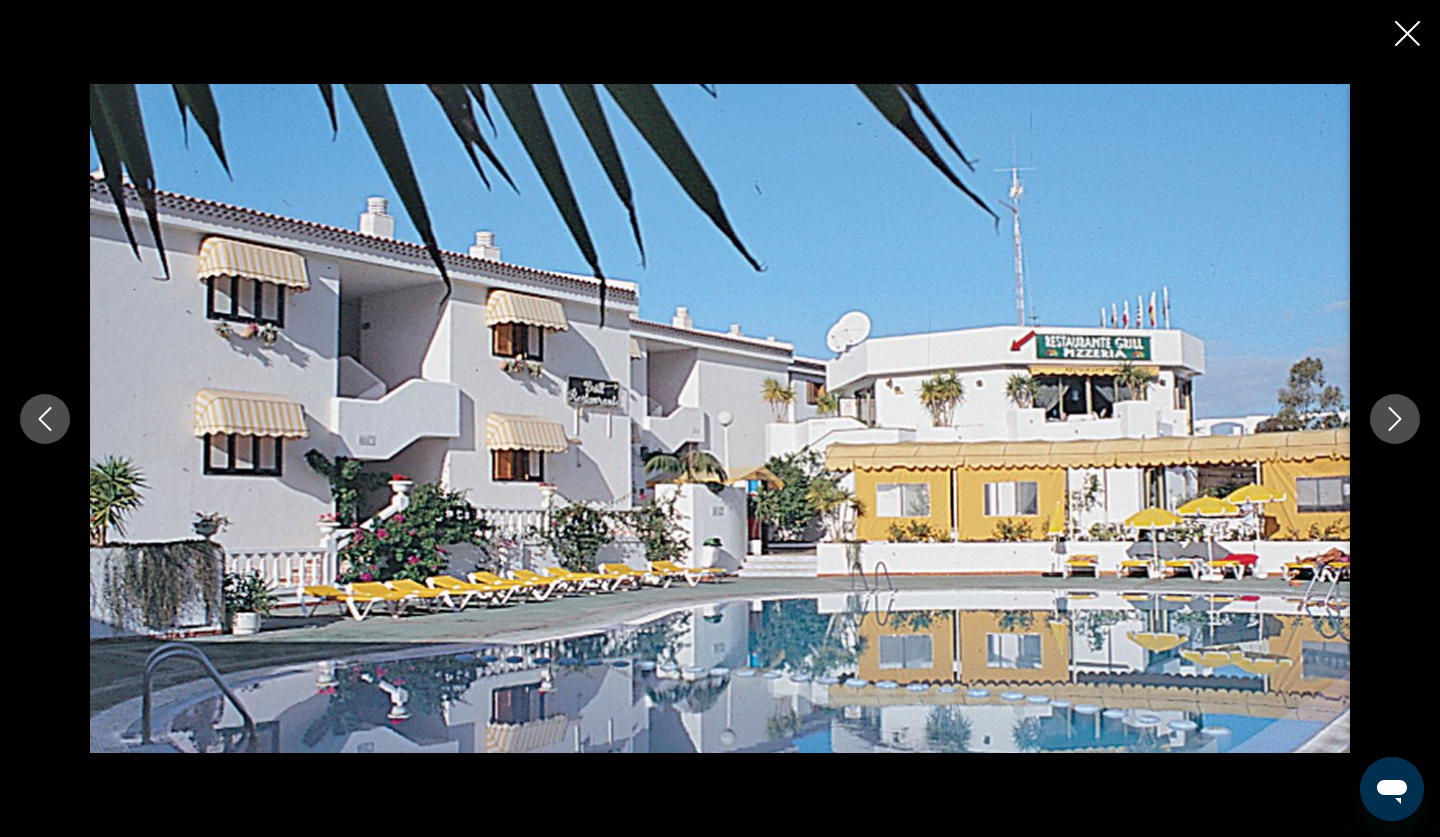 click 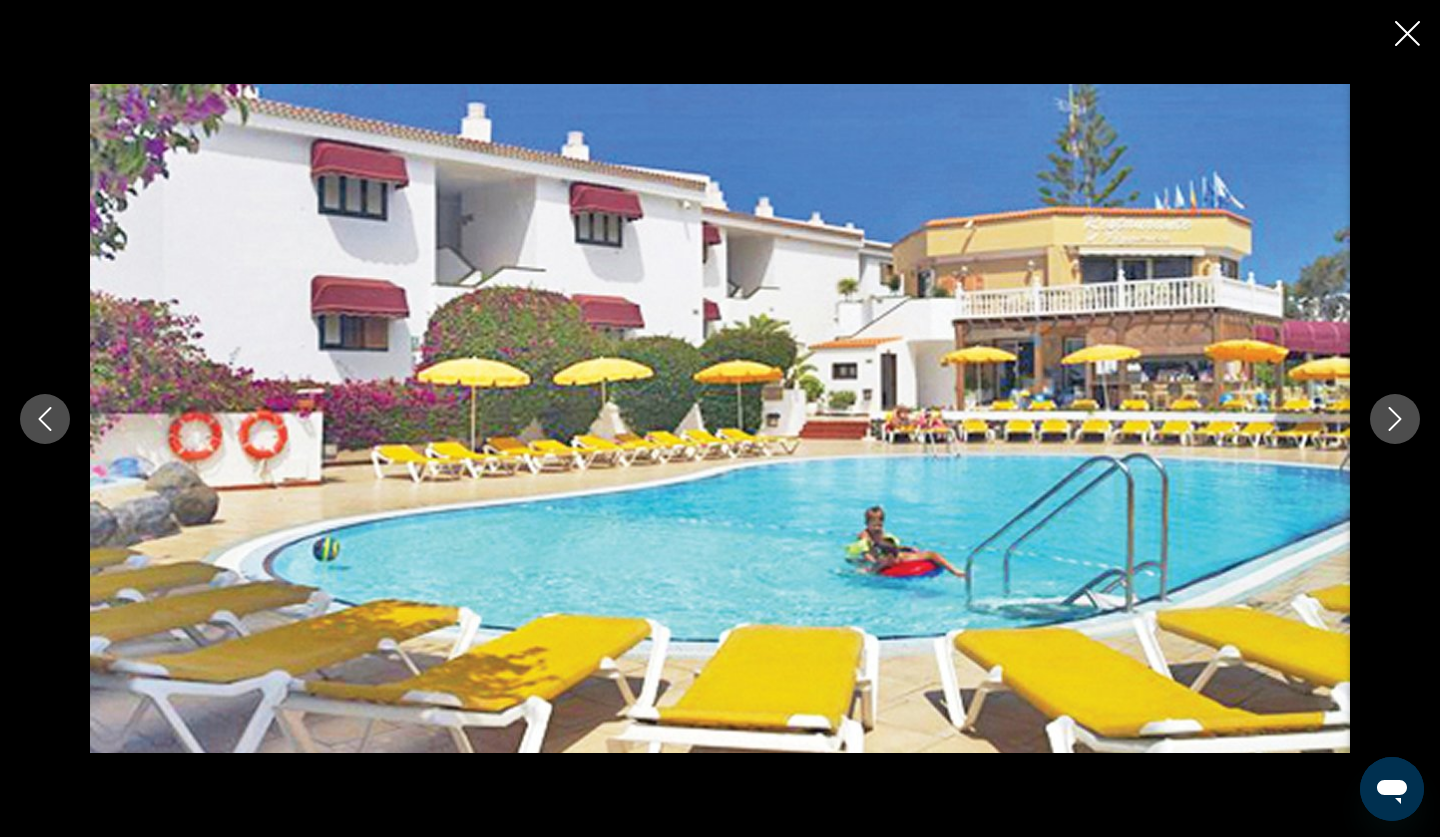 click 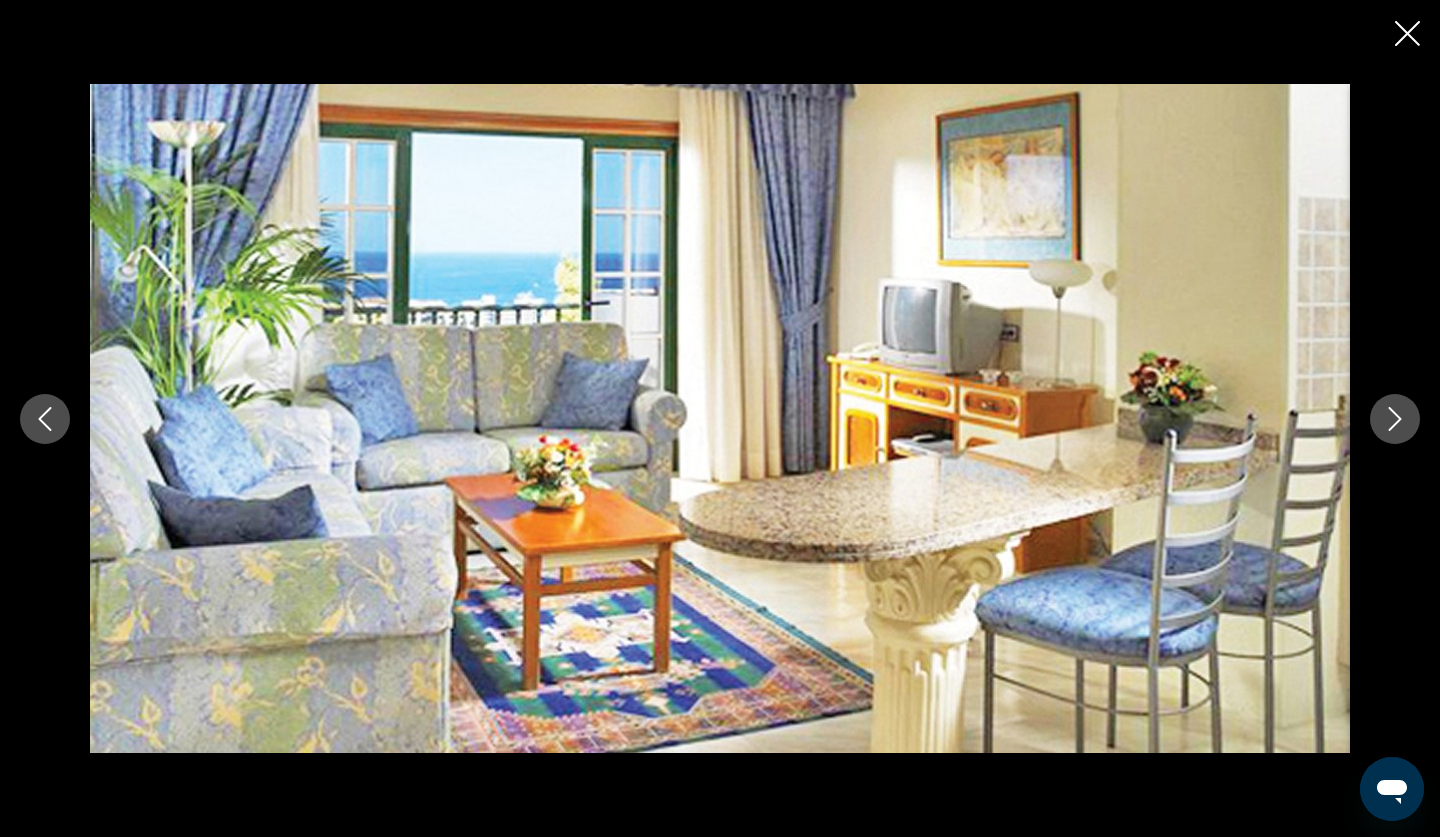 click 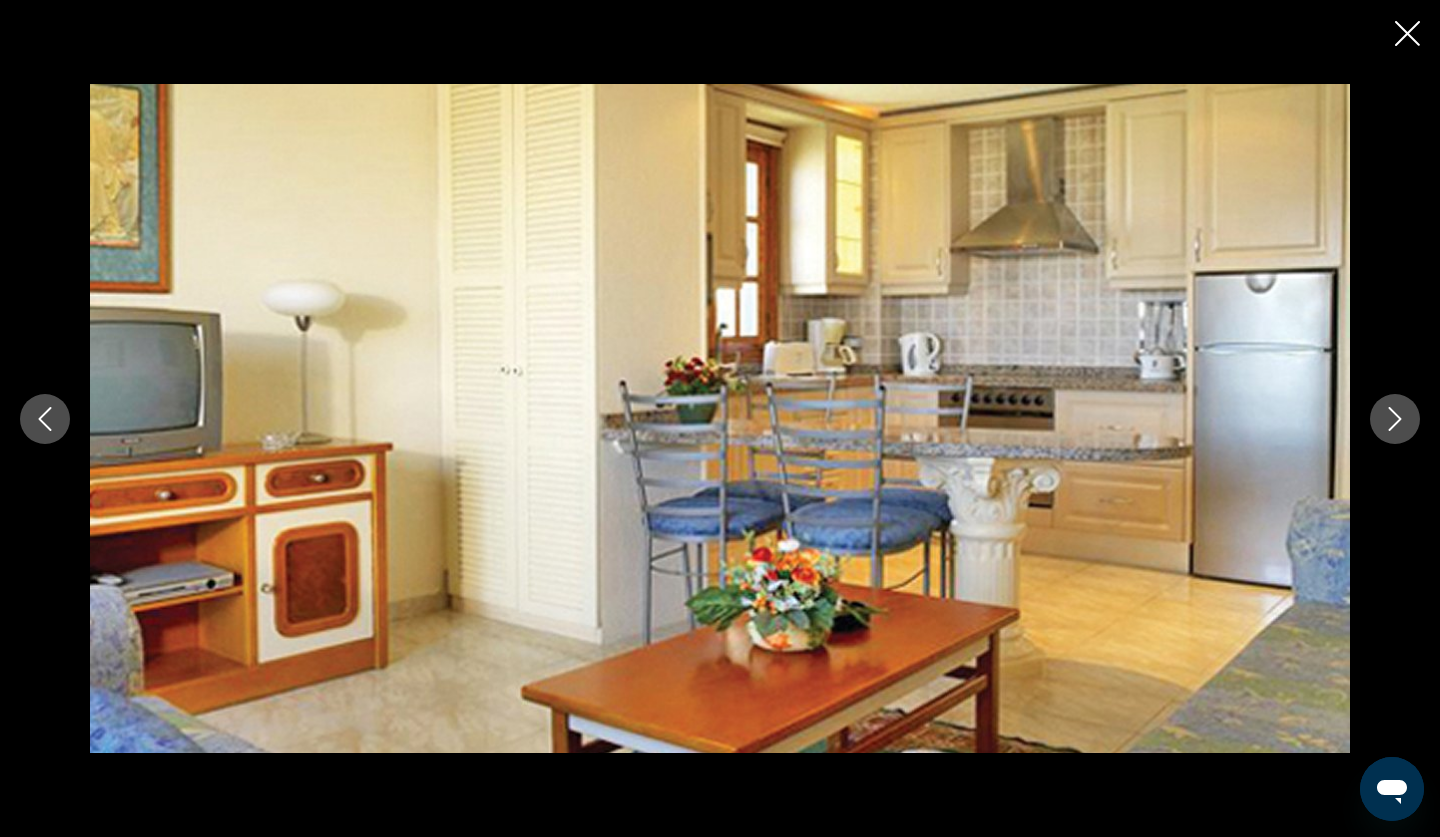 click 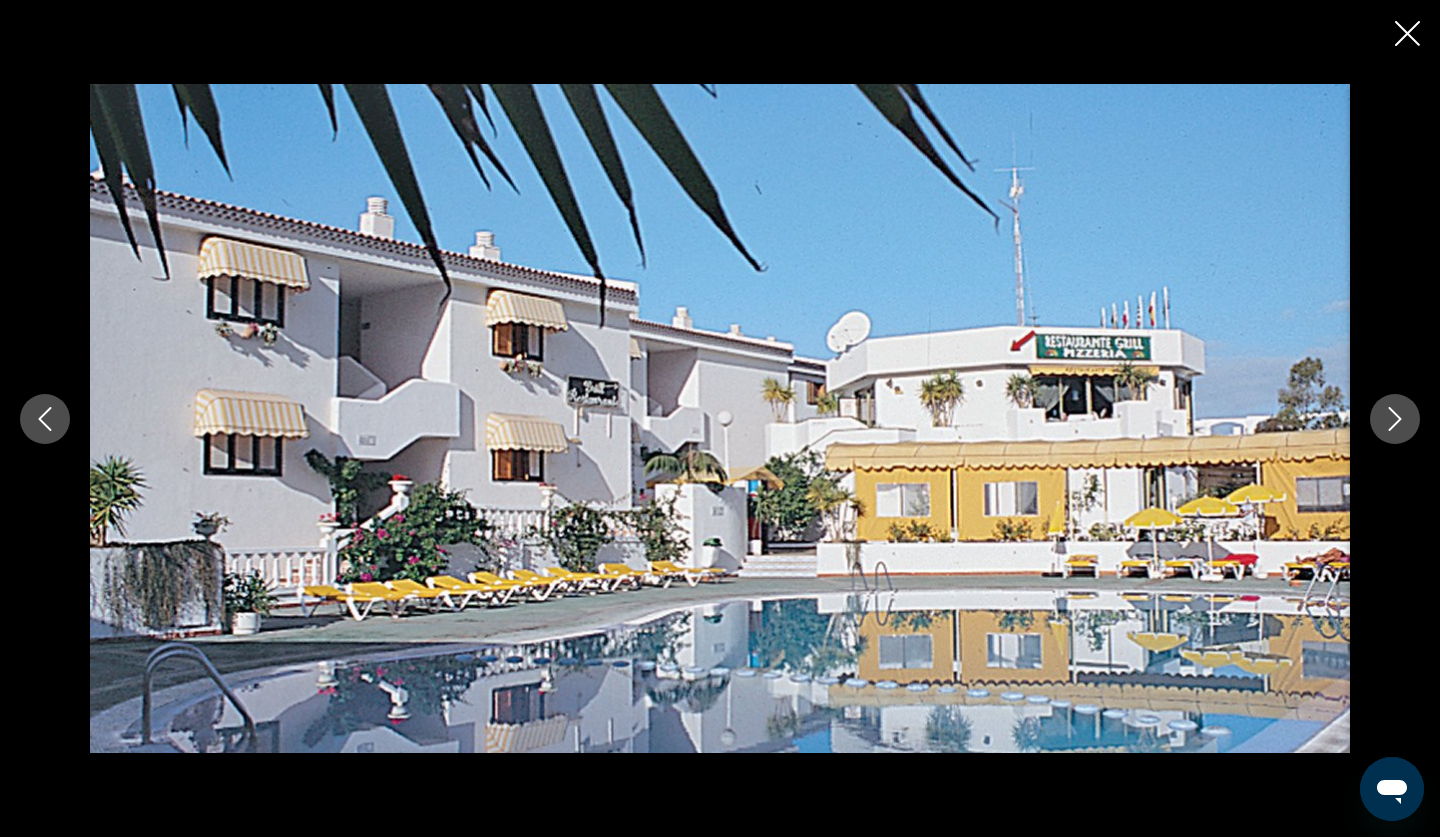 click 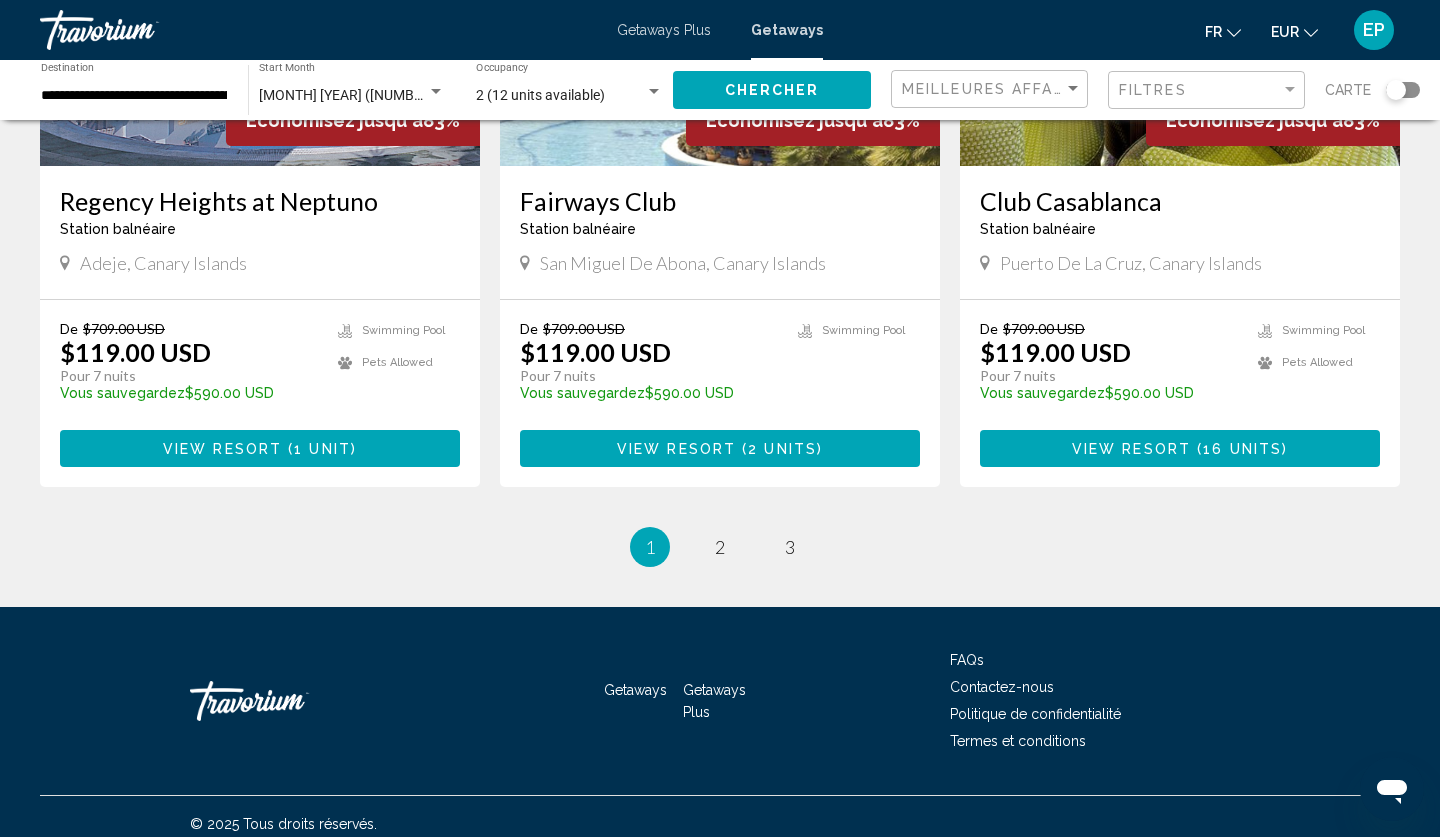 scroll, scrollTop: 2407, scrollLeft: 0, axis: vertical 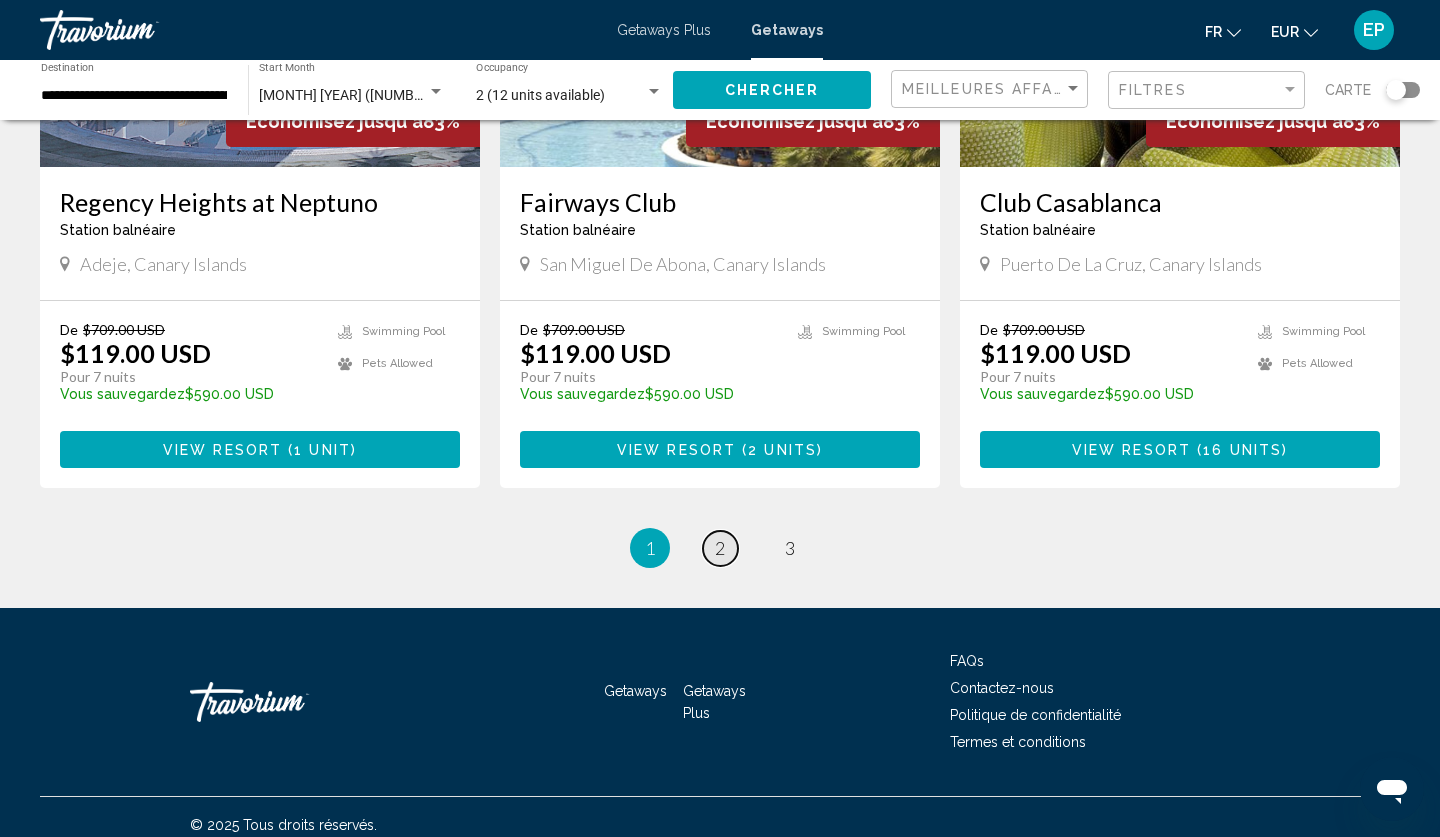 click on "2" at bounding box center (720, 548) 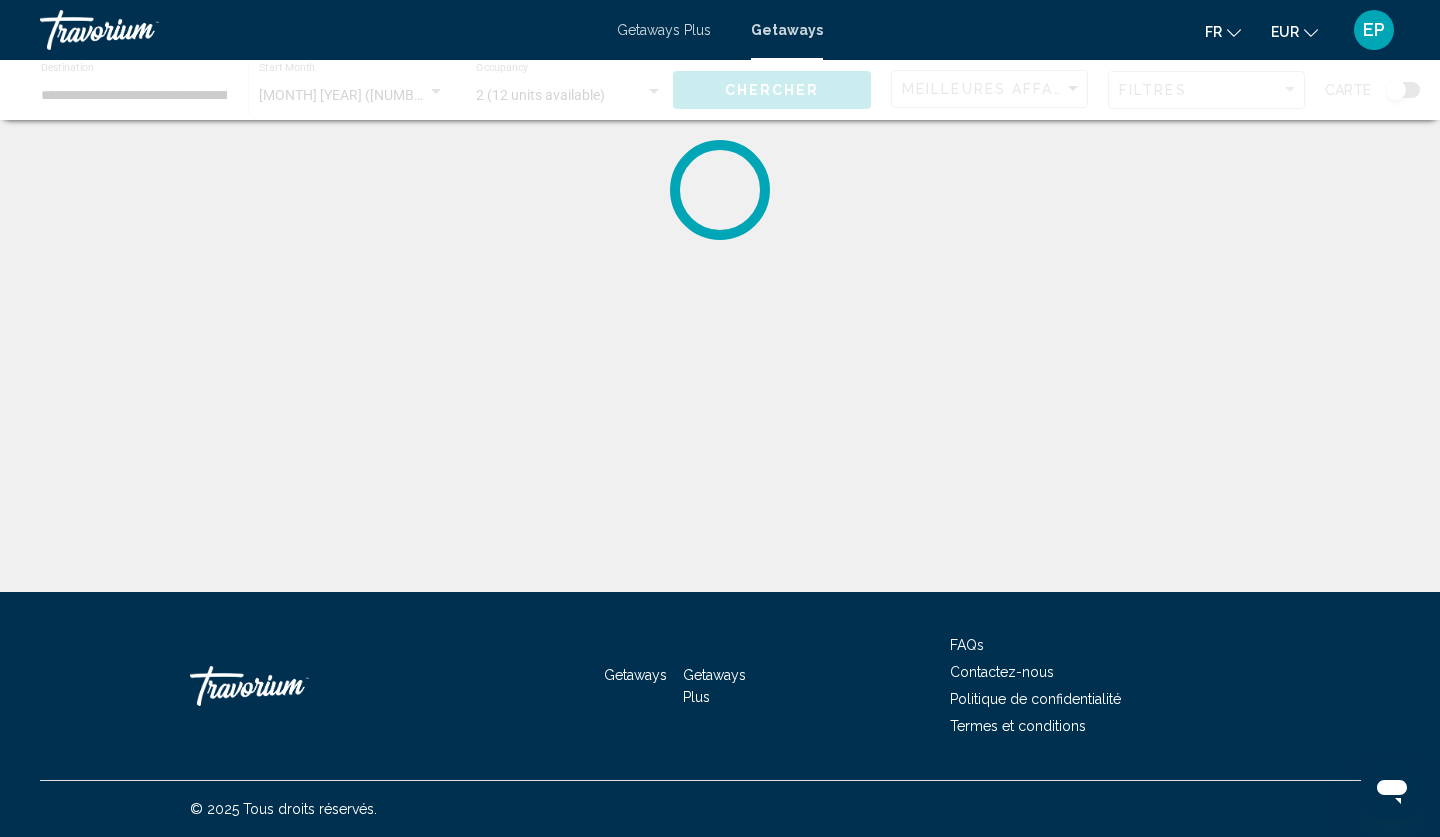 scroll, scrollTop: 0, scrollLeft: 0, axis: both 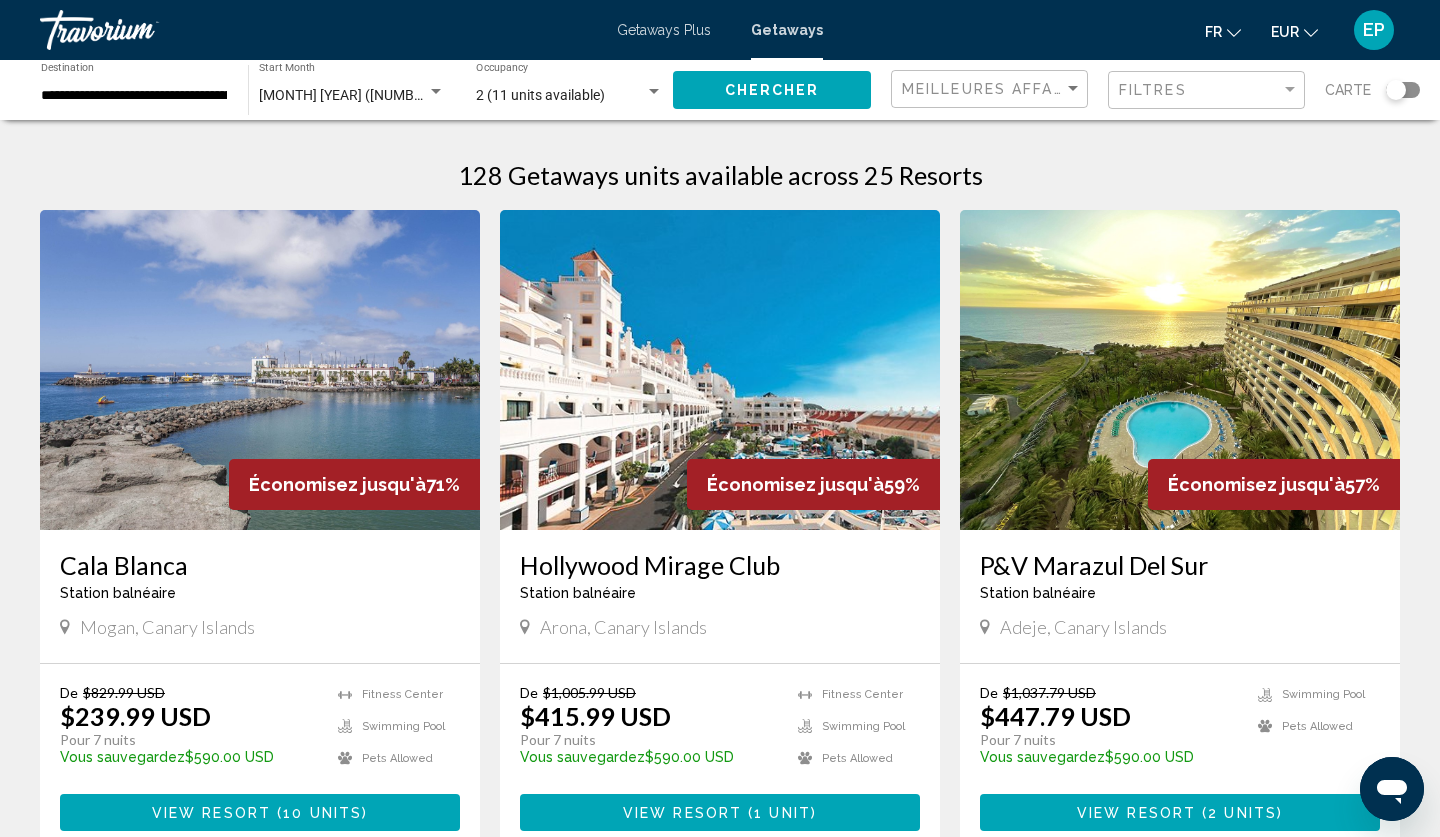 click at bounding box center (260, 370) 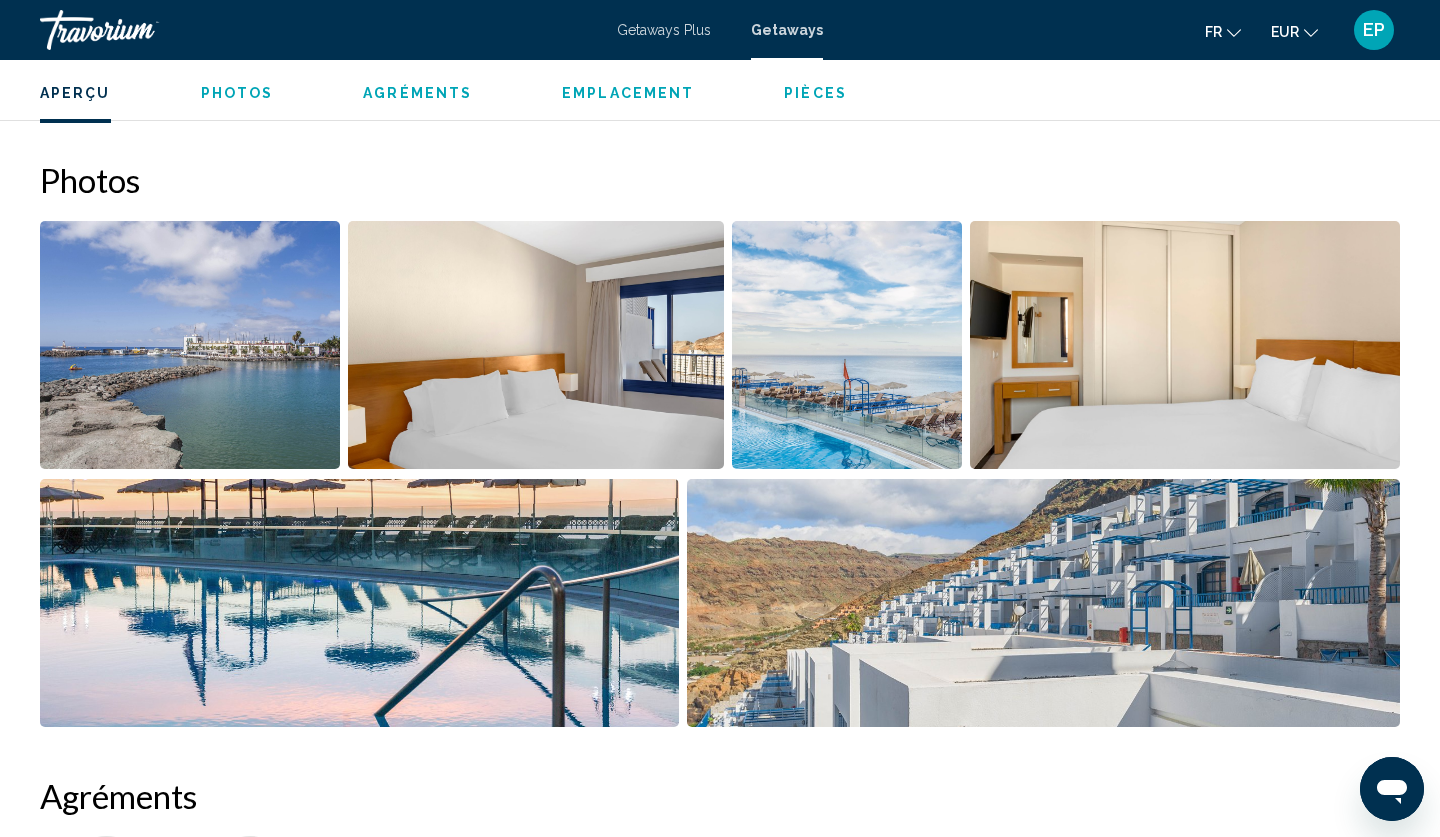 scroll, scrollTop: 885, scrollLeft: 0, axis: vertical 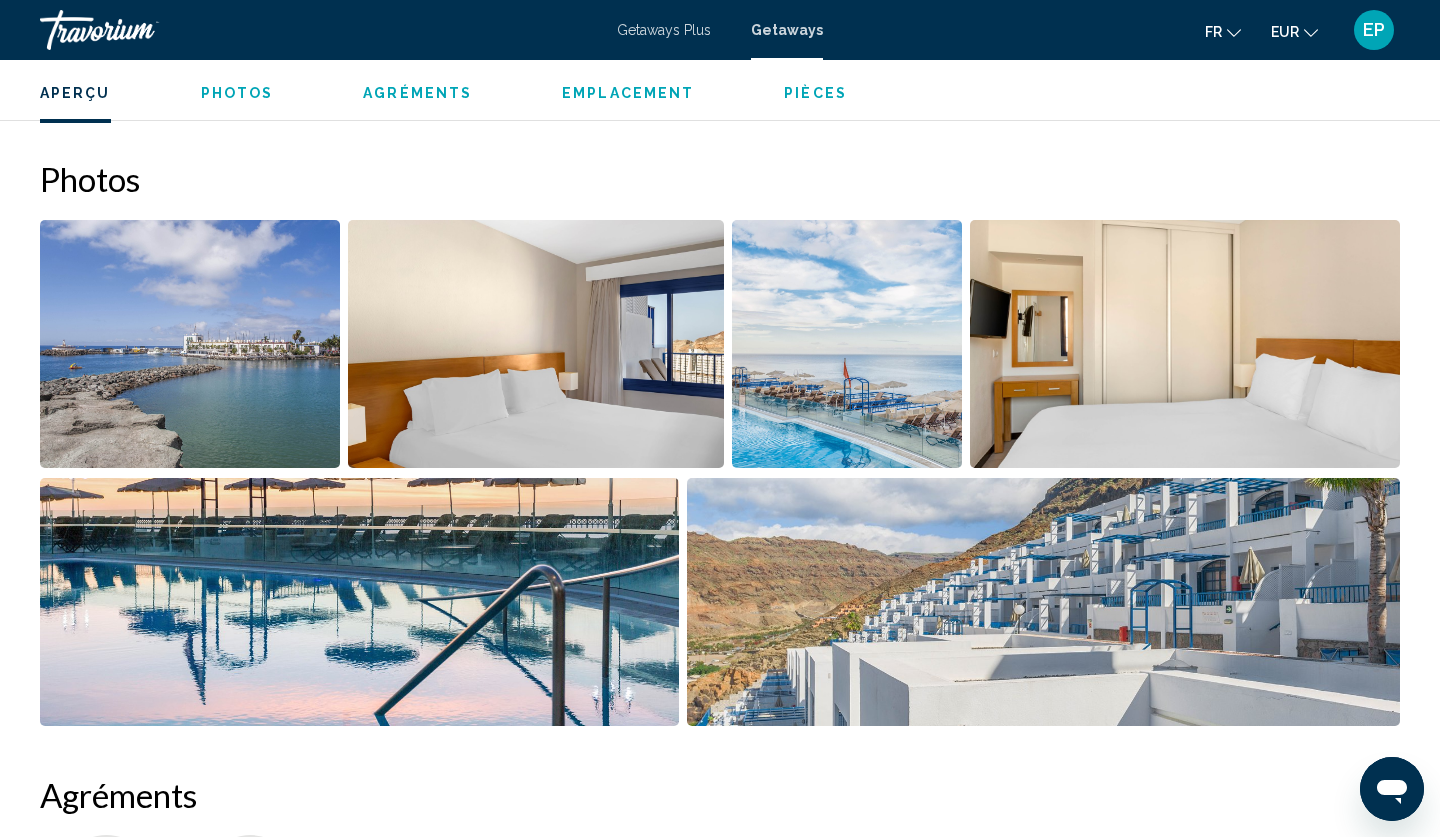 click at bounding box center (190, 344) 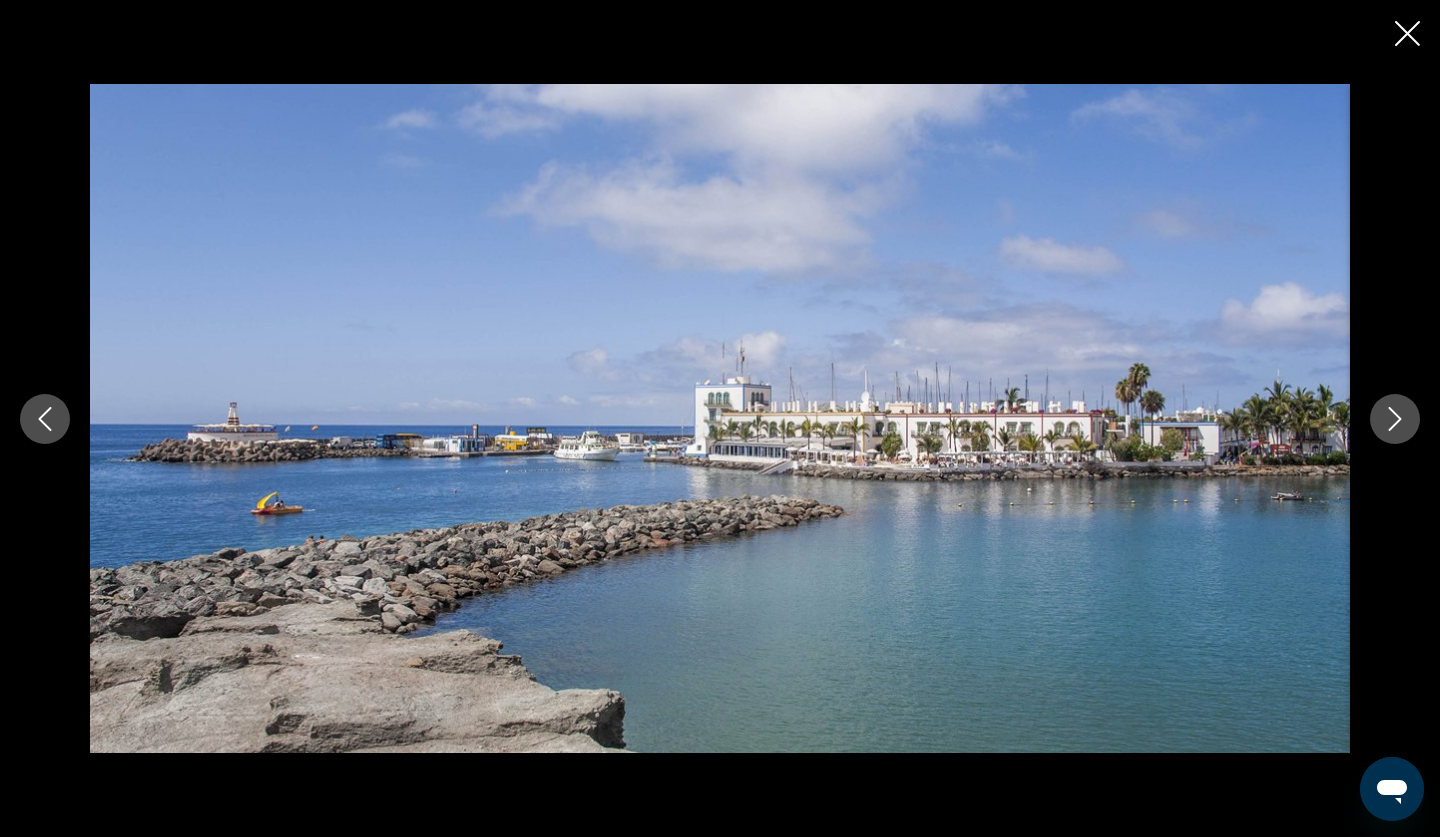 click 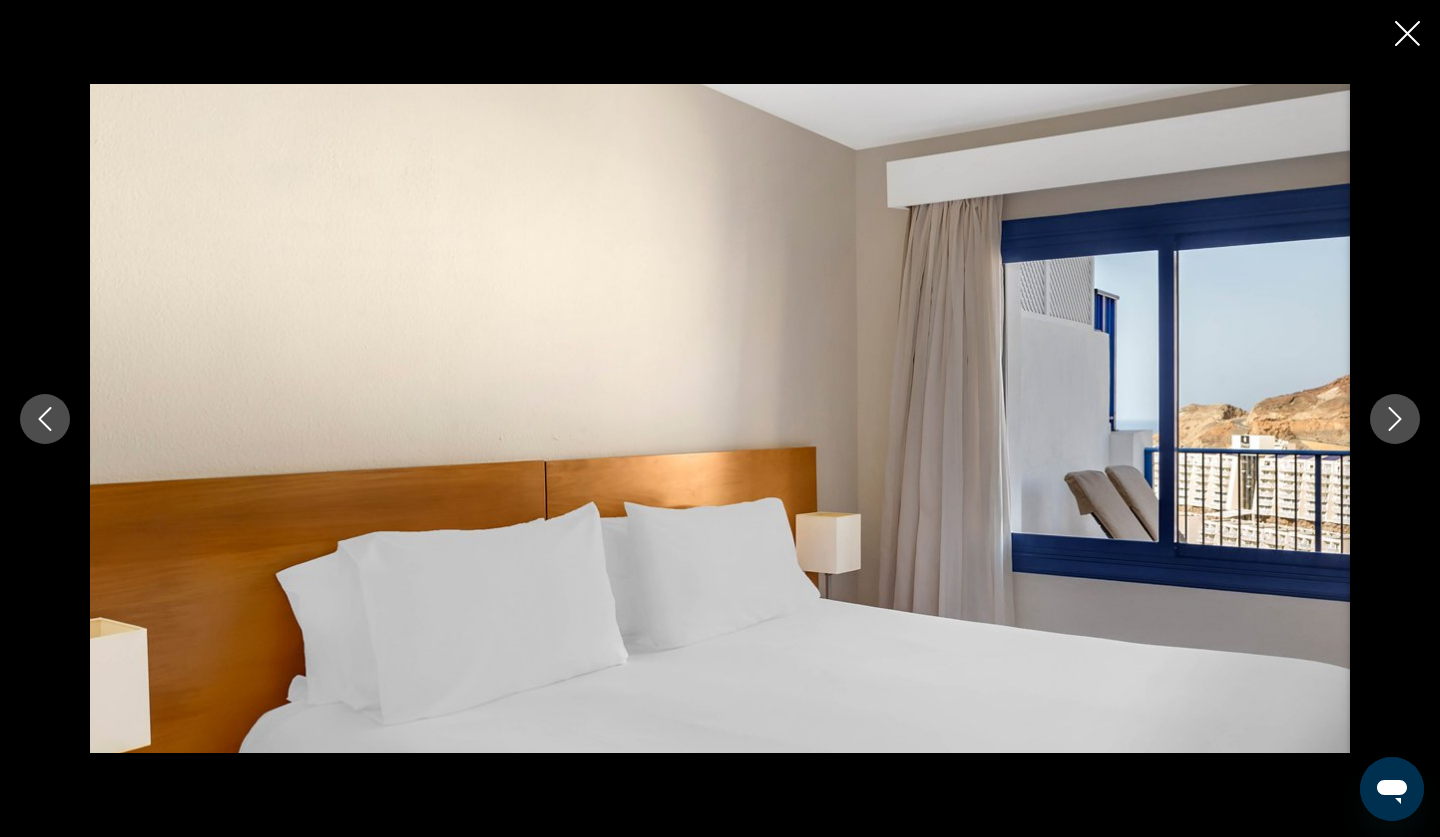 click 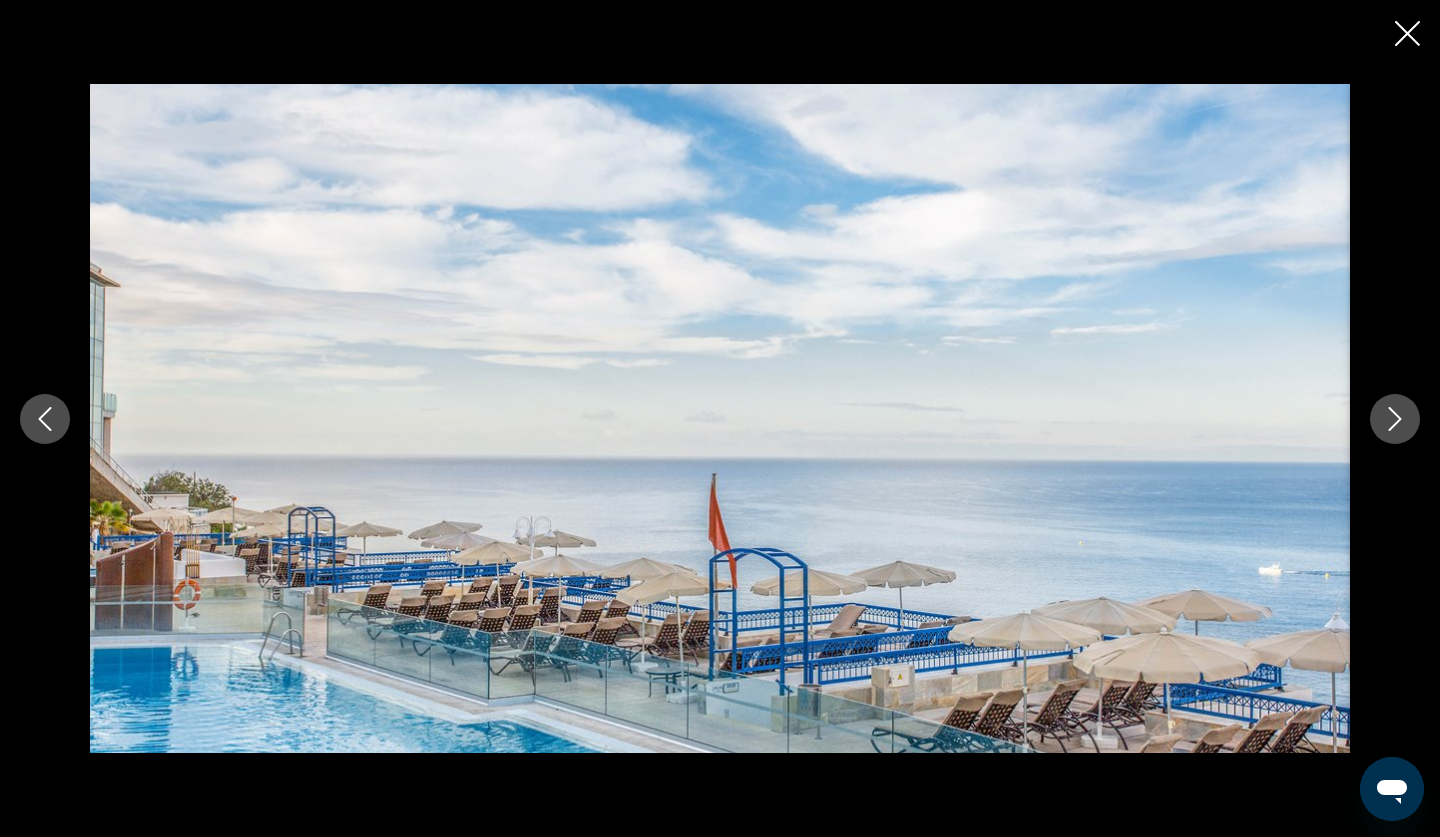 click 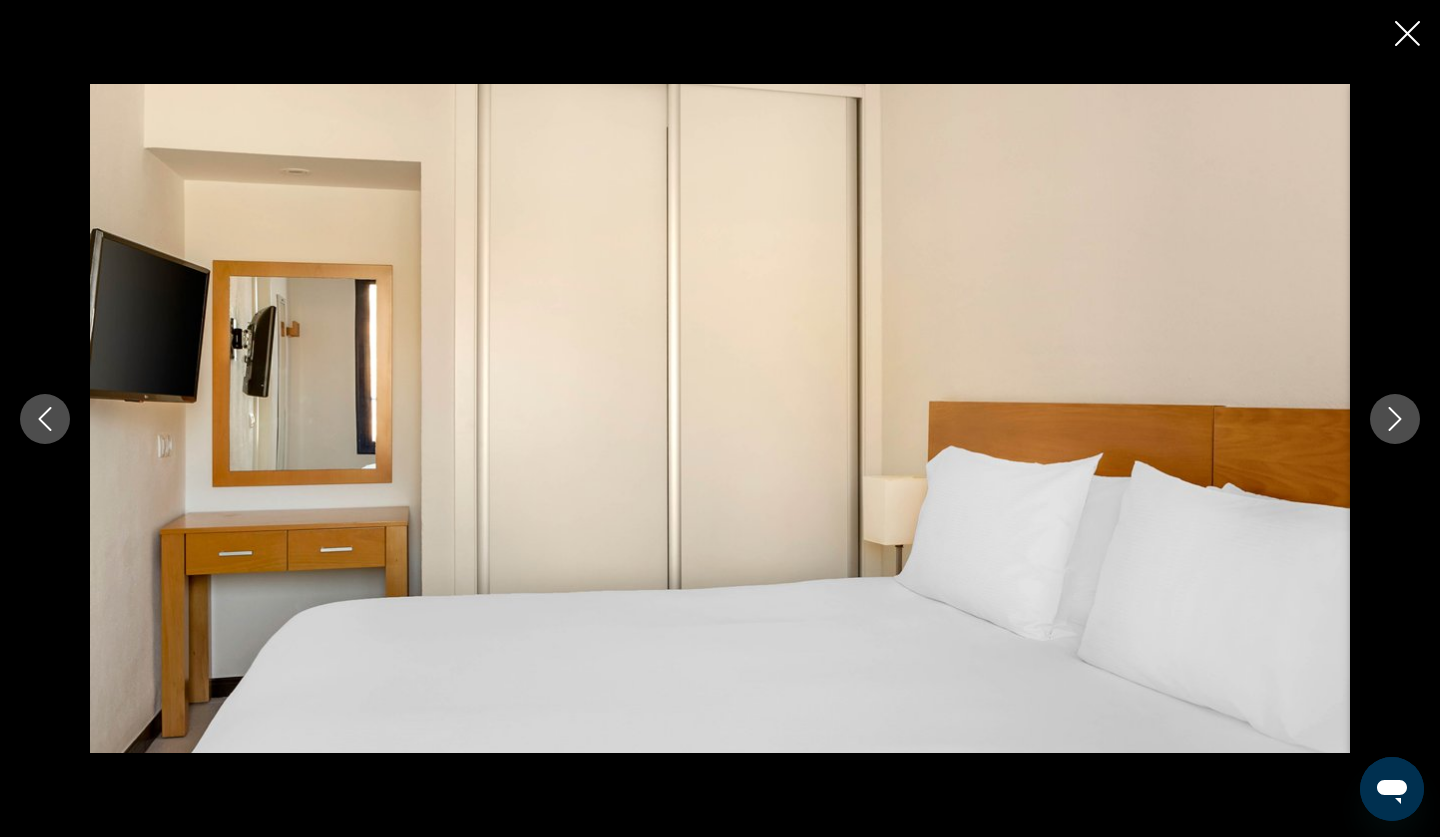 click 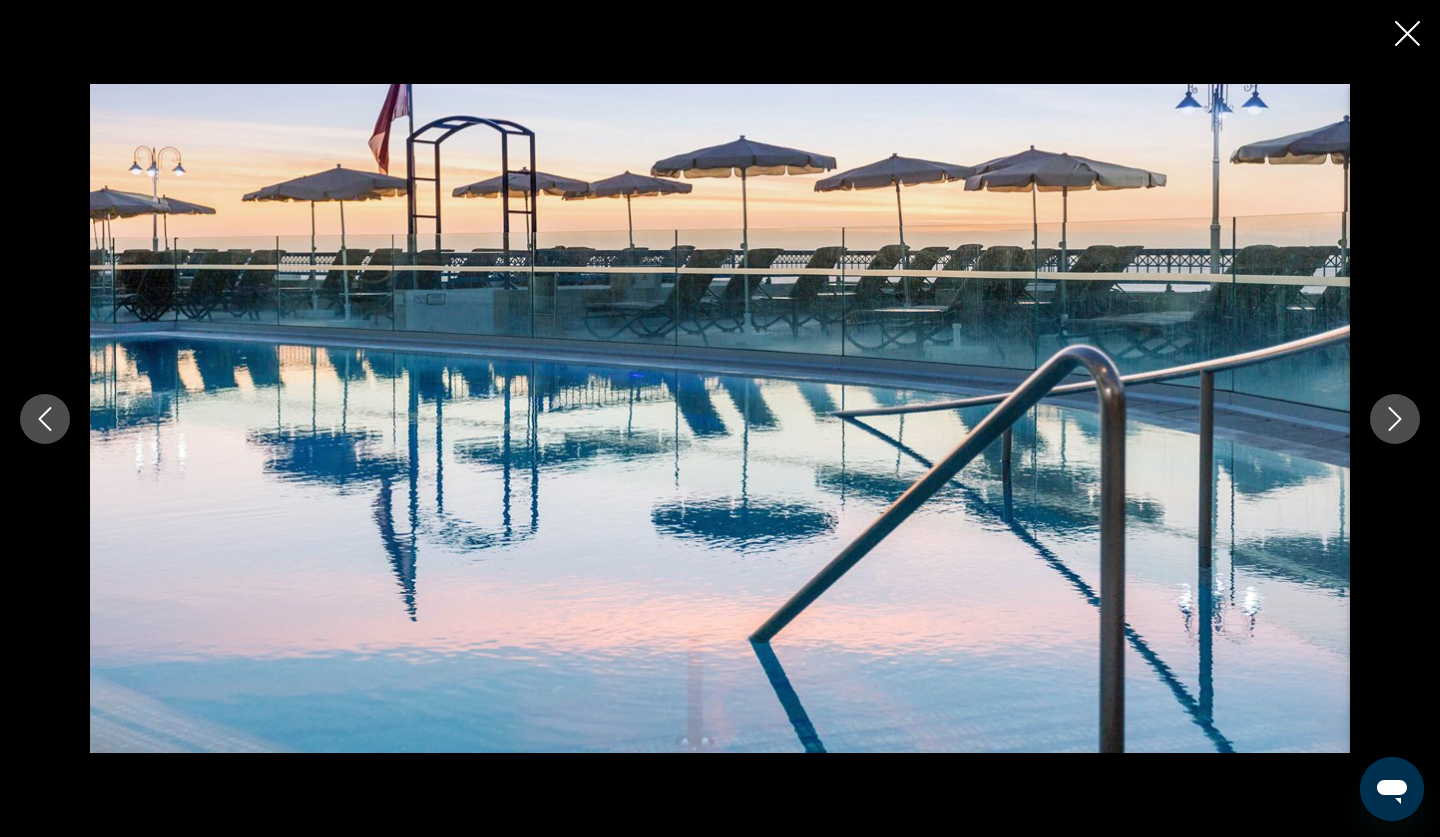 click 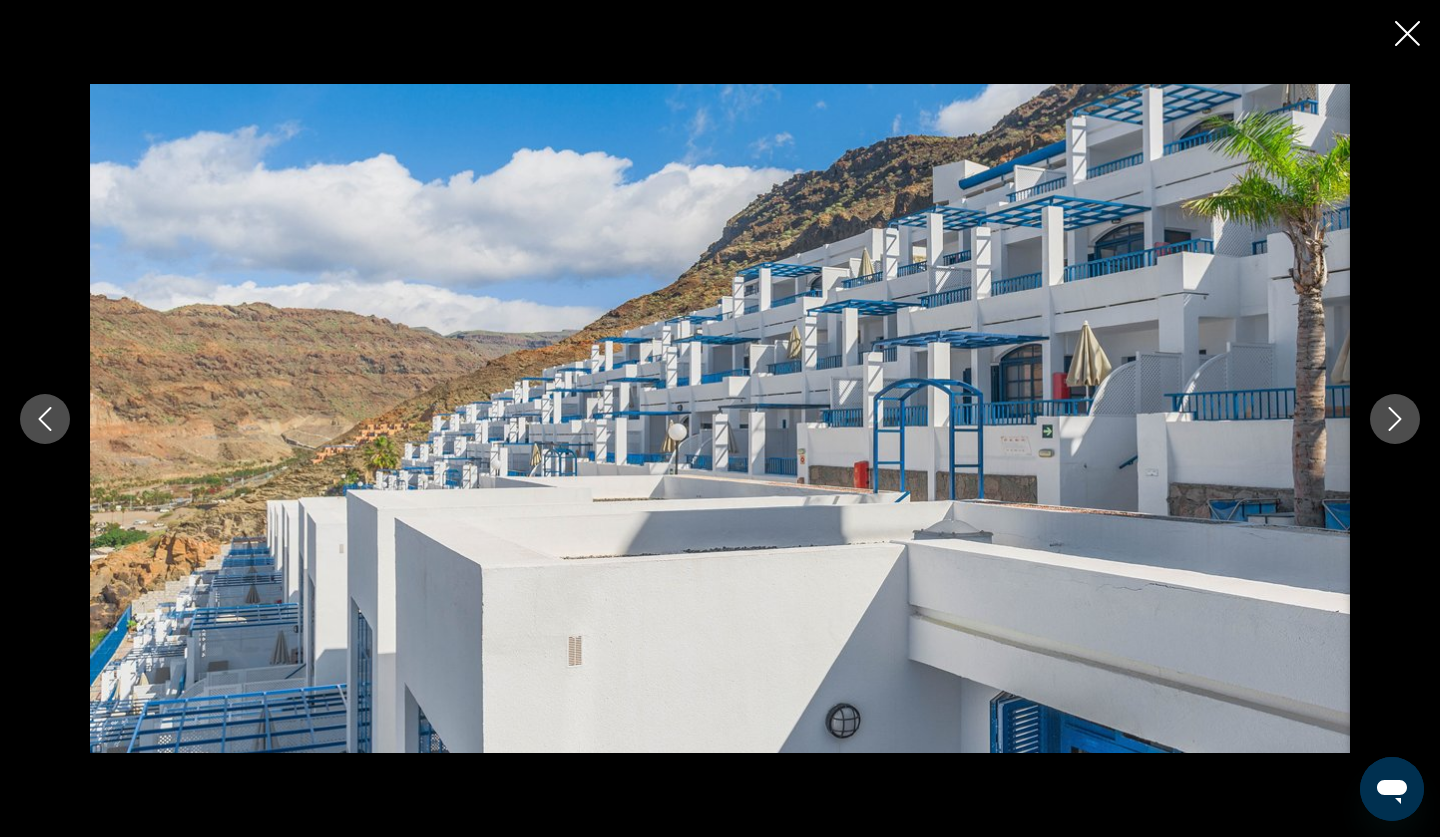 click 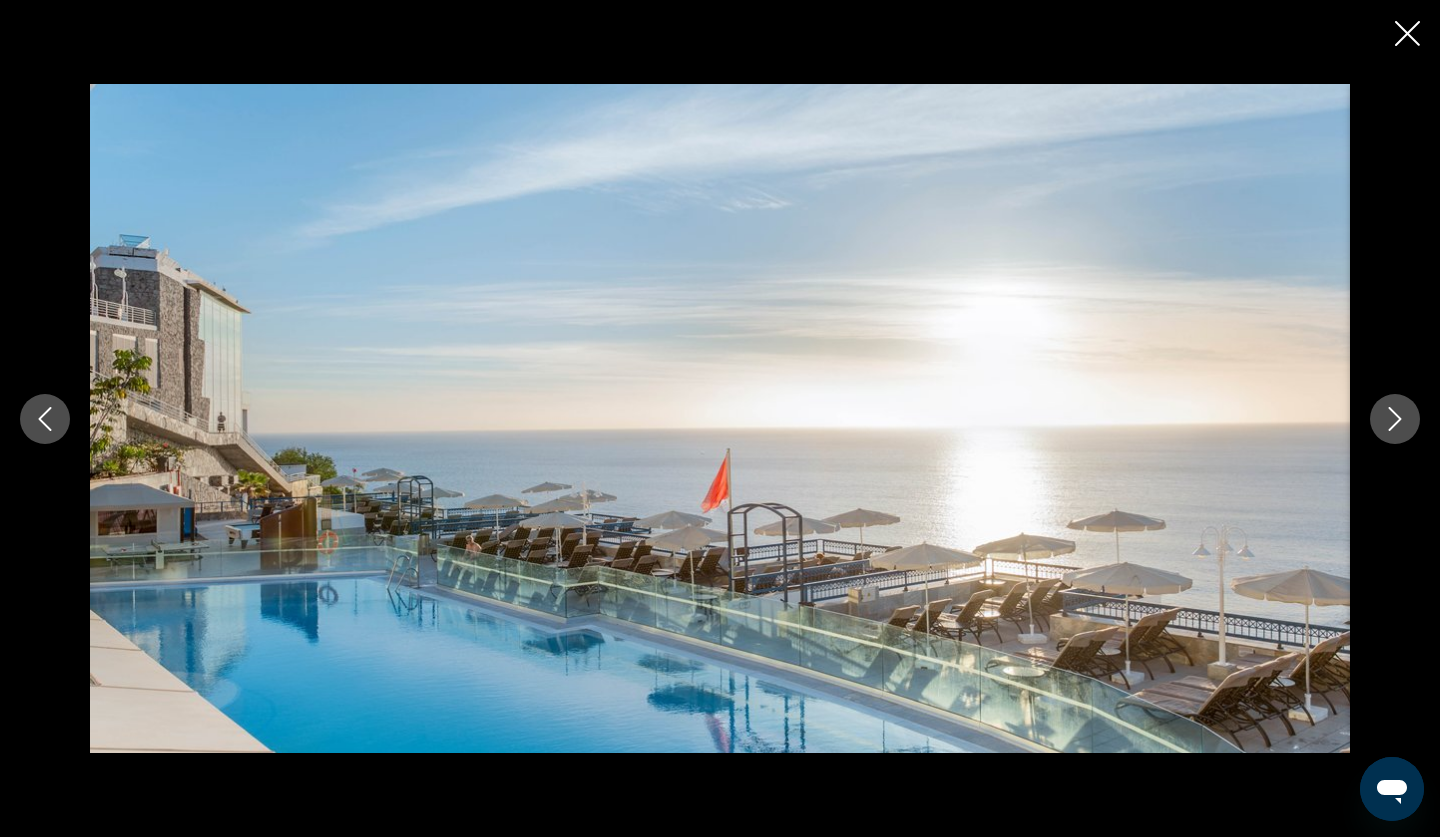 click 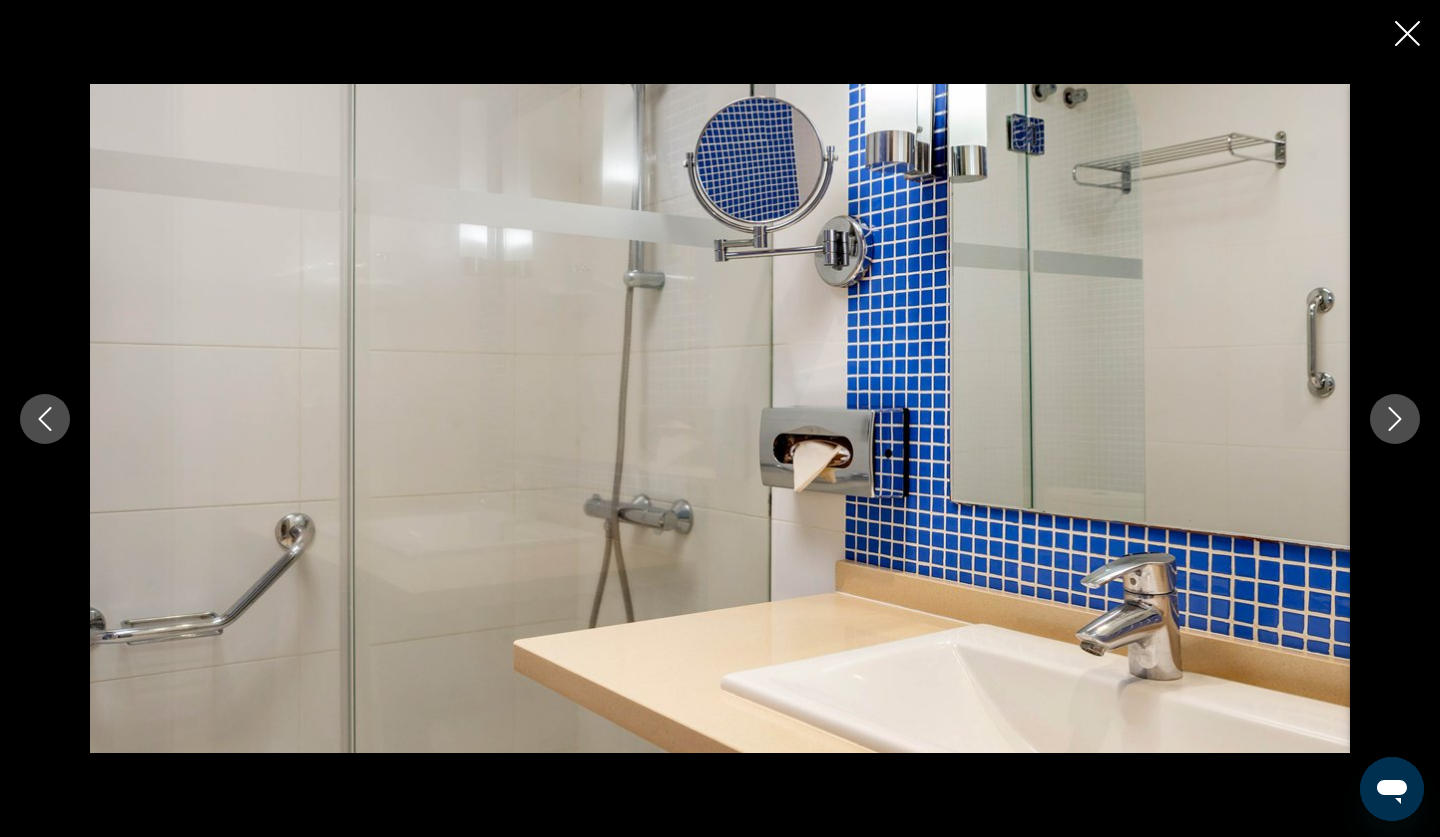 click 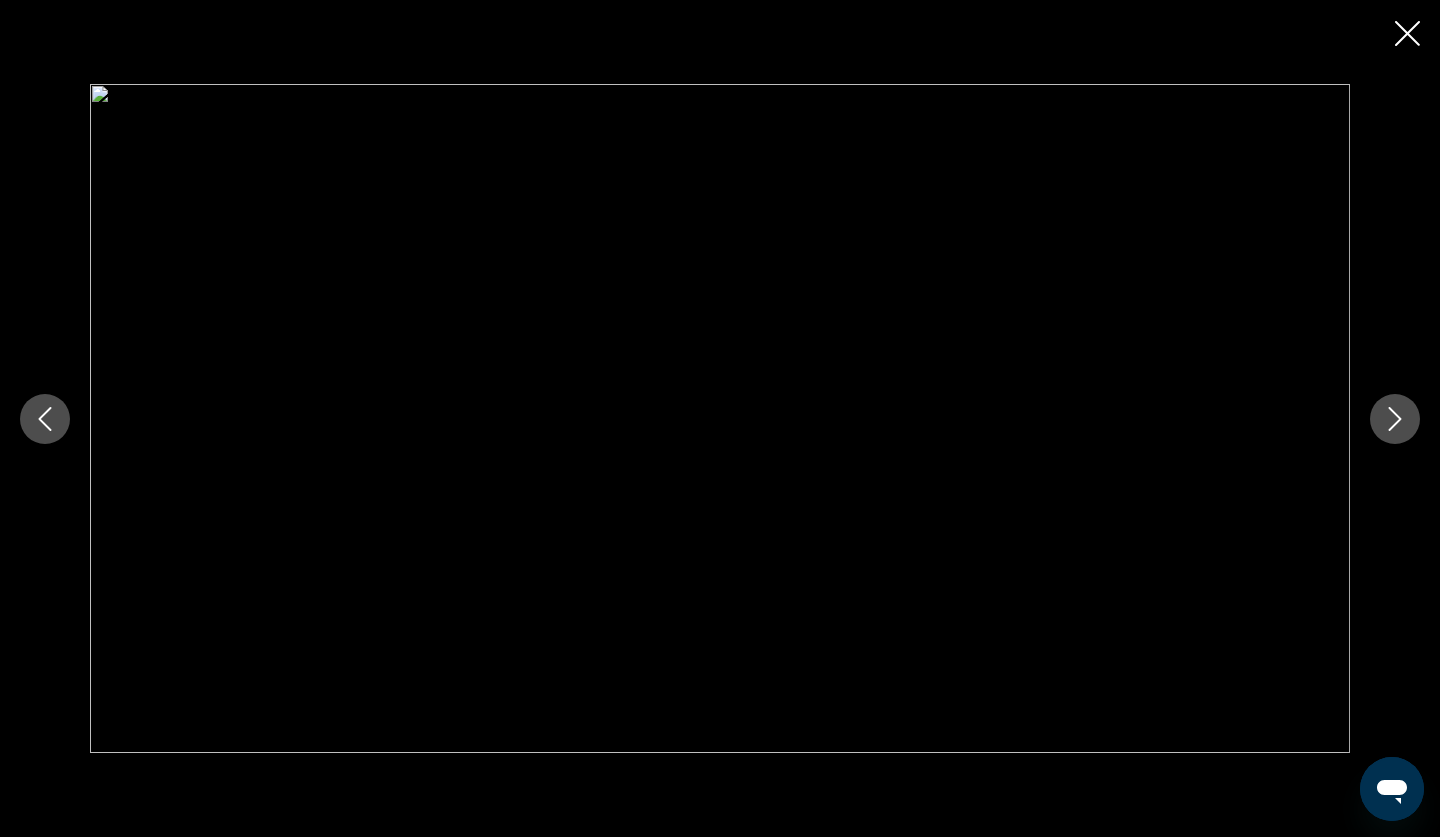 click 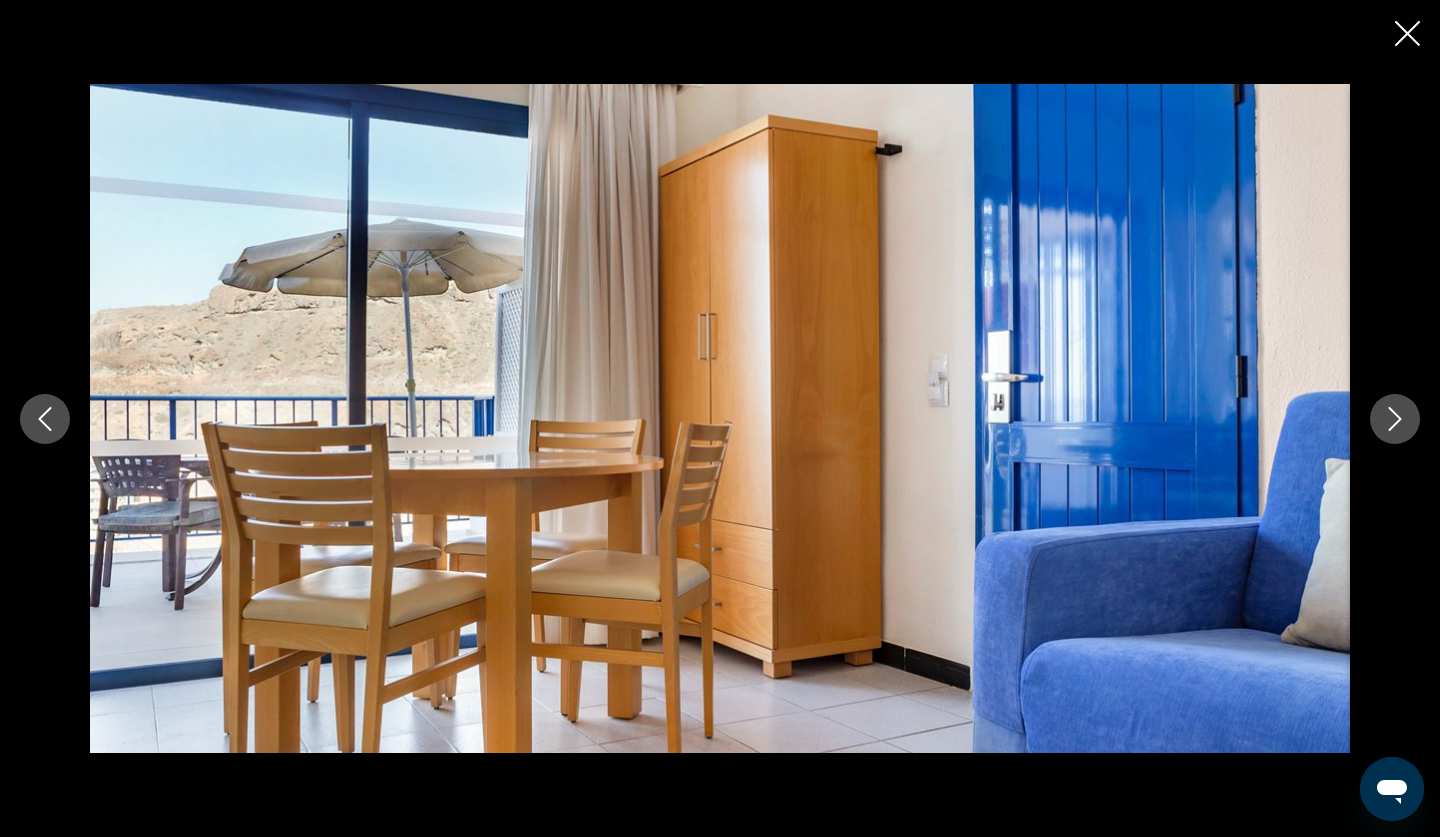 click 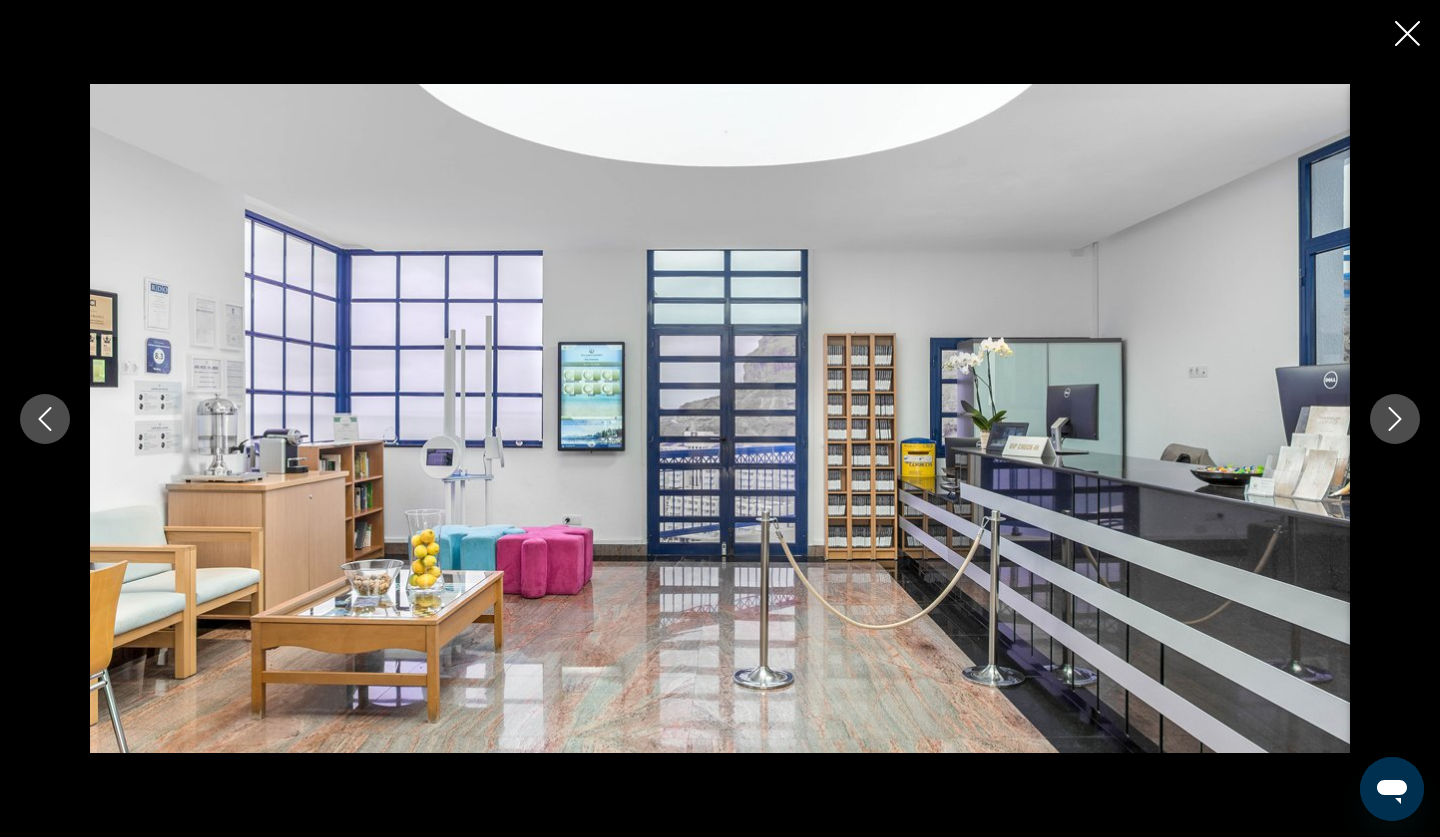 click 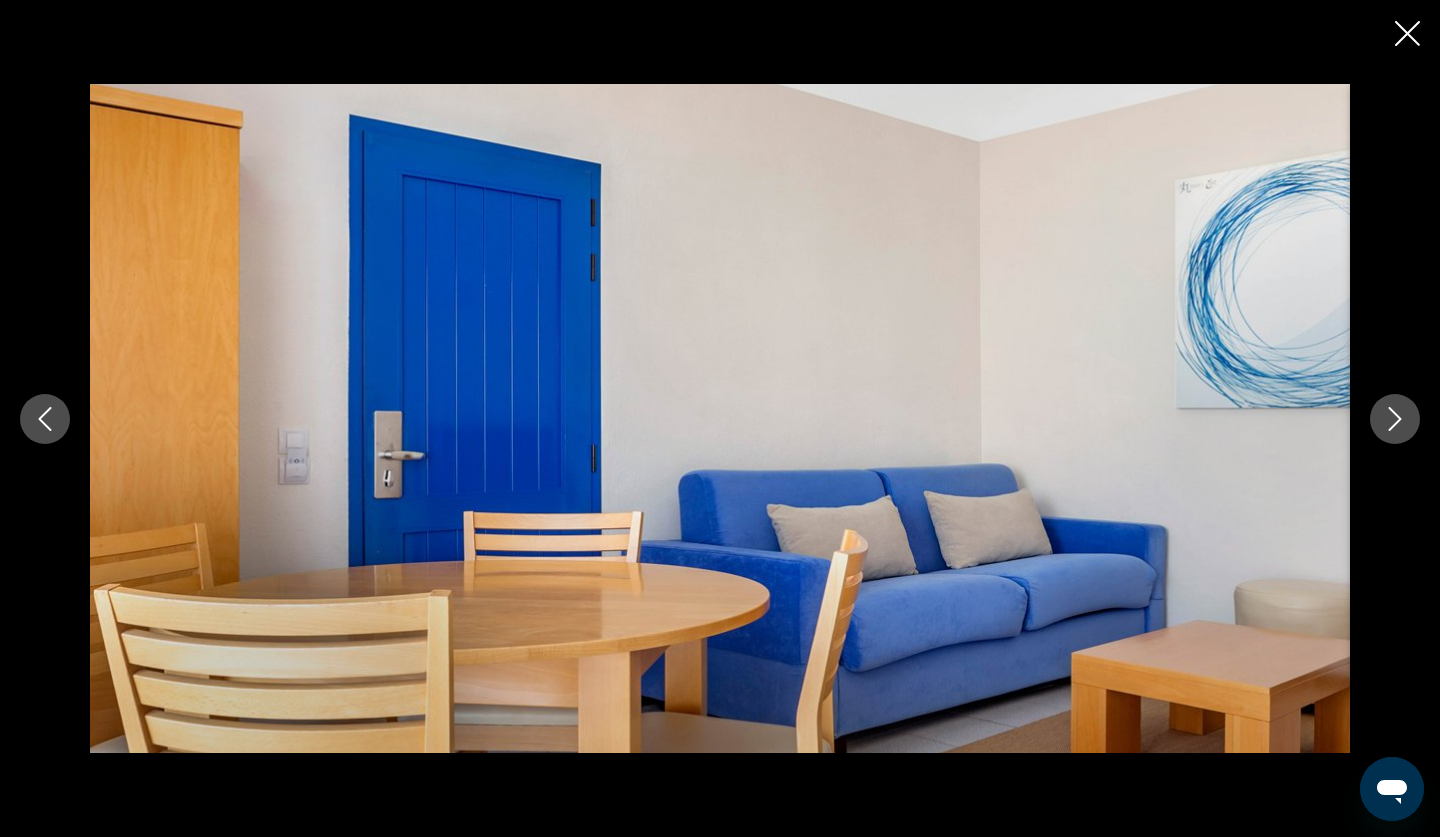 click 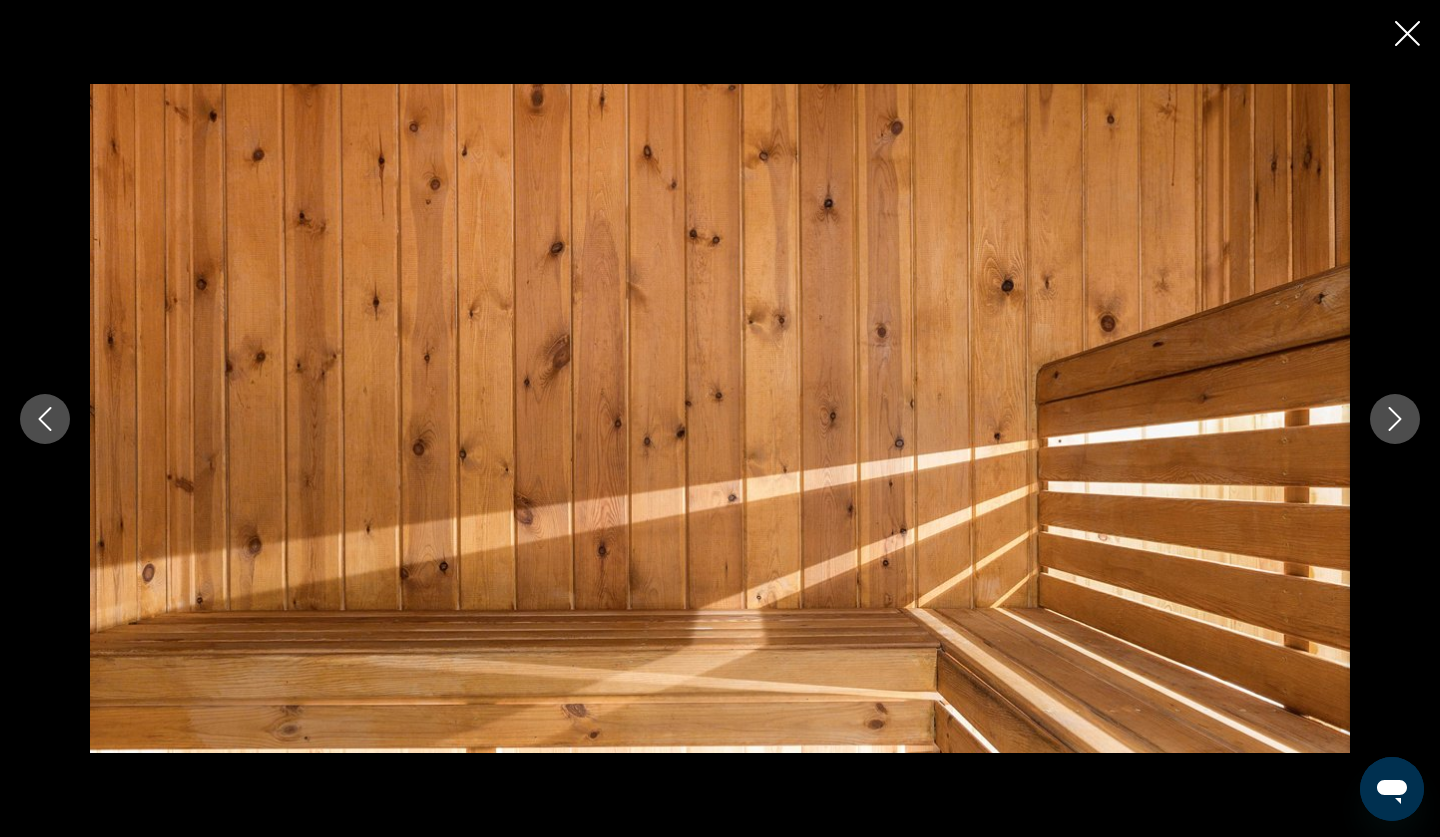 click 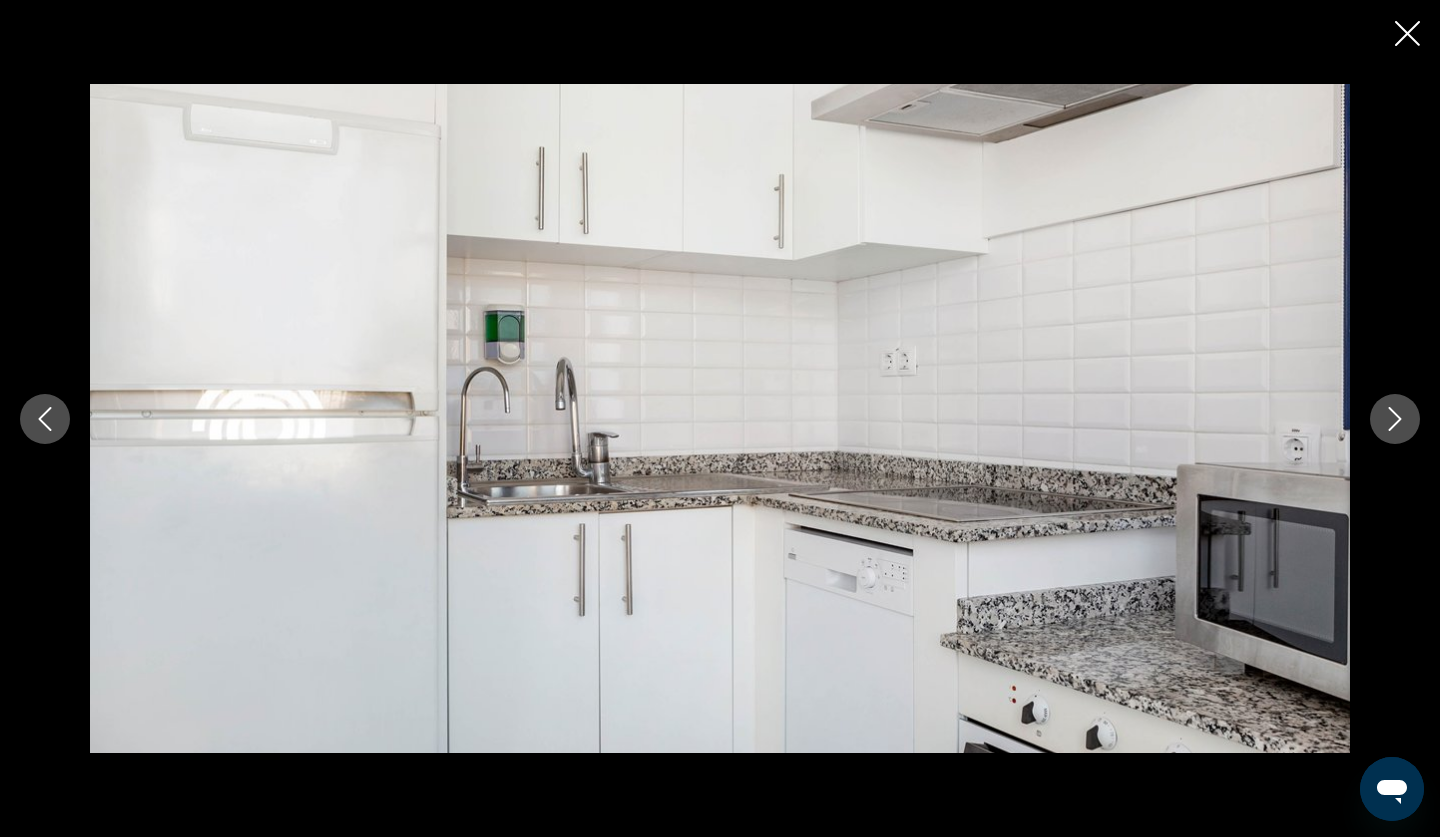 click 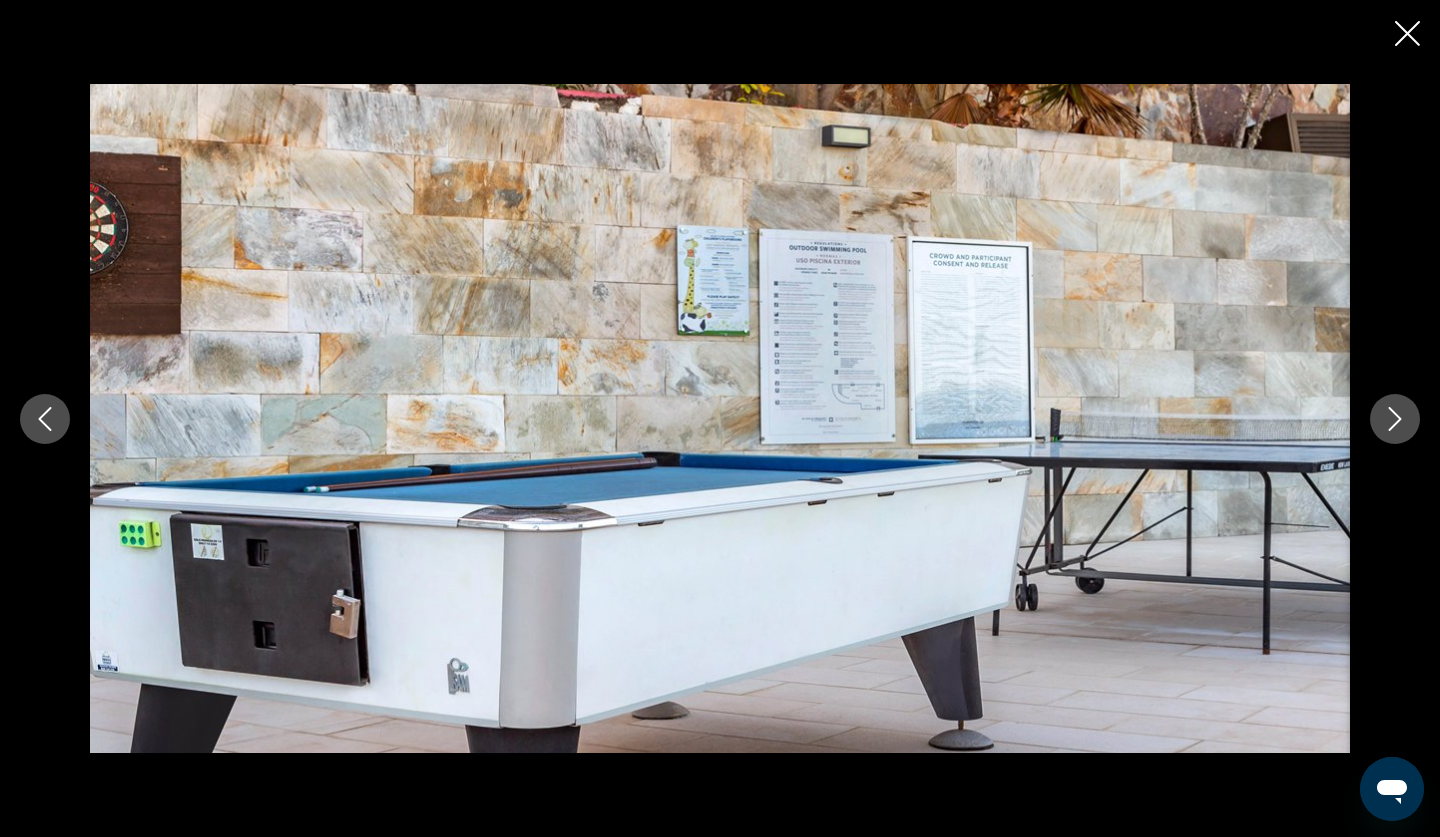 click 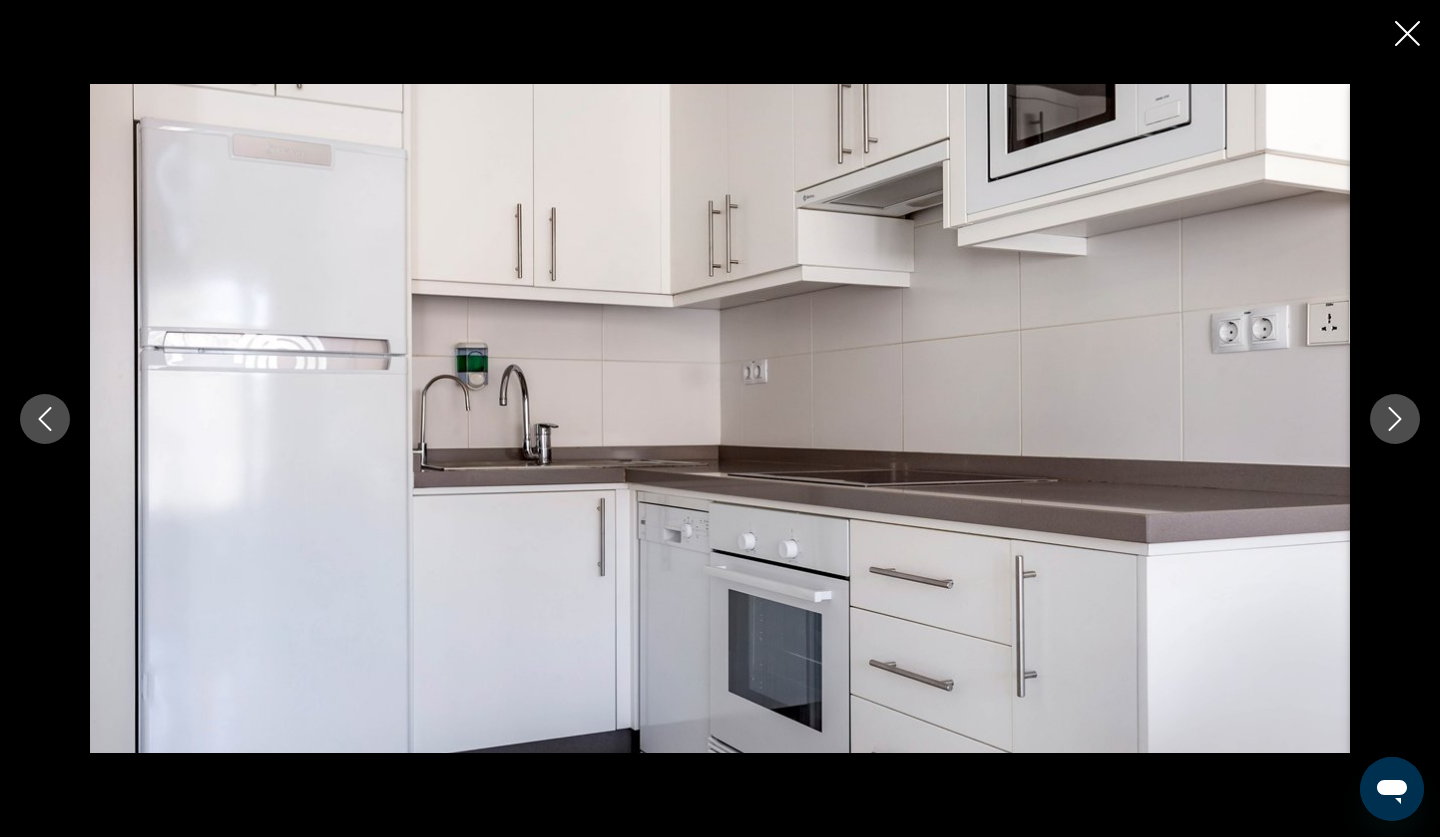 click 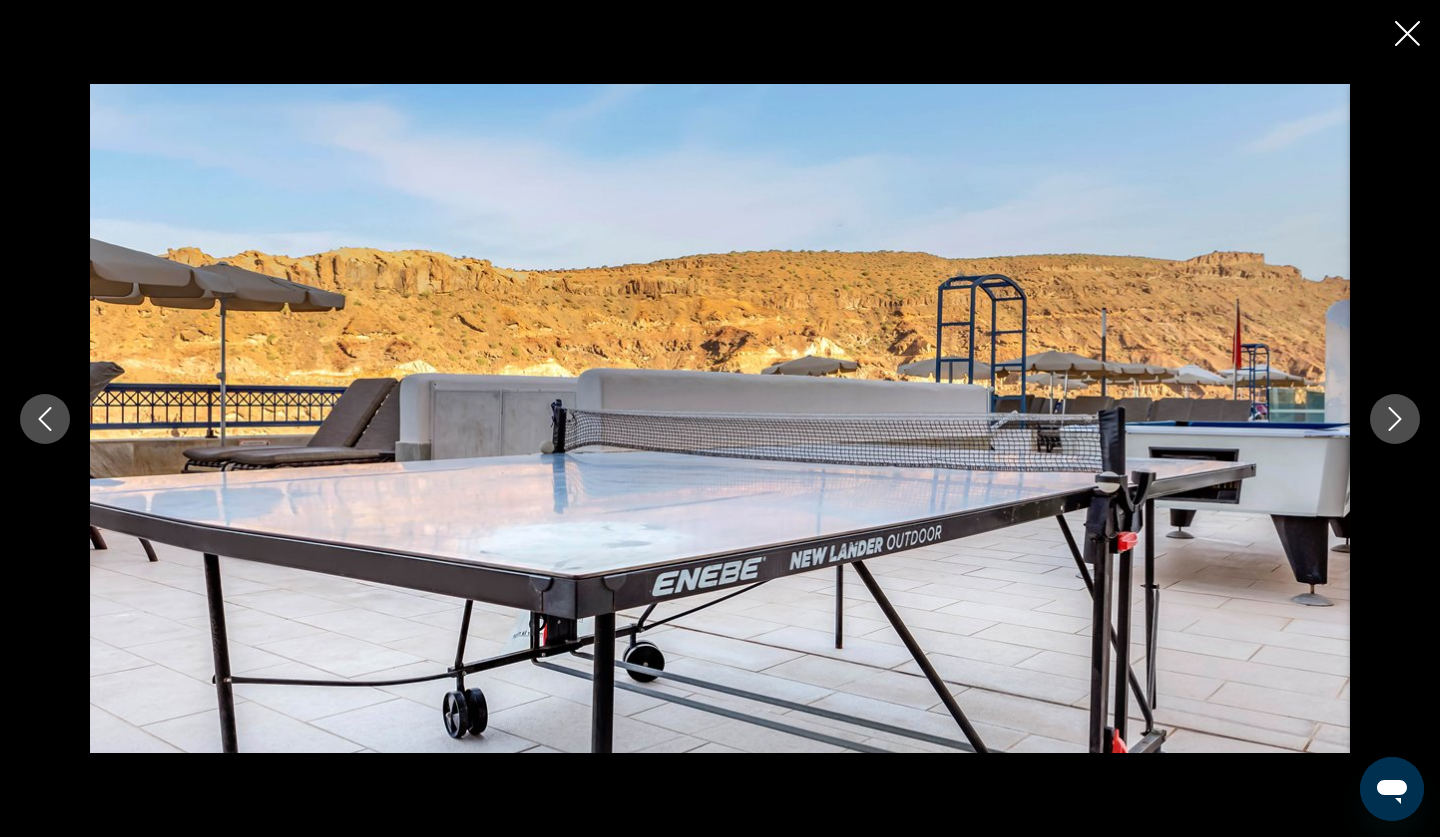 click 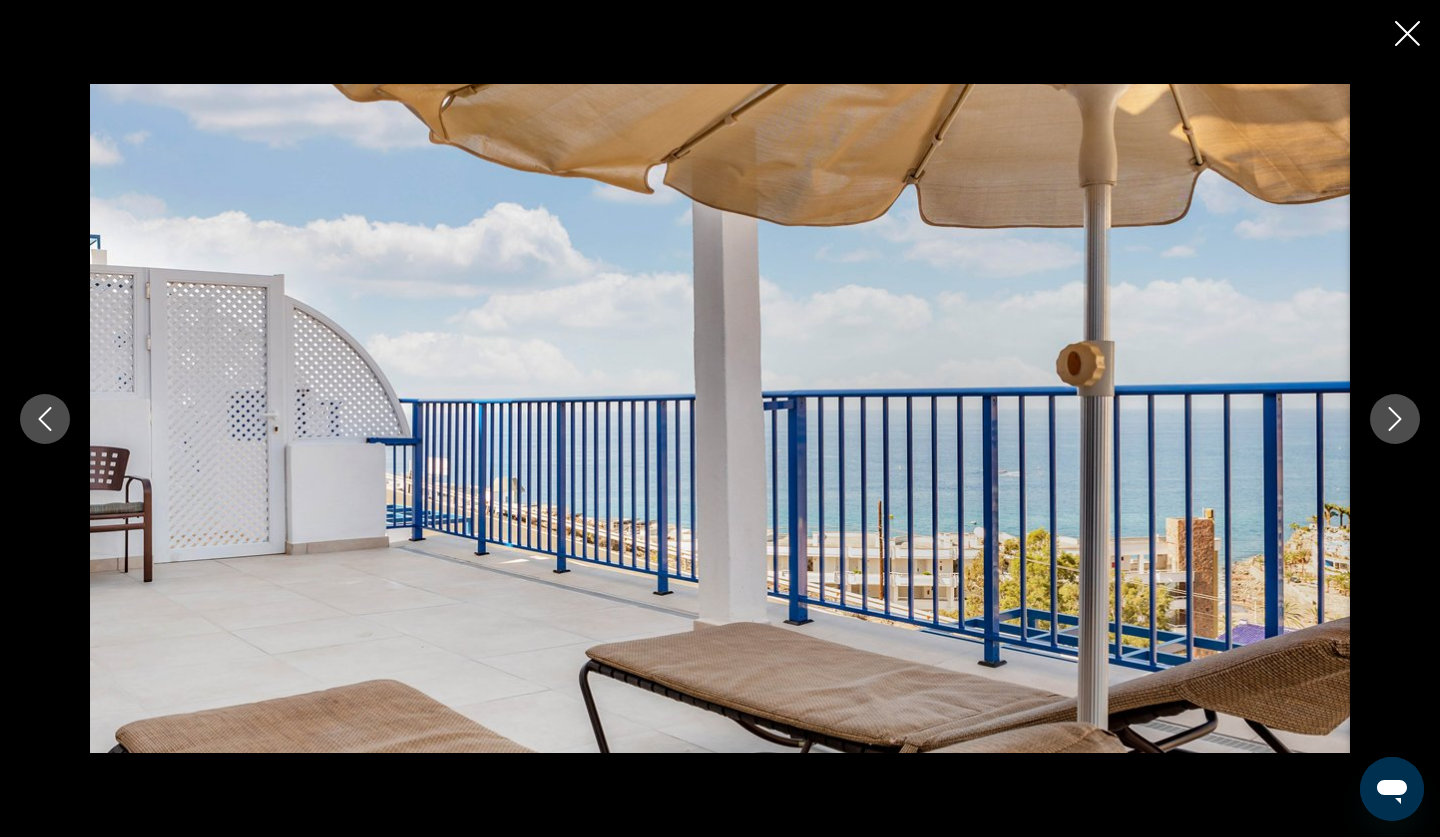 click 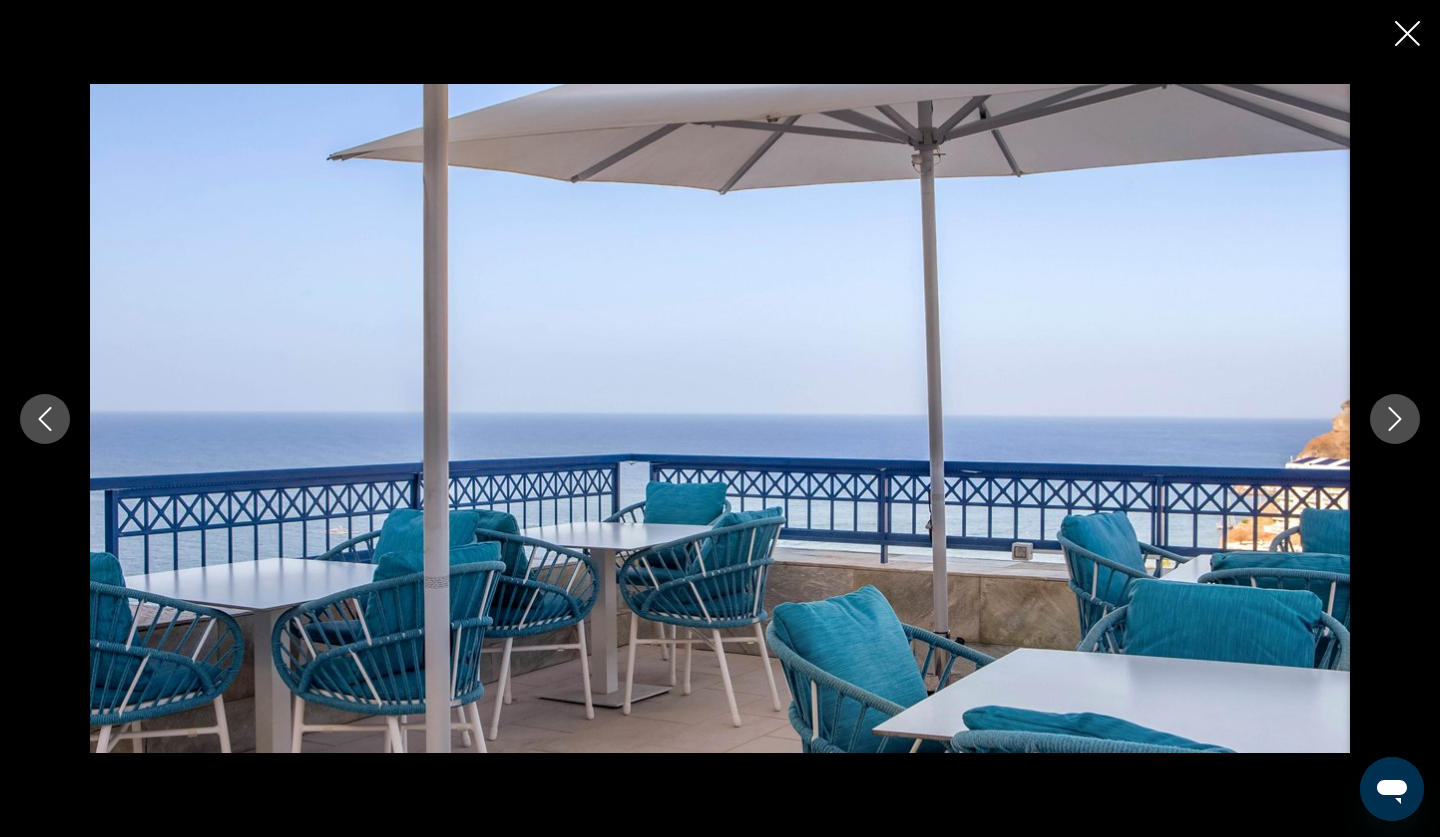 click 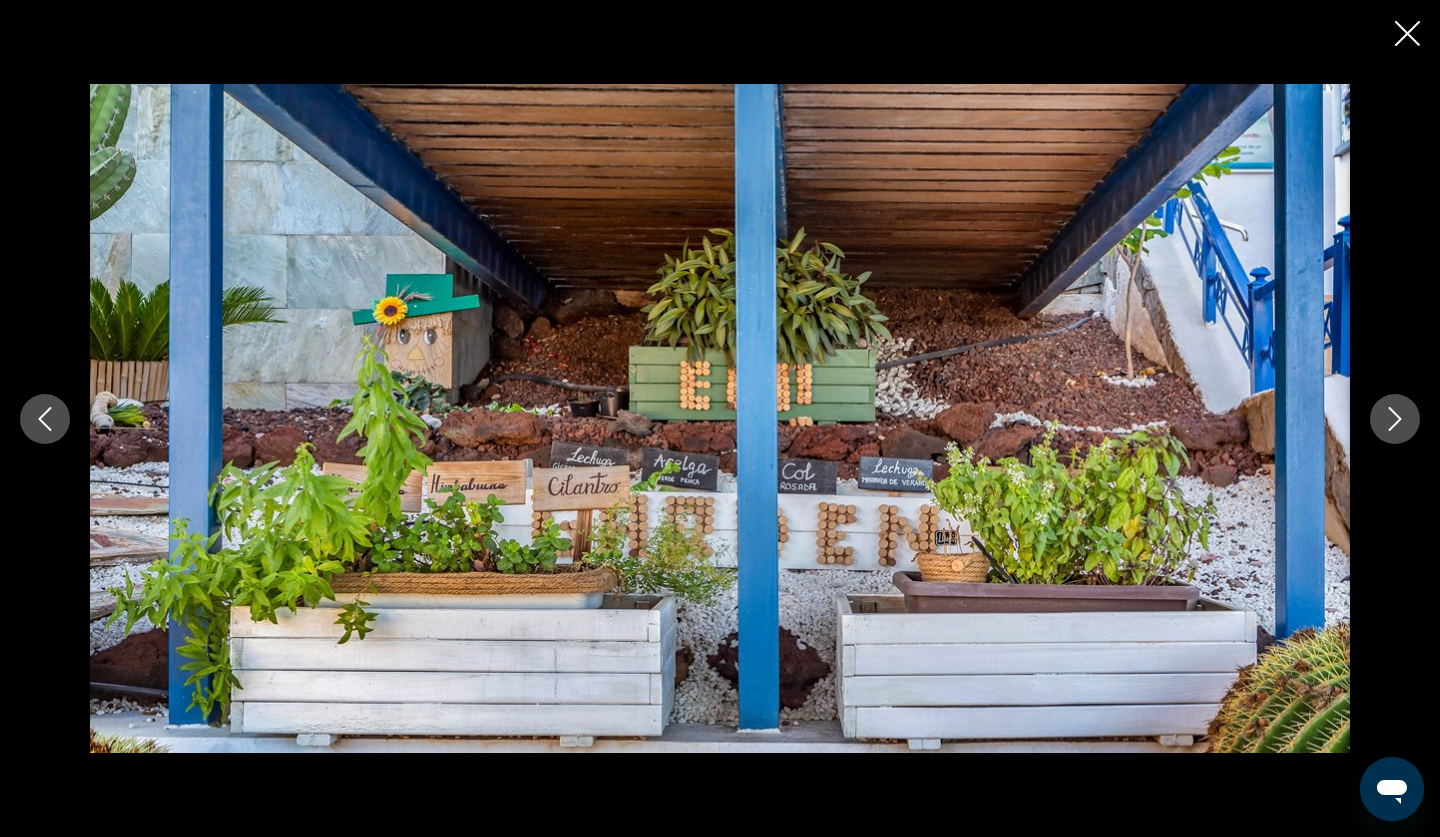 click 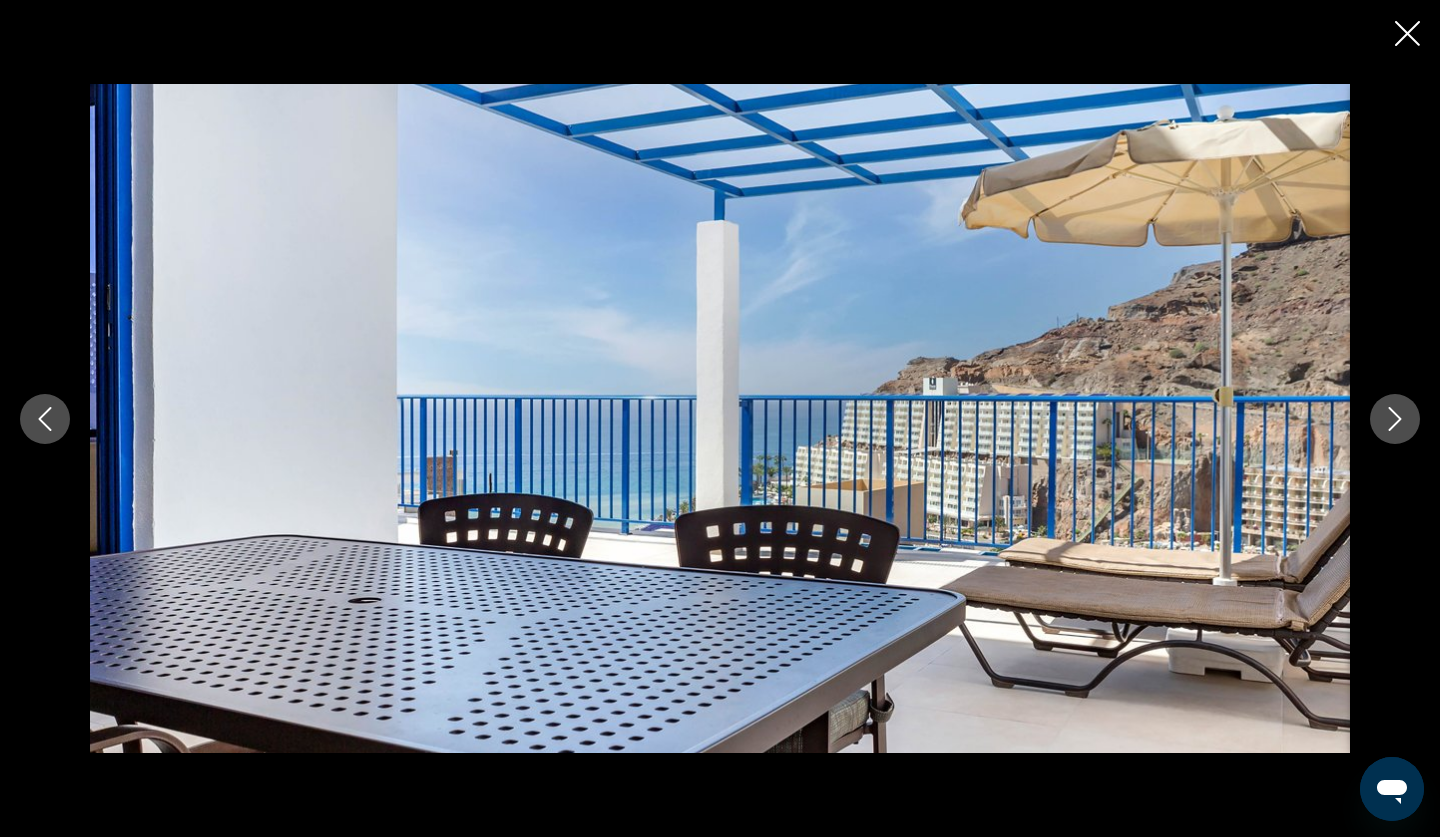 click 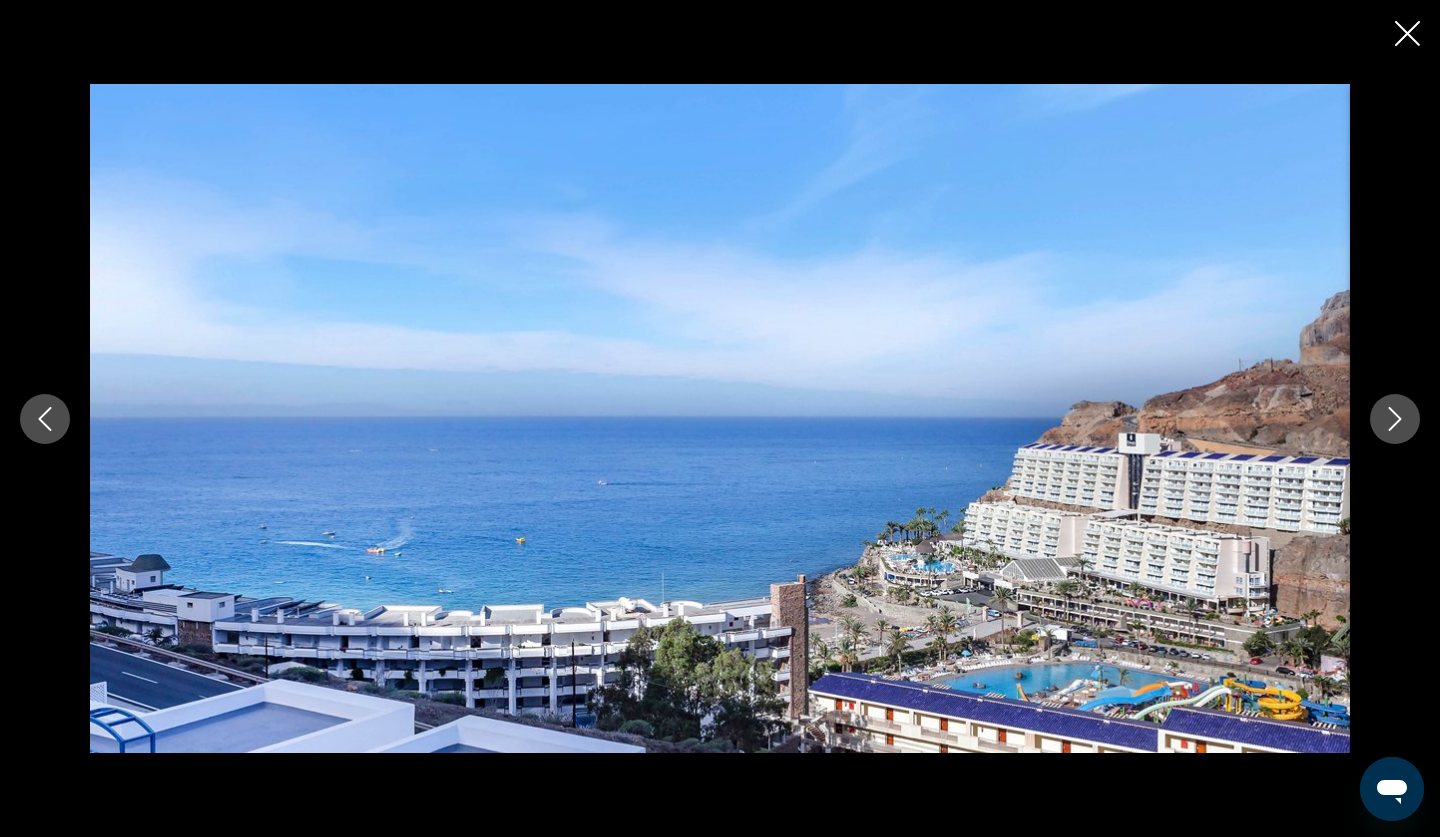 click 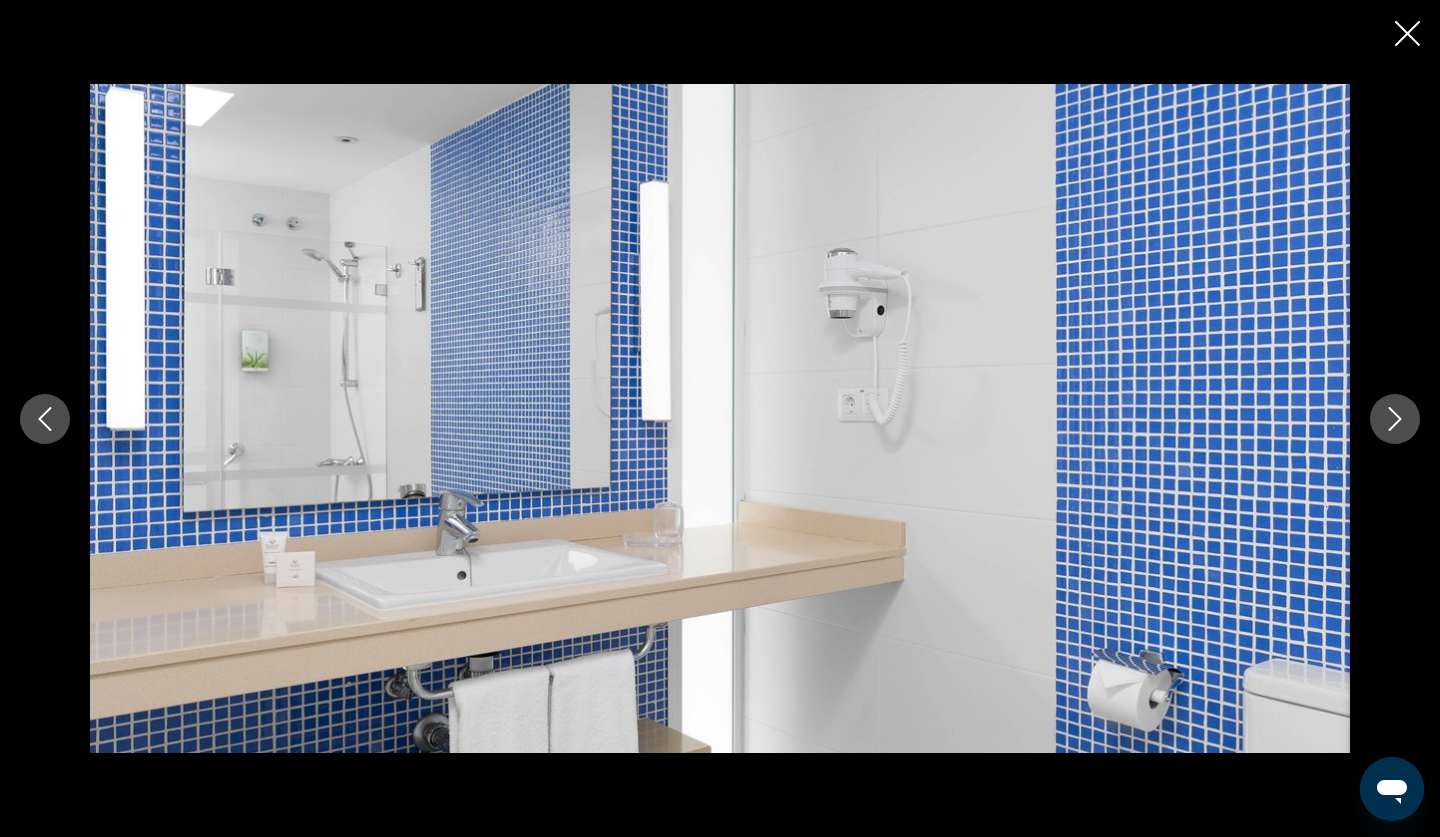 click 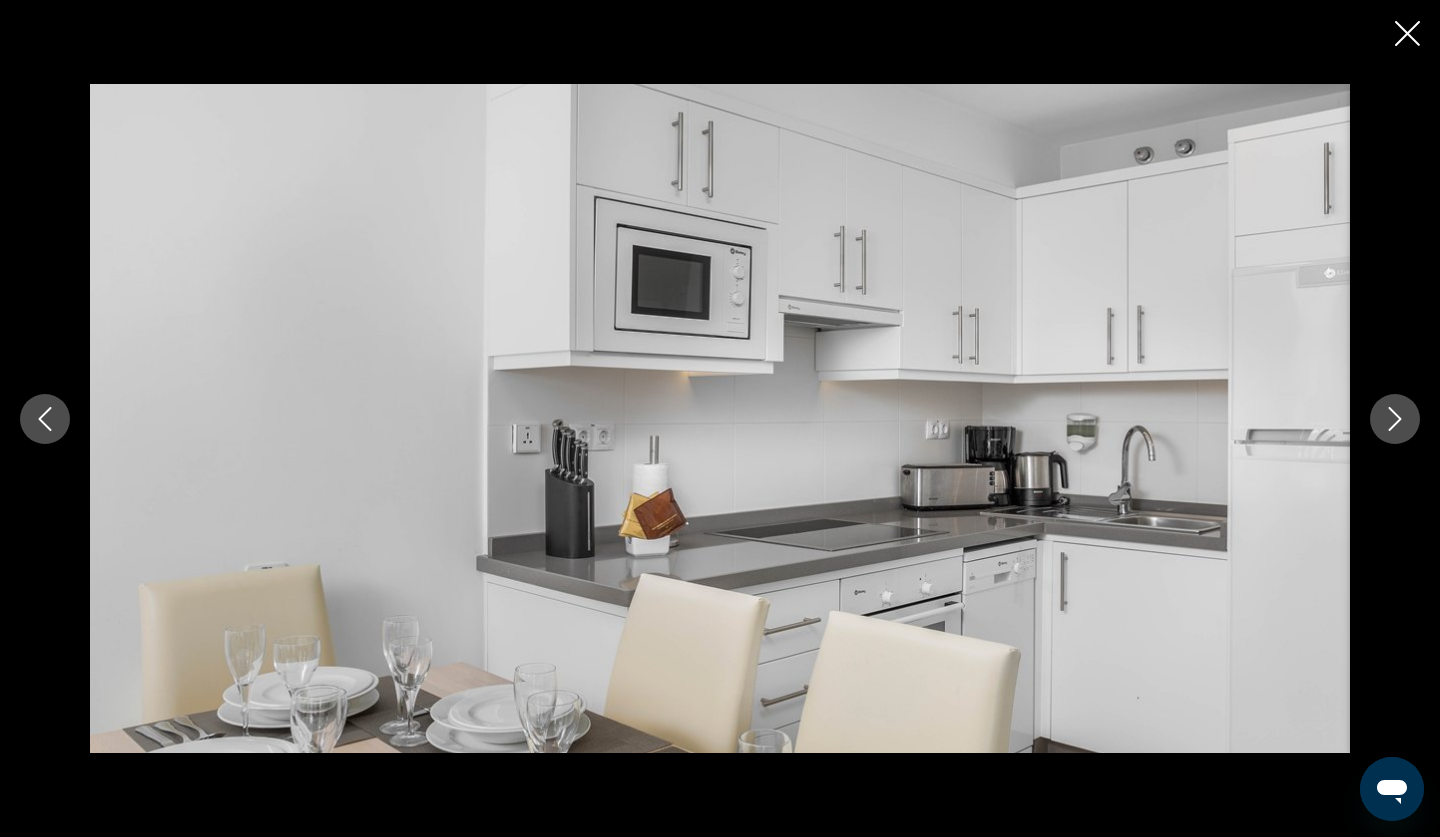 click 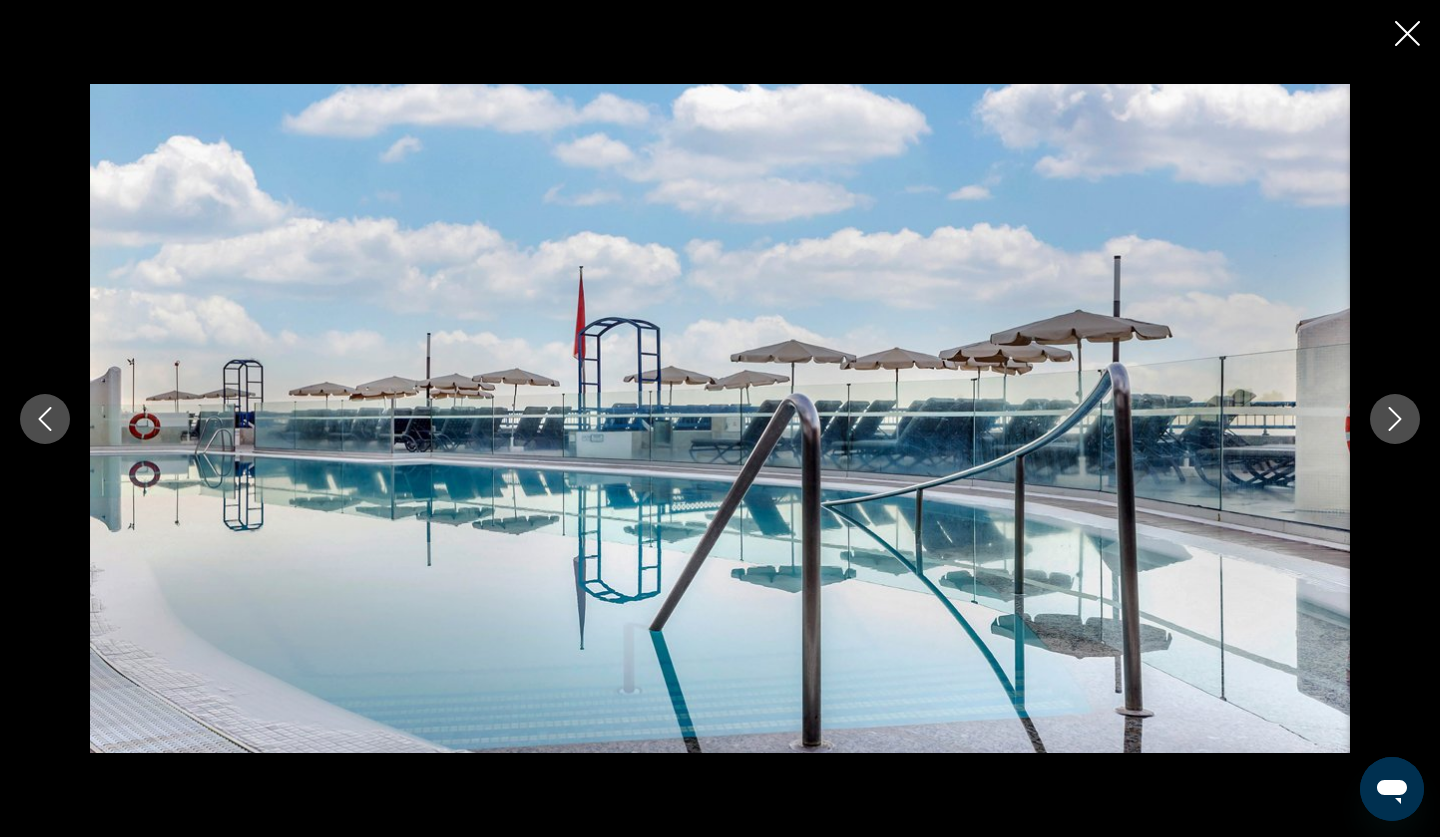 click 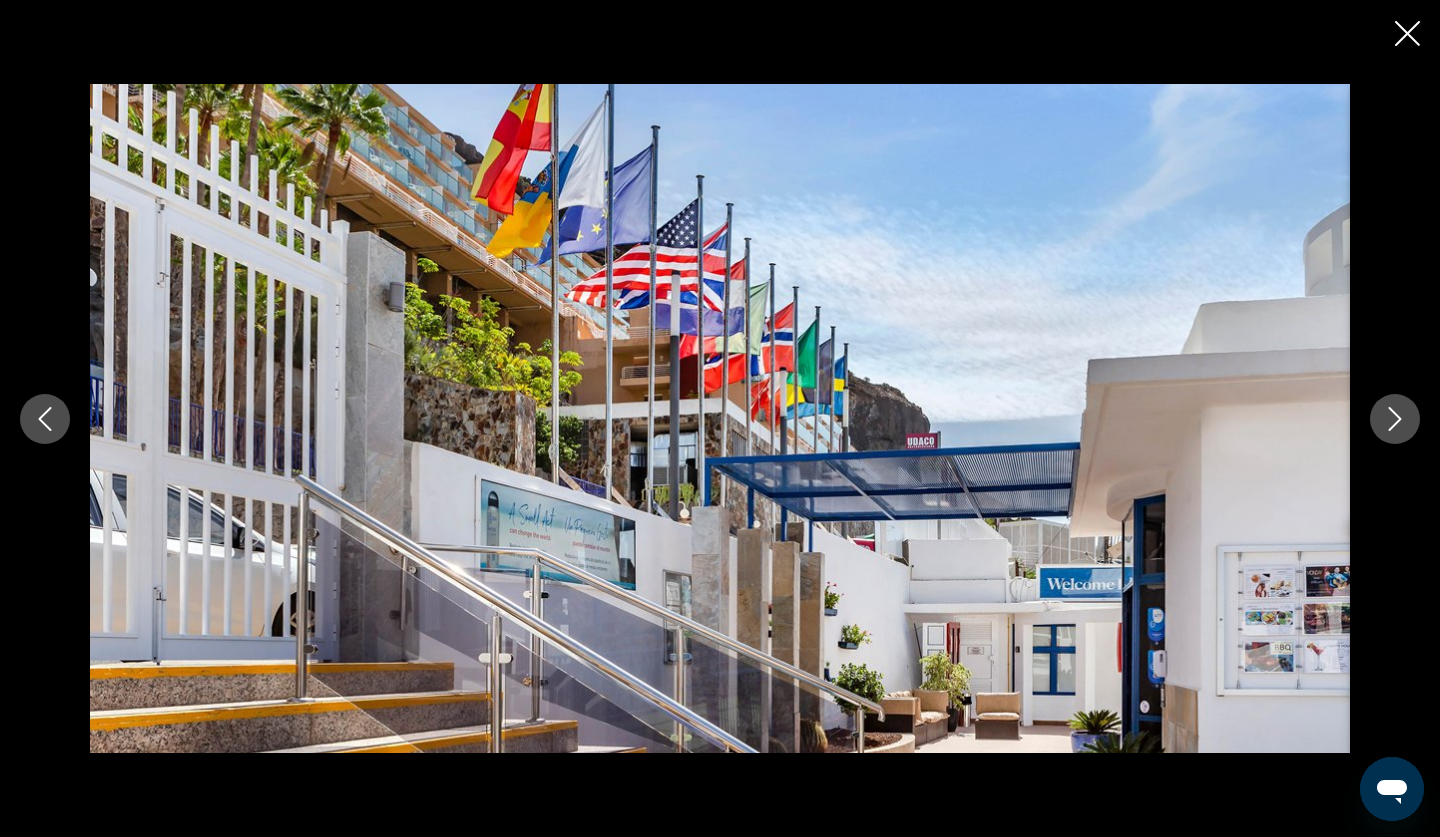 click 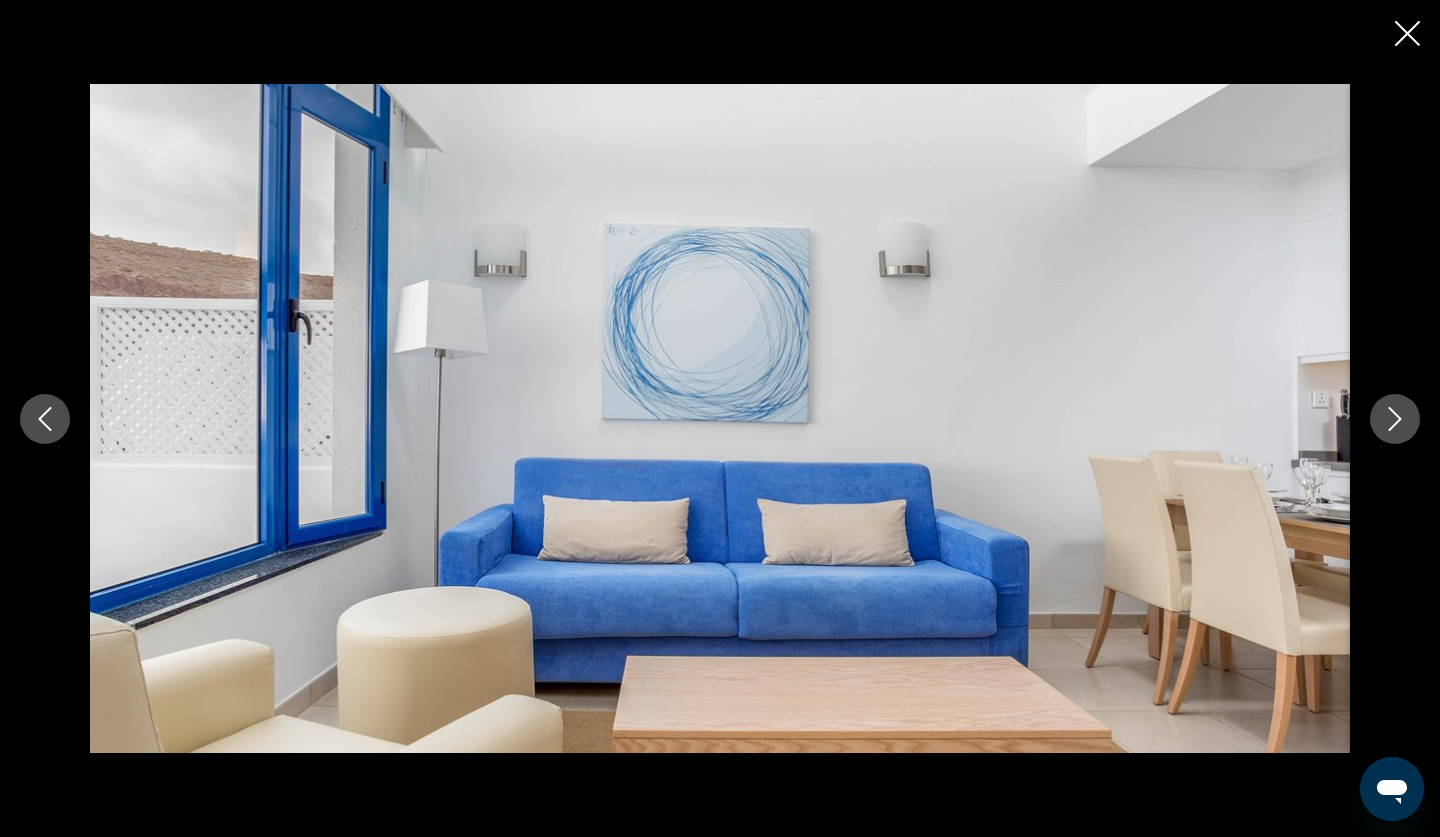 click 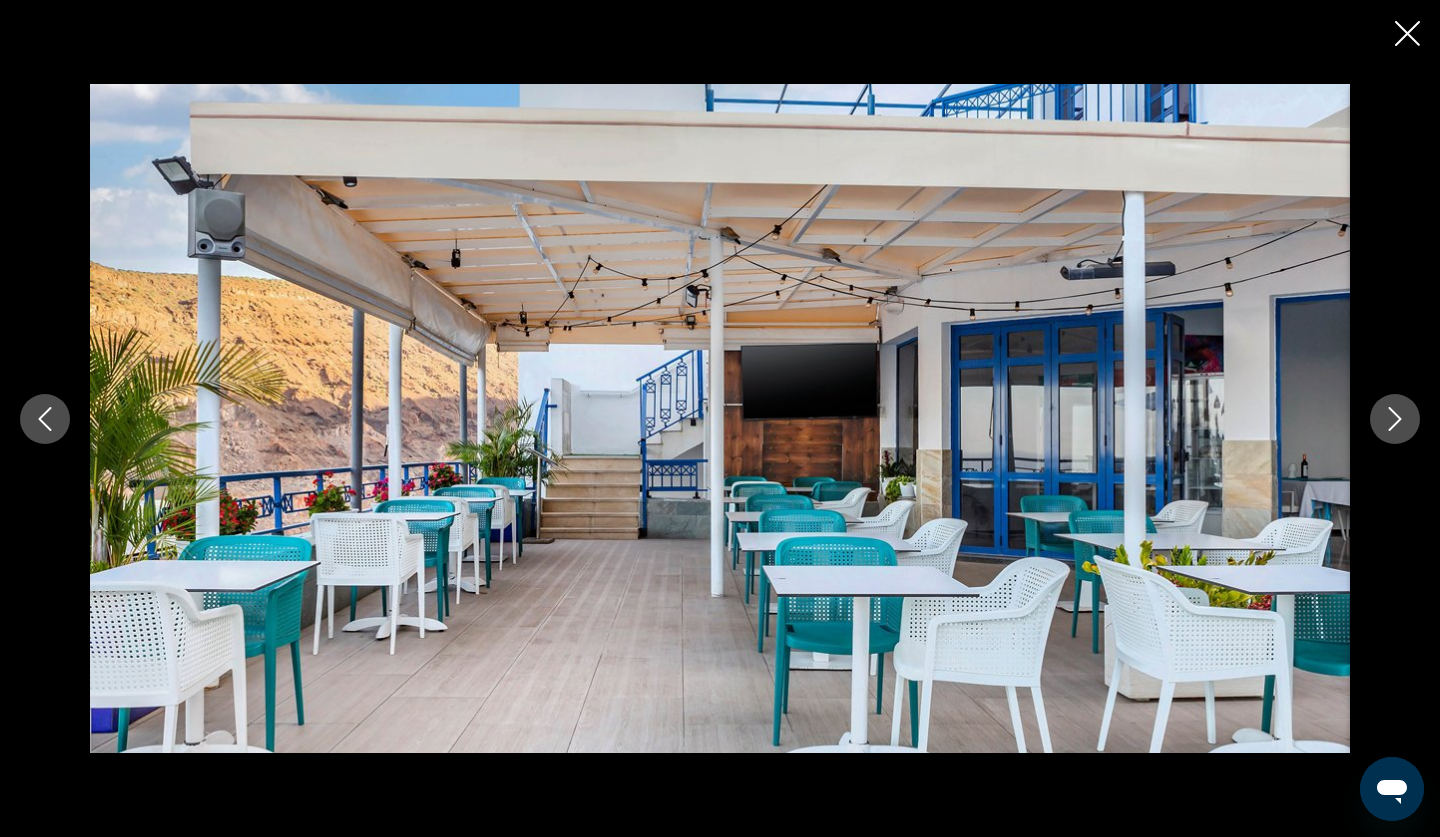 click 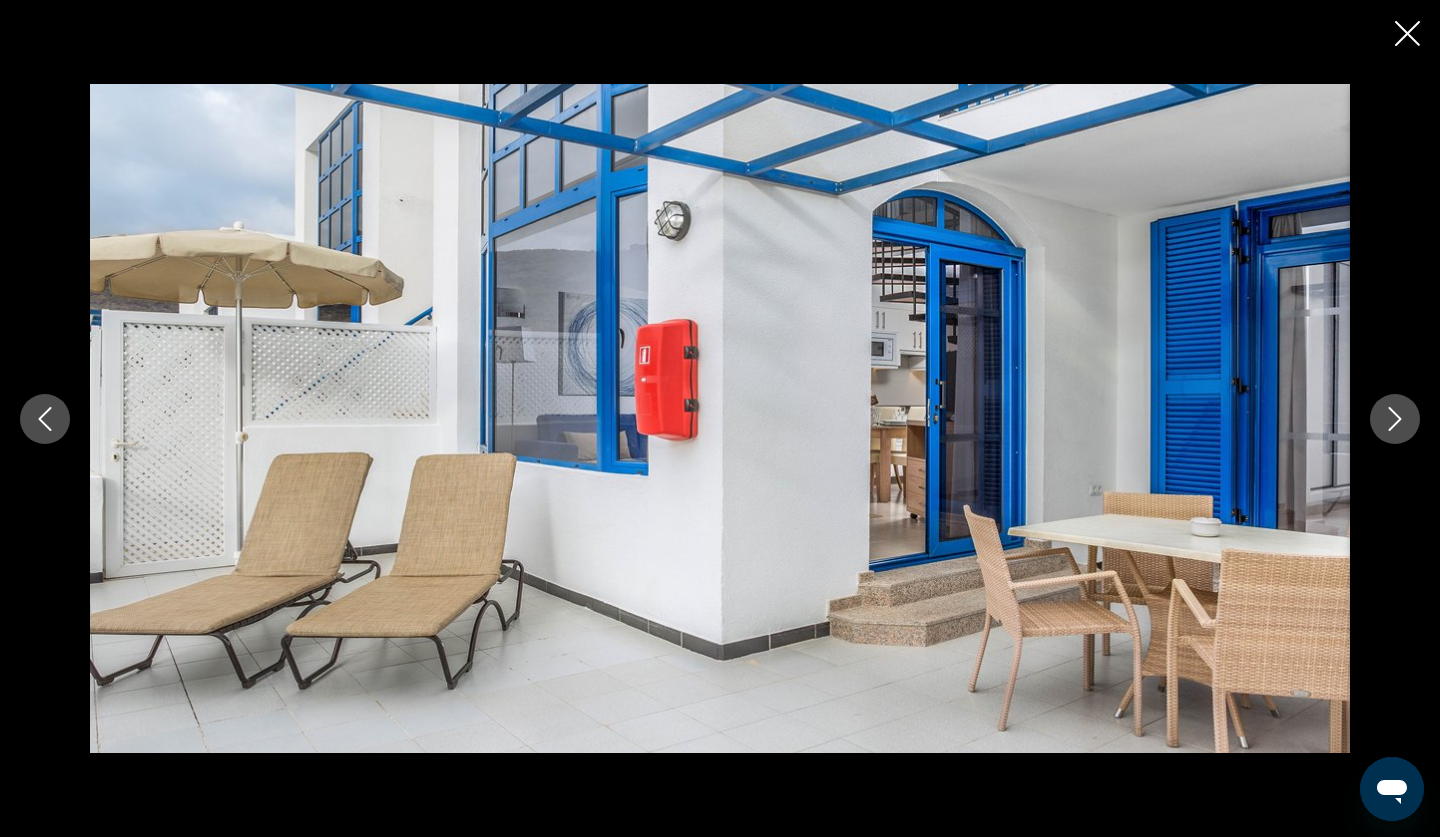 click 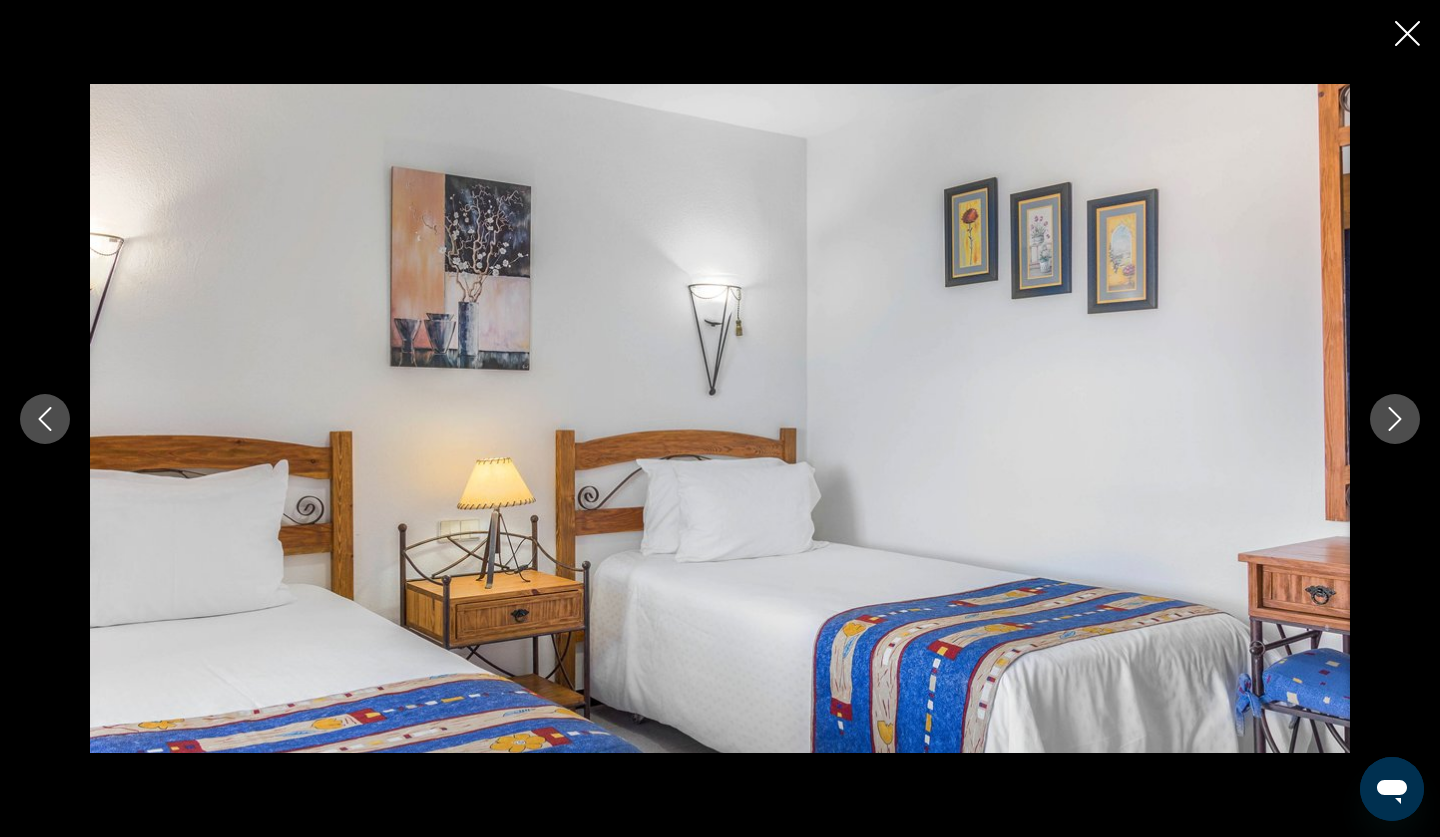click 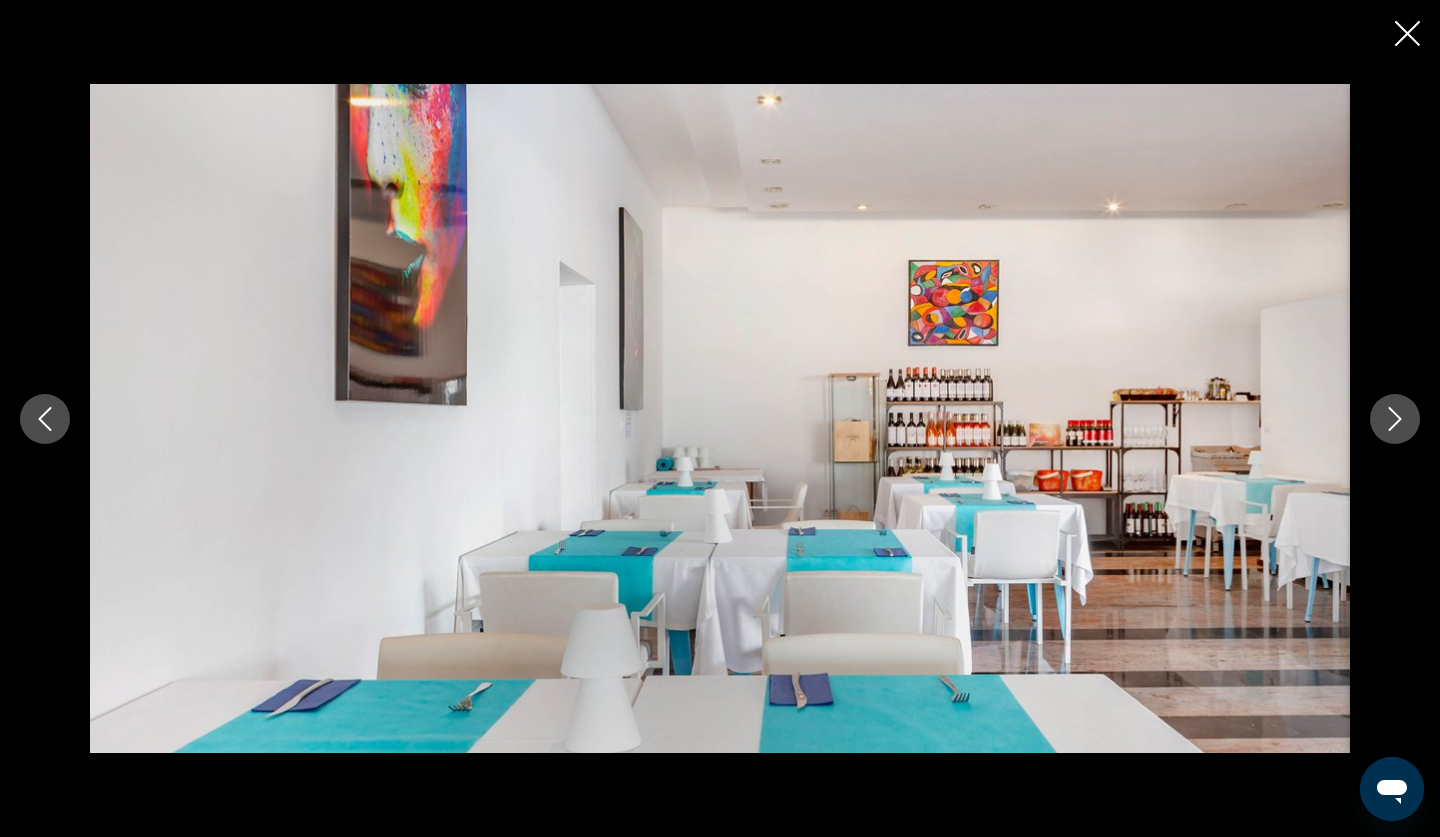 click 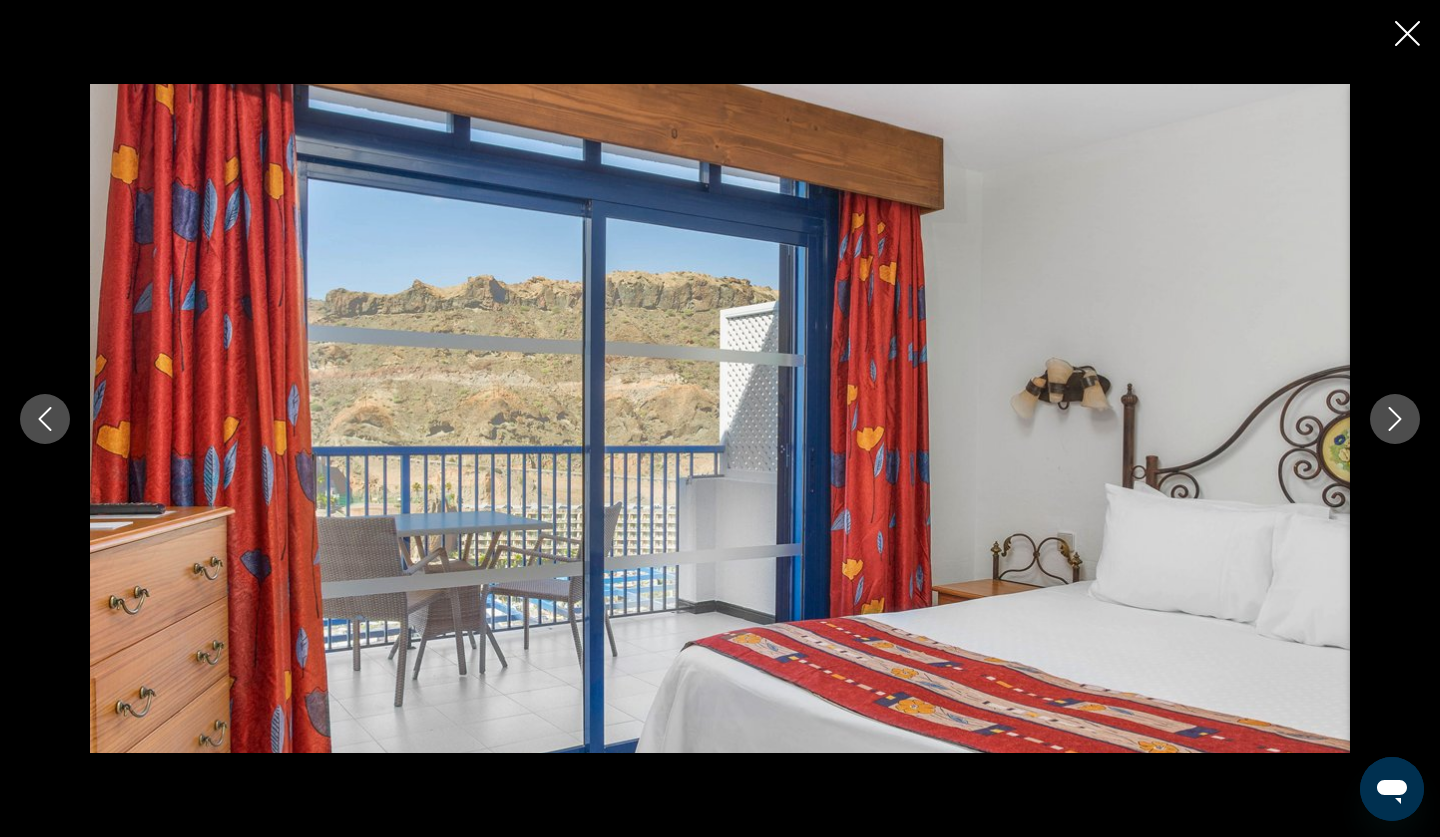 click 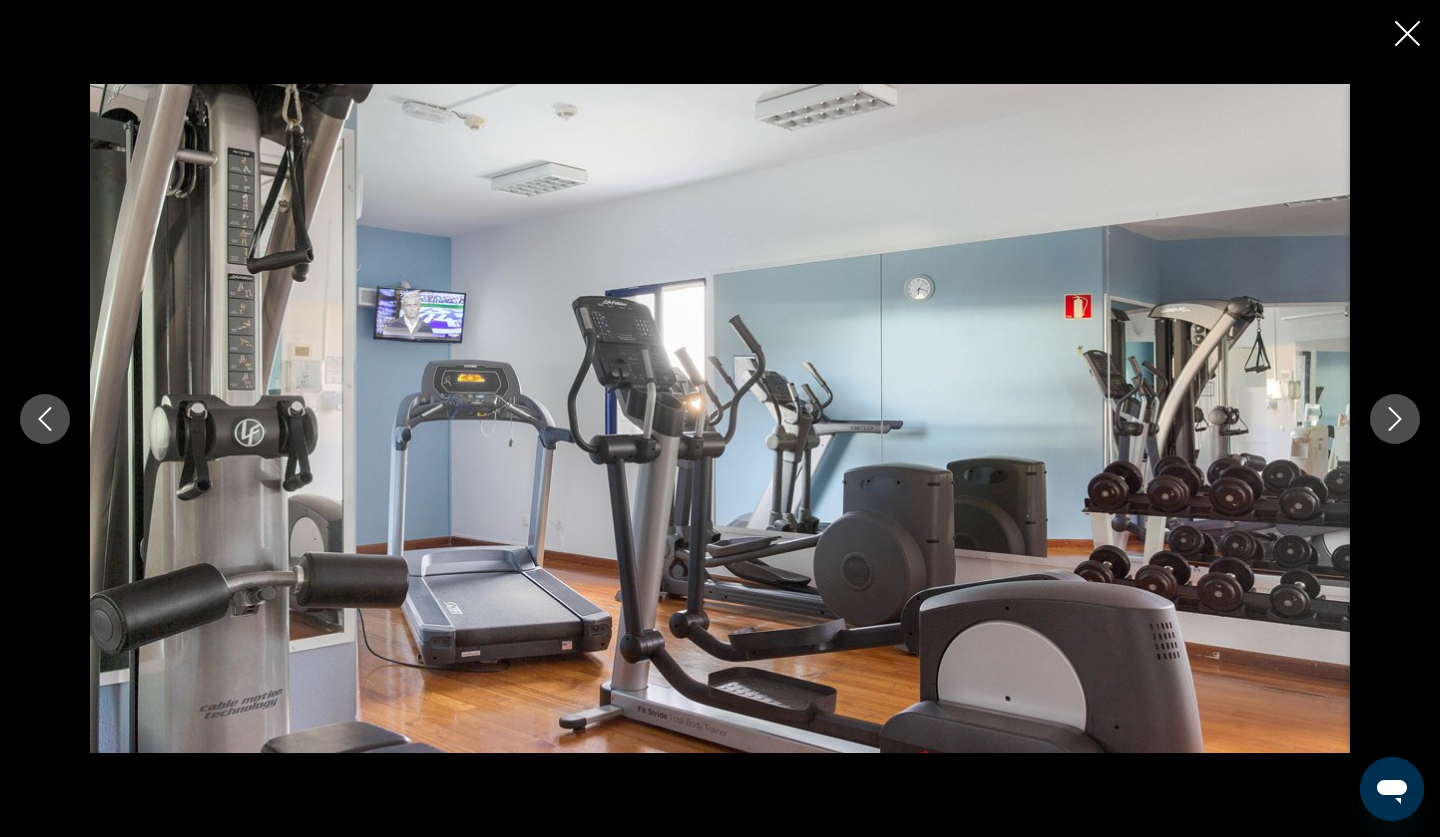 click 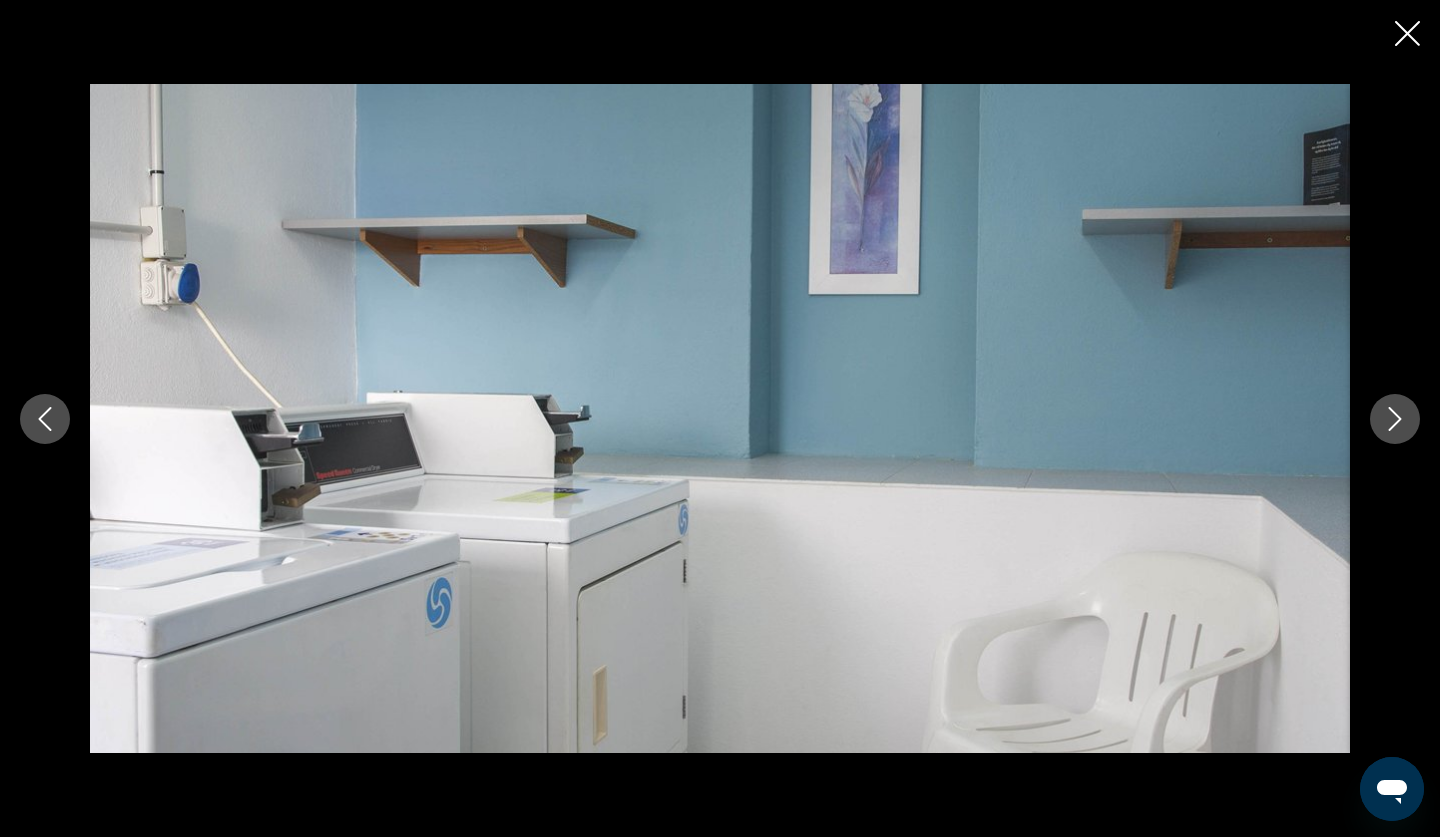 click 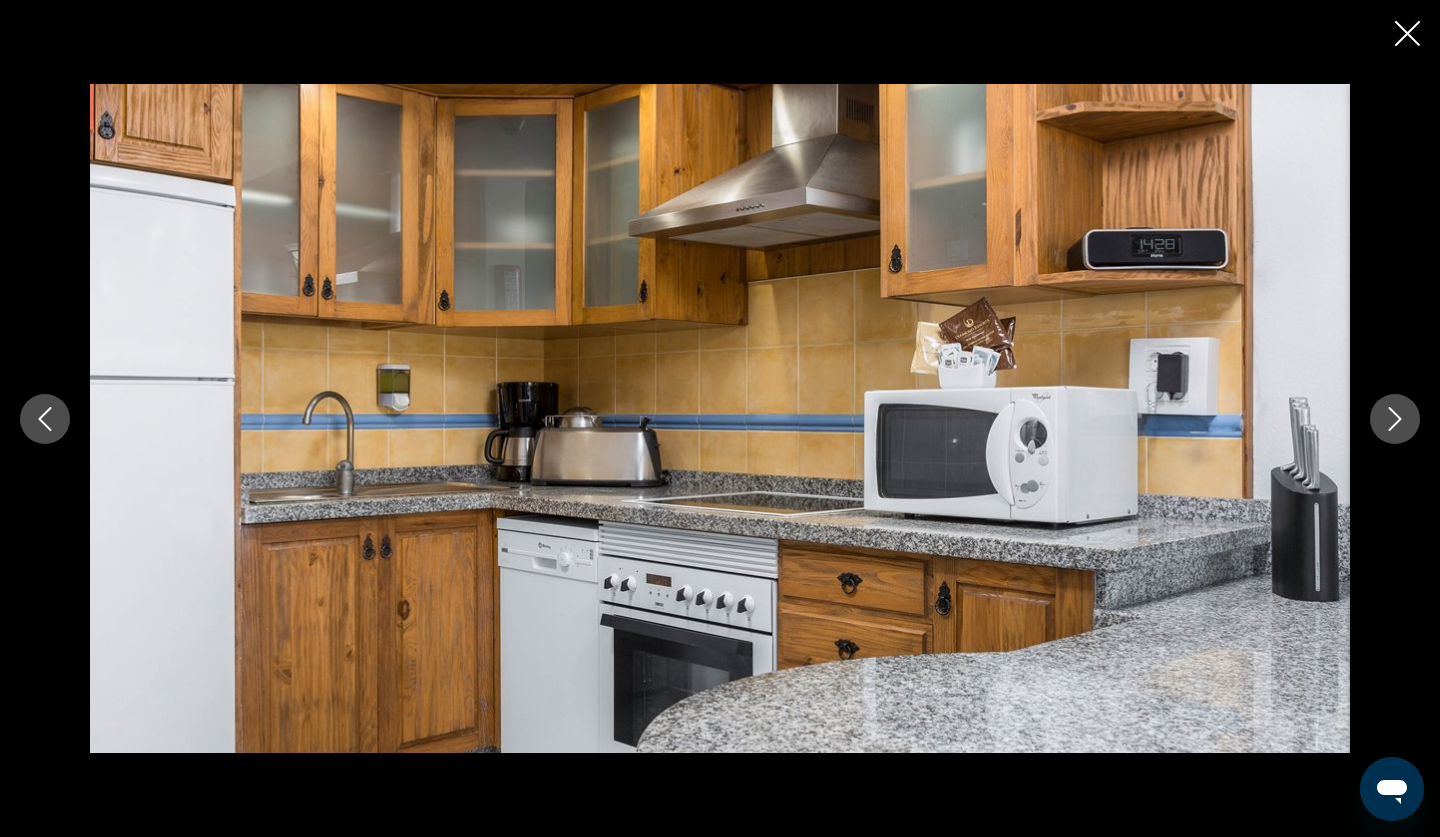 click 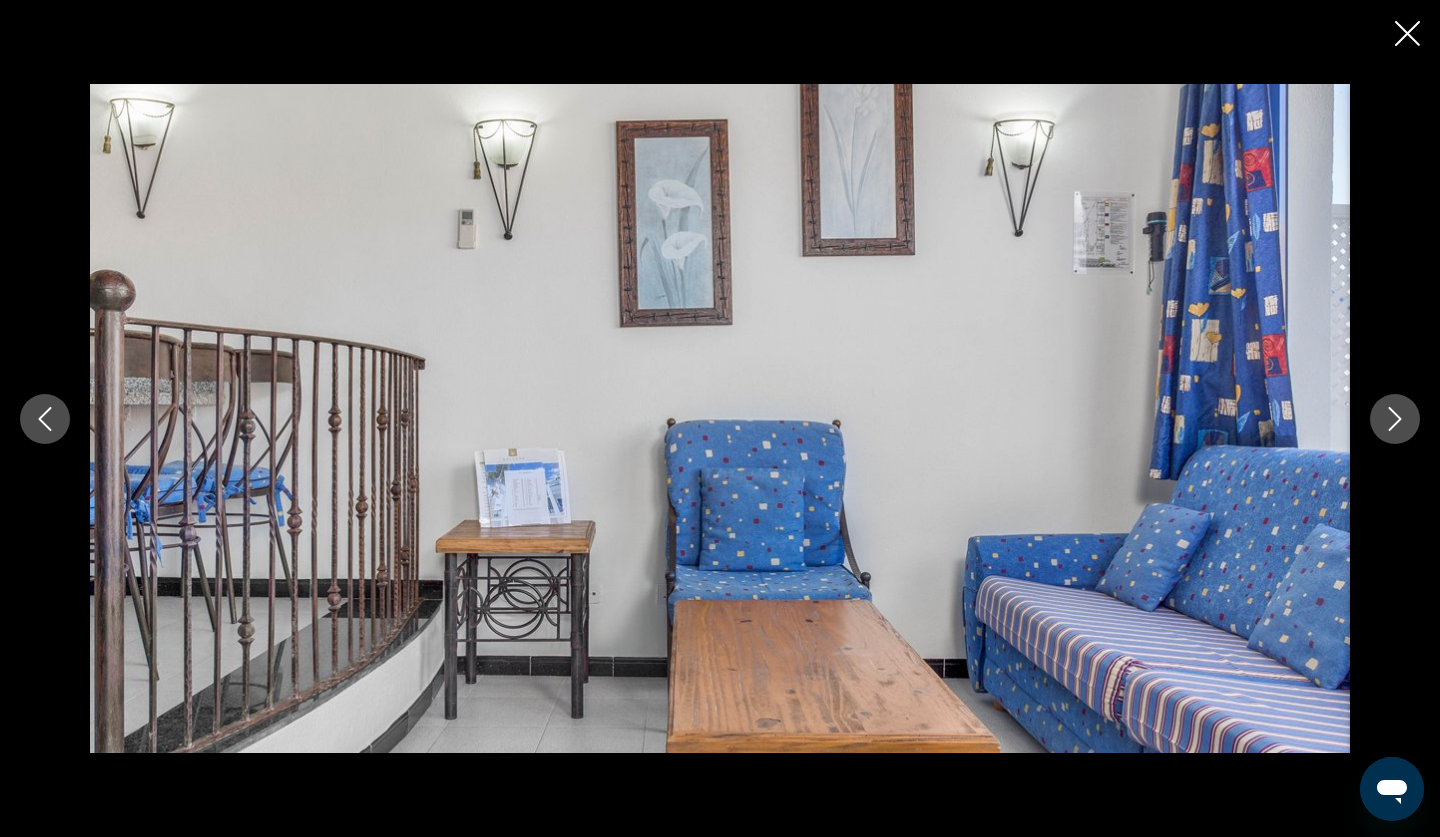 click 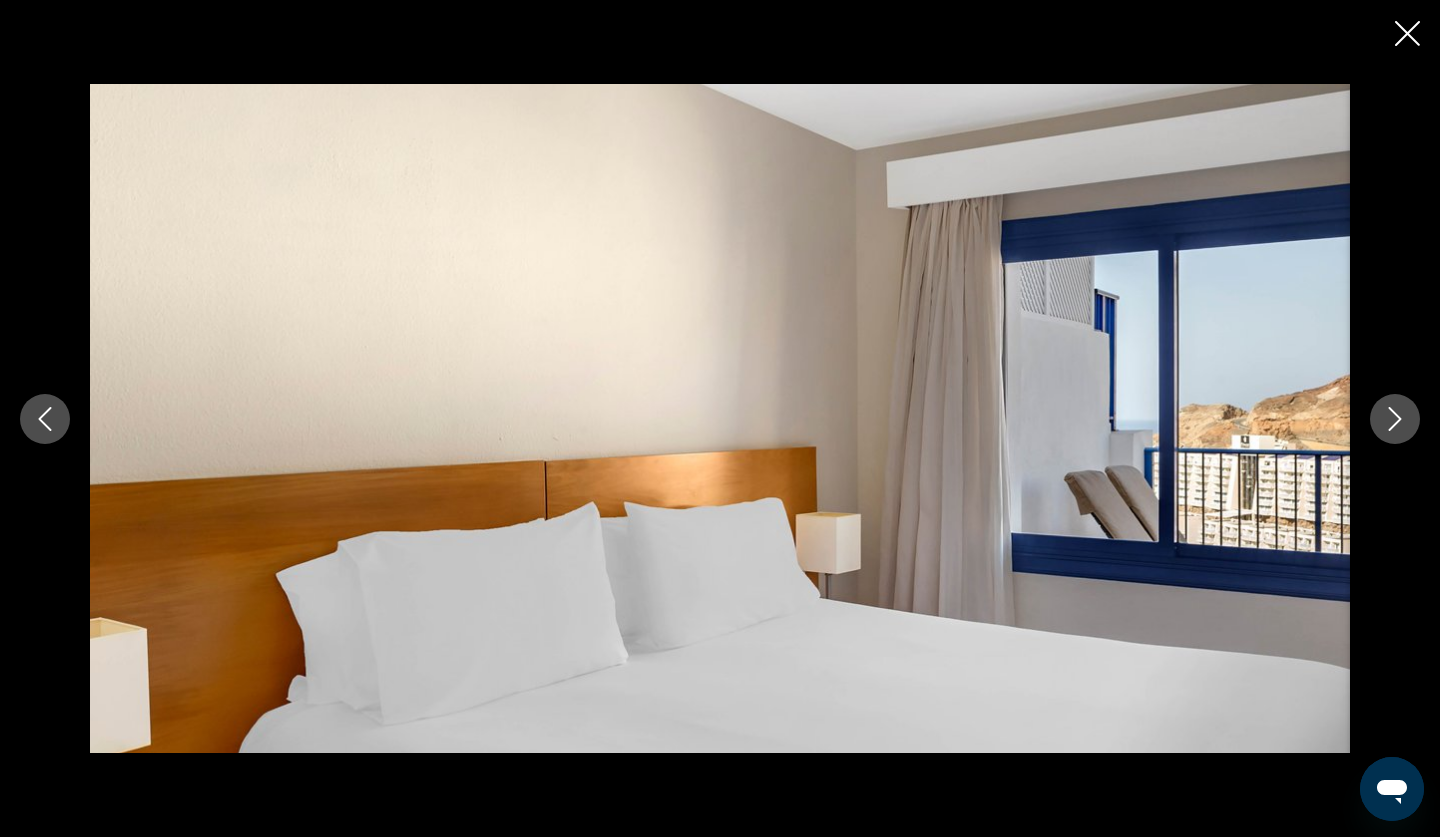 click 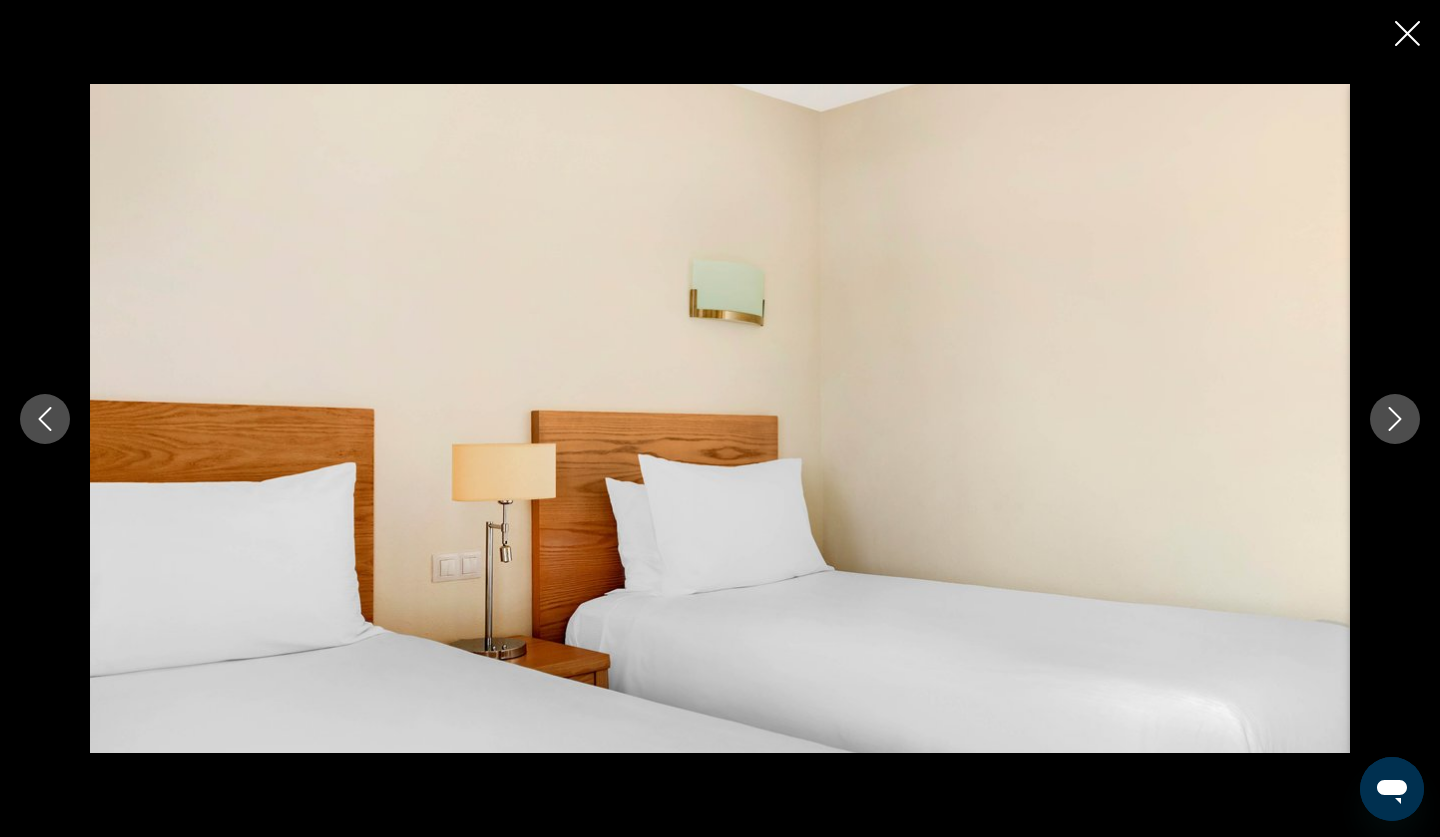 click 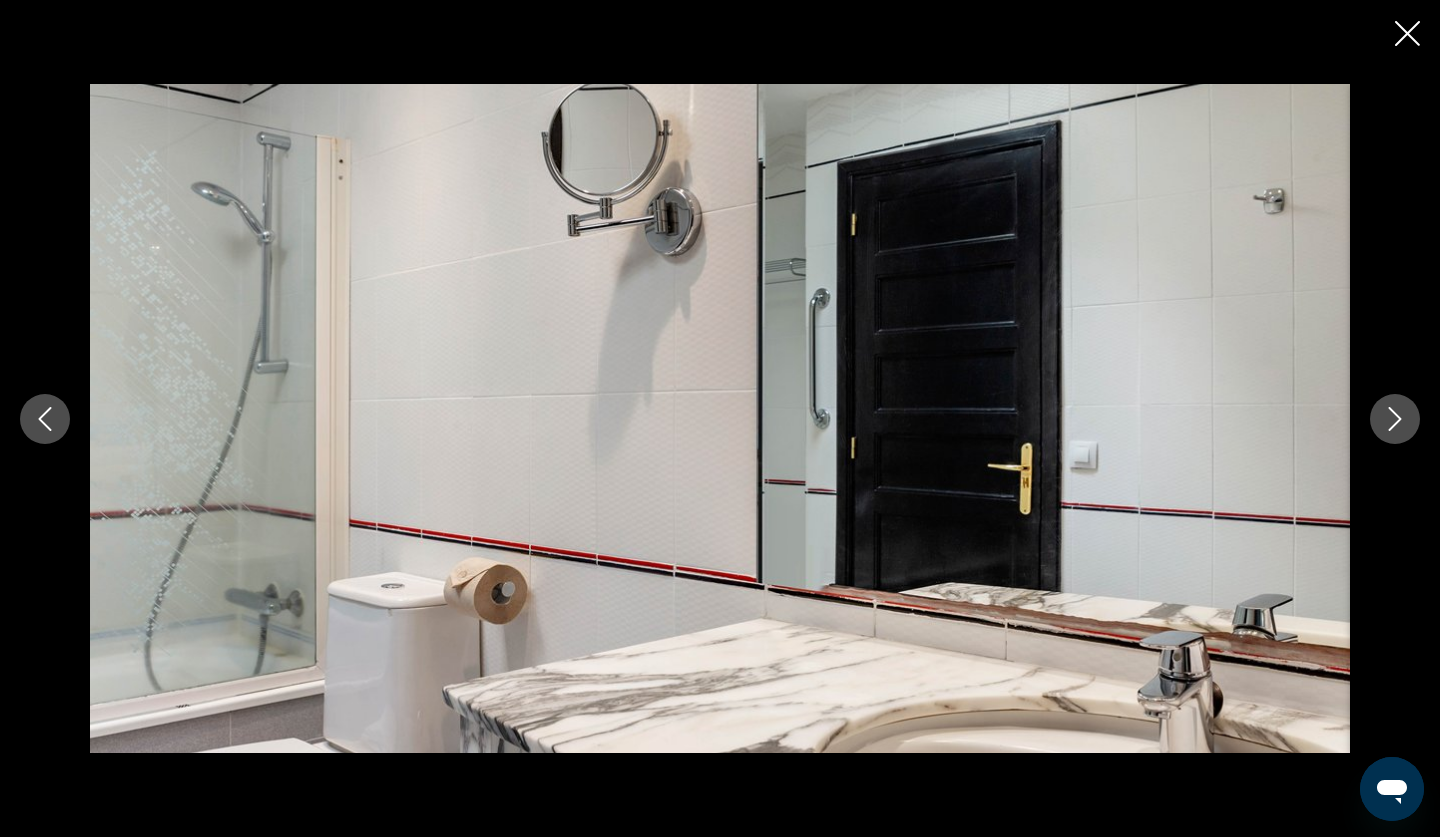 click 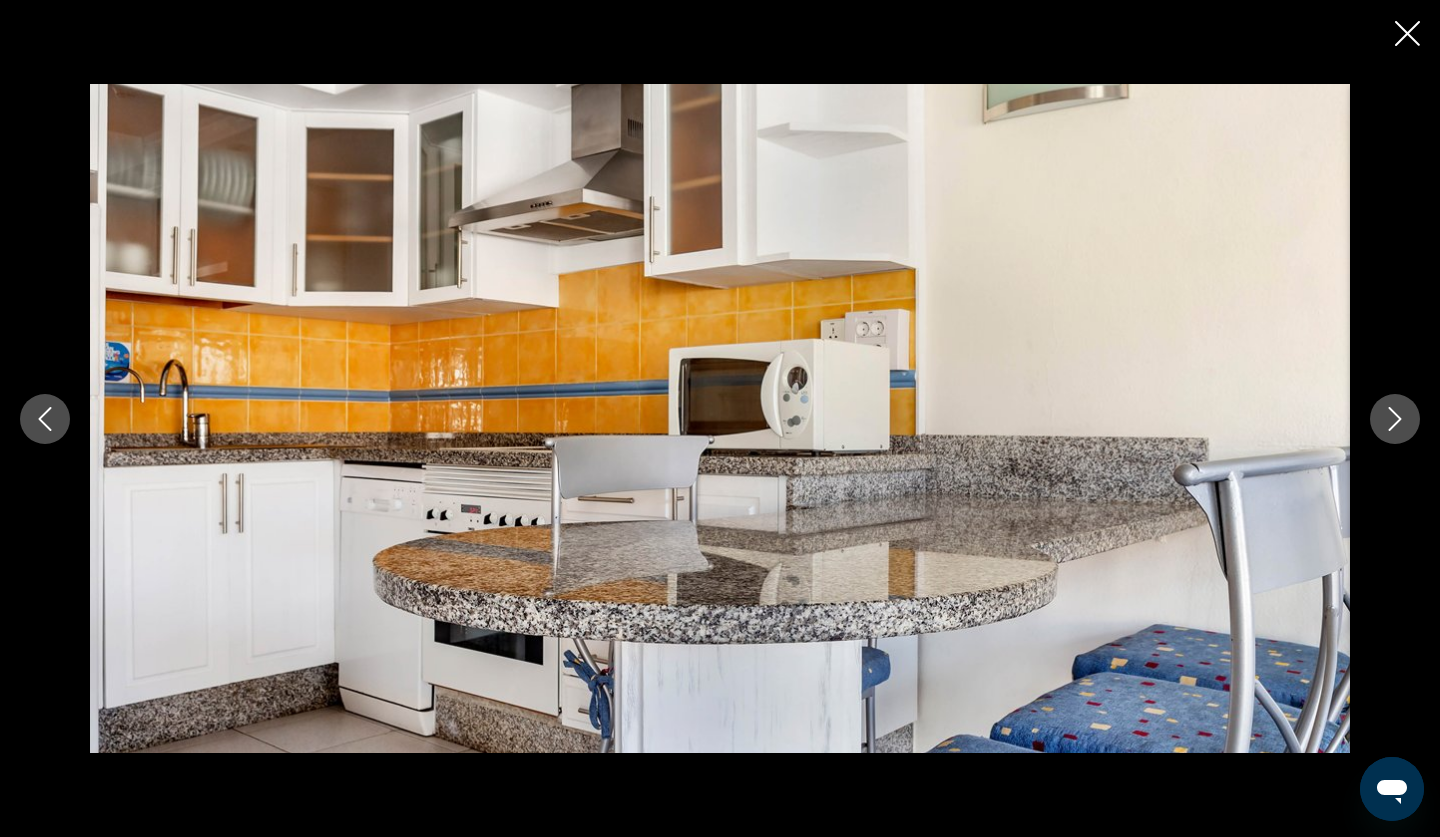 click 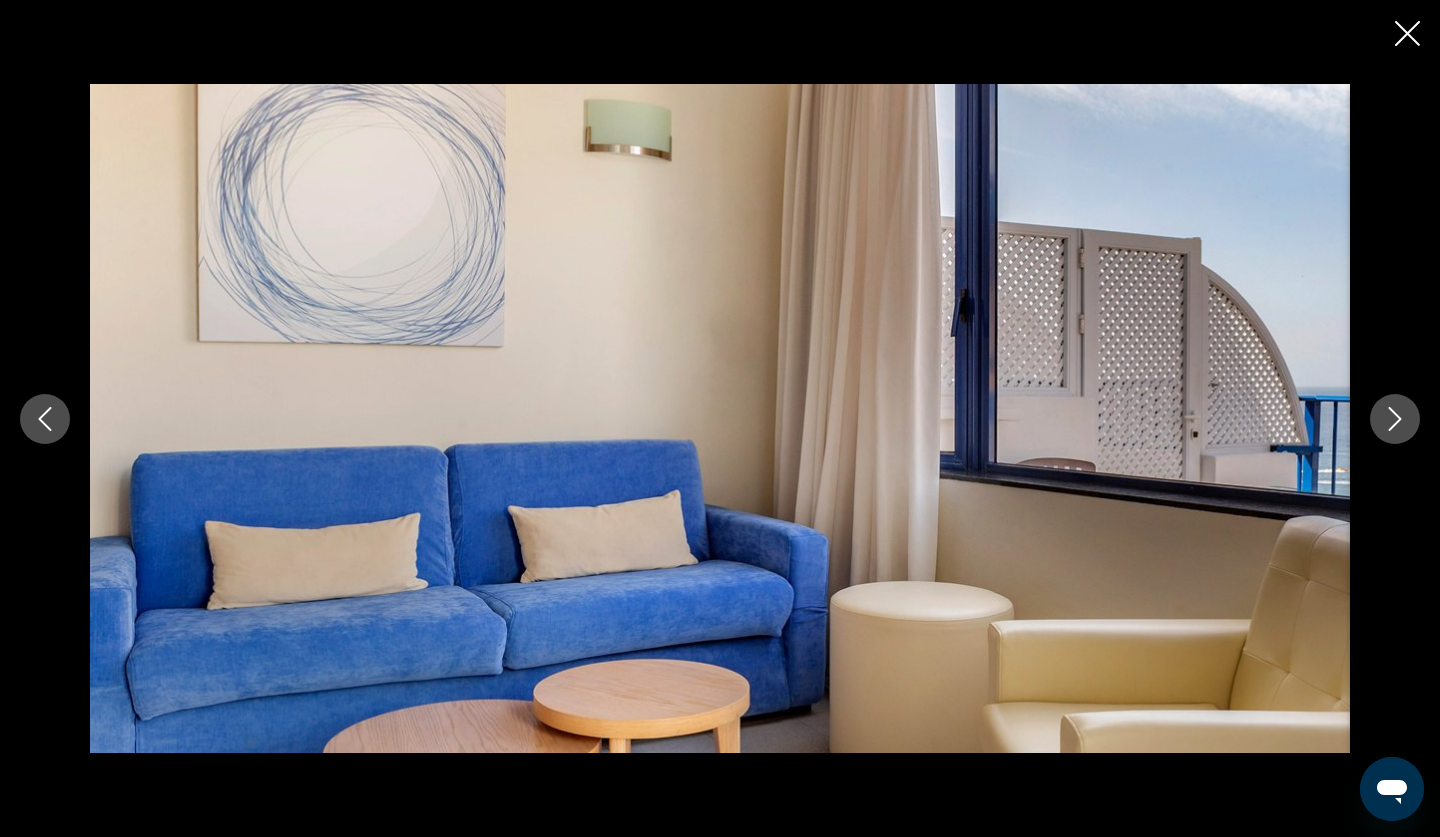 click 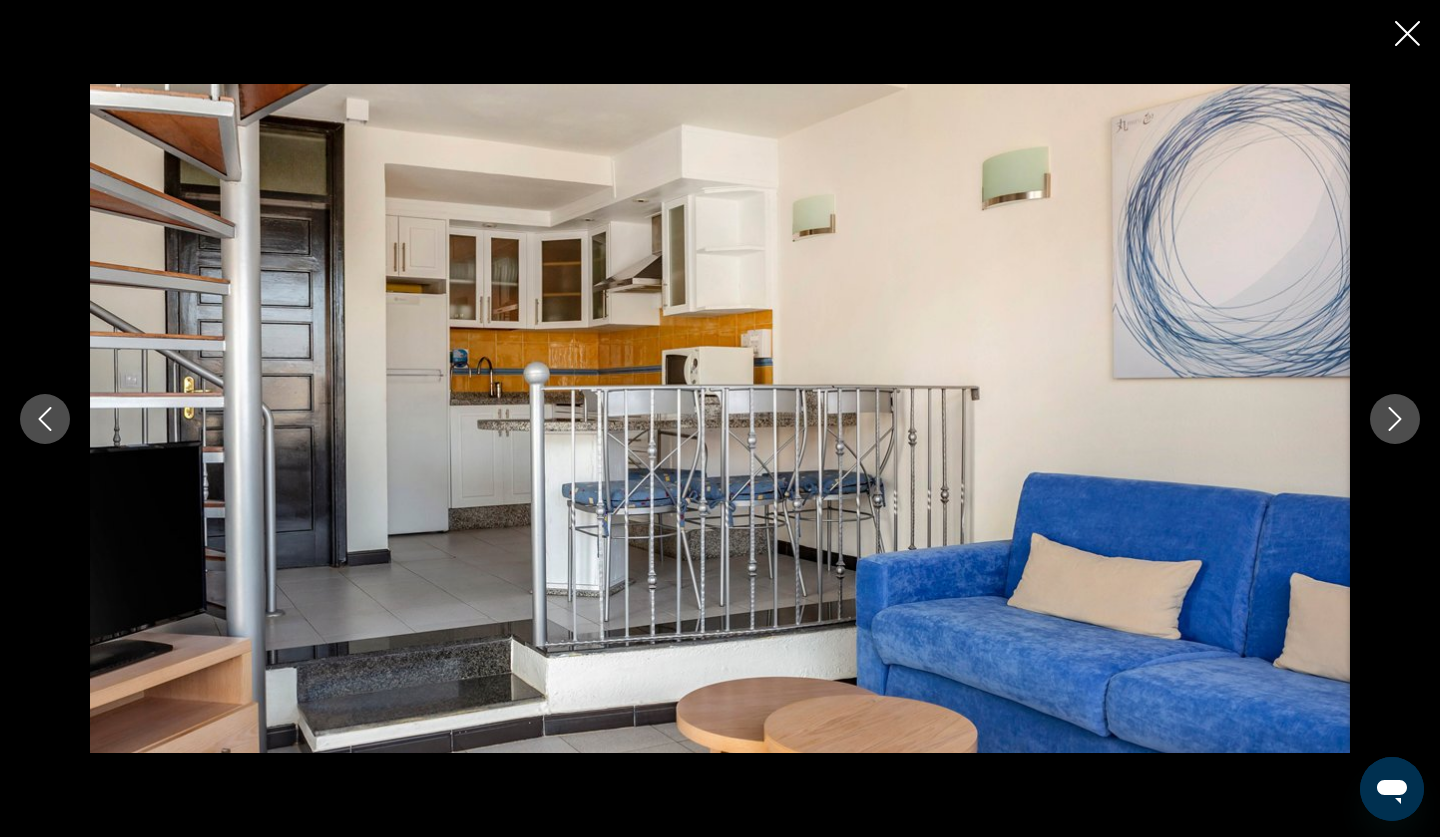 click 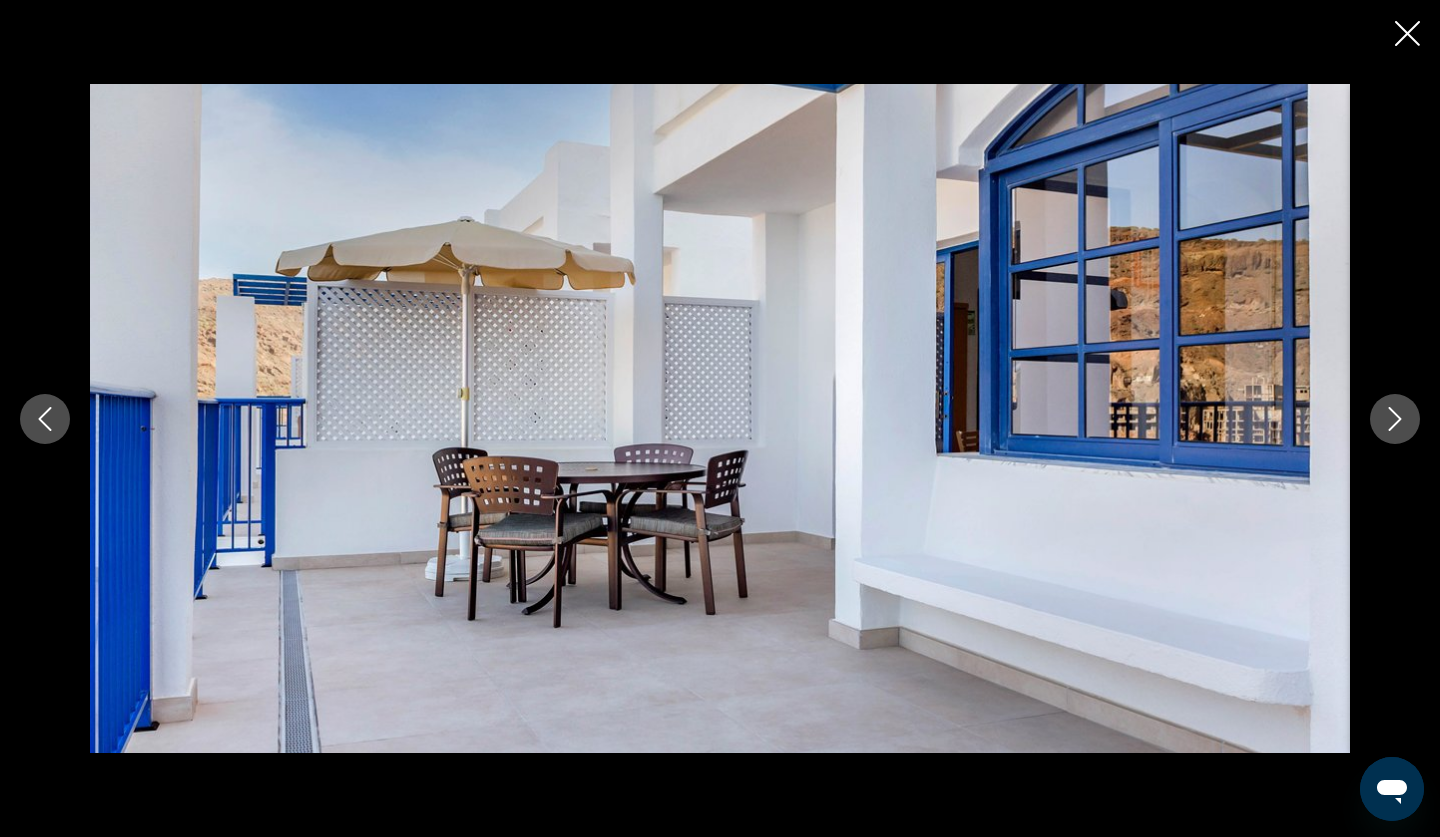 click 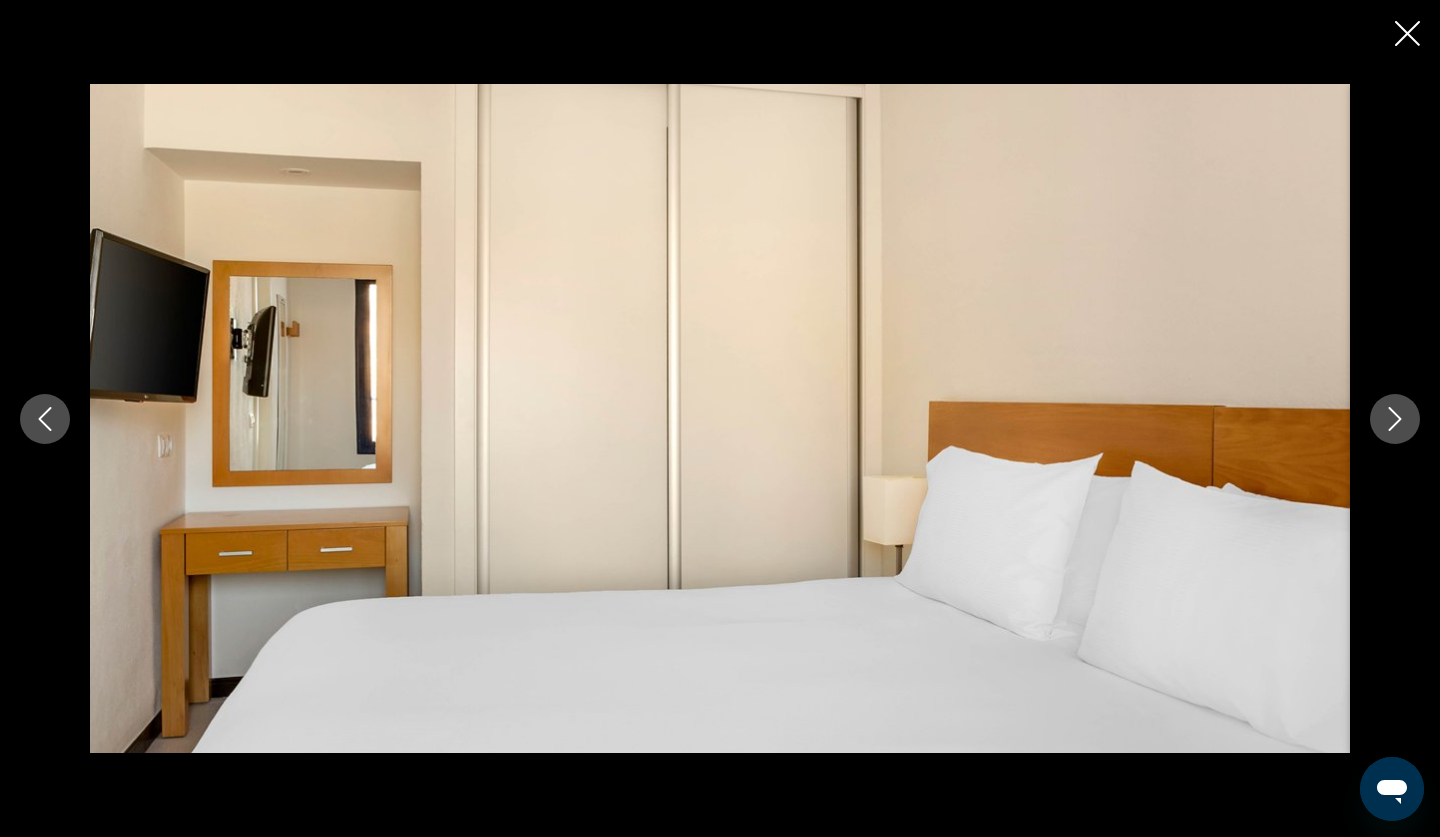 click 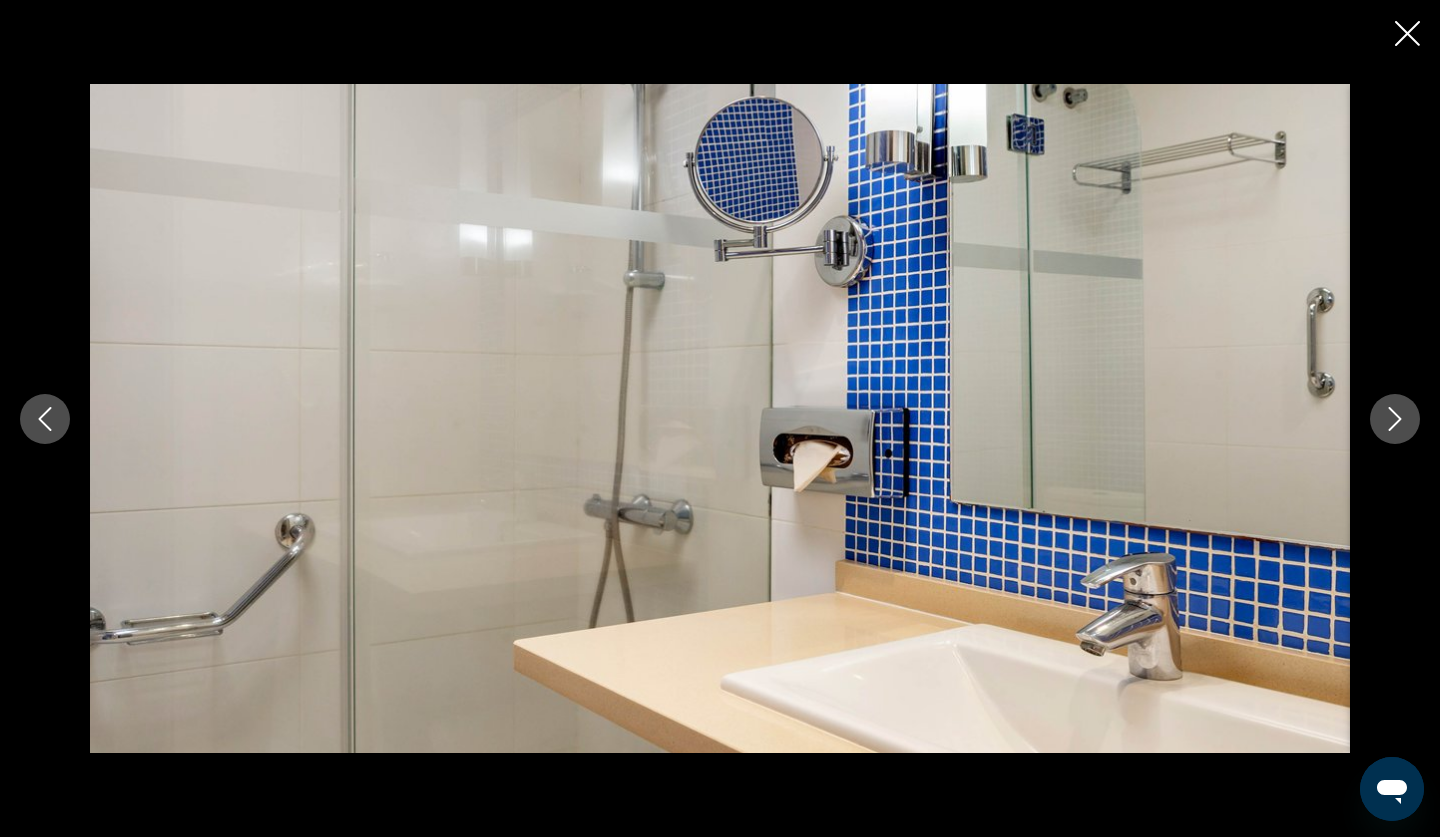 click 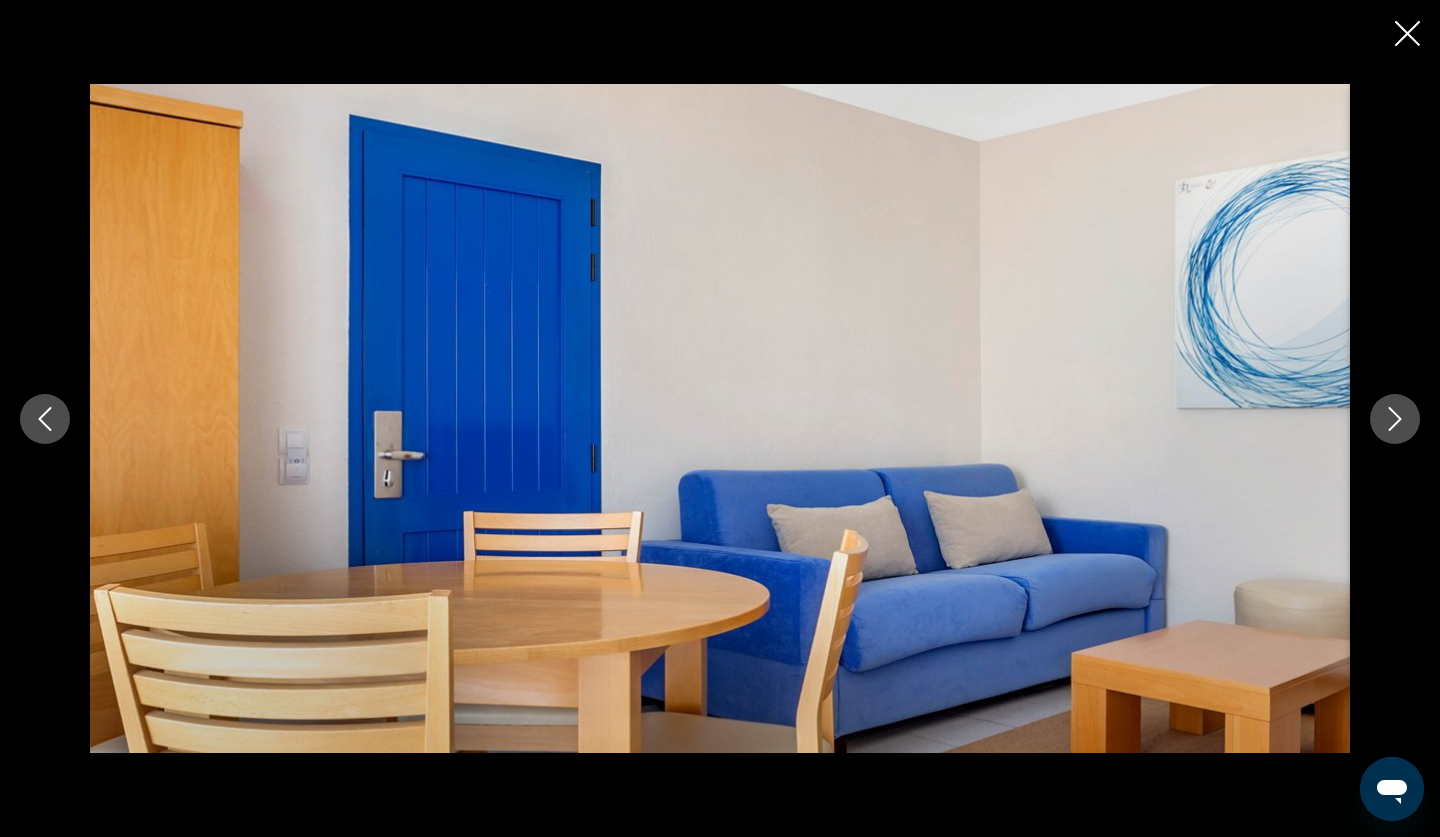 click 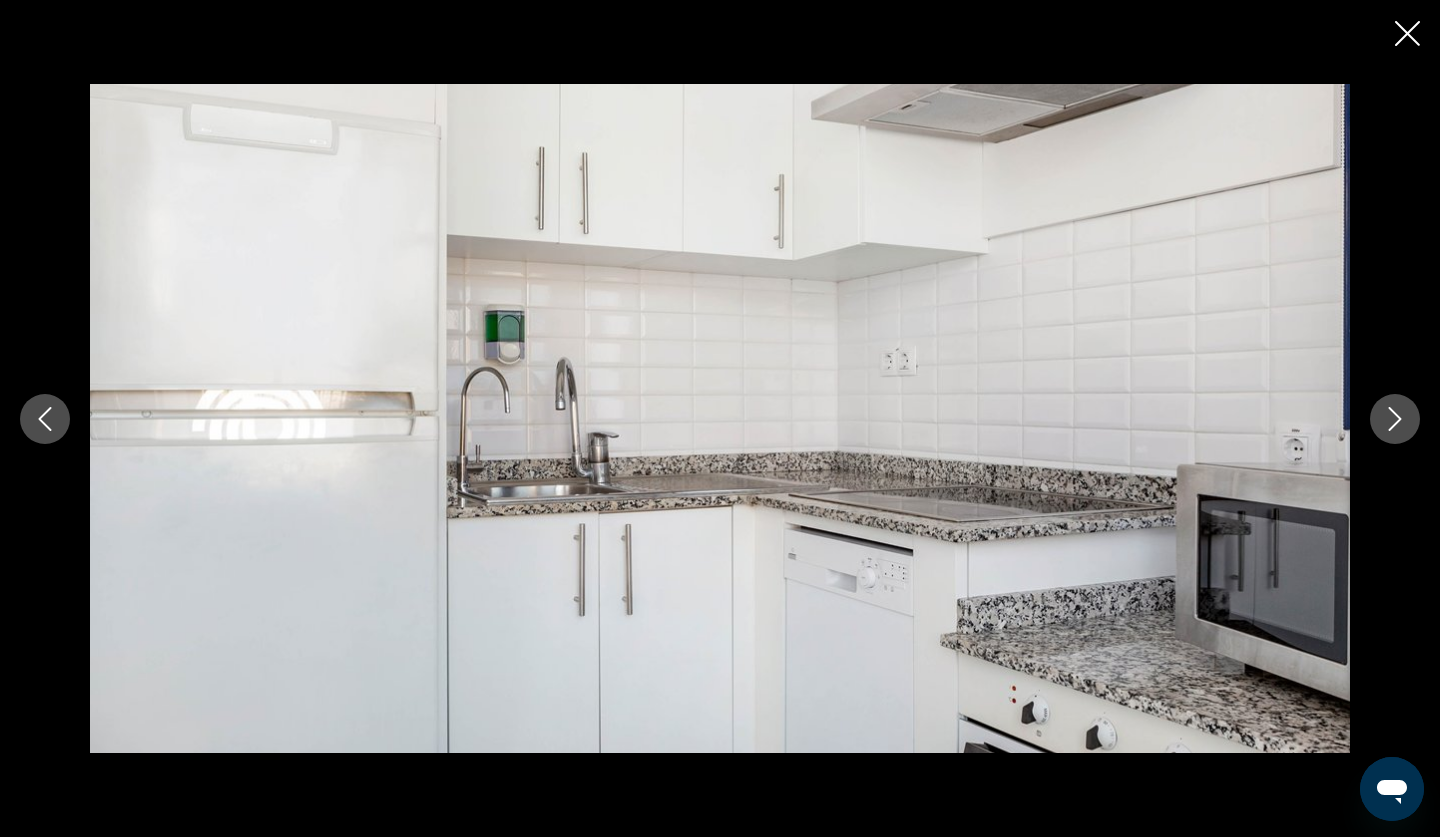 click 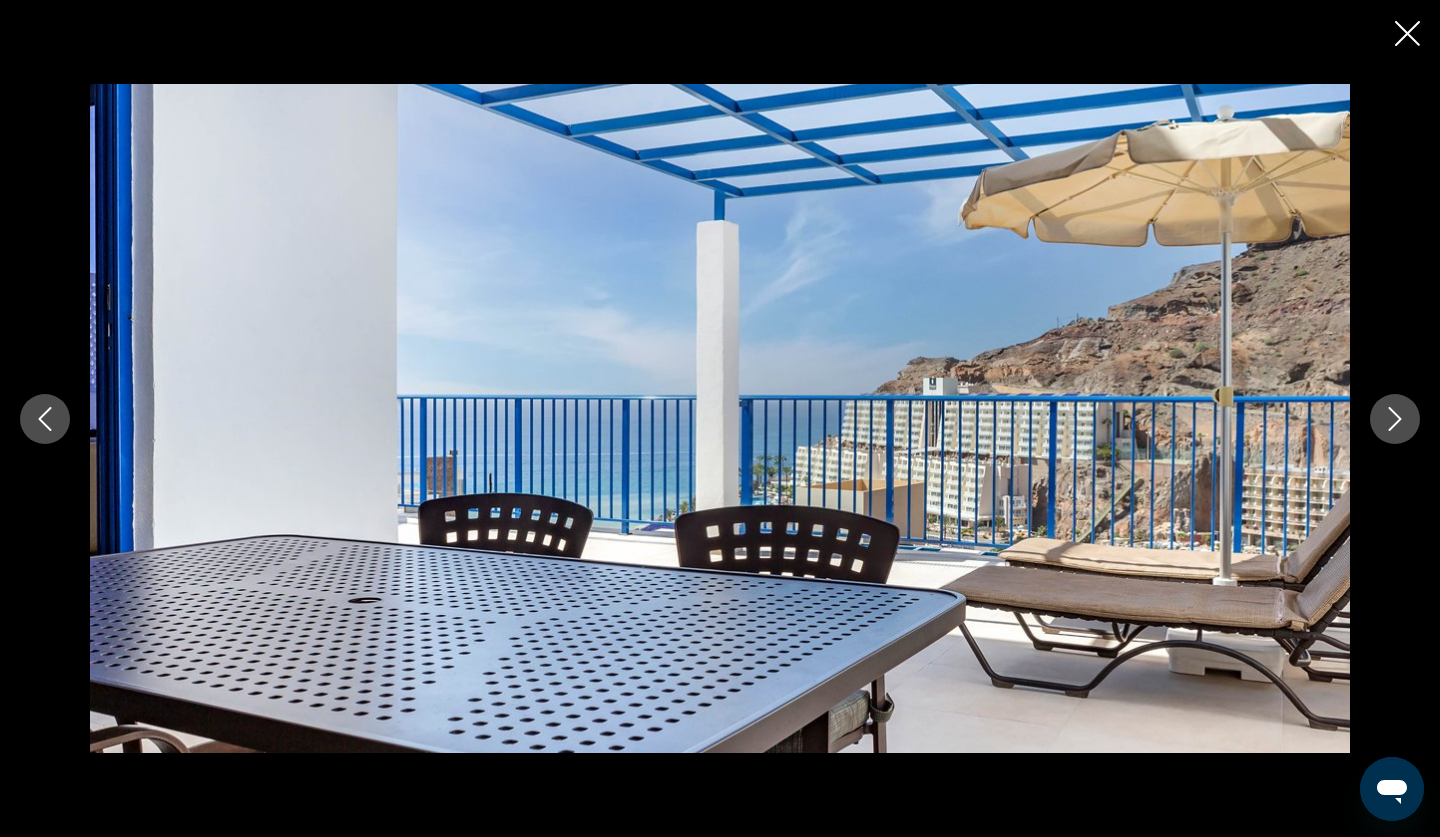 click 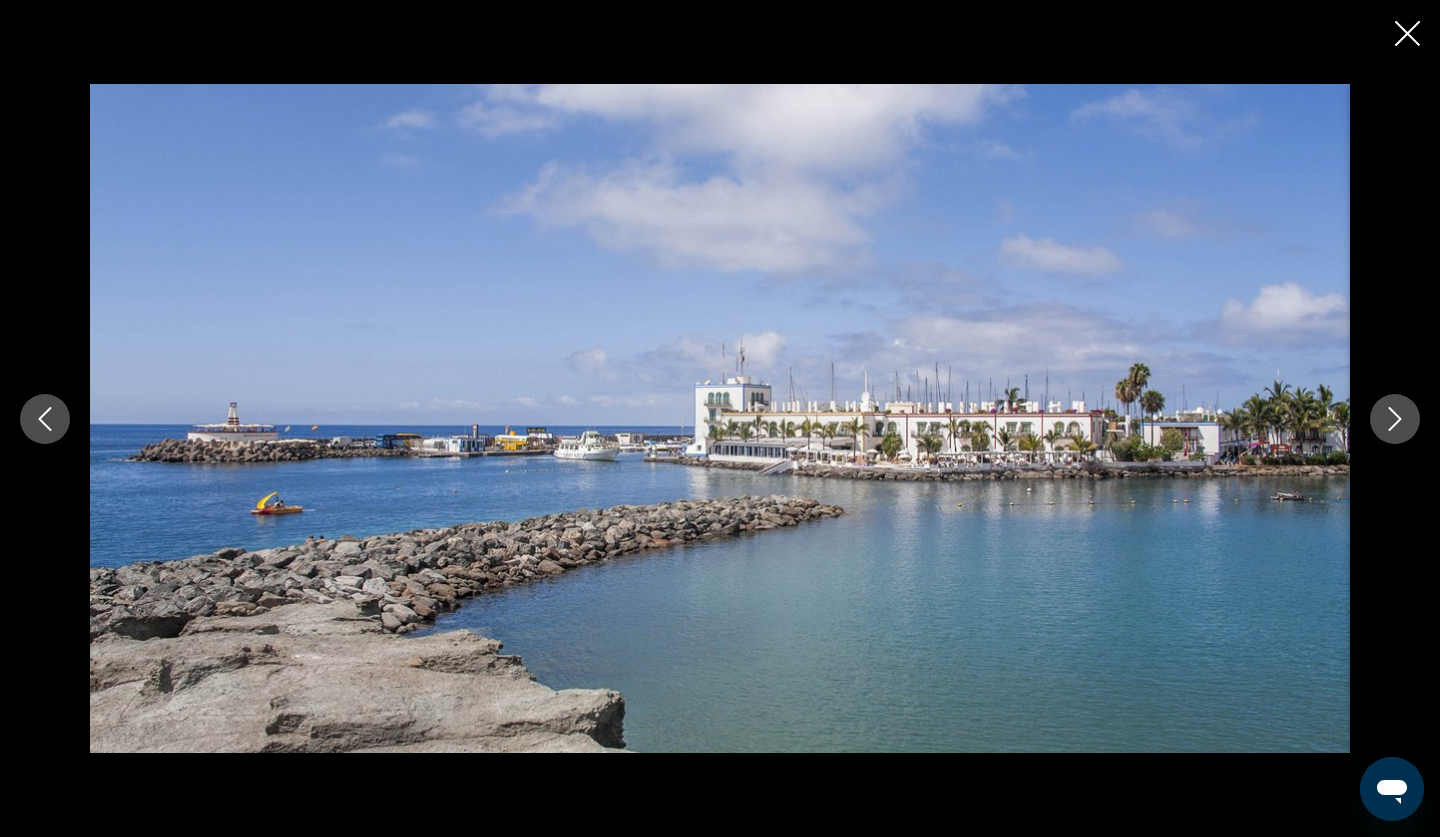 click 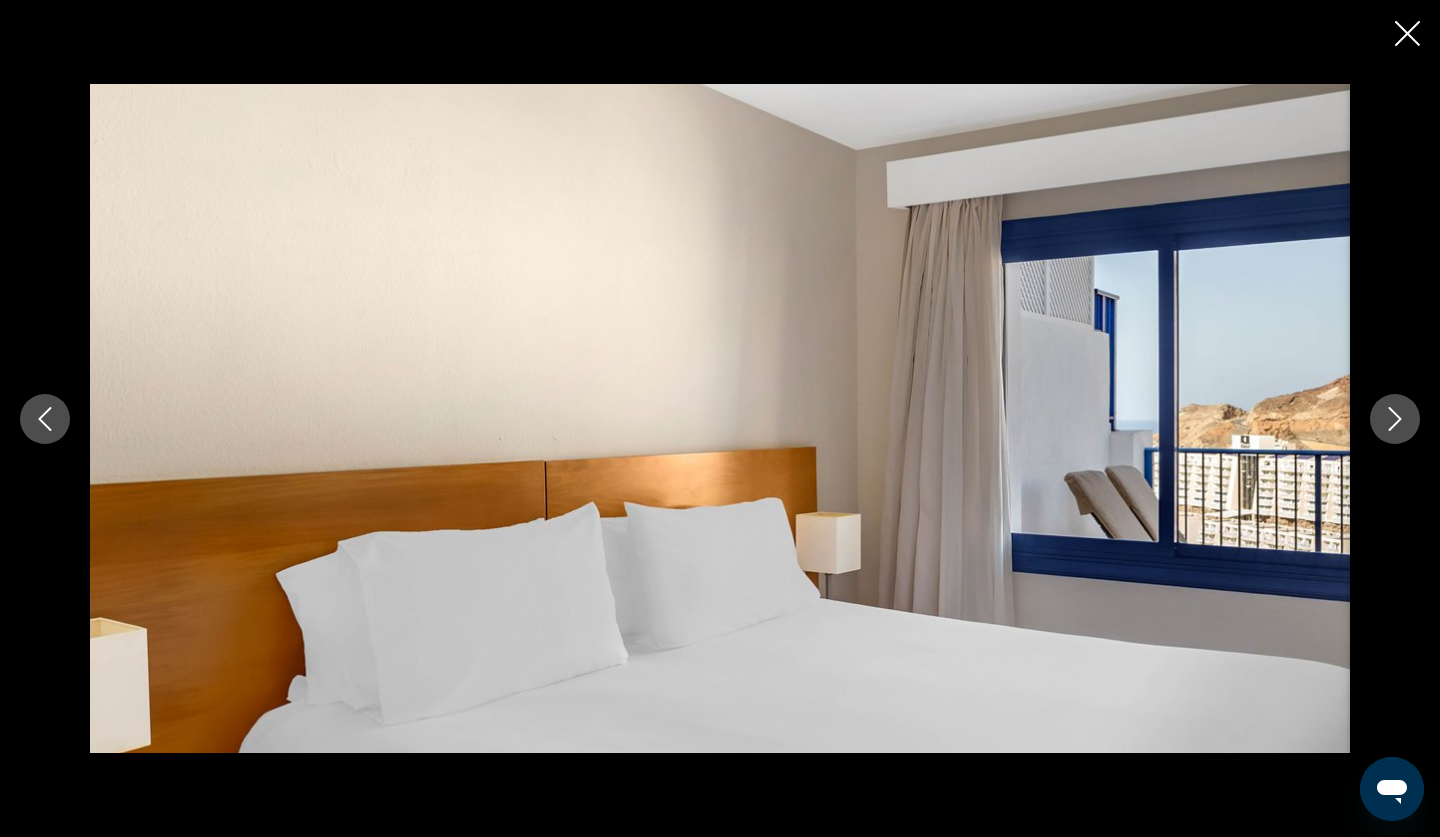 click 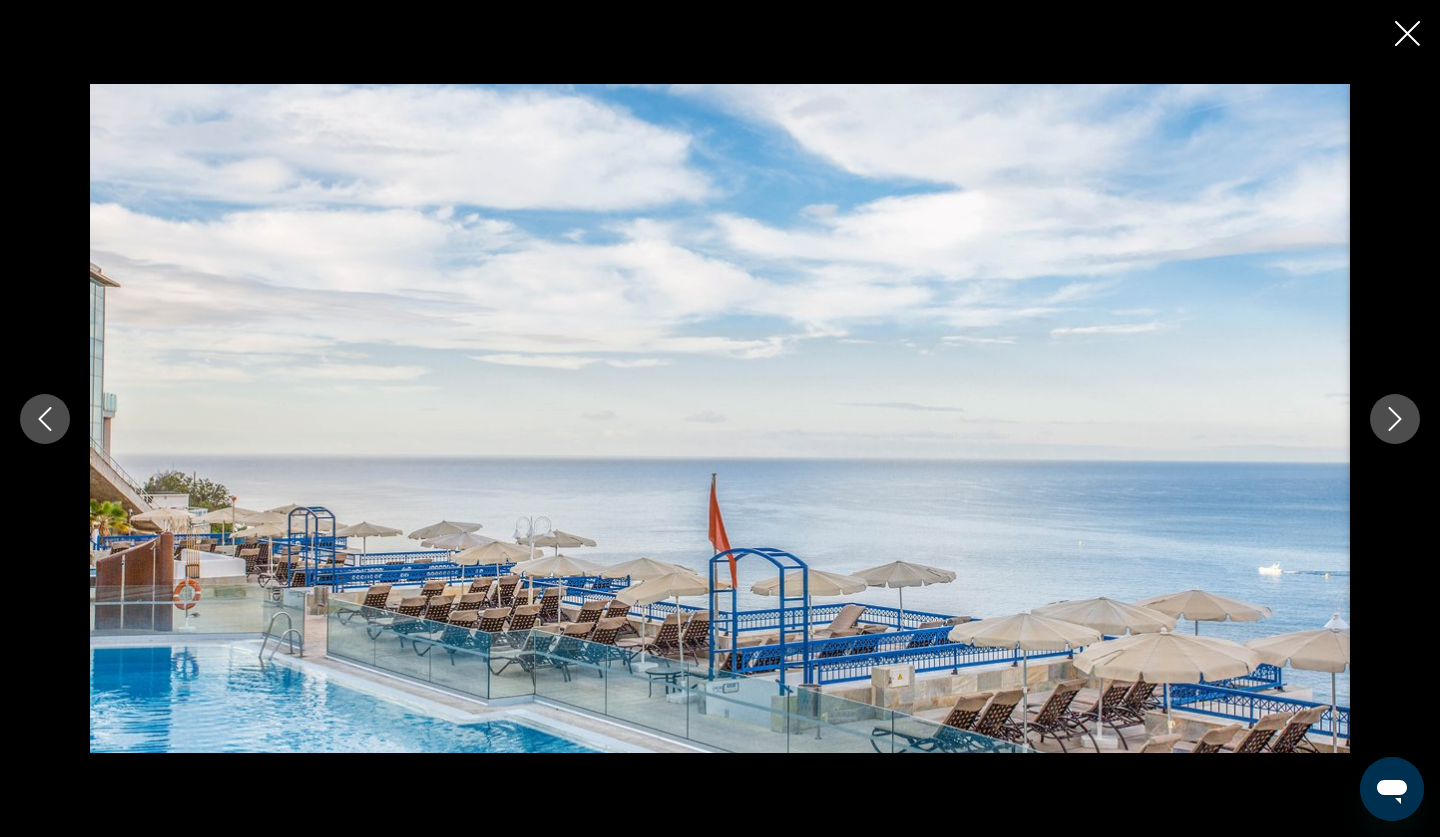 click 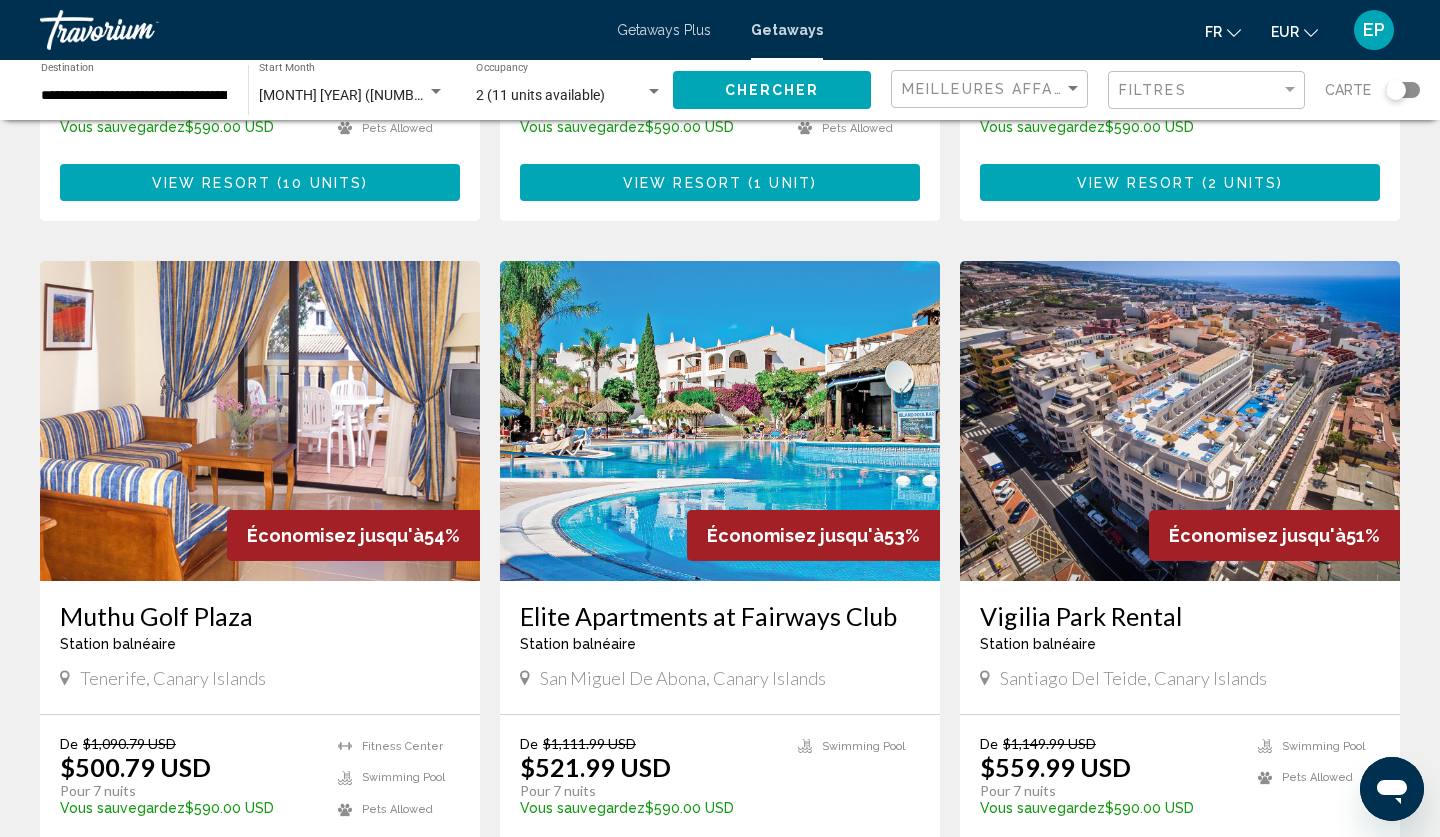 scroll, scrollTop: 637, scrollLeft: 0, axis: vertical 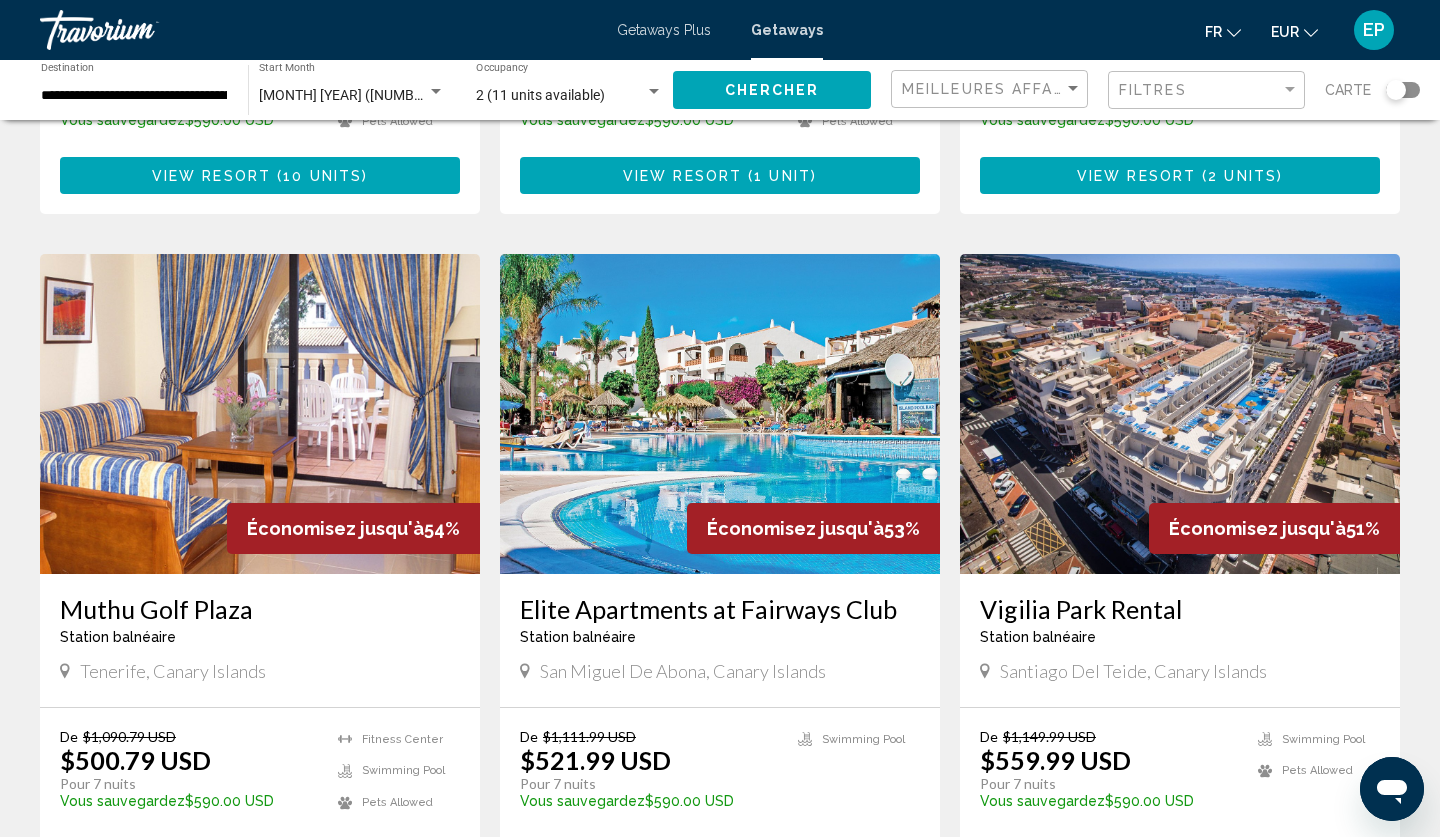 click on "**********" at bounding box center [134, 96] 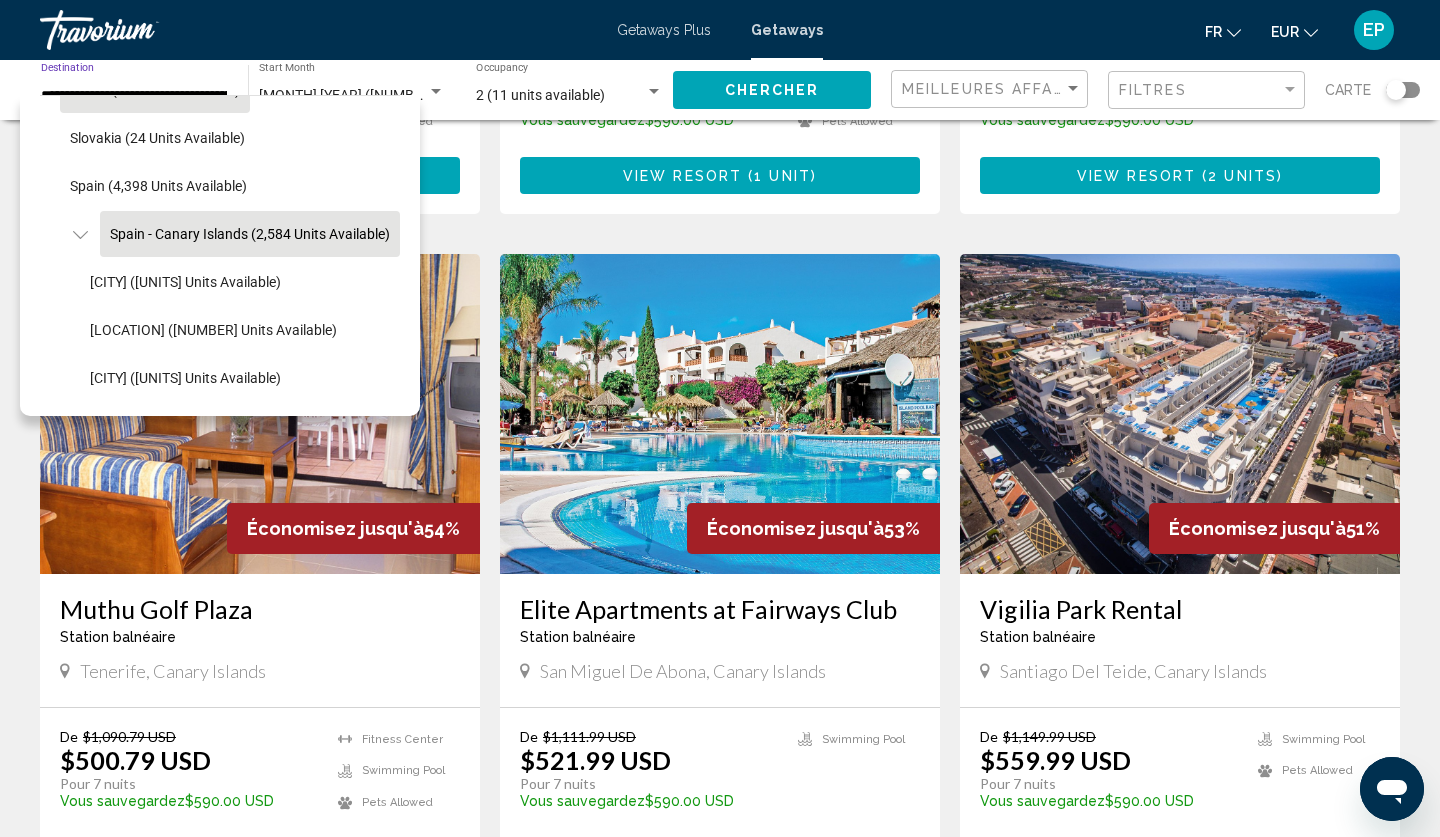 scroll, scrollTop: 1027, scrollLeft: 0, axis: vertical 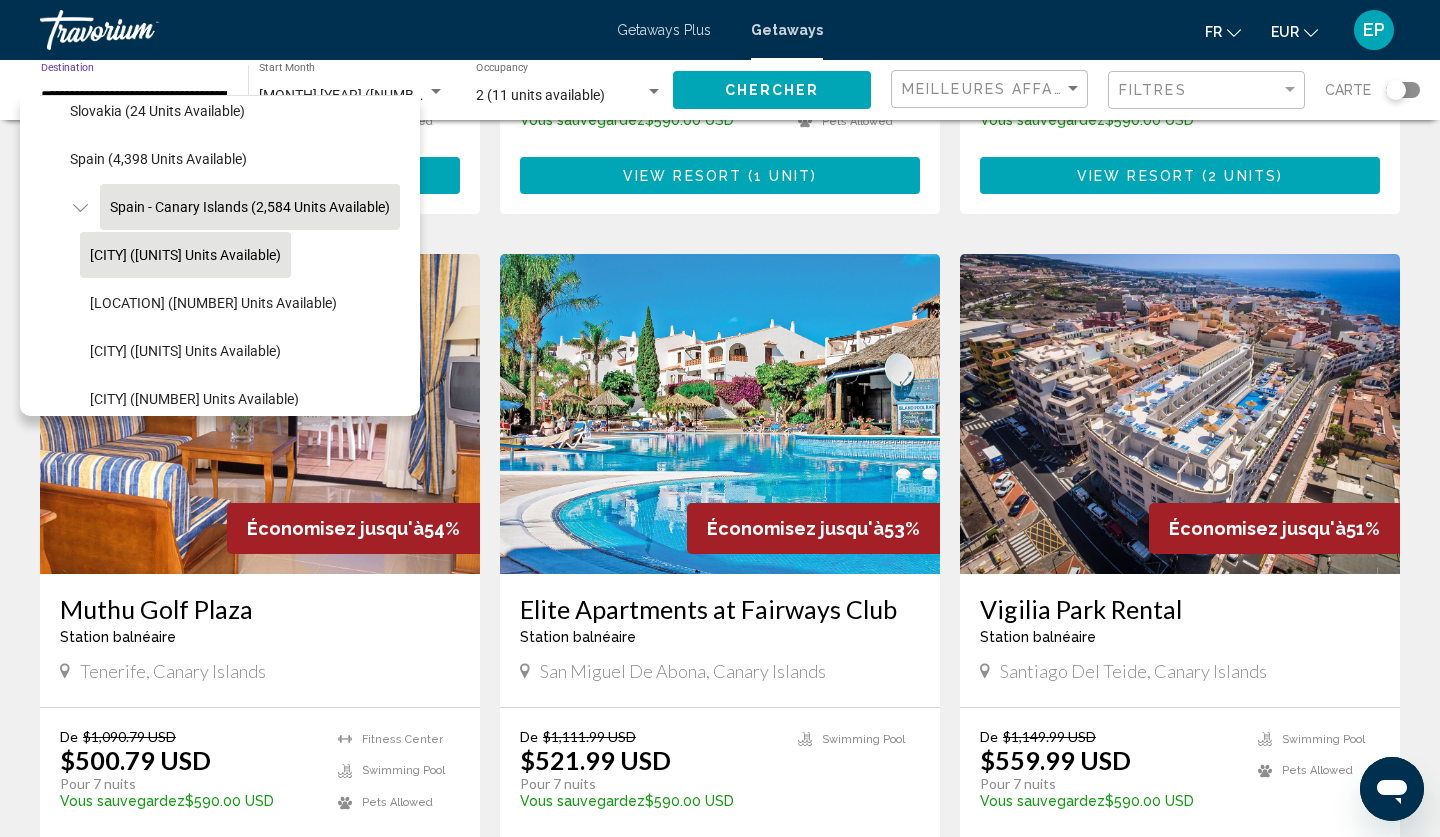 click on "[CITY] ([UNITS] units available)" 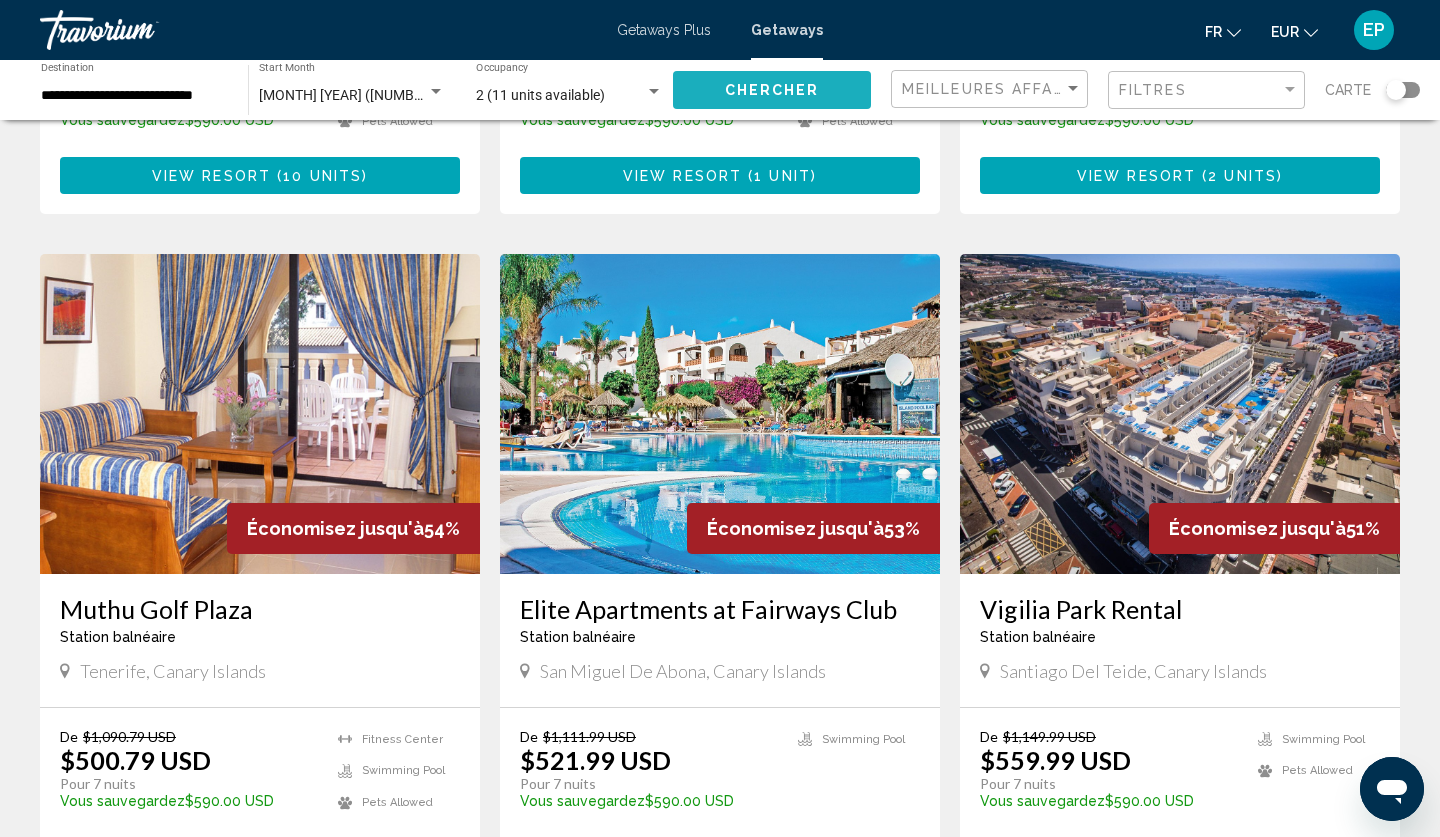 click on "Chercher" 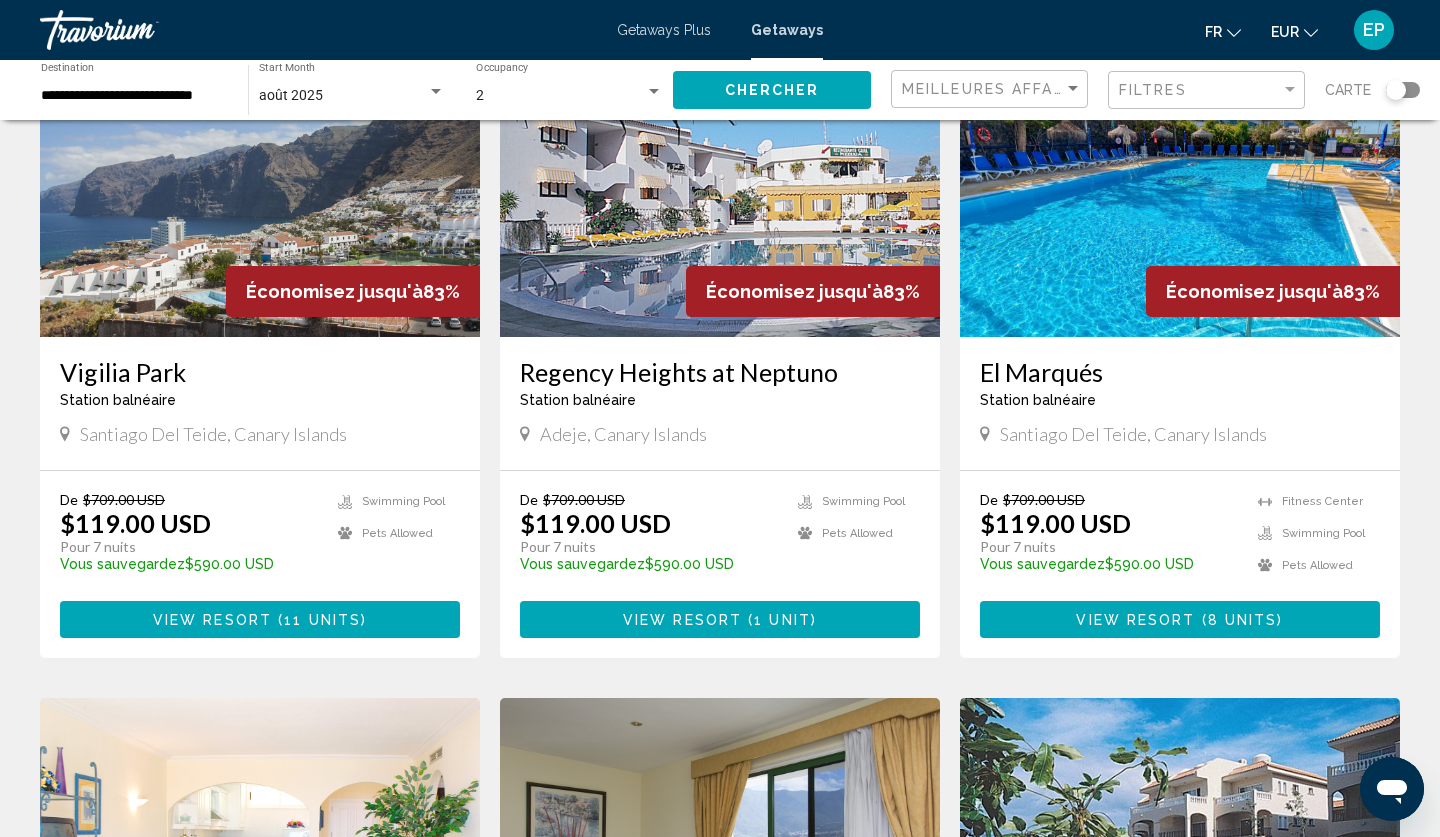 scroll, scrollTop: 0, scrollLeft: 0, axis: both 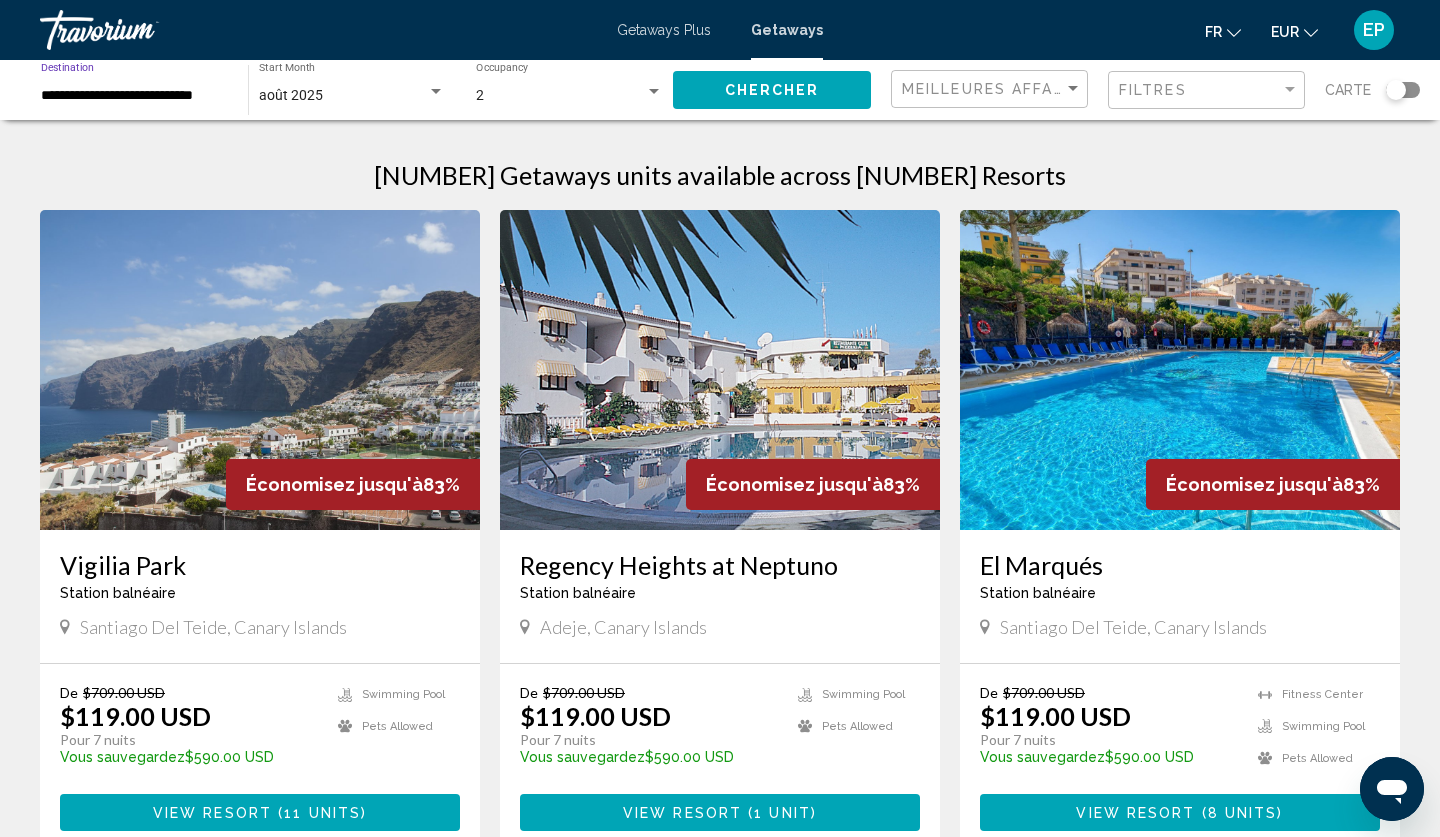 click on "**********" at bounding box center [134, 96] 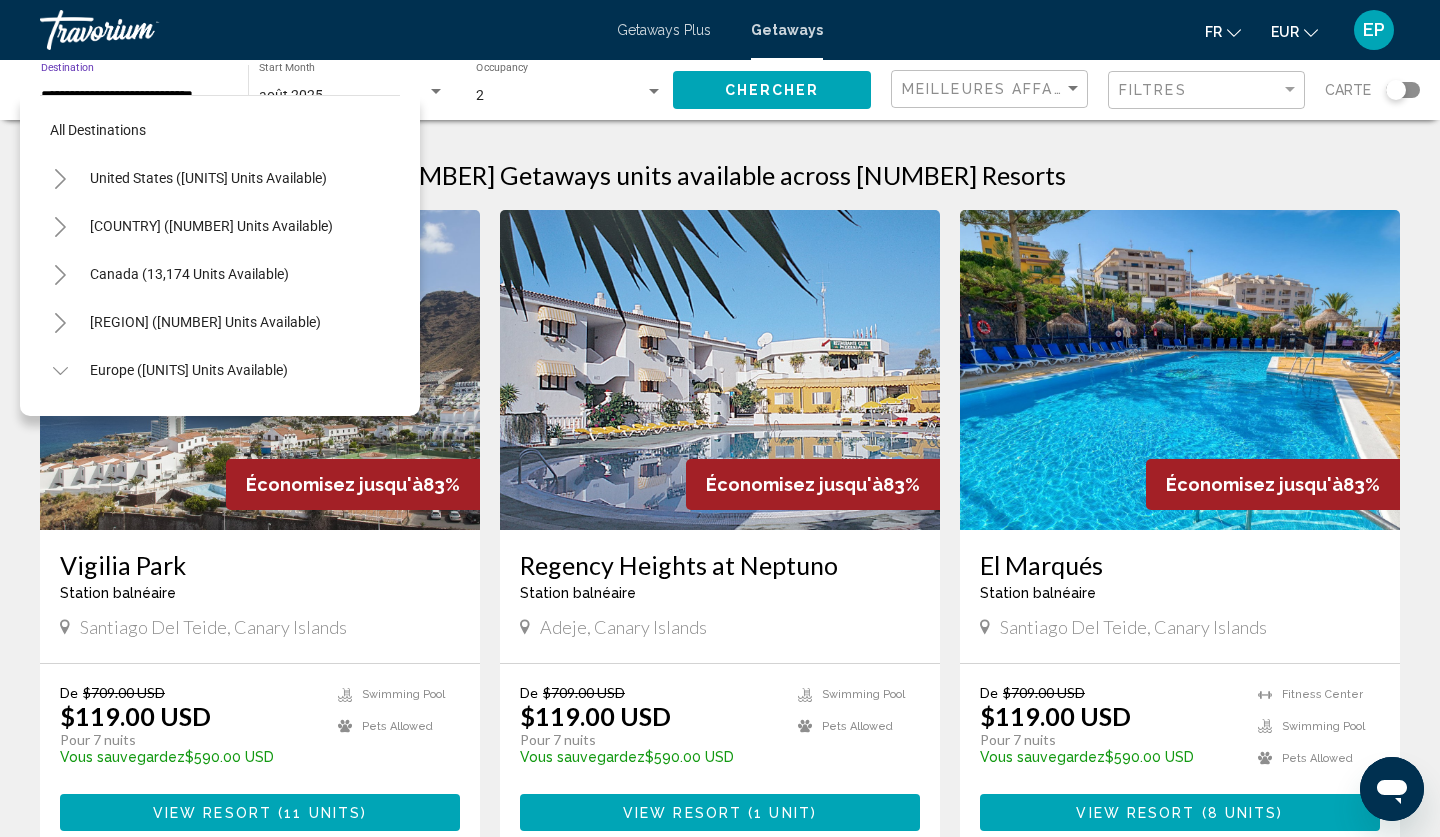 scroll, scrollTop: 1031, scrollLeft: 0, axis: vertical 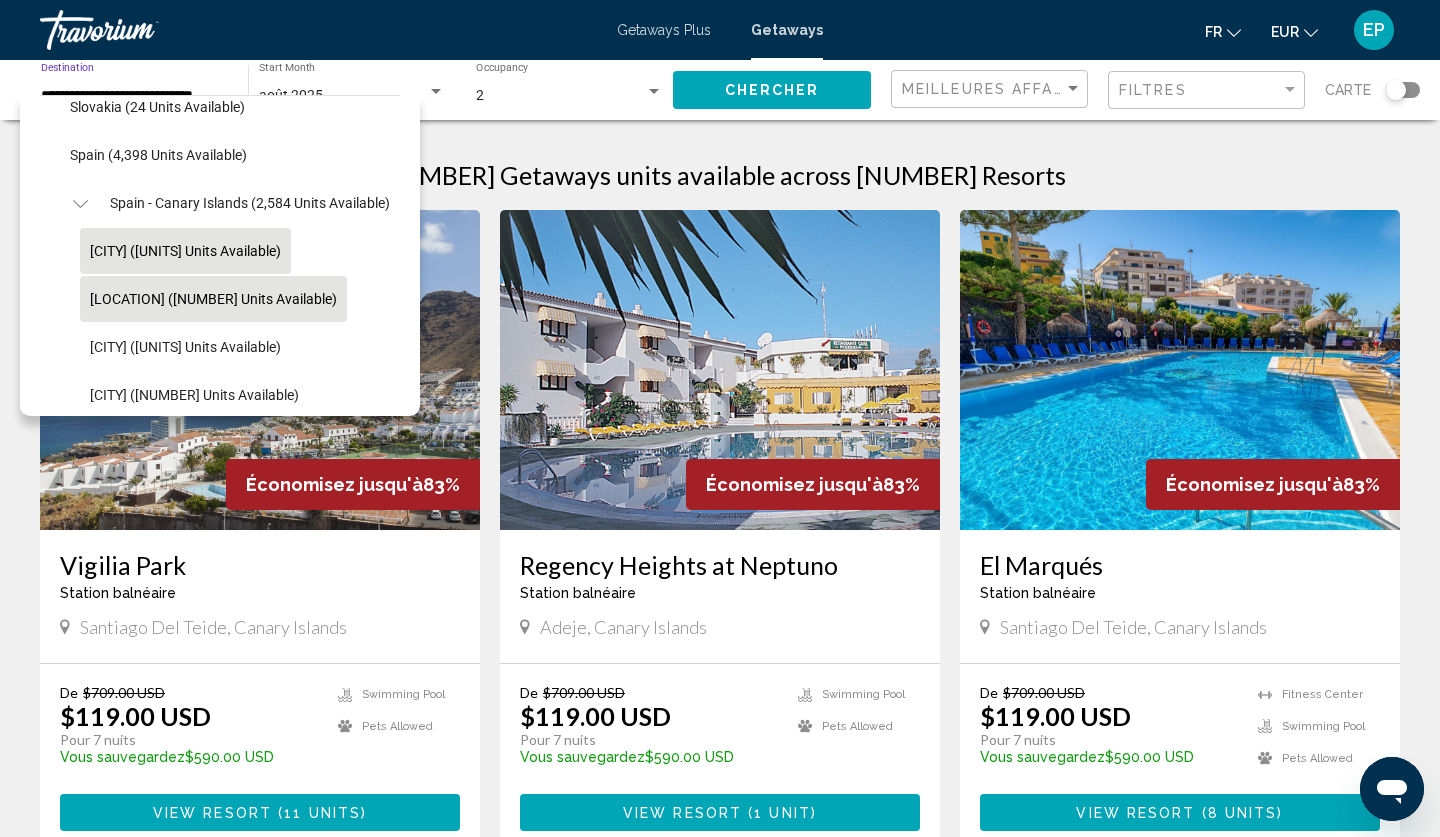 click on "[LOCATION] ([NUMBER] units available)" 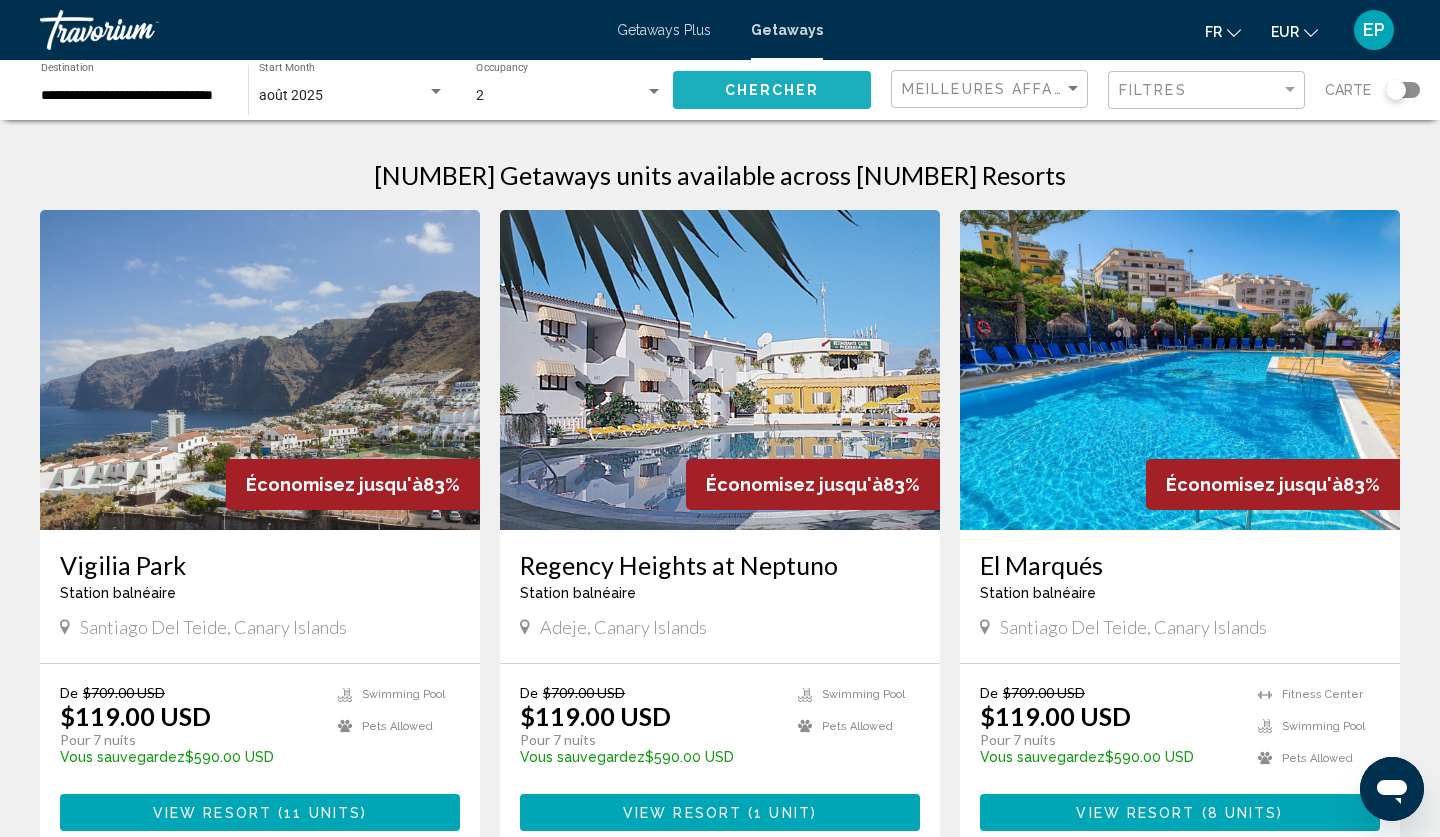click on "Chercher" 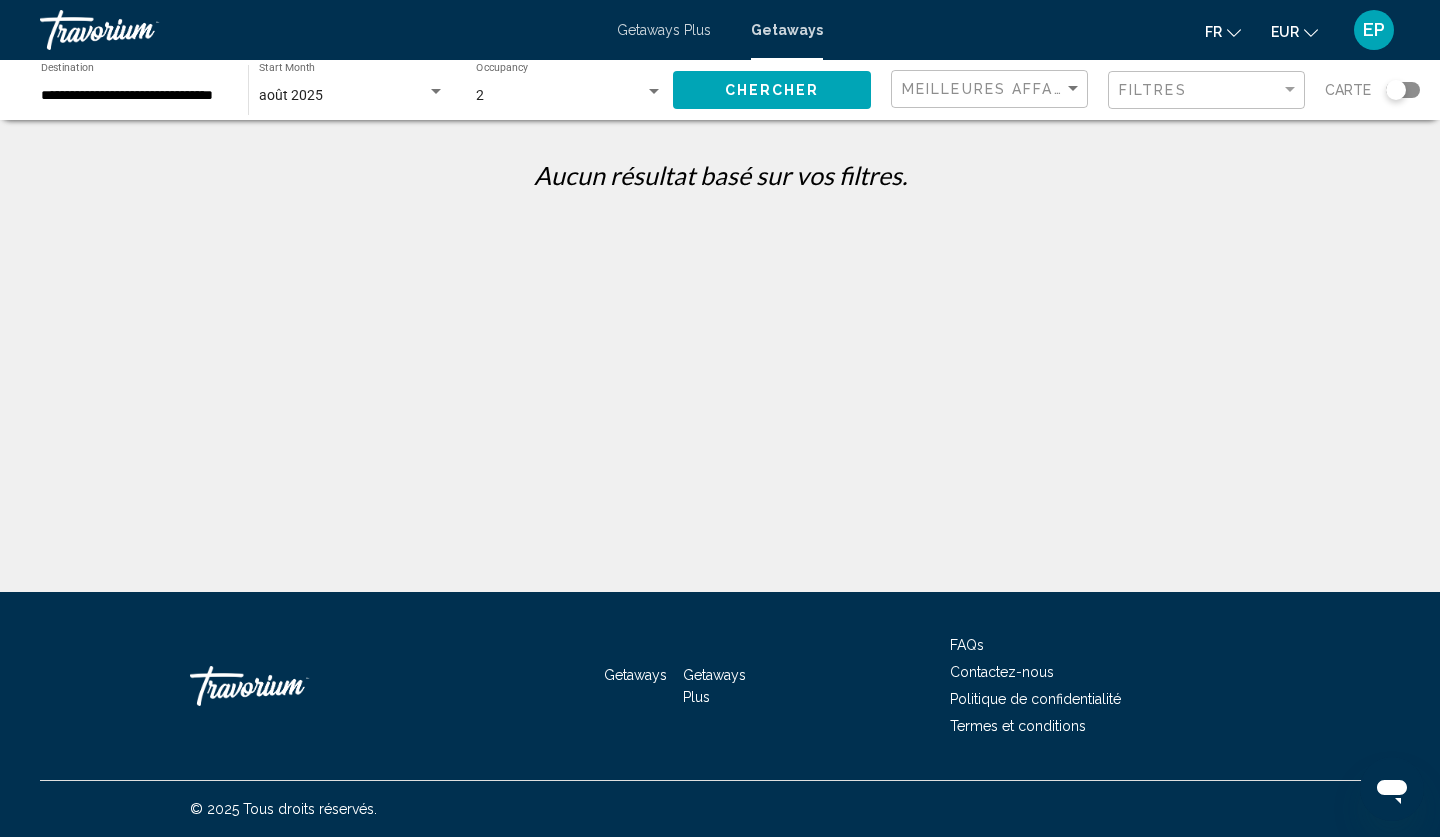 scroll, scrollTop: 0, scrollLeft: 0, axis: both 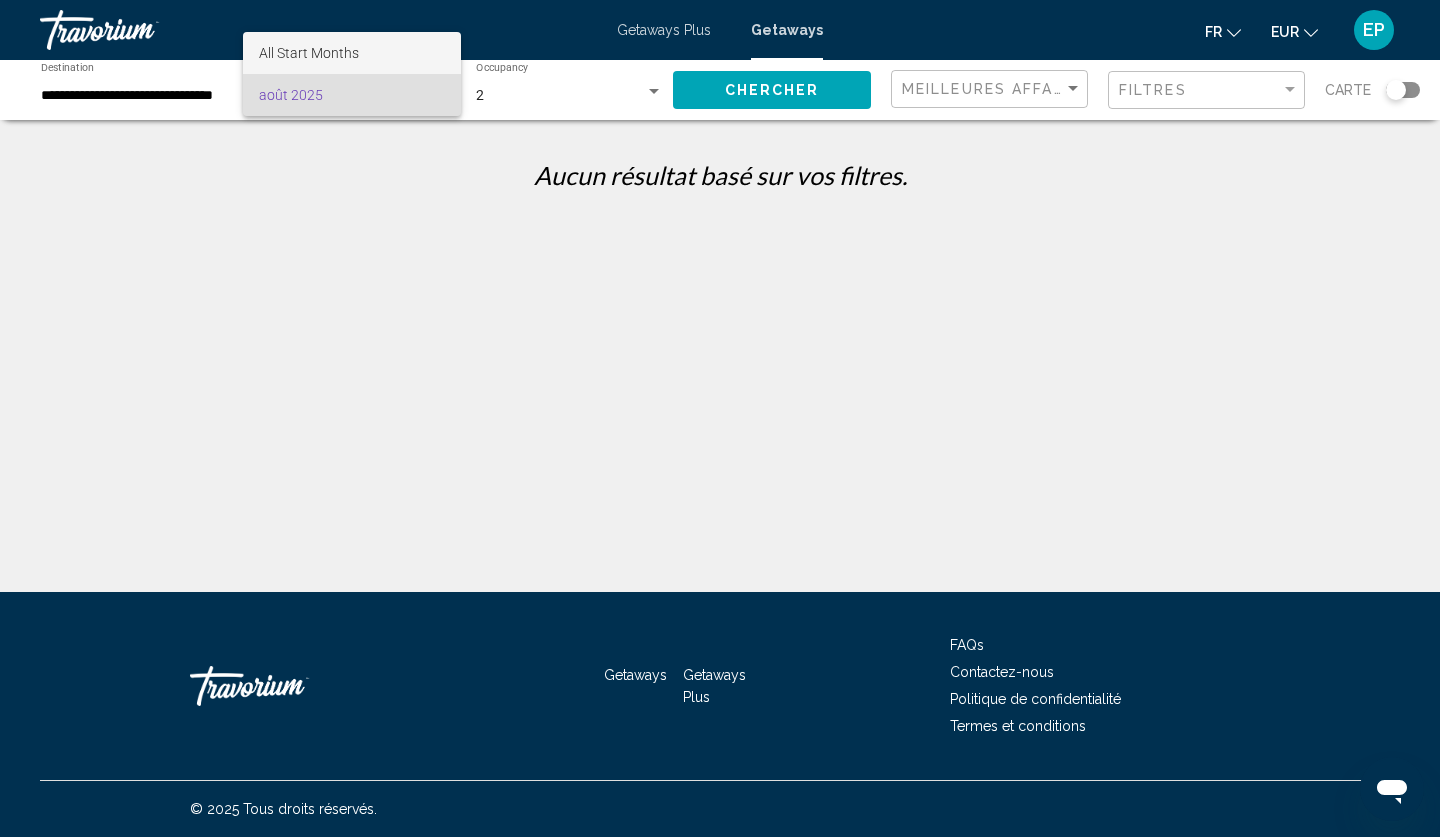 click on "All Start Months" at bounding box center [352, 53] 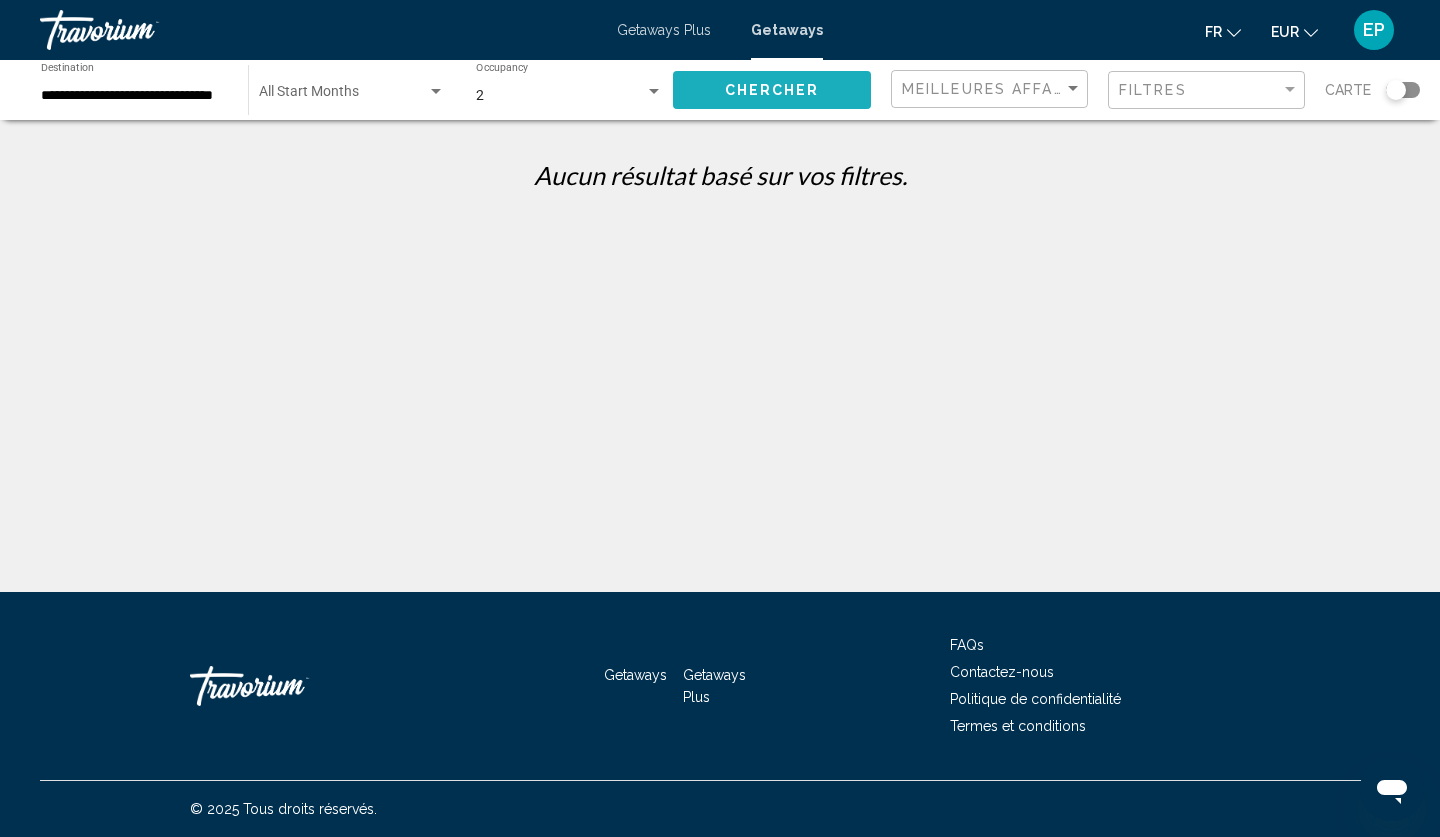 click on "Chercher" 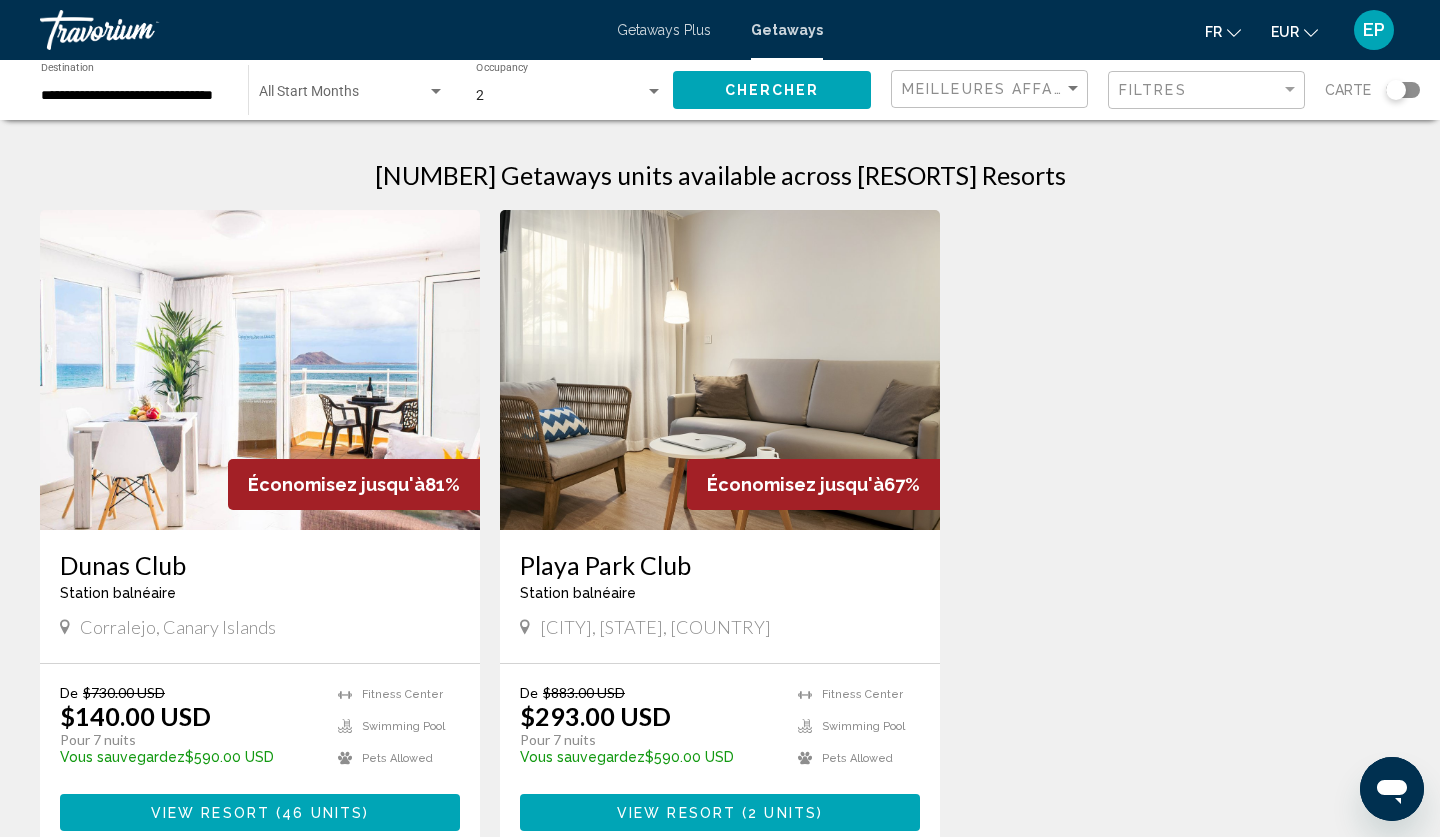 click at bounding box center (260, 370) 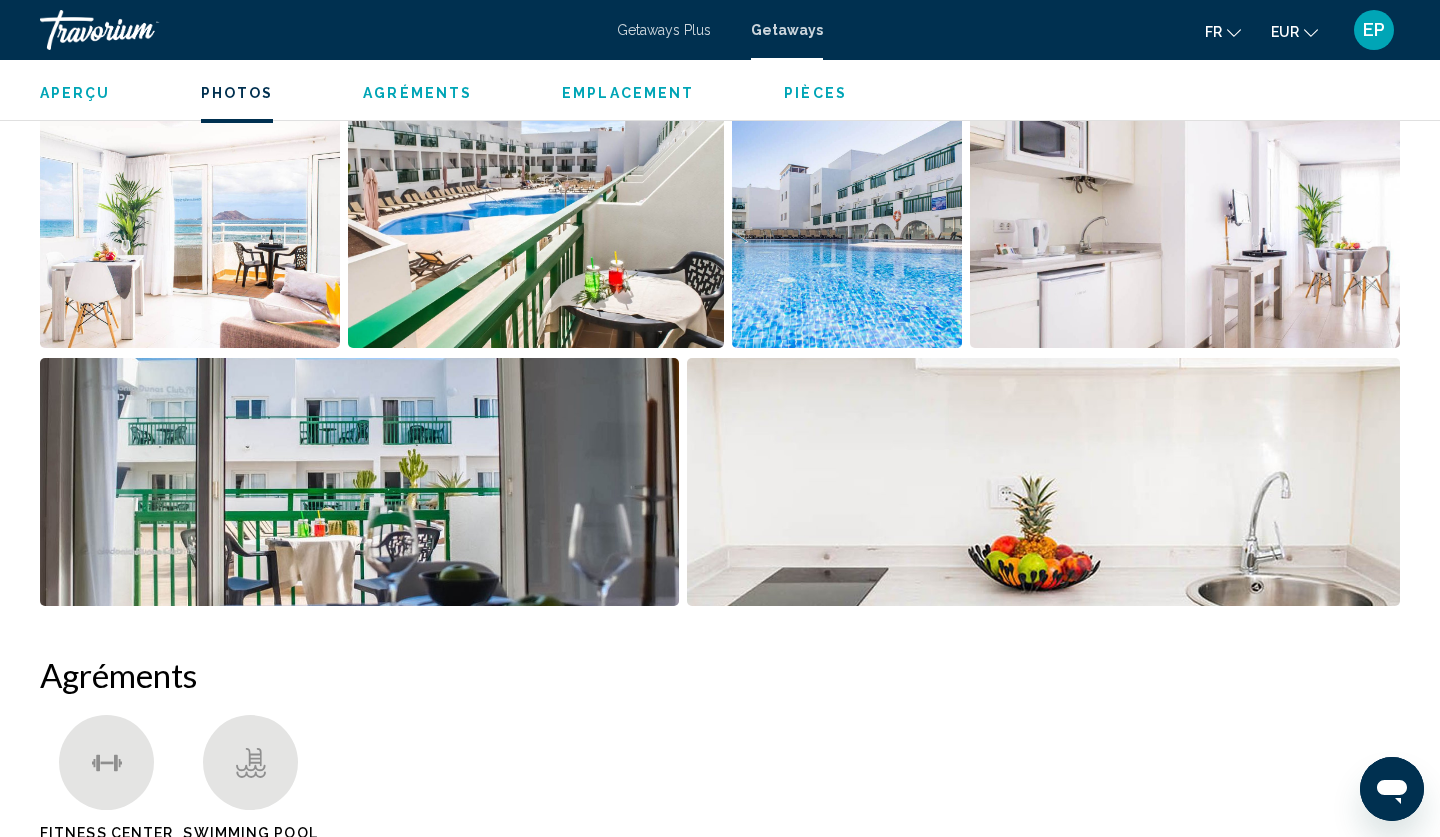 scroll, scrollTop: 1006, scrollLeft: 0, axis: vertical 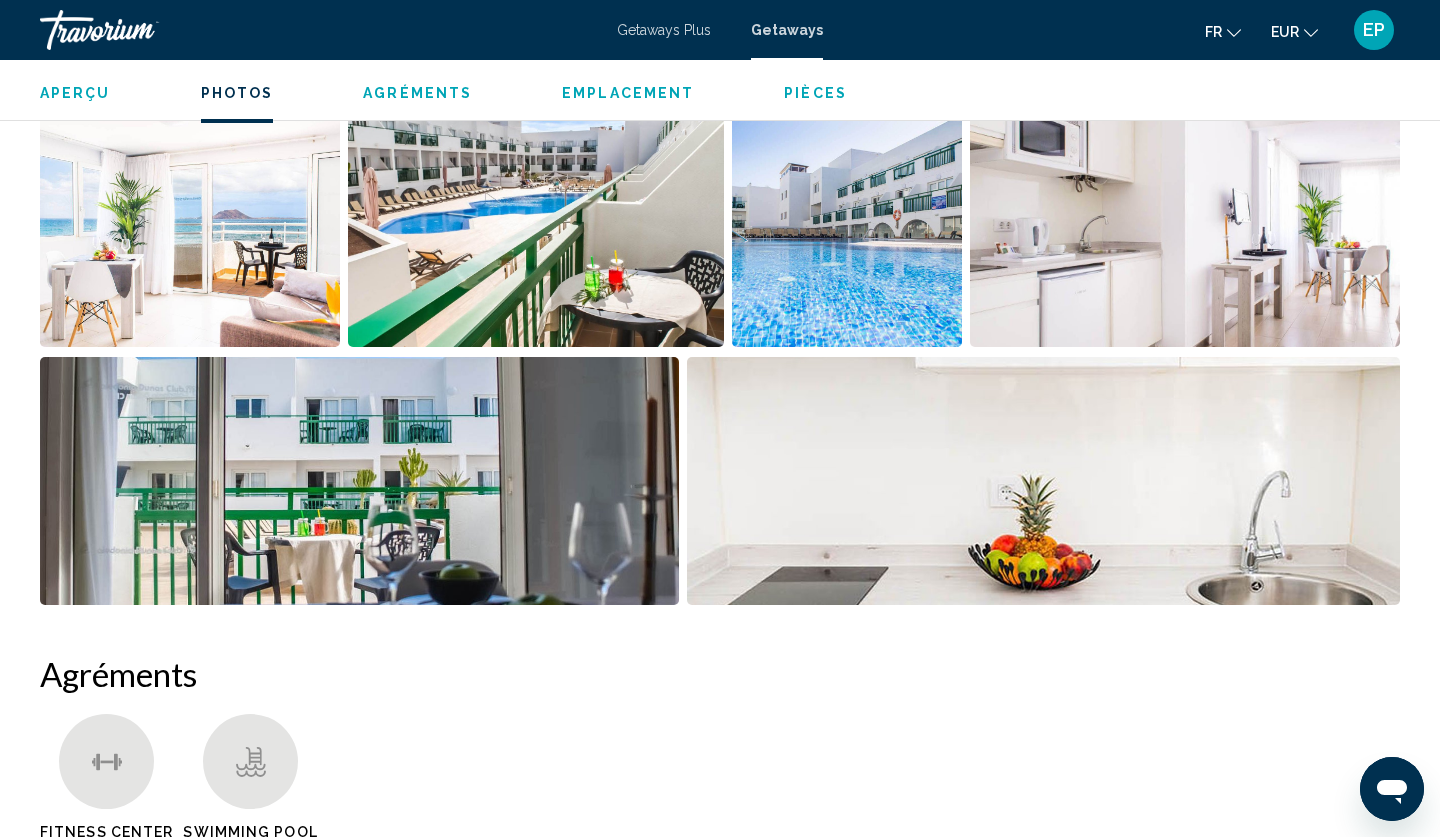 click at bounding box center (190, 223) 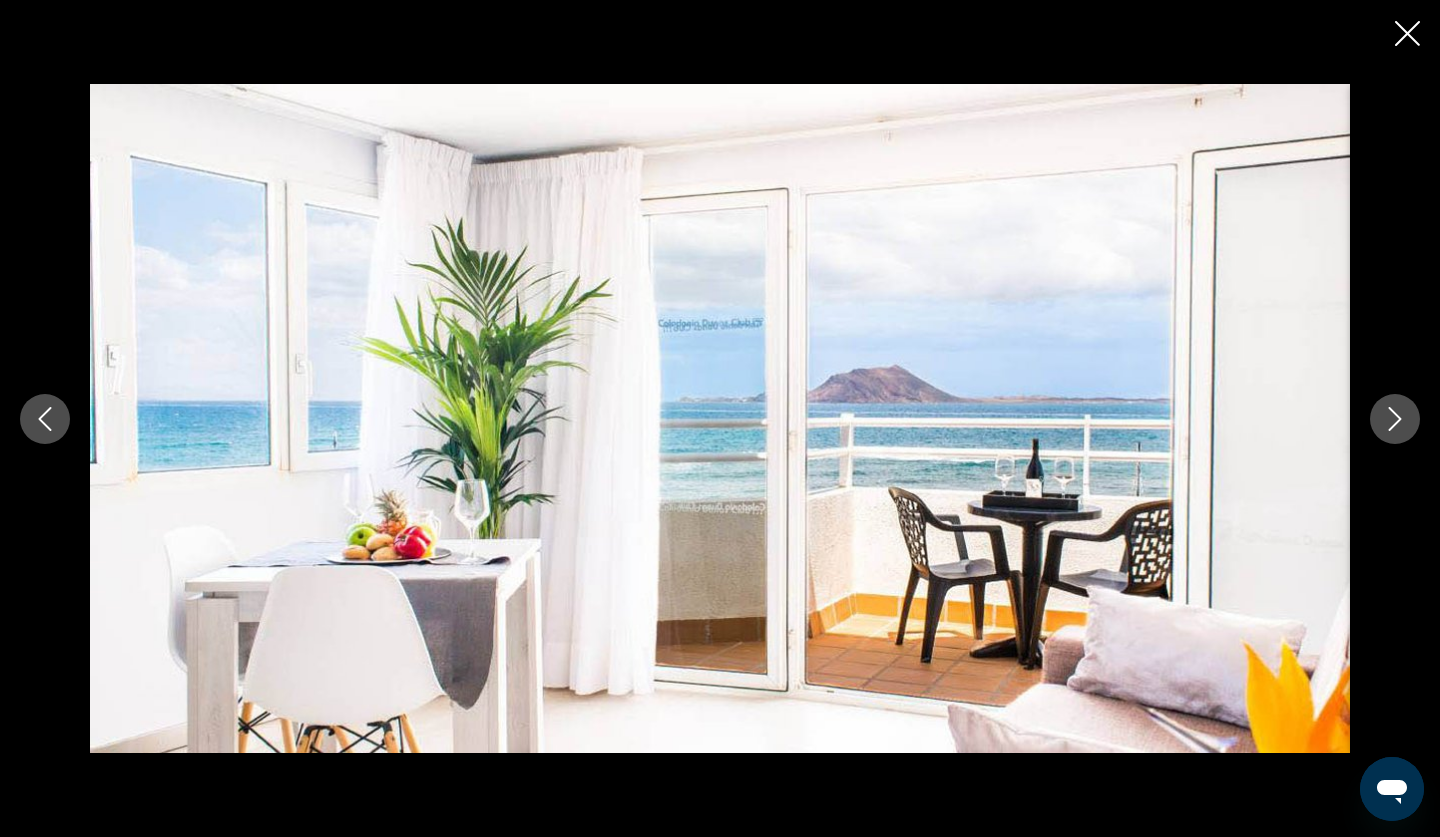 click 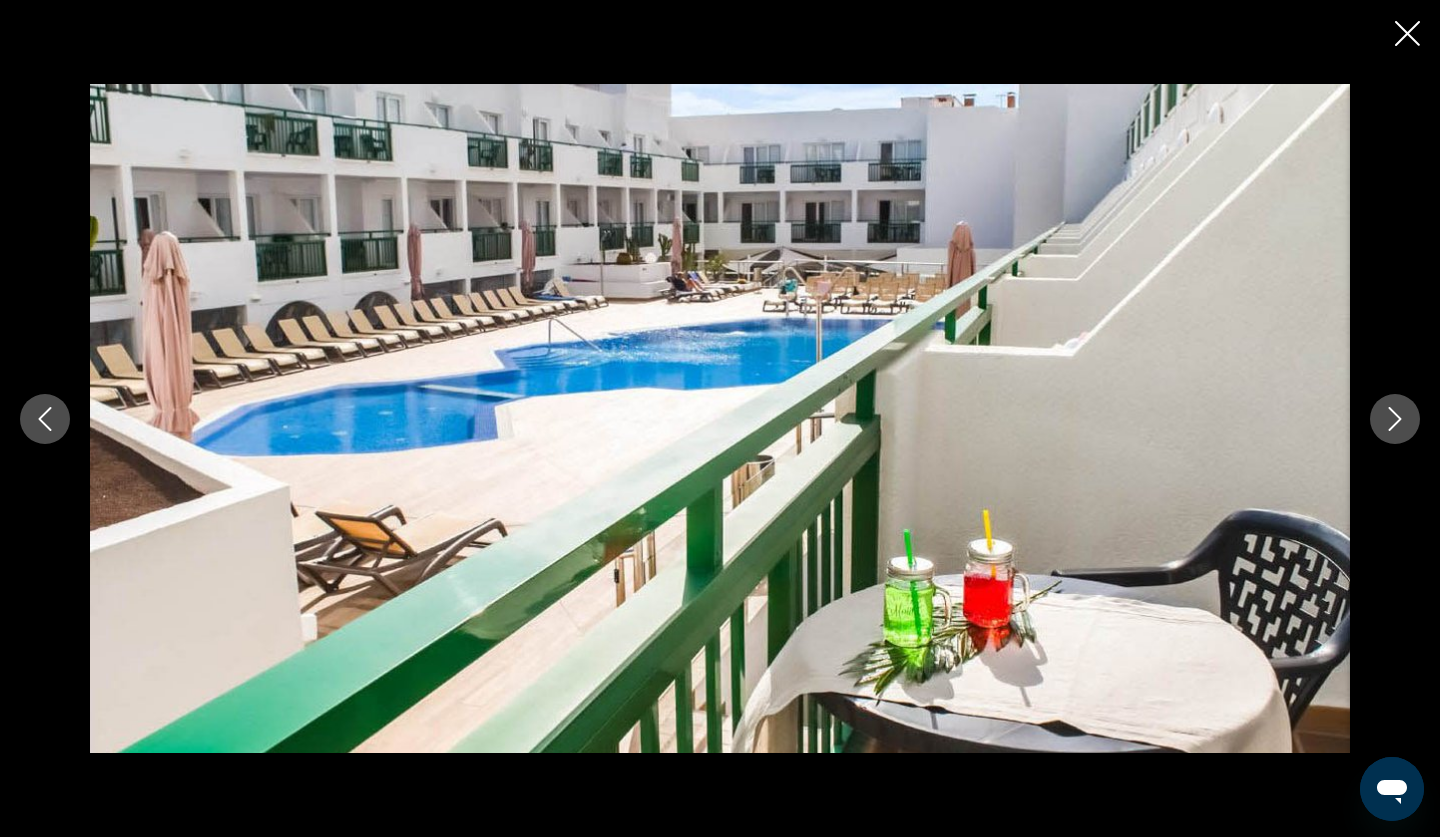 click 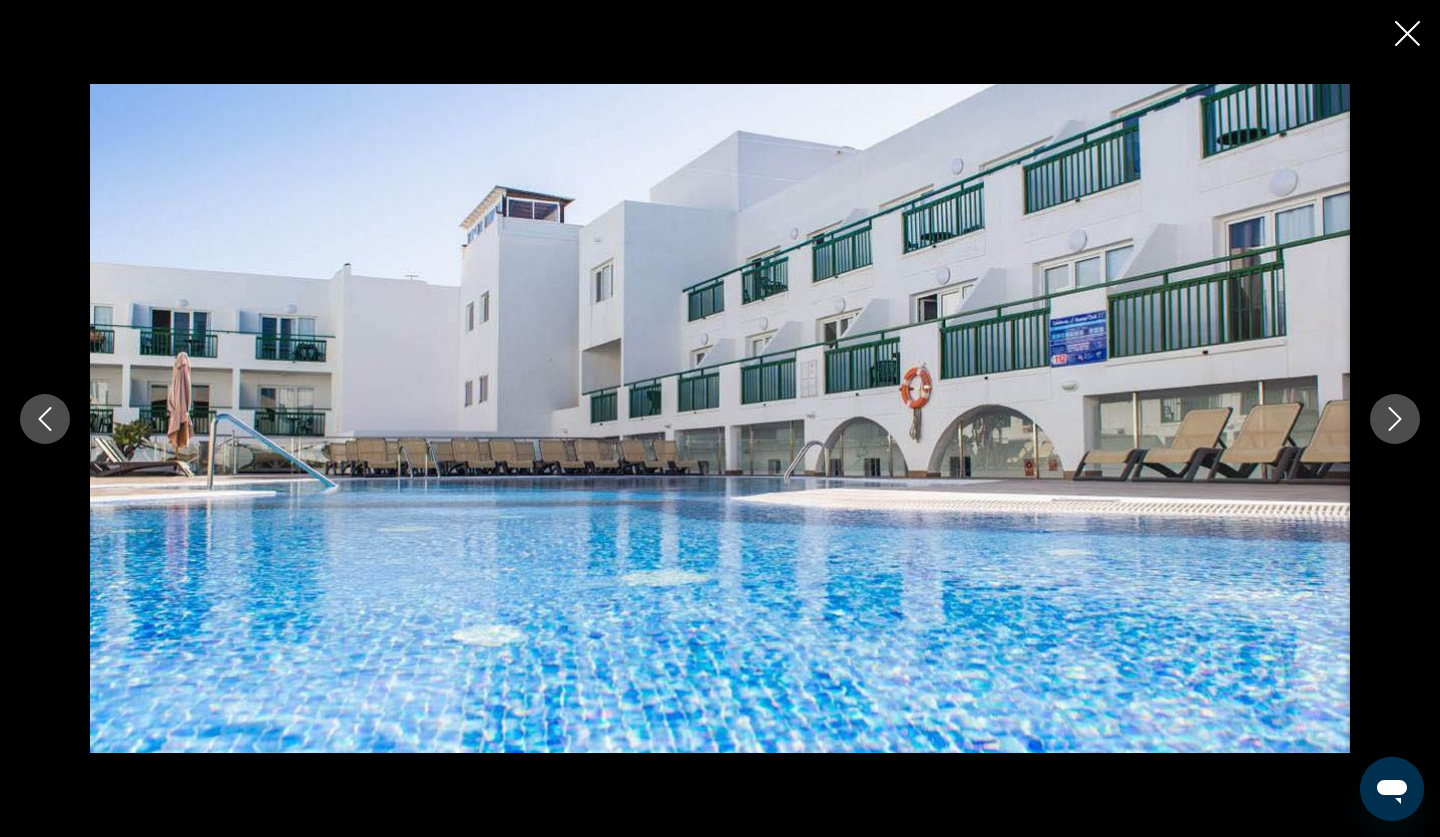 click 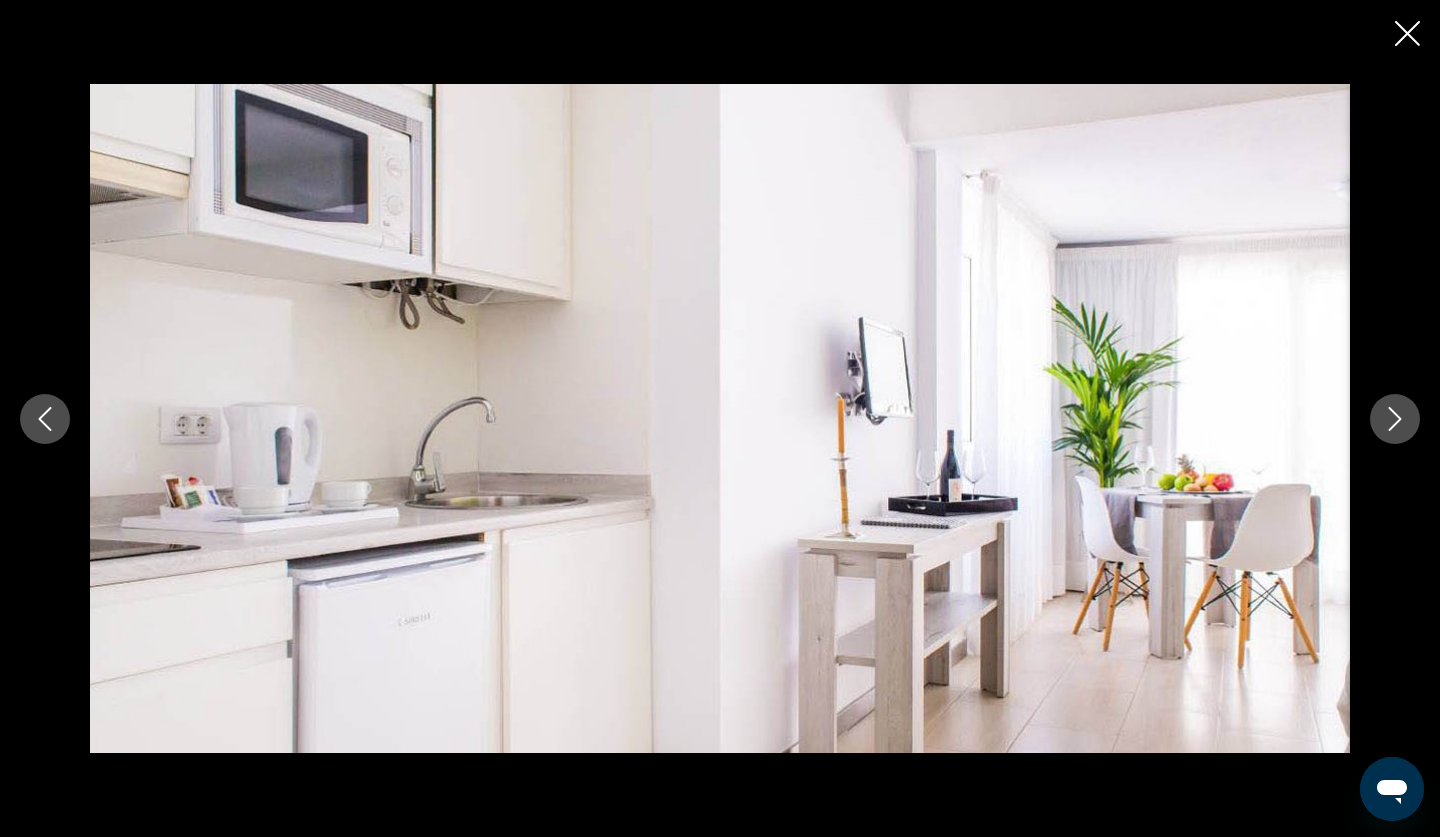 click 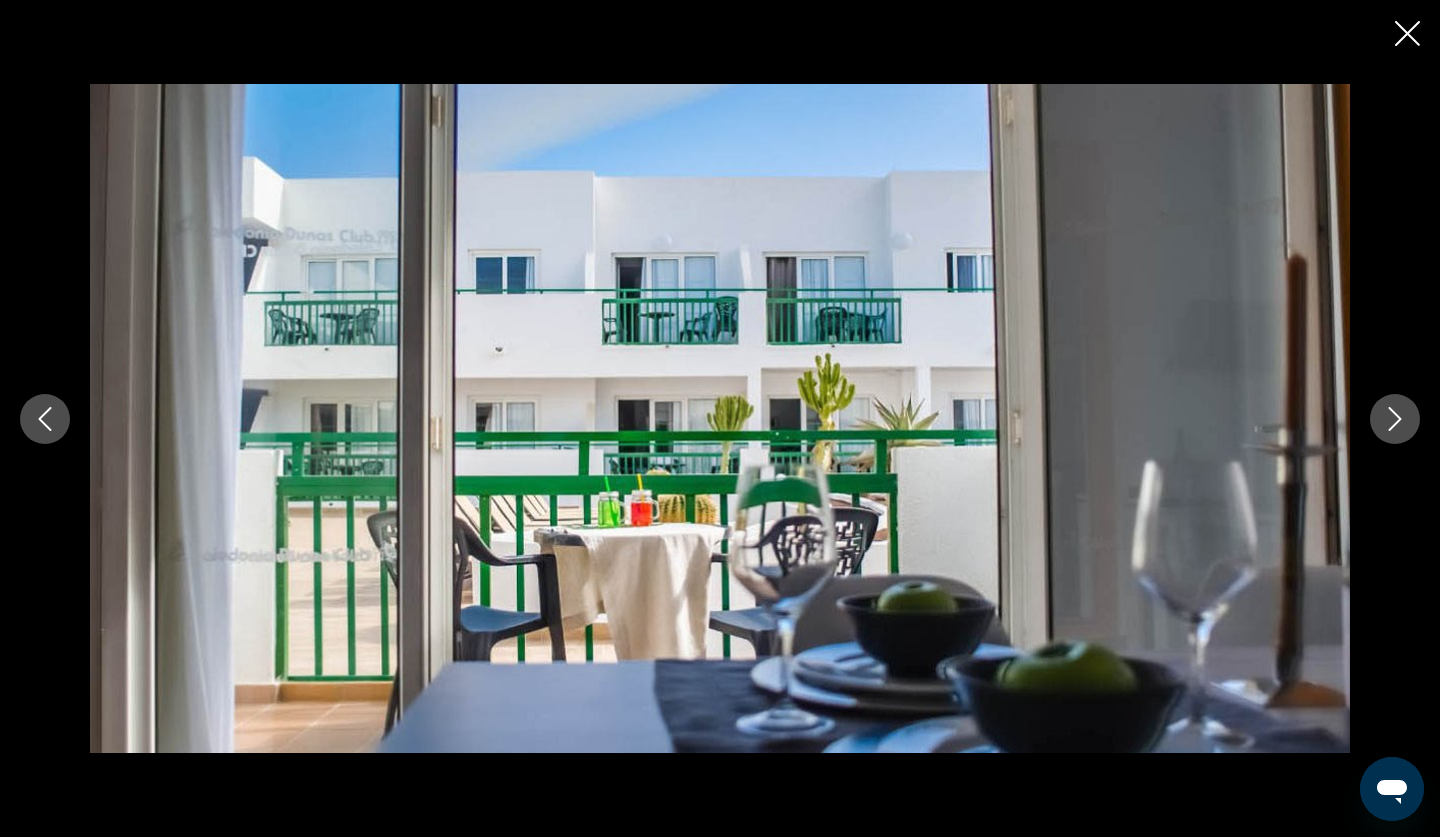 click 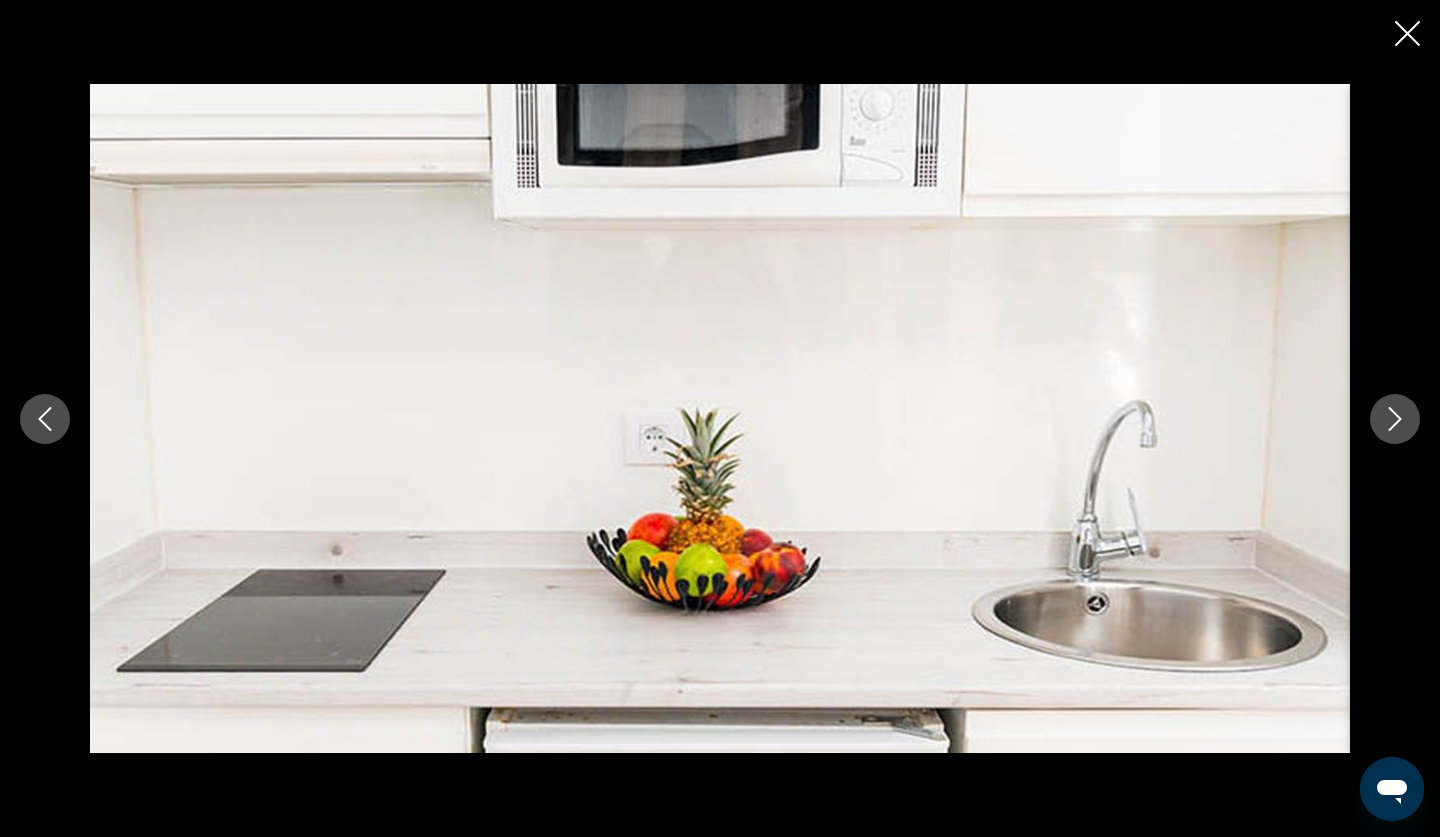 click 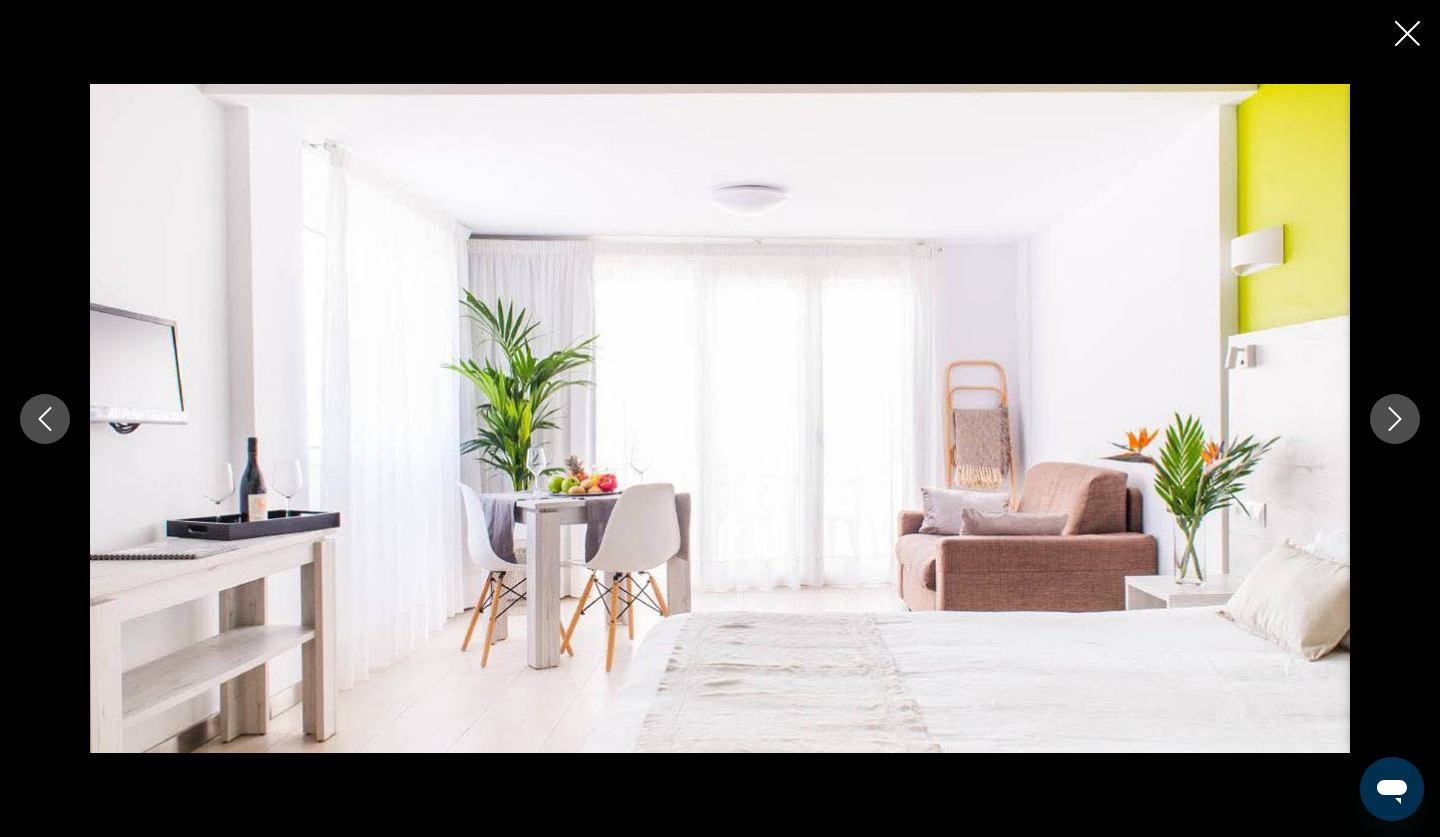 click 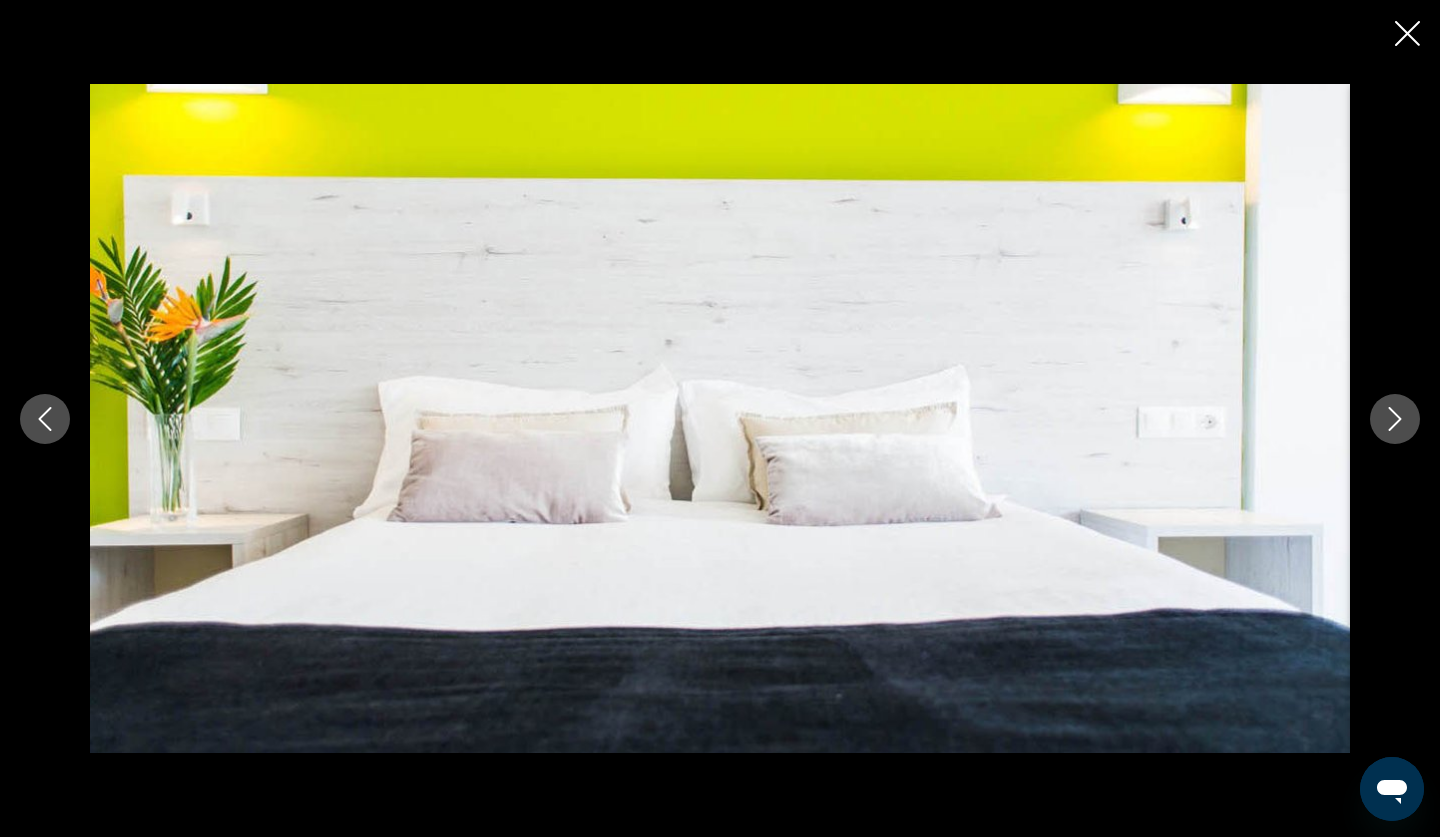 click 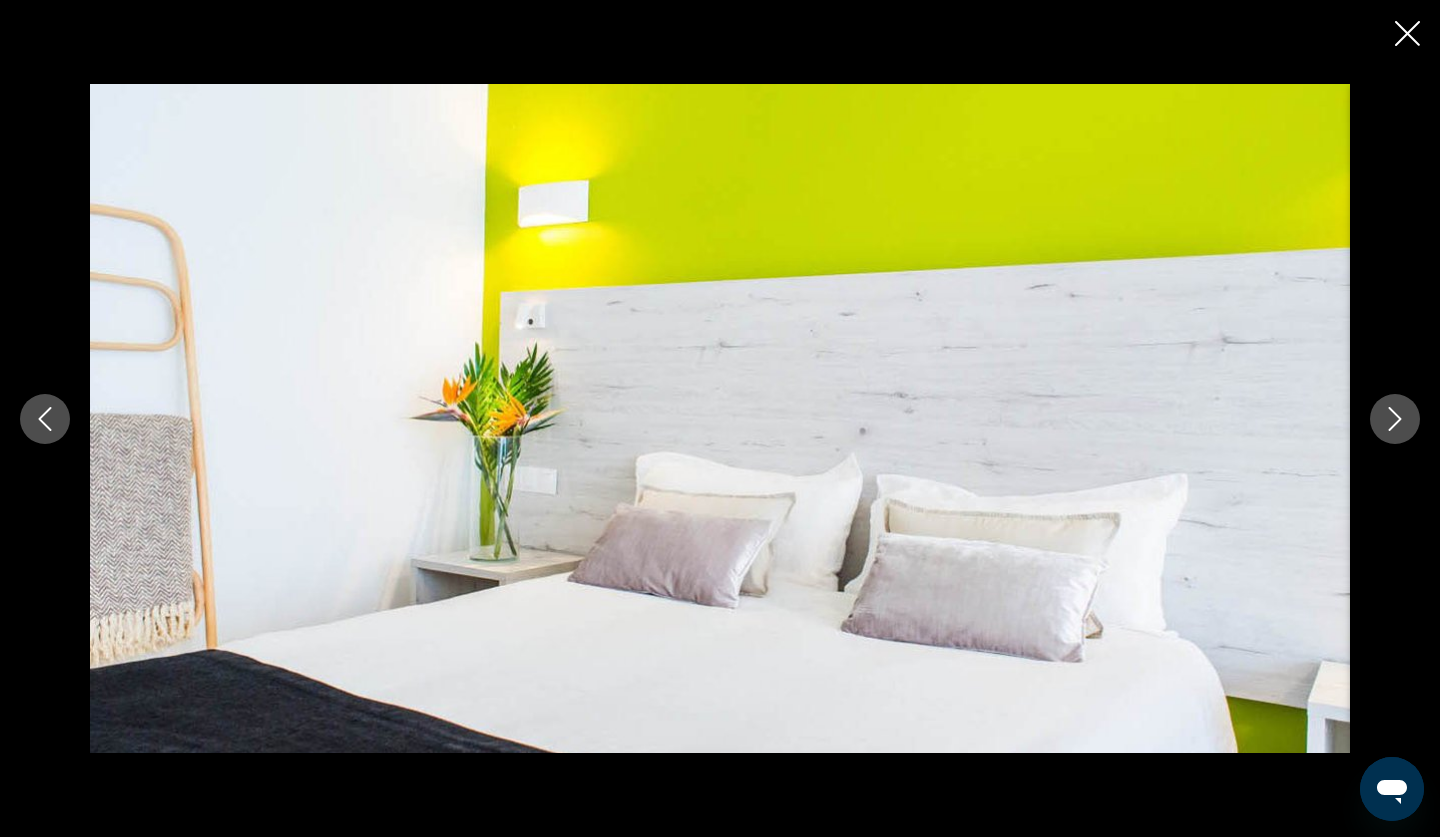 click 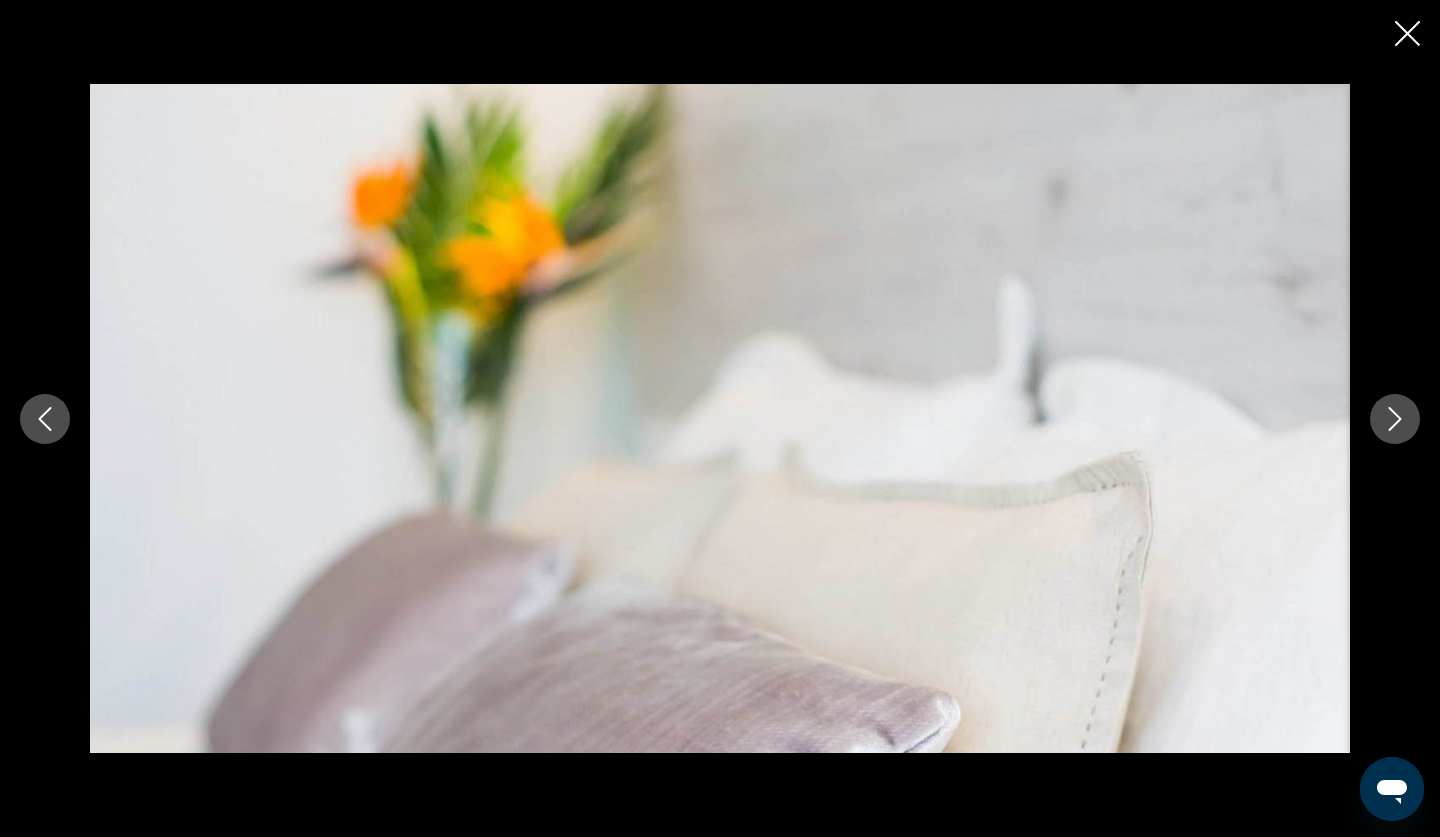 click 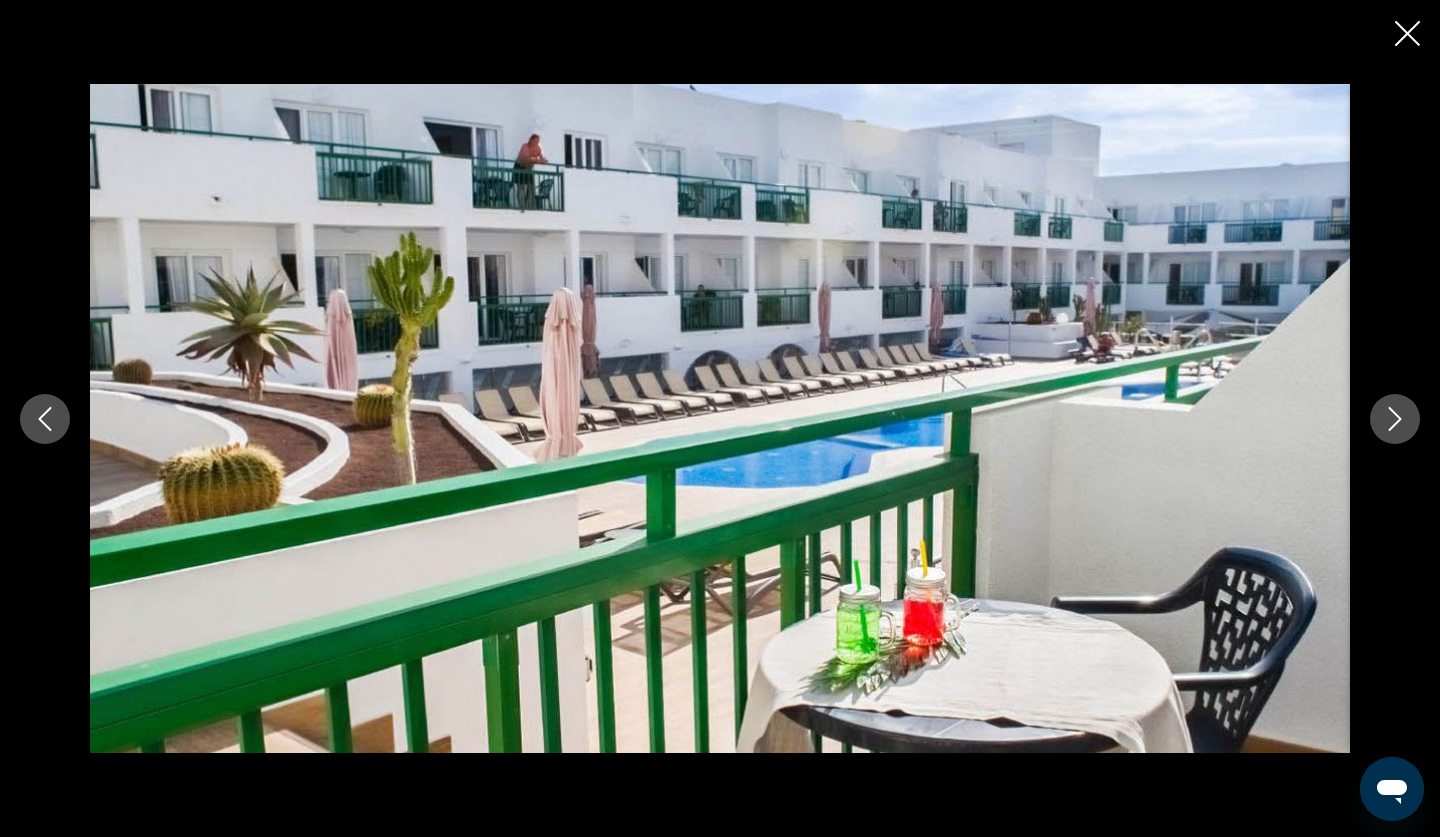 click 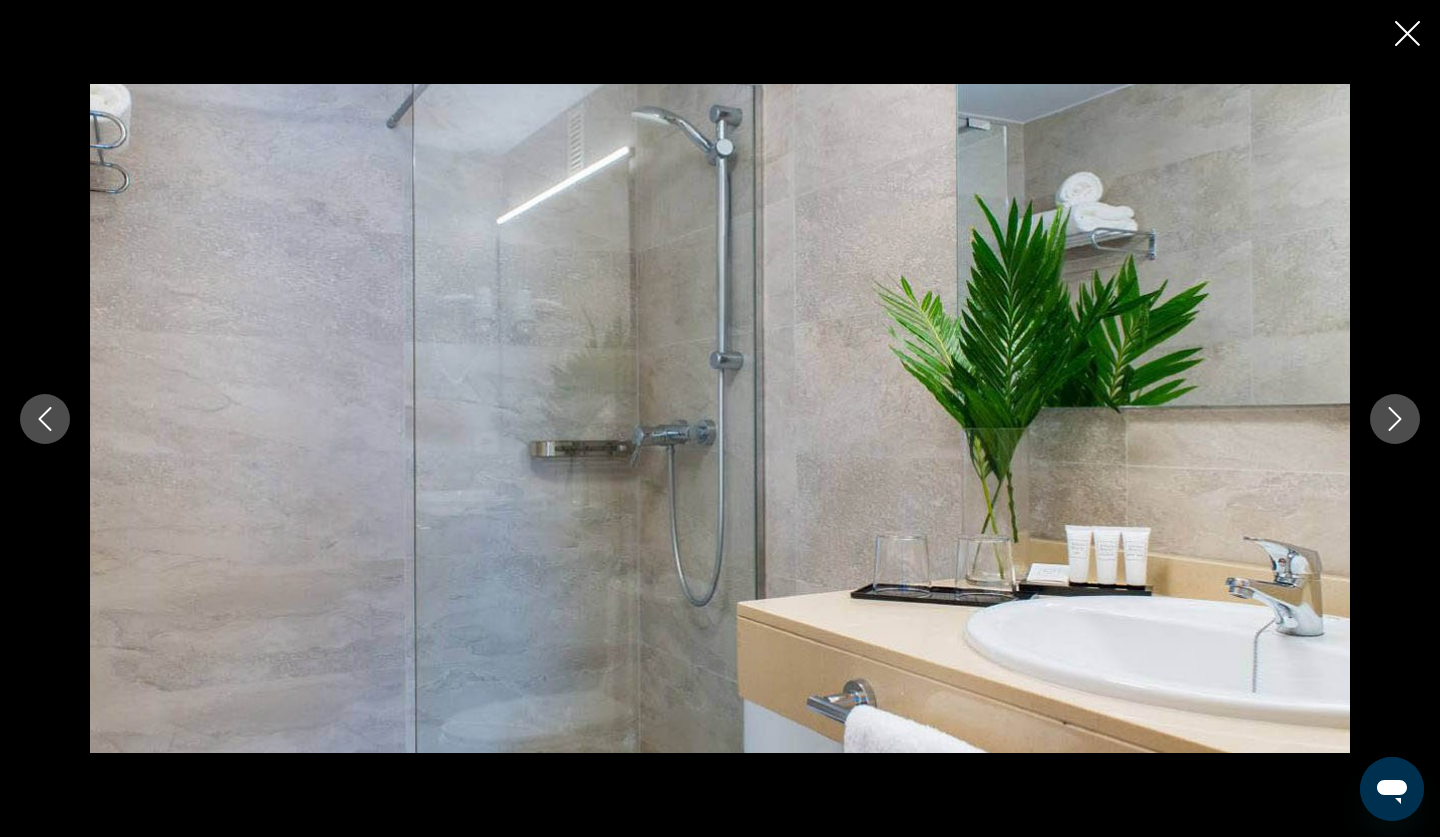 click 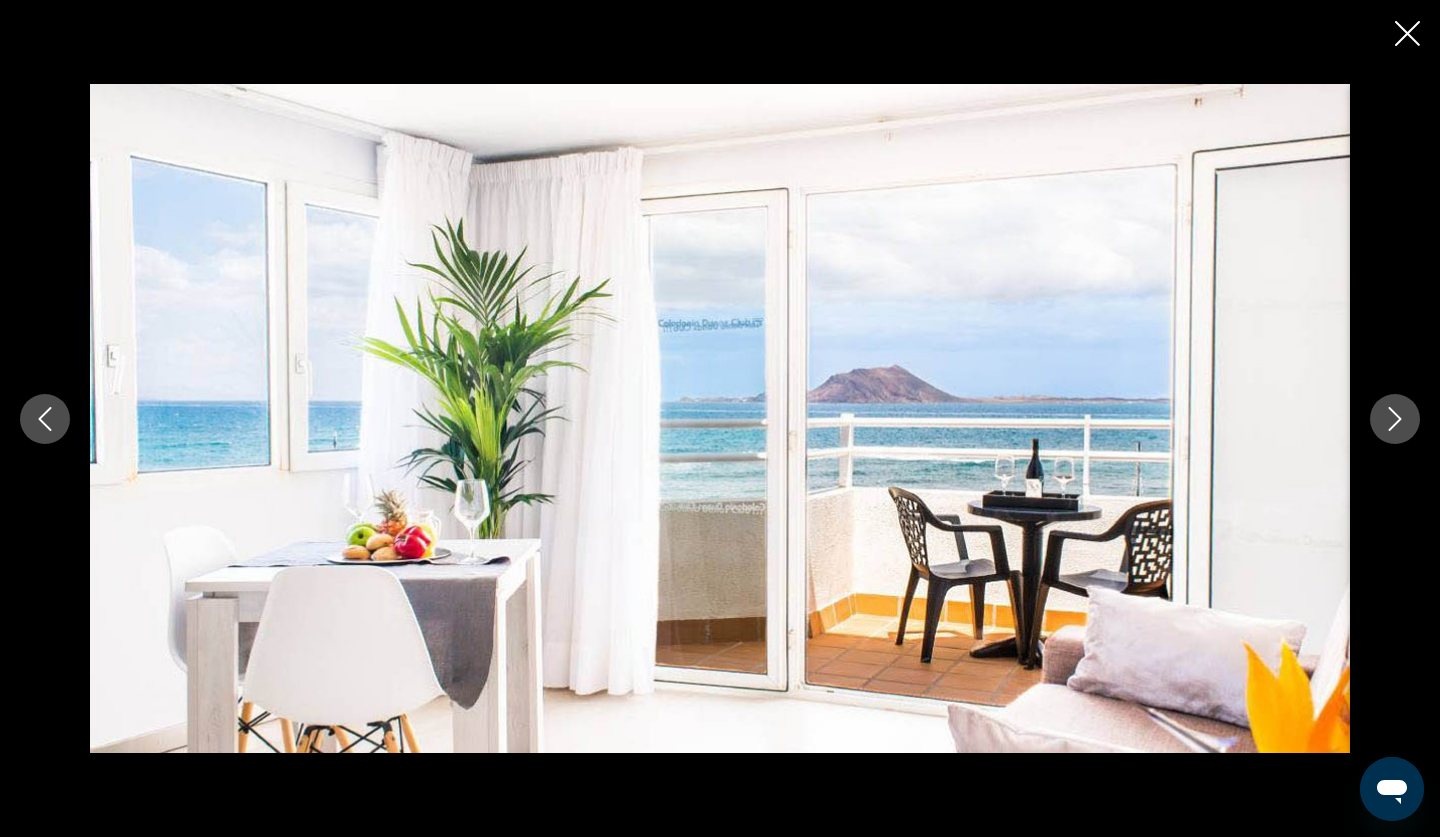 click 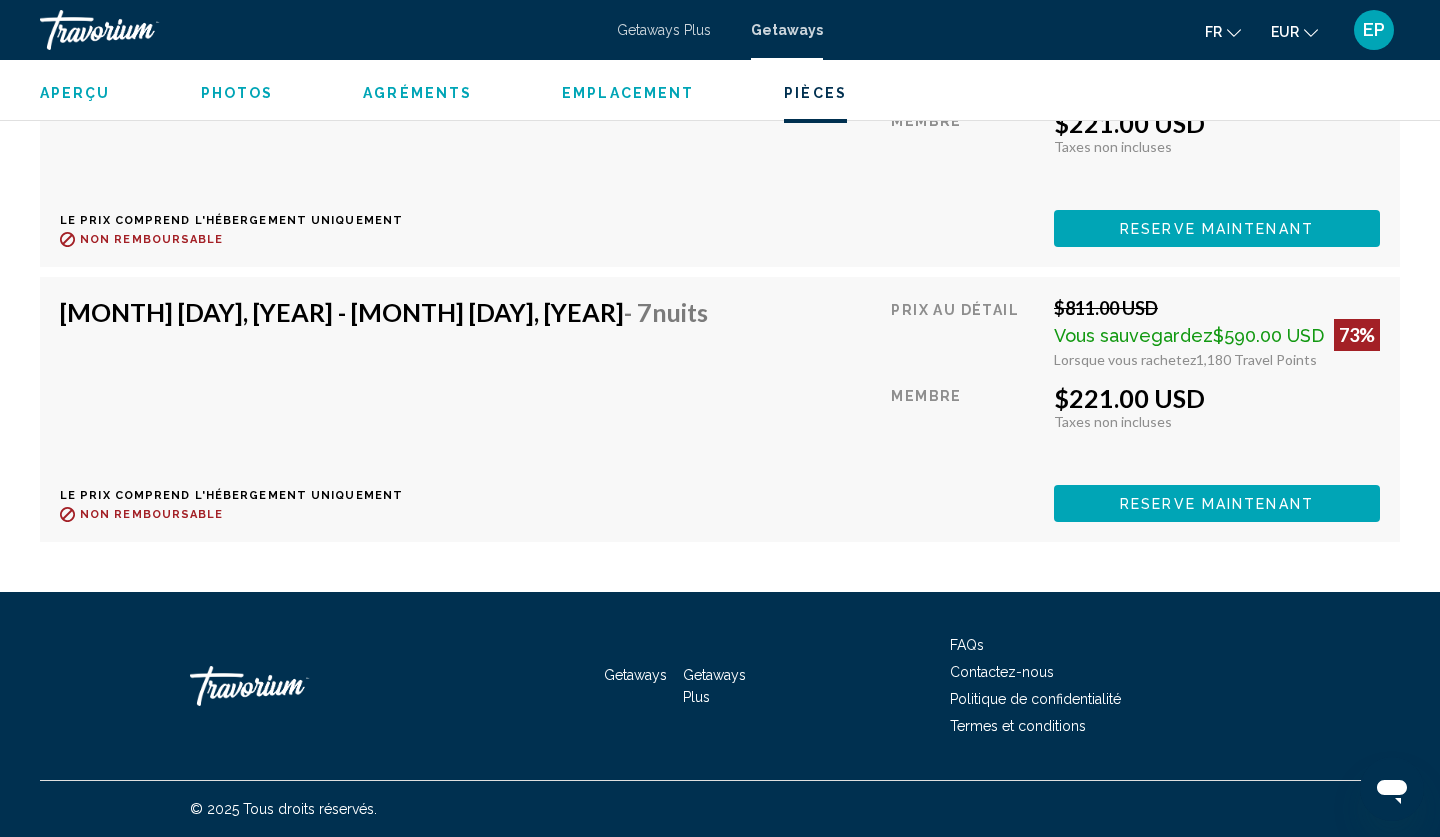 scroll, scrollTop: 8139, scrollLeft: 0, axis: vertical 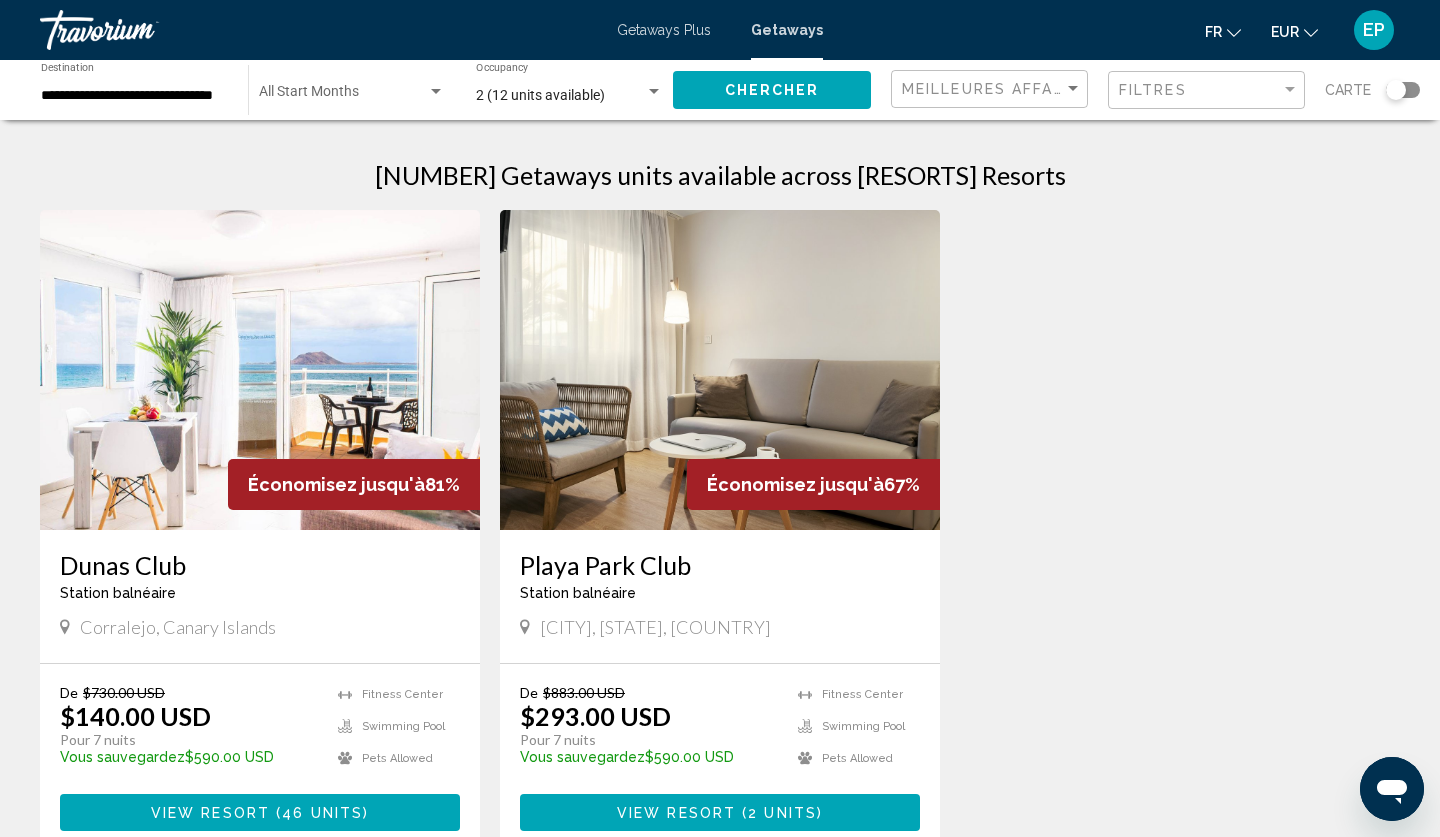 click on "**********" at bounding box center [134, 96] 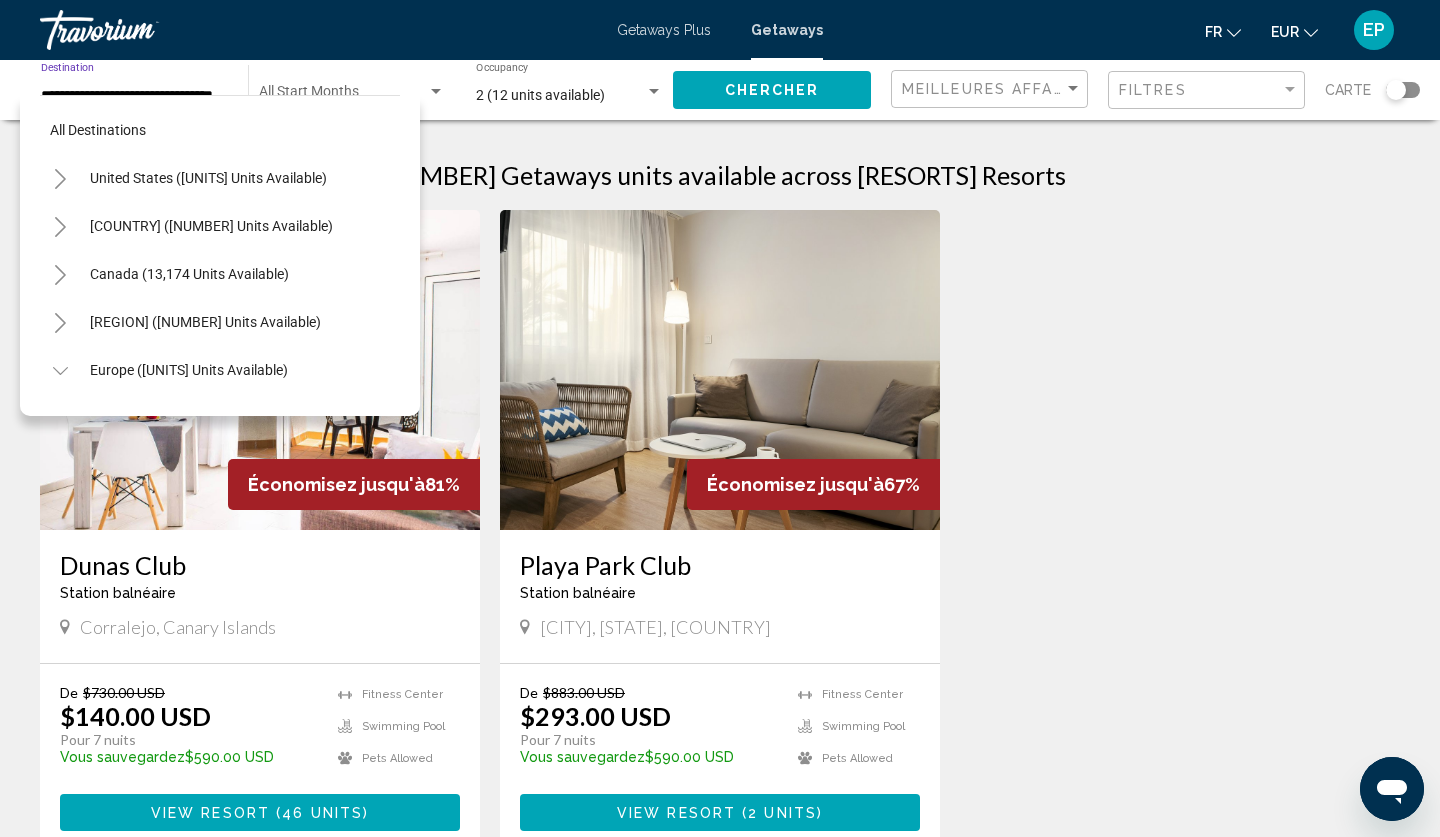 scroll, scrollTop: 1079, scrollLeft: 0, axis: vertical 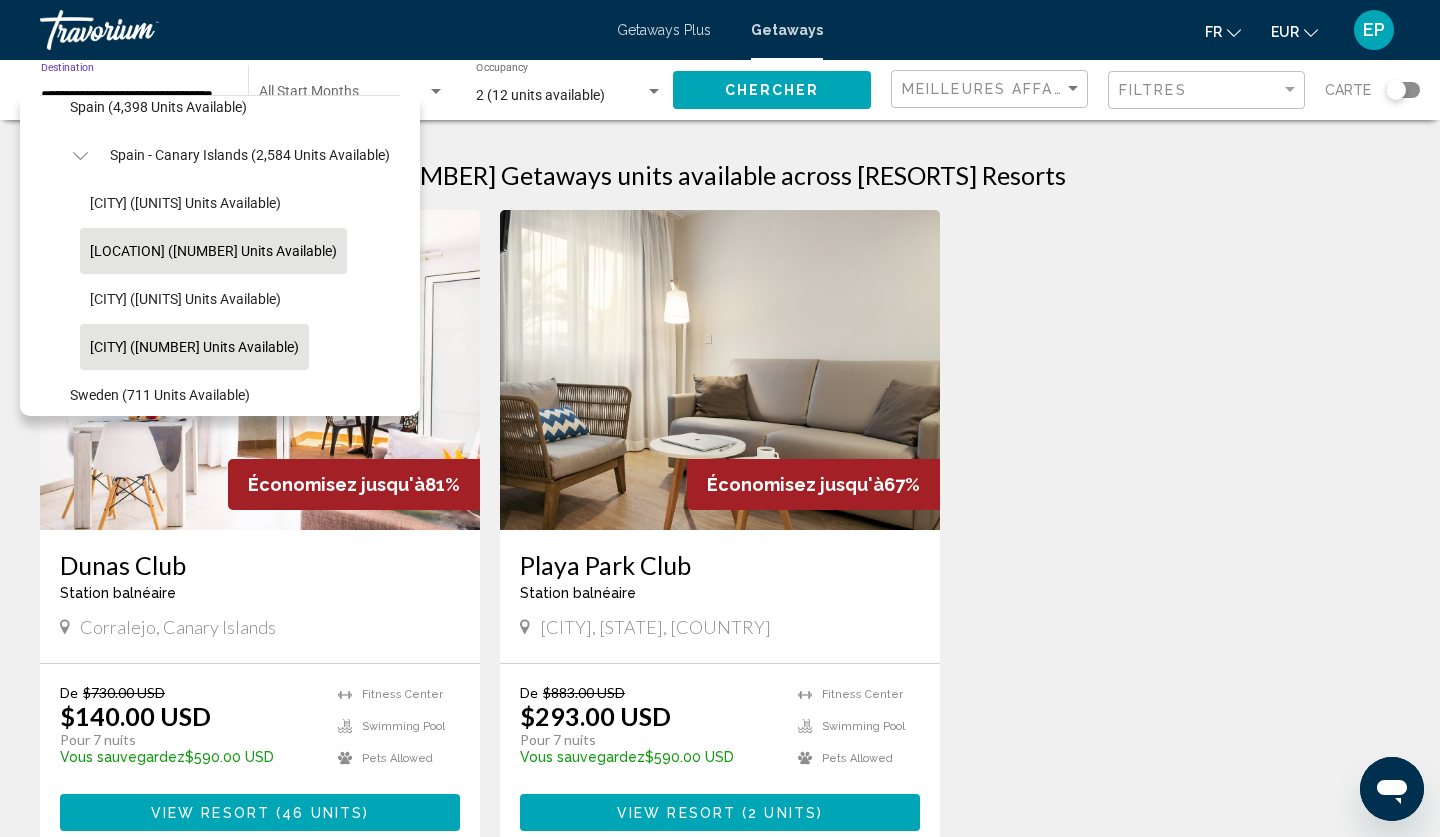 click on "[CITY] ([NUMBER] units available)" 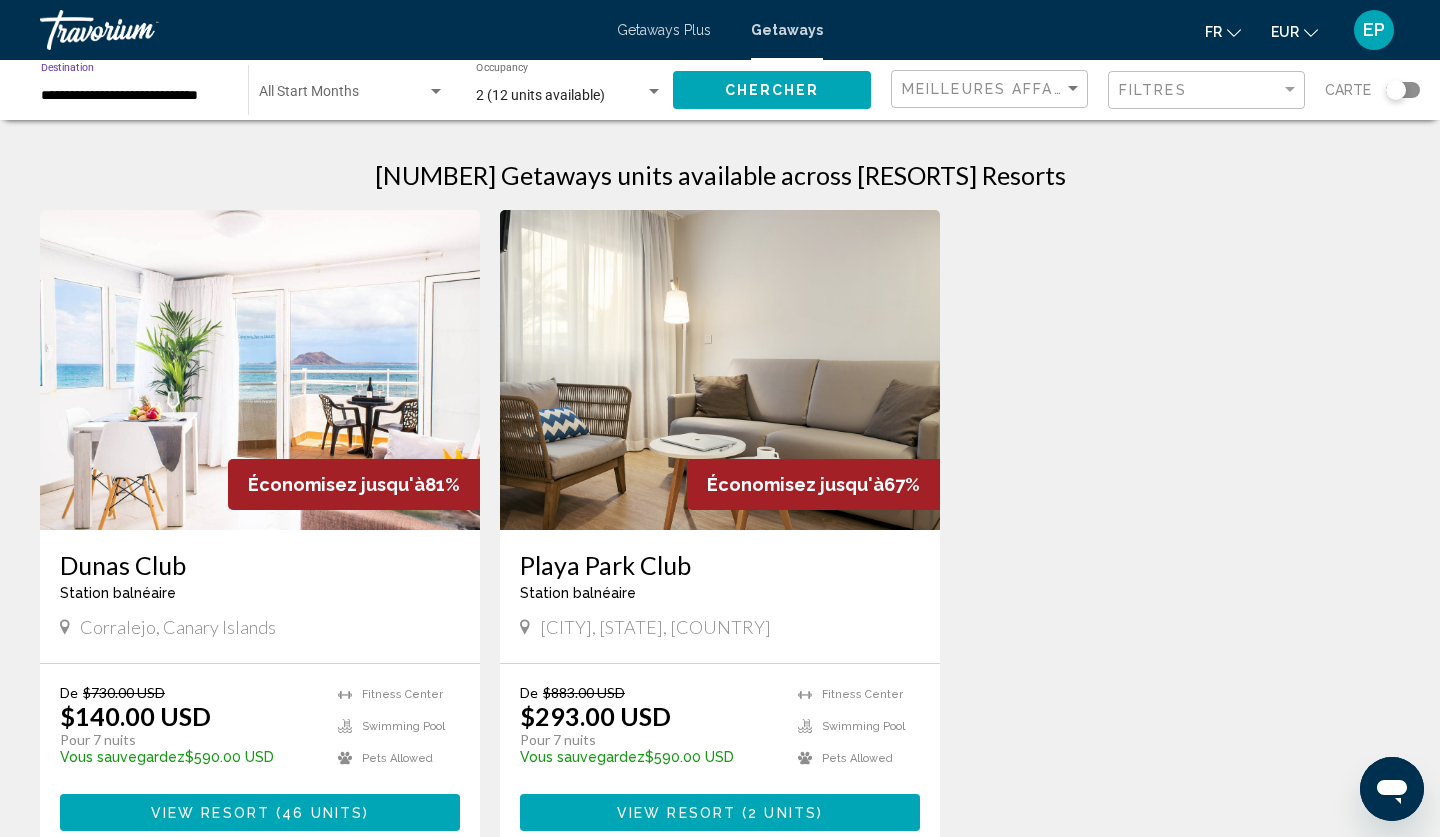 click on "Chercher" 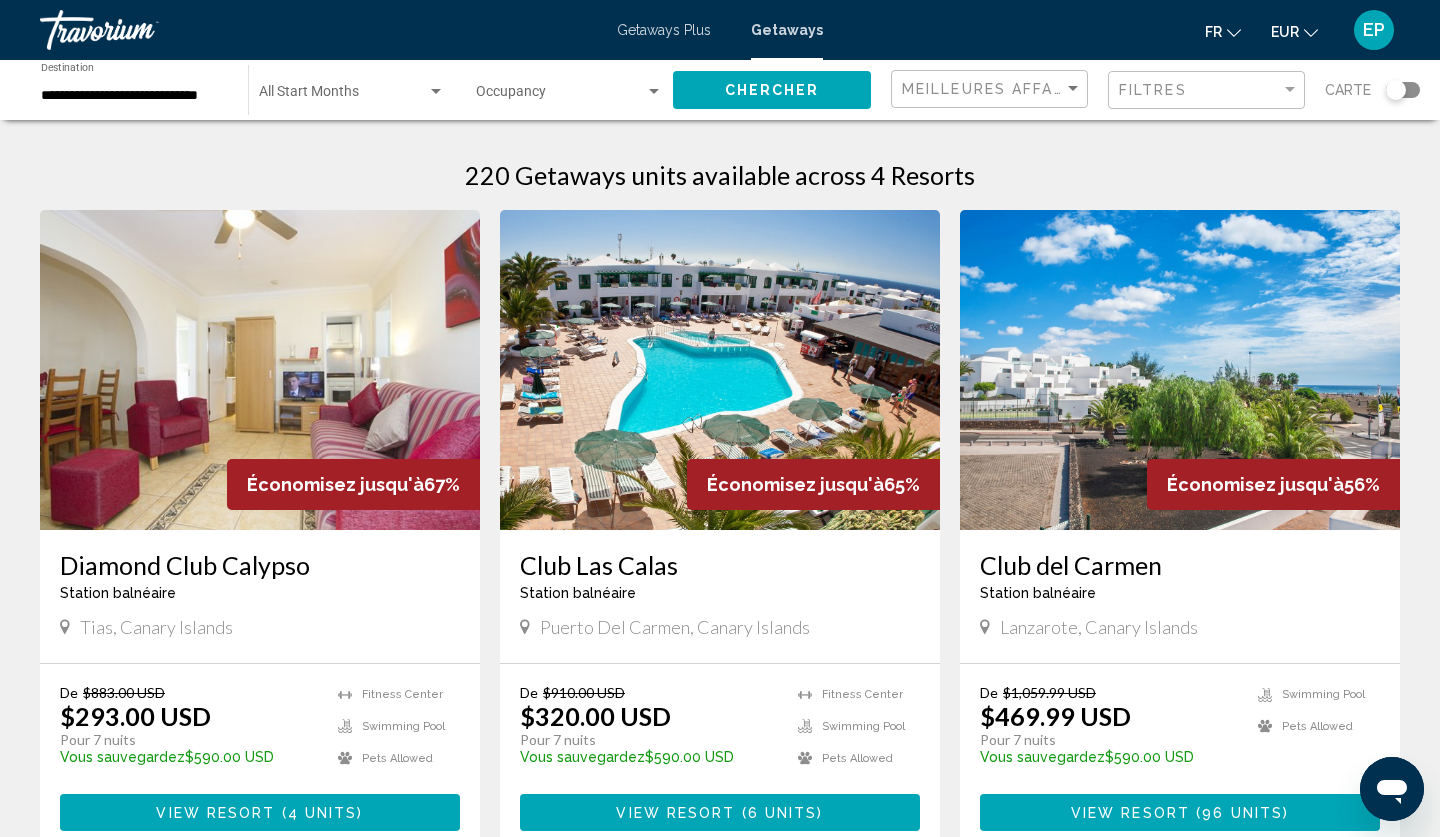scroll, scrollTop: 0, scrollLeft: 0, axis: both 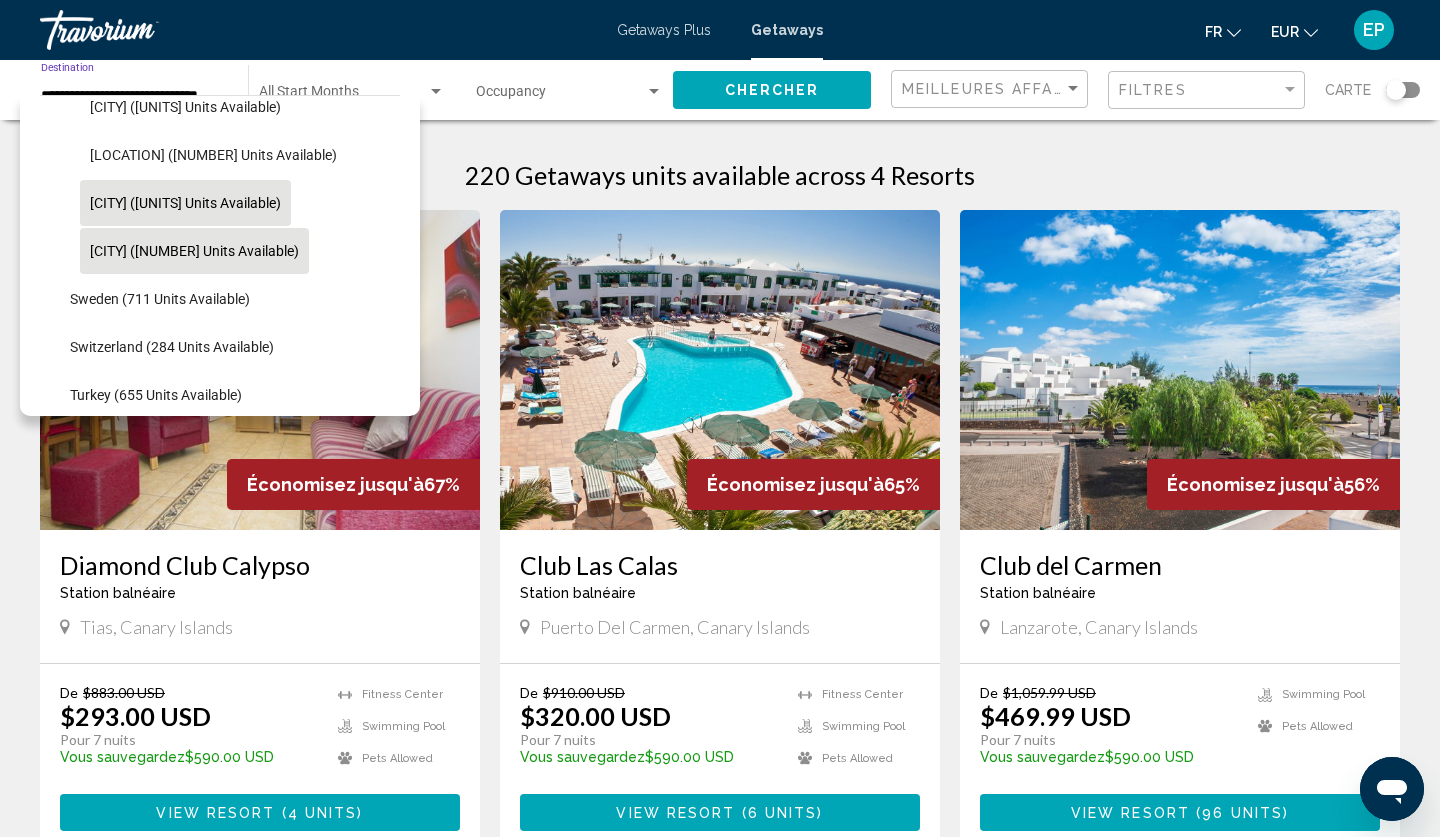 click on "[CITY] ([UNITS] units available)" 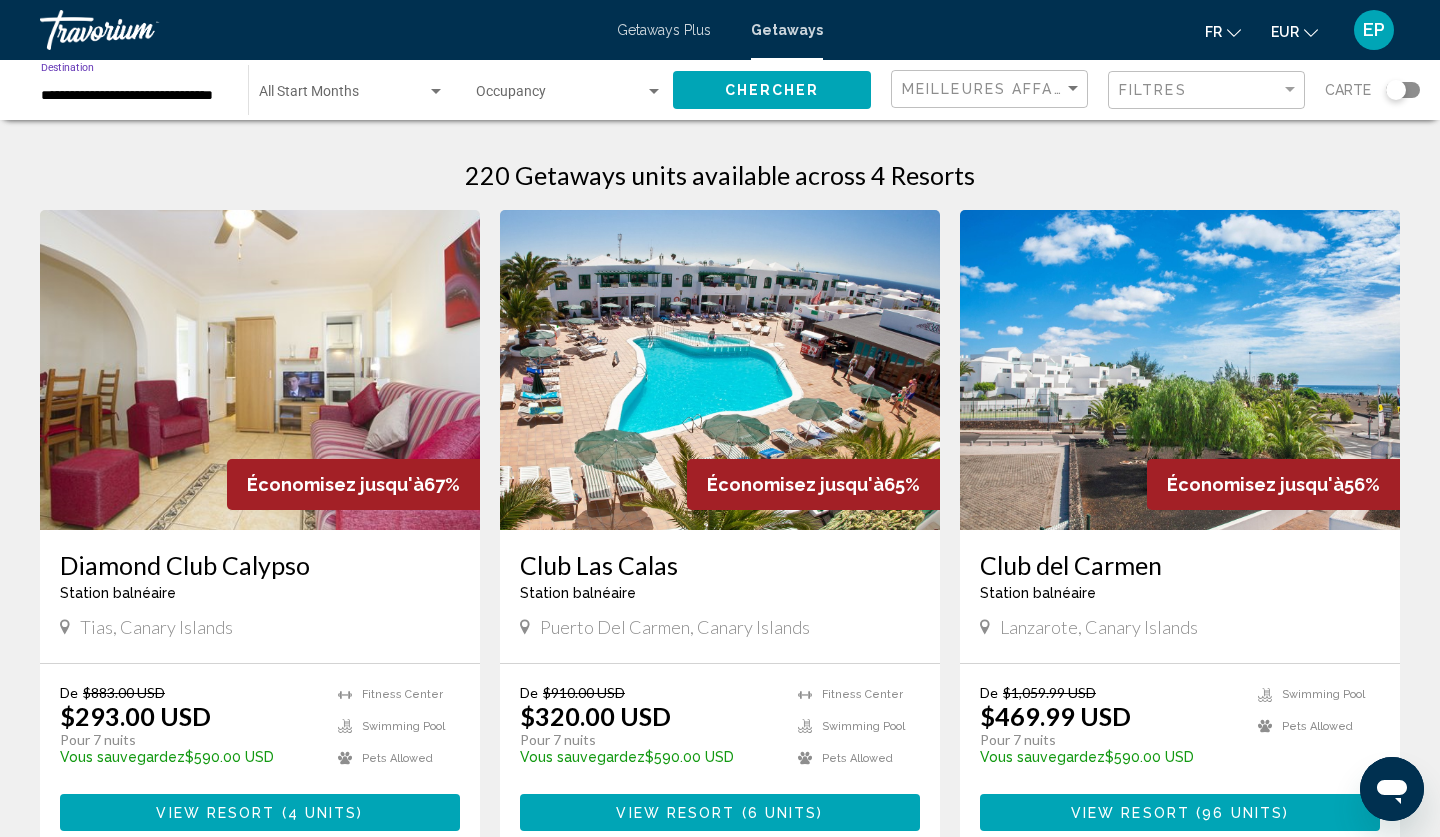 click on "Chercher" 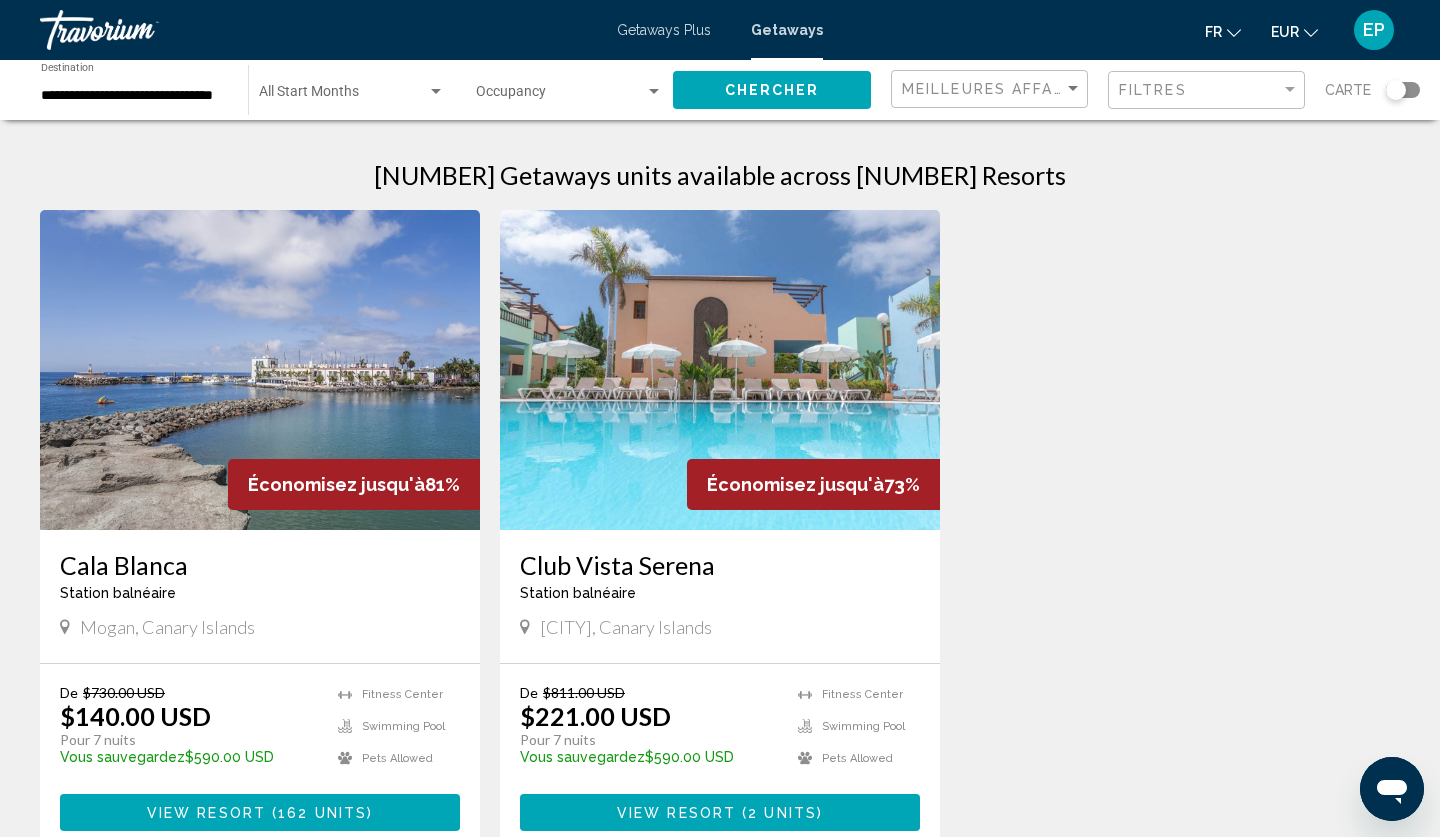 click on "**********" at bounding box center (134, 96) 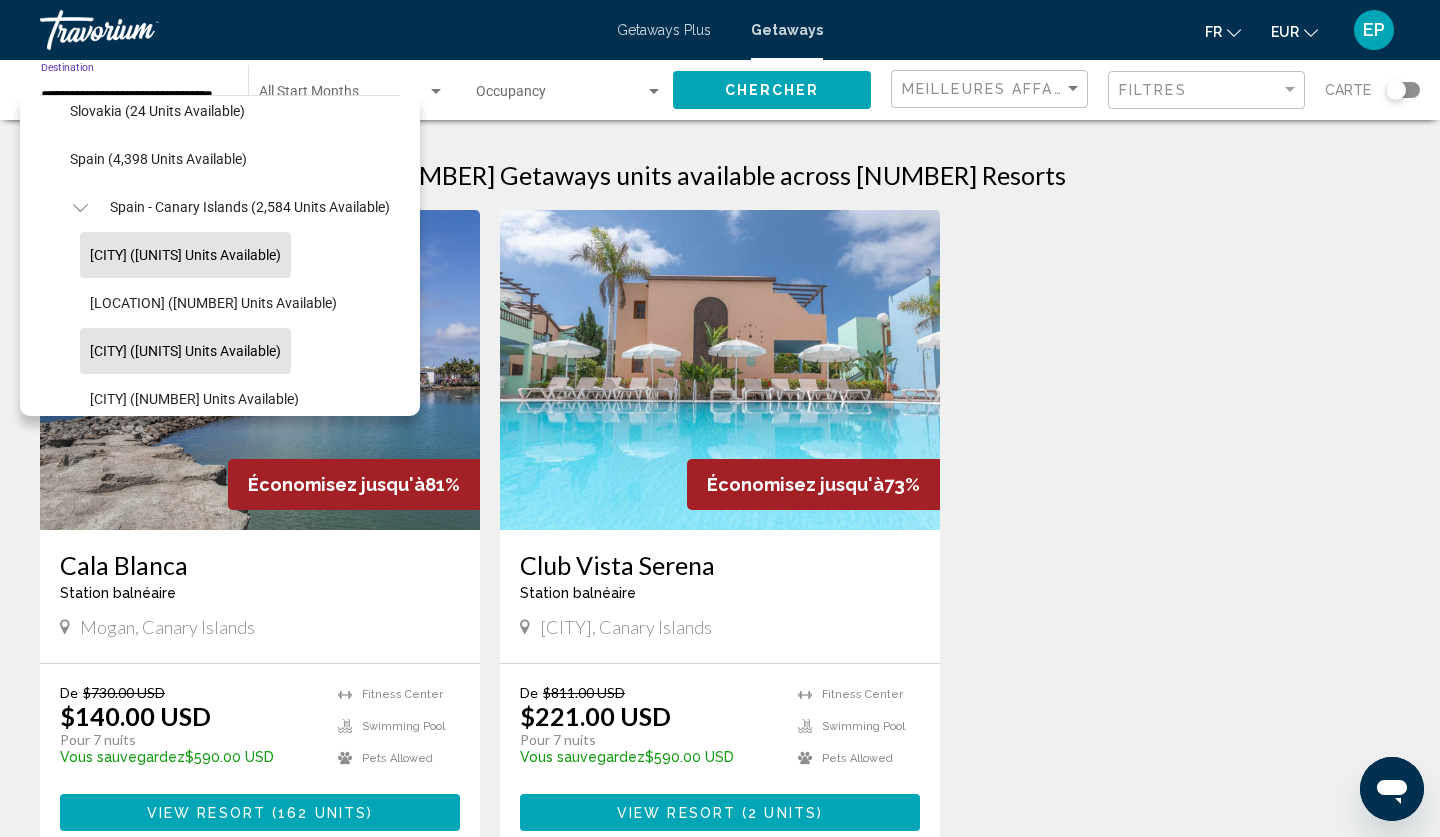 scroll, scrollTop: 1021, scrollLeft: 0, axis: vertical 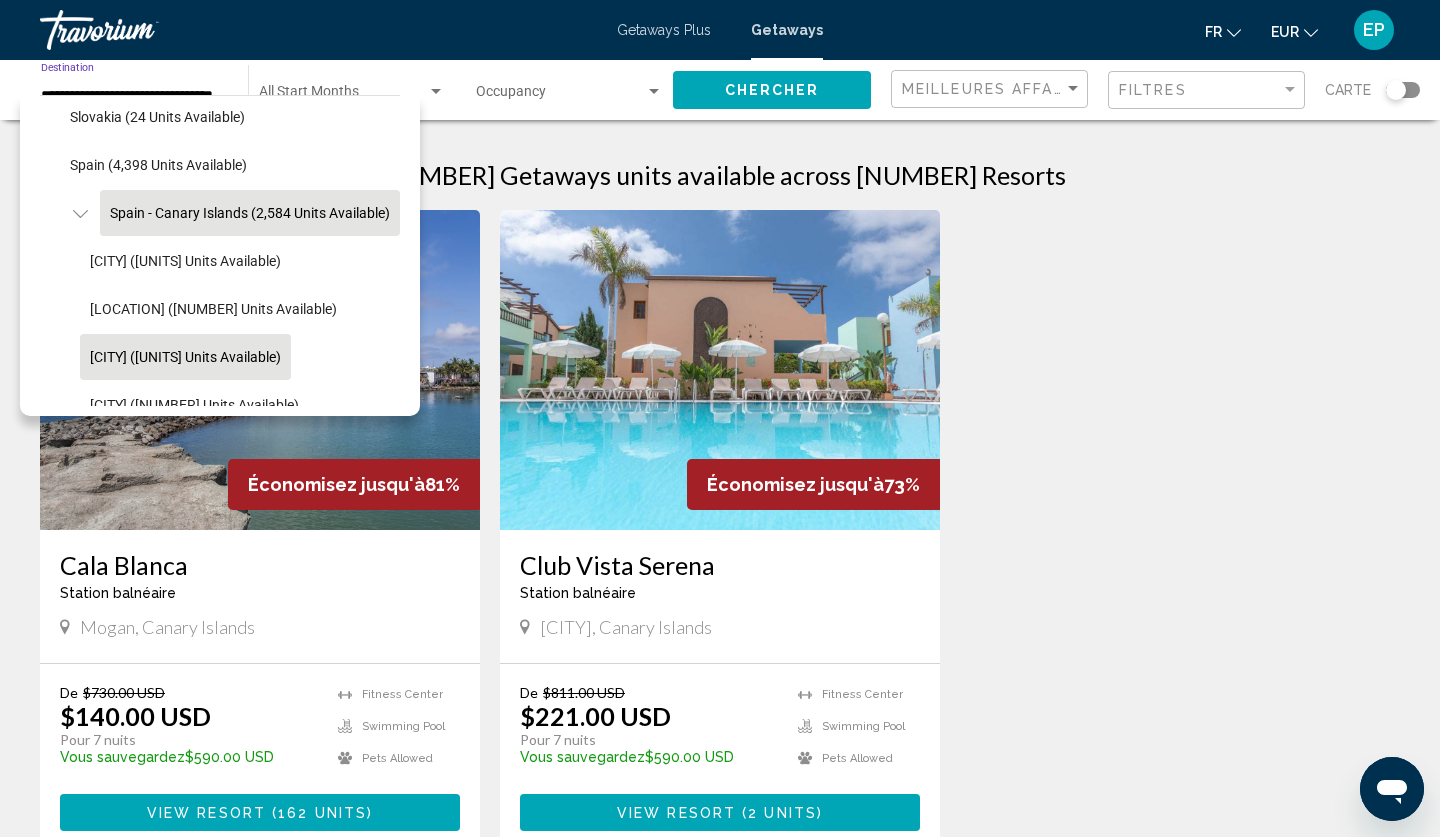 click on "Spain - Canary Islands (2,584 units available)" 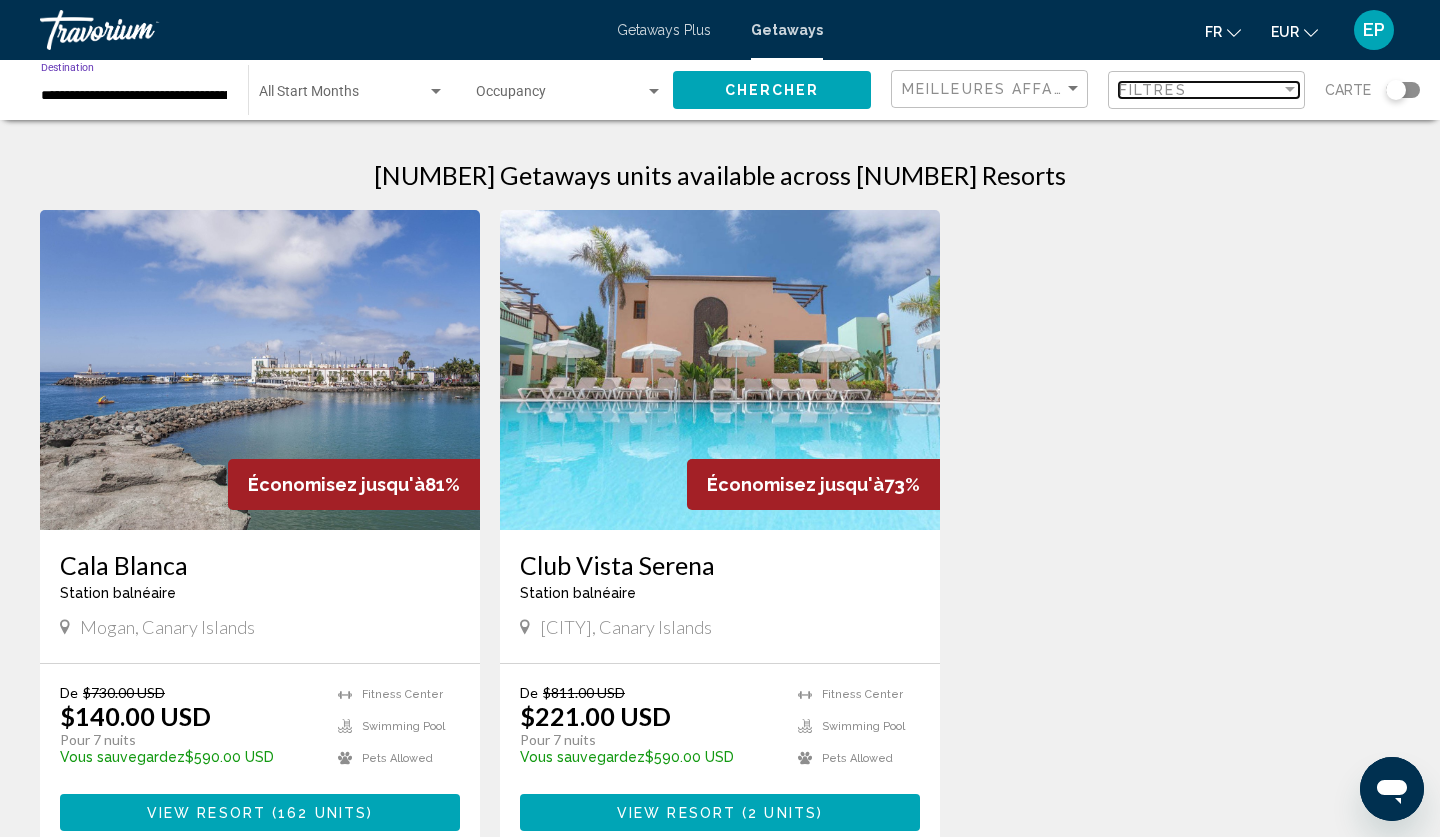 click on "Filtres" at bounding box center (1200, 90) 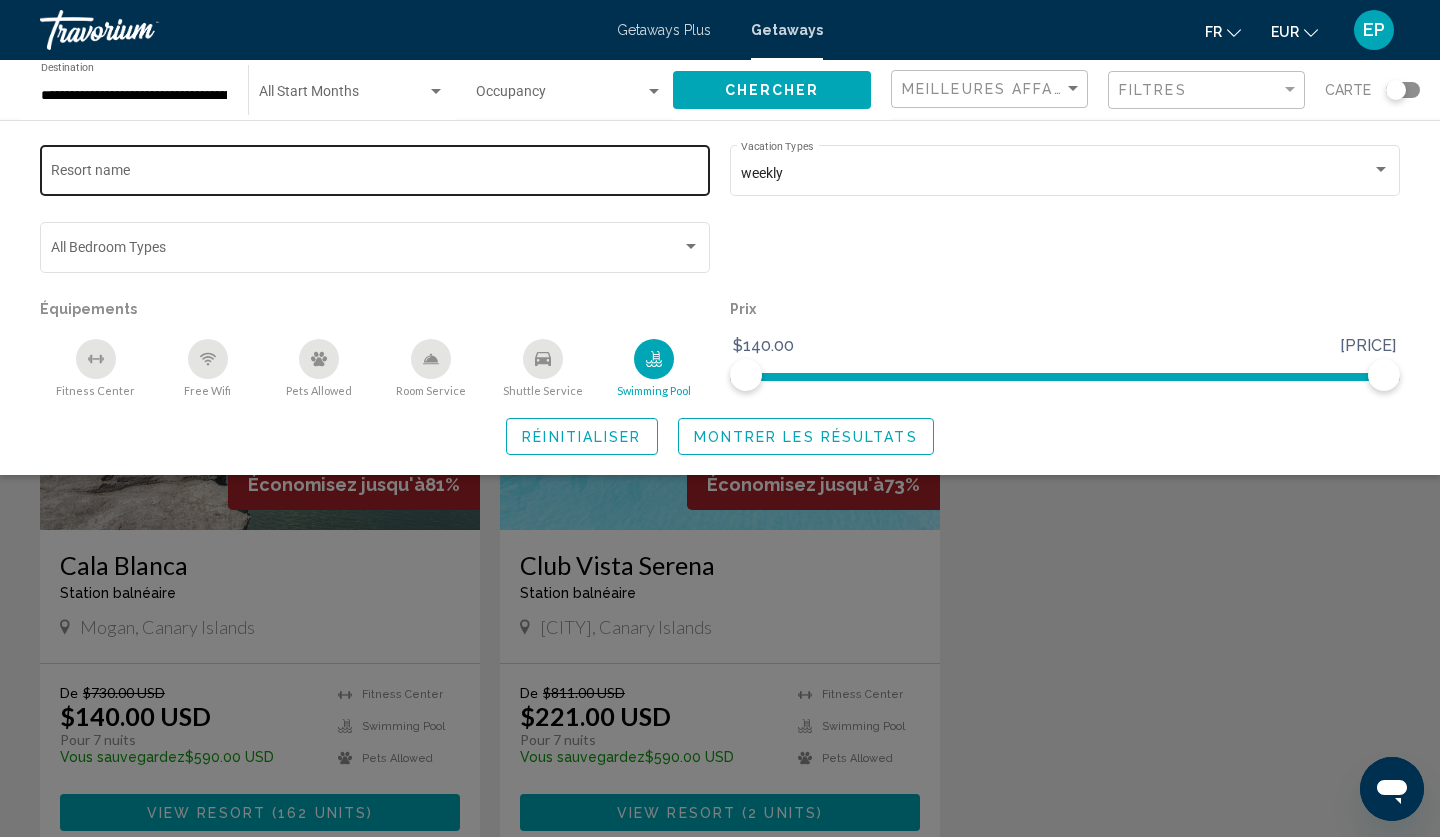 click on "Resort name" 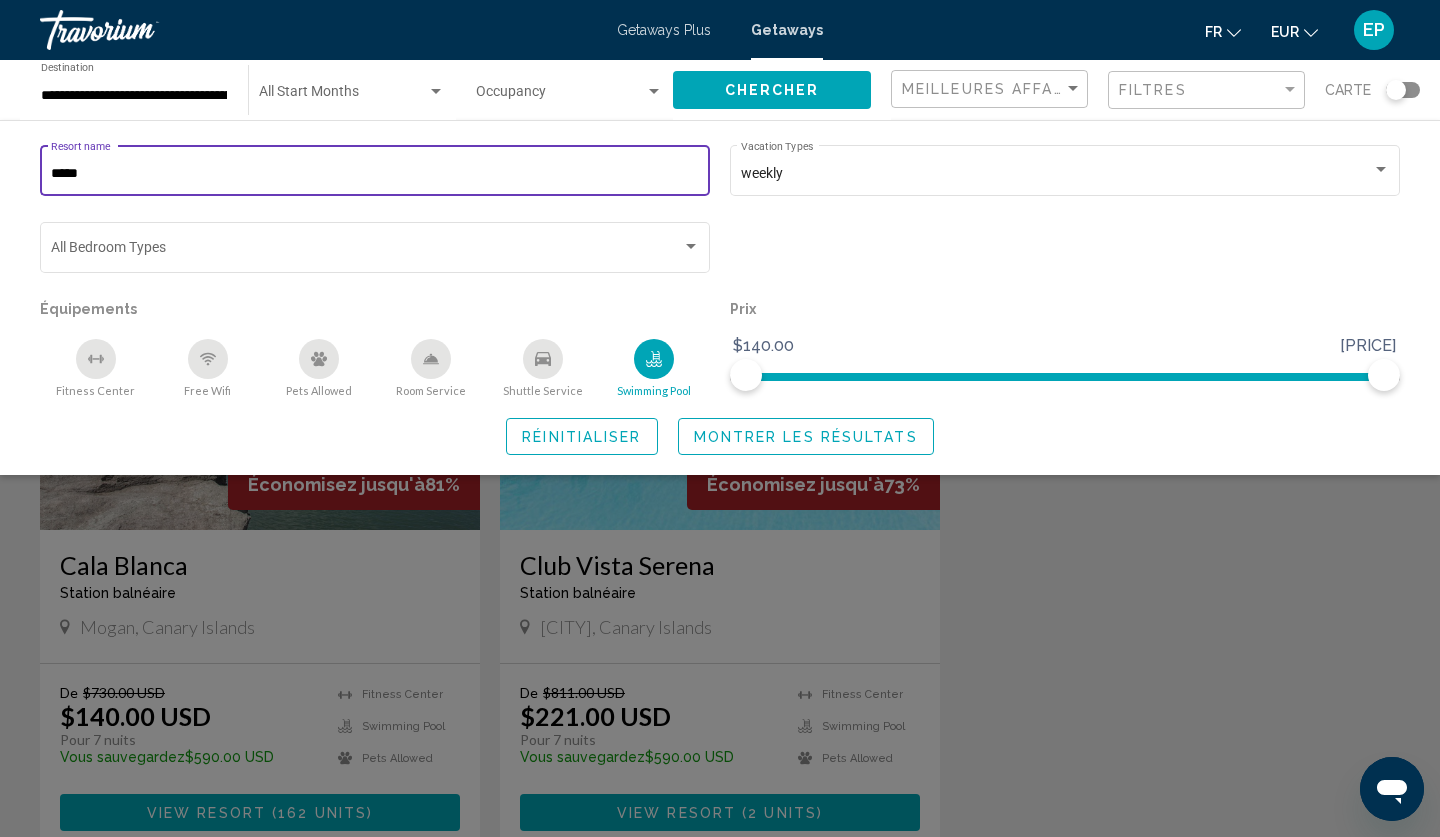 type on "*****" 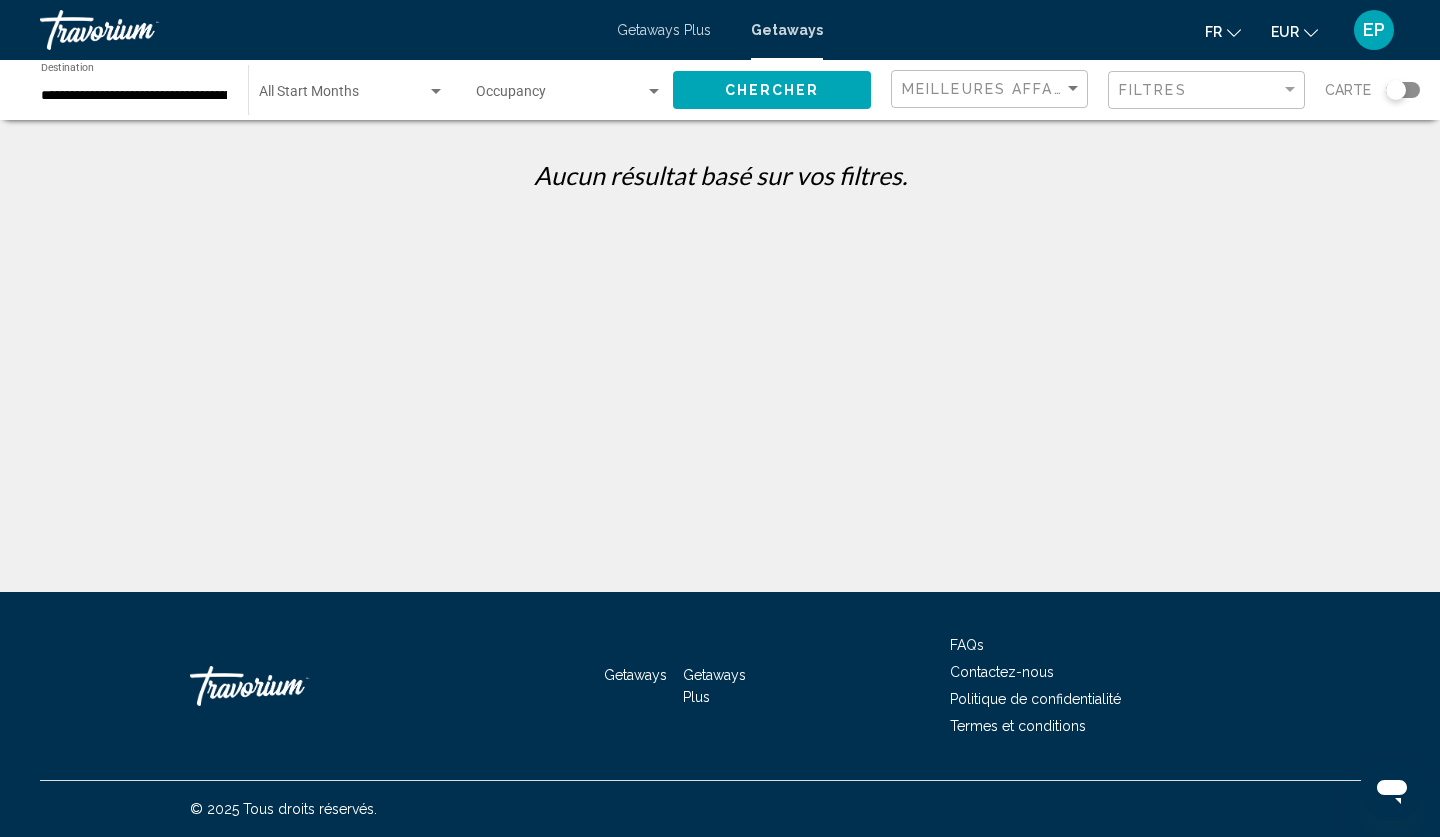 scroll, scrollTop: 0, scrollLeft: 0, axis: both 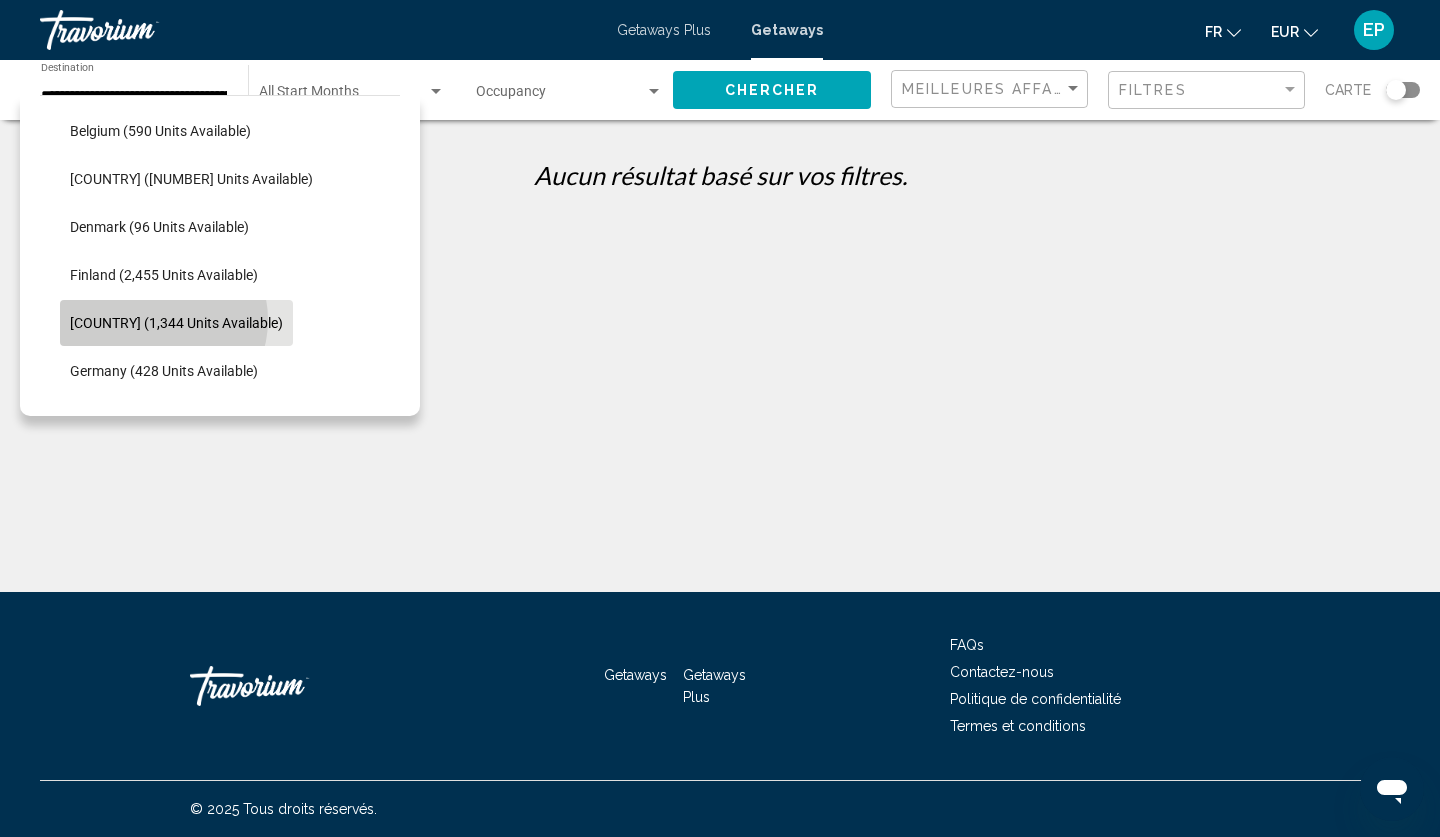 click on "[COUNTRY] (1,344 units available)" 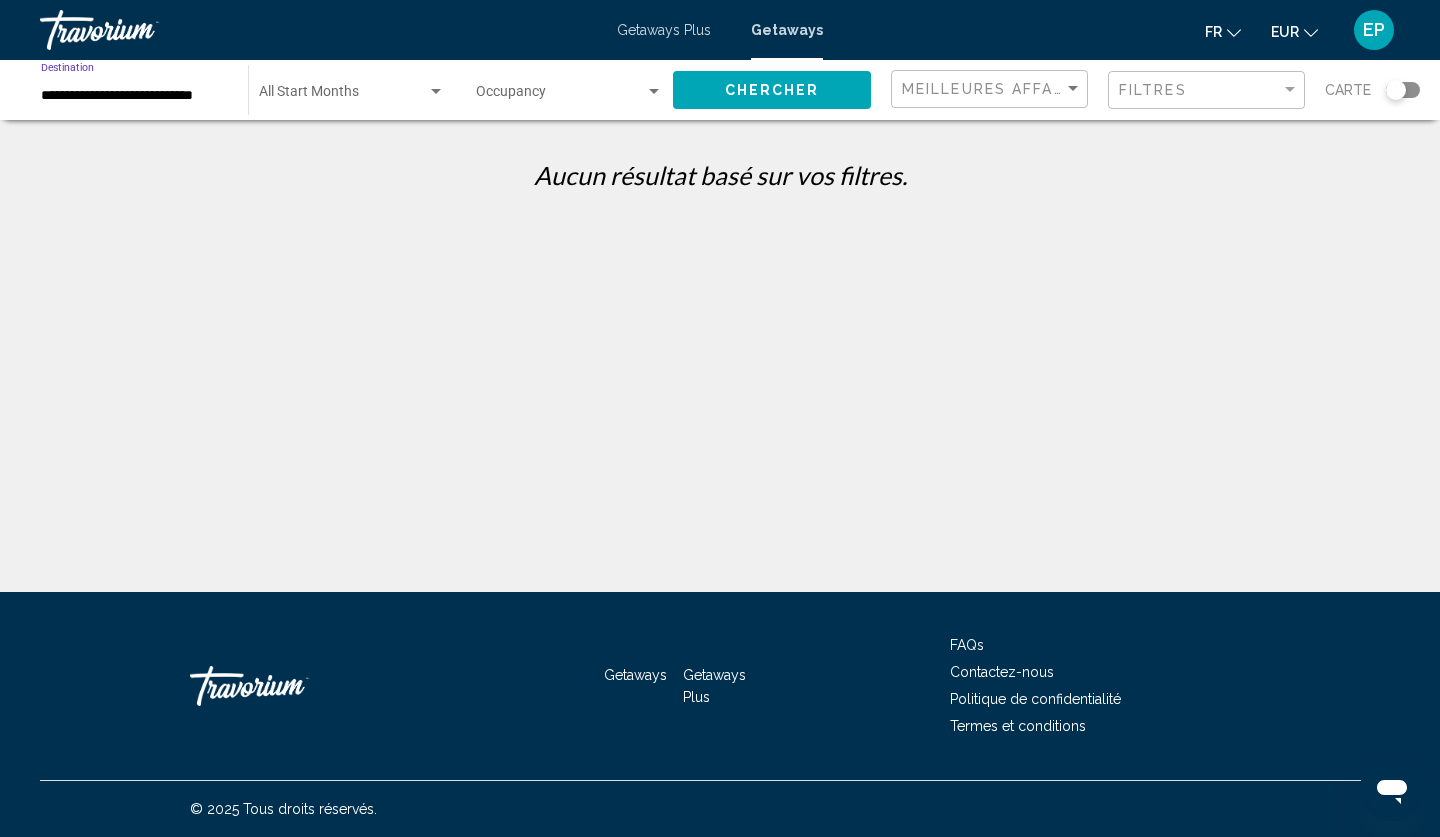 click on "Chercher" 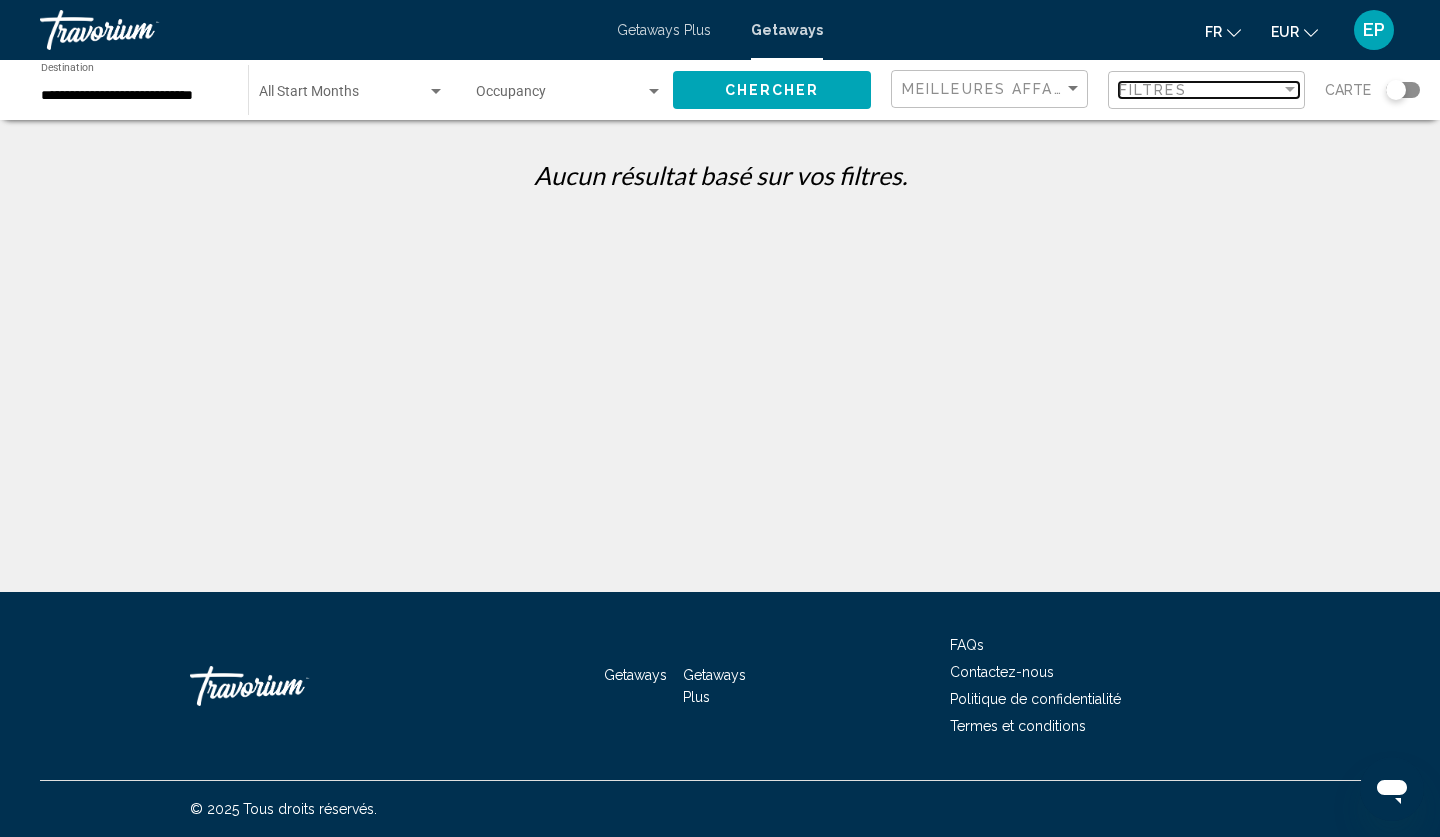 click at bounding box center (1290, 90) 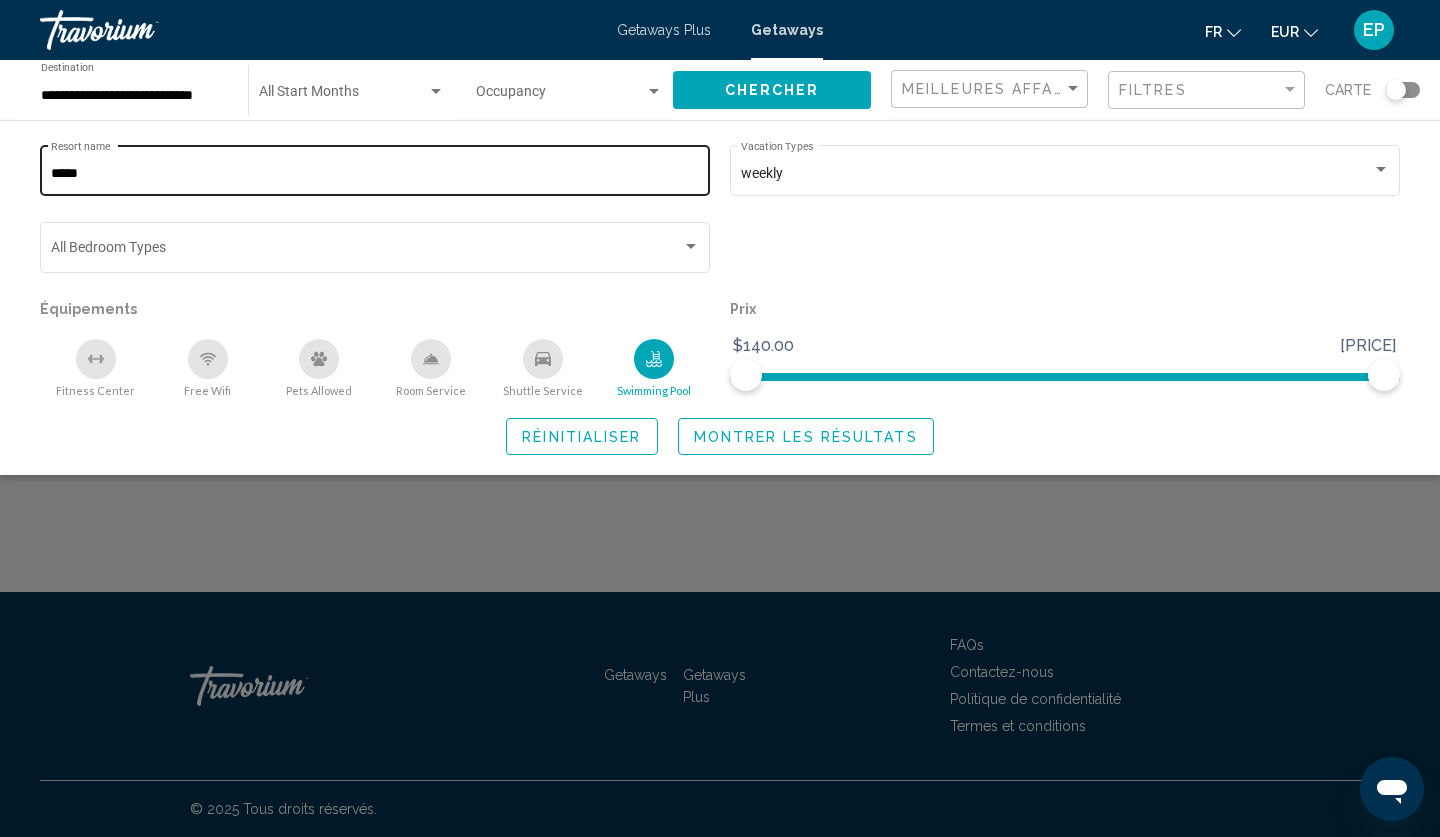 click on "***** Resort name" 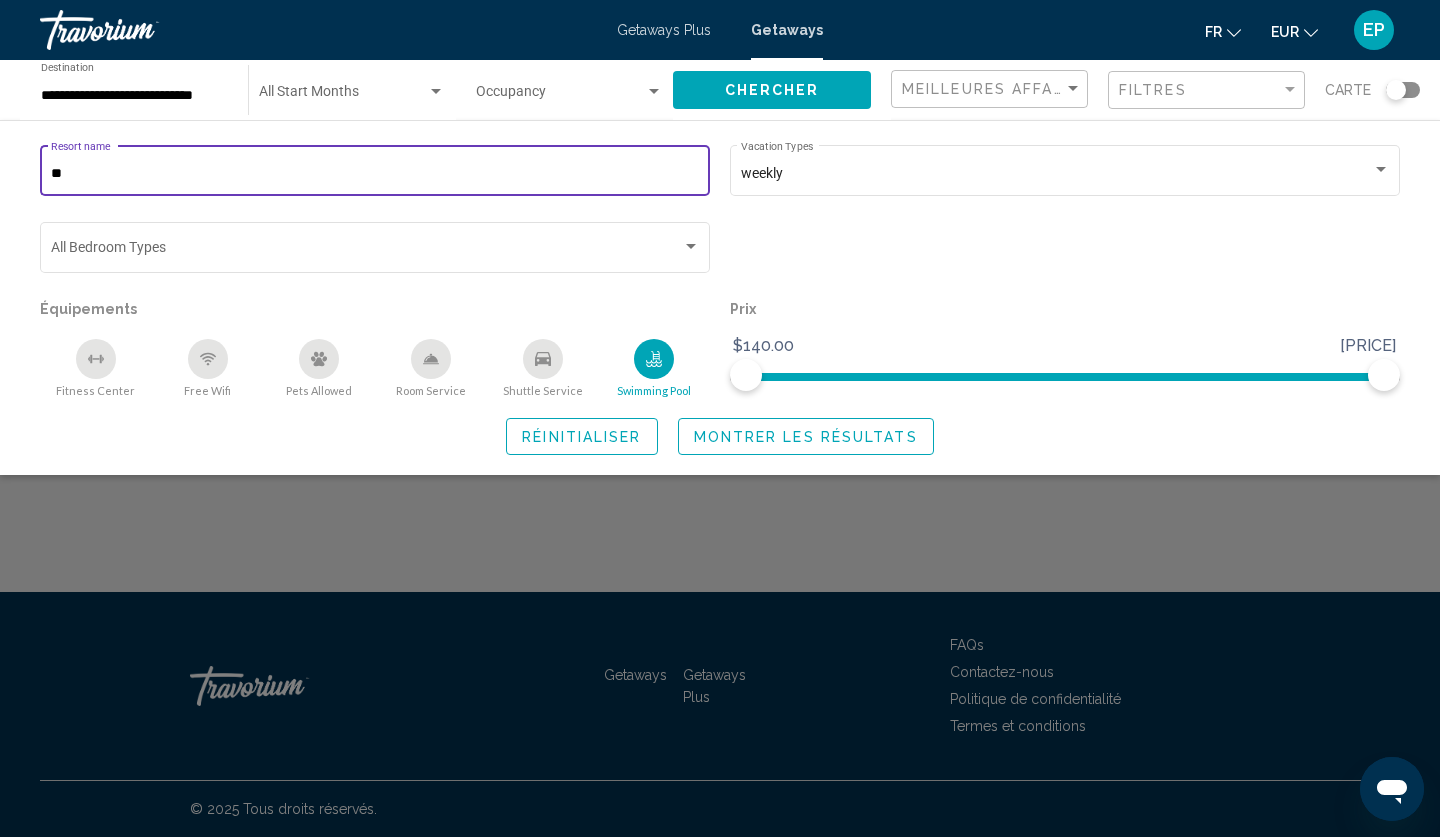 type on "*" 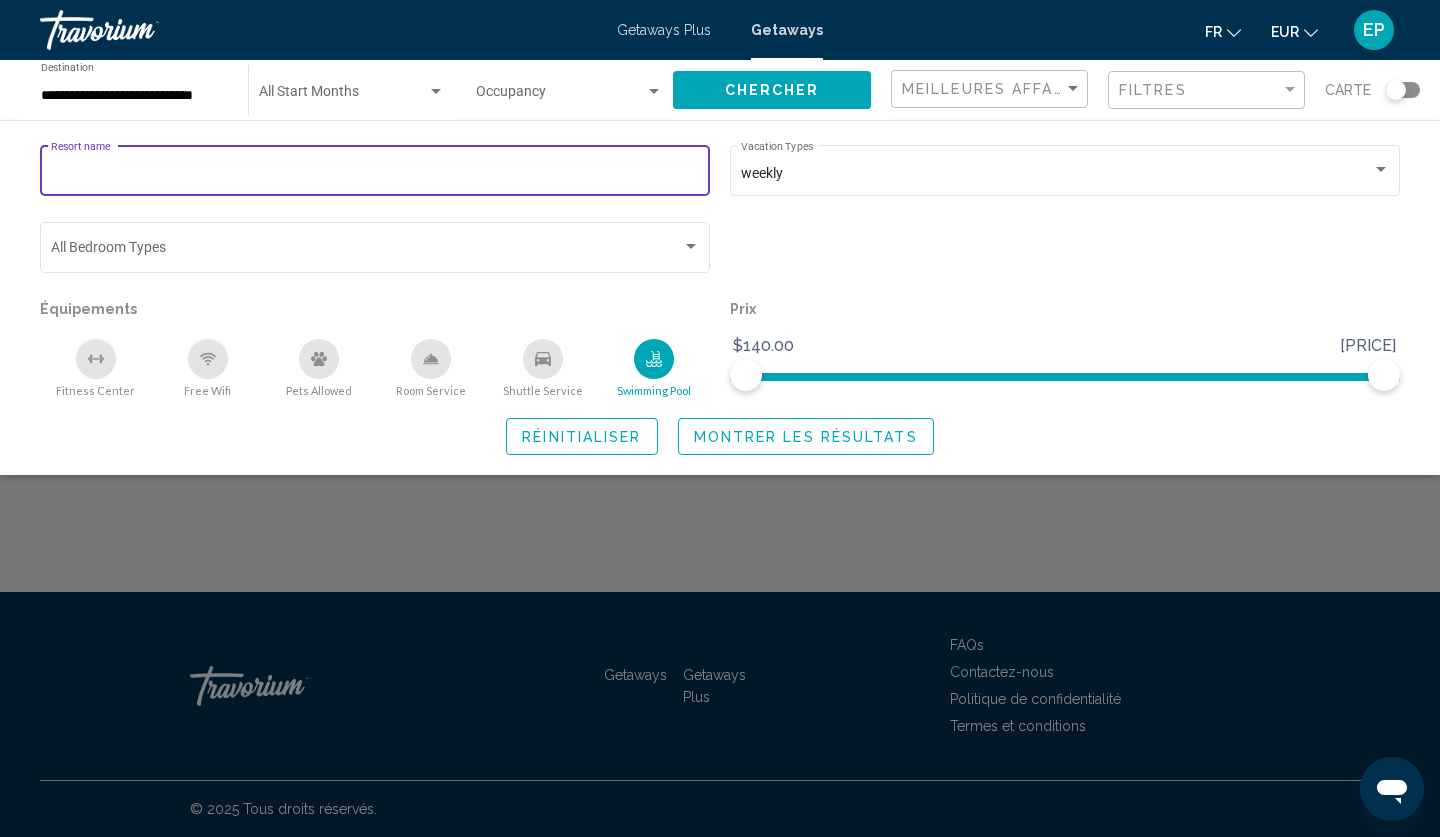 type 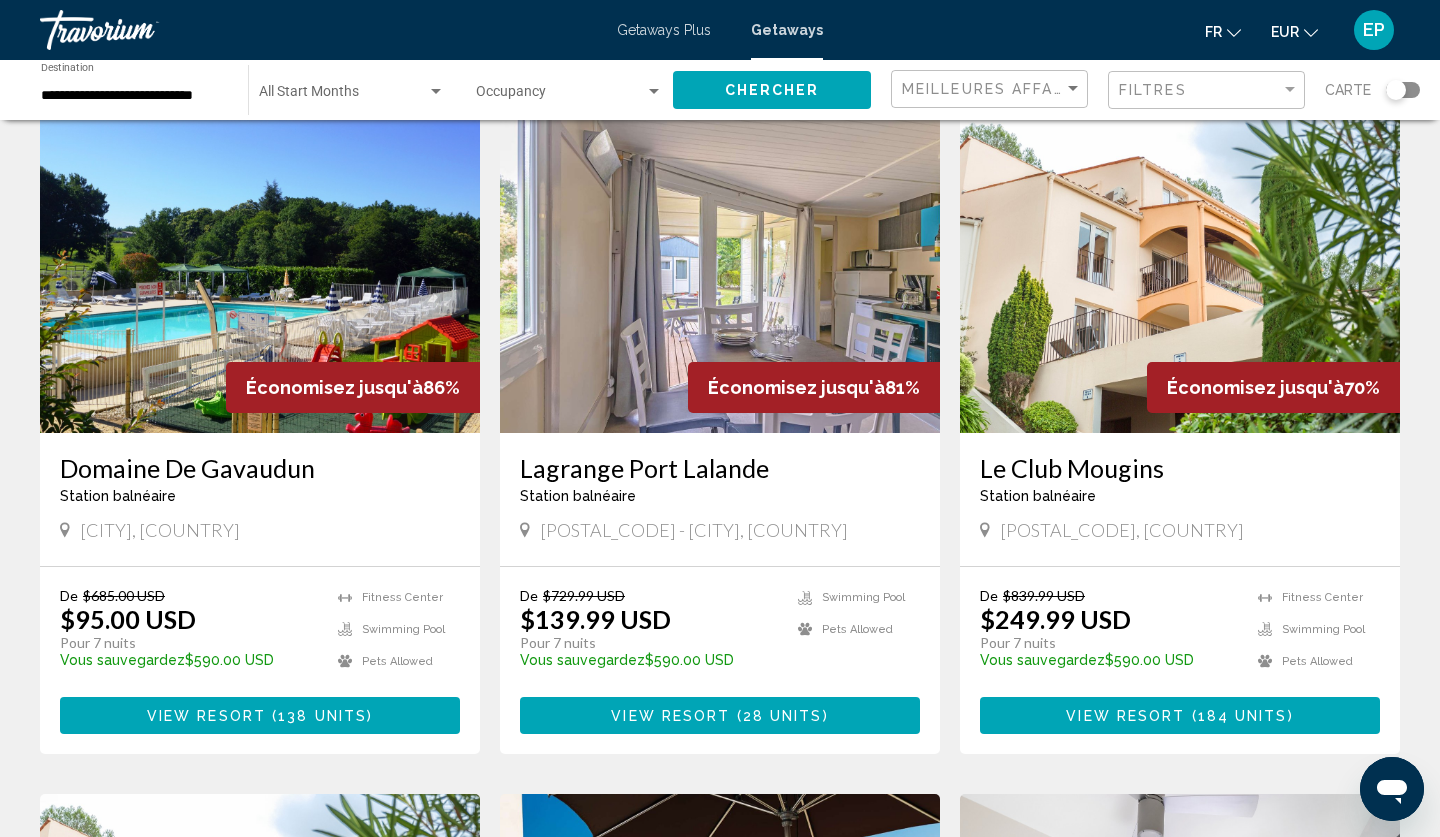 scroll, scrollTop: 95, scrollLeft: 0, axis: vertical 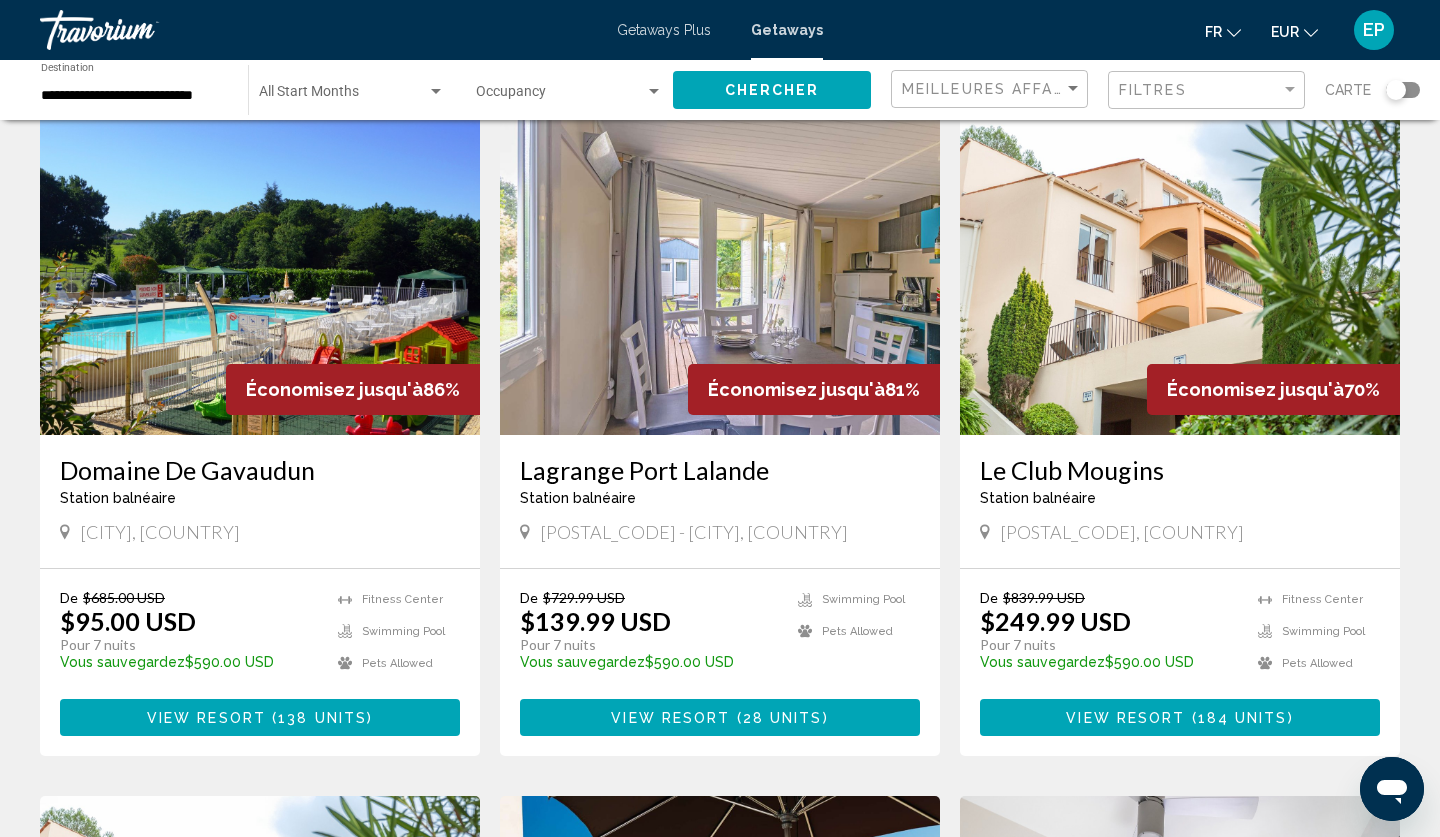 click on "Le Club Mougins" at bounding box center (1180, 470) 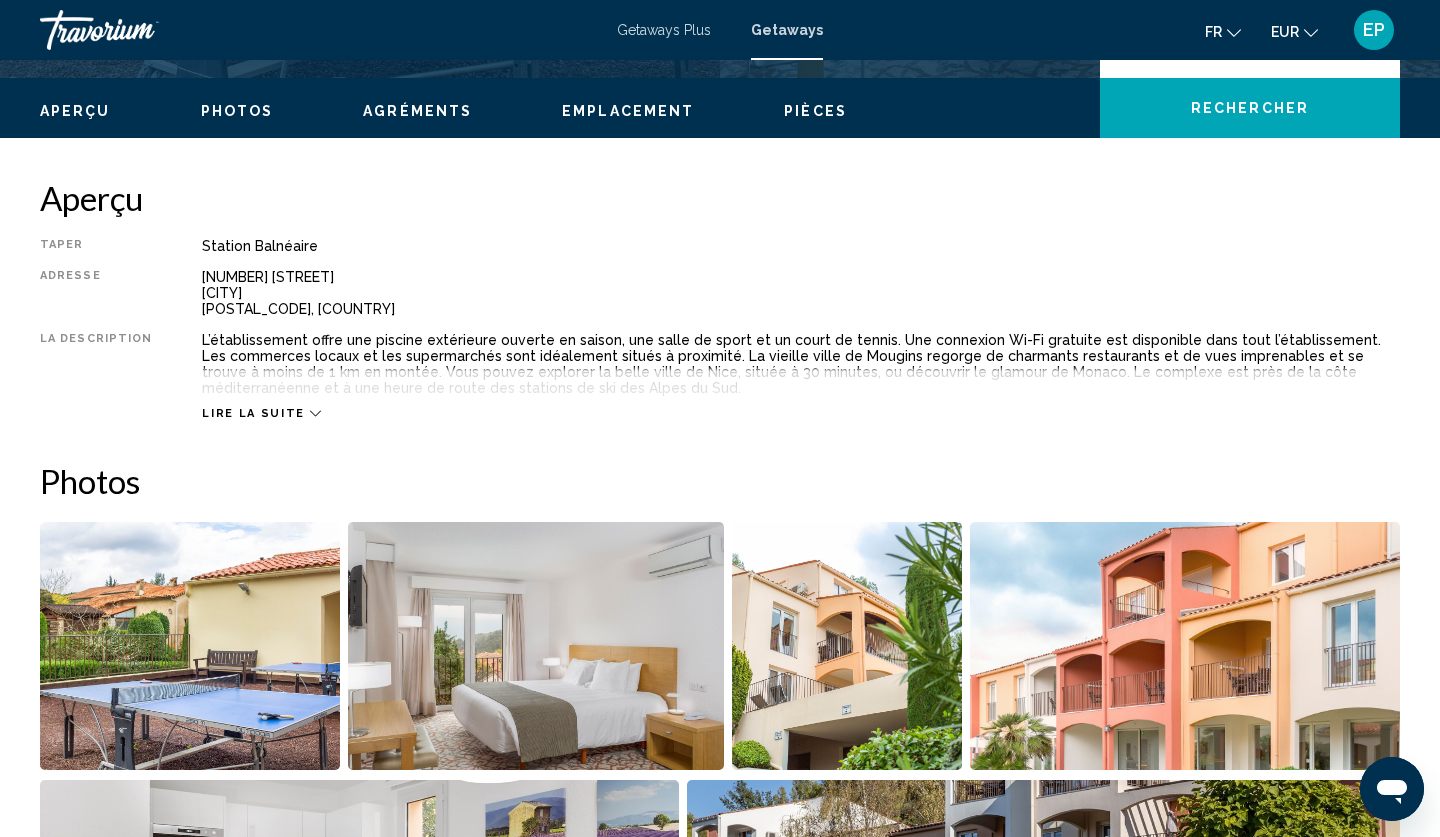 scroll, scrollTop: 579, scrollLeft: 0, axis: vertical 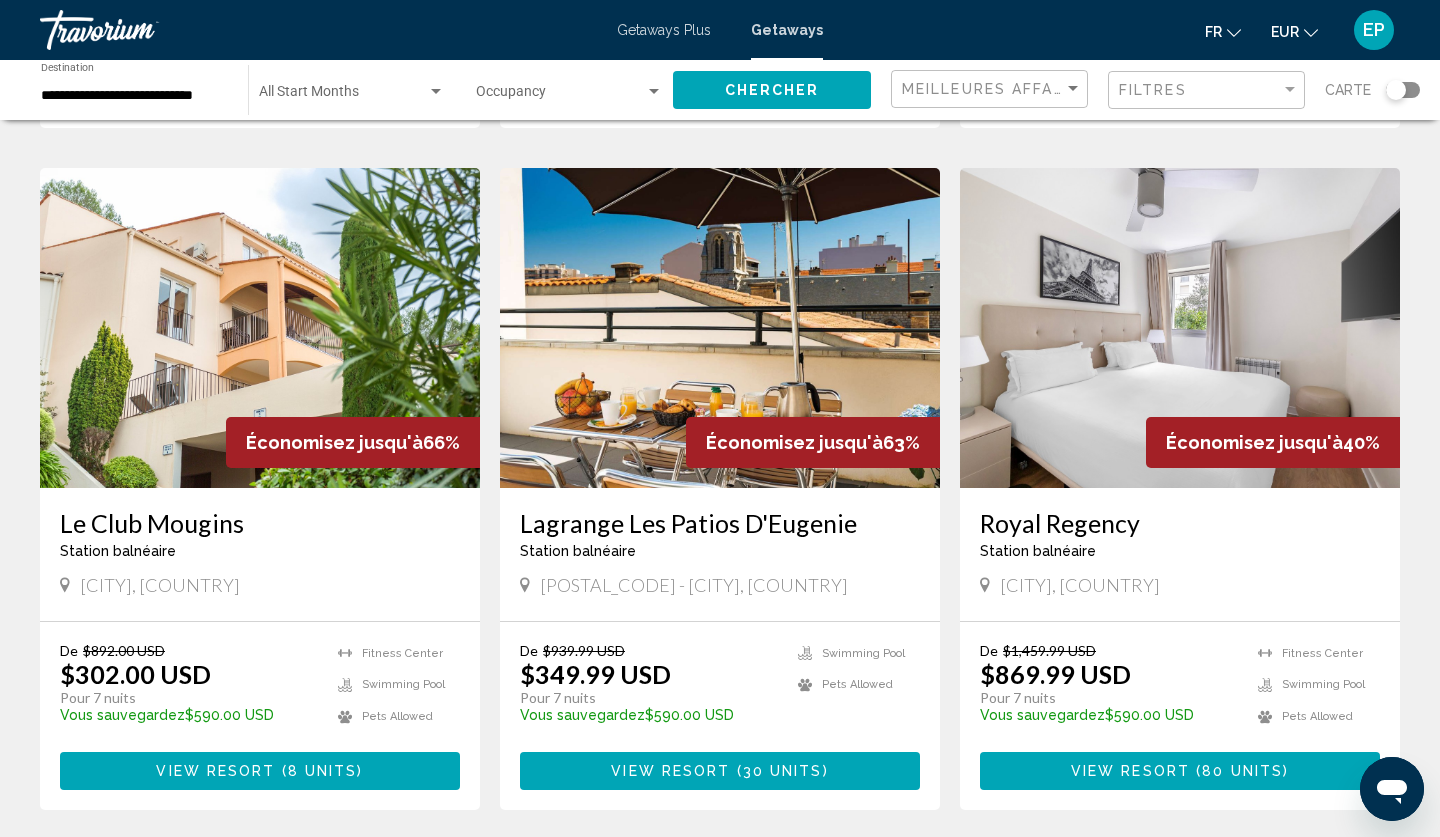 click at bounding box center (436, 91) 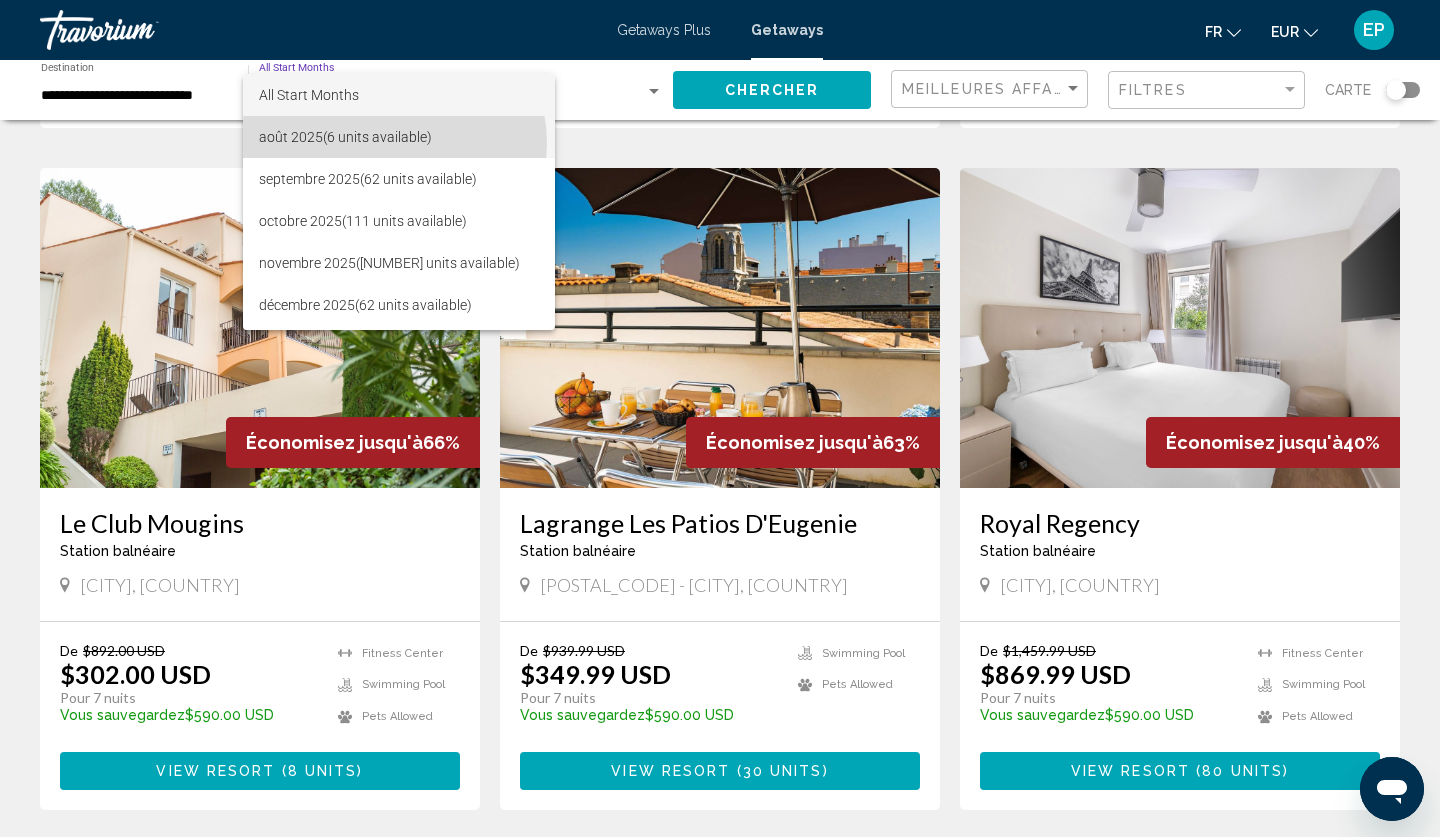 click on "[MONTH] [YEAR] ([UNITS] units available)" at bounding box center (399, 137) 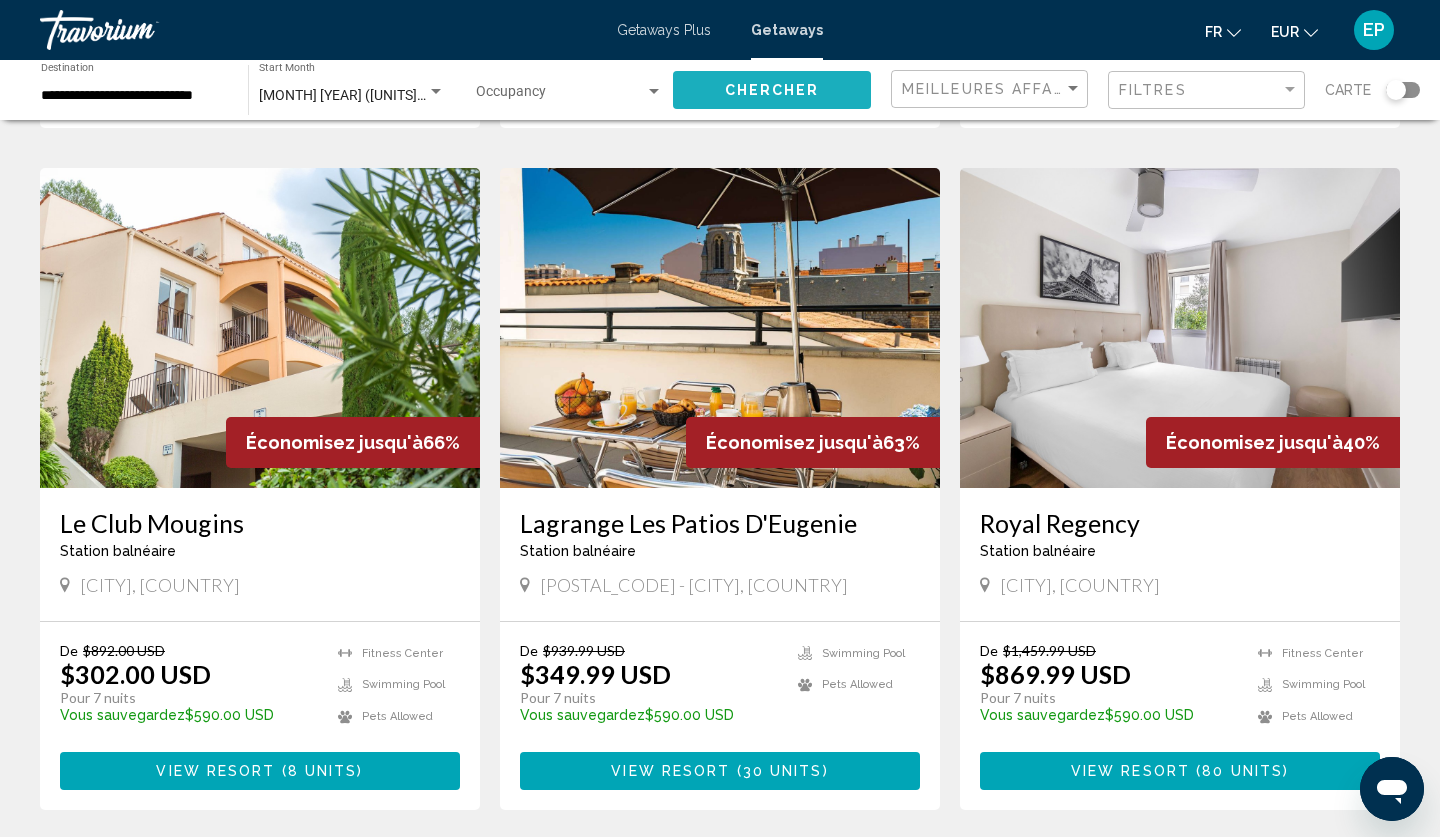 click on "Chercher" 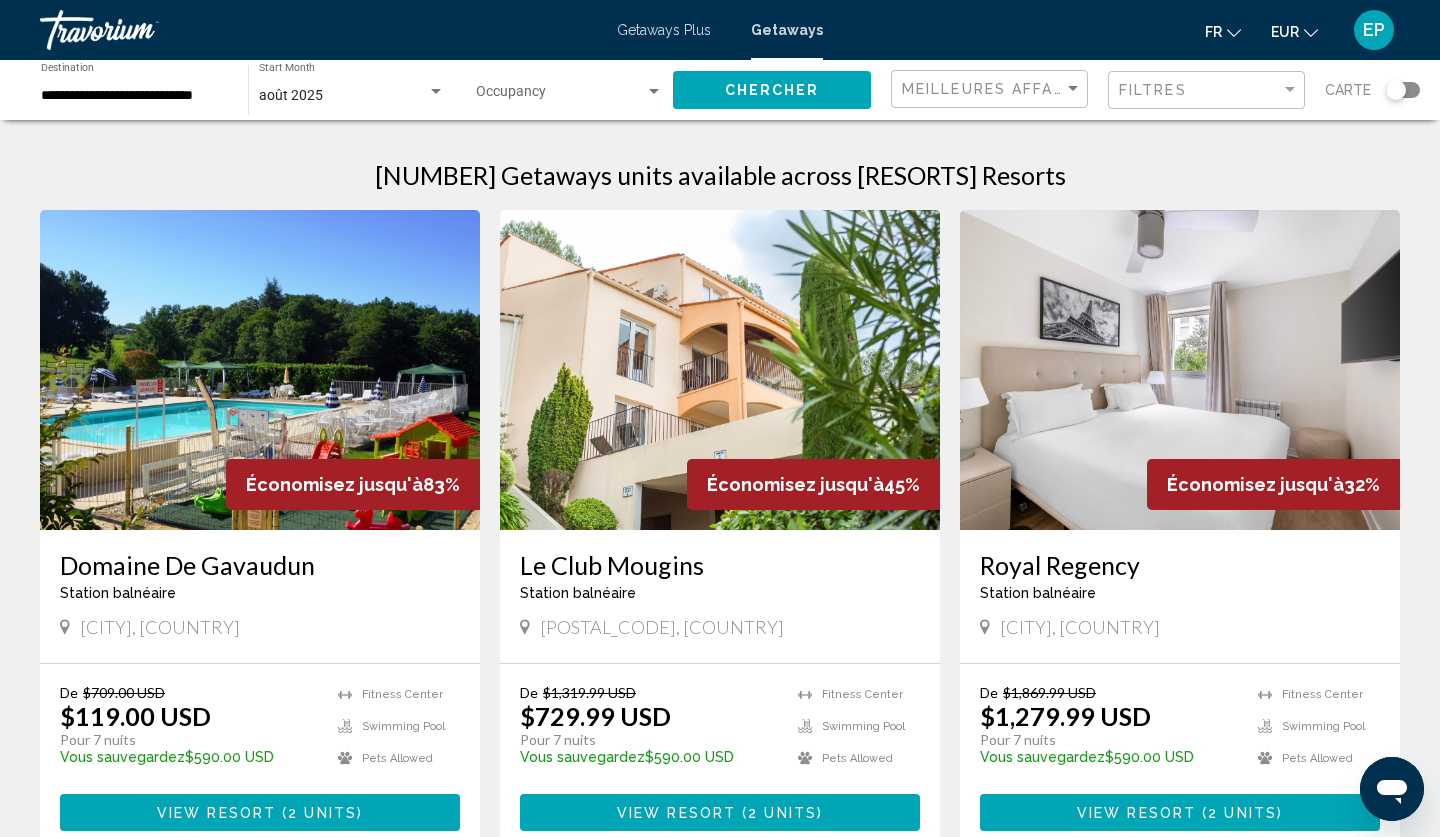 scroll, scrollTop: 0, scrollLeft: 0, axis: both 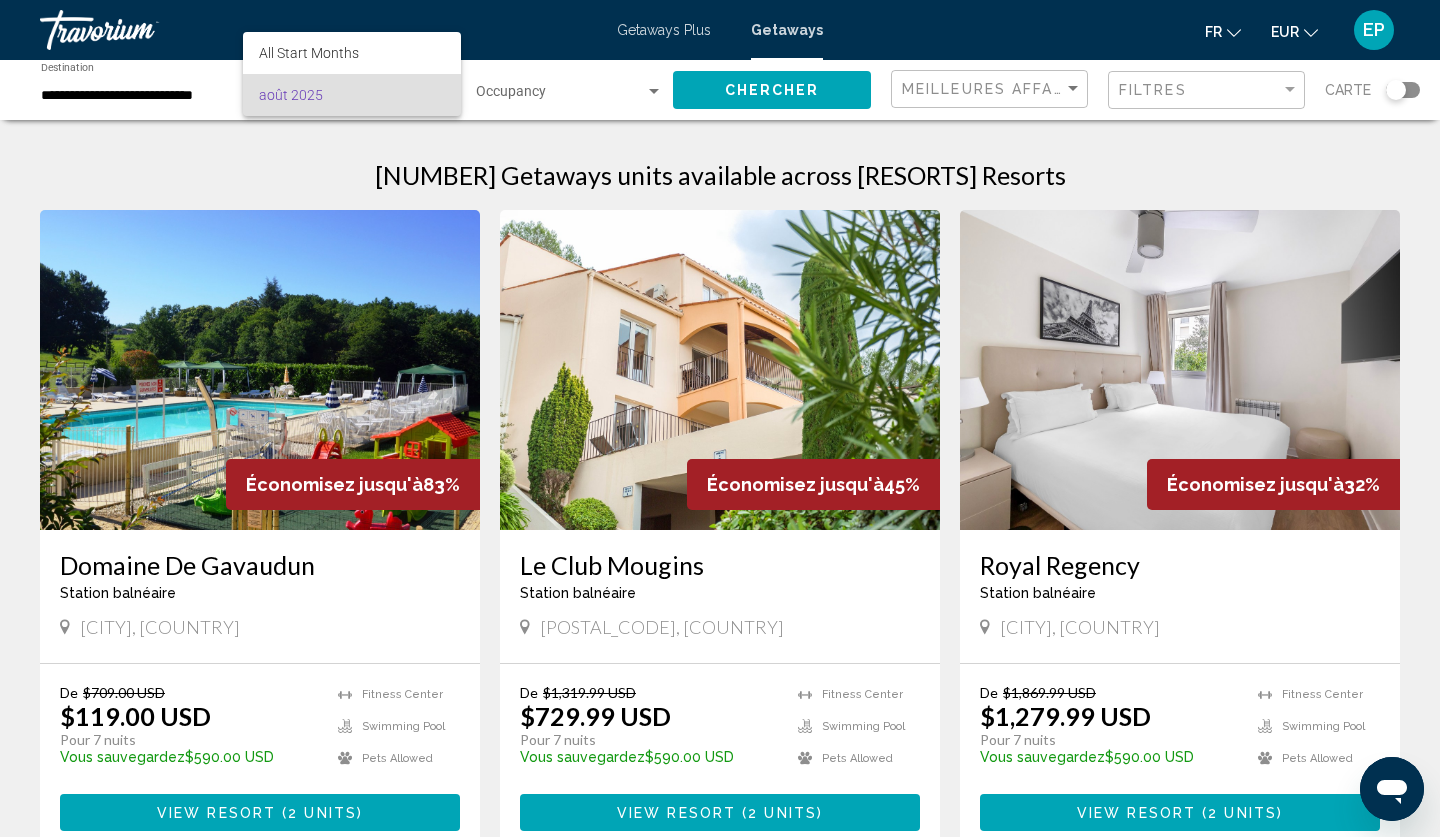 click at bounding box center (720, 418) 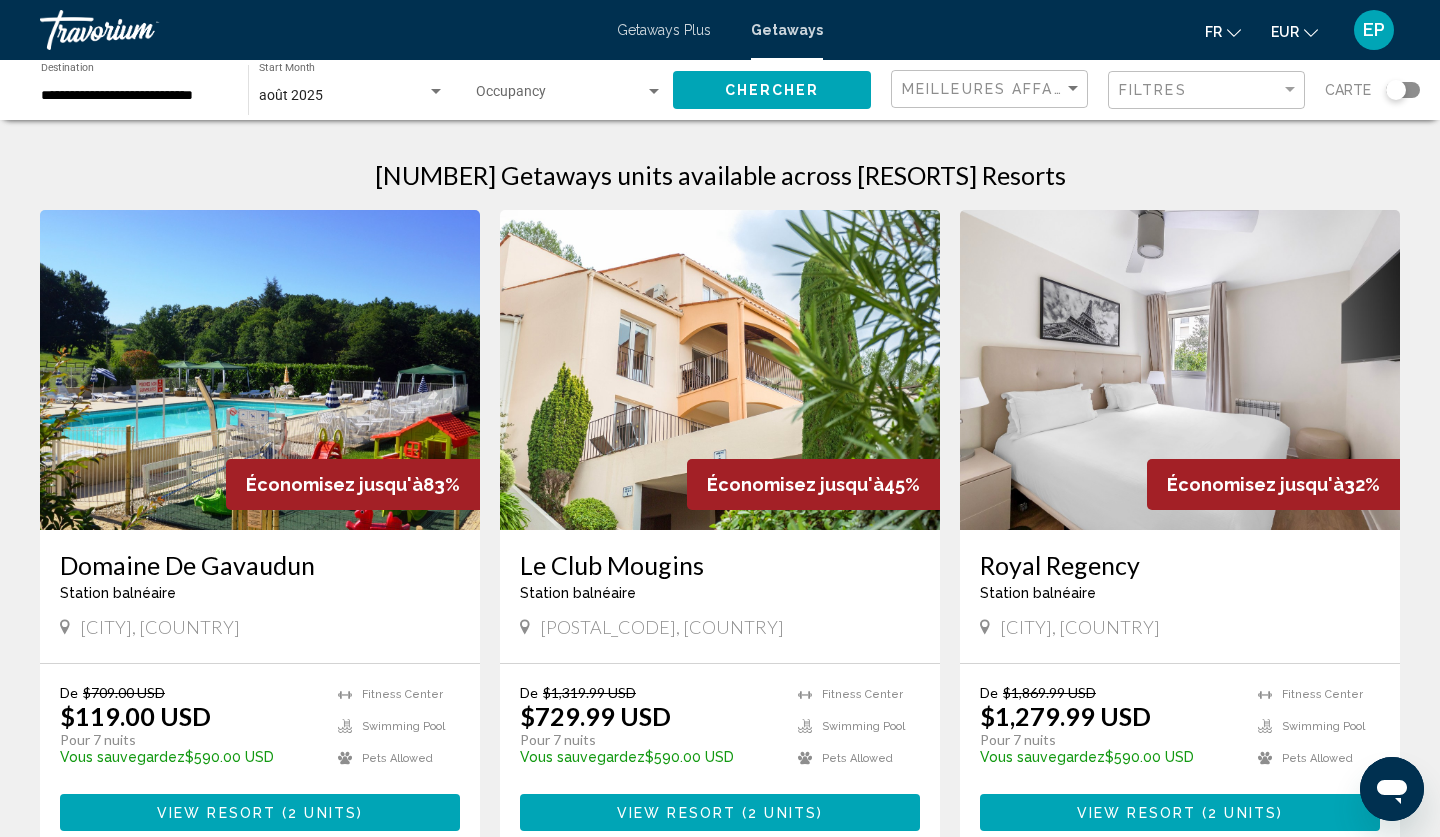 click at bounding box center (560, 96) 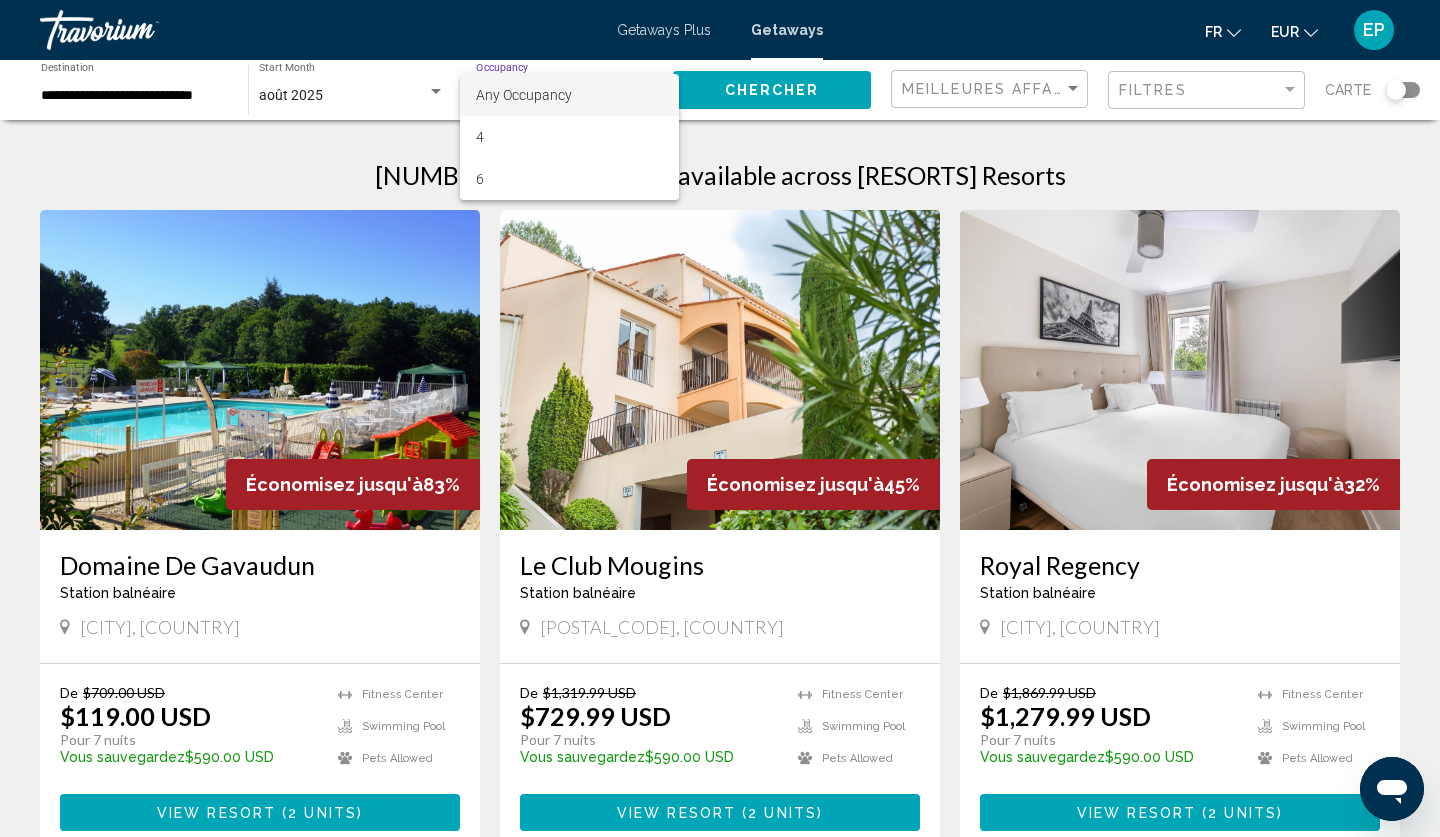 click on "Any Occupancy" at bounding box center (569, 95) 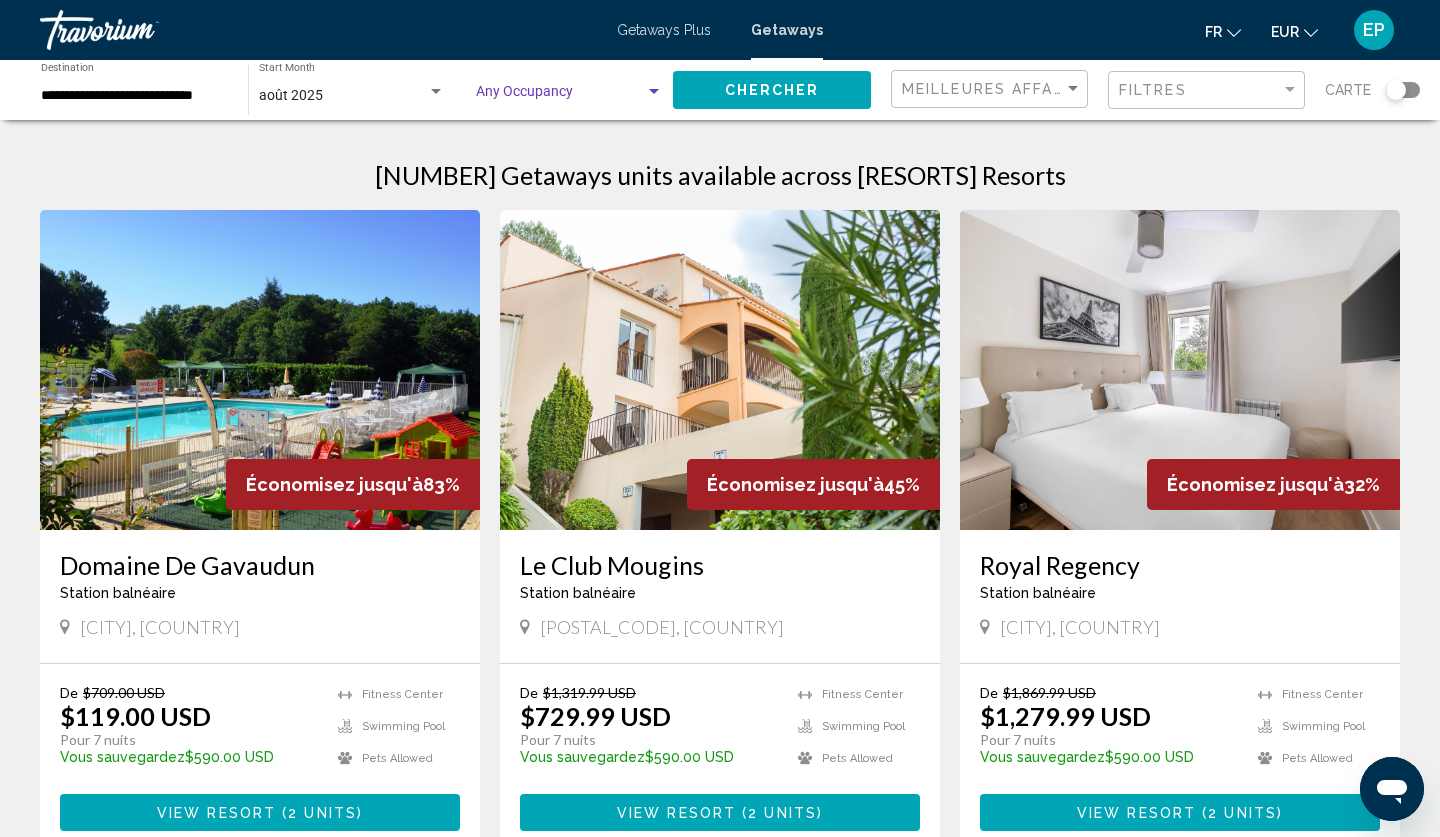 click on "août 2025 Start Month All Start Months" 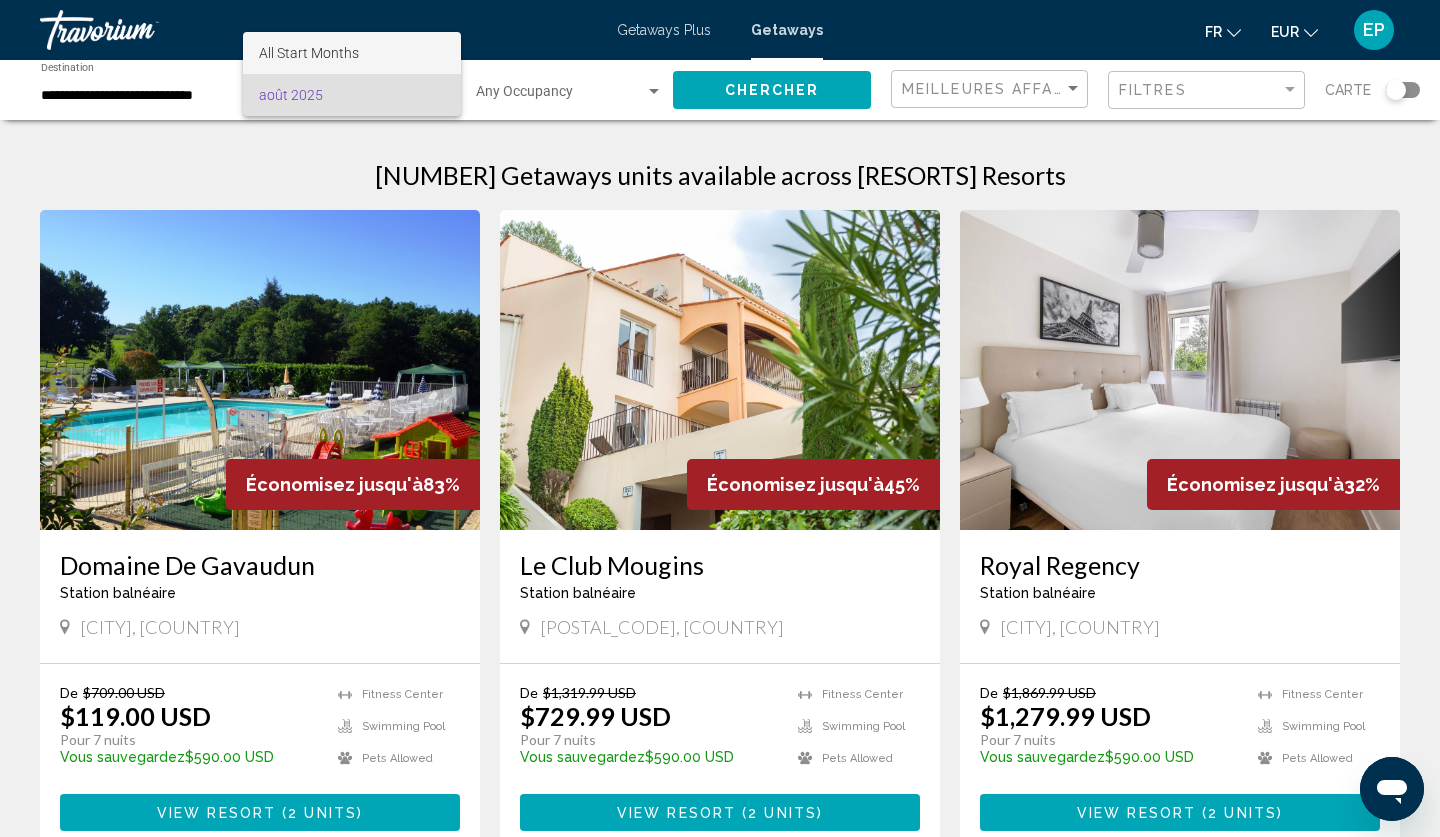 click on "All Start Months" at bounding box center (352, 53) 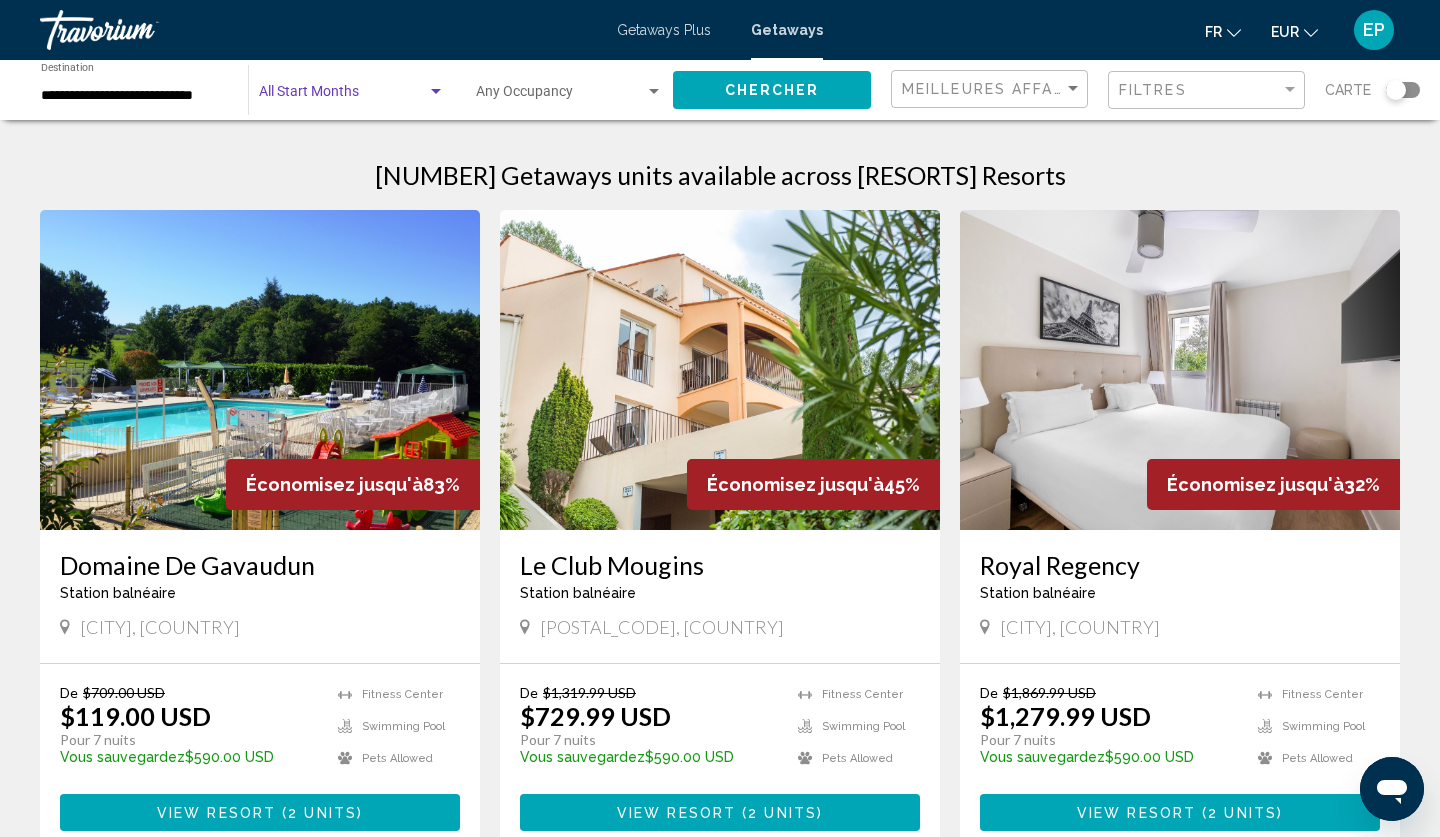 click on "Chercher" 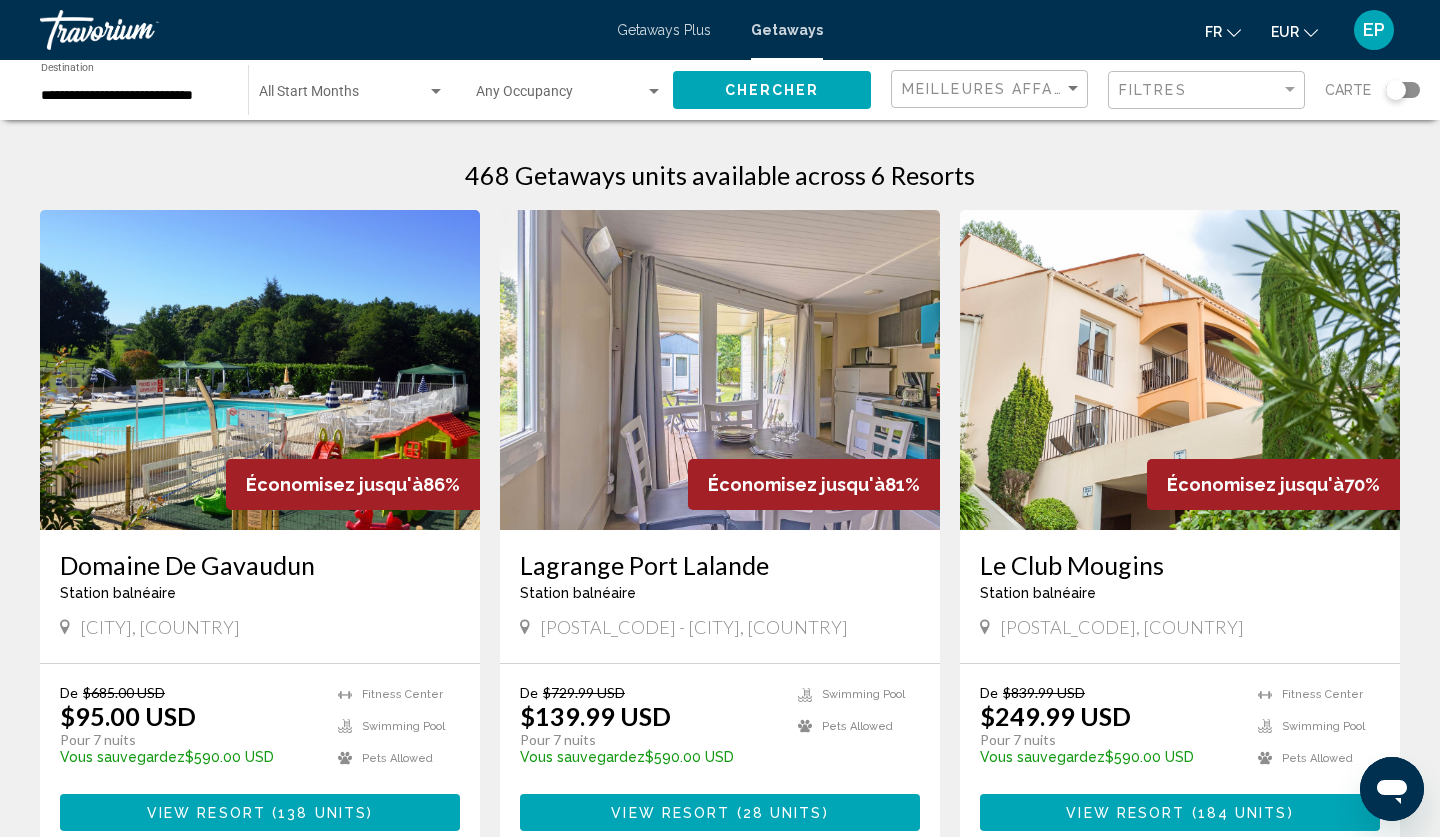 click at bounding box center [343, 96] 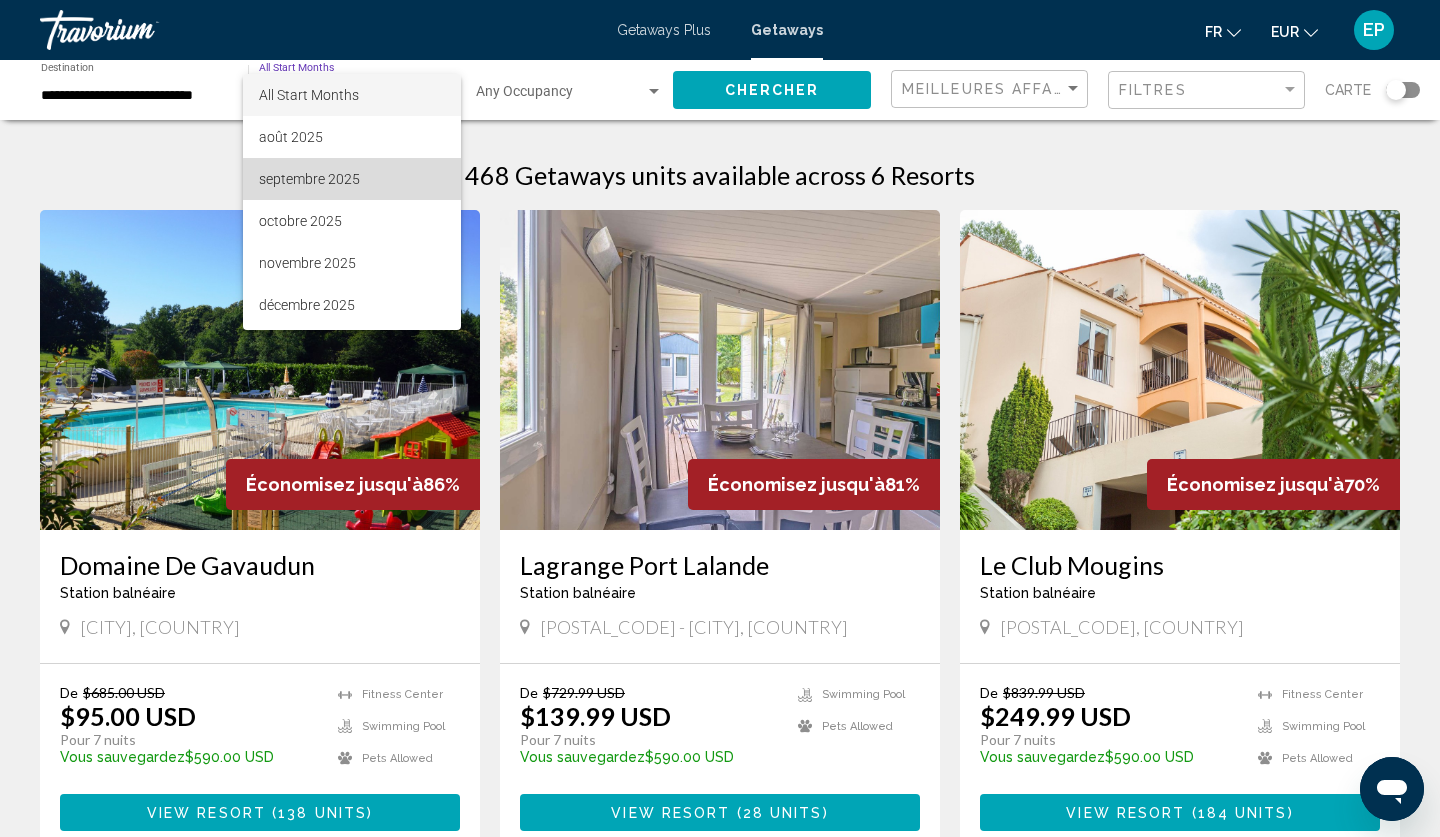 click on "septembre 2025" at bounding box center (352, 179) 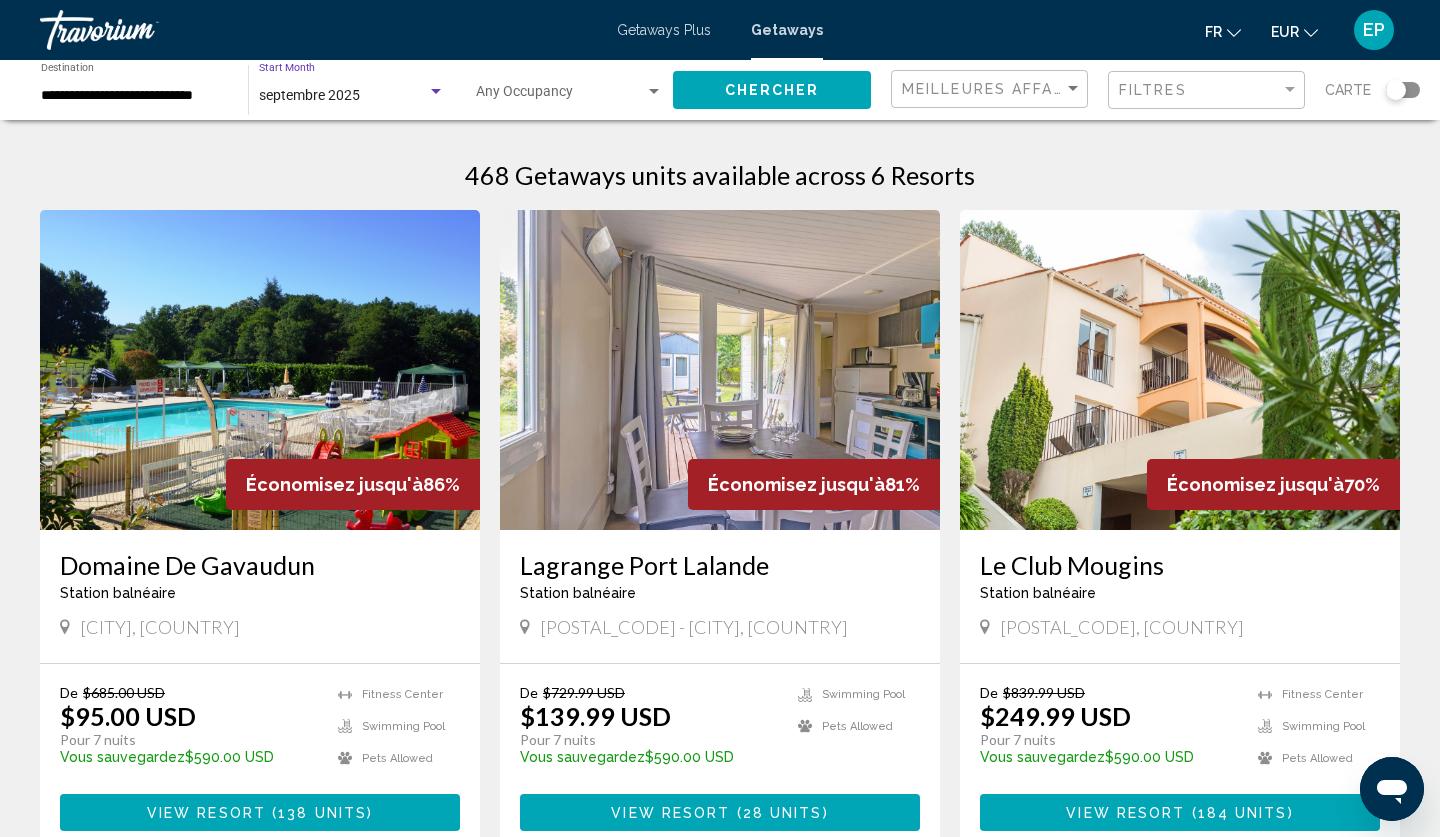 click on "Chercher" 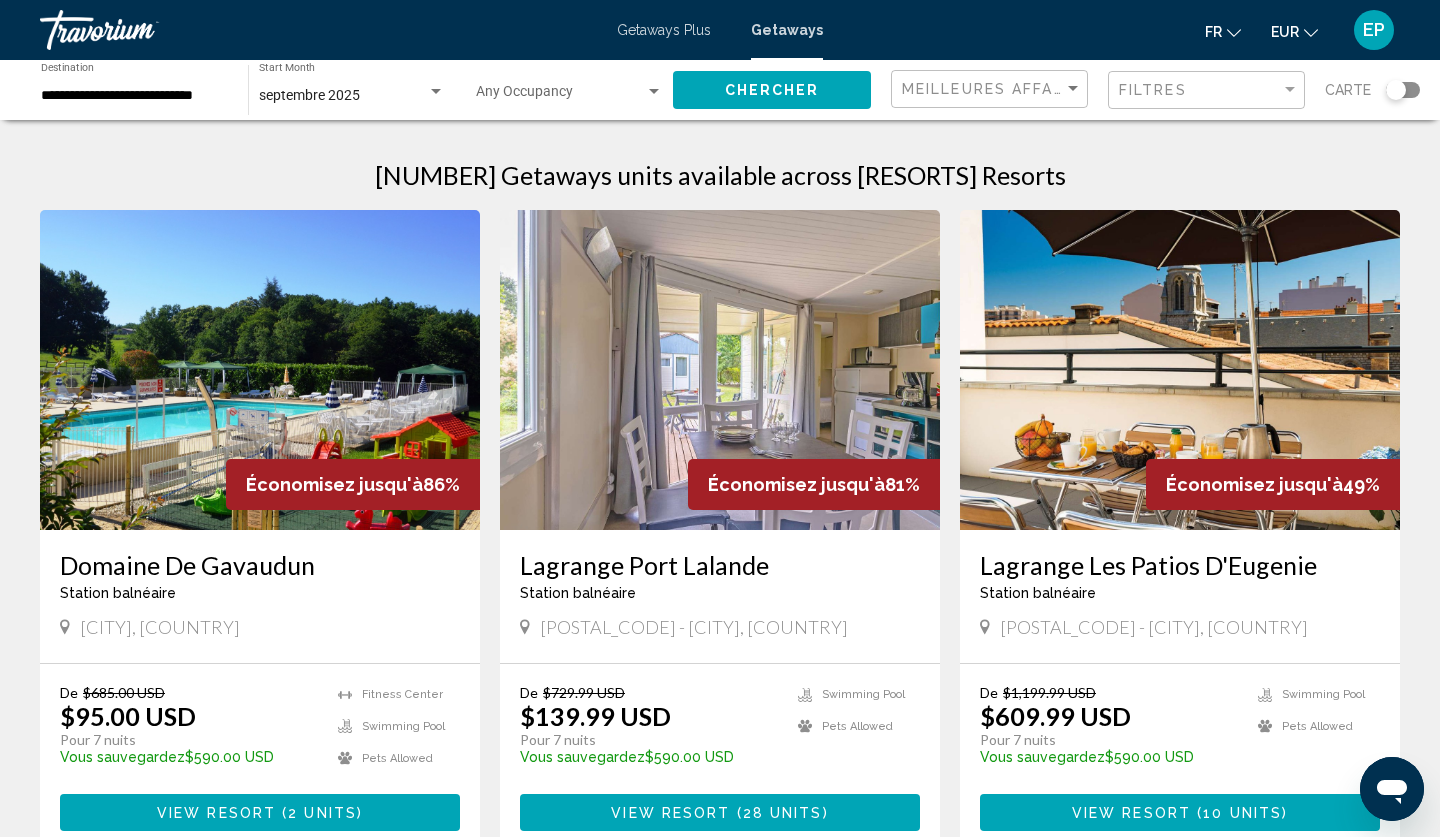 scroll, scrollTop: 0, scrollLeft: 0, axis: both 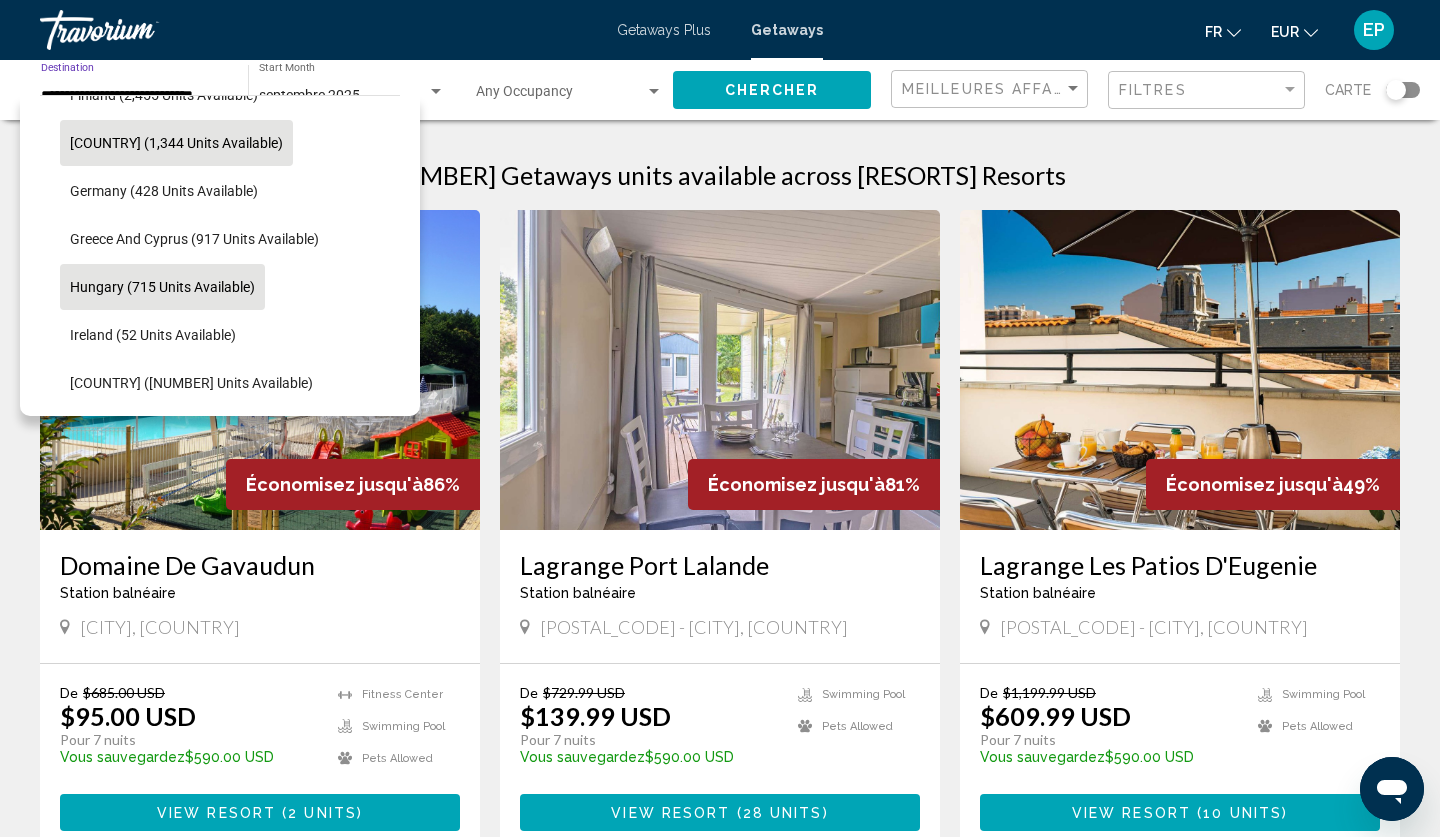 click on "Hungary (715 units available)" 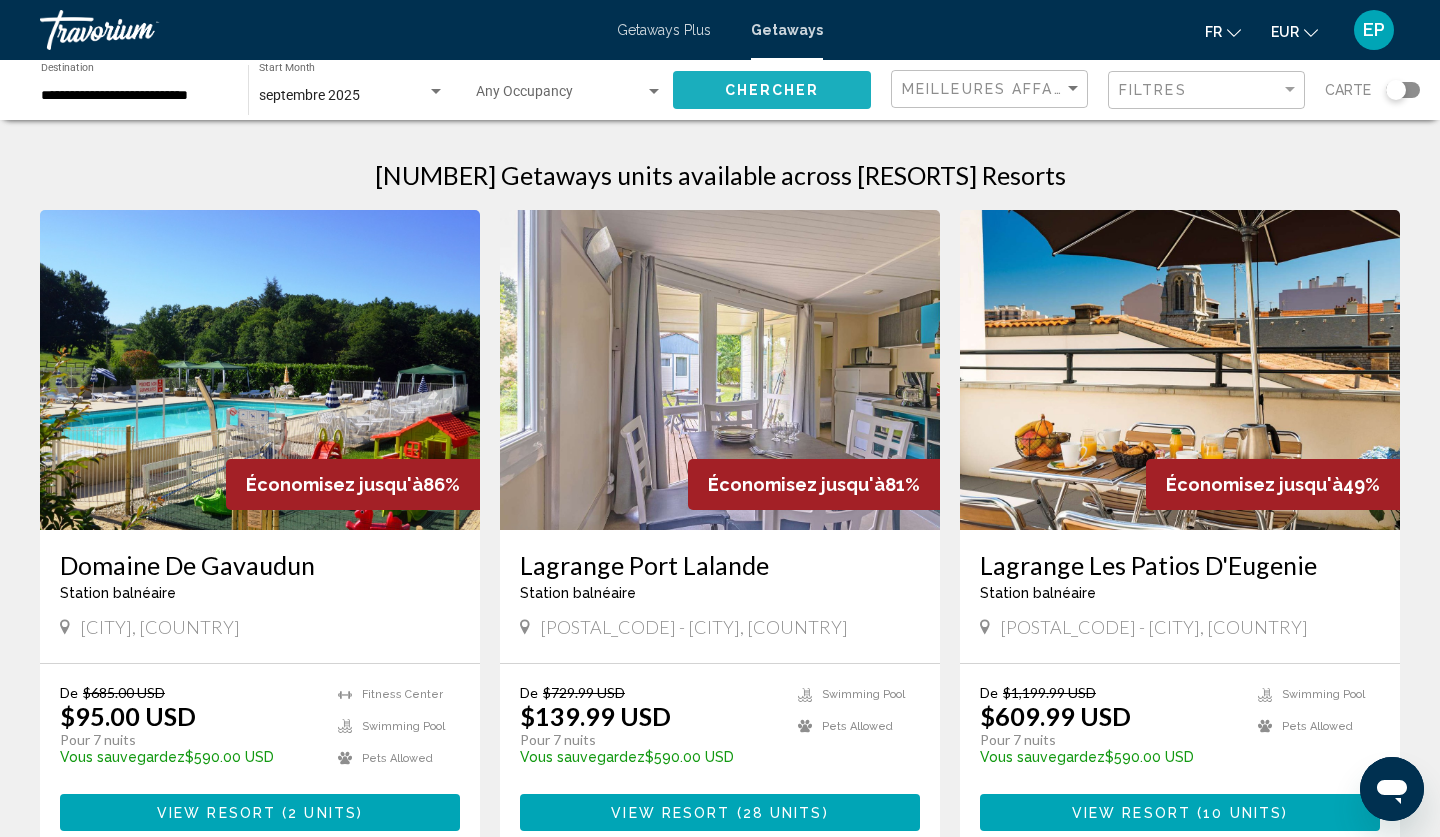 click on "Chercher" 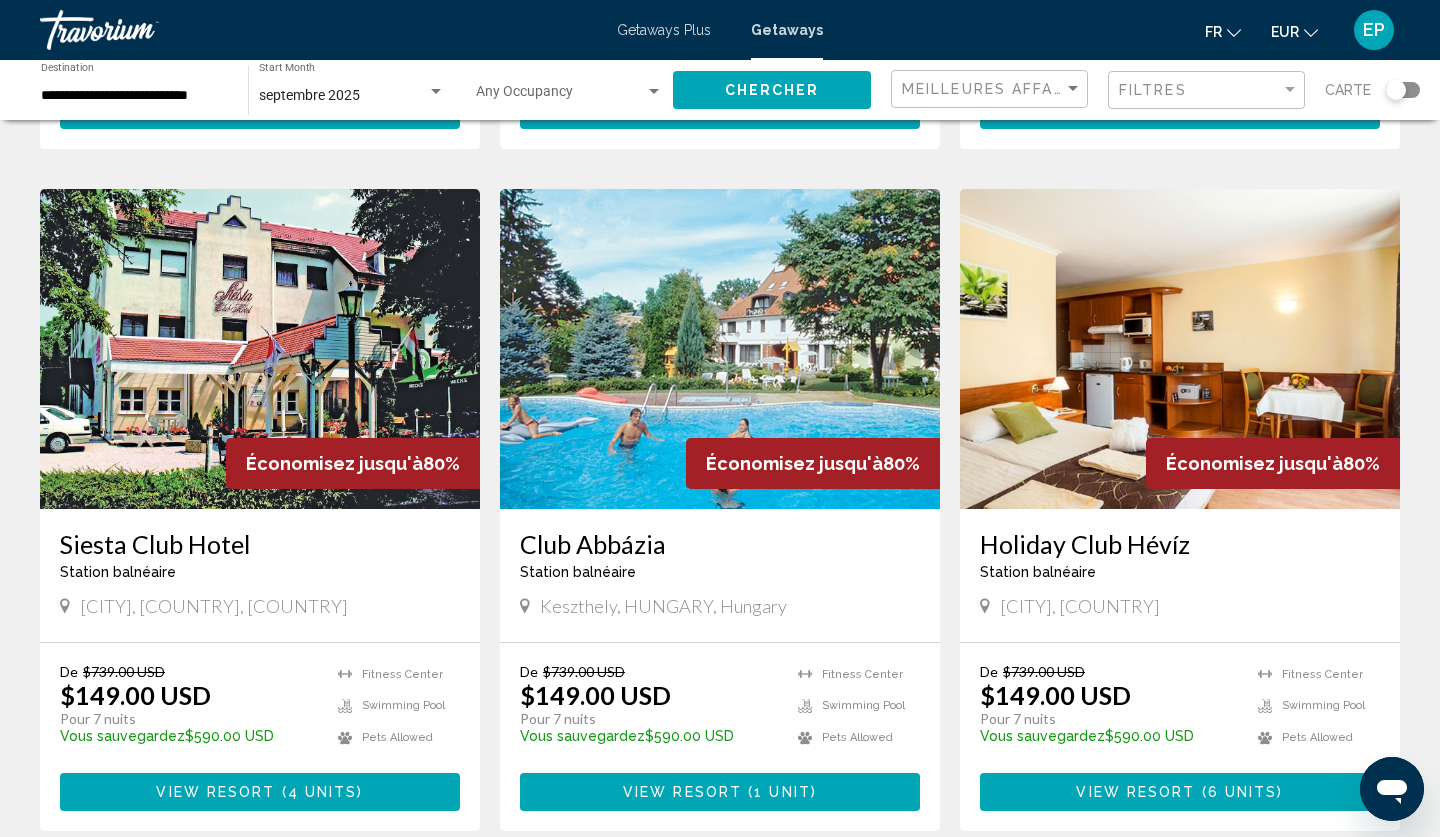 scroll, scrollTop: 698, scrollLeft: 0, axis: vertical 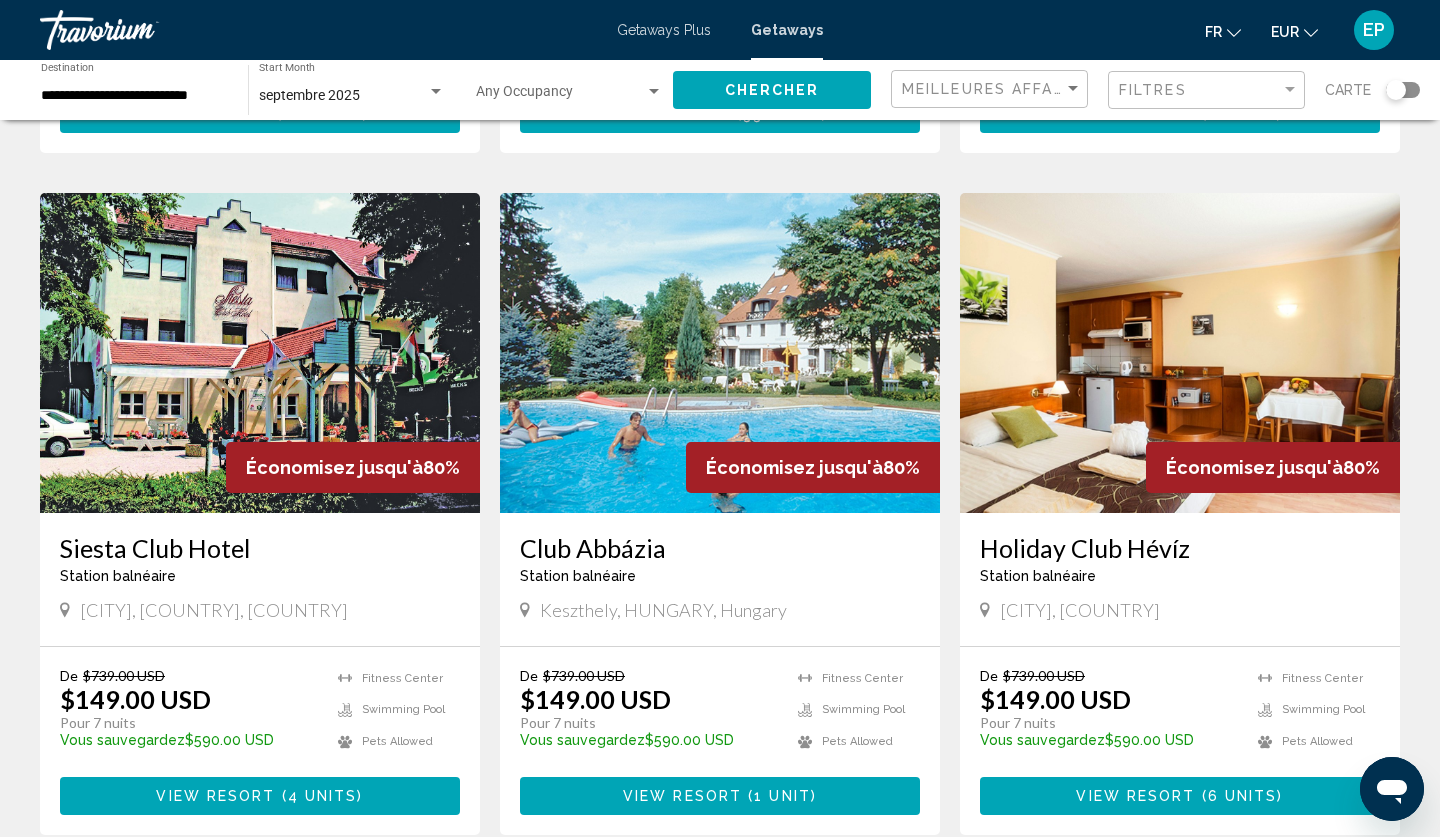 click on "**********" at bounding box center (134, 96) 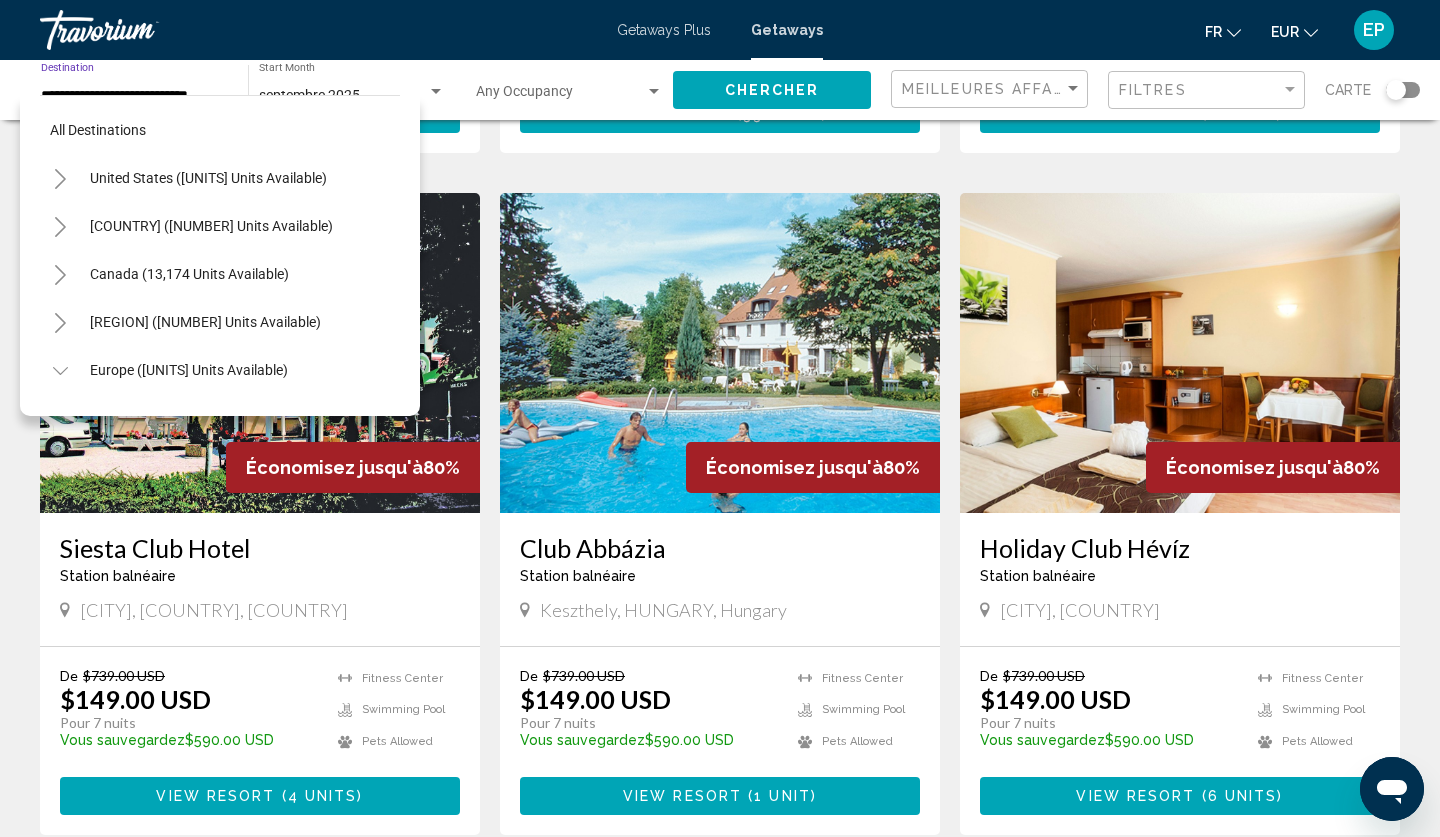 scroll, scrollTop: 599, scrollLeft: 0, axis: vertical 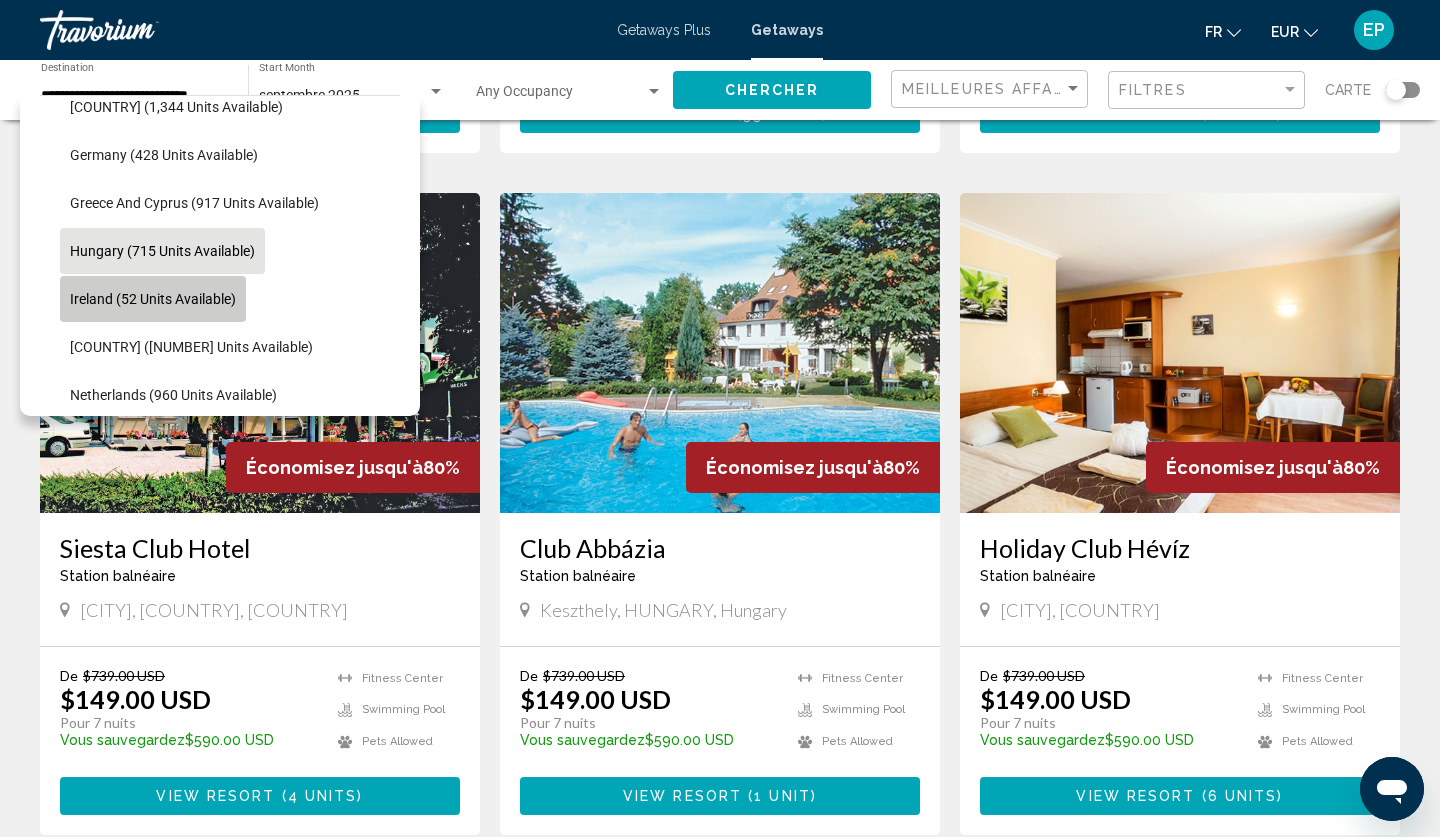 click on "Ireland (52 units available)" 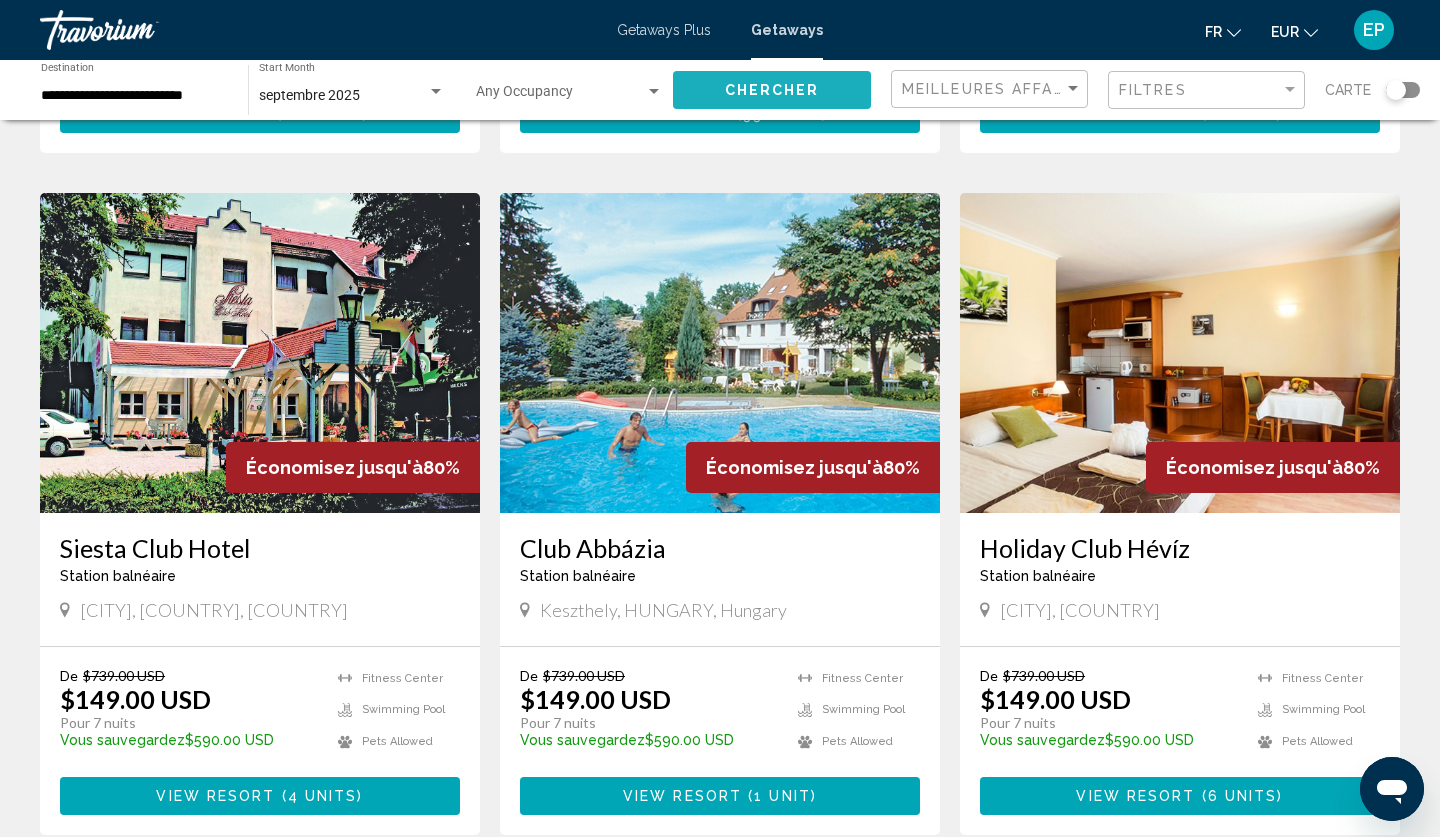 click on "Chercher" 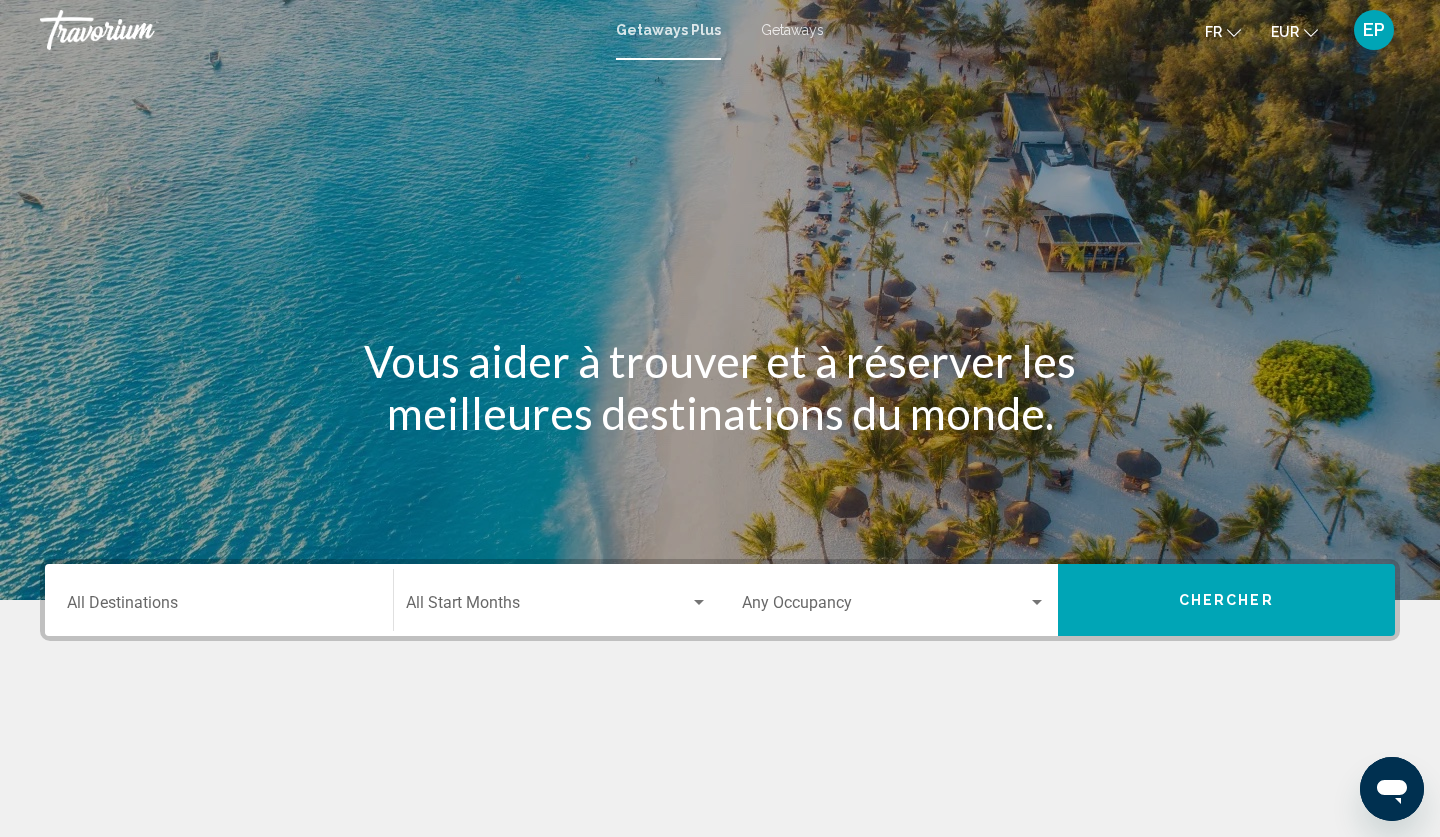 click on "Destination All Destinations" at bounding box center (219, 600) 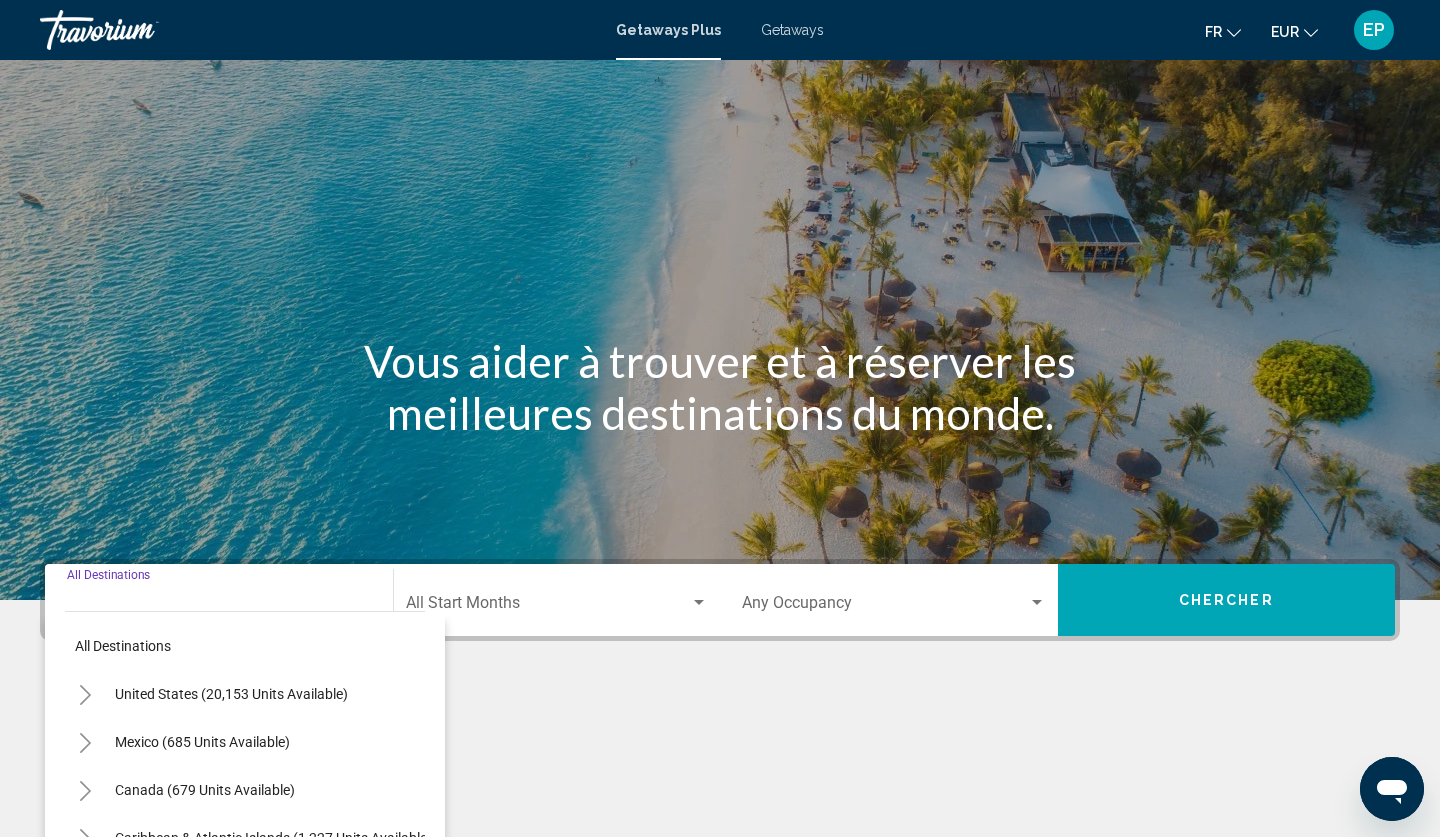 scroll, scrollTop: 249, scrollLeft: 0, axis: vertical 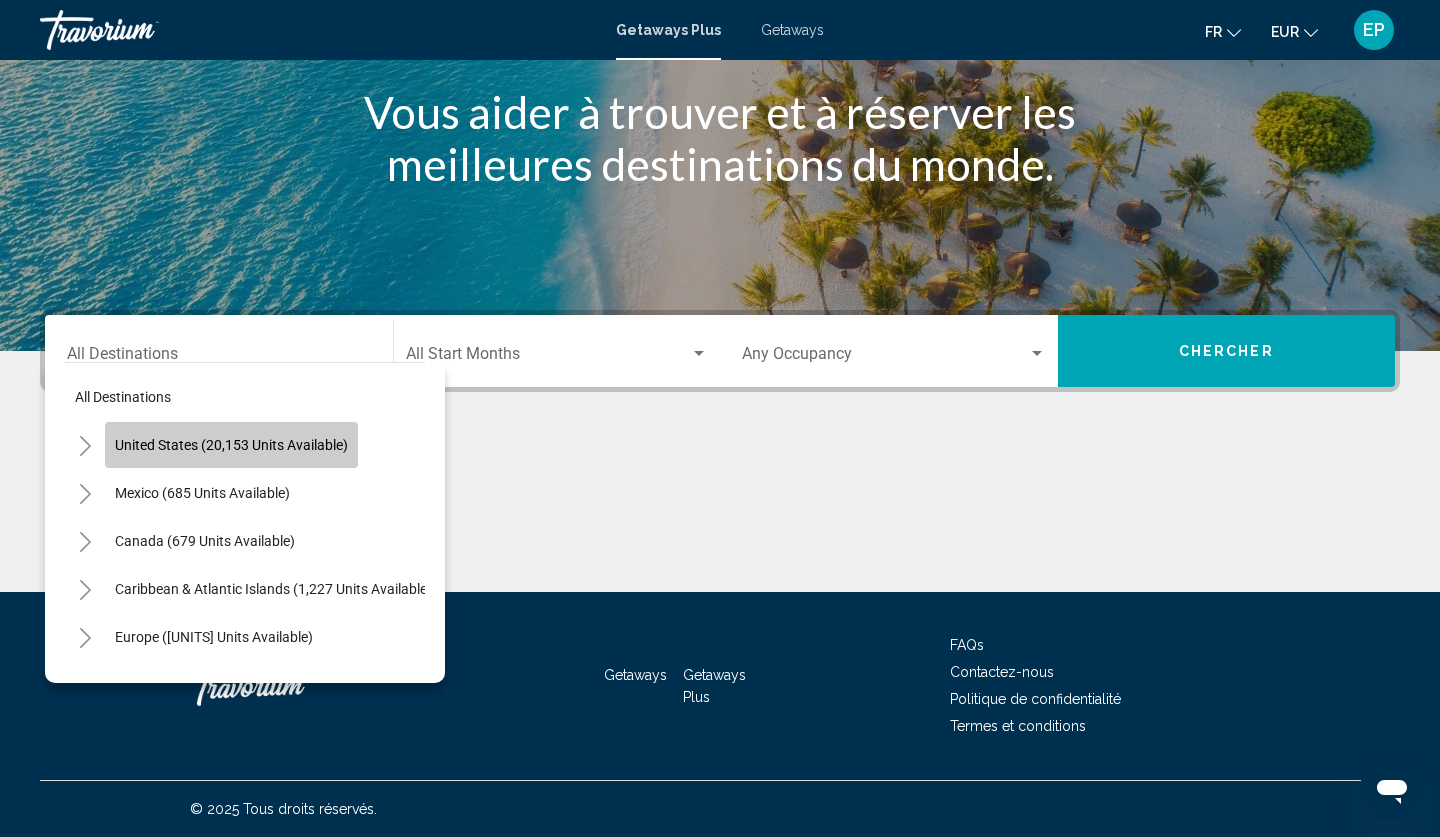 click on "United States (20,153 units available)" at bounding box center (202, 493) 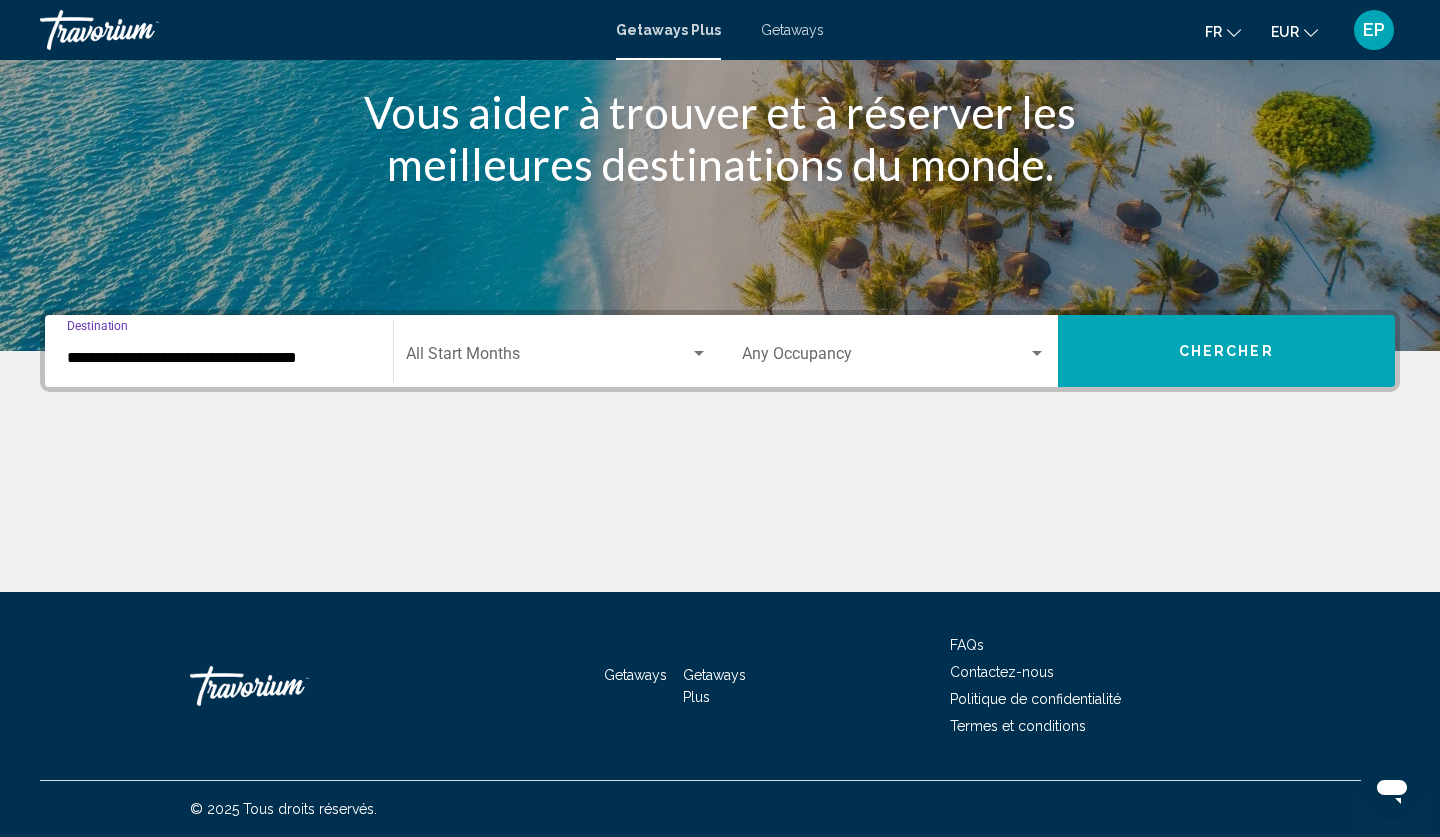 click at bounding box center (699, 354) 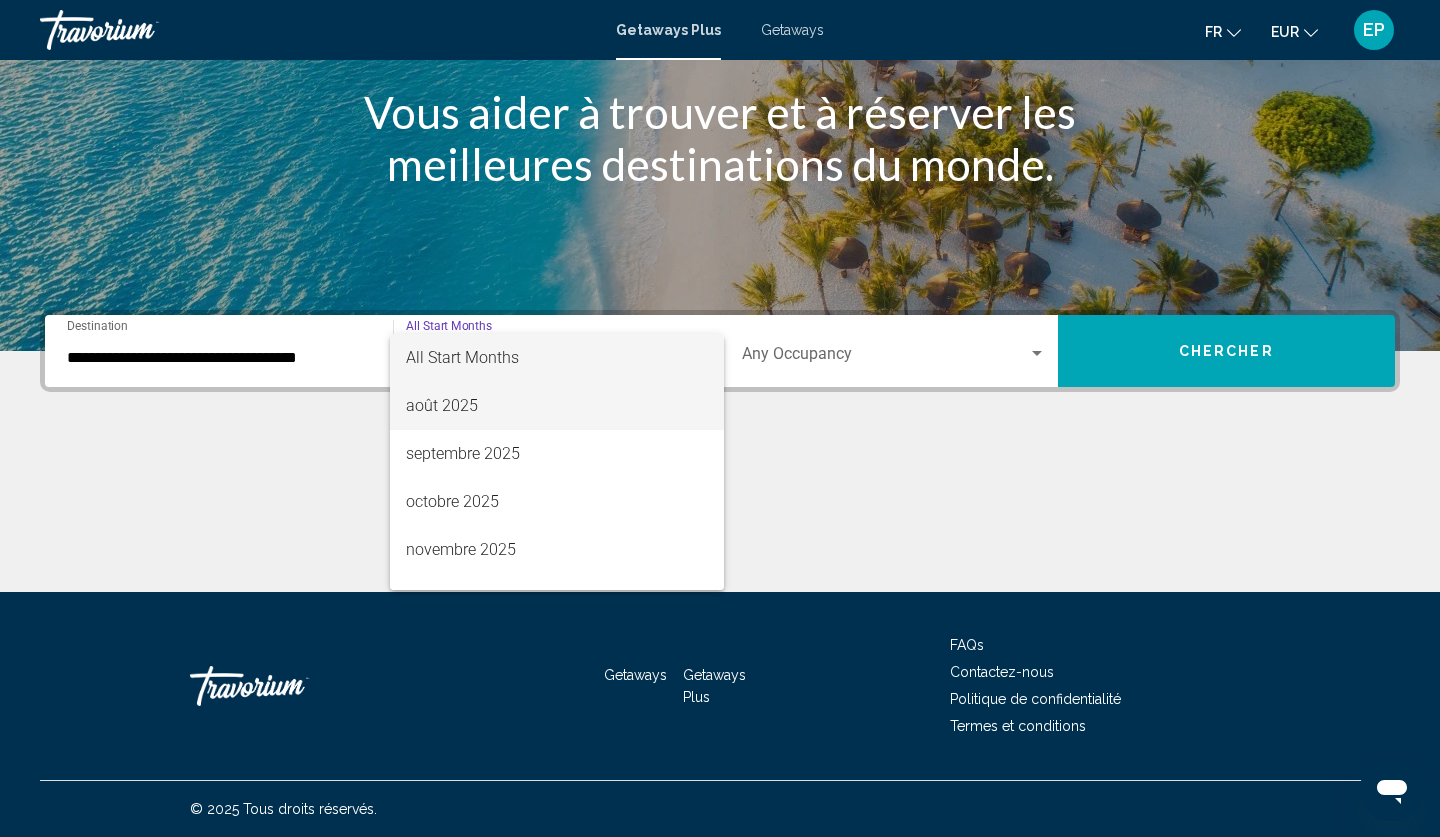 click on "août 2025" at bounding box center [557, 406] 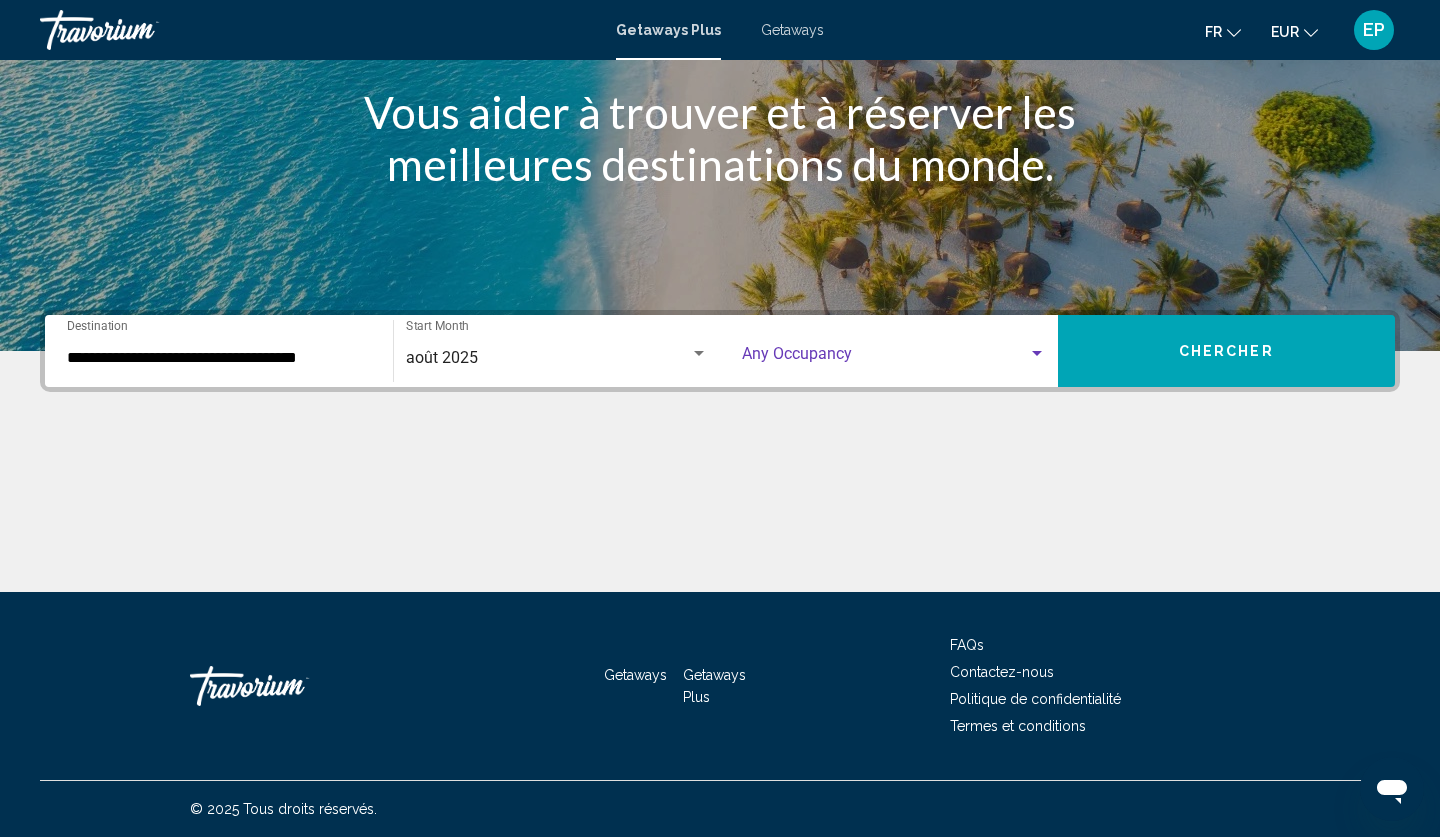 click at bounding box center [1037, 354] 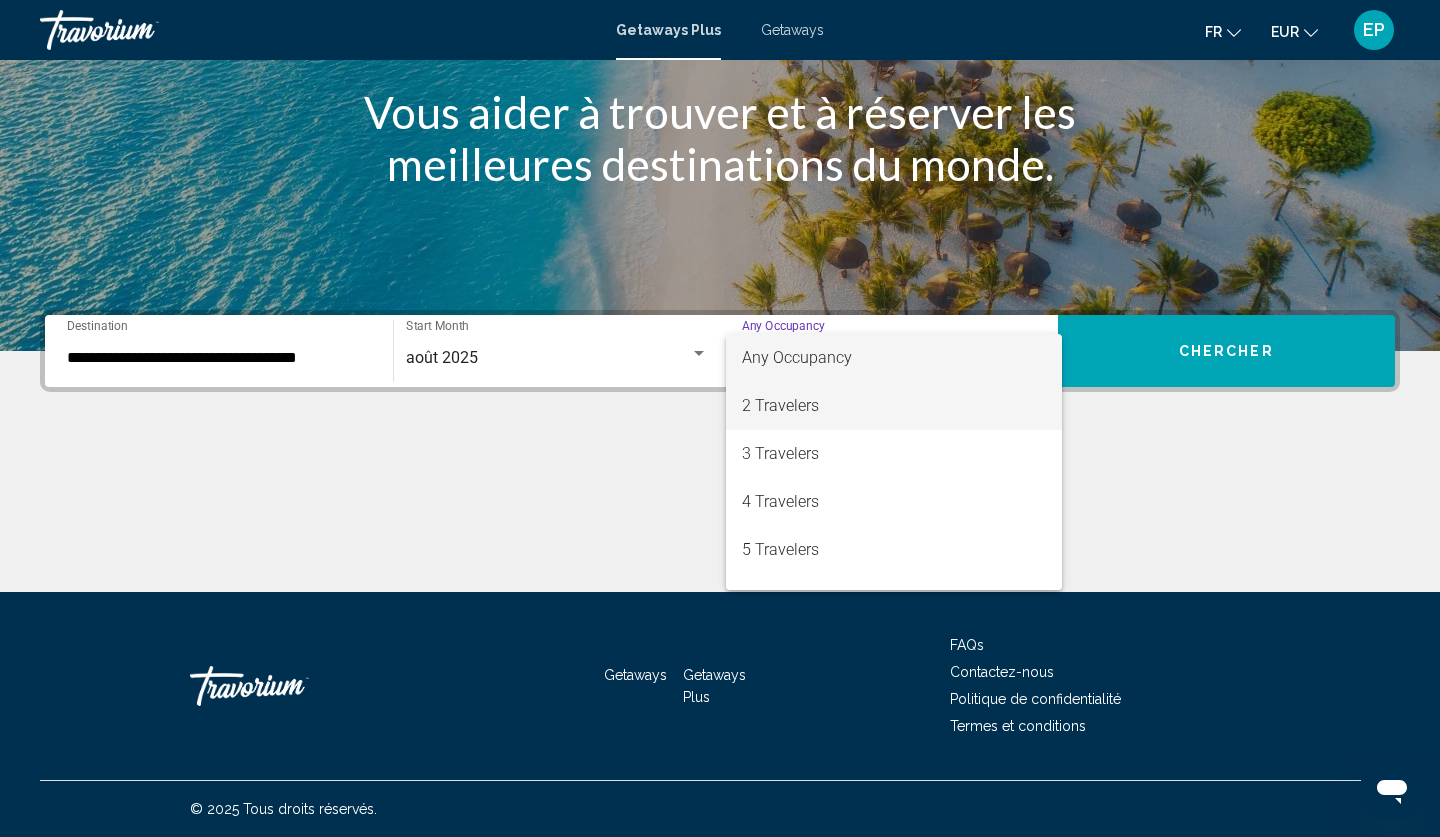 click on "2 Travelers" at bounding box center (894, 406) 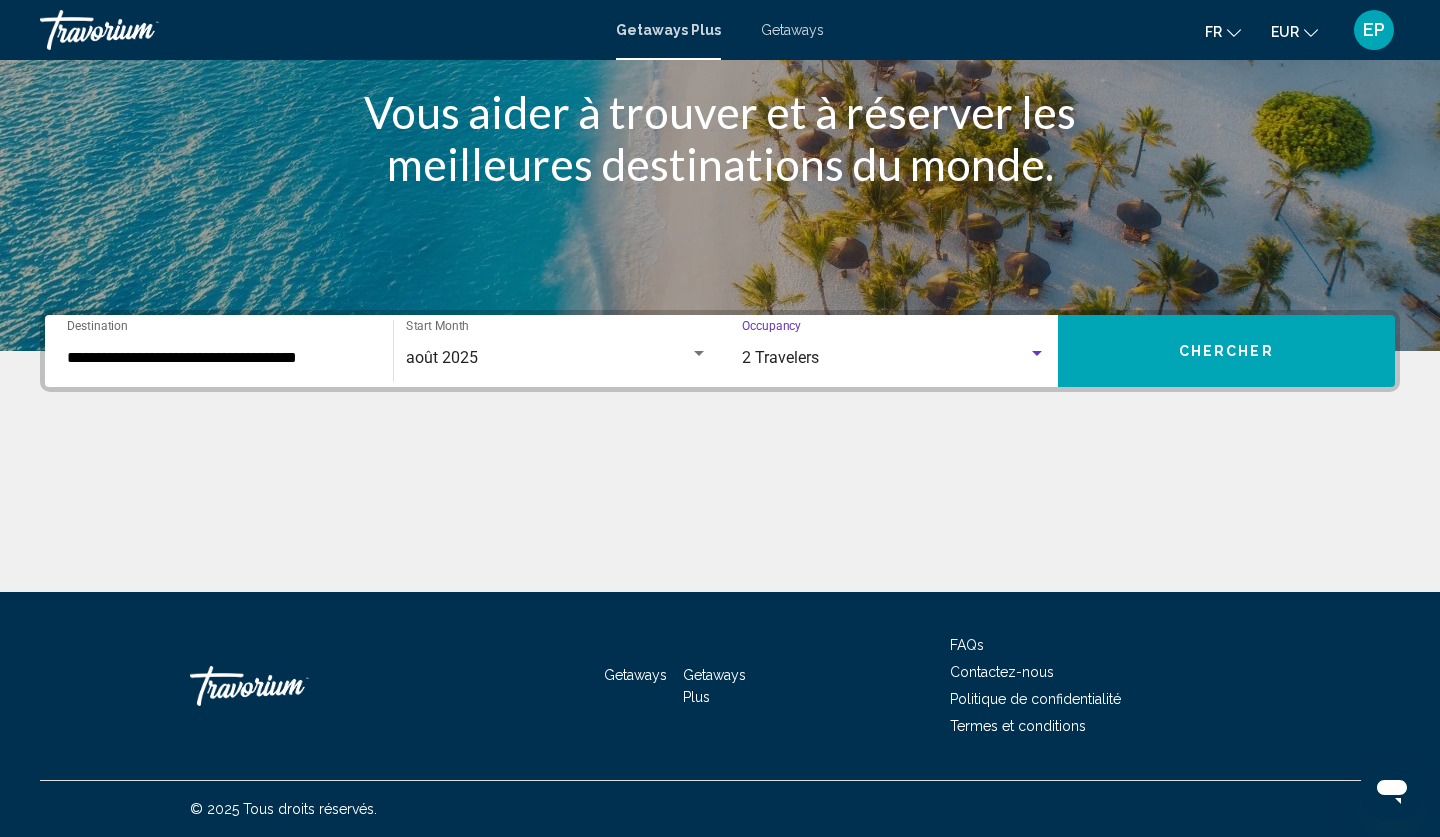 click on "Chercher" at bounding box center [1227, 351] 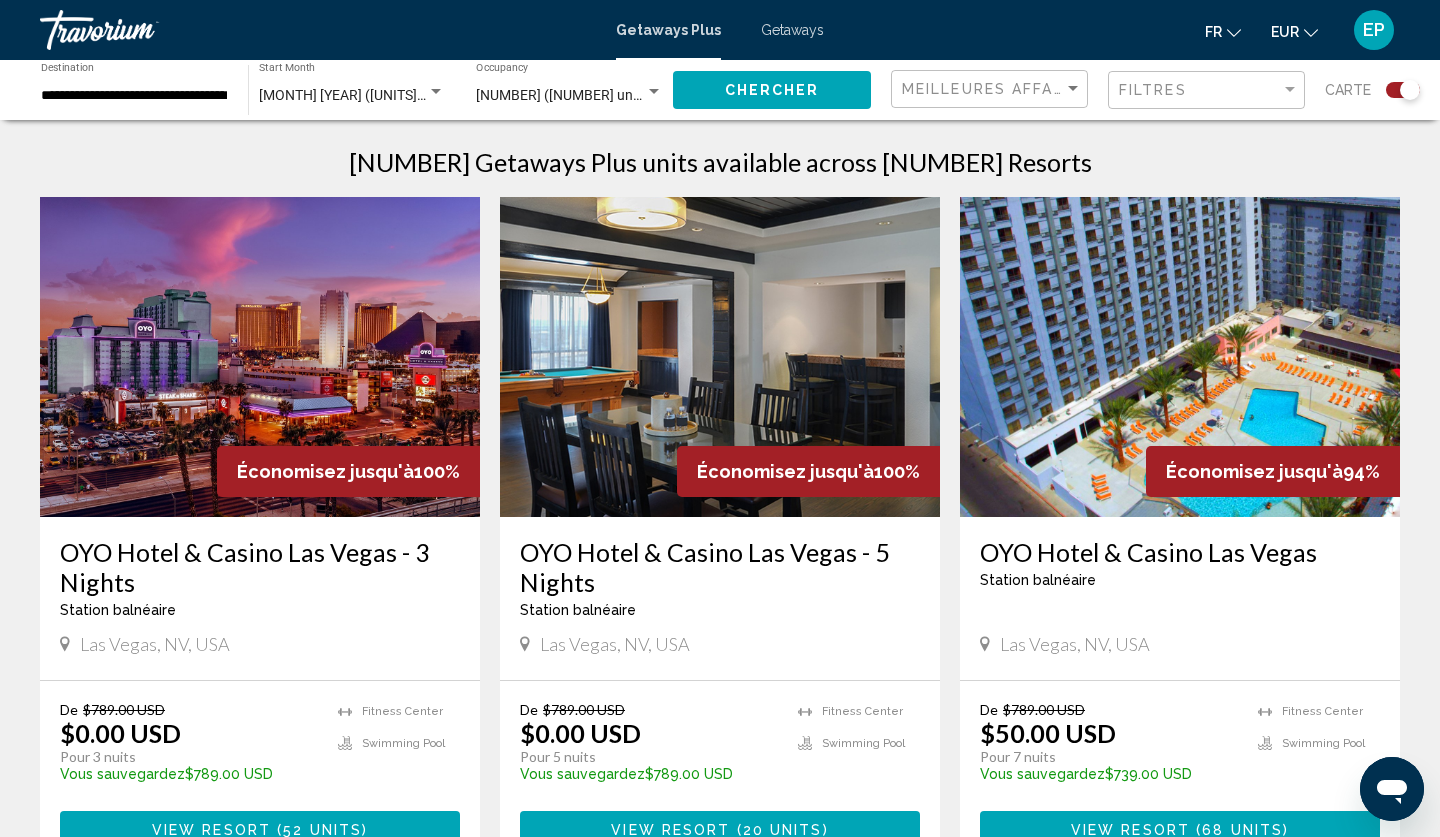 scroll, scrollTop: 640, scrollLeft: 0, axis: vertical 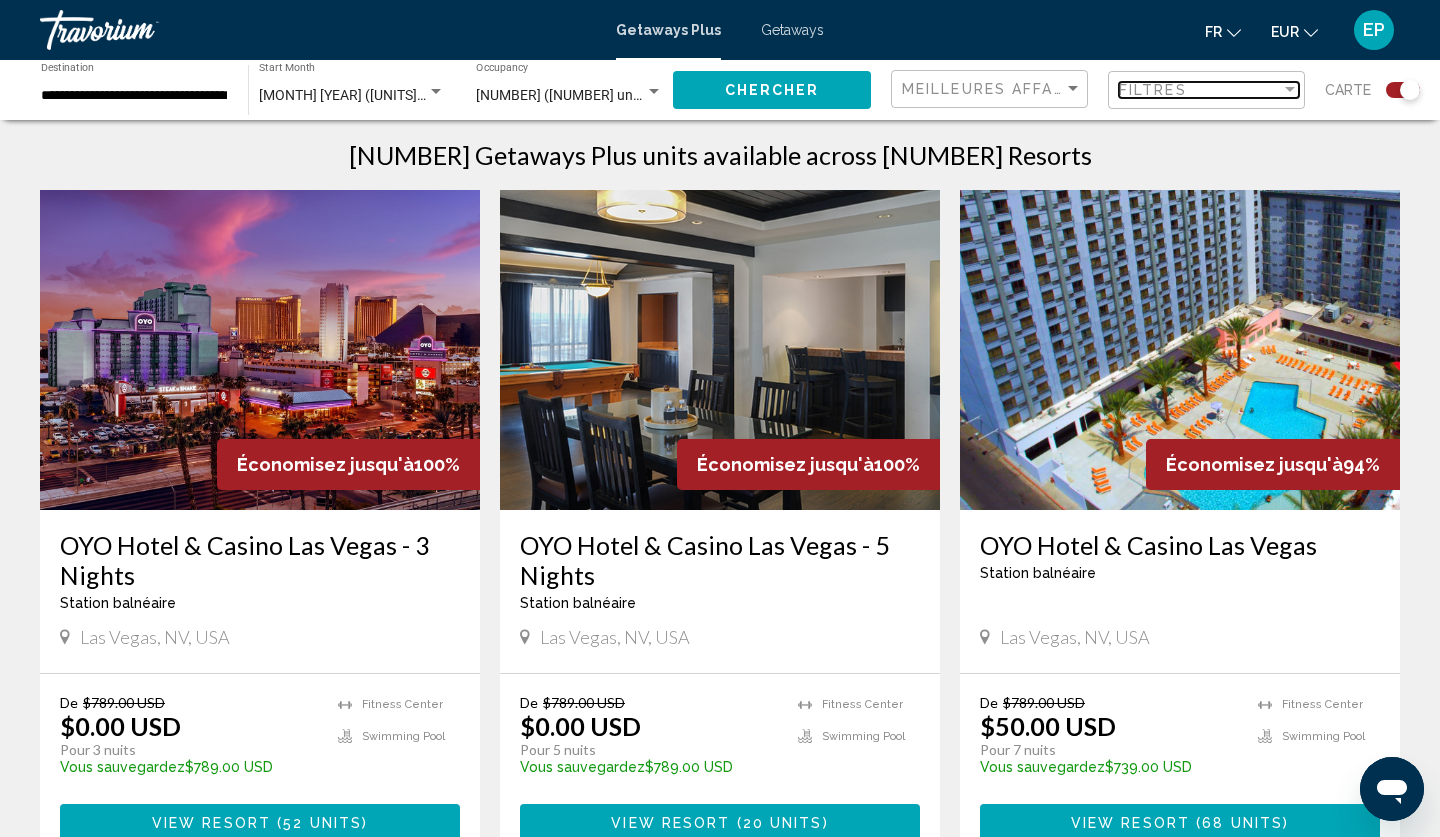 click at bounding box center (1290, 90) 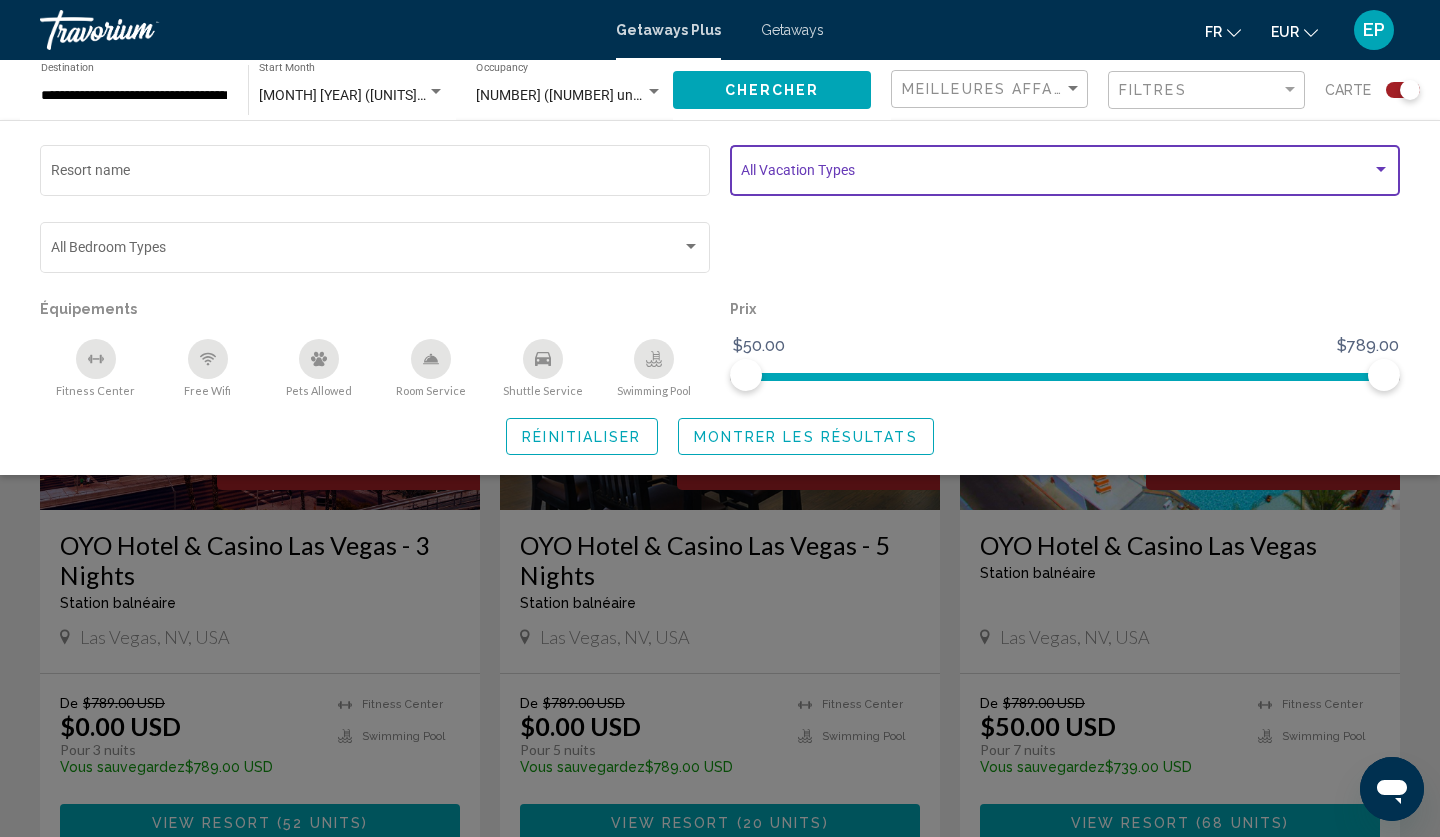 click at bounding box center (1056, 174) 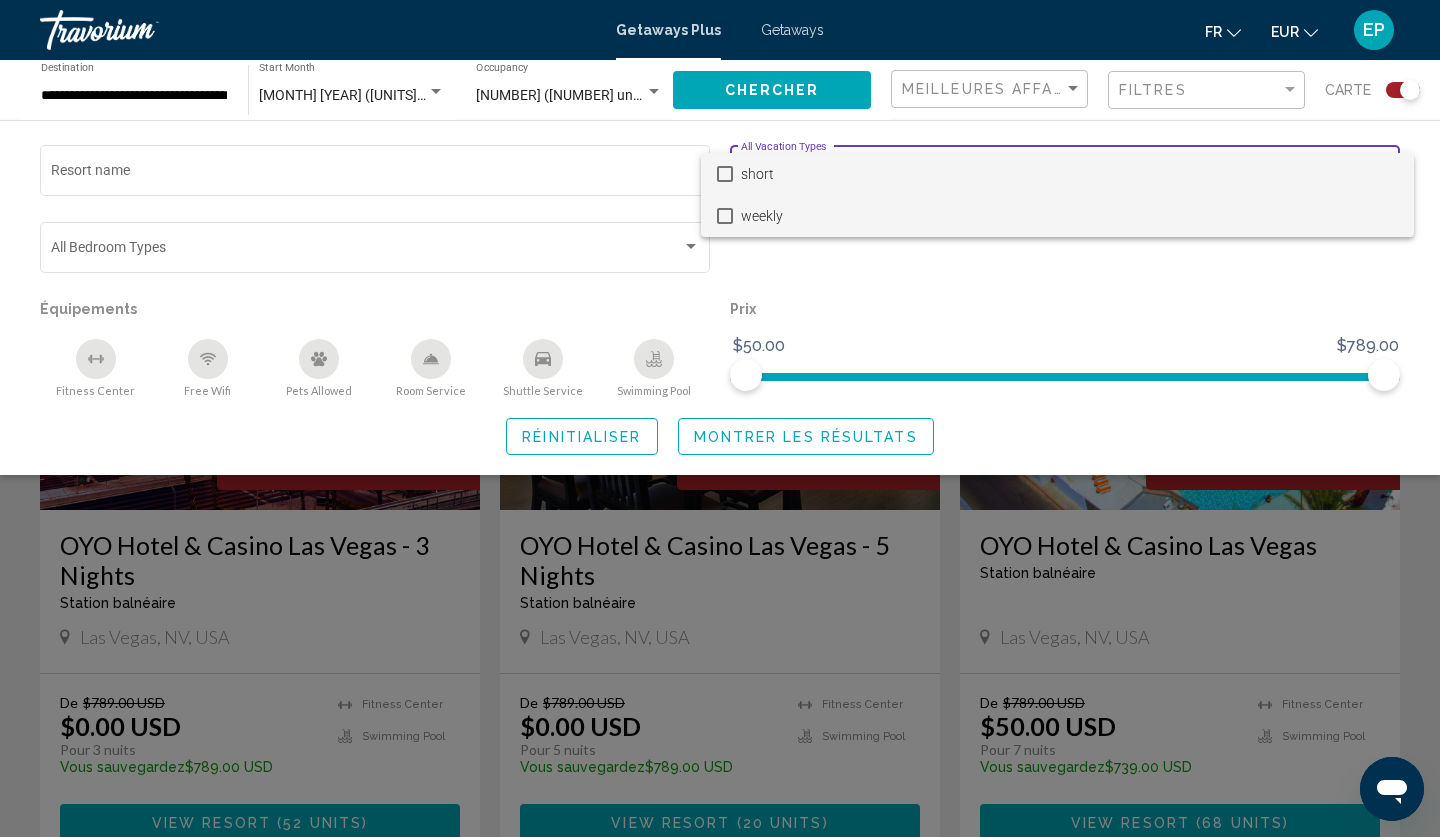 click on "weekly" at bounding box center (1069, 216) 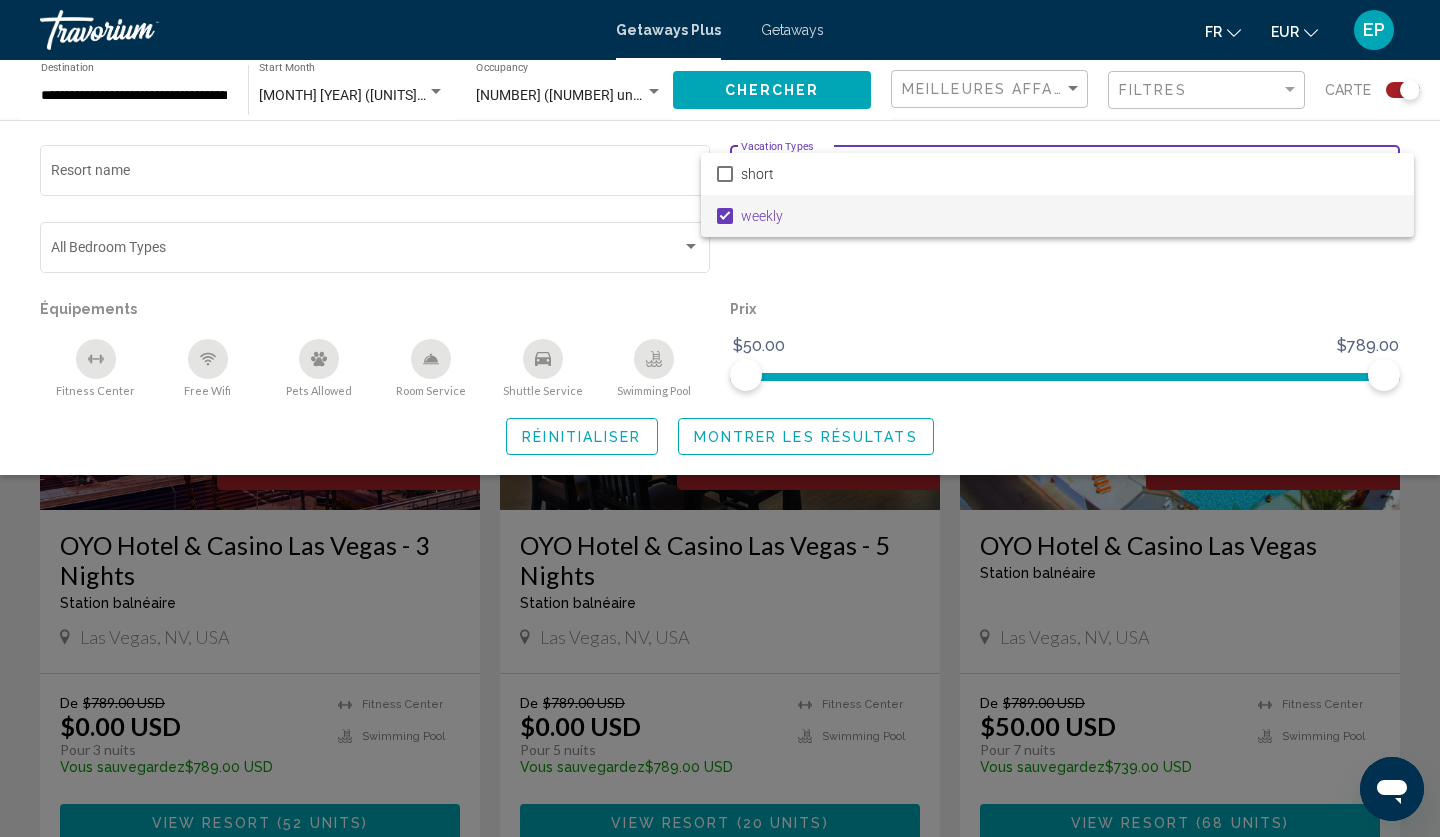 click at bounding box center [720, 418] 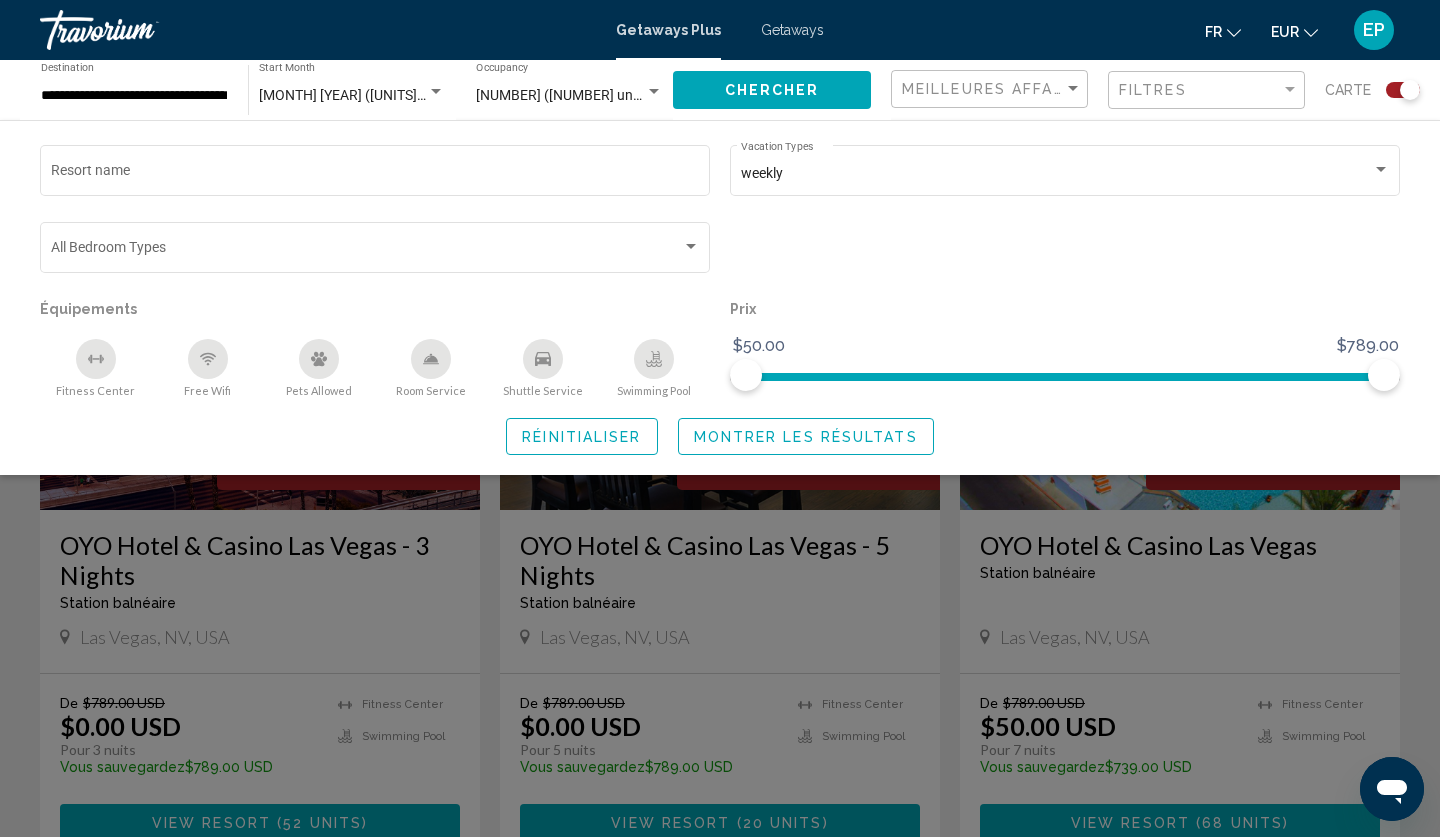click on "Montrer les résultats" 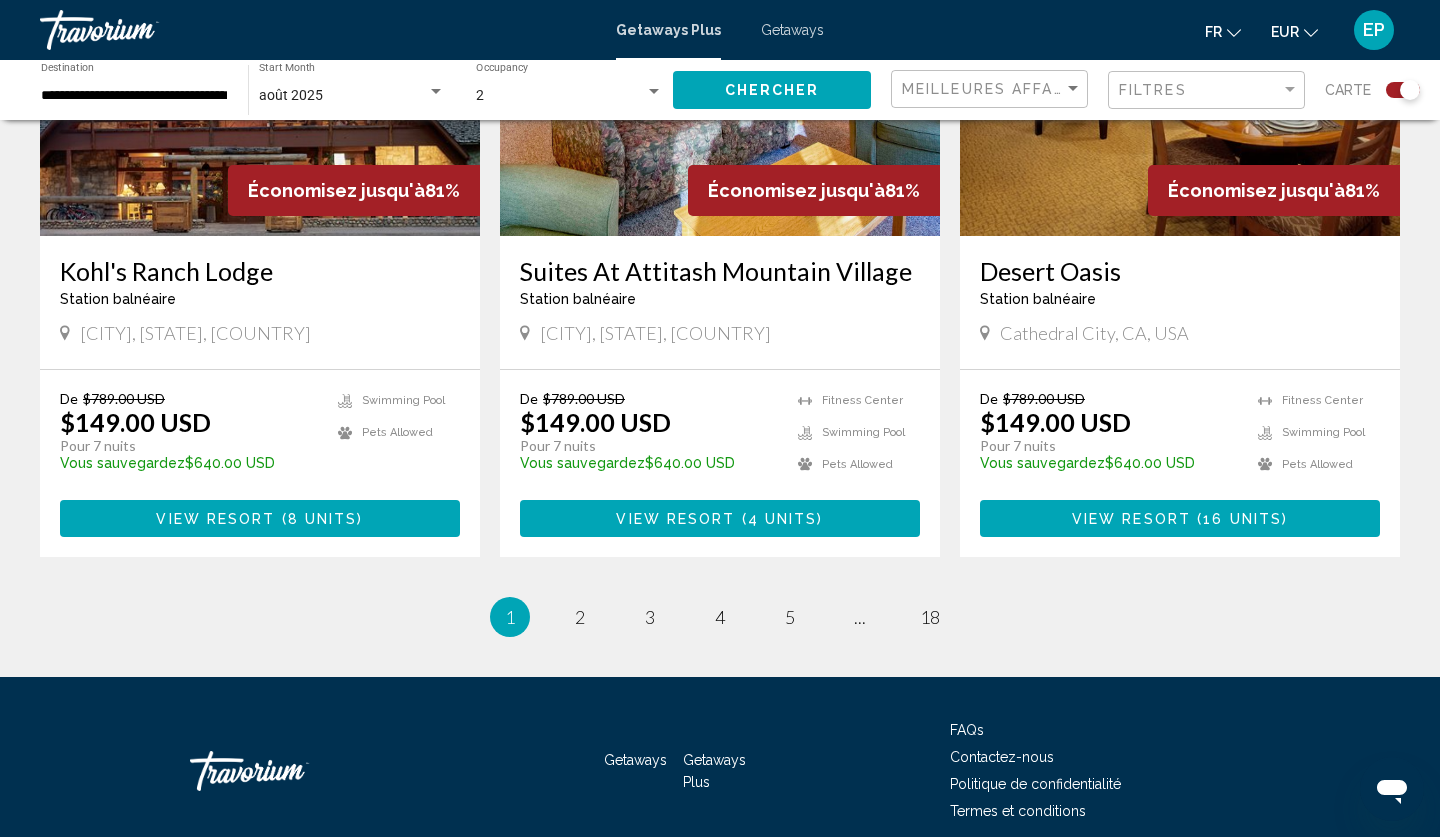 scroll, scrollTop: 2961, scrollLeft: 0, axis: vertical 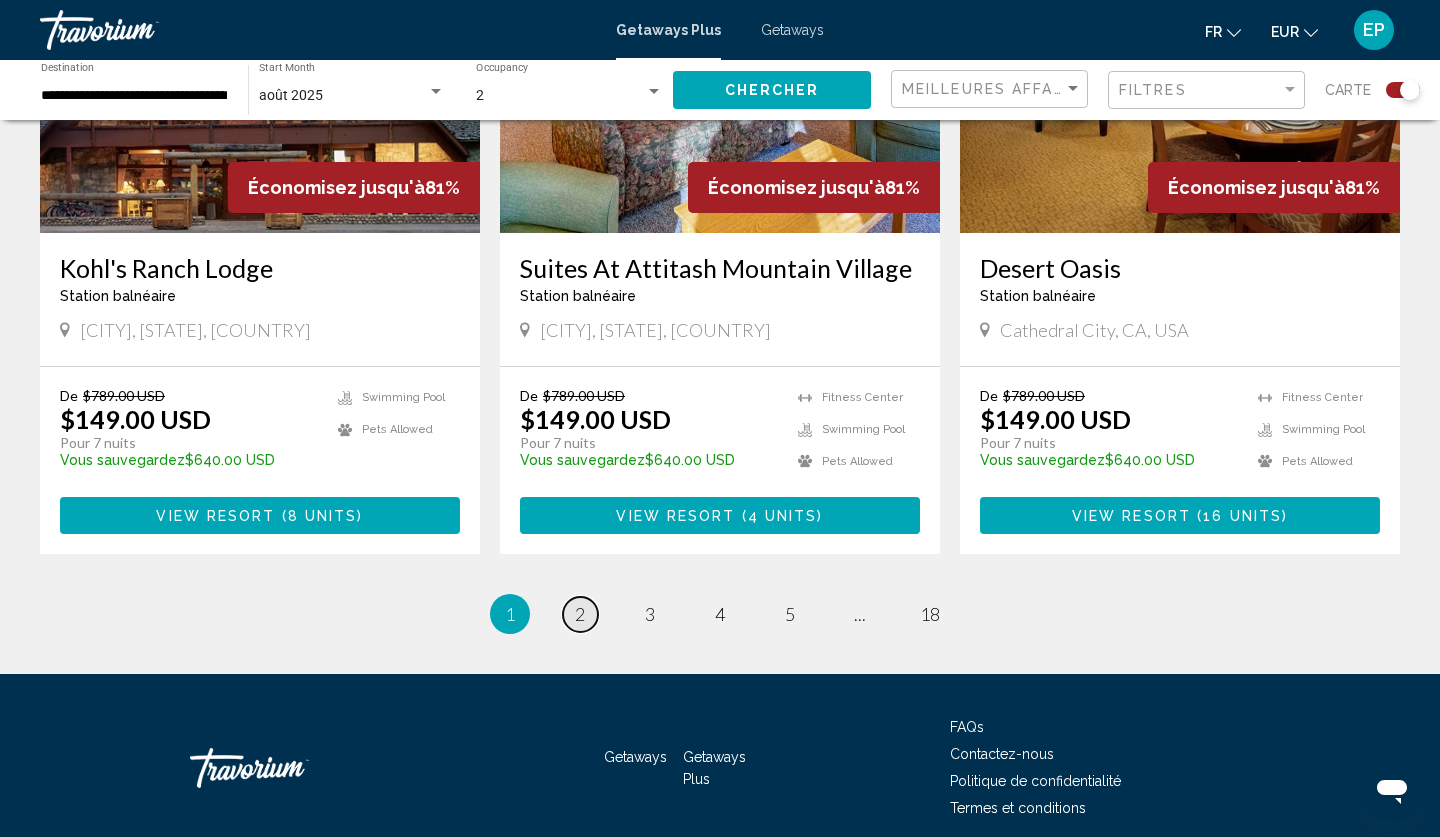 click on "2" at bounding box center (580, 614) 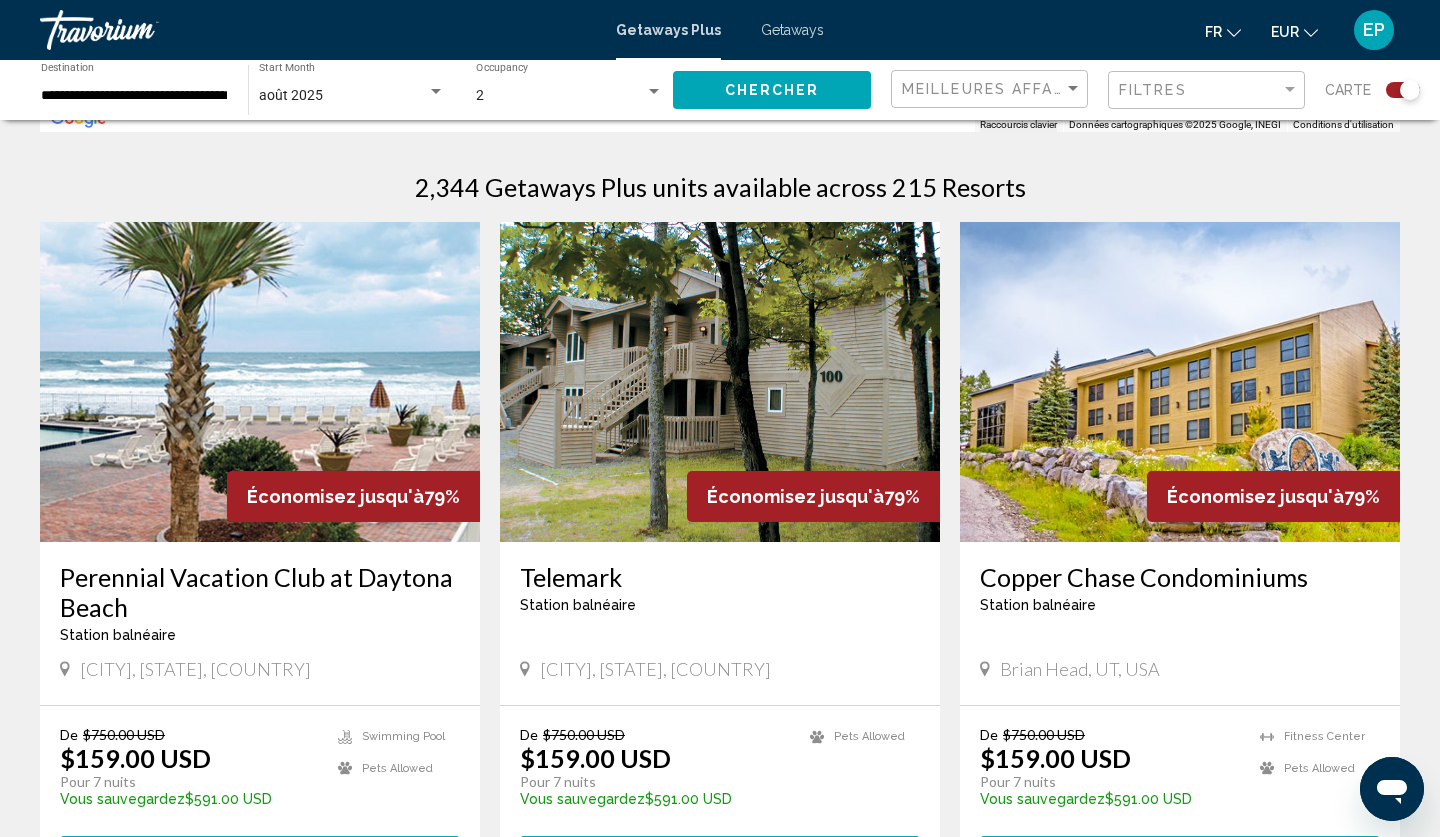 scroll, scrollTop: 611, scrollLeft: 0, axis: vertical 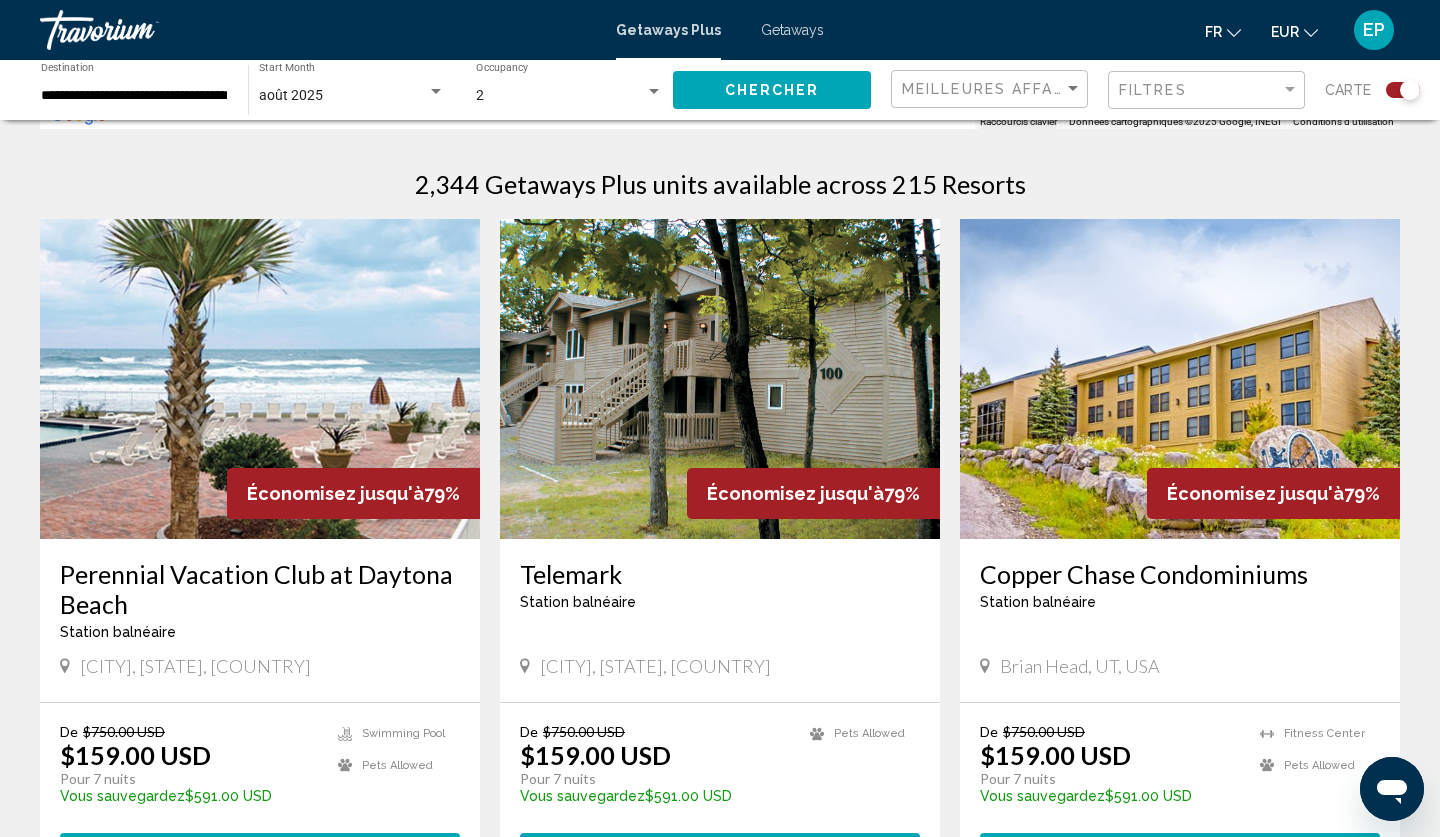 click at bounding box center (260, 379) 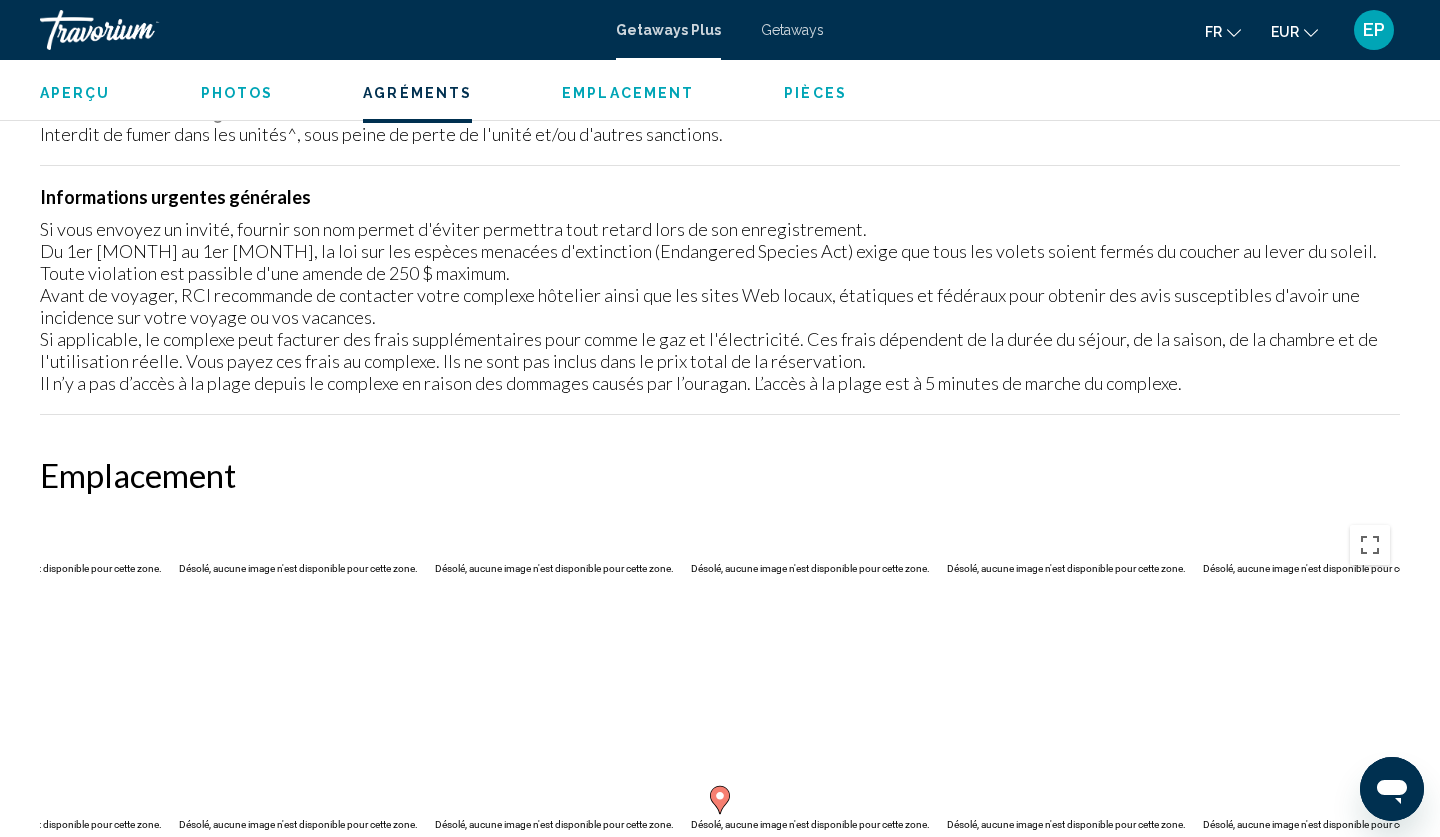 scroll, scrollTop: 2063, scrollLeft: 0, axis: vertical 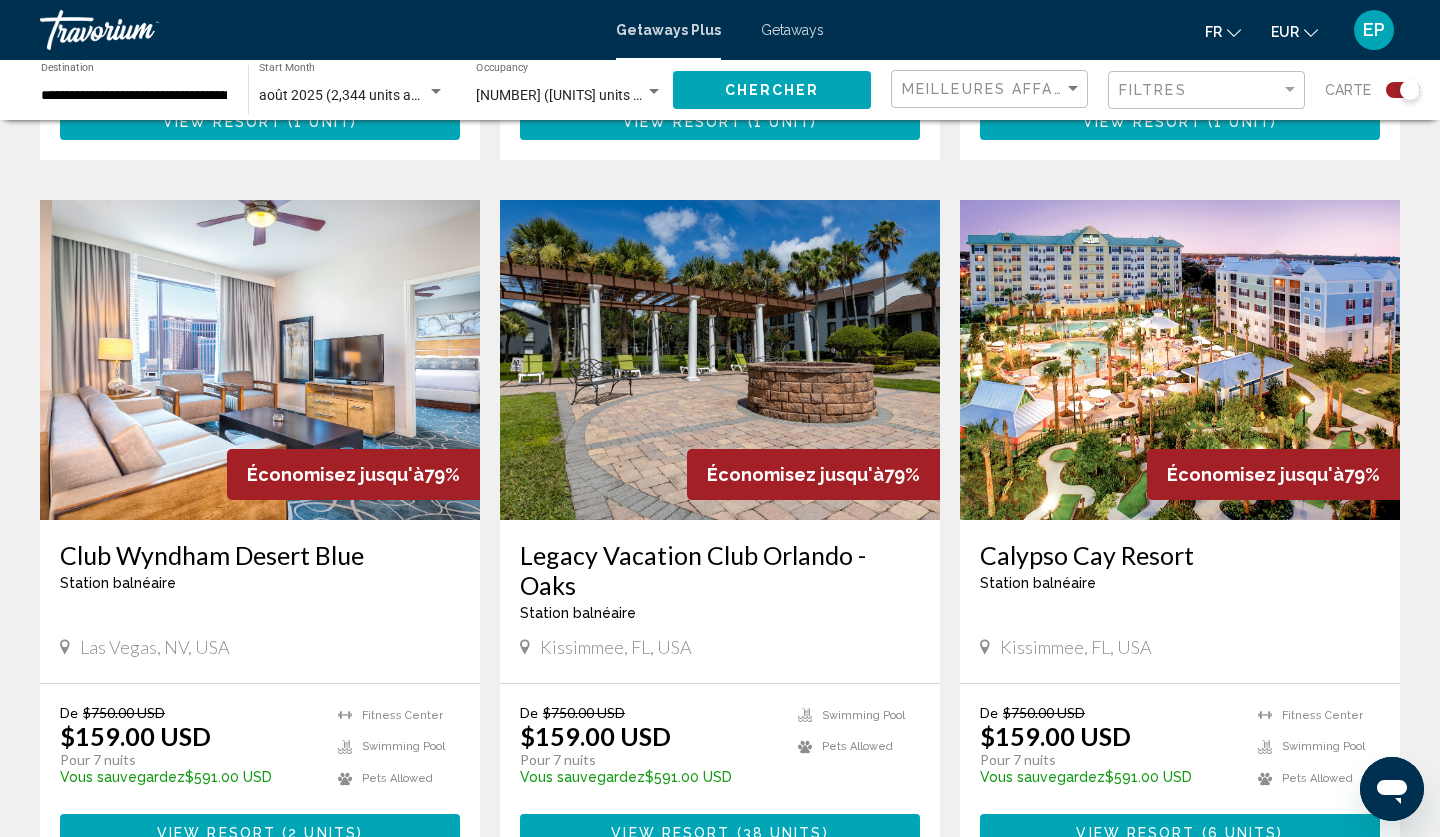 click on "**********" at bounding box center [134, 96] 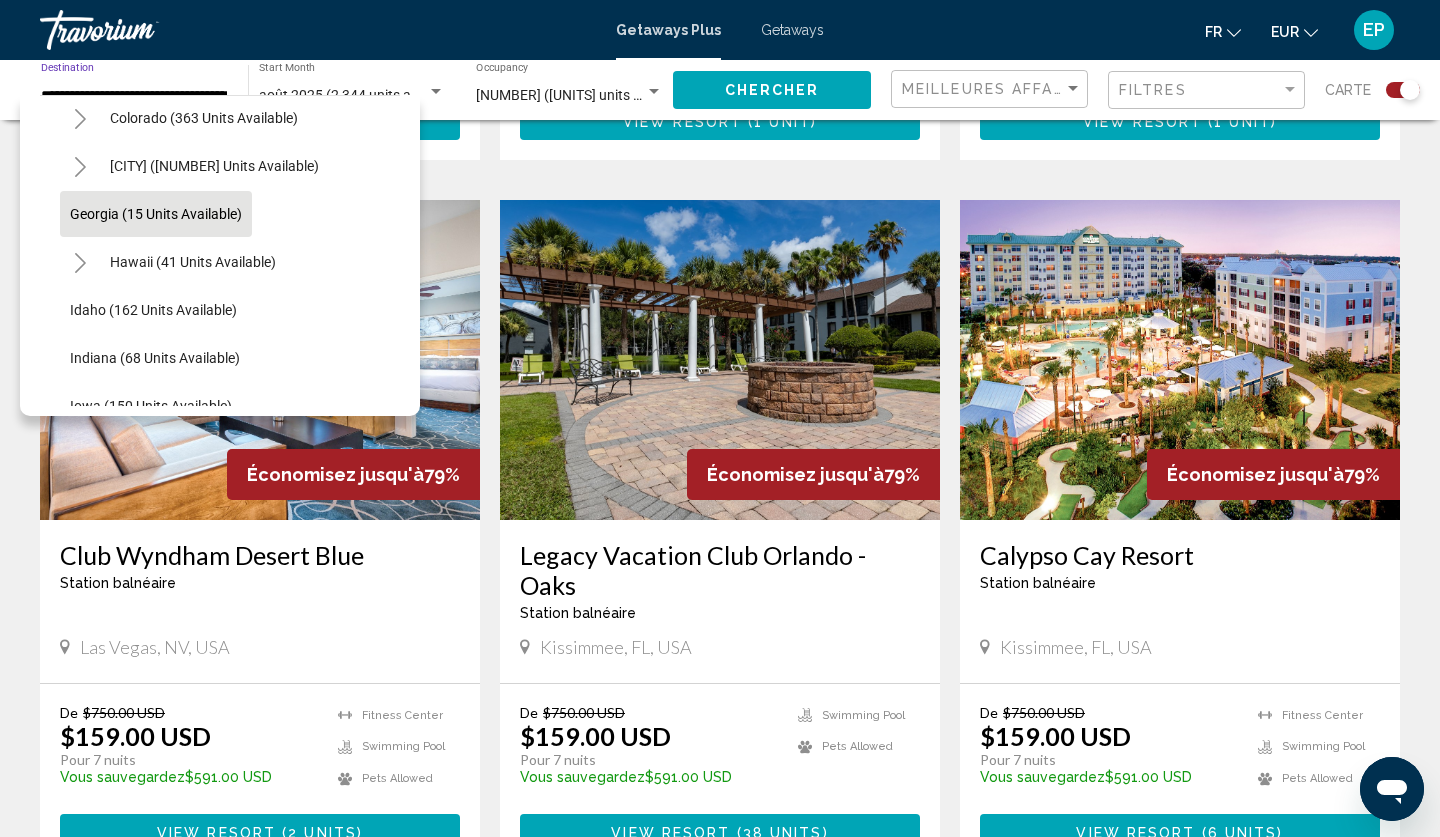 scroll, scrollTop: 324, scrollLeft: 0, axis: vertical 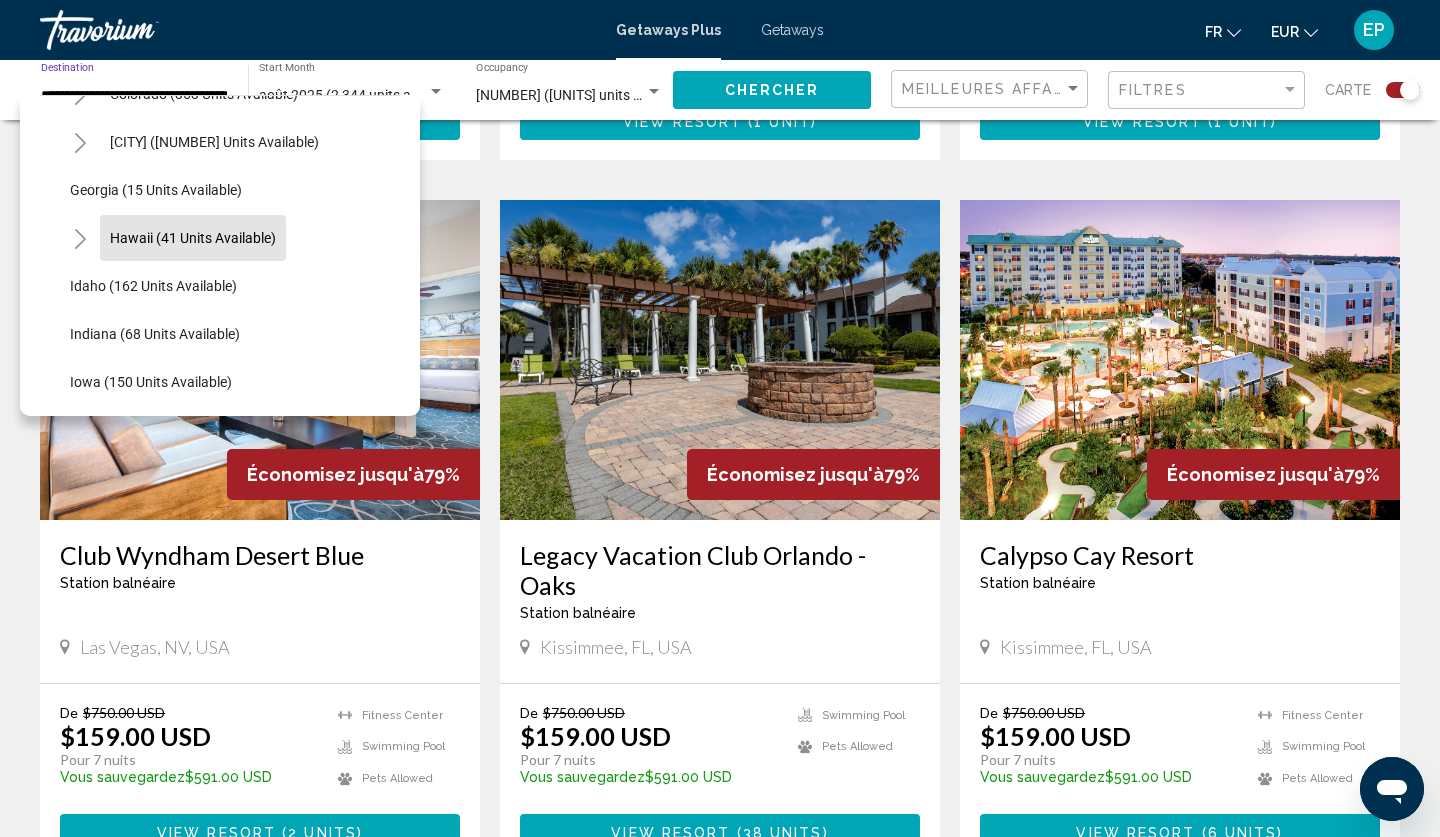 click on "Hawaii (41 units available)" 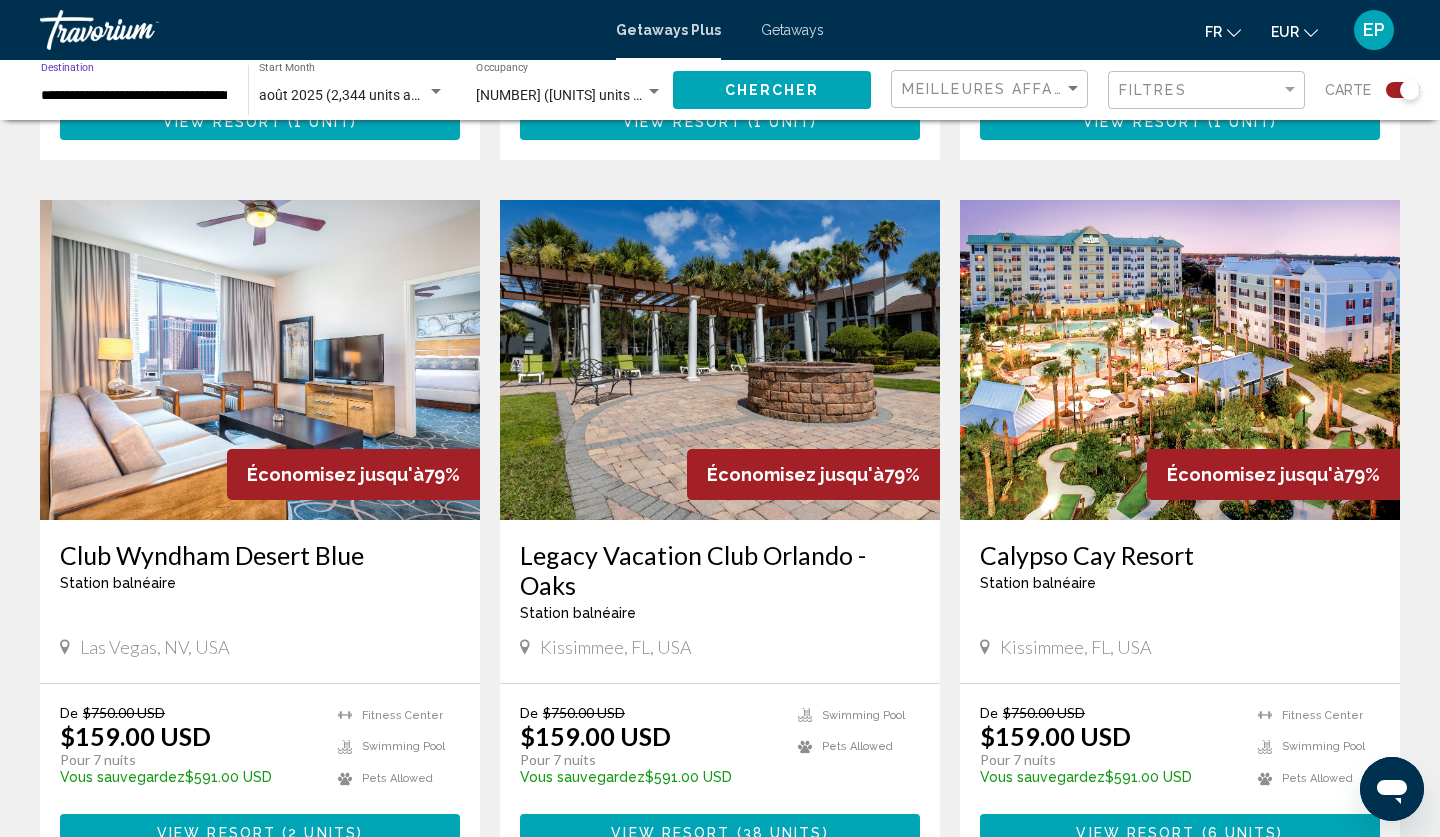 type on "**********" 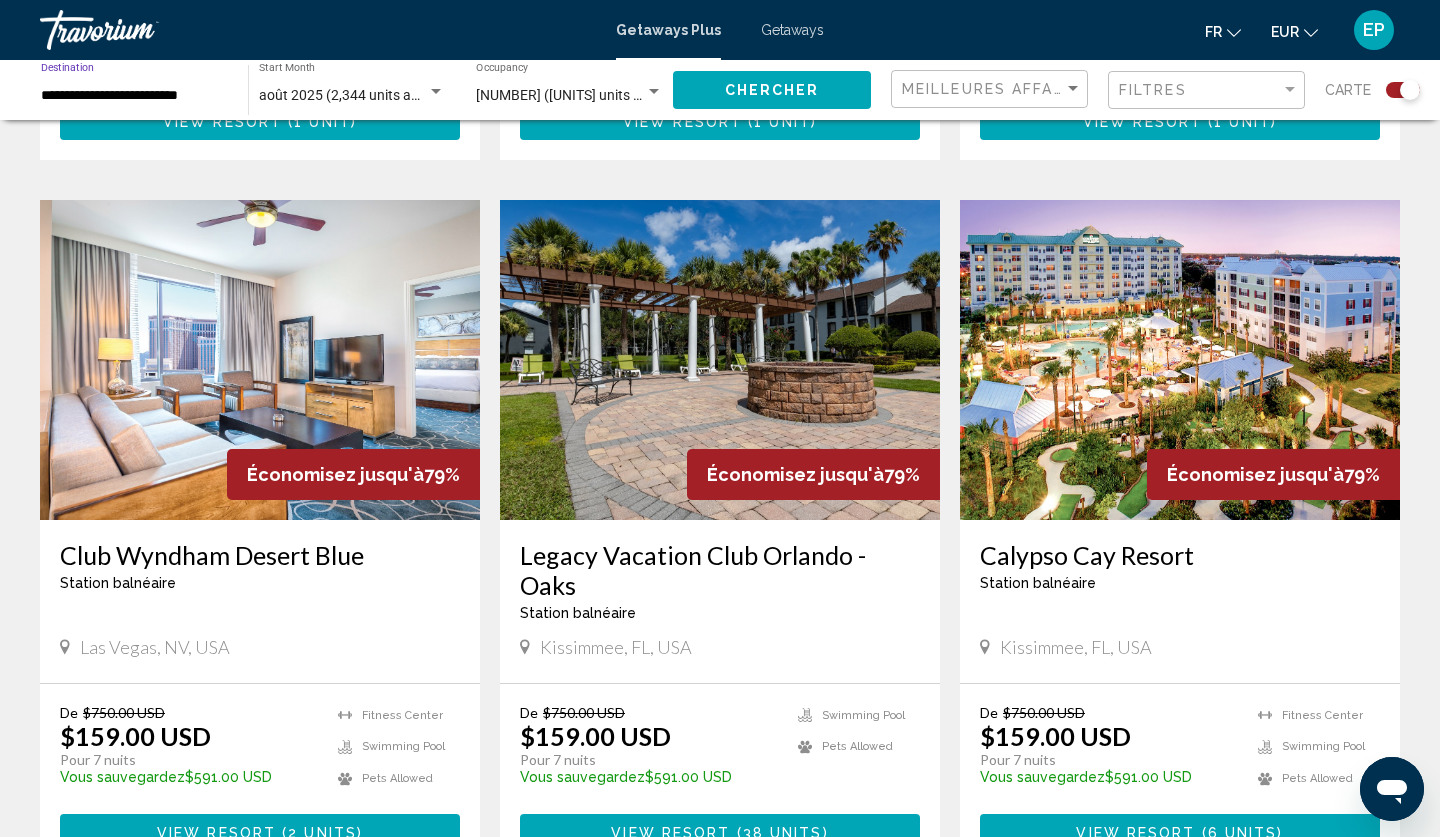 click on "Chercher" 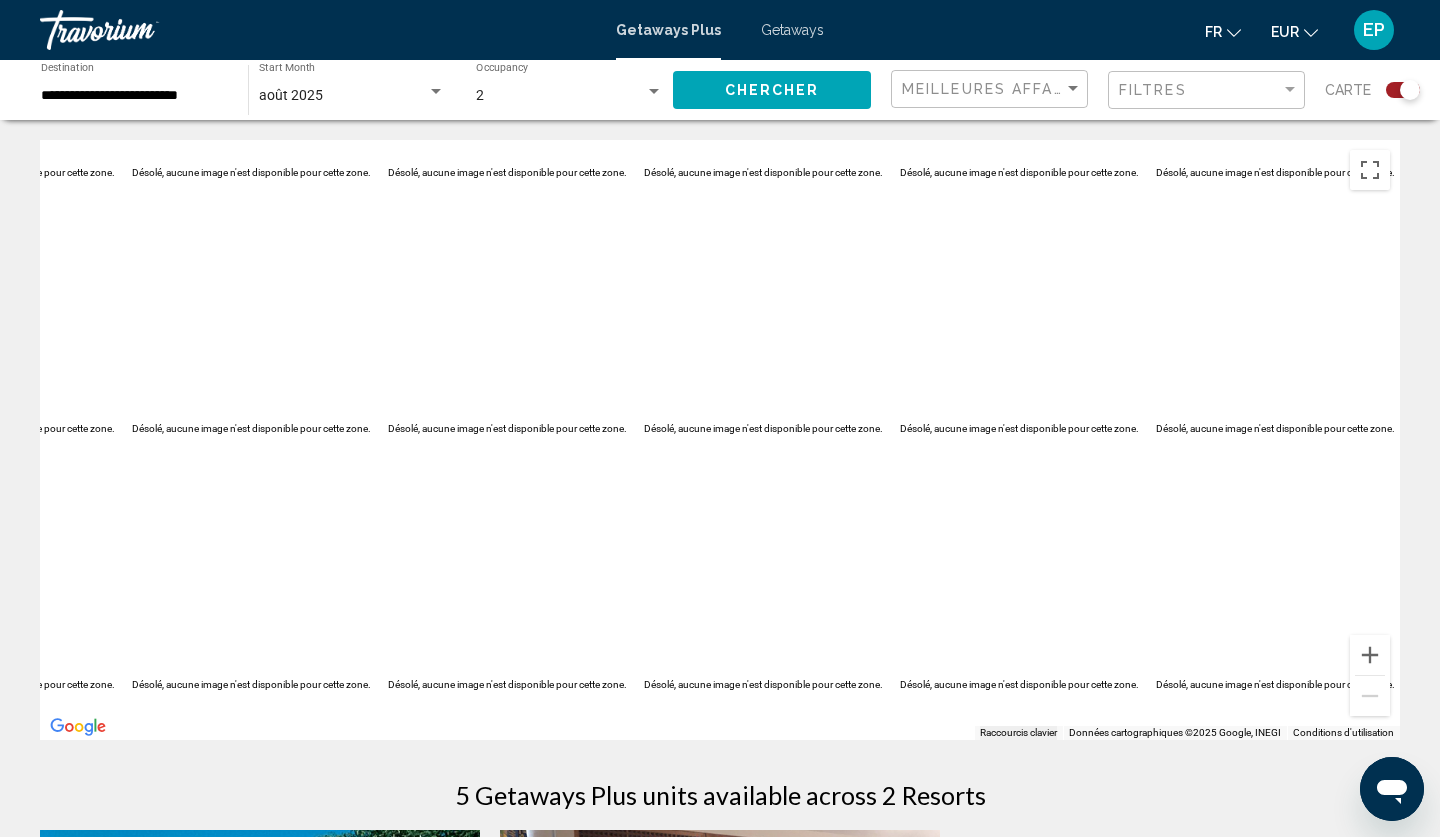 scroll, scrollTop: 0, scrollLeft: 0, axis: both 